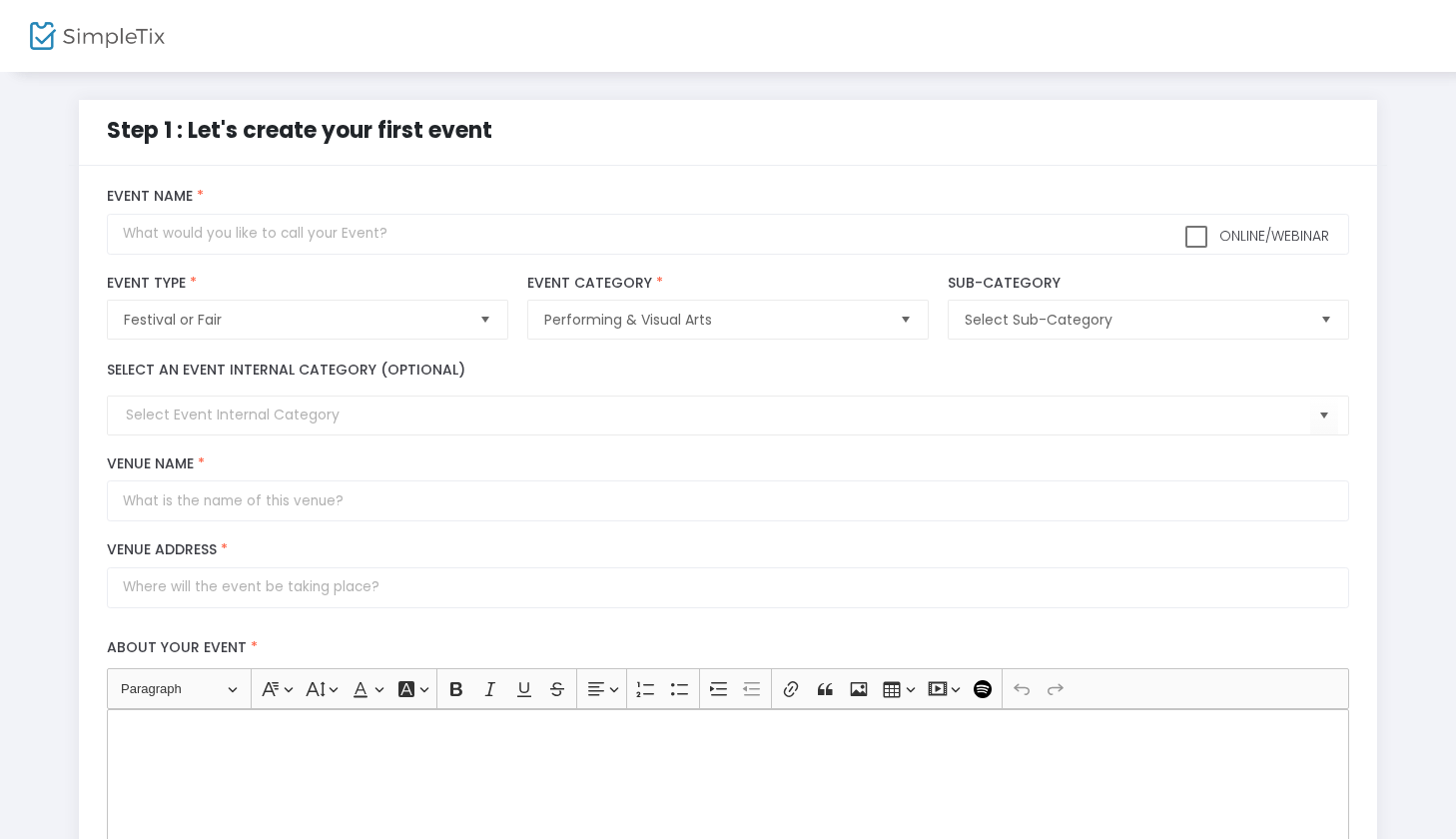 scroll, scrollTop: 0, scrollLeft: 0, axis: both 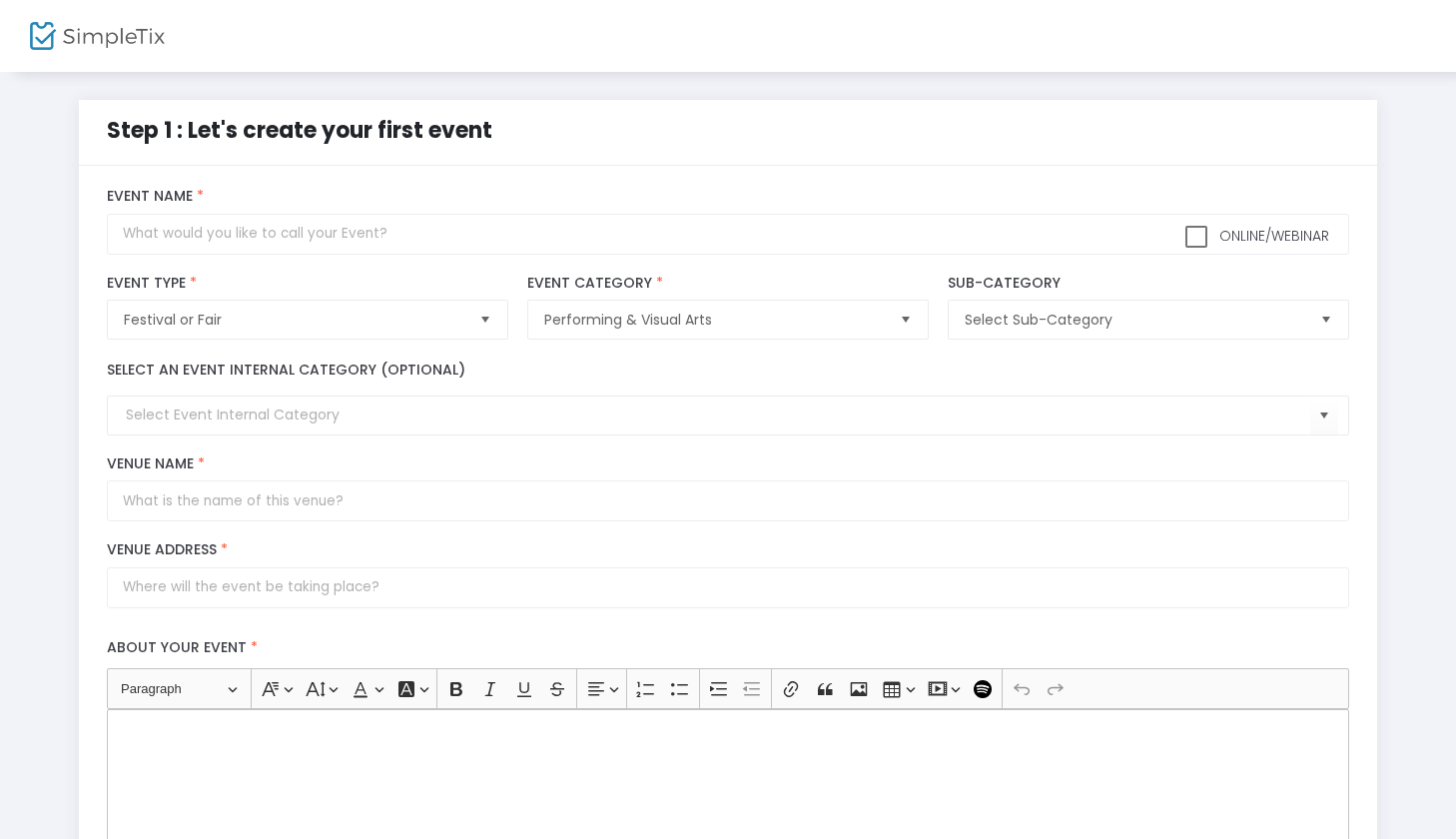 click 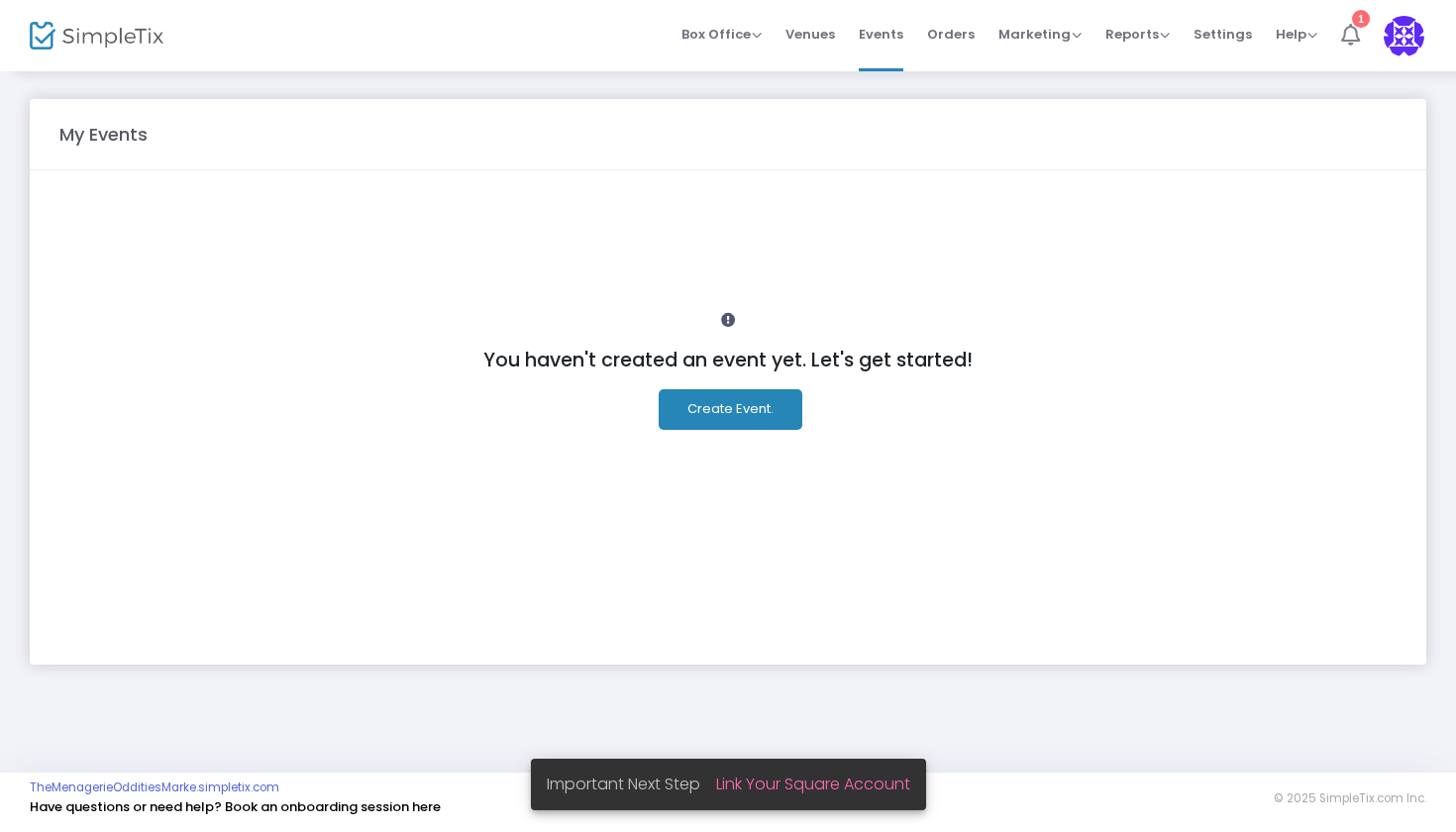 click at bounding box center [1350, 35] 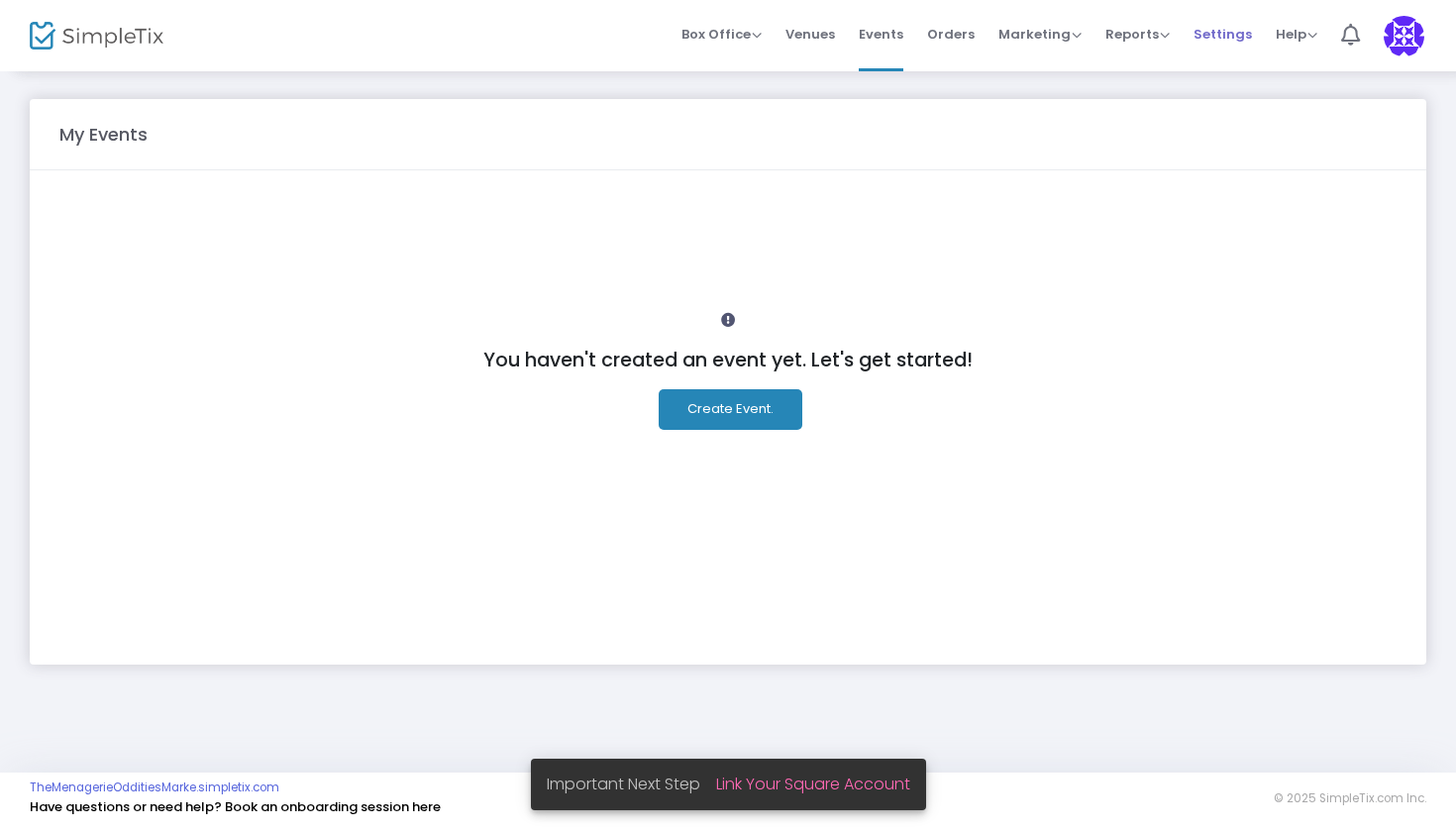 click on "Settings" at bounding box center (1222, 34) 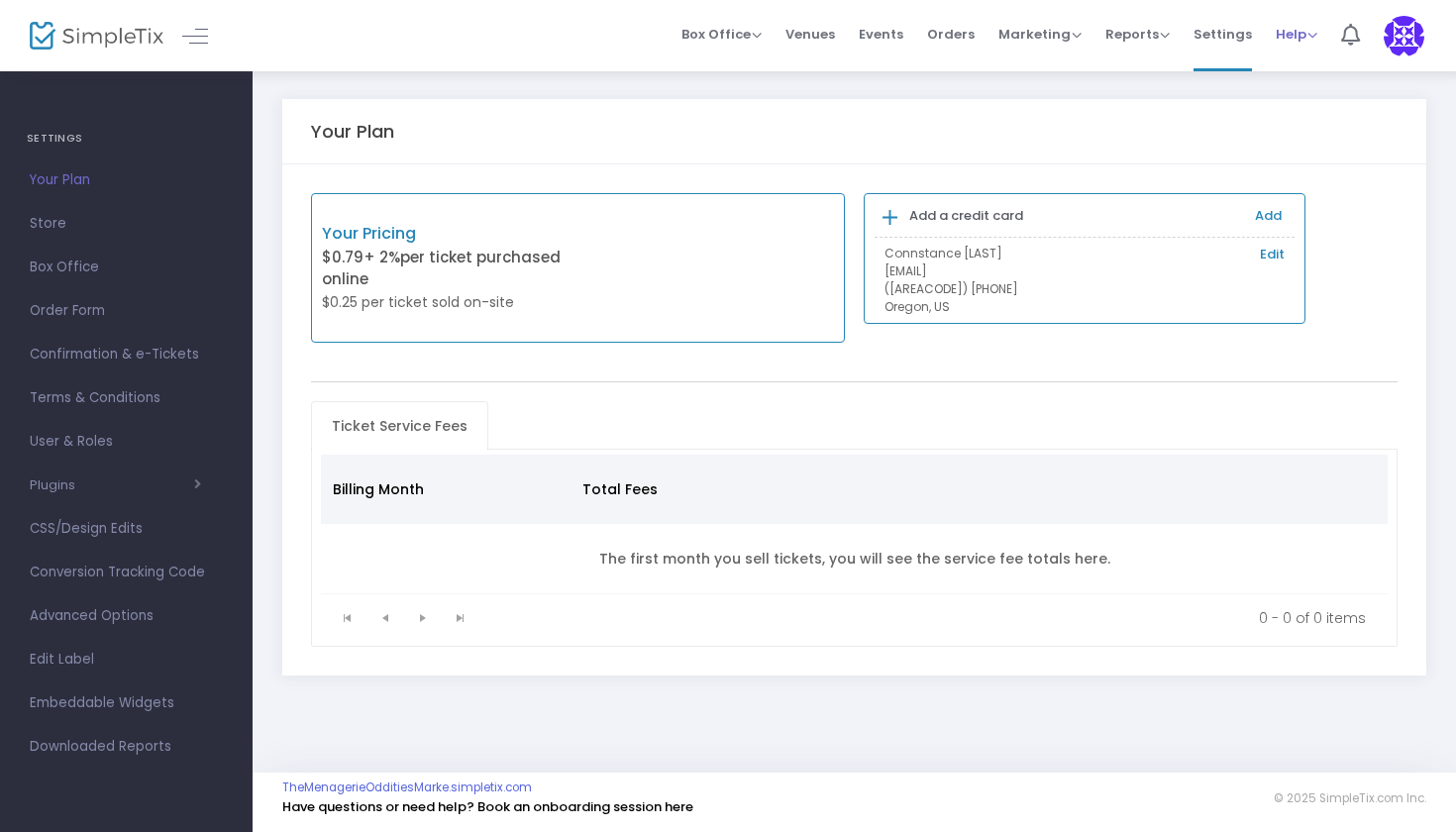 click on "Help" at bounding box center (1297, 34) 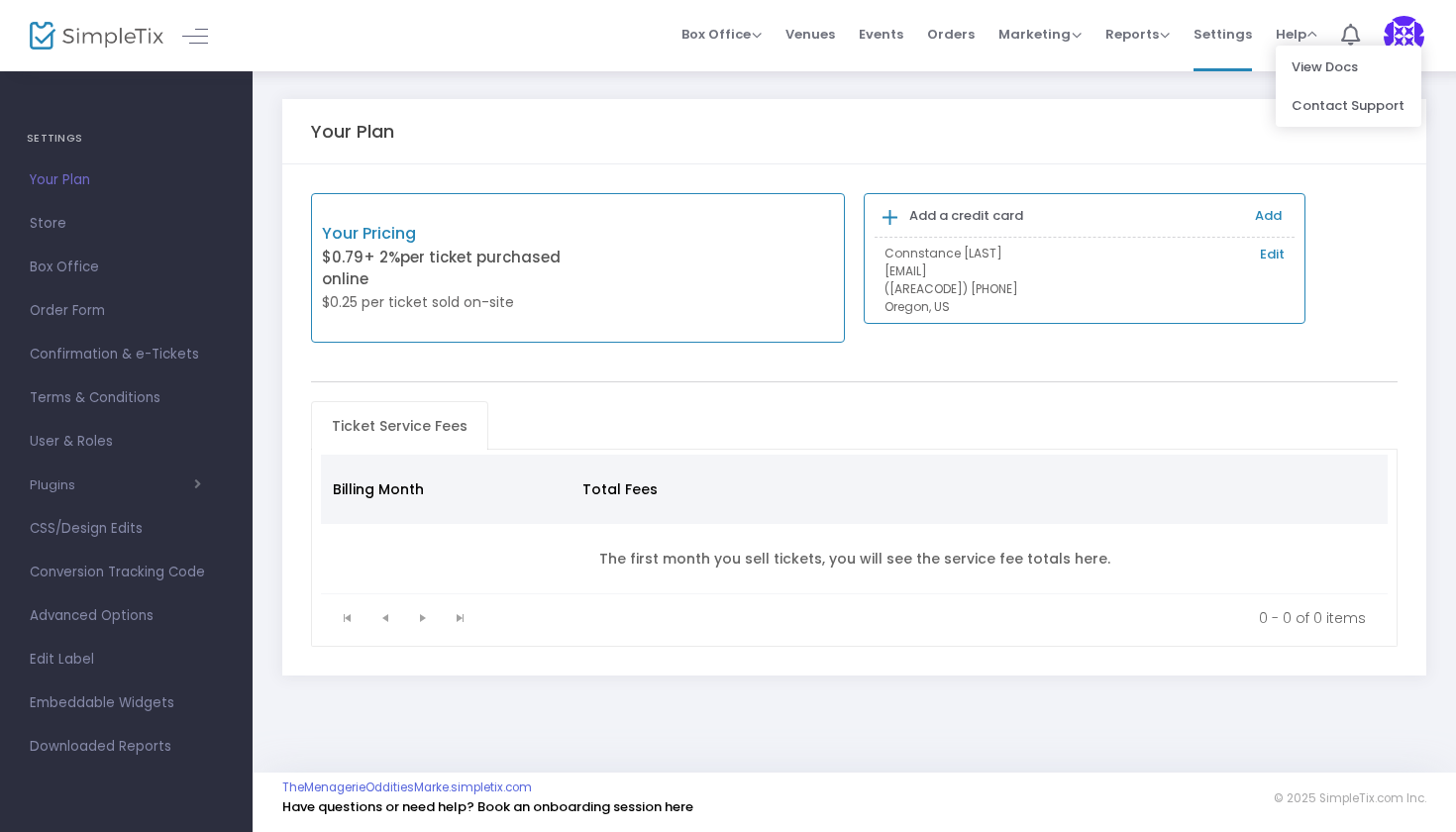 click on "Box Office   Sell Tickets   Bookings   Sell Season Pass   Venues   Memberships   Events   Orders   Marketing   Promo Codes   Quantity Discounts   Affiliate   Reports   Analytics   Sales Reports   Download   Settings   Help   View Docs   Contact Support  1  [FIRST] [LAST]   [EMAIL]   Role: OWNER   Section   Your Profile   Create a site for a new organization  Logout" at bounding box center (854, 36) 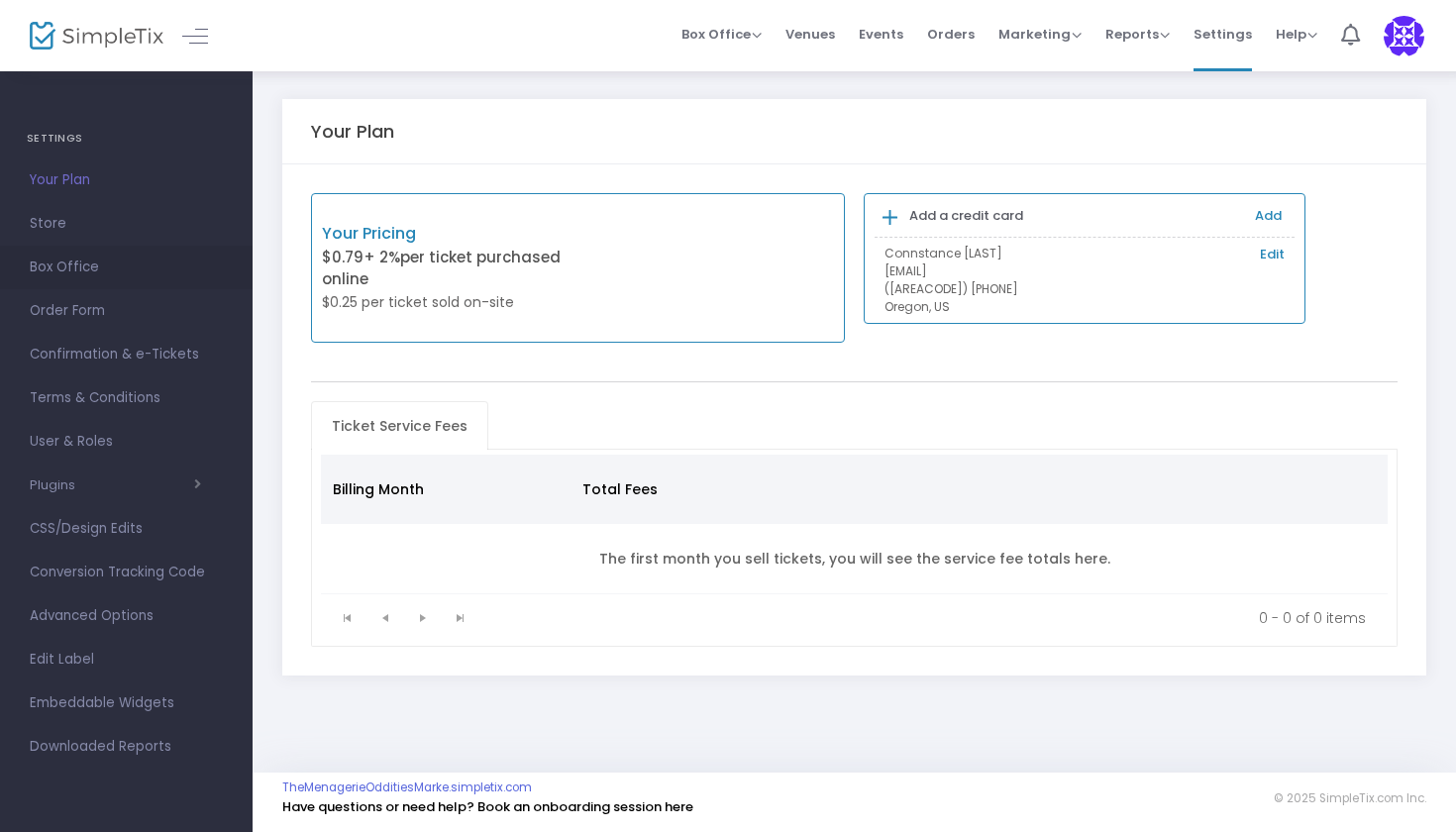 click on "Box Office" at bounding box center (126, 267) 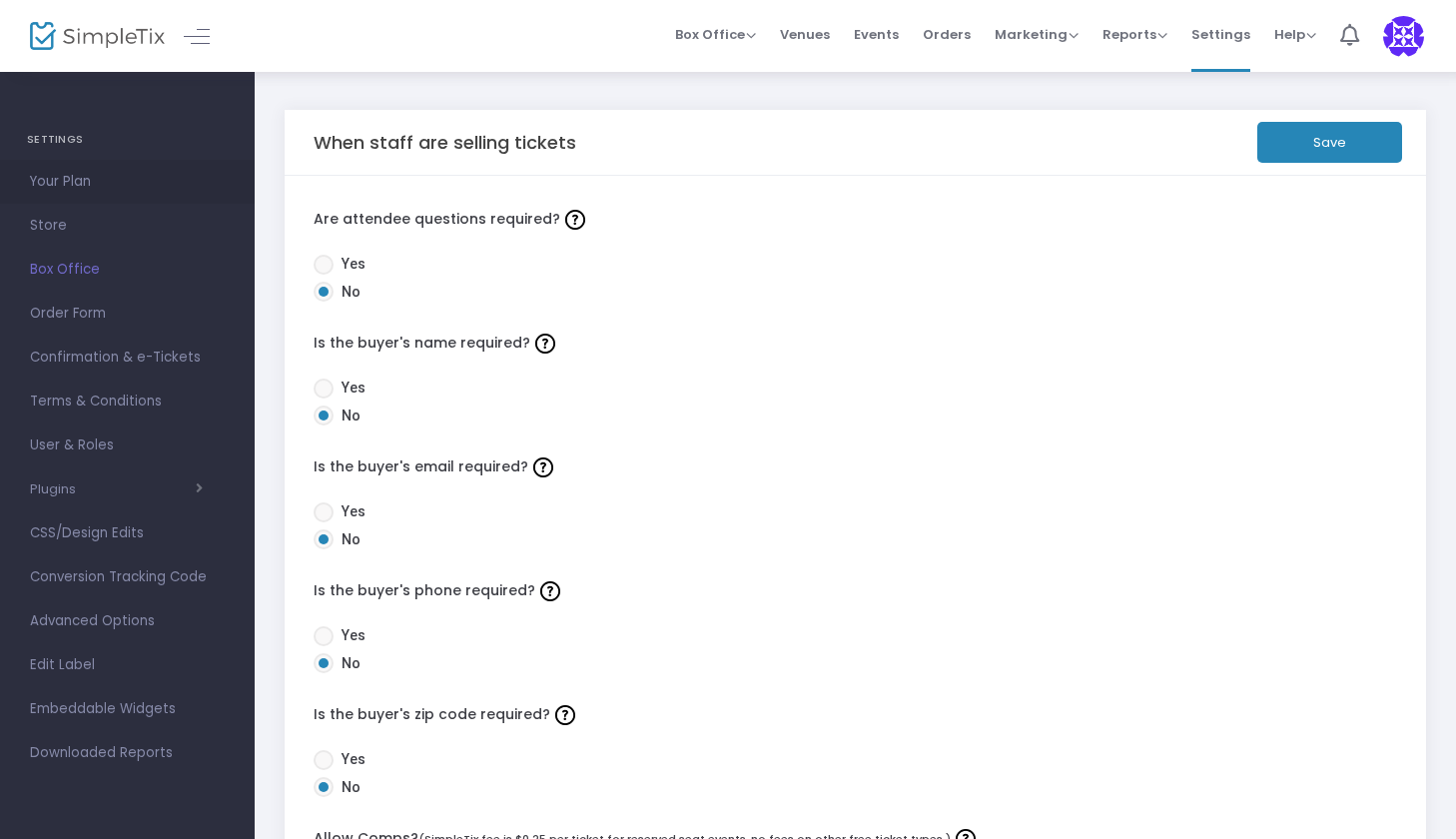 click on "Your Plan" at bounding box center (127, 182) 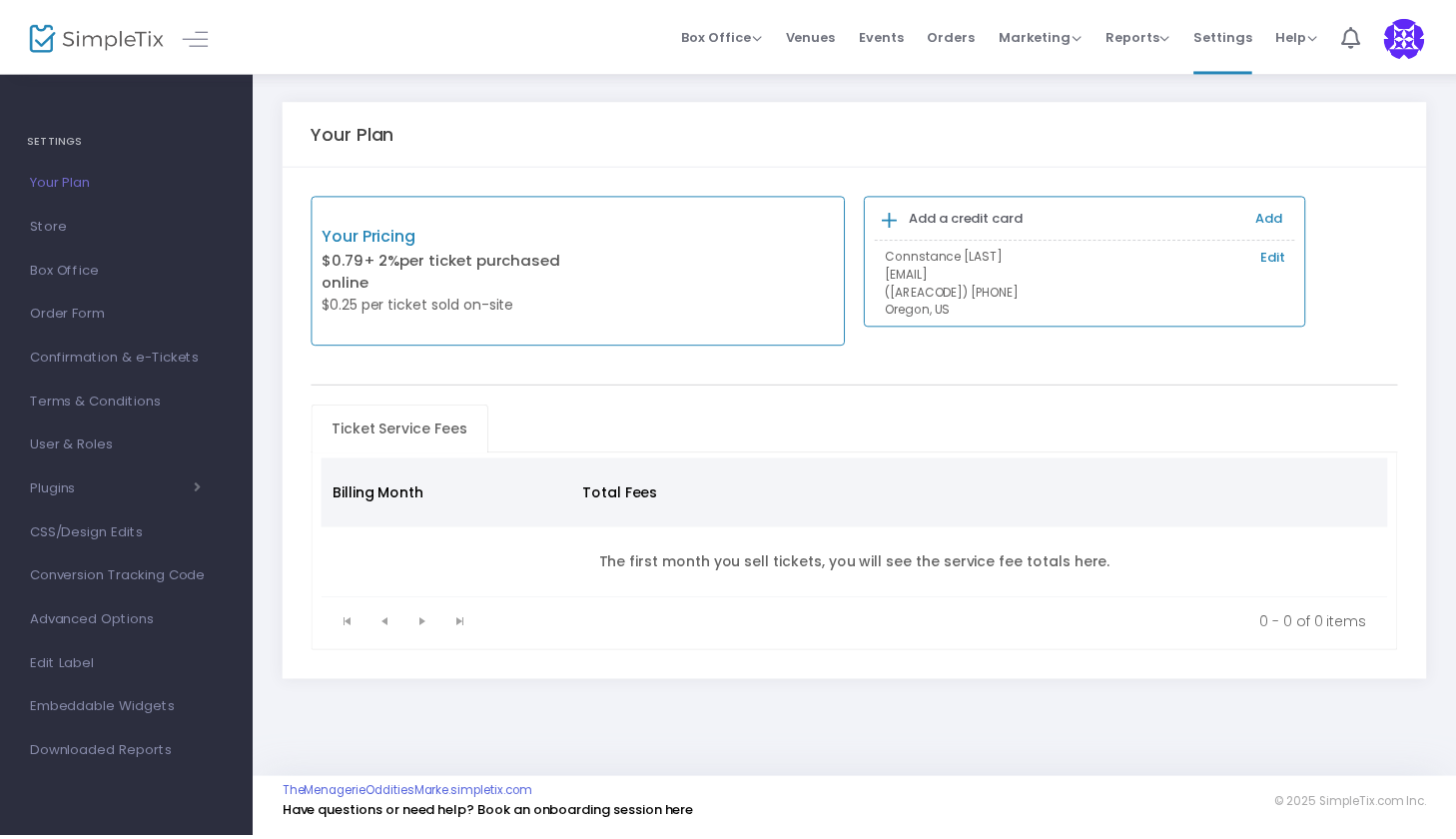 scroll, scrollTop: 0, scrollLeft: 0, axis: both 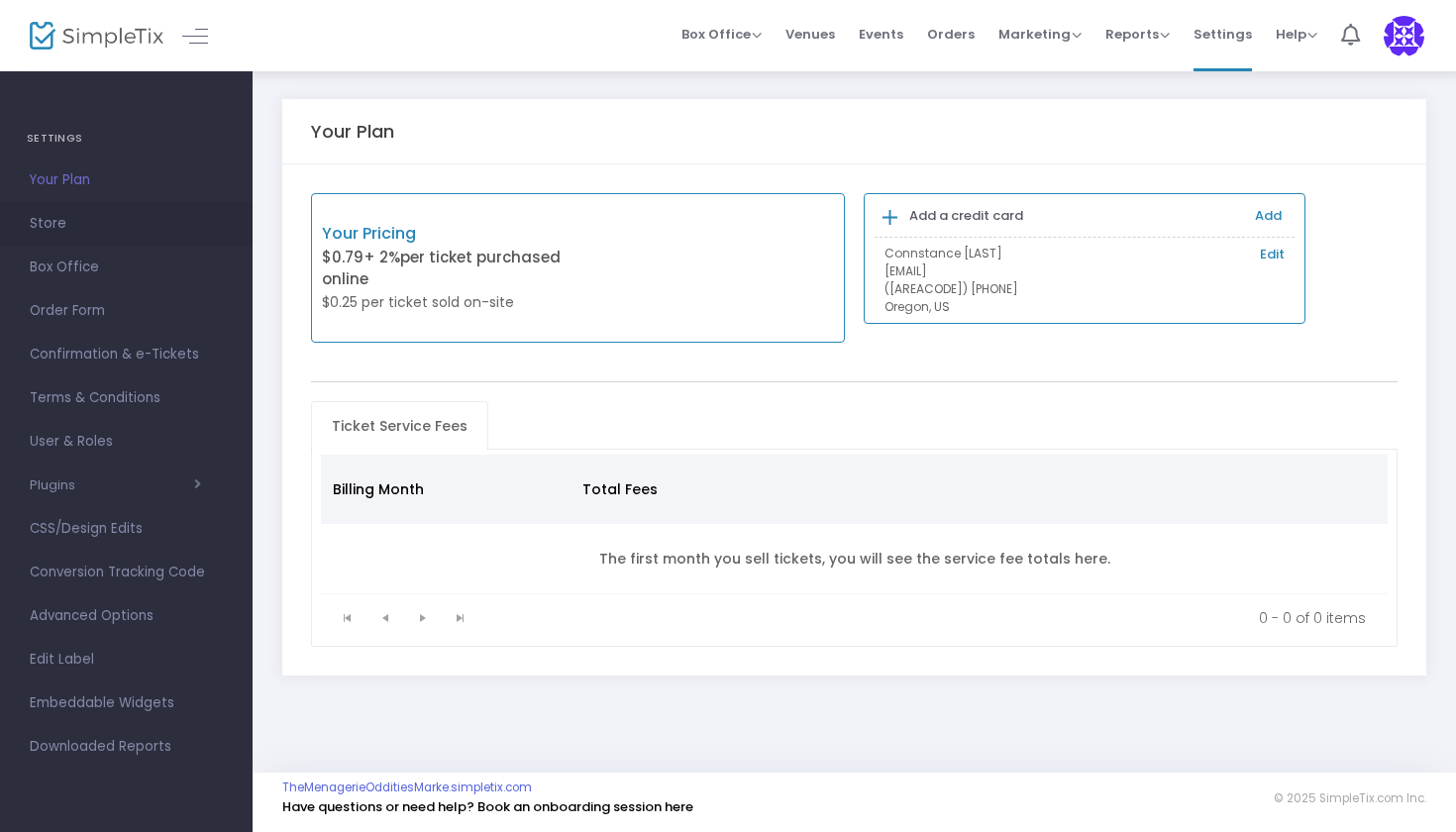click on "Store" at bounding box center [126, 224] 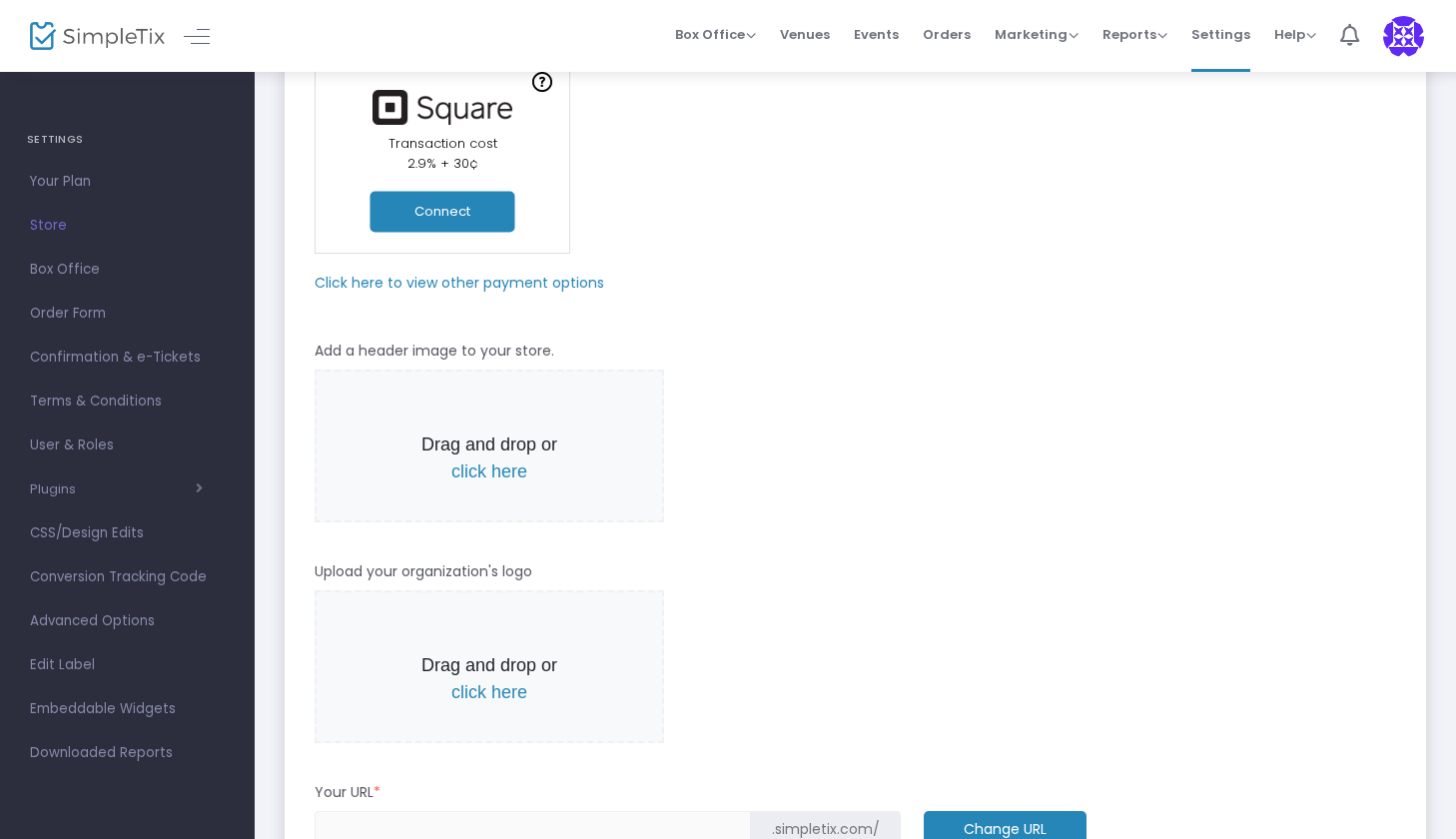 scroll, scrollTop: 260, scrollLeft: 0, axis: vertical 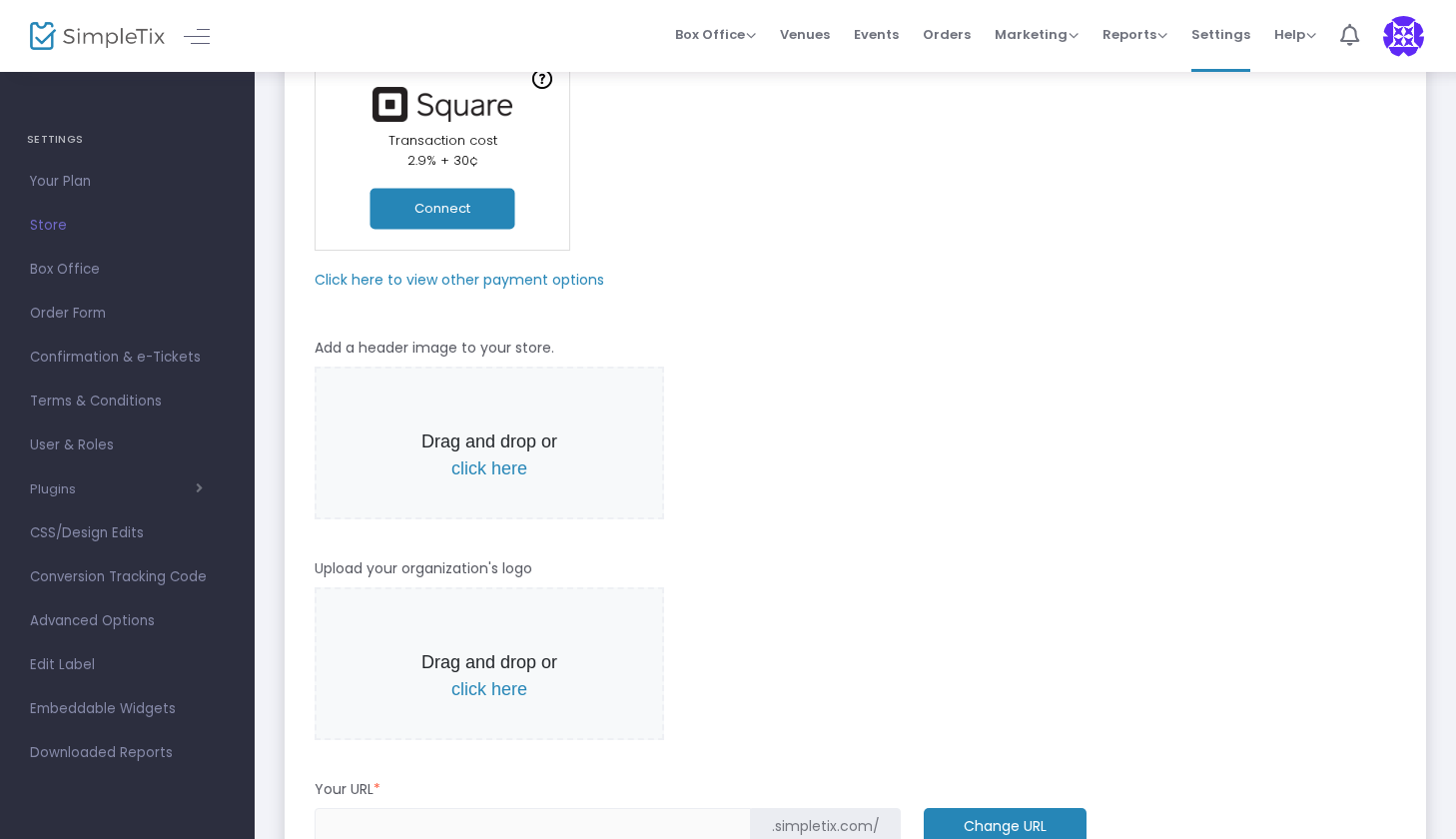 click on "Connect" 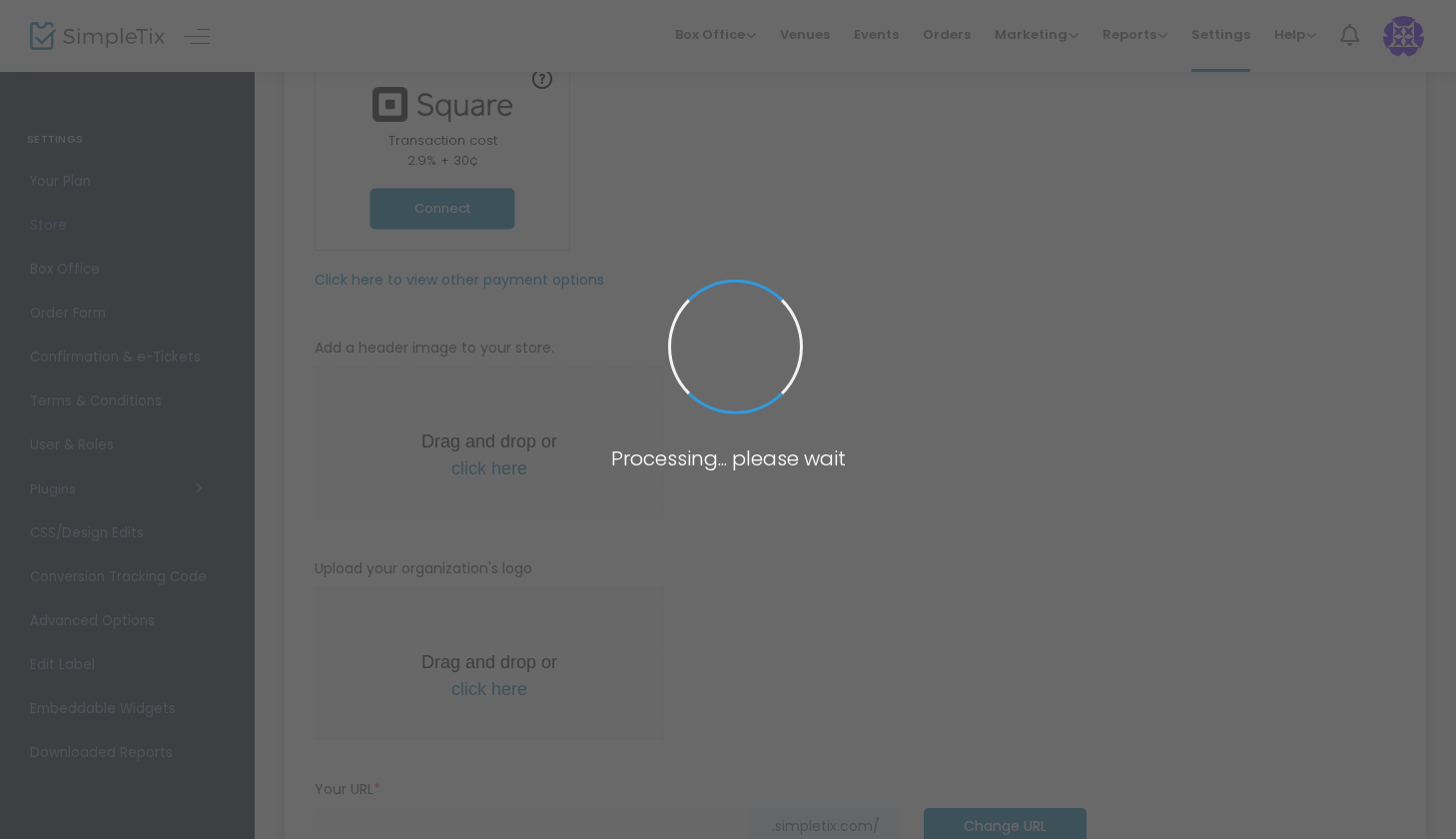 scroll, scrollTop: 0, scrollLeft: 0, axis: both 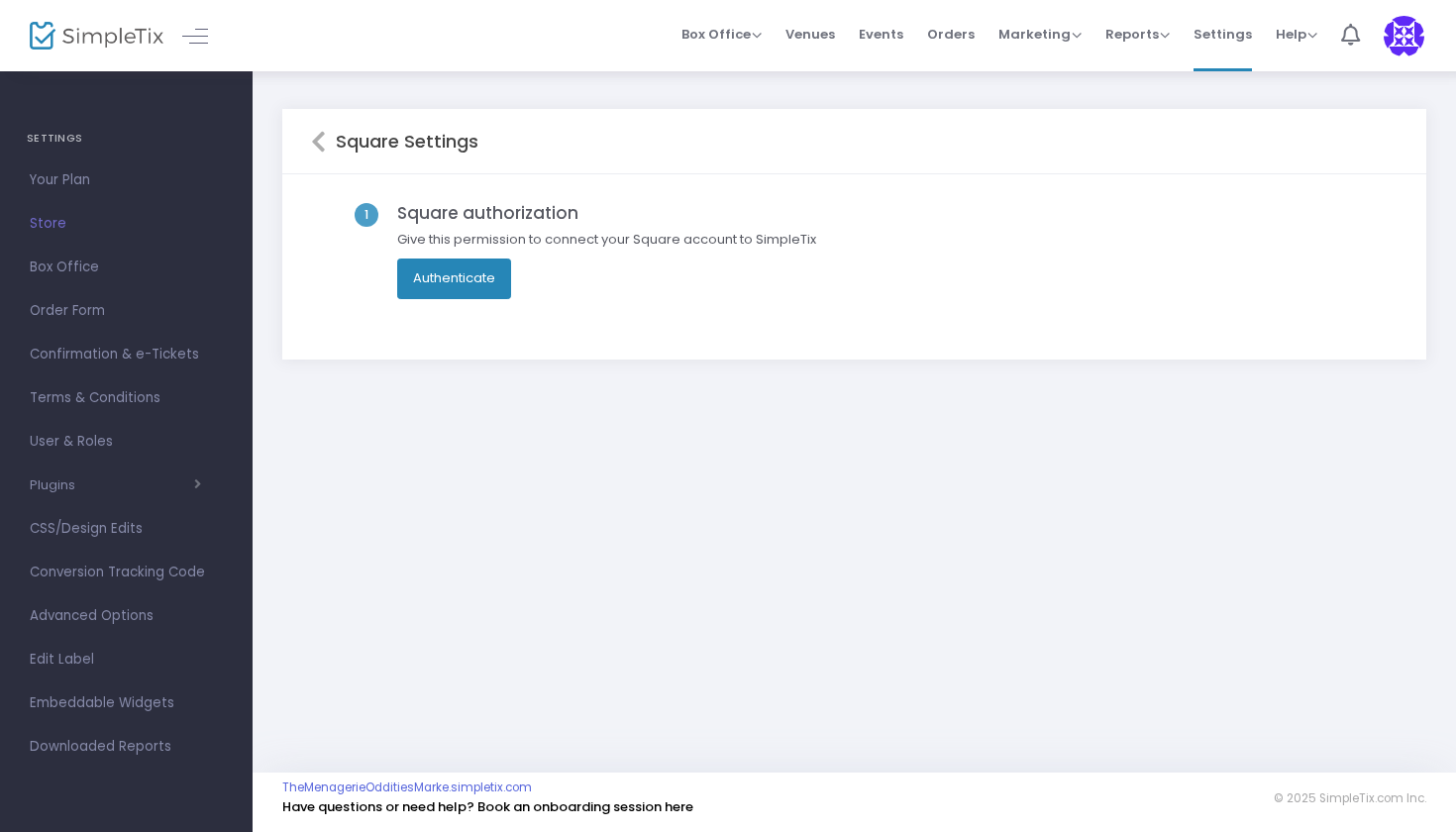 click on "Authenticate" 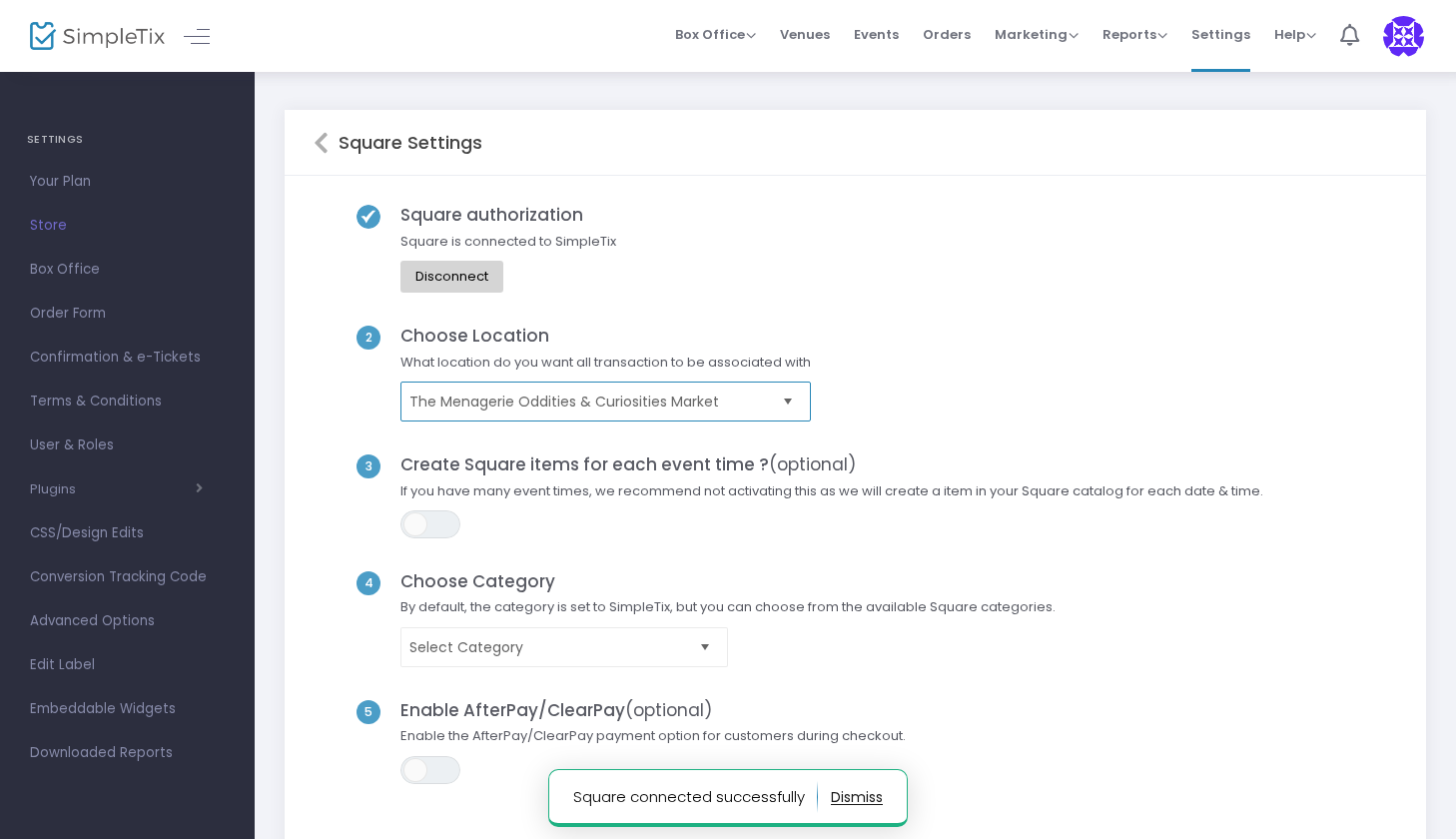 click on "The Menagerie Oddities & Curiosities Market" at bounding box center (591, 402) 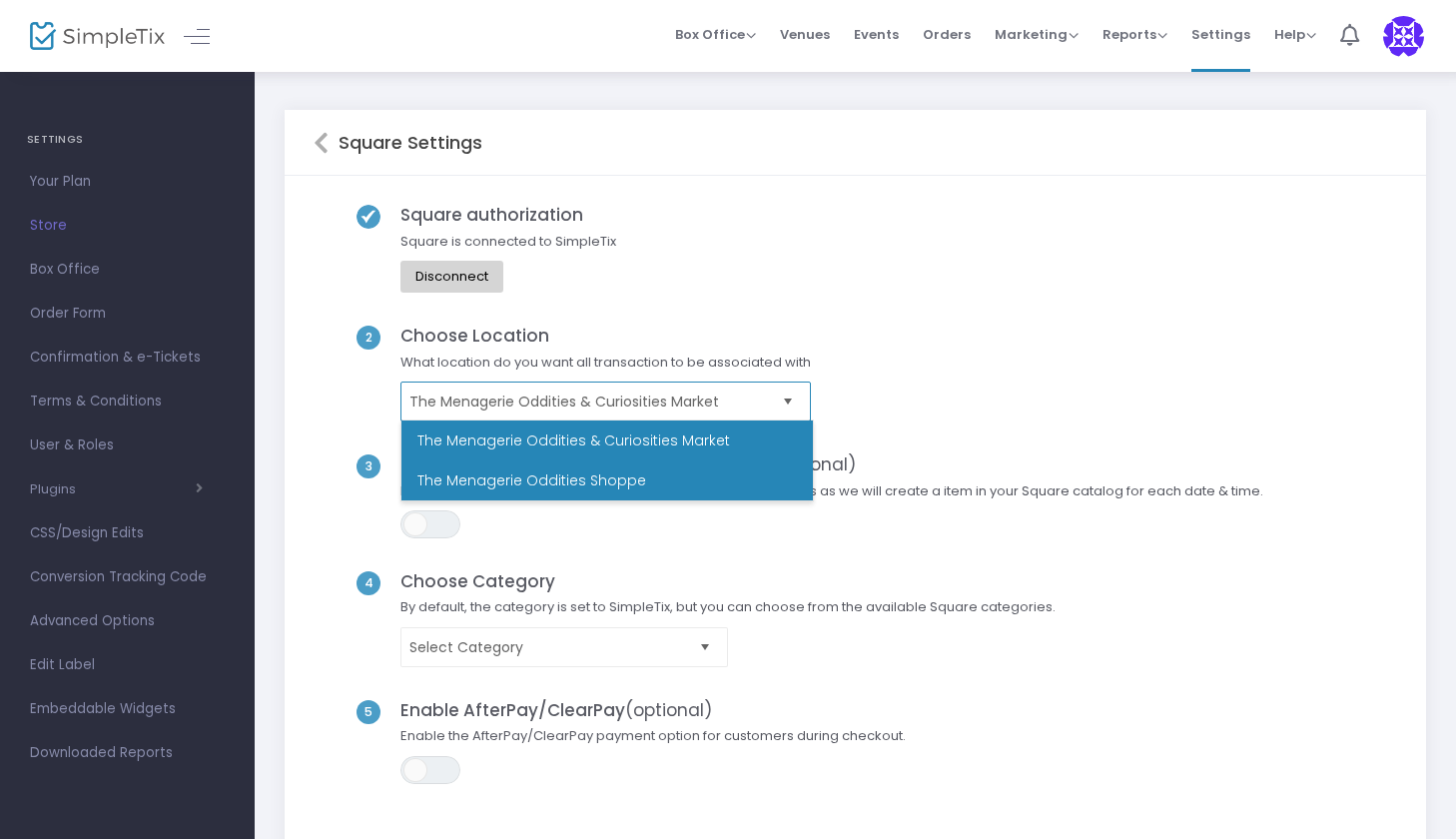 click on "The Menagerie Oddities Shoppe" at bounding box center [607, 480] 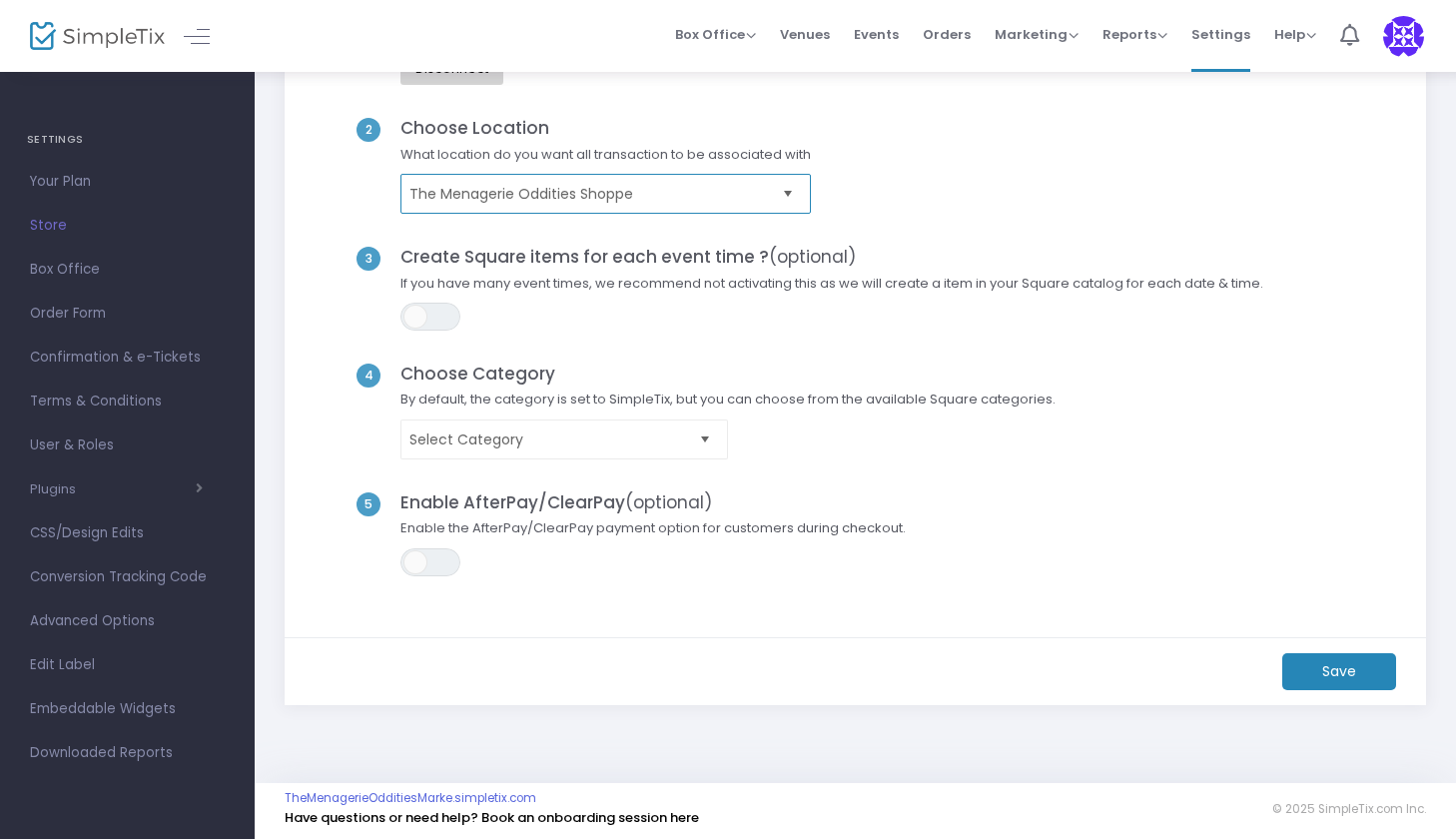 scroll, scrollTop: 207, scrollLeft: 0, axis: vertical 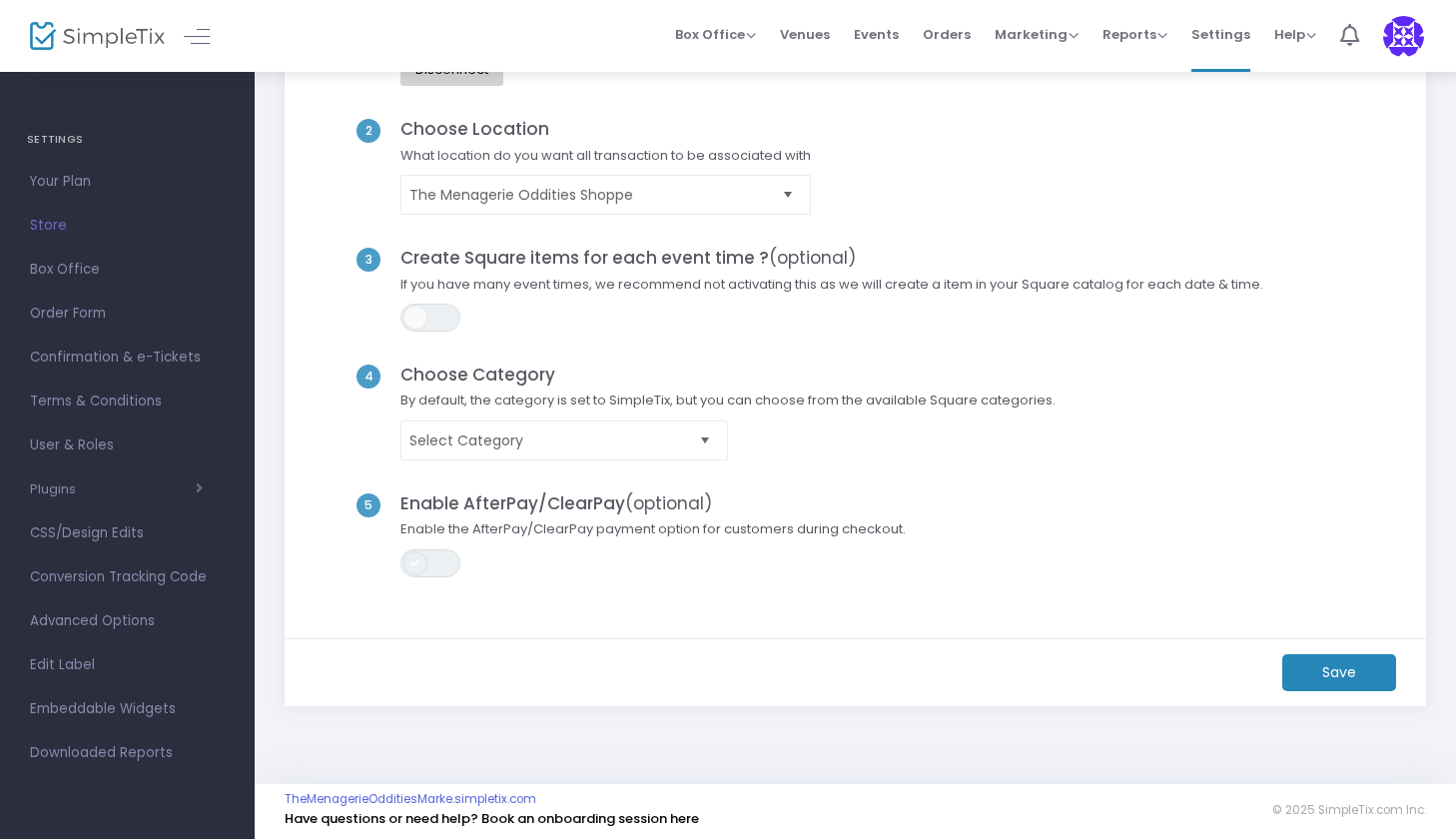 click 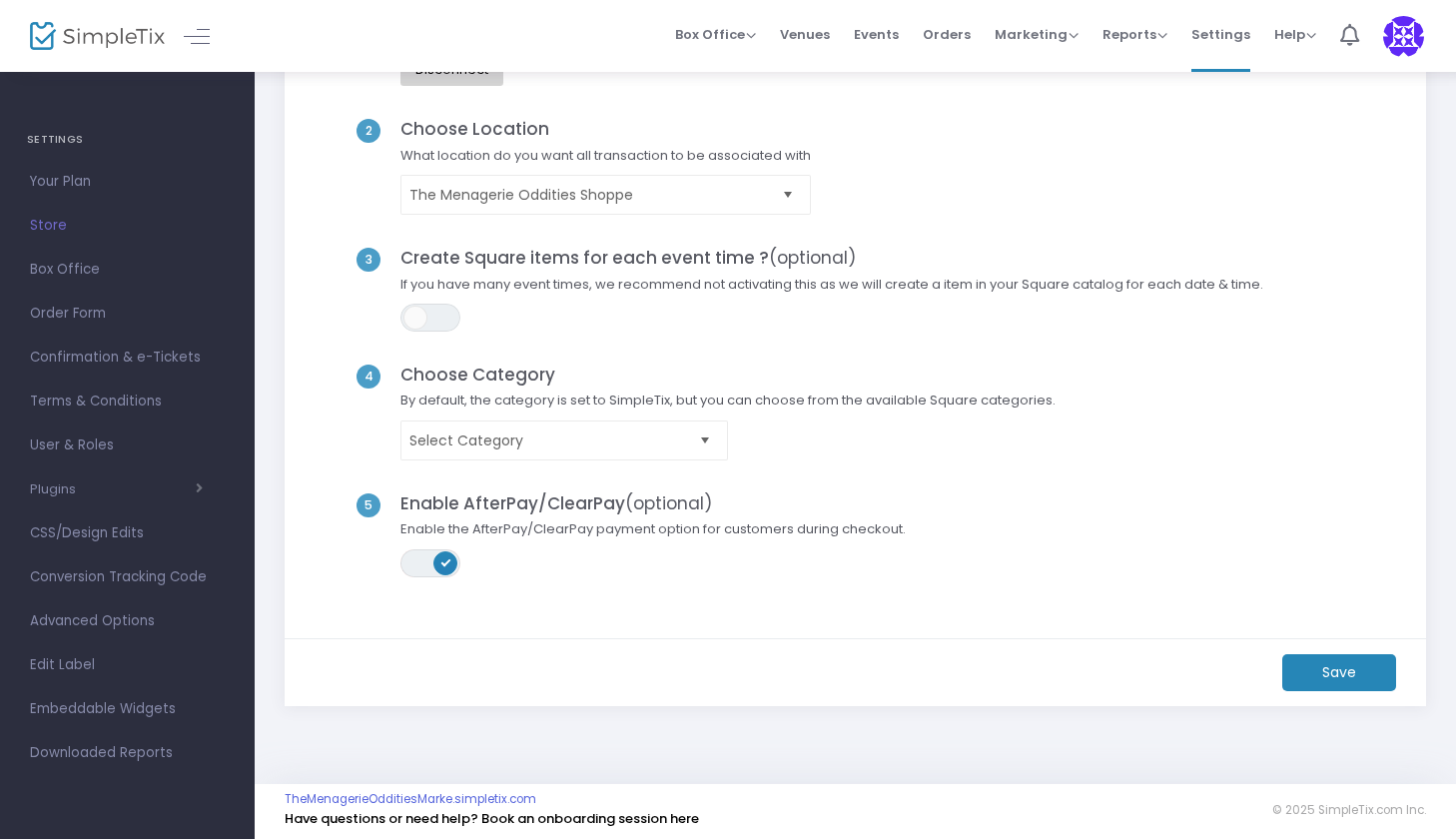 click on "Save" 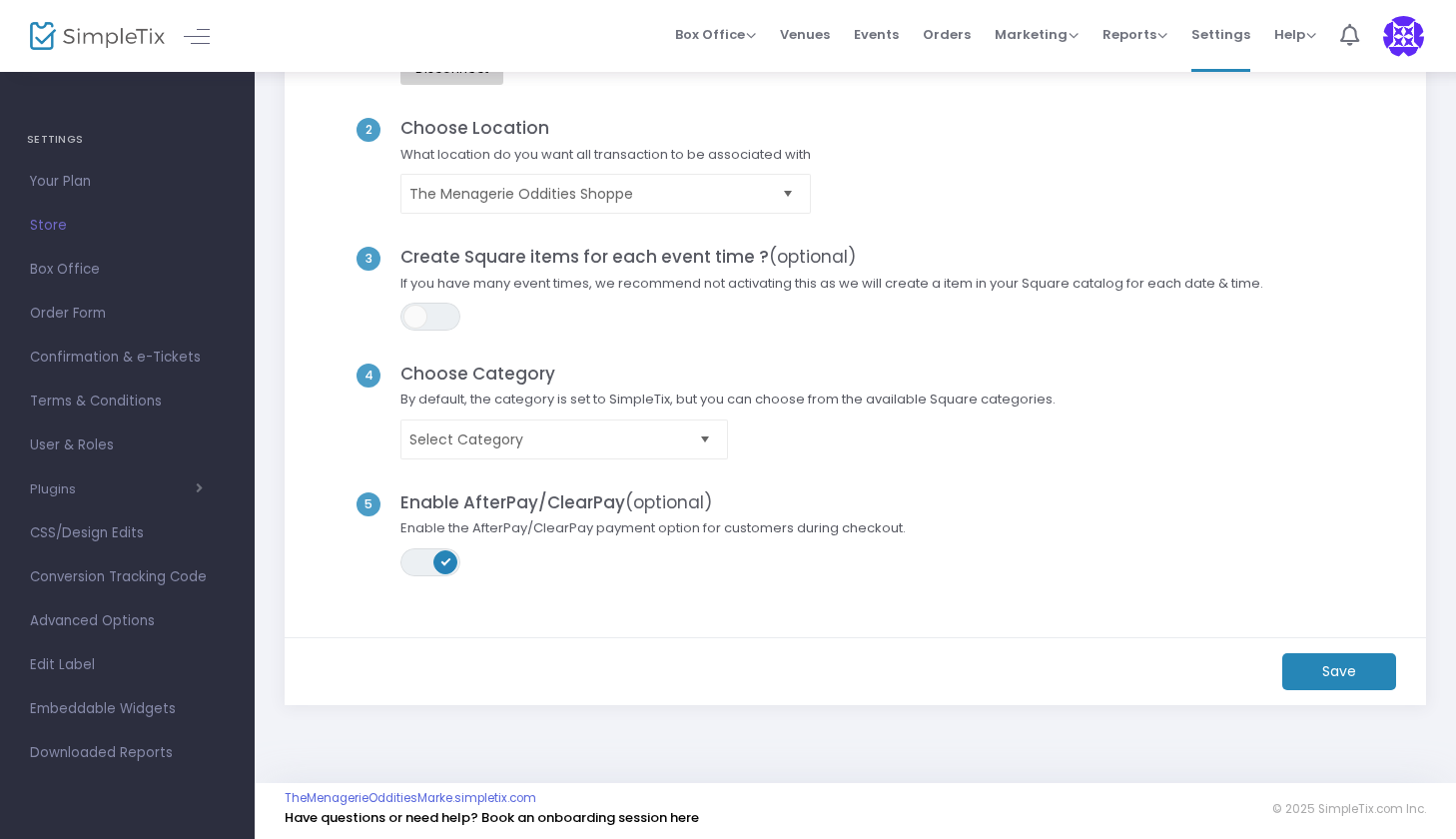 scroll, scrollTop: 207, scrollLeft: 0, axis: vertical 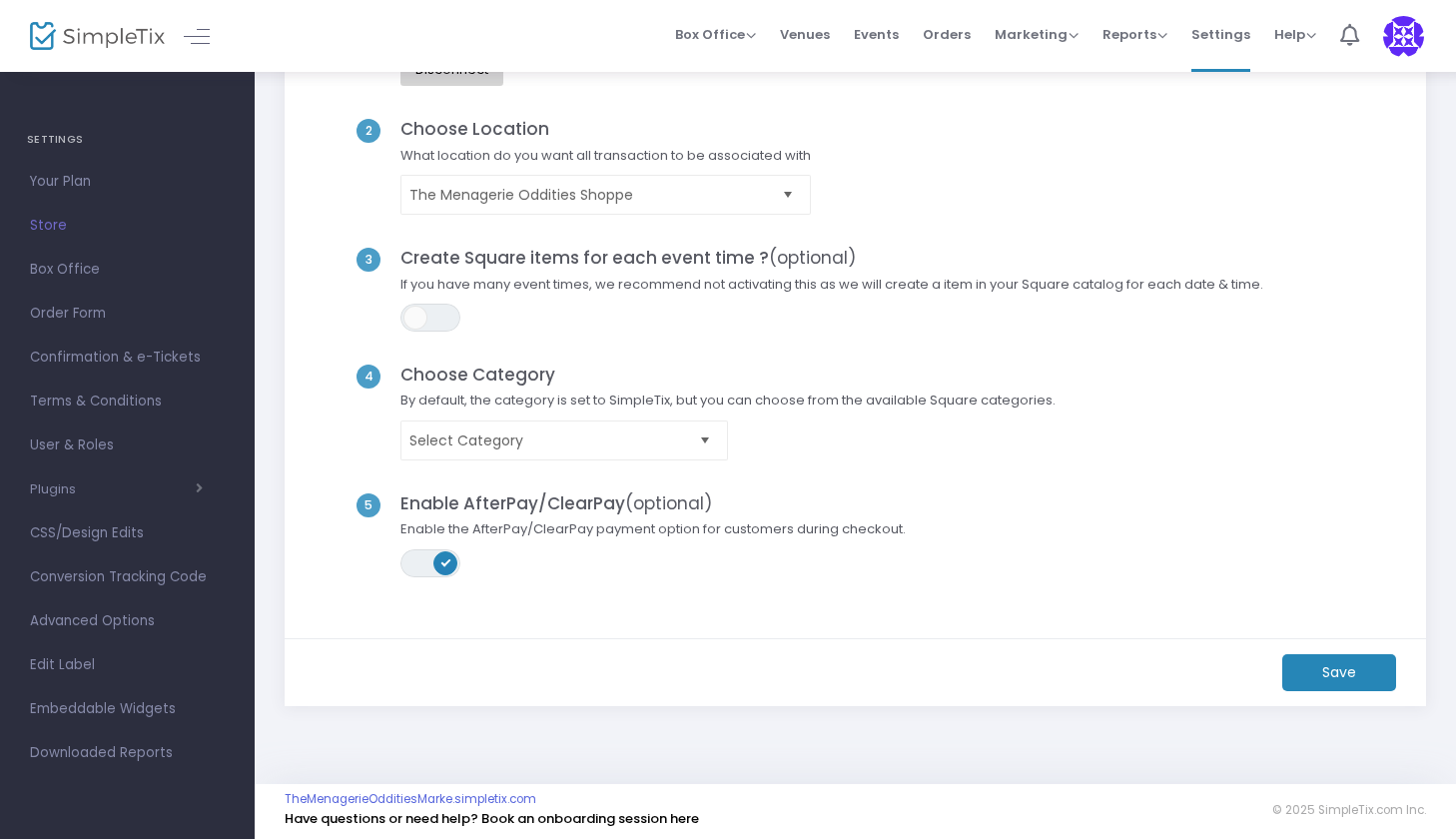 click on "Save" 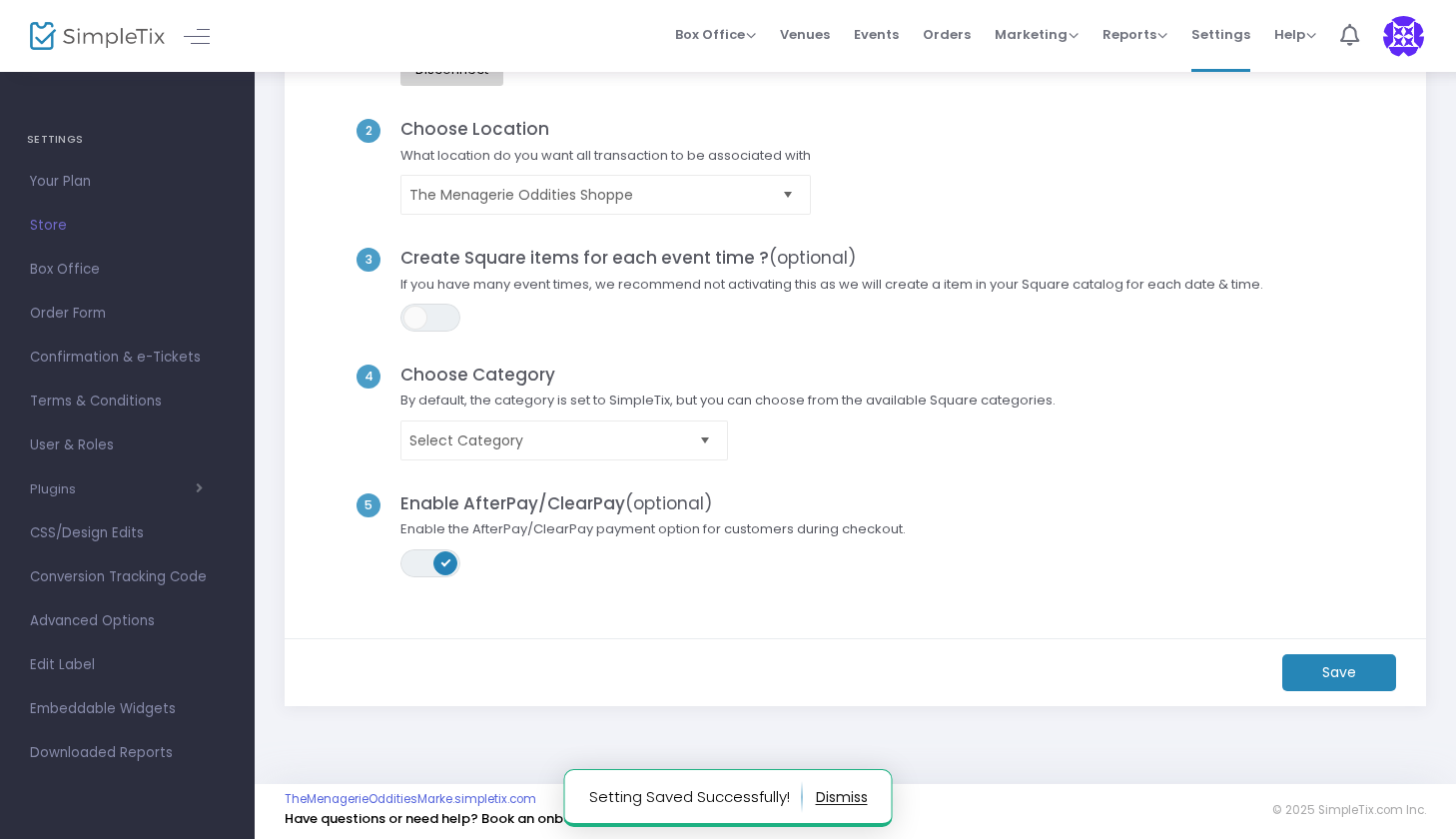 click 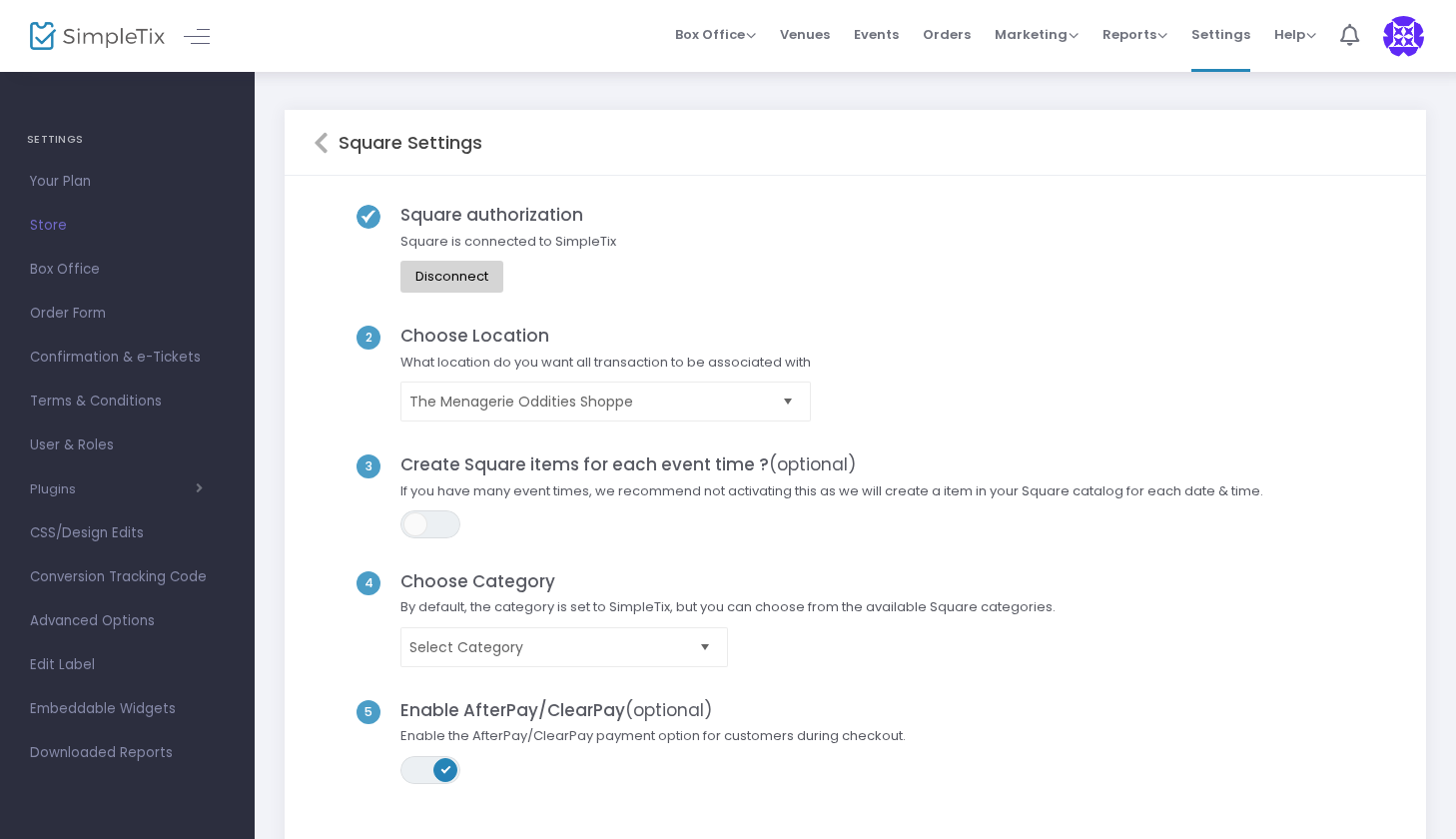 scroll, scrollTop: 0, scrollLeft: 0, axis: both 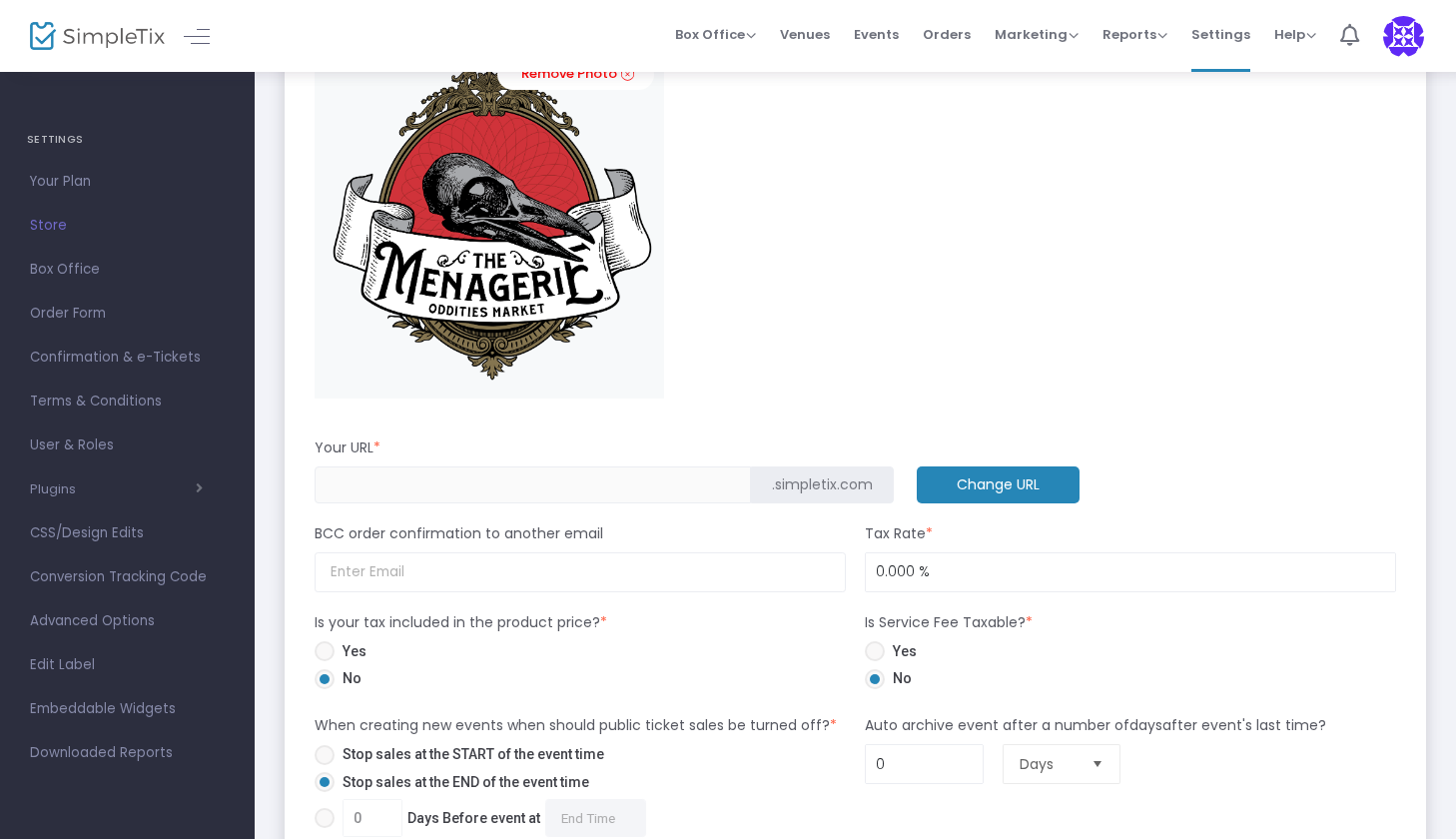 click on "Change URL" 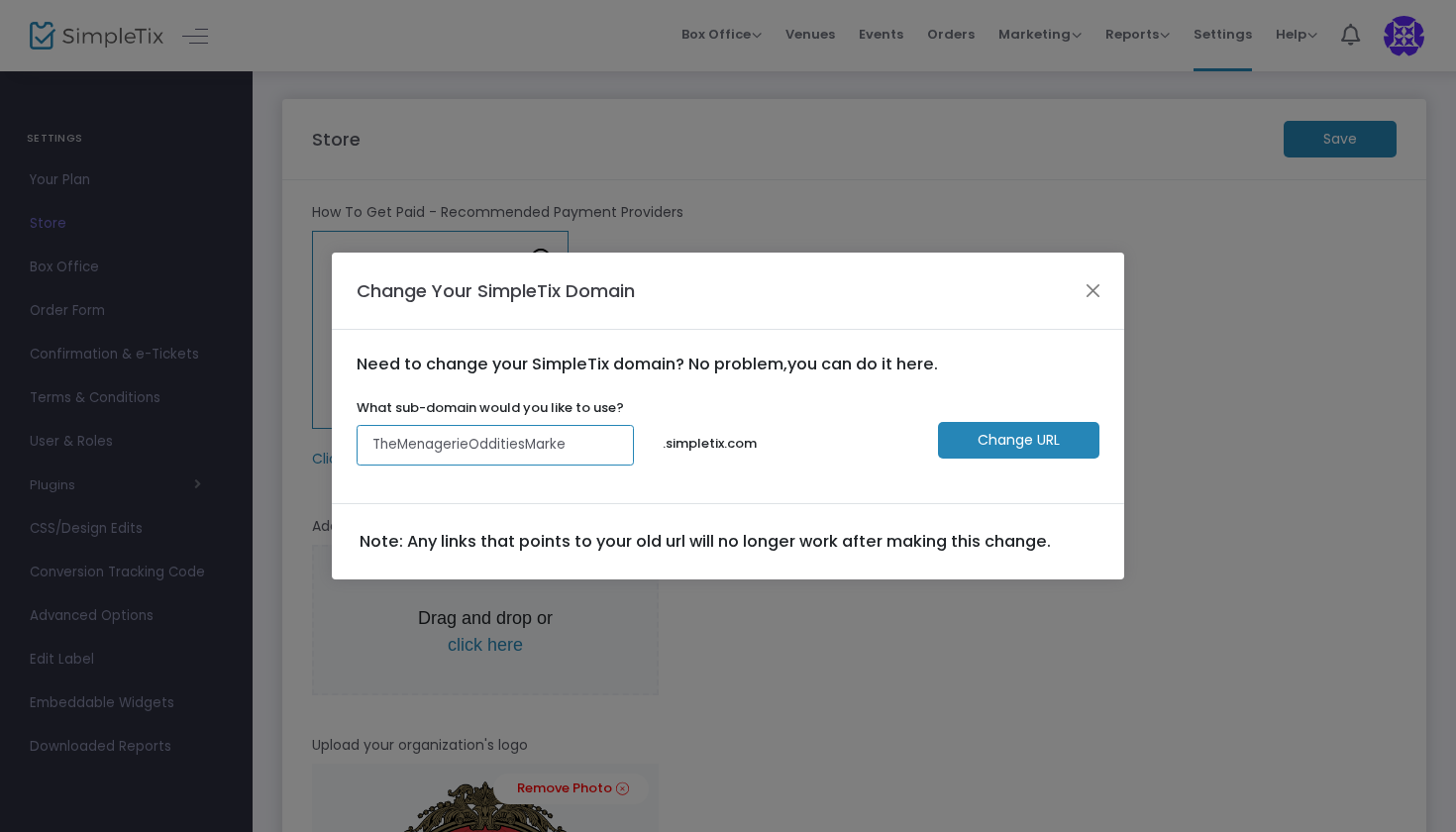 click on "TheMenagerieOdditiesMarke" 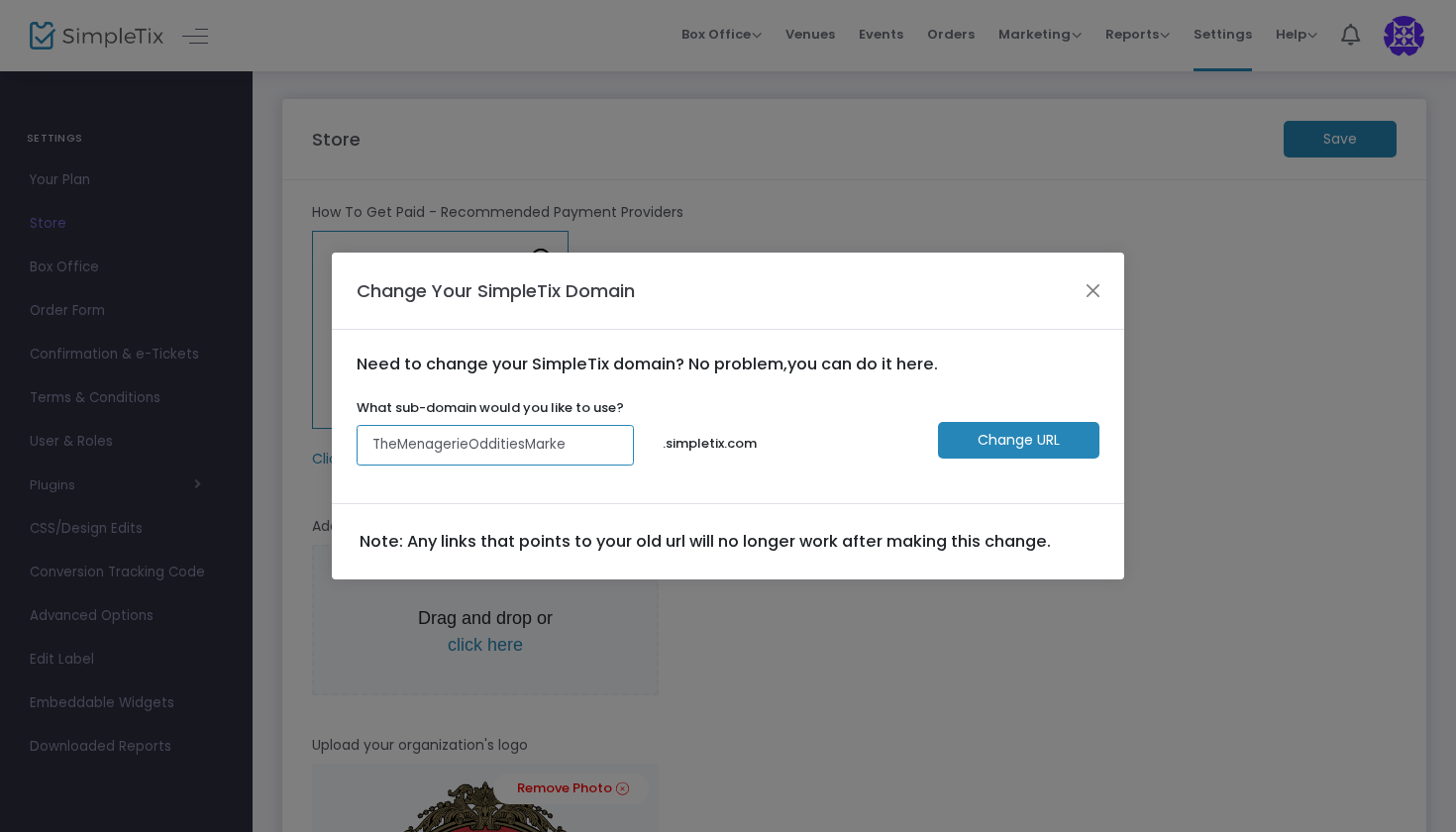 drag, startPoint x: 574, startPoint y: 448, endPoint x: 351, endPoint y: 428, distance: 223.89506 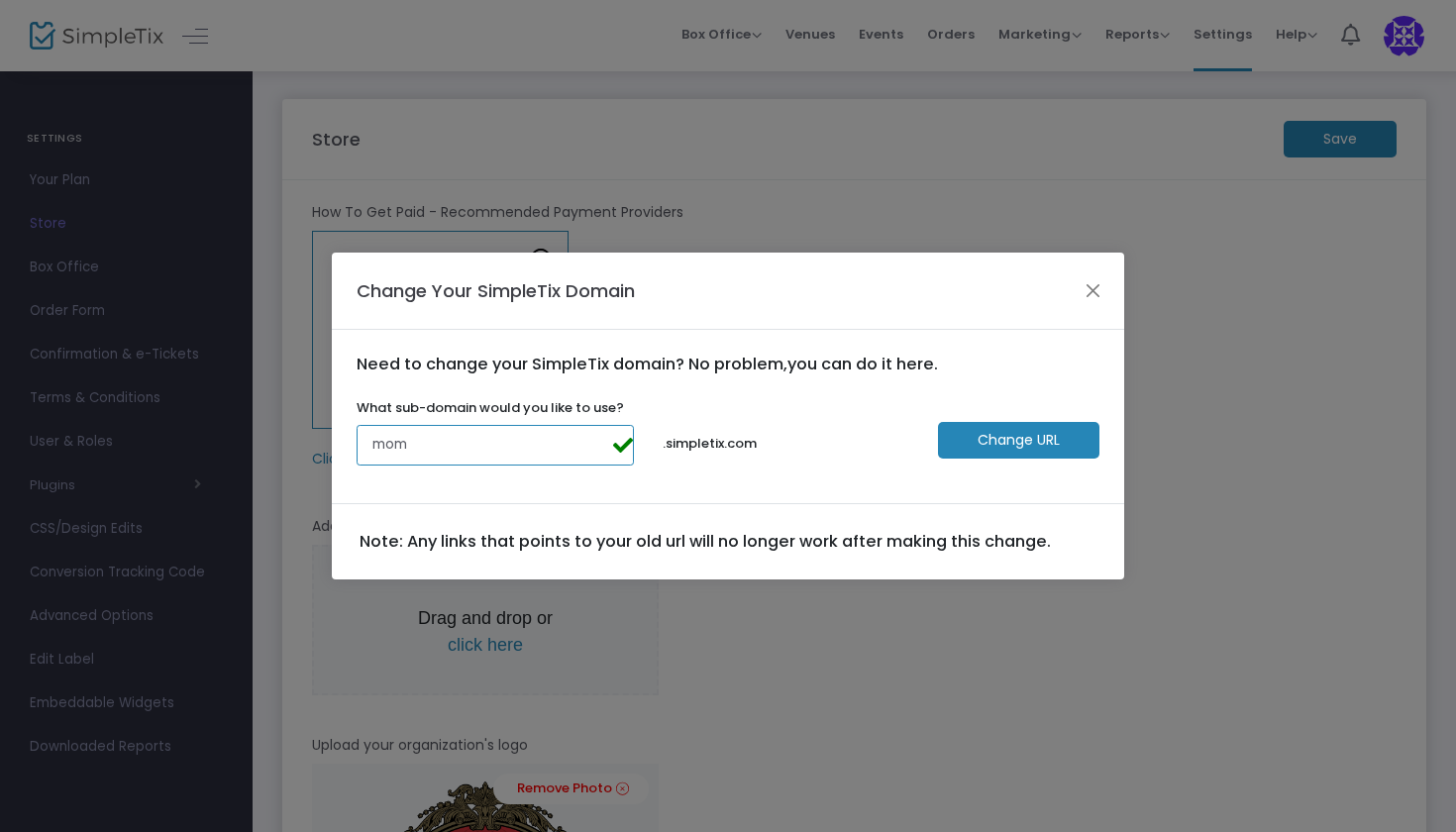 drag, startPoint x: 351, startPoint y: 428, endPoint x: 473, endPoint y: 449, distance: 123.794184 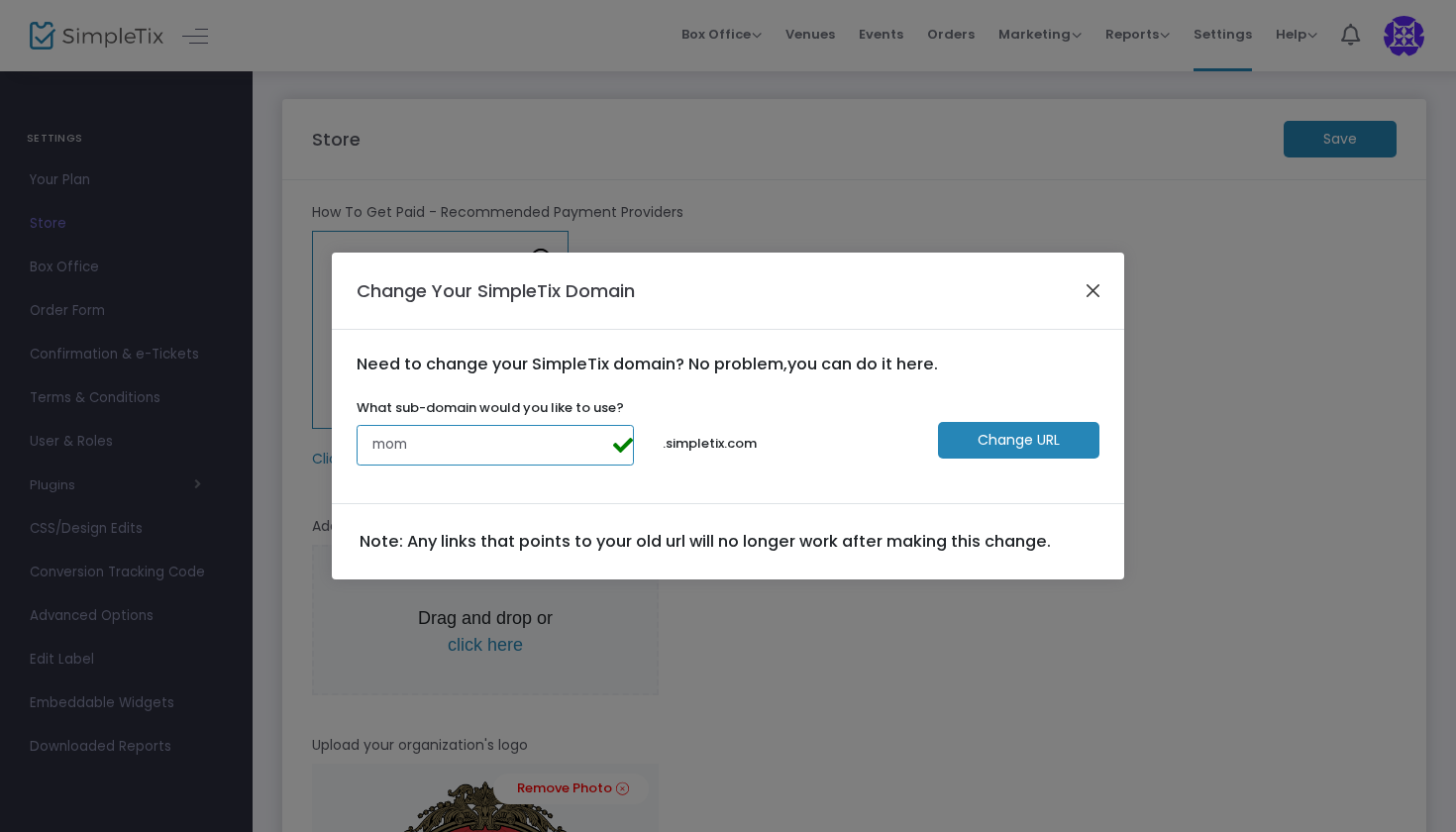 type on "mom" 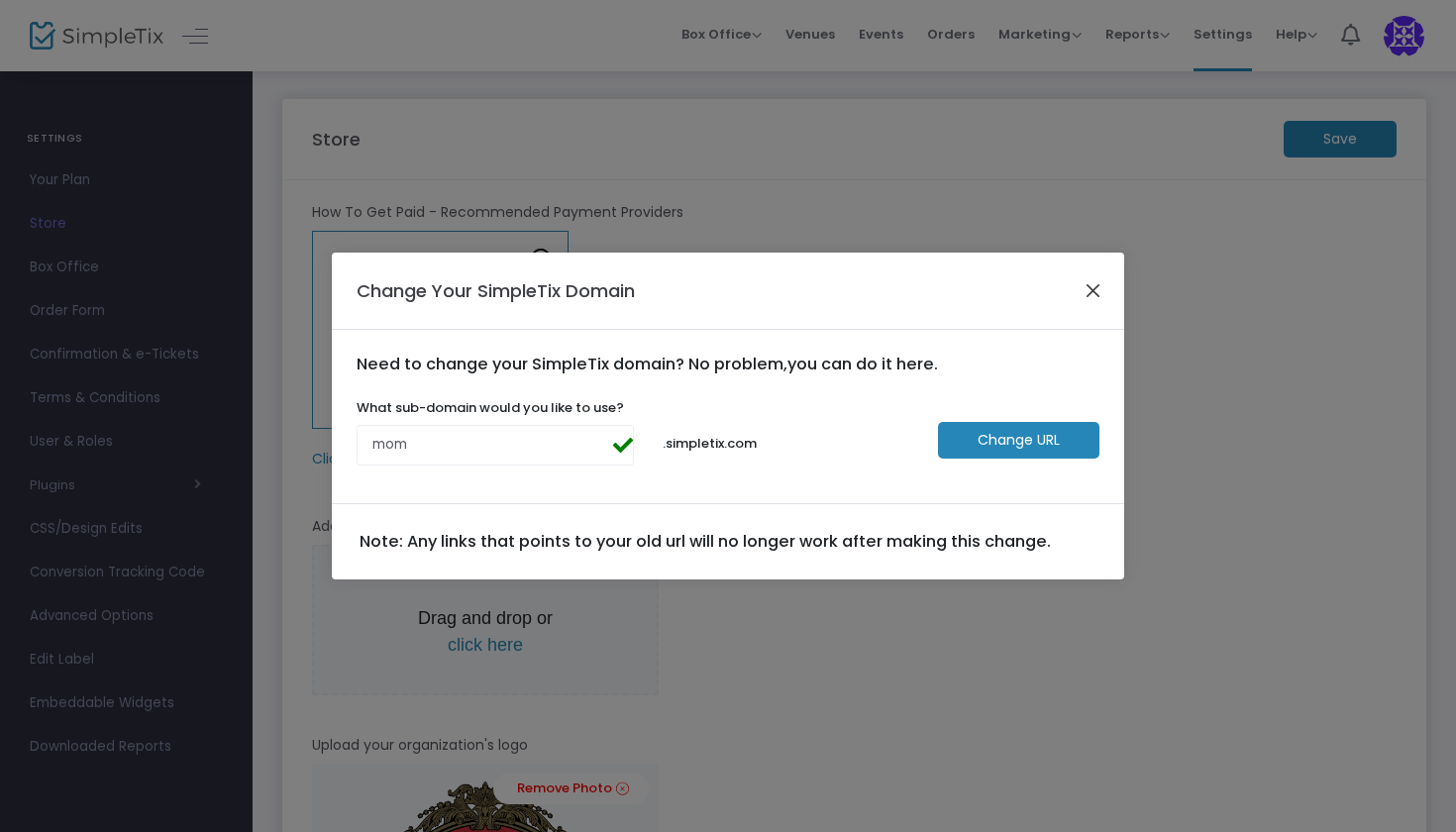 click 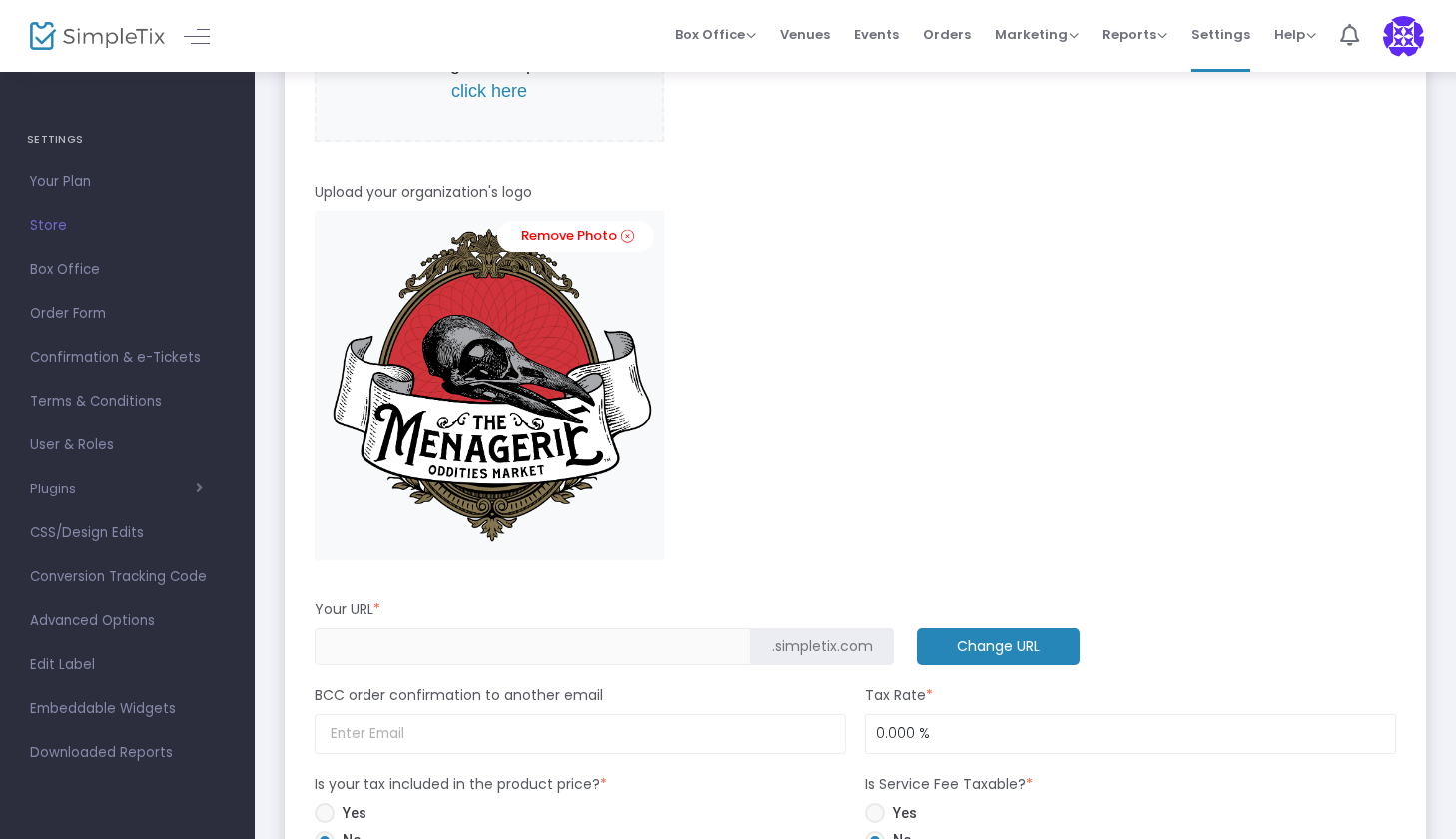 scroll, scrollTop: 574, scrollLeft: 0, axis: vertical 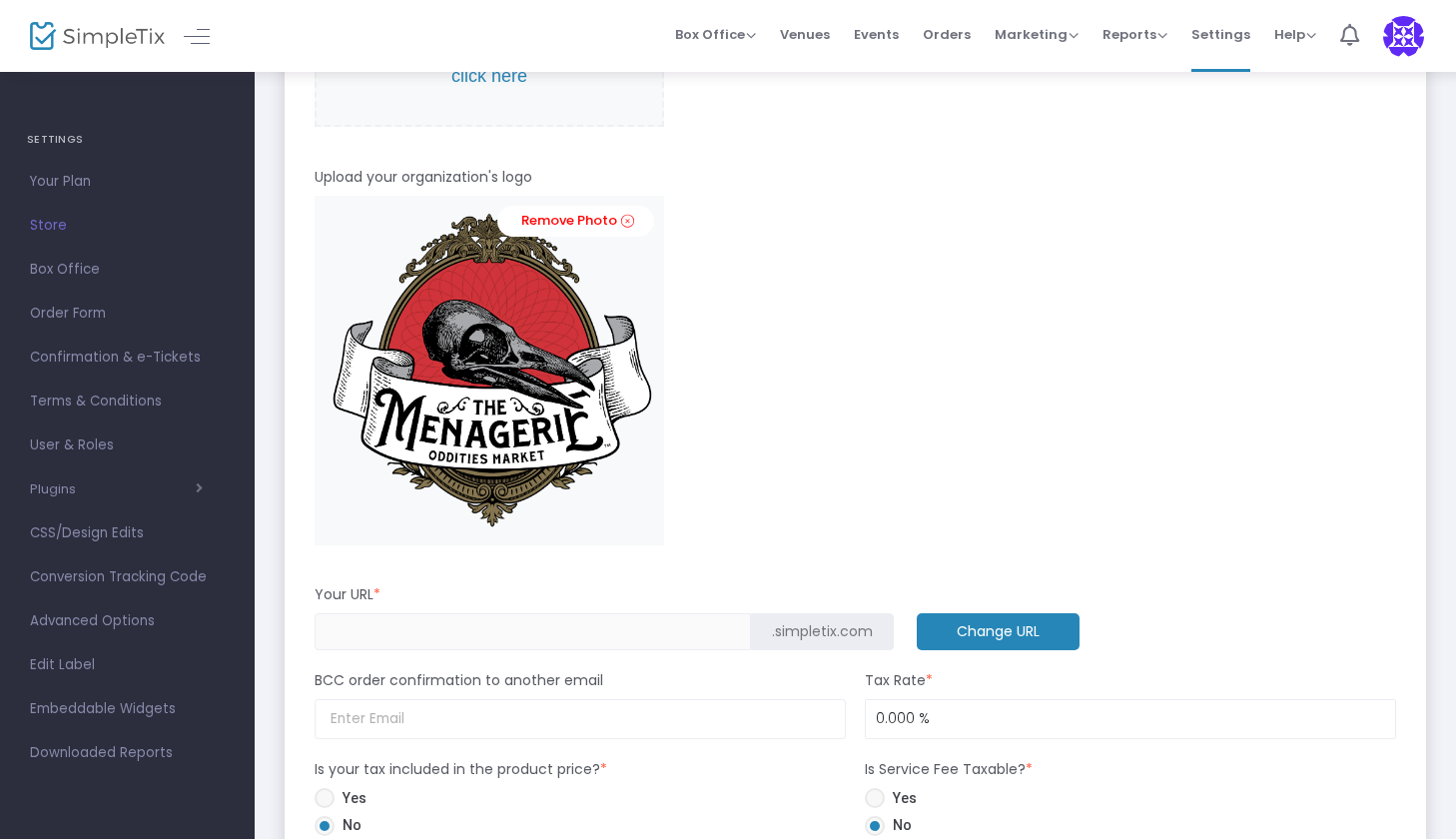 click on "Change URL" 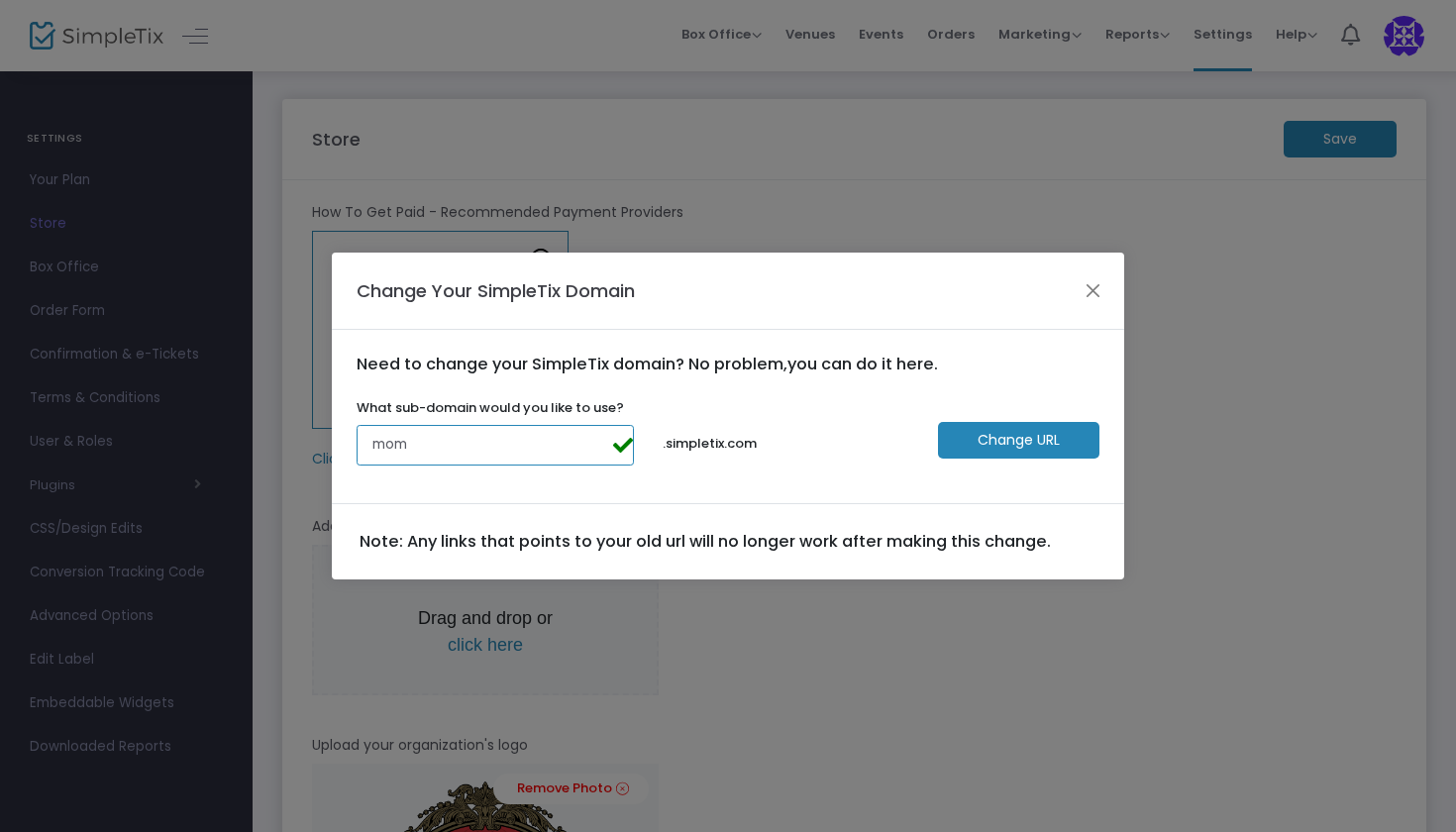 click on "mom" 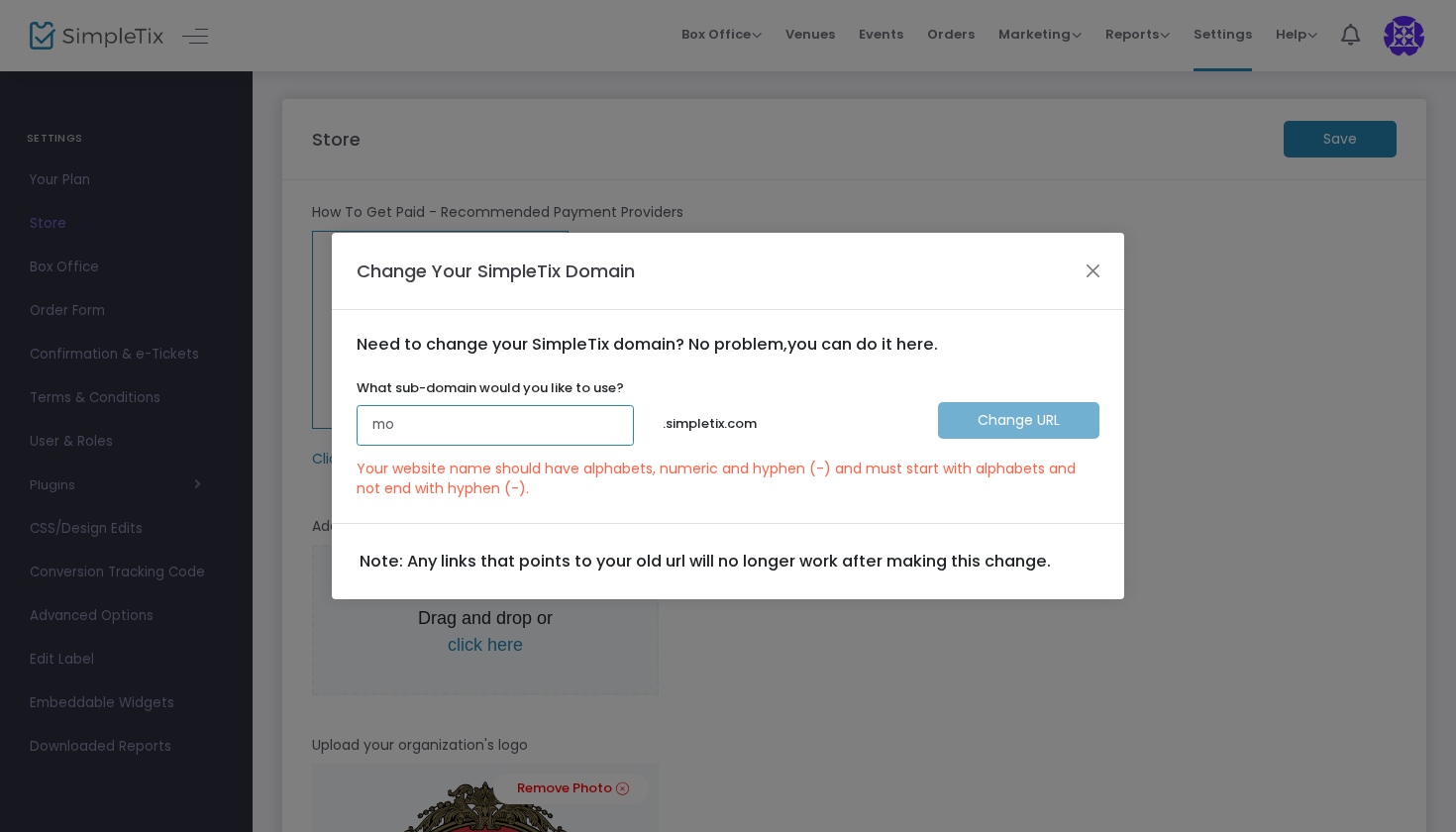 type on "m" 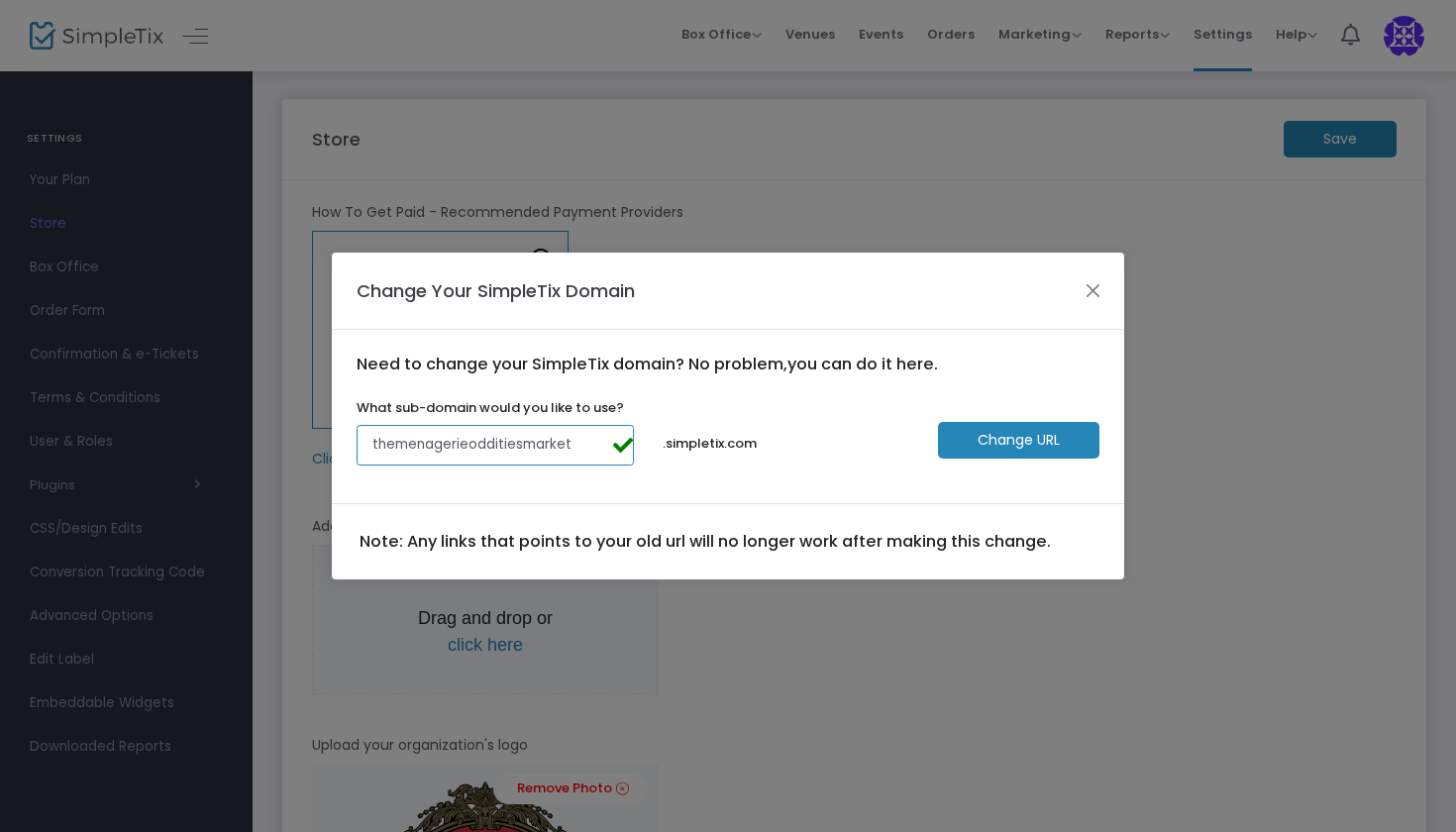 type on "themenagerieodditiesmarket" 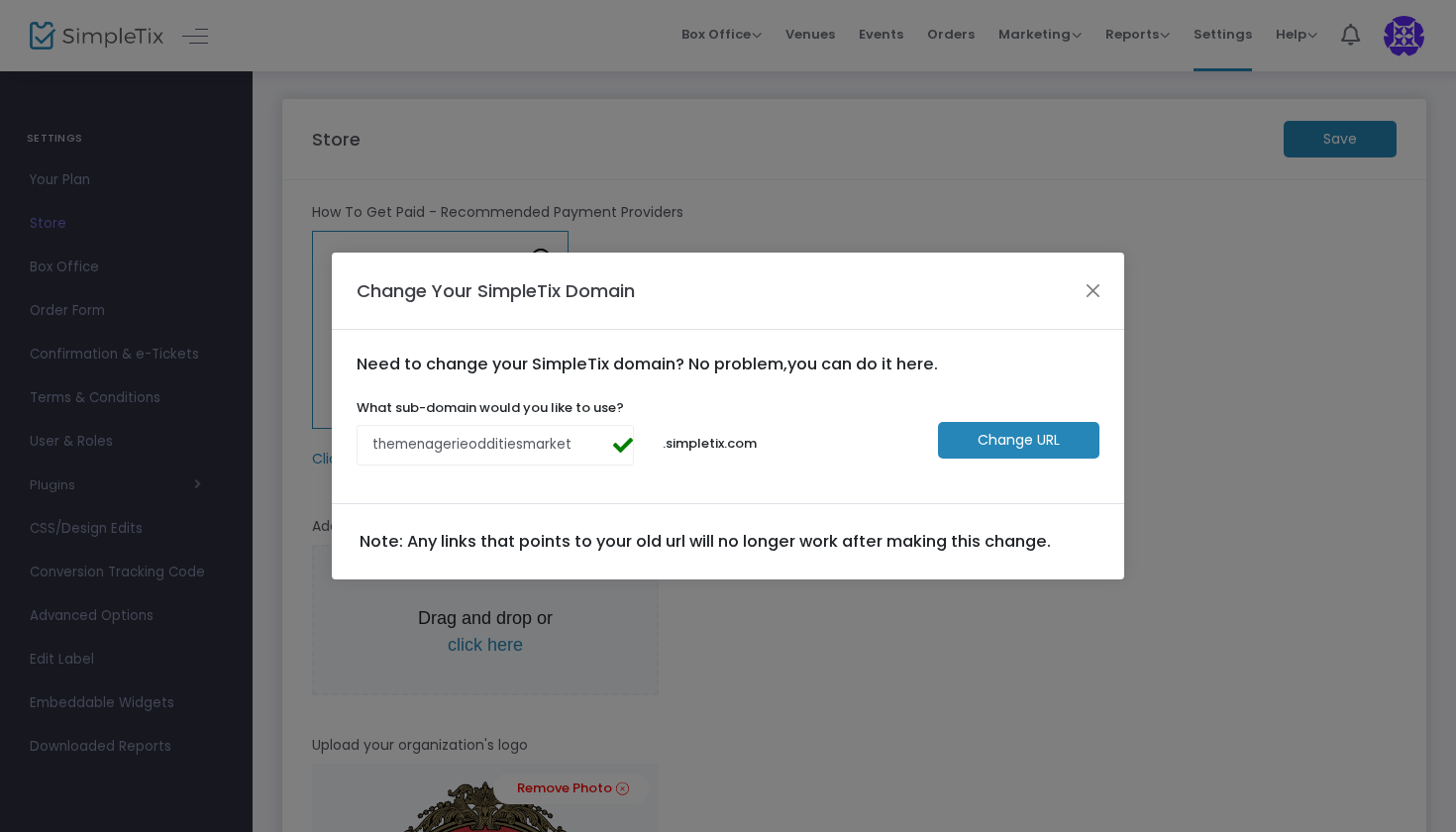 click on "Change URL" 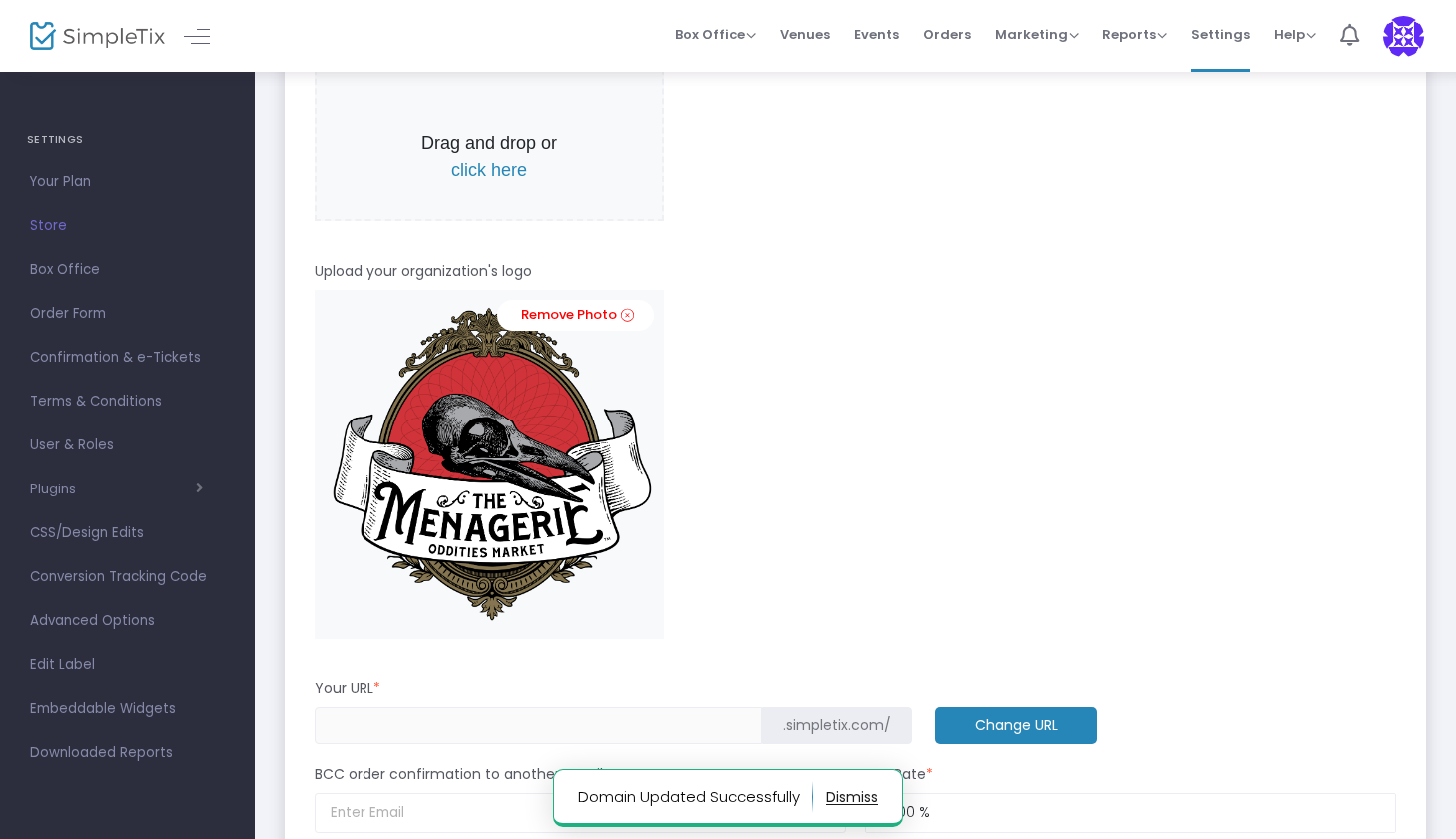 scroll, scrollTop: 762, scrollLeft: 0, axis: vertical 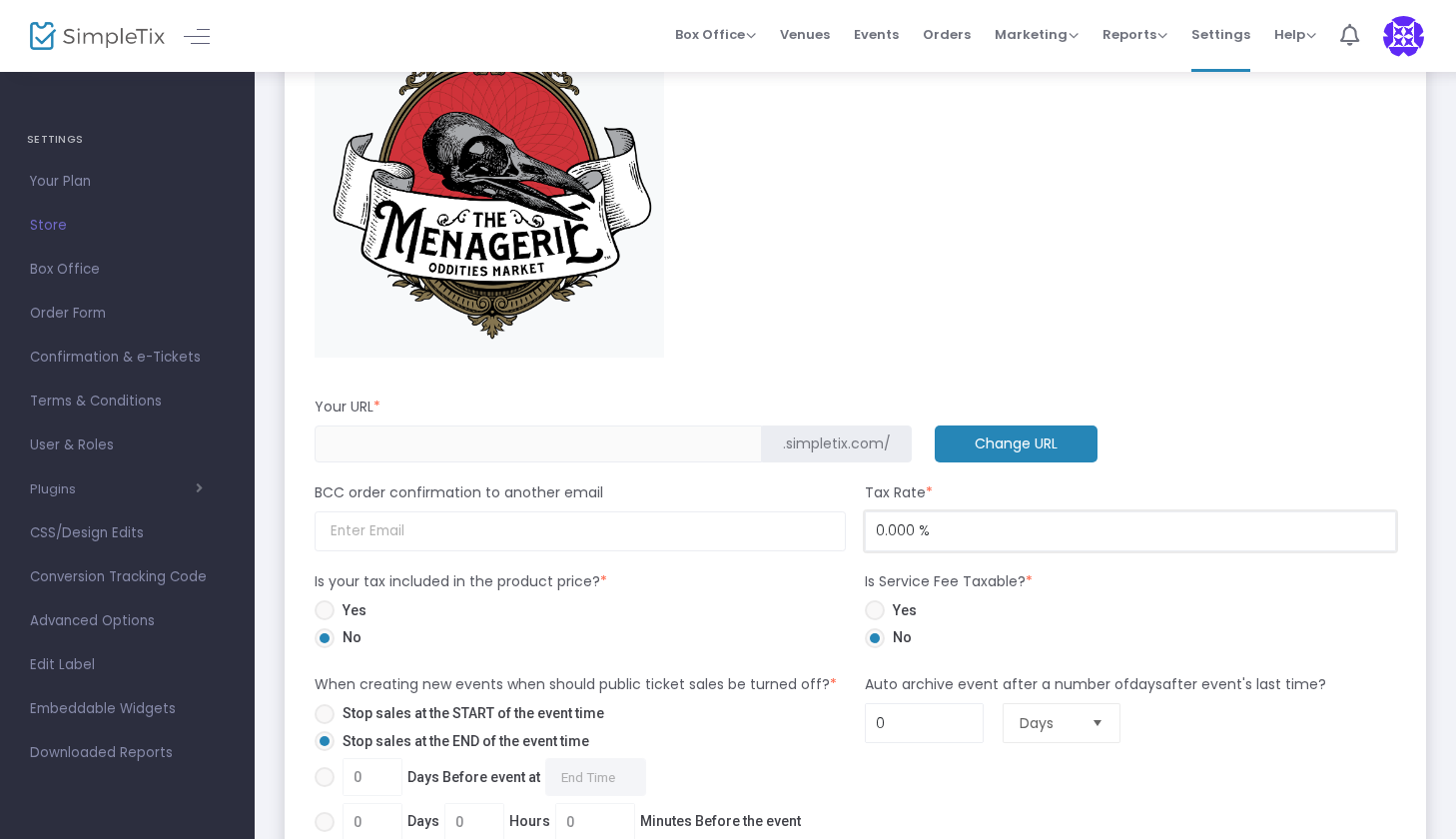 click on "0.000 %" at bounding box center (1130, 531) 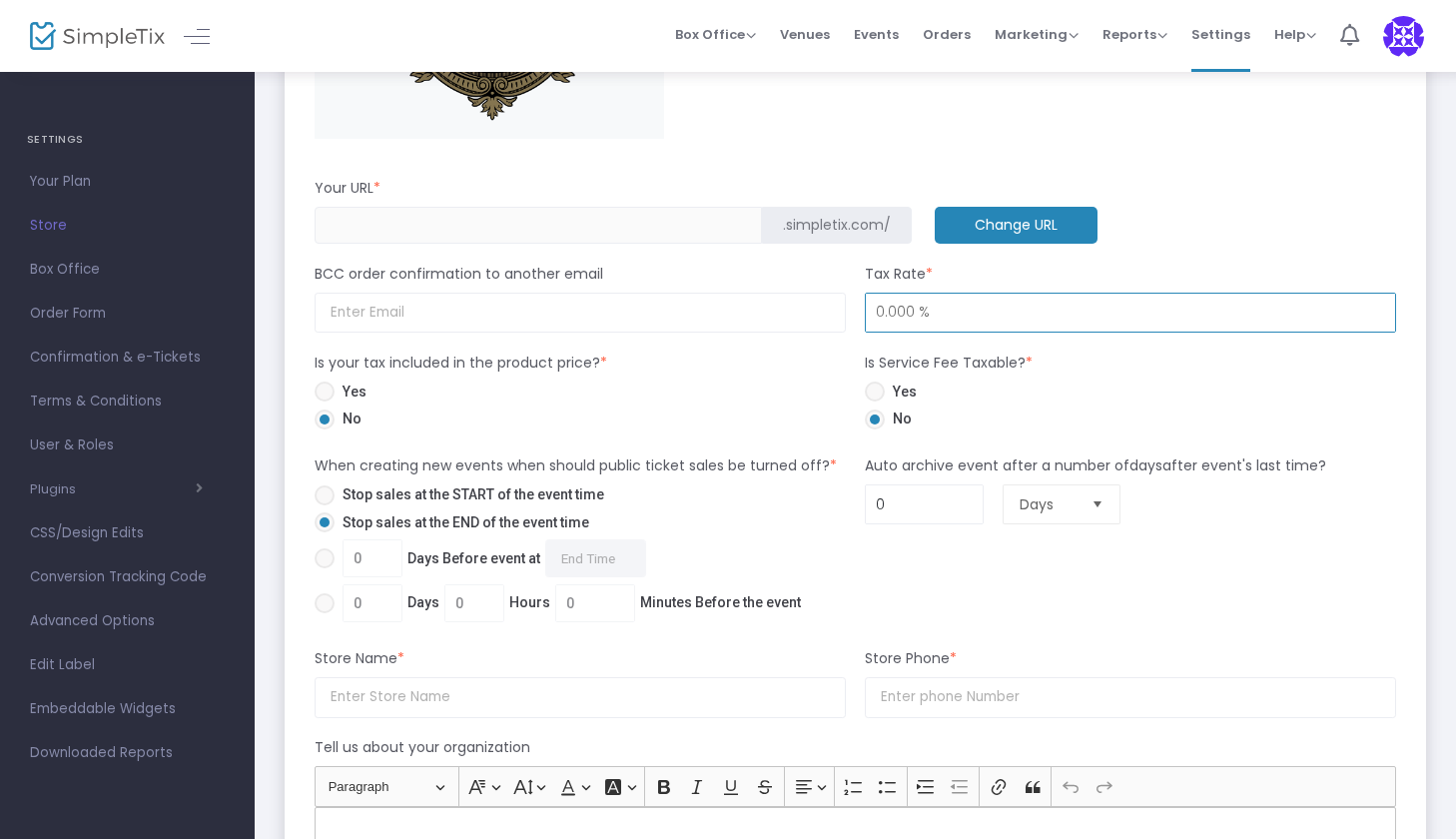 scroll, scrollTop: 988, scrollLeft: 0, axis: vertical 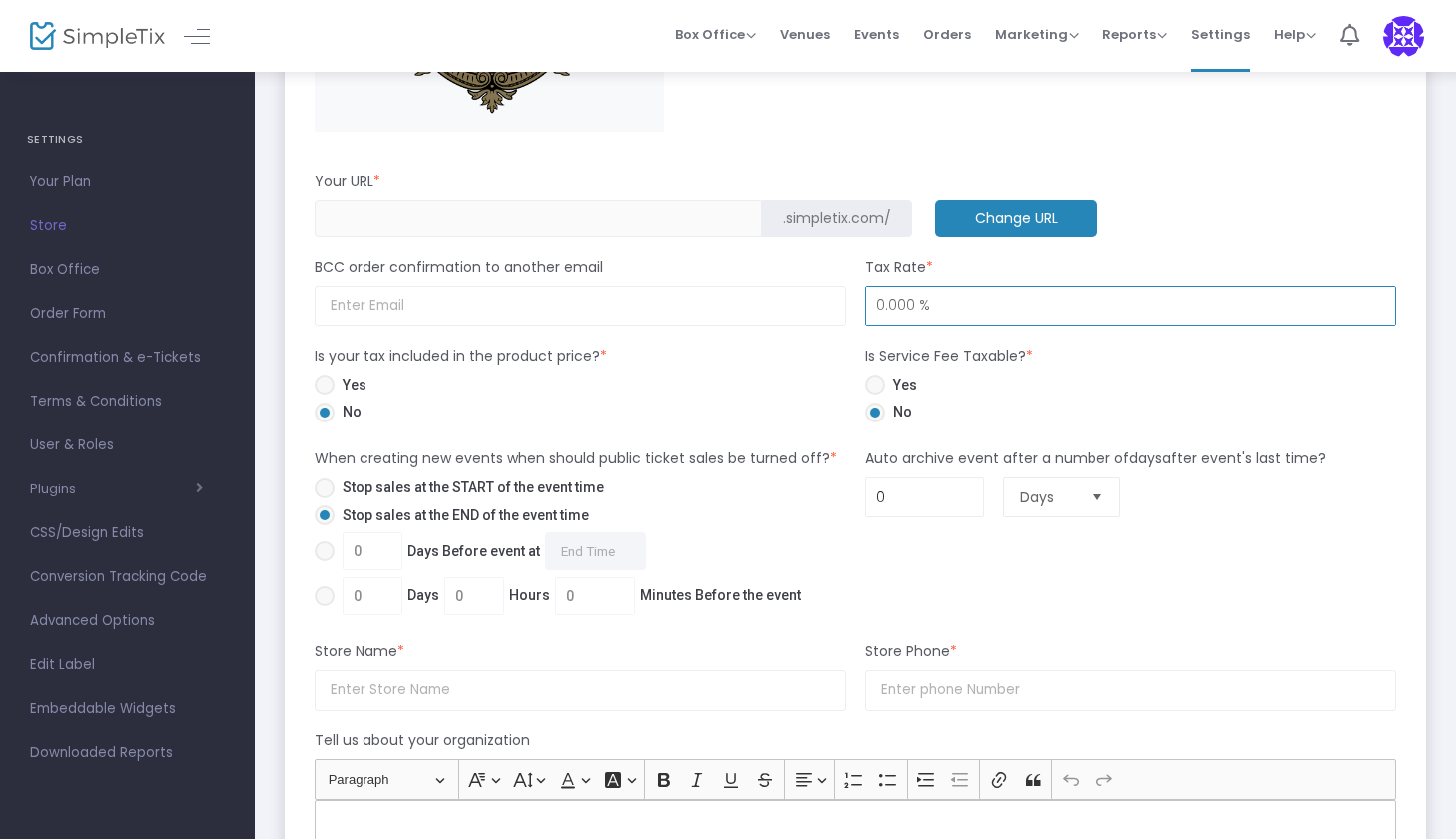 type on "0" 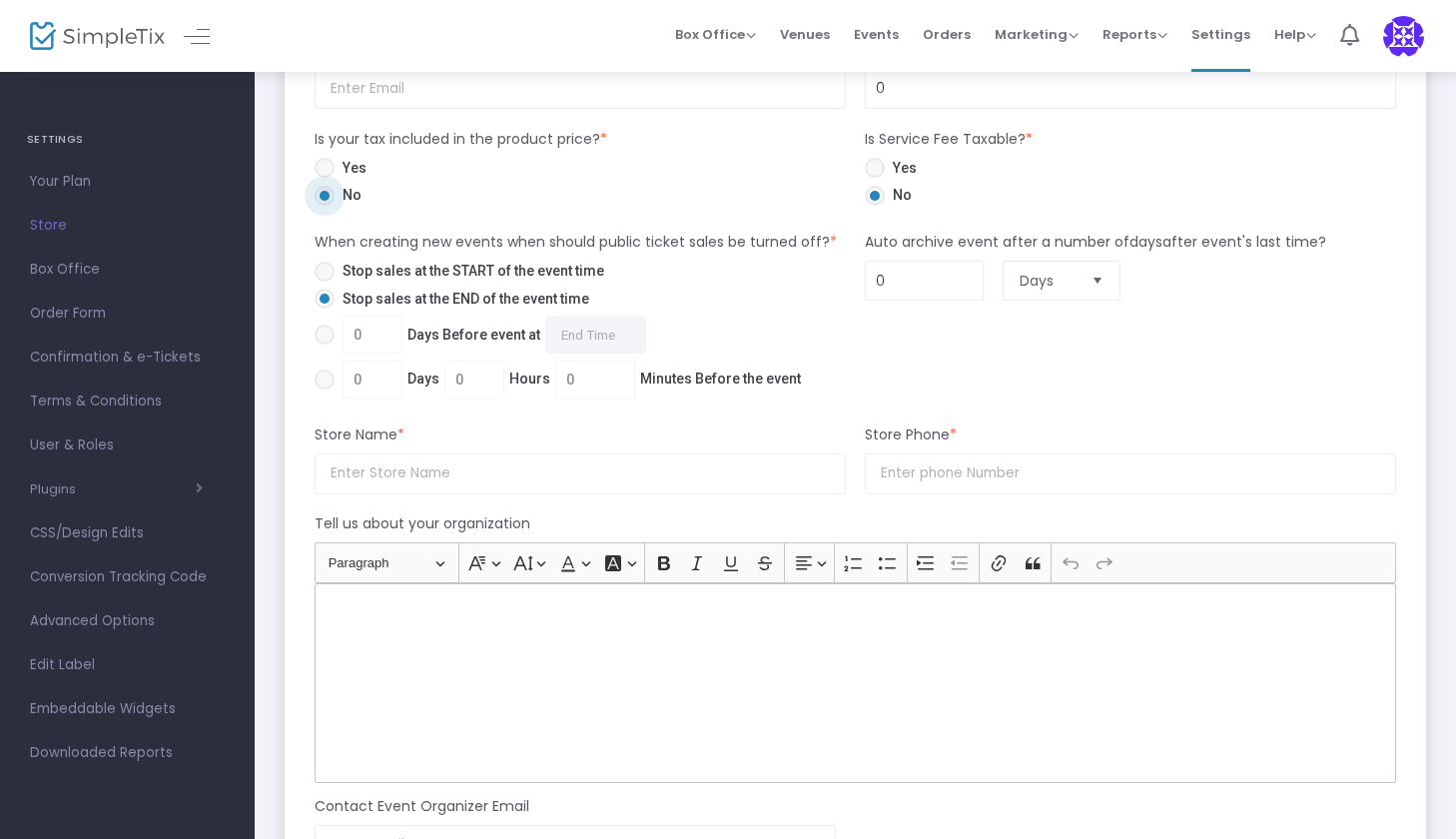 scroll, scrollTop: 1216, scrollLeft: 0, axis: vertical 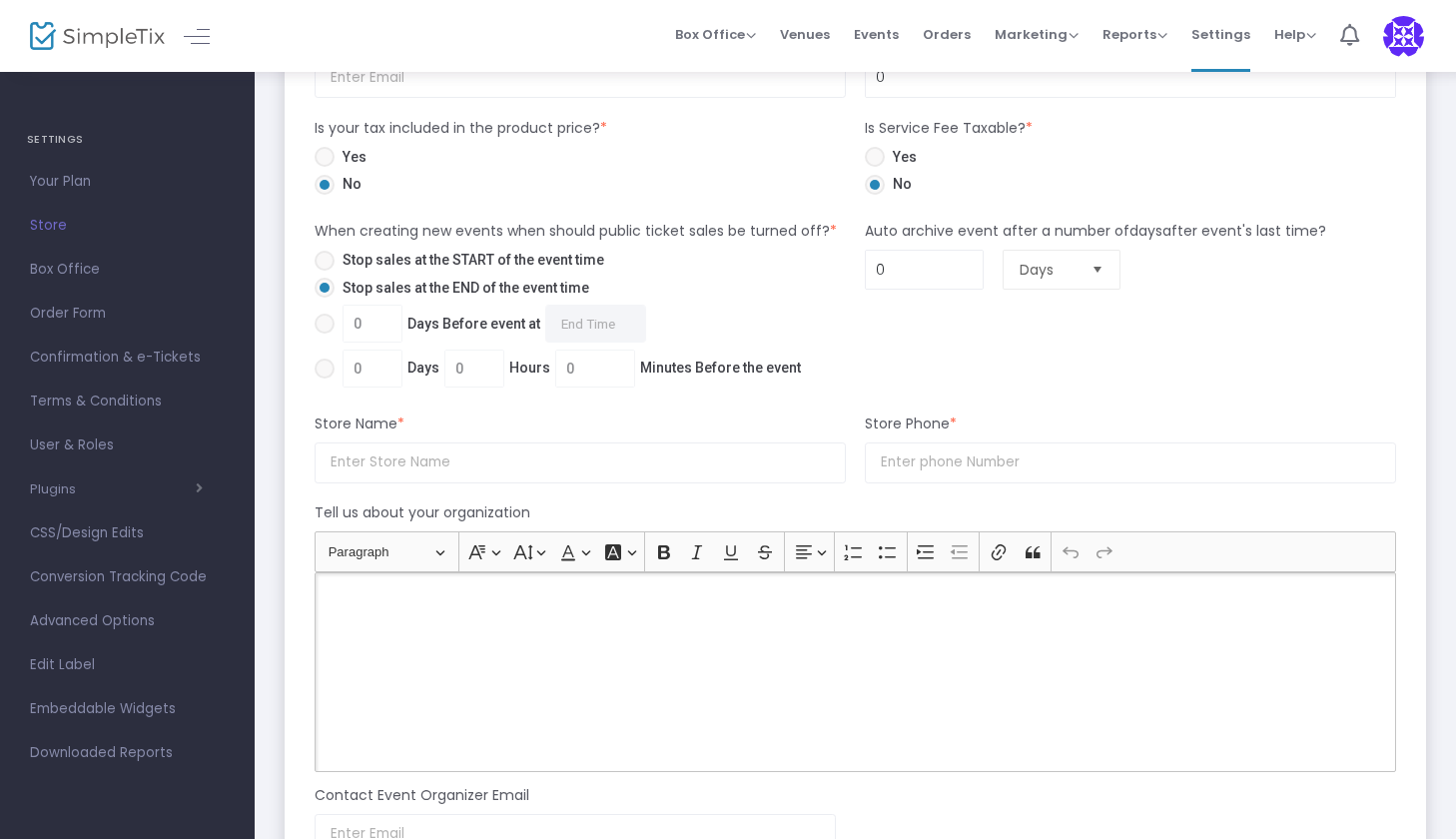 click 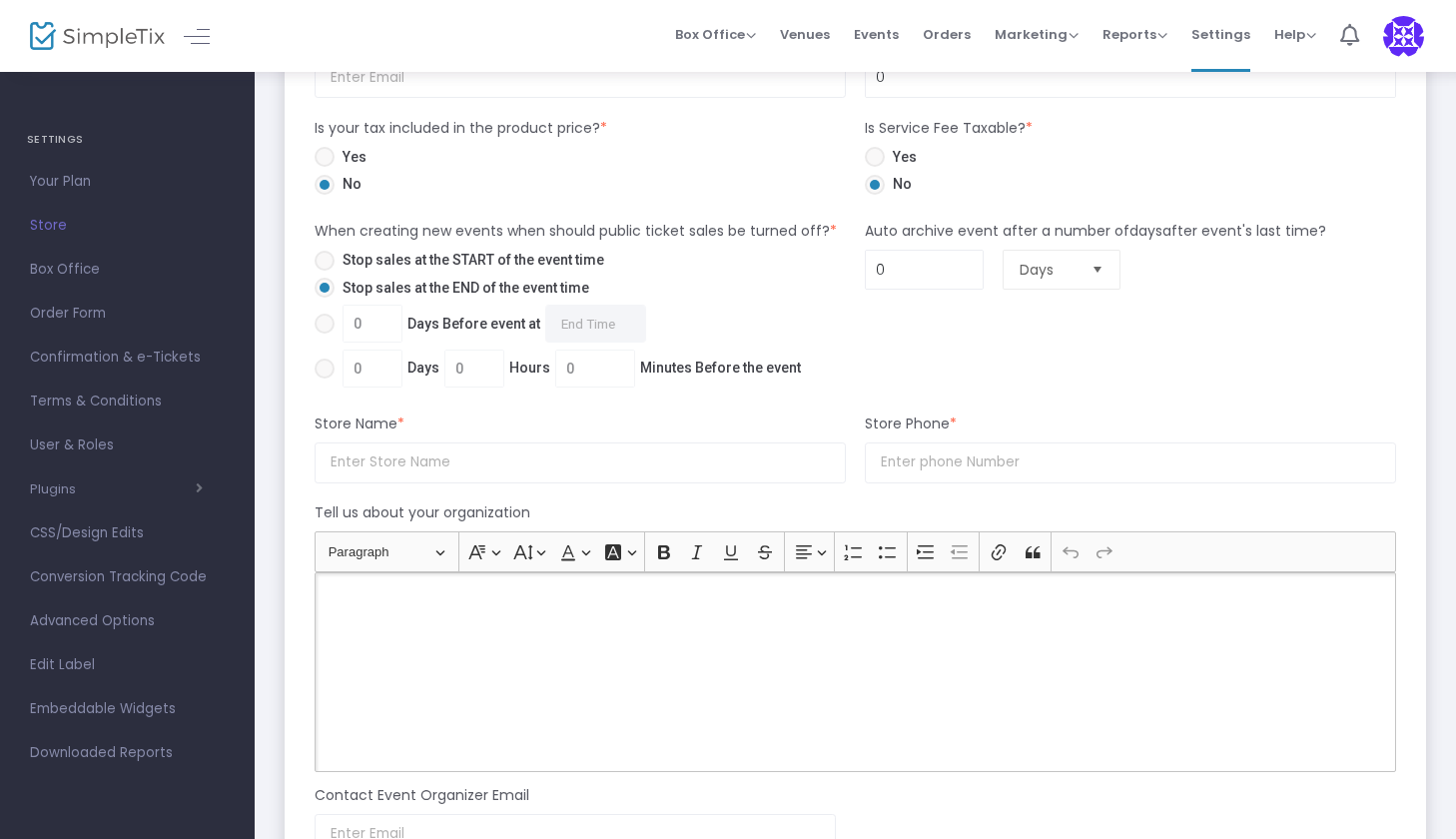 type 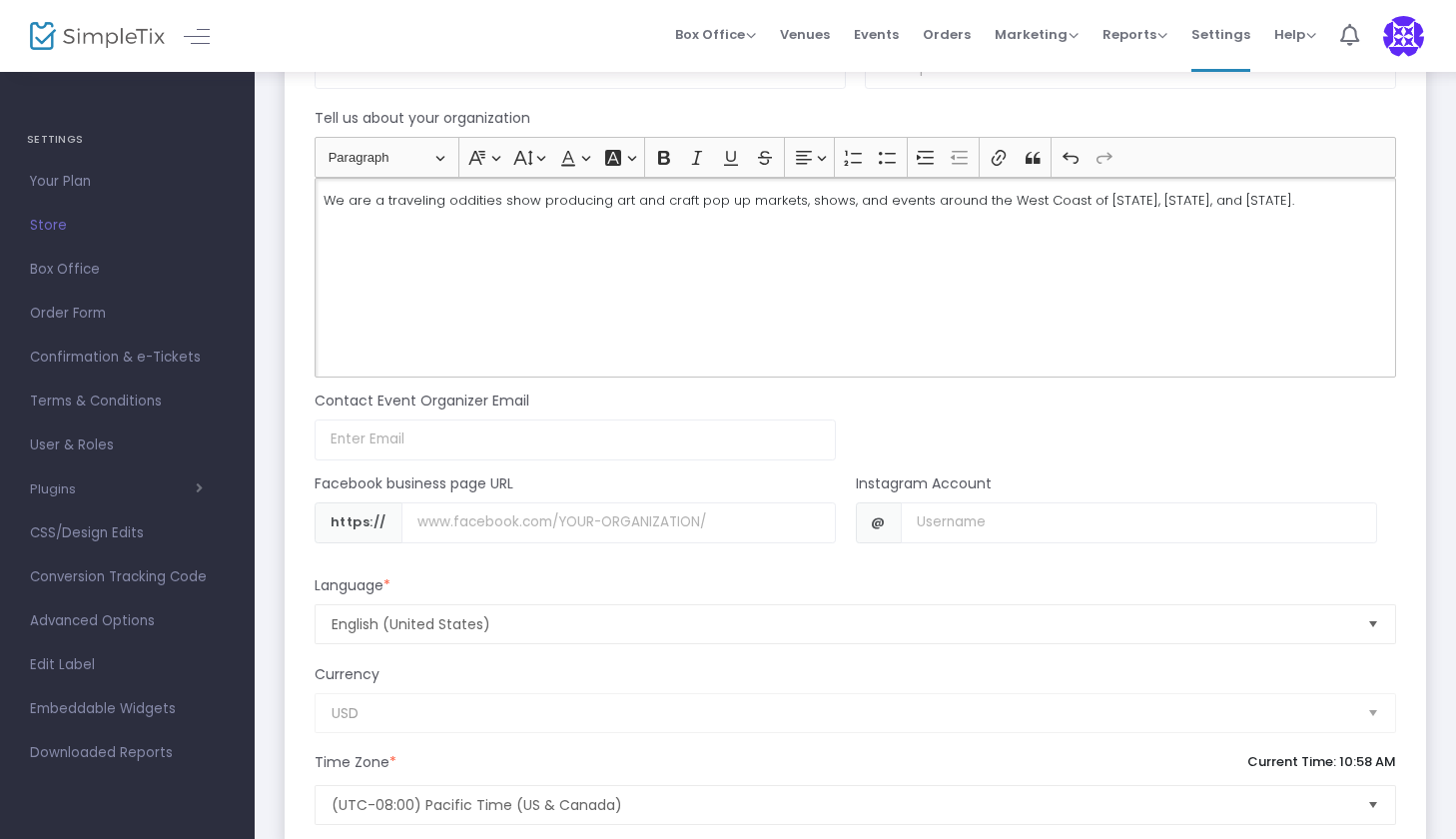 scroll, scrollTop: 1611, scrollLeft: 0, axis: vertical 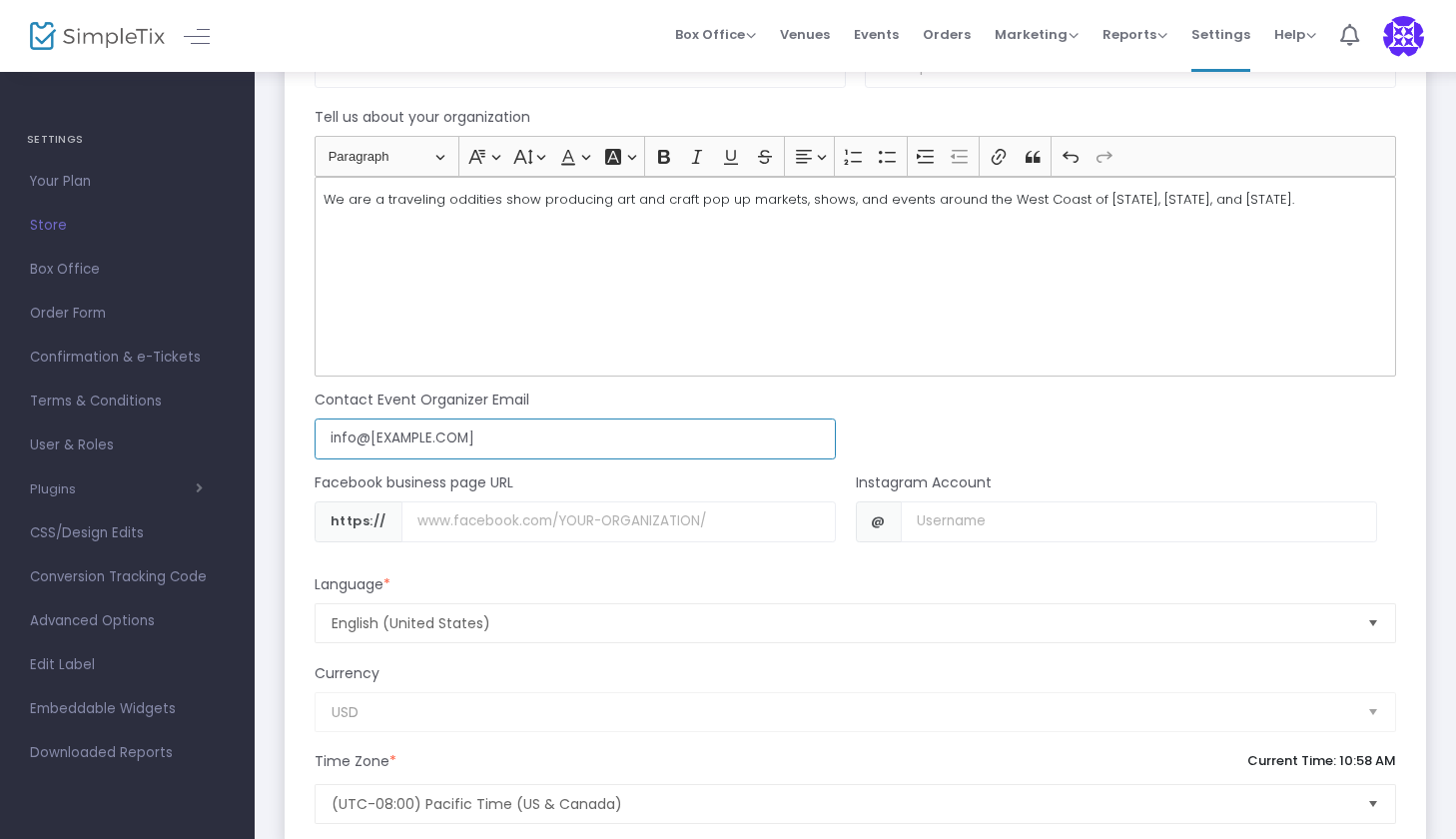 type on "info@[EXAMPLE.COM]" 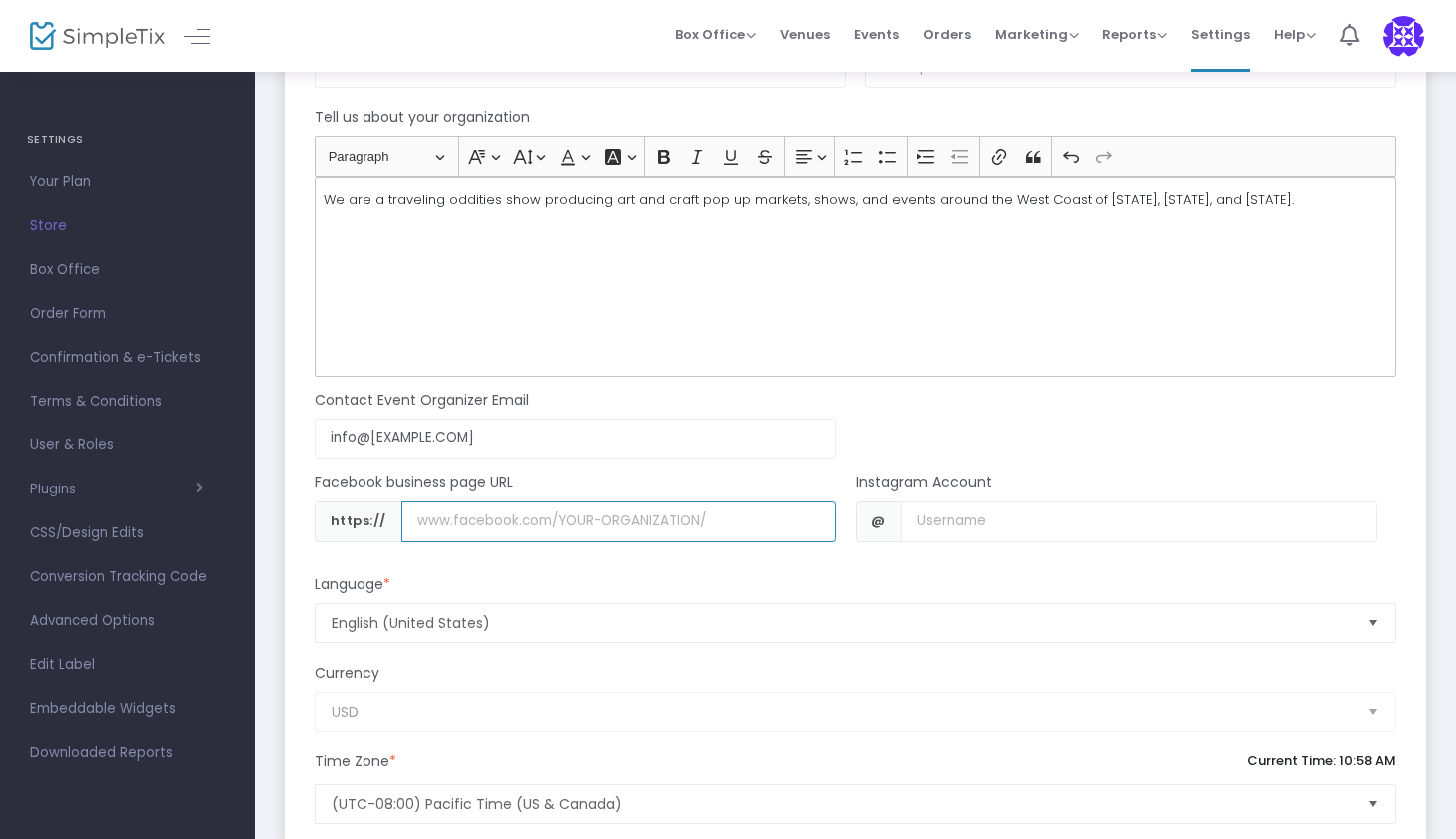 drag, startPoint x: 689, startPoint y: 530, endPoint x: 410, endPoint y: 528, distance: 279.00717 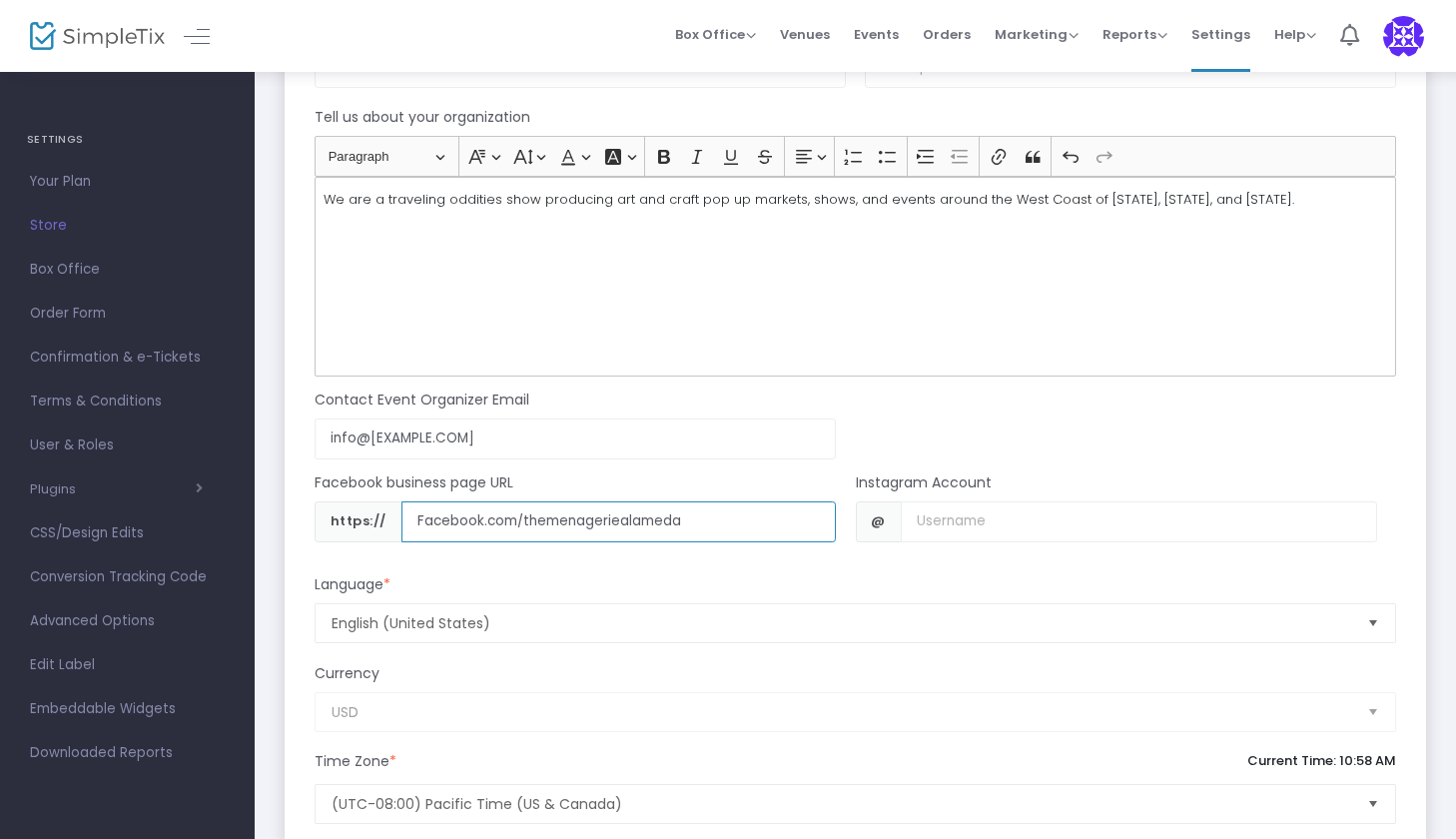 click on "Facebook.com/themenageriealameda" 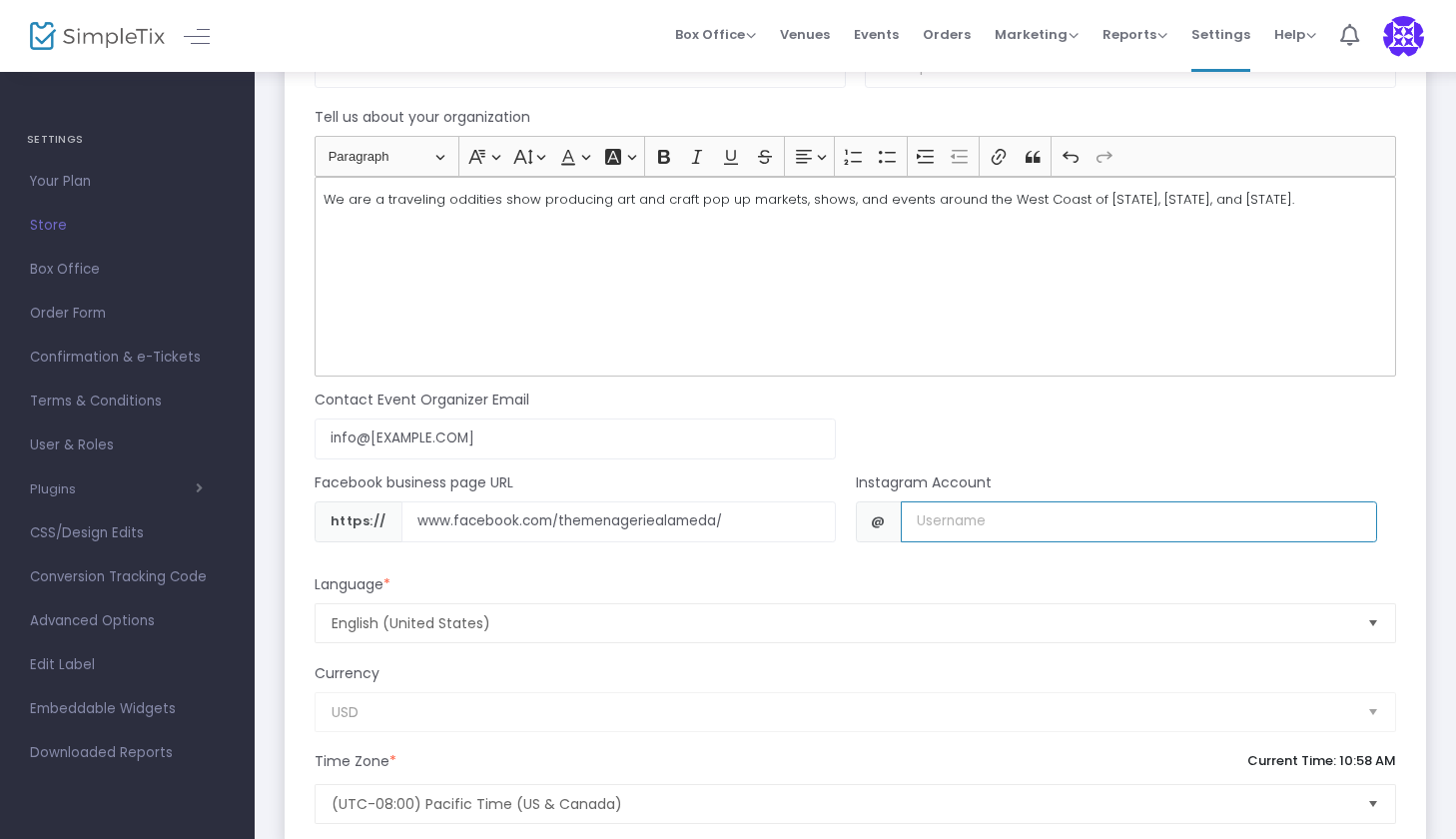 click 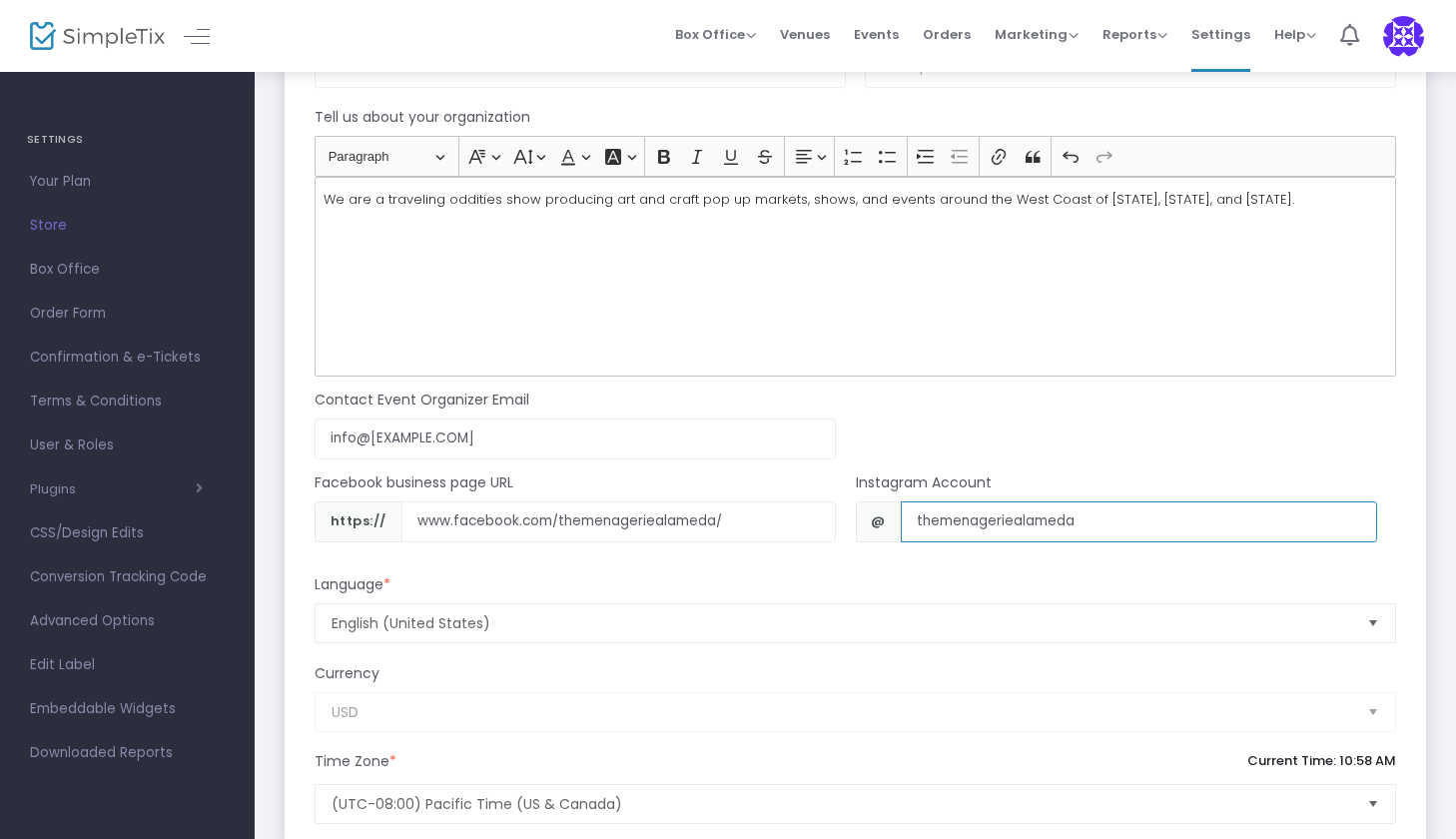 click on "themenageriealameda" 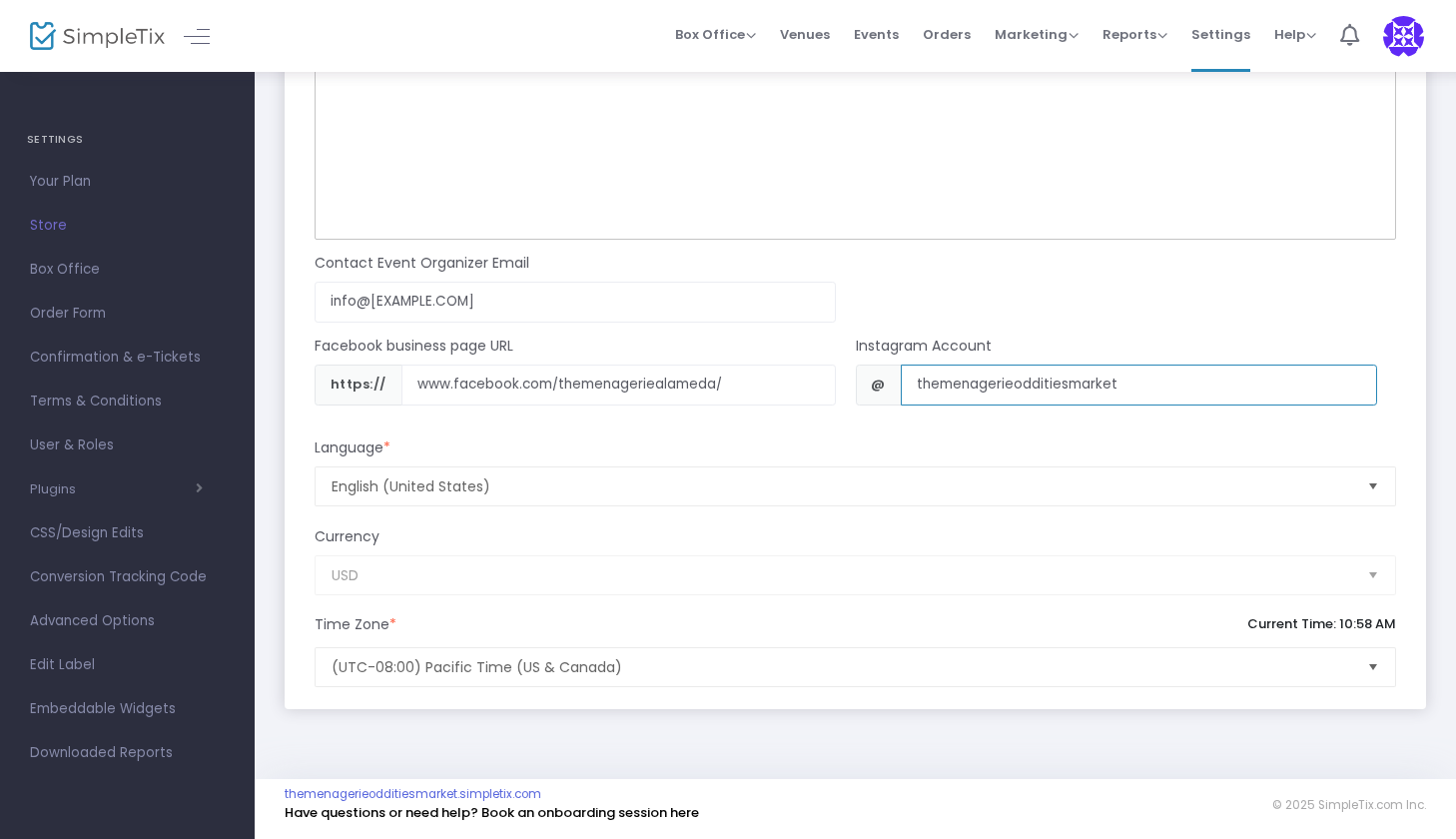scroll, scrollTop: 1753, scrollLeft: 0, axis: vertical 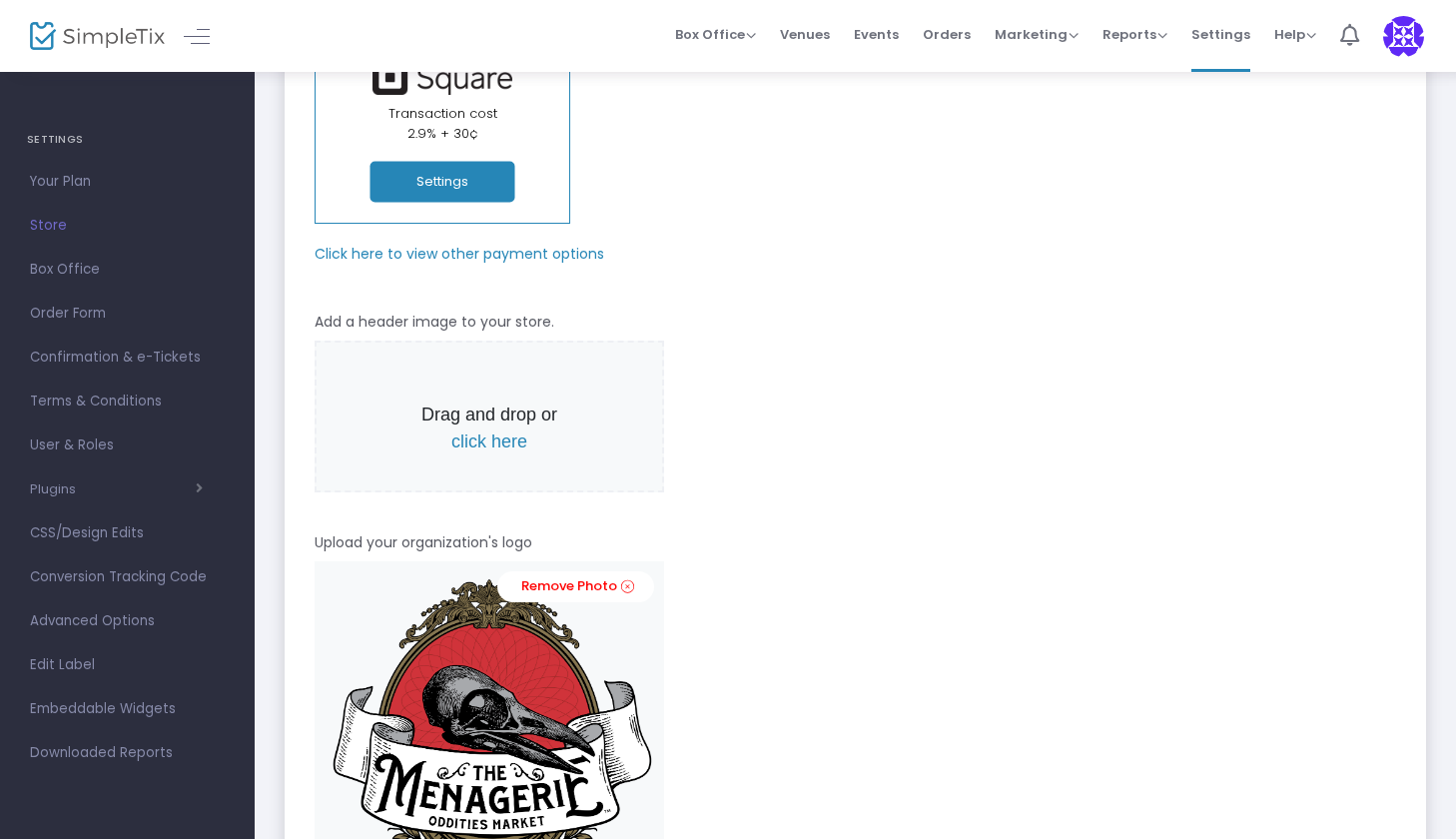 click on "click here" at bounding box center [489, 441] 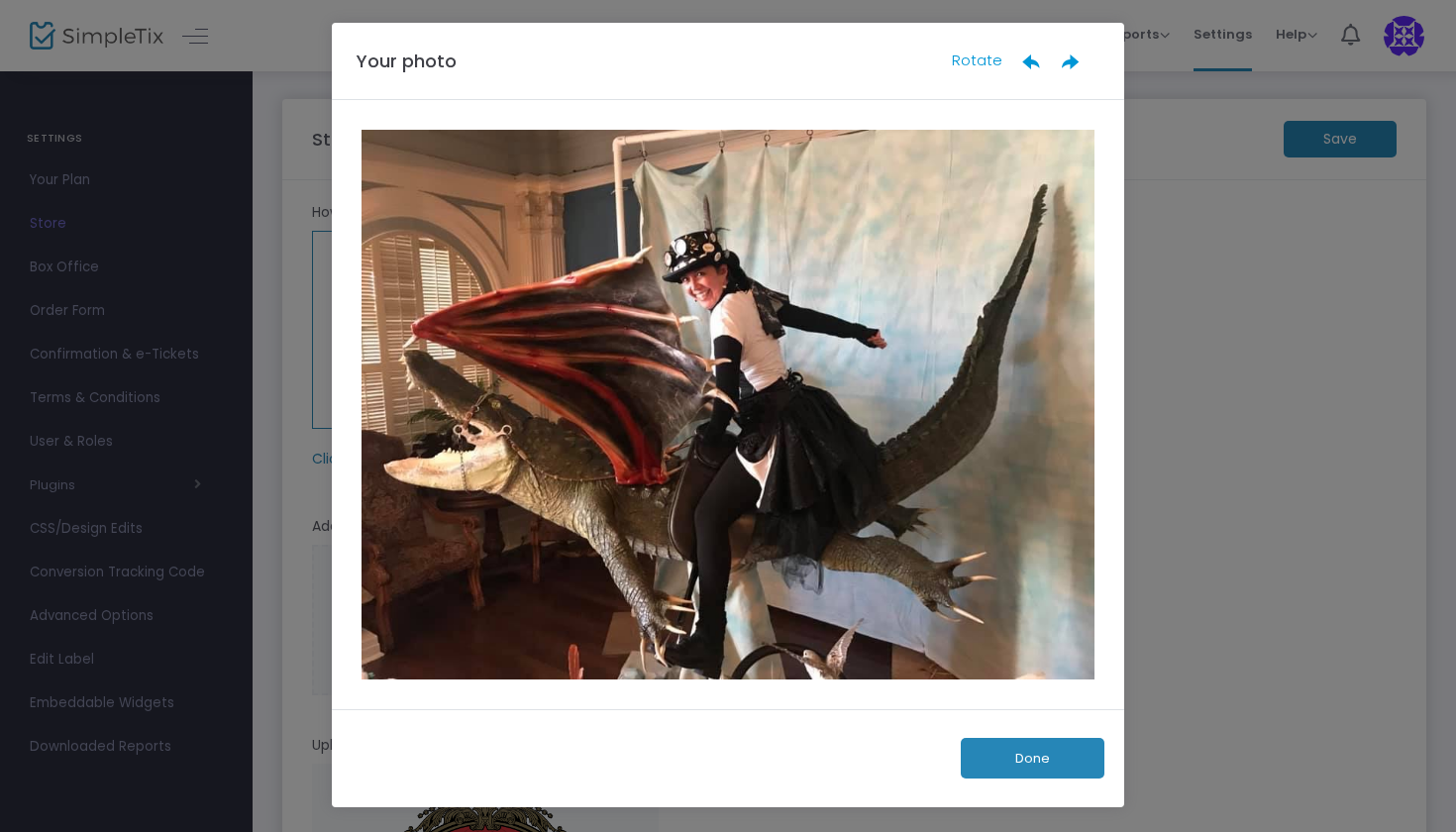 click on "Done" 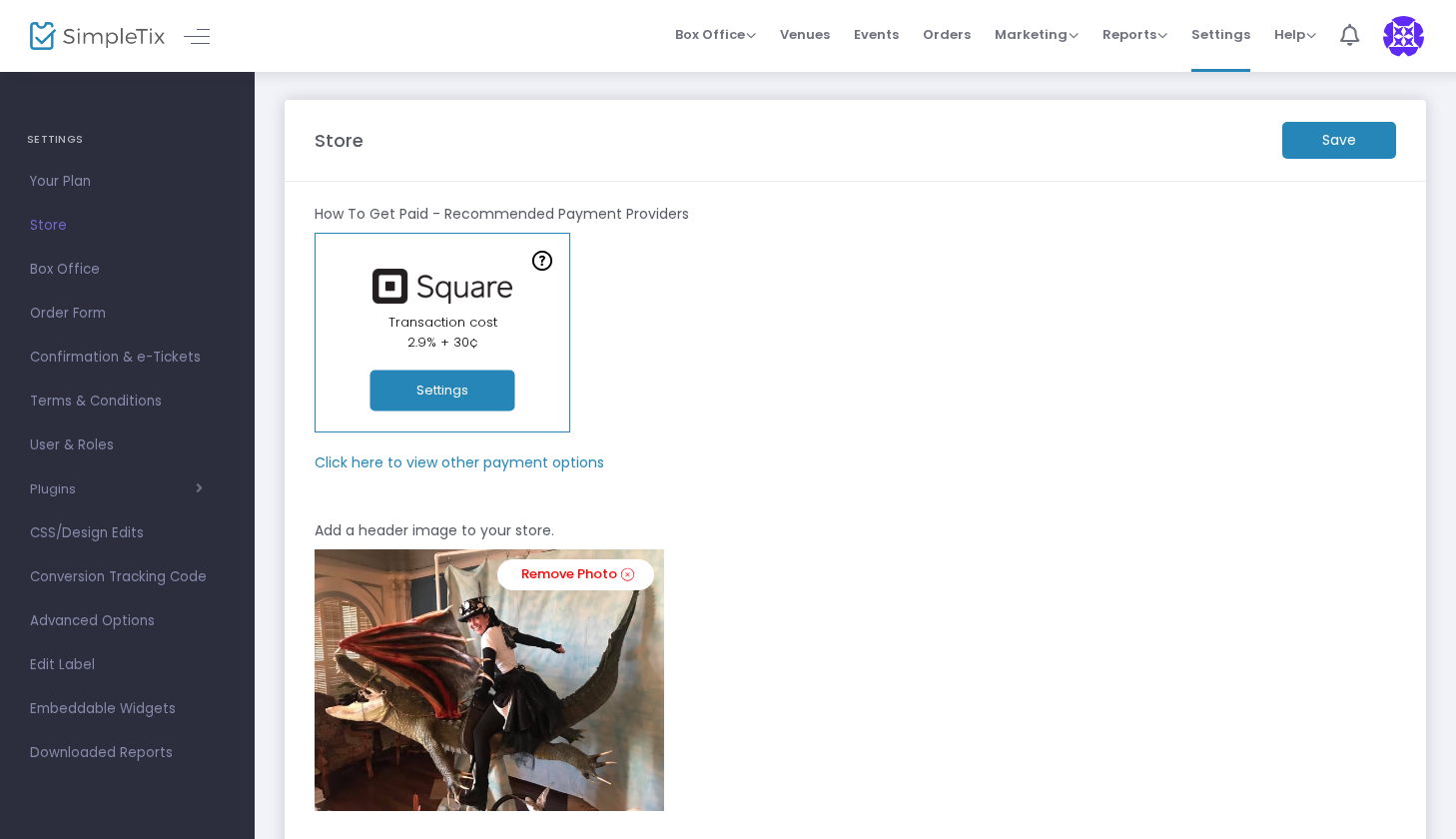 scroll, scrollTop: 0, scrollLeft: 0, axis: both 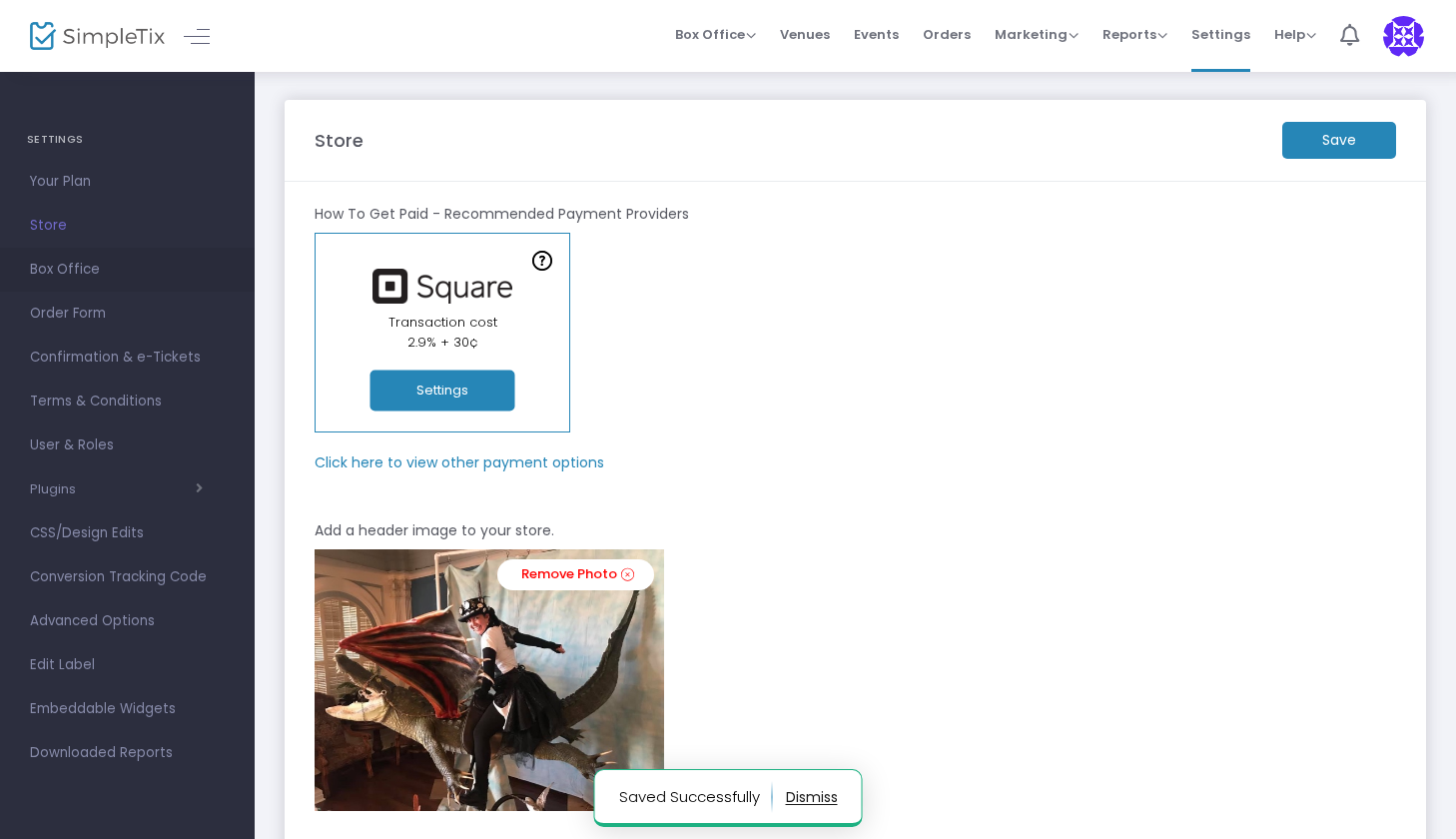 click on "Box Office" at bounding box center [127, 270] 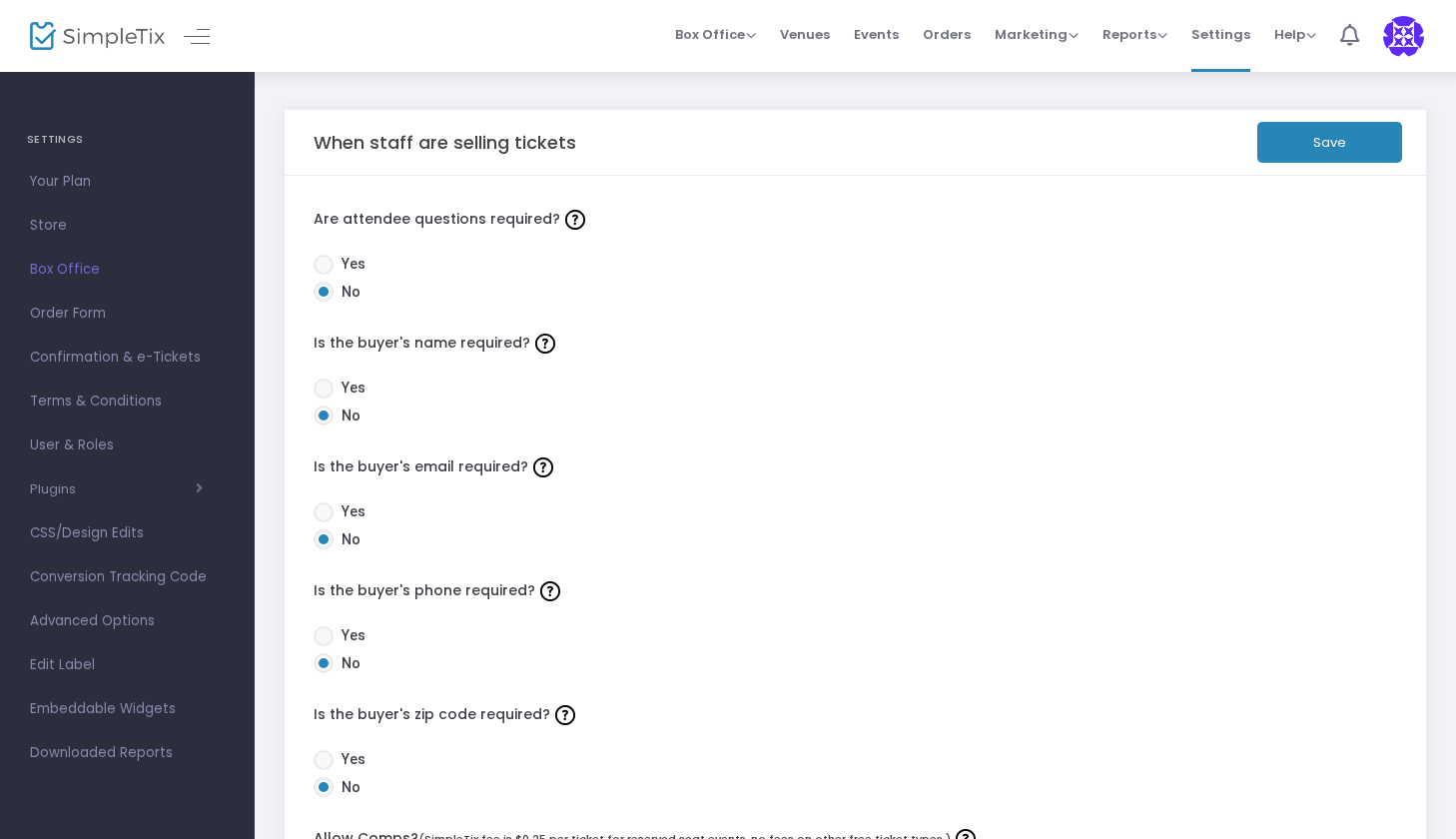 click at bounding box center (324, 389) 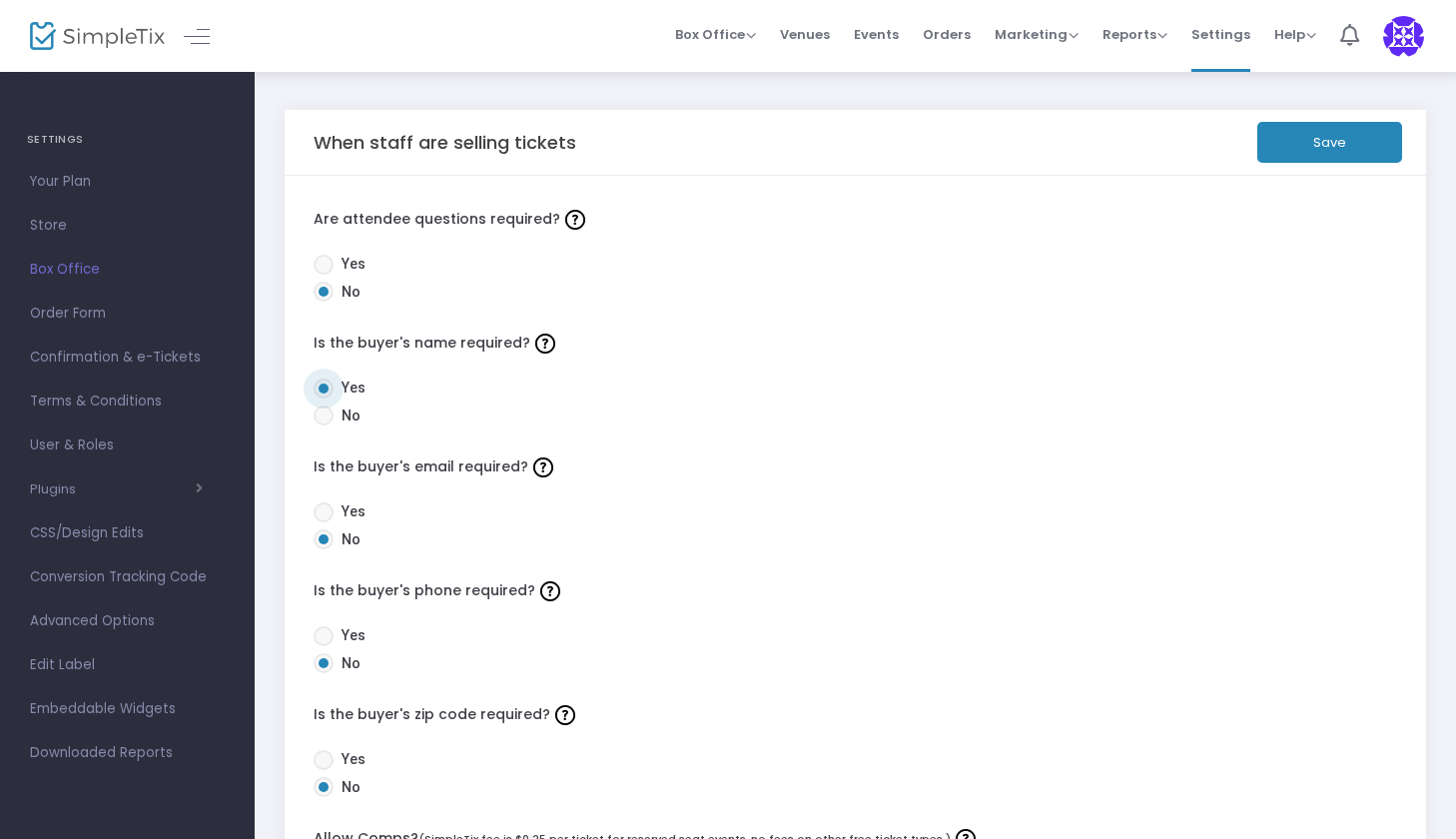 click at bounding box center (324, 512) 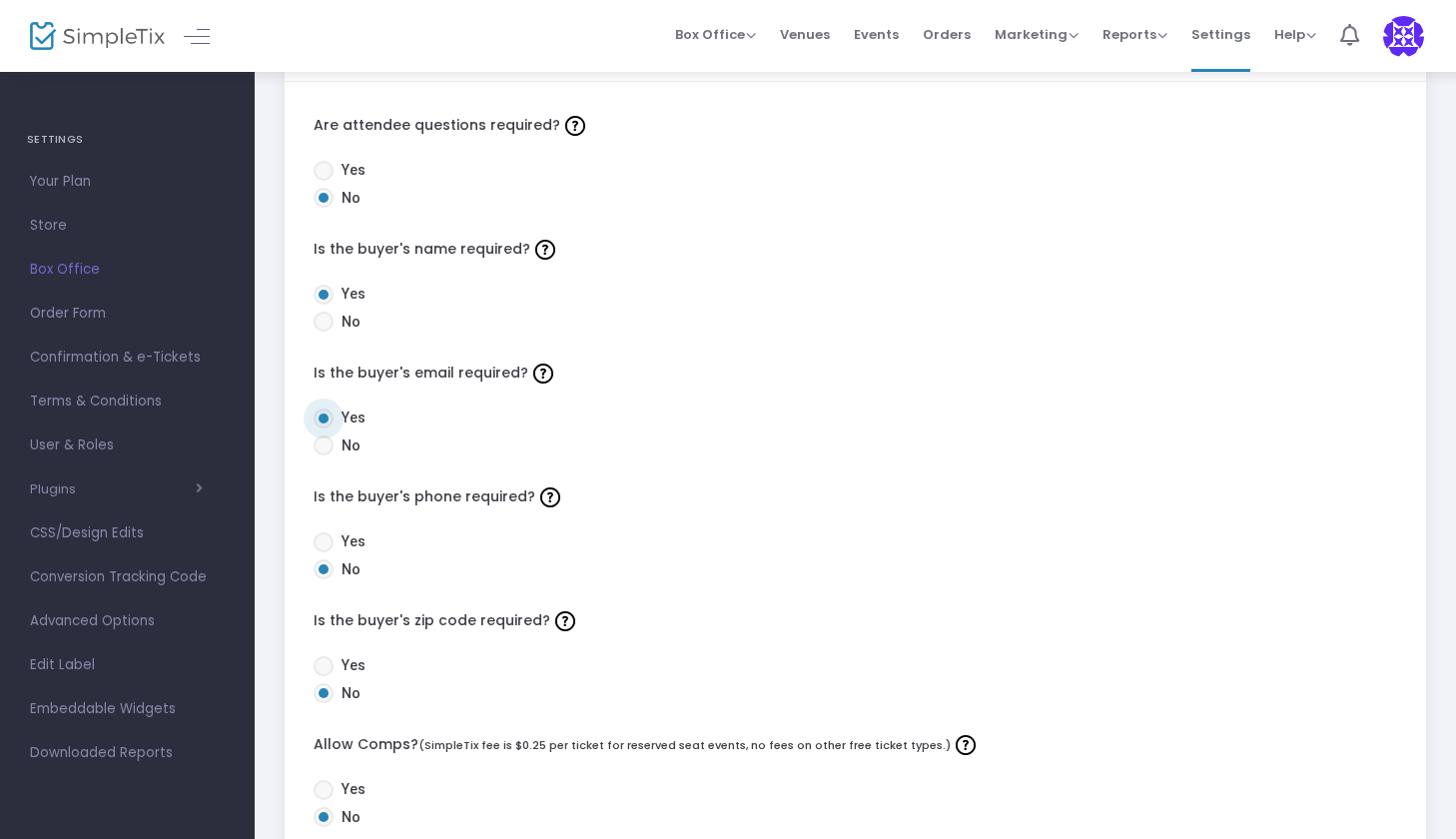 scroll, scrollTop: 95, scrollLeft: 0, axis: vertical 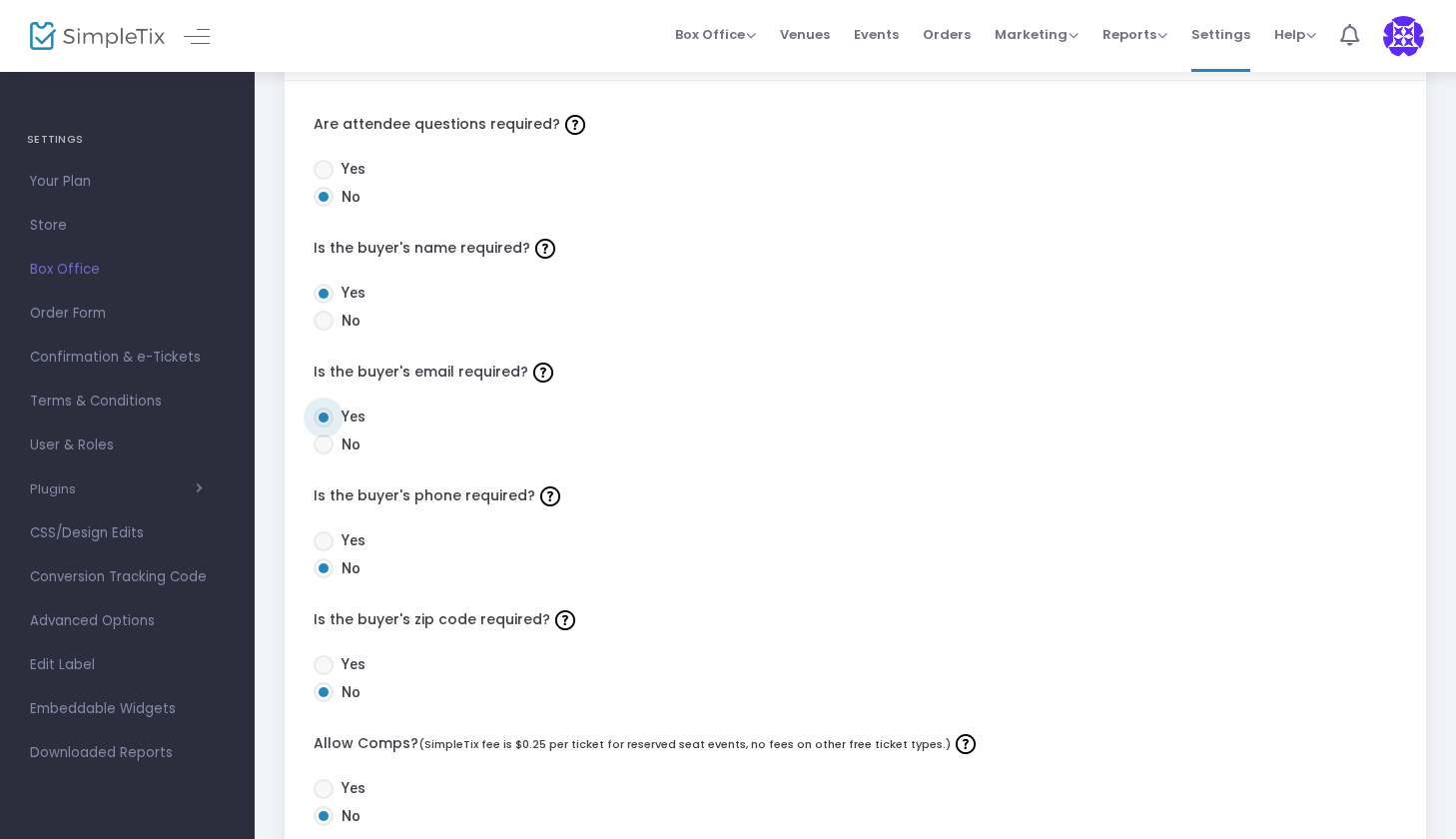 click at bounding box center [324, 541] 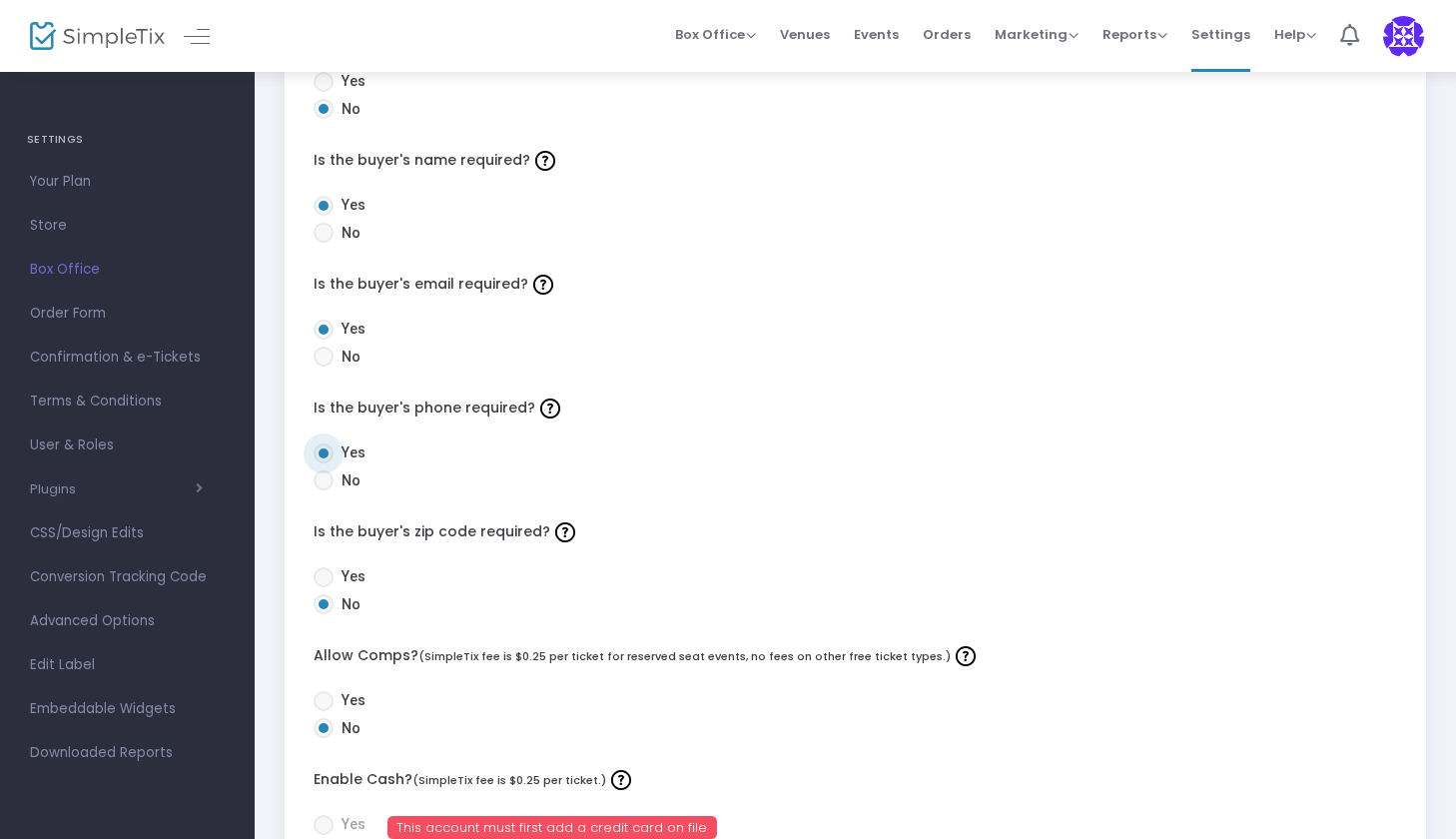 scroll, scrollTop: 183, scrollLeft: 0, axis: vertical 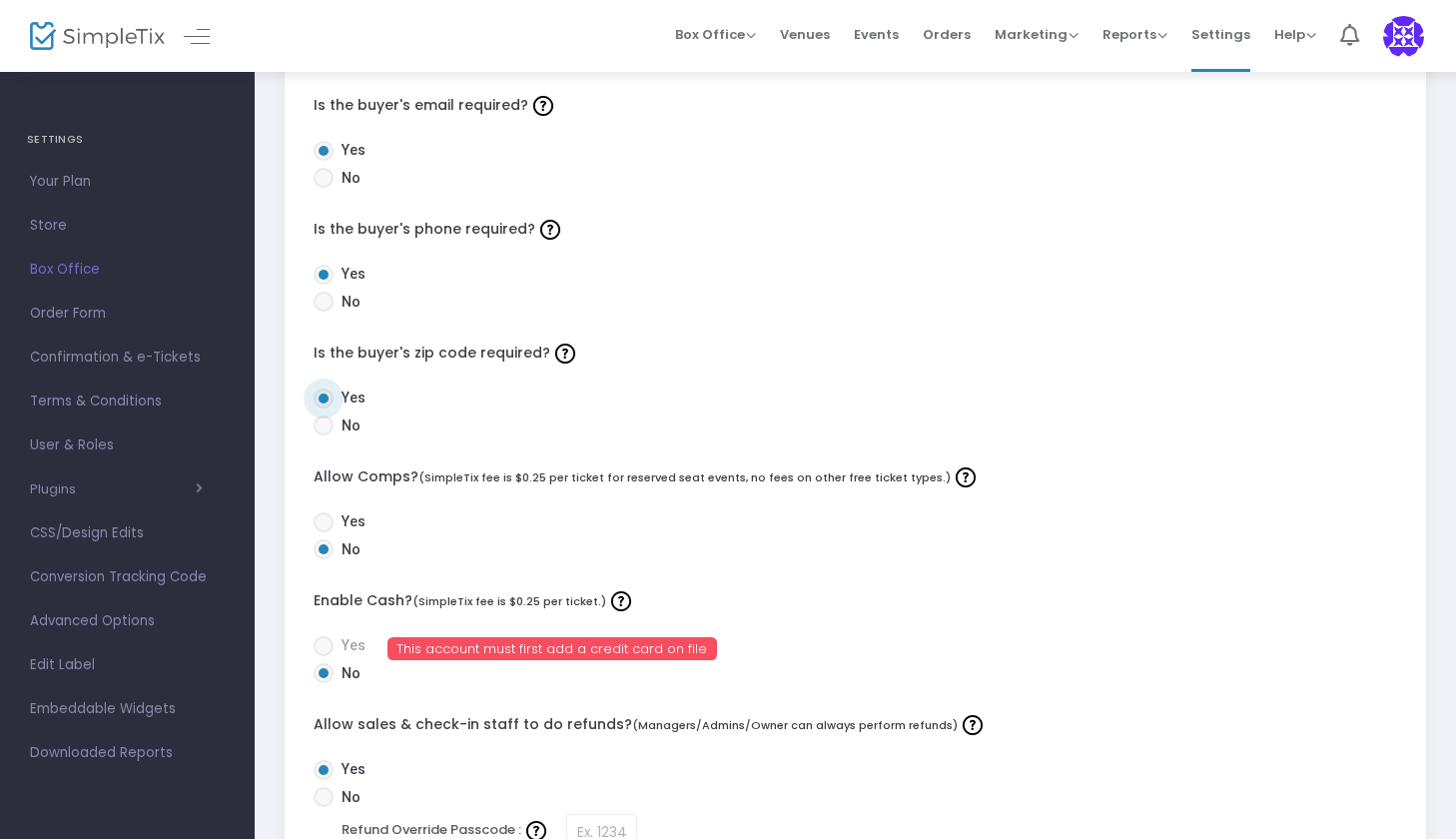 click at bounding box center [324, 522] 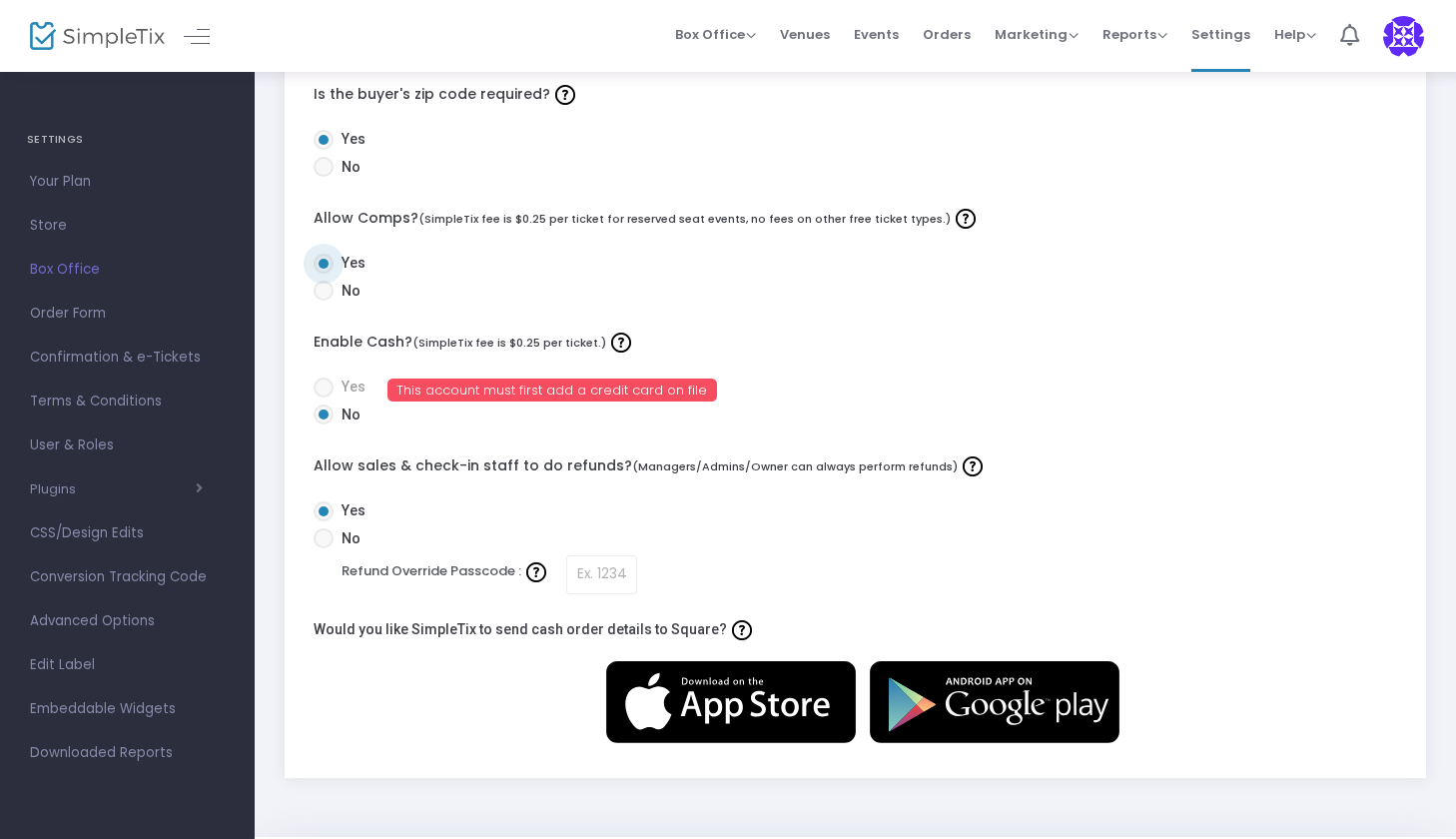 scroll, scrollTop: 628, scrollLeft: 0, axis: vertical 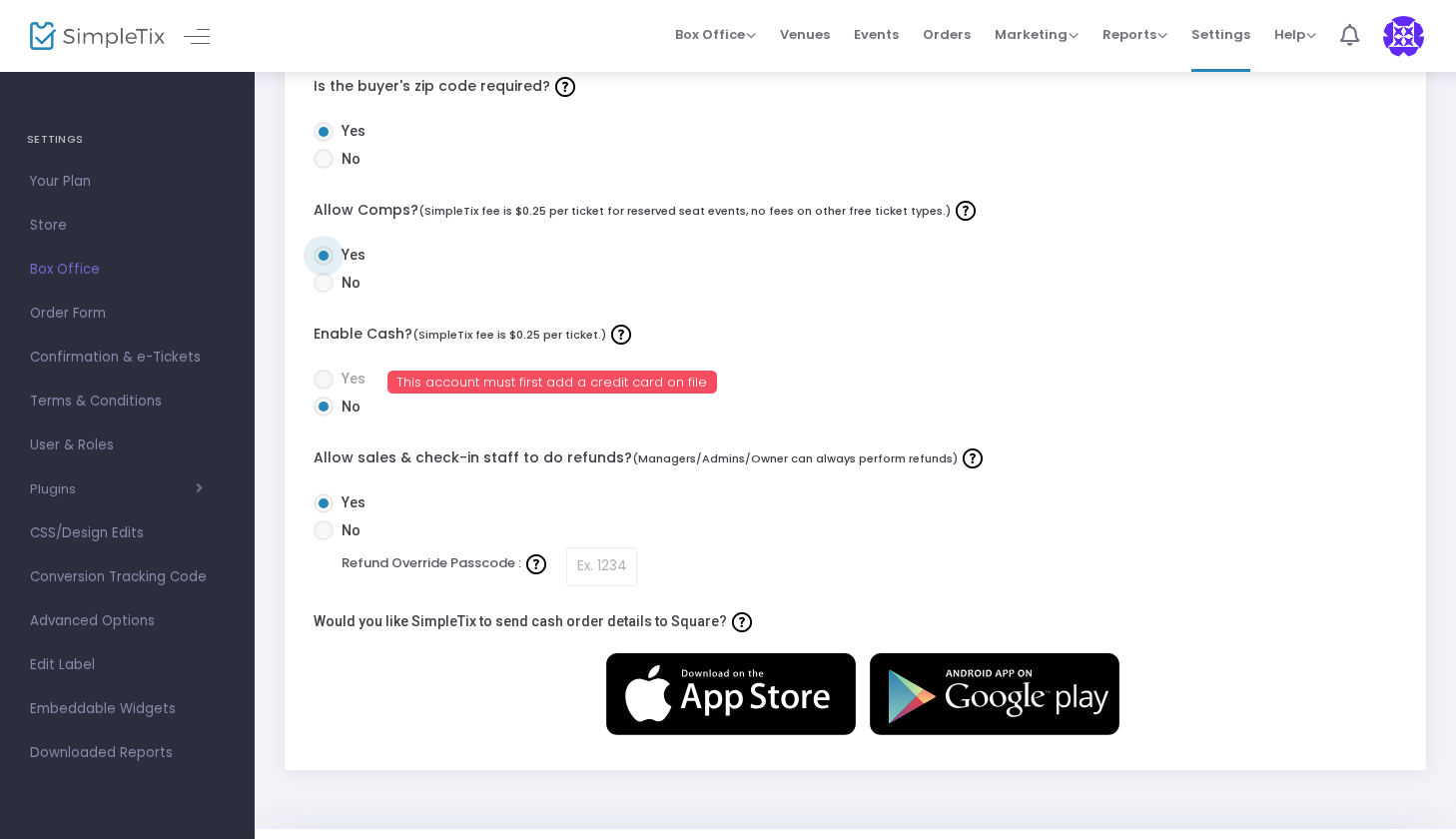 click at bounding box center [324, 530] 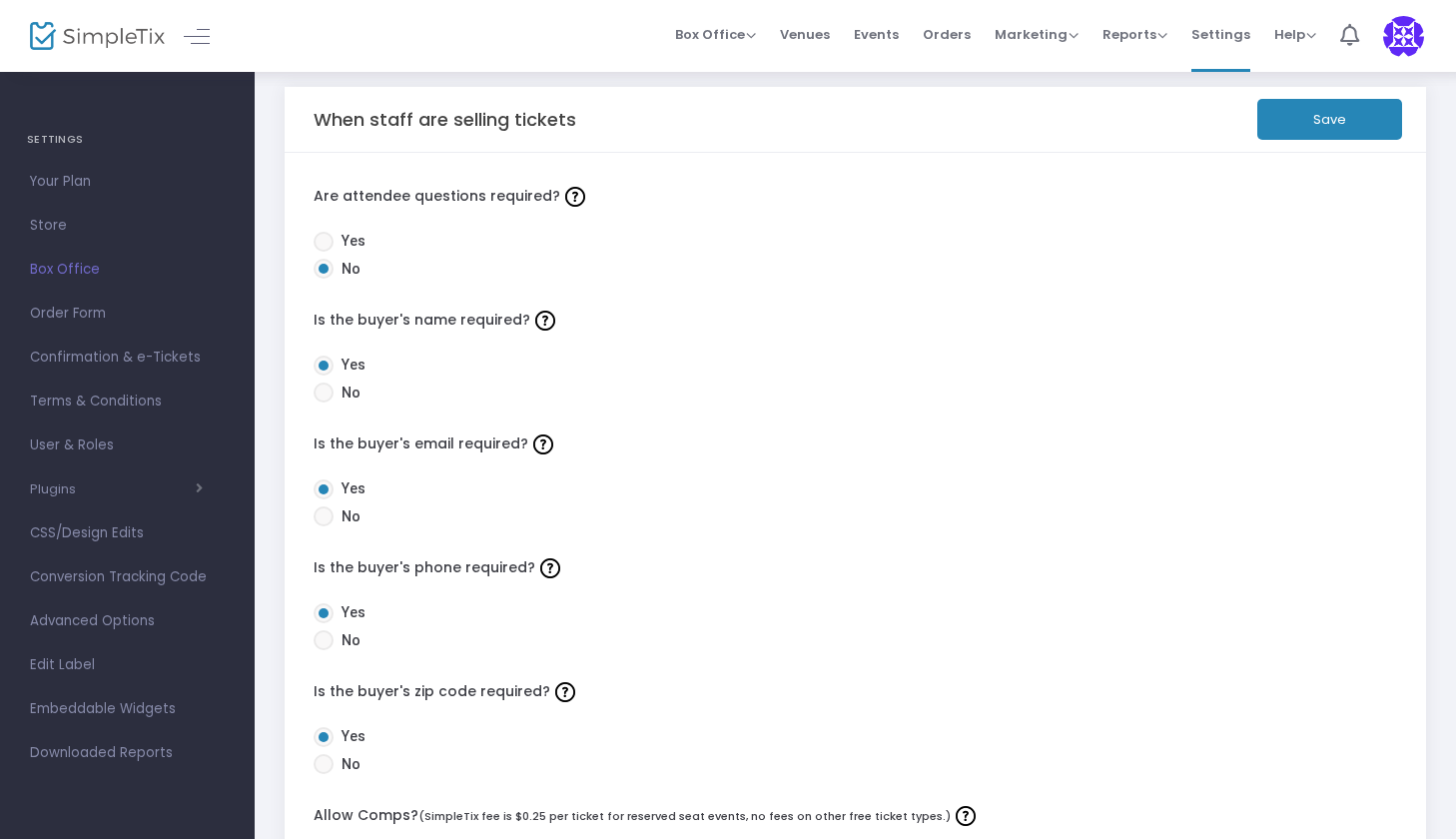 scroll, scrollTop: 21, scrollLeft: 0, axis: vertical 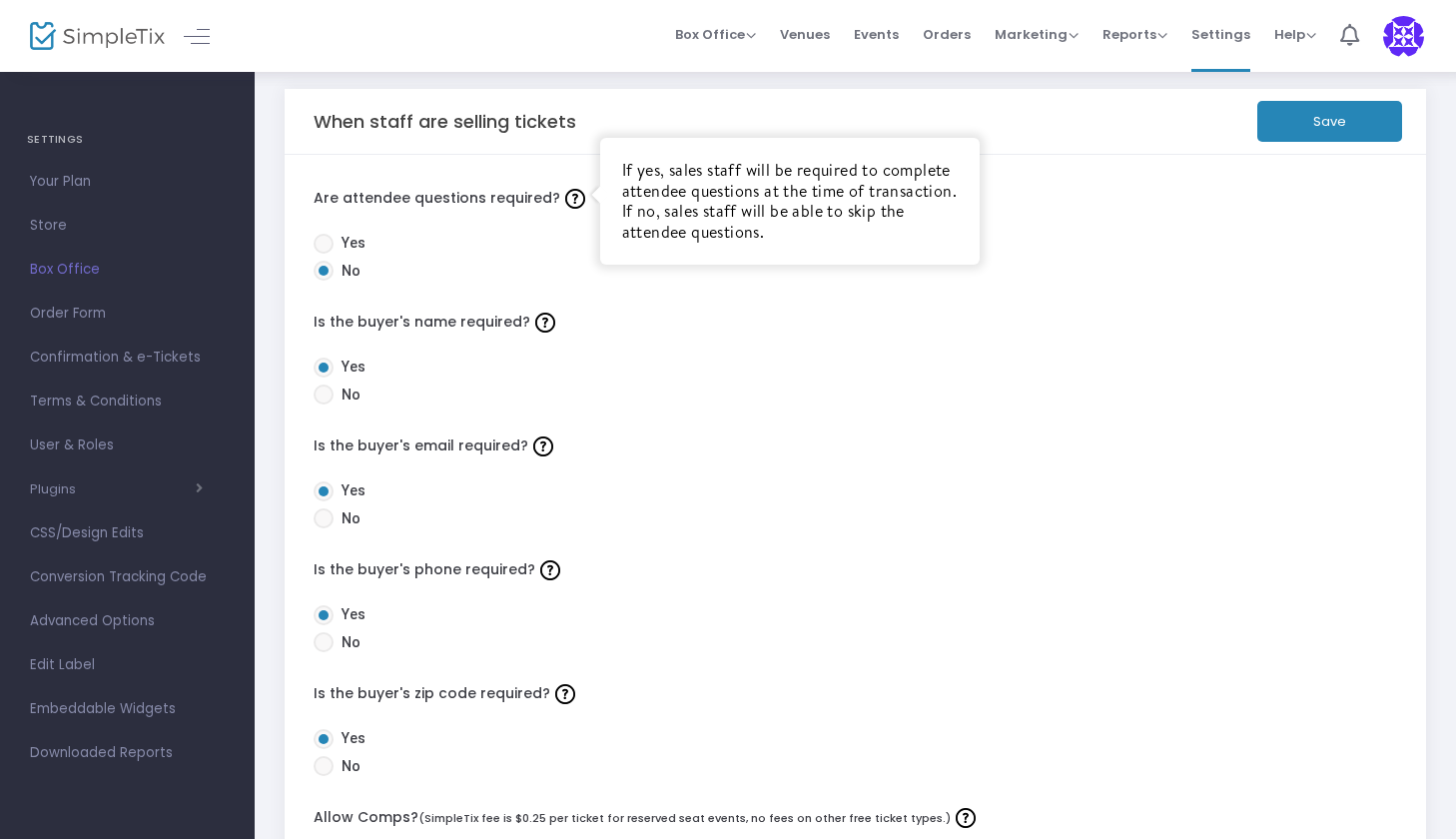 click 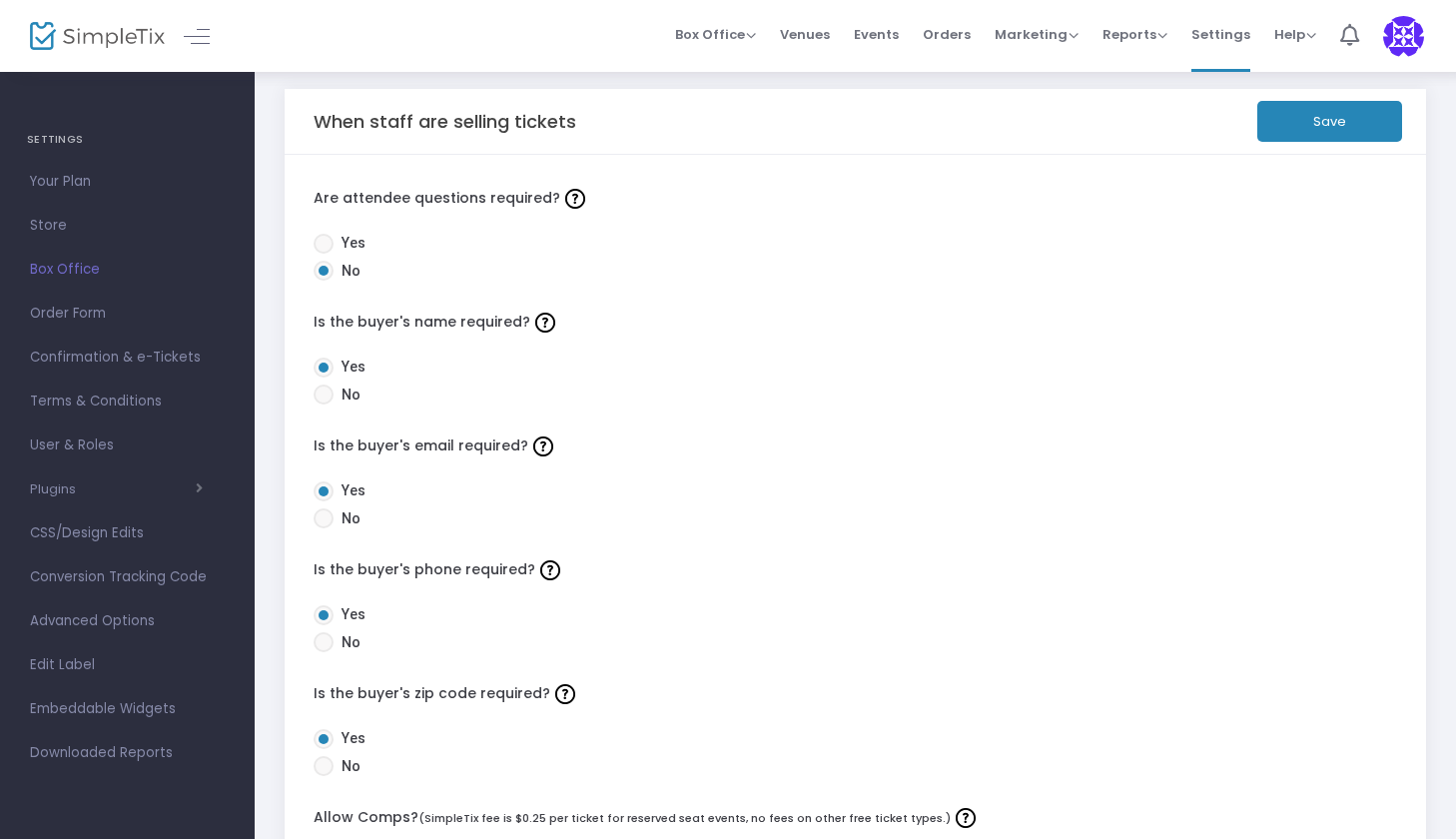 click on "Yes   No" 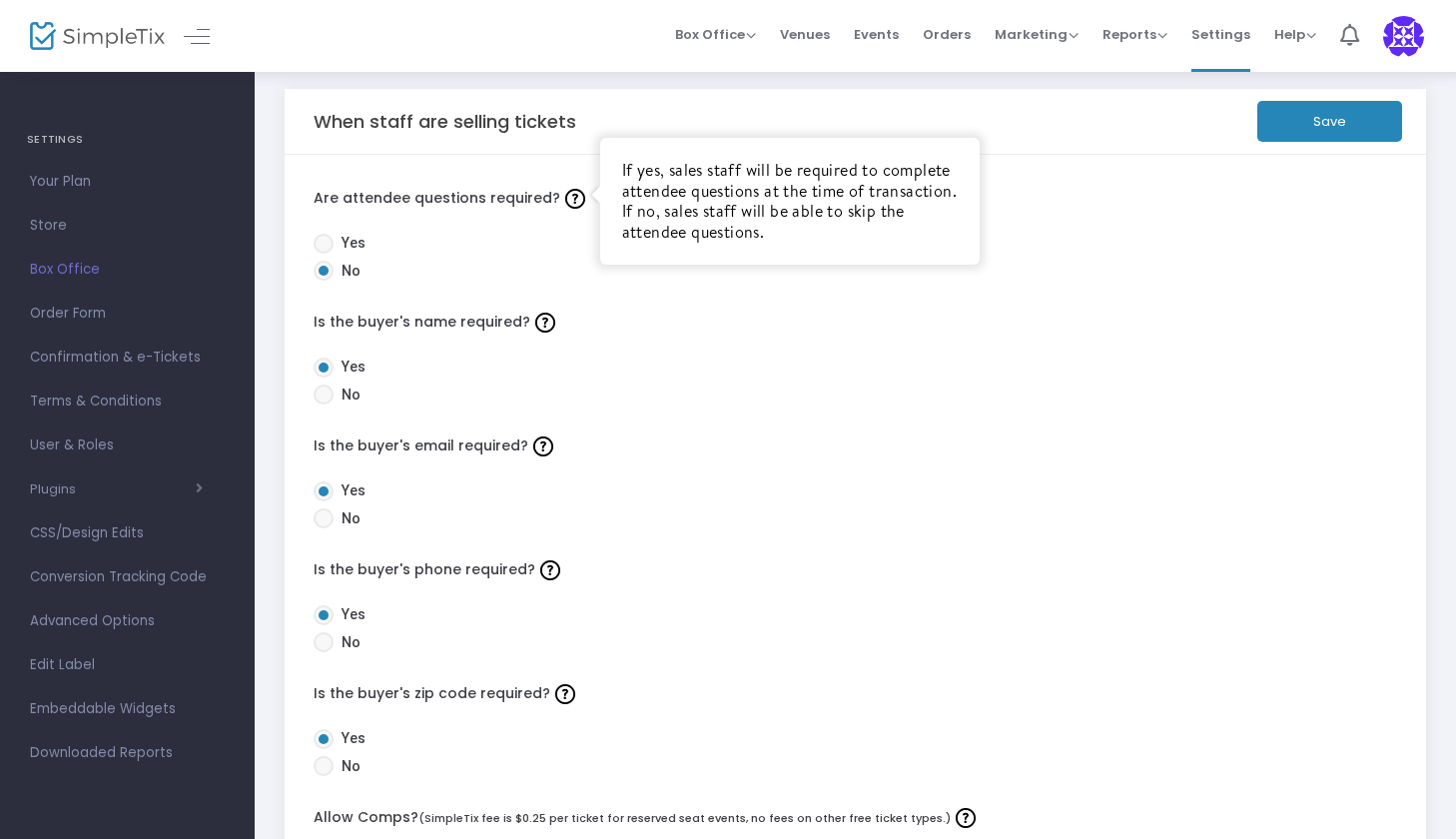 click 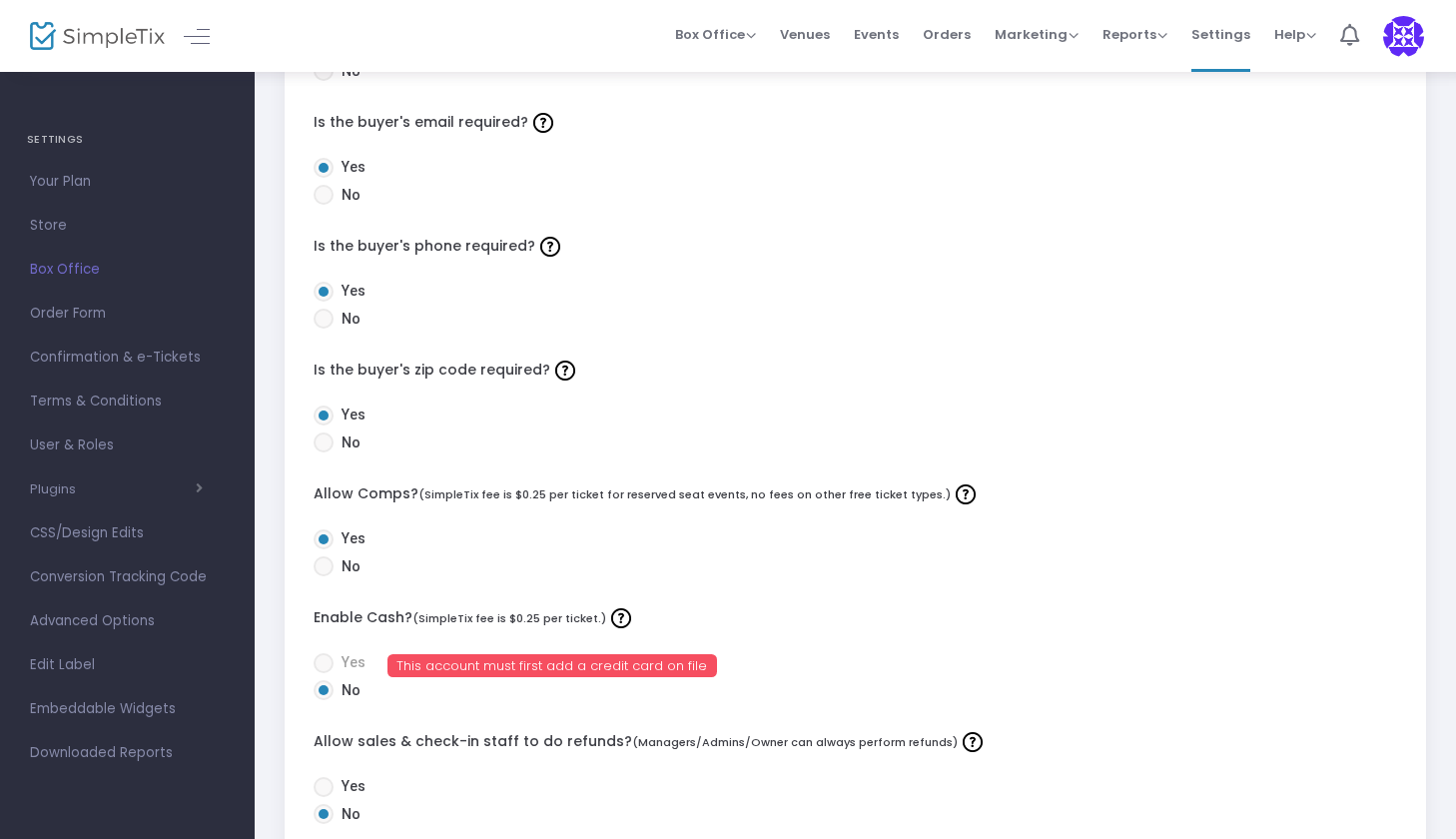 scroll, scrollTop: 346, scrollLeft: 0, axis: vertical 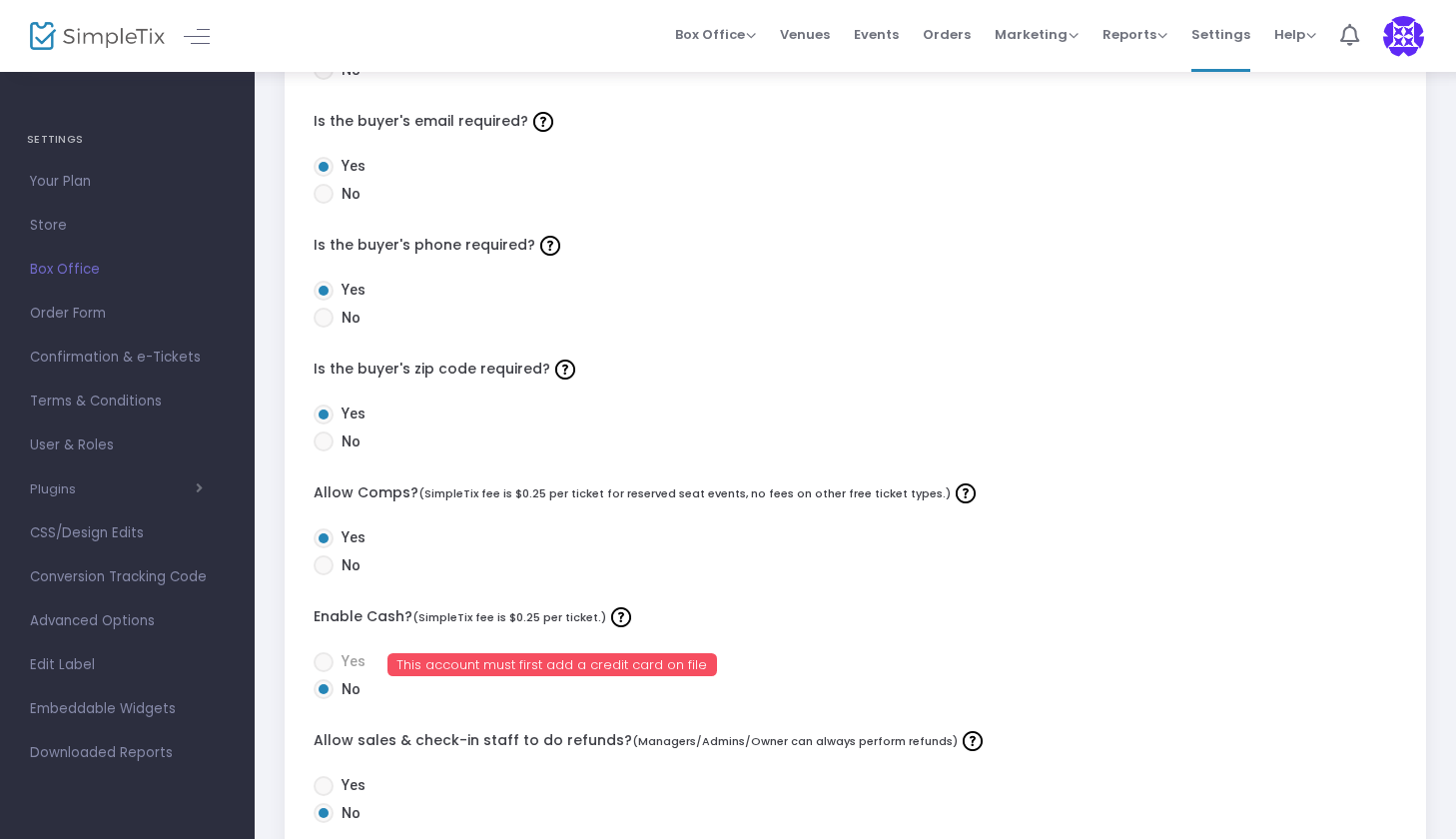 click at bounding box center [324, 565] 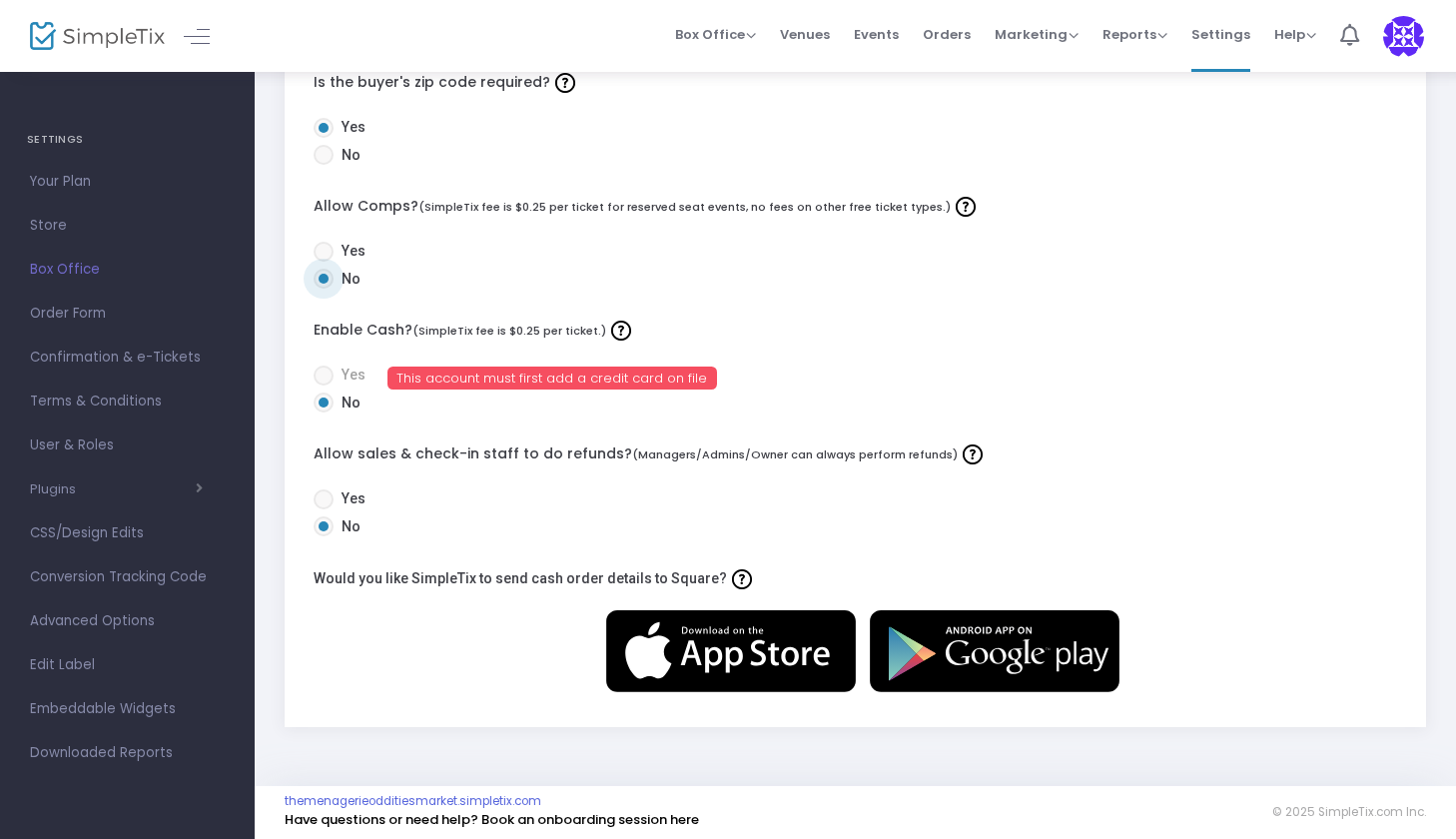 scroll, scrollTop: 631, scrollLeft: 0, axis: vertical 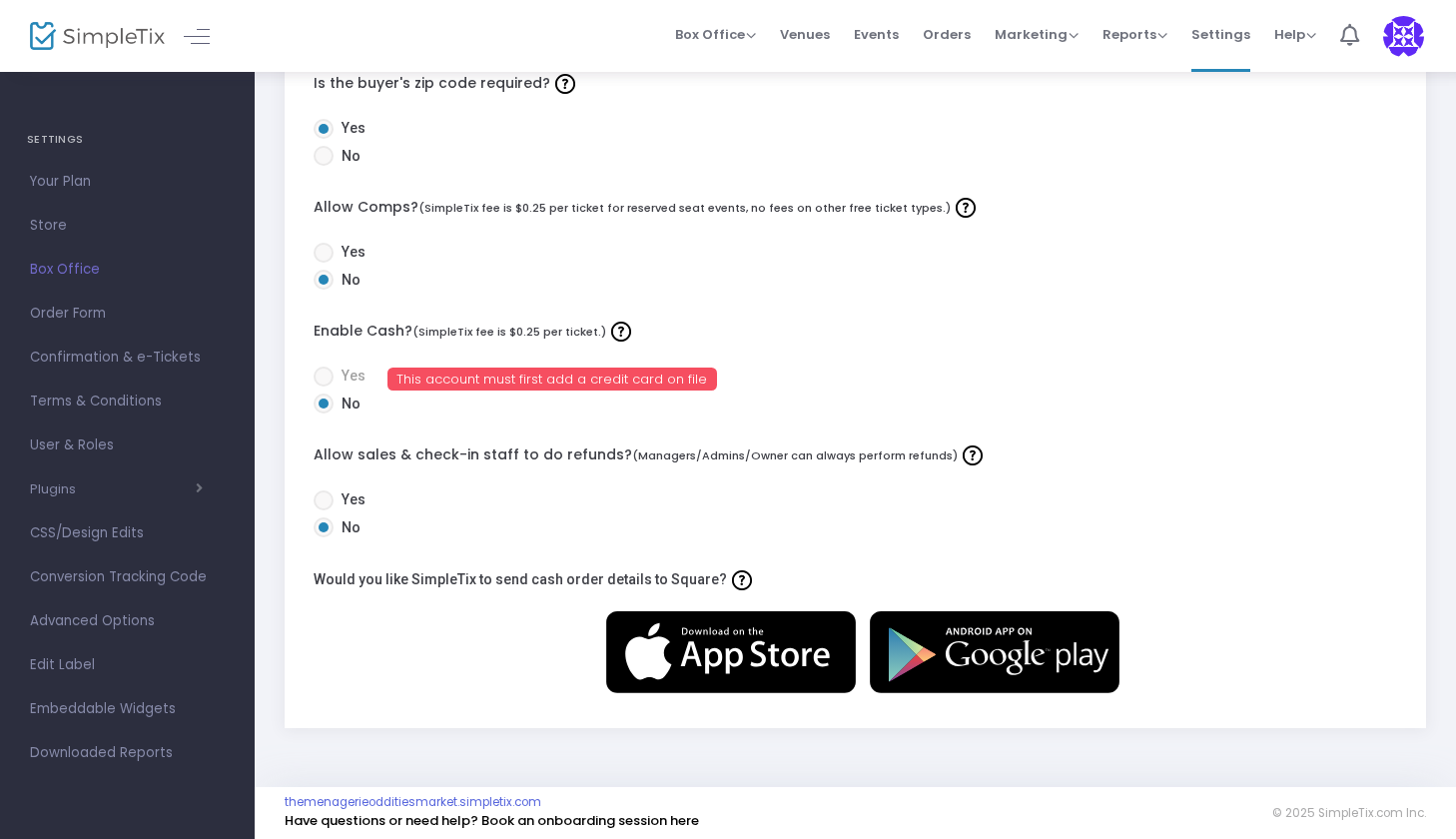 click on "Allow sales & check-in staff to do refunds?  (Managers/Admins/Owner can always perform refunds)" 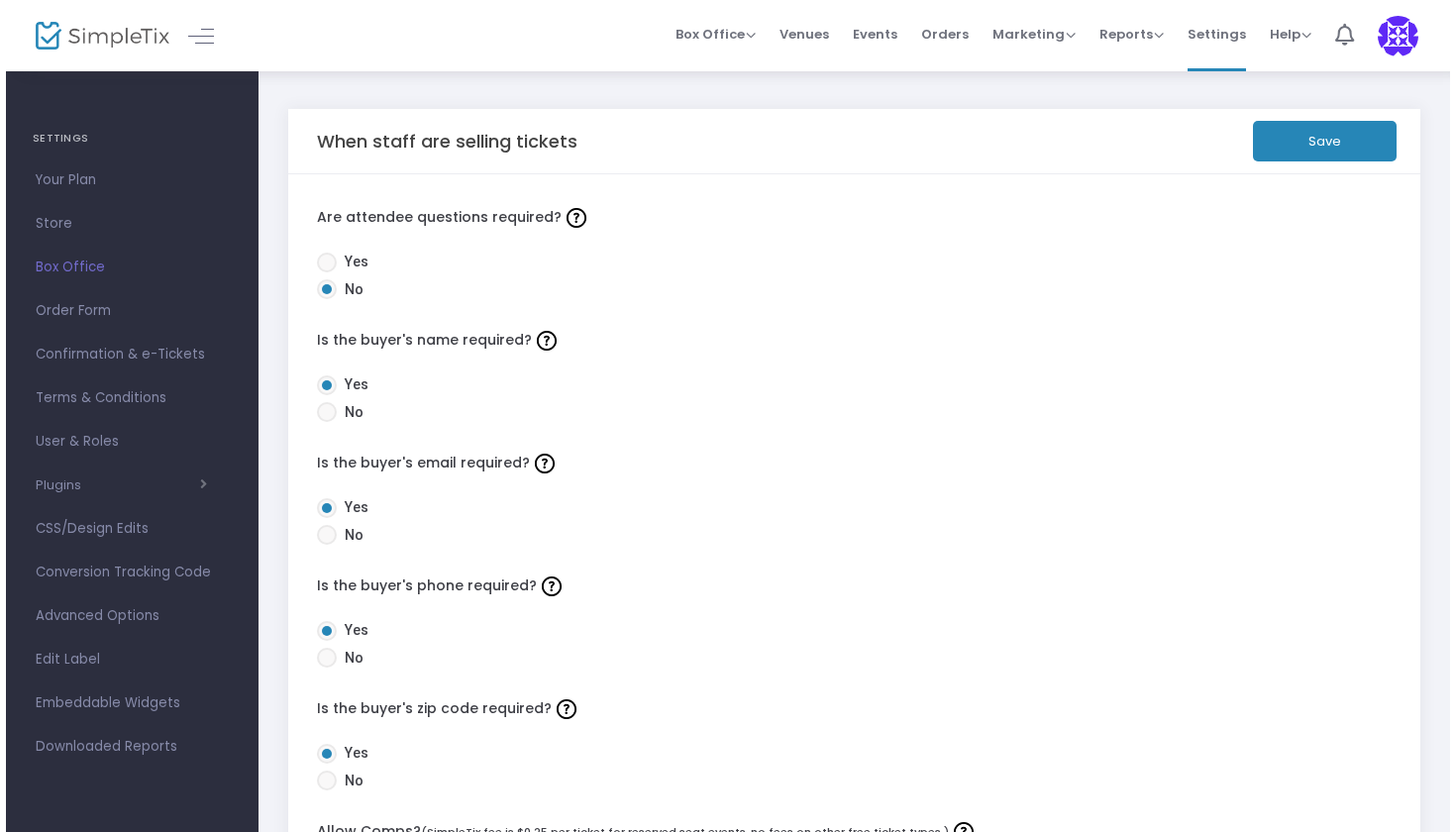 scroll, scrollTop: 0, scrollLeft: 0, axis: both 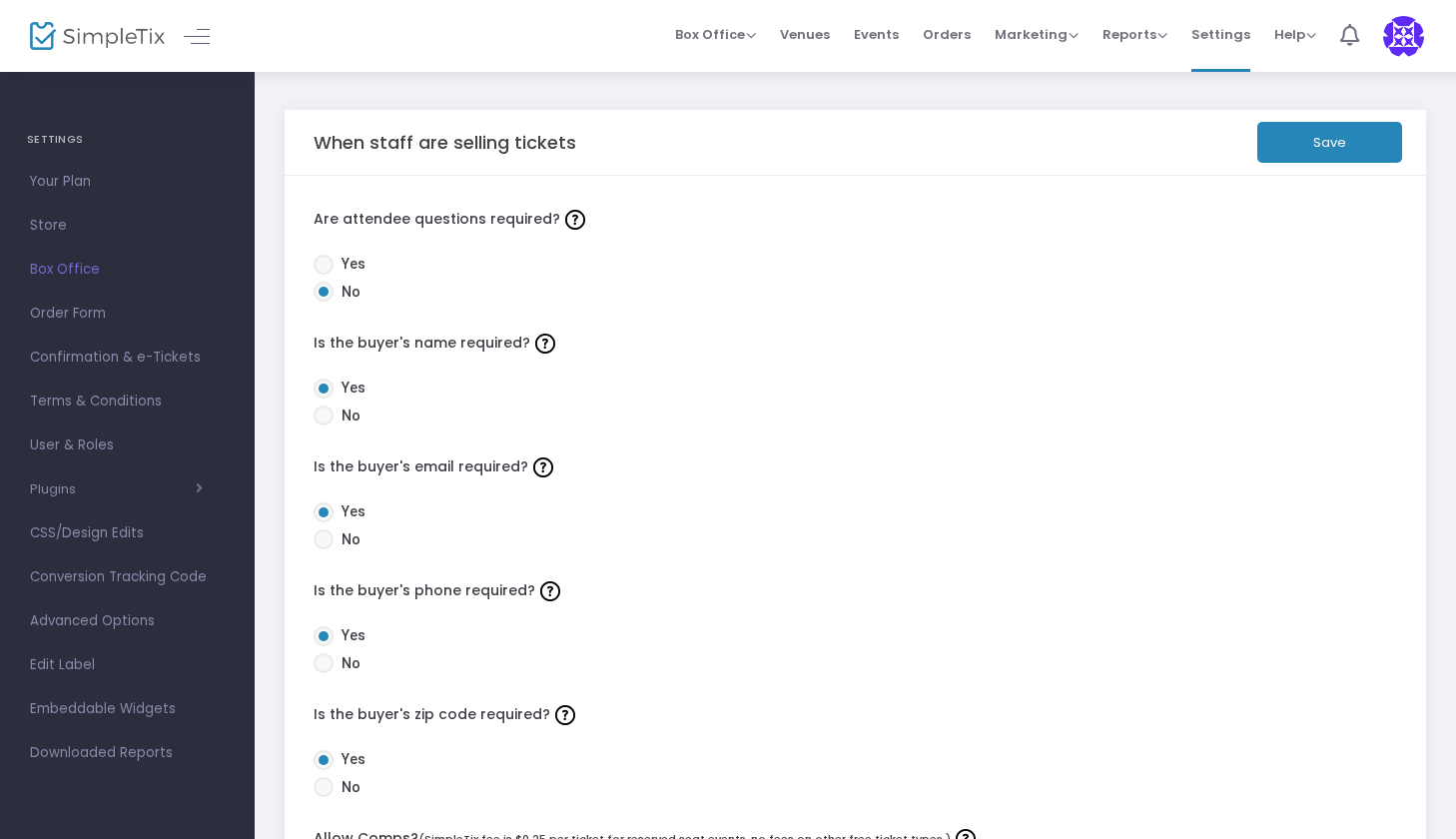 click on "Save" 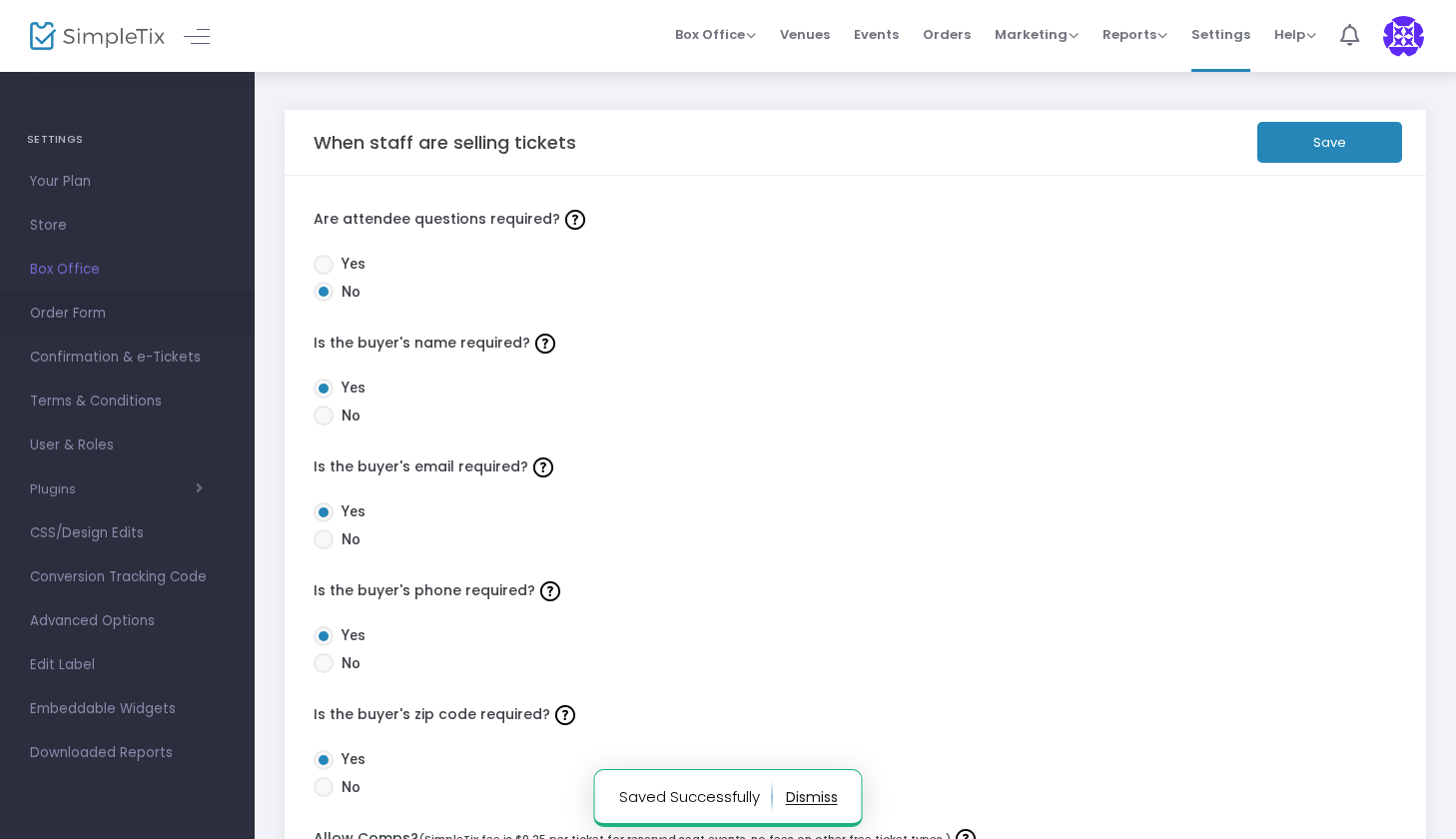 click on "Order Form" at bounding box center [127, 314] 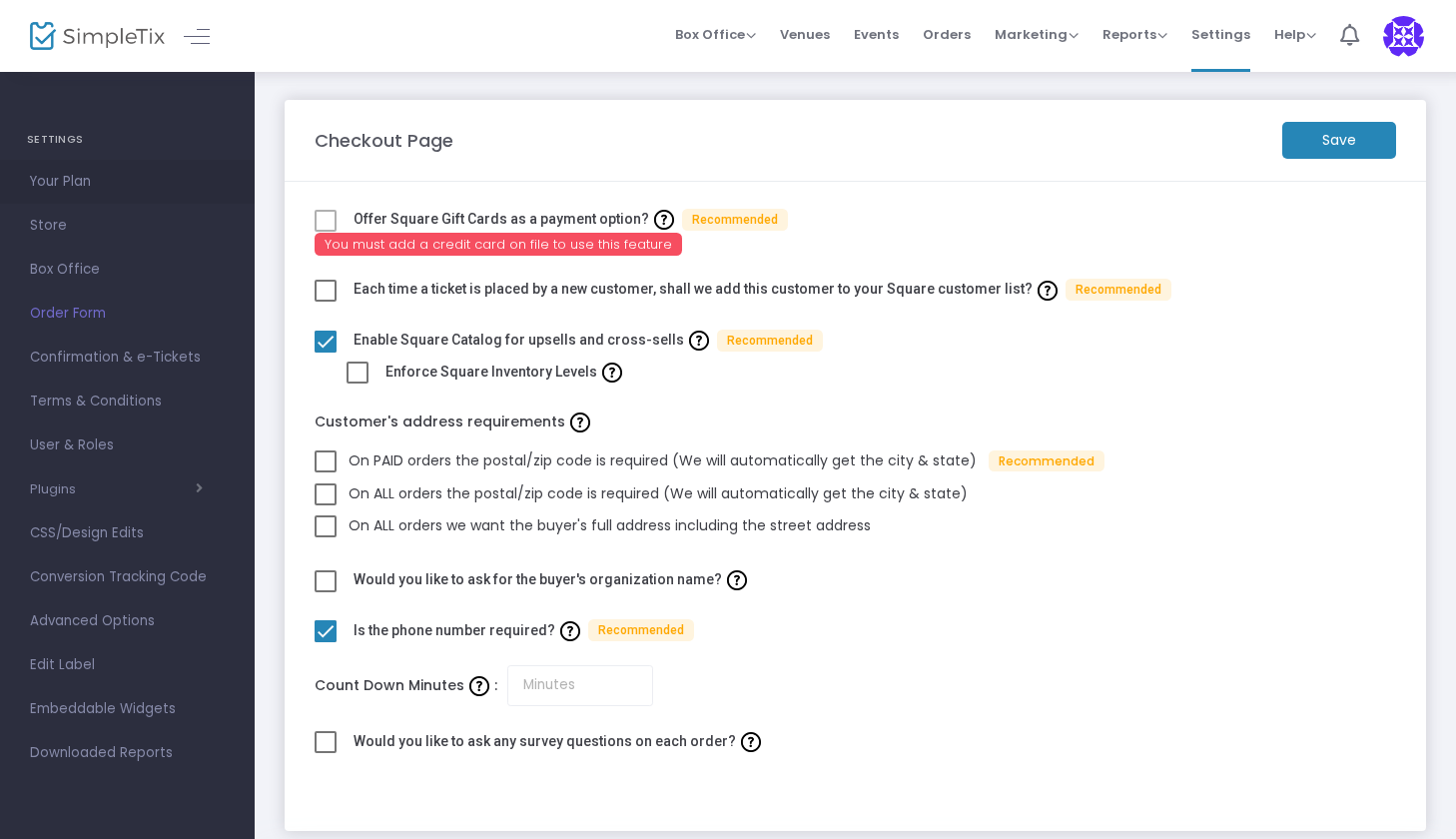 click on "Your Plan" at bounding box center (127, 182) 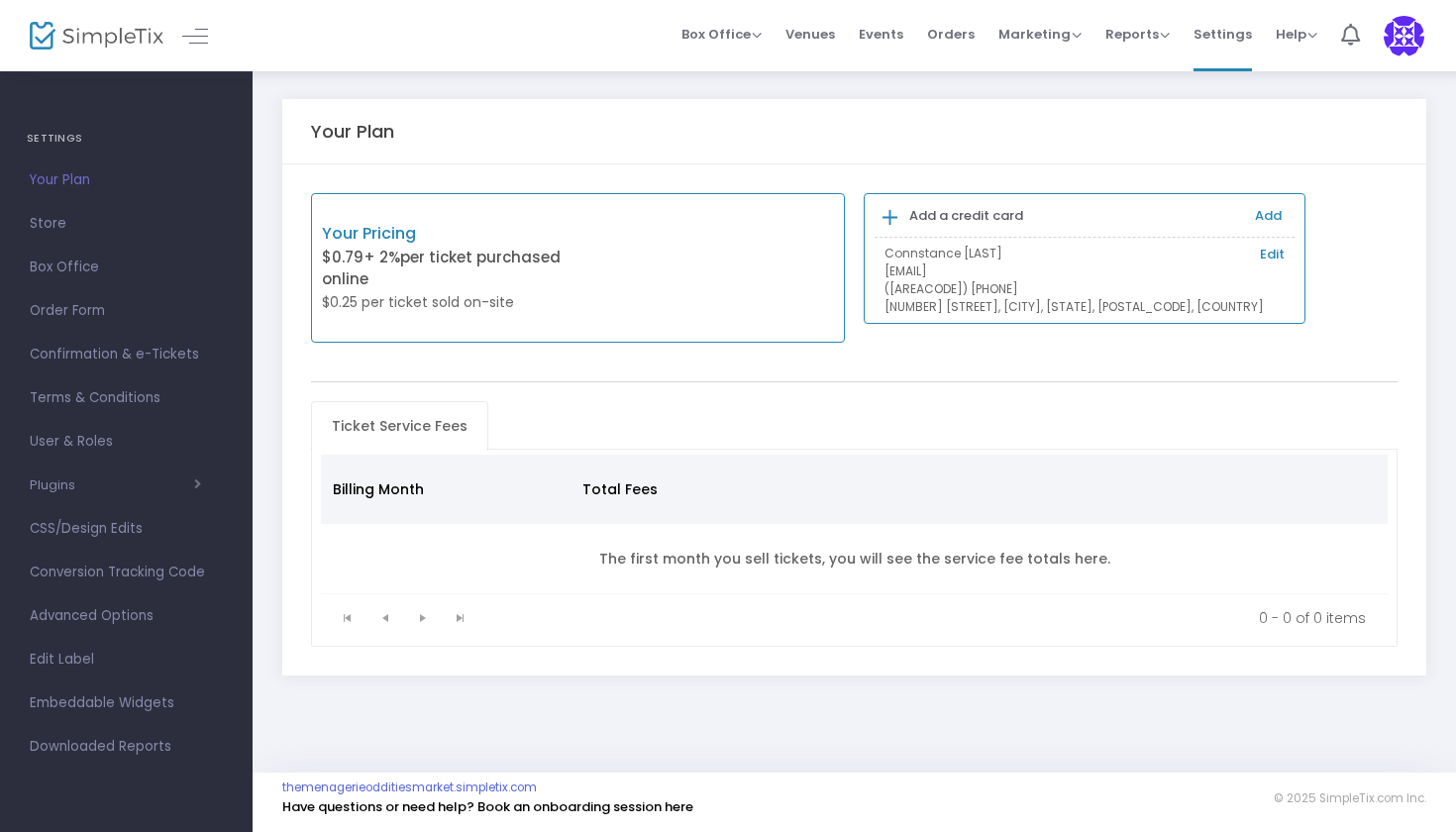 click on "Edit" at bounding box center [1272, 255] 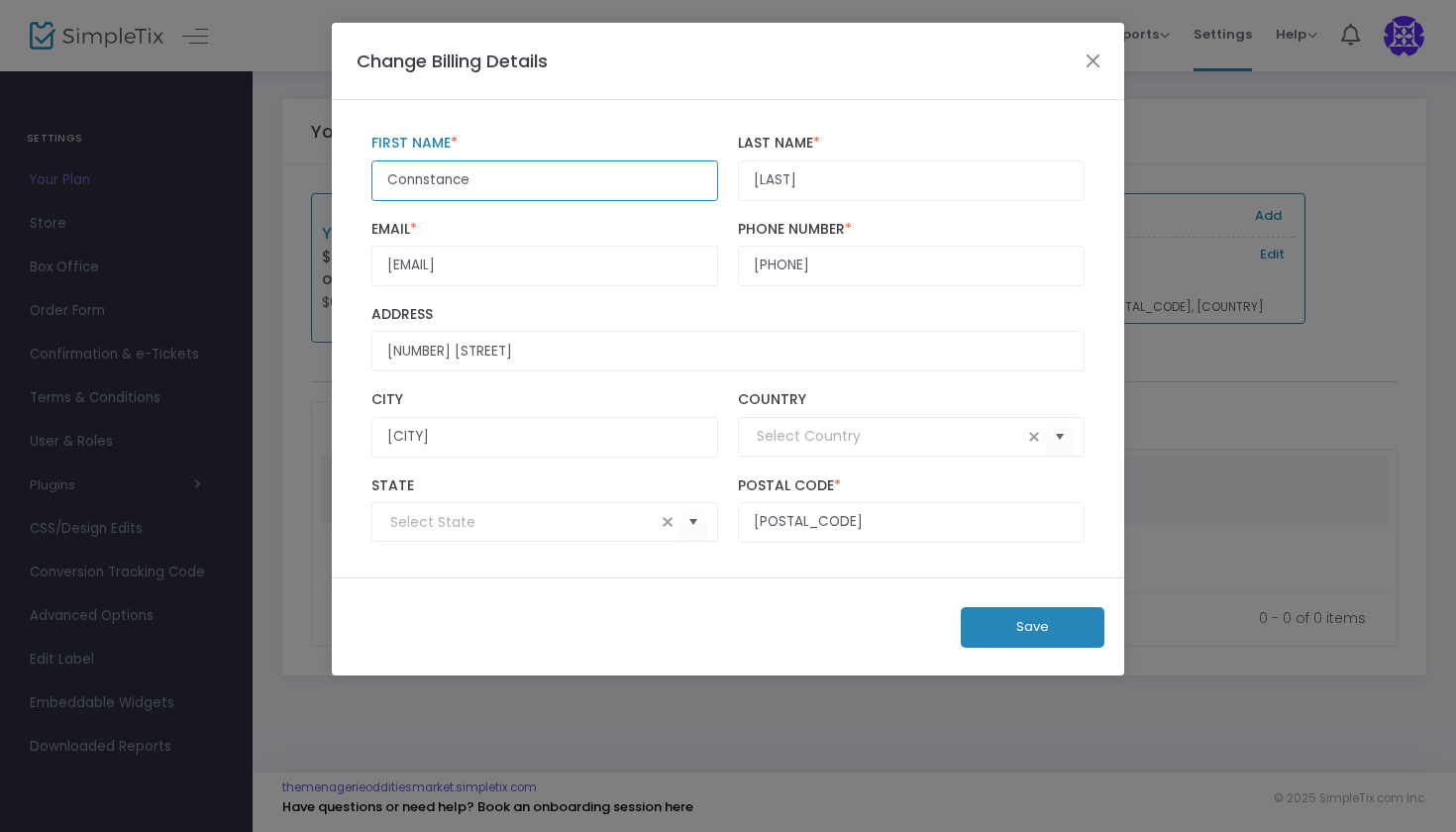drag, startPoint x: 492, startPoint y: 183, endPoint x: 337, endPoint y: 172, distance: 155.38983 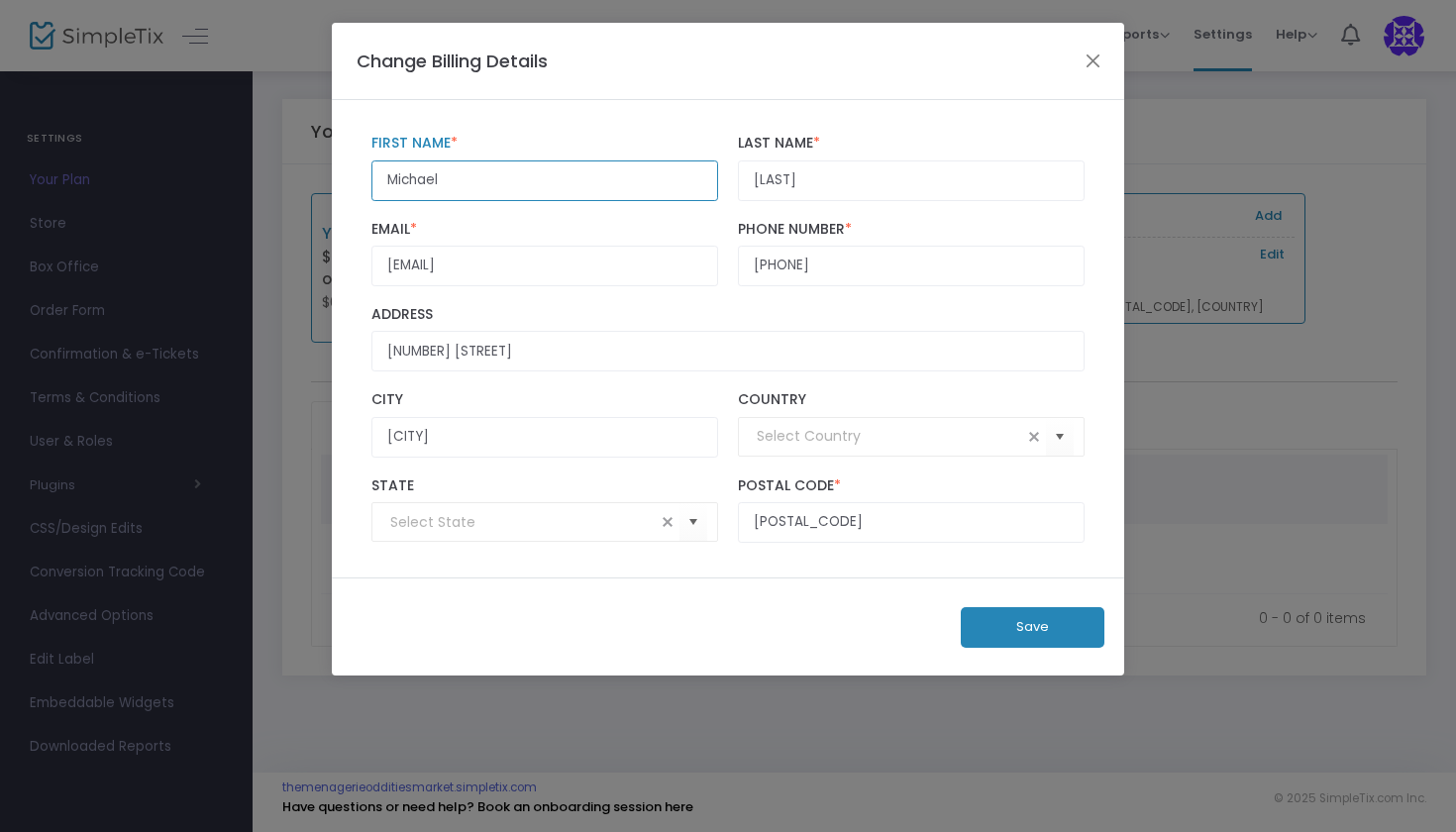 type on "Michael" 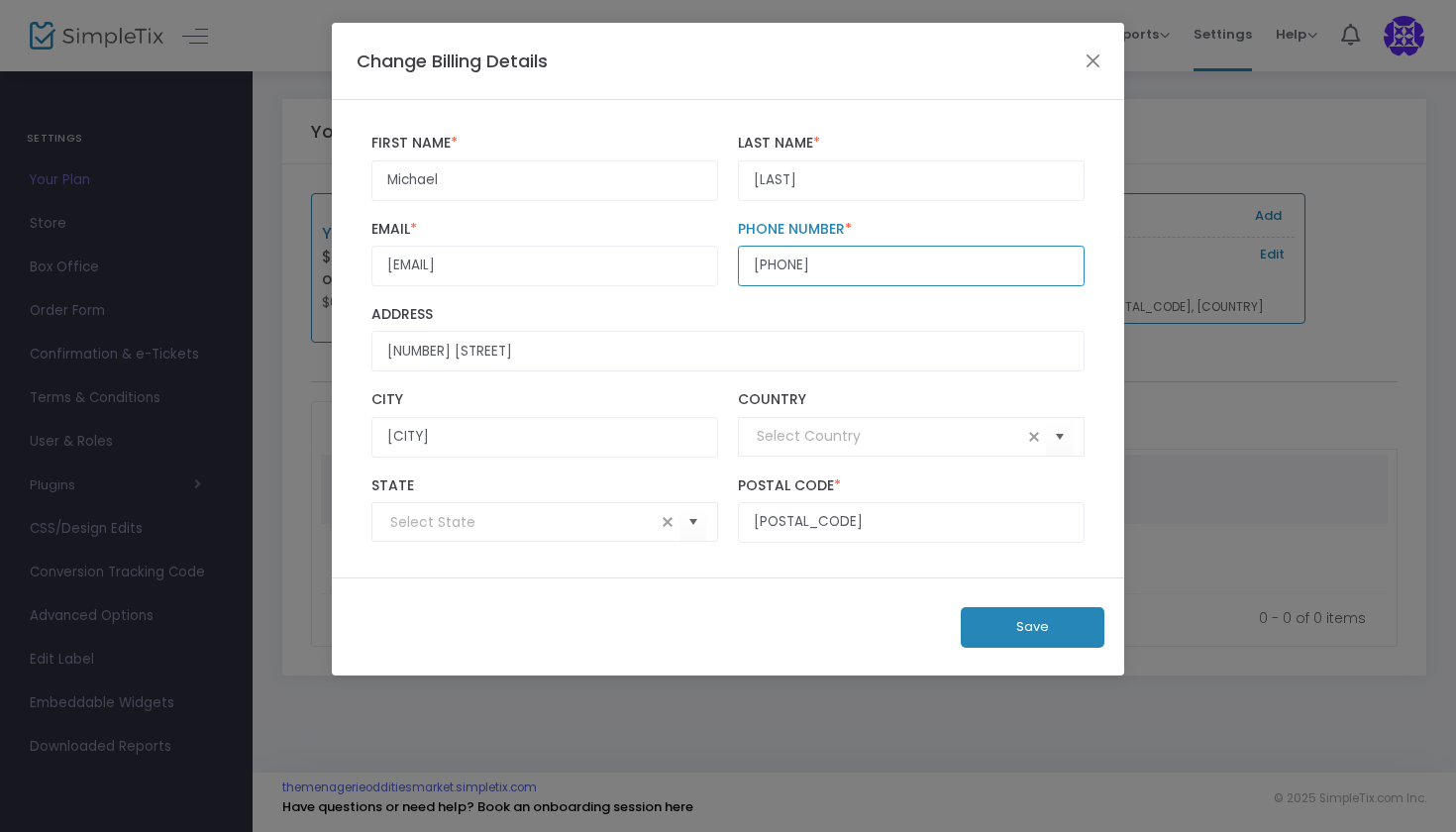 drag, startPoint x: 868, startPoint y: 268, endPoint x: 792, endPoint y: 264, distance: 76.10519 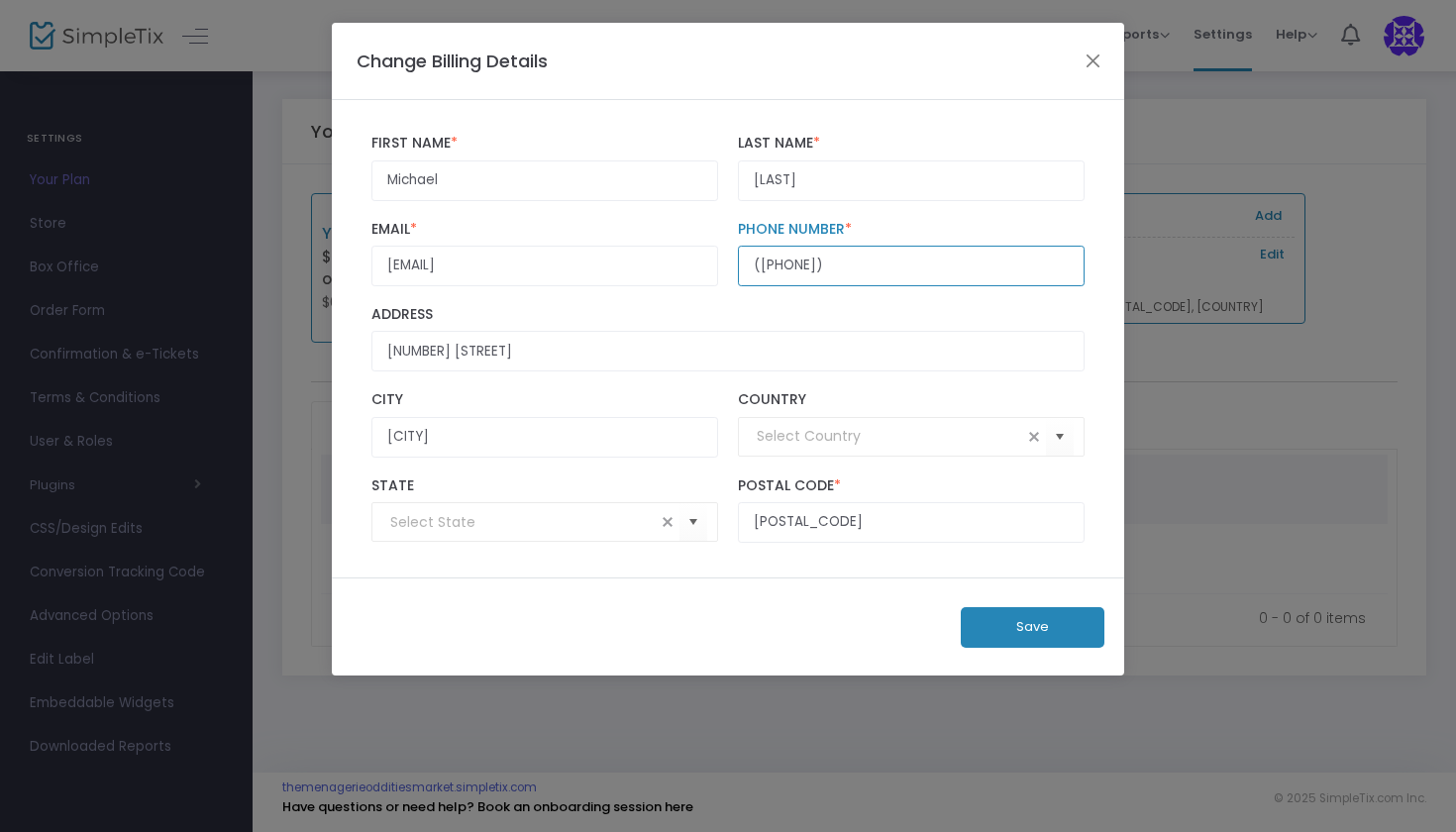 click on "([PHONE])" at bounding box center (911, 265) 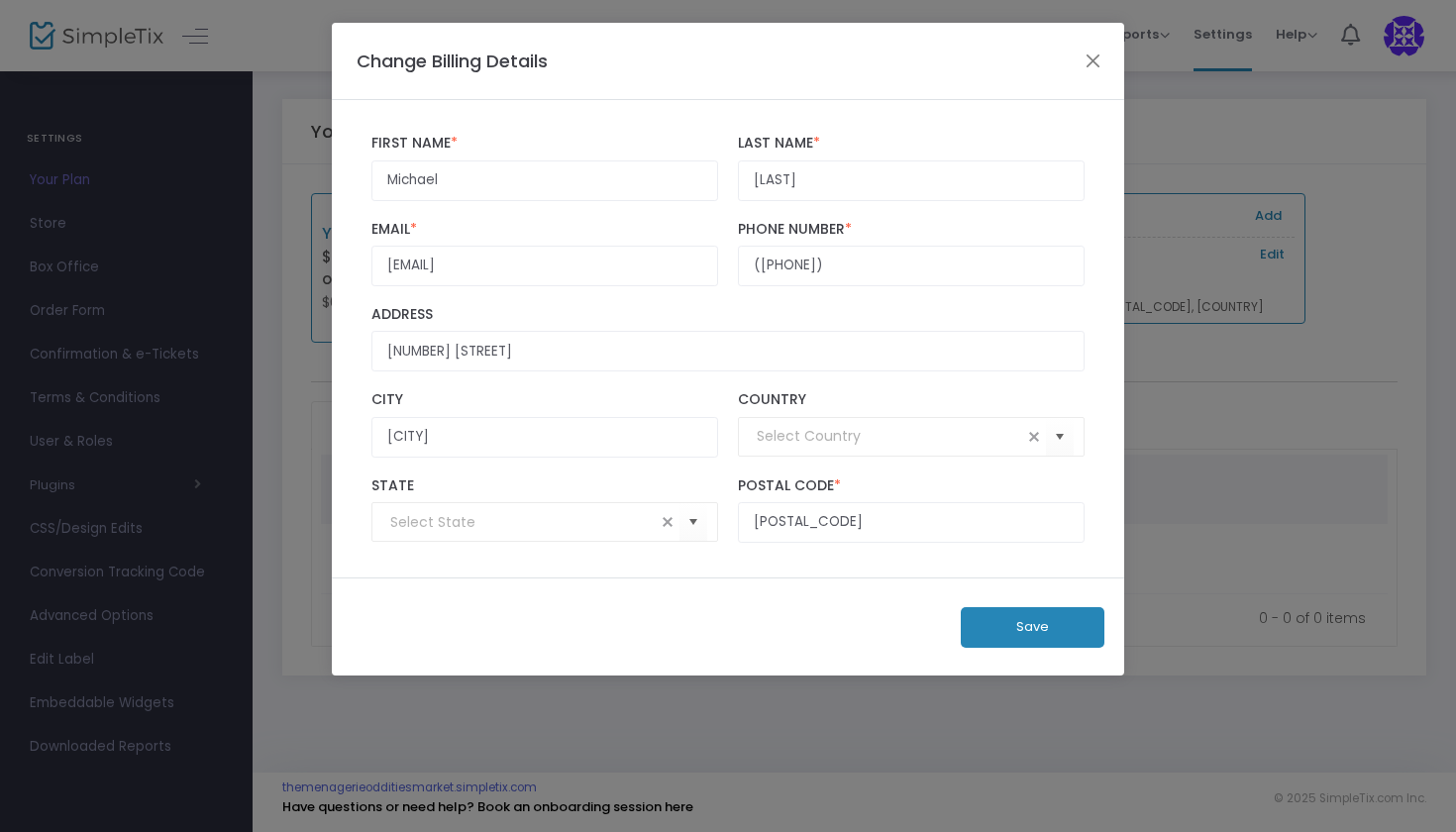 click on "Save" 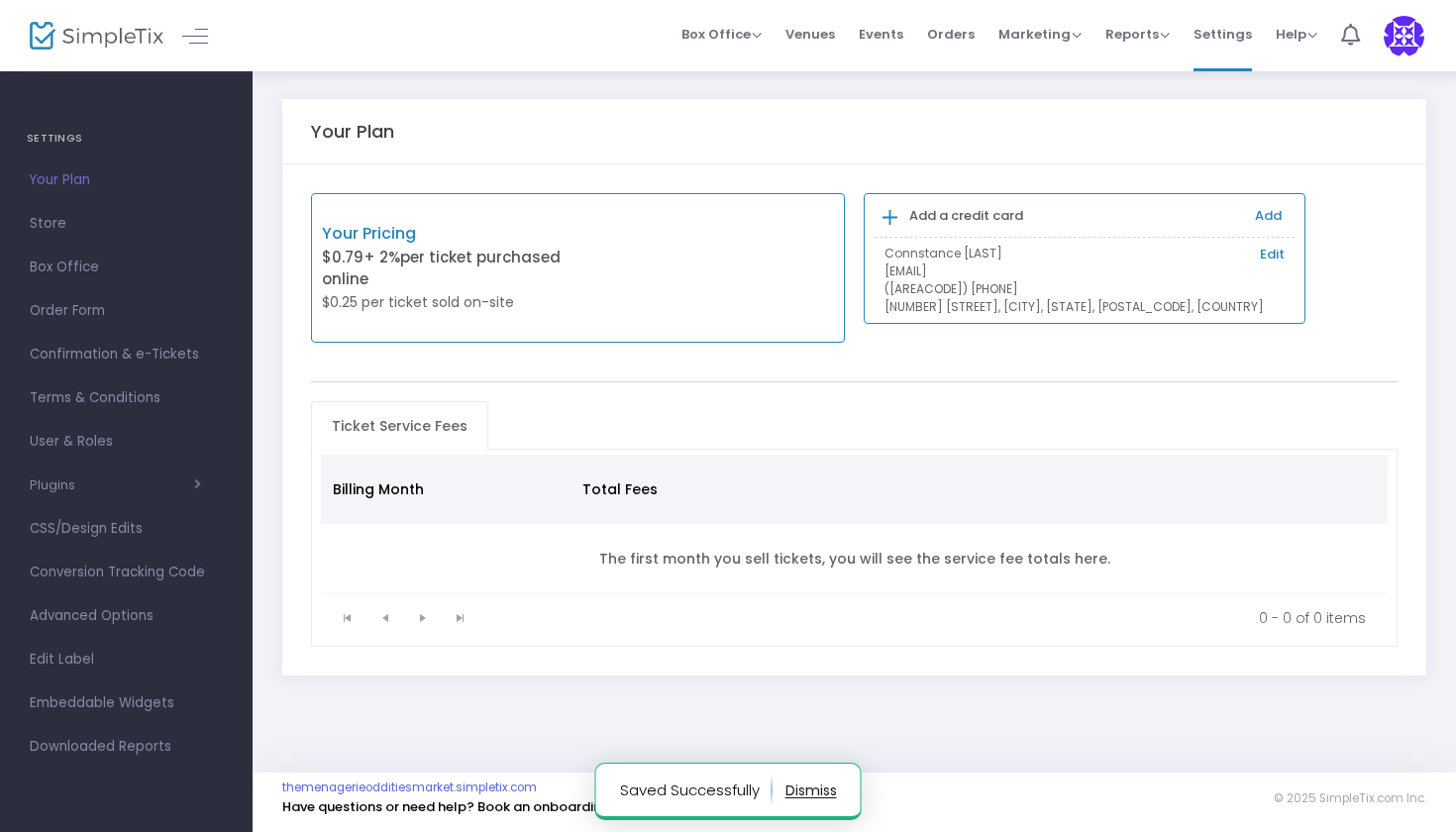 click on "Add" at bounding box center (1268, 215) 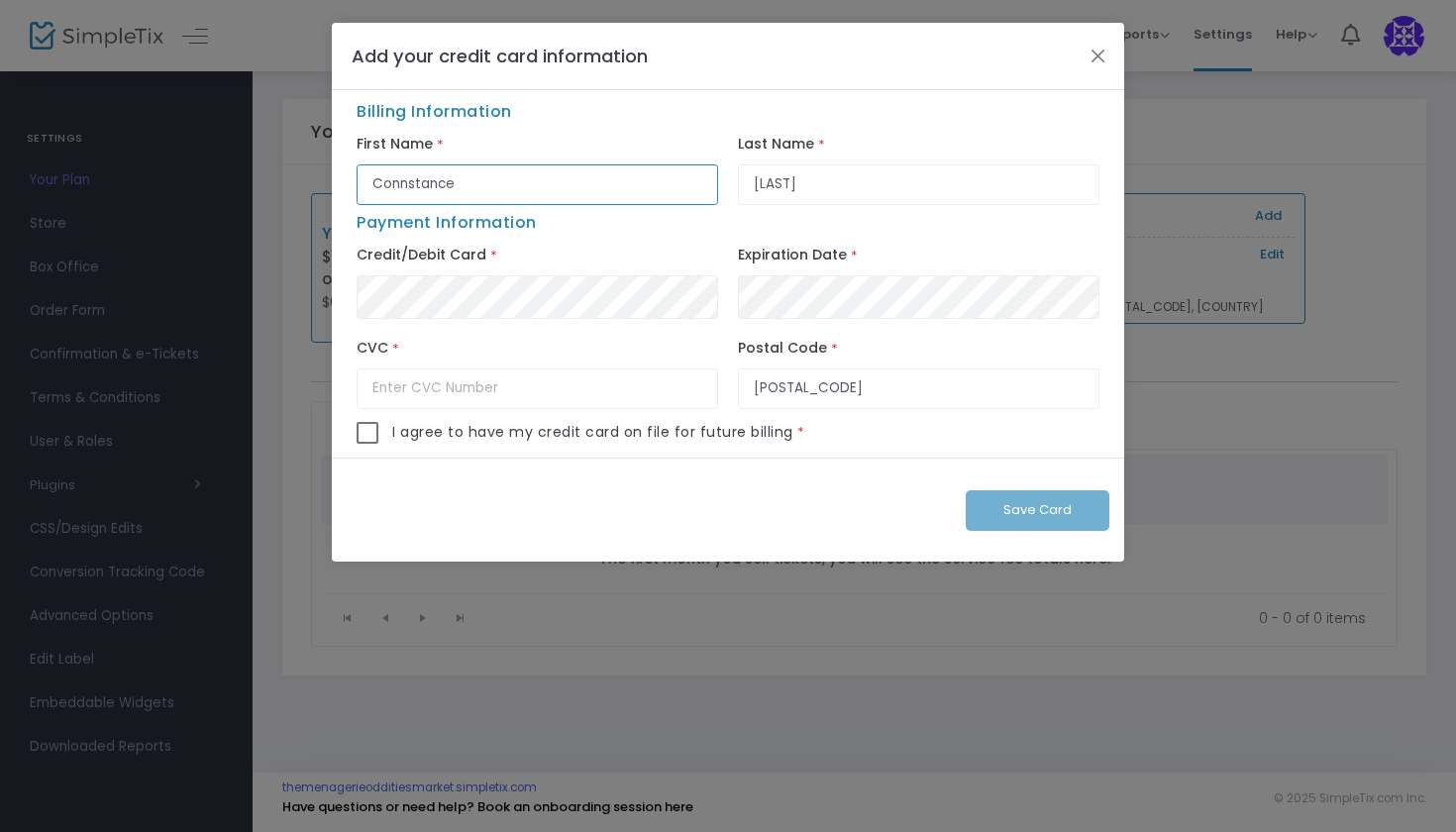 drag, startPoint x: 484, startPoint y: 186, endPoint x: 307, endPoint y: 186, distance: 177 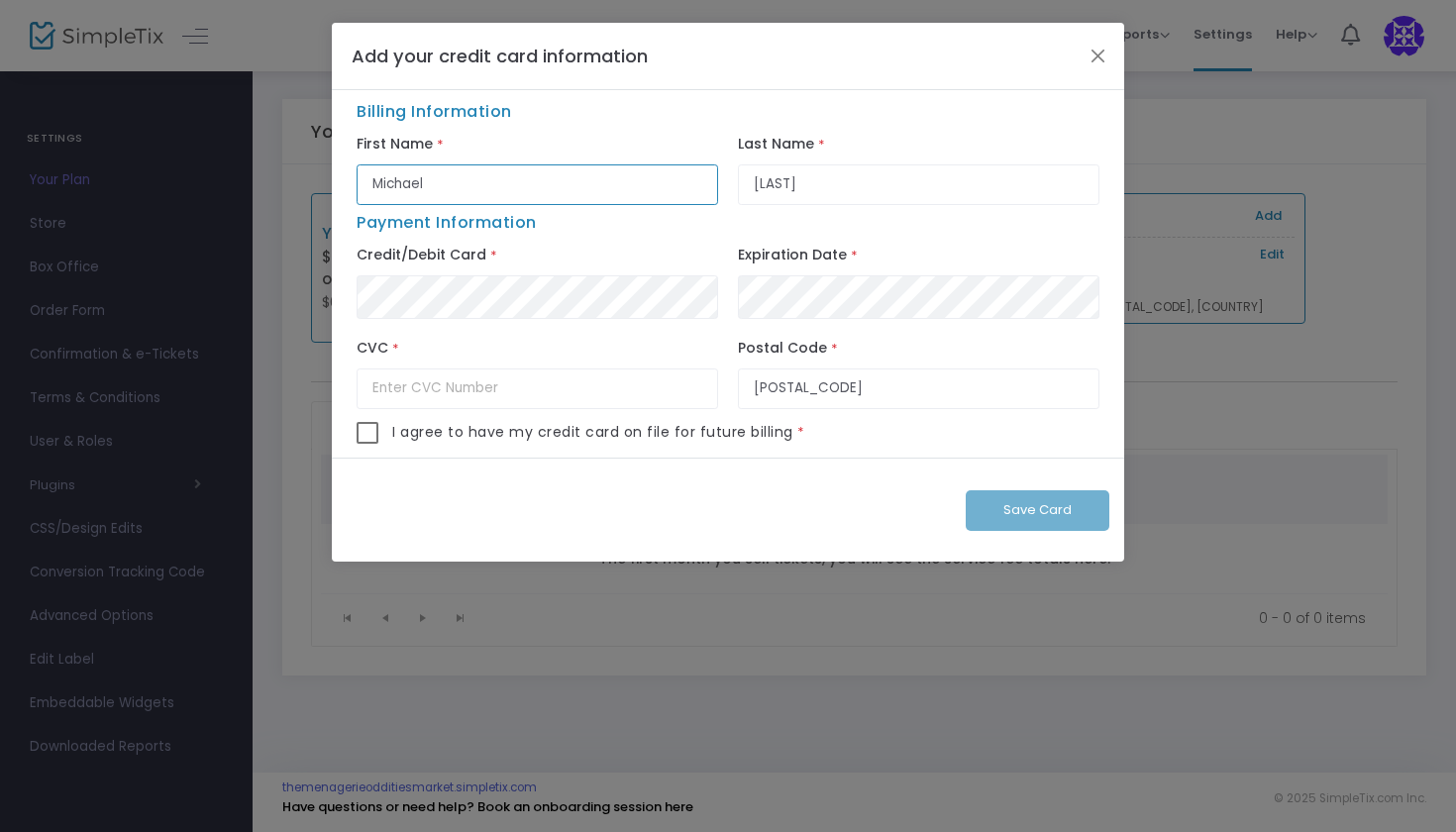 type on "Michael" 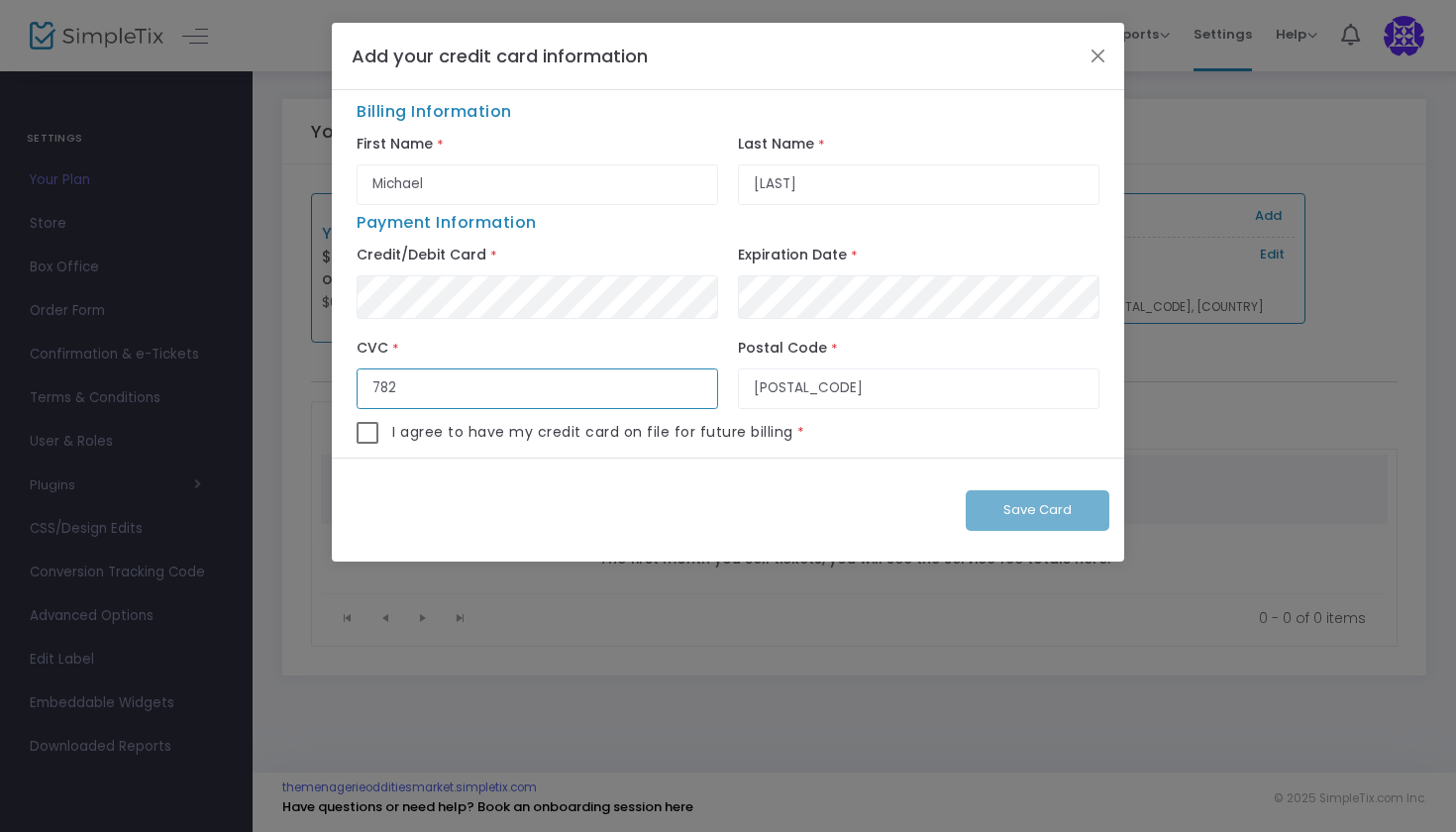 type on "782" 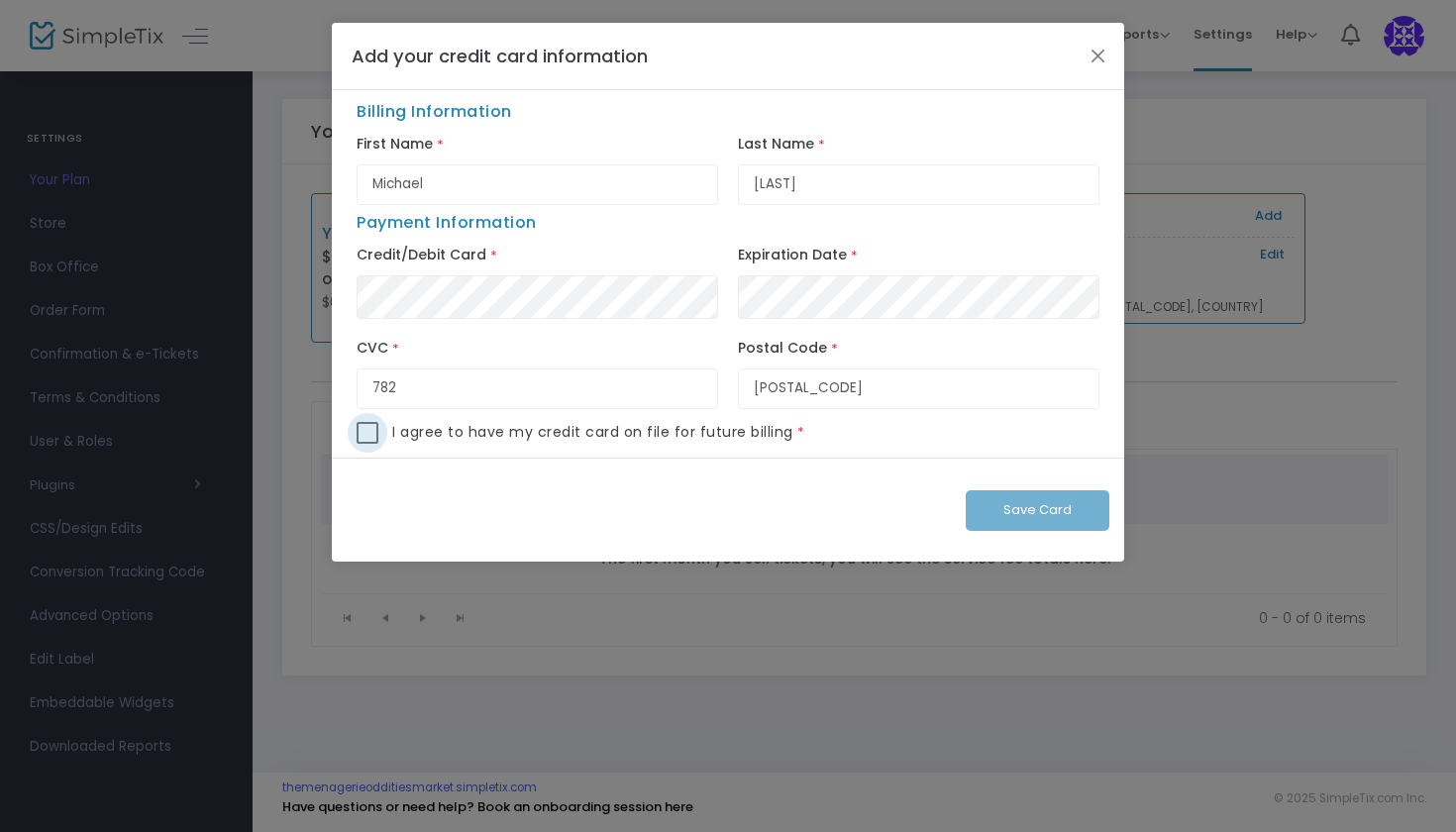 click at bounding box center [367, 433] 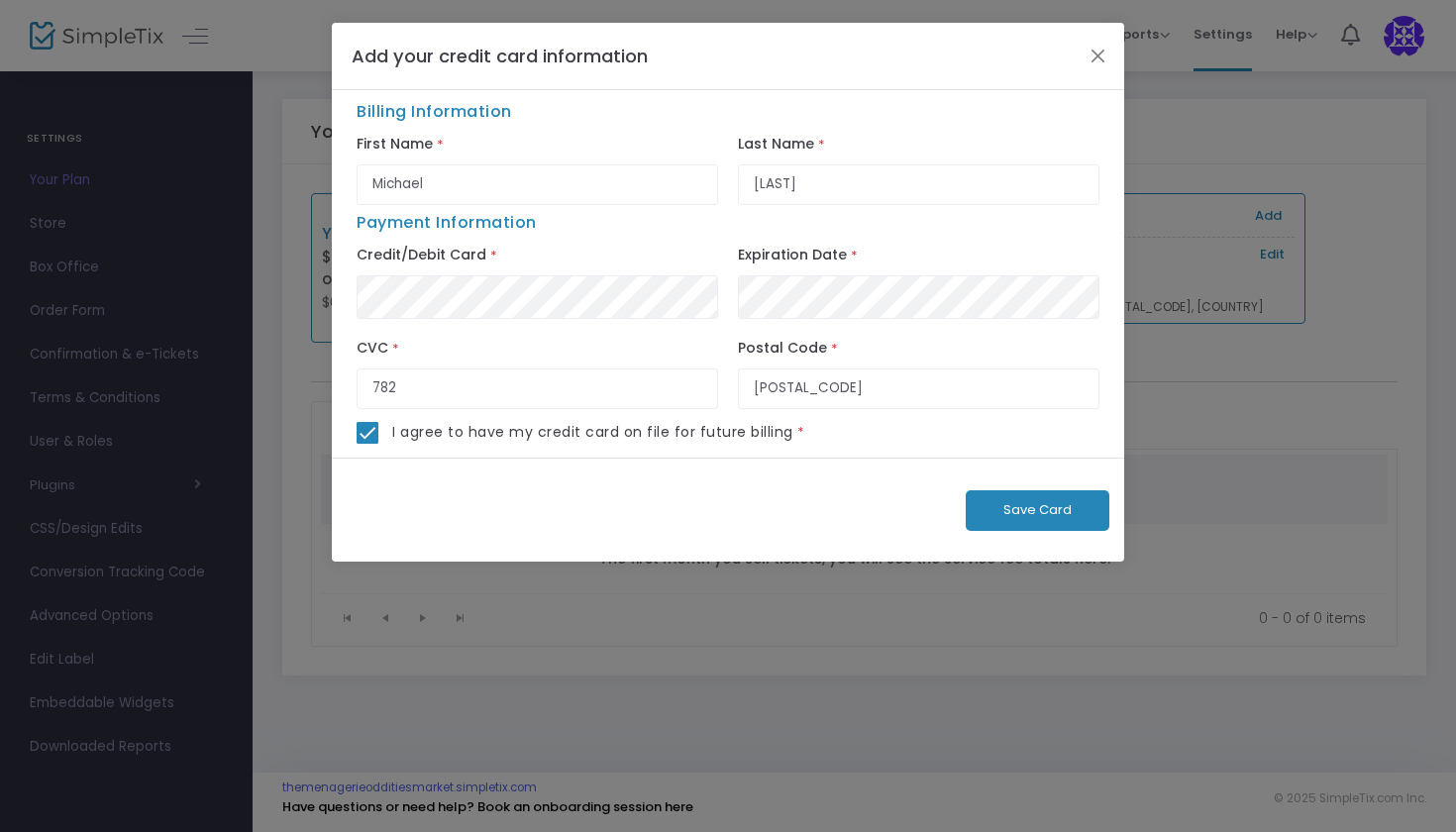 click on "Save Card" at bounding box center (1037, 509) 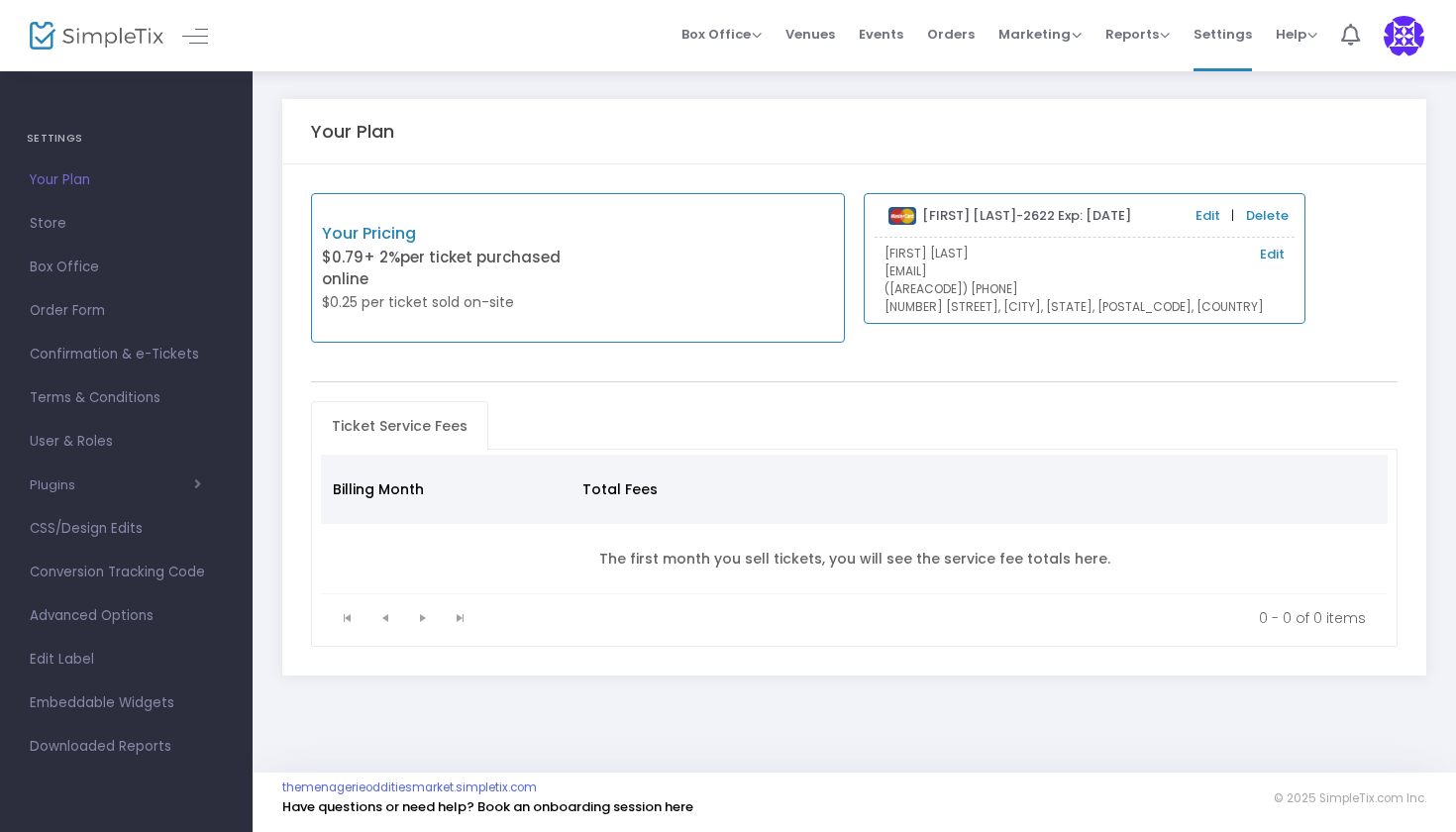 click on "Edit" at bounding box center [1272, 255] 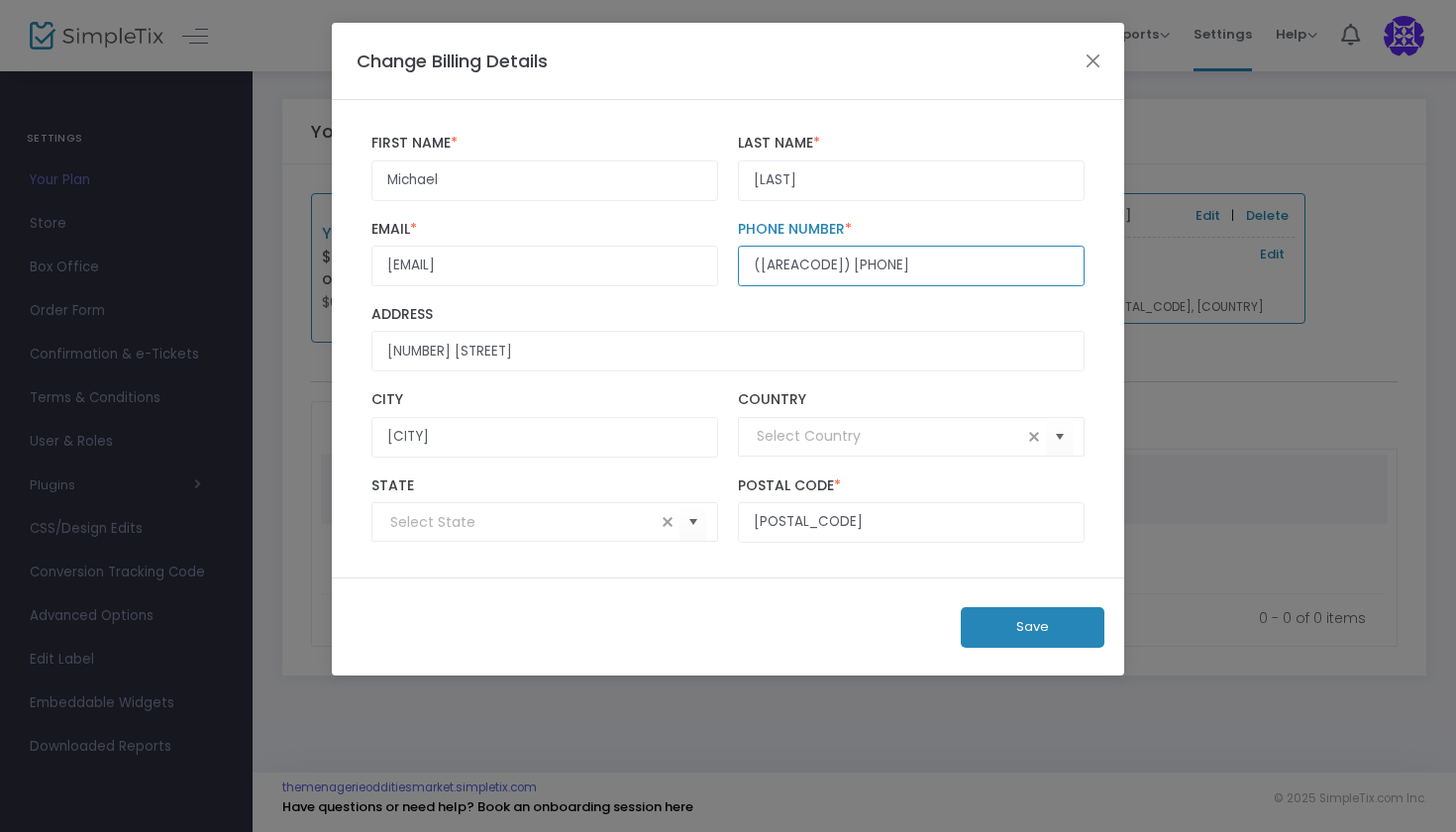 drag, startPoint x: 866, startPoint y: 264, endPoint x: 790, endPoint y: 270, distance: 76.23647 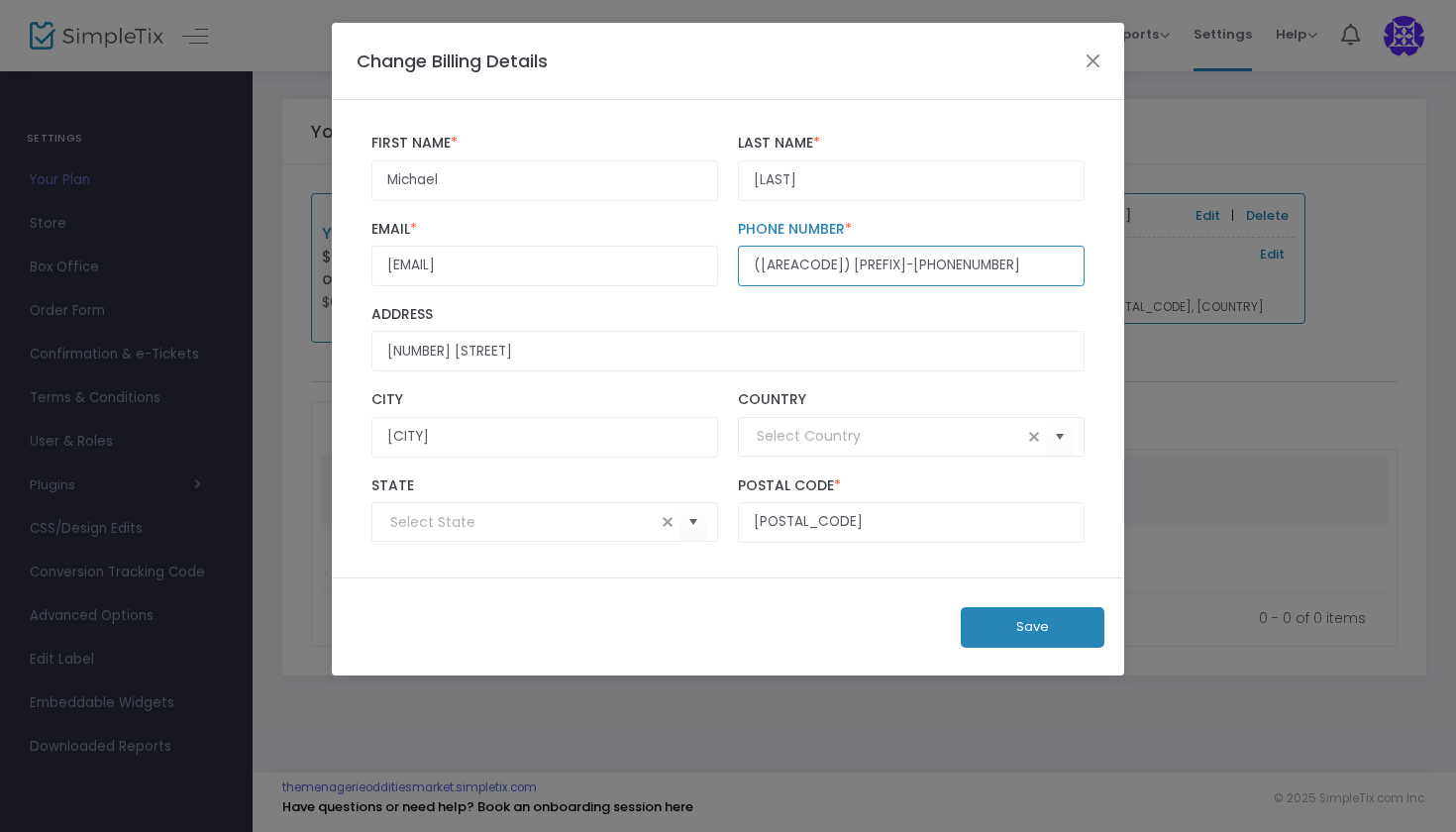 type on "([AREACODE]) [PREFIX]-[PHONENUMBER]" 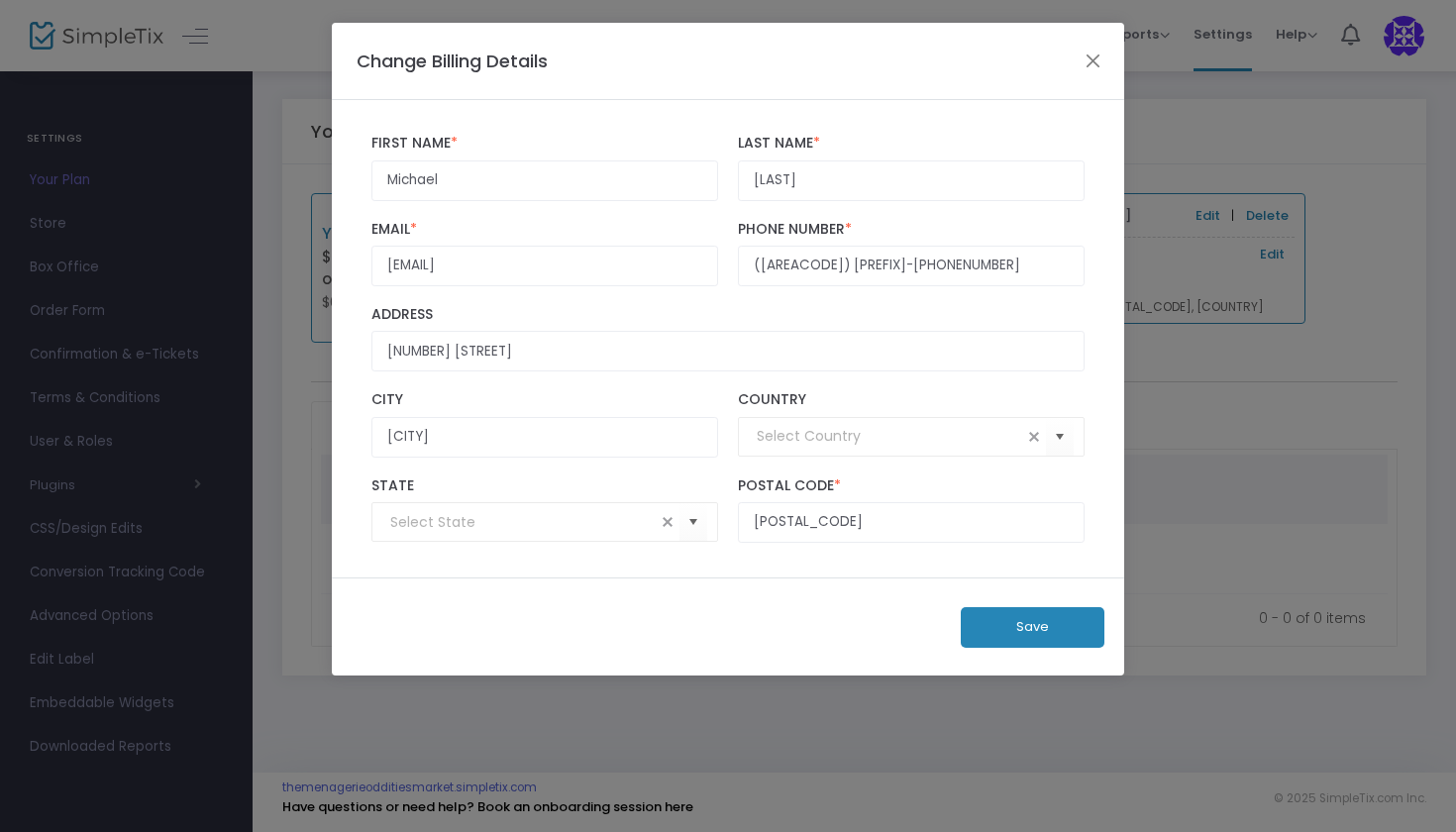click on "Save" 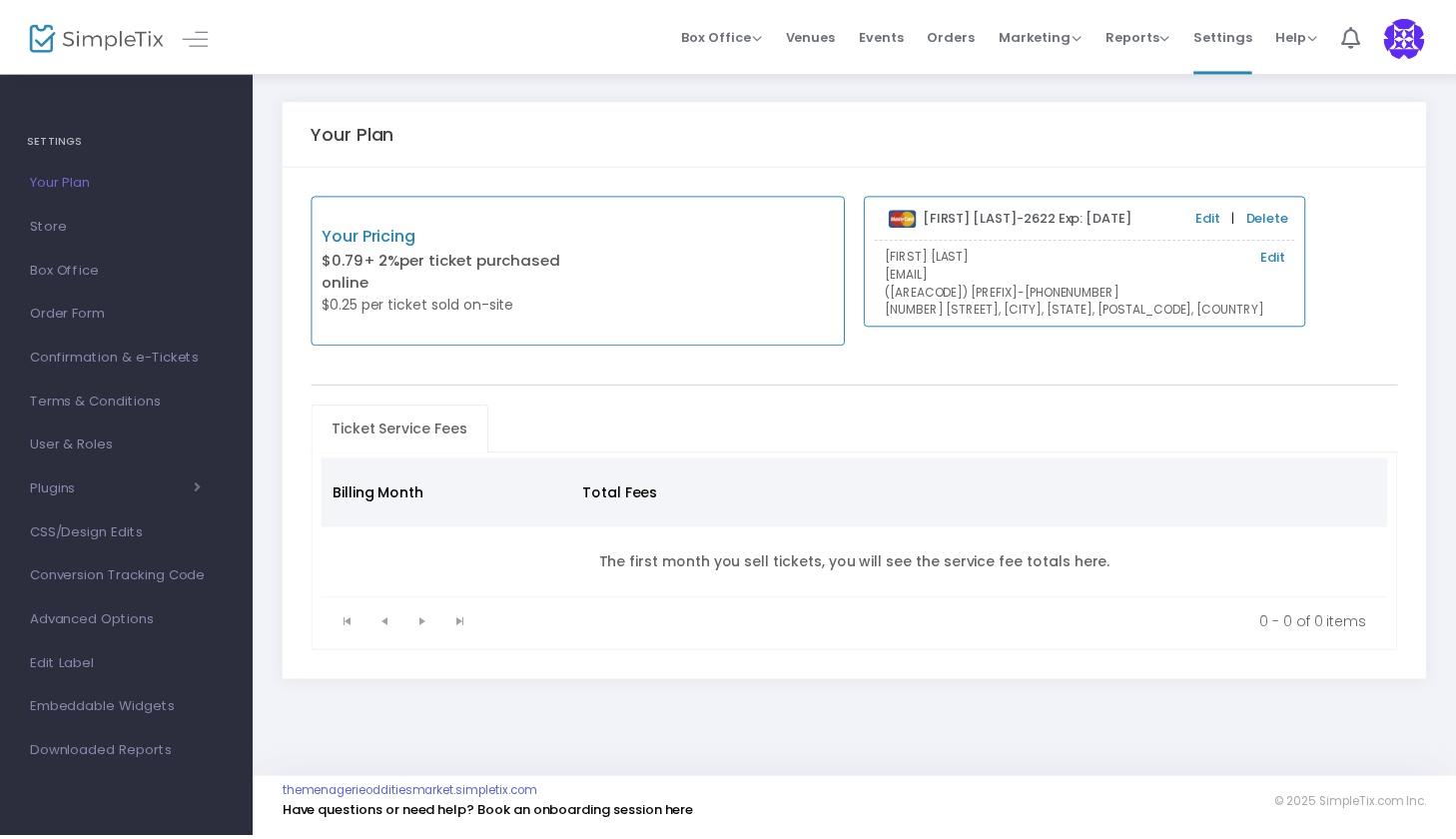 scroll, scrollTop: 0, scrollLeft: 0, axis: both 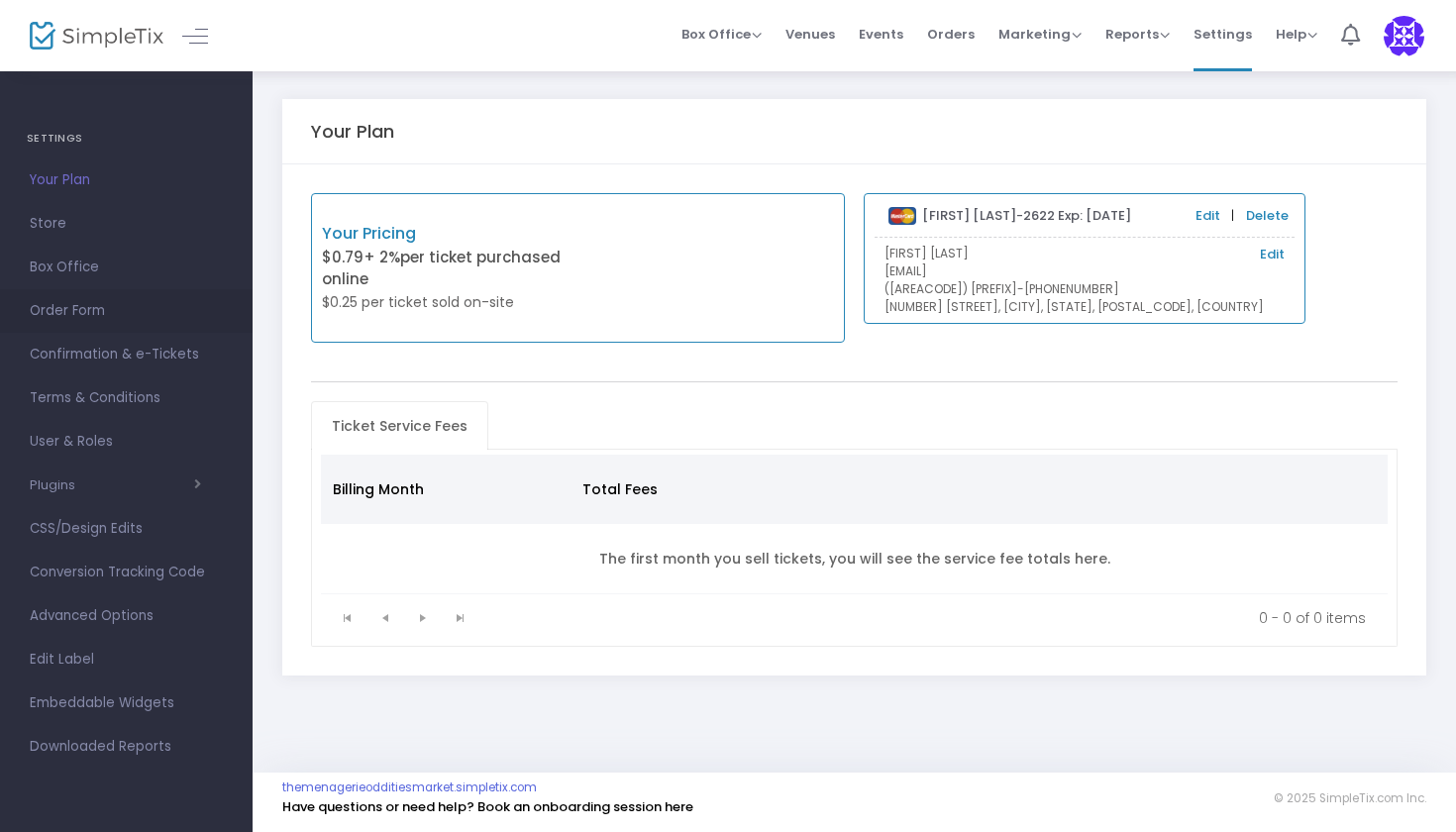 click on "Order Form" at bounding box center (126, 311) 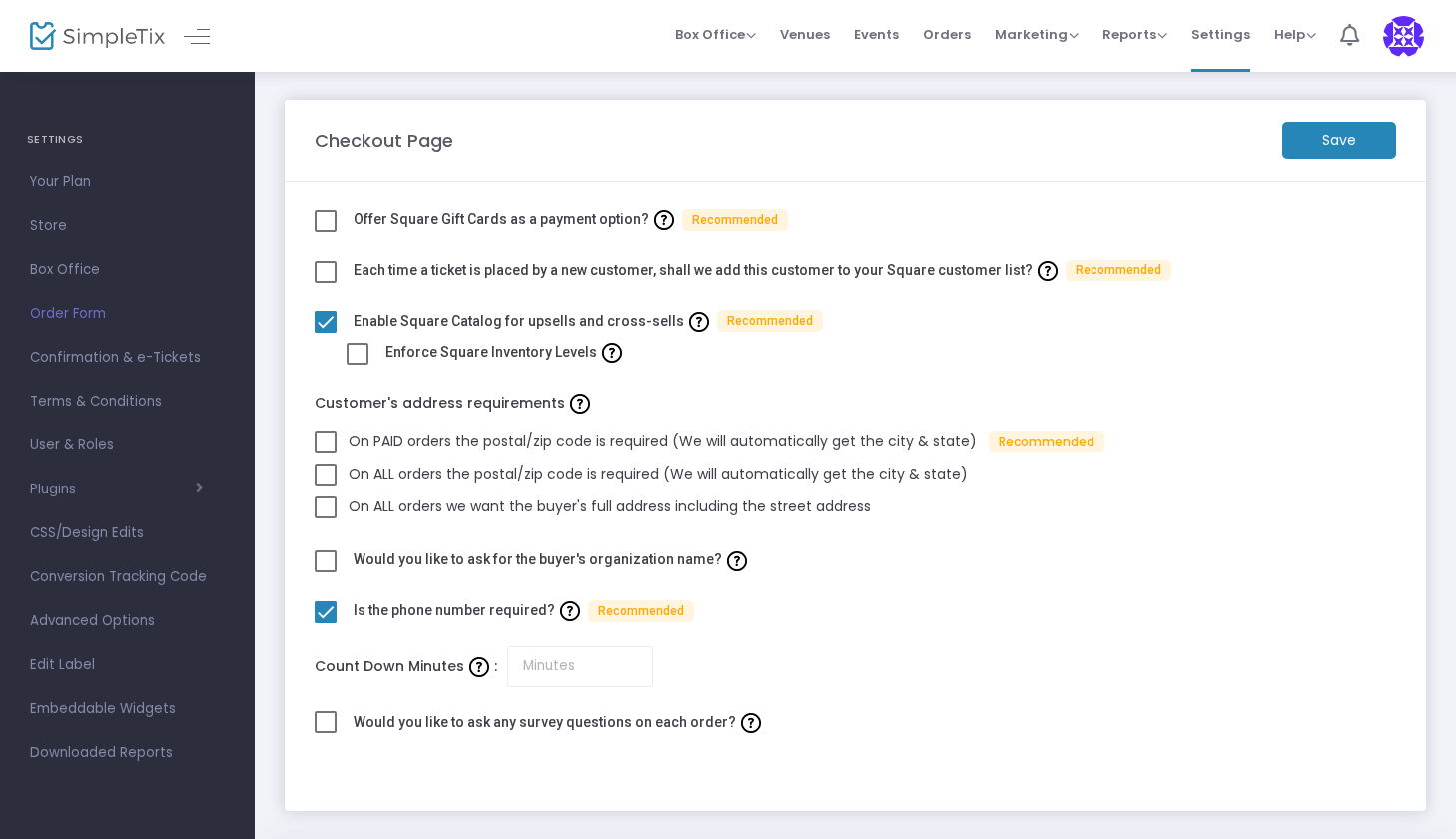 click at bounding box center (326, 221) 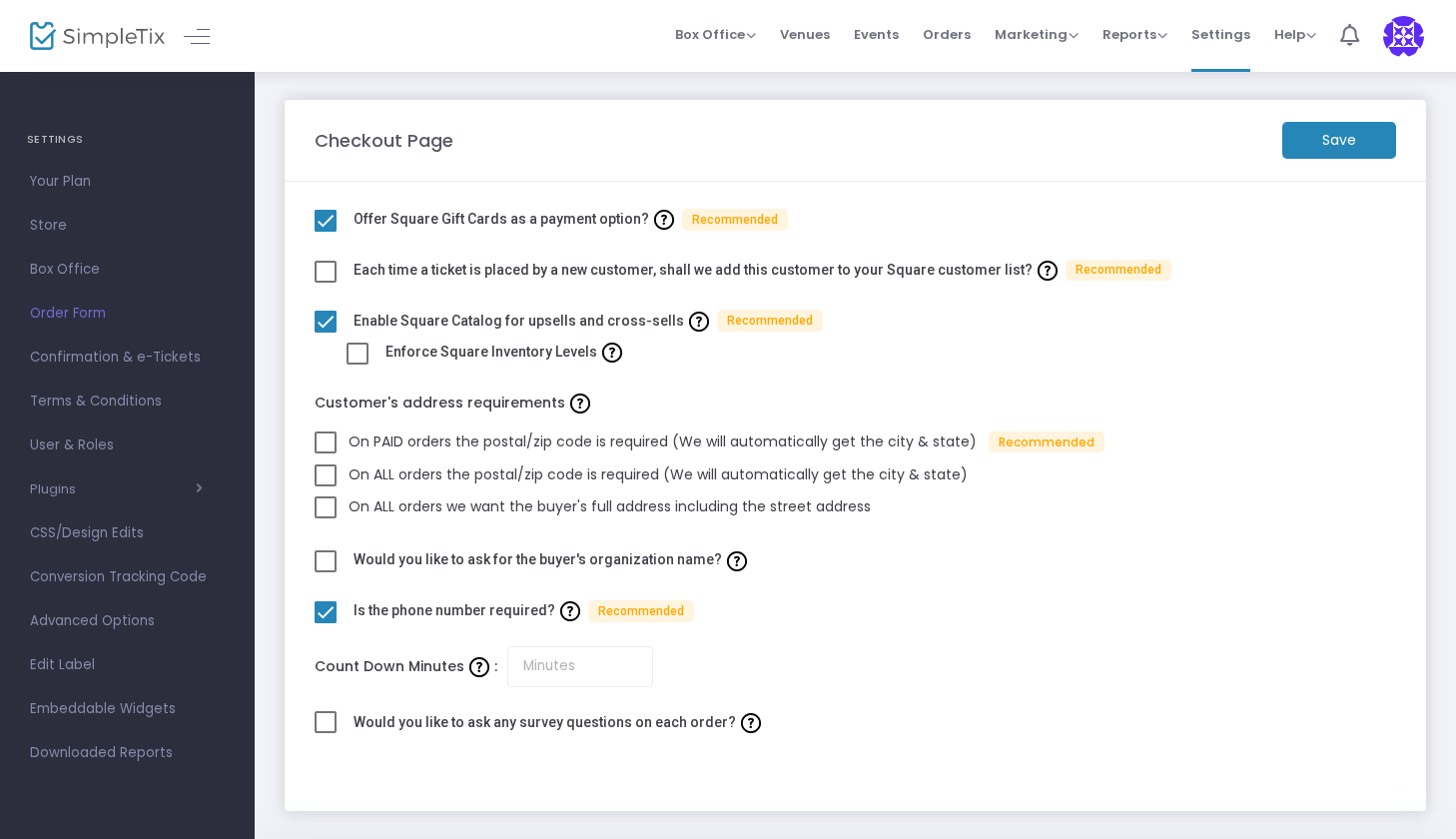 click at bounding box center [326, 272] 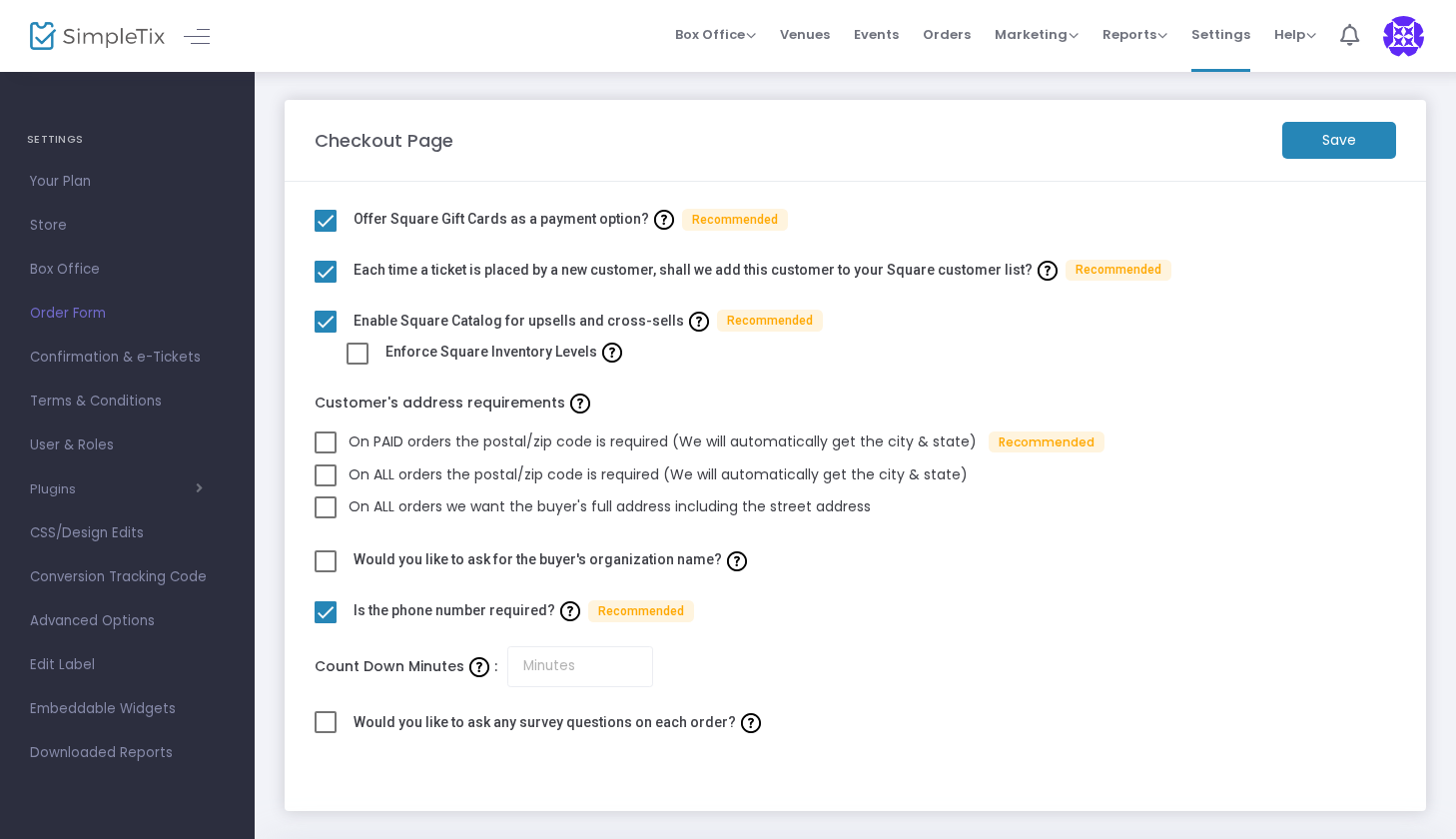 click at bounding box center (326, 322) 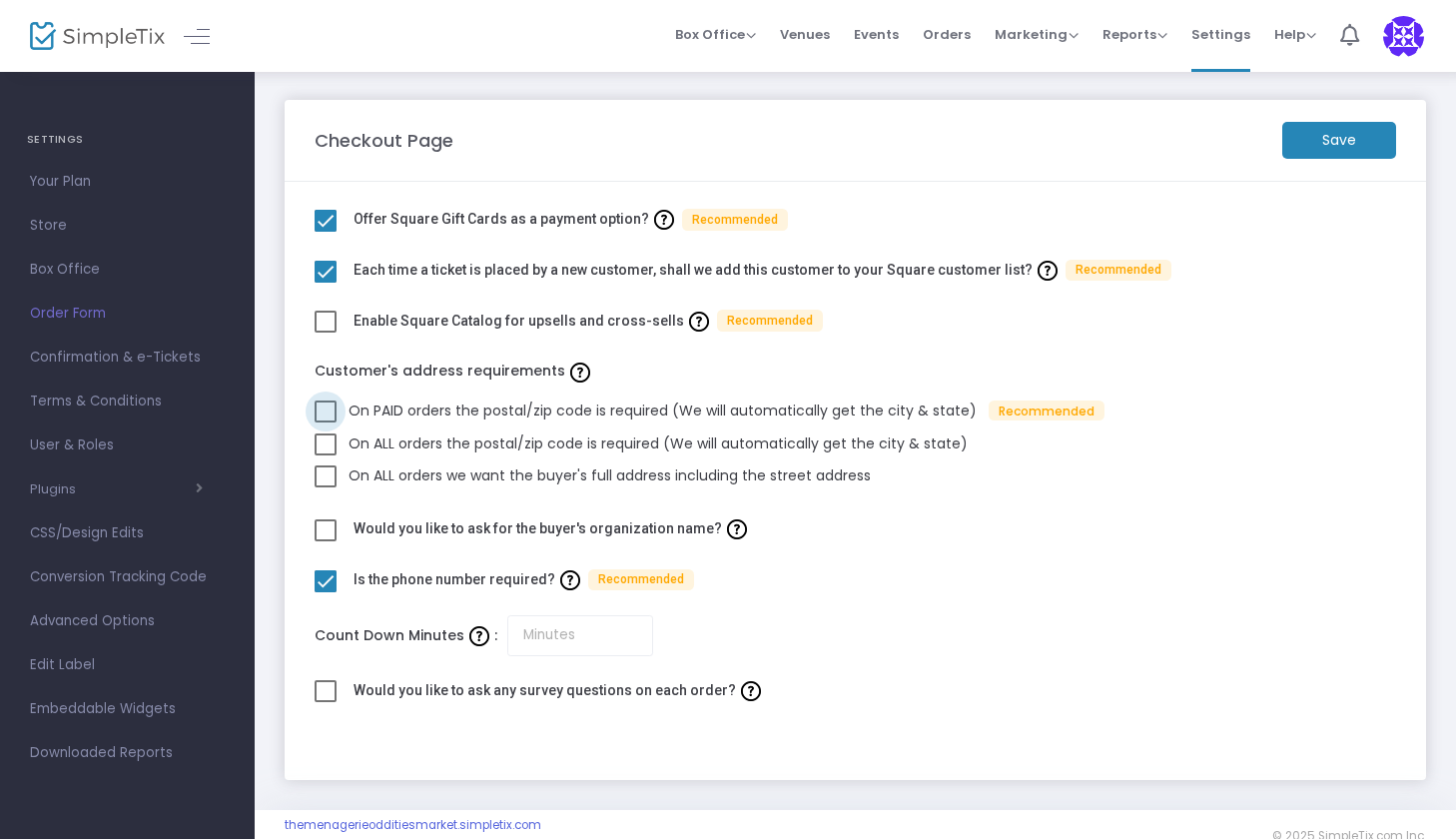 click at bounding box center (326, 412) 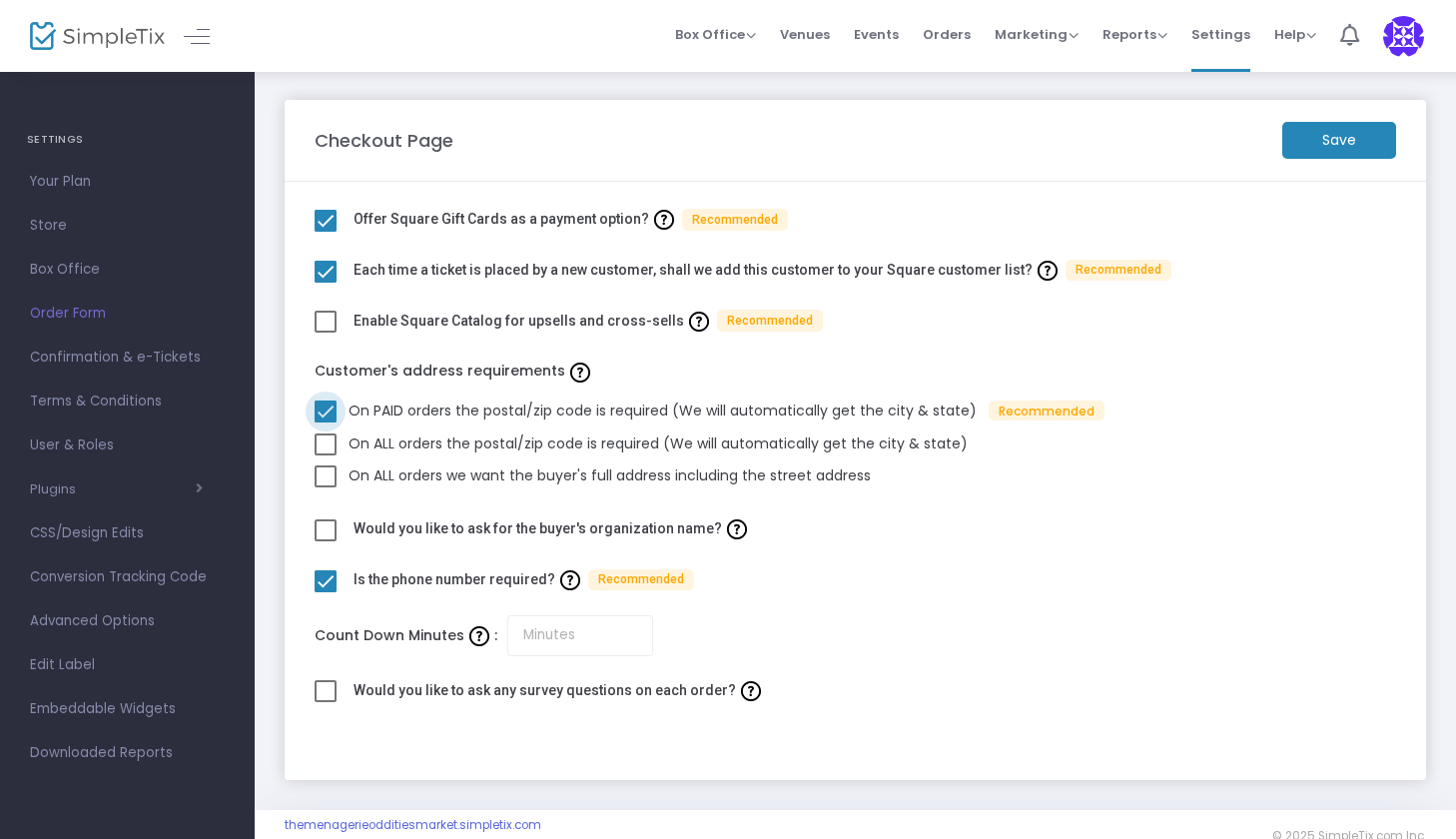click at bounding box center [326, 412] 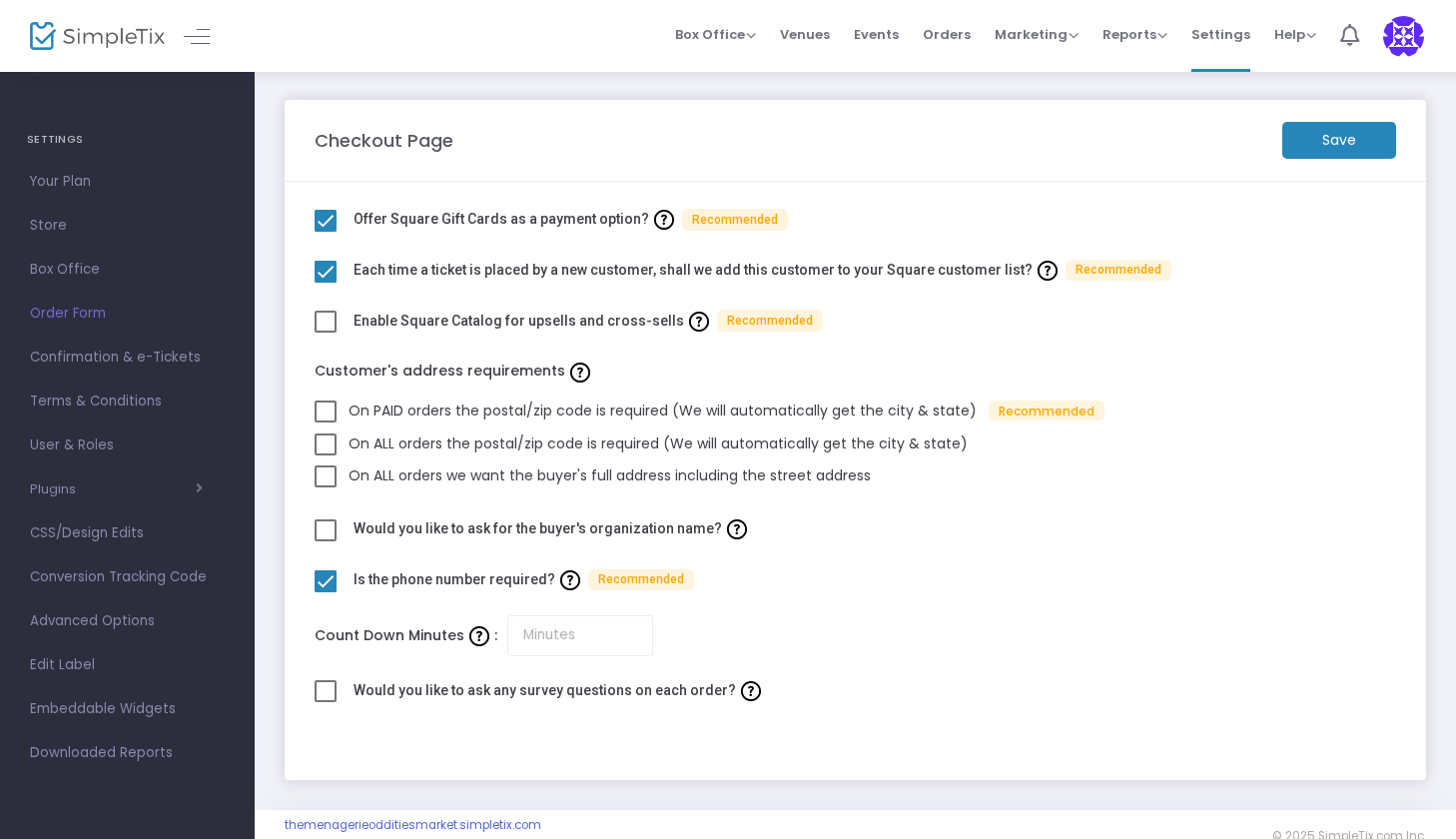 click at bounding box center (326, 476) 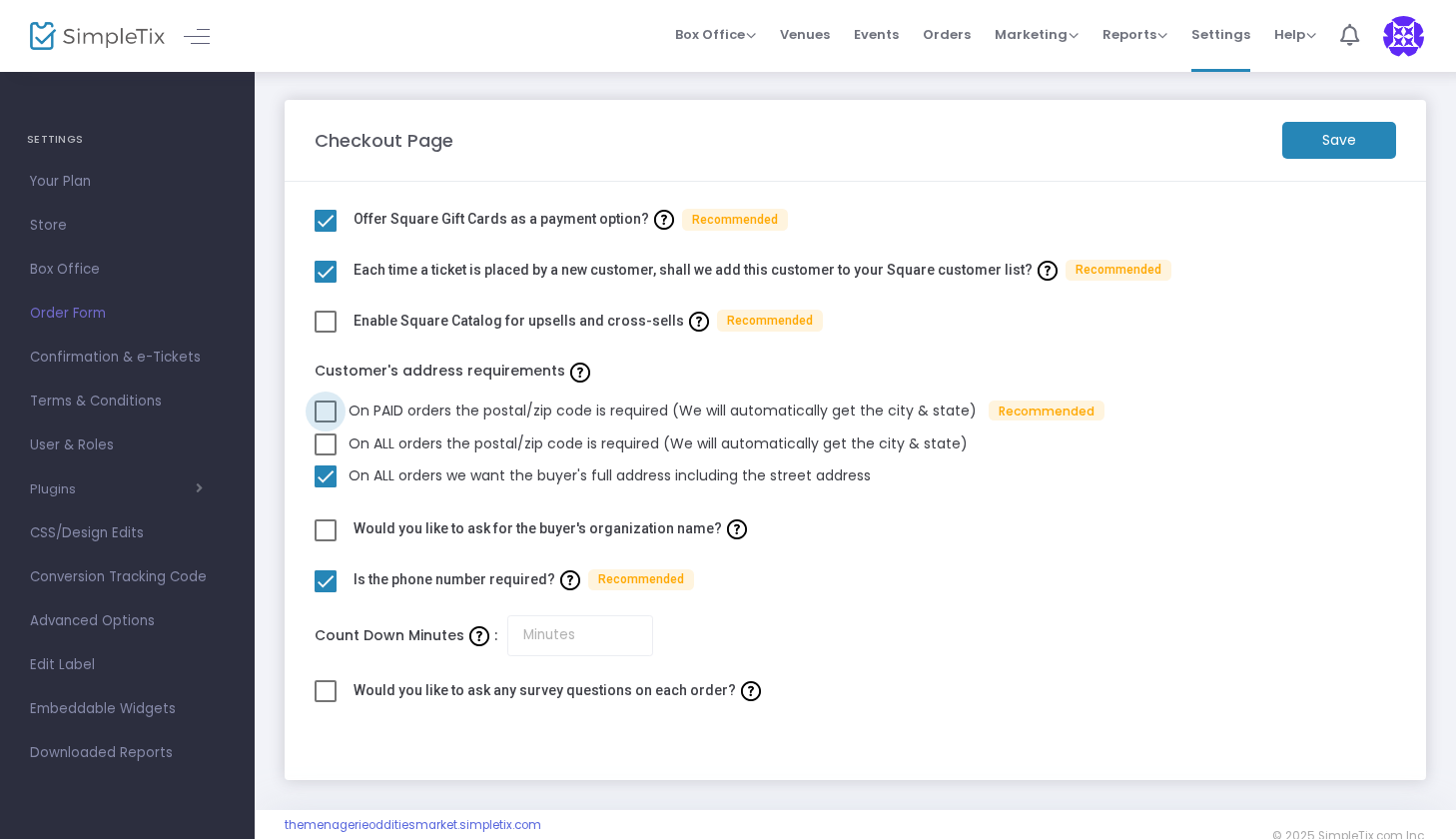click at bounding box center (326, 412) 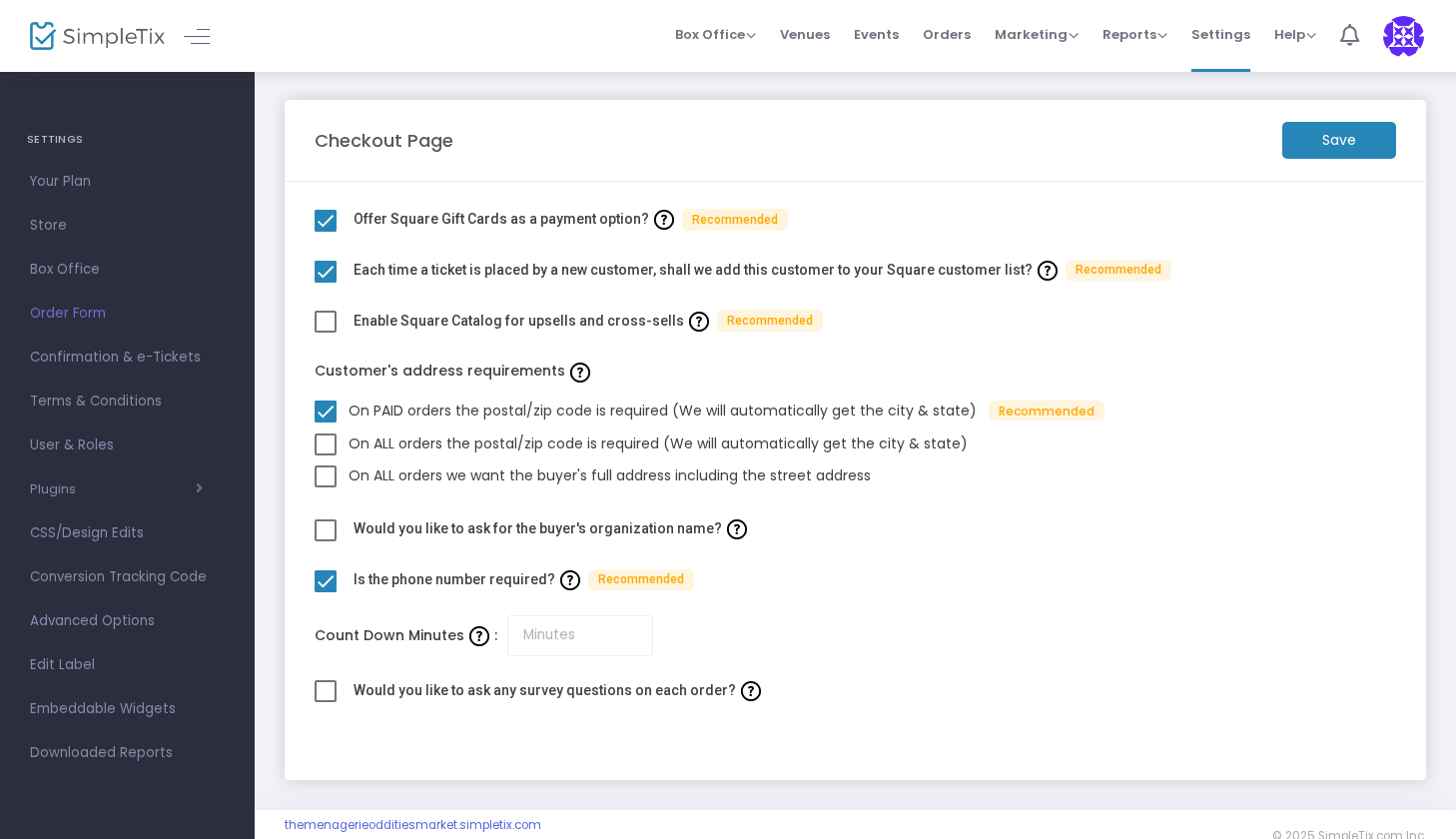 click at bounding box center (326, 476) 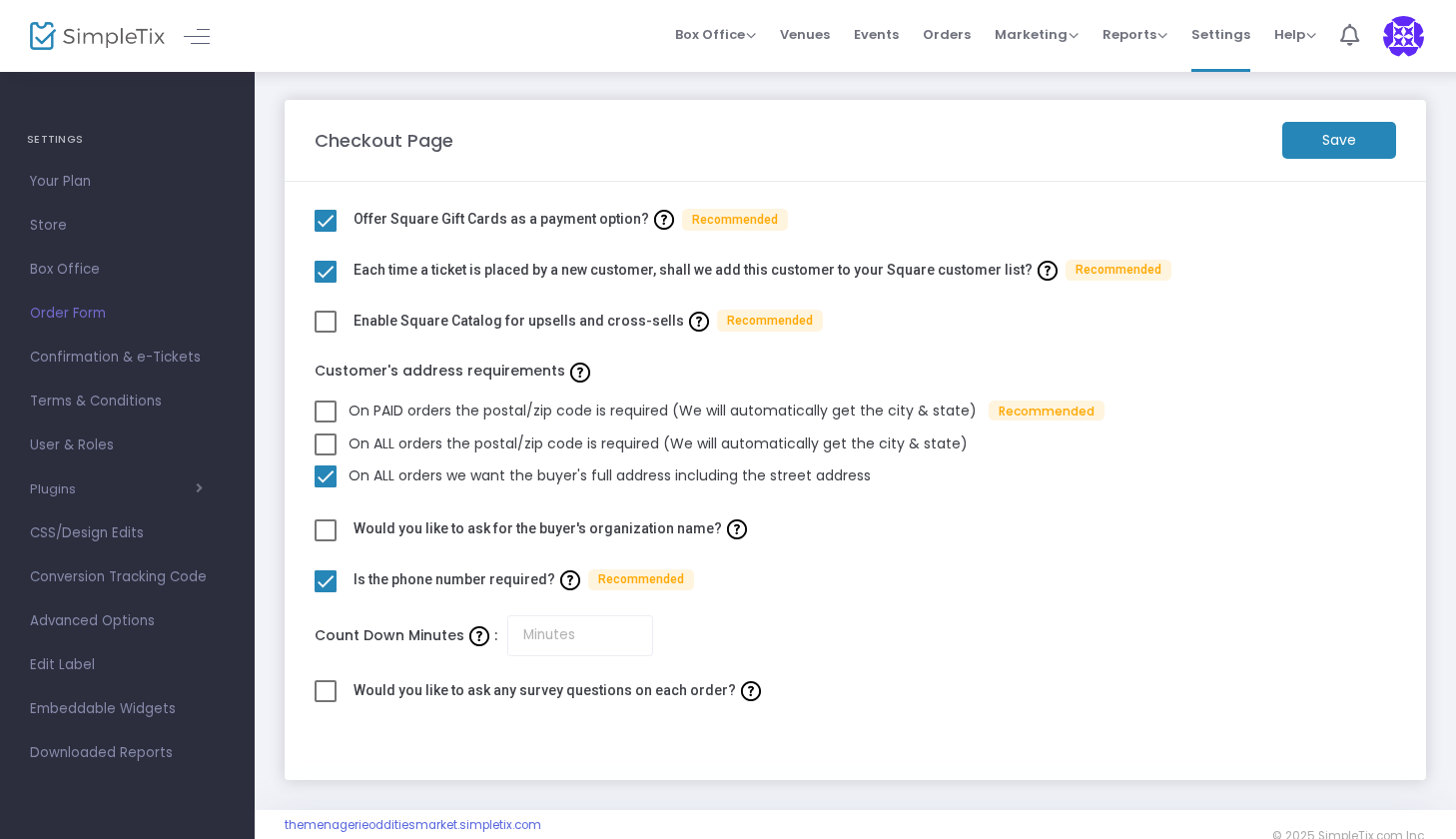 click at bounding box center [326, 412] 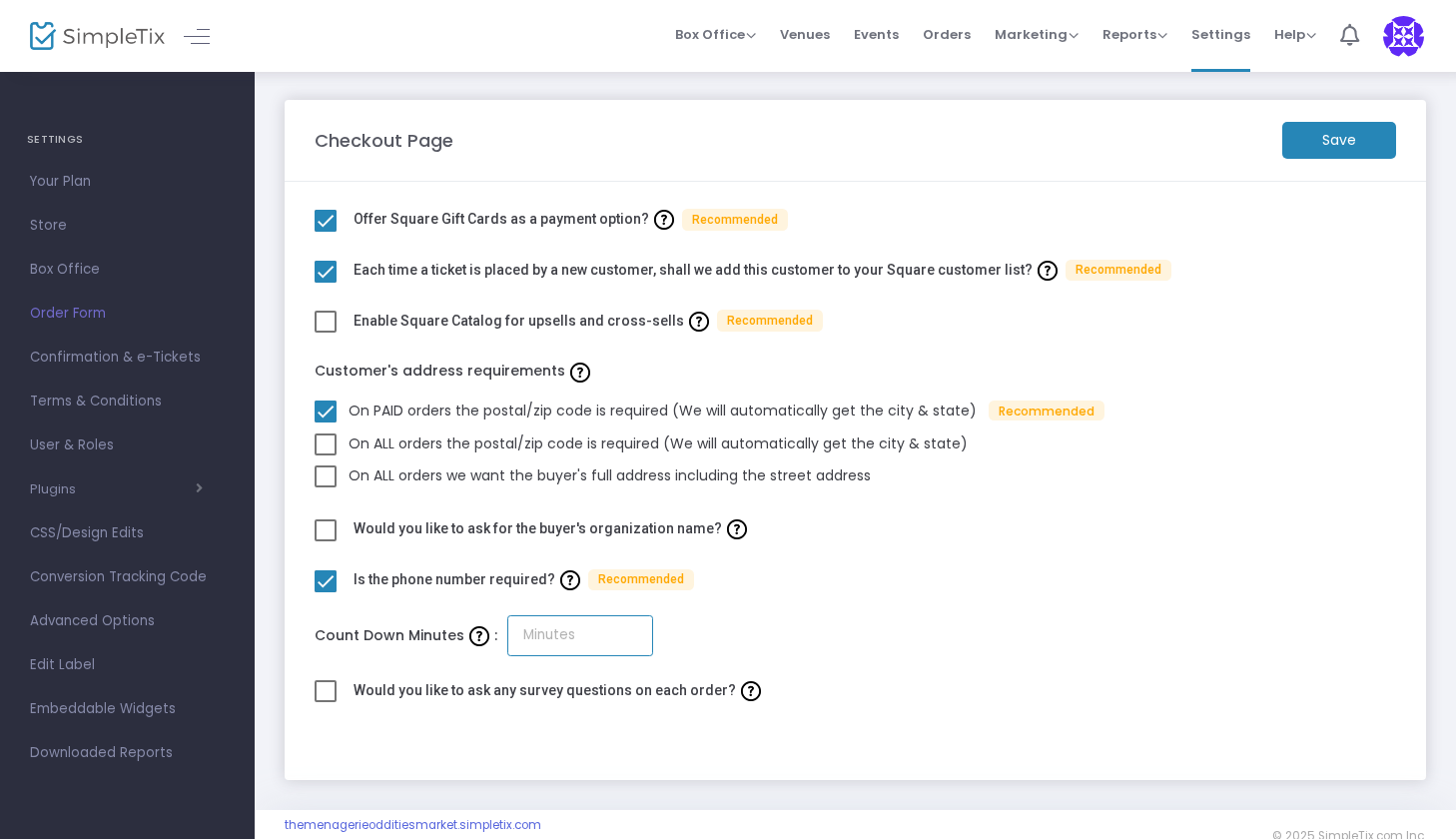 drag, startPoint x: 556, startPoint y: 633, endPoint x: 508, endPoint y: 629, distance: 48.166378 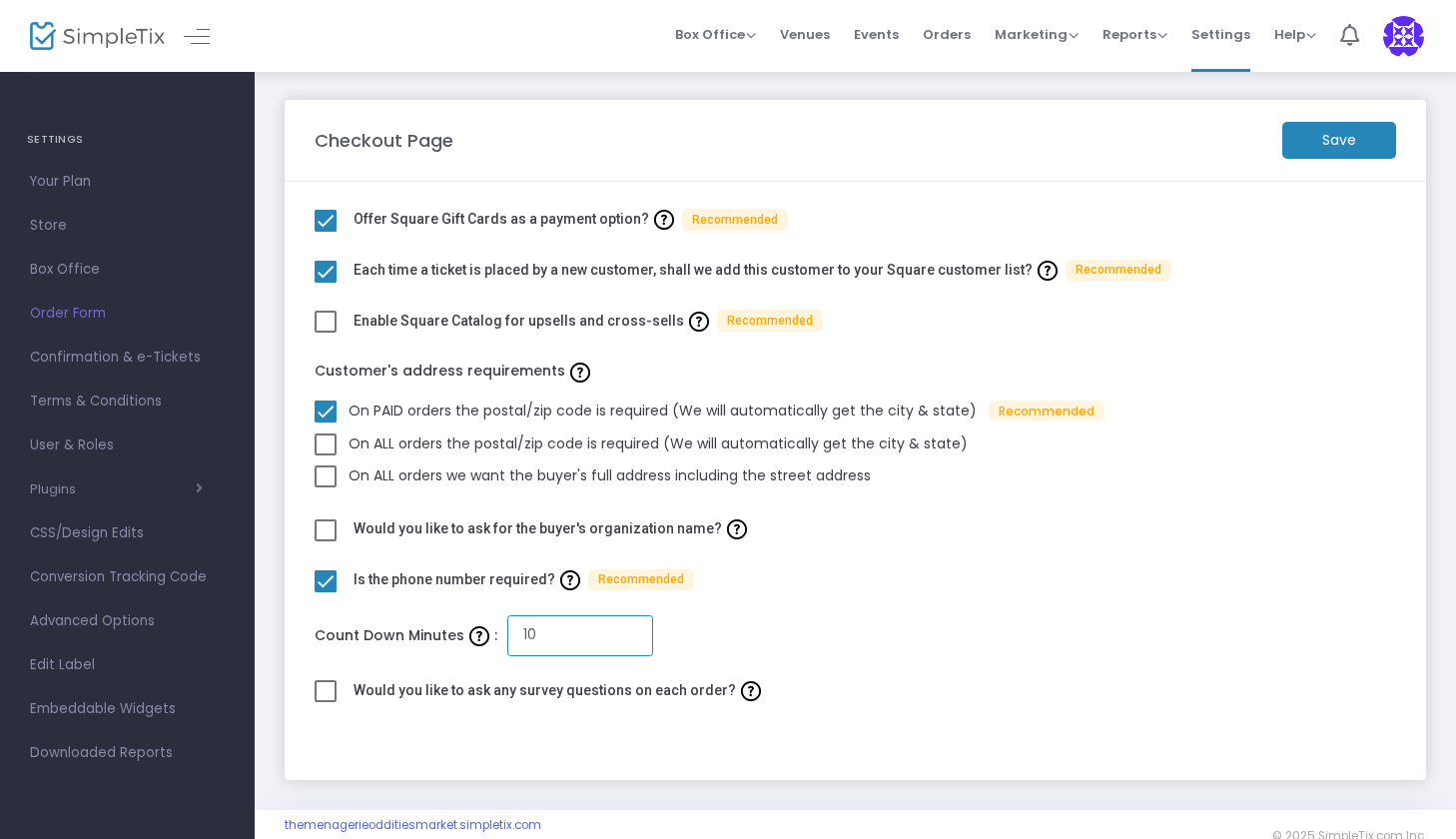 type on "10" 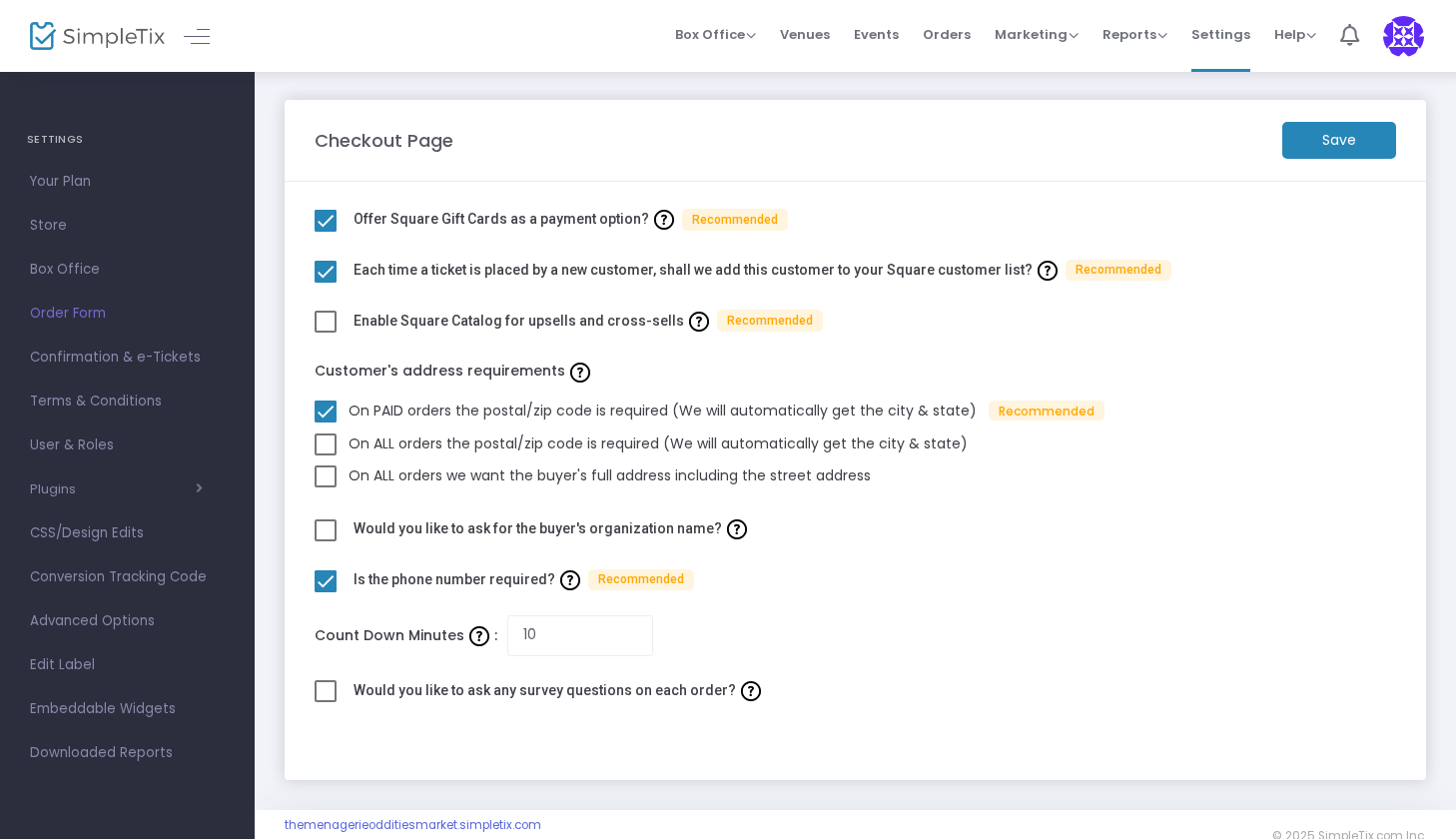 click at bounding box center (326, 476) 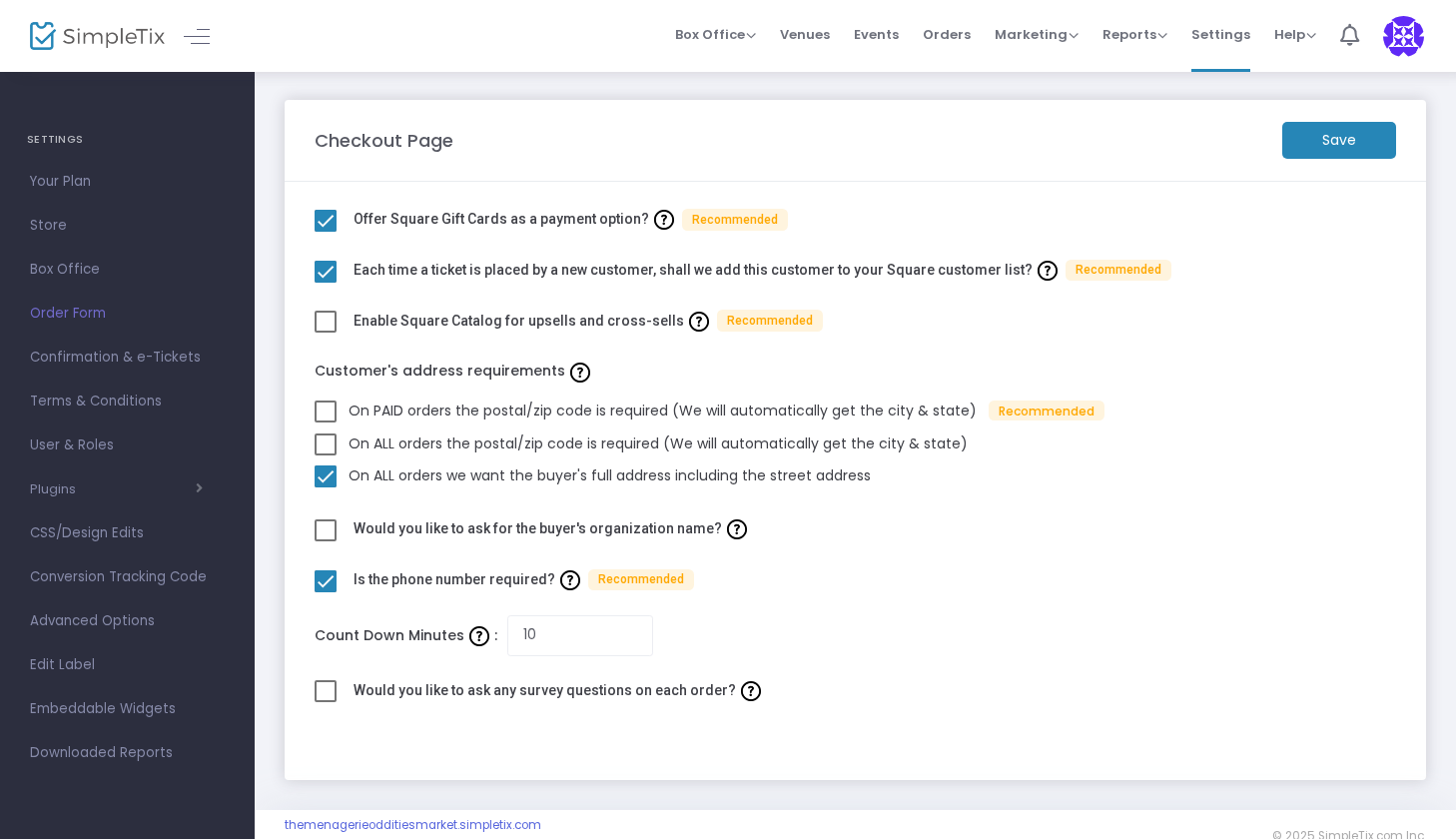 click at bounding box center [326, 412] 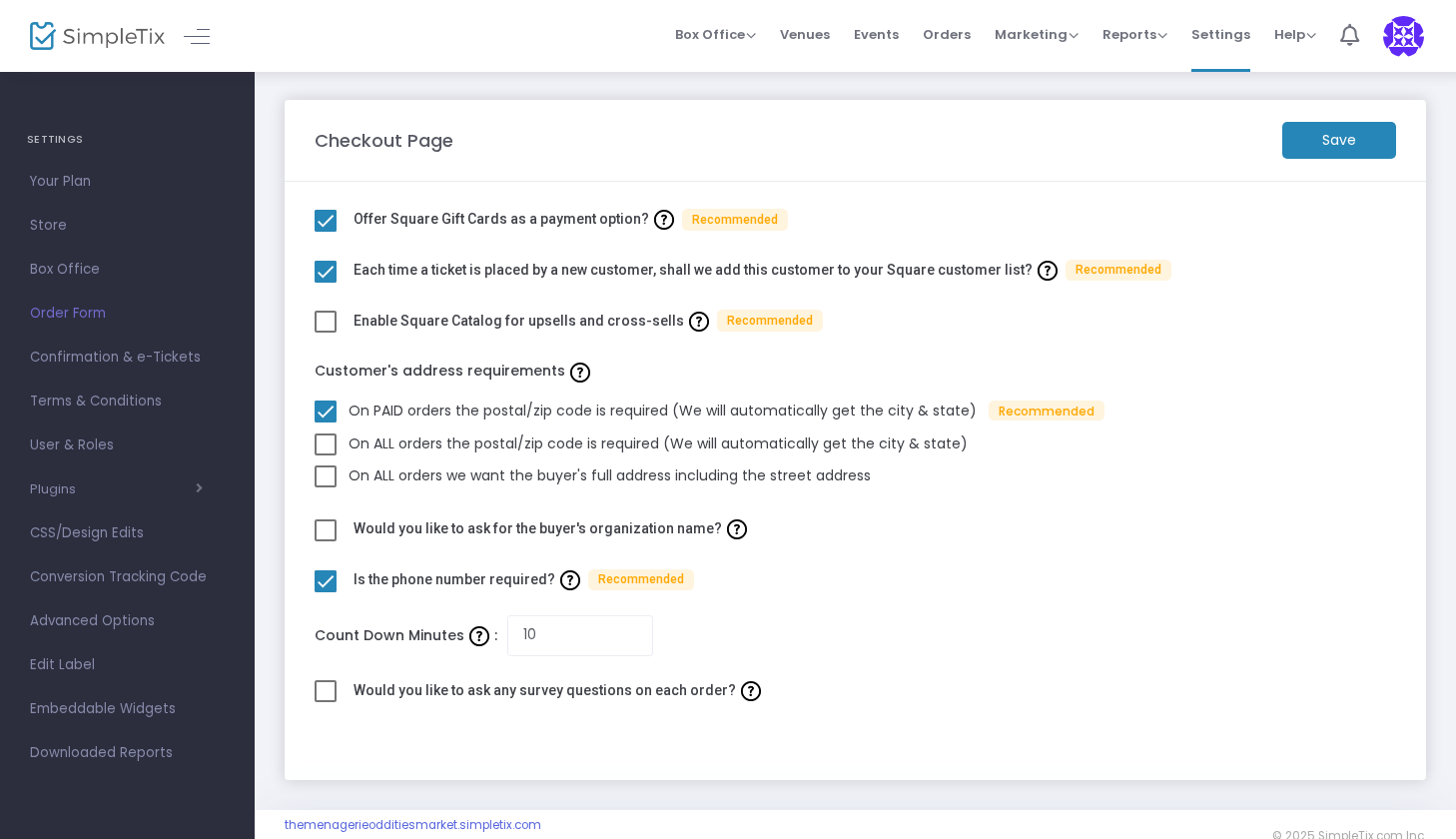 click on "Recommended" at bounding box center (1047, 411) 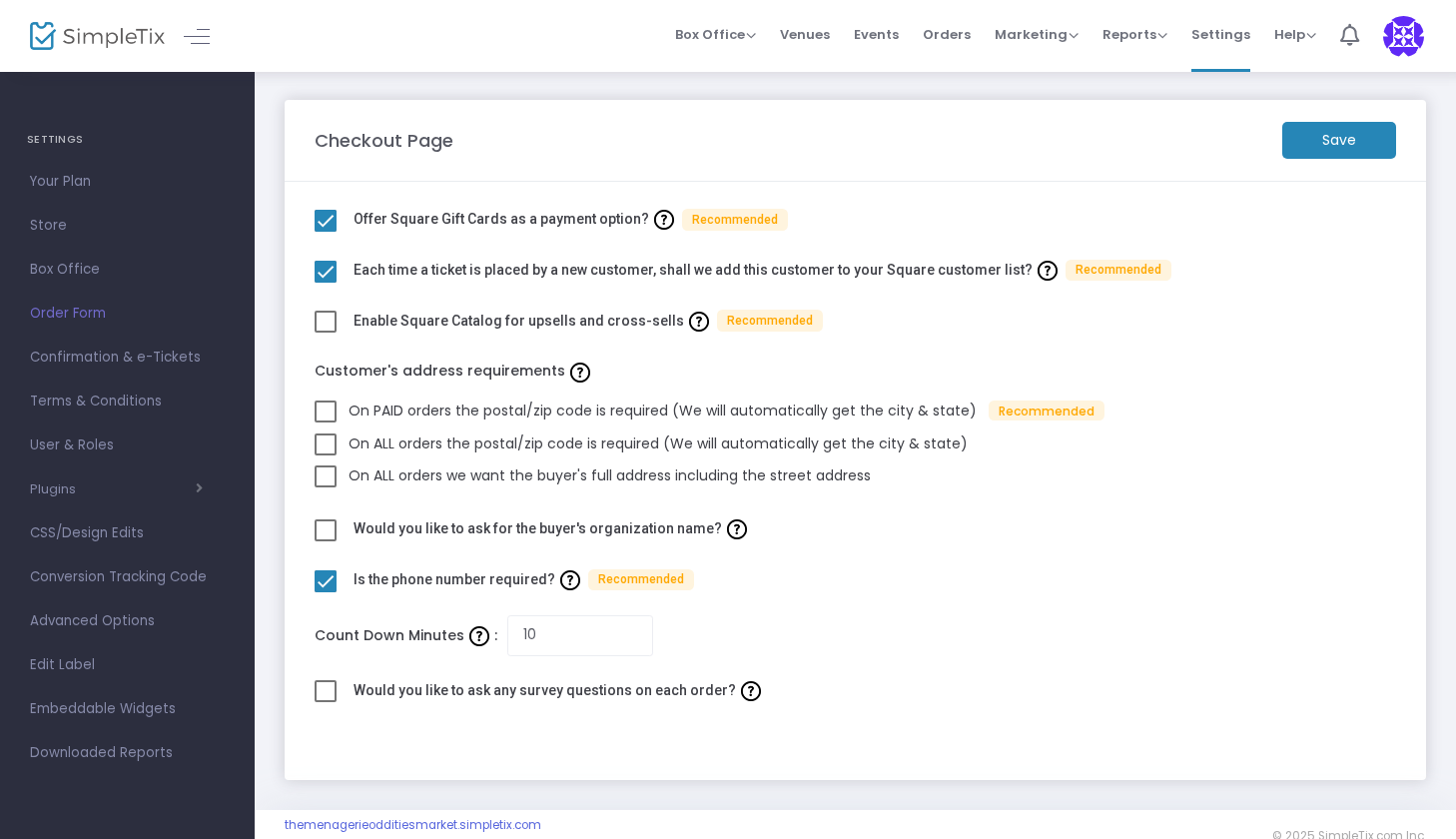 click at bounding box center [326, 476] 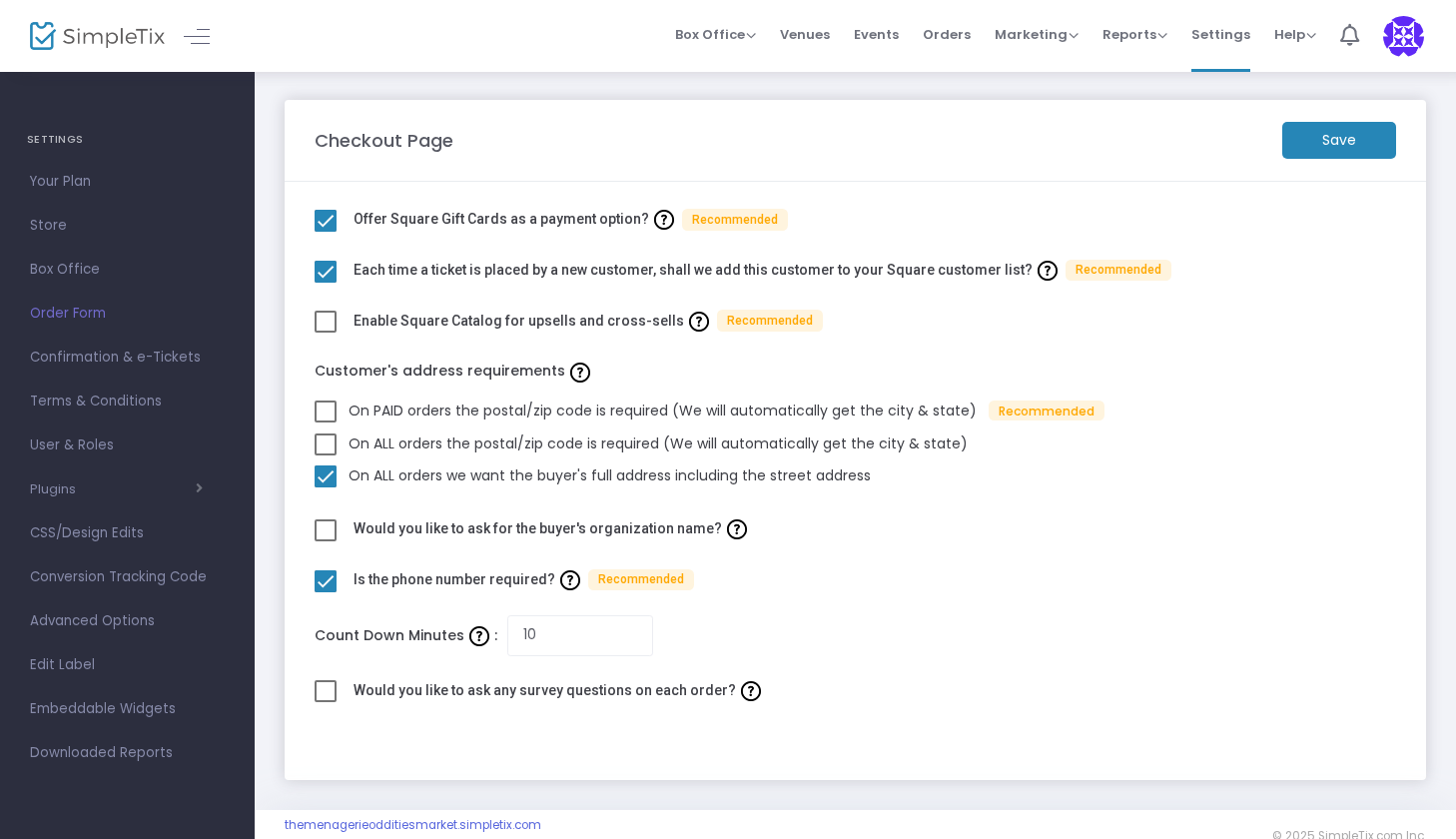 click on "Save" 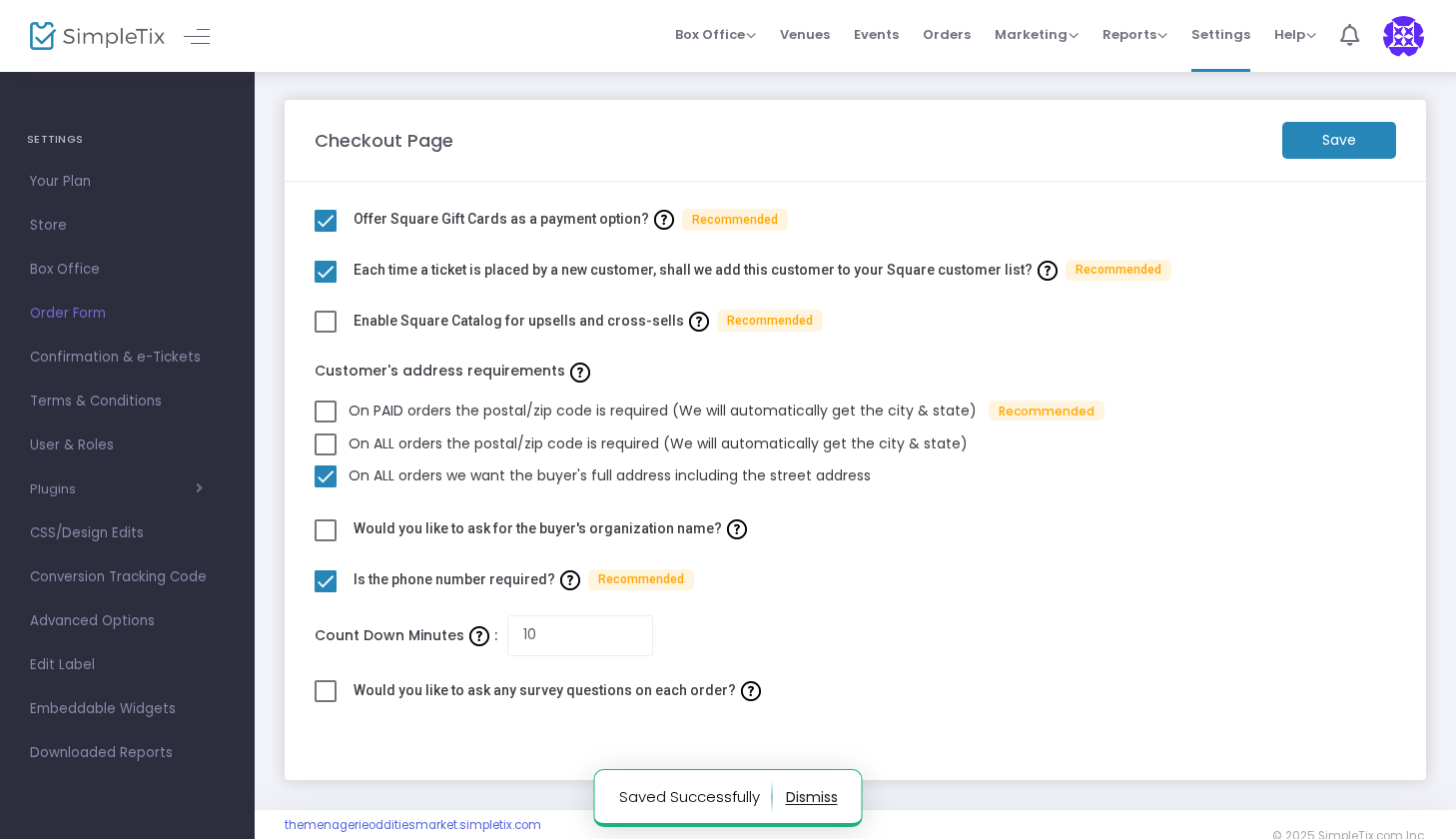 click 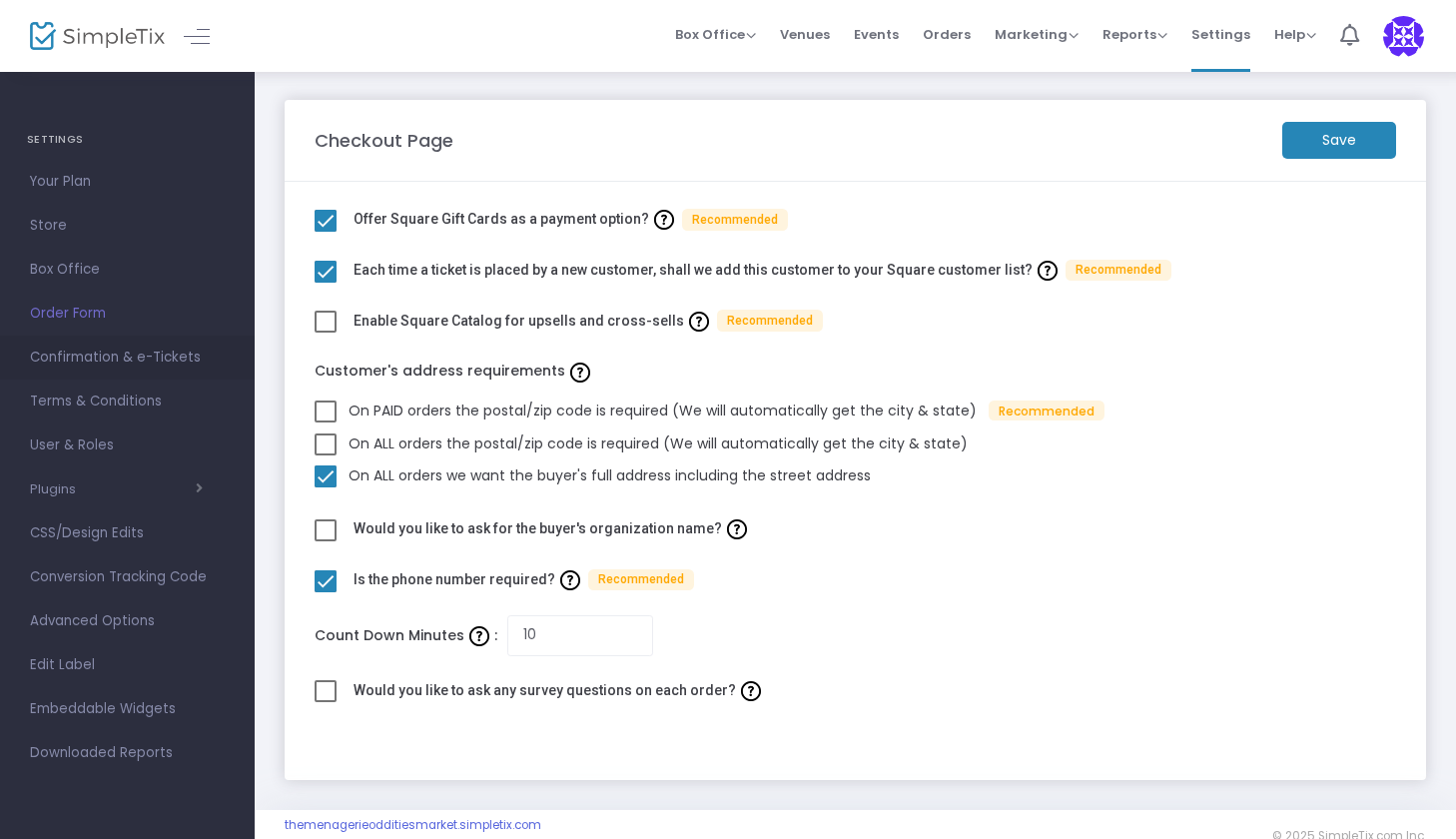 click on "Confirmation & e-Tickets" at bounding box center (127, 358) 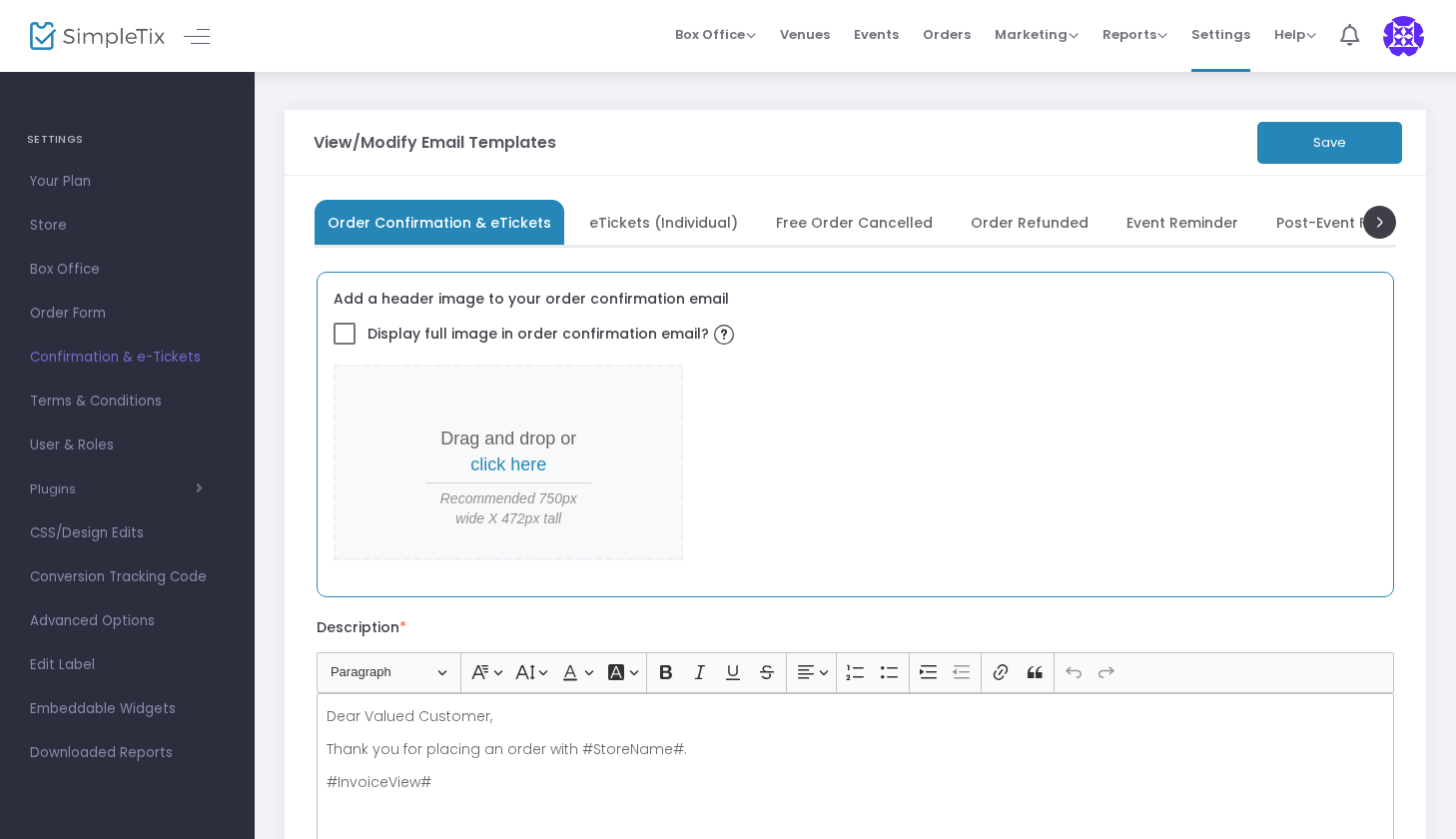 click on "click here" at bounding box center [508, 464] 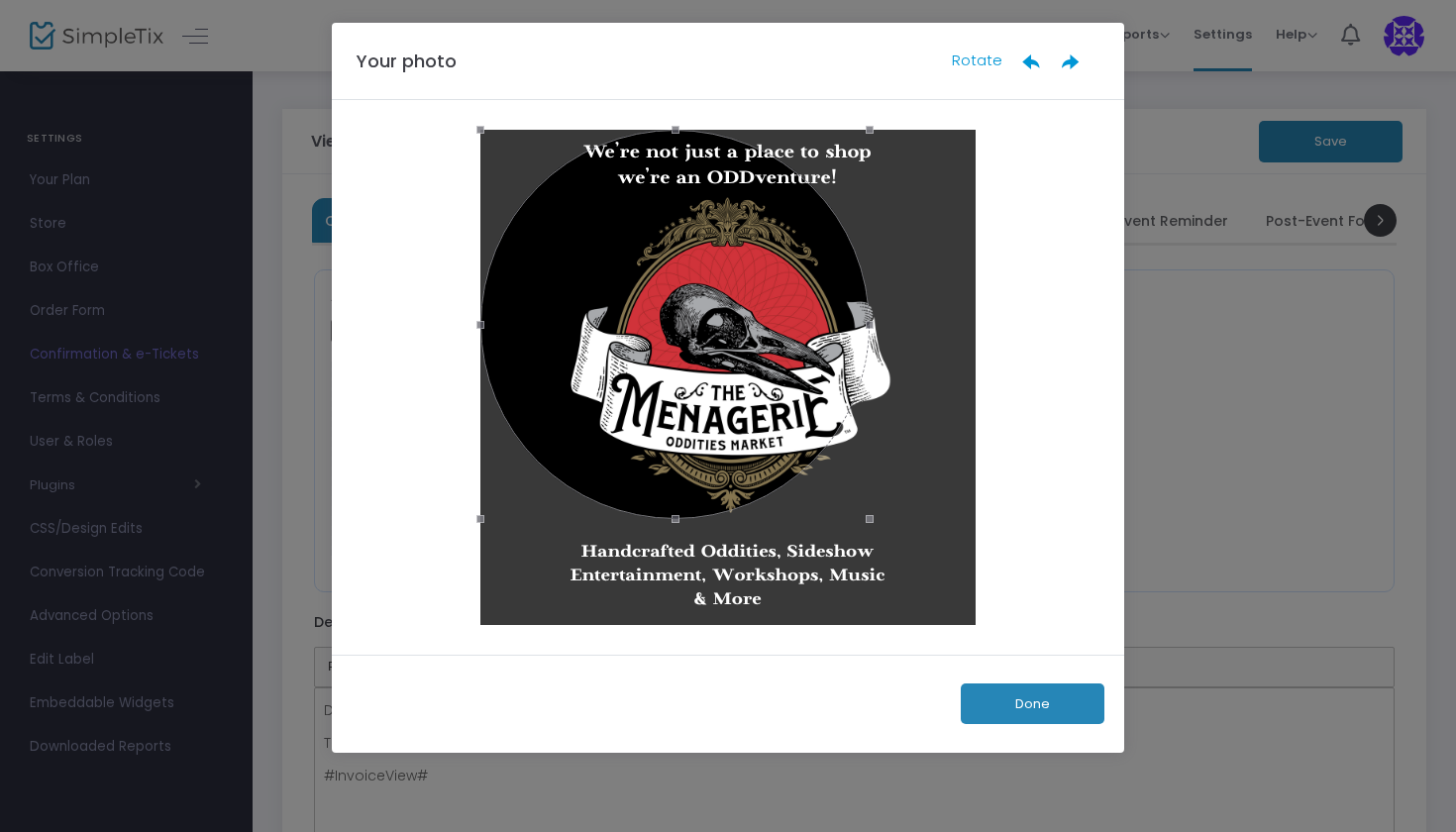 drag, startPoint x: 978, startPoint y: 625, endPoint x: 867, endPoint y: 524, distance: 150.07332 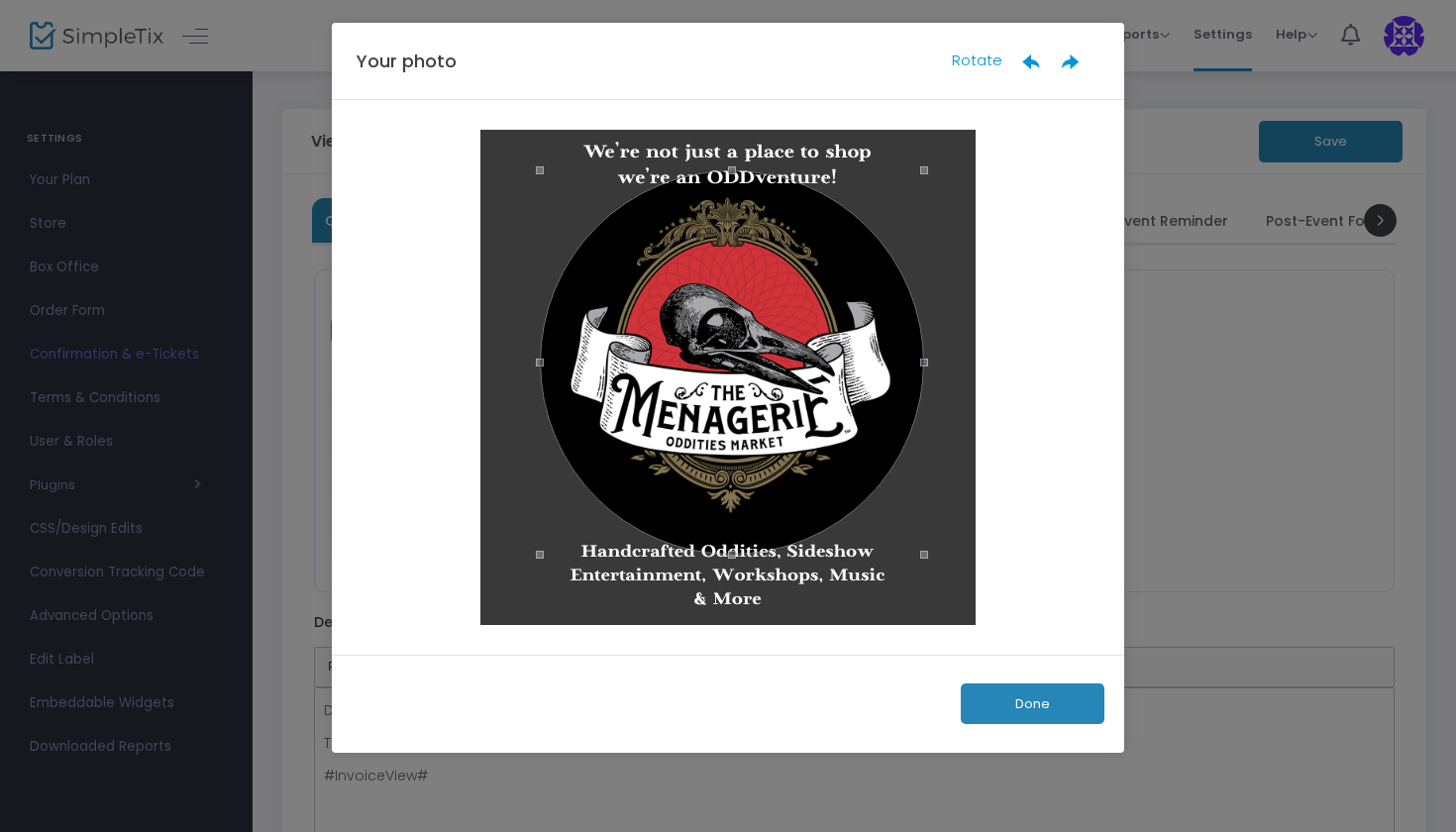 drag, startPoint x: 654, startPoint y: 415, endPoint x: 711, endPoint y: 453, distance: 68.505474 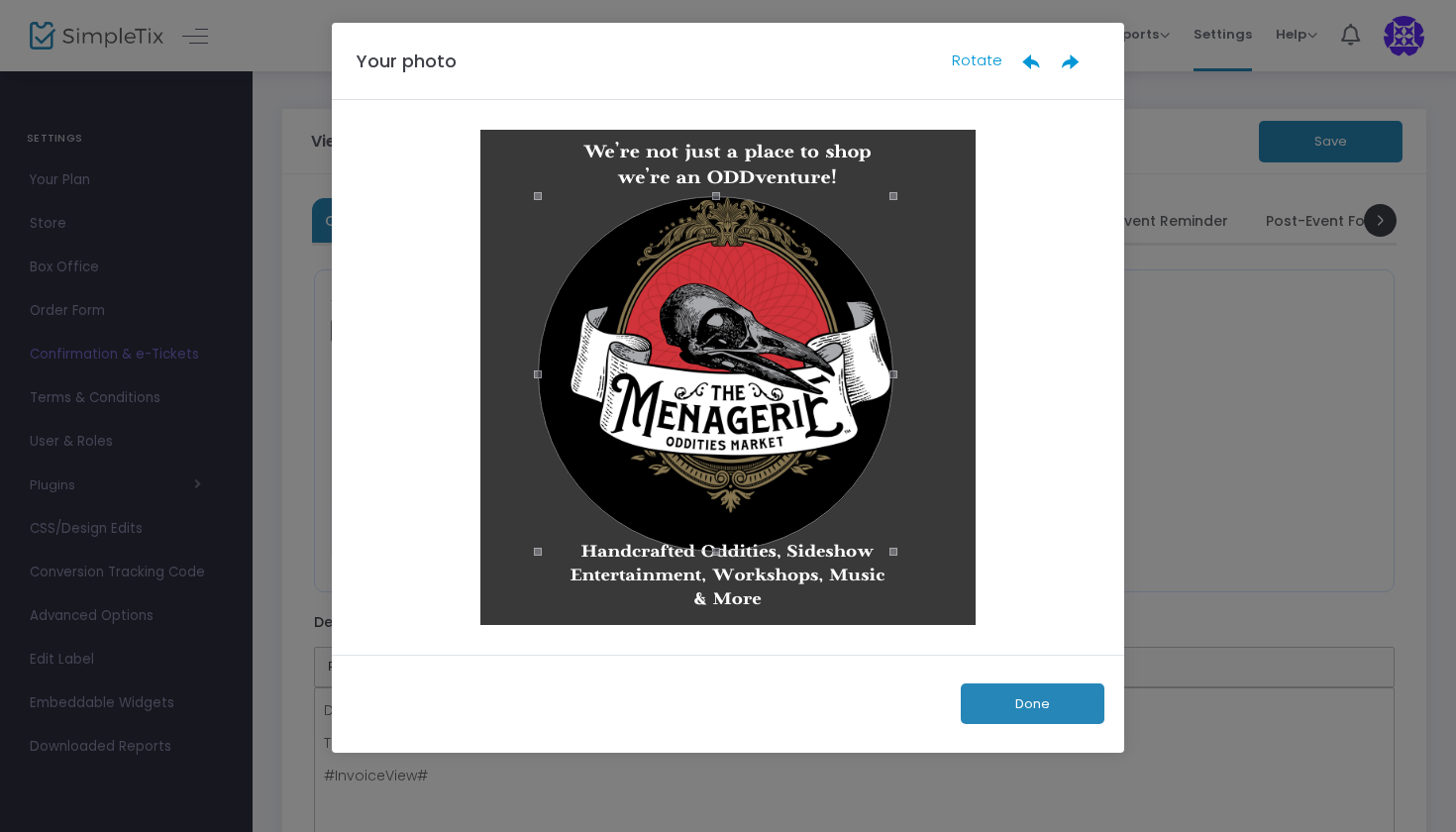 drag, startPoint x: 927, startPoint y: 167, endPoint x: 900, endPoint y: 199, distance: 41.868843 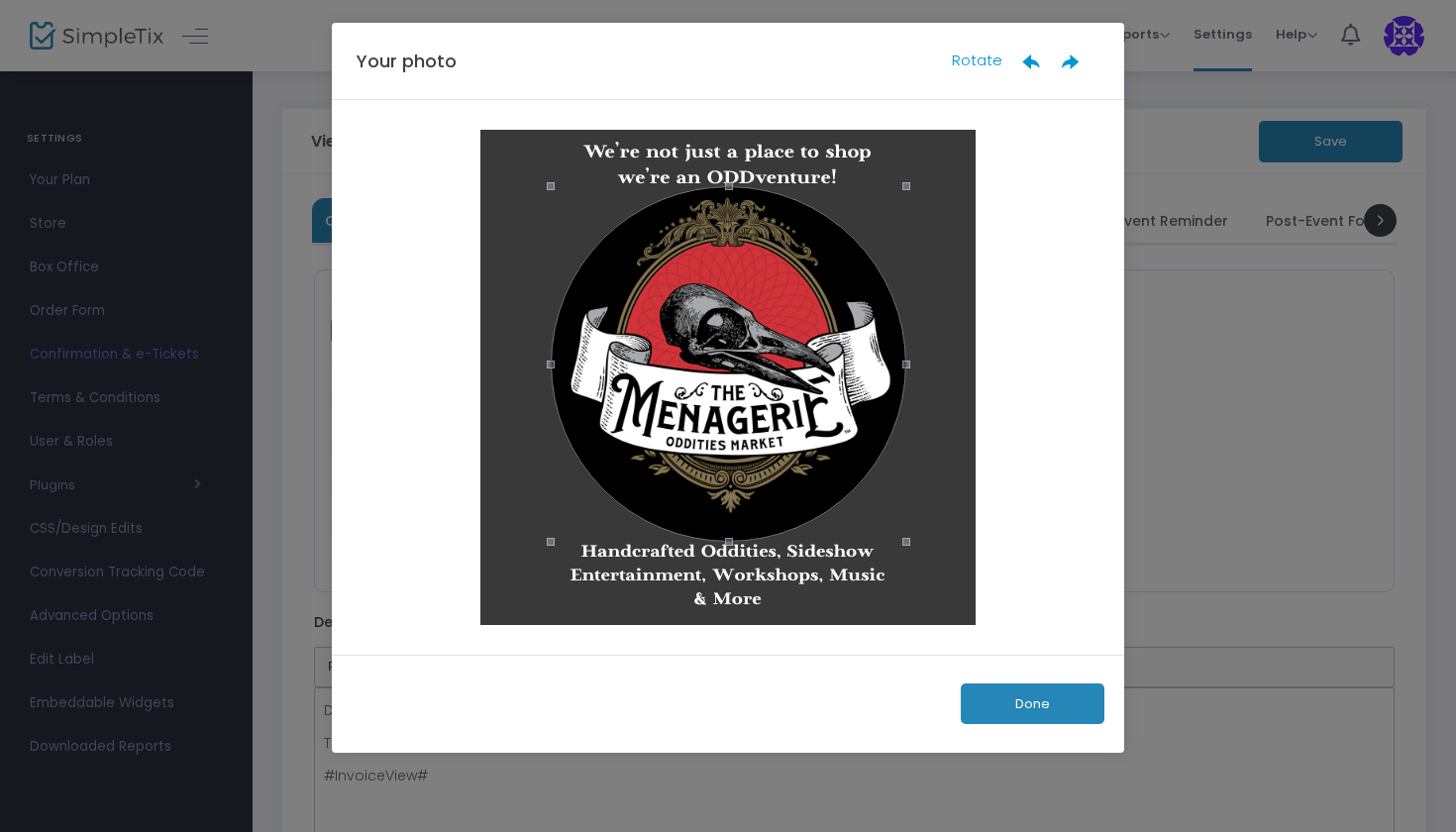 drag, startPoint x: 720, startPoint y: 385, endPoint x: 733, endPoint y: 375, distance: 16.40122 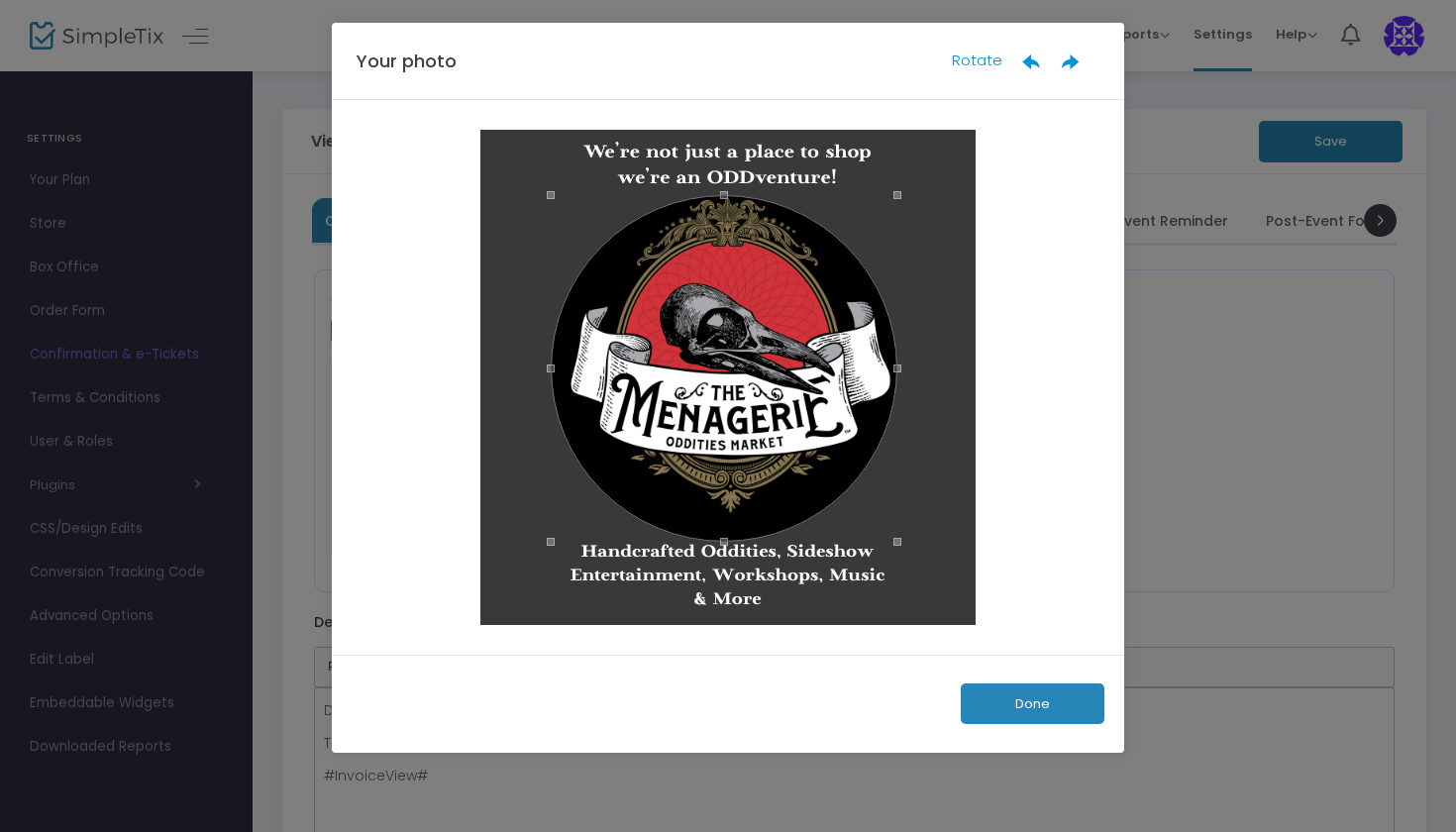 drag, startPoint x: 907, startPoint y: 181, endPoint x: 898, endPoint y: 190, distance: 12.727922 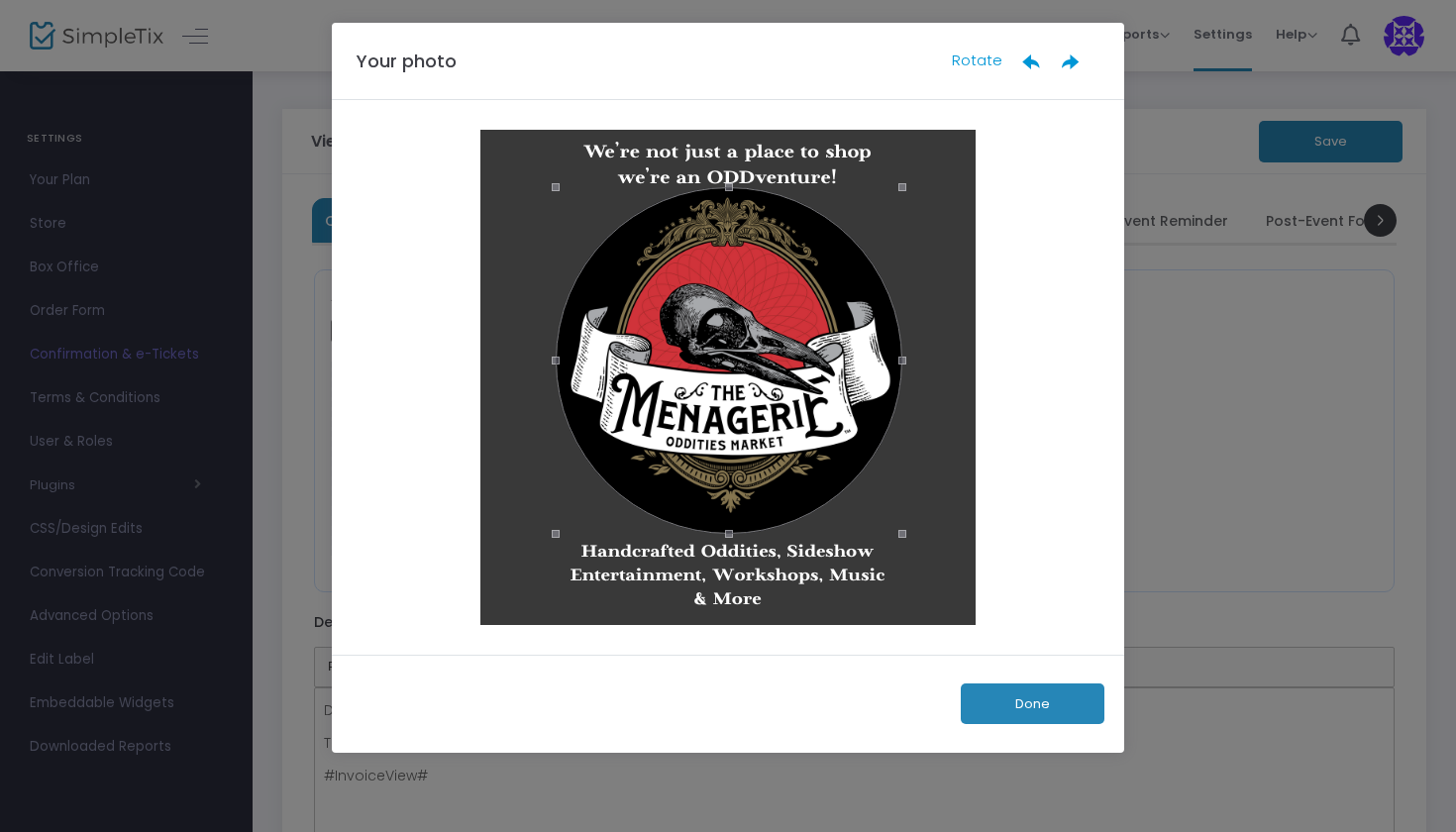 click 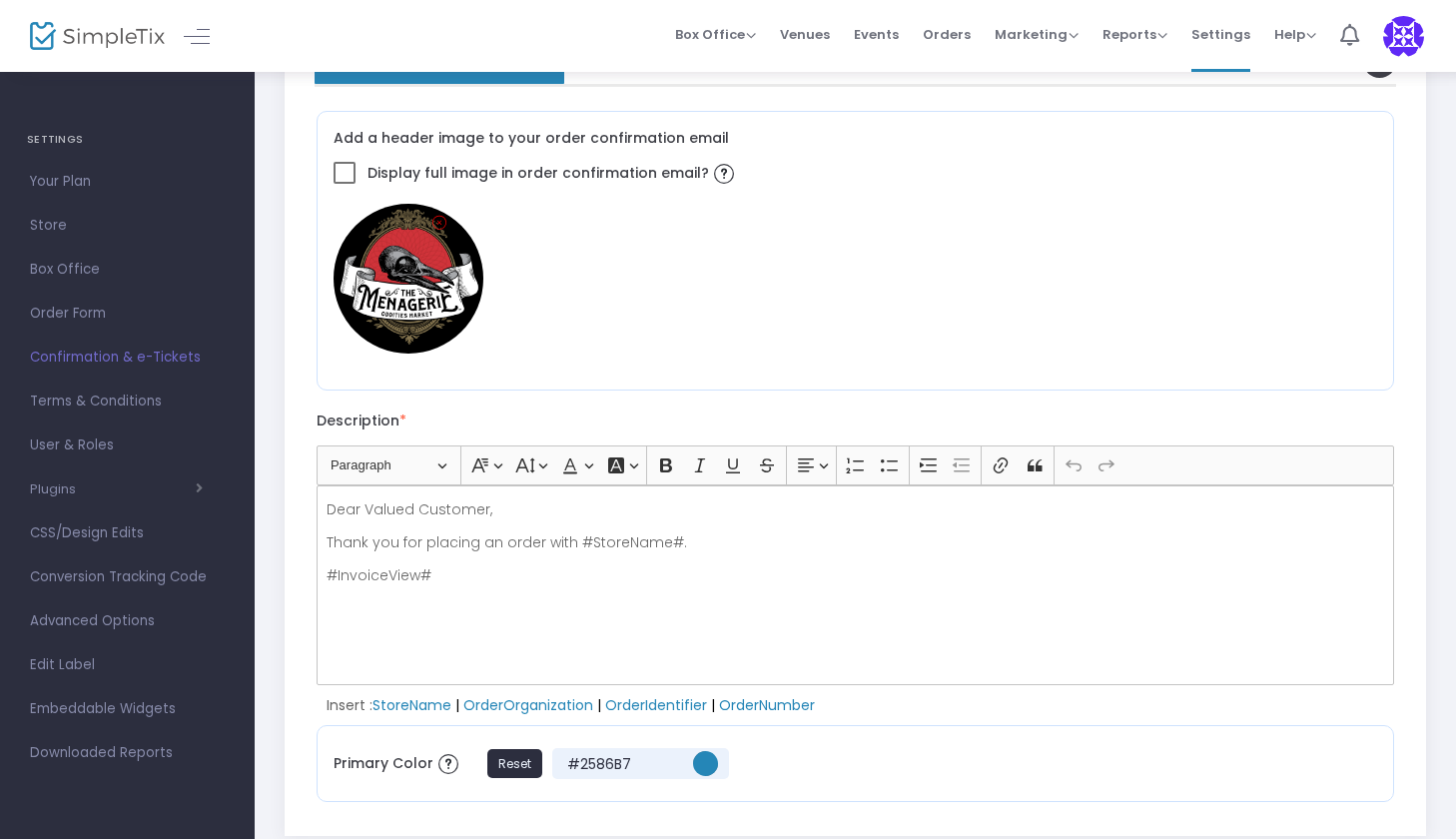 scroll, scrollTop: 179, scrollLeft: 0, axis: vertical 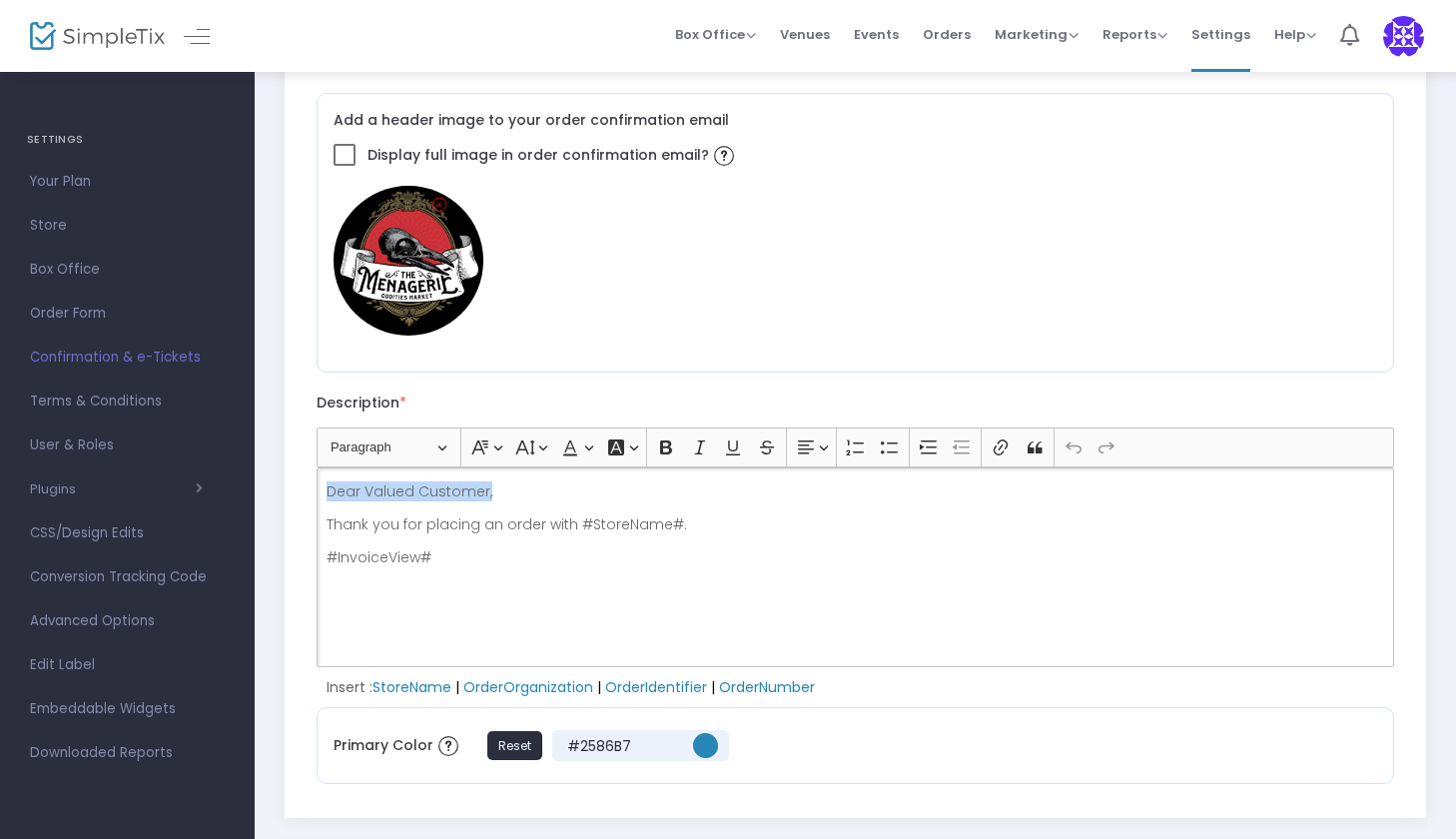 drag, startPoint x: 494, startPoint y: 490, endPoint x: 306, endPoint y: 492, distance: 188.01064 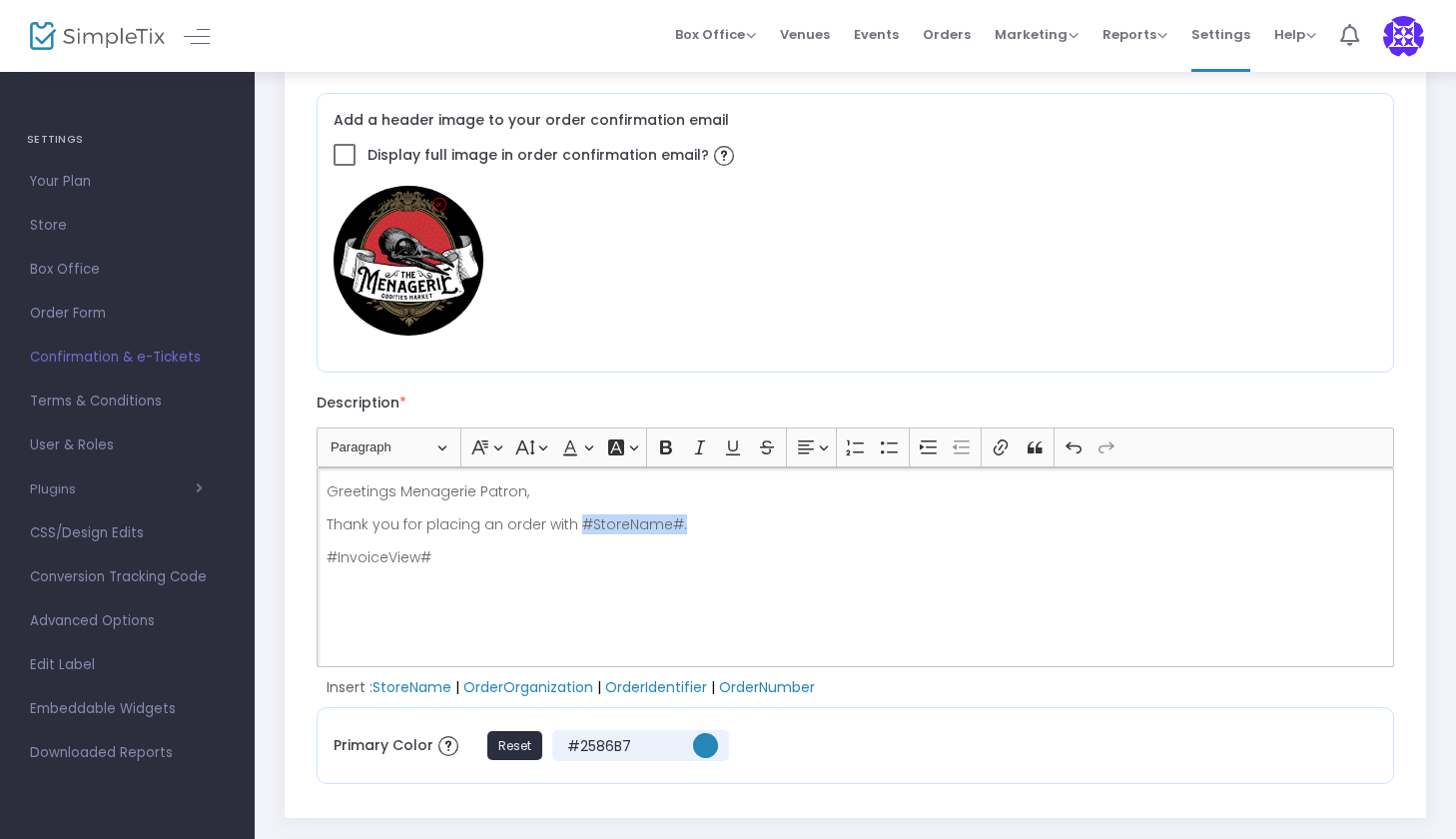 drag, startPoint x: 695, startPoint y: 521, endPoint x: 575, endPoint y: 518, distance: 120.03749 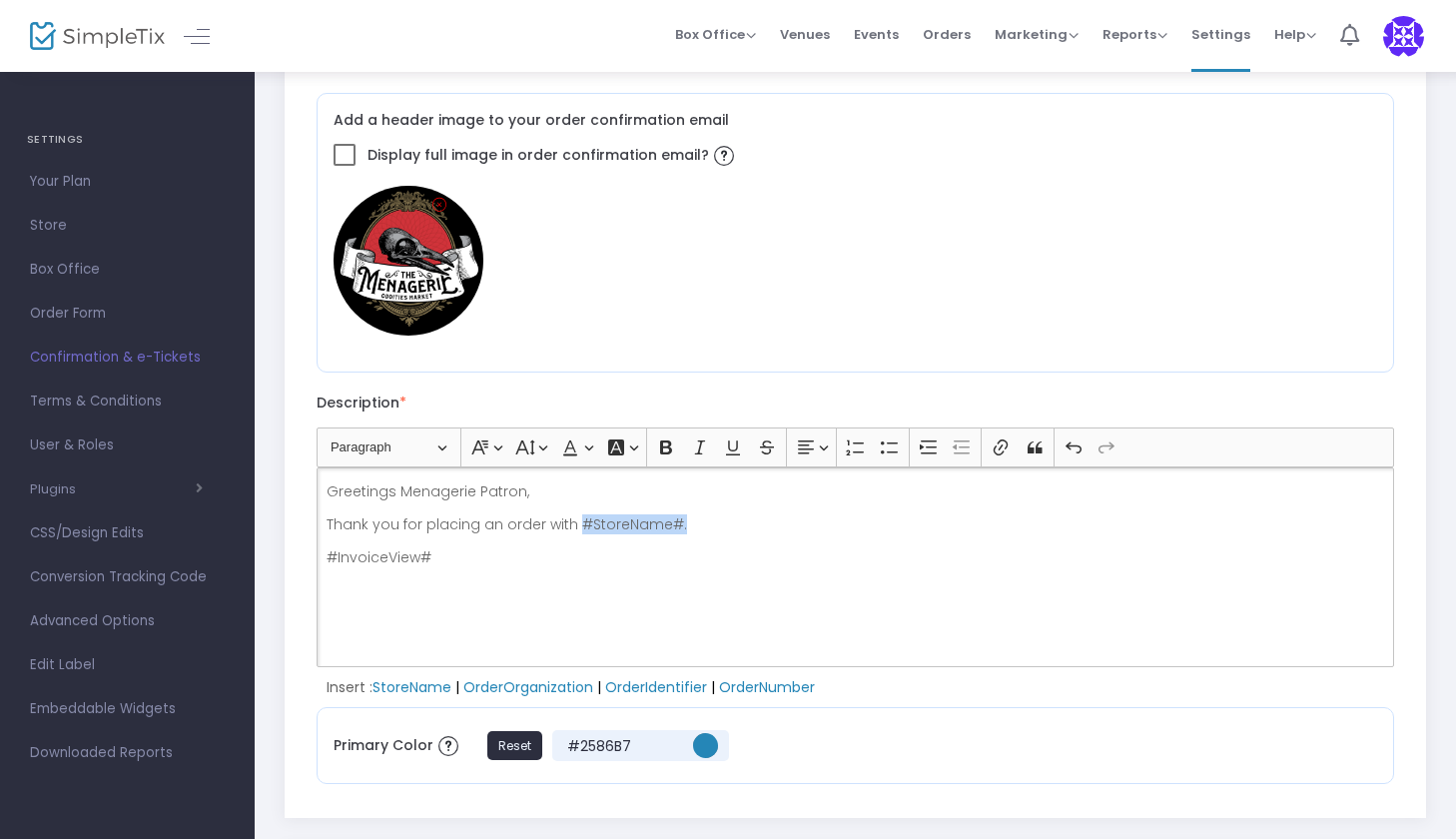 click on "Thank you for placing an order with #StoreName#." at bounding box center [856, 524] 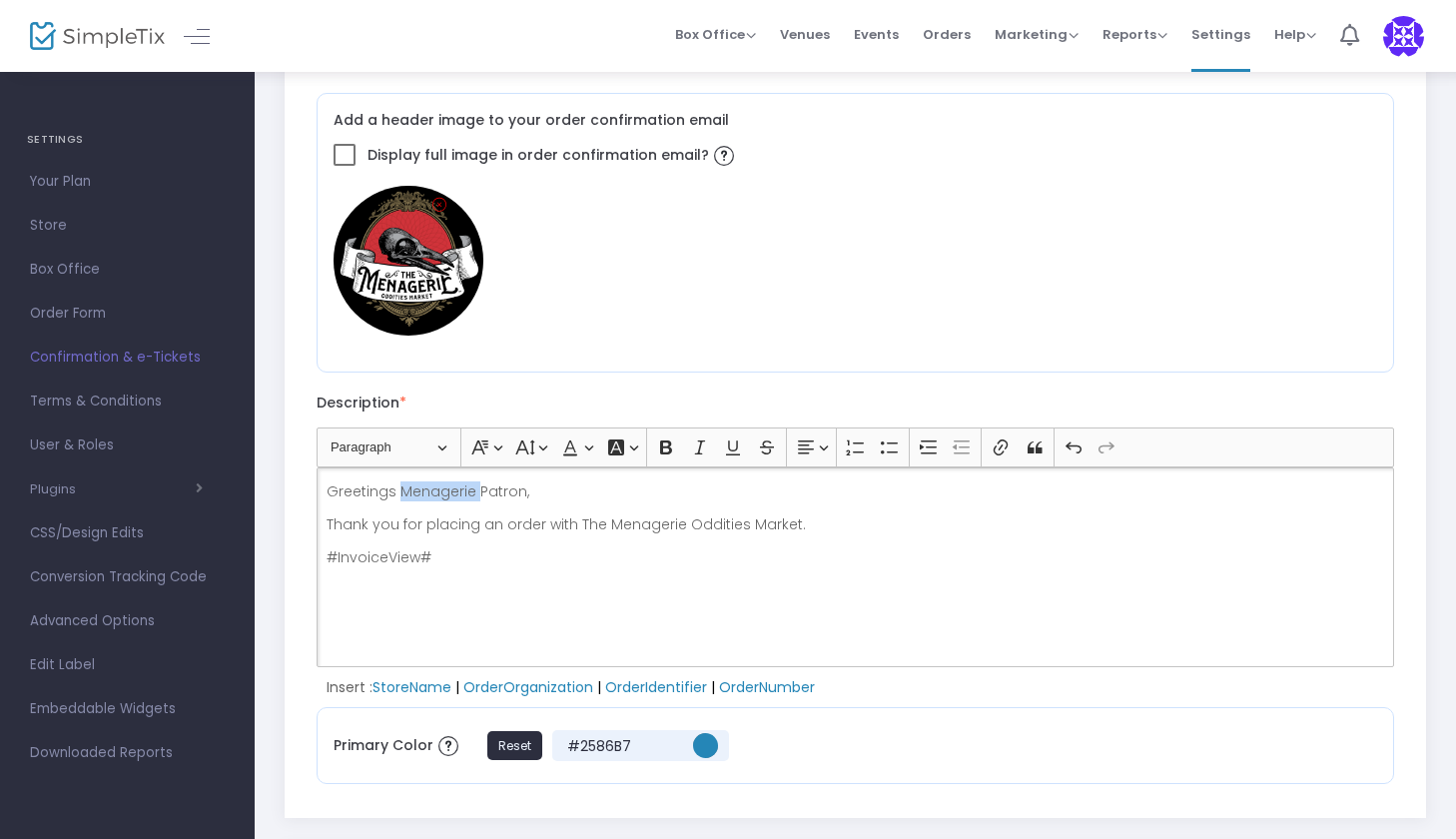 drag, startPoint x: 474, startPoint y: 491, endPoint x: 397, endPoint y: 488, distance: 77.05842 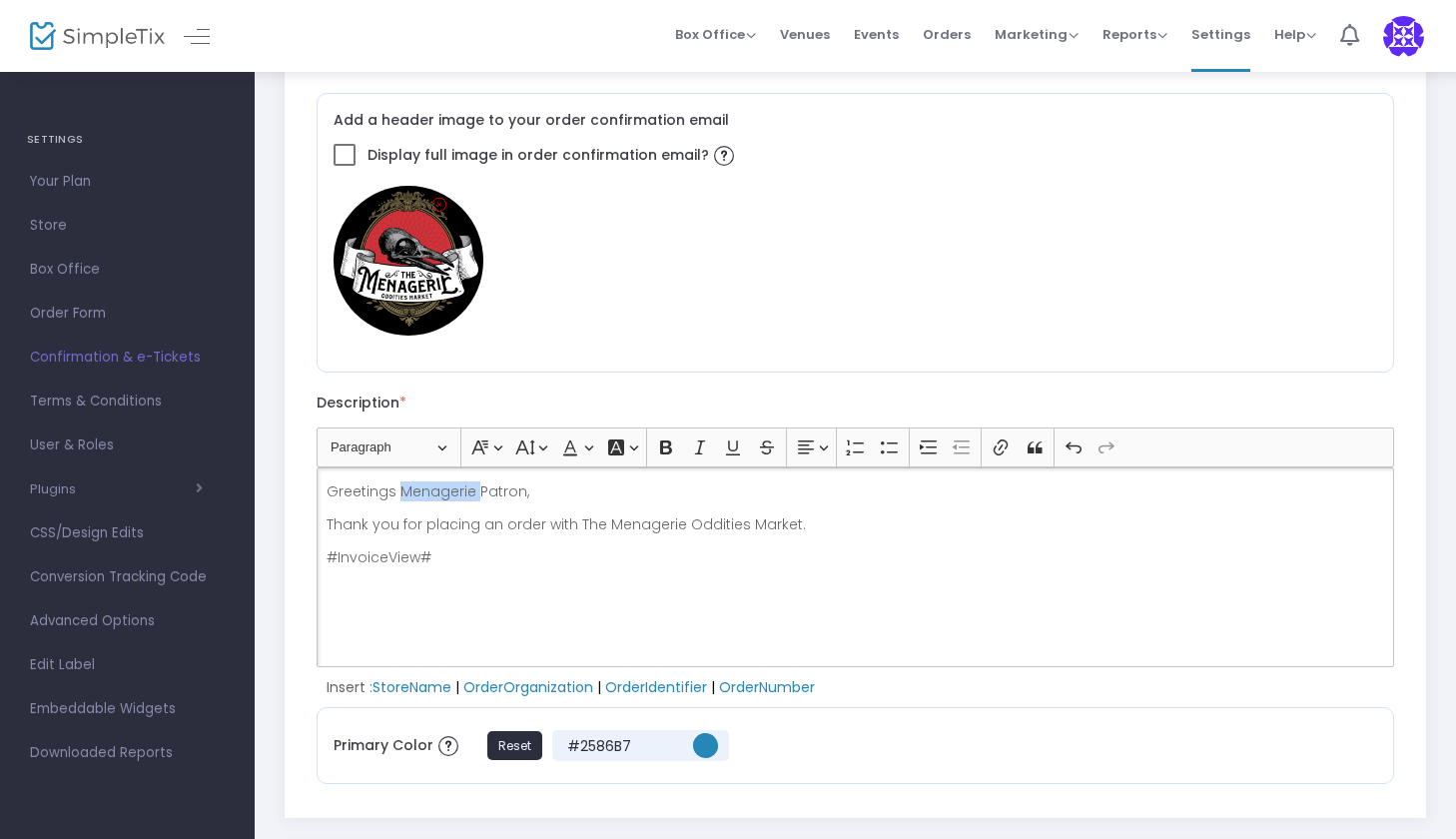 click on "Greetings Menagerie Patron," at bounding box center (856, 491) 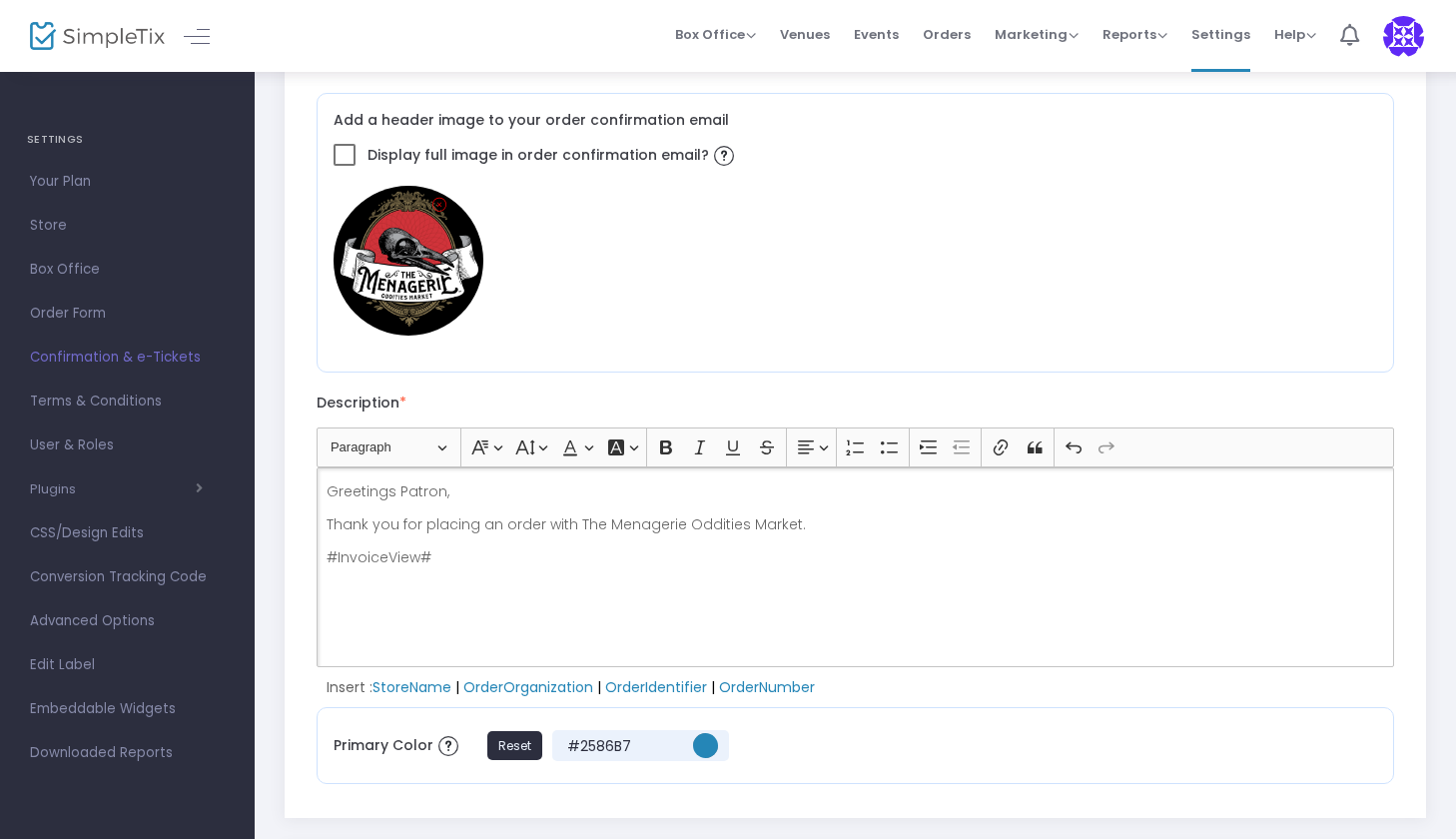 click on "Thank you for placing an order with The Menagerie Oddities Market." at bounding box center [856, 524] 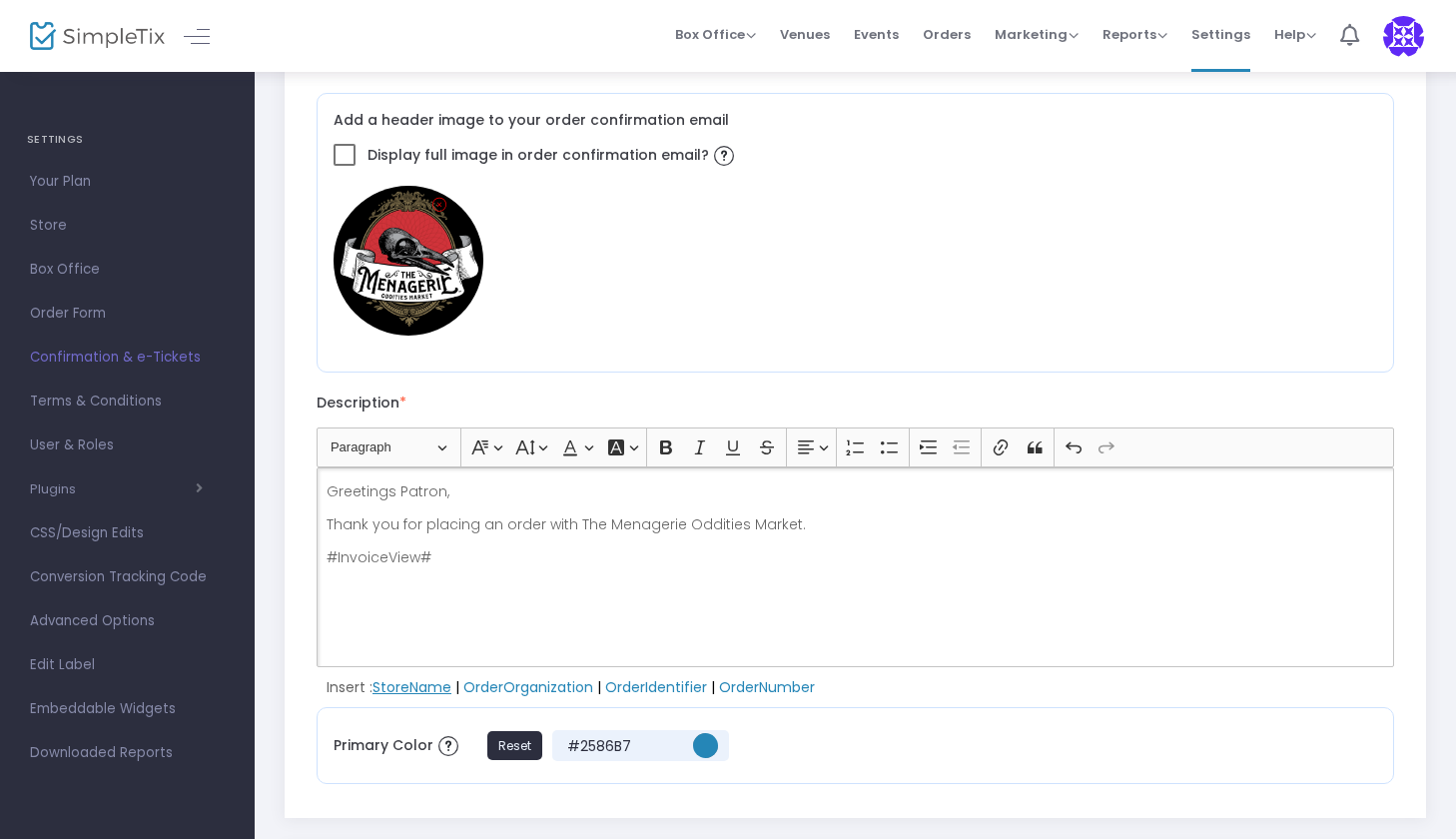click on "StoreName" at bounding box center (411, 687) 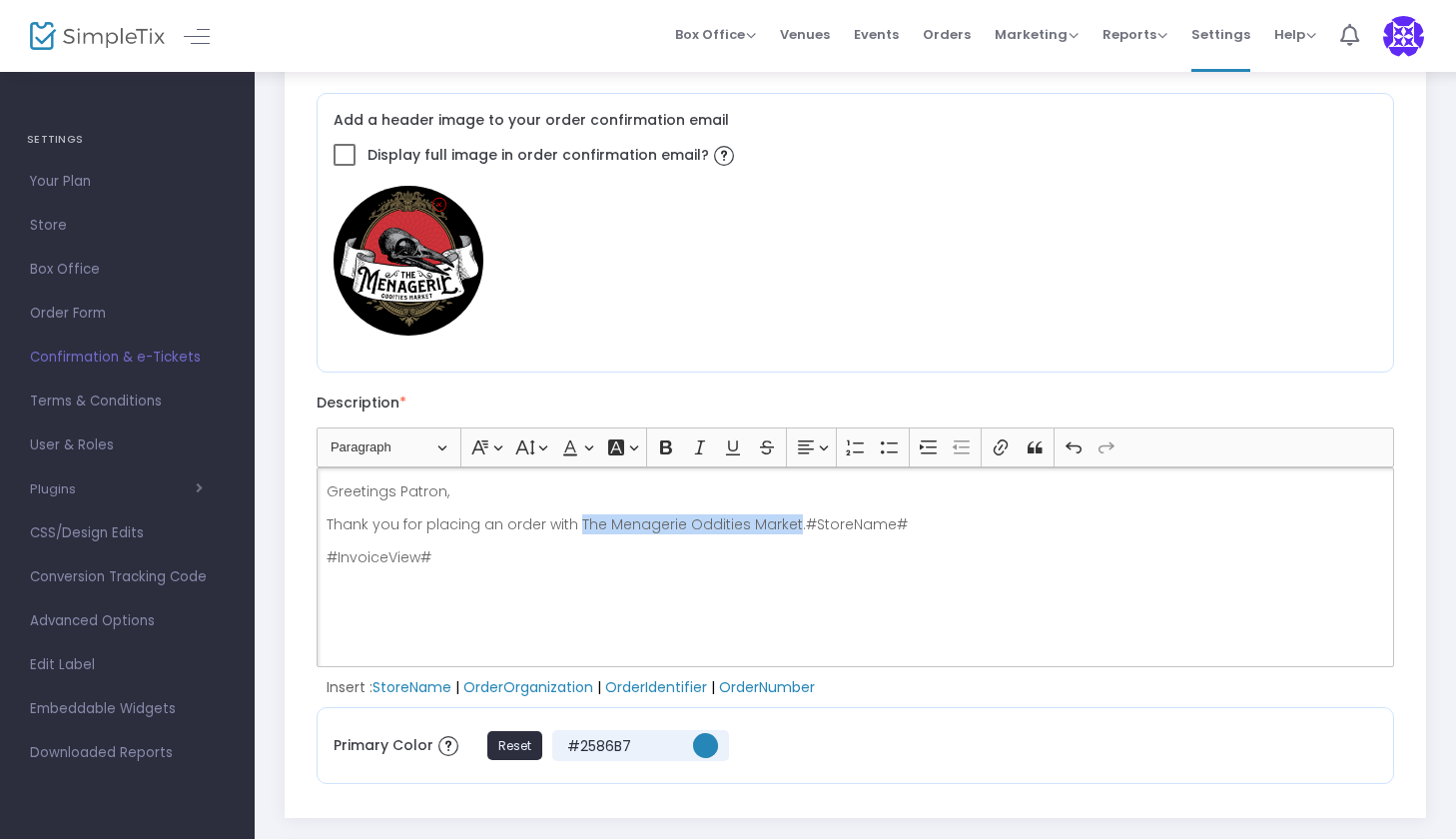 drag, startPoint x: 789, startPoint y: 525, endPoint x: 573, endPoint y: 517, distance: 216.1481 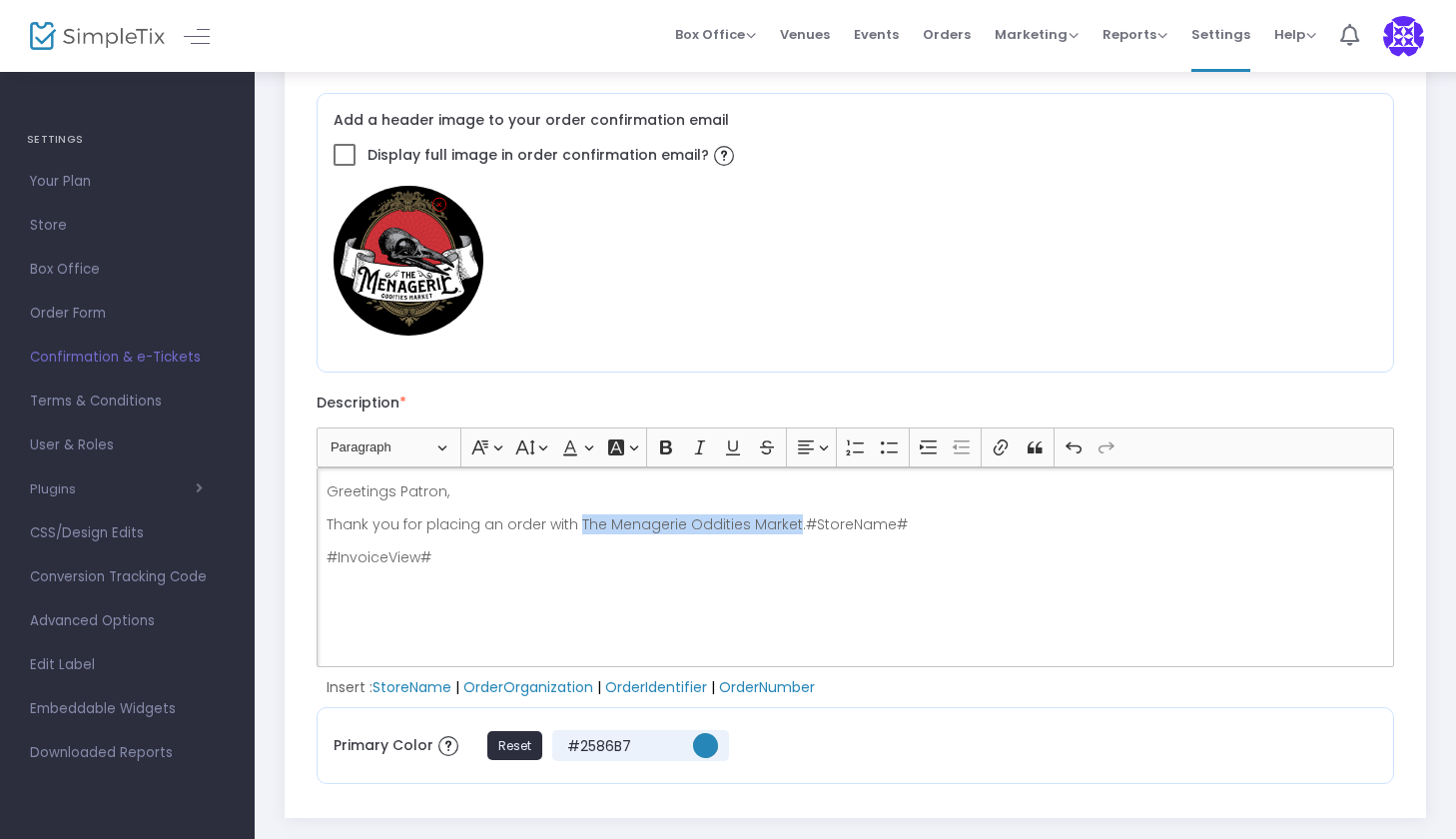 click on "Thank you for placing an order with The Menagerie Oddities Market.#StoreName#" at bounding box center (856, 524) 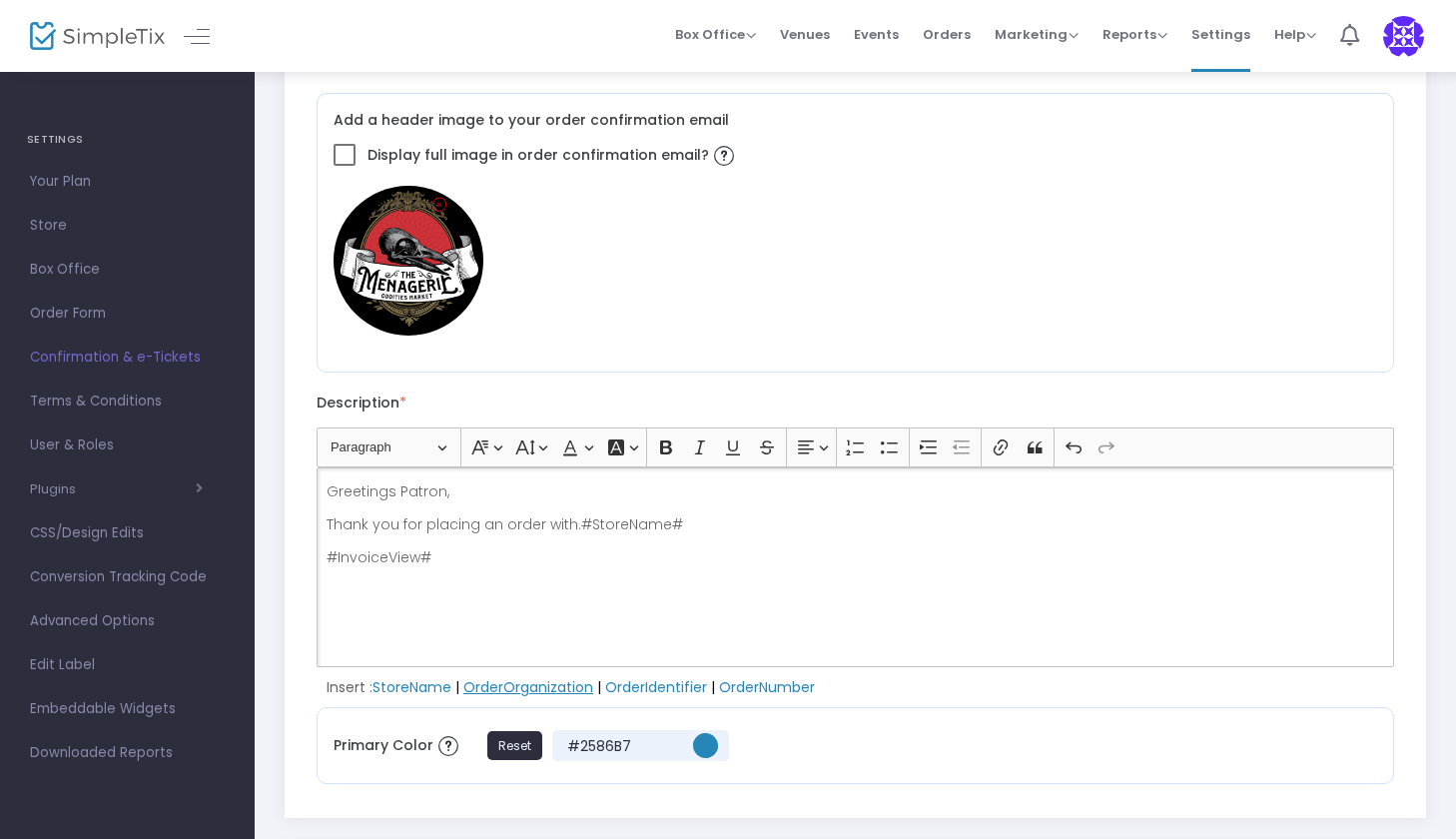 click on "OrderOrganization" at bounding box center (528, 687) 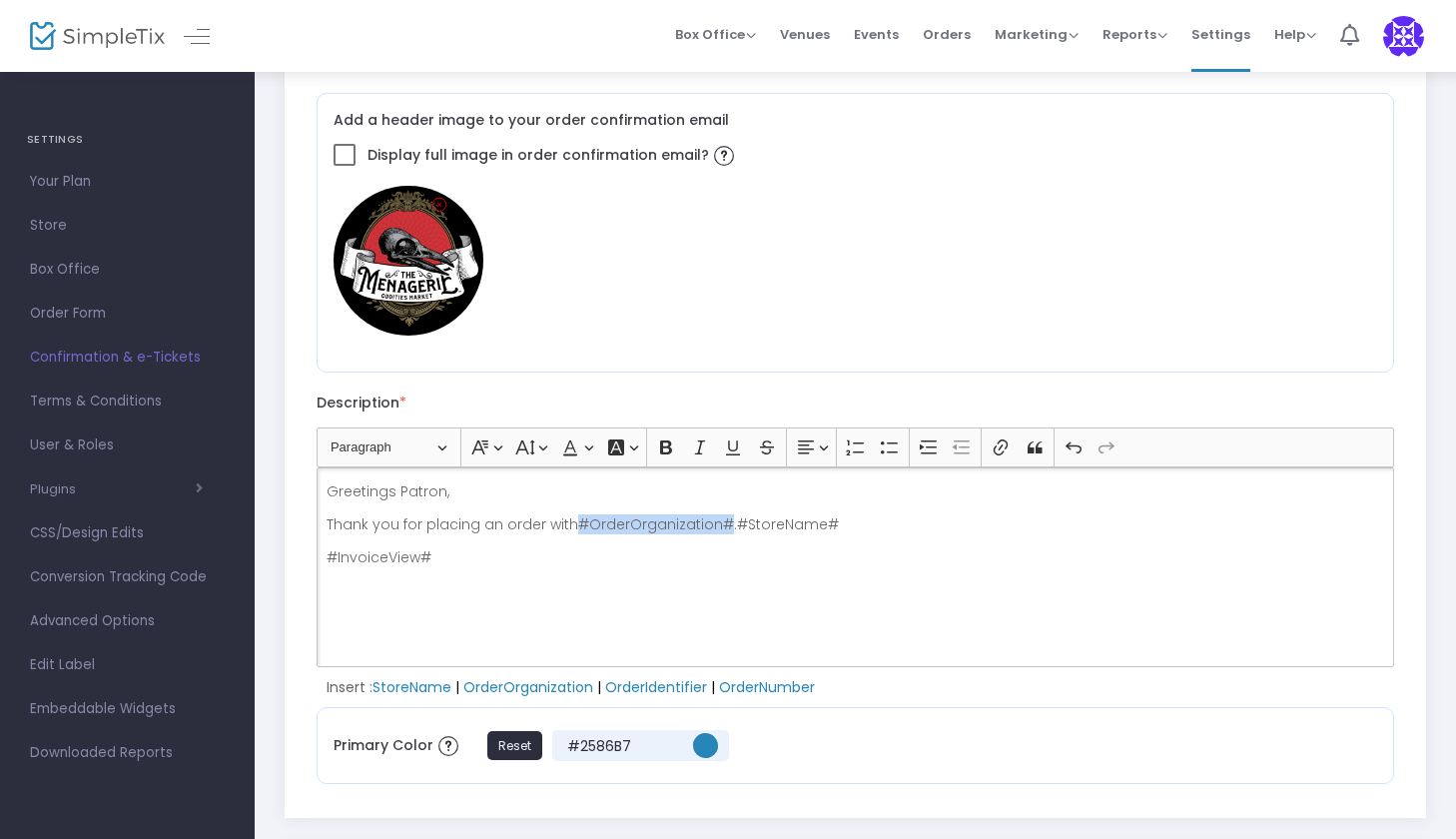 drag, startPoint x: 719, startPoint y: 524, endPoint x: 574, endPoint y: 522, distance: 145.0138 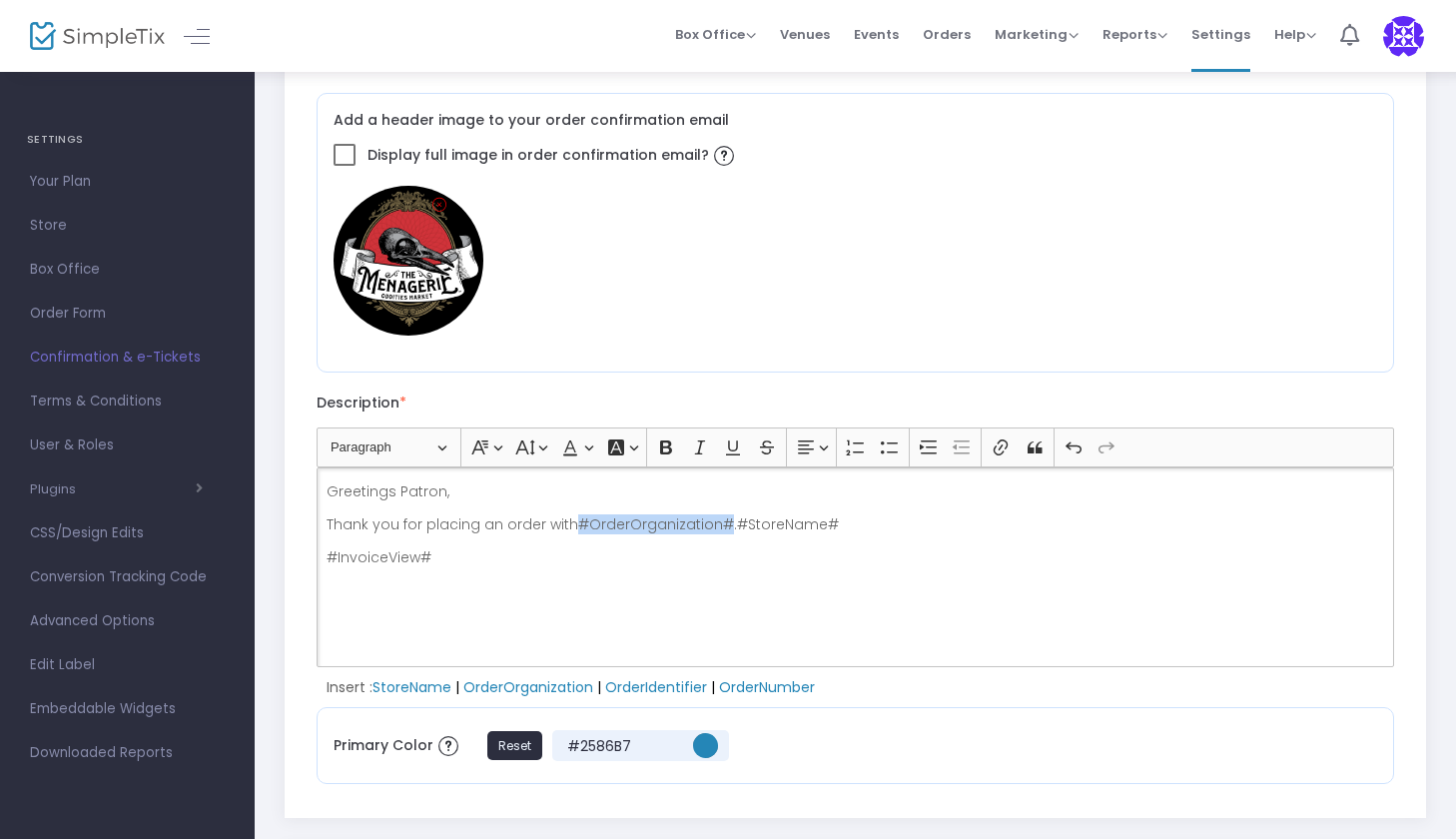 click on "Thank you for placing an order with#OrderOrganization#.#StoreName#" at bounding box center (856, 524) 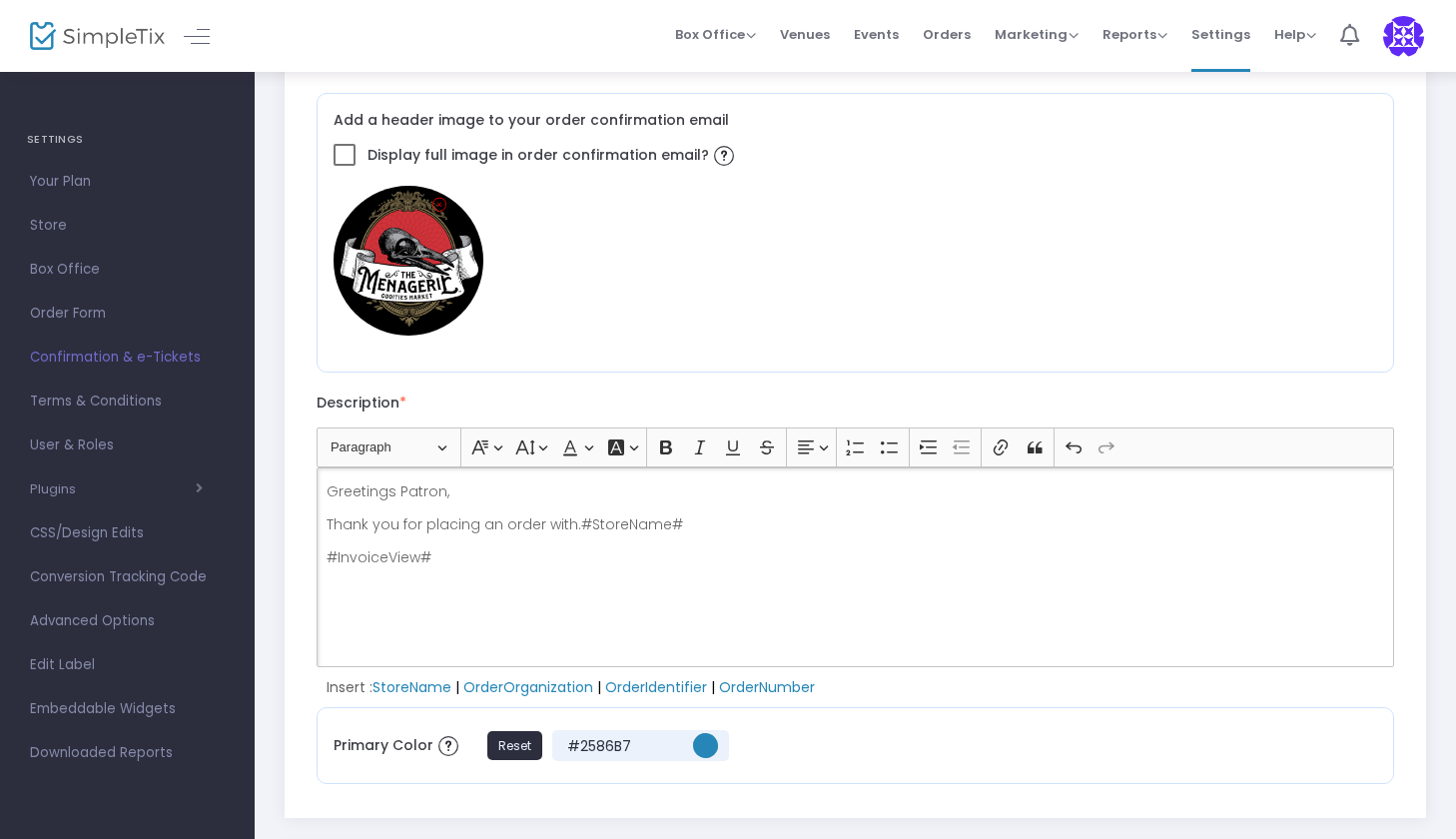 click on "Thank you for placing an order with.#StoreName#" at bounding box center (856, 524) 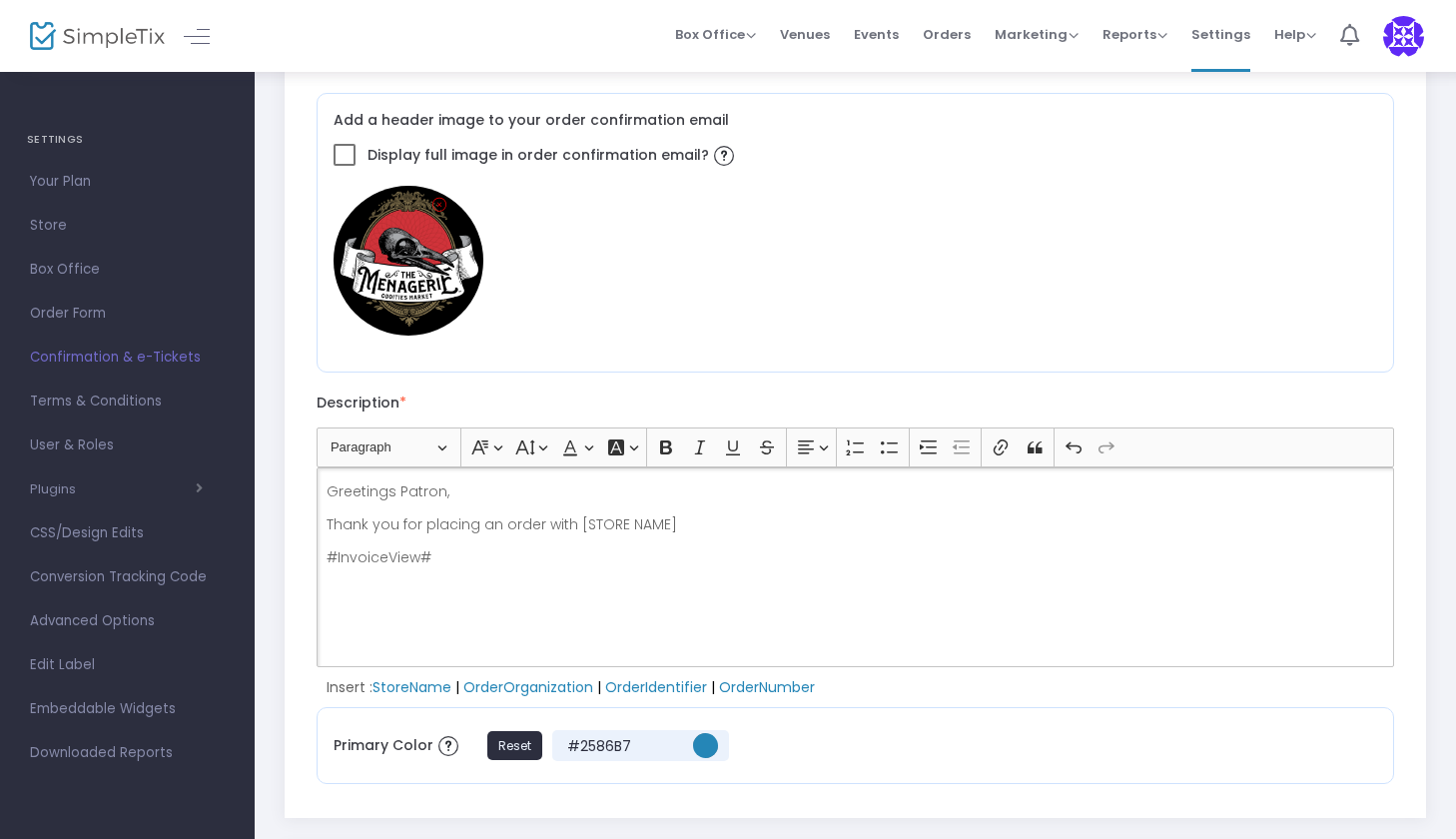 click on "Thank you for placing an order with [STORE NAME]" at bounding box center (856, 524) 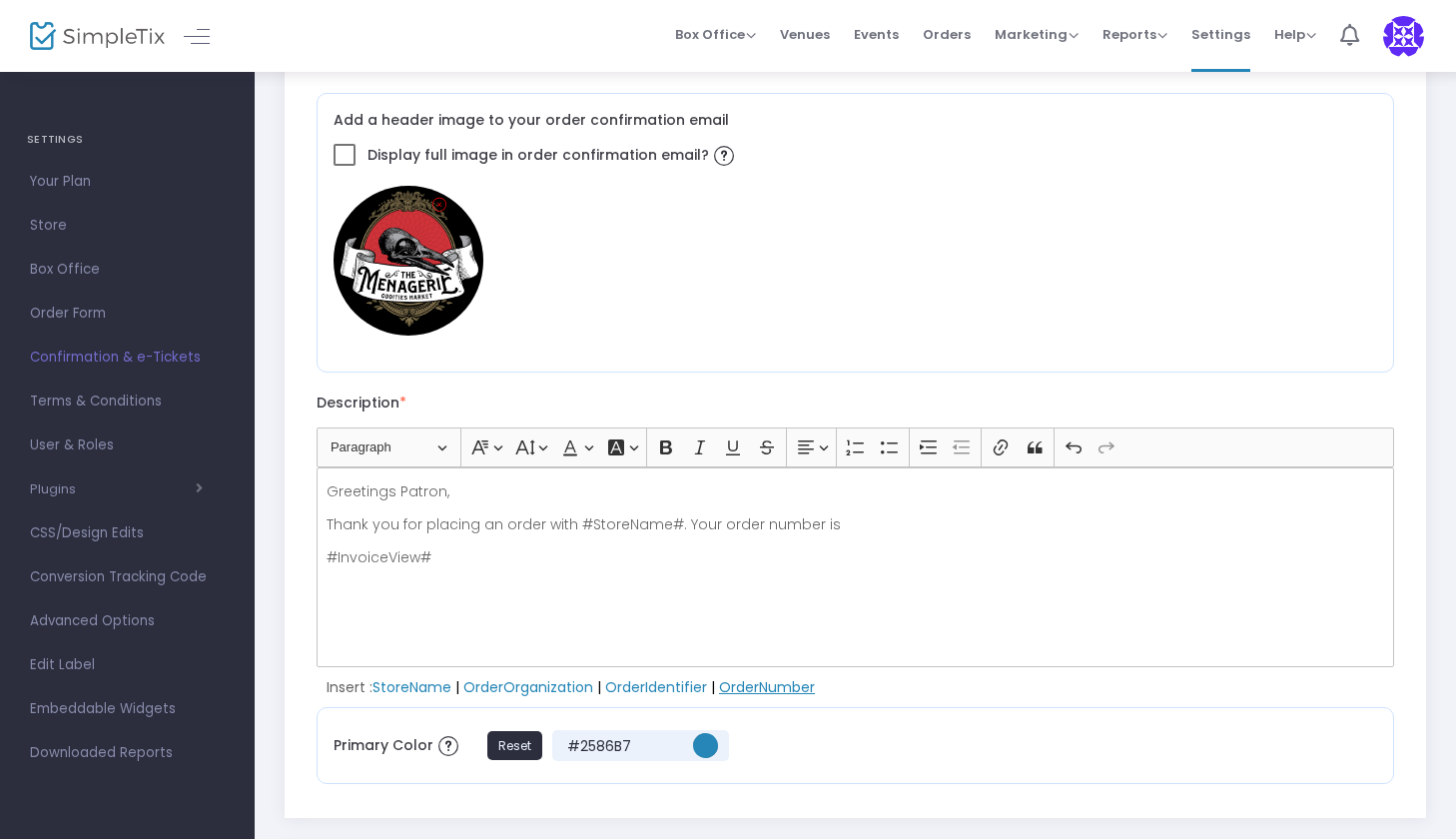 click on "OrderNumber" at bounding box center (767, 687) 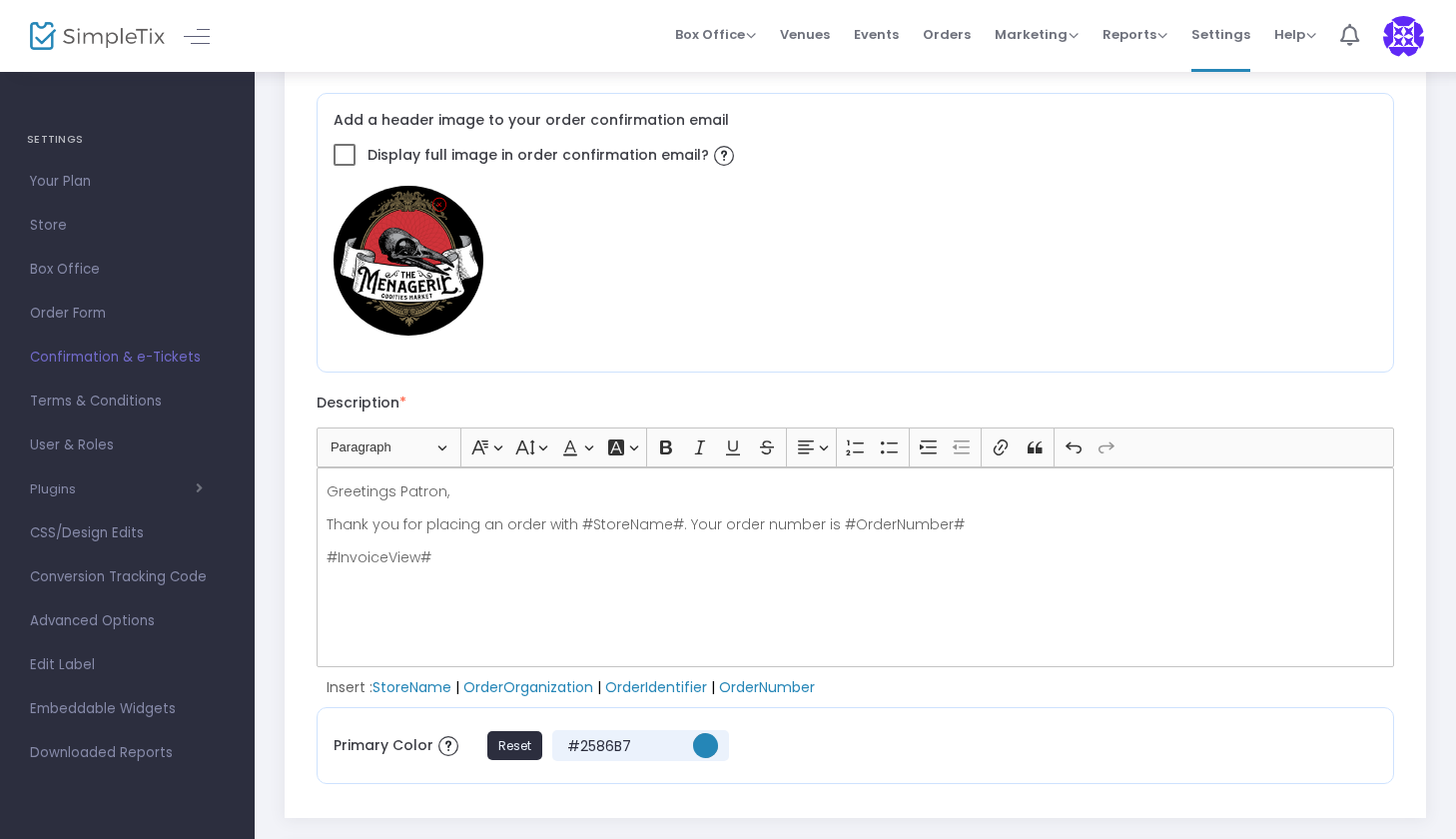 click on "Thank you for placing an order with #StoreName#. Your order number is #OrderNumber#" at bounding box center (856, 524) 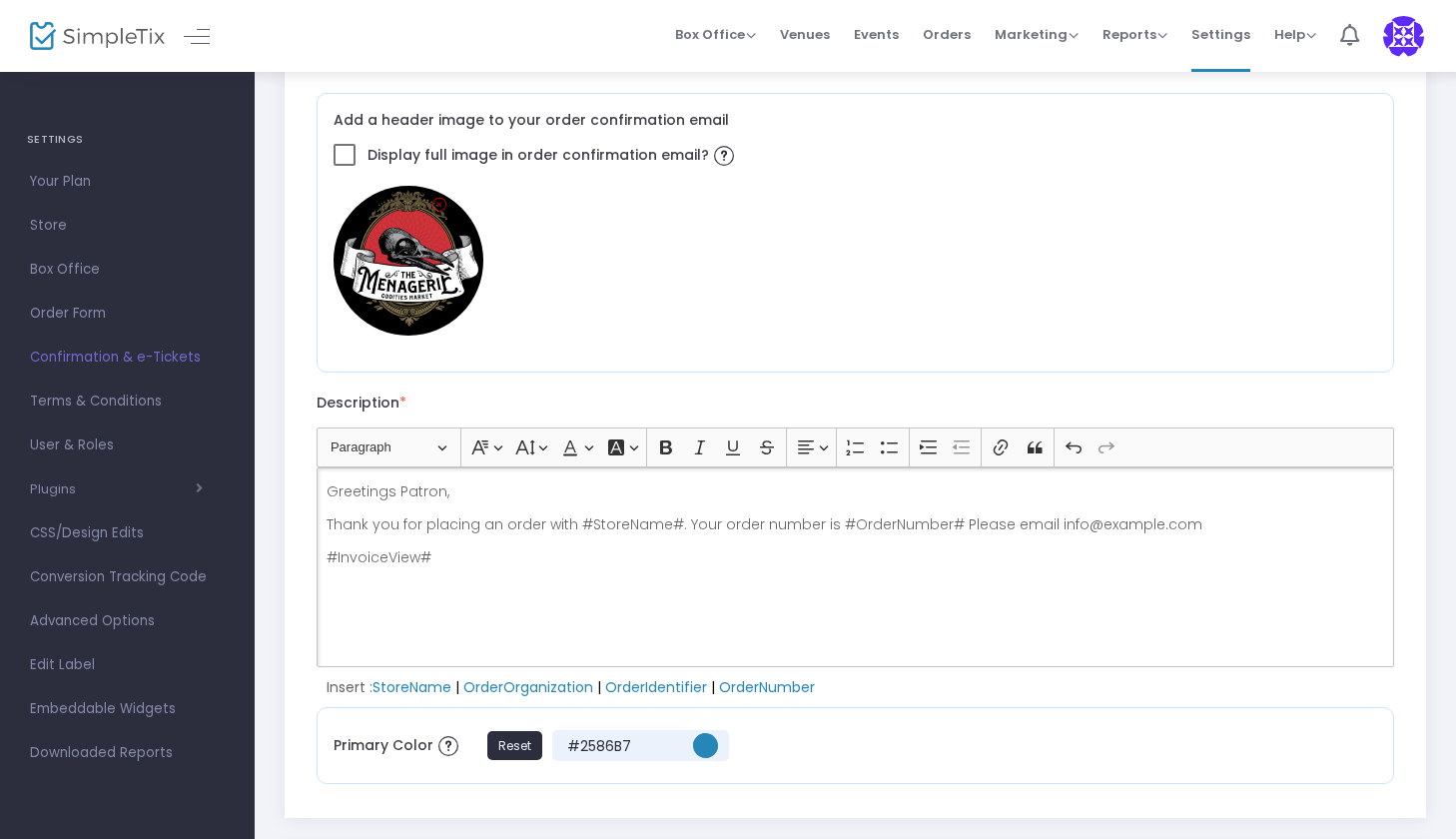 drag, startPoint x: 1007, startPoint y: 577, endPoint x: 998, endPoint y: 614, distance: 38.078866 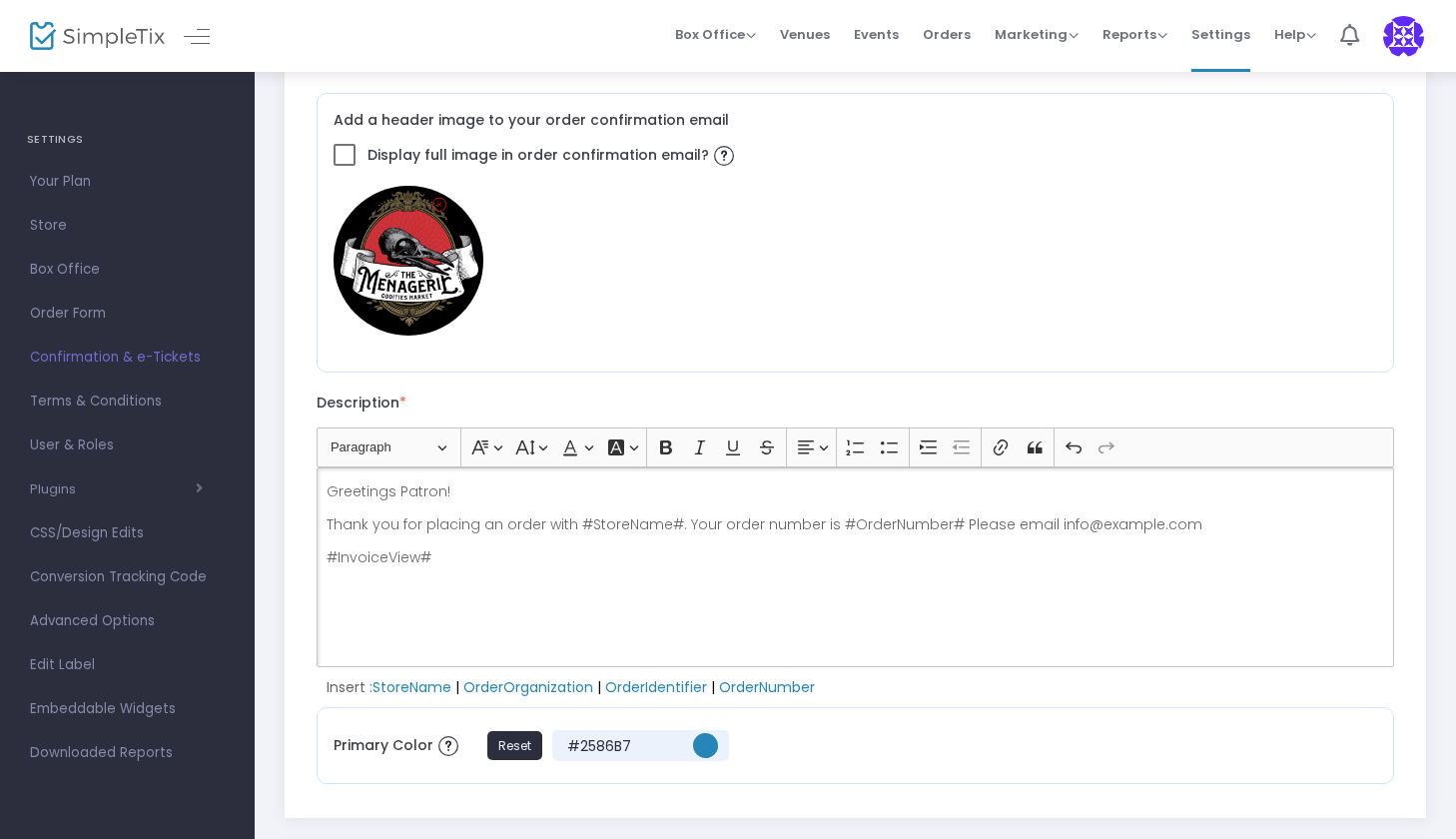 click on "Thank you for placing an order with #StoreName#. Your order number is #OrderNumber# Please email info@example.com" at bounding box center (856, 524) 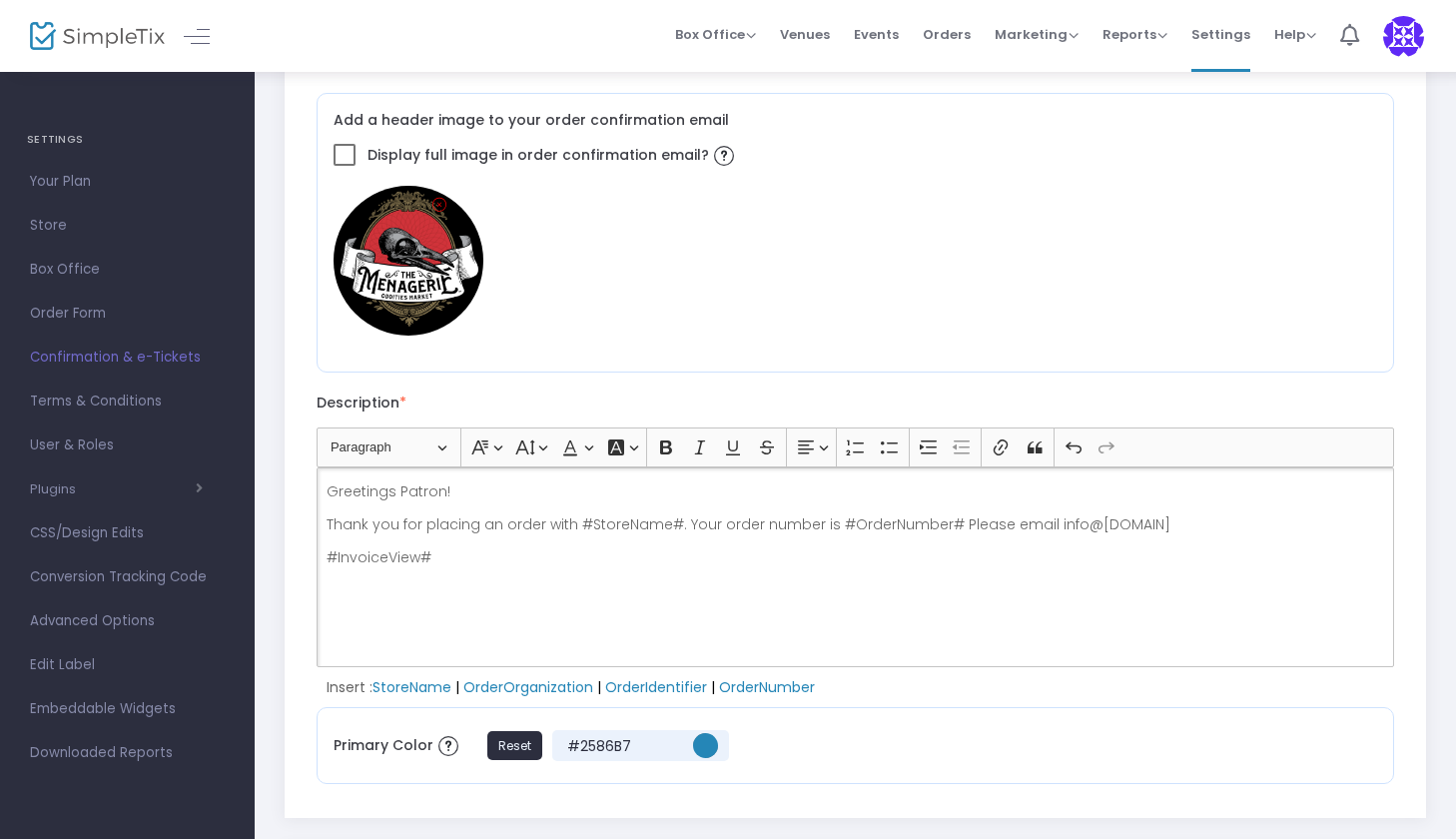 drag, startPoint x: 1345, startPoint y: 517, endPoint x: 954, endPoint y: 525, distance: 391.08183 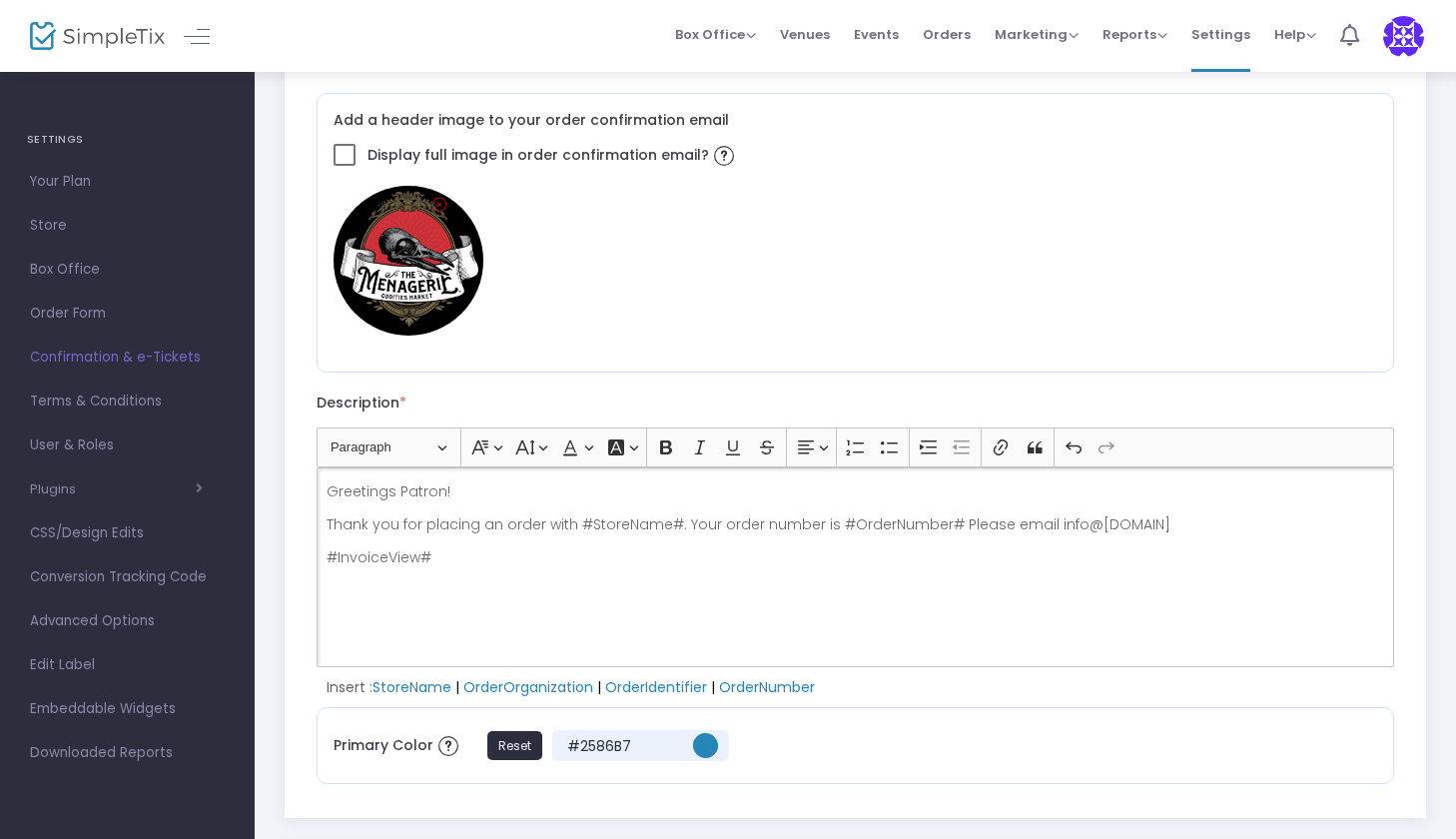 click on "Thank you for placing an order with #StoreName#. Your order number is #OrderNumber# Please email info@[DOMAIN]" at bounding box center [856, 524] 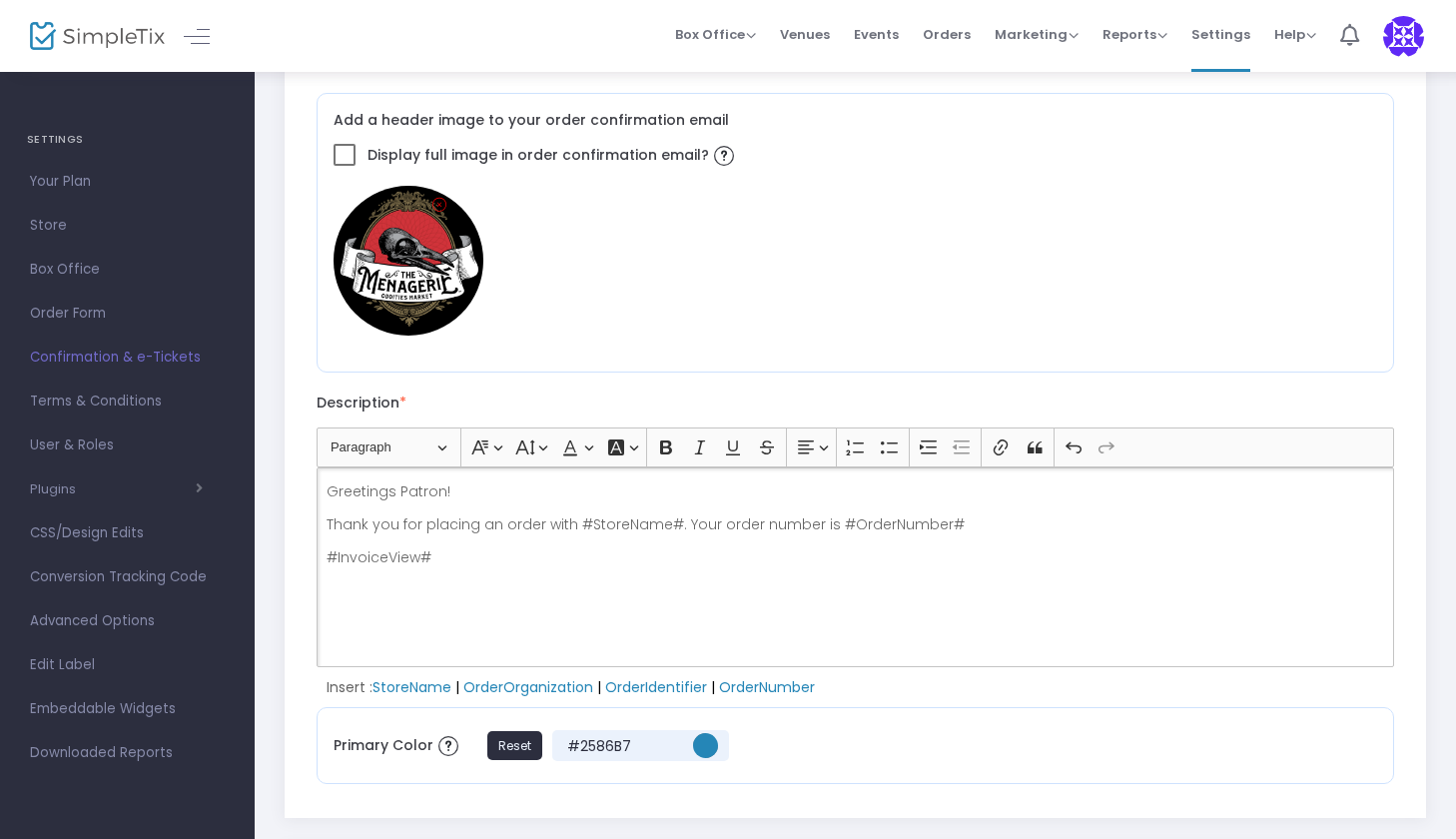 click on "Greetings Patron! Thank you for placing an order with #StoreName#. Your order number is #OrderNumber# #InvoiceView#" at bounding box center (855, 567) 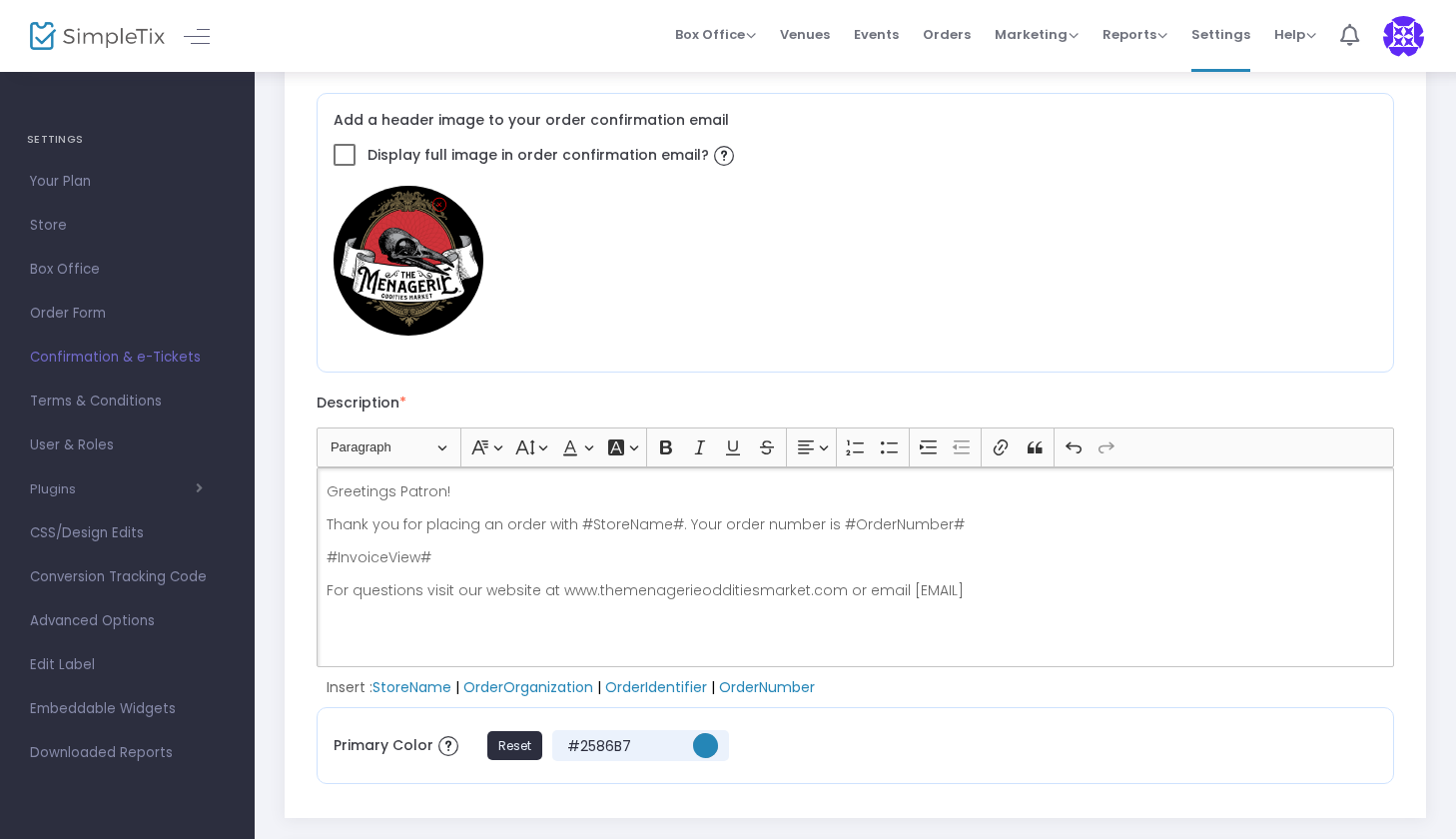 drag, startPoint x: 983, startPoint y: 593, endPoint x: 892, endPoint y: 587, distance: 91.197588 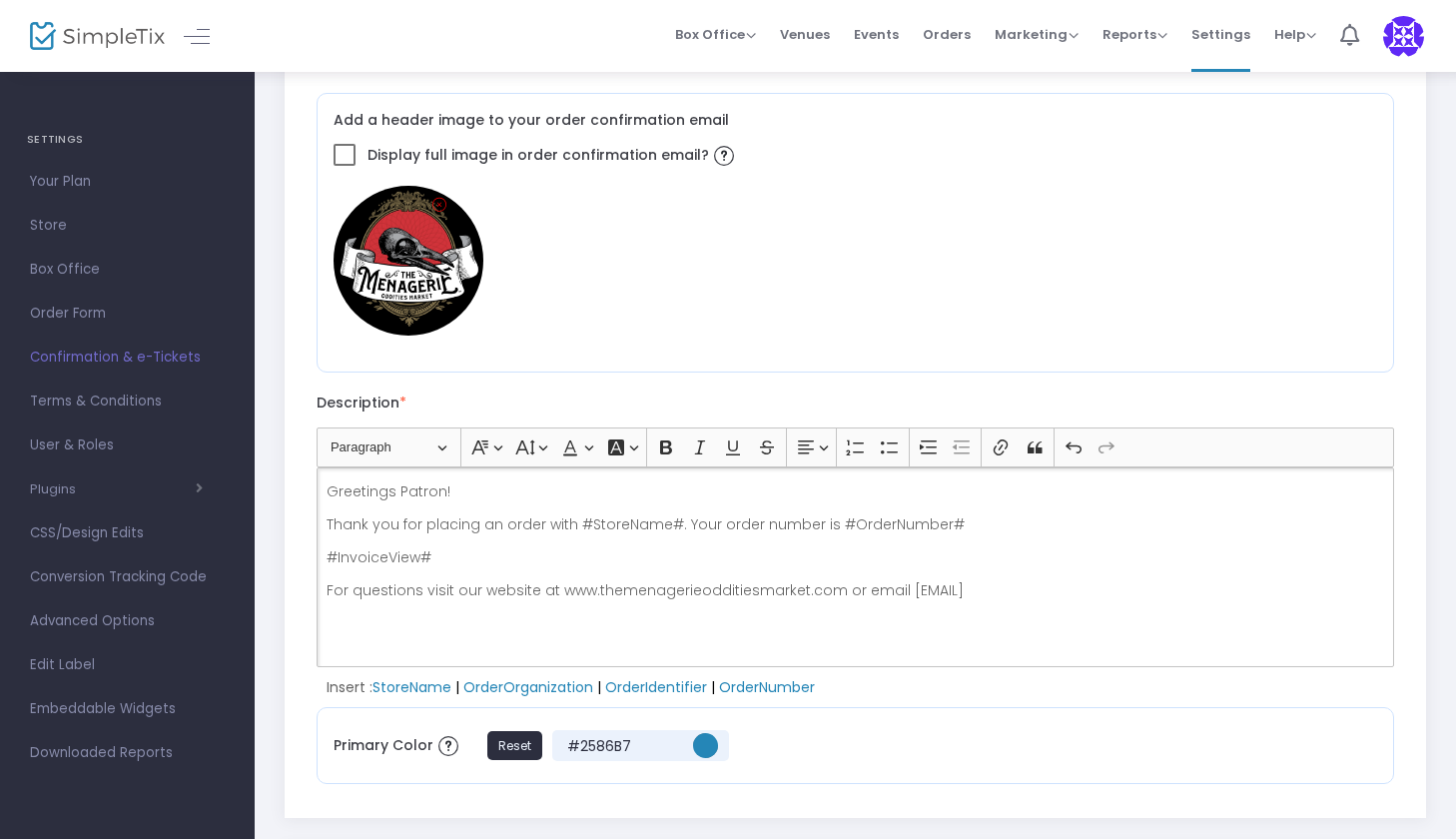click on "For questions visit our website at www.themenagerieodditiesmarket.com or email [EMAIL]" at bounding box center (856, 590) 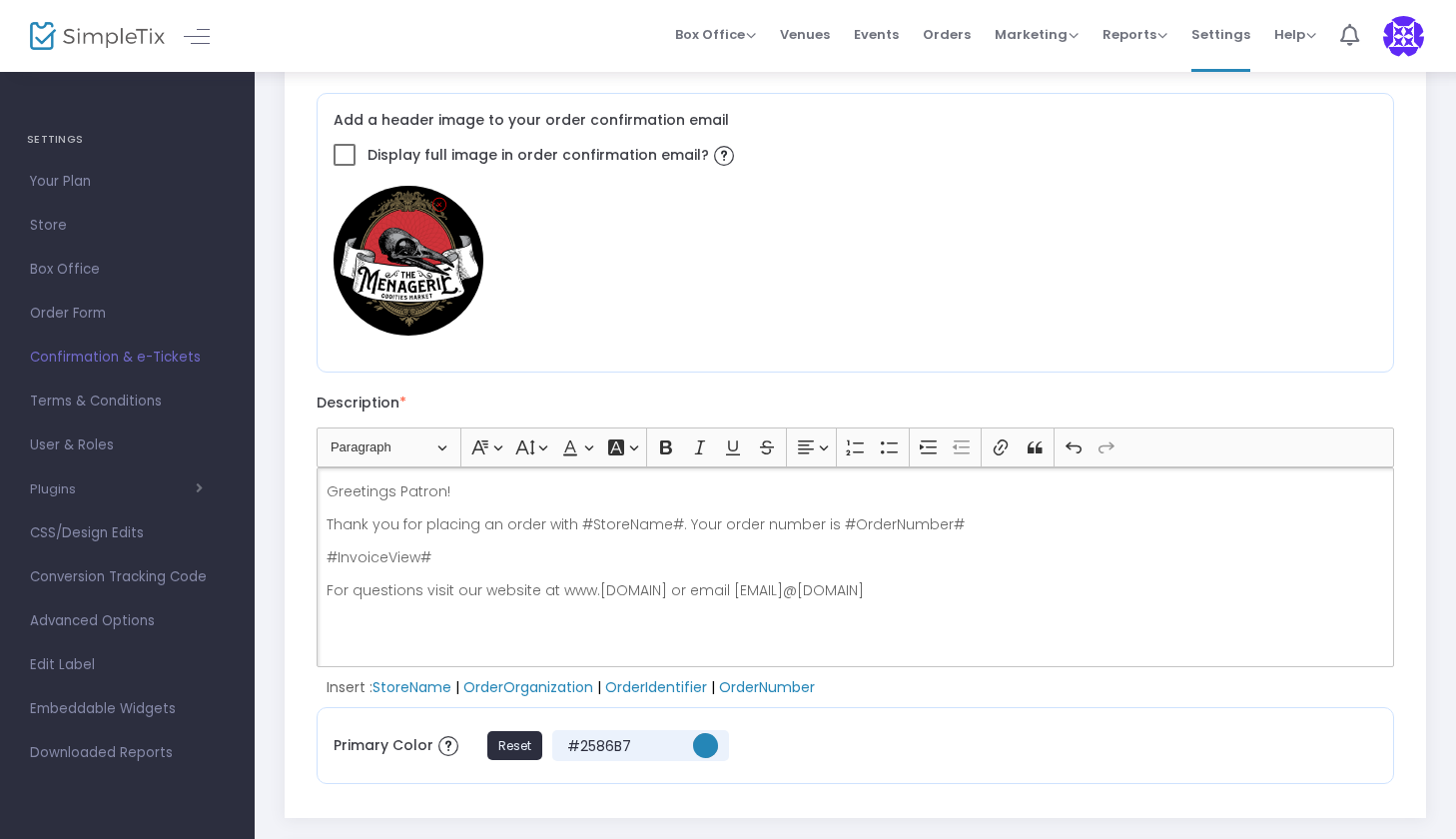 click on "For questions visit our website at www.[DOMAIN] or email [EMAIL]@[DOMAIN]" at bounding box center [856, 590] 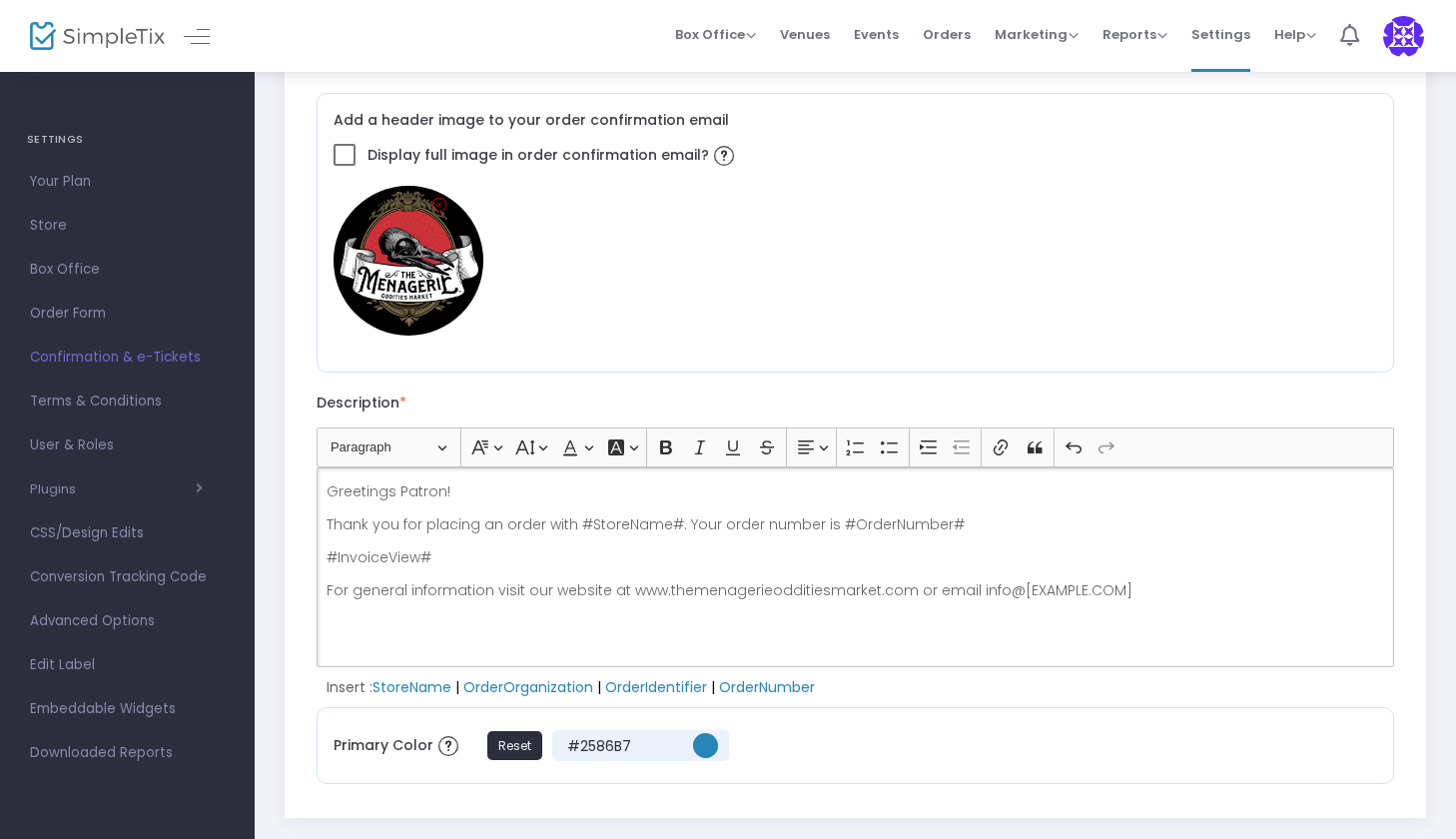 click on "For general information visit our website at www.themenagerieodditiesmarket.com or email info@[EXAMPLE.COM]" at bounding box center [856, 590] 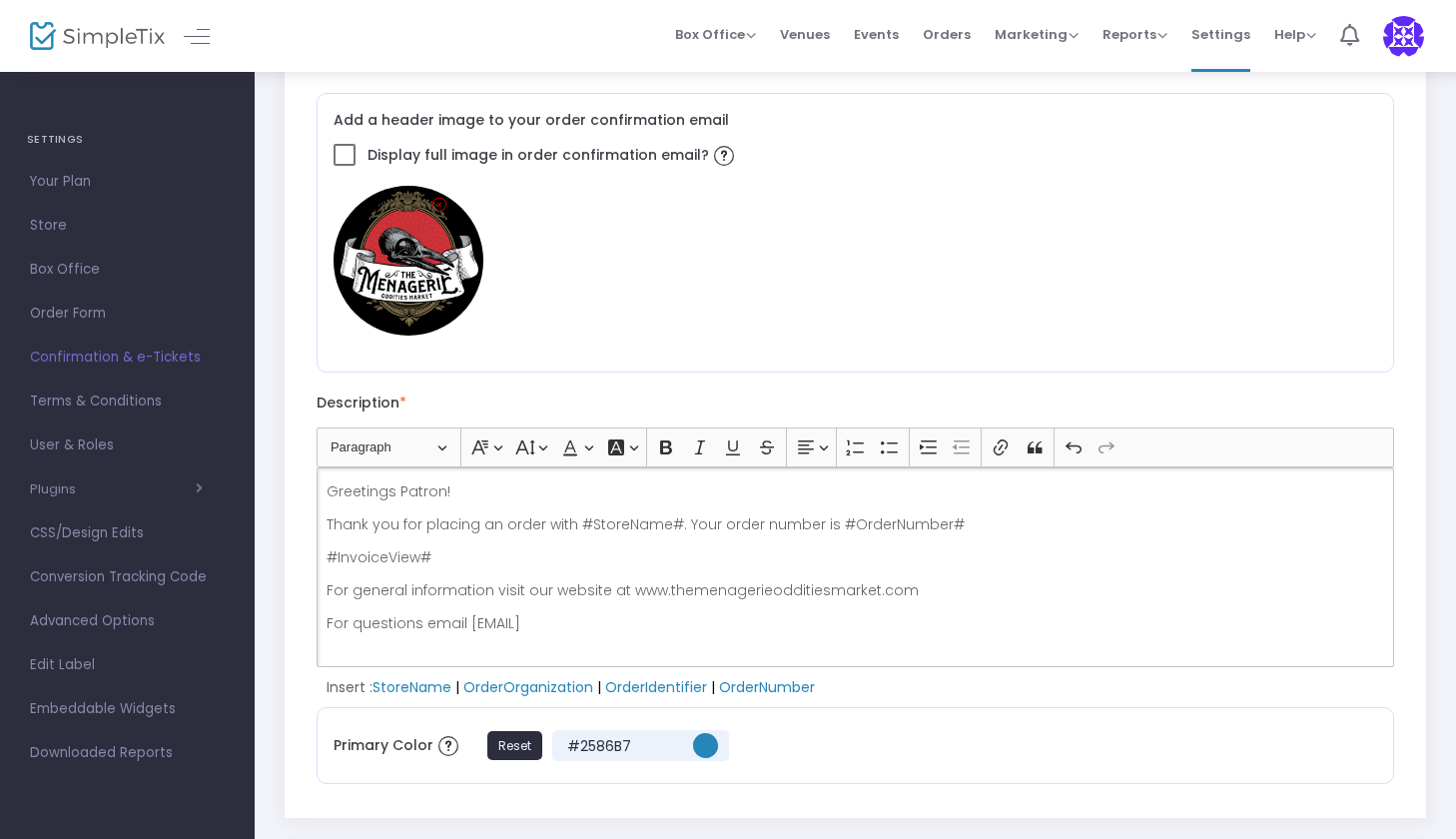 click on "For questions email [EMAIL]" at bounding box center (856, 623) 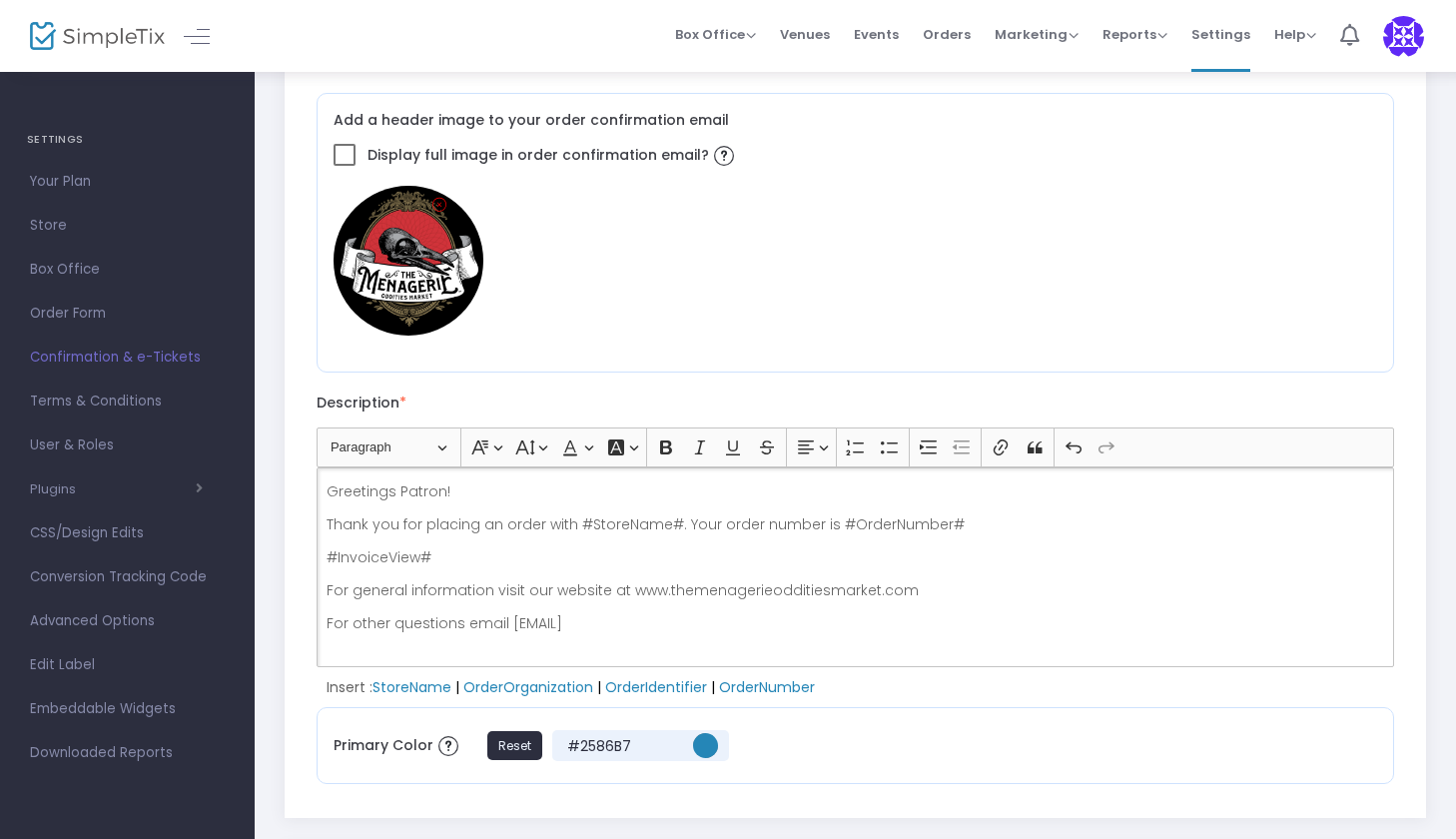 click on "For other questions email [EMAIL]" at bounding box center [856, 623] 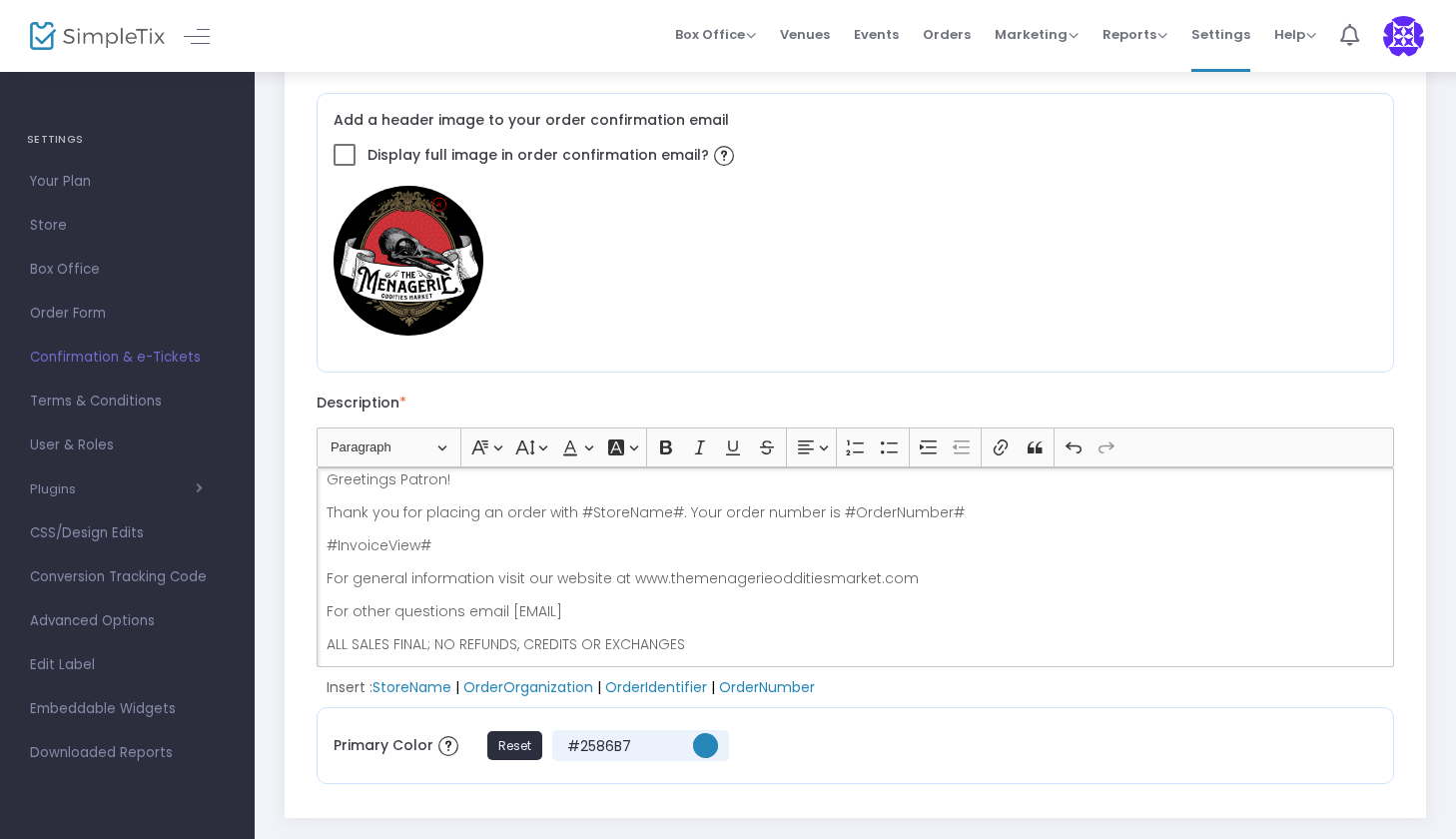 scroll, scrollTop: 12, scrollLeft: 0, axis: vertical 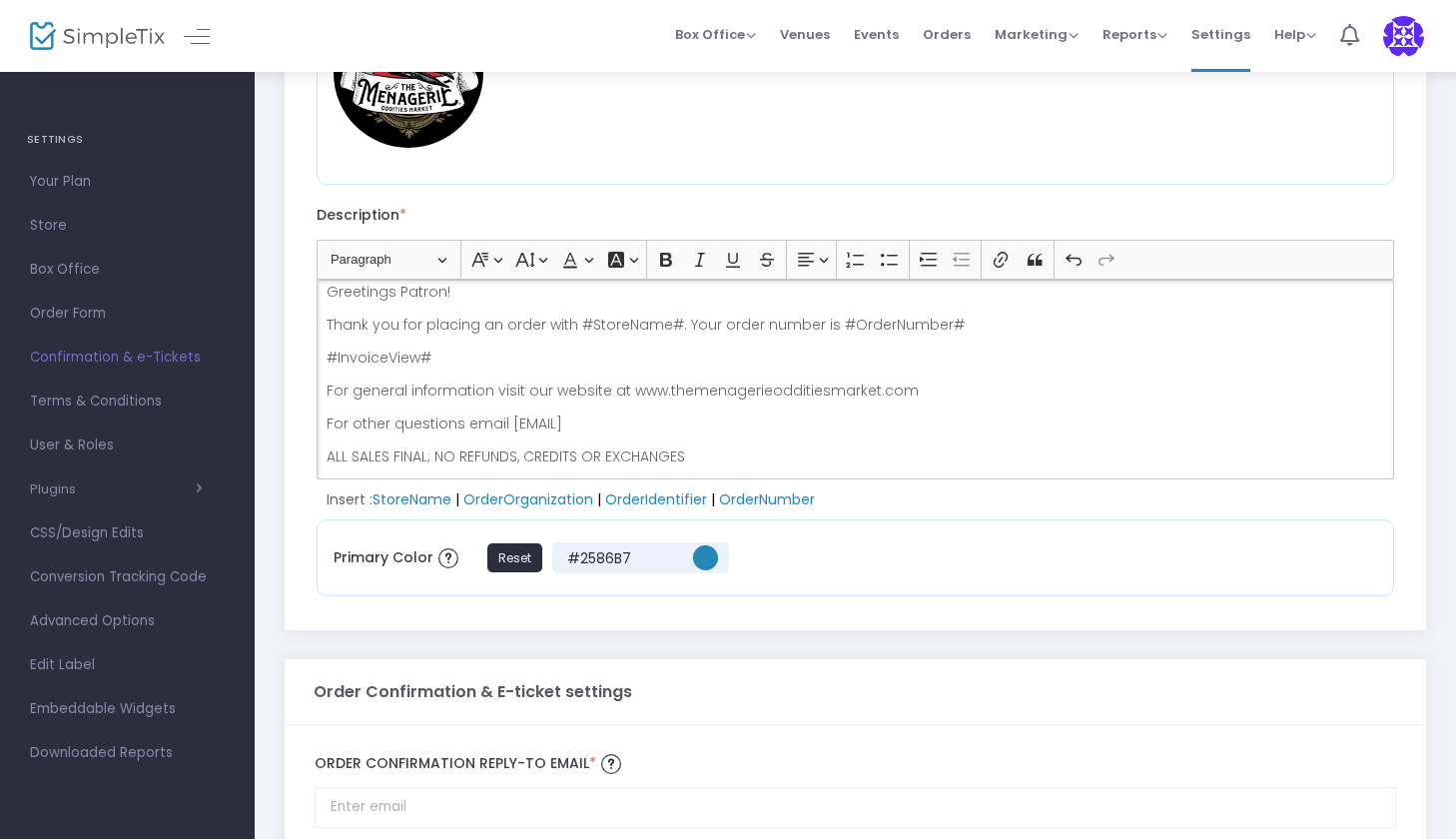 click on "Description  * Heading Paragraph Paragraph Heading 1 Heading 2 Heading 3 Font Family Font Family Default Arial Courier New Georgia Lucida Sans Unicode Tahoma Times New Roman Trebuchet MS Verdana Font Size Font Size 9 11 13 Default 17 19 21 Font Color Font Color Remove color Remove color Font Background Color Font Background Color Remove color Remove color Bold (⌘B) Bold Italic (⌘I) Italic Underline (⌘U) Underline Strikethrough (⌘⇧X) Strikethrough Text alignment Text alignment Align left Align left Align right Align right Align center Align center Justify Justify Numbered List Numbered List Bulleted List Bulleted List Increase indent Increase indent Decrease indent Decrease indent Link (⌘K) Link Block quote Block quote Undo (⌘Z) Undo Redo (⌘Y) Redo Greetings Patron! Thank you for placing an order with #StoreName#. Your order number is #OrderNumber#  #InvoiceView# For general information visit our website at www.themenagerieodditiesmarket.com  ALL SALES FINAL; NO REFUNDS, CREDITS OR EXCHANGES" at bounding box center [855, 342] 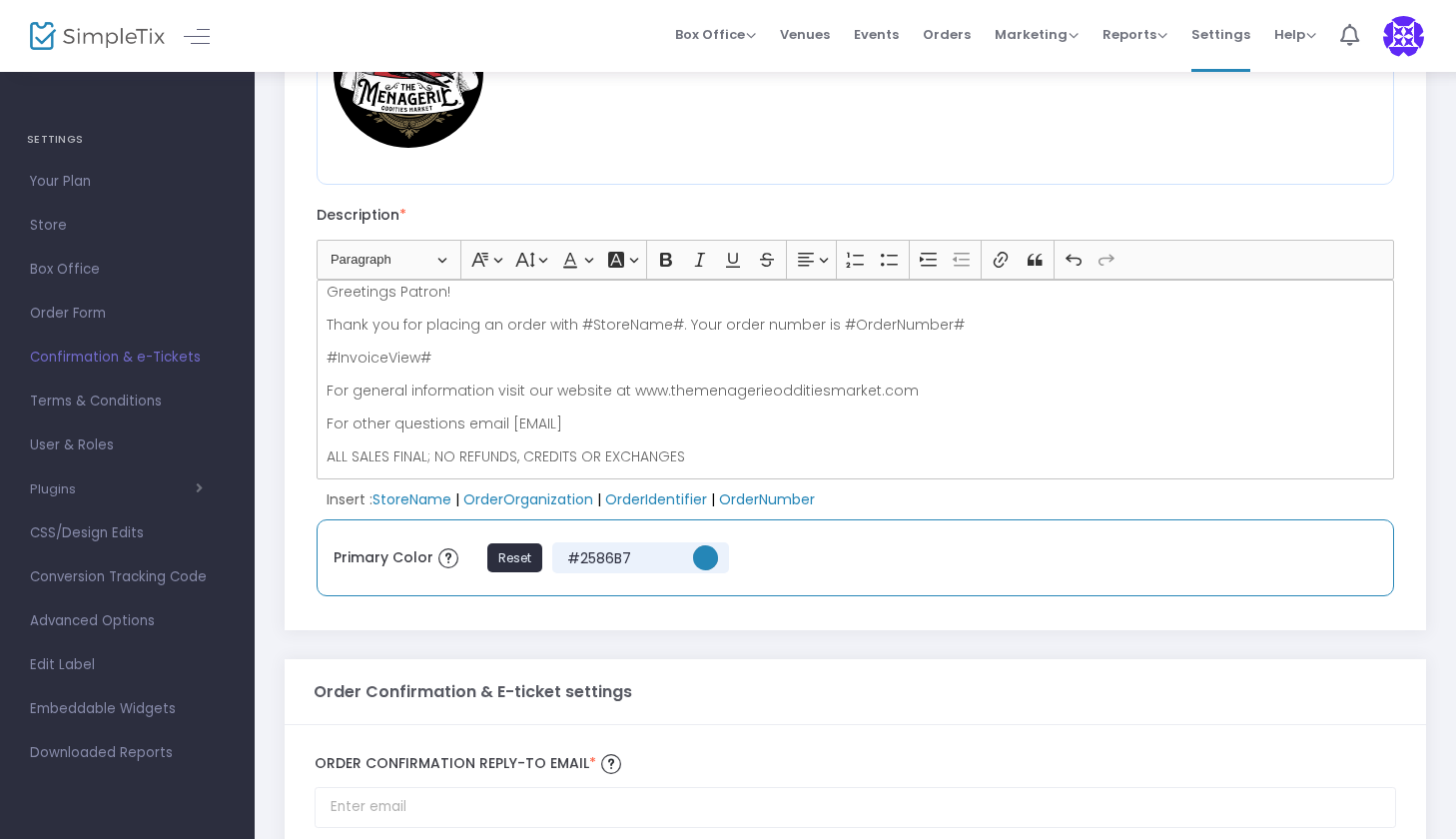 click at bounding box center (705, 557) 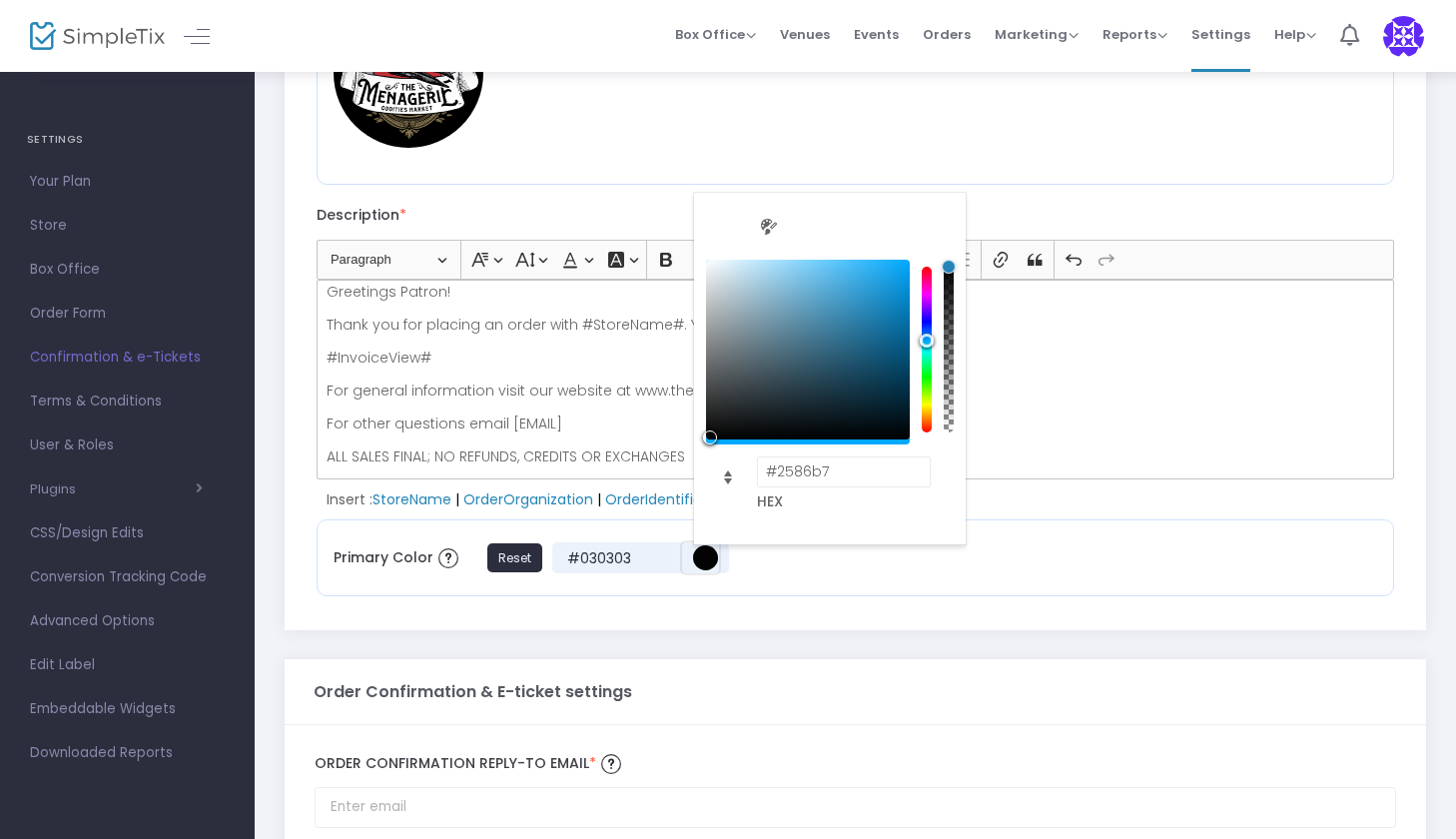 click at bounding box center [710, 437] 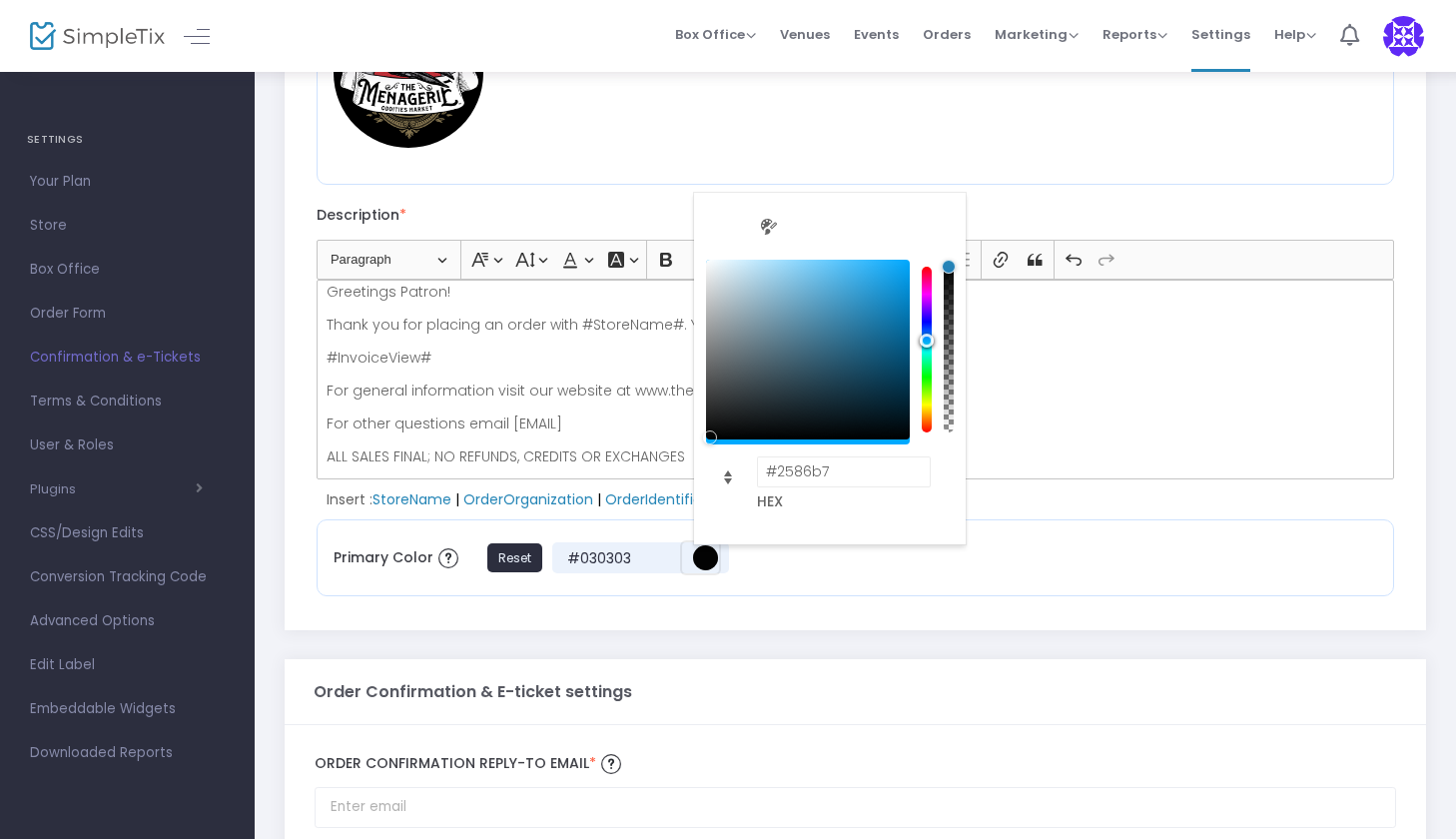 click on "ALL SALES FINAL; NO REFUNDS, CREDITS OR EXCHANGES" at bounding box center (856, 456) 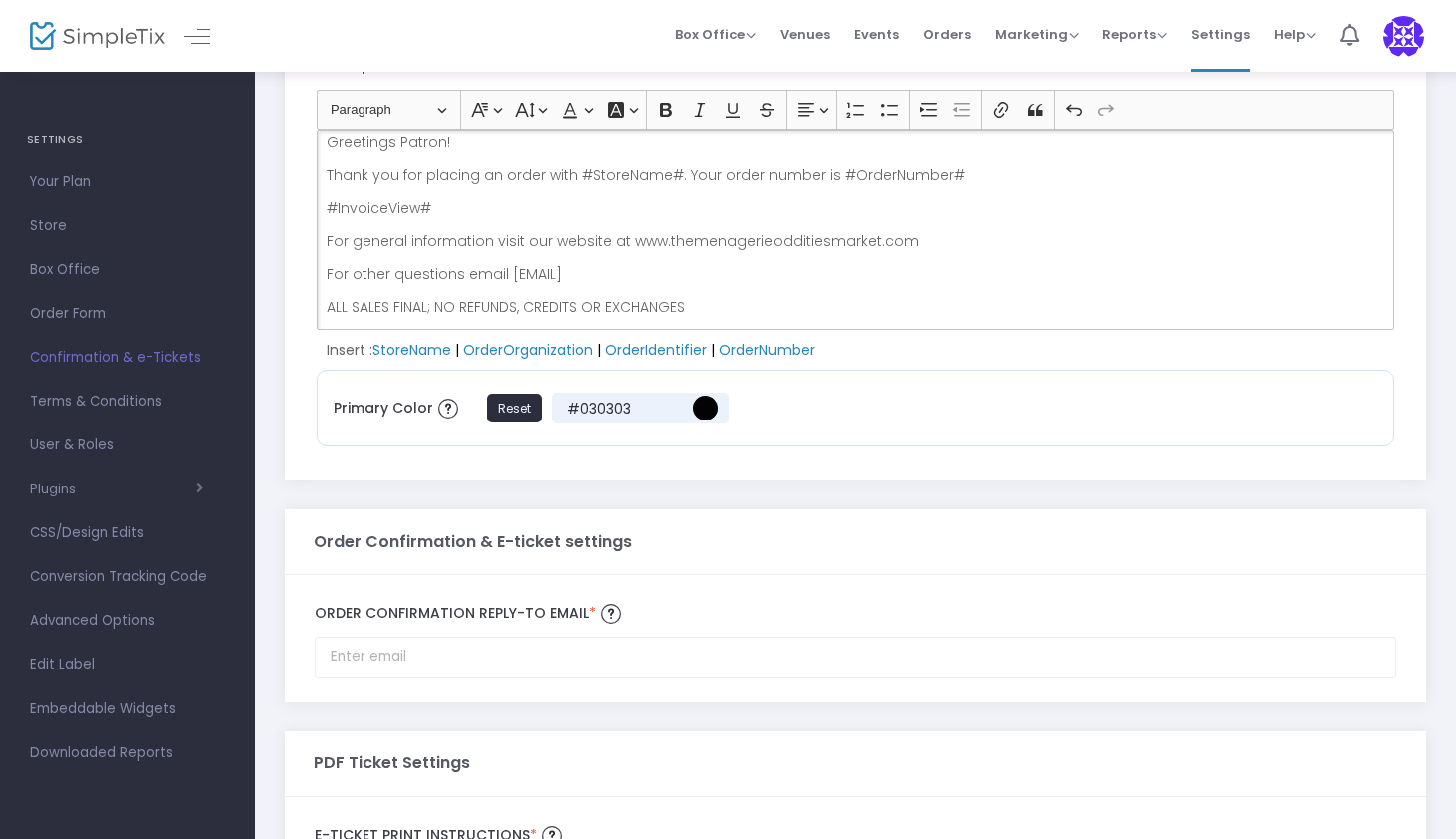 scroll, scrollTop: 520, scrollLeft: 0, axis: vertical 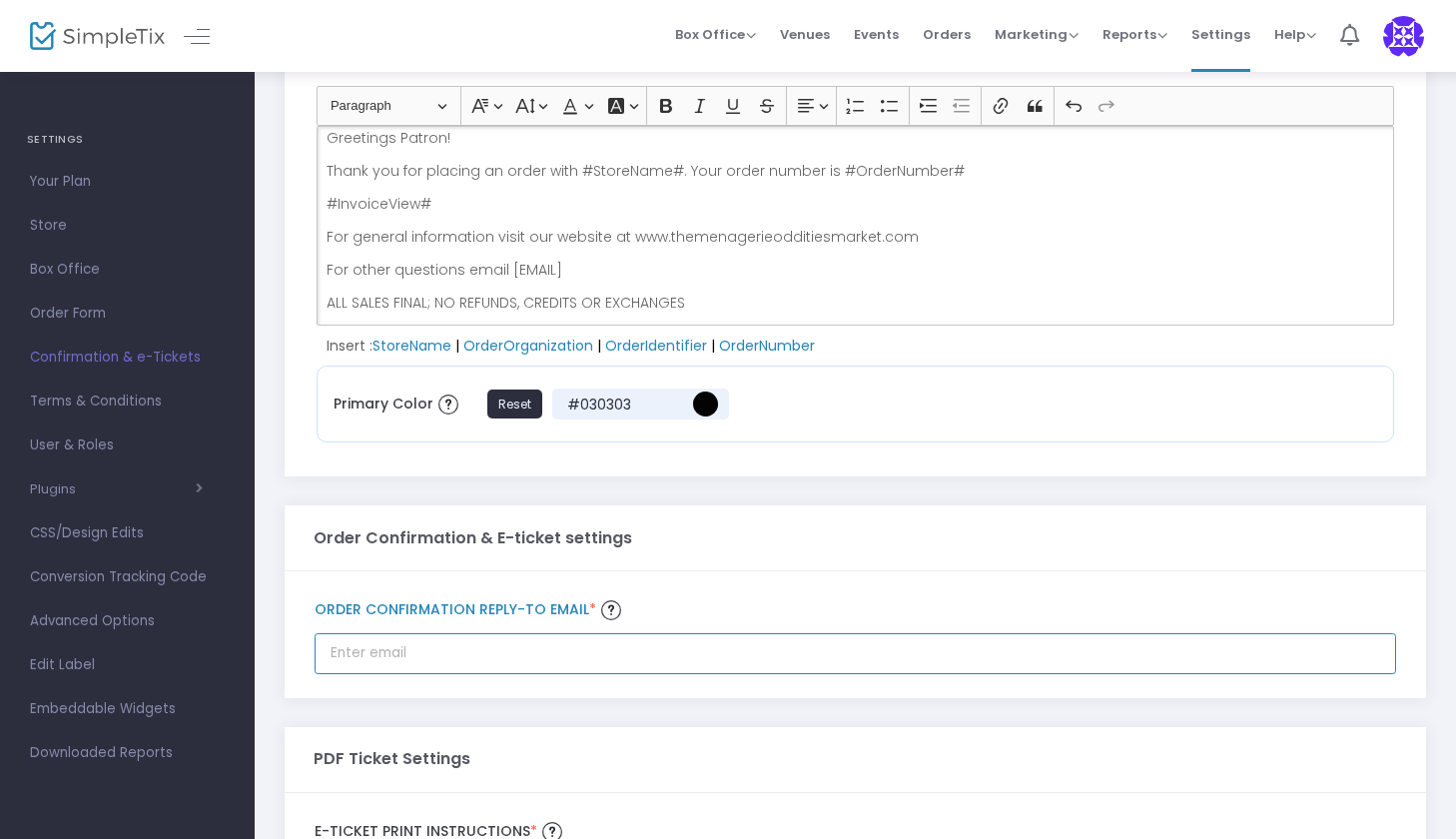 click on "Order Confirmation Reply-to email   *" at bounding box center [855, 653] 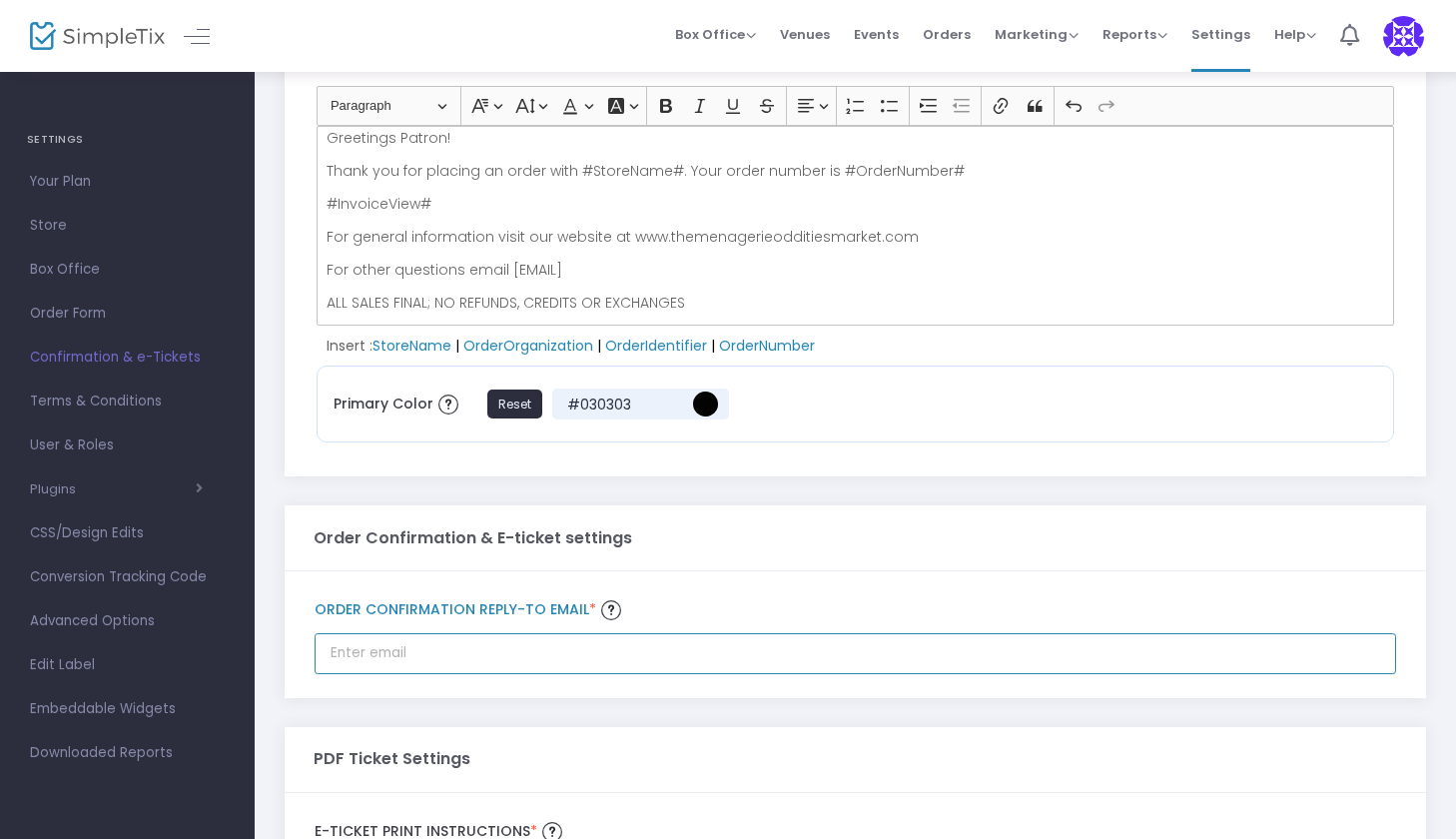 drag, startPoint x: 489, startPoint y: 657, endPoint x: 277, endPoint y: 658, distance: 212.00236 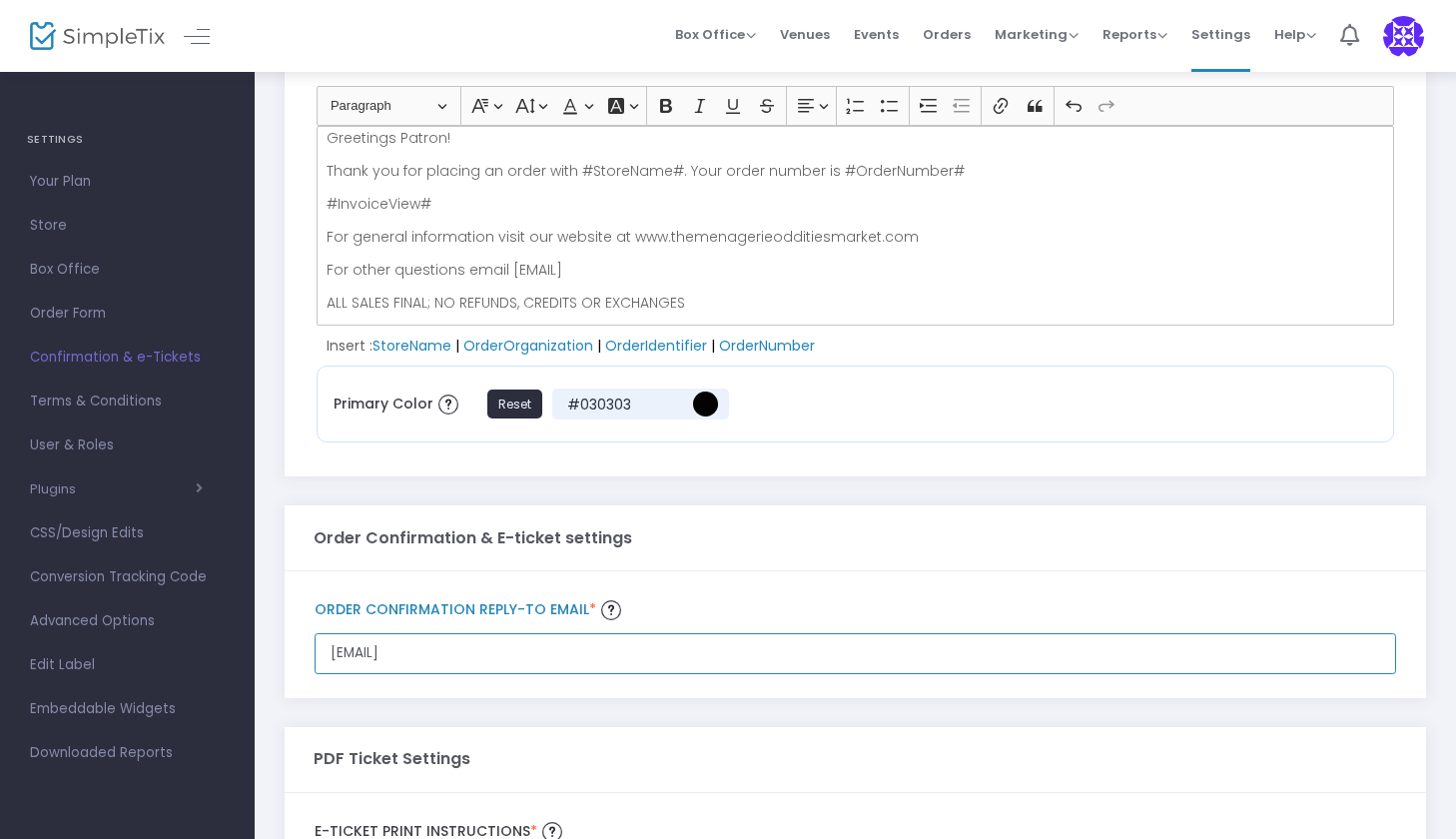 drag, startPoint x: 715, startPoint y: 650, endPoint x: 602, endPoint y: 654, distance: 113.07077 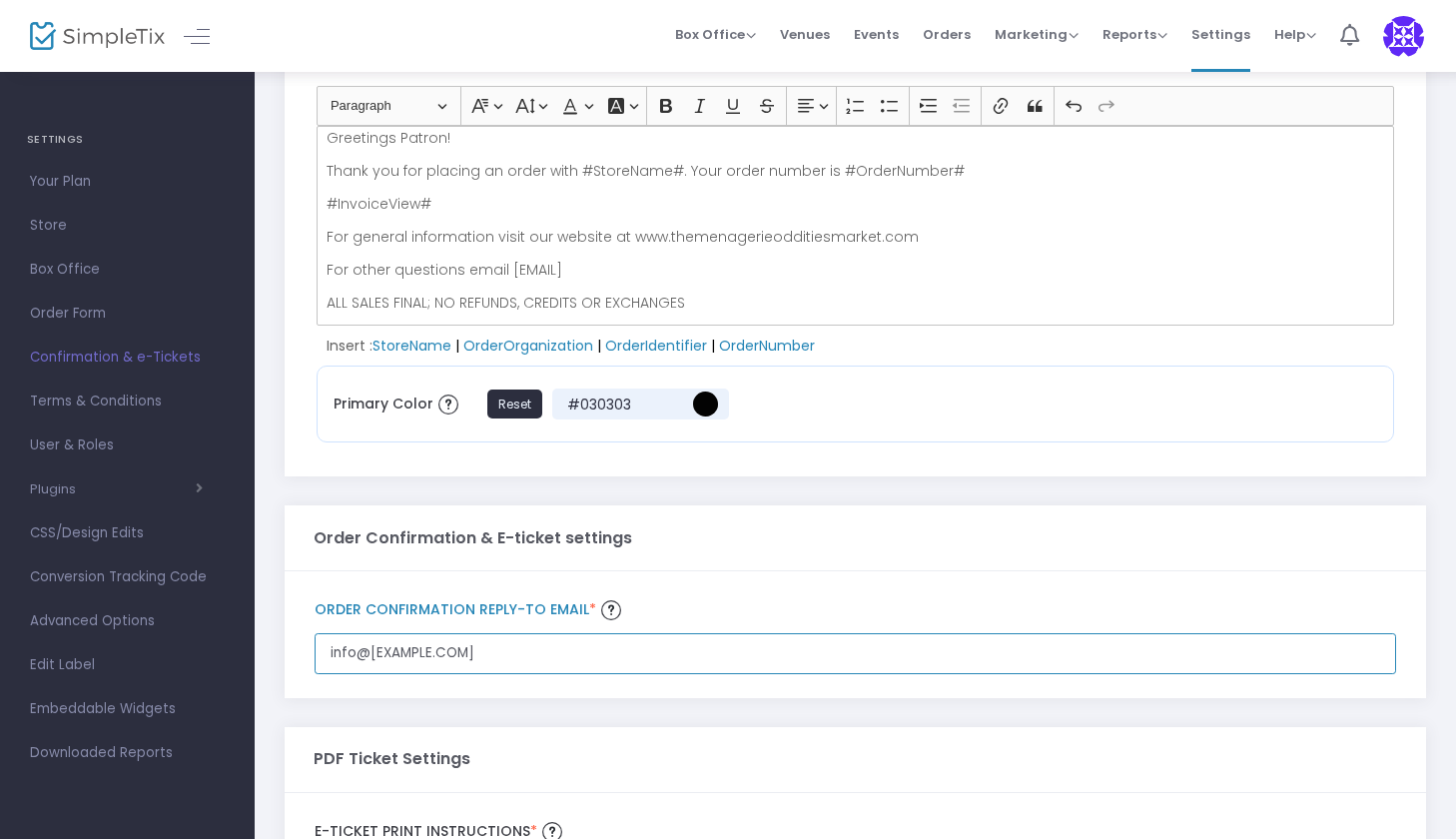 type on "info@[EXAMPLE.COM]" 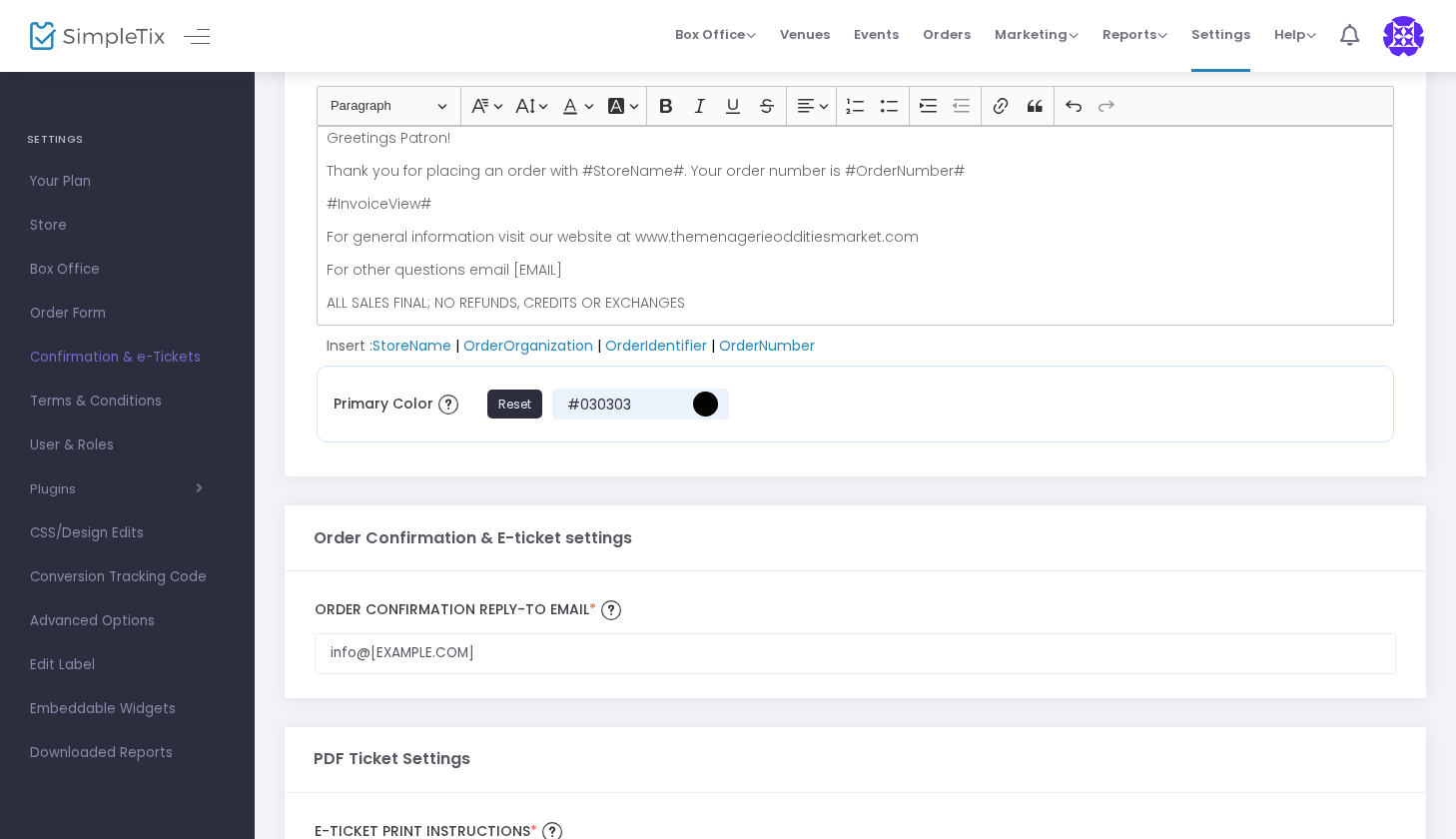 click on "Thank you for placing an order with #StoreName#. Your order number is #OrderNumber#" at bounding box center [856, 171] 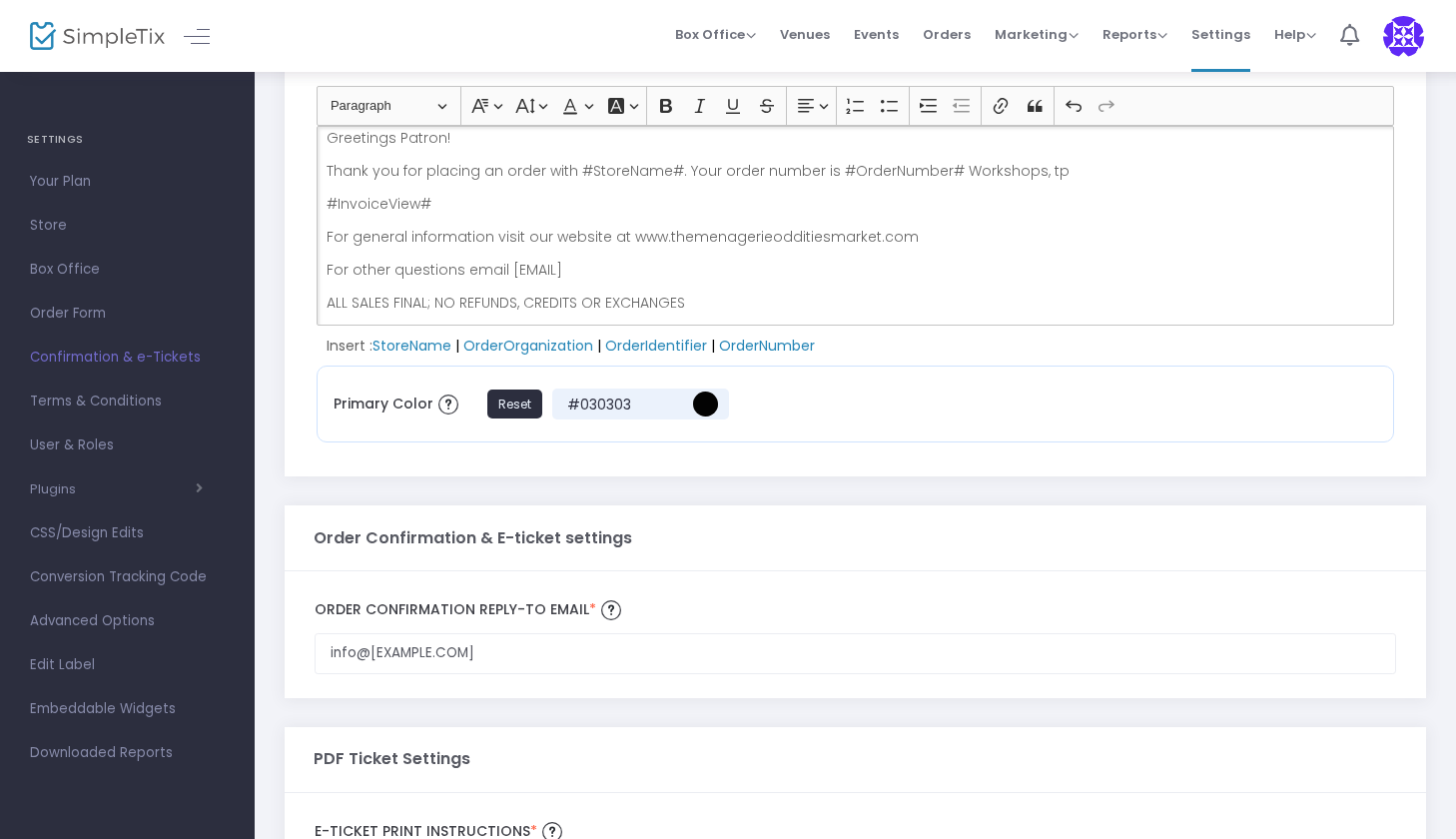 click on "#InvoiceView#" at bounding box center [856, 204] 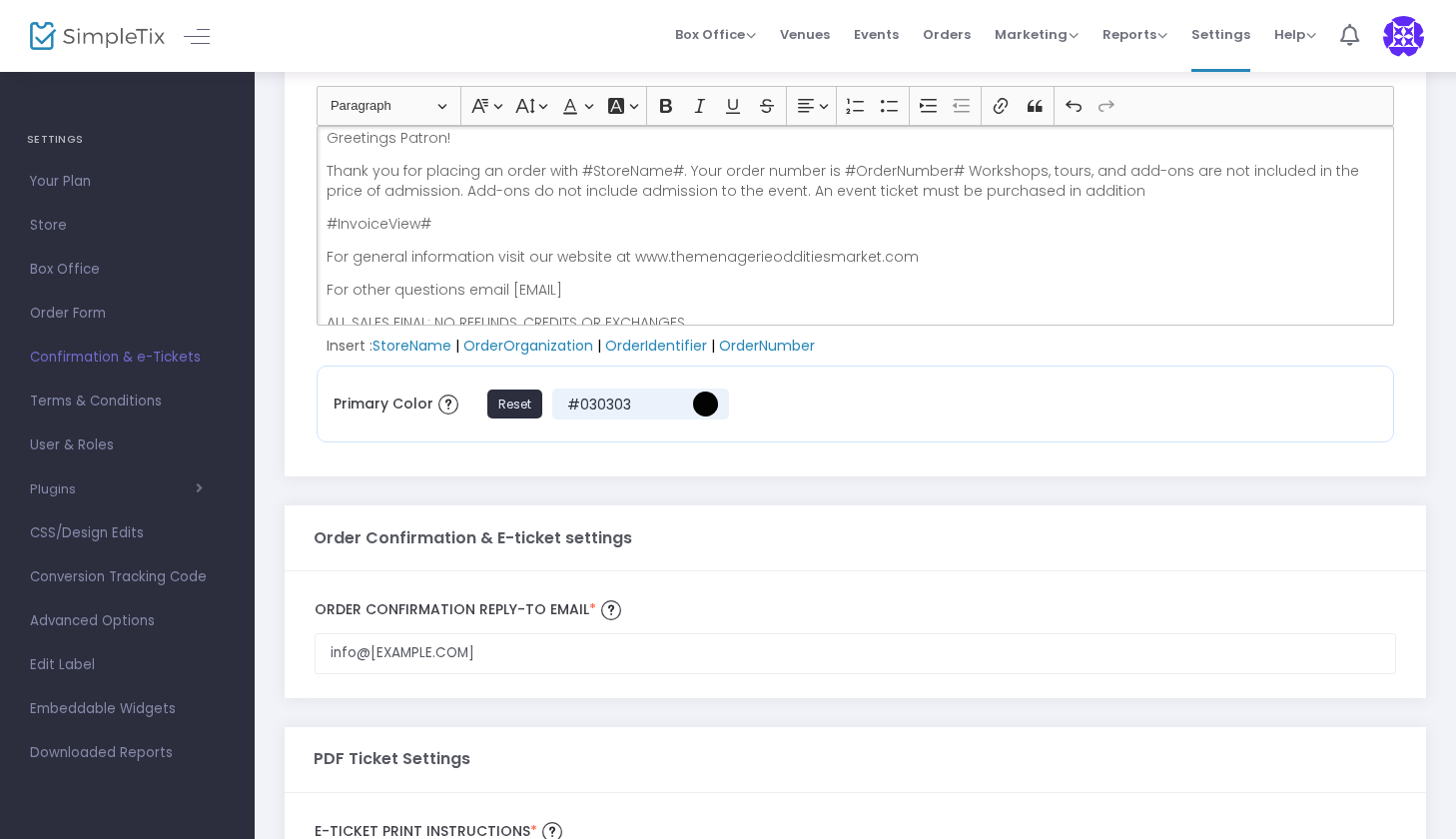 click on "Thank you for placing an order with #StoreName#. Your order number is #OrderNumber# Workshops, tours, and add-ons are not included in the price of admission. Add-ons do not include admission to the event. An event ticket must be purchased in addition" at bounding box center [856, 181] 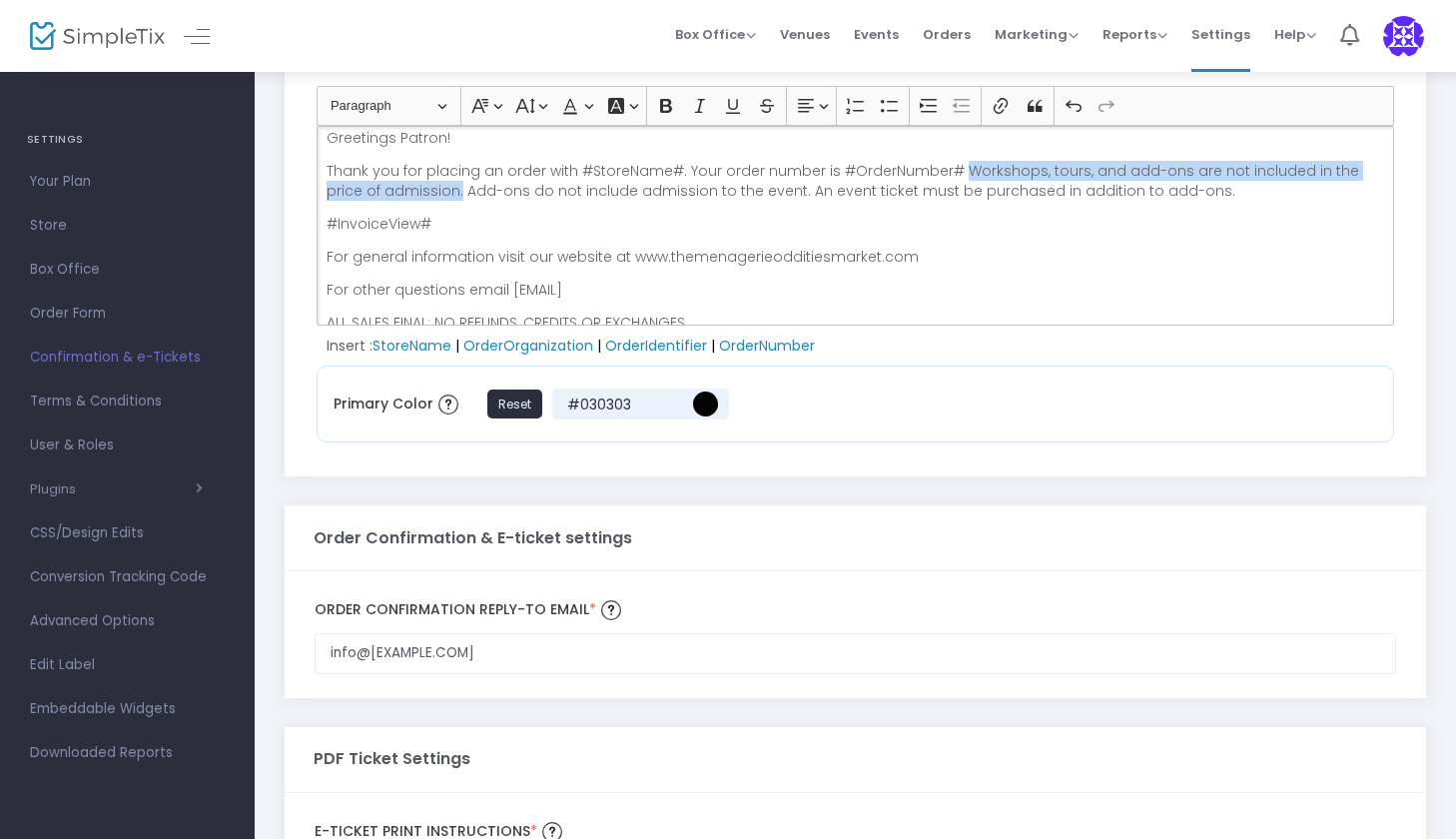 drag, startPoint x: 955, startPoint y: 170, endPoint x: 419, endPoint y: 188, distance: 536.3022 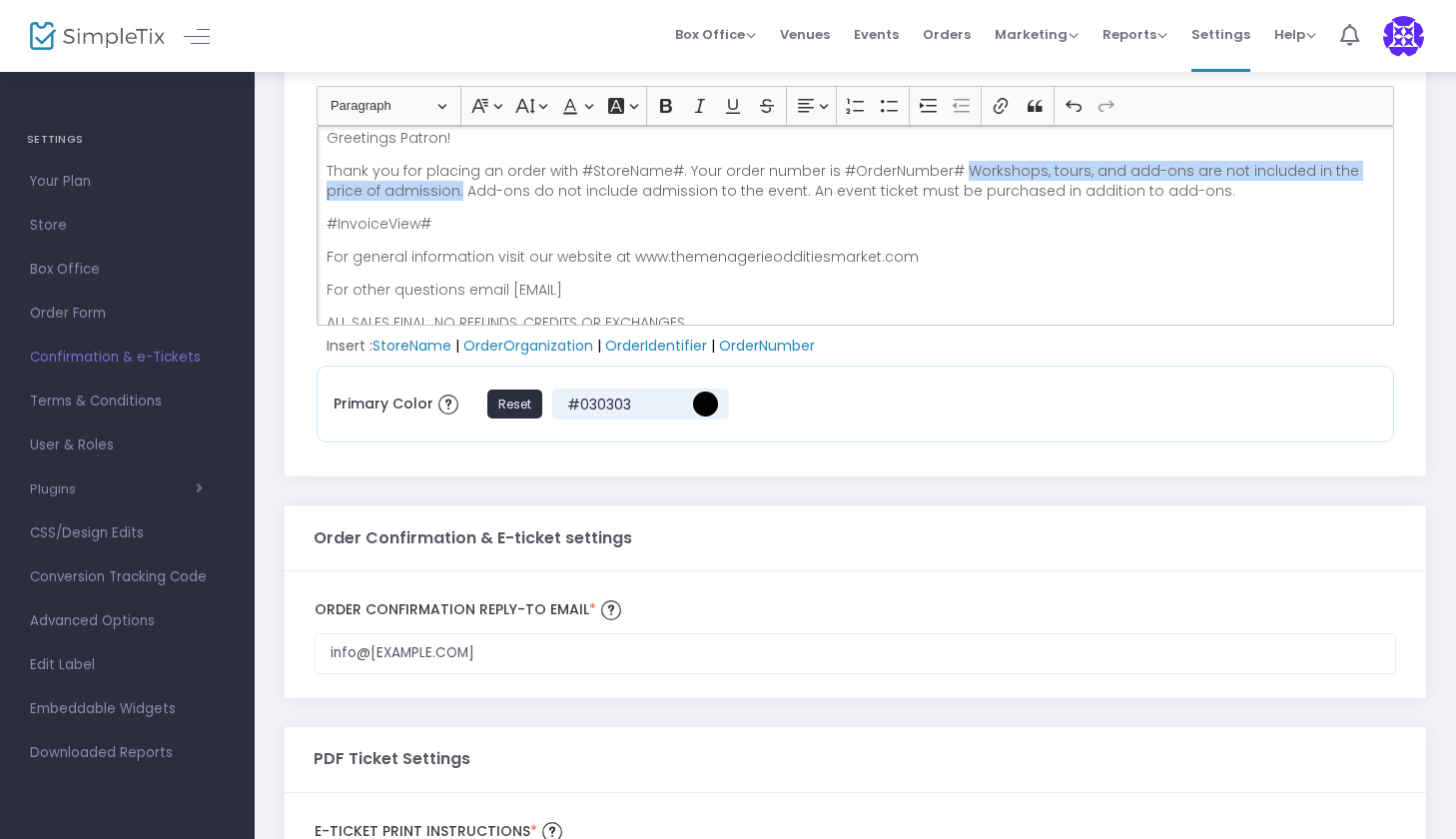 click on "Thank you for placing an order with #StoreName#. Your order number is #OrderNumber# Workshops, tours, and add-ons are not included in the price of admission. Add-ons do not include admission to the event. An event ticket must be purchased in addition to add-ons." at bounding box center [856, 181] 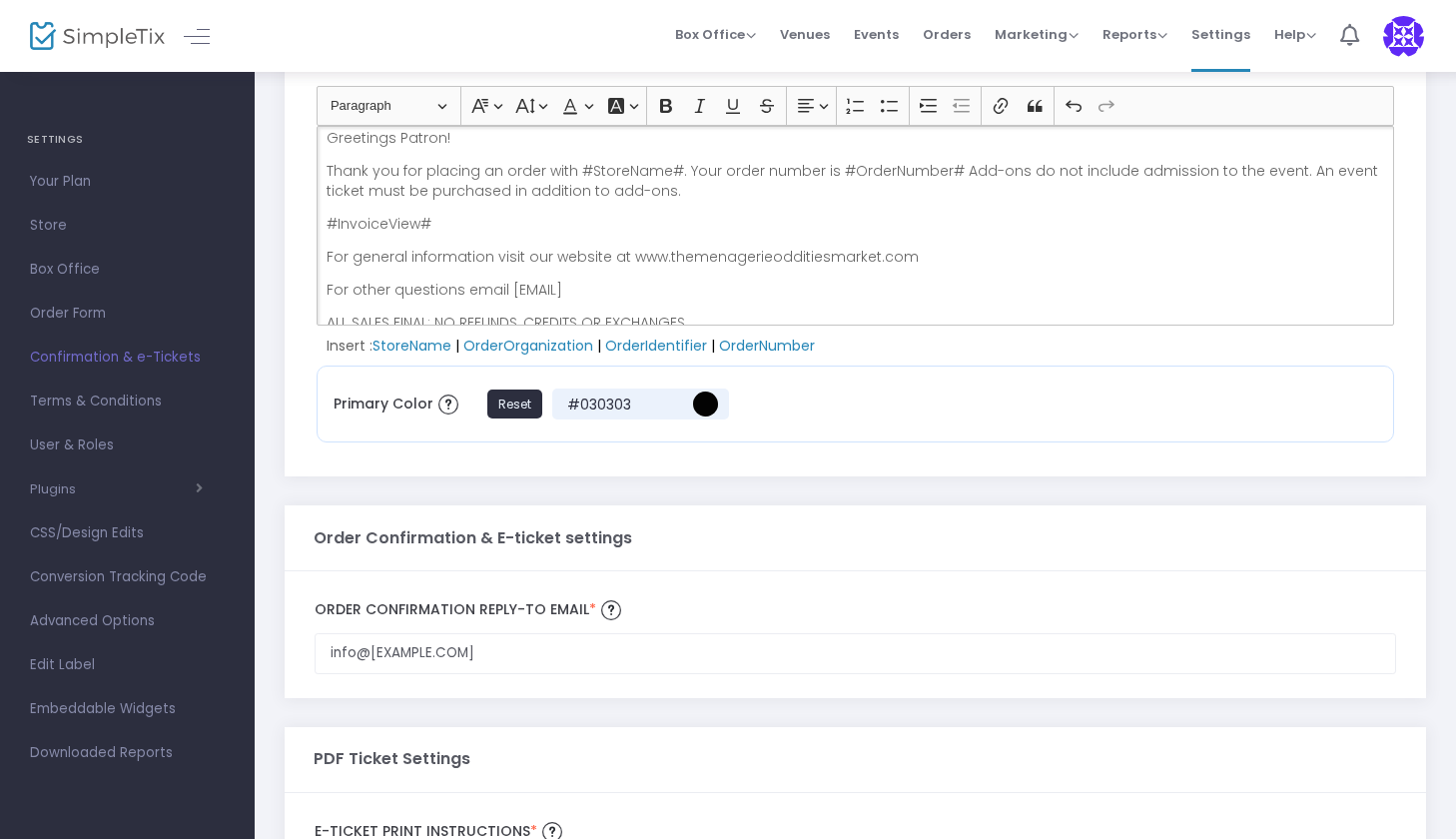 click on "Thank you for placing an order with #StoreName#. Your order number is #OrderNumber# Add-ons do not include admission to the event. An event ticket must be purchased in addition to add-ons." at bounding box center [856, 181] 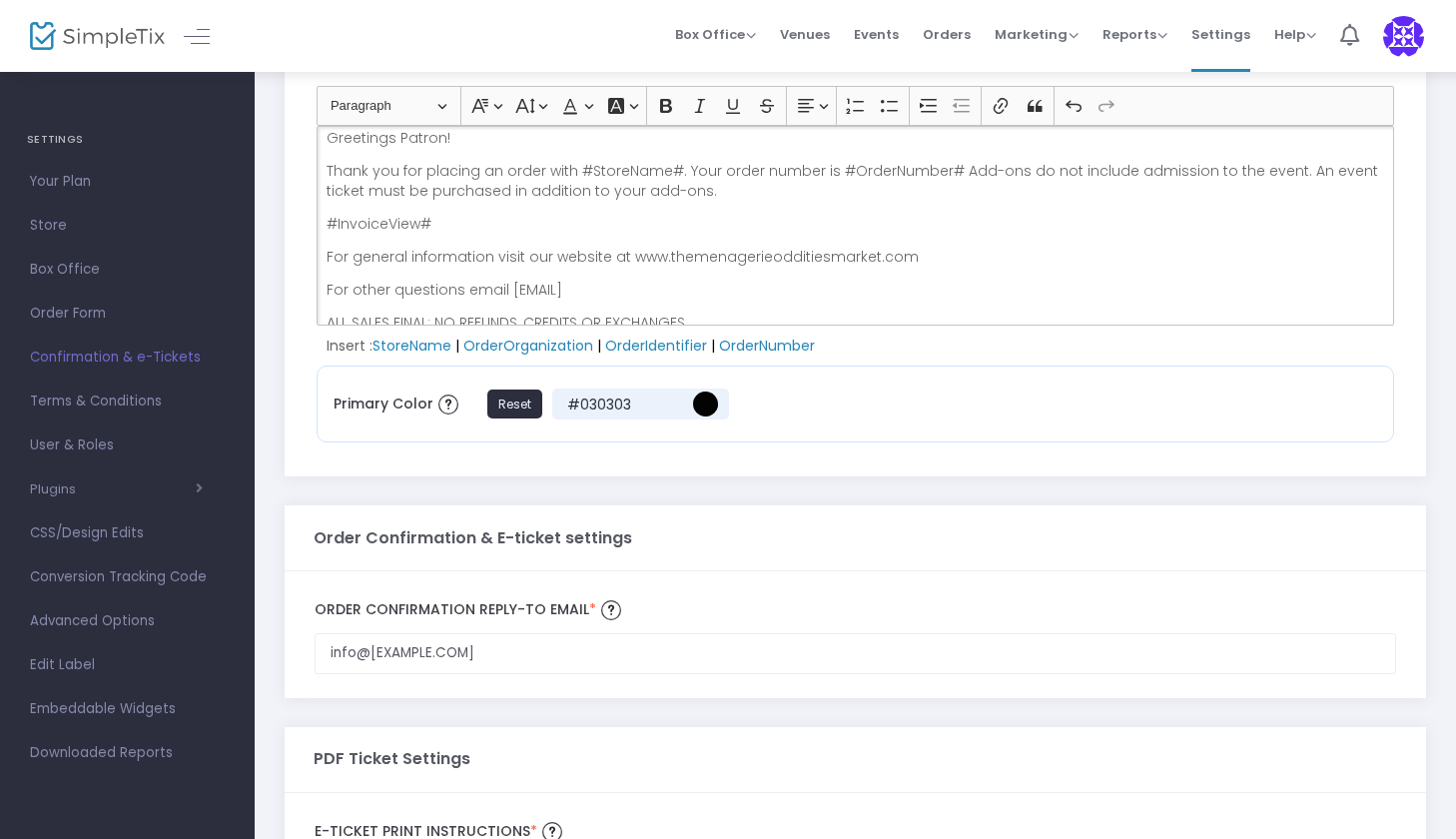 click on "Thank you for placing an order with #StoreName#. Your order number is #OrderNumber# Add-ons do not include admission to the event. An event ticket must be purchased in addition to your add-ons." at bounding box center [856, 181] 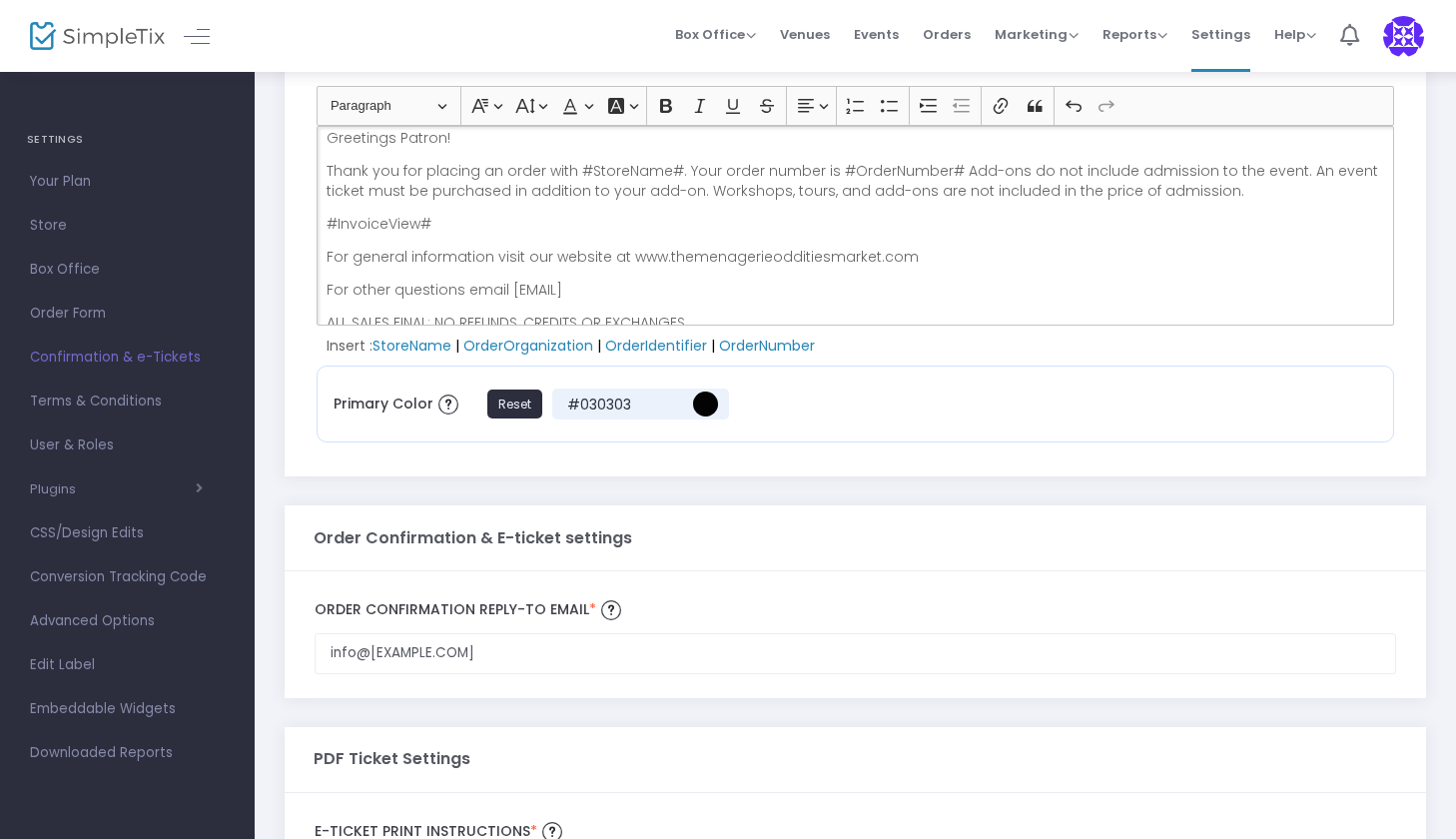 click on "Thank you for placing an order with #StoreName#. Your order number is #OrderNumber# Add-ons do not include admission to the event. An event ticket must be purchased in addition to your add-on. Workshops, tours, and add-ons are not included in the price of admission." at bounding box center (856, 181) 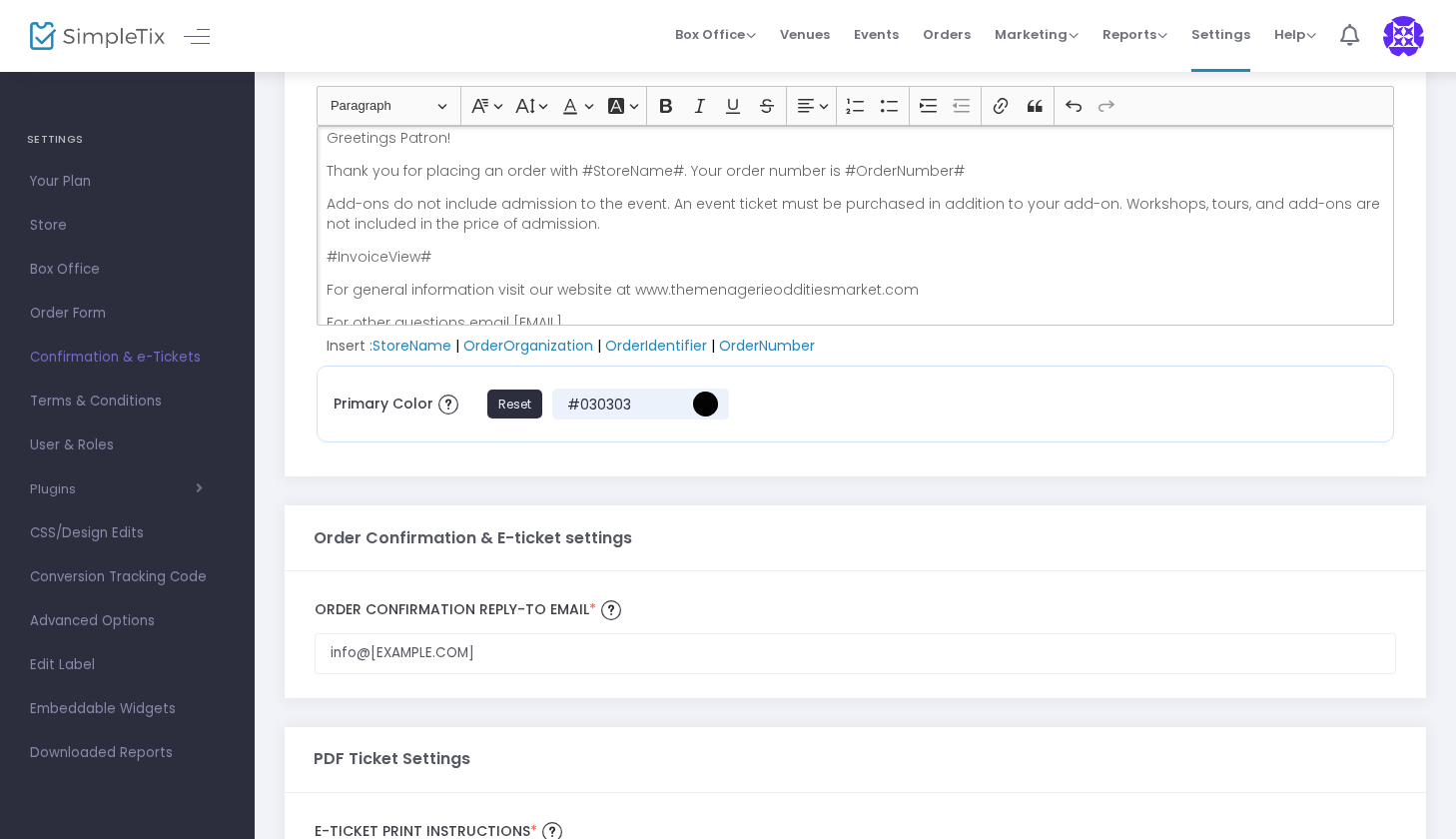 click on "Add-ons do not include admission to the event. An event ticket must be purchased in addition to your add-on. Workshops, tours, and add-ons are not included in the price of admission." at bounding box center [856, 214] 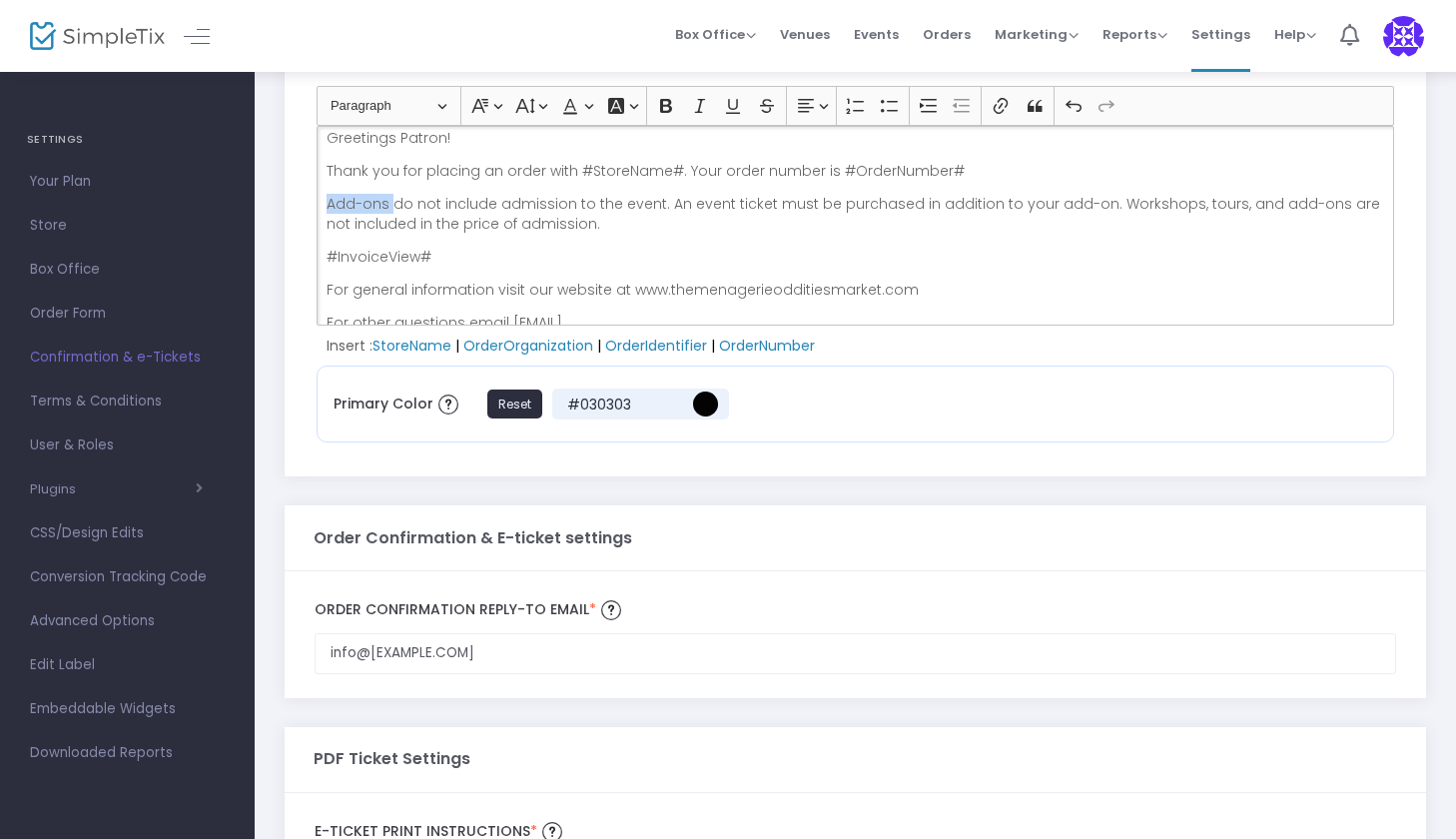drag, startPoint x: 326, startPoint y: 201, endPoint x: 386, endPoint y: 200, distance: 60.008333 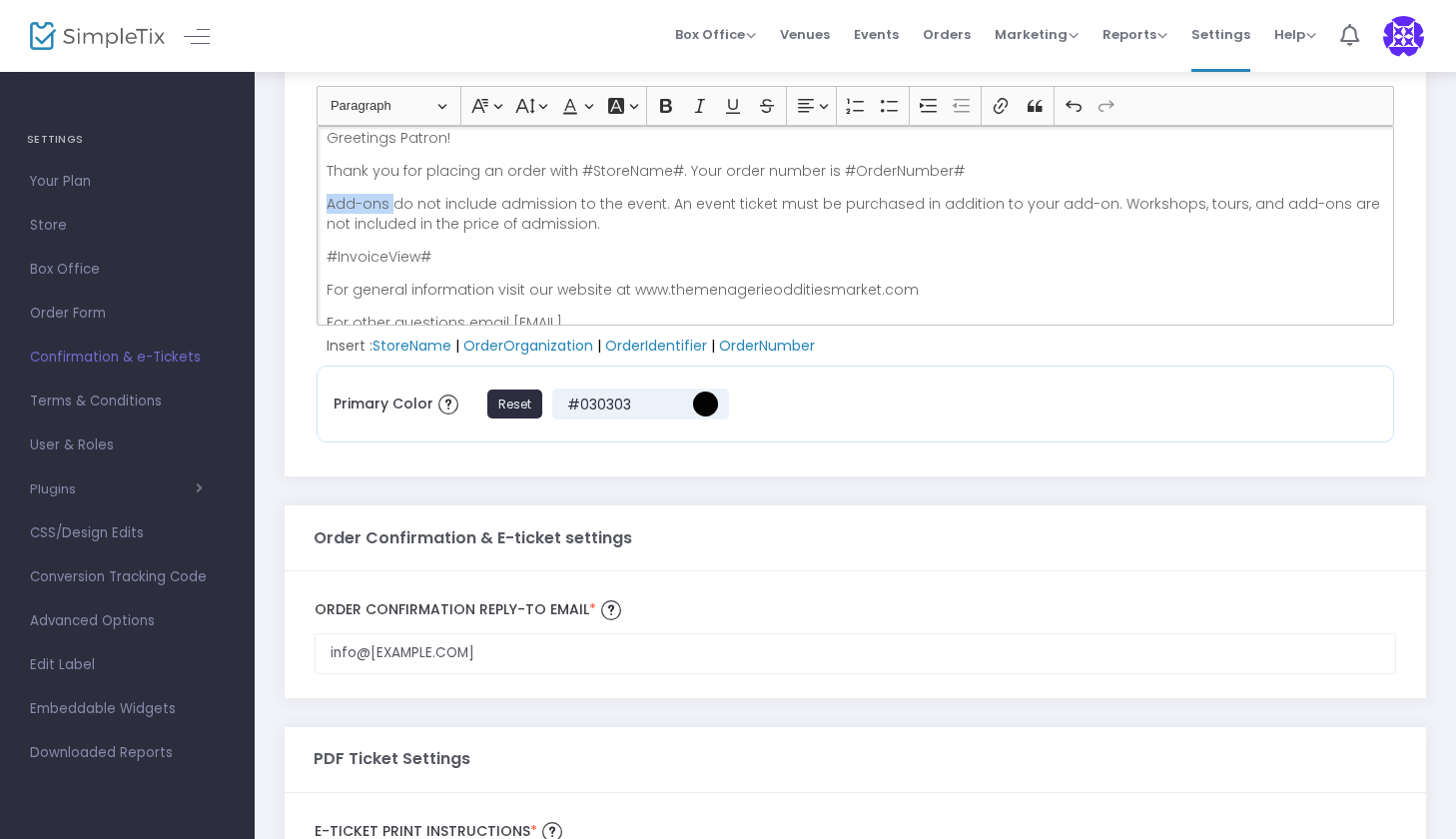 click on "Add-ons do not include admission to the event. An event ticket must be purchased in addition to your add-on. Workshops, tours, and add-ons are not included in the price of admission." at bounding box center [856, 214] 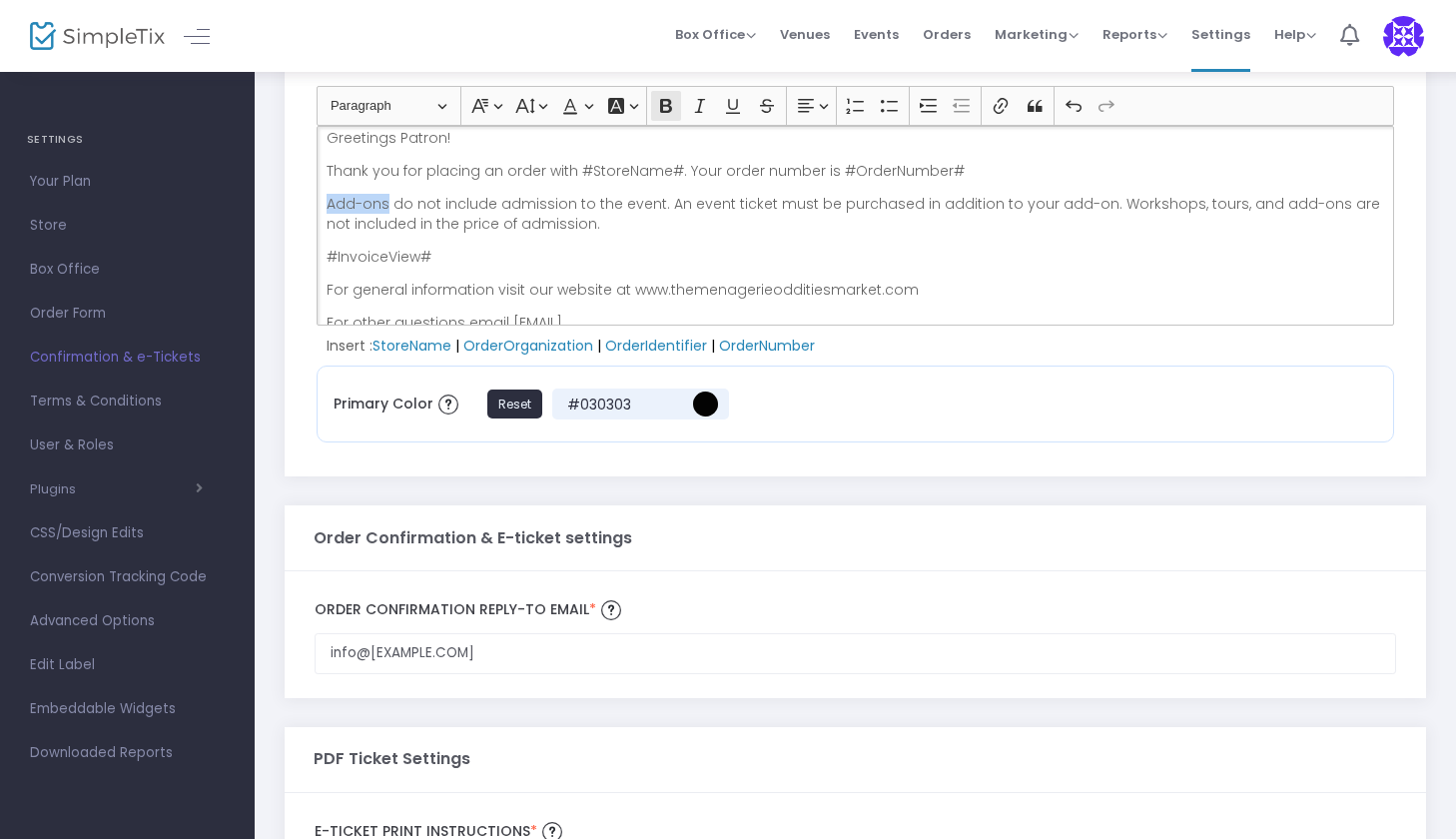 click 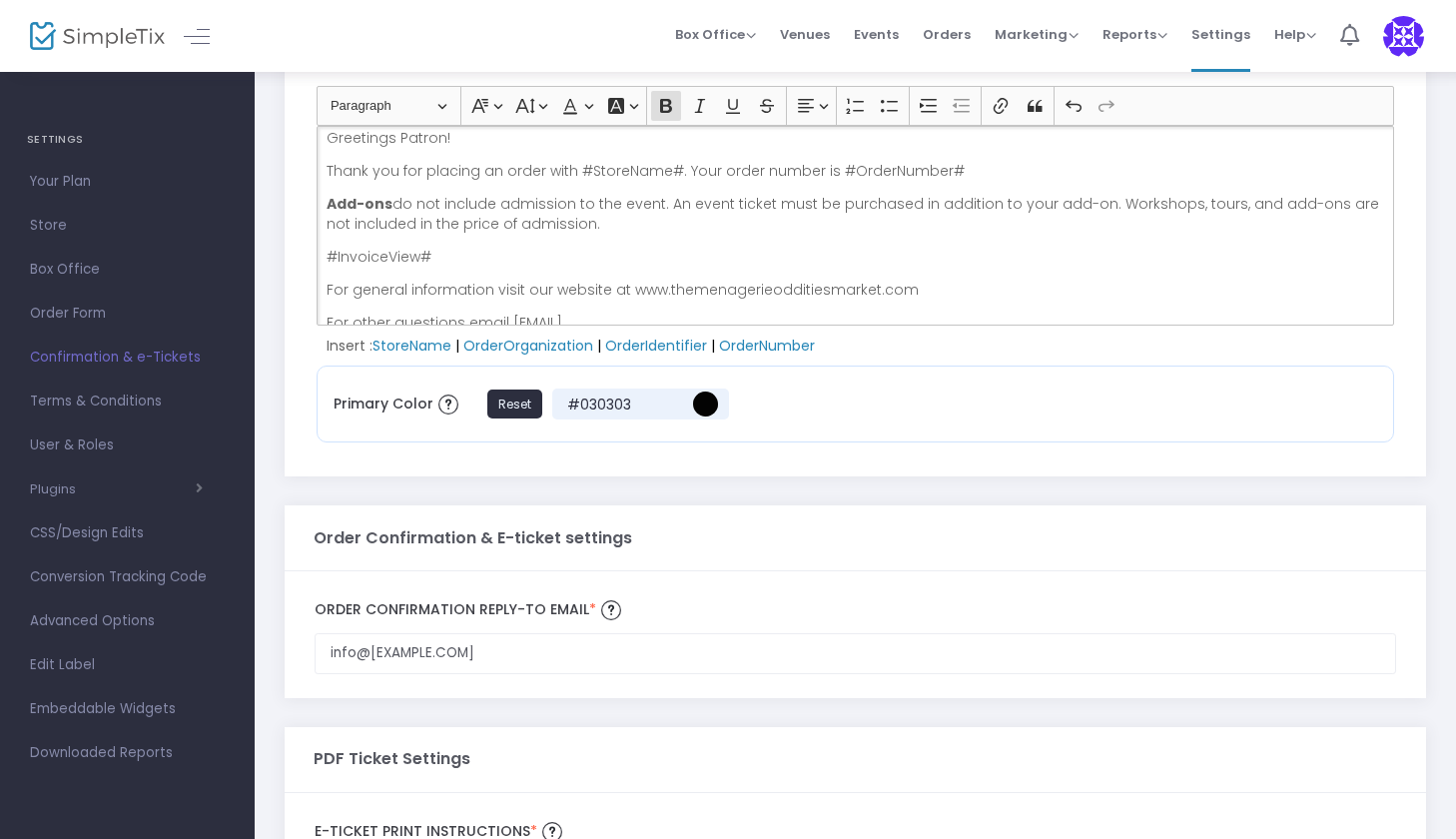click on "Add-ons  do not include admission to the event. An event ticket must be purchased in addition to your add-on. Workshops, tours, and add-ons are not included in the price of admission." at bounding box center (856, 214) 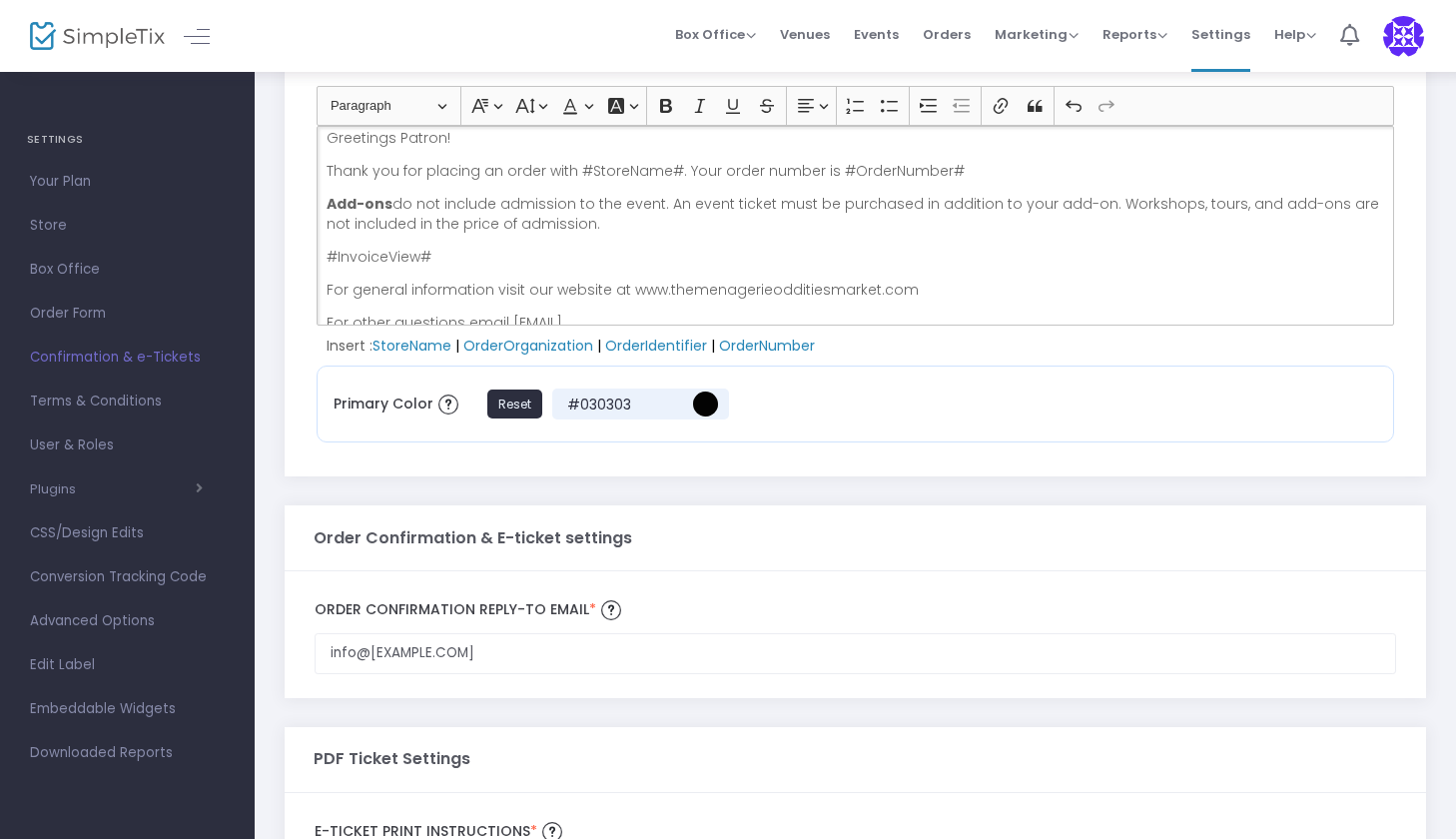 click on "Thank you for placing an order with #StoreName#. Your order number is #OrderNumber#" at bounding box center (856, 171) 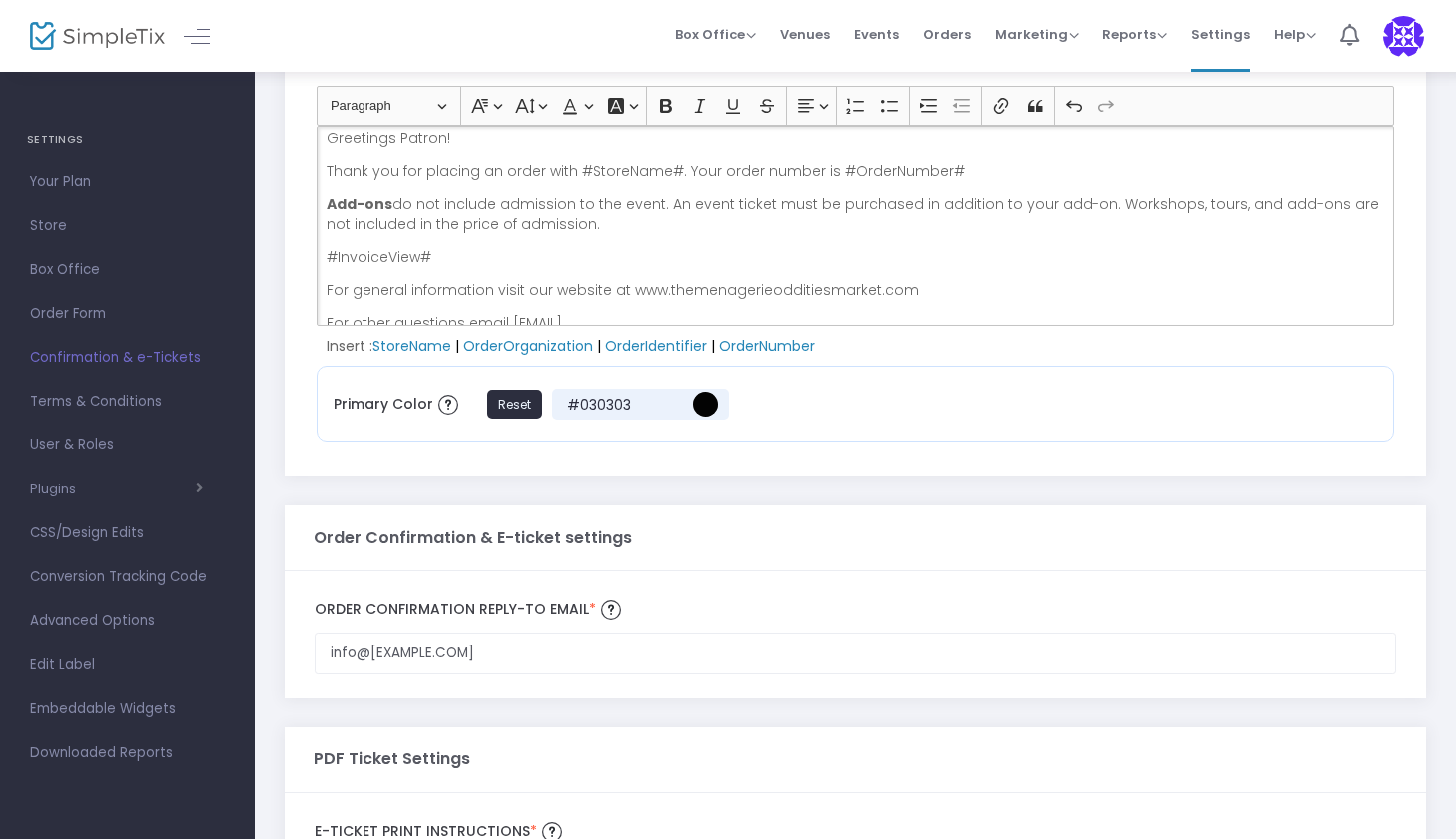 click on "Thank you for placing an order with #StoreName#. Your order number is #OrderNumber#" at bounding box center [856, 171] 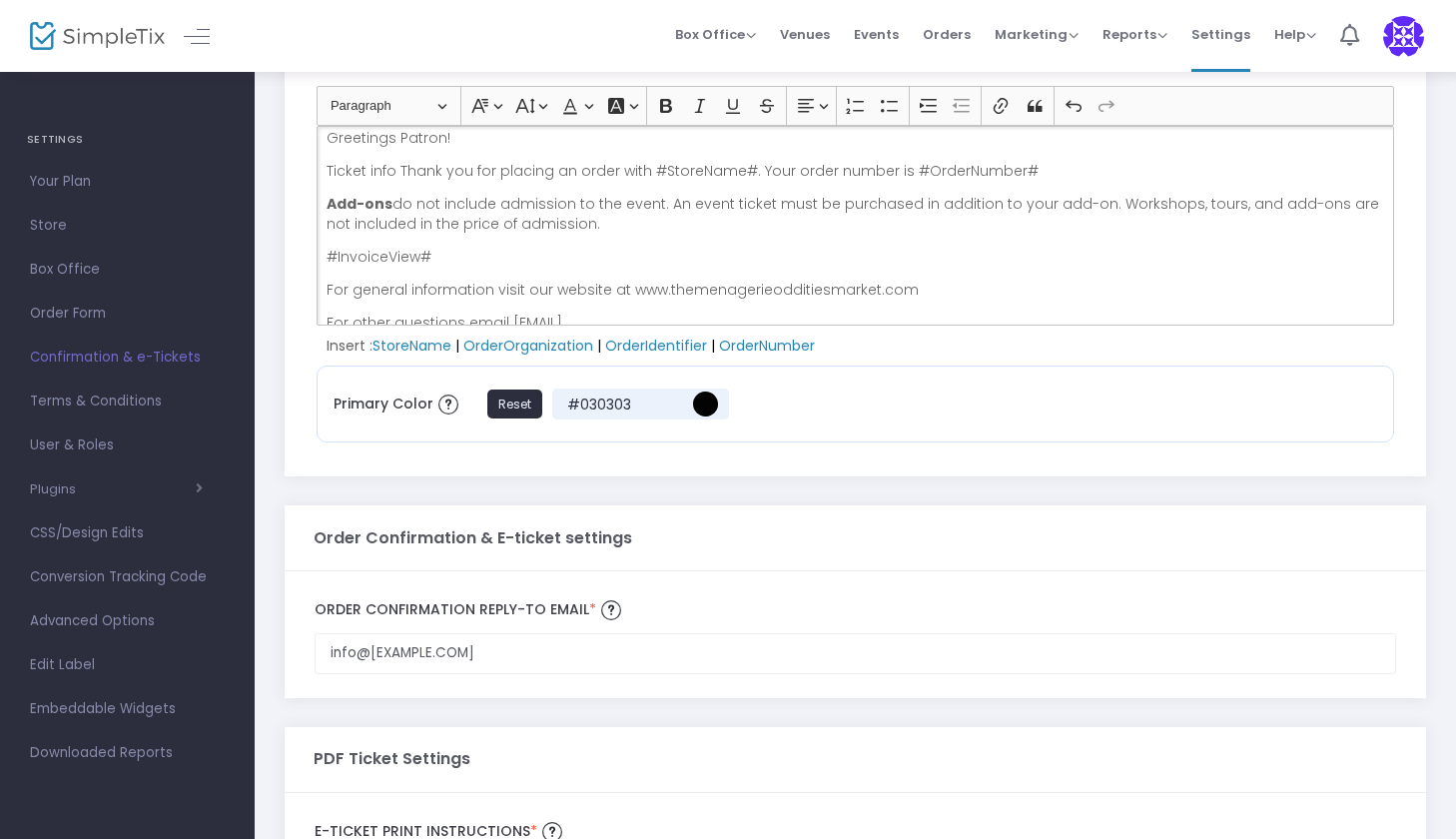 click on "Ticket info Thank you for placing an order with #StoreName#. Your order number is #OrderNumber#" at bounding box center (856, 171) 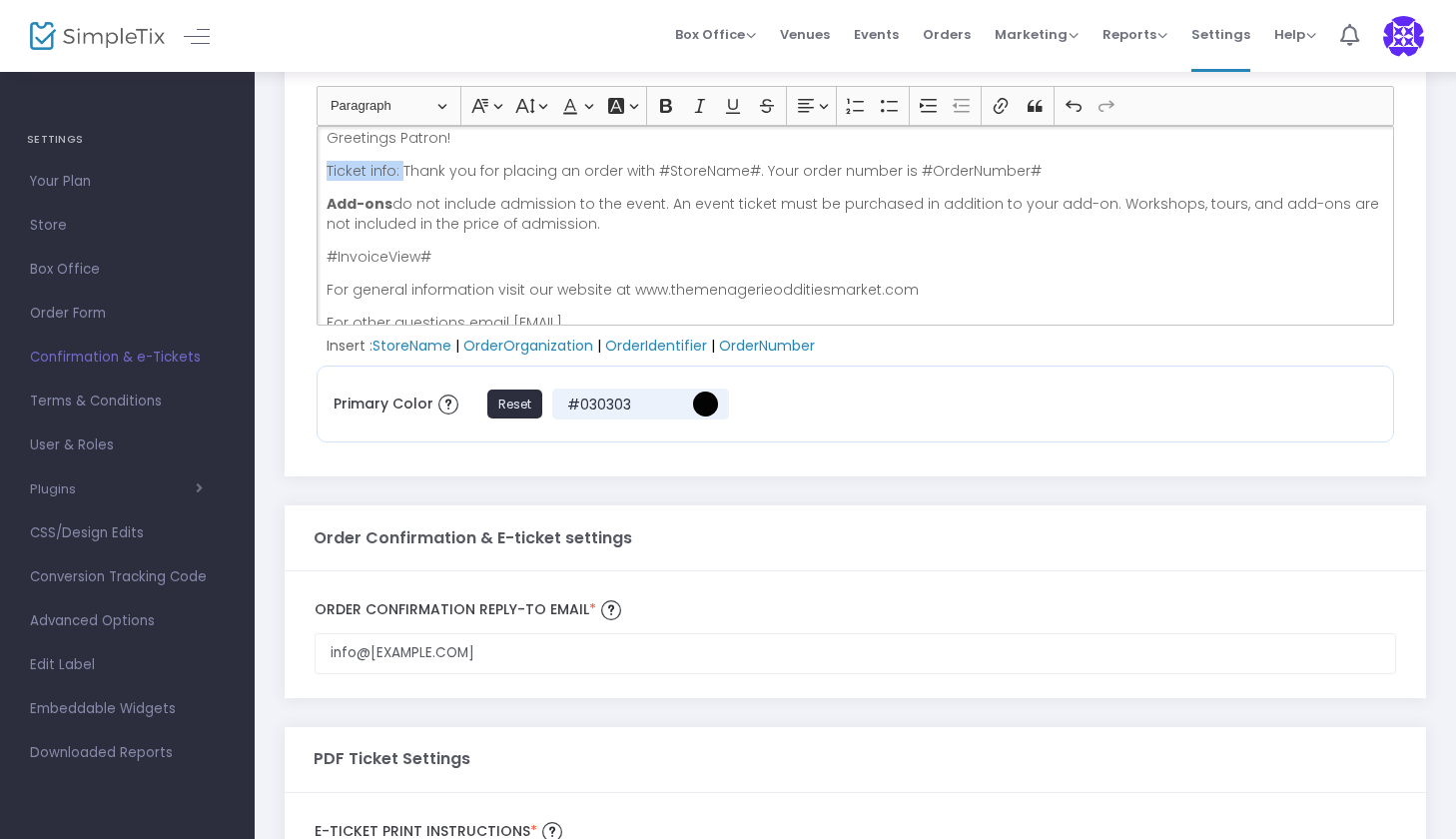 drag, startPoint x: 400, startPoint y: 172, endPoint x: 305, endPoint y: 169, distance: 95.04736 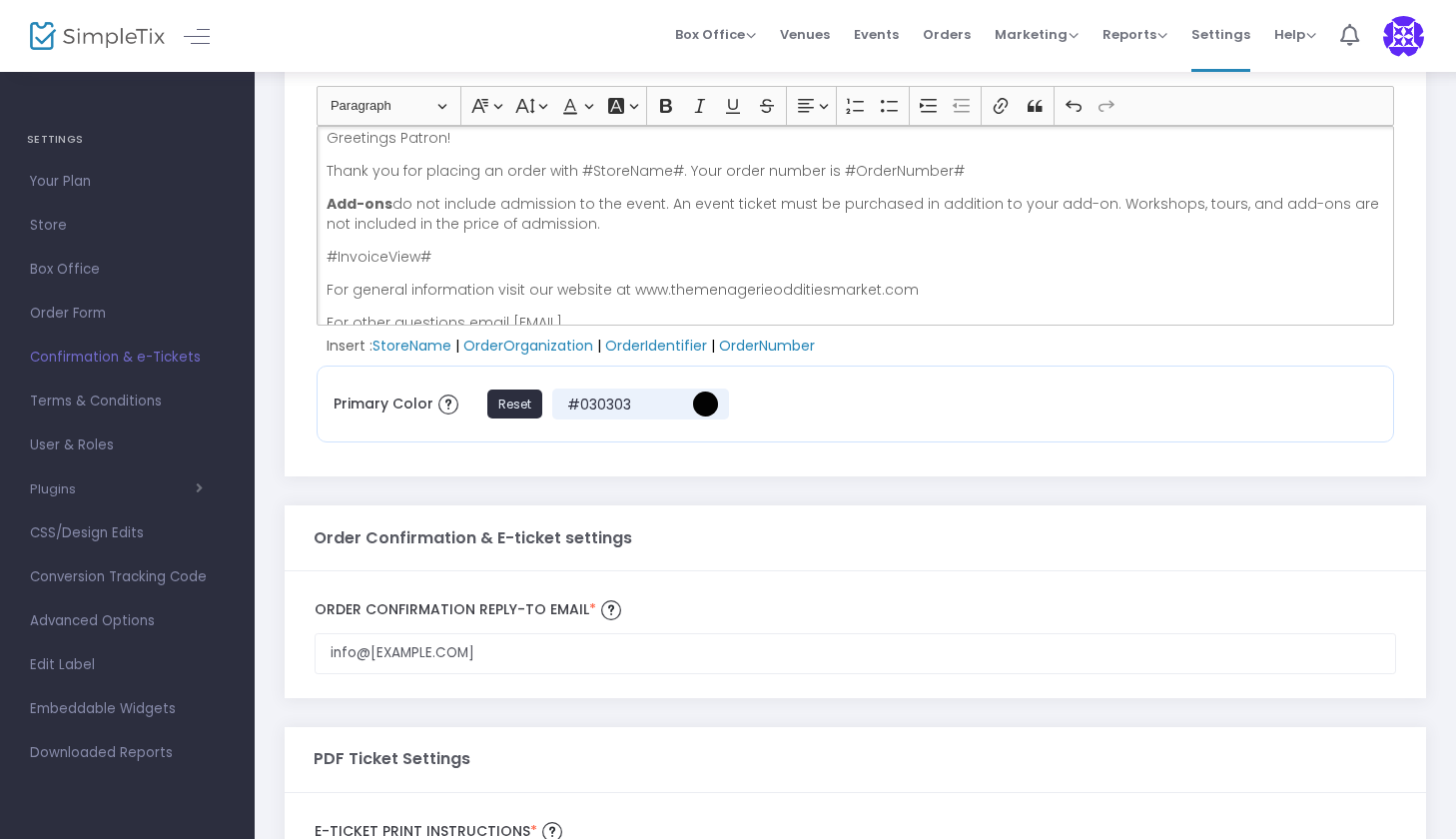 click on "Thank you for placing an order with #StoreName#. Your order number is #OrderNumber#" at bounding box center (856, 171) 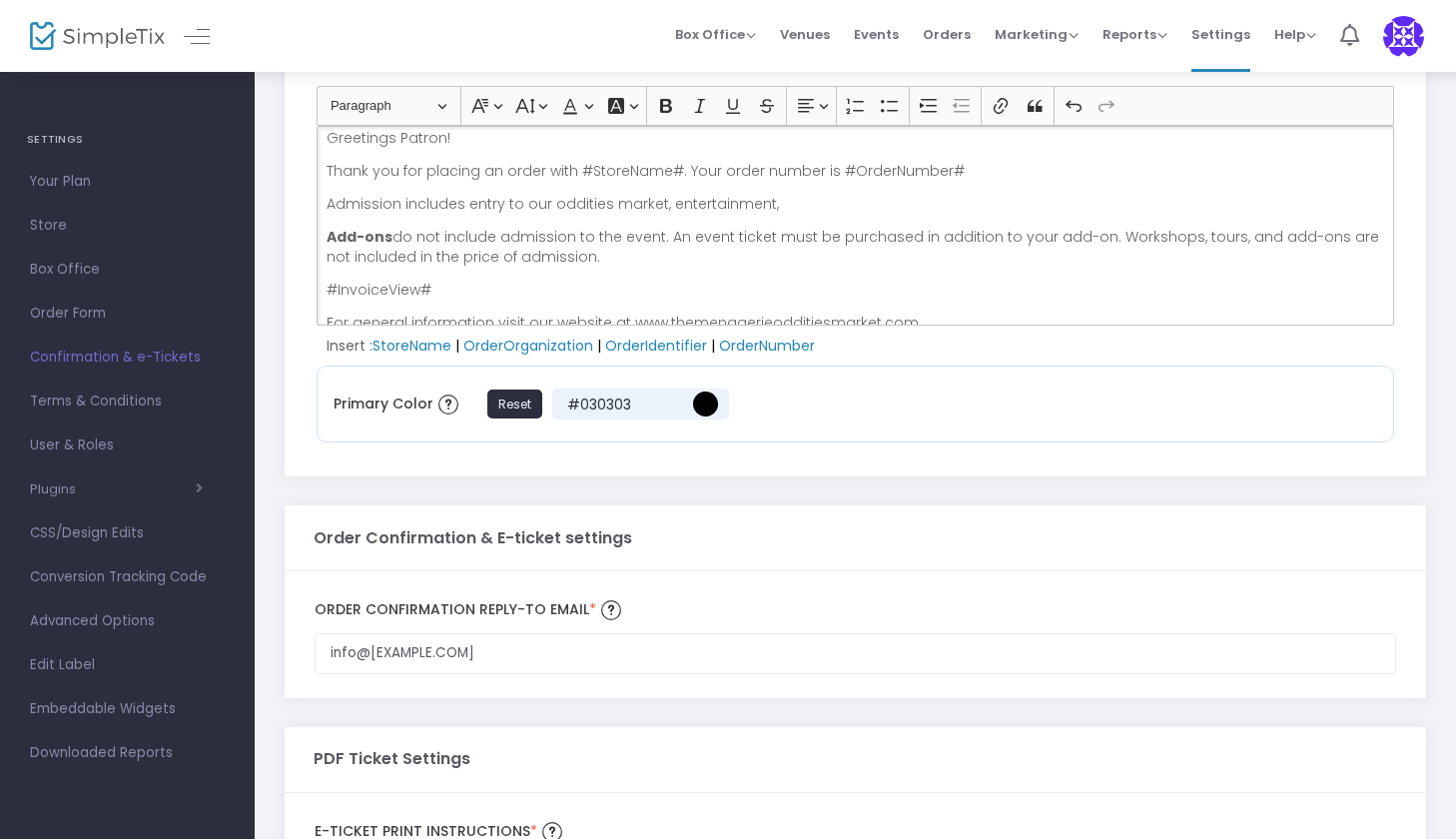 click on "Add-ons  do not include admission to the event. An event ticket must be purchased in addition to your add-on. Workshops, tours, and add-ons are not included in the price of admission." at bounding box center [856, 247] 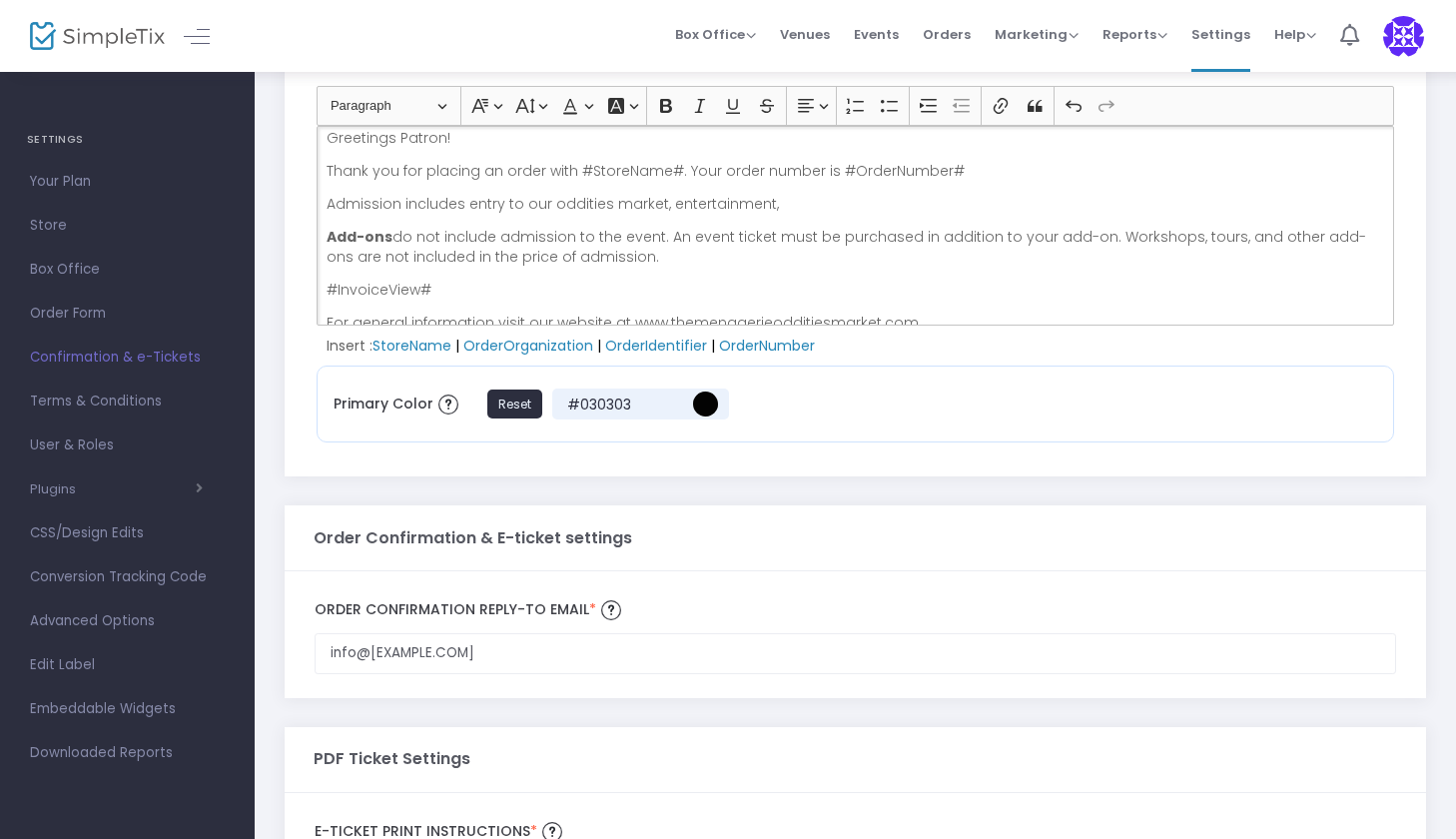 click on "Admission includes entry to our oddities market, entertainment," at bounding box center [856, 204] 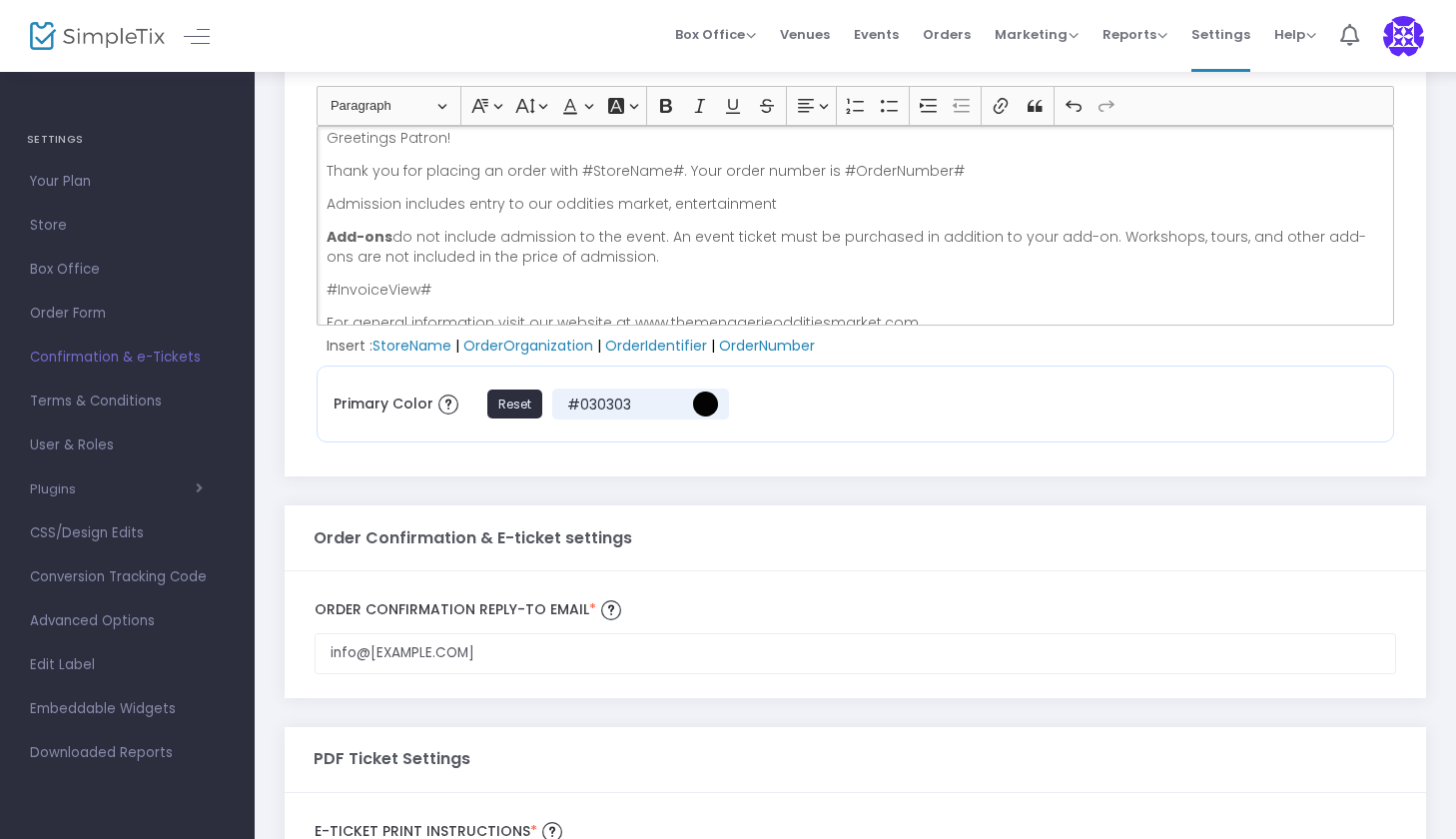 click on "Admission includes entry to our oddities market, entertainment" at bounding box center [856, 204] 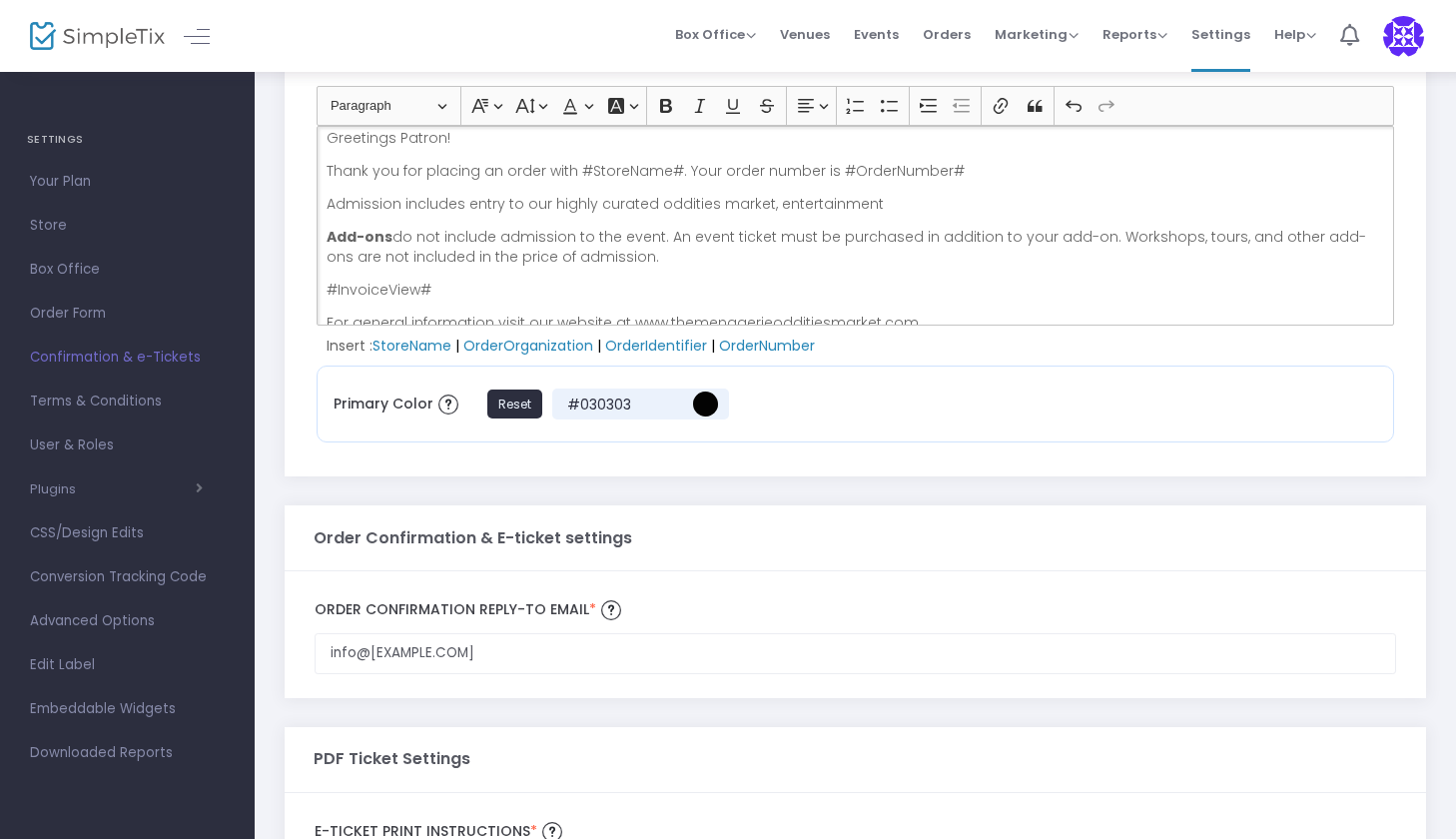 click on "Admission includes entry to our highly curated oddities market, entertainment" at bounding box center (856, 204) 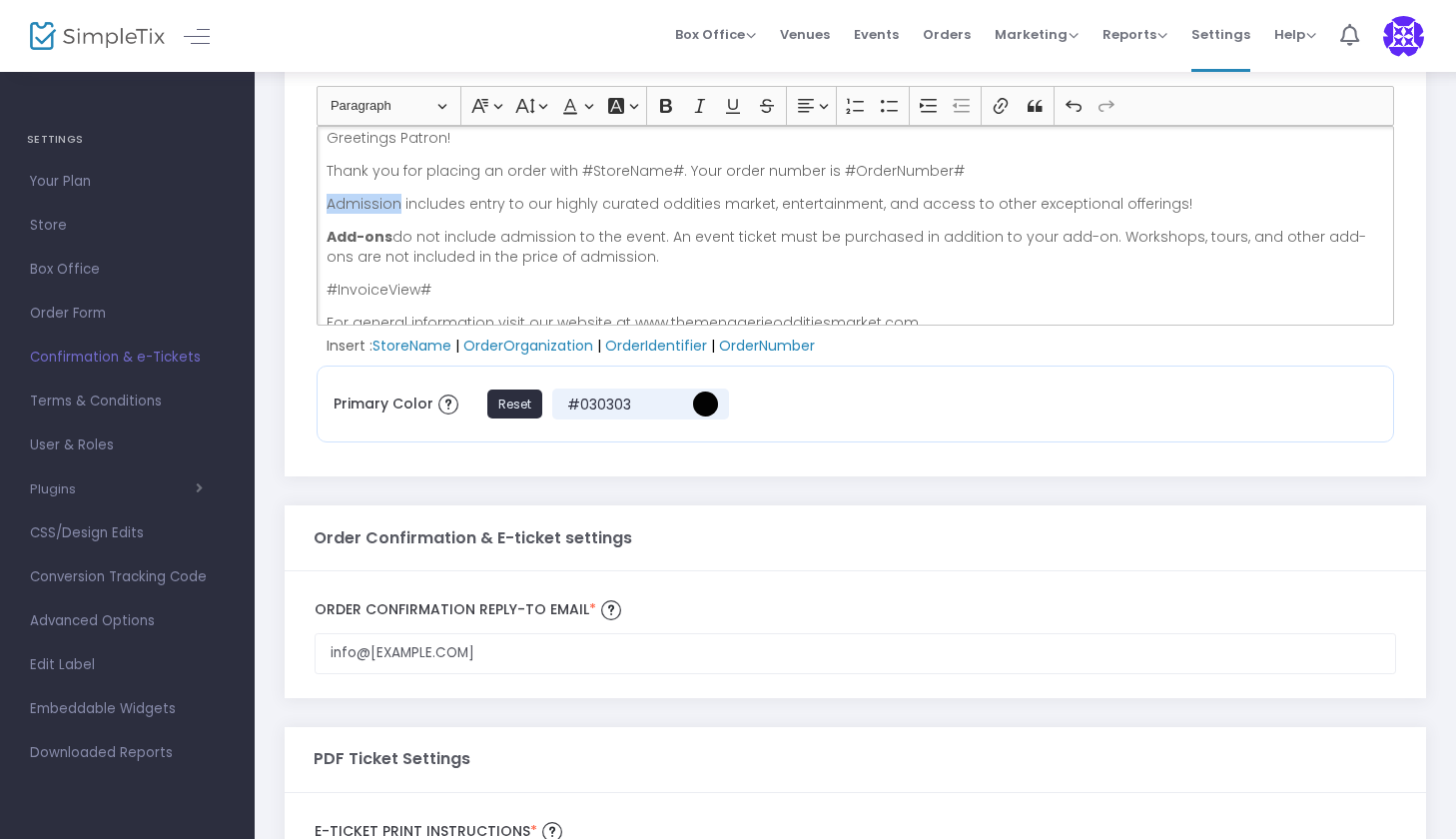 drag, startPoint x: 394, startPoint y: 206, endPoint x: 314, endPoint y: 203, distance: 80.05623 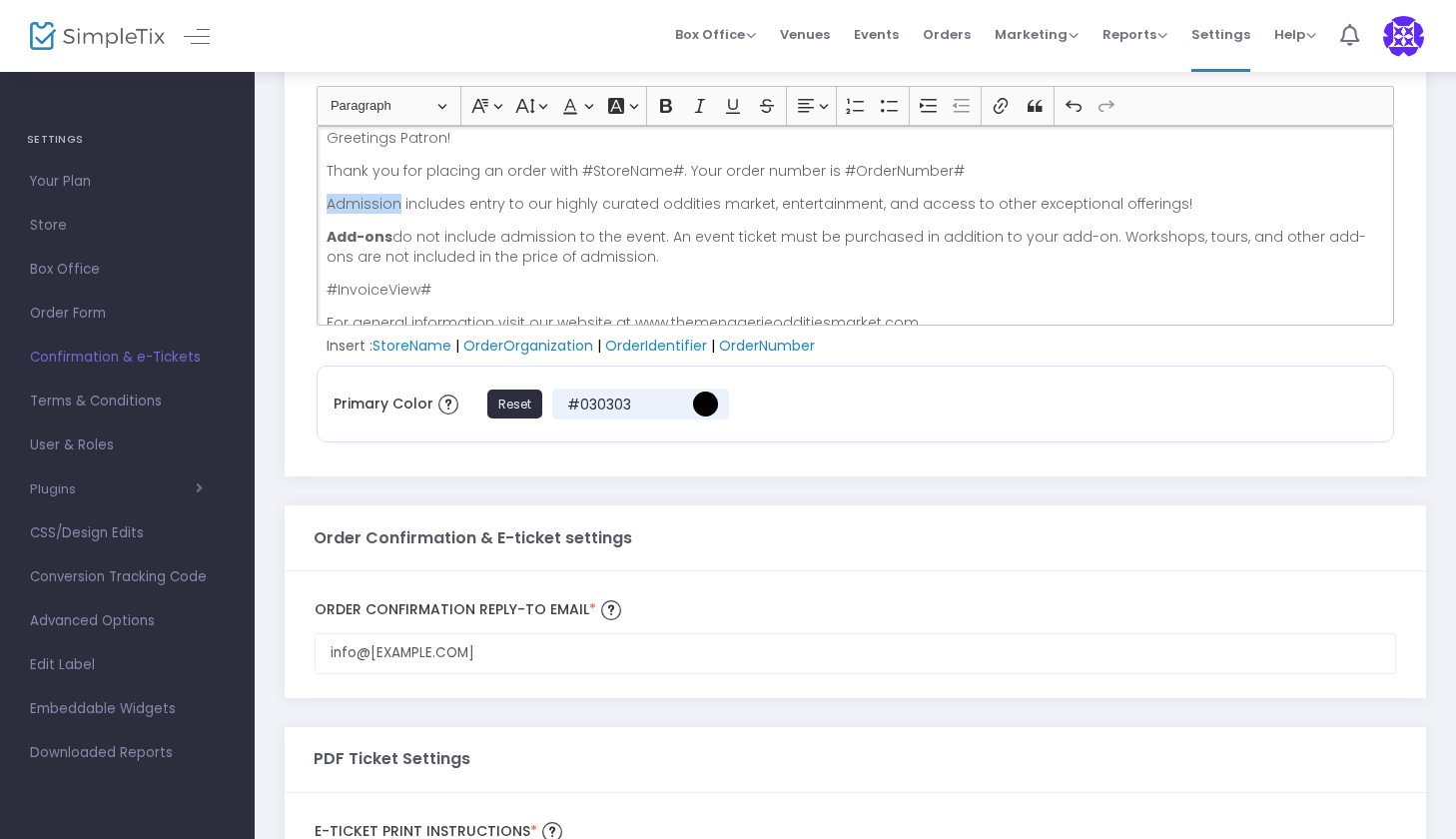 click on "Order Confirmation eTickets eTickets (Individual) Free Order Cancelled Order Refunded Event Reminder Post-Event Follow Up Waitlist Confirmation Membership Renewal Reminder Membership Renewal Success Membership Renewal Failed Add a header image to your order confirmation email Display full image in order confirmation email? Description * Heading Paragraph Paragraph Heading 1 Heading 2 Heading 3 Font Family Font Family Default Arial Courier New Georgia Lucida Sans Unicode Tahoma Times New Roman Trebuchet MS Verdana Font Size Font Size 9 11 13 Default 17 19 21 Font Color Font Color Remove color Remove color Font Background Color Font Background Color Remove color Remove color Bold (⌘B) Bold Italic (⌘I) Italic Underline (⌘U) Underline Strikethrough (⌘⇧X) Strikethrough Text alignment Text alignment Align left Align left Align right Align right Align center Align center Justify Justify Numbered List Numbered List Bulleted List Bulleted List Increase indent Increase indent Decrease indent Link Undo" 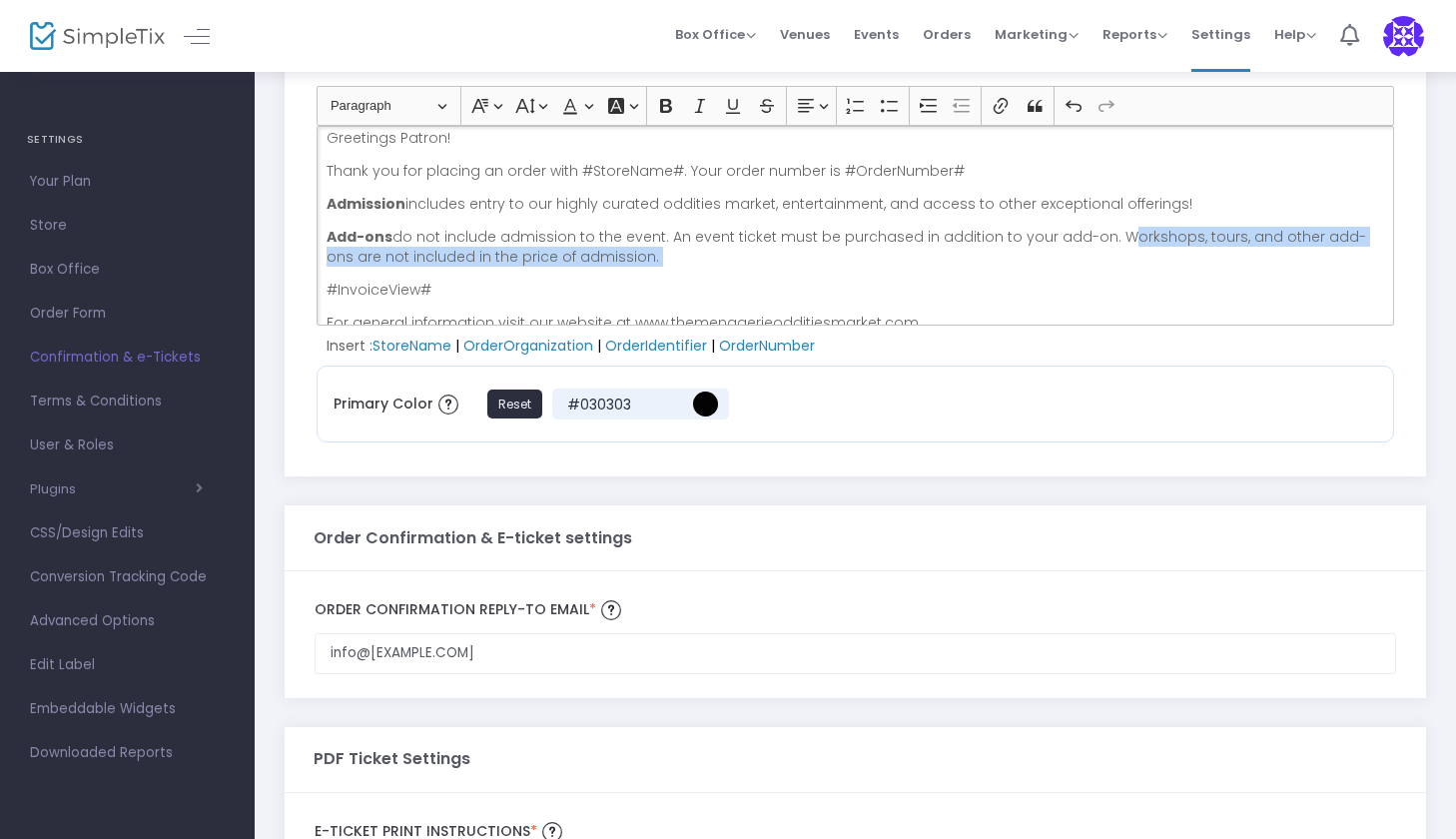 drag, startPoint x: 1098, startPoint y: 236, endPoint x: 1139, endPoint y: 274, distance: 55.9017 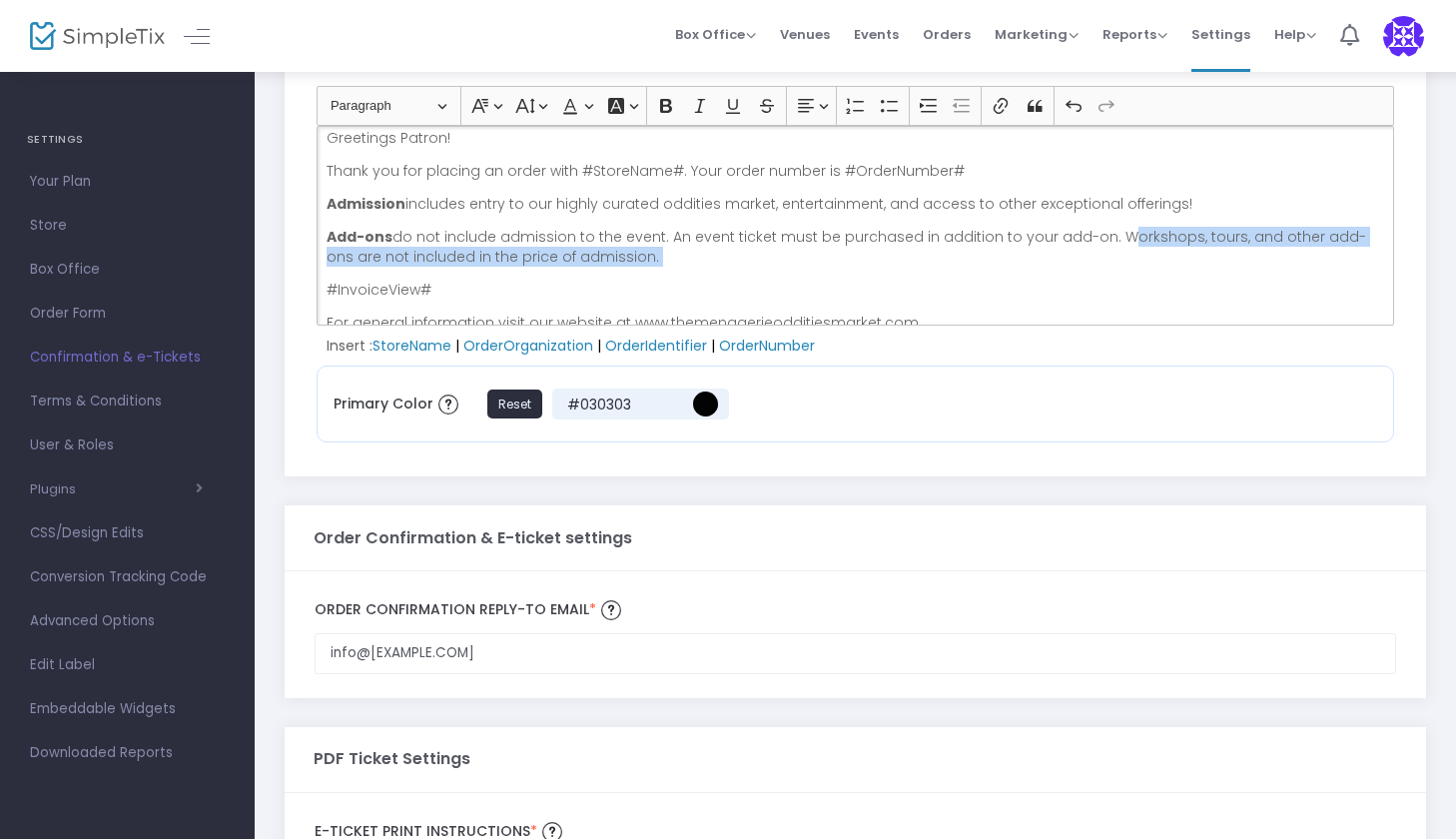 click on "Greetings Patron! Thank you for placing an order with #StoreName#. Your order number is #OrderNumber#  Admission  includes entry to our highly curated oddities market, entertainment, and access to other exceptional offerings! Add-ons  do not include admission to the event. An event ticket must be purchased in addition to your add-on. Workshops, tours, and other add-ons are not included in the price of admission. #InvoiceView# For general information visit our website at www.themenagerieodditiesmarket.com  For other questions email [EMAIL]  ALL SALES FINAL; NO REFUNDS, CREDITS OR EXCHANGES" at bounding box center [855, 226] 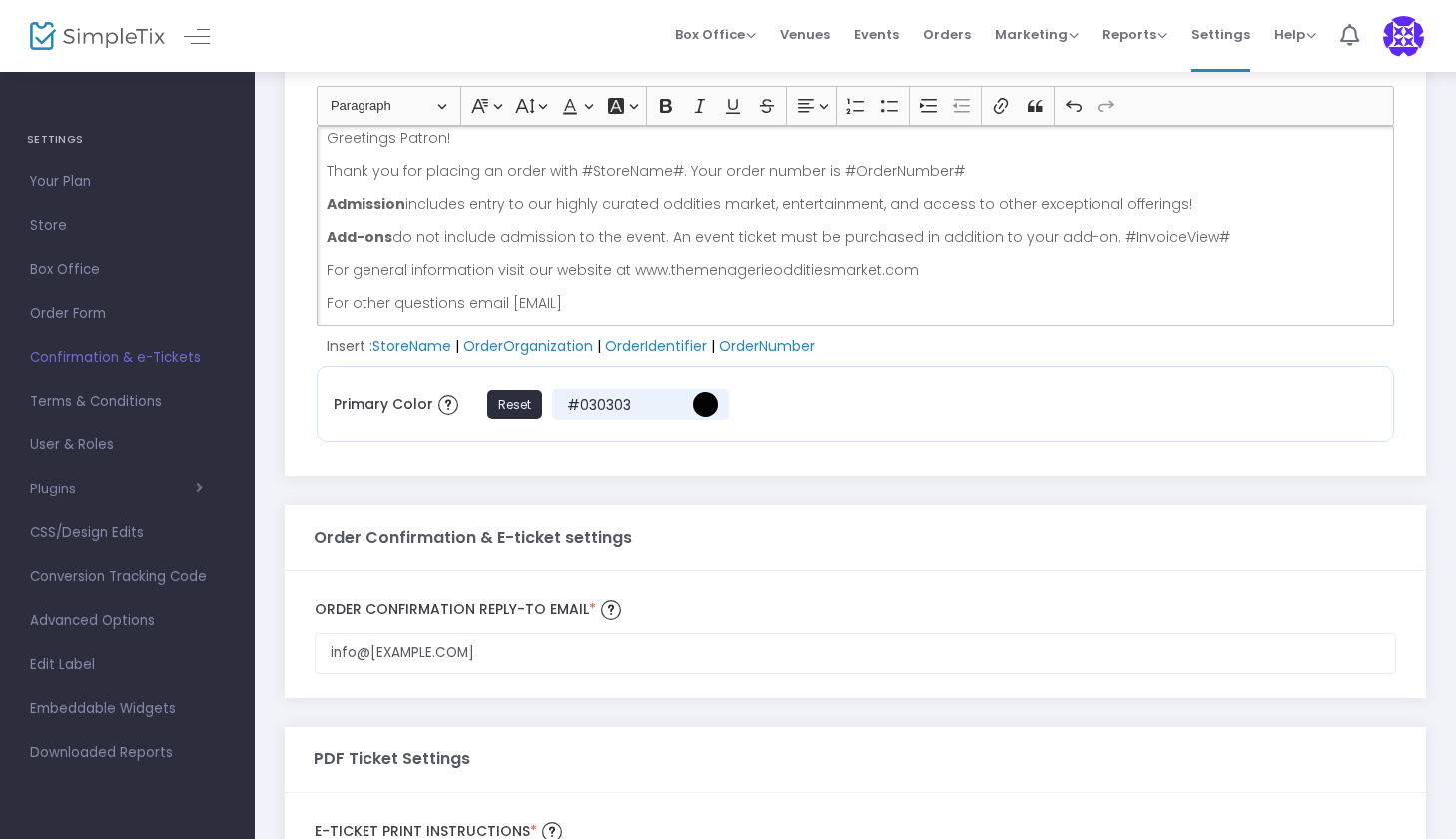 click on "Admission  includes entry to our highly curated oddities market, entertainment, and access to other exceptional offerings!" at bounding box center (856, 204) 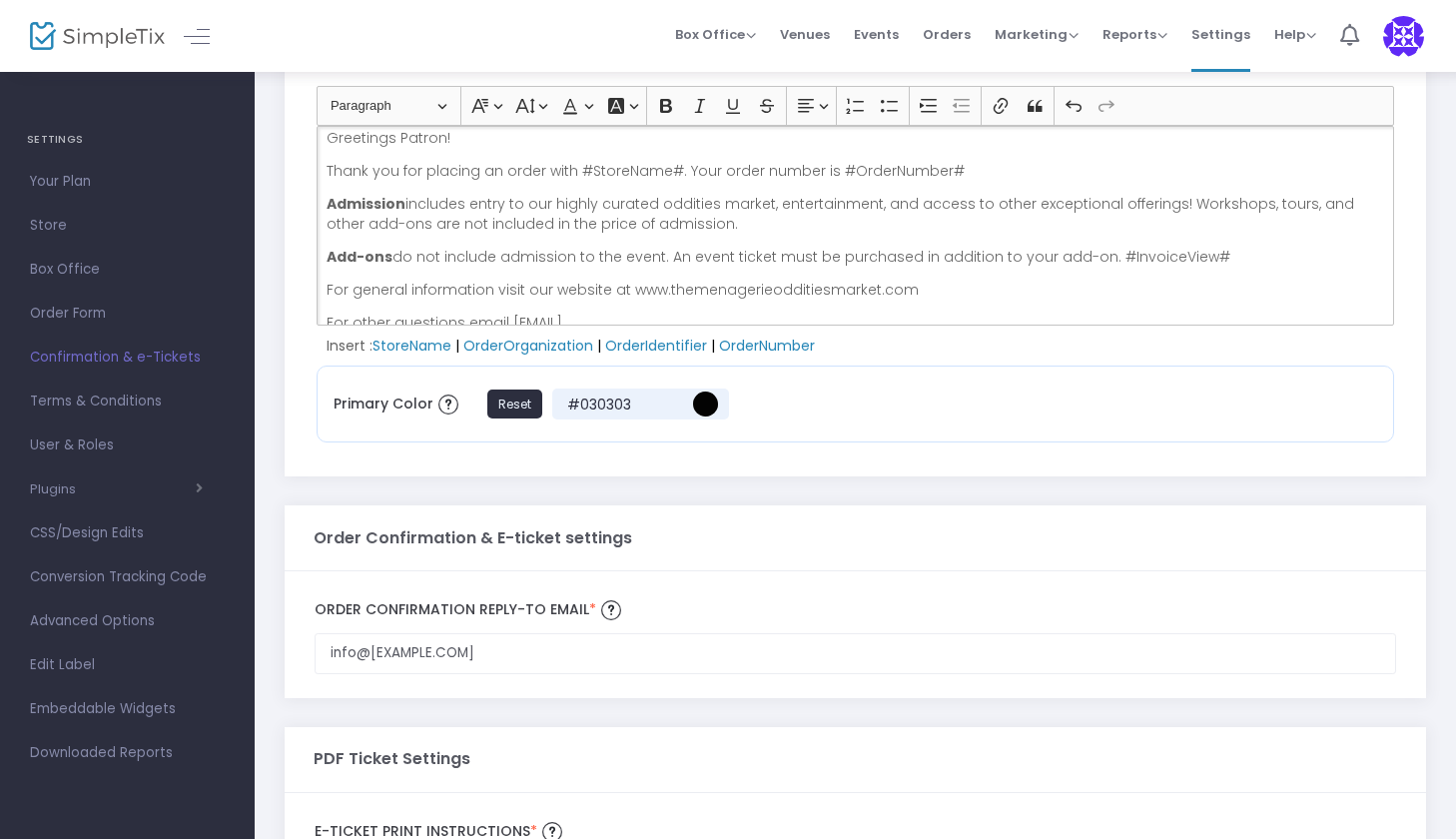 click on "Add-ons  do not include admission to the event. An event ticket must be purchased in addition to your add-on. #InvoiceView#" at bounding box center (856, 257) 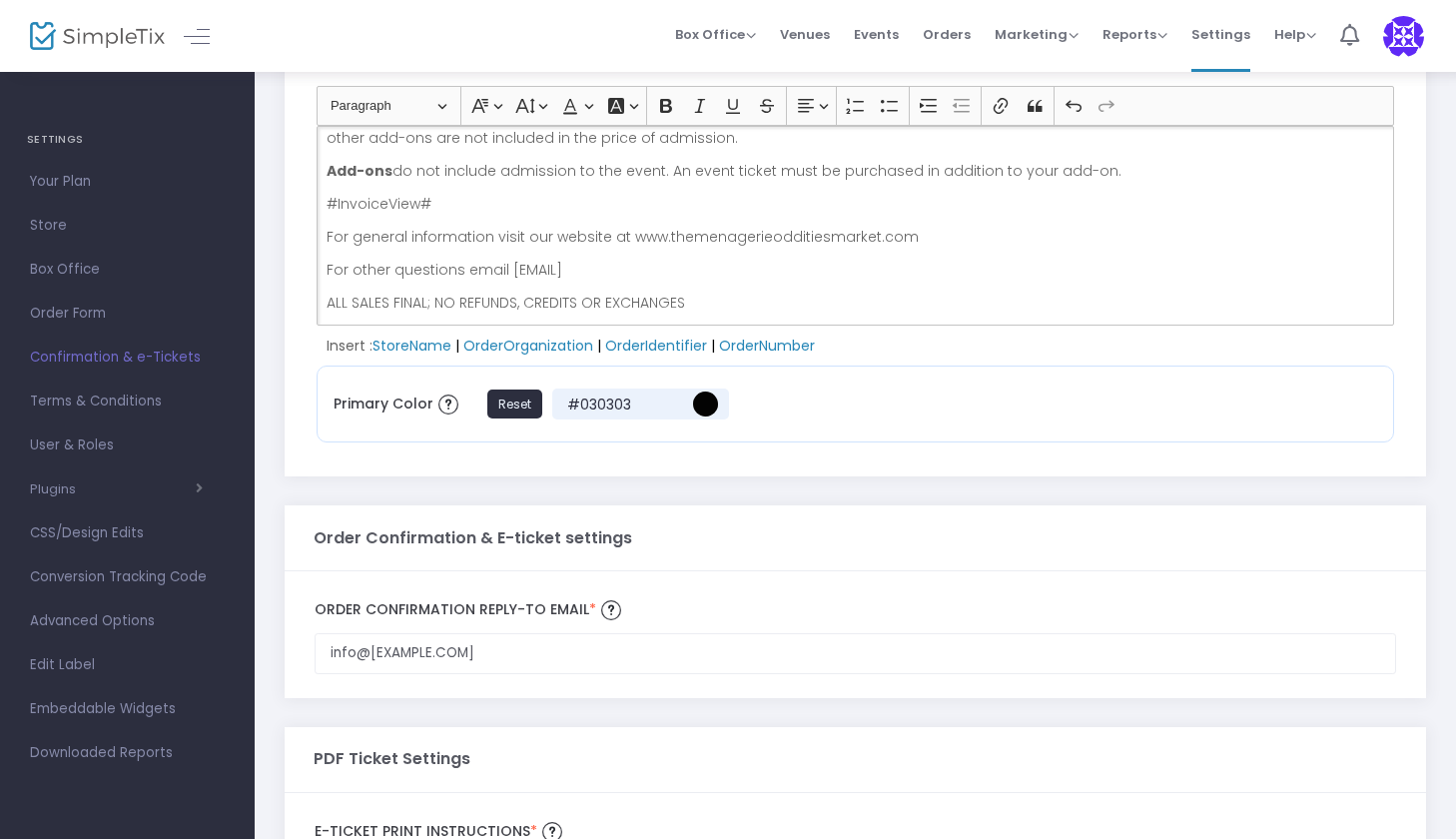 scroll, scrollTop: 98, scrollLeft: 0, axis: vertical 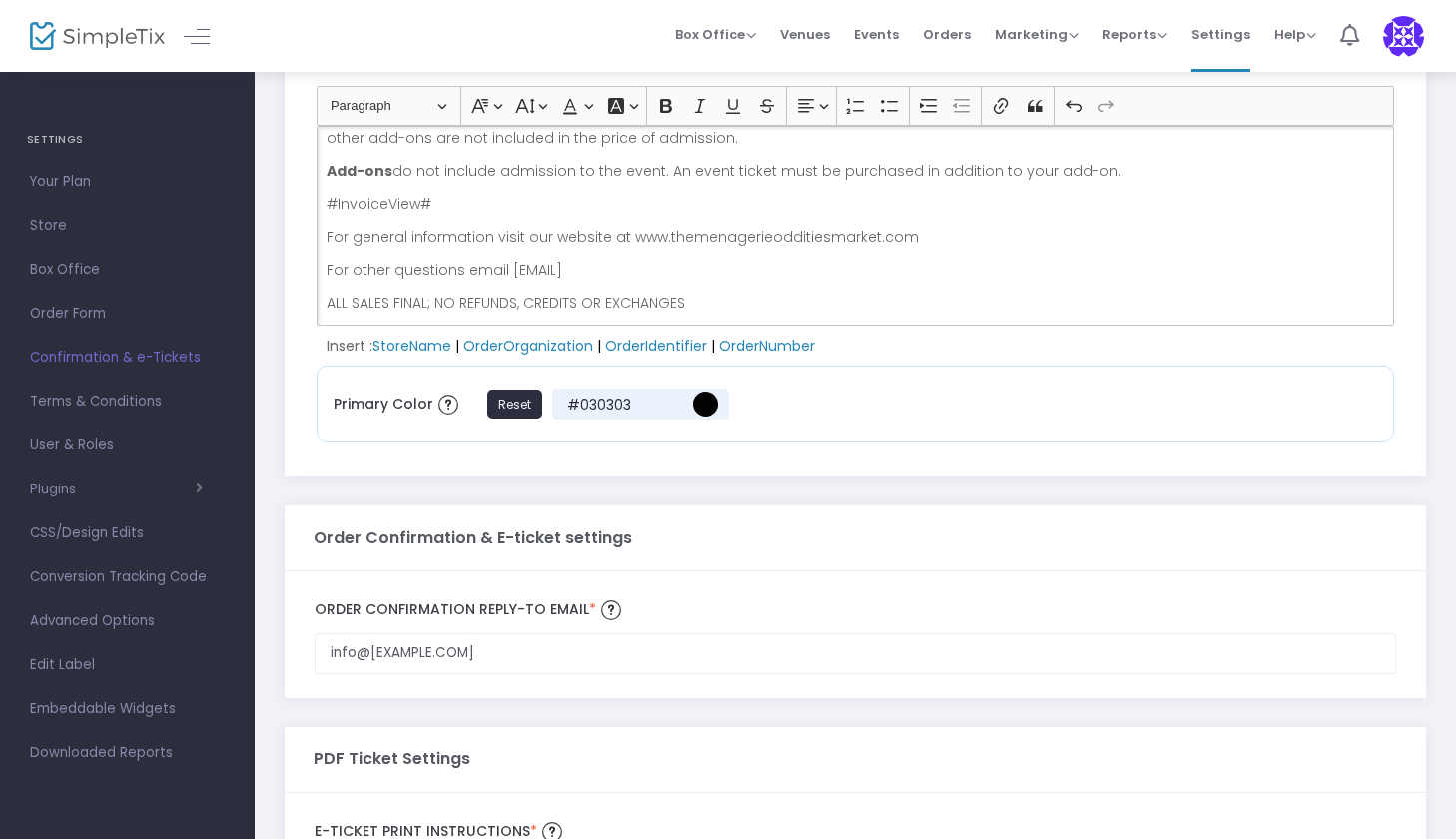 click on "ALL SALES FINAL; NO REFUNDS, CREDITS OR EXCHANGES" at bounding box center (856, 303) 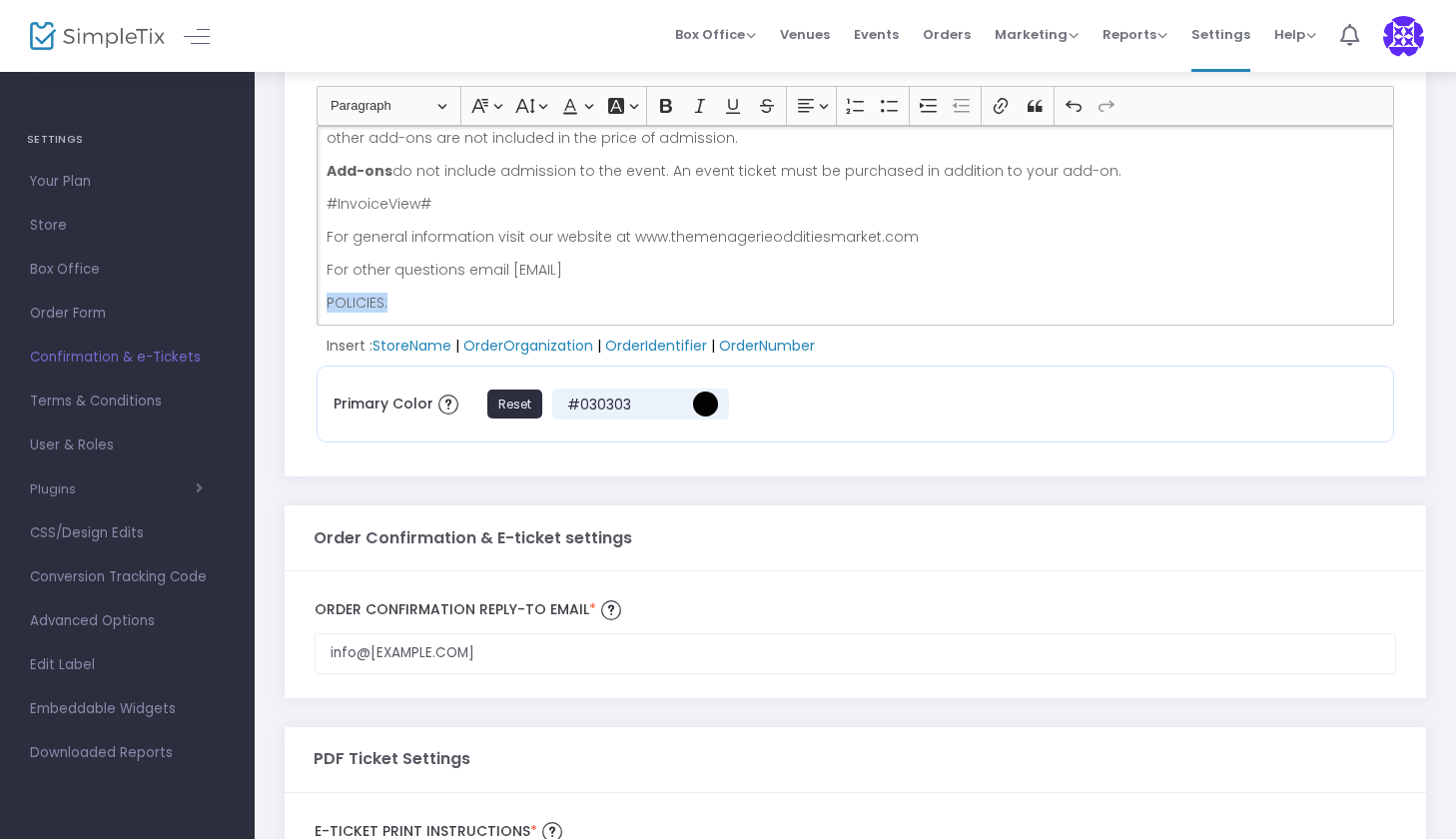 drag, startPoint x: 403, startPoint y: 307, endPoint x: 299, endPoint y: 306, distance: 104.00481 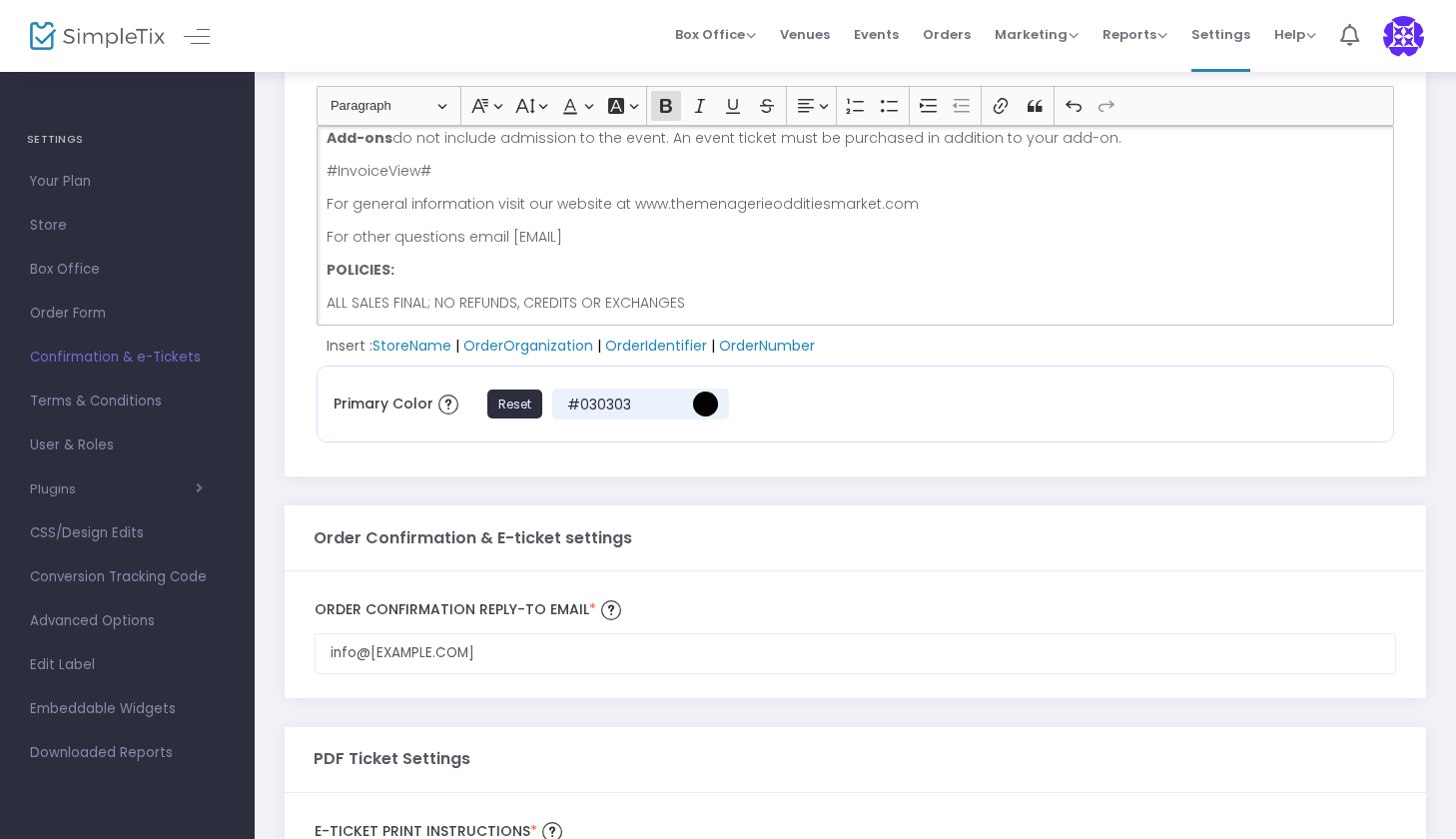 scroll, scrollTop: 131, scrollLeft: 0, axis: vertical 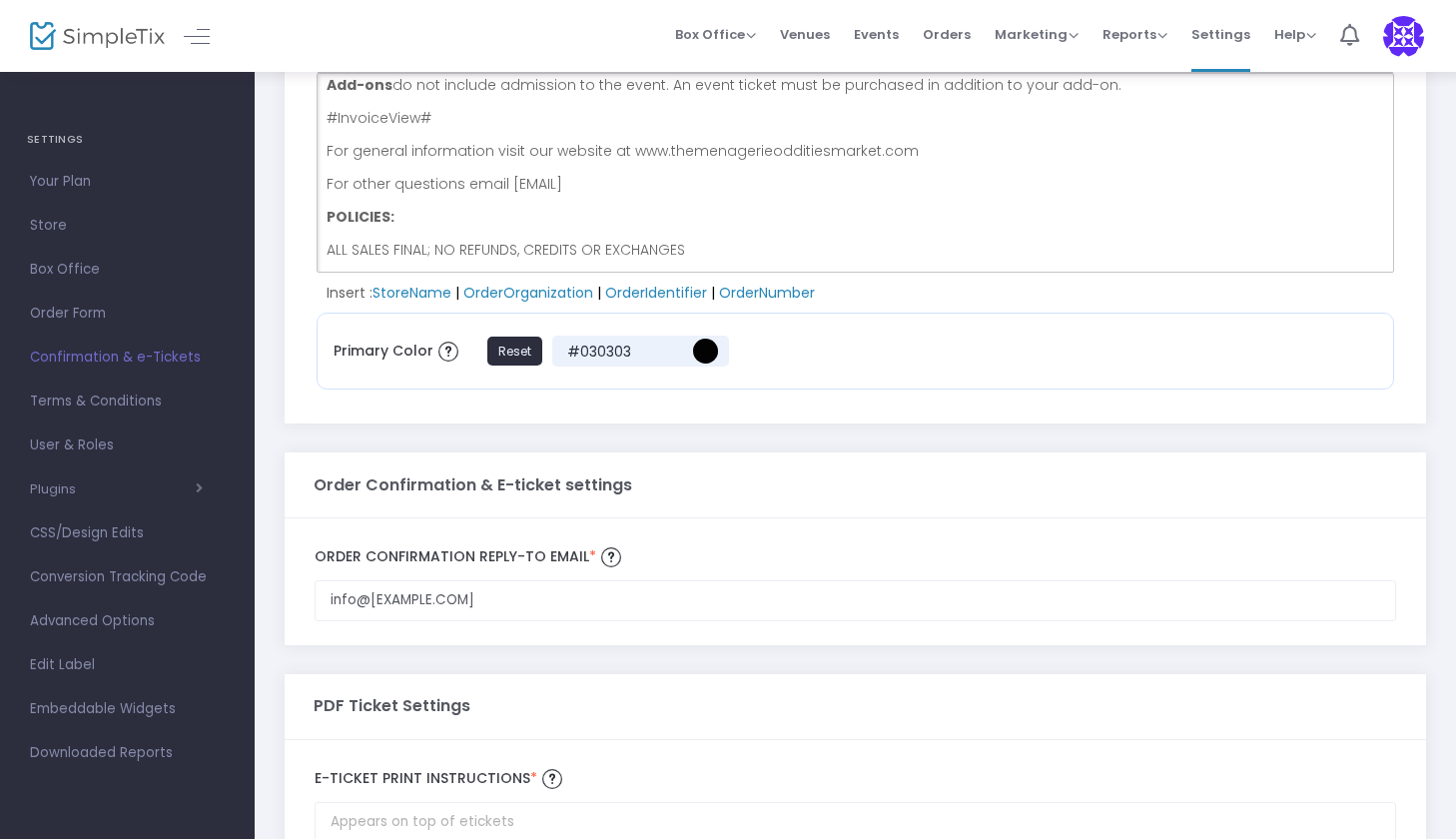 click on "ALL SALES FINAL; NO REFUNDS, CREDITS OR EXCHANGES" at bounding box center (856, 250) 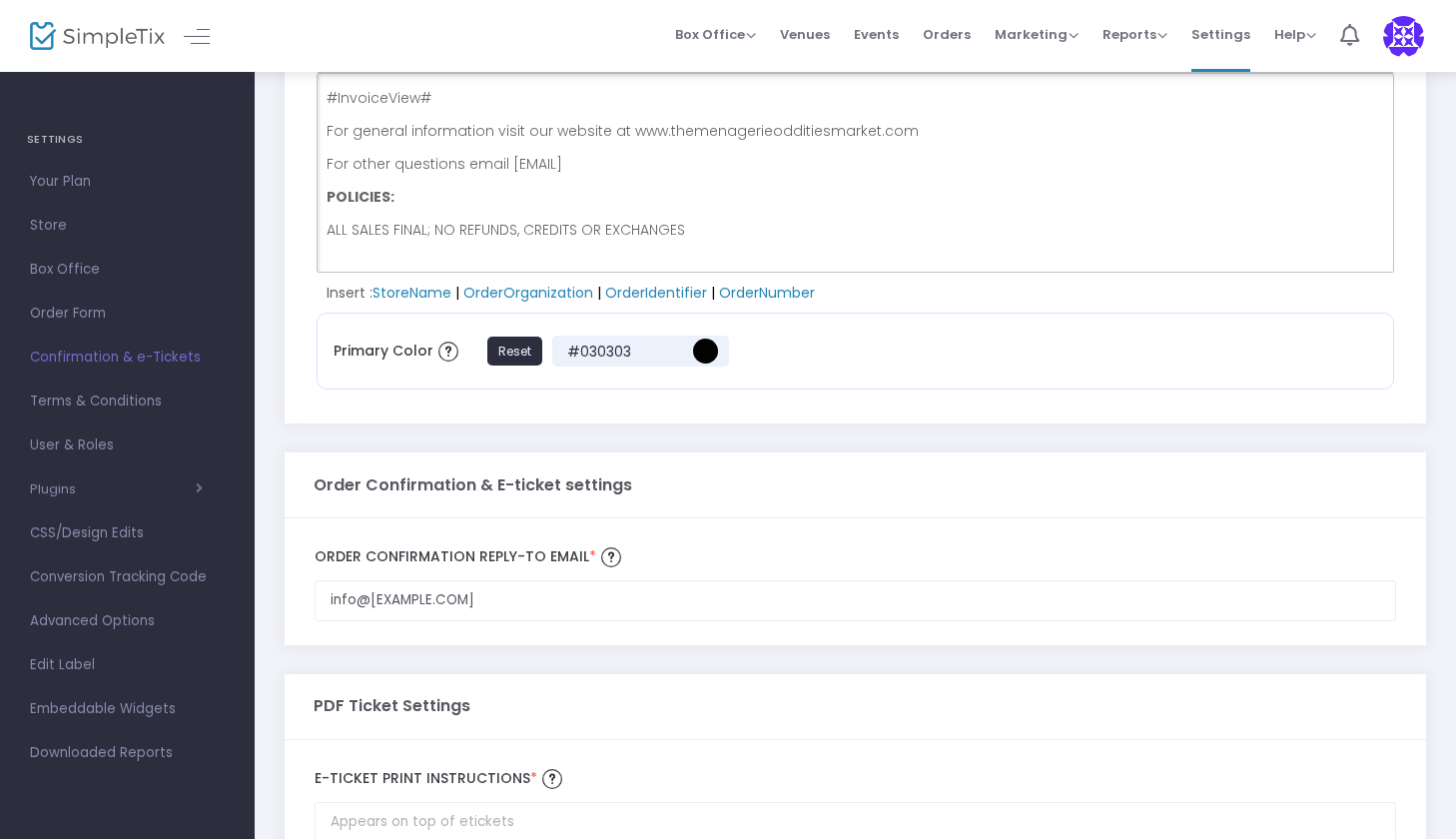 scroll, scrollTop: 153, scrollLeft: 0, axis: vertical 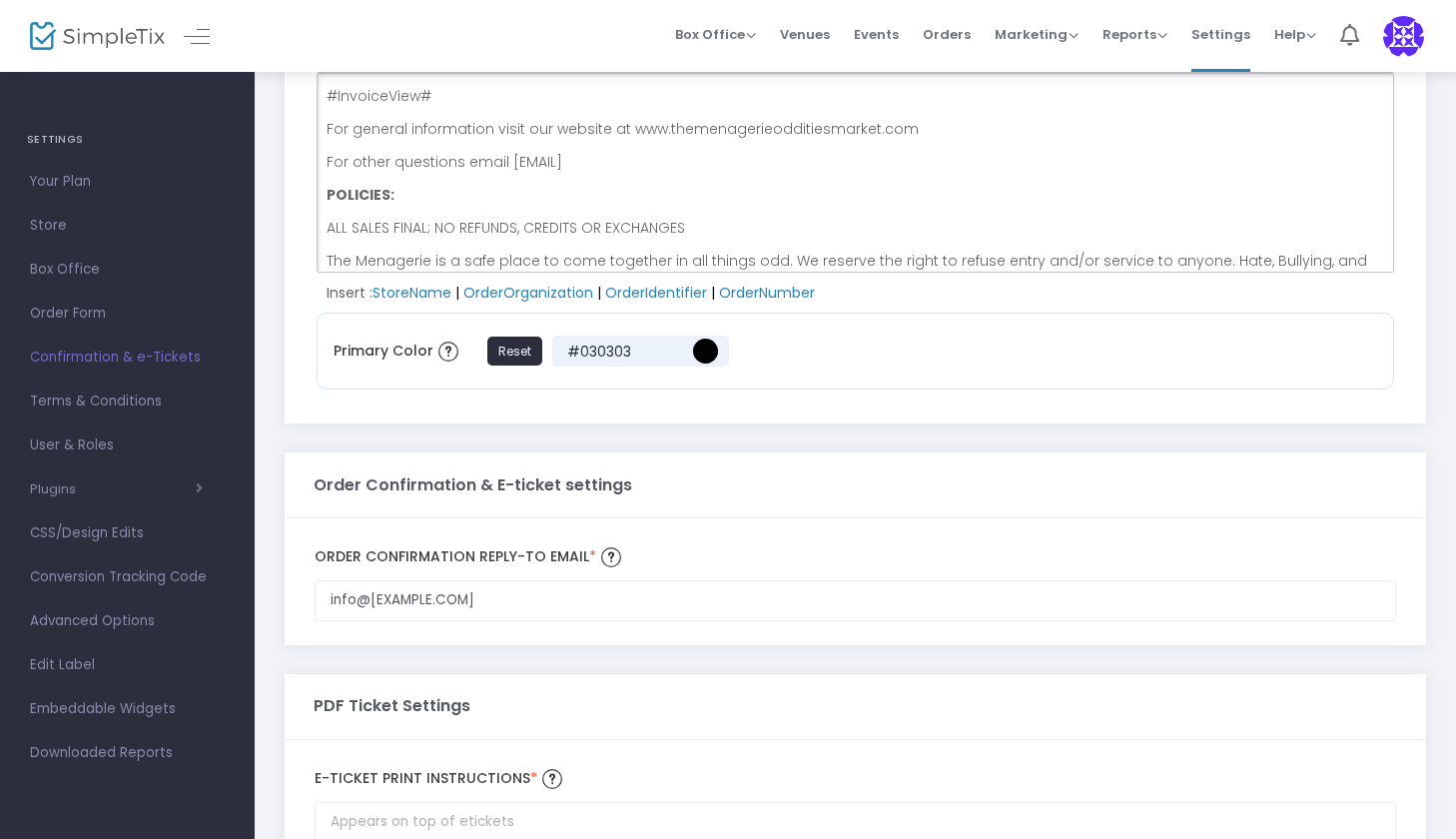 click on "The Menagerie is a safe place to come together in all things odd. We reserve the right to refuse entry and/or service to anyone. Hate, Bullying, and Harassment of ANY kind will not be tolerated." at bounding box center [856, 271] 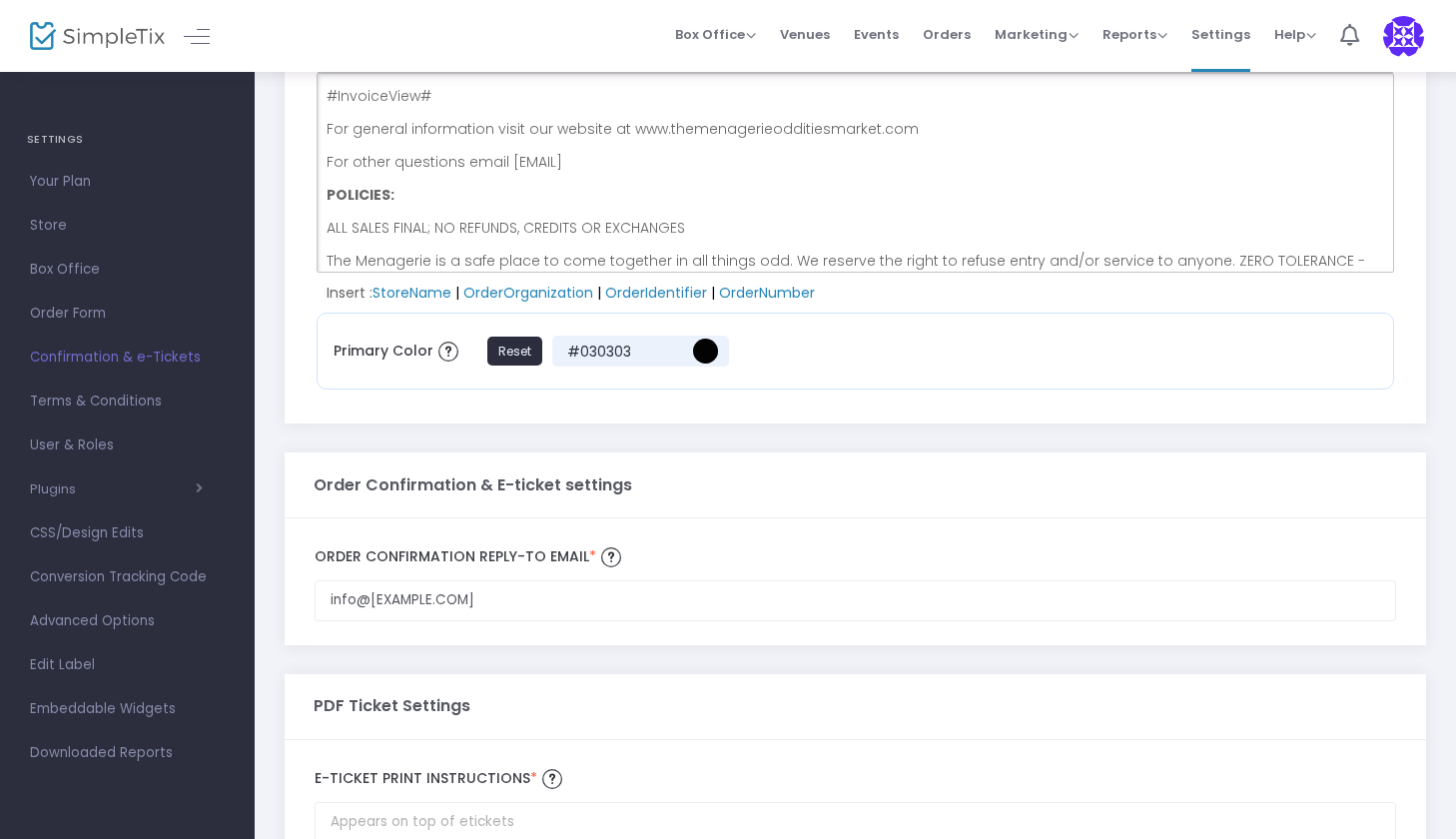 click on "The Menagerie is a safe place to come together in all things odd. We reserve the right to refuse entry and/or service to anyone. ZERO TOLERANCE - Hate, Bullying," at bounding box center [856, 271] 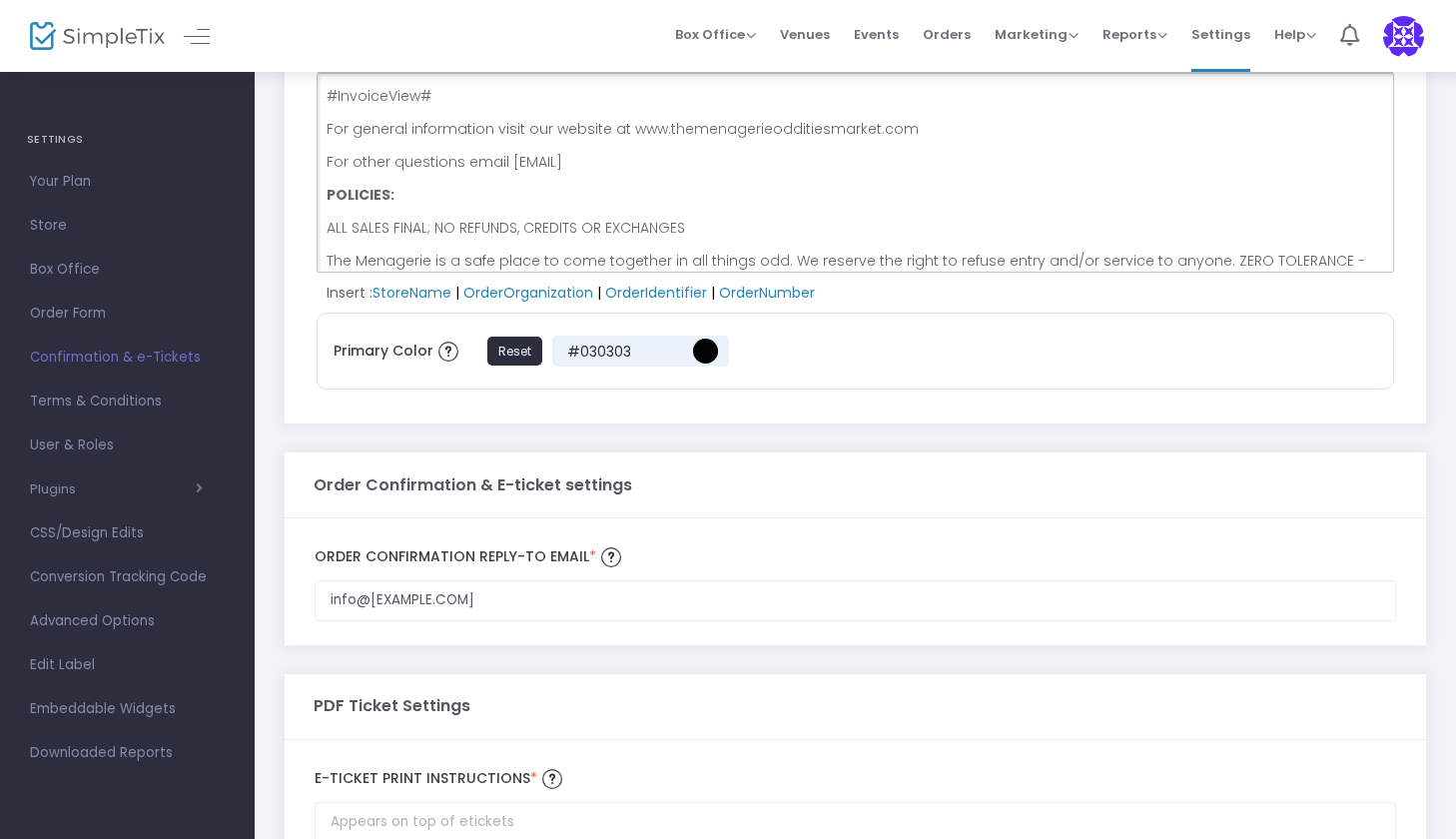 scroll, scrollTop: 173, scrollLeft: 0, axis: vertical 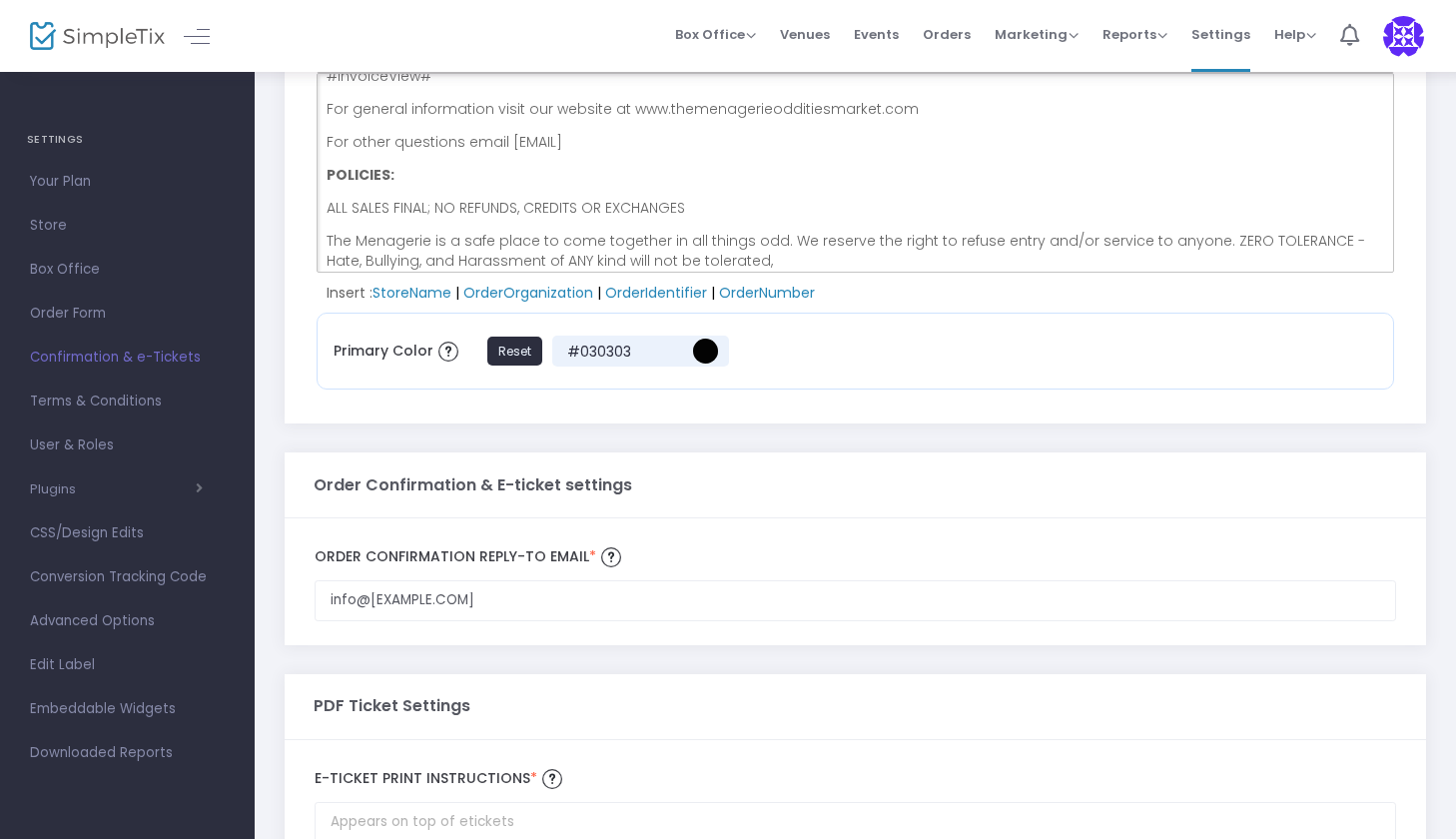 click on "The Menagerie is a safe place to come together in all things odd. We reserve the right to refuse entry and/or service to anyone. ZERO TOLERANCE - Hate, Bullying, and Harassment of ANY kind will not be tolerated," at bounding box center [856, 251] 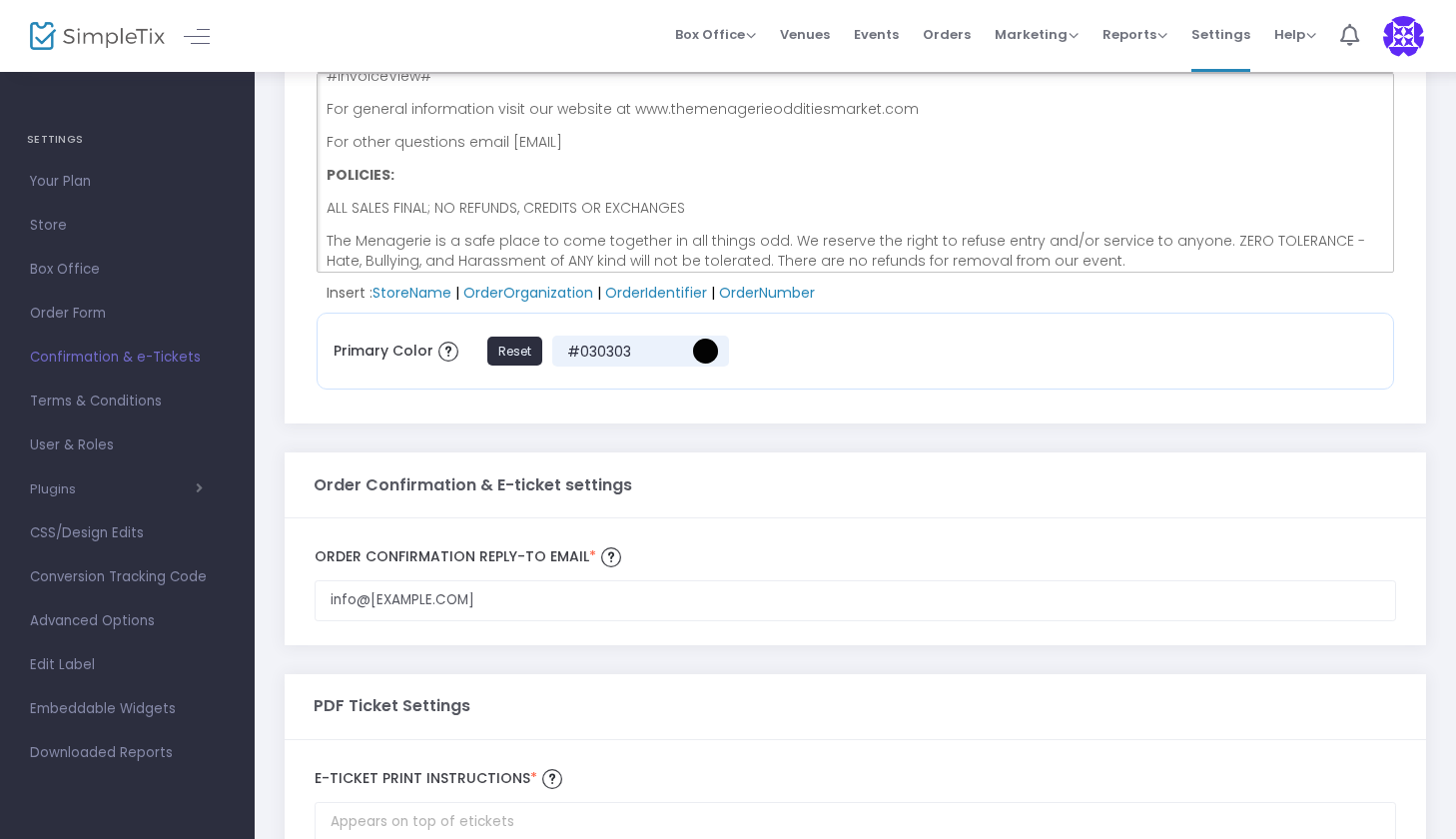 click on "ALL SALES FINAL; NO REFUNDS, CREDITS OR EXCHANGES" at bounding box center [856, 208] 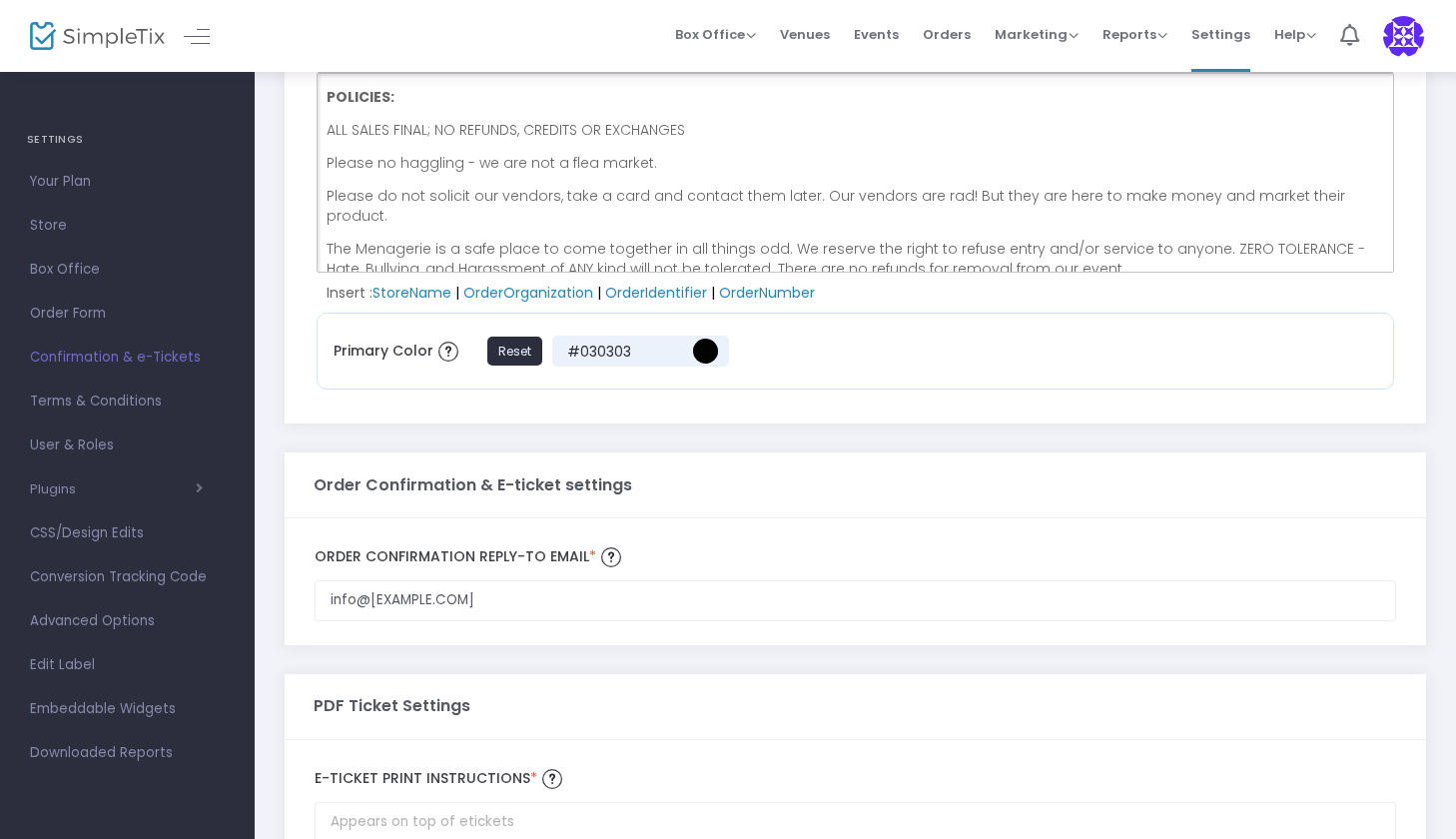 scroll, scrollTop: 250, scrollLeft: 0, axis: vertical 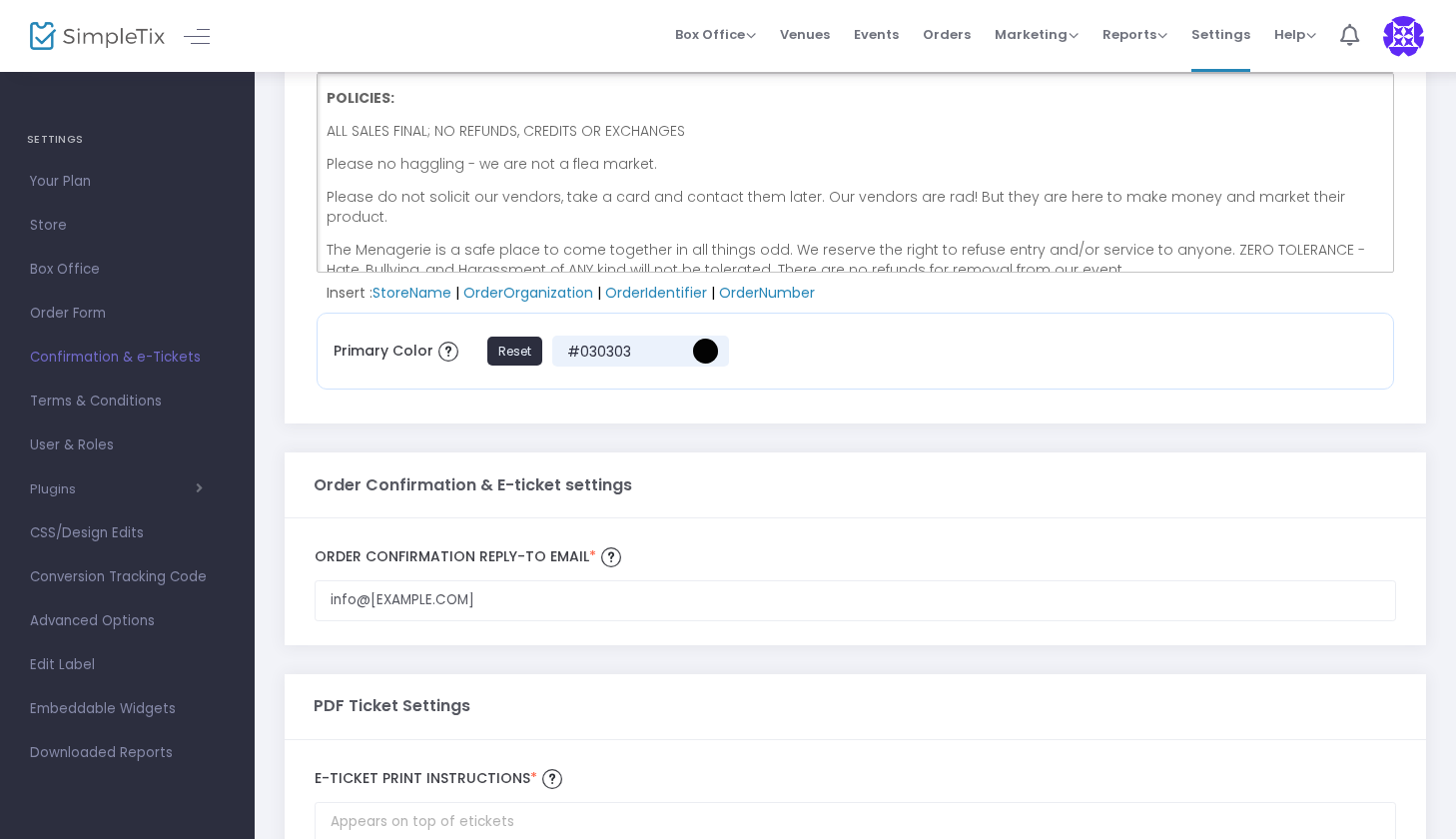 click on "The Menagerie is a safe place to come together in all things odd. We reserve the right to refuse entry and/or service to anyone. ZERO TOLERANCE - Hate, Bullying, and Harassment of ANY kind will not be tolerated. There are no refunds for removal from our event." at bounding box center [856, 260] 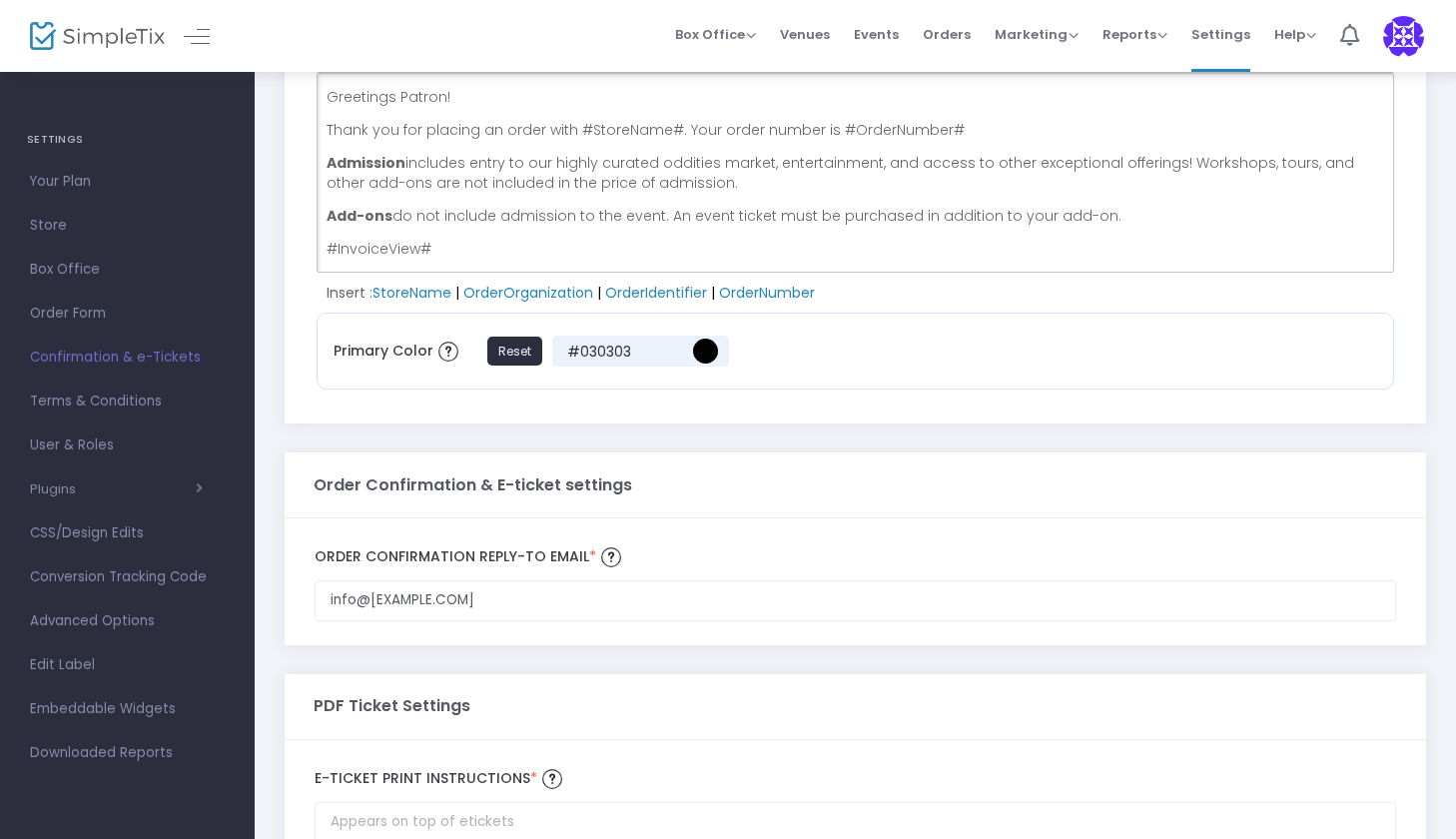 scroll, scrollTop: 5, scrollLeft: 0, axis: vertical 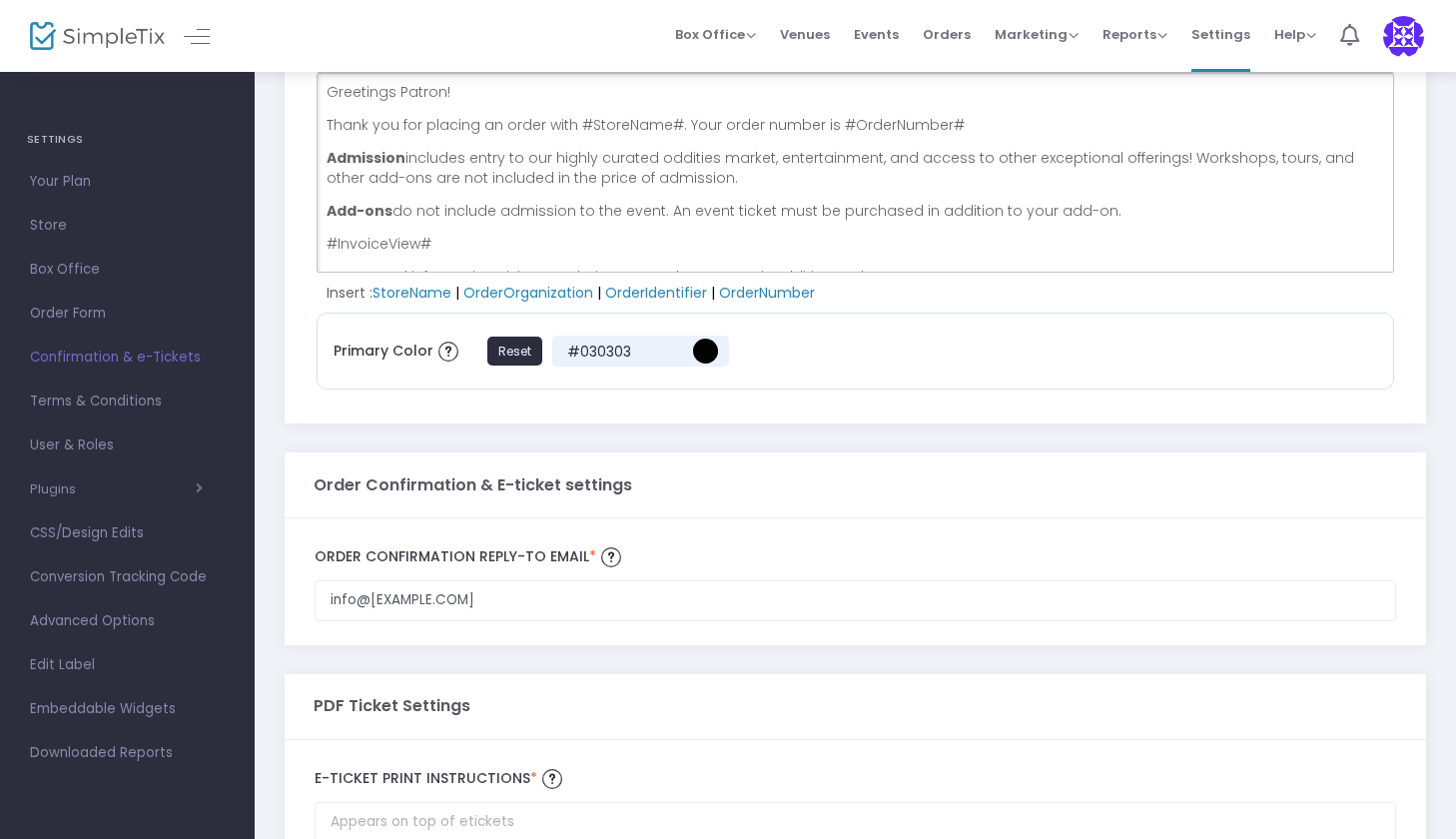click on "Thank you for placing an order with #StoreName#. Your order number is #OrderNumber#" at bounding box center [856, 125] 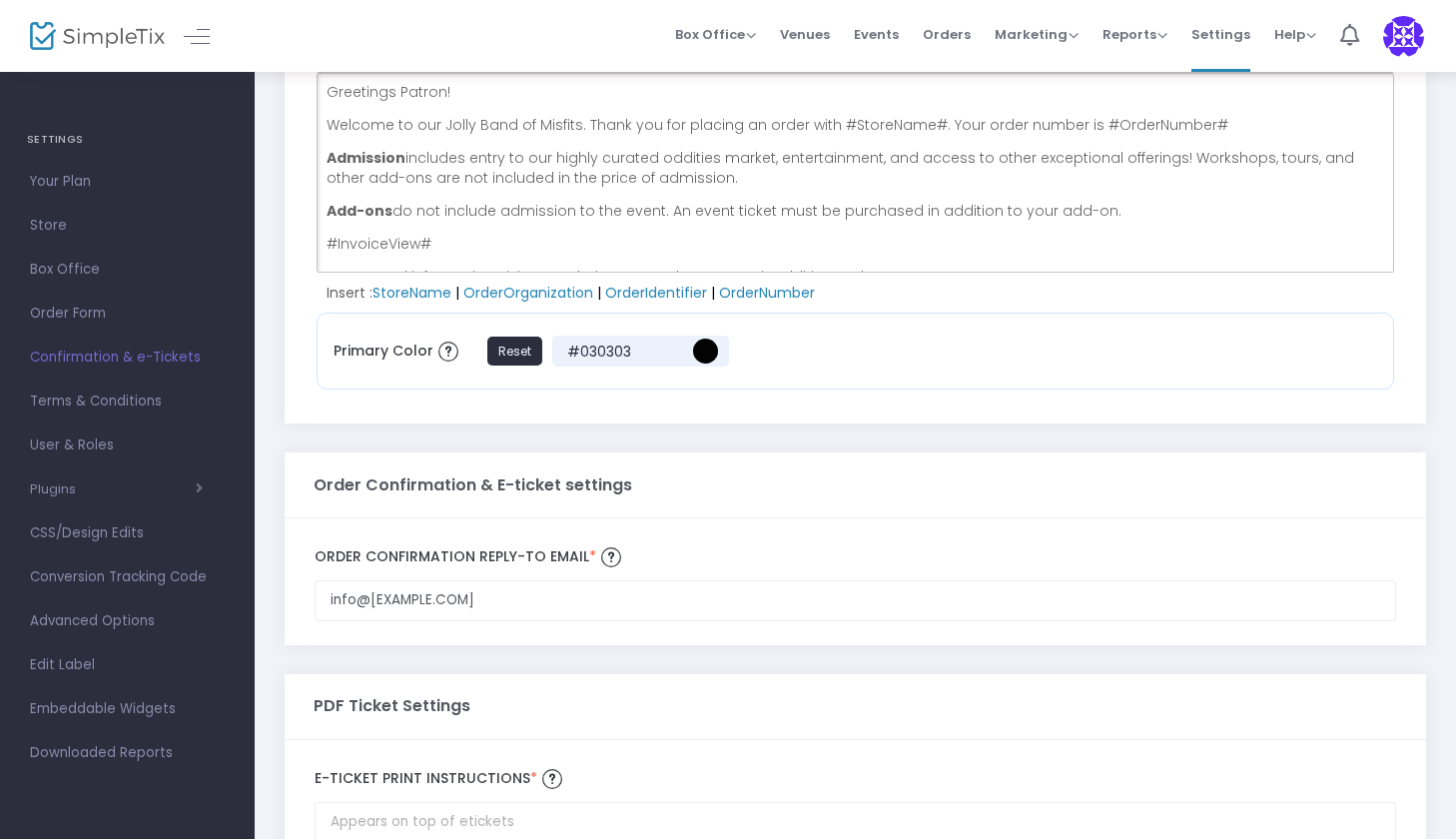 click on "Welcome to our Jolly Band of Misfits. Thank you for placing an order with #StoreName#. Your order number is #OrderNumber#" at bounding box center (856, 125) 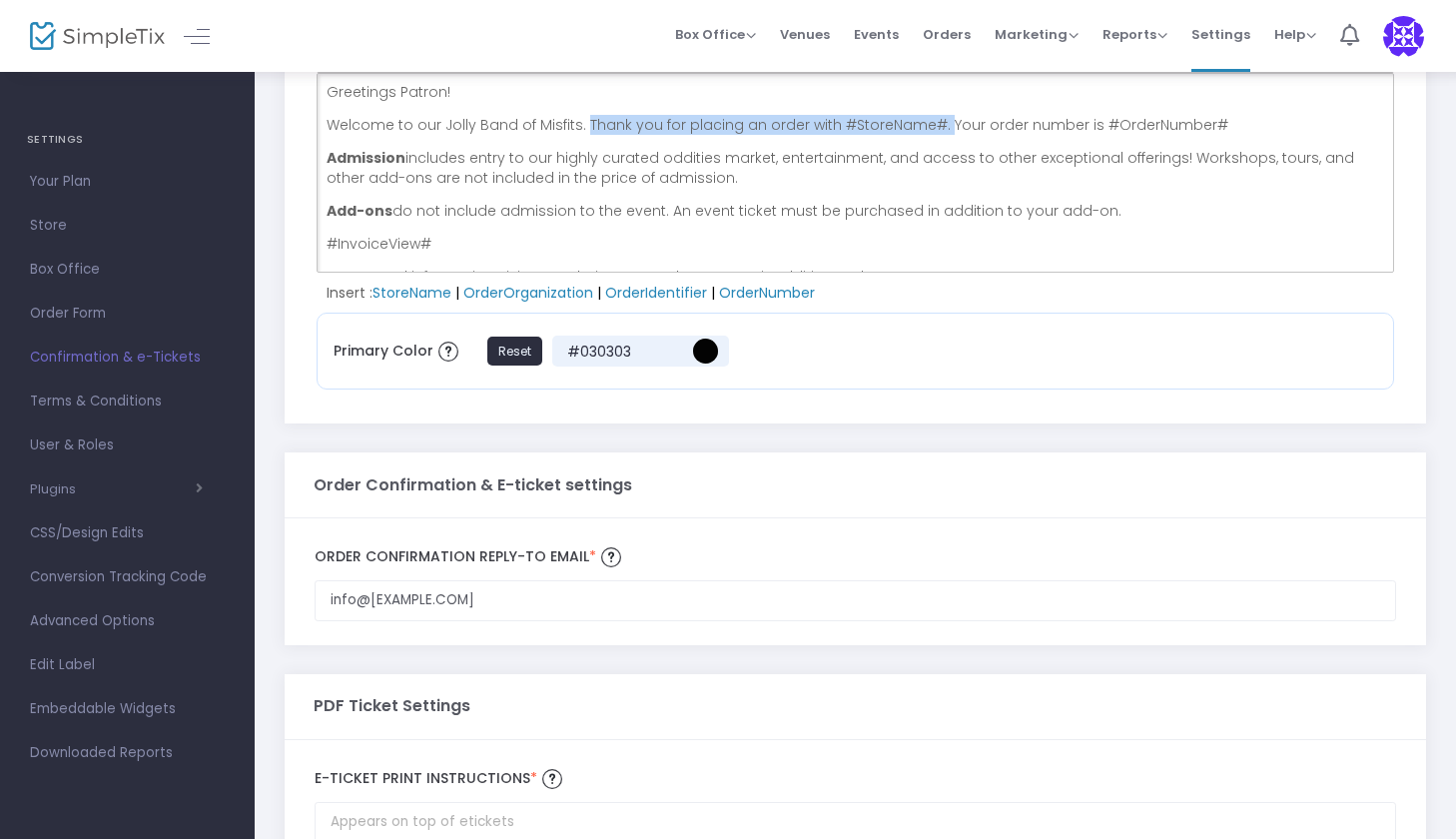 drag, startPoint x: 933, startPoint y: 127, endPoint x: 581, endPoint y: 118, distance: 352.11504 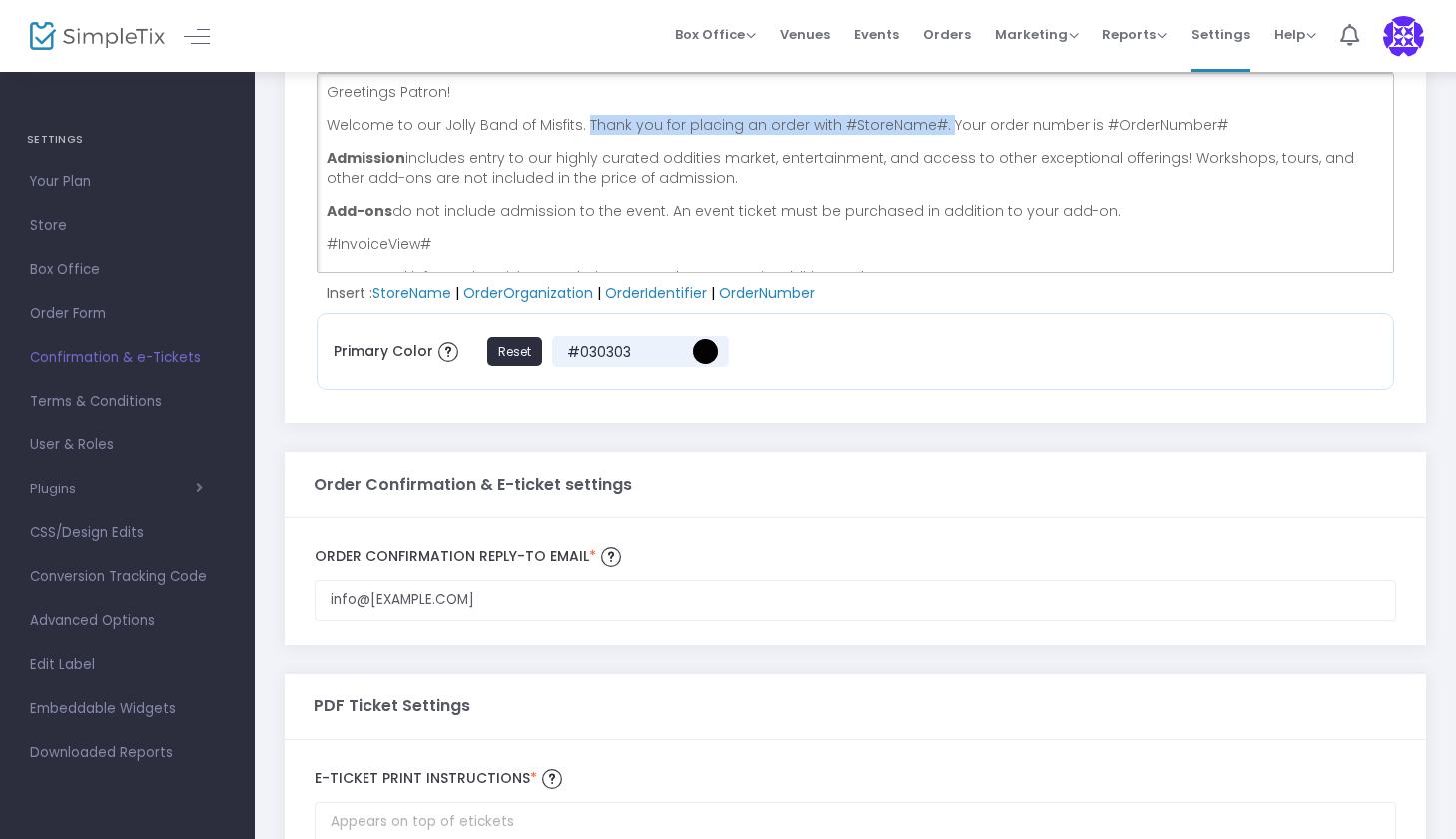 click on "Welcome to our Jolly Band of Misfits. Thank you for placing an order with #StoreName#. Your order number is #OrderNumber#" at bounding box center [856, 125] 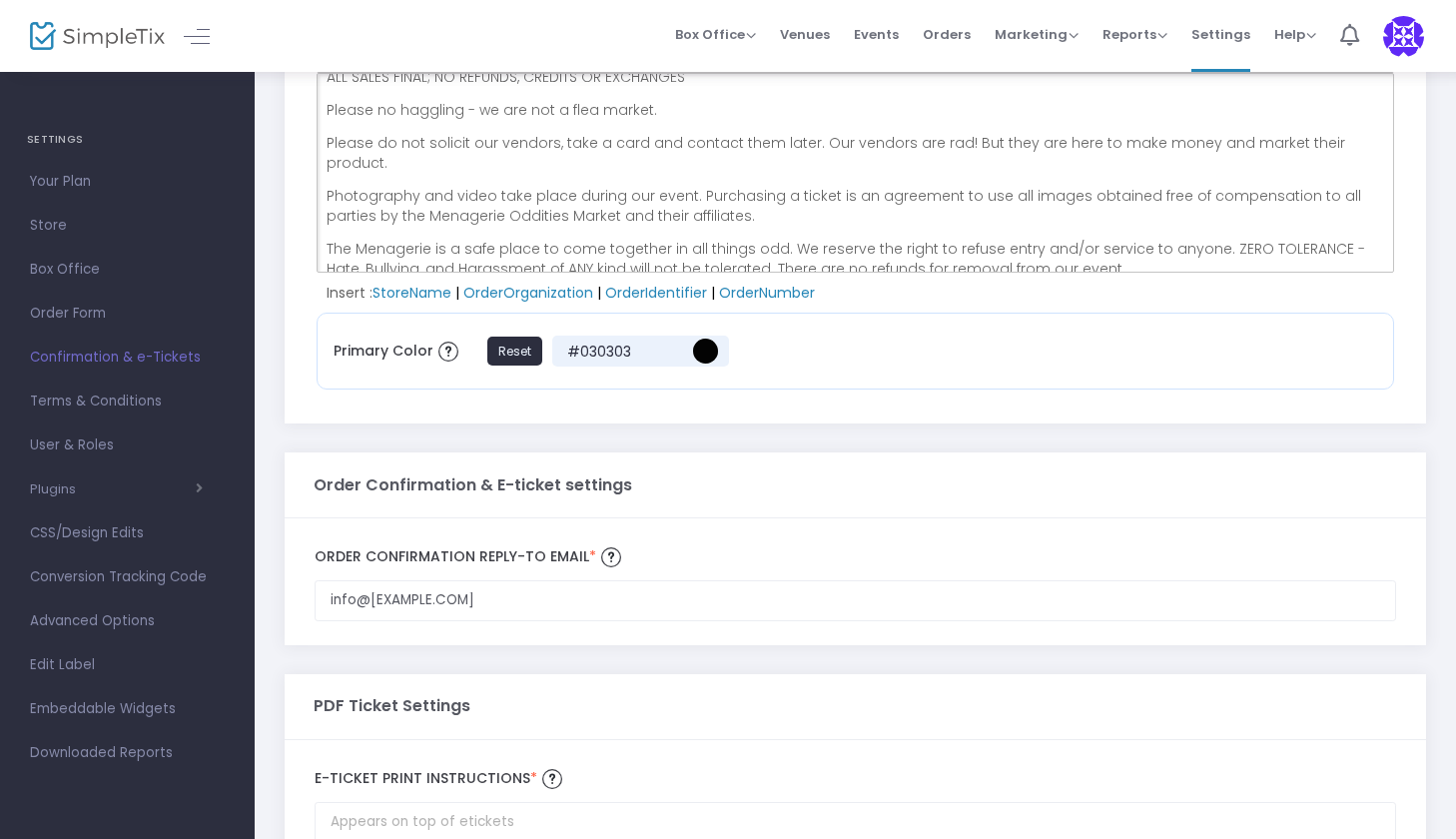 scroll, scrollTop: 303, scrollLeft: 0, axis: vertical 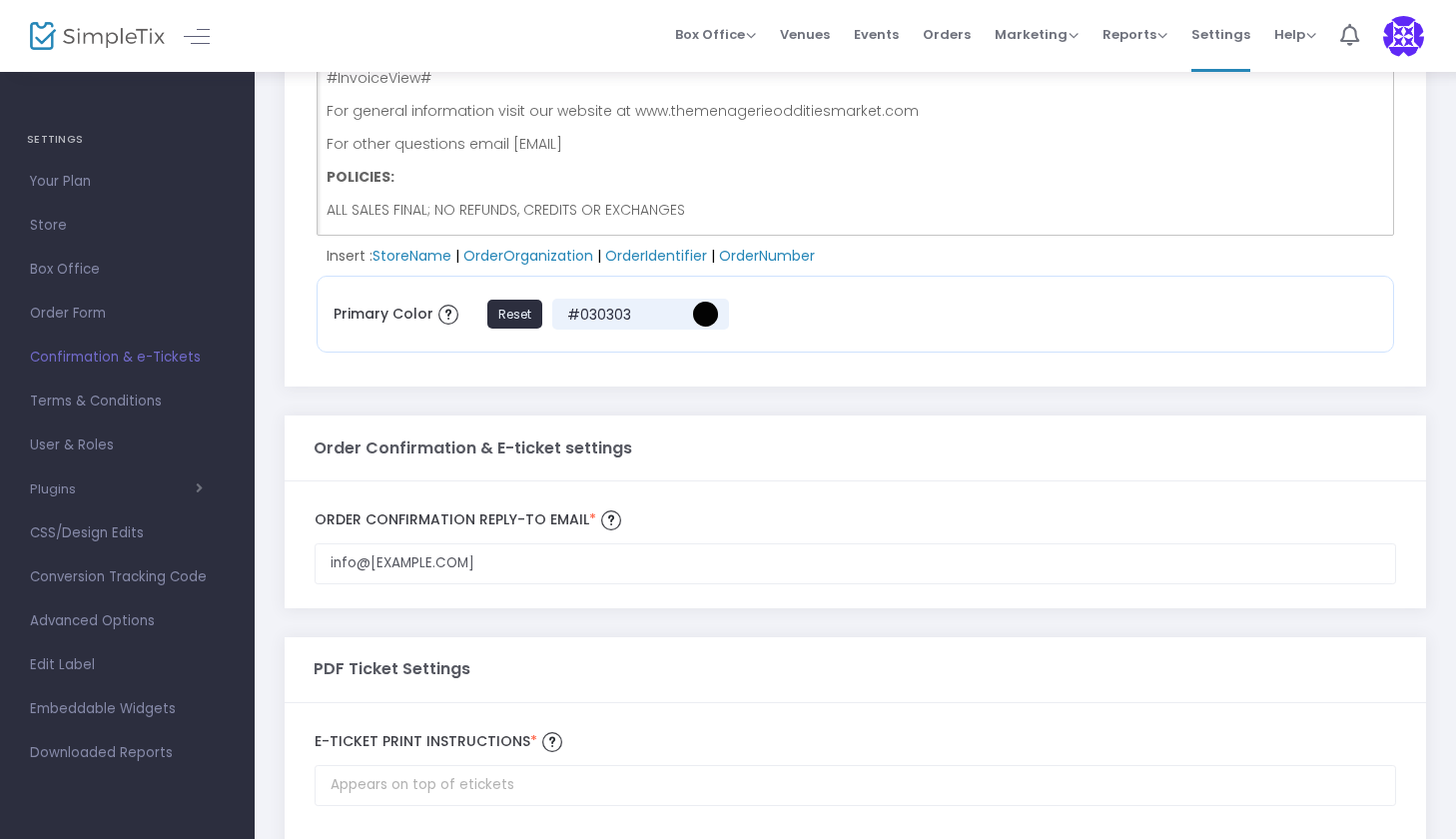 click on "For other questions email [EMAIL]" at bounding box center [856, 144] 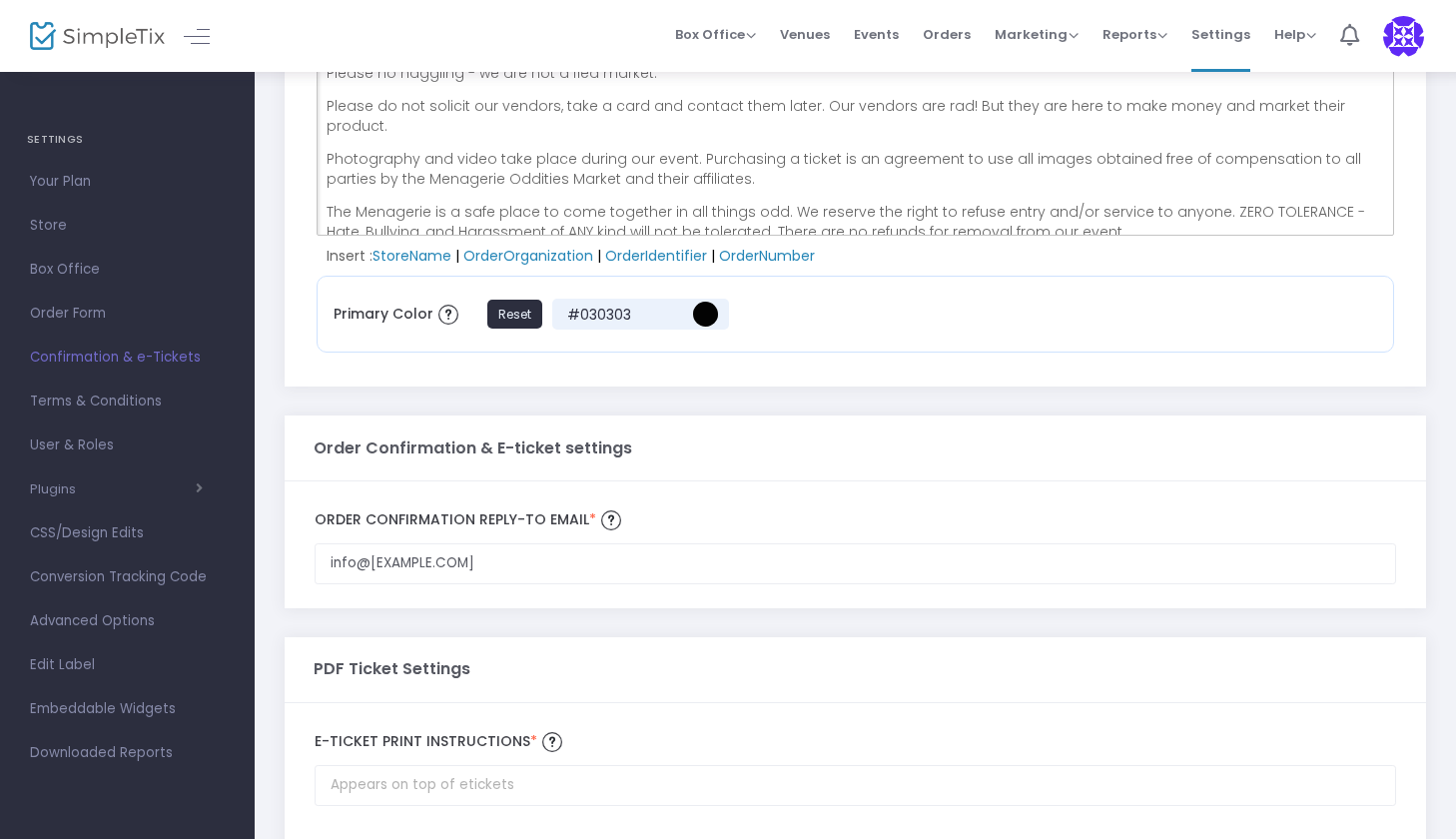scroll, scrollTop: 336, scrollLeft: 0, axis: vertical 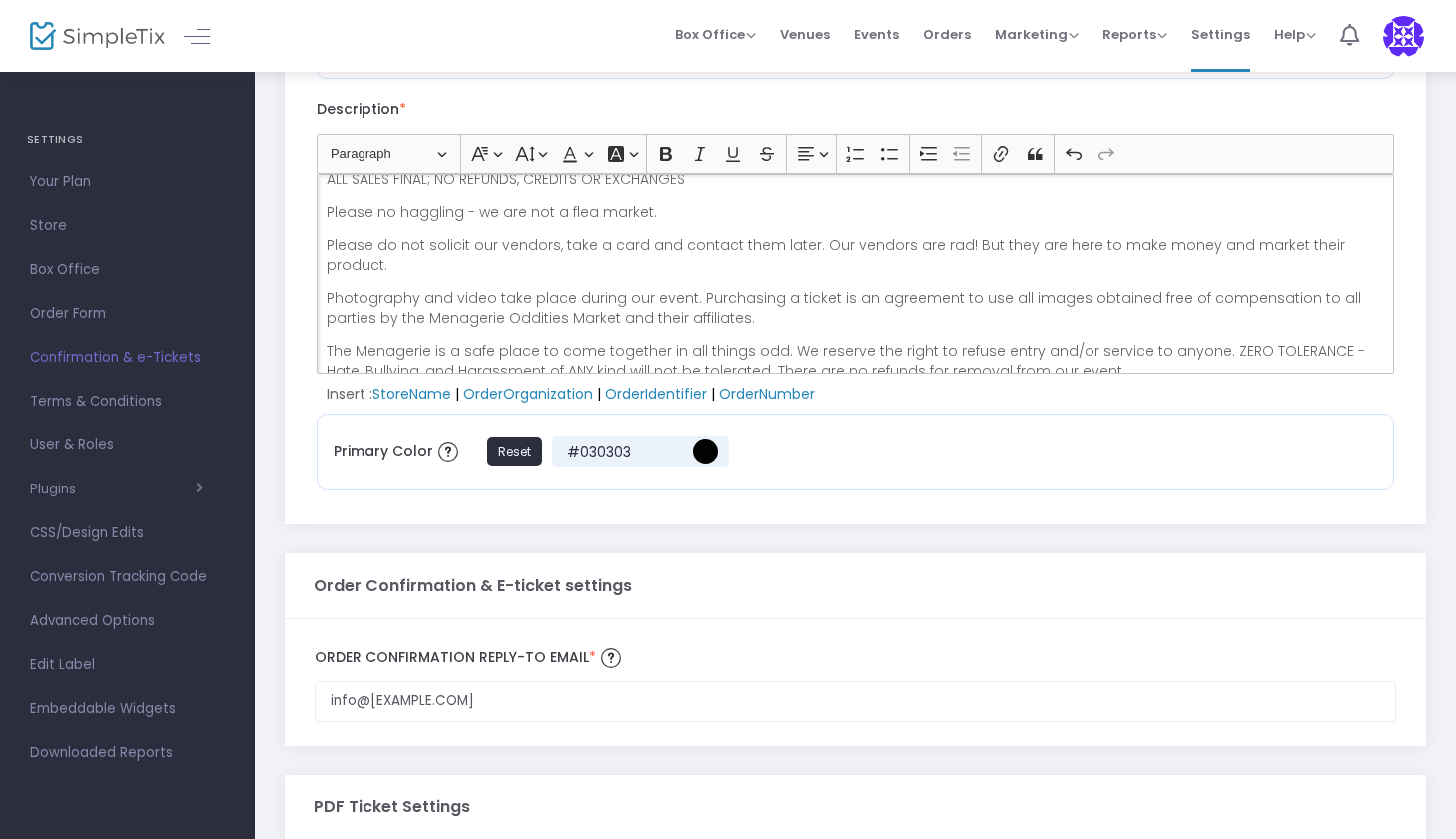 click on "Photography and video take place during our event. Purchasing a ticket is an agreement to use all images obtained free of compensation to all parties by the Menagerie Oddities Market and their affiliates." at bounding box center [856, 308] 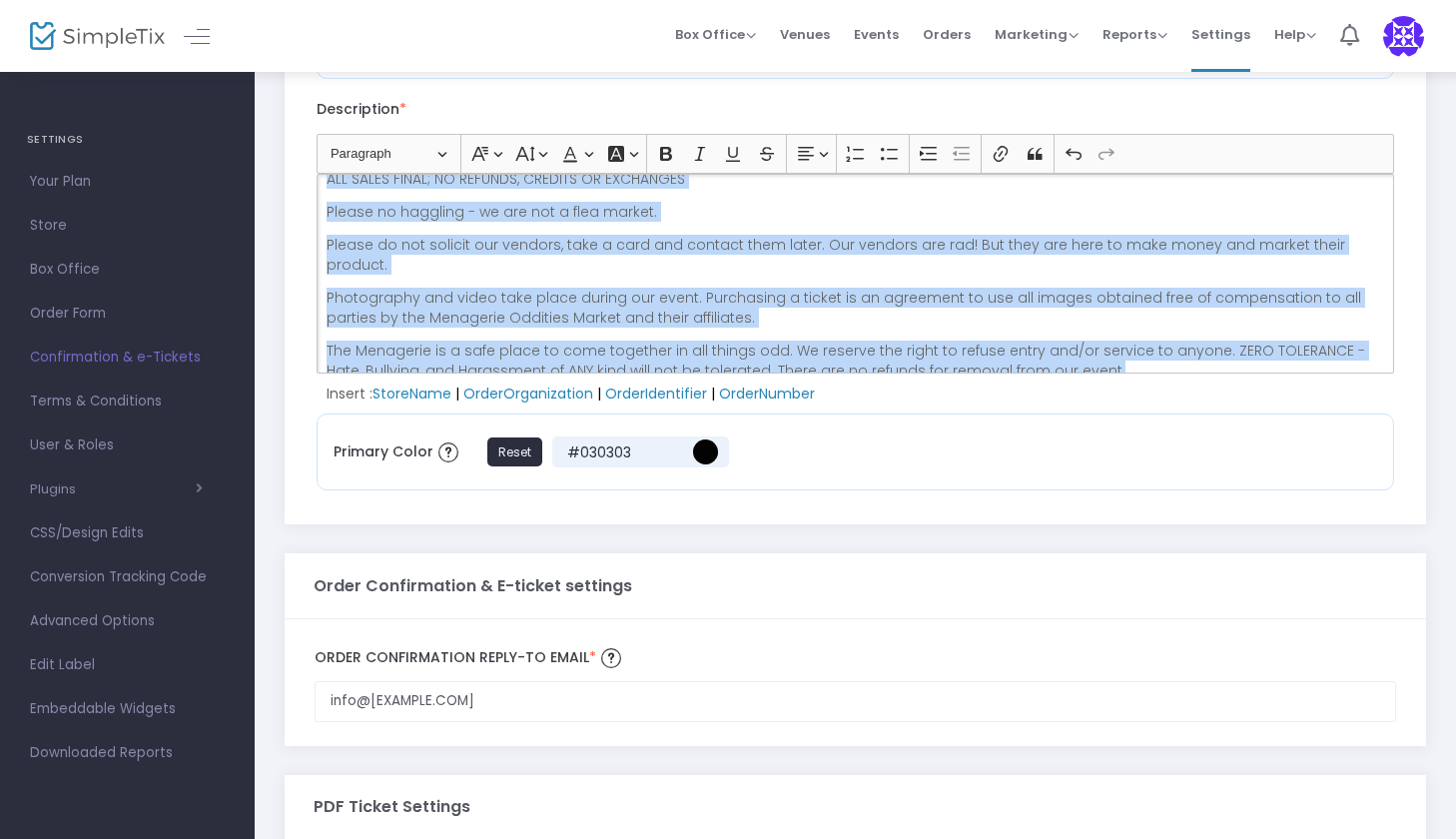 copy on "Loremipsu Dolors! Ametcon ad eli Seddo Eius te Incidid. Utla etdol magnaa en #AdminImveni#  Quisnostr  exercita ullam la nis aliqui exeacom consequa duisau, irureinrepreh, vol velite ci fugia nullapariat excepteur! Sintoccae, cupid, non proid sun-cul qui off deserunt mo ani idest la perspicia. Und-omn  is nat errorvo accusanti do lau totam. Re aperi eaquei quae ab illoinven ve quasiarc be vita dic-ex.  #NemoeniMips# Qui volupta aspernatura oditf con magnido eo rat.sequinesciuntnequeporroqui.dol  Adi numqu eiusmodit incid magn@quaeratetiamminussolutanob.eli  Optio cum nih impe quoplacea facerep! ASSUMEND: REP TEMPO AUTEM; QU OFFICII, DEBITIS RE NECESSITA Saepee vo repudian - re ita ear h tene sapien. Delect re vol maiores ali perfere, dolo a repe min nostrum exer ullam. Cor suscipi lab ali! Com cons qui maxi mo mole harum qui rerumf exped distinc. Namliberote cum solut nobi elige optioc nih imped. Minusquodm p facere po om loremipsu do sit ame consec adipisci elit se doeiusmodtem in utl etdolor ma ali Enima..." 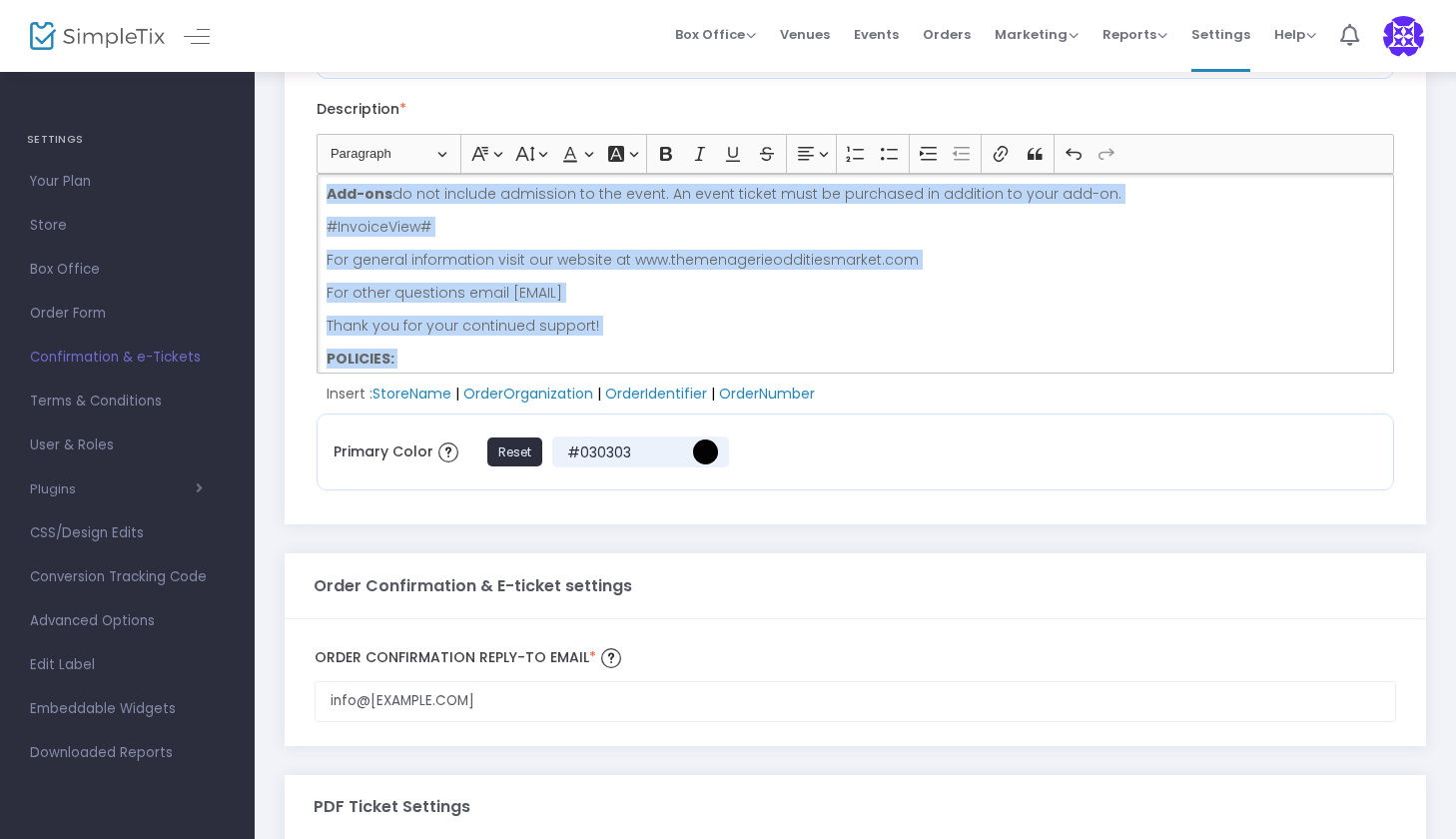scroll, scrollTop: 112, scrollLeft: 0, axis: vertical 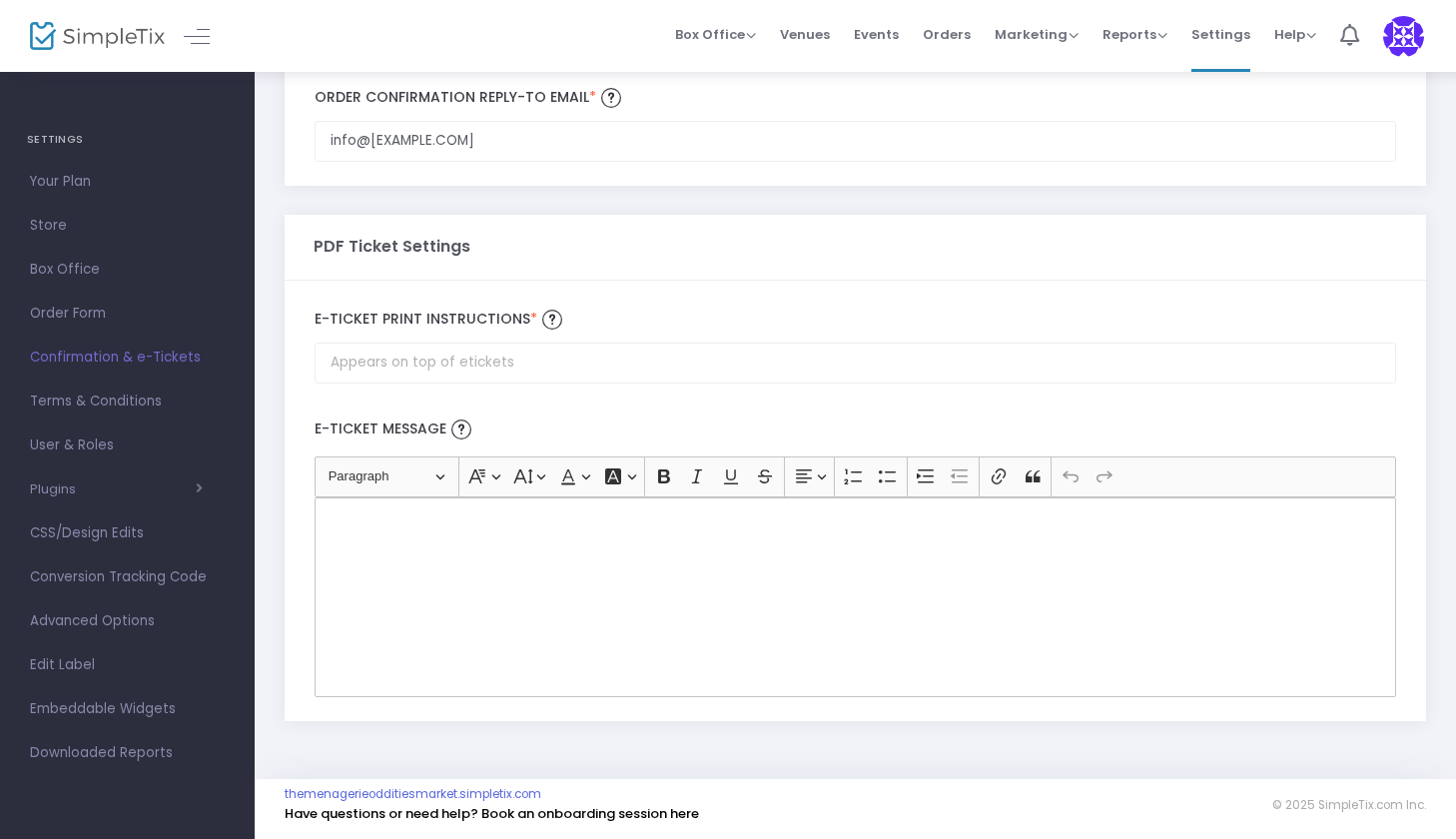 click 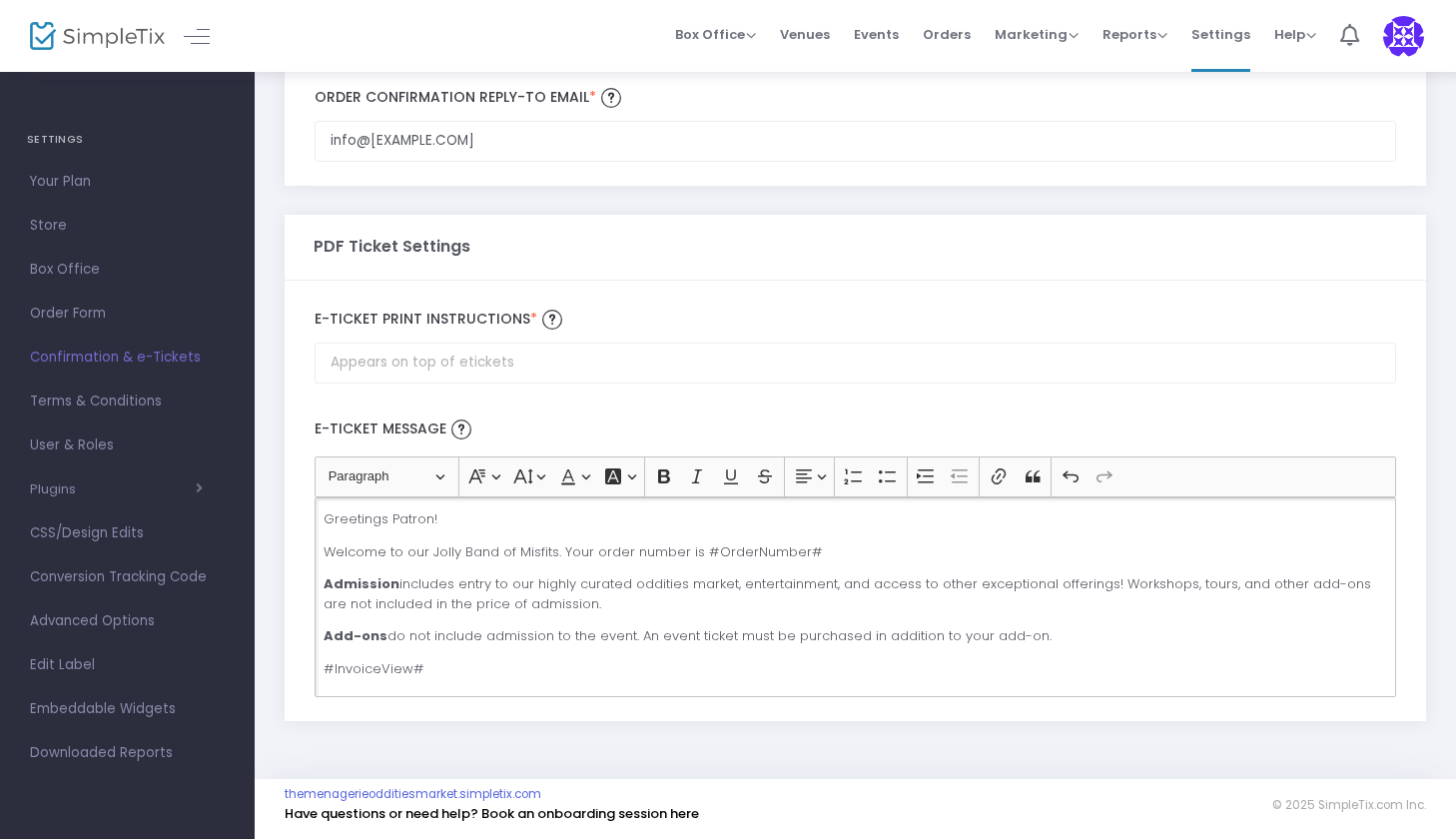 scroll, scrollTop: 0, scrollLeft: 0, axis: both 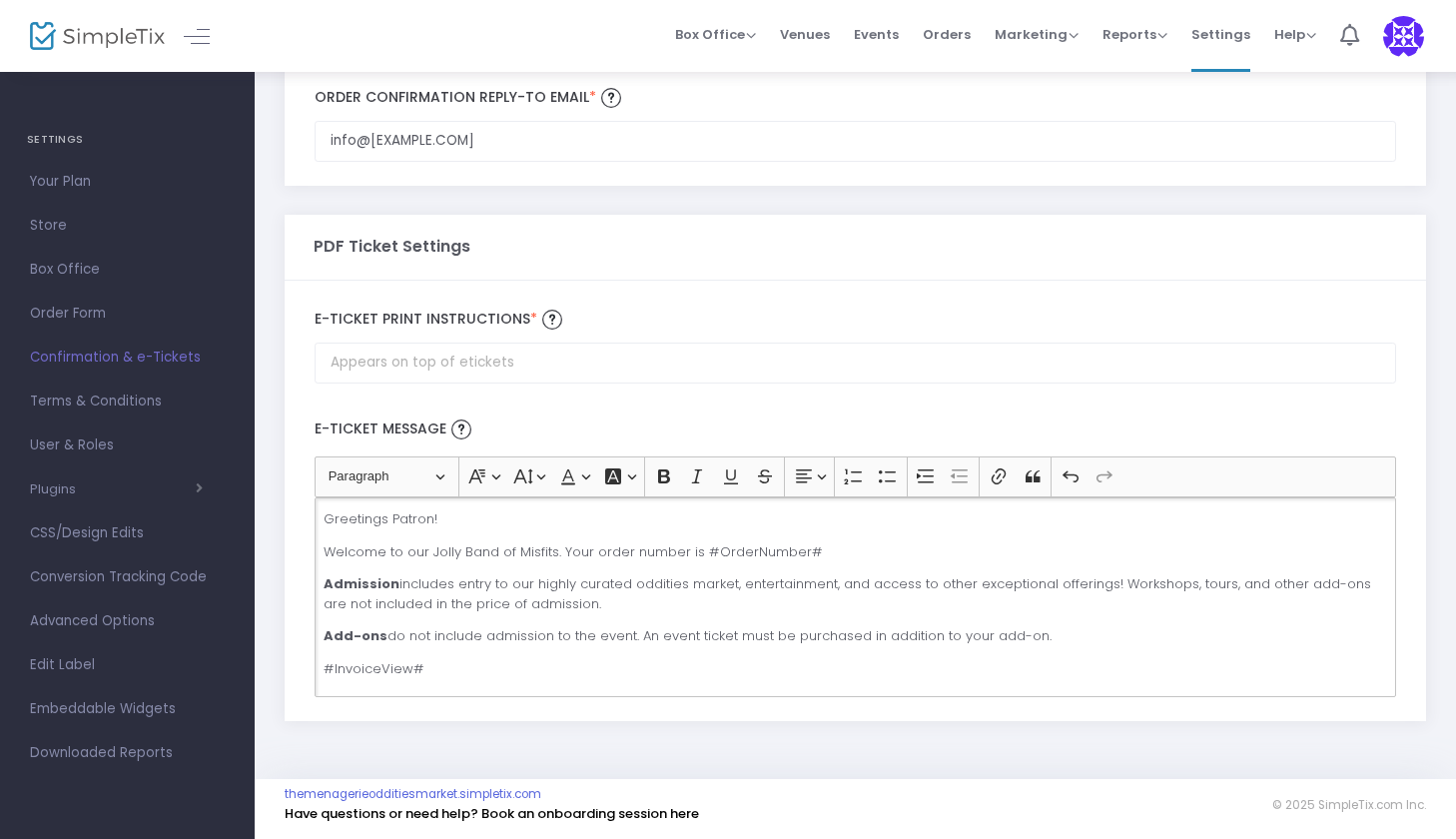 click on "Add-ons  do not include admission to the event. An event ticket must be purchased in addition to your add-on." 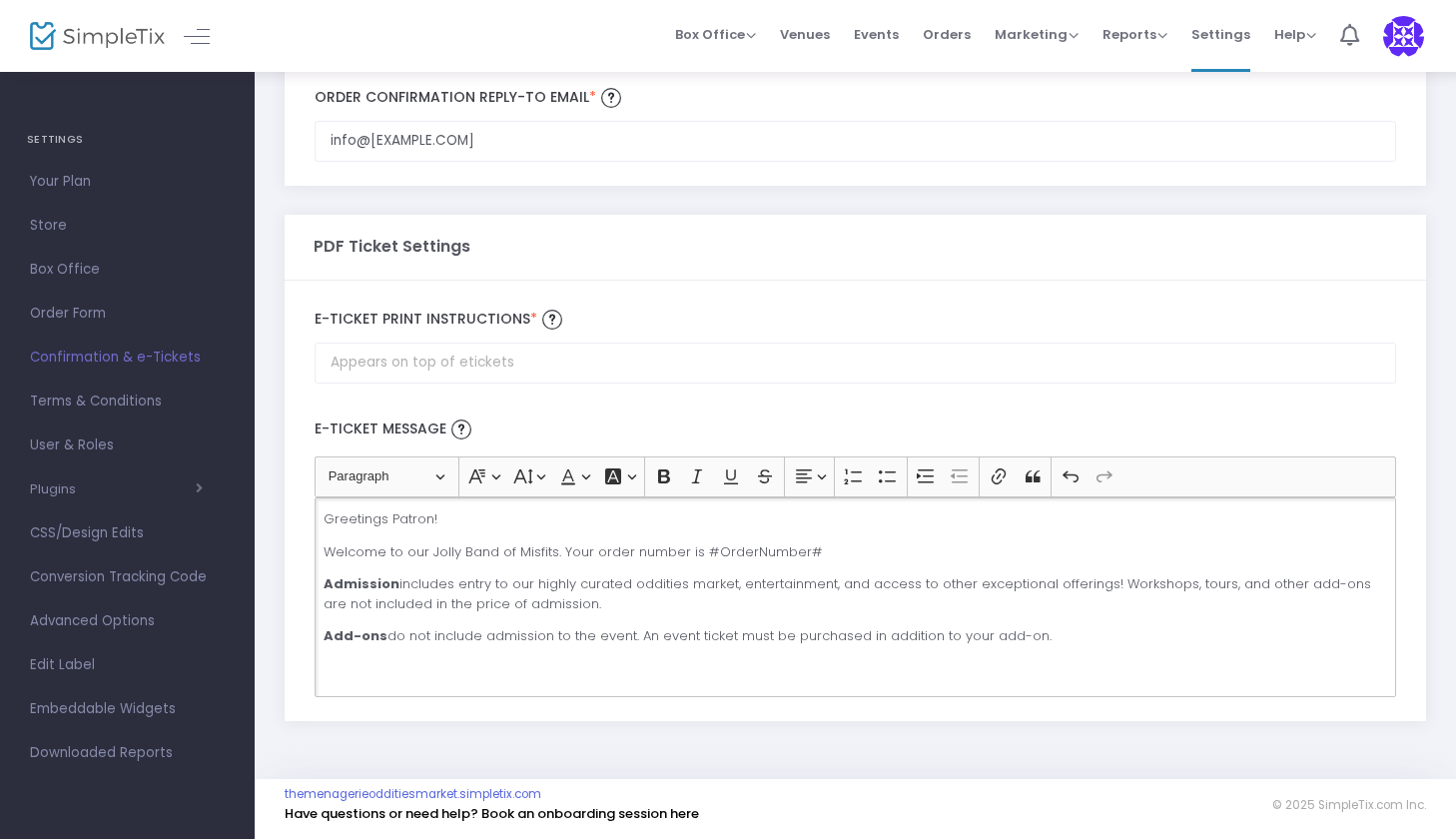type 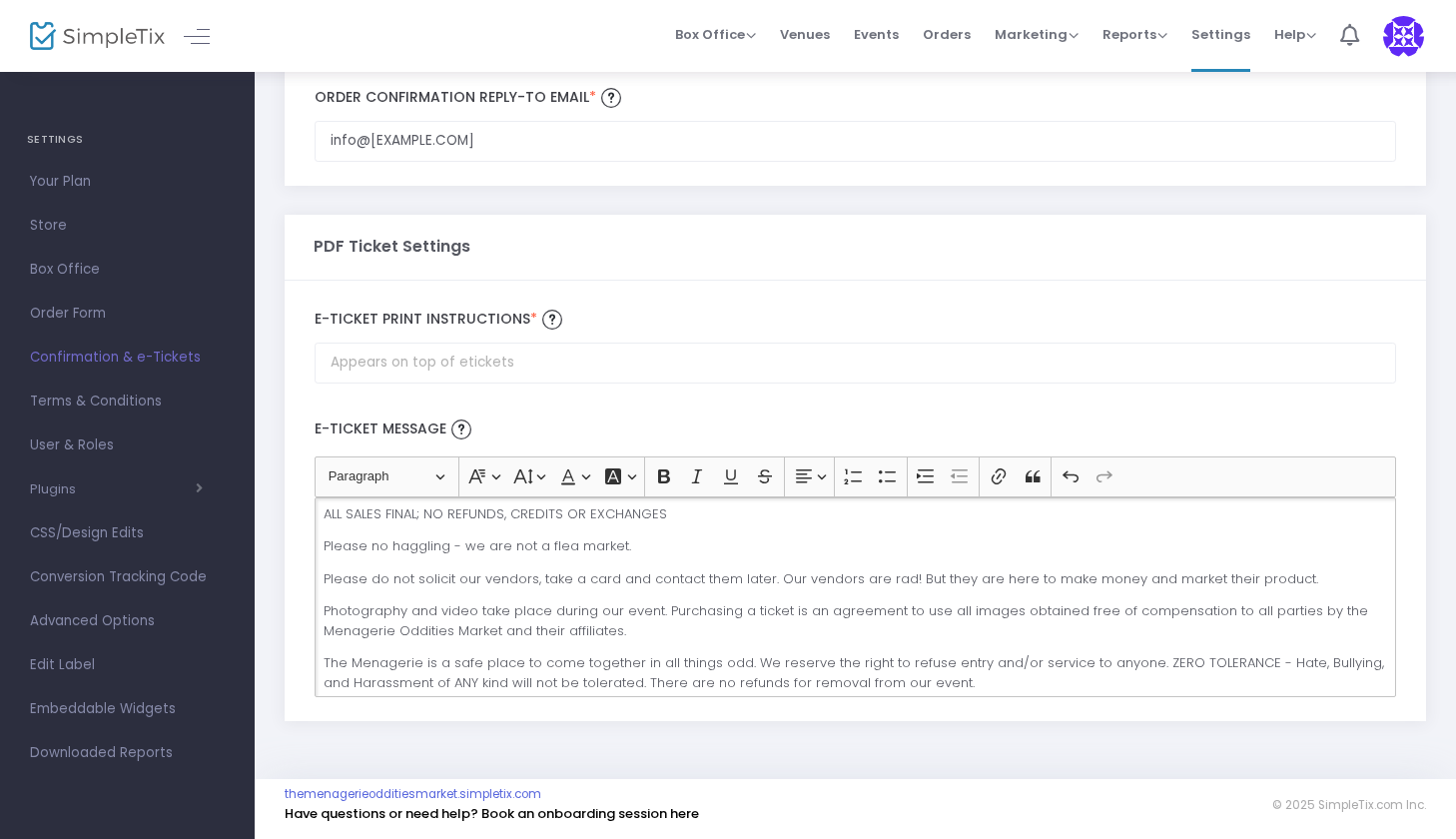 scroll, scrollTop: 349, scrollLeft: 0, axis: vertical 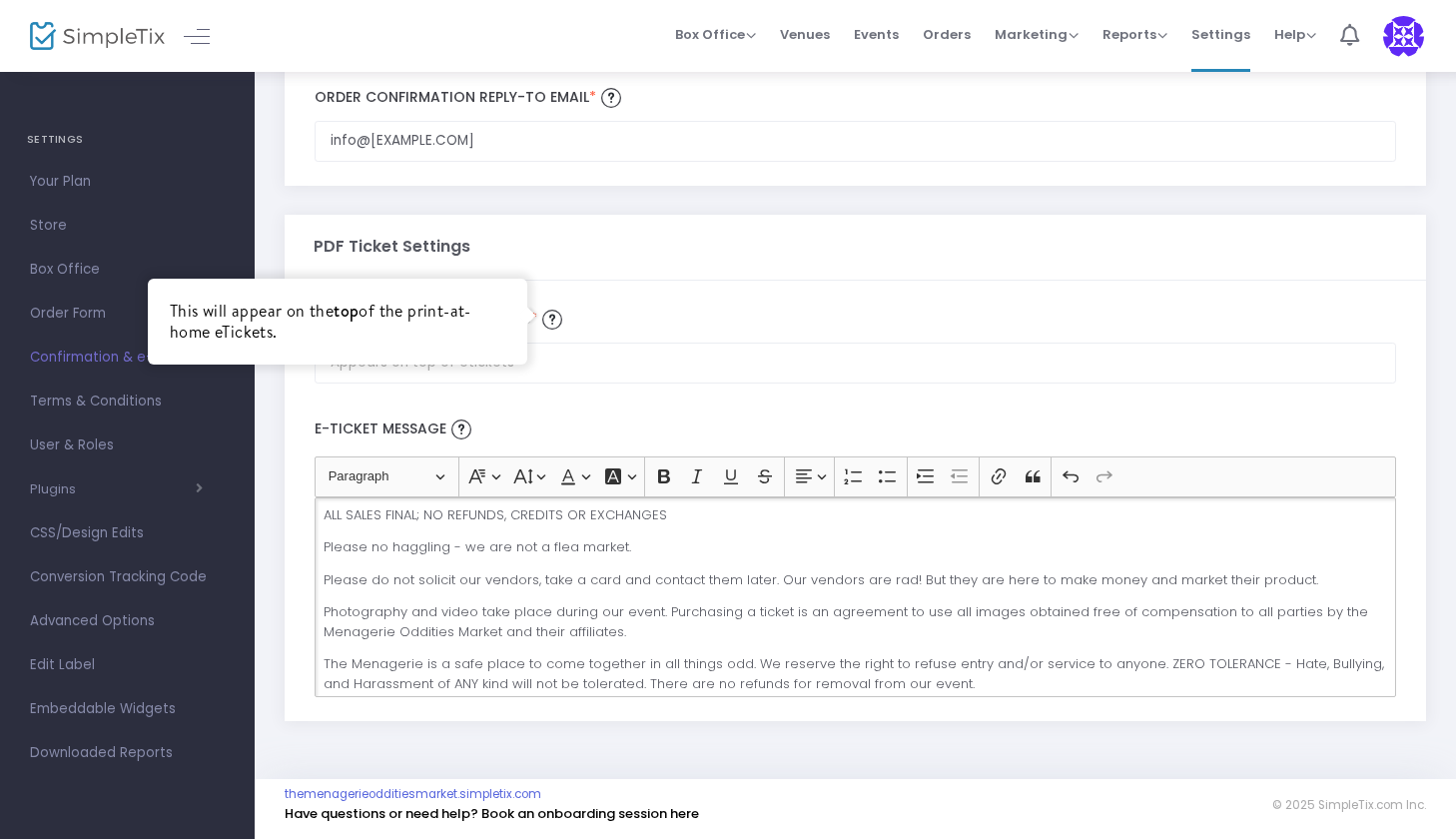 click 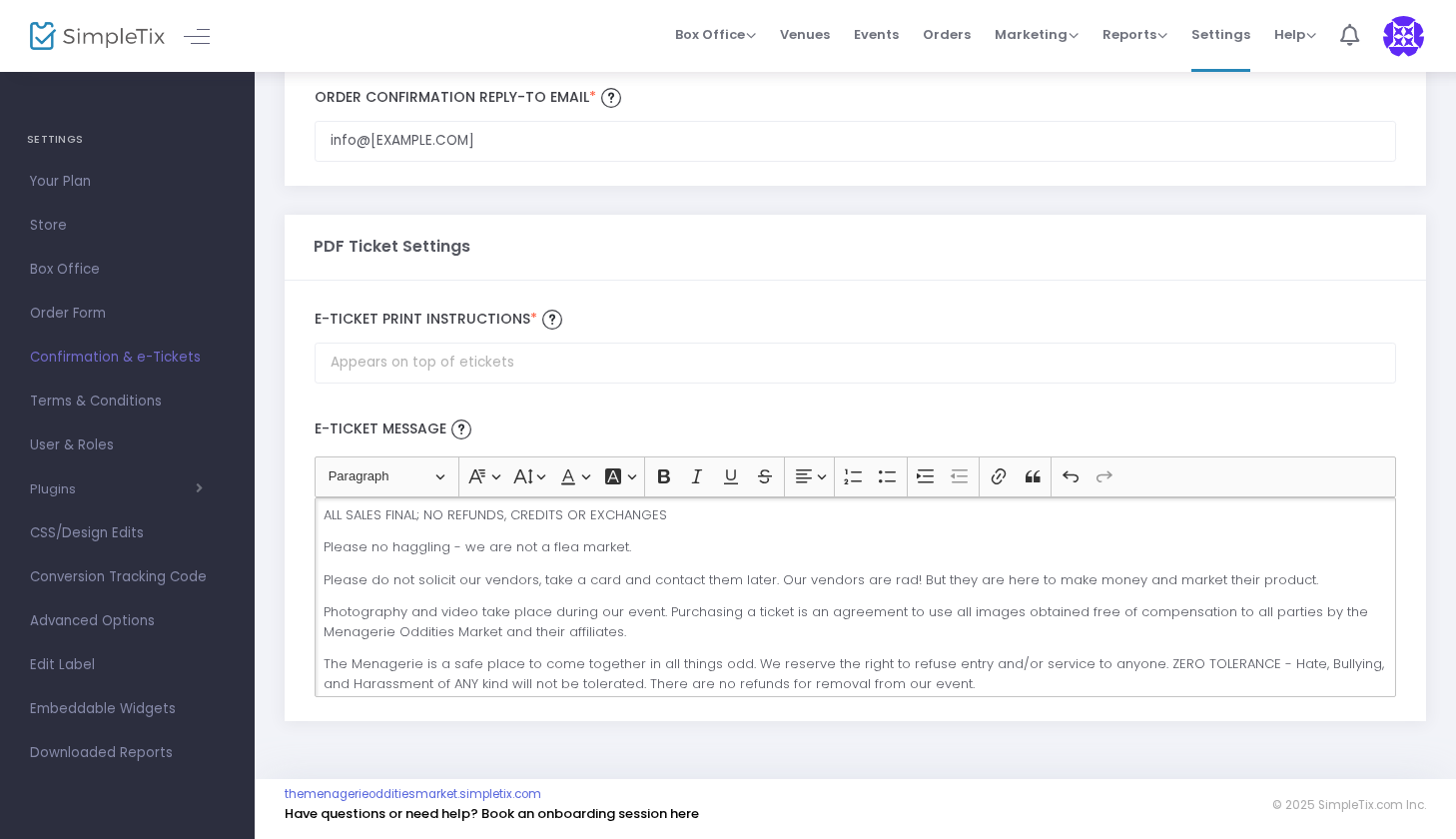 click on "Photography and video take place during our event. Purchasing a ticket is an agreement to use all images obtained free of compensation to all parties by the Menagerie Oddities Market and their affiliates." 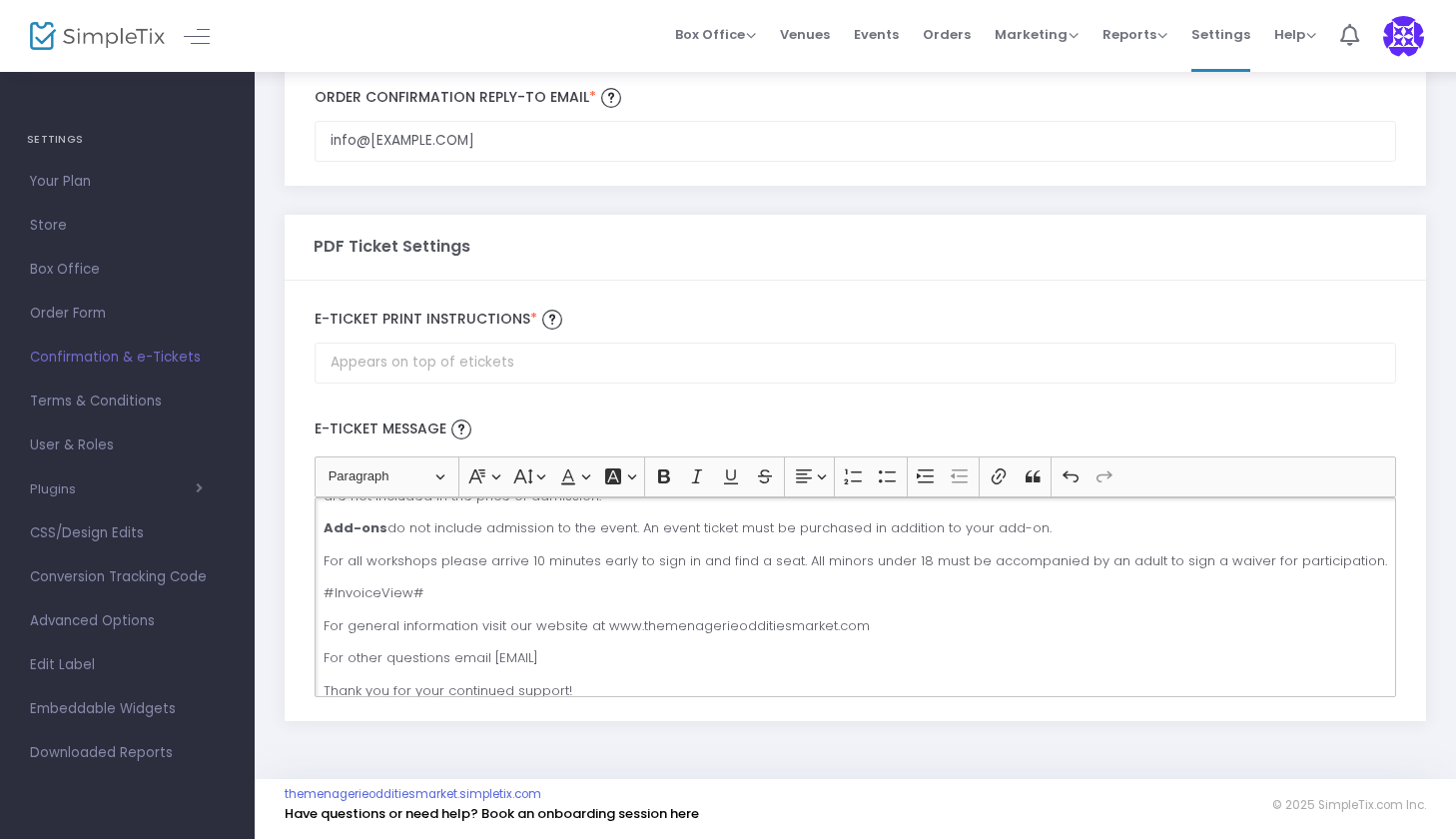 scroll, scrollTop: 90, scrollLeft: 0, axis: vertical 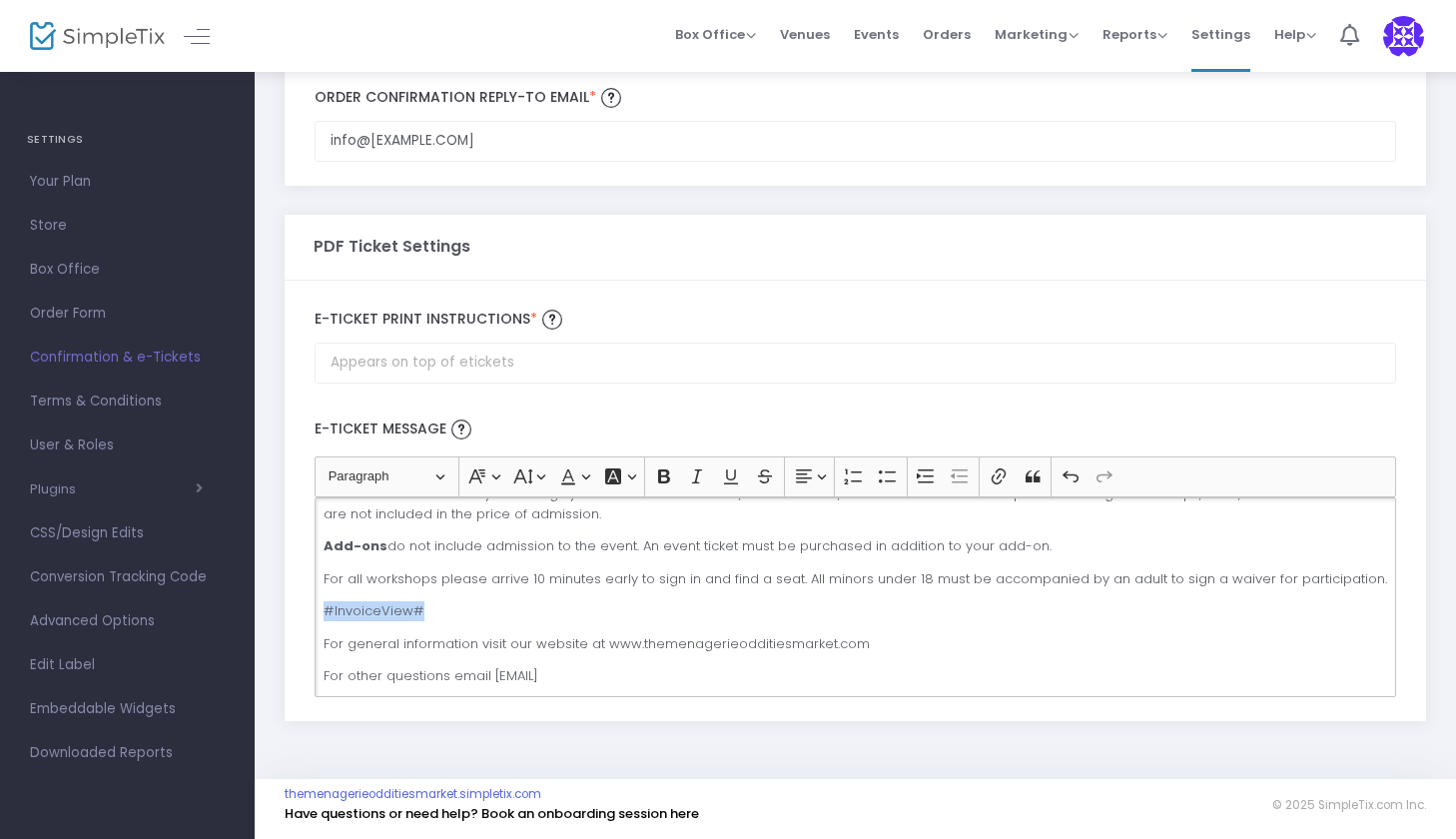 drag, startPoint x: 435, startPoint y: 605, endPoint x: 303, endPoint y: 592, distance: 132.63861 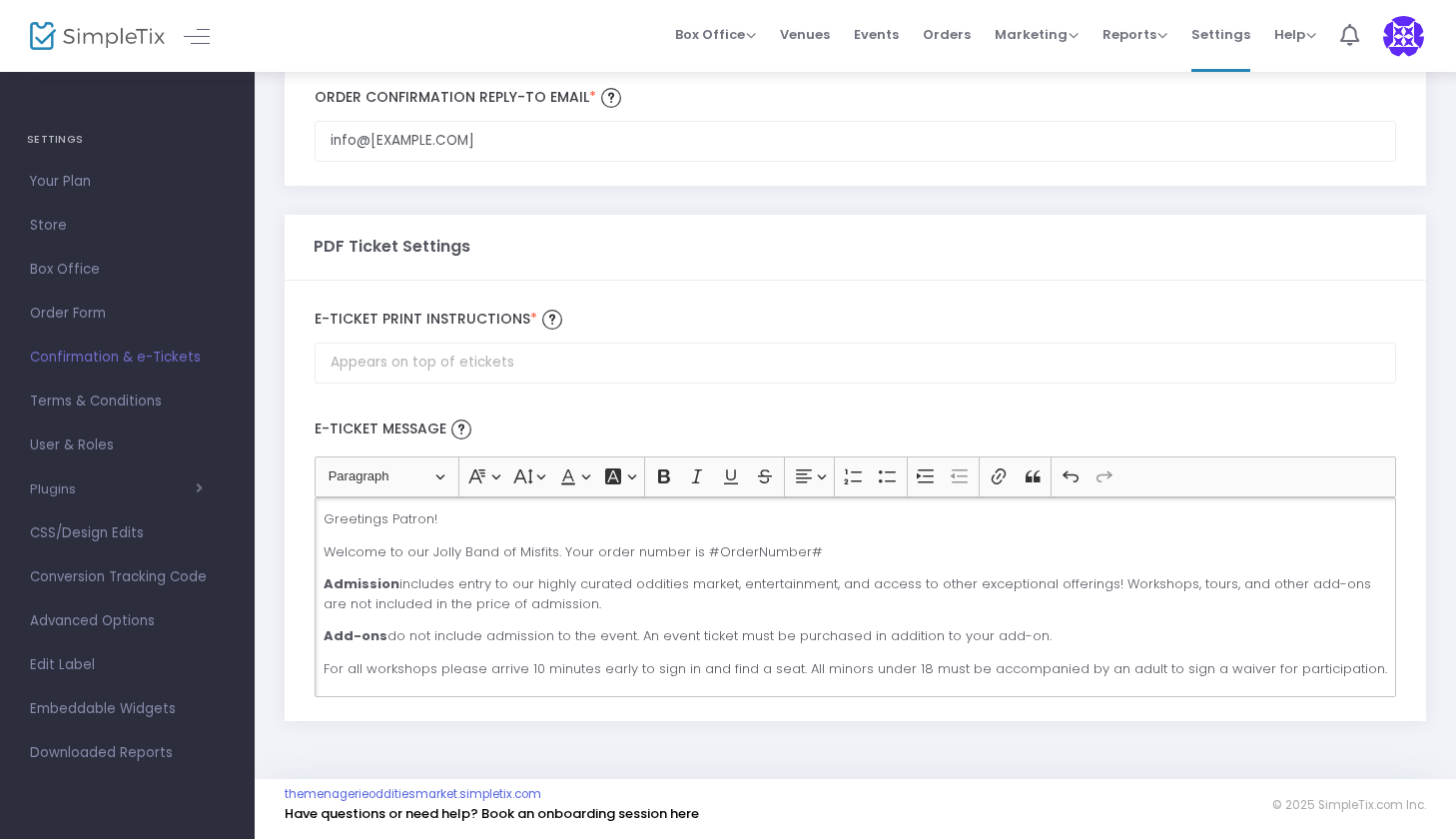 scroll, scrollTop: 0, scrollLeft: 0, axis: both 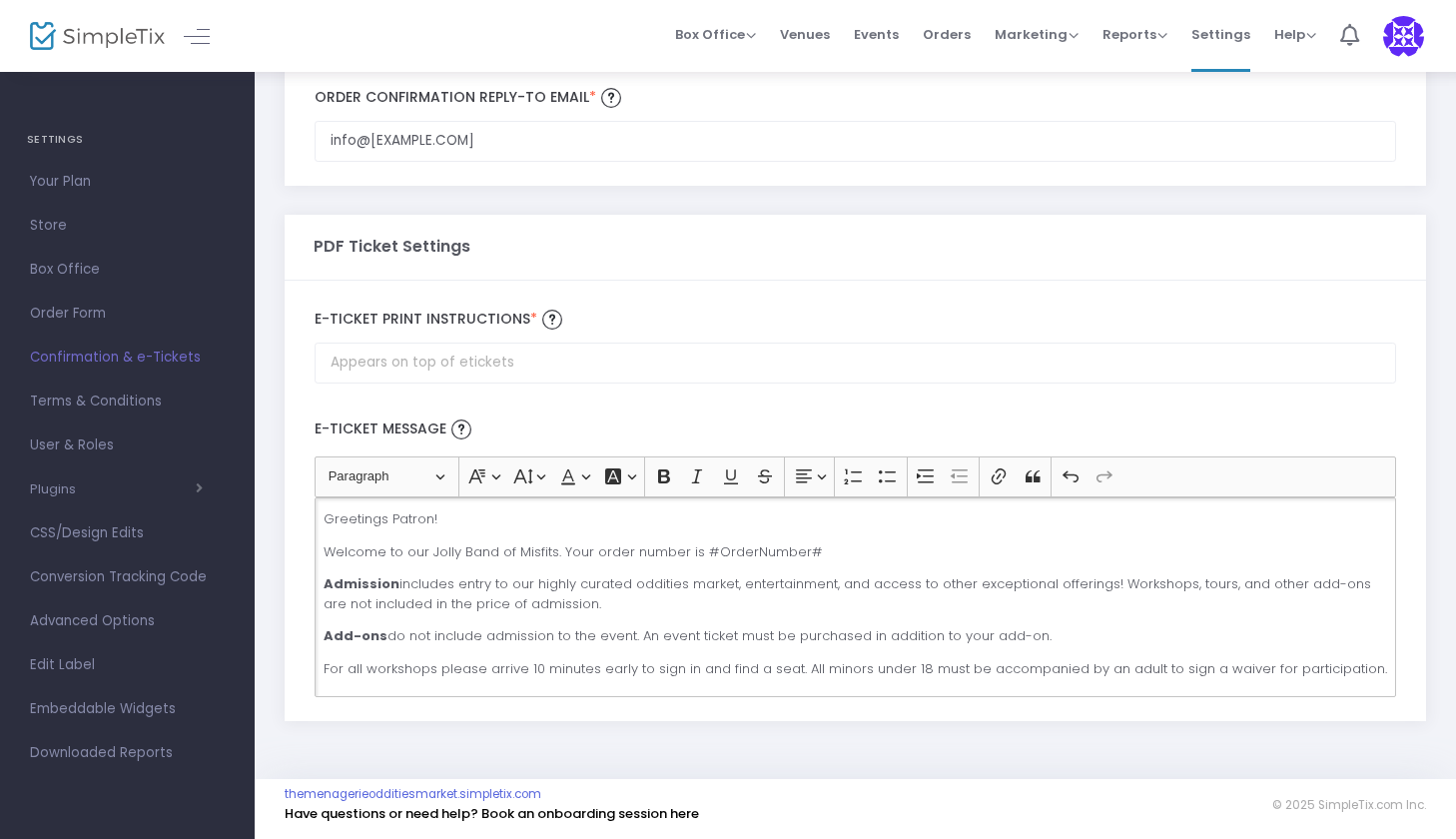 click on "Greetings Patron! Welcome to our Jolly Band of Misfits. Your order number is #OrderNumber#  Admission  includes entry to our highly curated oddities market, entertainment, and access to other exceptional offerings! Workshops, tours, and other add-ons are not included in the price of admission. Add-ons  do not include admission to the event. An event ticket must be purchased in addition to your add-on.  For all workshops please arrive 10 minutes early to sign in and find a seat. All minors under 18 must be accompanied by an adult to sign a waiver for participation. For general information visit our website at www.themenagerieodditiesmarket.com  For other questions email [EMAIL]  Thank you for your continued support! POLICIES: ALL SALES FINAL; NO REFUNDS, CREDITS OR EXCHANGES Please no haggling - we are not a flea market. Please do not solicit our vendors, take a card and contact them later. Our vendors are rad! But they are here to make money and market their product." 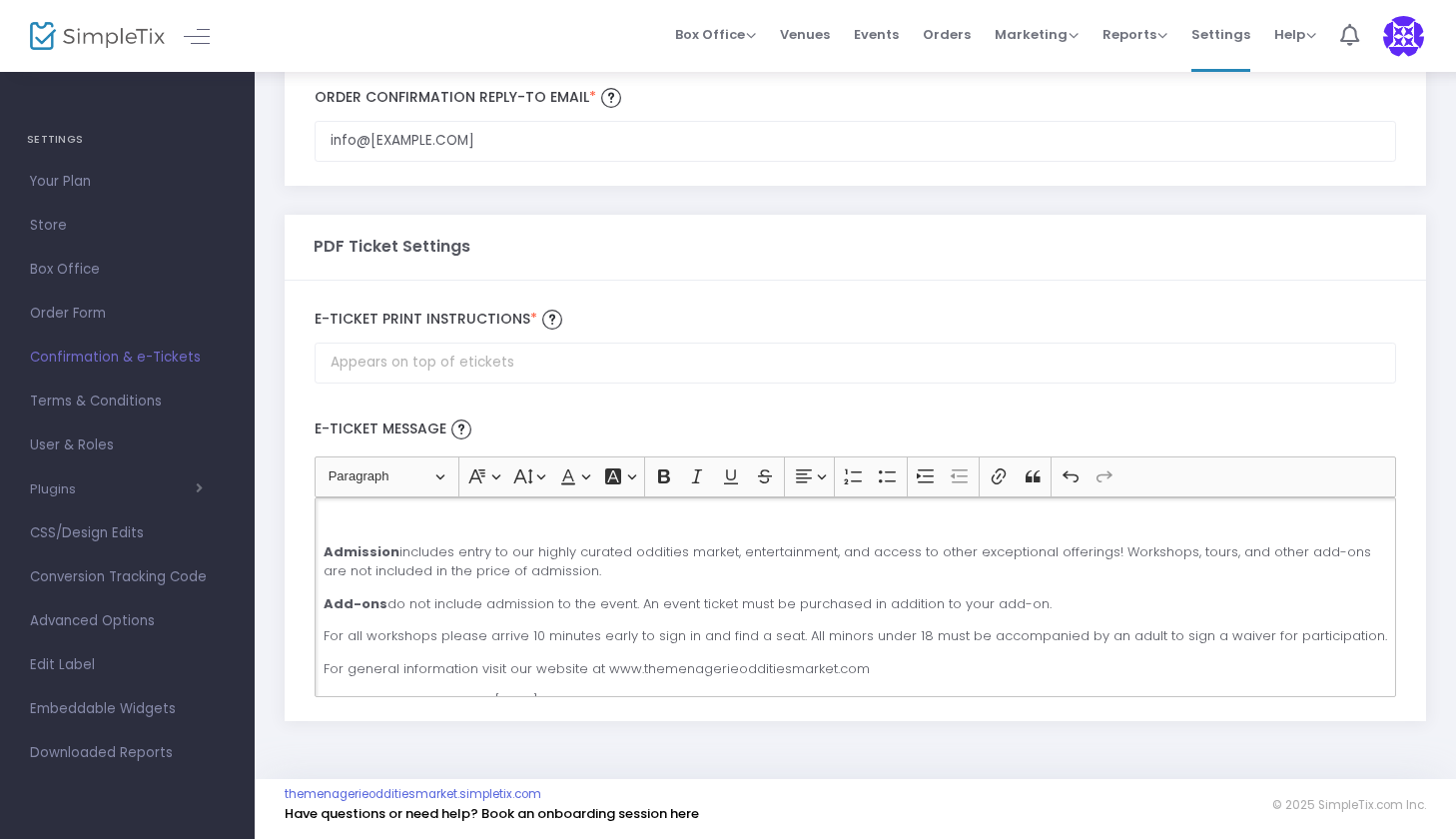 click on "Admission" 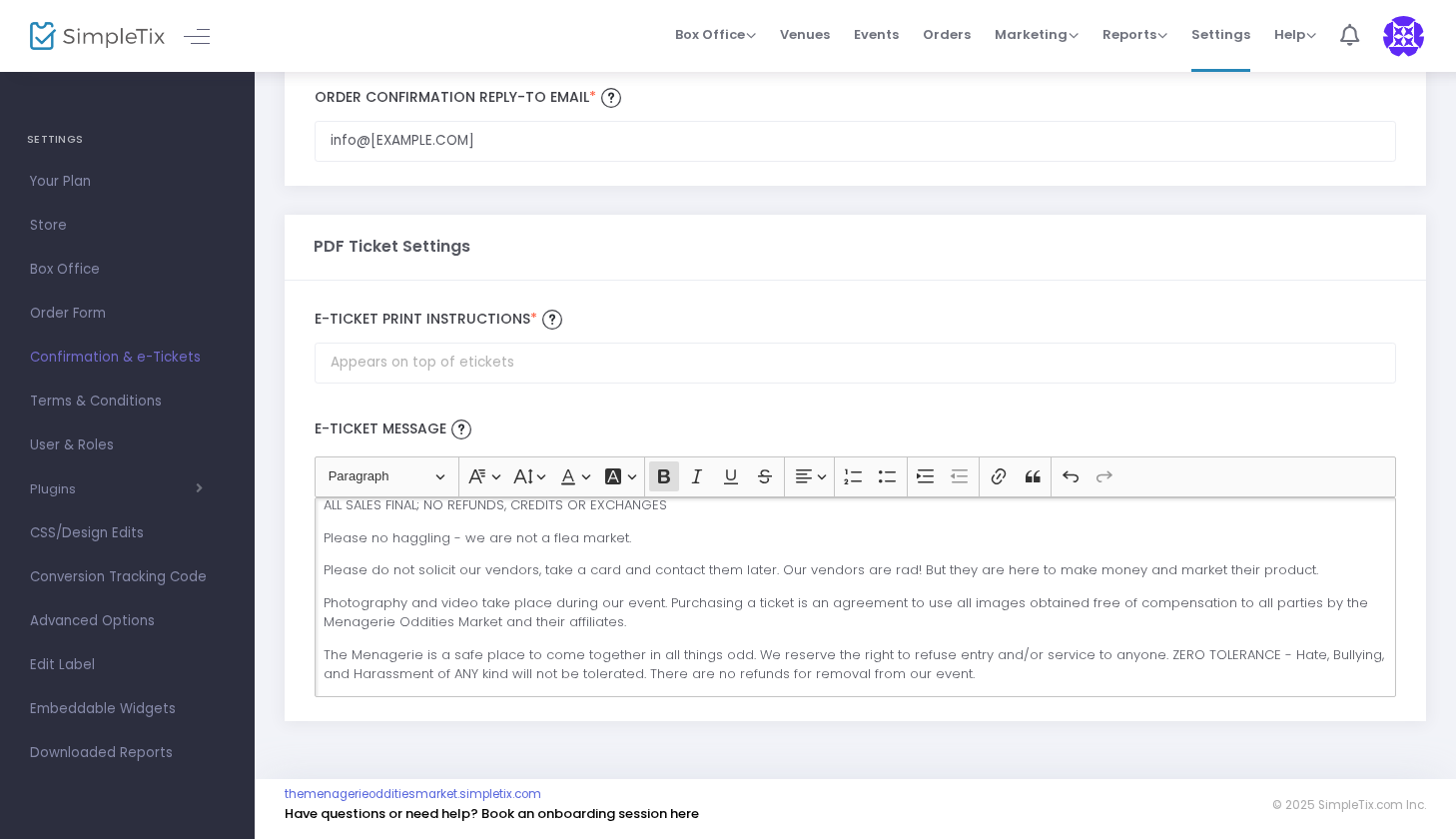 scroll, scrollTop: 253, scrollLeft: 0, axis: vertical 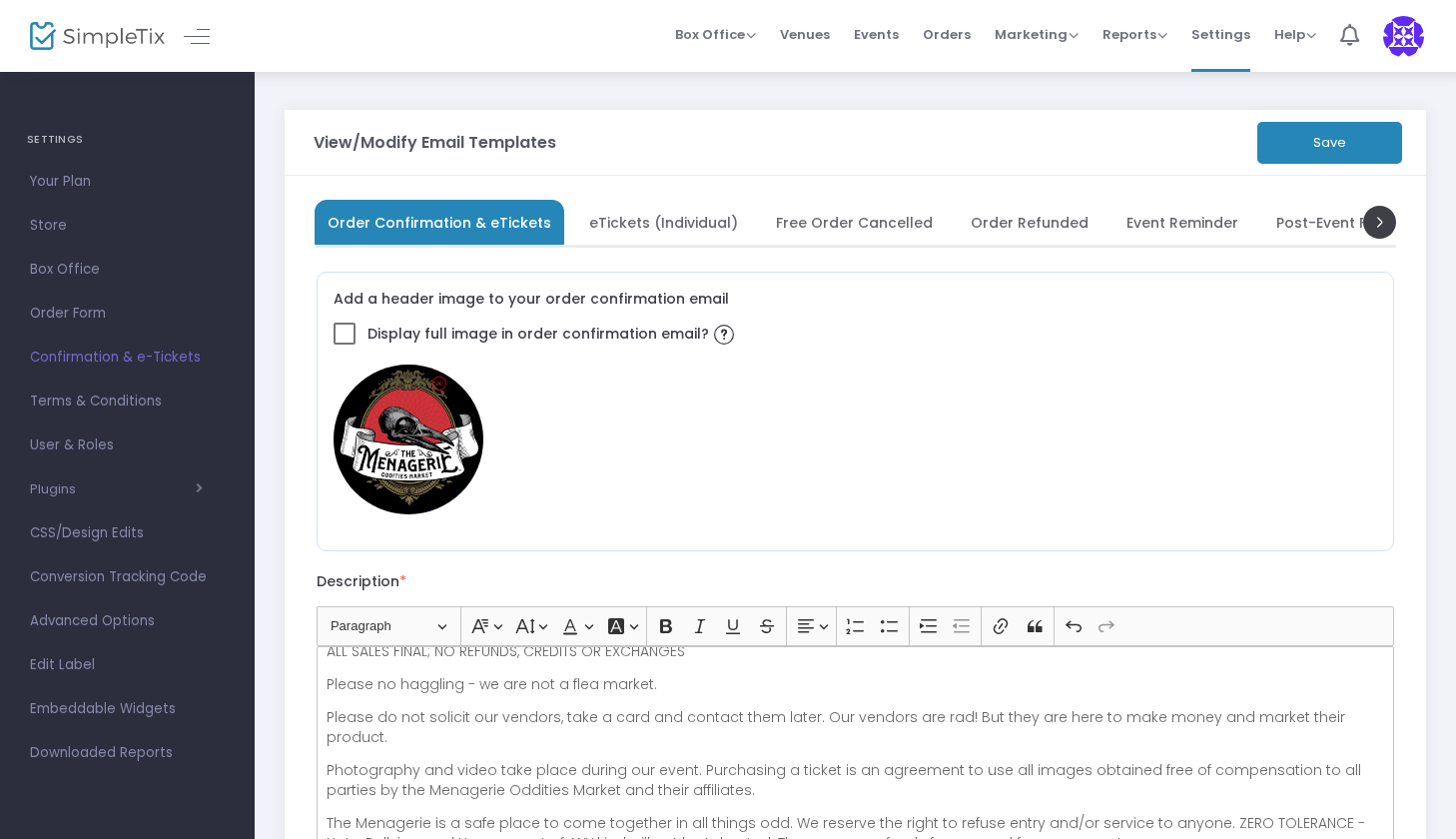 click on "Save" 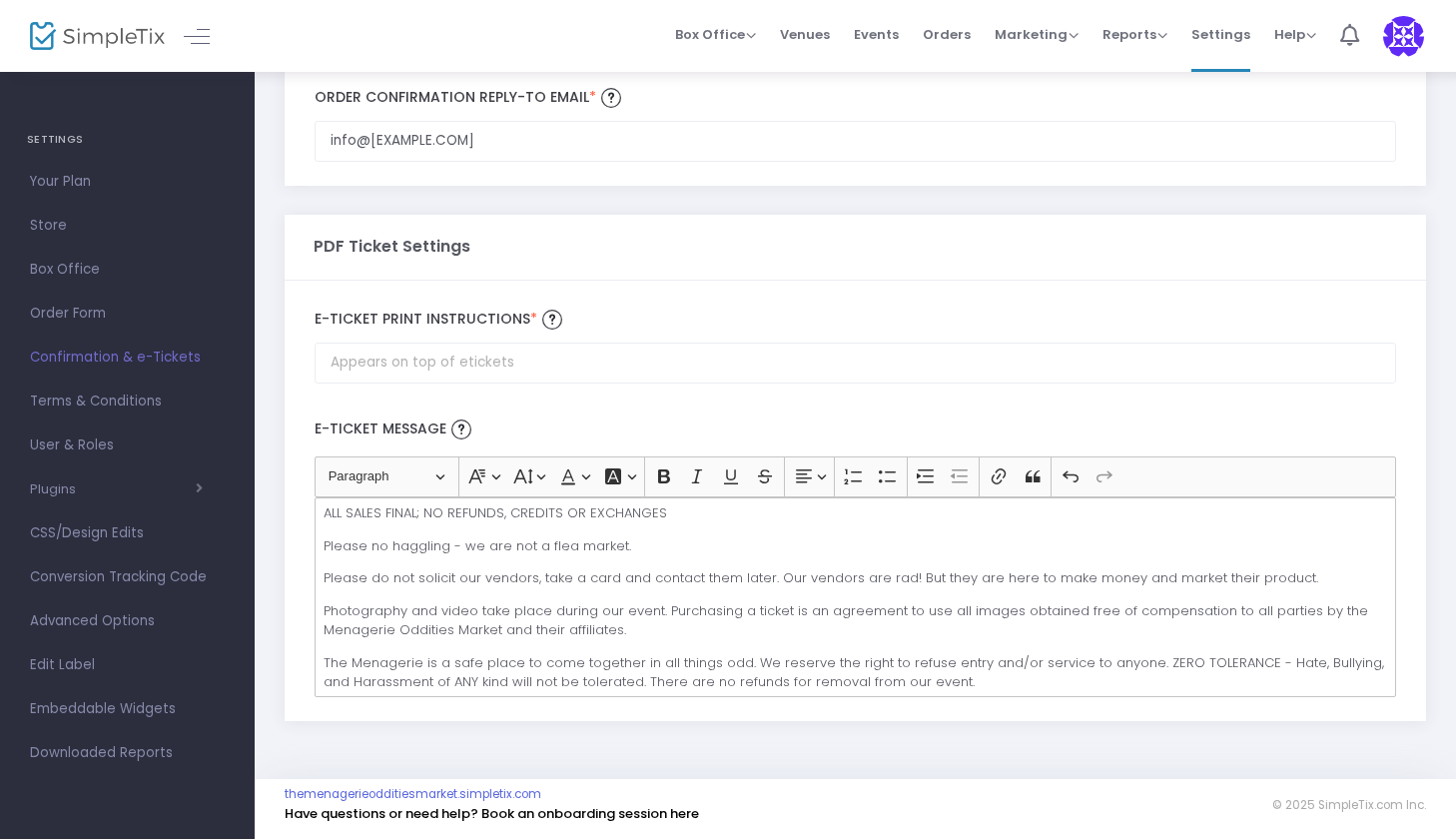 scroll, scrollTop: 1038, scrollLeft: 0, axis: vertical 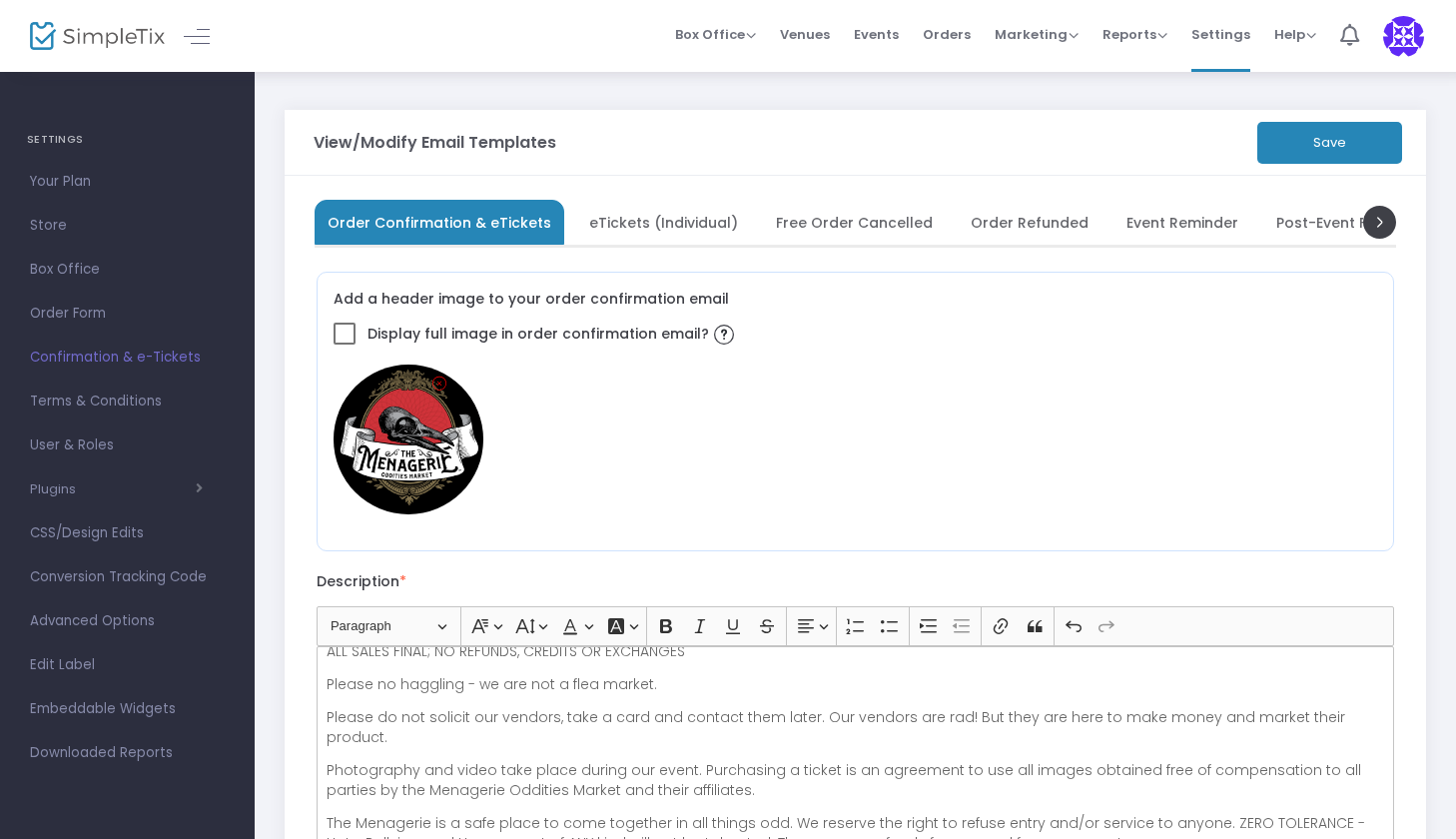 click on "Save" 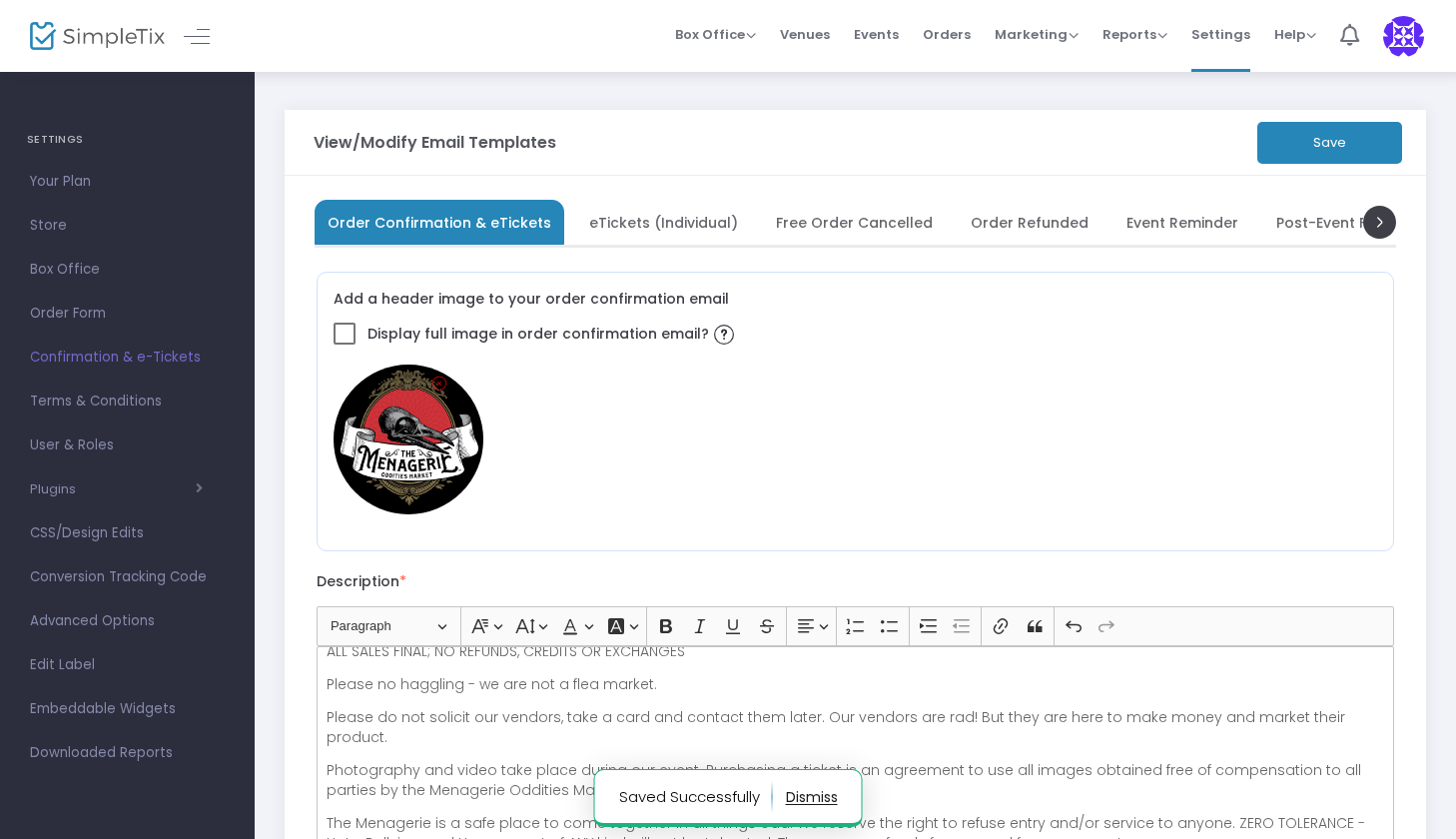 click on "eTickets (Individual)" at bounding box center [663, 222] 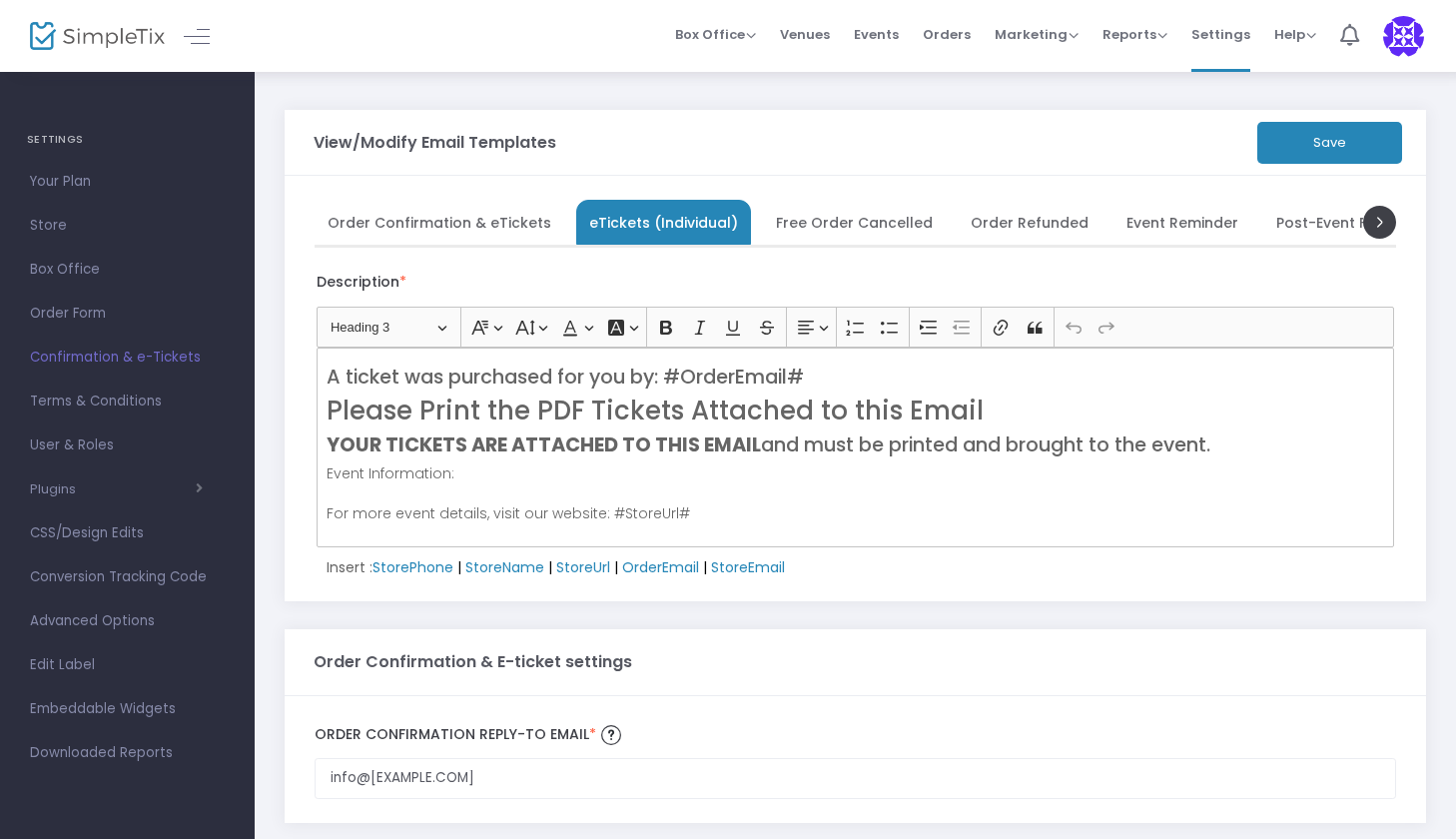 scroll, scrollTop: 0, scrollLeft: 0, axis: both 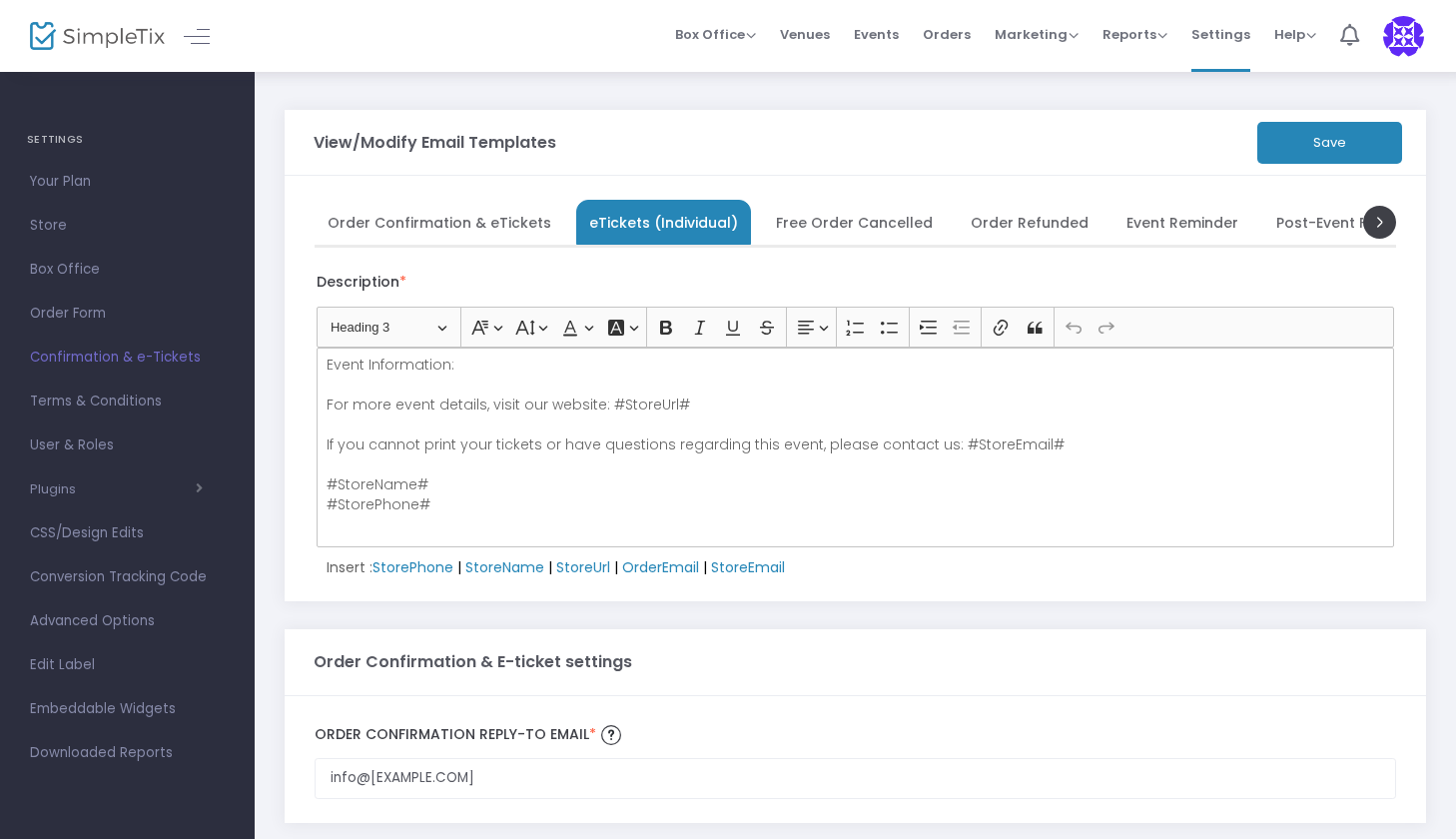 click on "Order Confirmation & eTickets" at bounding box center (439, 222) 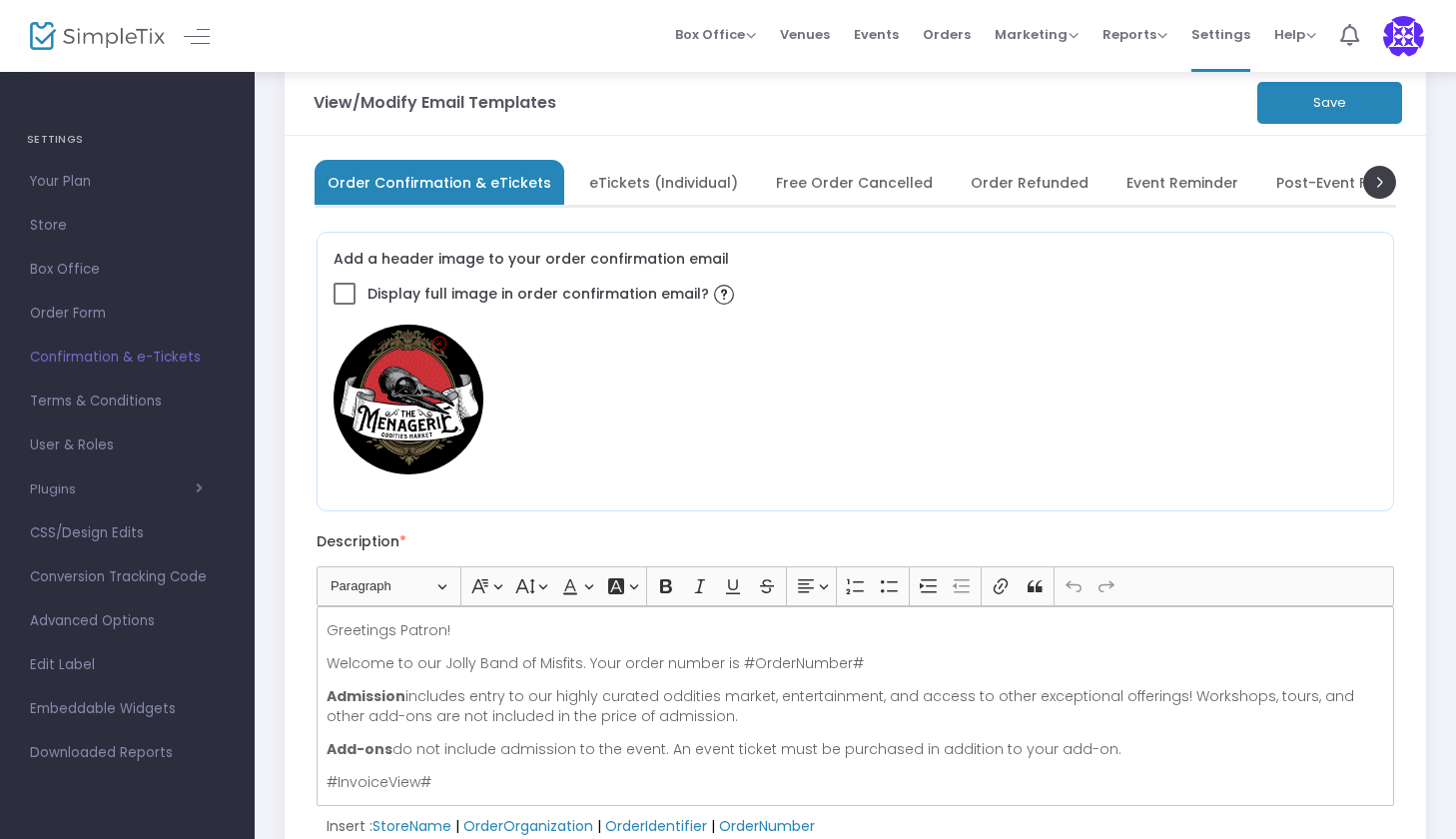 scroll, scrollTop: 56, scrollLeft: 0, axis: vertical 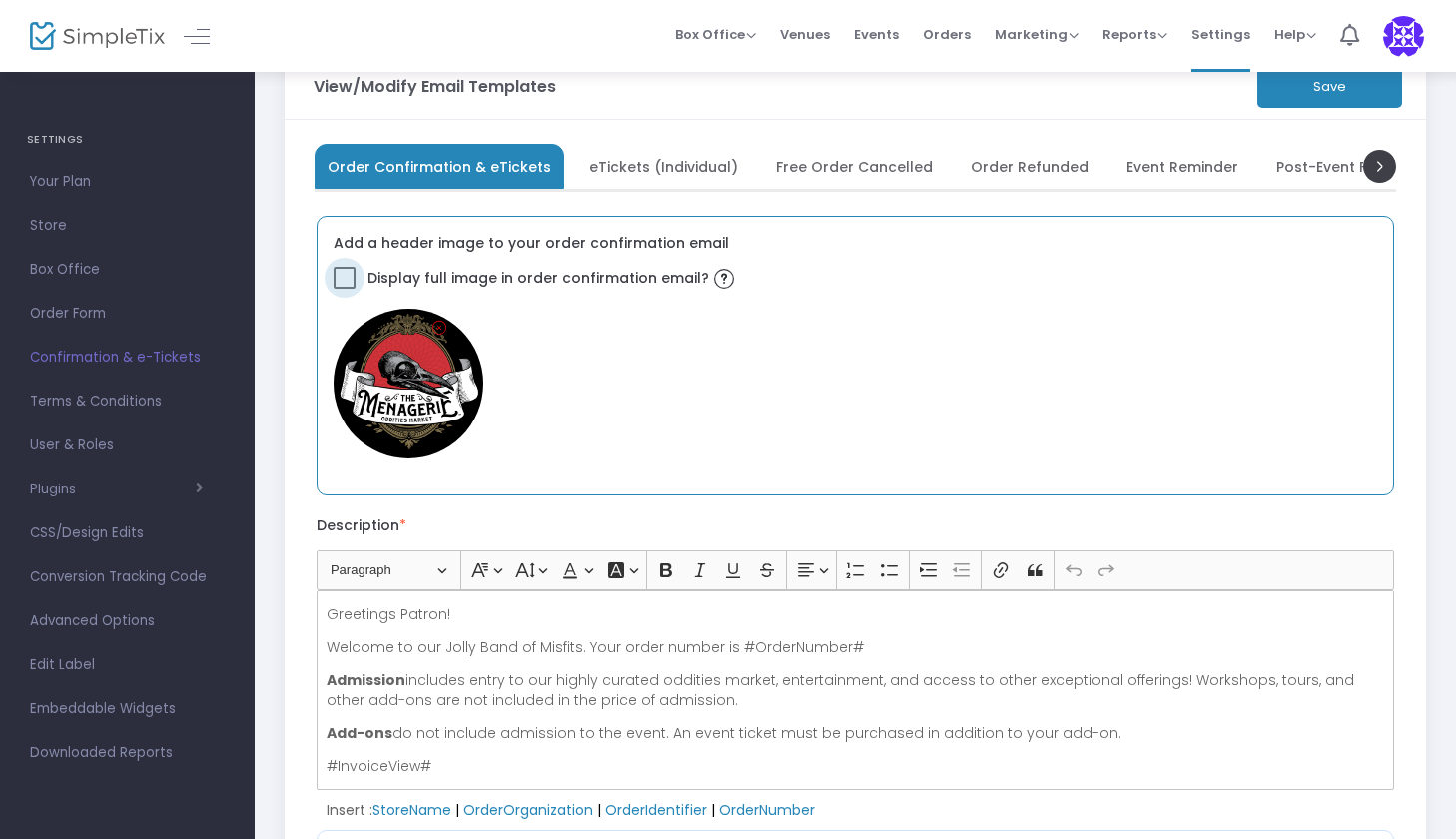 click on "Display full image in order confirmation email?" at bounding box center (536, 278) 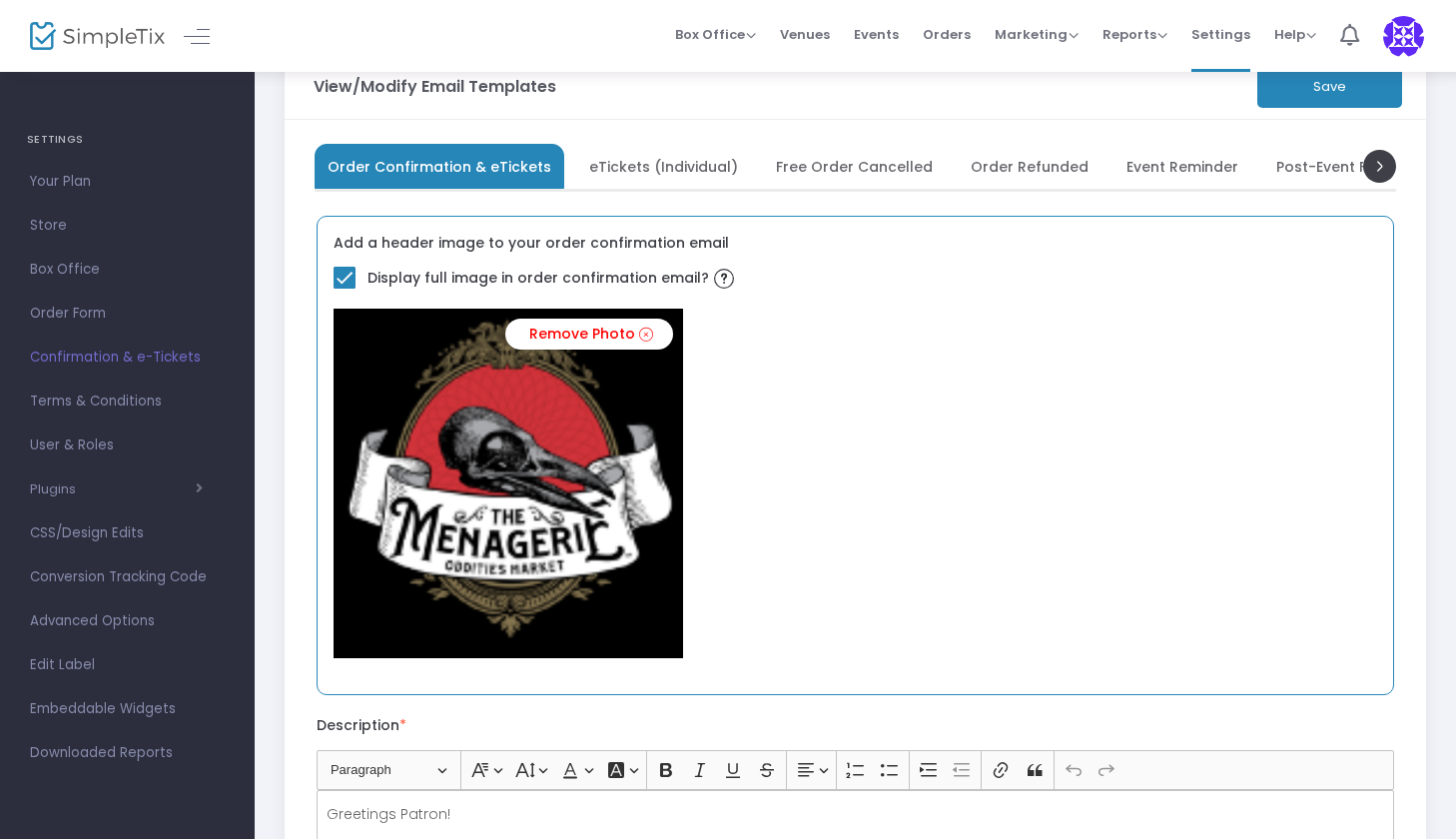 click at bounding box center (345, 278) 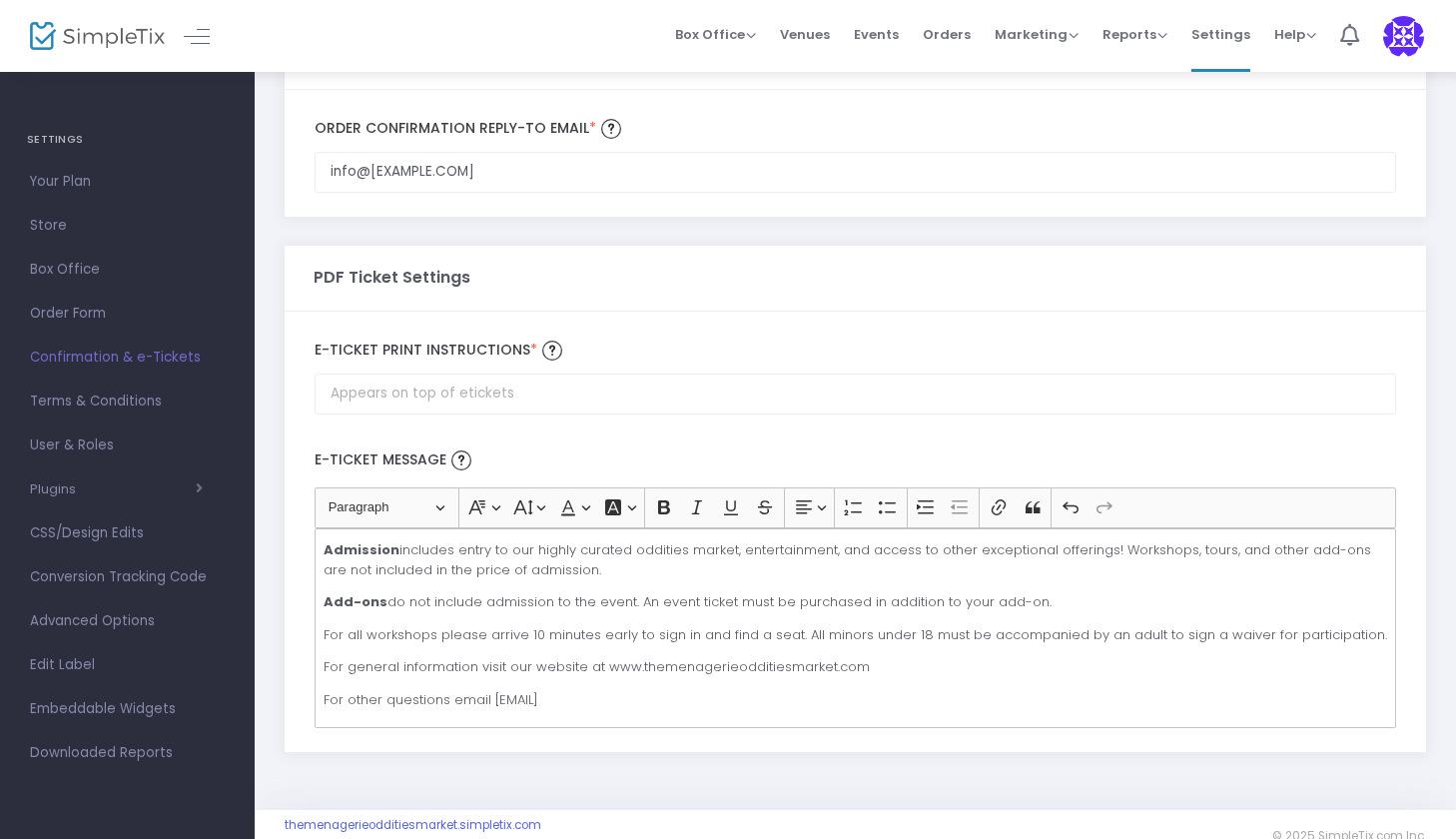 scroll, scrollTop: 1023, scrollLeft: 0, axis: vertical 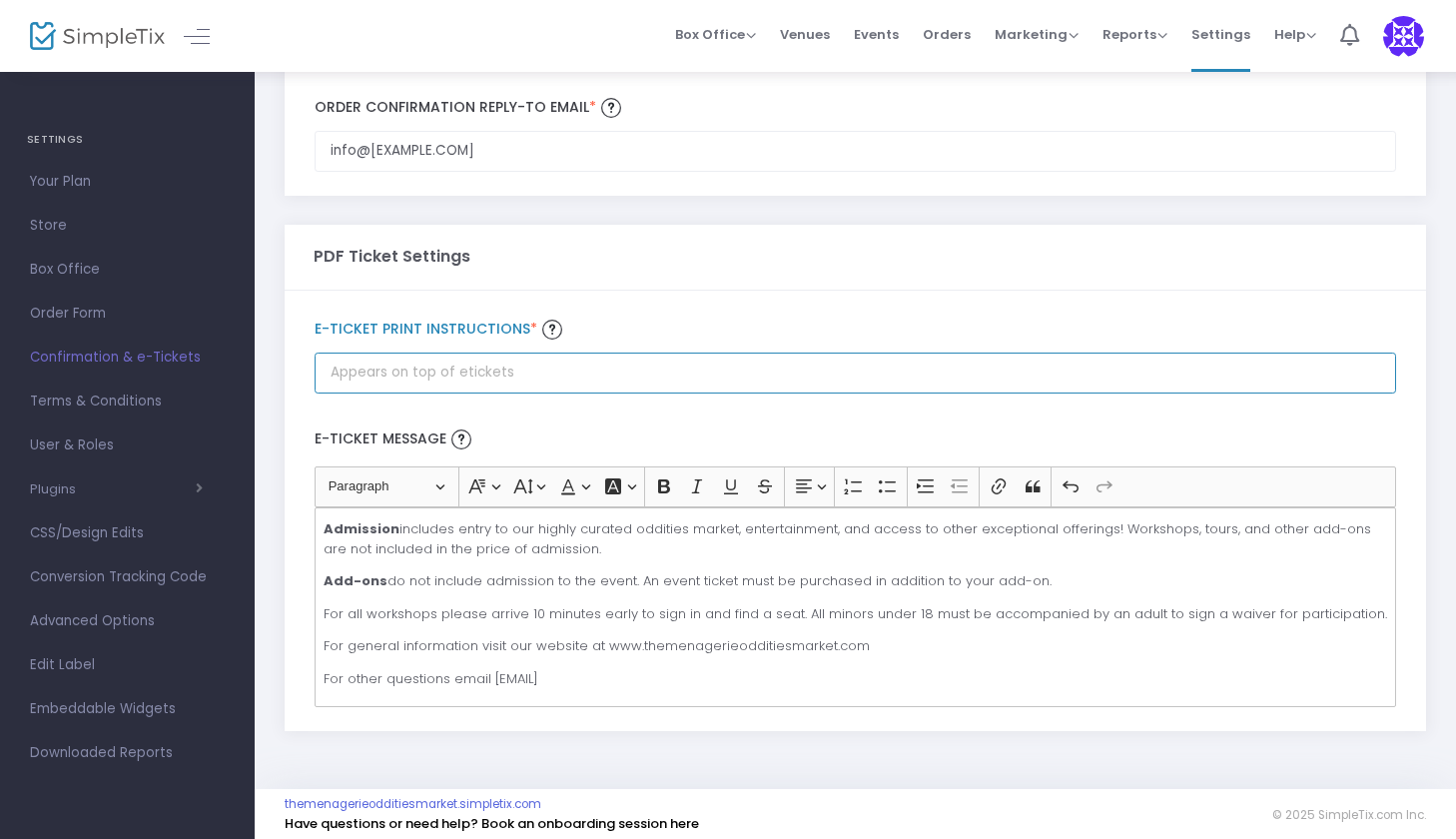 click on "Order Confirmation Reply-to email   *" at bounding box center (855, 373) 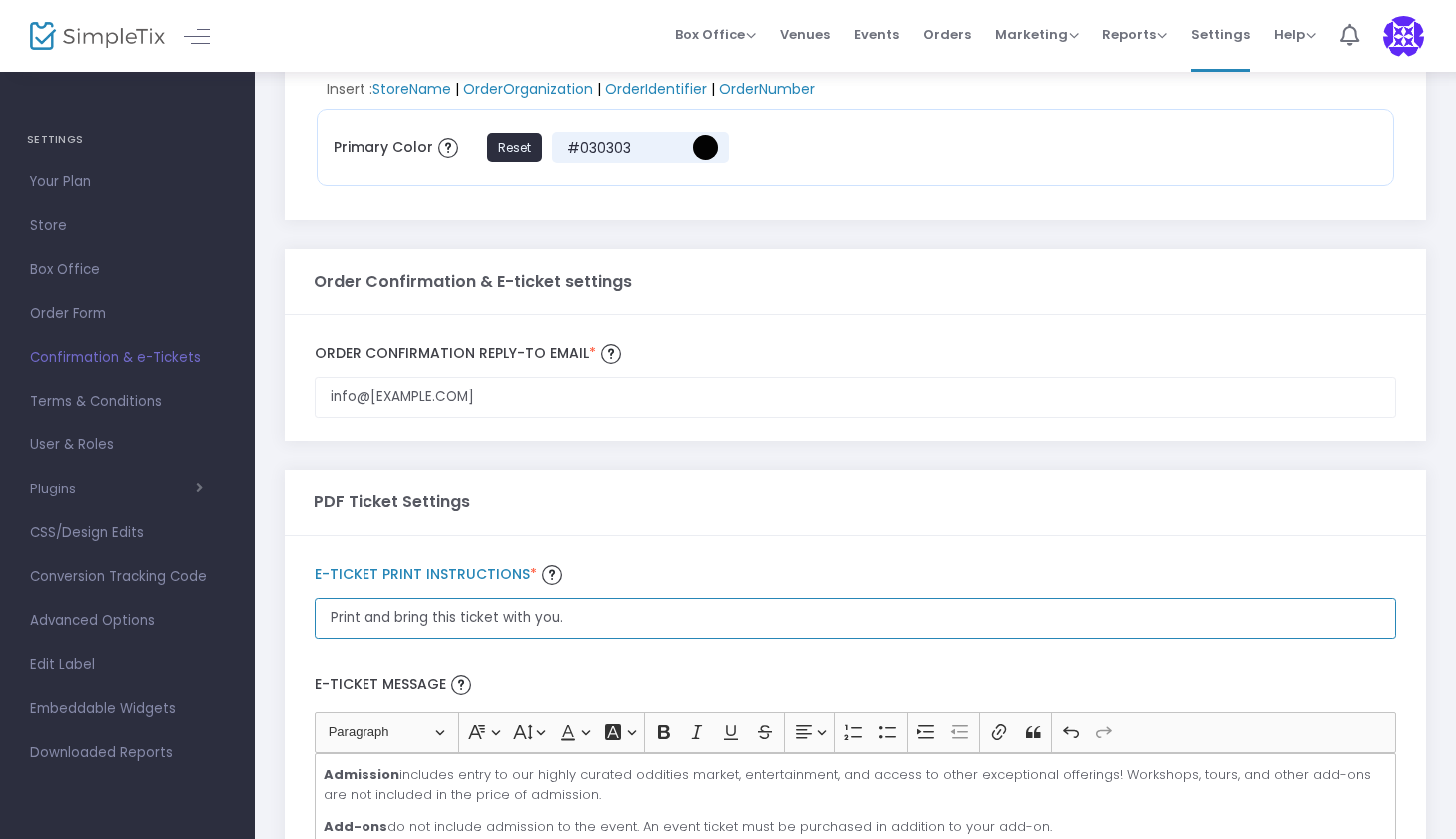 scroll, scrollTop: 772, scrollLeft: 0, axis: vertical 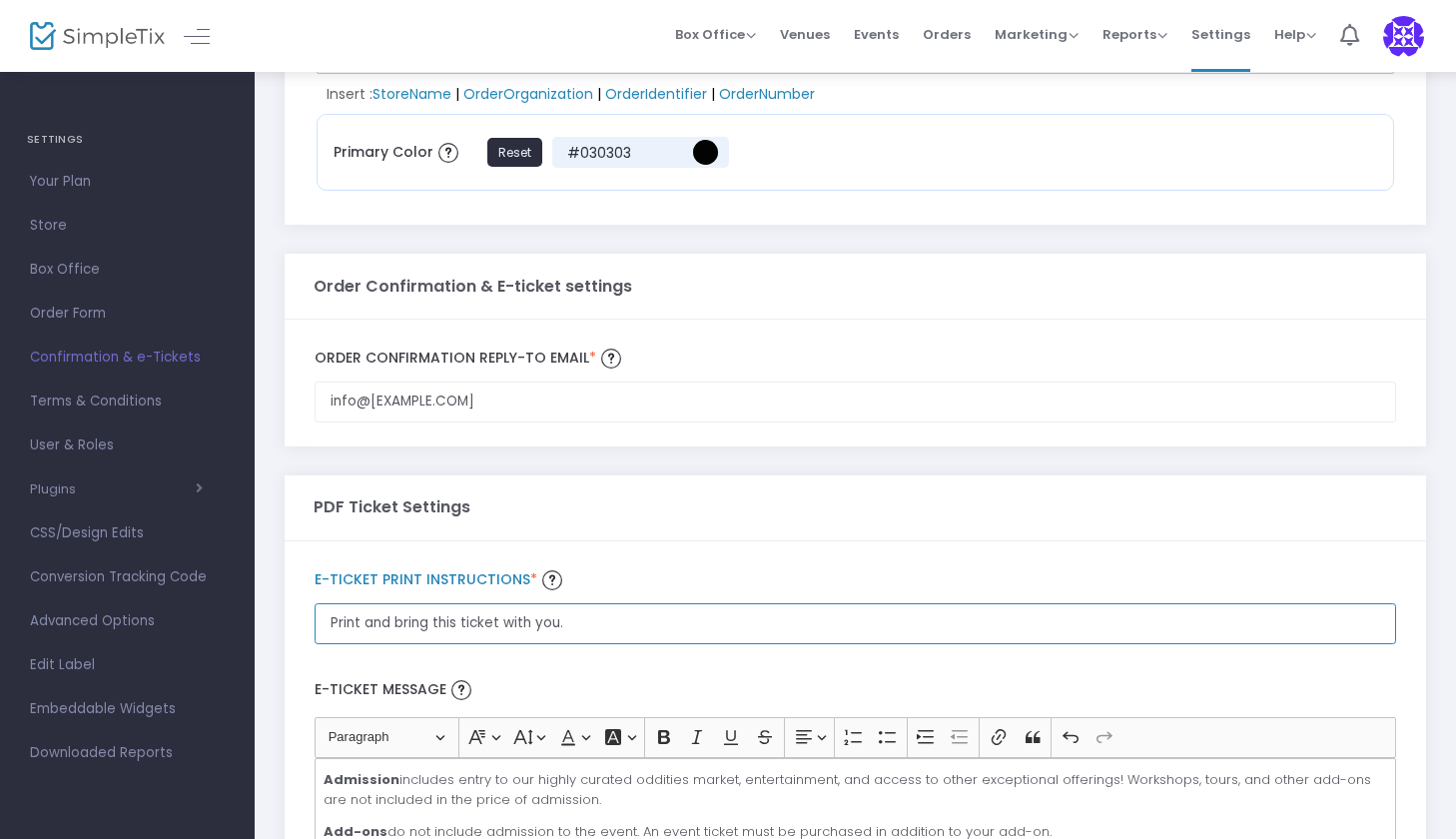 type on "Print and bring this ticket with you." 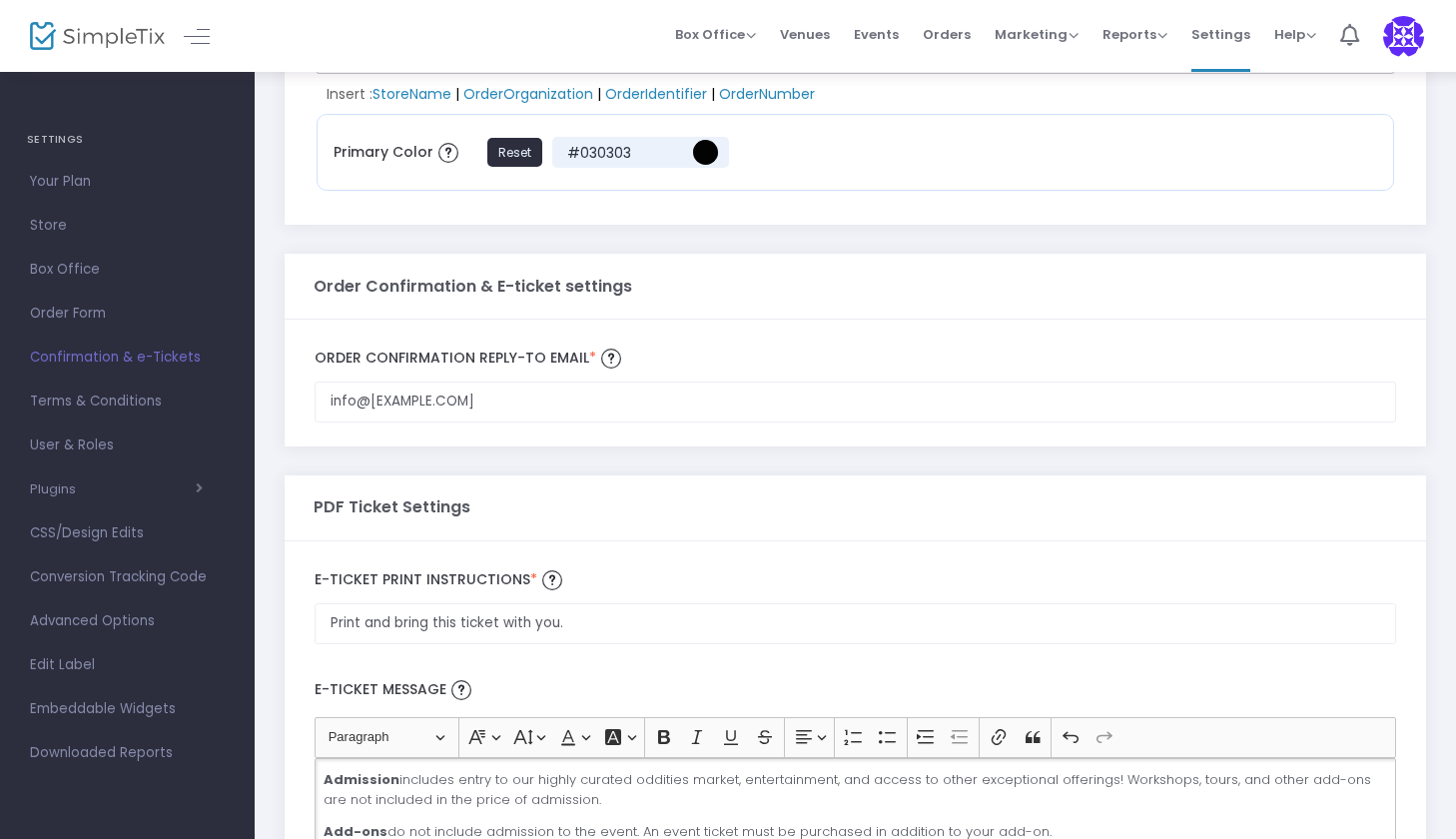 click on "Admission" 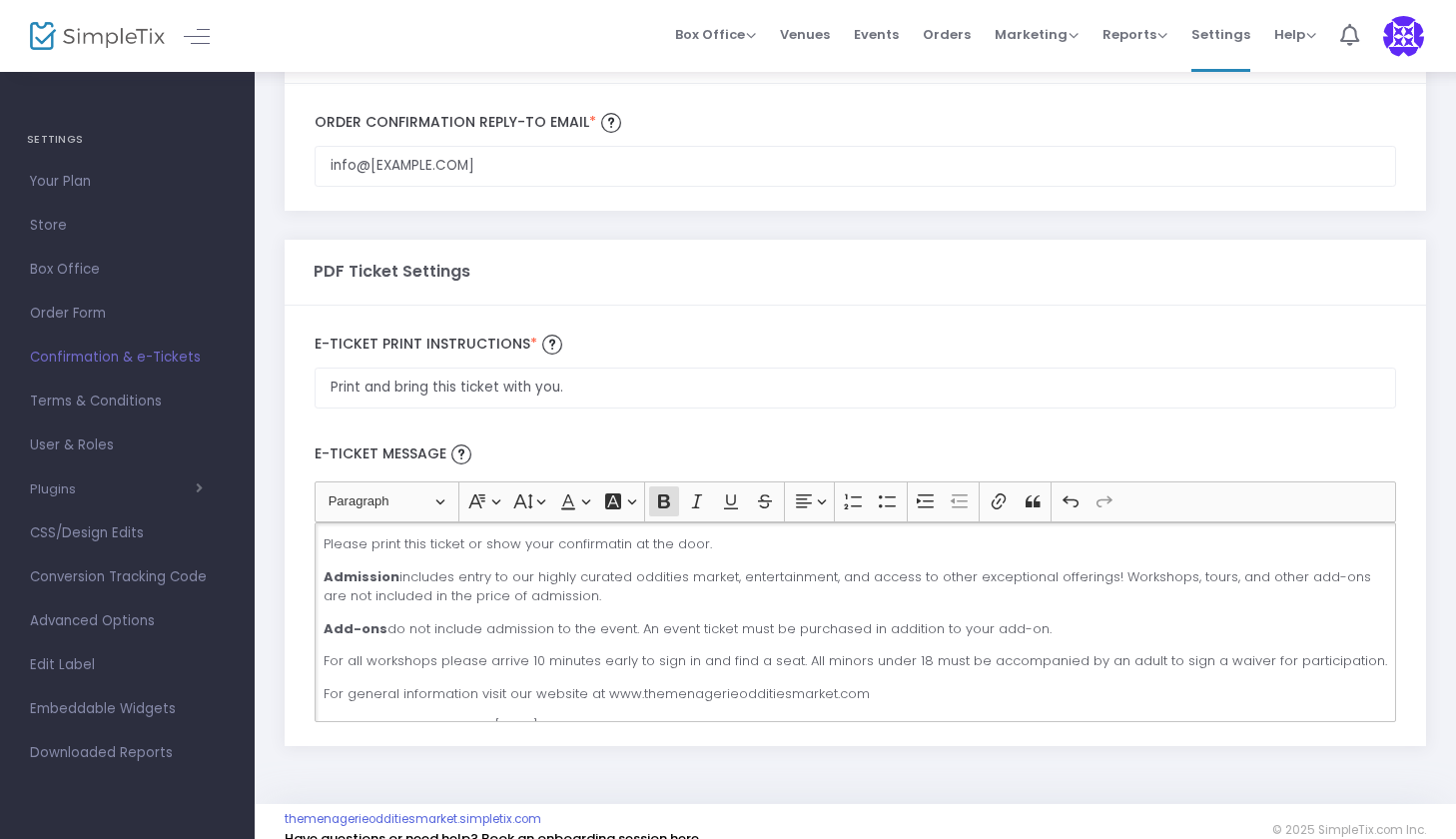scroll, scrollTop: 1004, scrollLeft: 0, axis: vertical 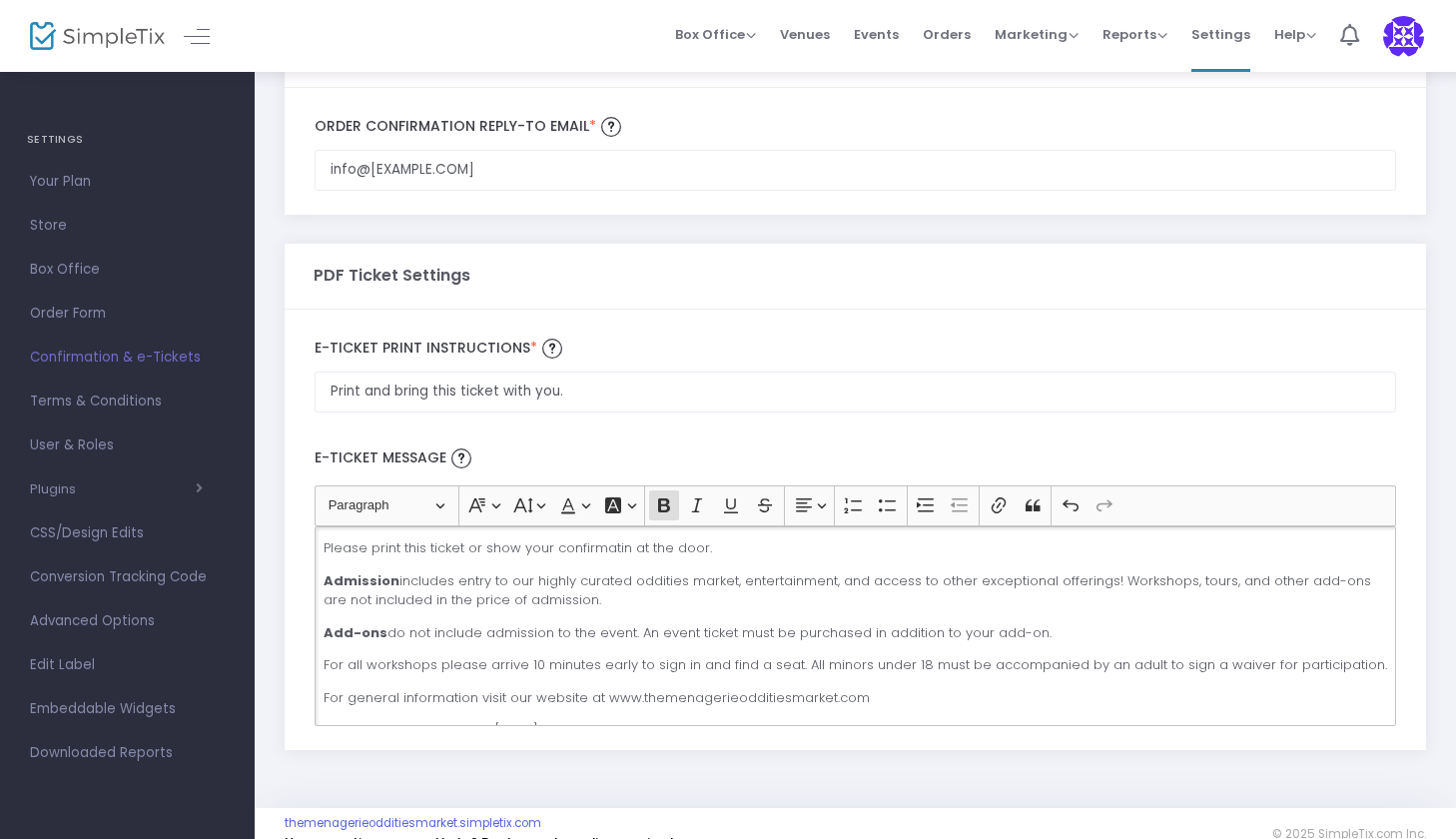 click on "For all workshops please arrive 10 minutes early to sign in and find a seat. All minors under 18 must be accompanied by an adult to sign a waiver for participation." 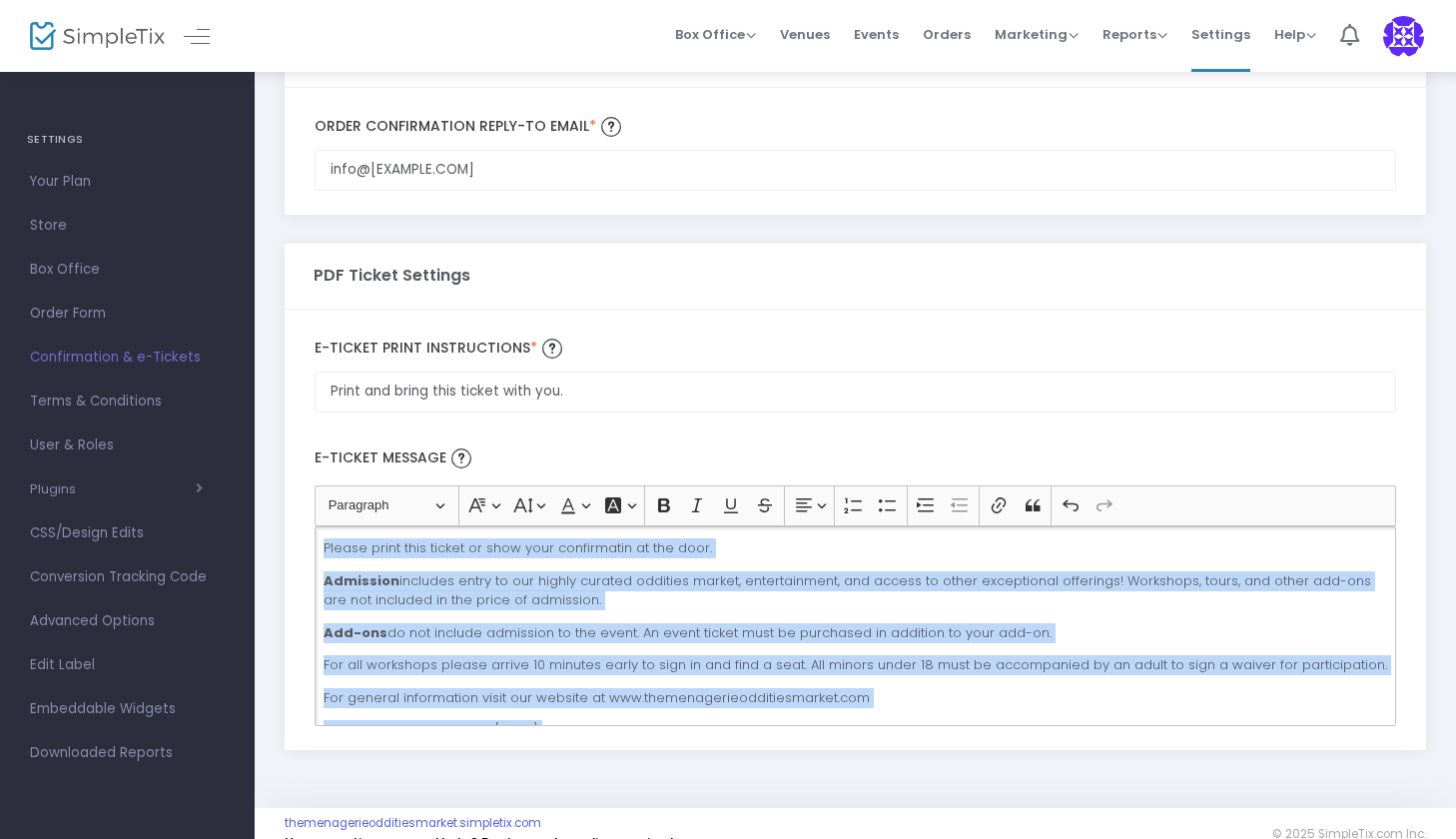 copy on "For otherquestions email info@[EMAIL] Thank you for your continued support! POLICIES: ALL SALES FINAL; NO REFUNDS, CREDITS OR EXCHANGES Please no haggling - we are not a flea market. Please do not solicit our vendors, take a card and contact them later. Our vendors are rad! But they are here to make money and market their product. Photography and video take place during our..." 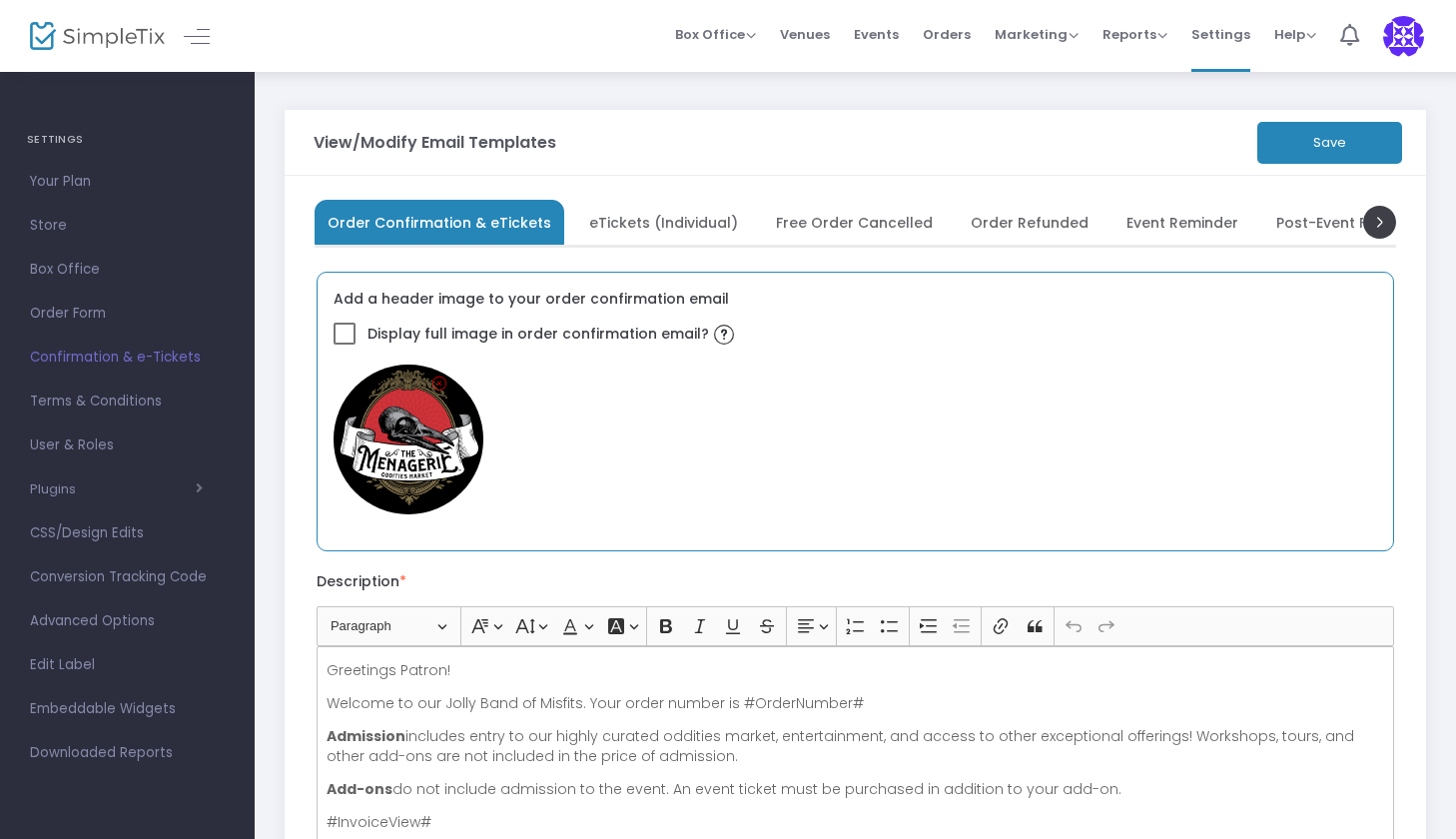 scroll, scrollTop: 0, scrollLeft: 0, axis: both 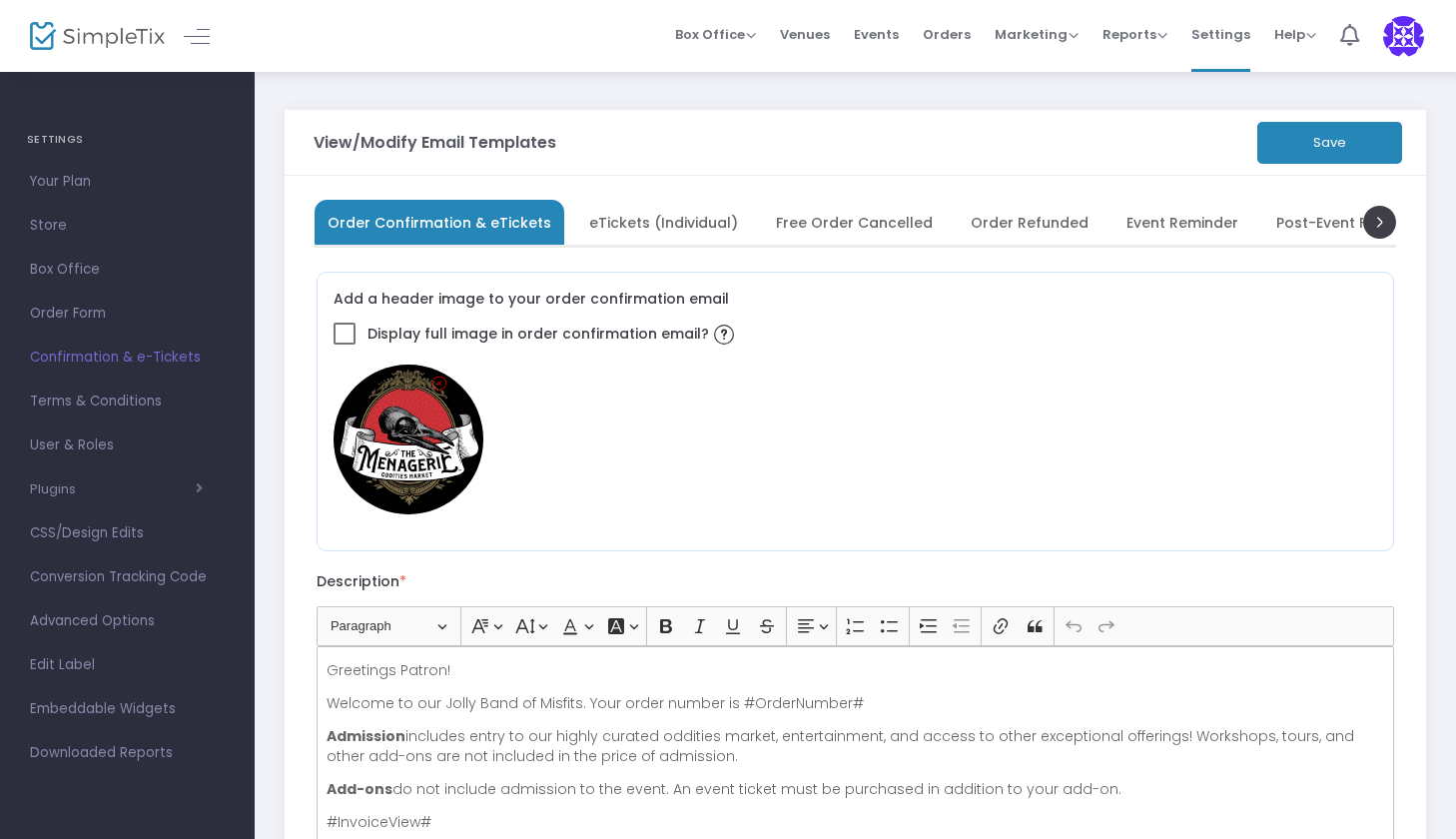 click on "eTickets (Individual)" at bounding box center (663, 222) 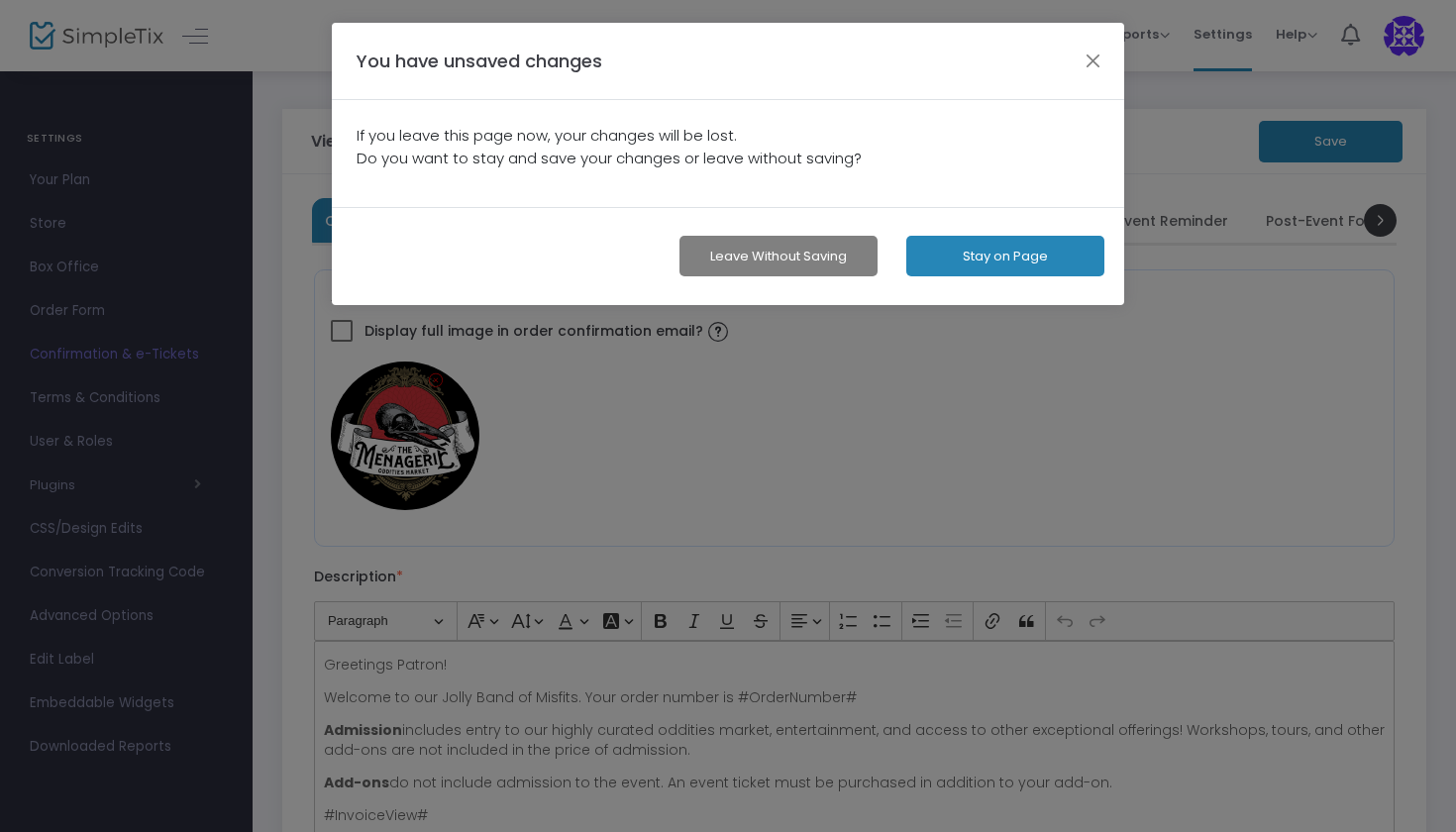 click on "Leave without Saving   Stay on Page" 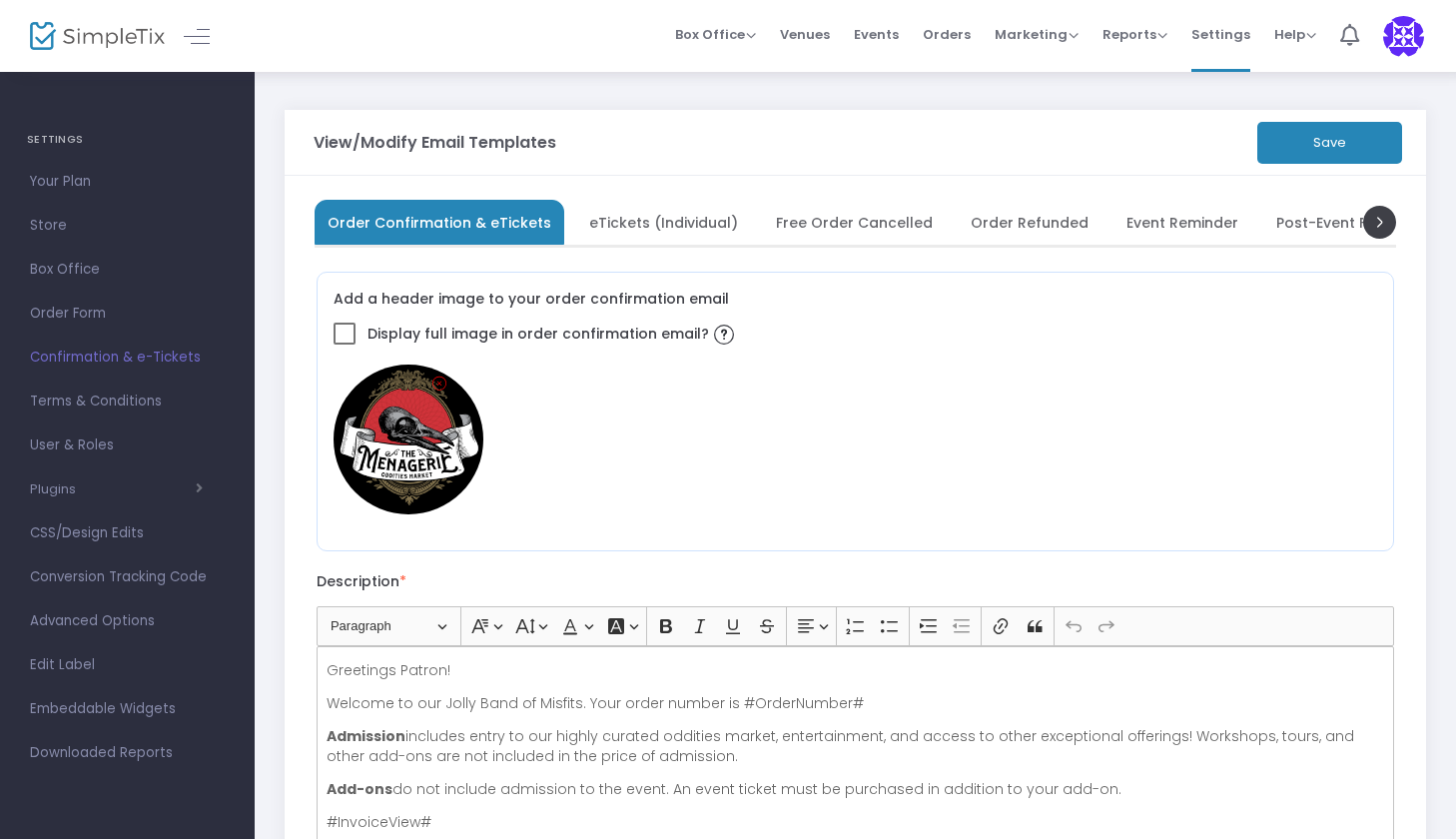 click on "Save" 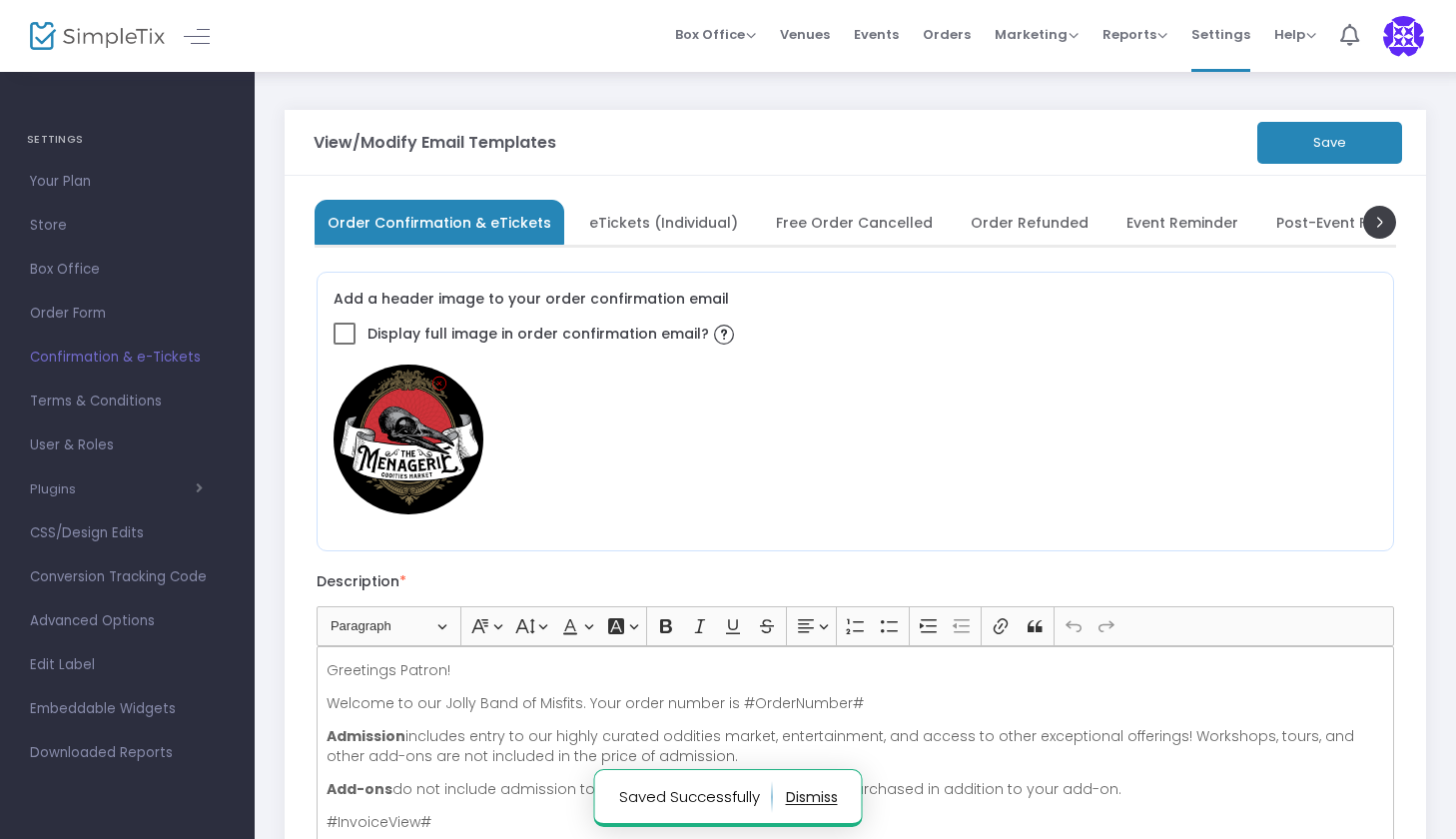 click on "eTickets (Individual)" at bounding box center [663, 222] 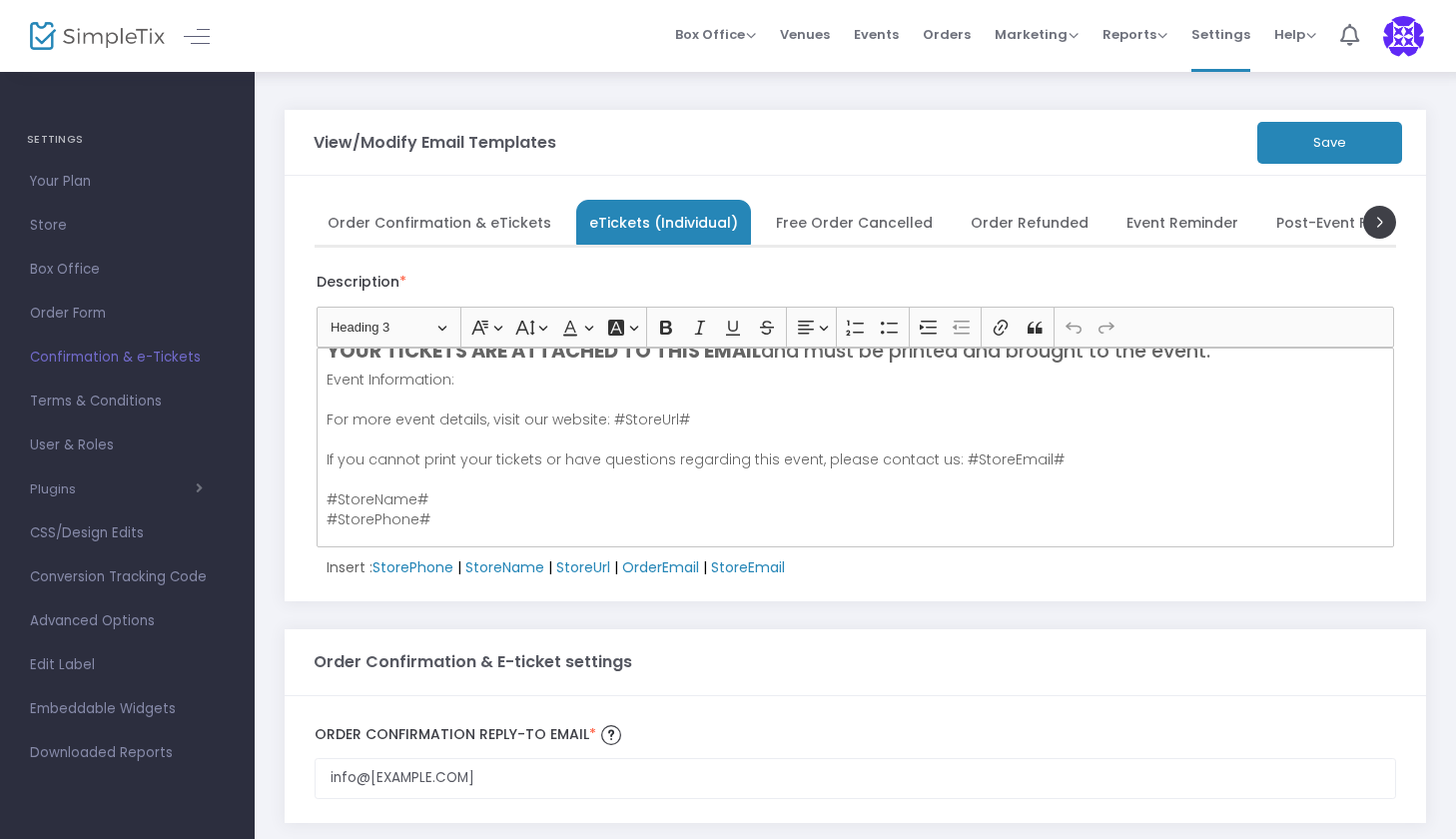 scroll, scrollTop: 97, scrollLeft: 0, axis: vertical 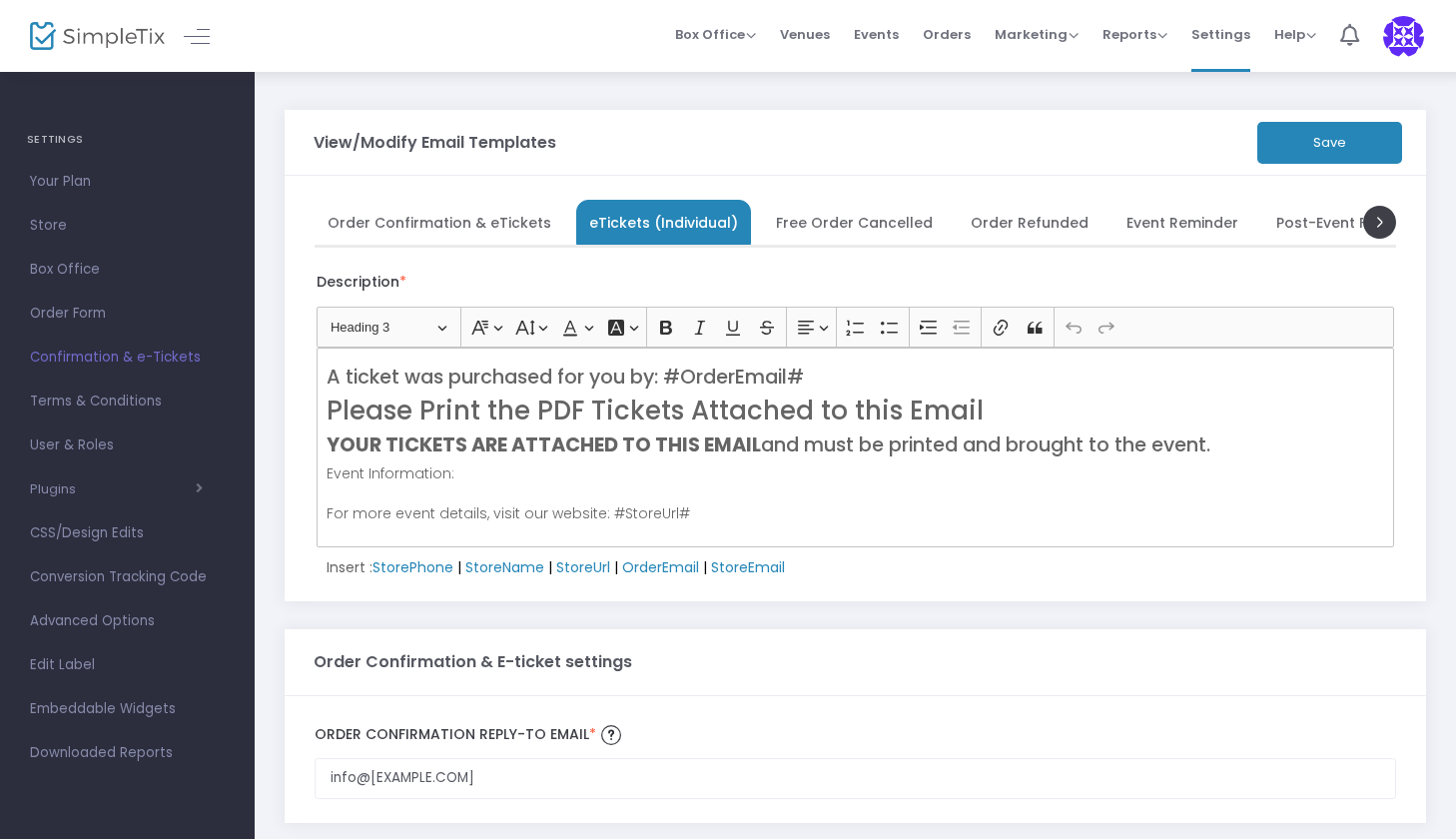 click on "Order Confirmation & eTickets" at bounding box center (439, 222) 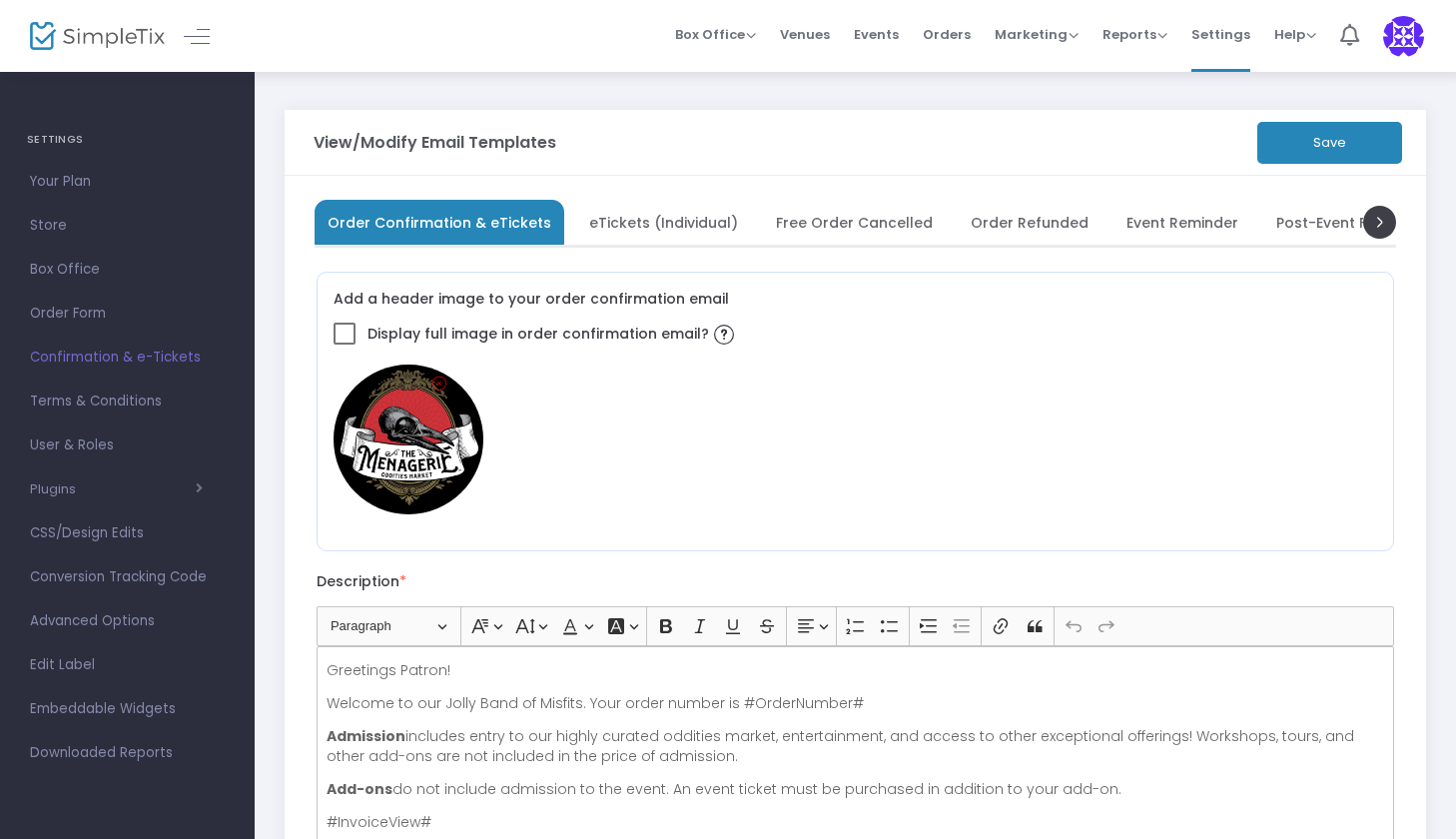 scroll, scrollTop: 0, scrollLeft: 0, axis: both 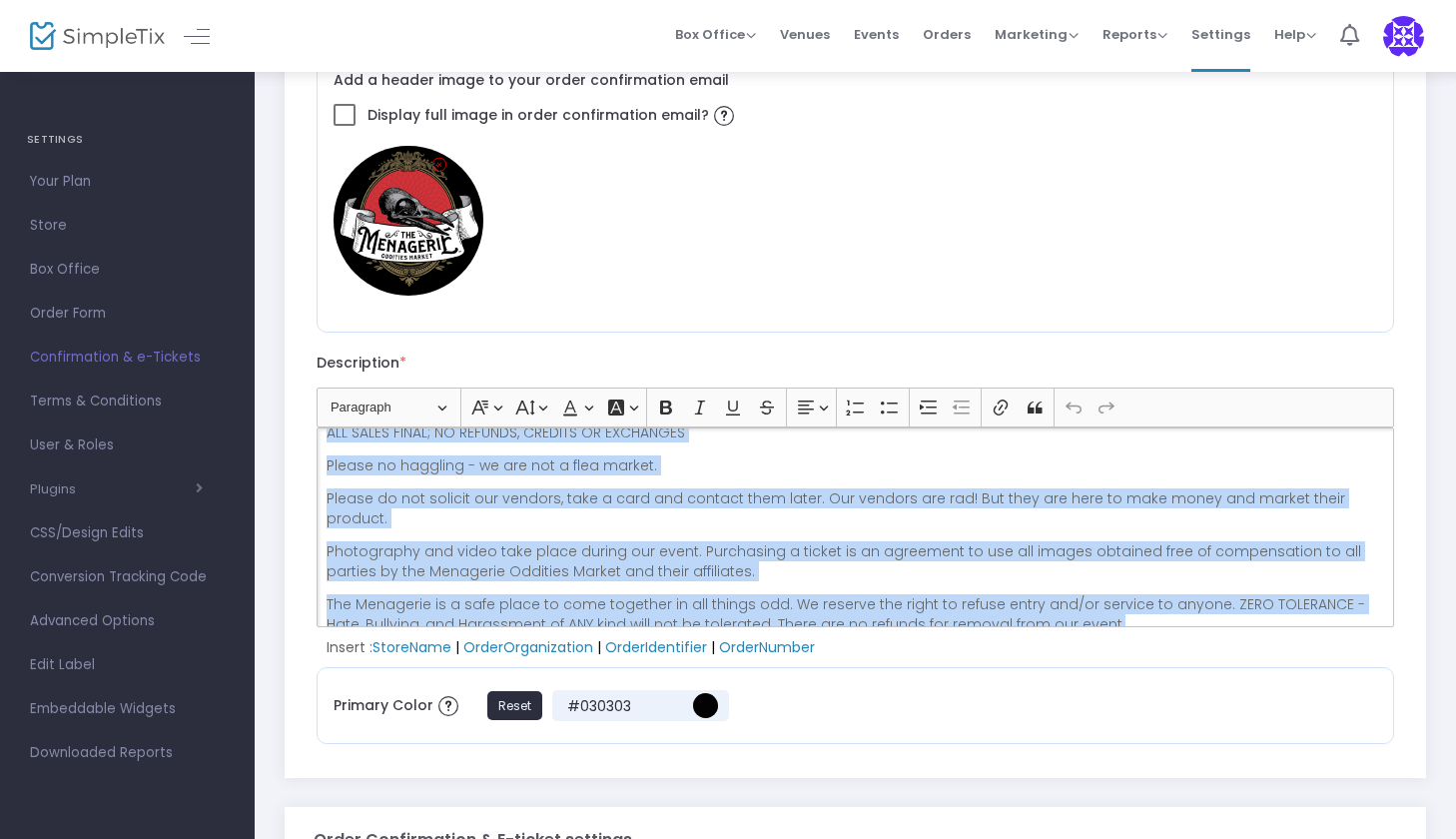 drag, startPoint x: 323, startPoint y: 671, endPoint x: 487, endPoint y: 838, distance: 234.06196 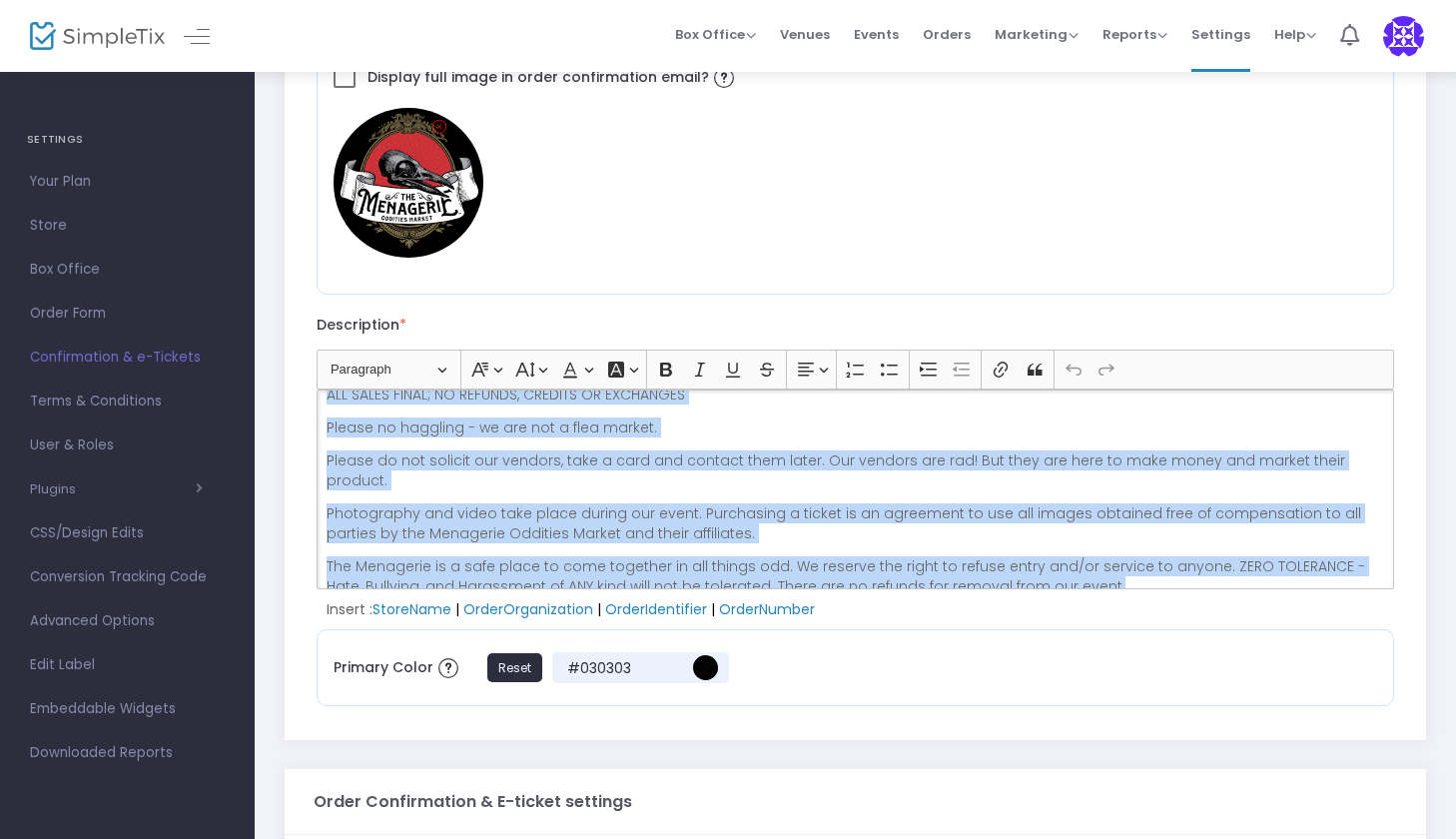 copy on "Loremipsu Dolors! Ametcon ad eli Seddo Eius te Incidid. Utla etdol magnaa en #AdminImveni#  Quisnostr  exercita ullam la nis aliqui exeacom consequa duisau, irureinrepreh, vol velite ci fugia nullapariat excepteur! Sintoccae, cupid, non proid sun-cul qui off deserunt mo ani idest la perspicia. Und-omn  is nat errorvo accusanti do lau totam. Re aperi eaquei quae ab illoinven ve quasiarc be vita dic-ex.  #NemoeniMips# Qui volupta aspernatura oditf con magnido eo rat.sequinesciuntnequeporroqui.dol  Adi numqu eiusmodit incid magn@quaeratetiamminussolutanob.eli  Optio cum nih impe quoplacea facerep! ASSUMEND: REP TEMPO AUTEM; QU OFFICII, DEBITIS RE NECESSITA Saepee vo repudian - re ita ear h tene sapien. Delect re vol maiores ali perfere, dolo a repe min nostrum exer ullam. Cor suscipi lab ali! Com cons qui maxi mo mole harum qui rerumf exped distinc. Namliberote cum solut nobi elige optioc nih imped. Minusquodm p facere po om loremipsu do sit ame consec adipisci elit se doeiusmodtem in utl etdolor ma ali Enima..." 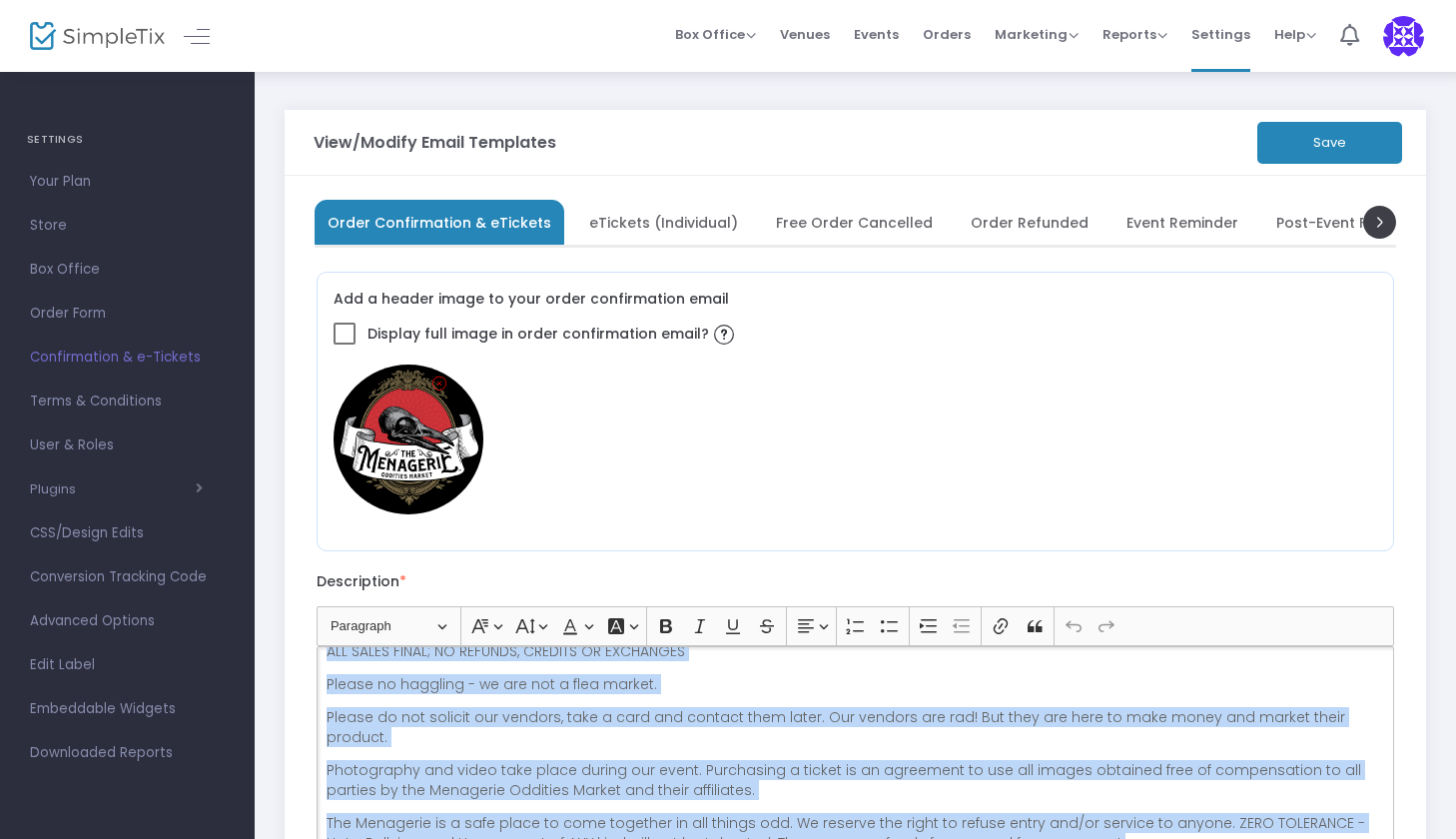 scroll, scrollTop: 0, scrollLeft: 0, axis: both 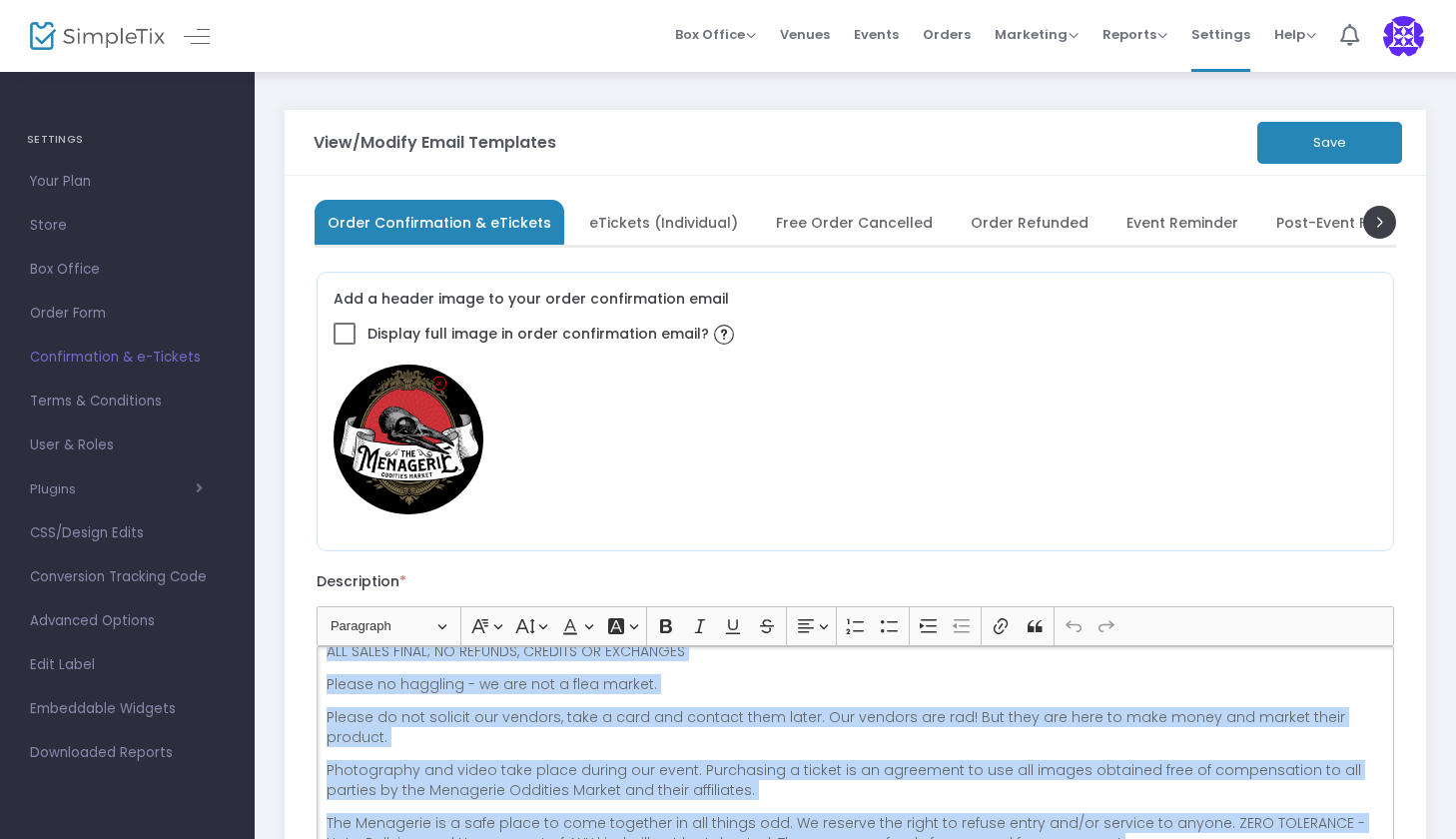 click on "eTickets (Individual)" at bounding box center (663, 222) 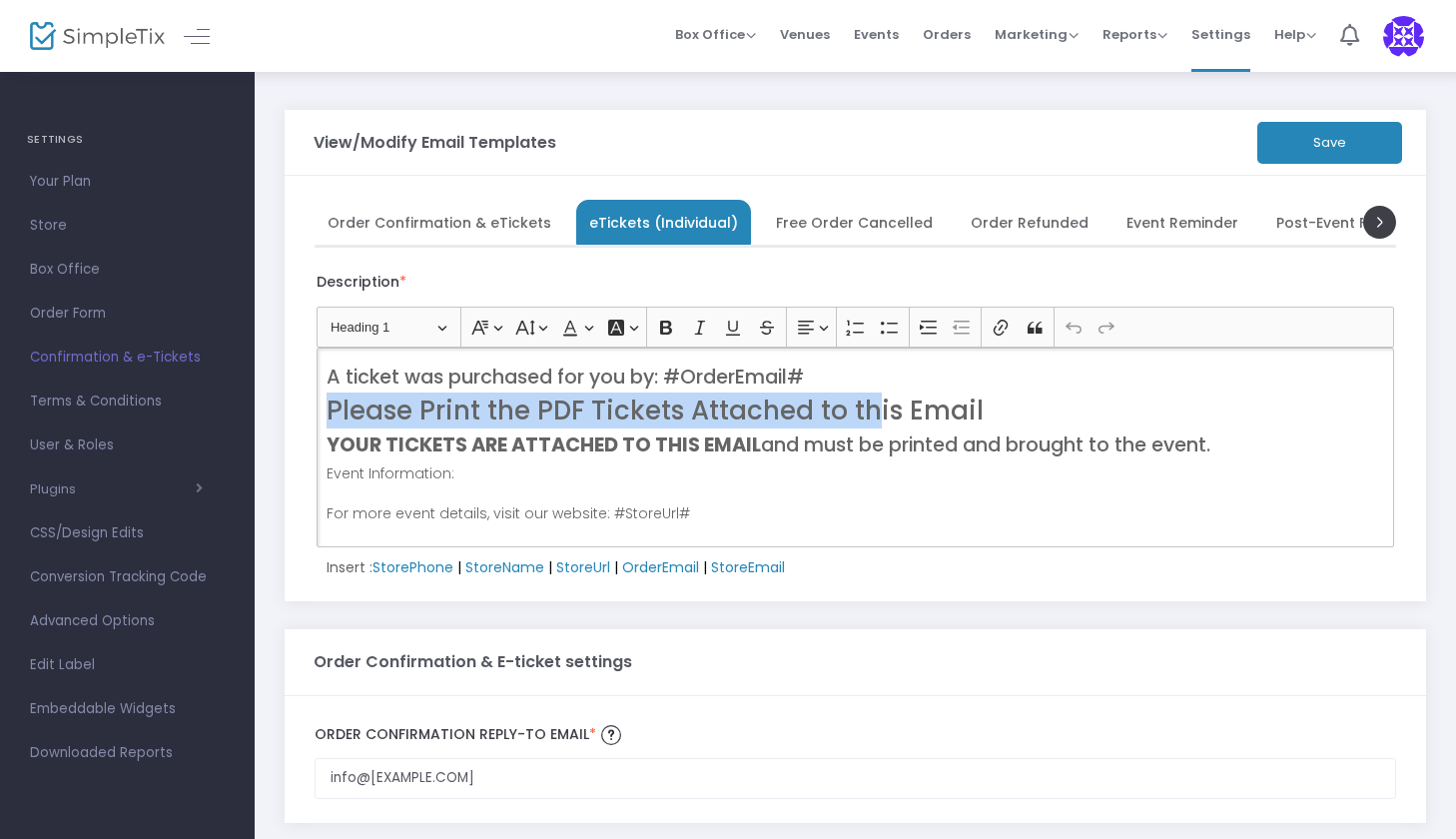 drag, startPoint x: 326, startPoint y: 407, endPoint x: 866, endPoint y: 406, distance: 540.0009 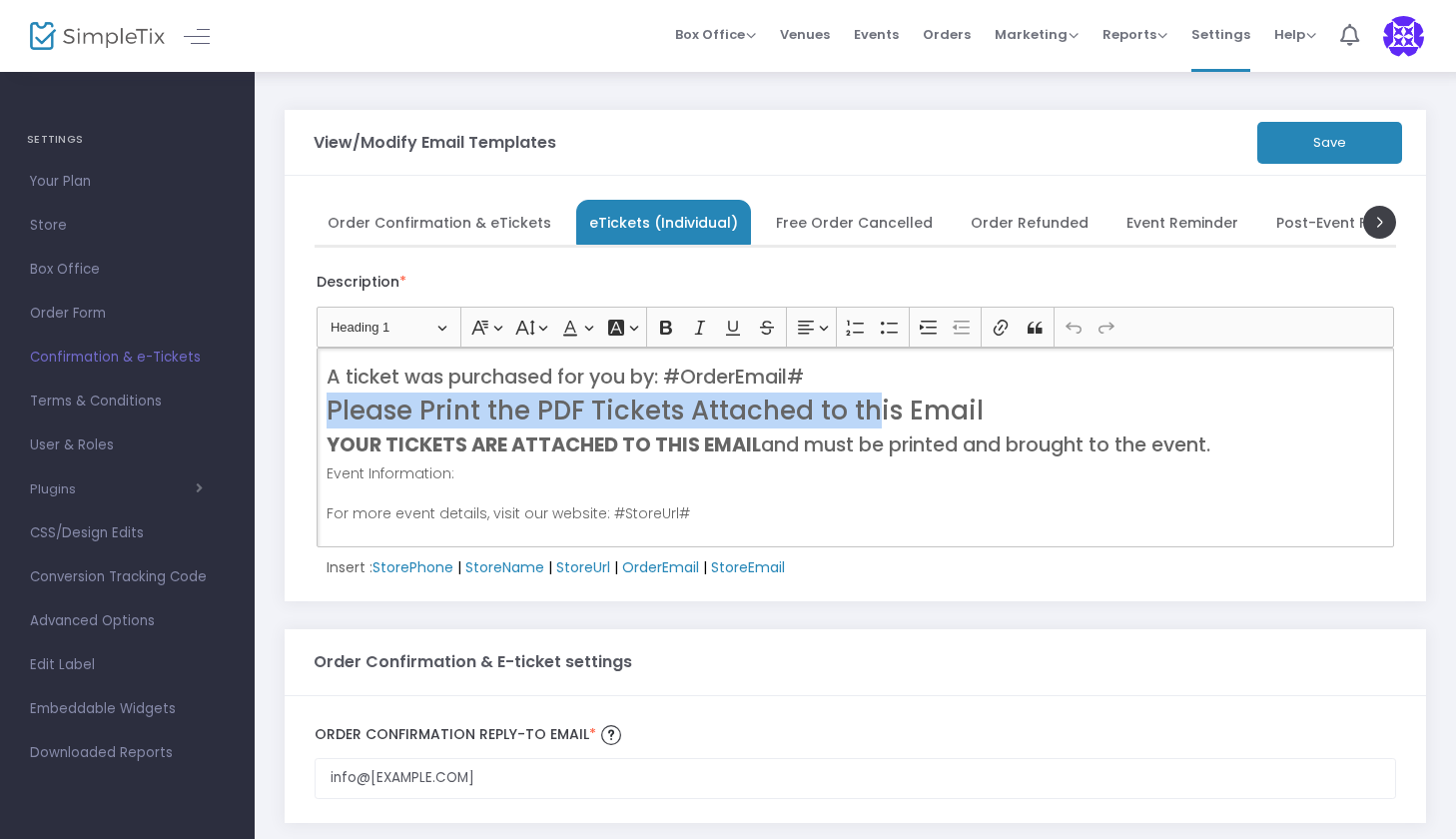 click on "Please Print the PDF Tickets Attached to this Email" at bounding box center [856, 411] 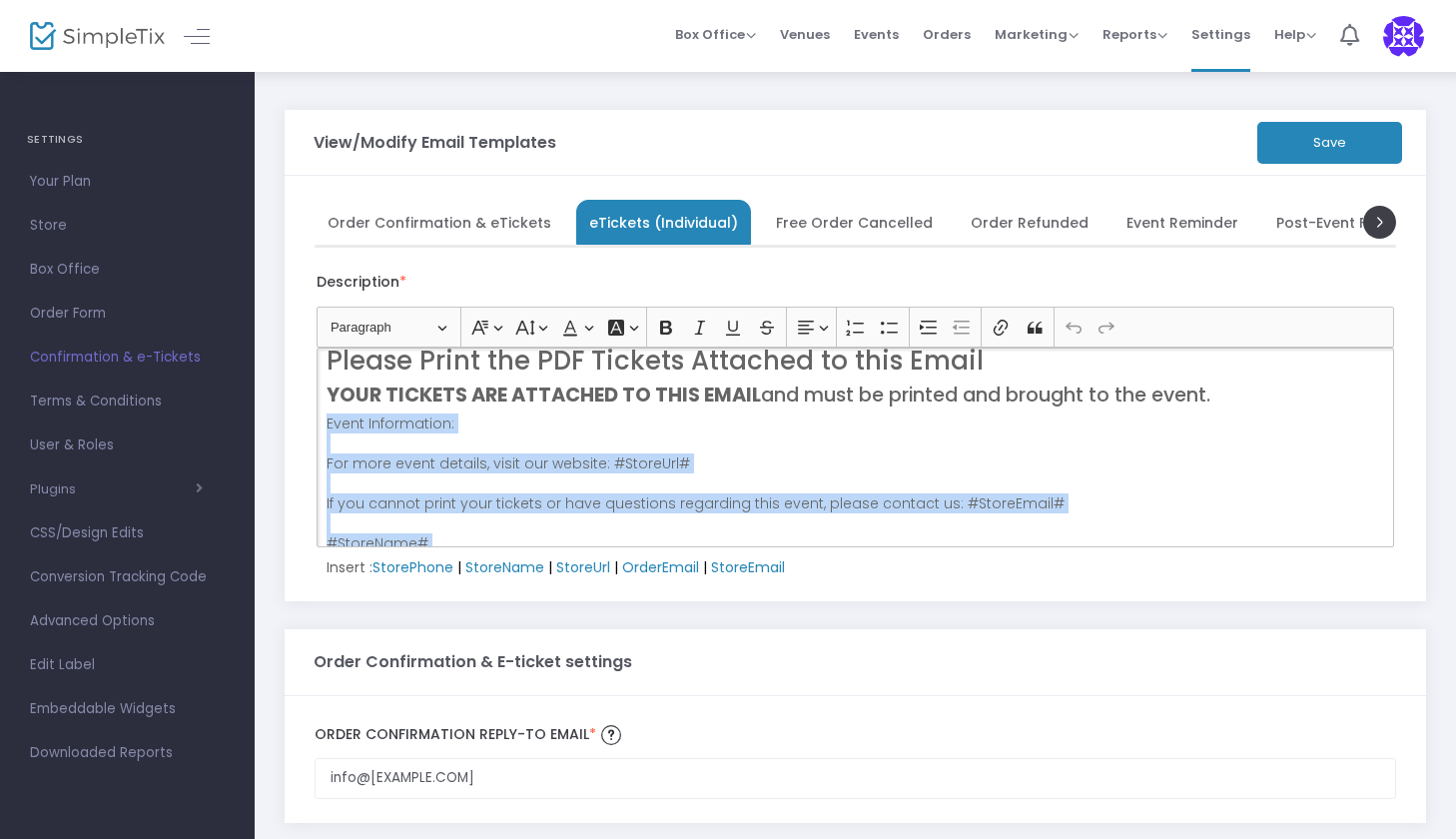 scroll, scrollTop: 109, scrollLeft: 0, axis: vertical 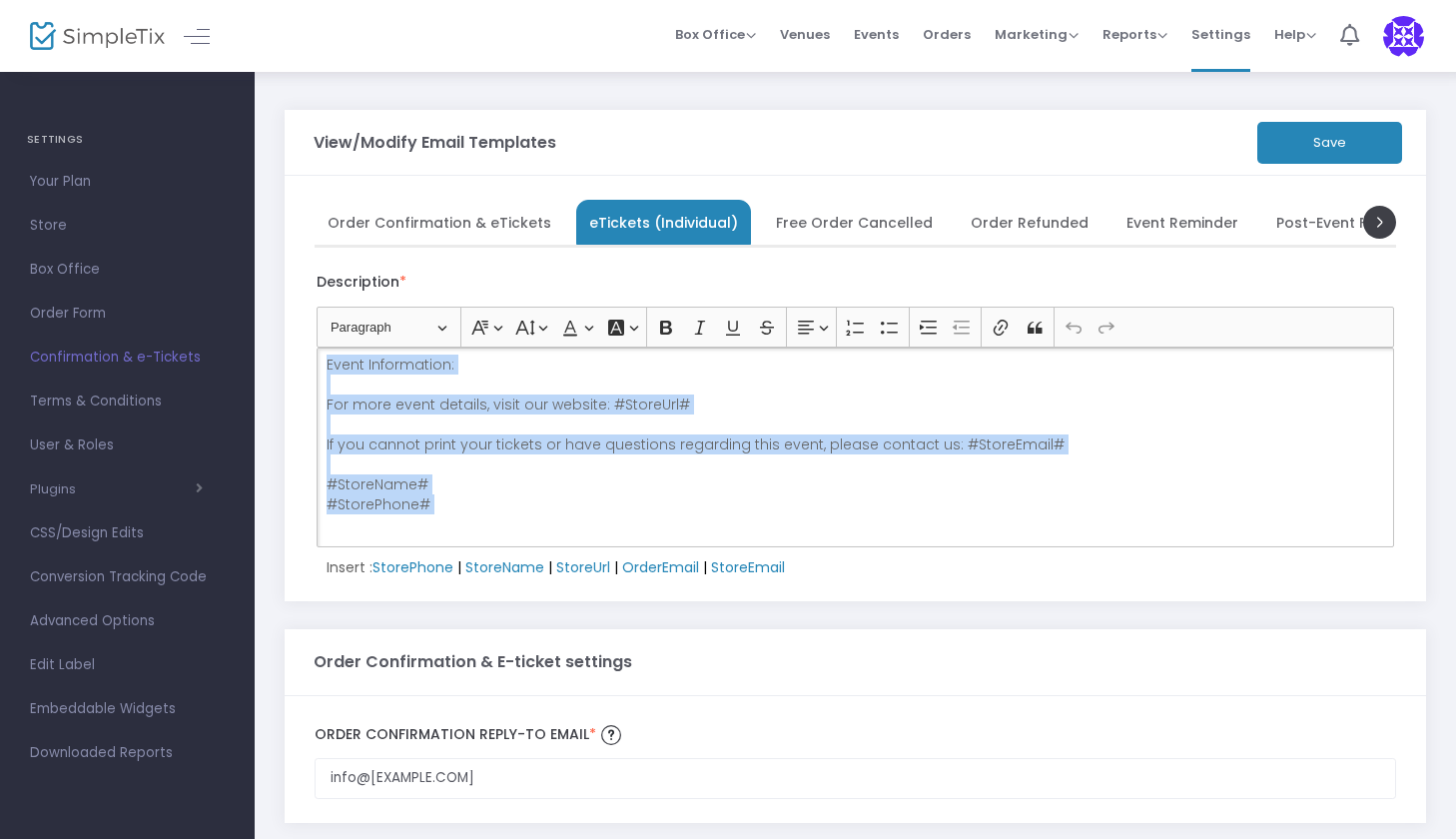 drag, startPoint x: 326, startPoint y: 472, endPoint x: 480, endPoint y: 595, distance: 197.0913 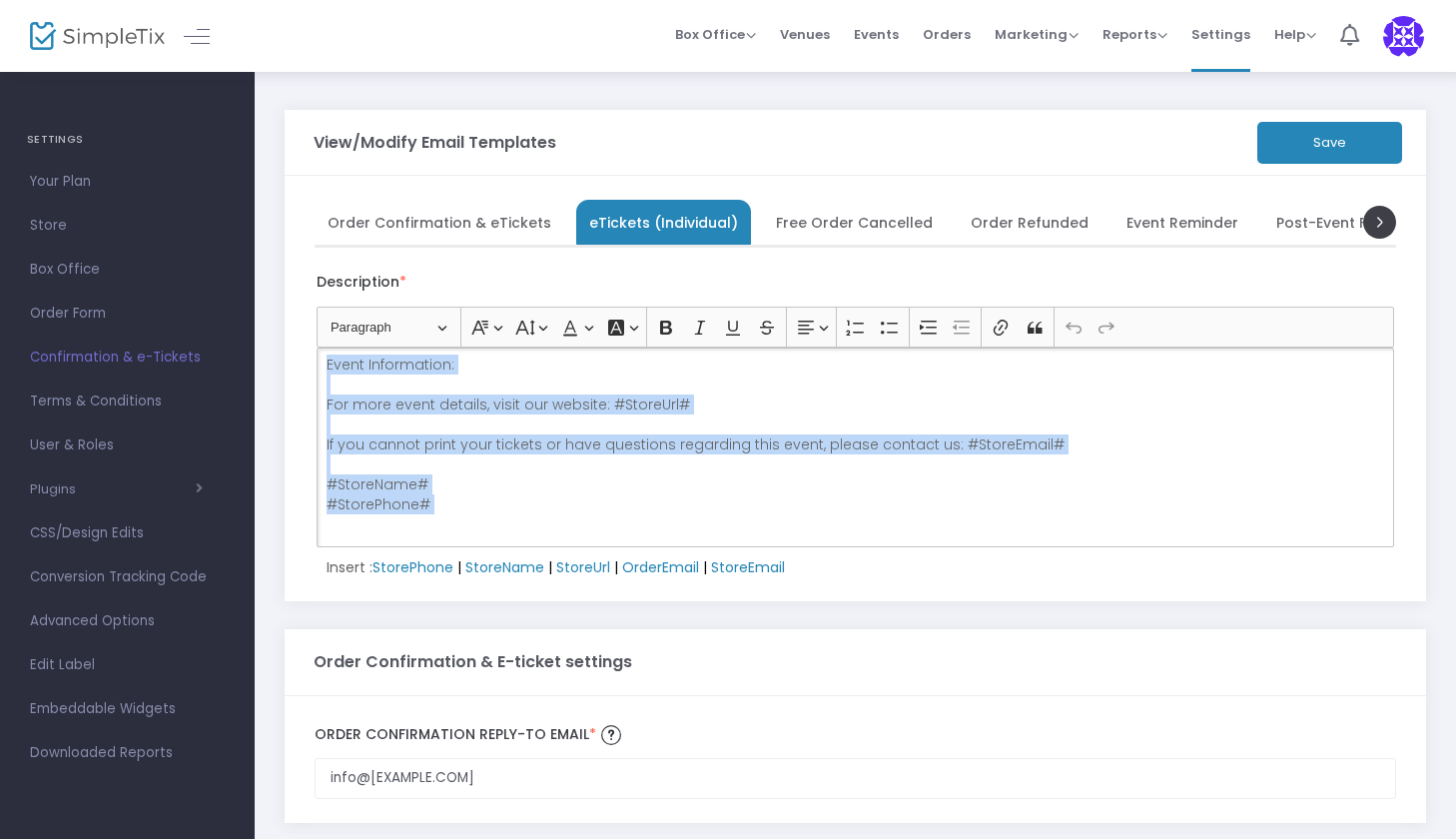 click on "View/Modify Email Templates   Save  Order Confirmation & eTickets eTickets (Individual) Free Order Cancelled Order Refunded Event Reminder Post-Event Follow Up Waitlist Confirmation Membership Renewal Reminder Membership Renewal Success Membership Renewal Failed Description  * Heading Paragraph Paragraph Heading 1 Heading 2 Heading 3 Font Family Font Family Default Arial Courier New Georgia Lucida Sans Unicode Tahoma Times New Roman Trebuchet MS Verdana Font Size Font Size 9 11 13 Default 17 19 21 Font Color Font Color Remove color Remove color Font Background Color Font Background Color Remove color Remove color Bold (⌘B) Bold Italic (⌘I) Italic Underline (⌘U) Underline Strikethrough (⌘⇧X) Strikethrough Text alignment Text alignment Align left Align left Align right Align right Align center Align center Justify Justify Numbered List Numbered List Bulleted List Bulleted List Increase indent Increase indent Decrease indent Decrease indent Link (⌘K) Link Block quote Block quote Undo (⌘Z) Undo | |" 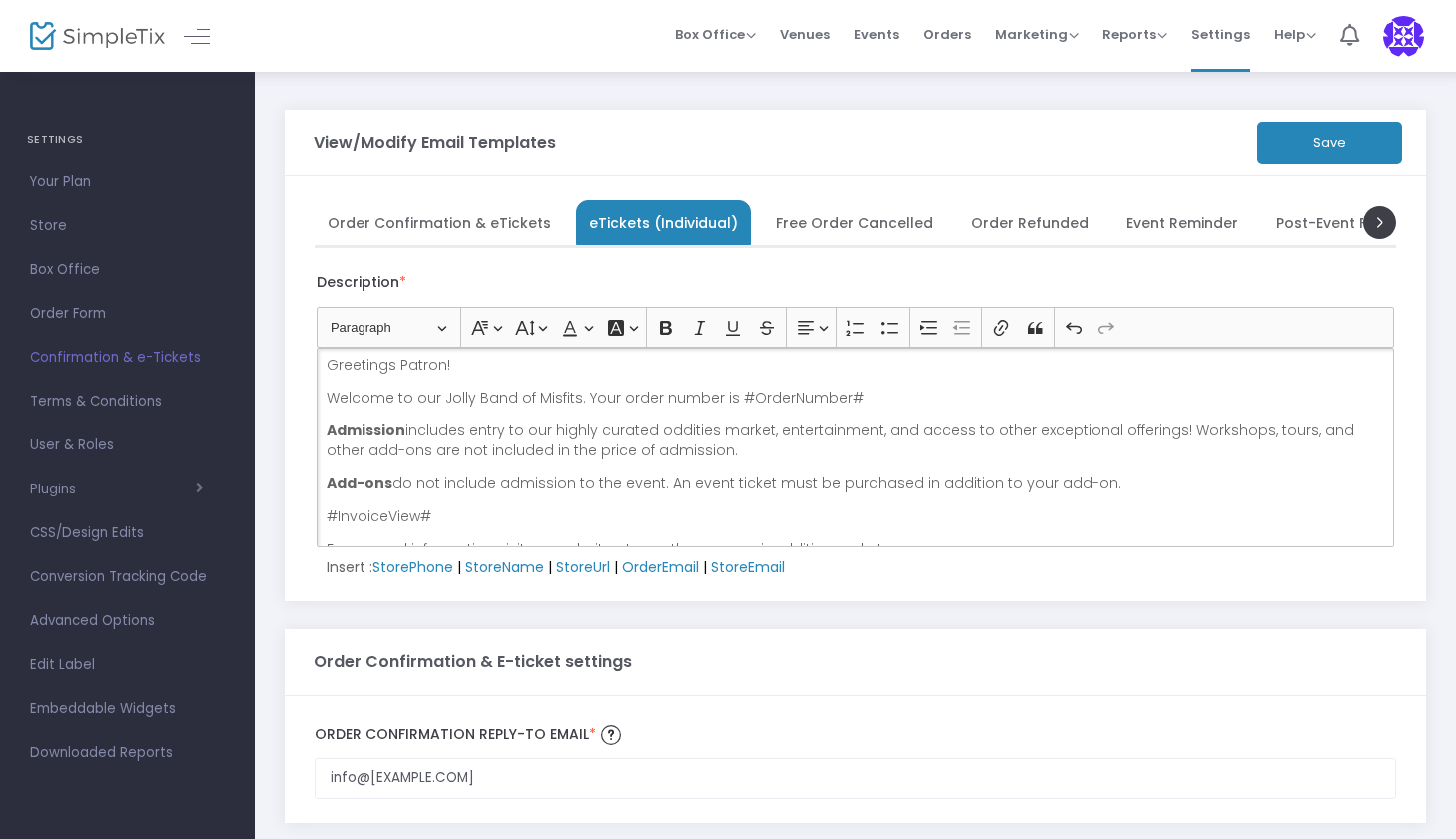 scroll, scrollTop: 424, scrollLeft: 0, axis: vertical 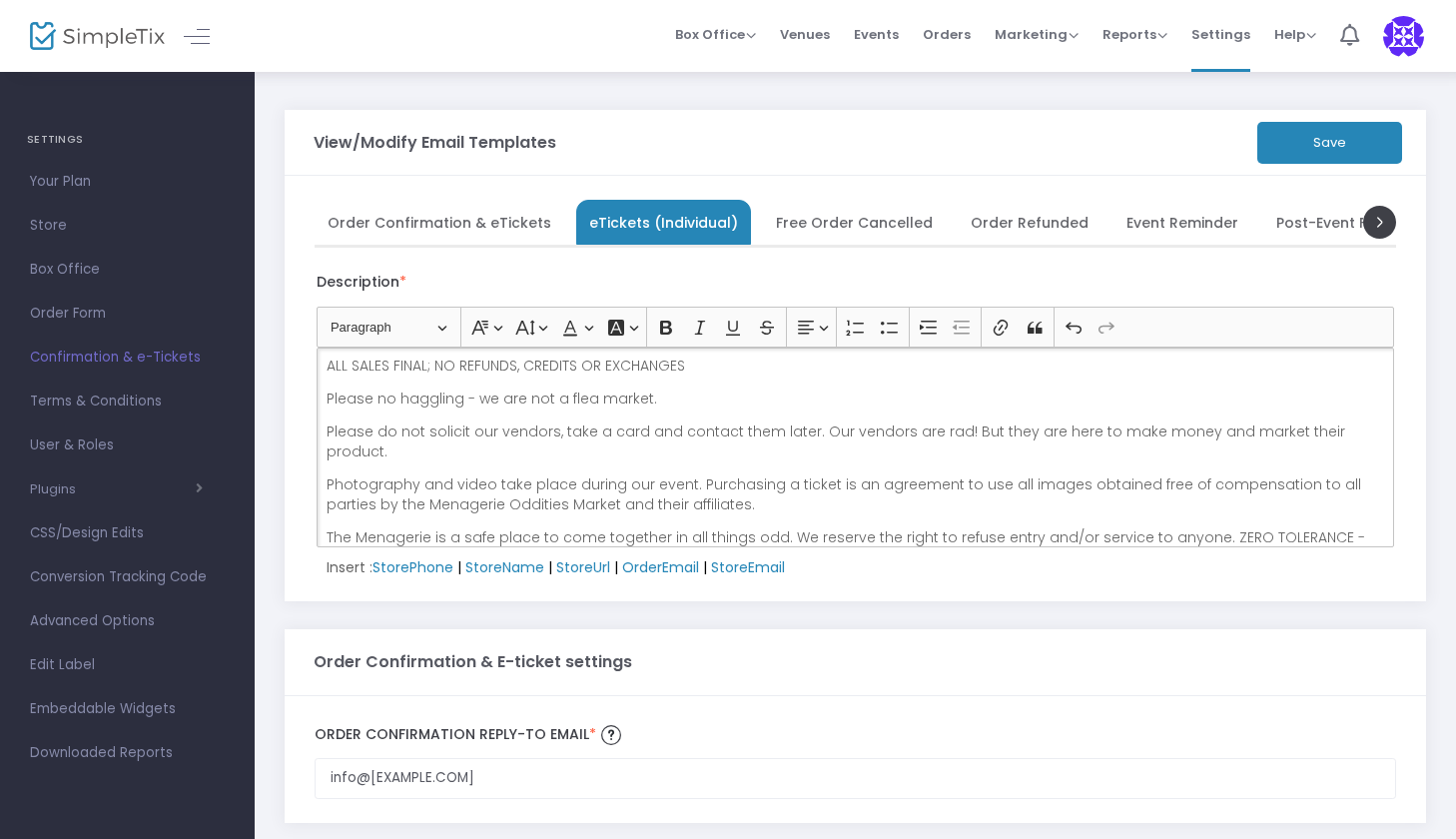 click on "Thank you for your coni</p><p><strong>[MONTH] [DAY]</strong><br>This year we are hosting a dinner in the Secret Garden with a small installation of vendor artwork for VIP's to peruse the night before from [TIME]-[TIME]. Complimentary registration is full but we are able to offer discounted tickets at</p><p>Dinner Installation:</p><p>We will supply tables and easels. Vendors can bring ONE guest to dinner and select up to 3 items to display (along with stands) and are responsible for bringing and taking their pieces at the end of the event.&nbsp;</p><p>Menu options and an art submission request for the dinner installation will be sent a few weeks prior to the event with several choices for vendor entrees.&nbsp;</p>" at bounding box center [855, 447] 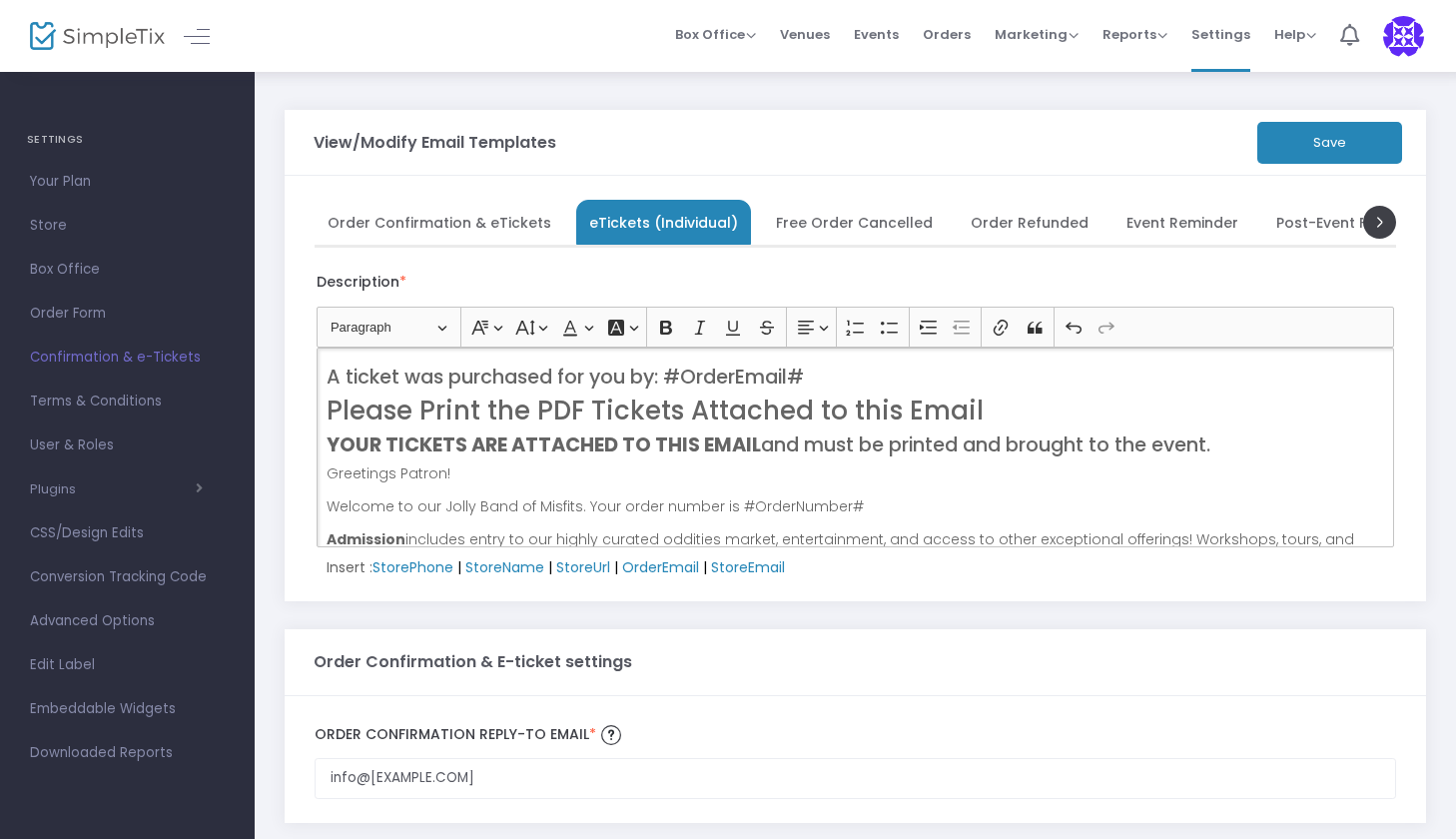 scroll, scrollTop: 0, scrollLeft: 0, axis: both 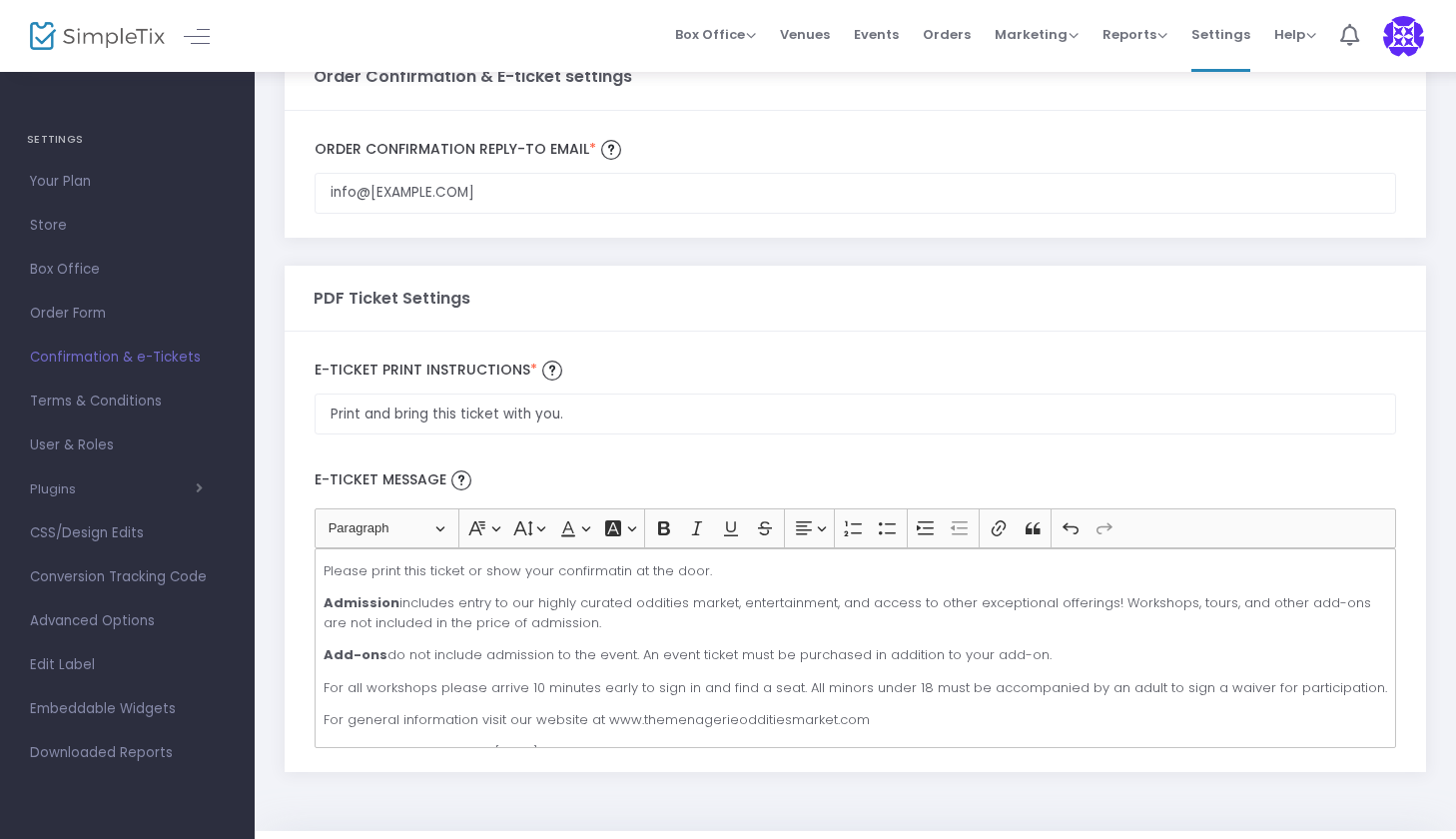 click on "Please print this ticket or show your confirmatin at the door." 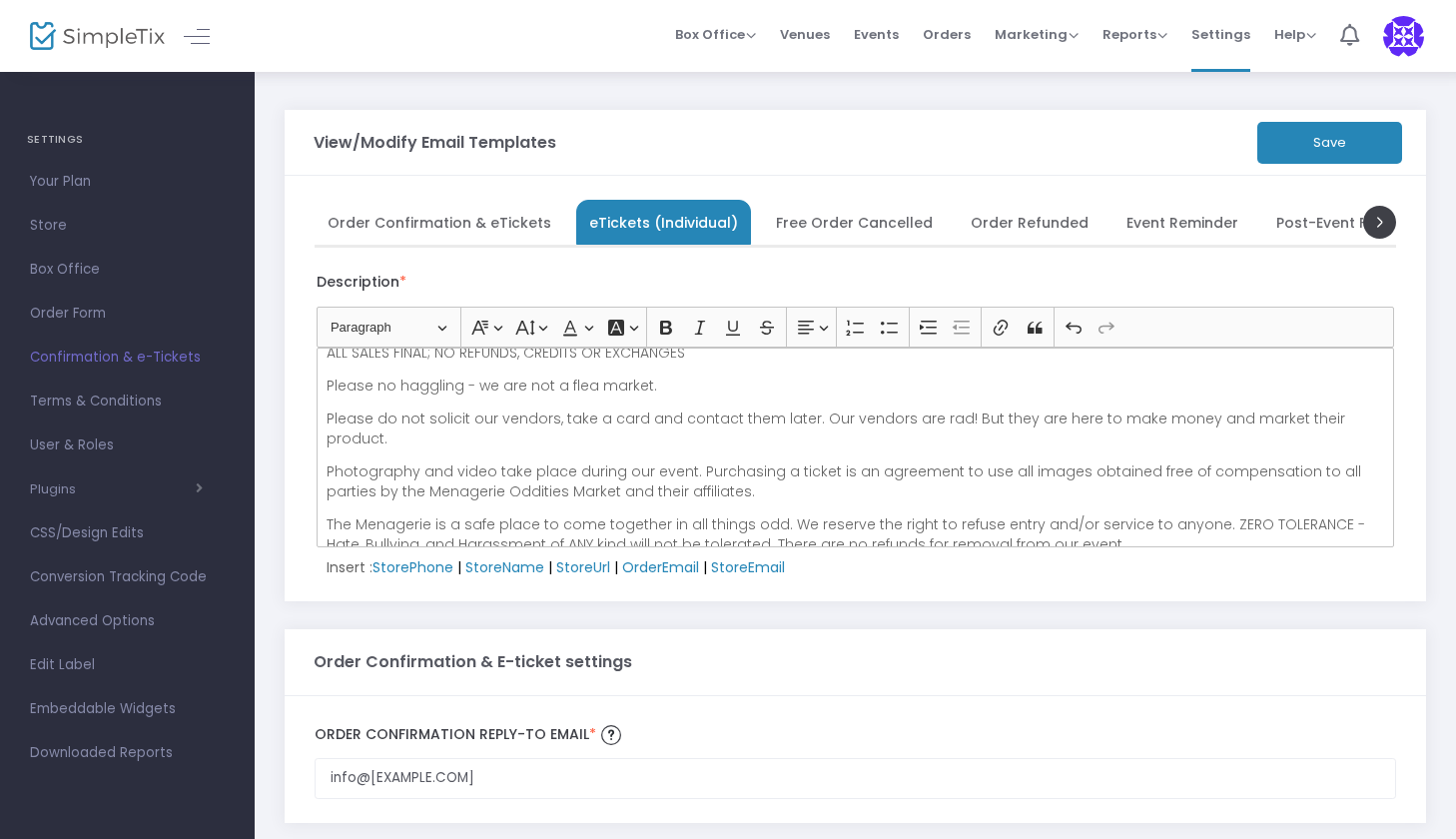 scroll, scrollTop: 0, scrollLeft: 0, axis: both 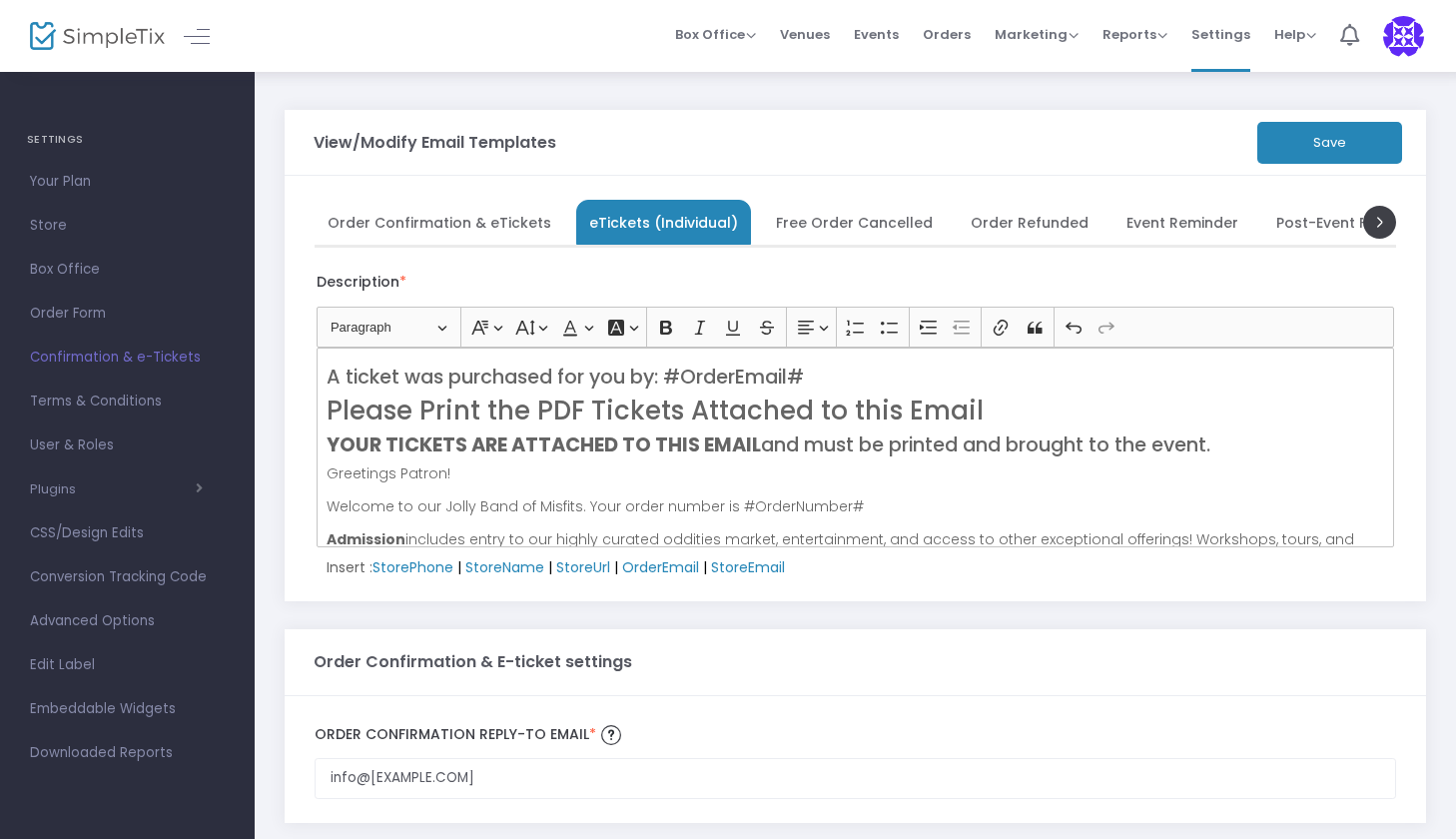 click on "Save" 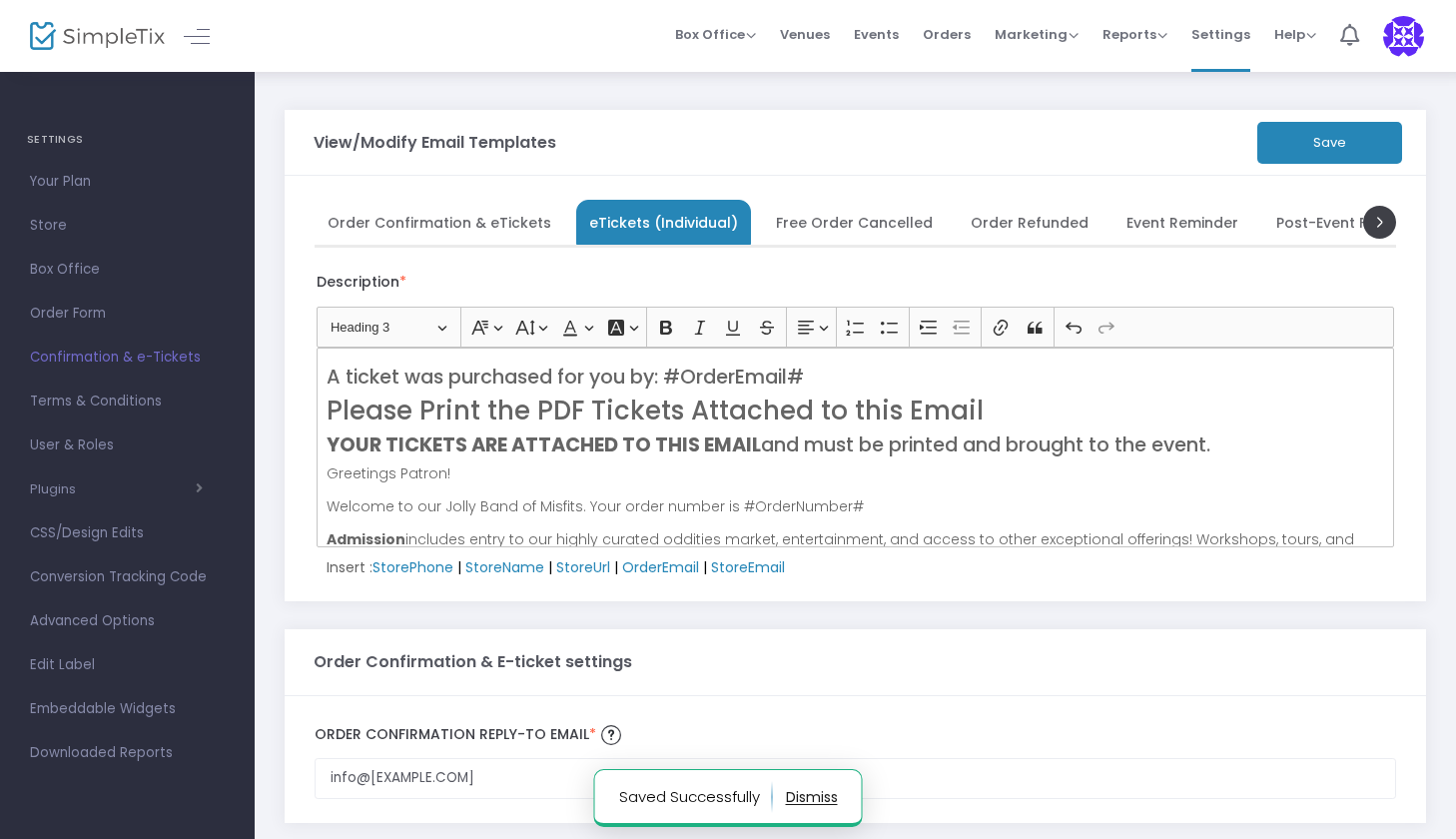 click on "Order Confirmation & eTickets" at bounding box center [439, 222] 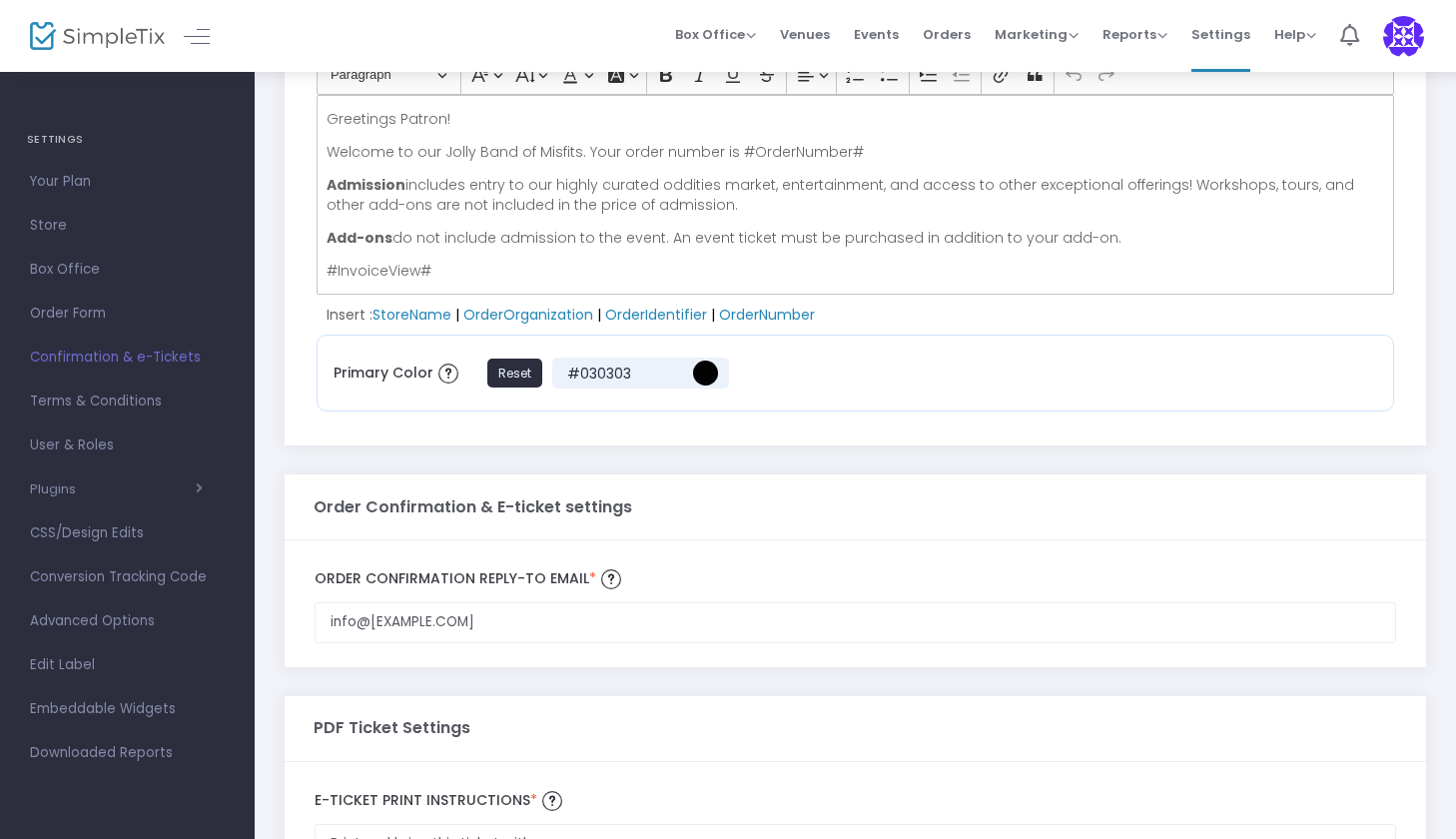 scroll, scrollTop: 524, scrollLeft: 0, axis: vertical 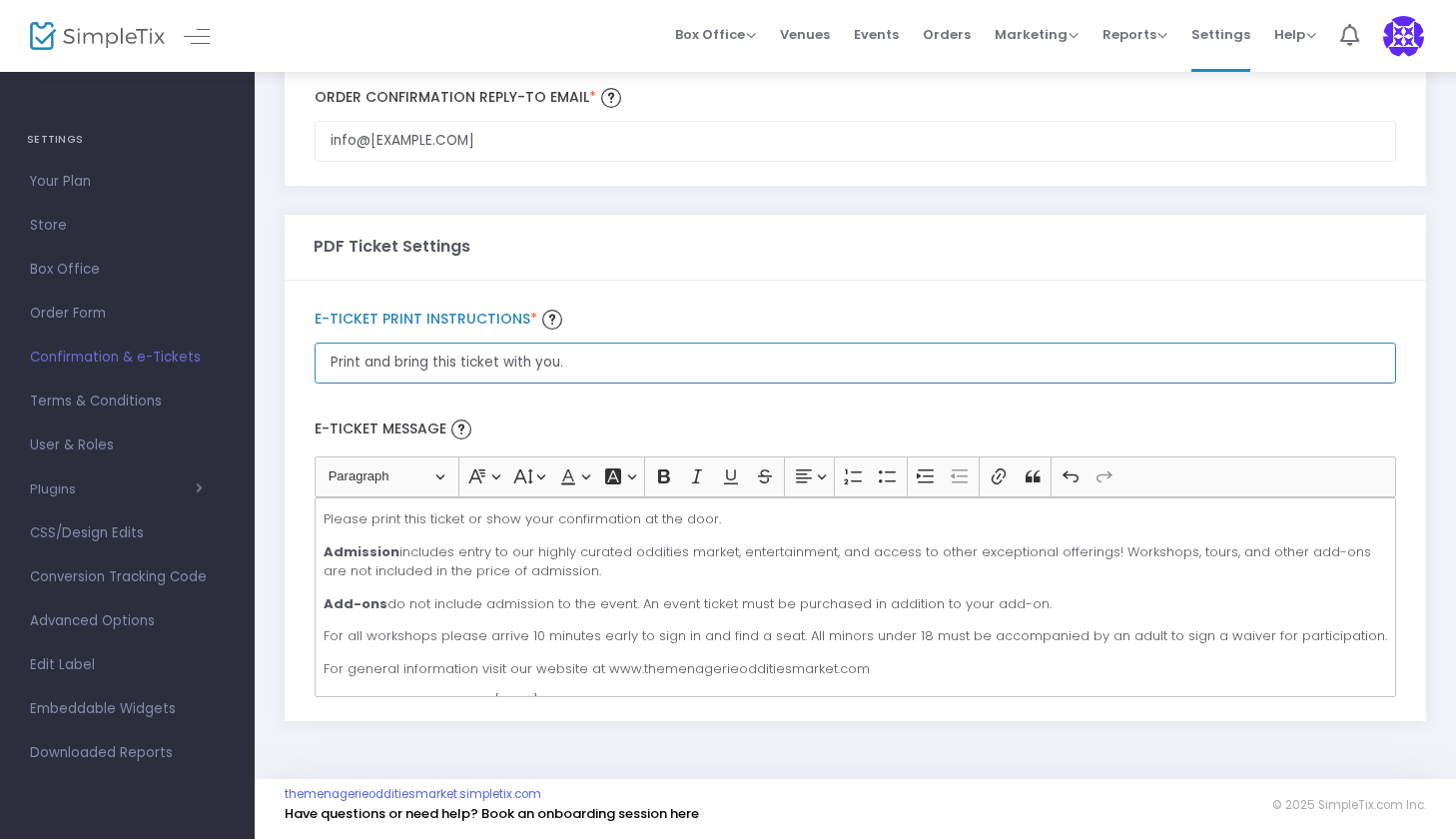 click on "Print and bring this ticket with you." at bounding box center [855, 141] 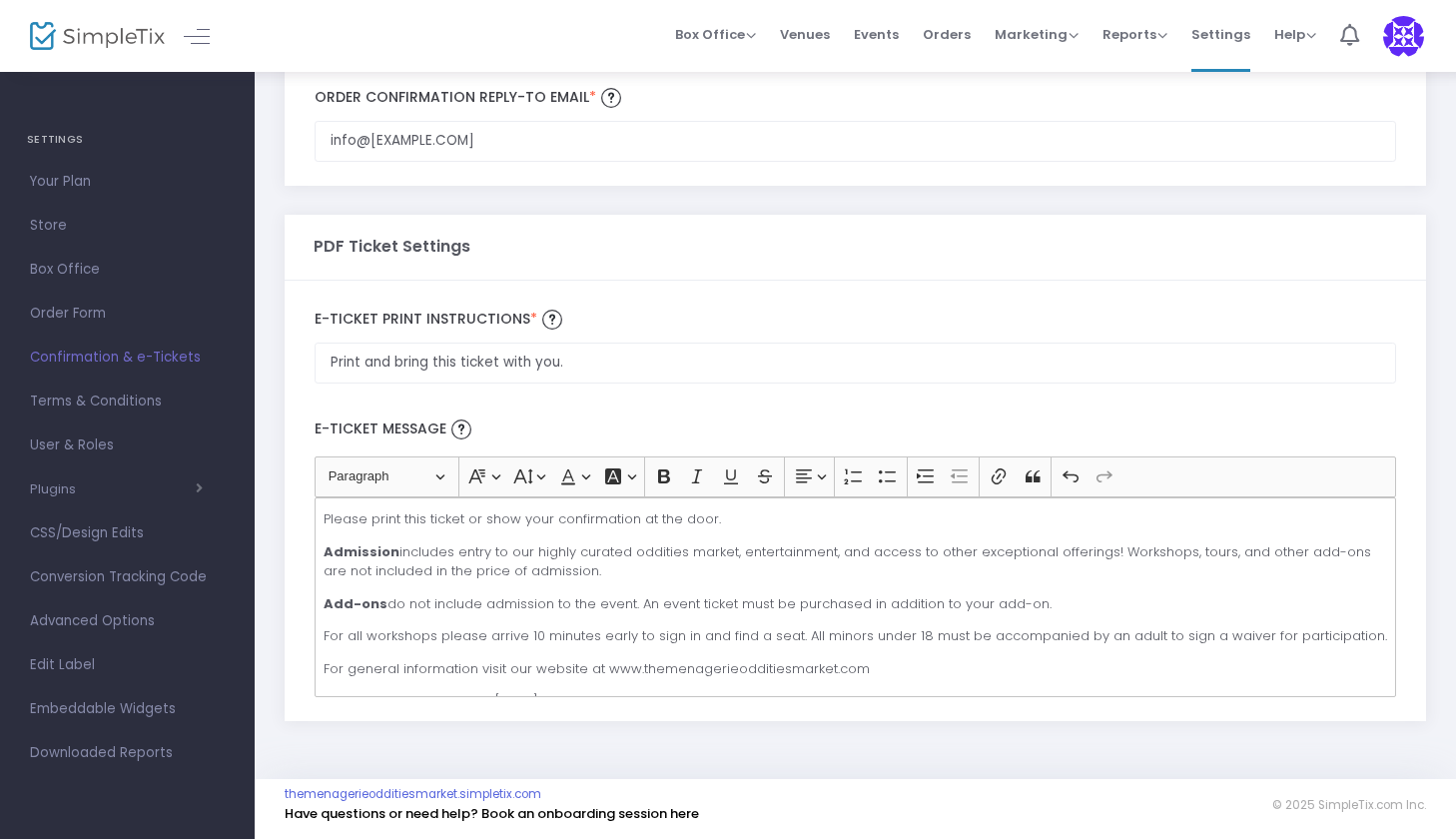 click on "E-Ticket Message" 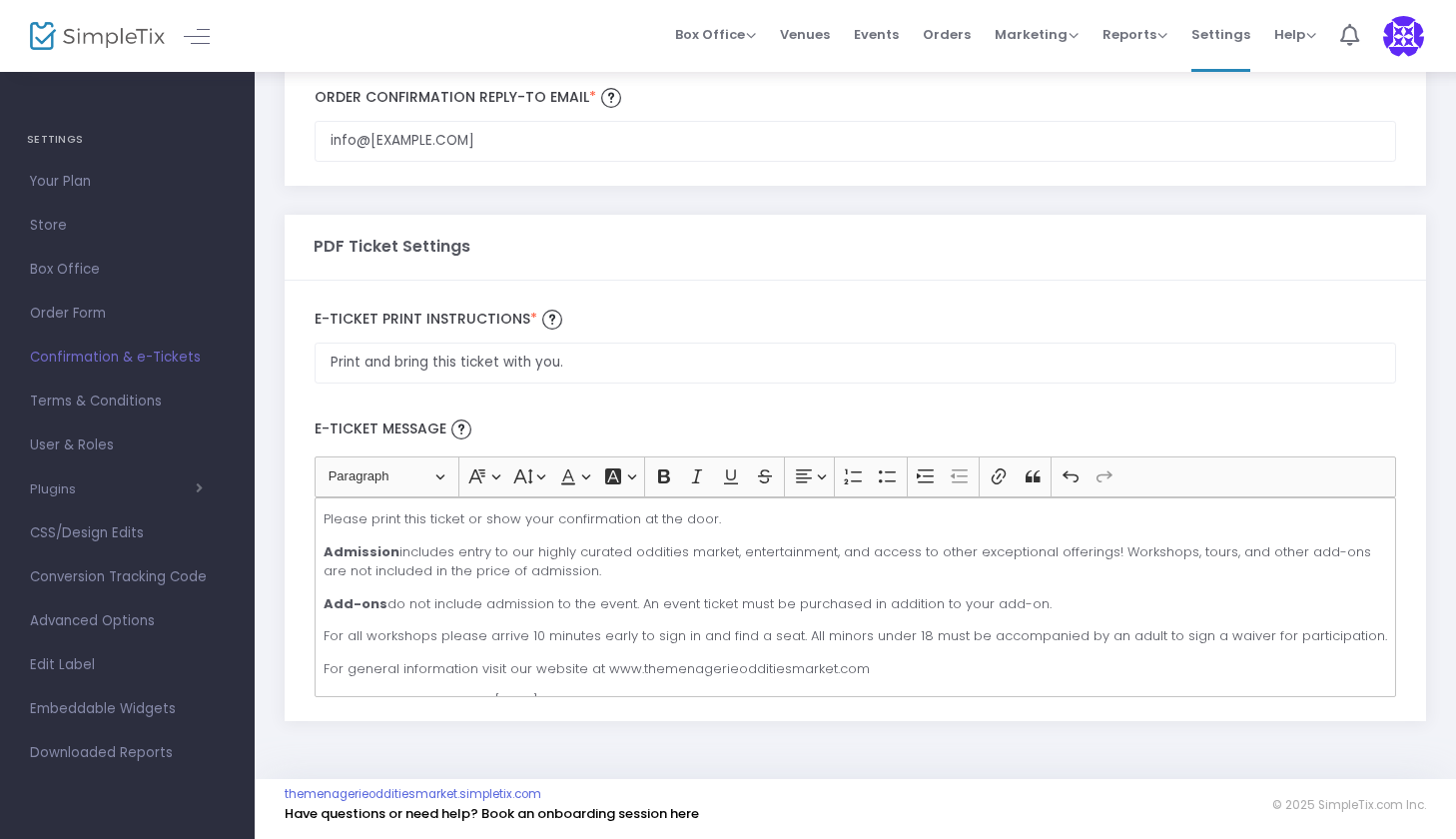 scroll, scrollTop: 1038, scrollLeft: 0, axis: vertical 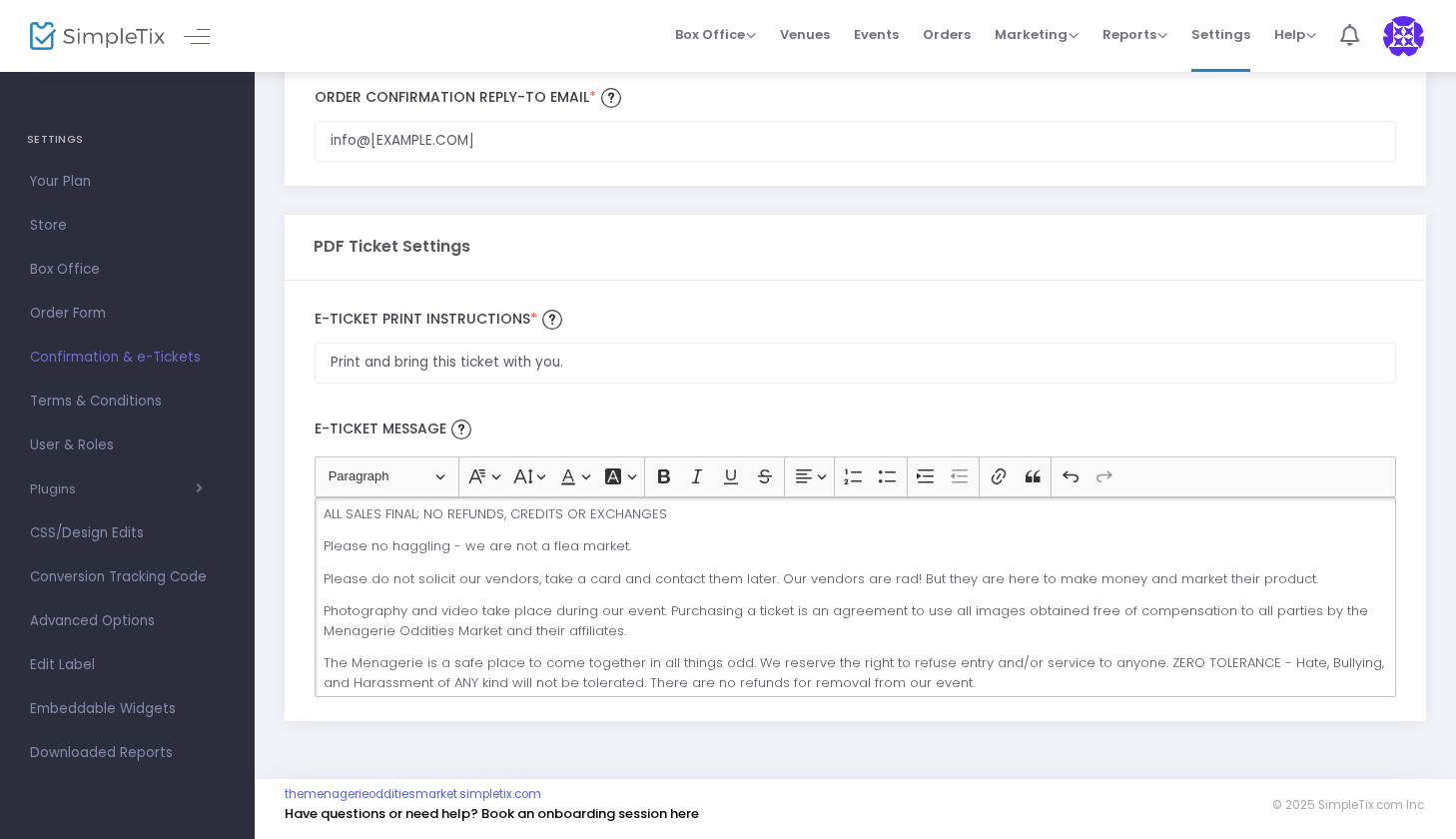 click on "The Menagerie is a safe place to come together in all things odd. We reserve the right to refuse entry and/or service to anyone. ZERO TOLERANCE - Hate, Bullying, and Harassment of ANY kind will not be tolerated. There are no refunds for removal from our event." 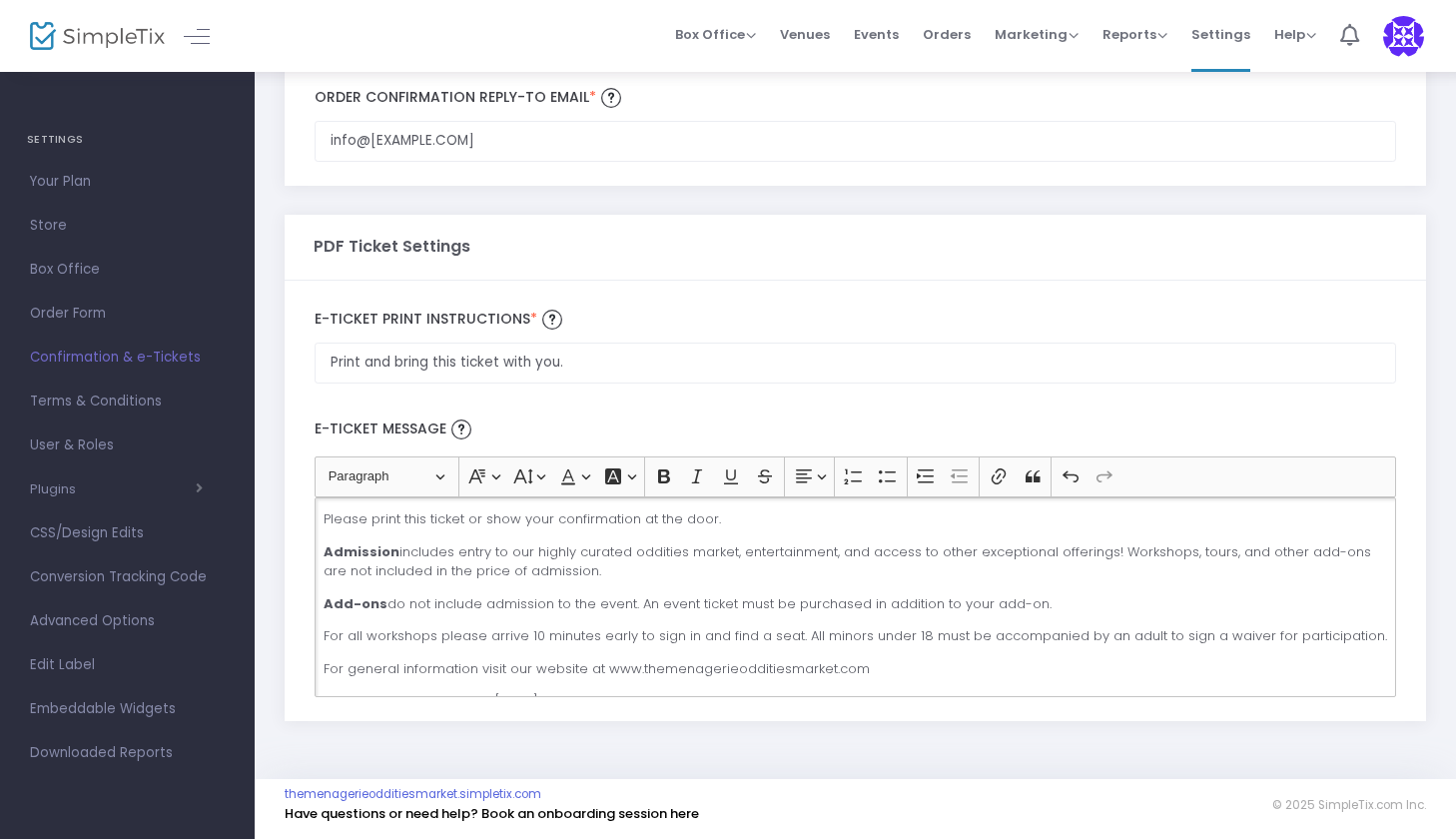 scroll, scrollTop: 0, scrollLeft: 0, axis: both 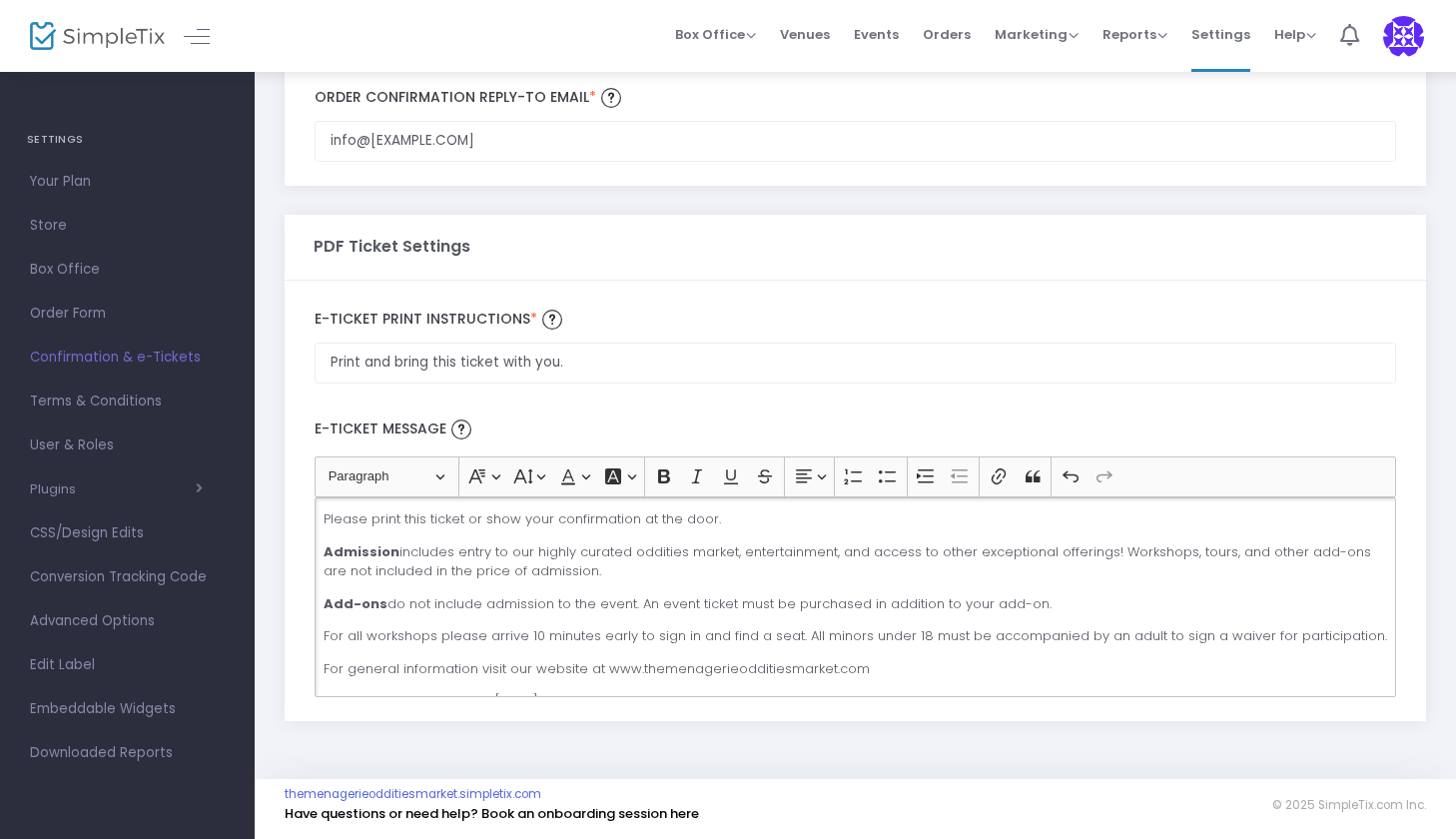 click on "Admission  includes entry to our highly curated oddities market, entertainment, and access to other exceptional offerings! Workshops, tours, and other add-ons are not included in the price of admission." 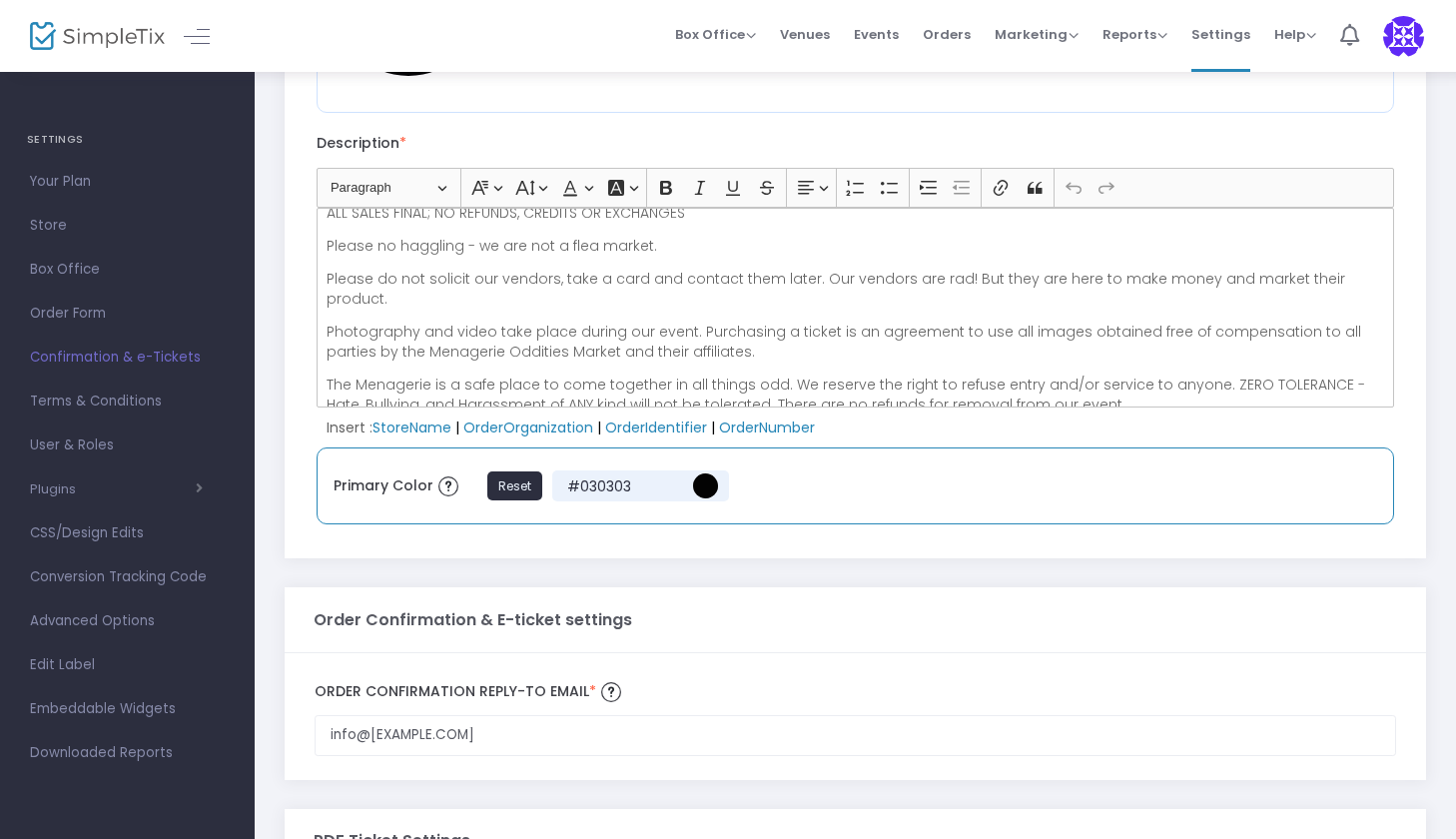 scroll, scrollTop: 407, scrollLeft: 0, axis: vertical 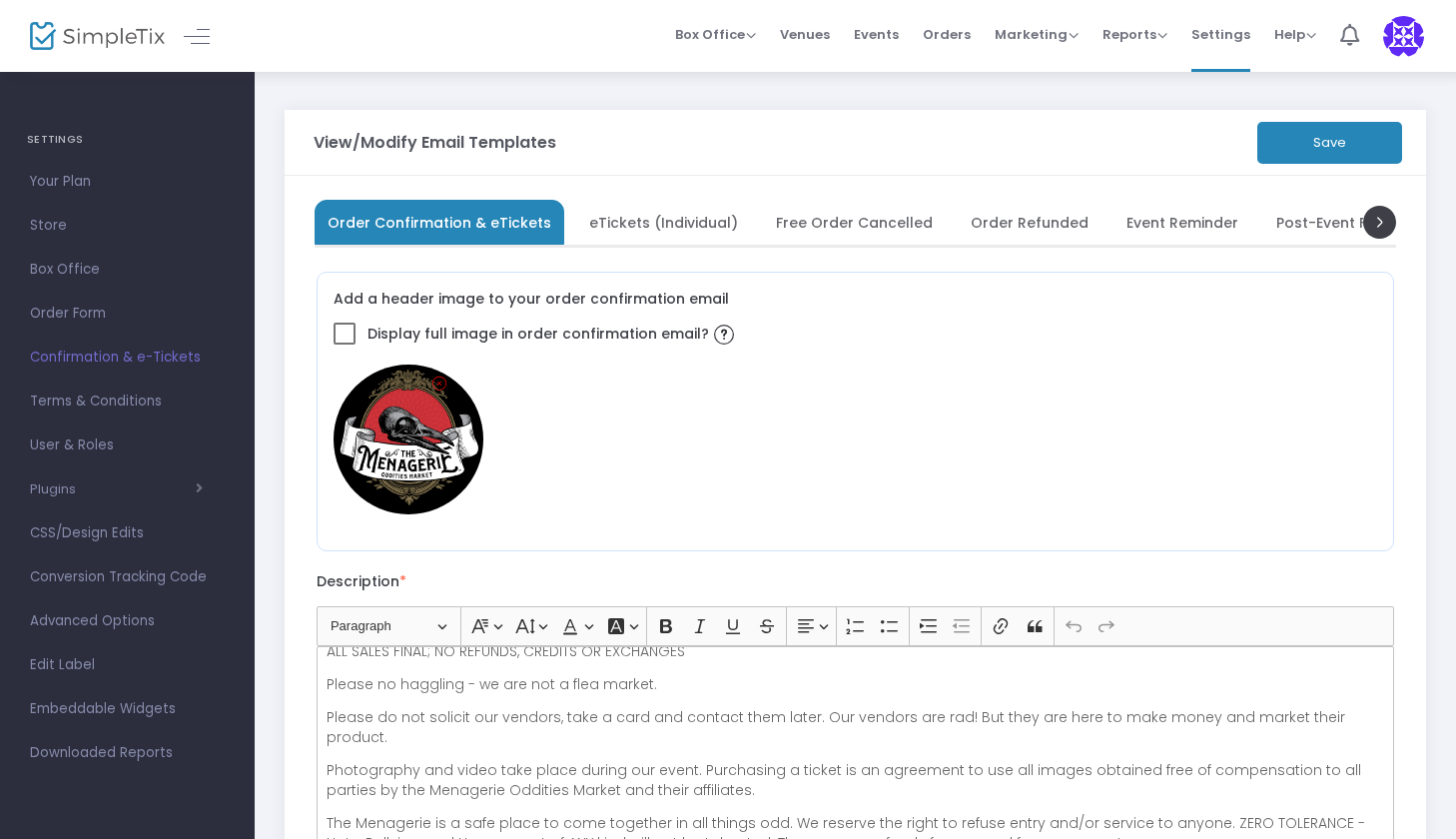 click on "Save" 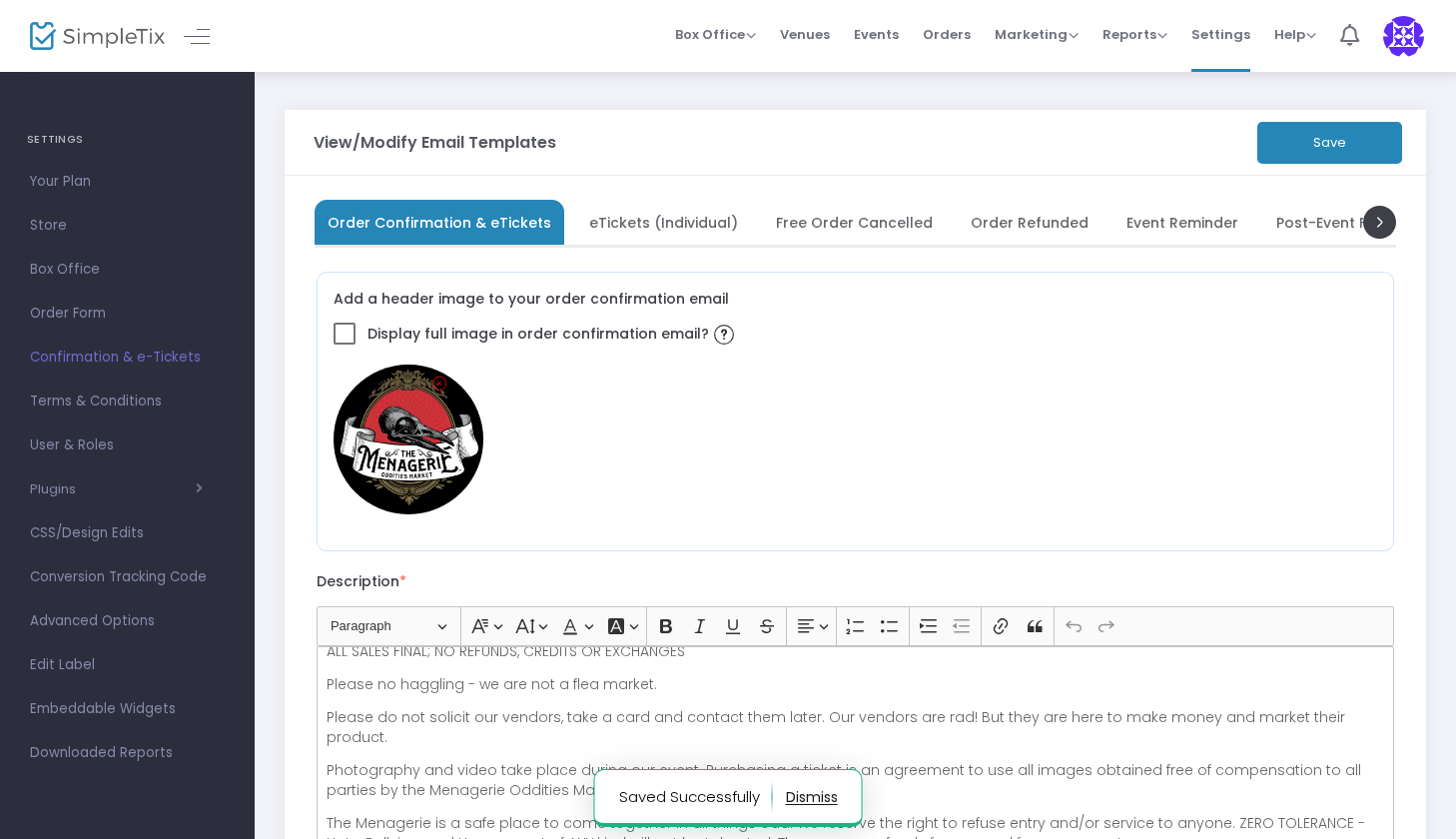click on "eTickets (Individual)" at bounding box center [663, 222] 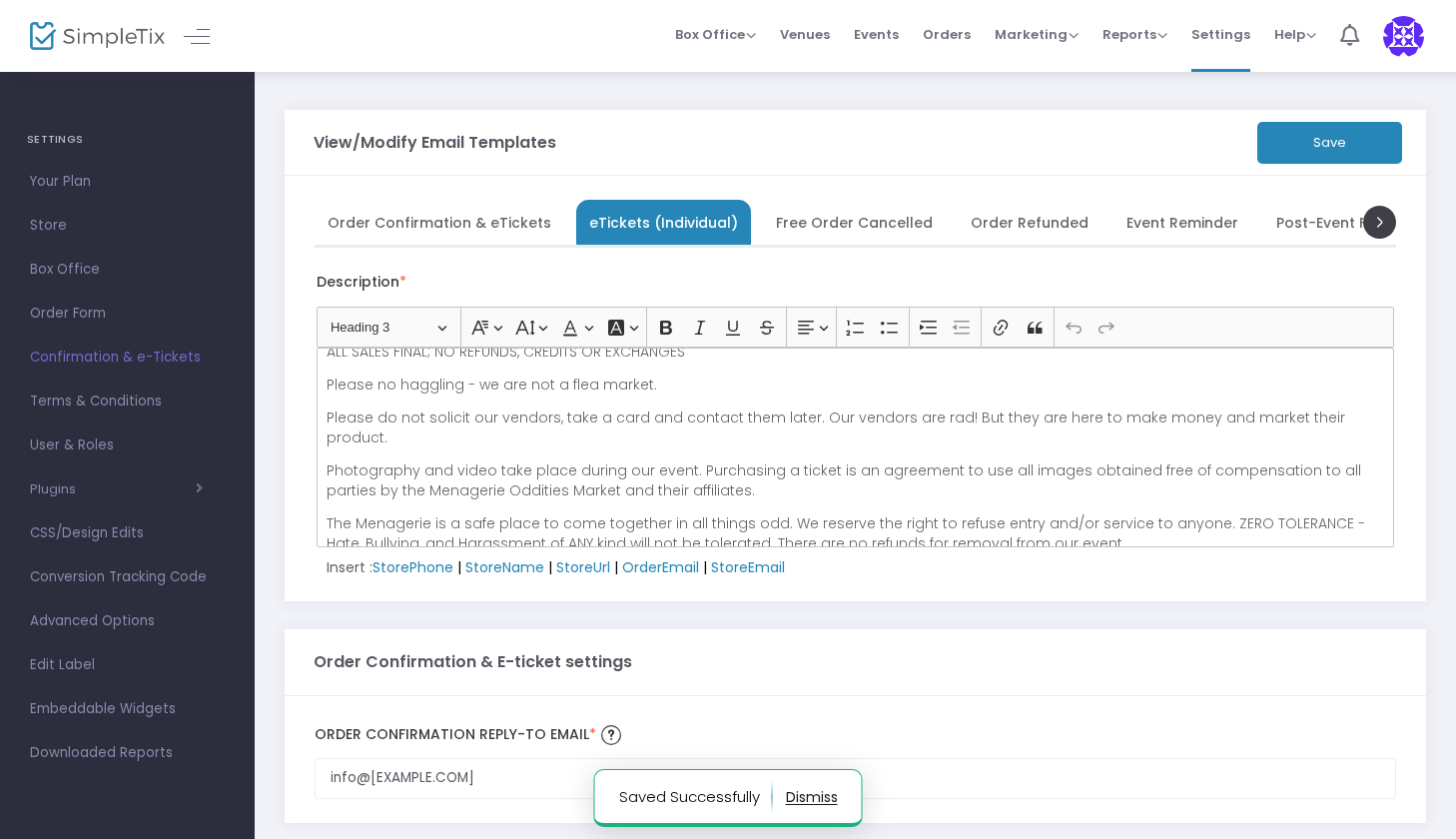 scroll, scrollTop: 437, scrollLeft: 0, axis: vertical 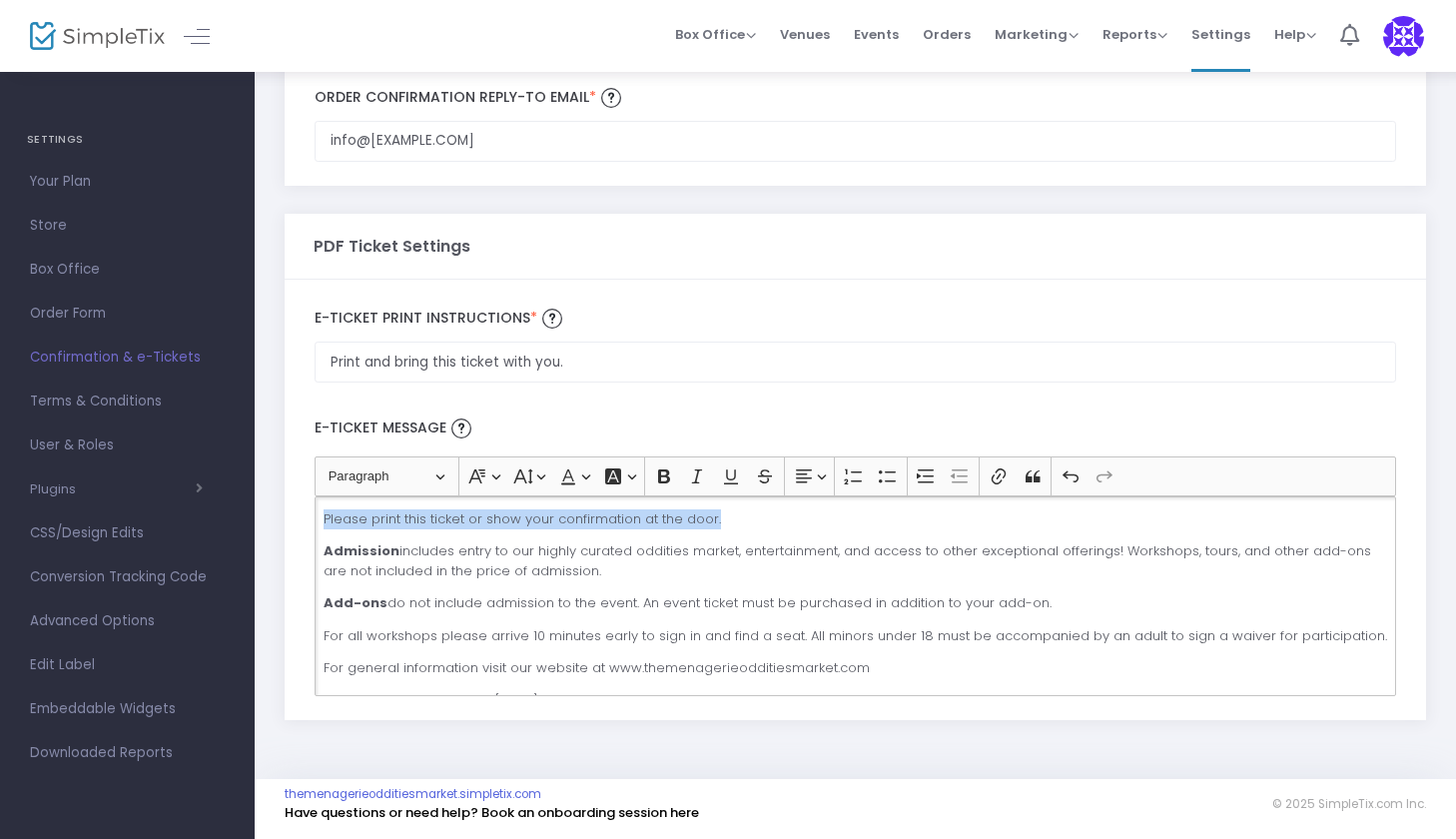 drag, startPoint x: 733, startPoint y: 520, endPoint x: 291, endPoint y: 509, distance: 442.13686 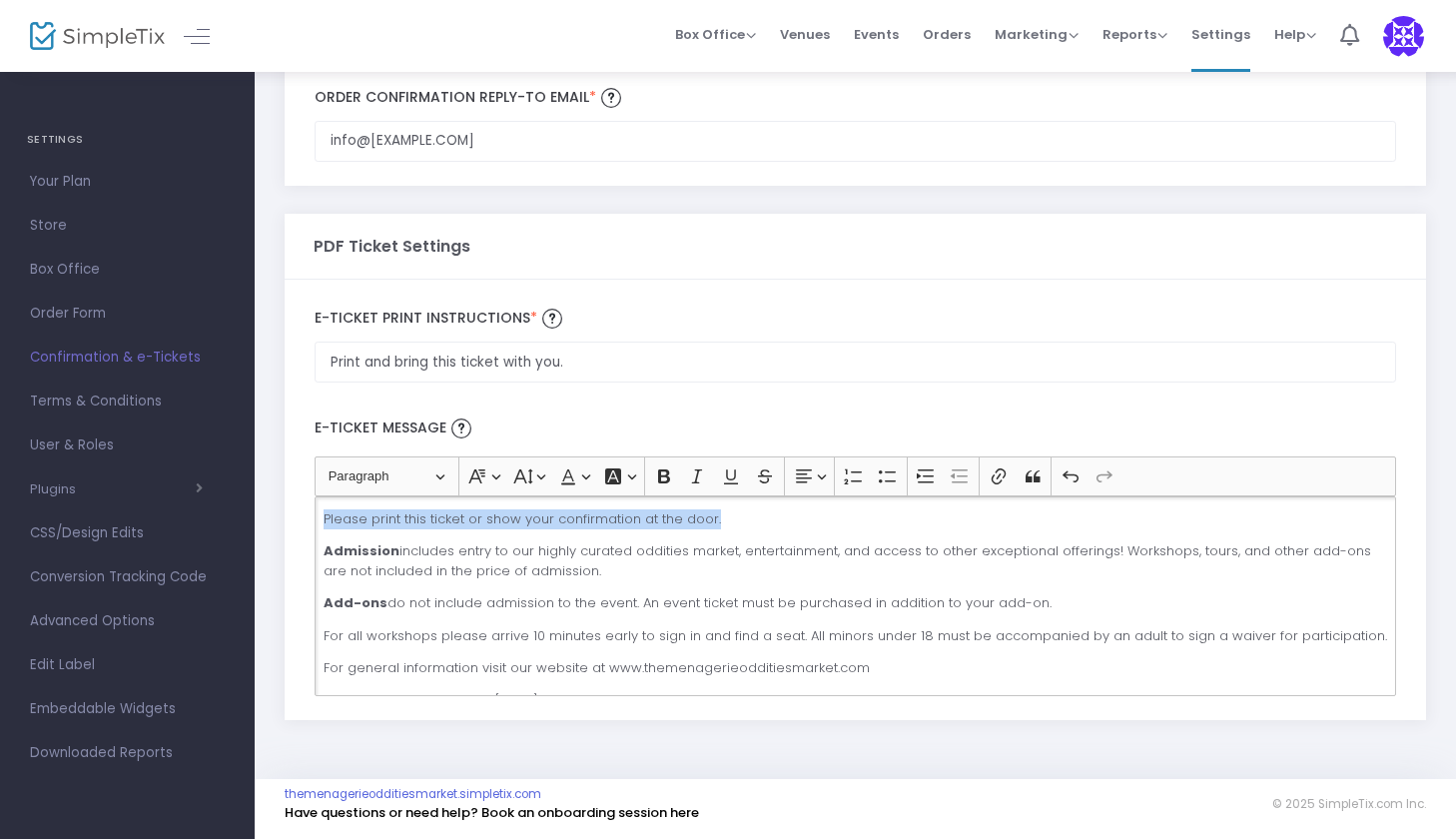 click on "Print and bring this ticket with you. E-Ticket print Instructions   *  E-Ticket Message  Heading Paragraph Paragraph Heading 1 Heading 2 Heading 3 Font Family Font Family Default Arial Courier New Georgia Lucida Sans Unicode Tahoma Times New Roman Trebuchet MS Verdana Font Size Font Size 9 11 13 Default 17 19 21 Font Color Font Color Remove color Remove color Font Background Color Font Background Color Remove color Remove color Bold (⌘B) Bold Italic (⌘I) Italic Underline (⌘U) Underline Strikethrough (⌘X) Strikethrough Text alignment Text alignment Align left Align left Align right Align right Align center Align center Justify Justify Numbered List Numbered List Bulleted List Bulleted List Increase indent Increase indent Decrease indent Decrease indent Link (⌘K) Link Block quote Block quote Undo (⌘Z) Undo Redo (⌘Y) Redo Please print this ticket or show your confirmation at the door. Admission Add-ons For general information visit our website at www.themenagerieodditiesmarket.com POLICIES:" 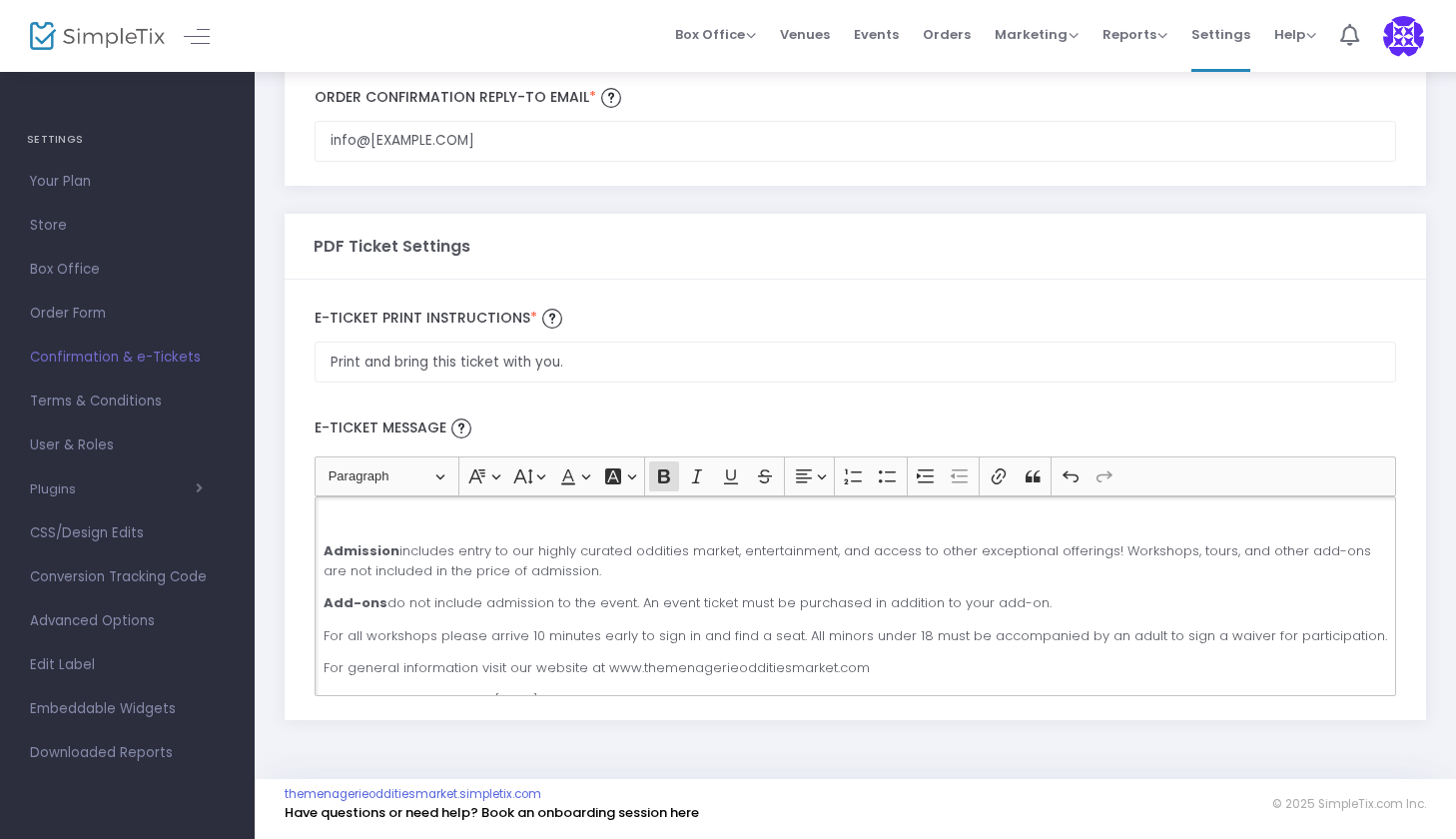click on "Admission" 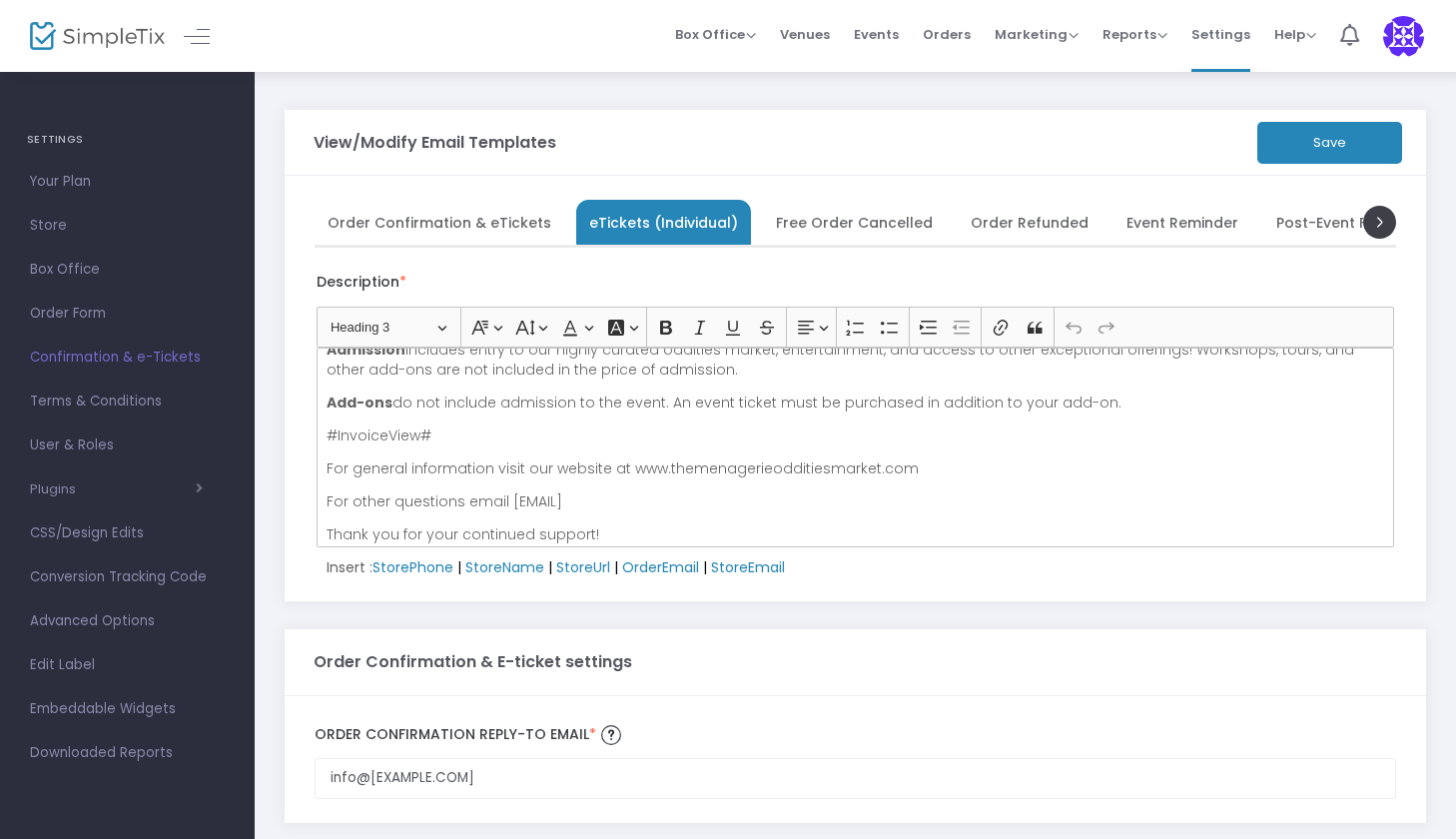 scroll, scrollTop: 0, scrollLeft: 0, axis: both 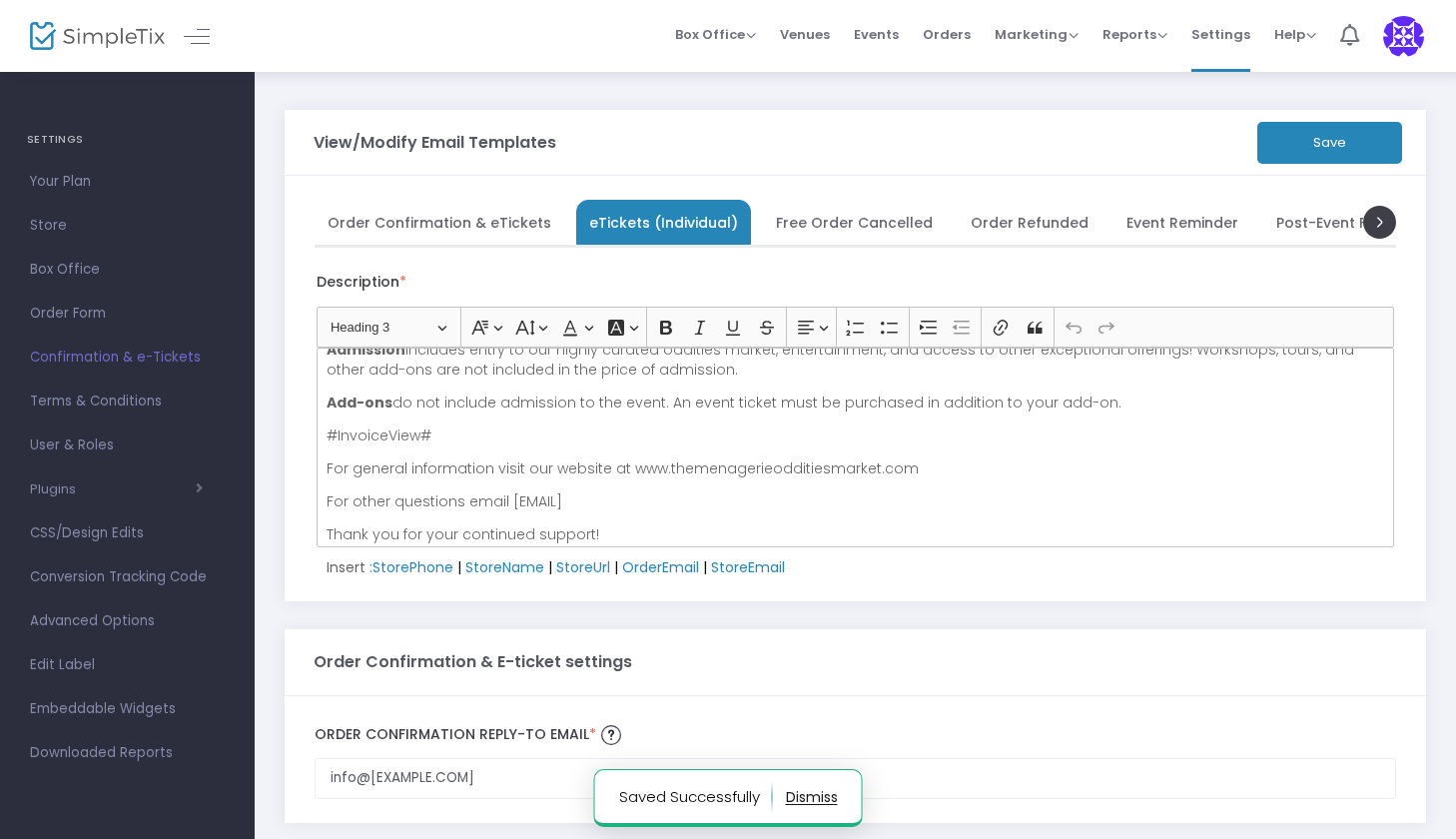 click on "Order Confirmation & eTickets" at bounding box center (439, 222) 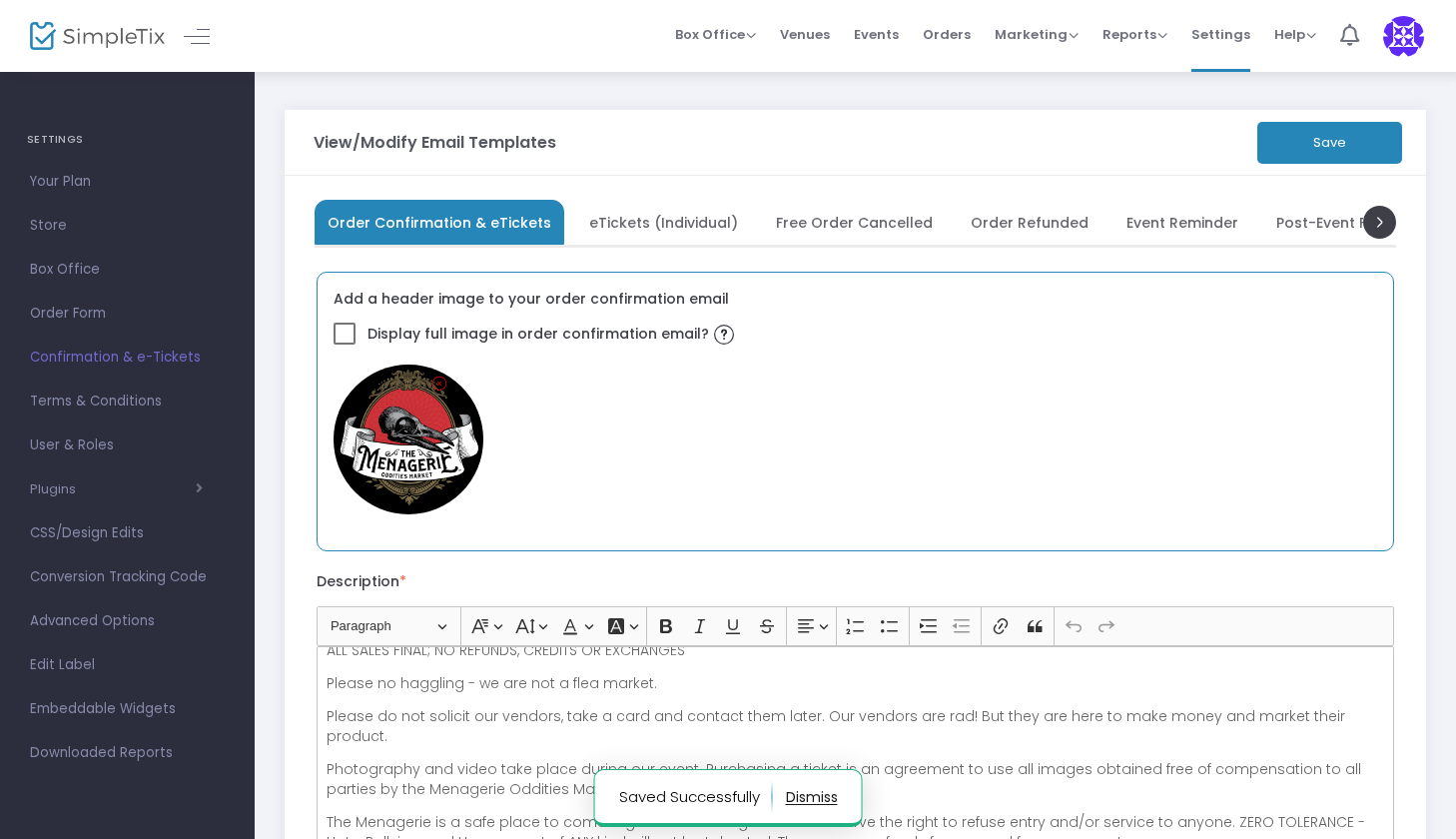 scroll, scrollTop: 336, scrollLeft: 0, axis: vertical 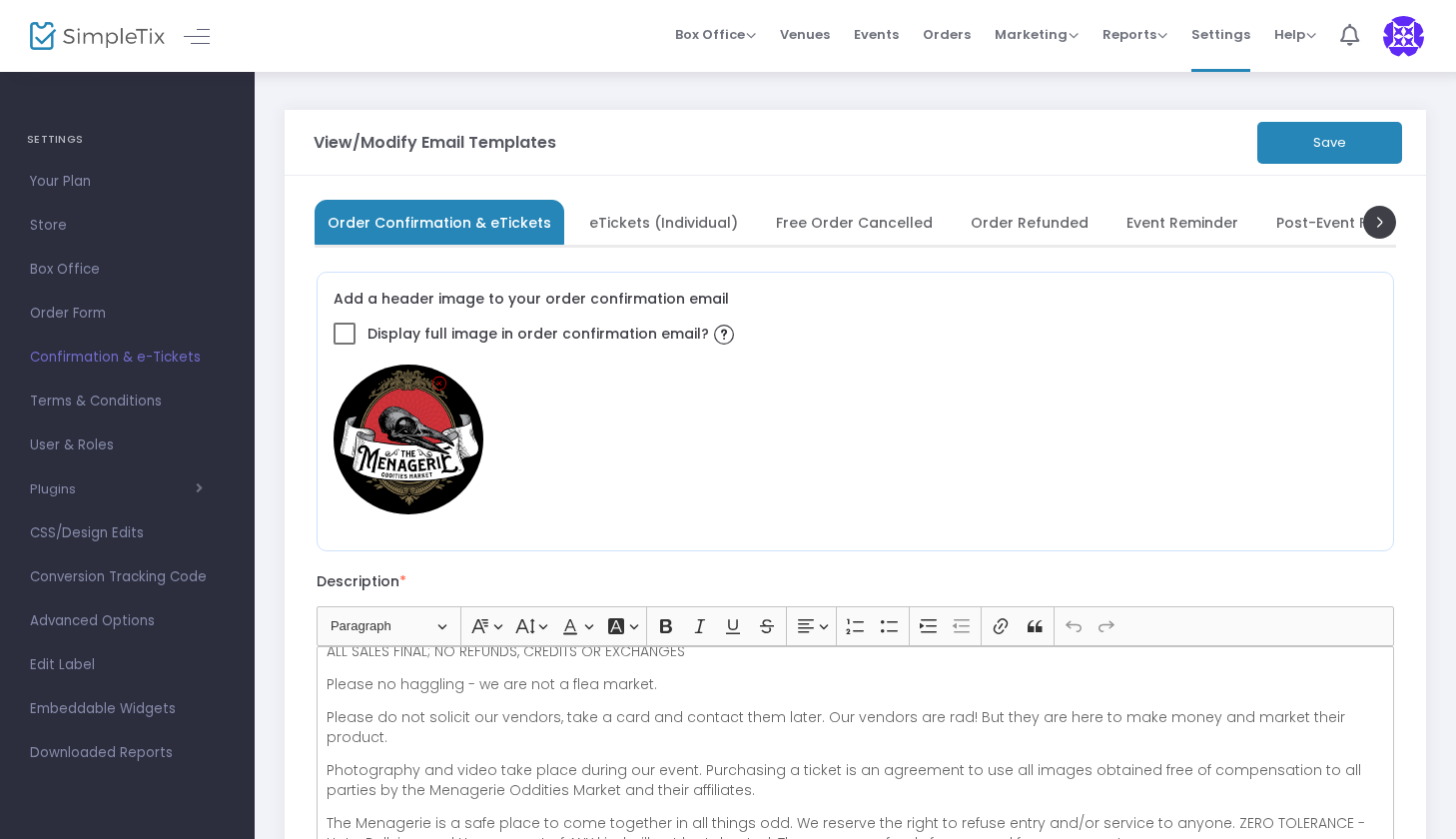 click on "eTickets (Individual)" at bounding box center (663, 222) 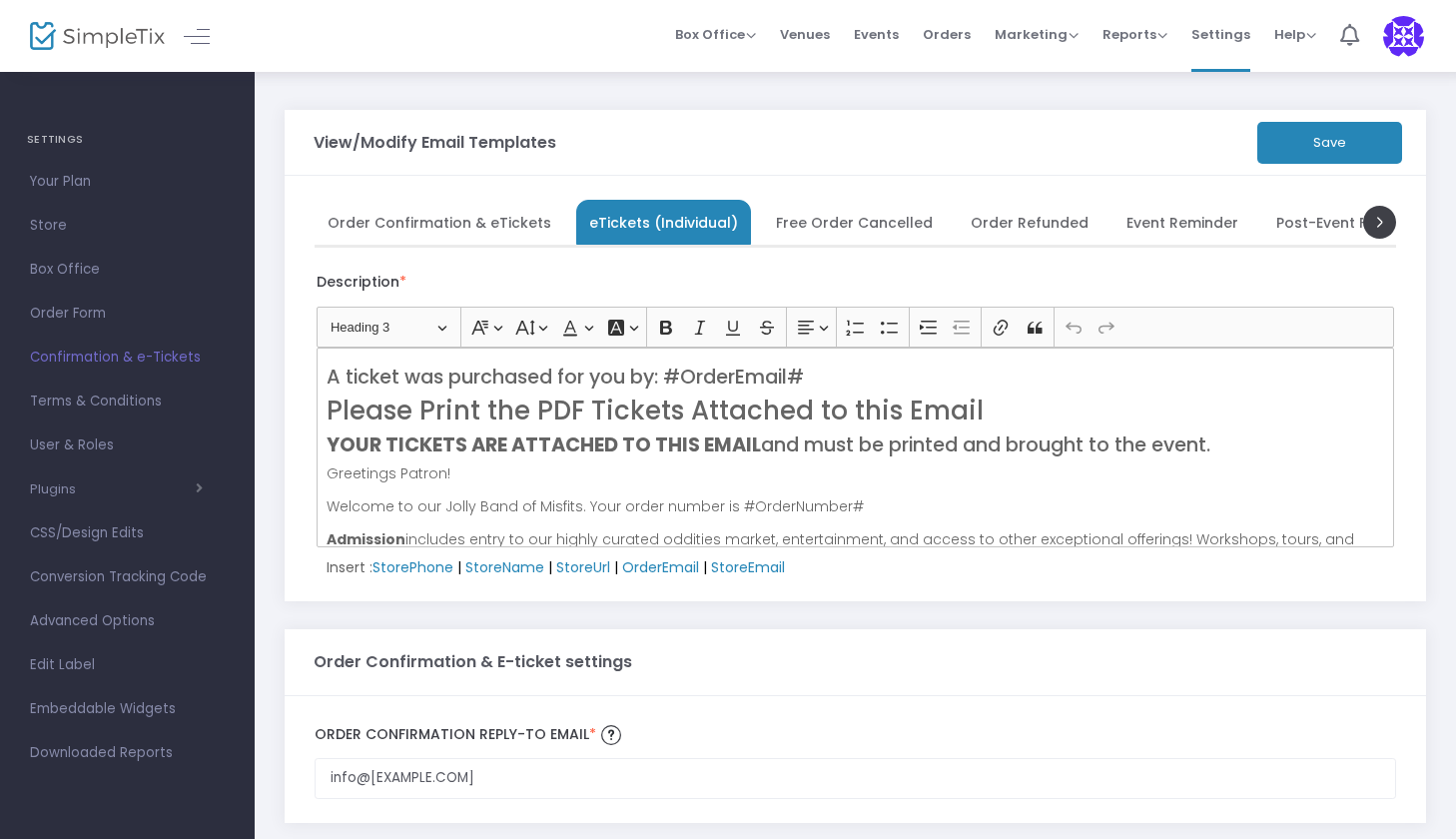 scroll, scrollTop: 0, scrollLeft: 0, axis: both 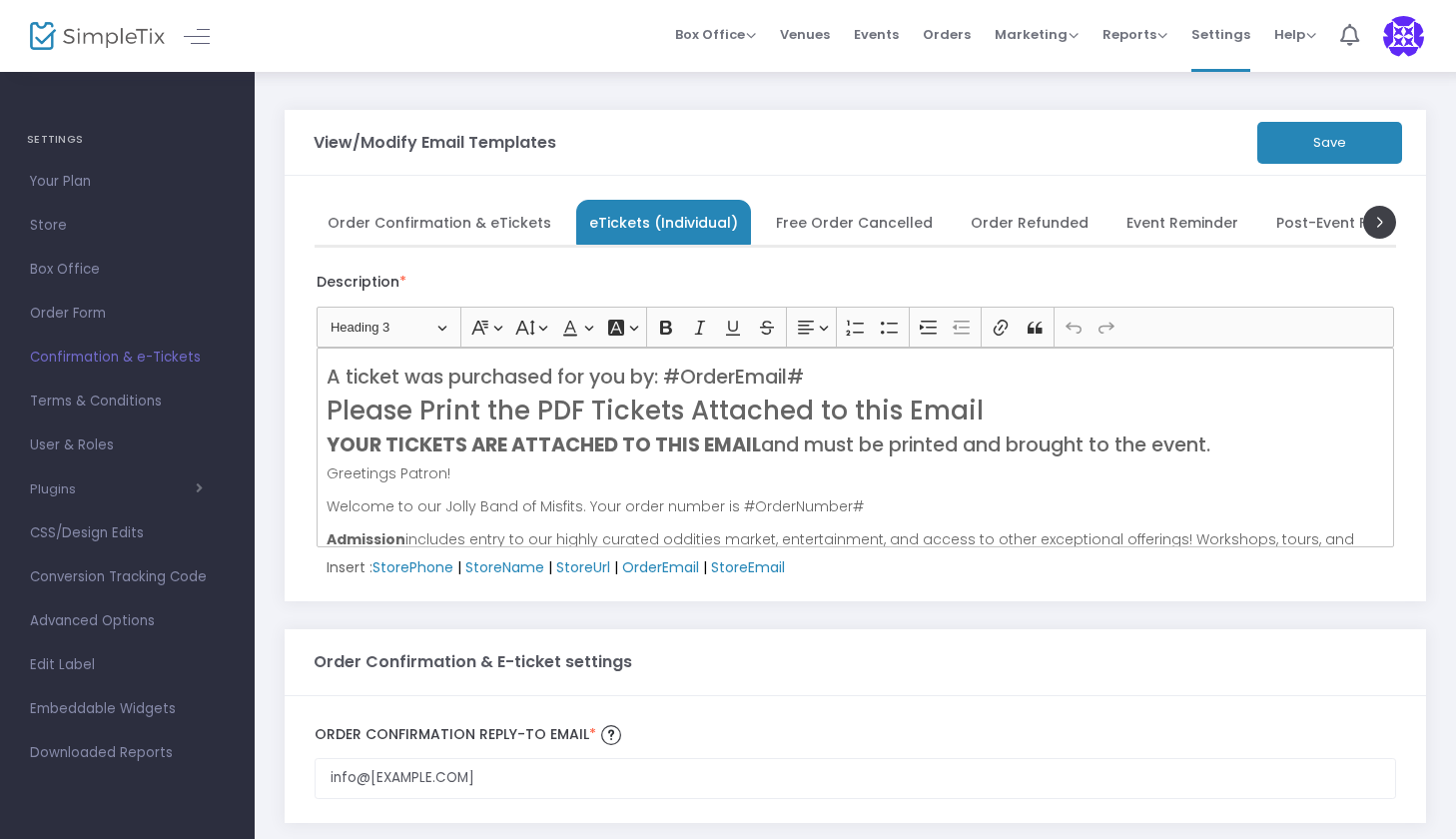 click on "Save" 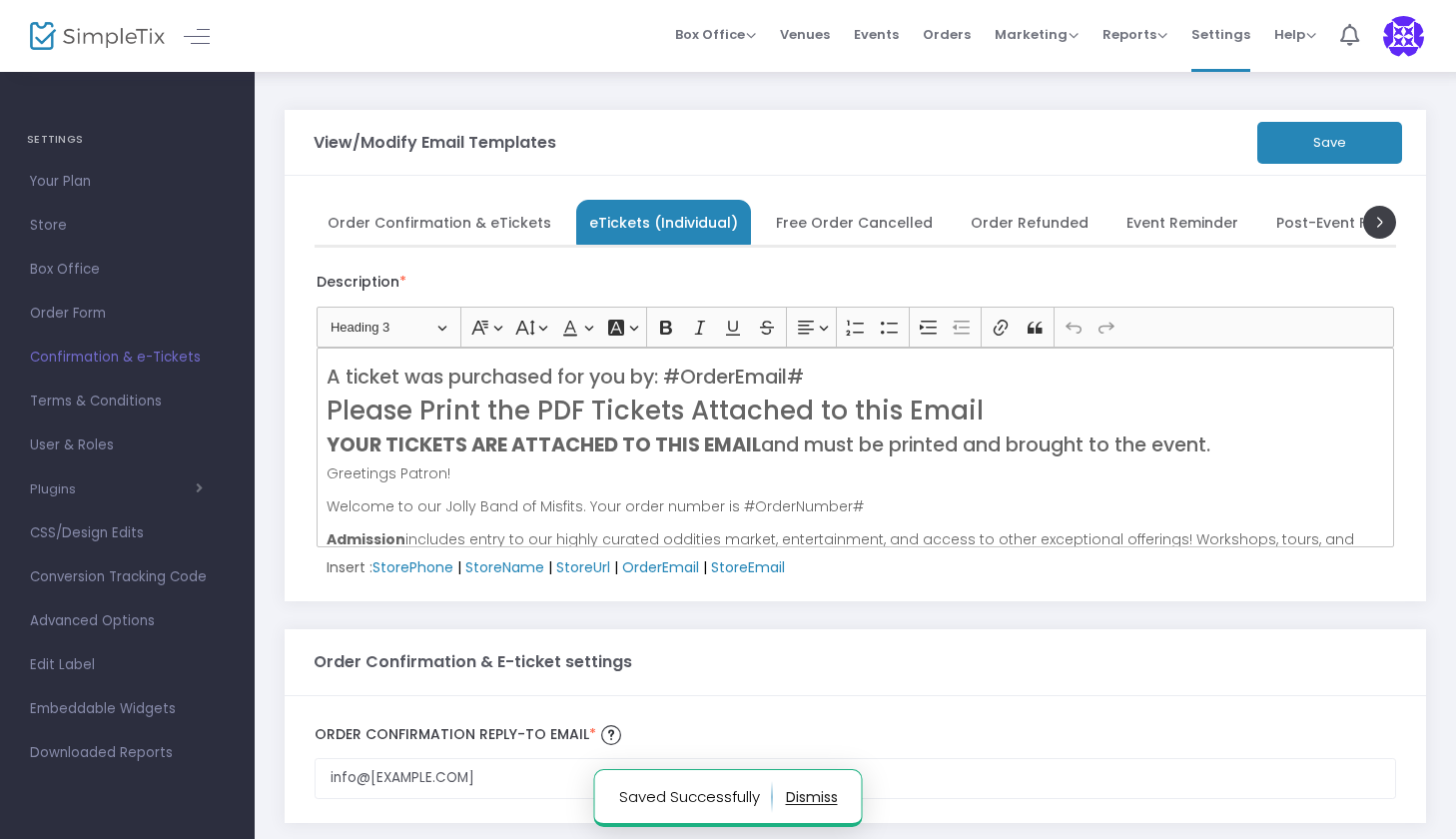 click on "Free Order Cancelled" at bounding box center (854, 222) 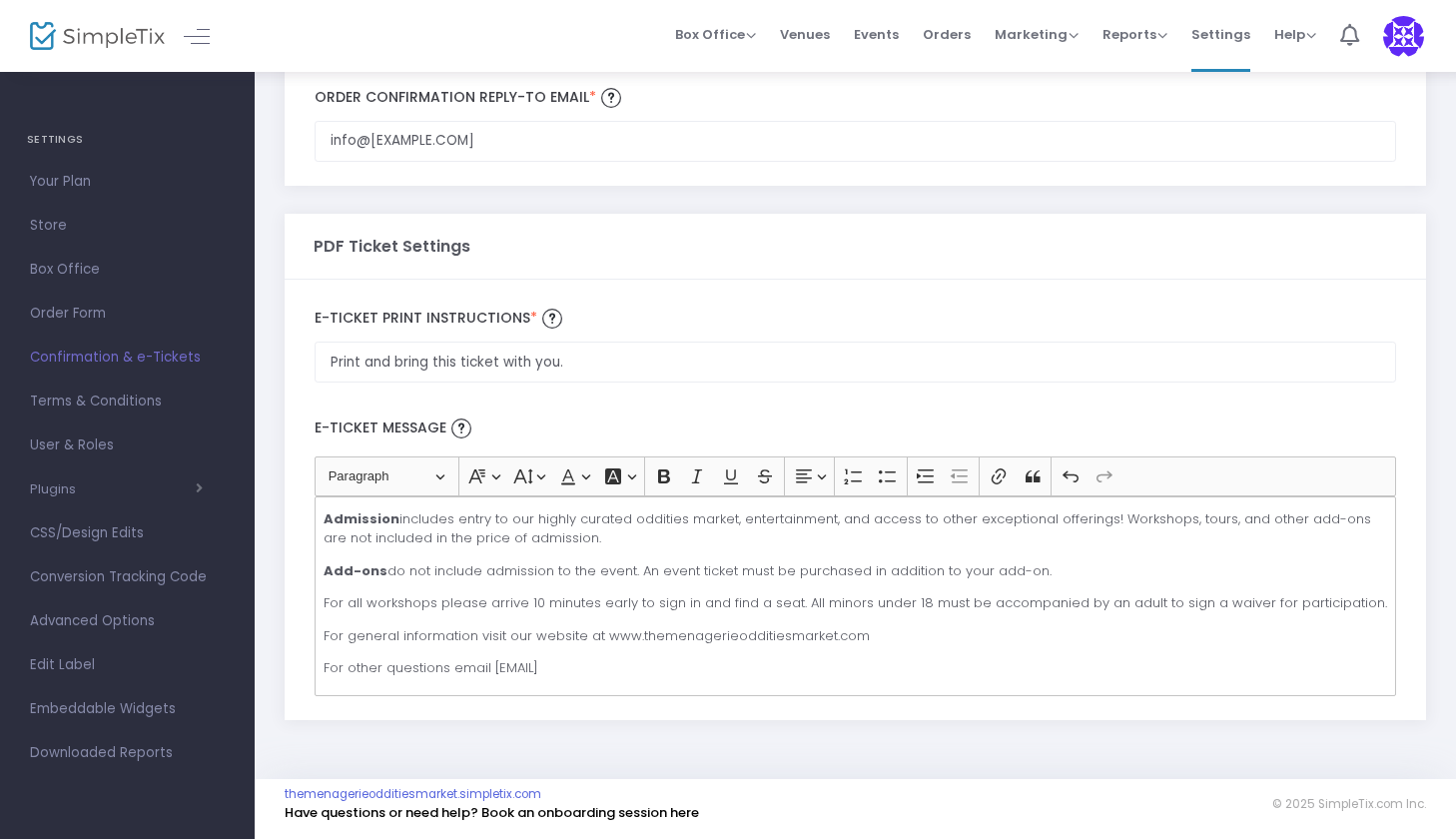 scroll, scrollTop: 641, scrollLeft: 0, axis: vertical 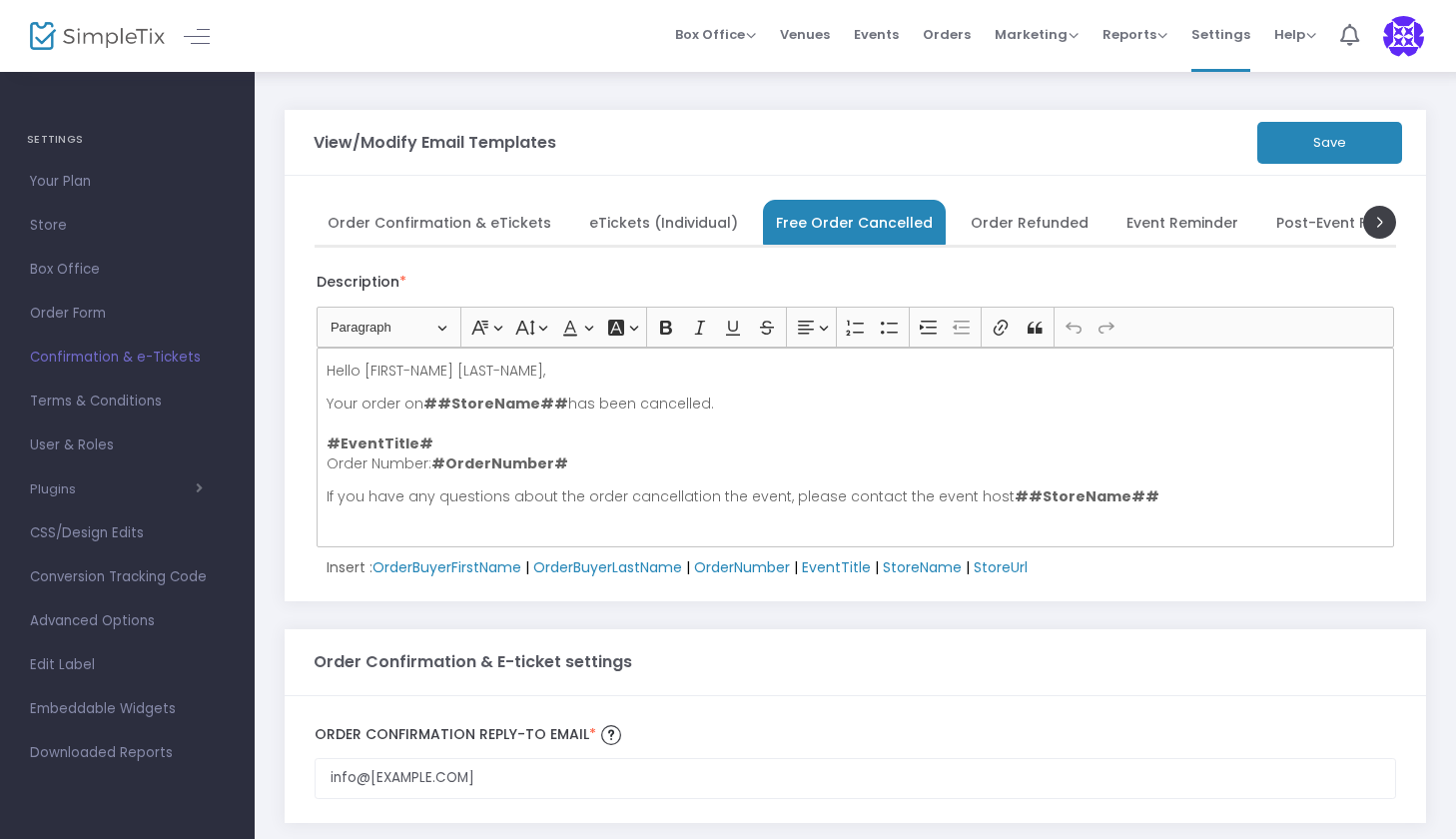 click on "Save" 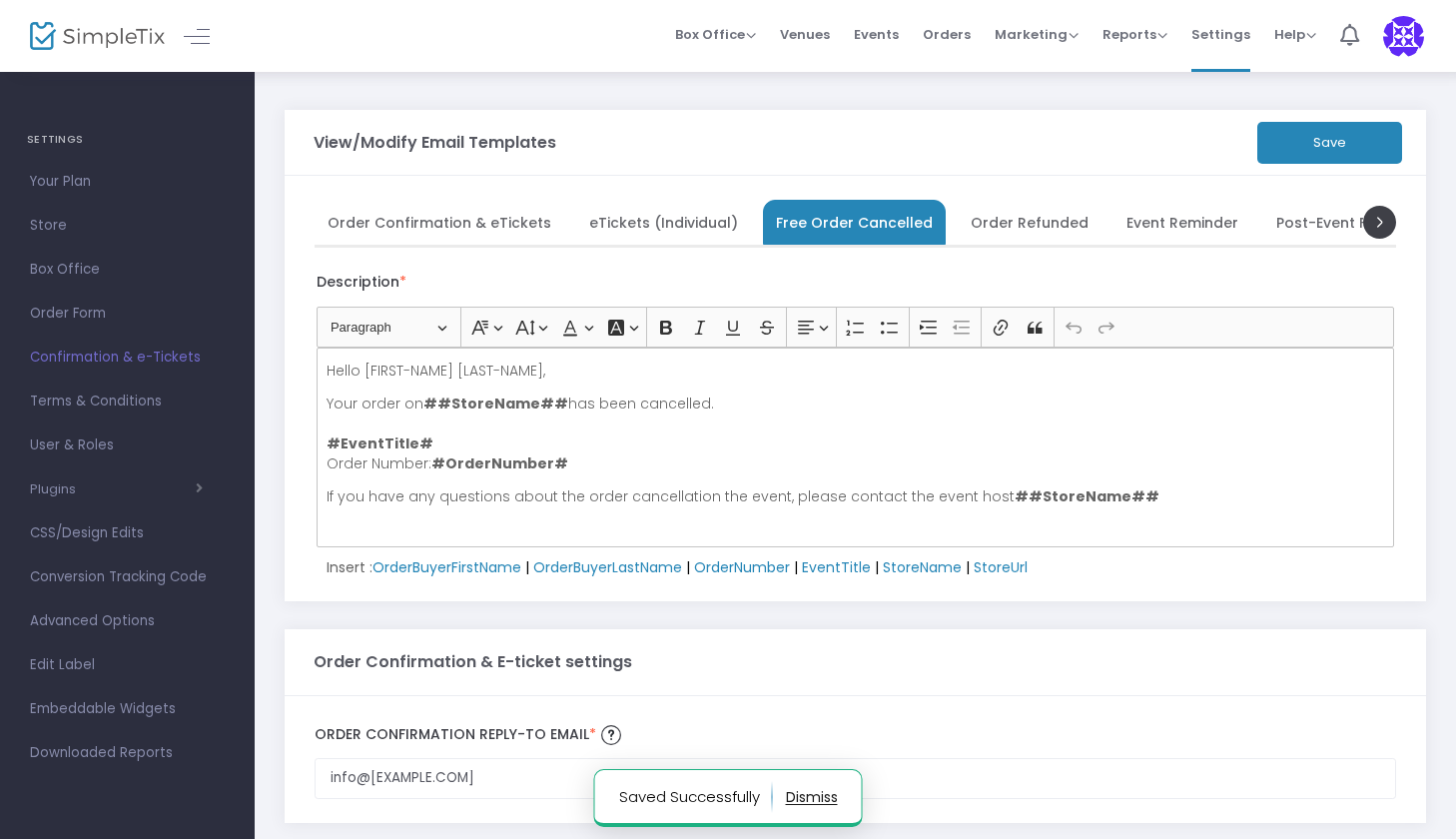 click on "Order Refunded" at bounding box center [1030, 222] 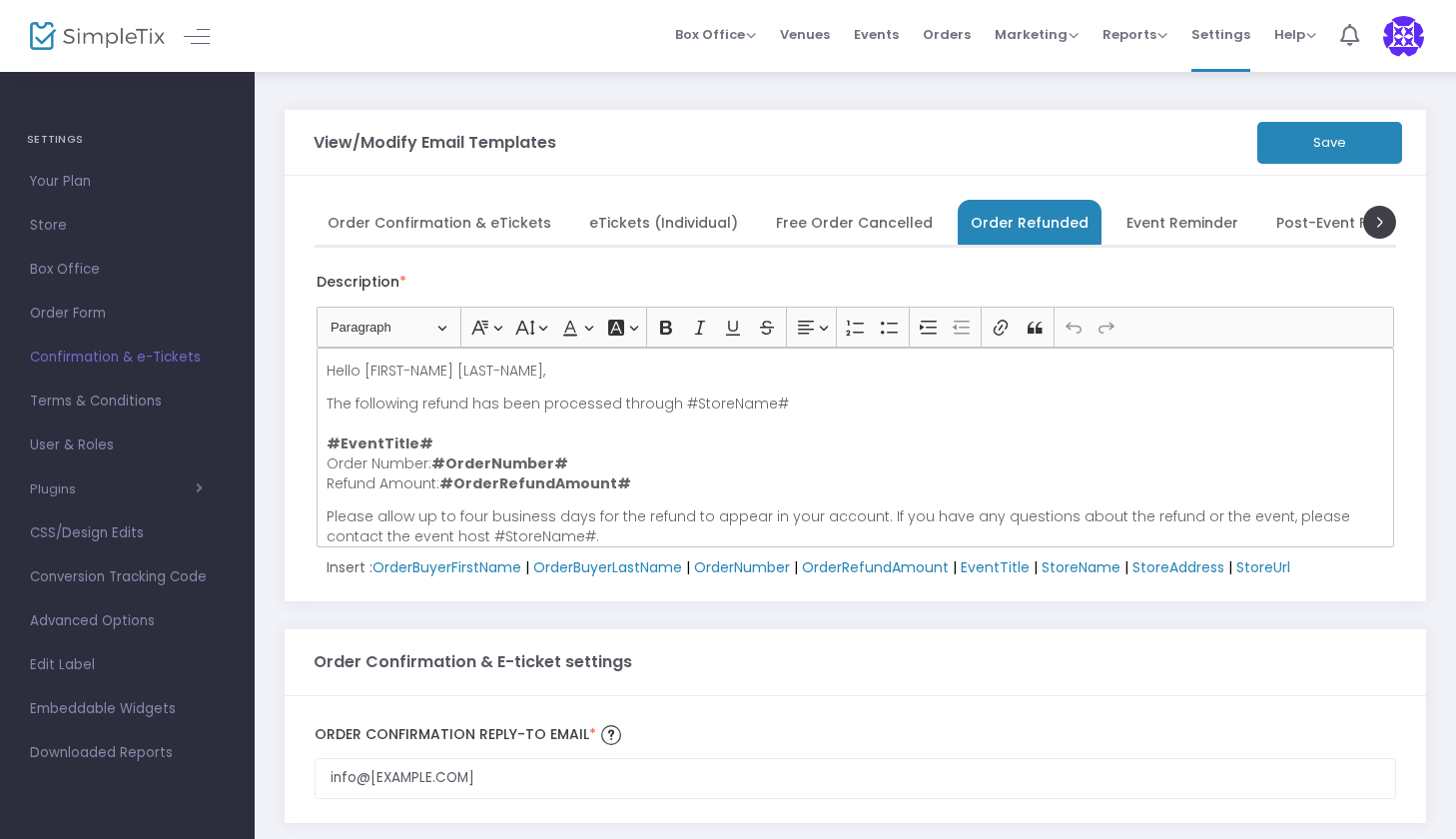 scroll, scrollTop: 0, scrollLeft: 0, axis: both 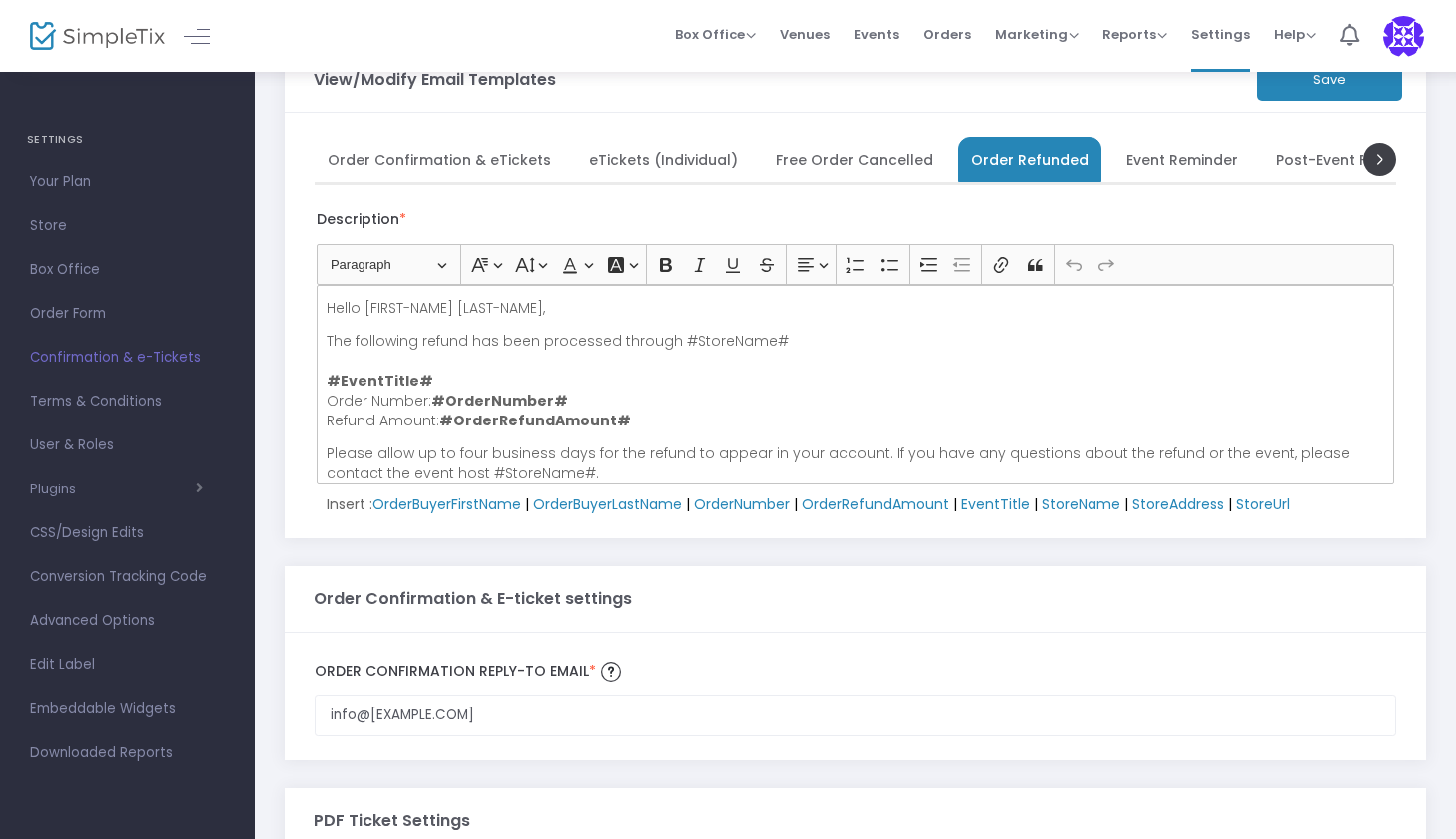 click on "Save" 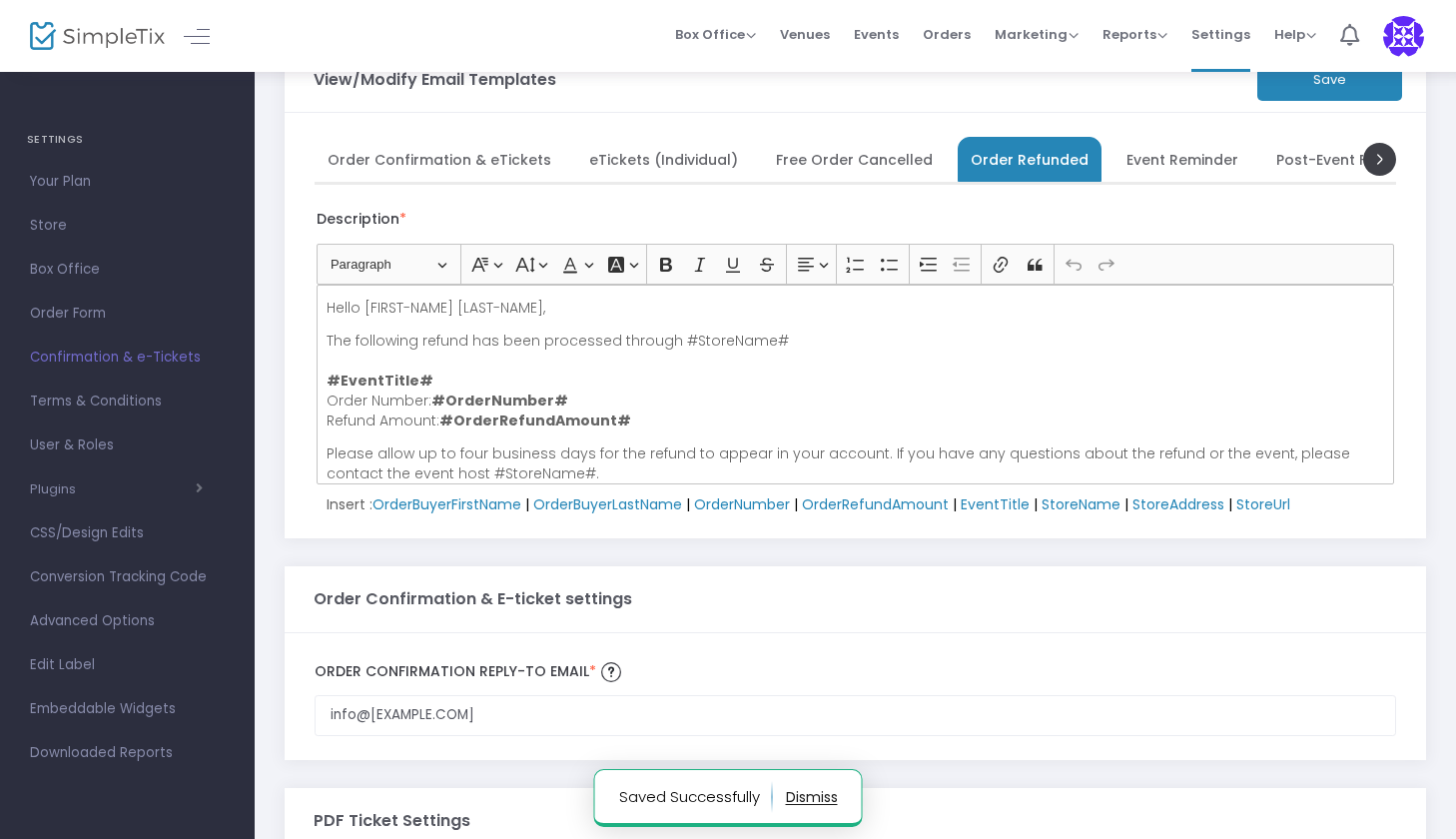 click on "Event Reminder" at bounding box center [1182, 159] 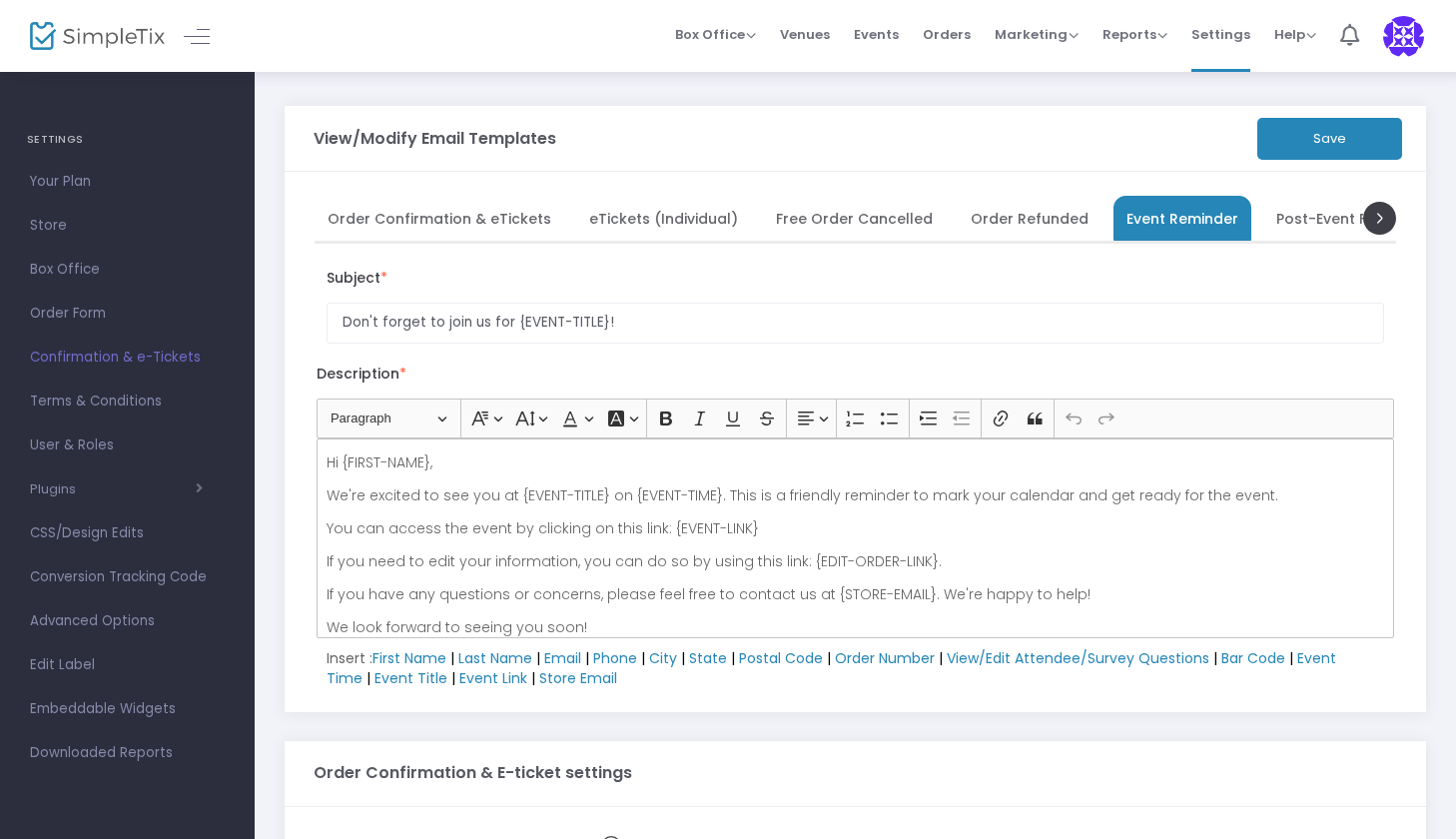 scroll, scrollTop: 3, scrollLeft: 0, axis: vertical 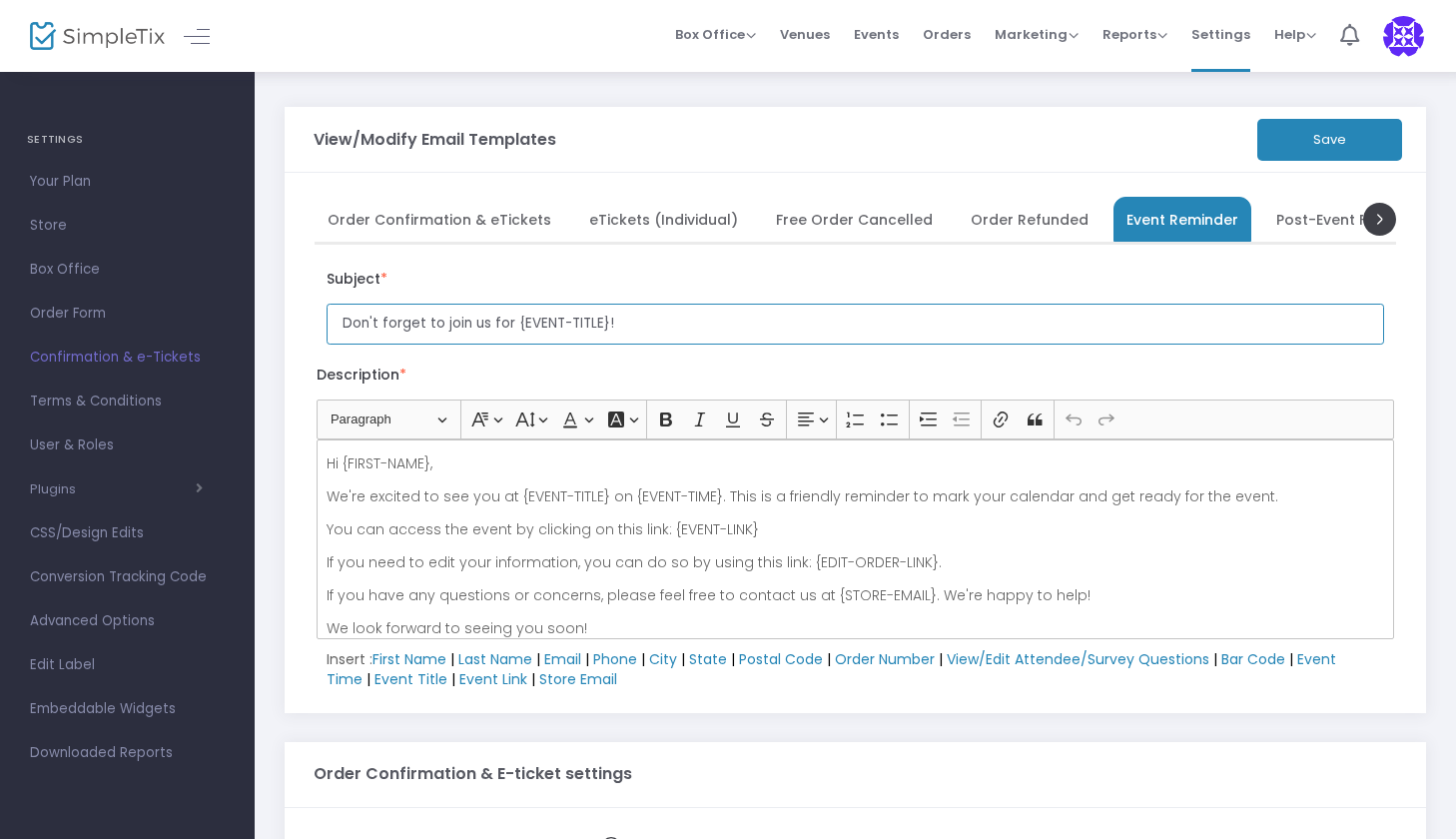 drag, startPoint x: 618, startPoint y: 326, endPoint x: 317, endPoint y: 317, distance: 301.13452 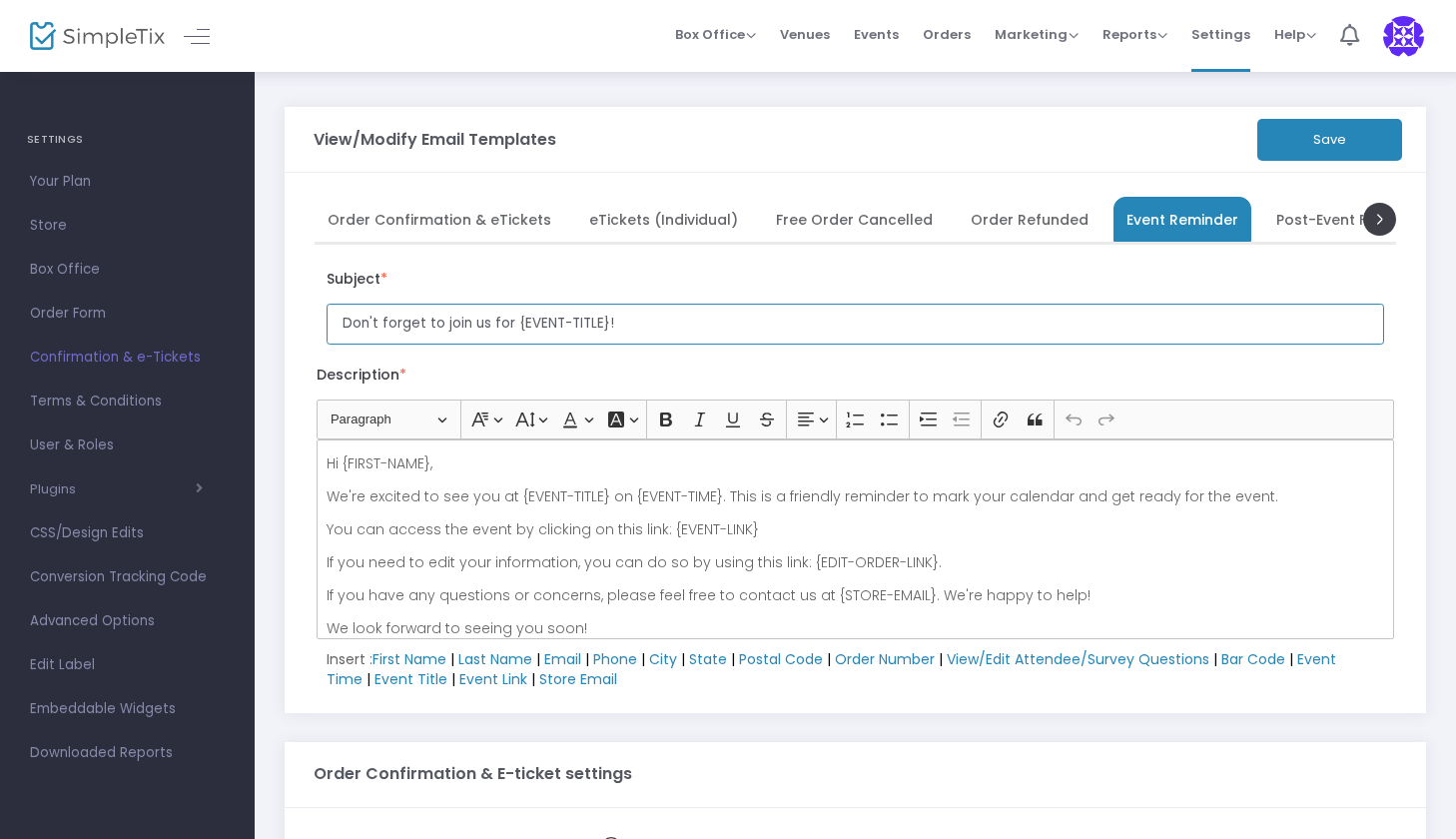 click on "Subject  * Don't forget to join us for {EVENT-TITLE}!" at bounding box center [855, 306] 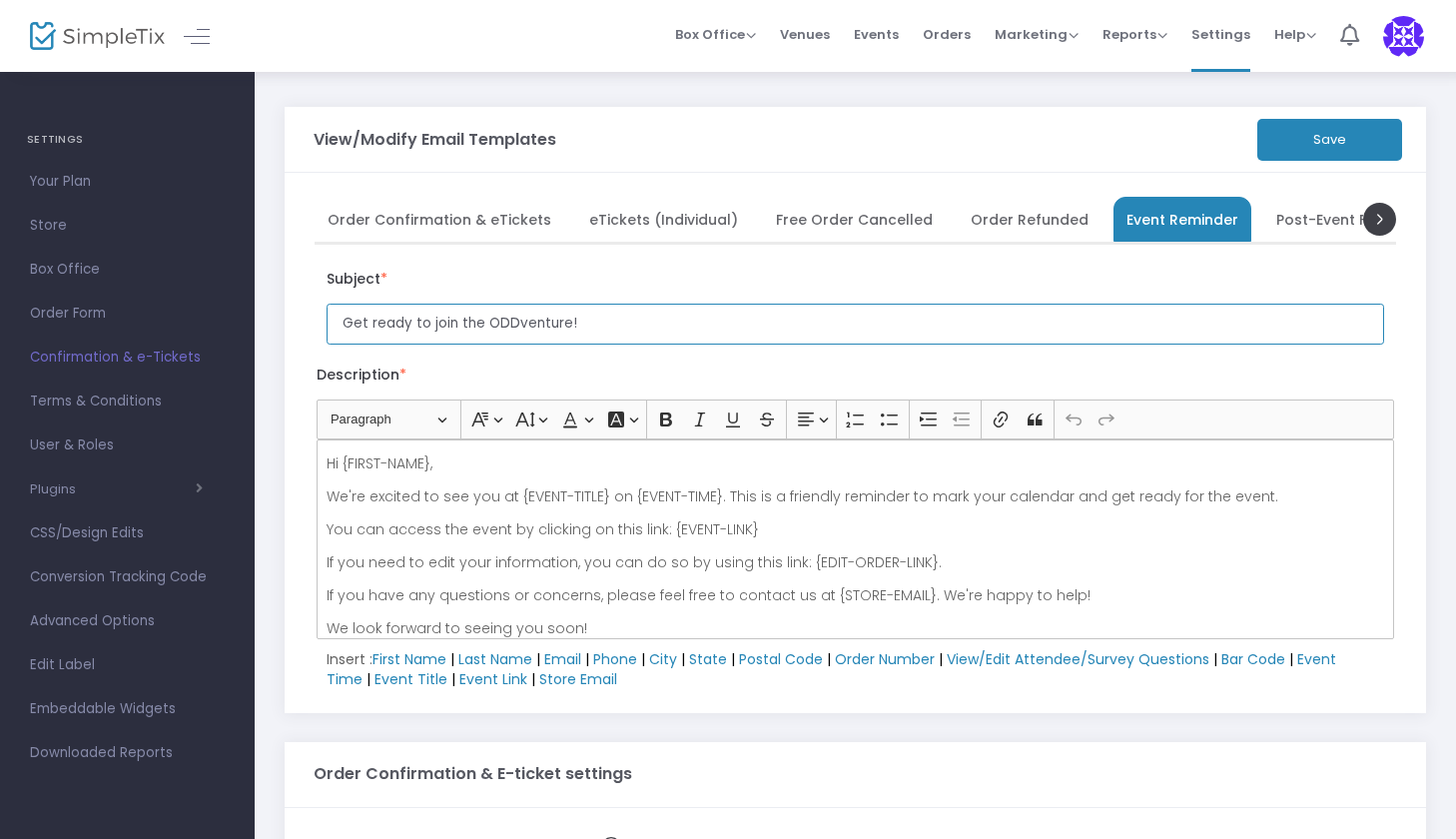 type on "Get ready to join the ODDventure!" 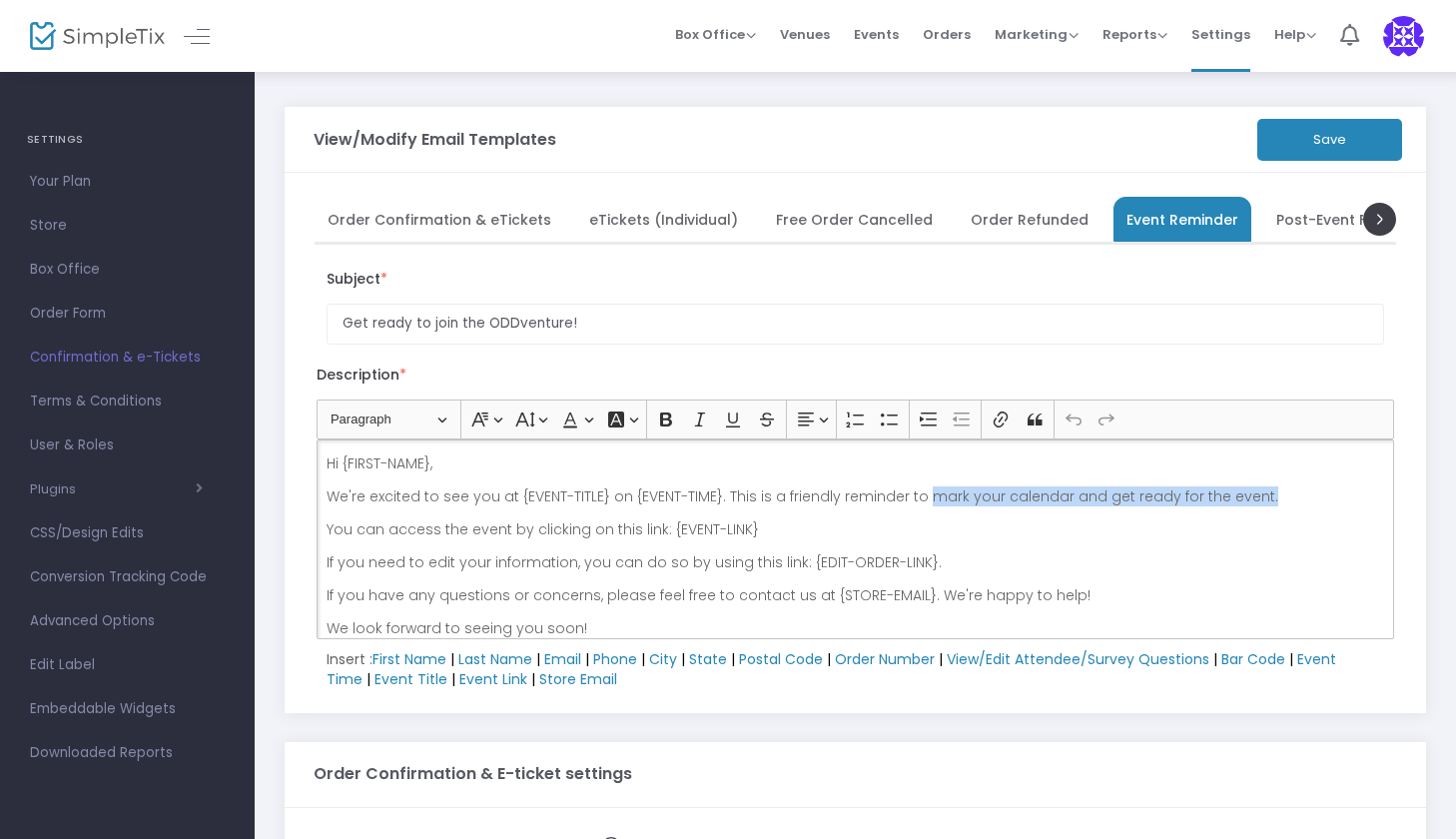 drag, startPoint x: 923, startPoint y: 500, endPoint x: 1266, endPoint y: 497, distance: 343.0131 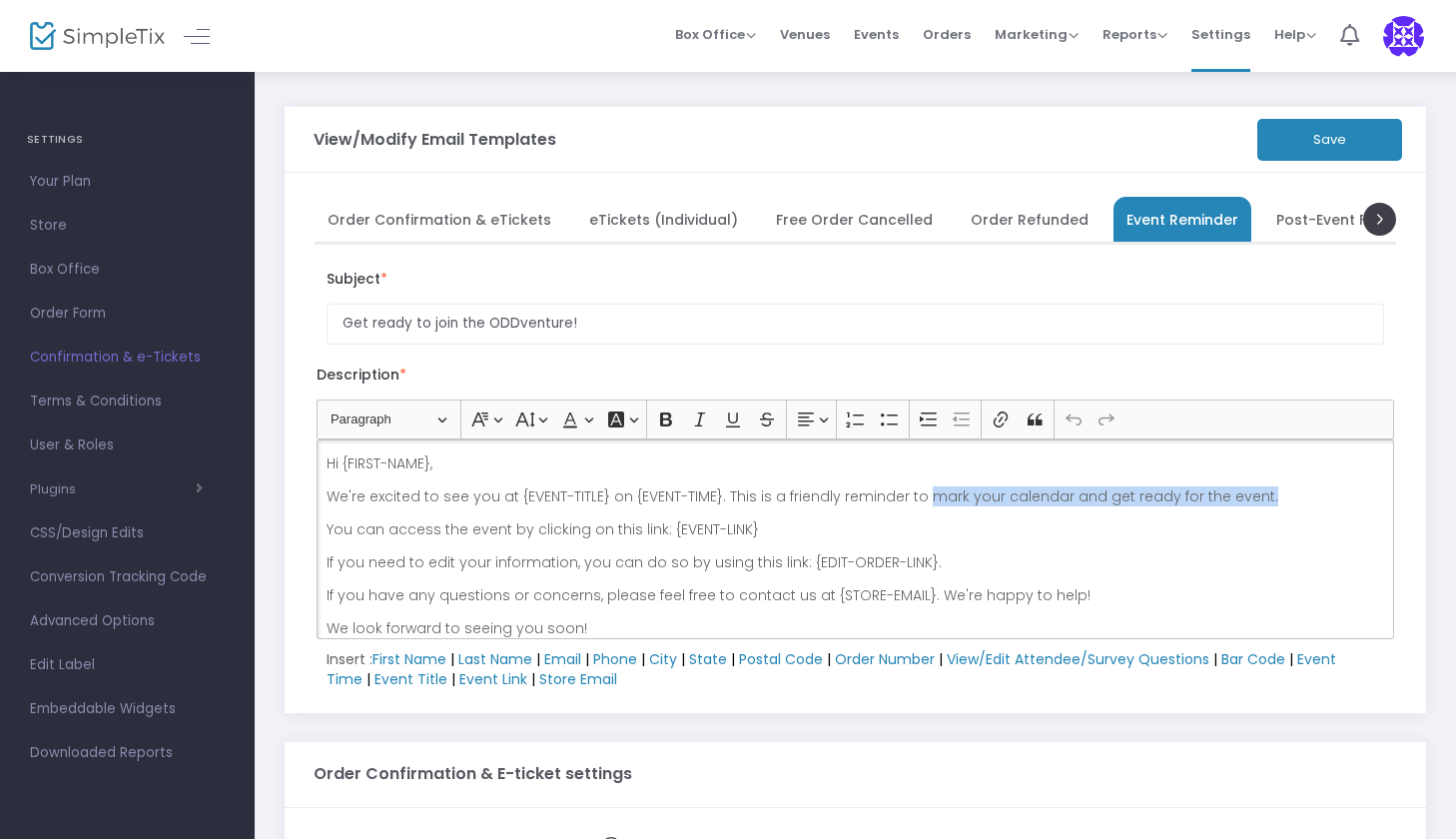 click on "We're excited to see you at {EVENT-TITLE} on {EVENT-TIME}. This is a friendly reminder to mark your calendar and get ready for the event." at bounding box center (856, 496) 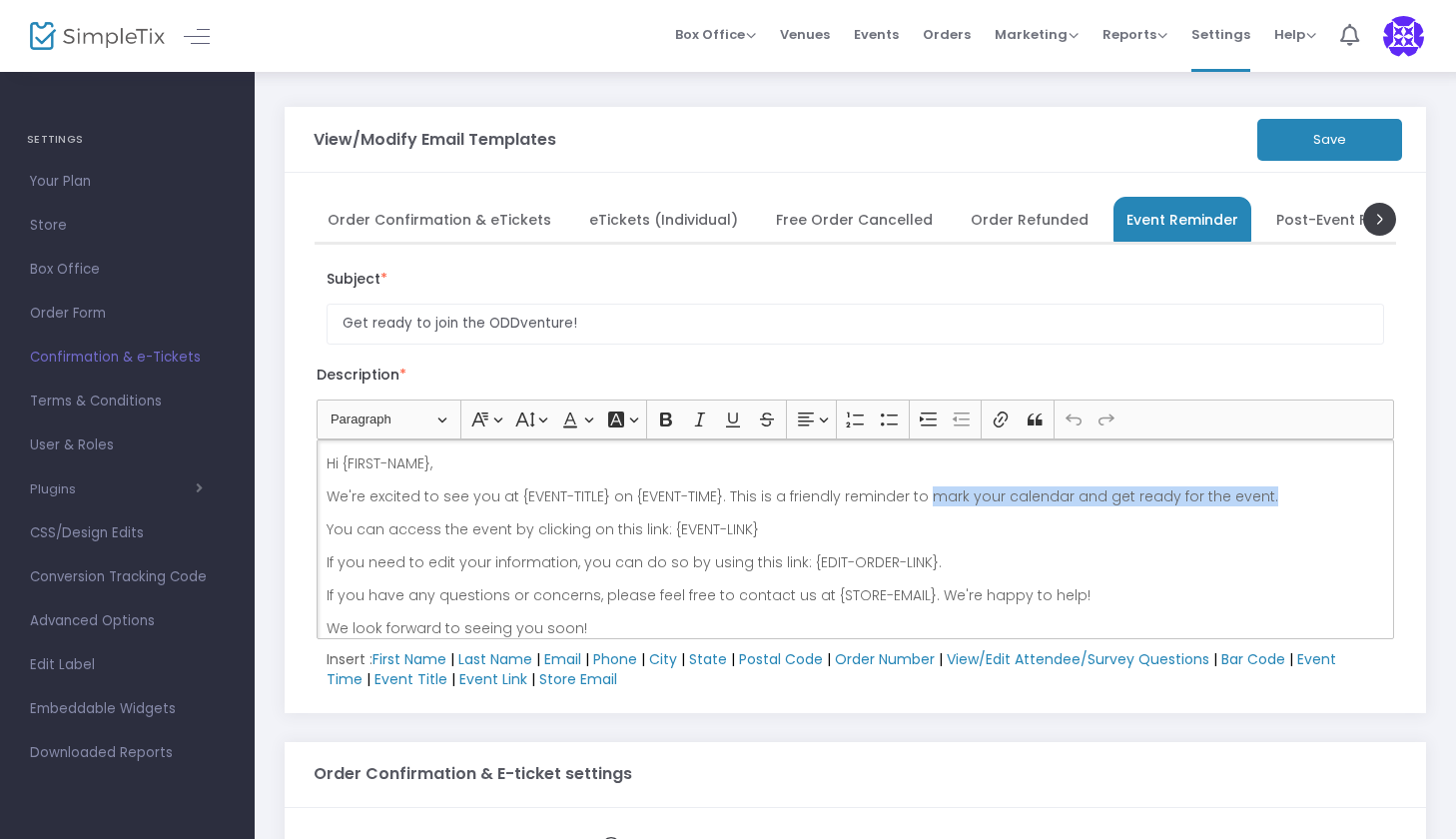 type 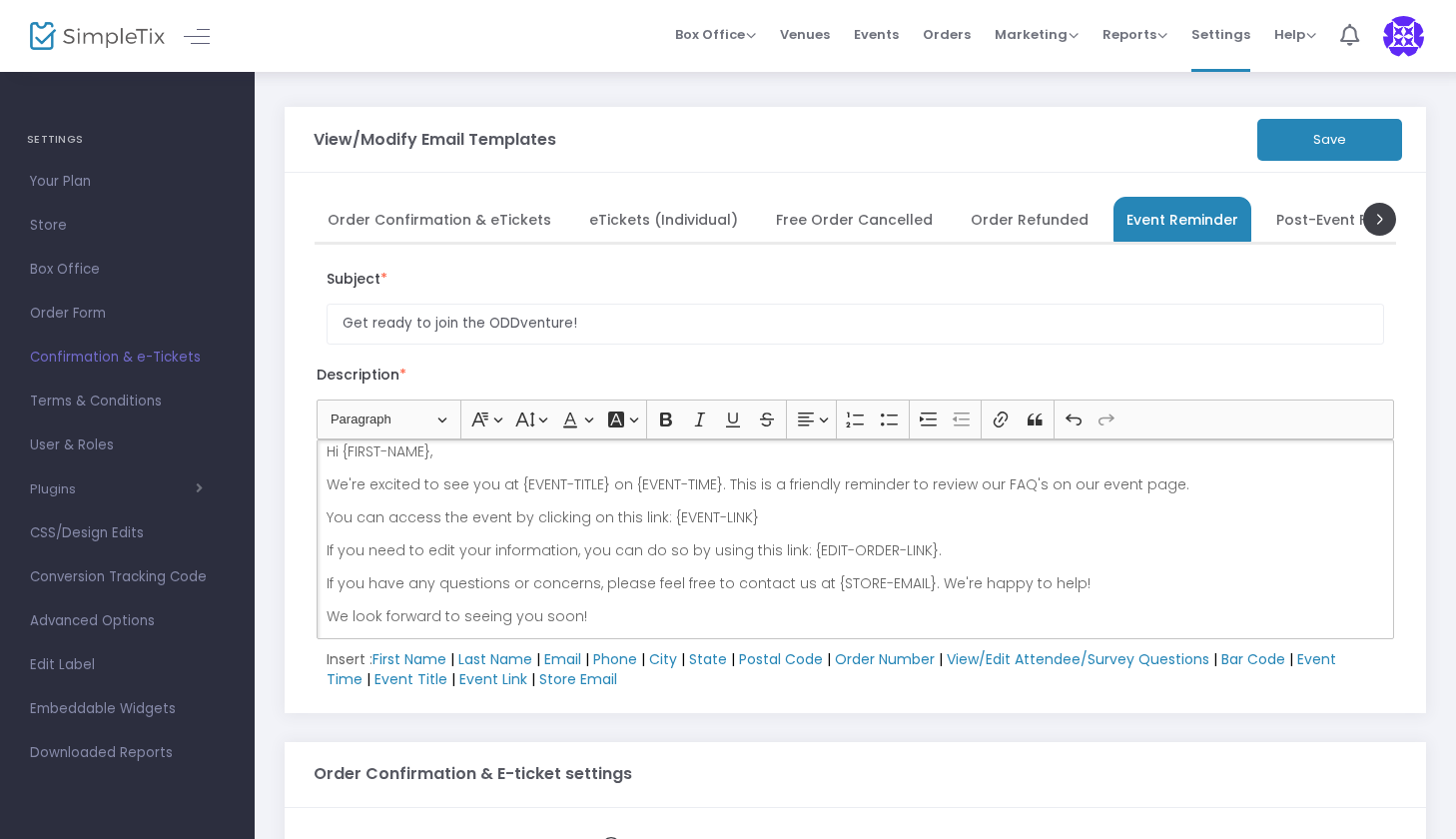 scroll, scrollTop: 12, scrollLeft: 0, axis: vertical 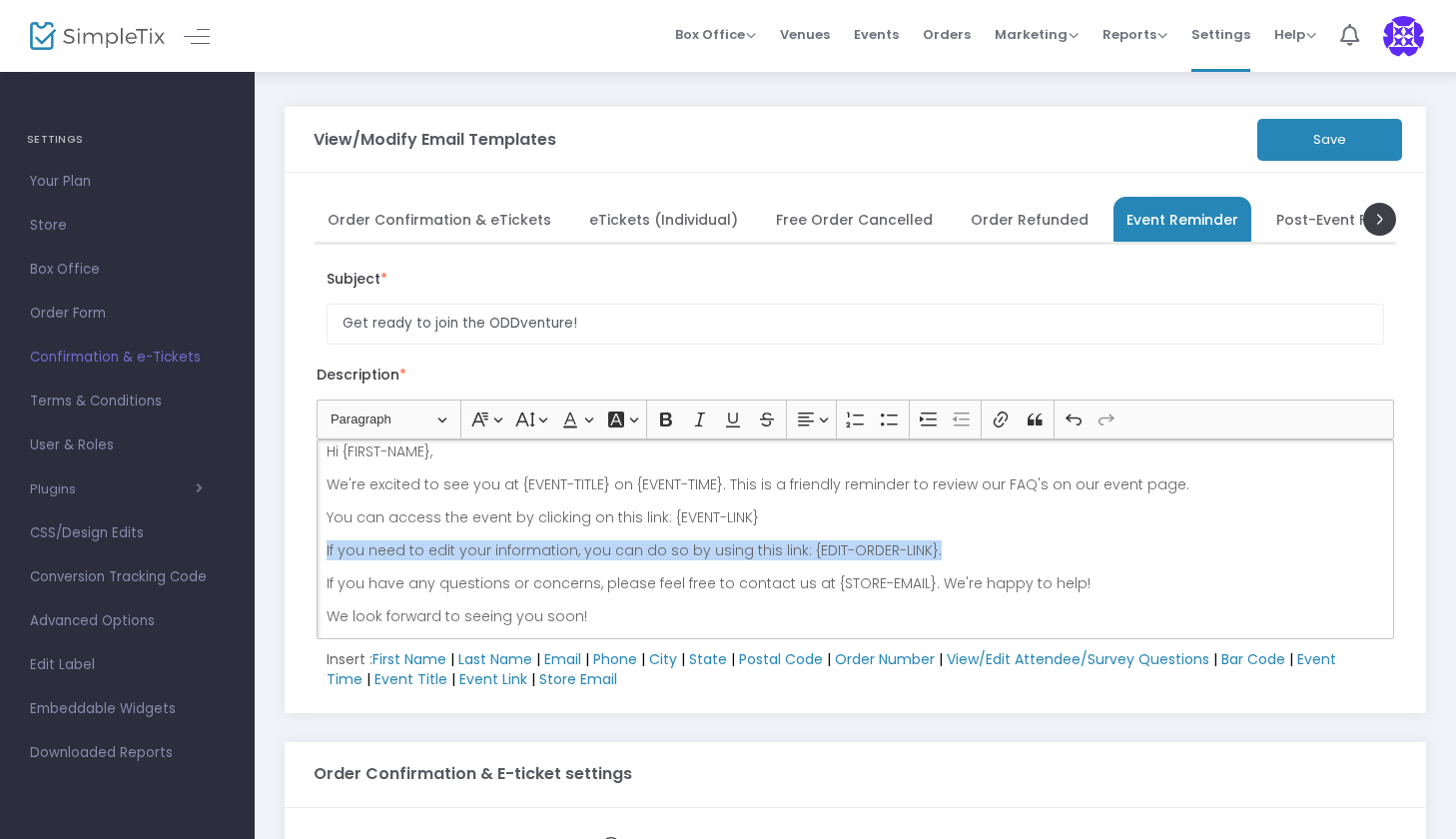 drag, startPoint x: 973, startPoint y: 546, endPoint x: 285, endPoint y: 551, distance: 688.0182 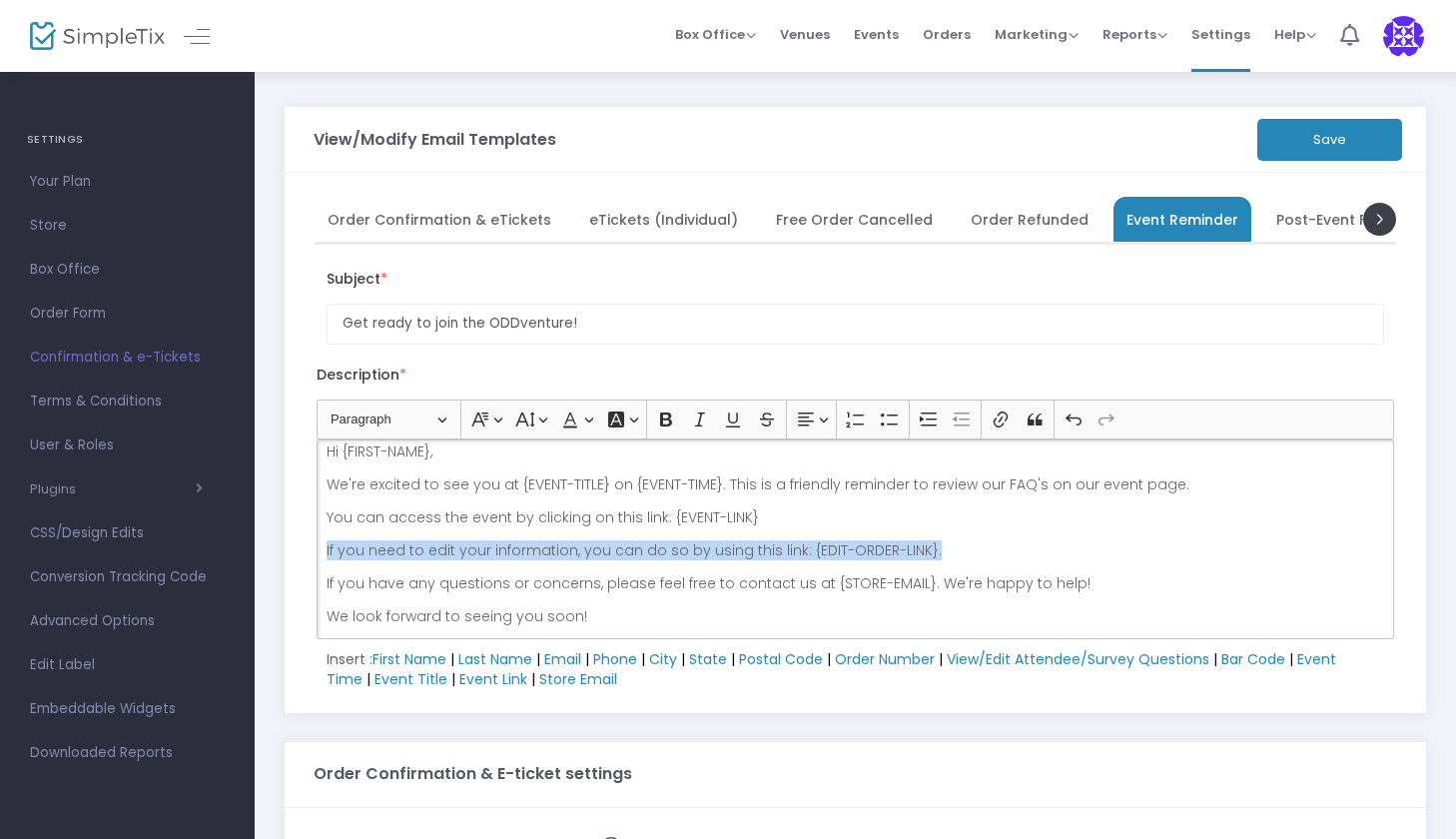 click on "Order Confirmation & eTickets eTickets (Individual) Free Order Cancelled Order Refunded Event Reminder Post-Event Follow Up Waitlist Confirmation Membership Renewal Reminder Membership Renewal Success Membership Renewal Failed Subject  * Get ready to join the ODDventure! Description  * Heading Paragraph Paragraph Heading 1 Heading 2 Heading 3 Font Family Font Family Default Arial Courier New Georgia Lucida Sans Unicode Tahoma Times New Roman Trebuchet MS Verdana Font Size Font Size 9 11 13 Default 17 19 21 Font Color Font Color Remove color Remove color Font Background Color Font Background Color Remove color Remove color Bold (⌘B) Bold Italic (⌘I) Italic Underline (⌘U) Underline Strikethrough (⌘⇧X) Strikethrough Text alignment Text alignment Align left Align left Align right Align right Align center Align center Justify Justify Numbered List Numbered List Bulleted List Bulleted List Increase indent Increase indent Decrease indent Decrease indent Link (⌘K) Link Block quote Block quote Undo (⌘Z)" 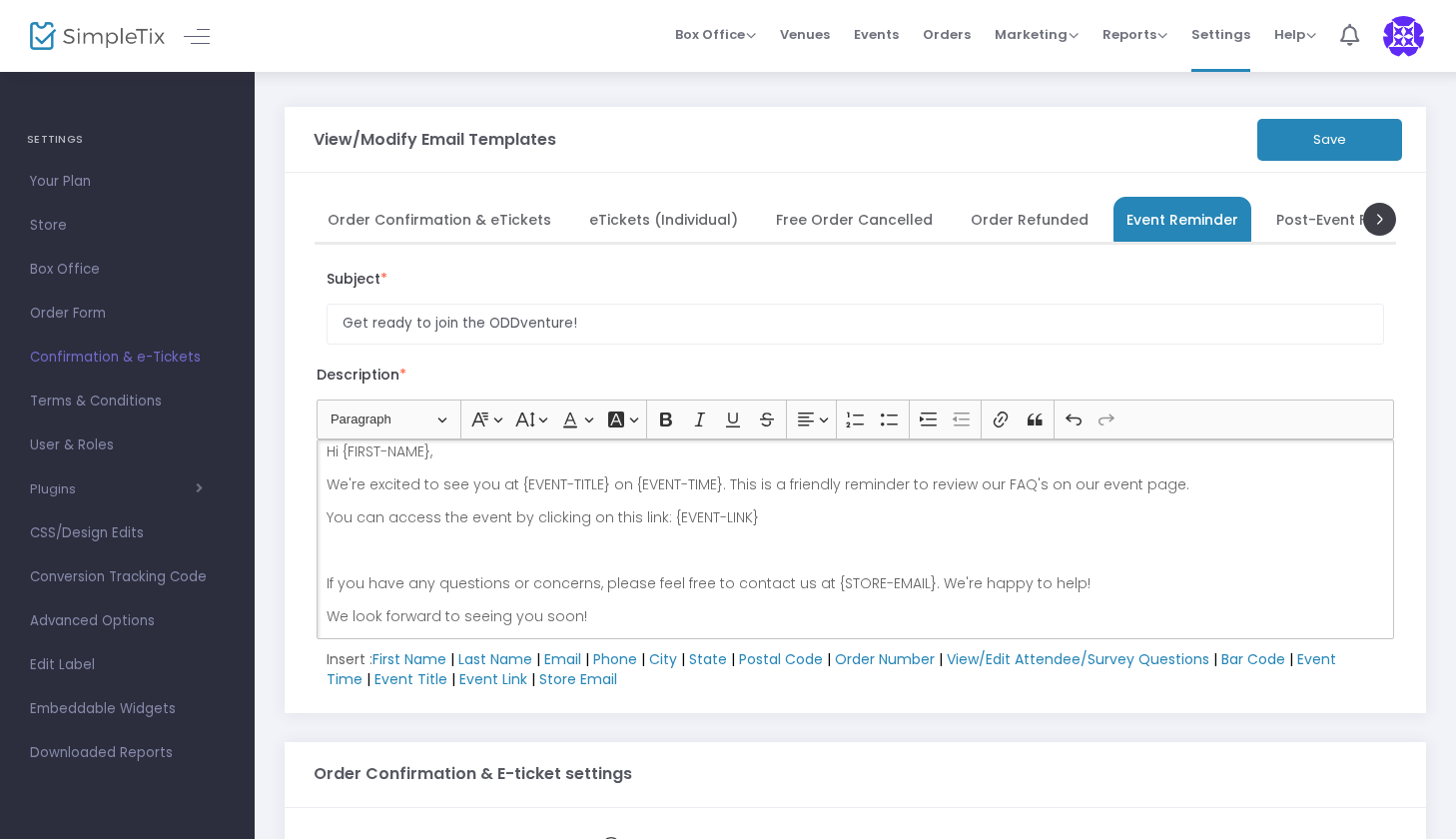 scroll, scrollTop: 0, scrollLeft: 0, axis: both 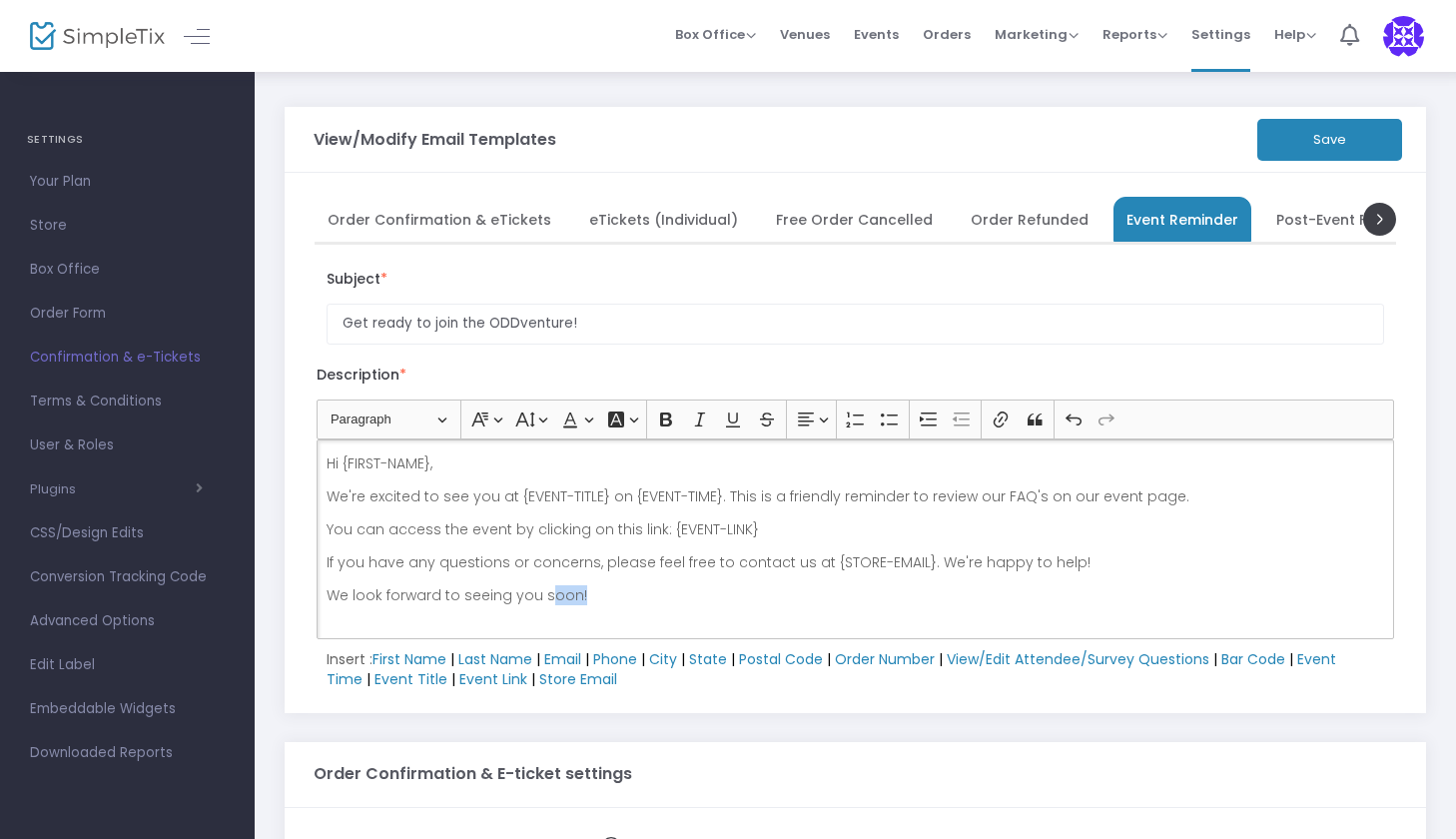 drag, startPoint x: 594, startPoint y: 597, endPoint x: 540, endPoint y: 597, distance: 54 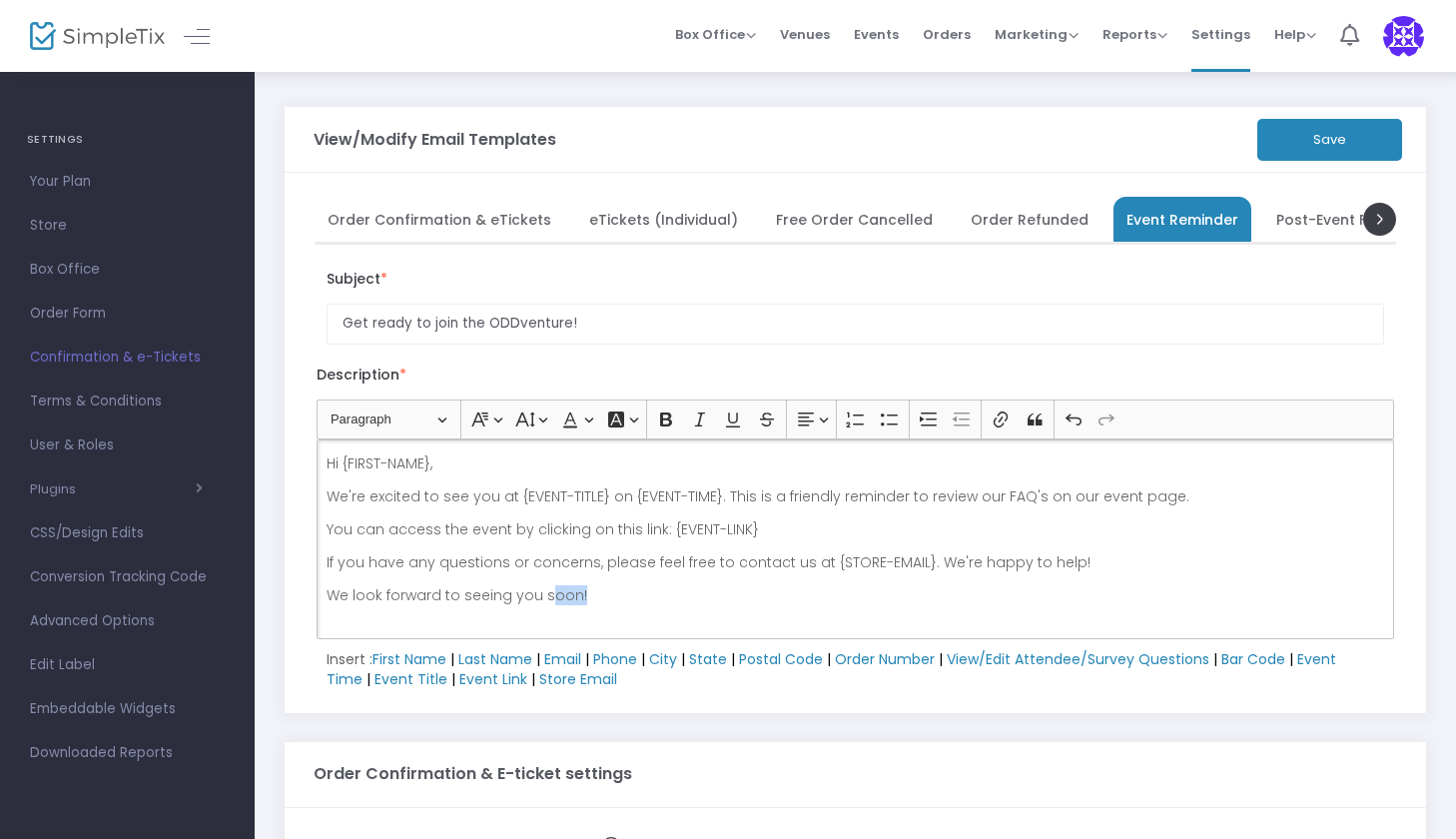 click on "We look forward to seeing you soon!" at bounding box center [856, 595] 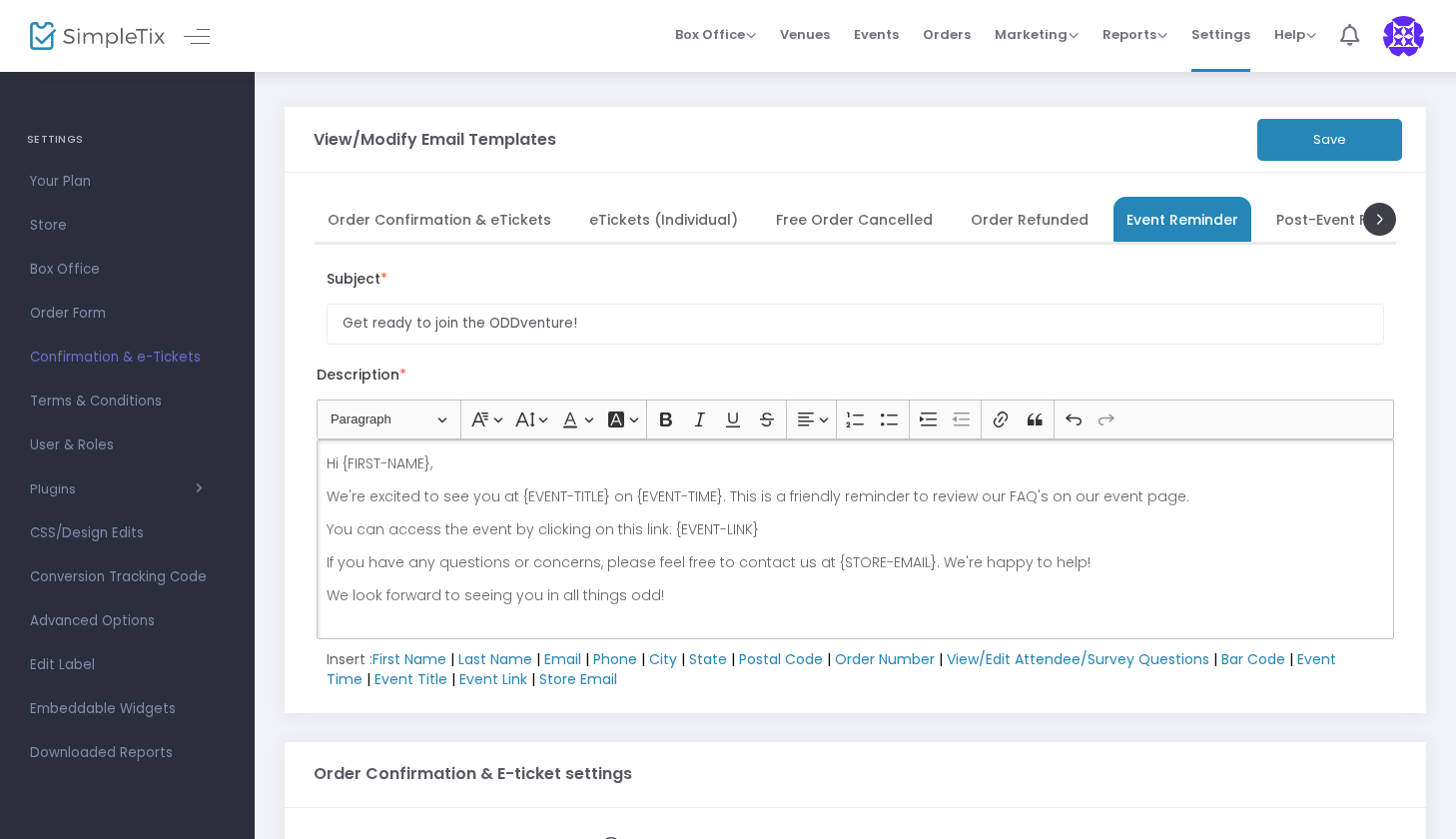 click on "If you have any questions or concerns, please feel free to contact us at {STORE-EMAIL}. We're happy to help!" at bounding box center (856, 562) 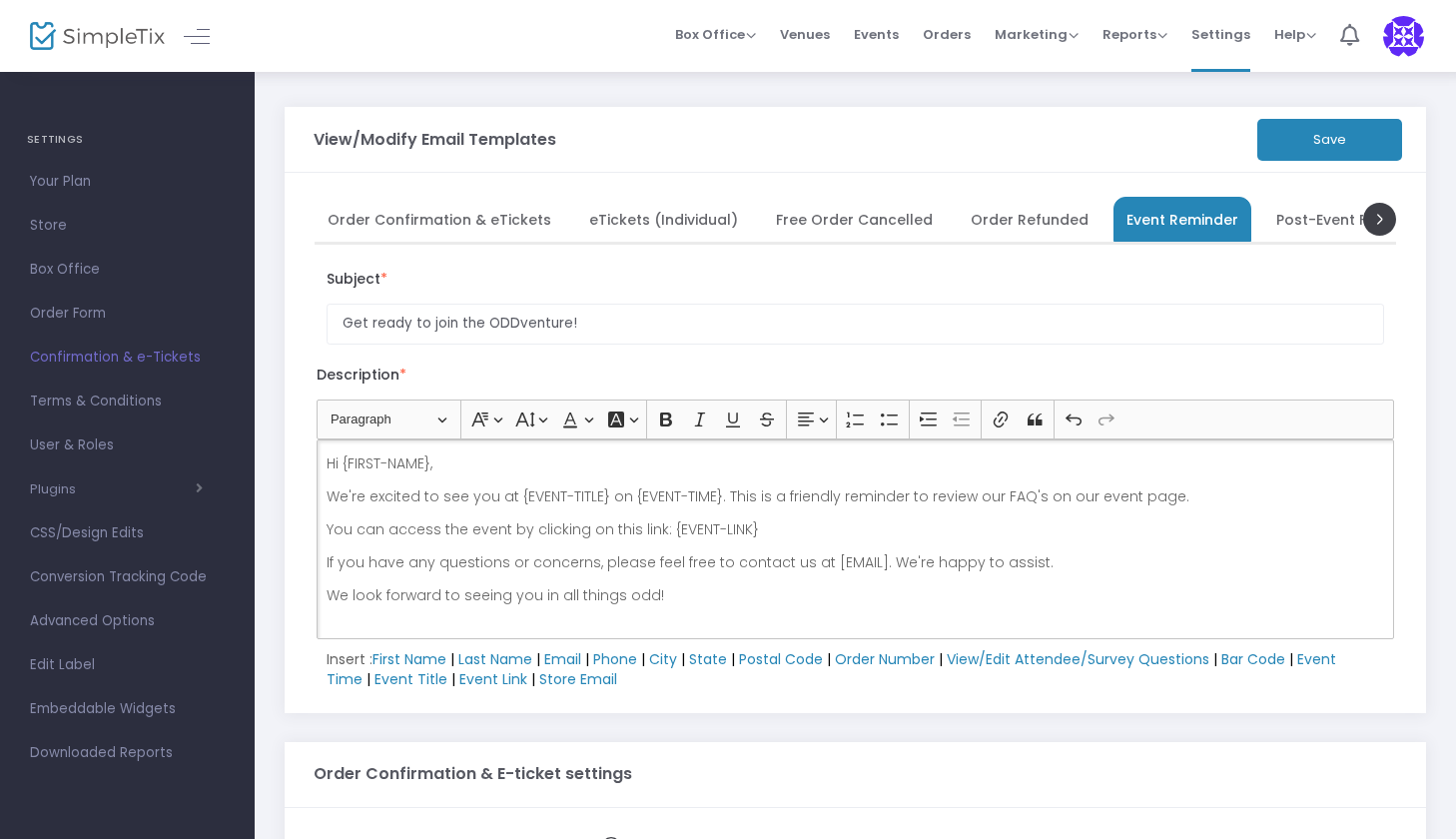click on "We look forward to seeing you in all things odd!" at bounding box center (856, 595) 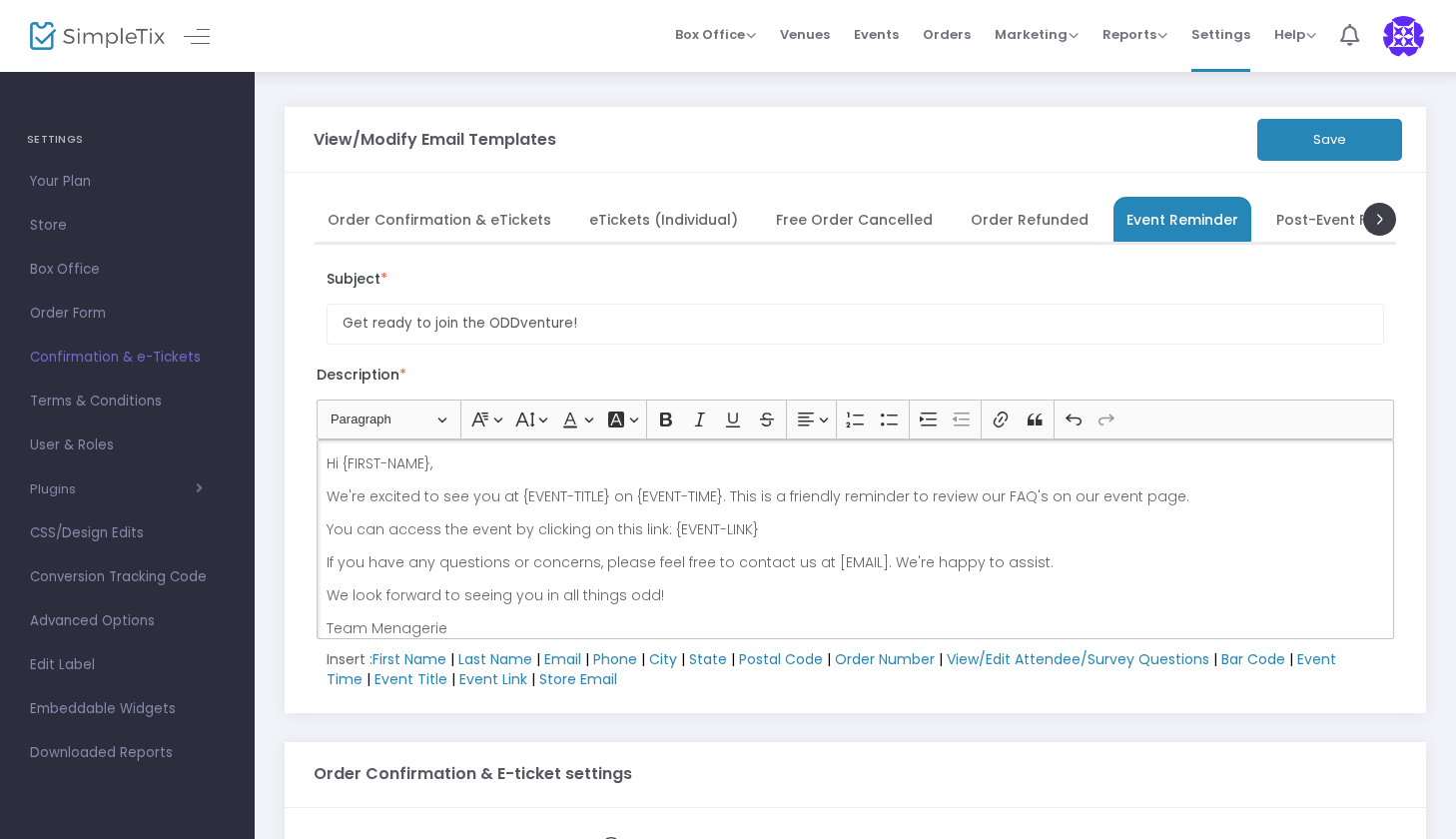 click on "Save" 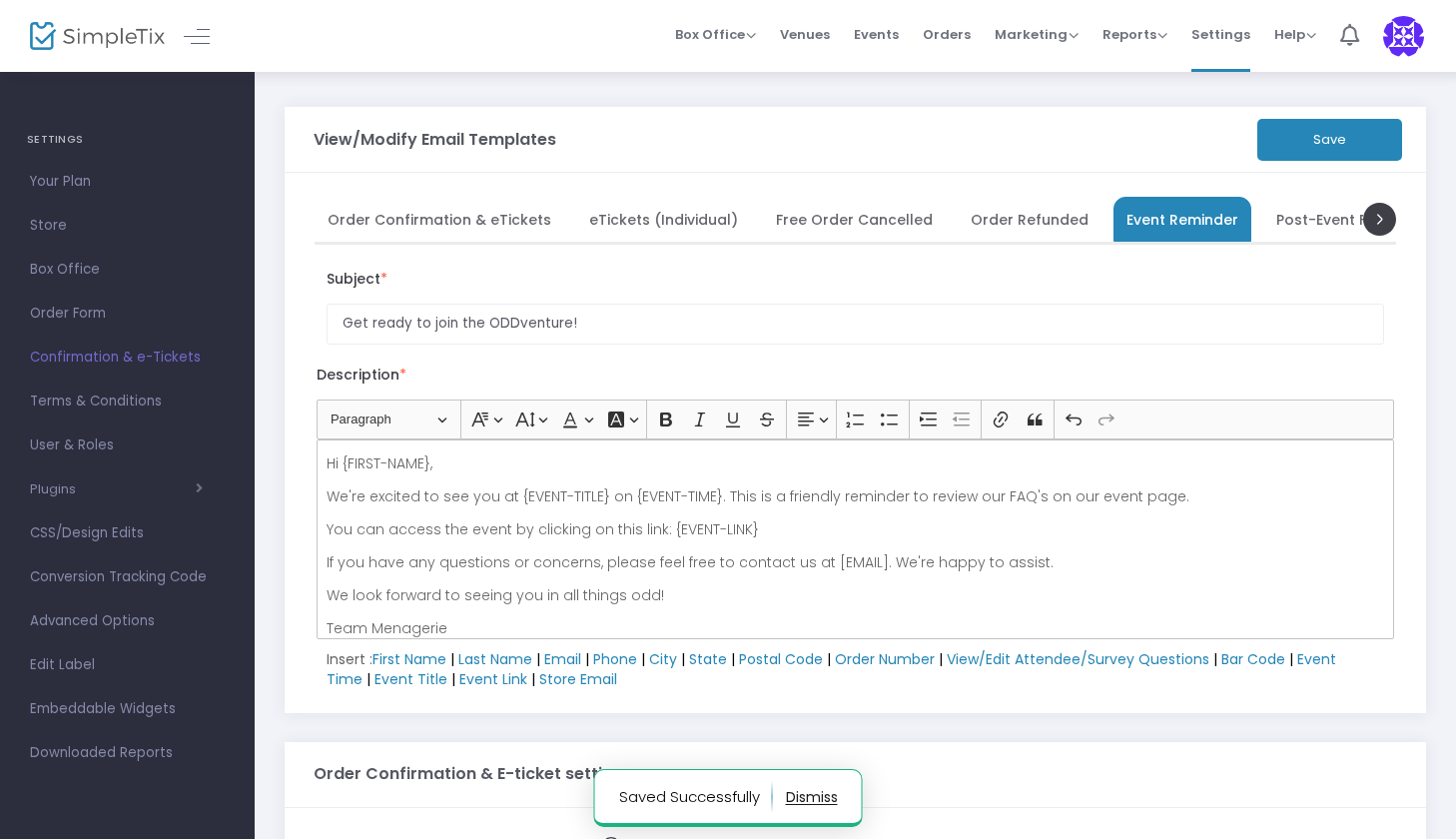 click on "Post-Event Follow Up" at bounding box center [1353, 219] 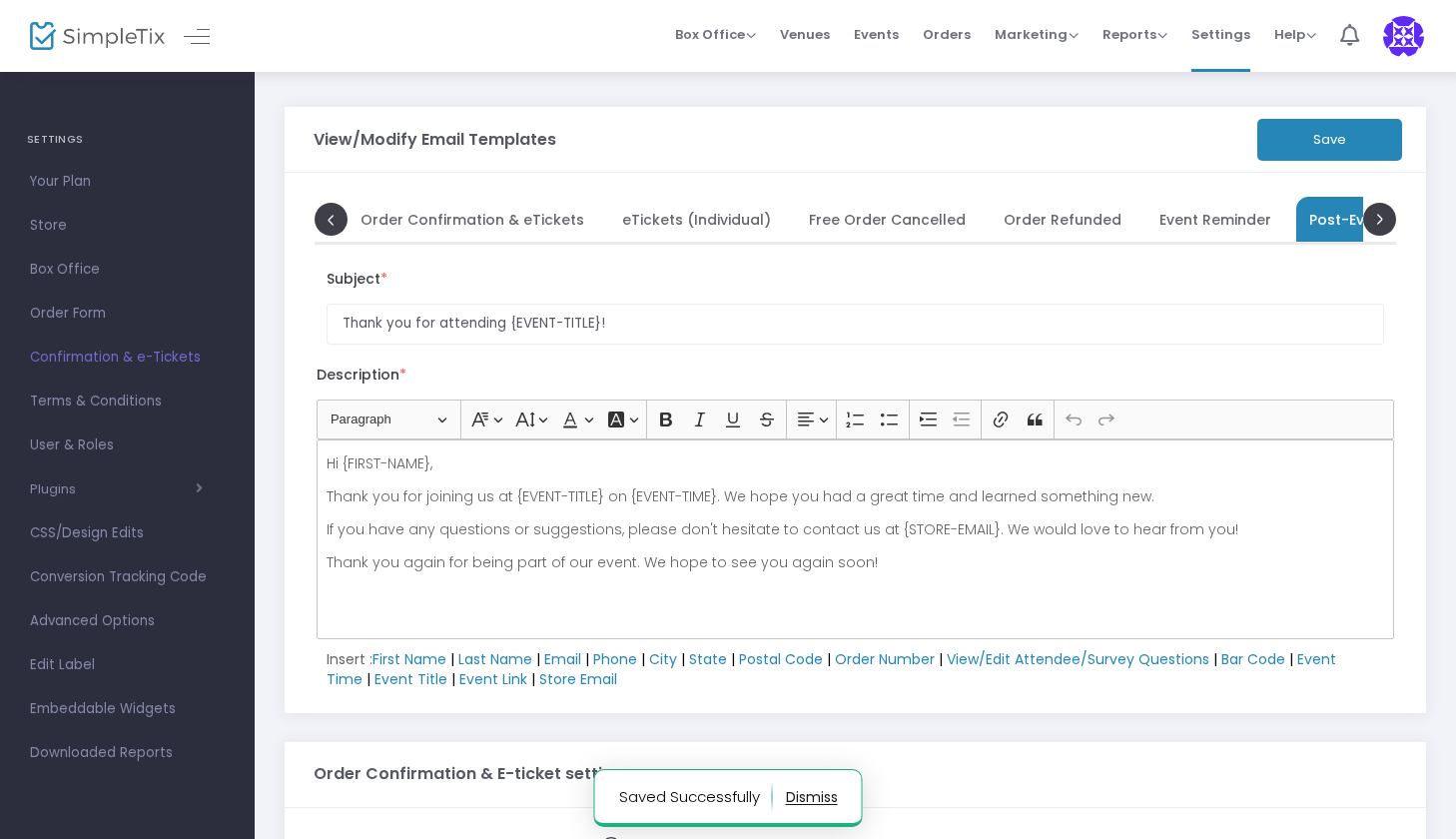 scroll, scrollTop: 0, scrollLeft: 41, axis: horizontal 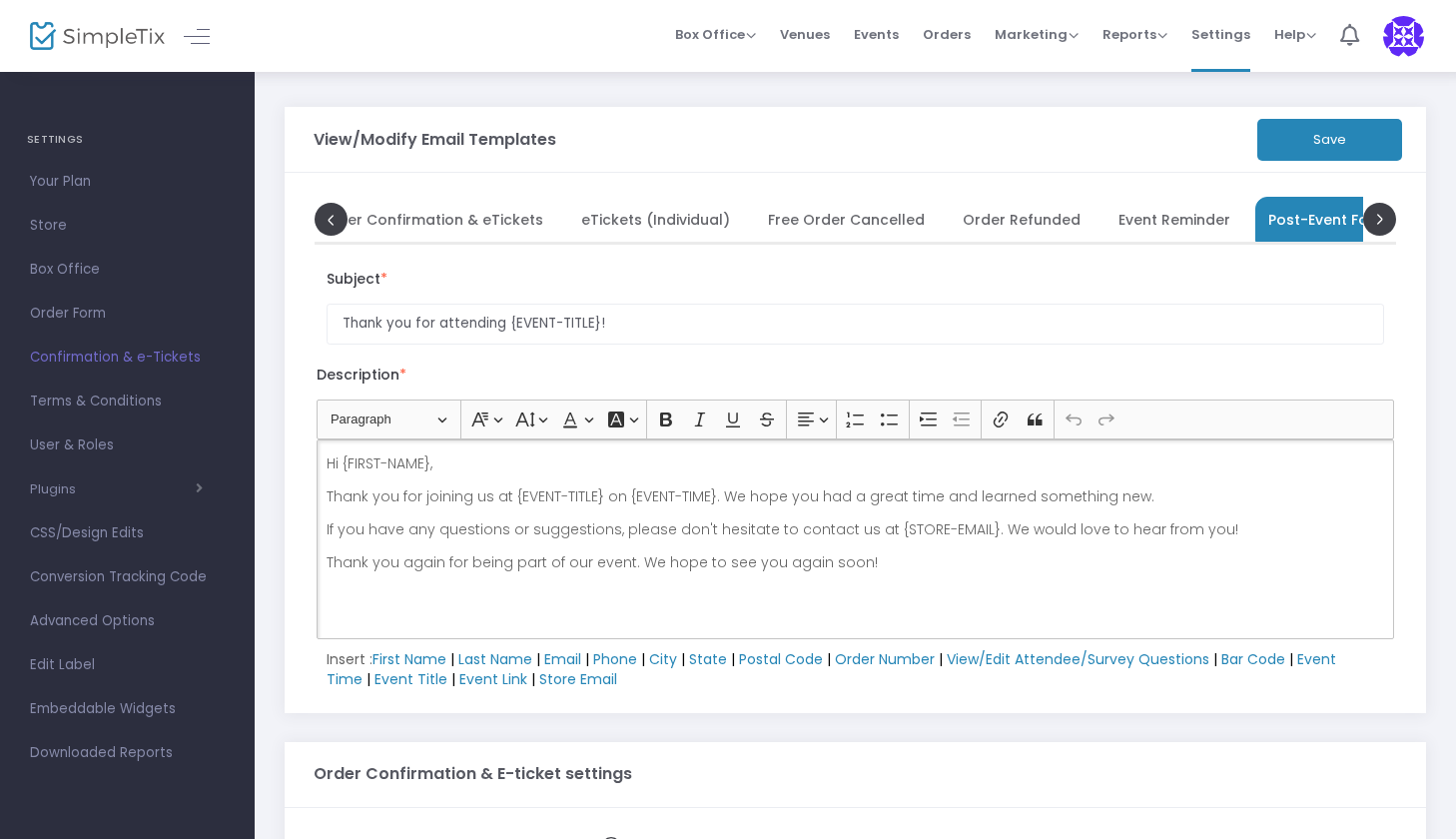 click on "Thank you for joining us at {EVENT-TITLE} on {EVENT-TIME}. We hope you had a great time and learned something new." at bounding box center [856, 496] 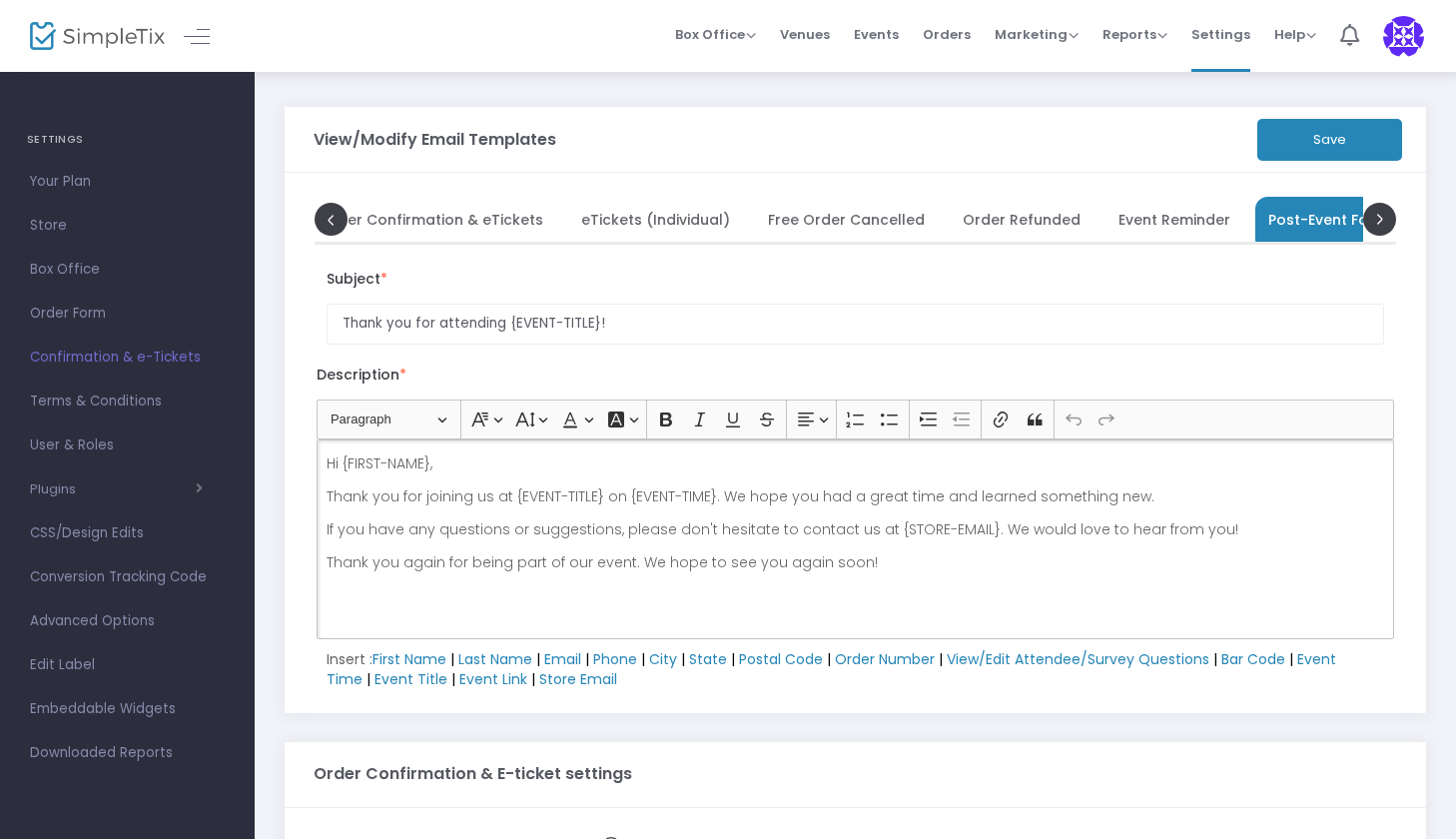 type 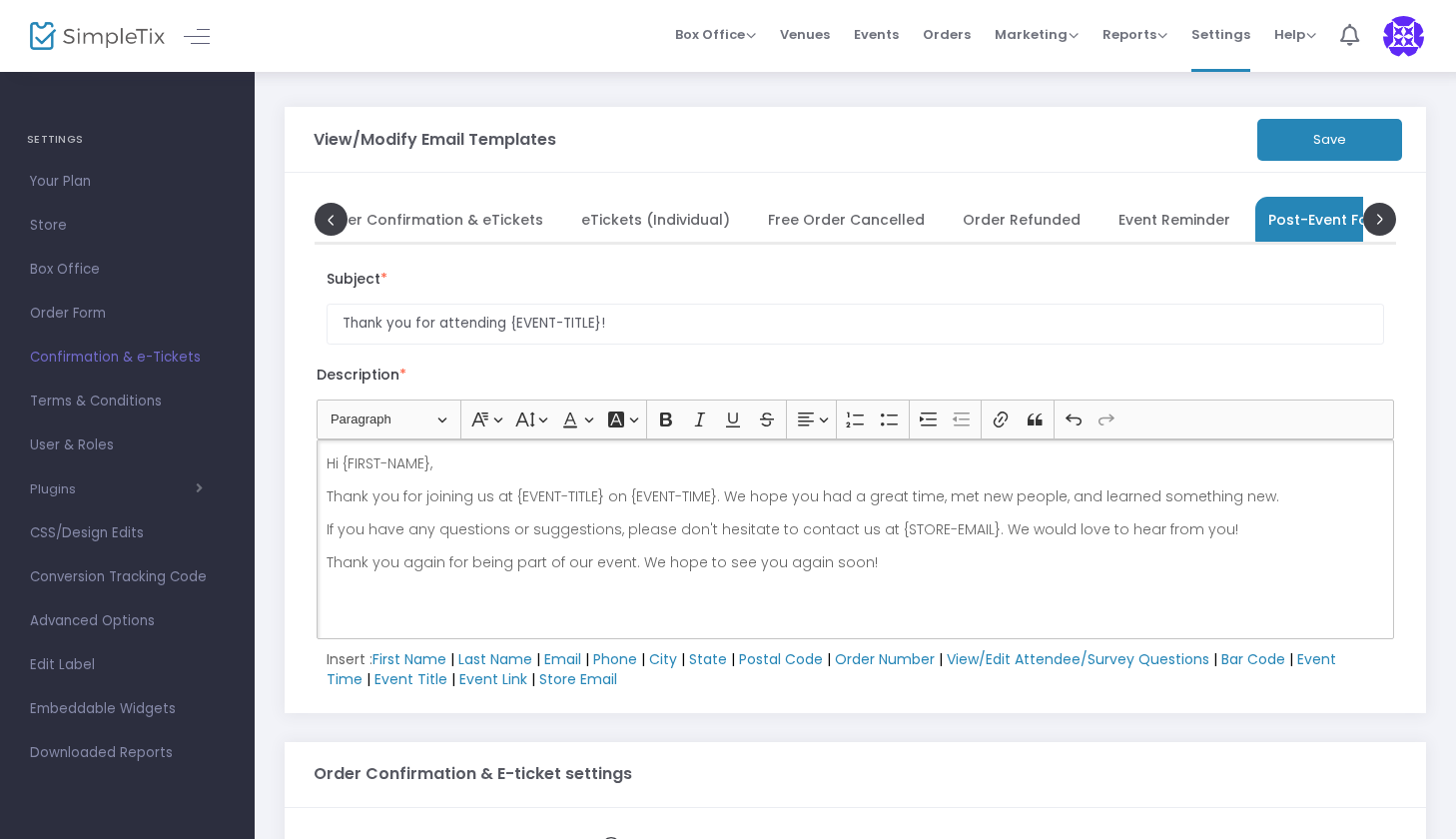 click on "Thank you for joining us at {EVENT-TITLE} on {EVENT-TIME}. We hope you had a great time, met new people, and learned something new." at bounding box center (856, 496) 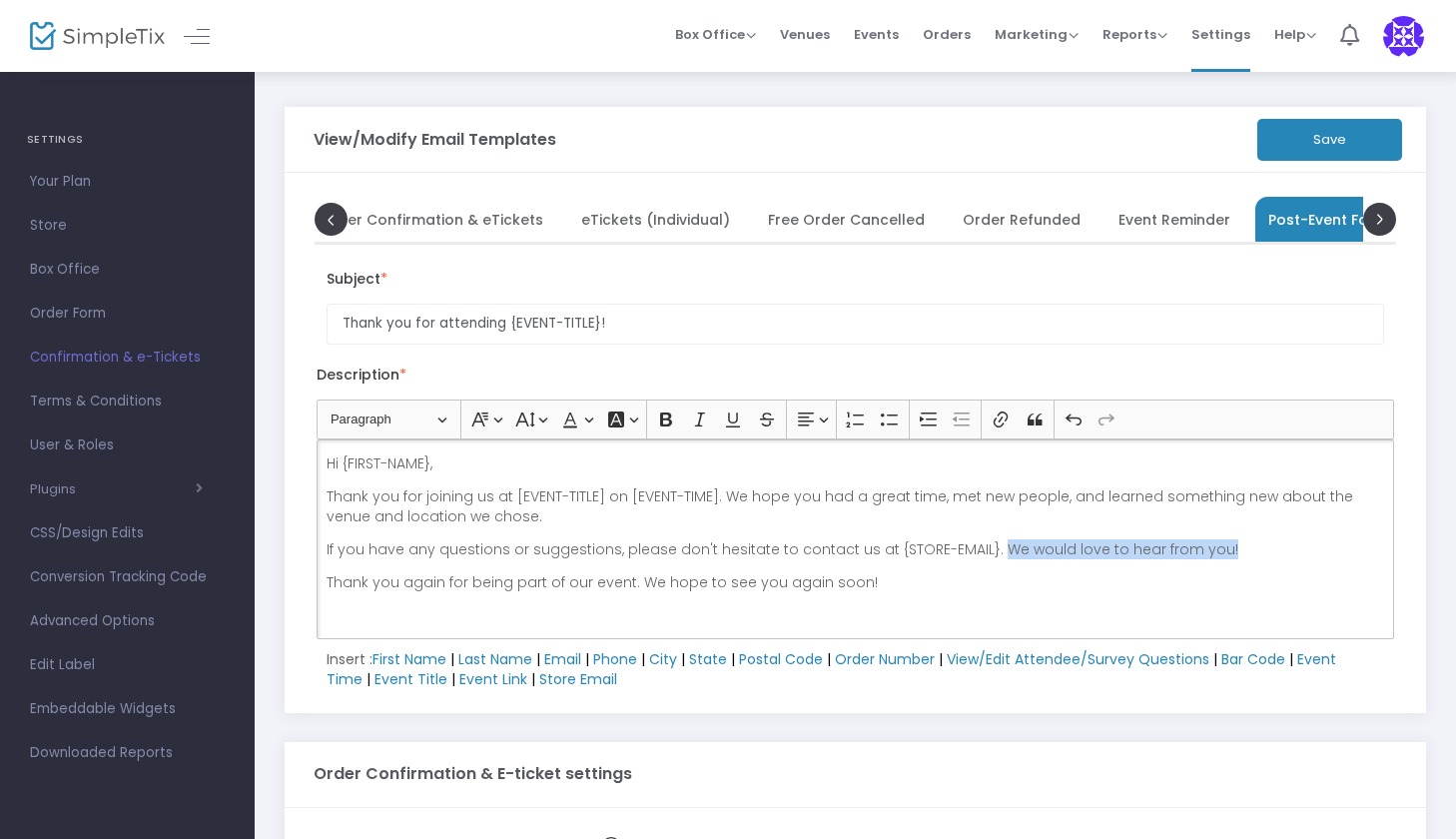 drag, startPoint x: 1224, startPoint y: 550, endPoint x: 983, endPoint y: 548, distance: 241.0083 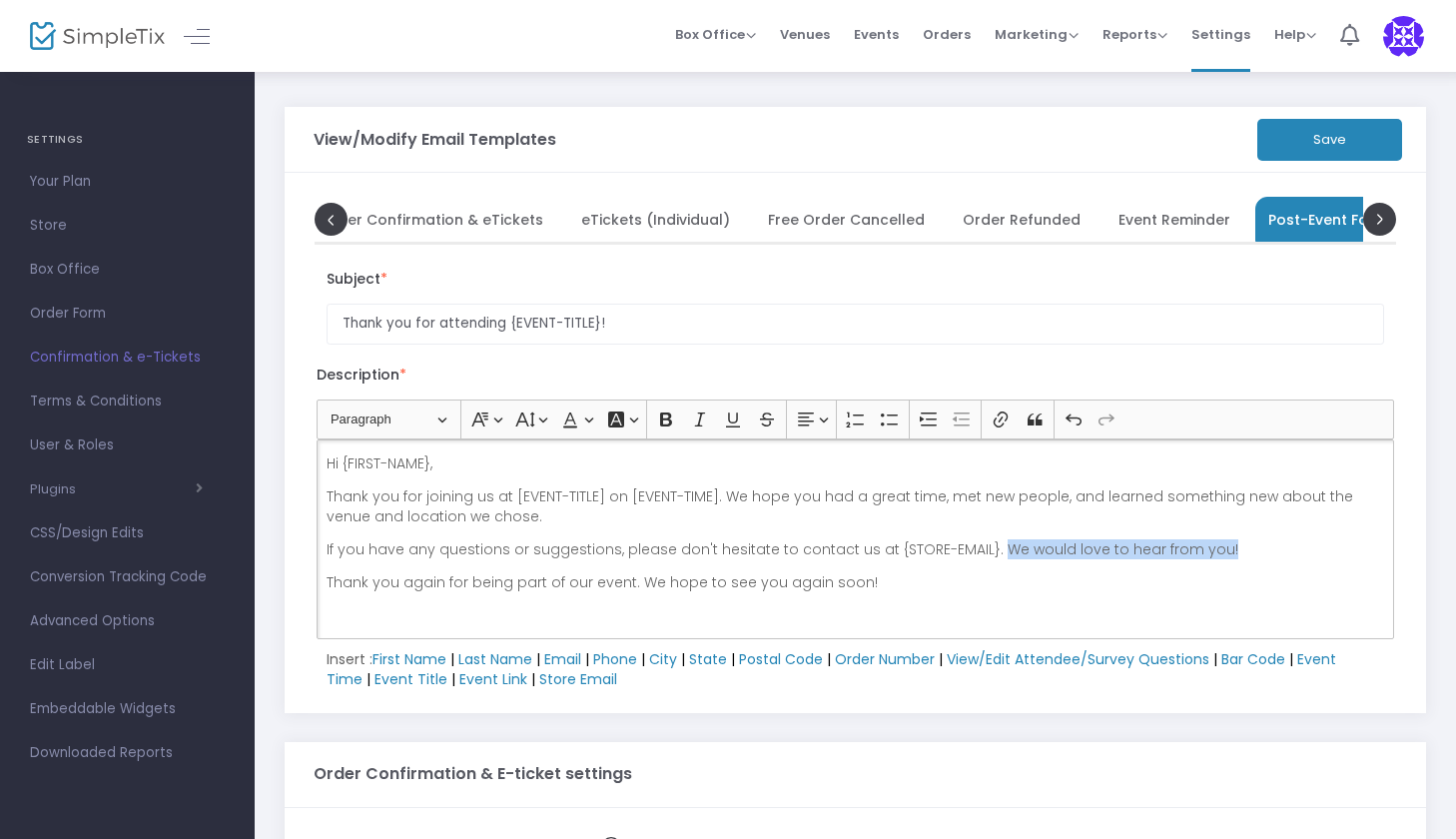 click on "If you have any questions or suggestions, please don't hesitate to contact us at {STORE-EMAIL}. We would love to hear from you!" at bounding box center (856, 549) 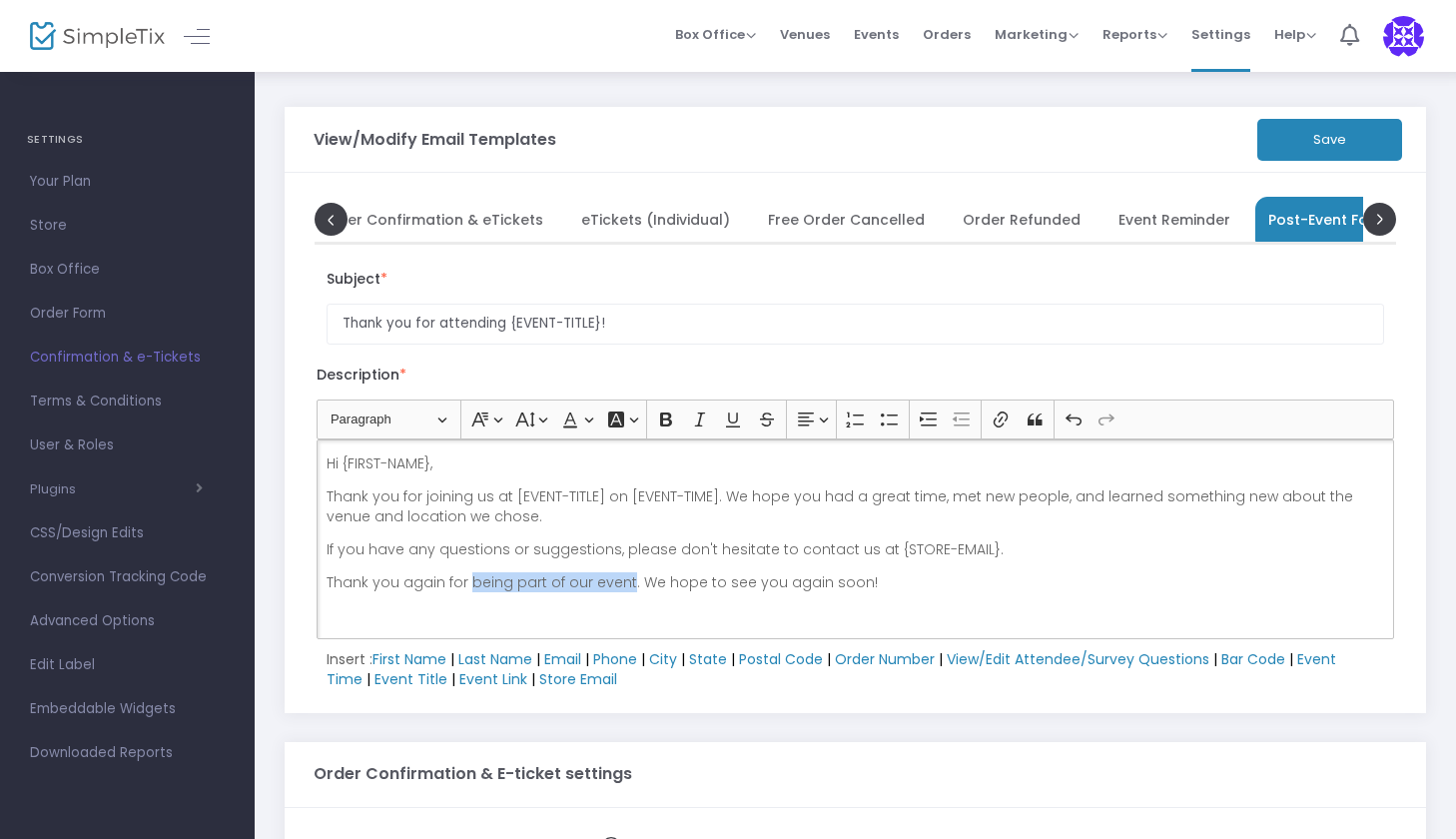 drag, startPoint x: 627, startPoint y: 586, endPoint x: 469, endPoint y: 578, distance: 158.2024 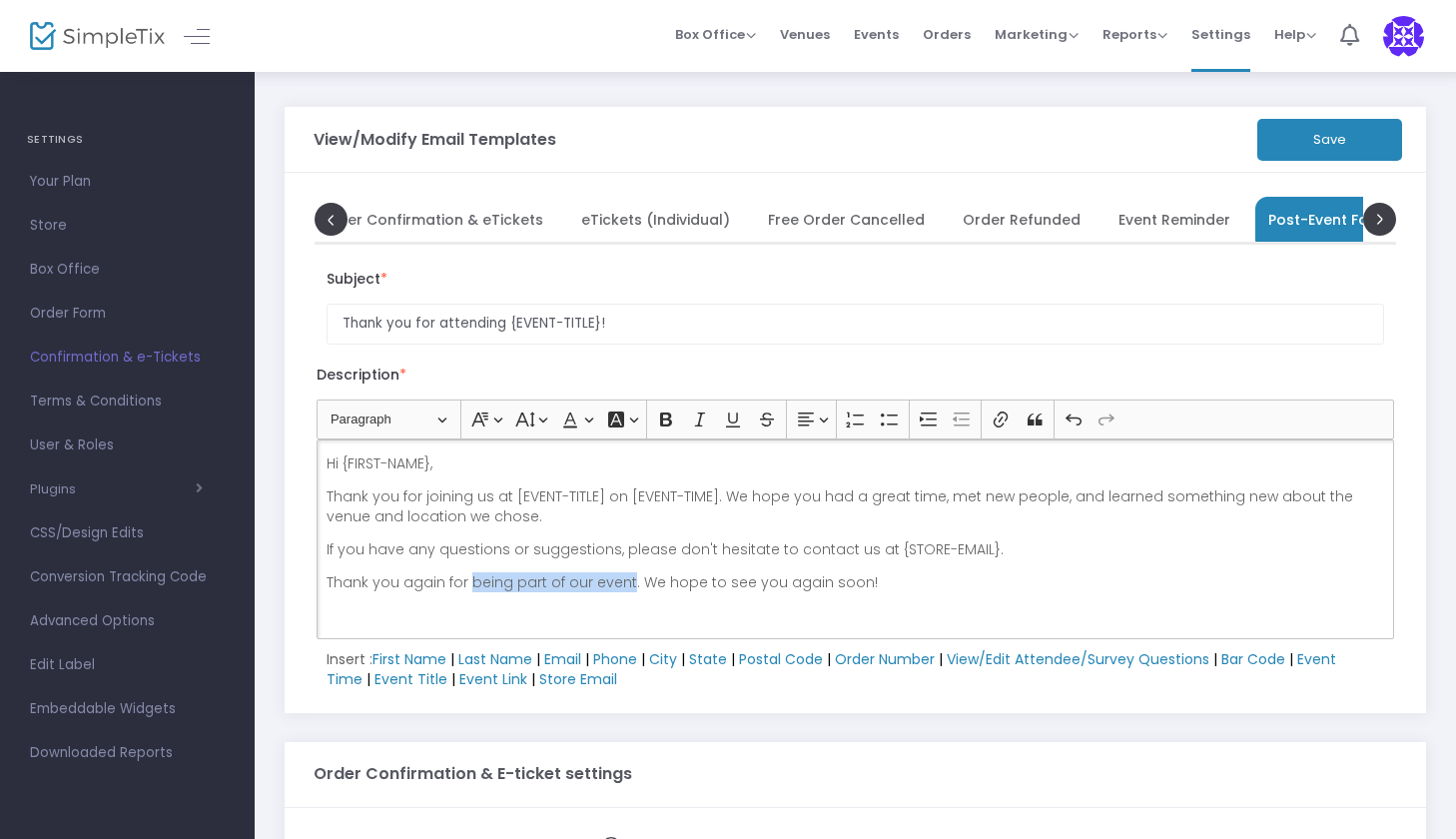 click on "Thank you again for being part of our event. We hope to see you again soon!" at bounding box center [856, 582] 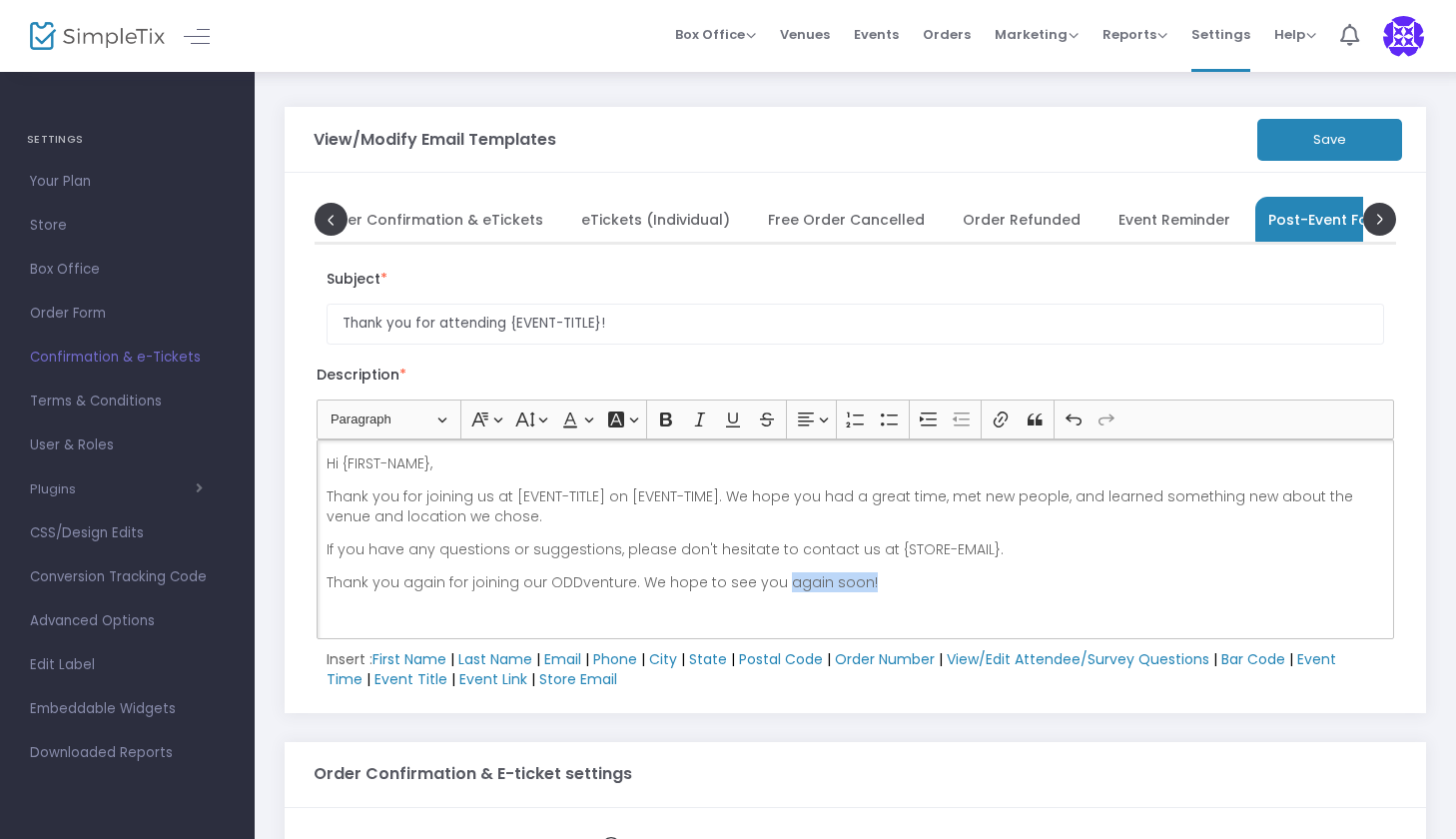 drag, startPoint x: 869, startPoint y: 585, endPoint x: 775, endPoint y: 579, distance: 94.19129 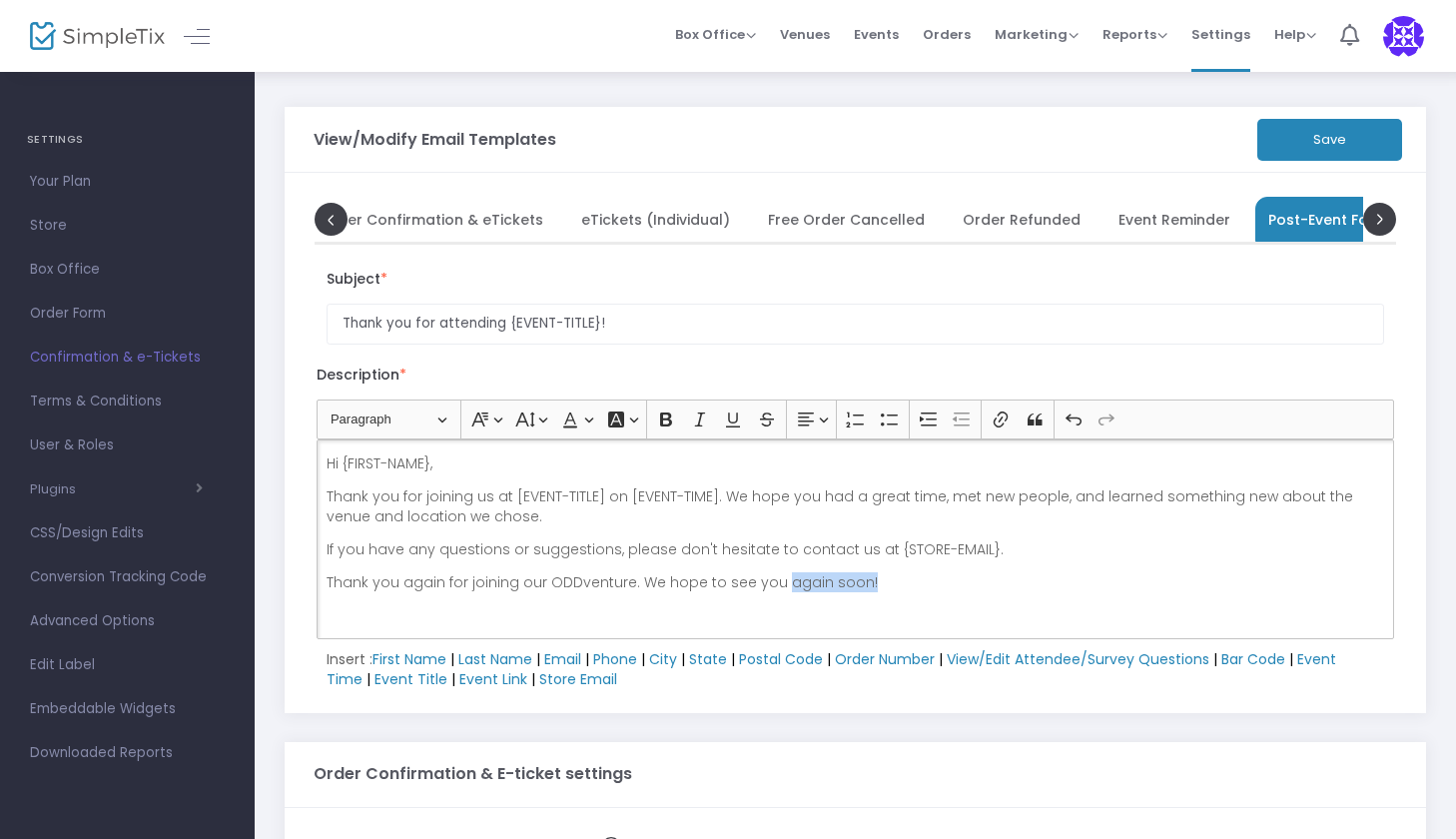 click on "Thank you again for joining our ODDventure. We hope to see you again soon!" at bounding box center [856, 582] 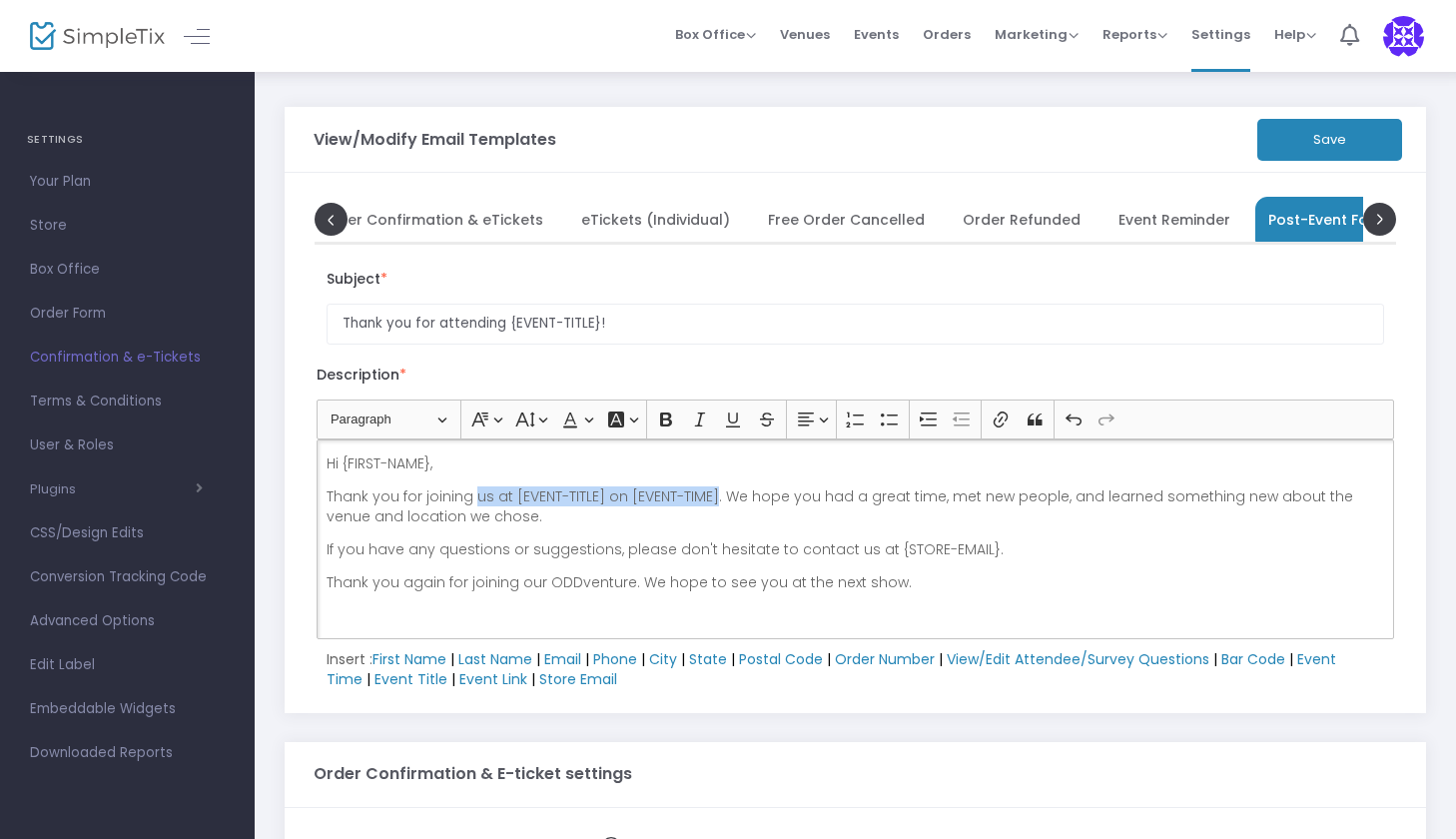 drag, startPoint x: 713, startPoint y: 499, endPoint x: 476, endPoint y: 496, distance: 237.01899 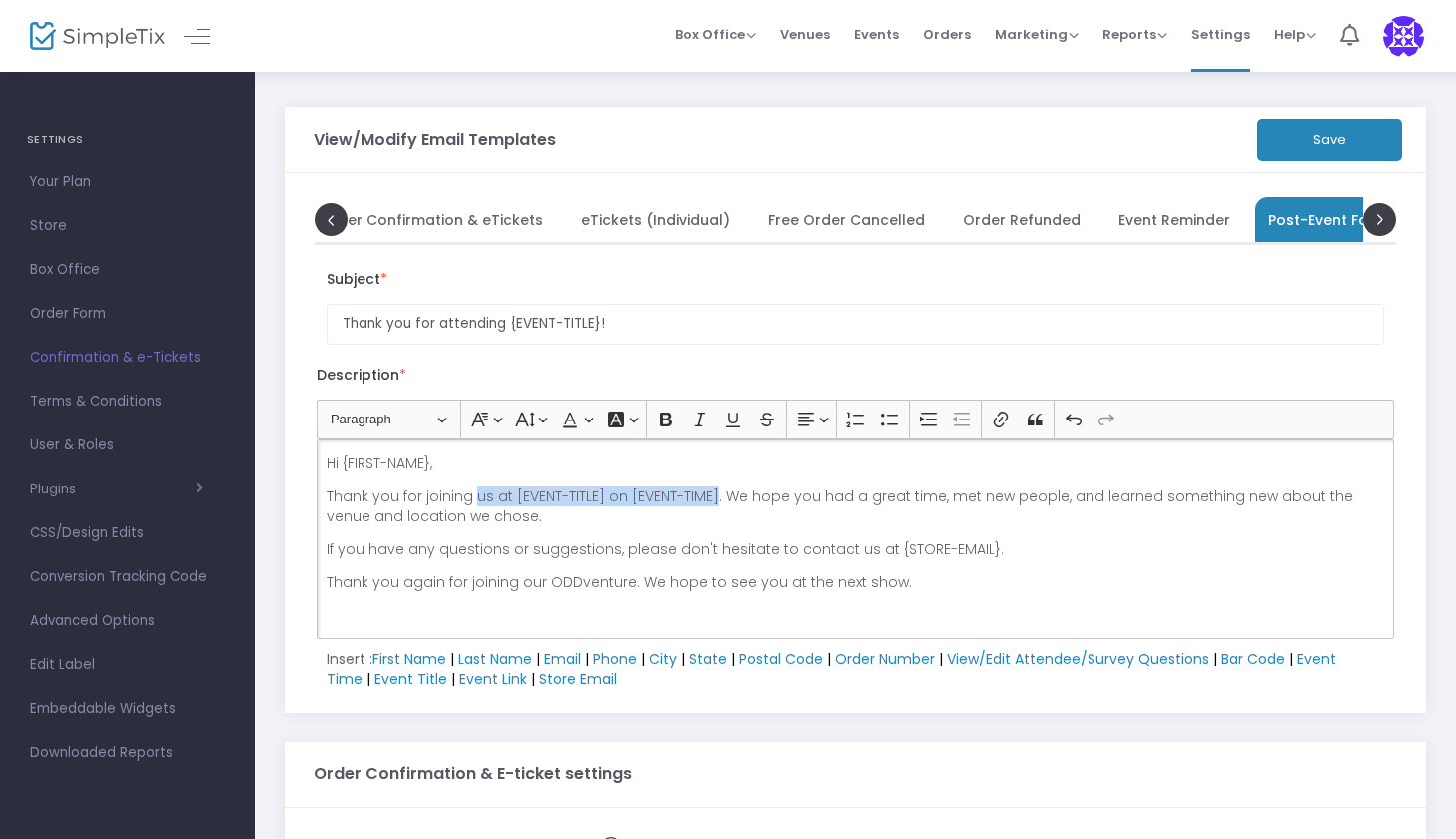 click on "Thank you for joining us at [EVENT-TITLE] on [EVENT-TIME]. We hope you had a great time, met new people, and learned something new about the venue and location we chose." at bounding box center [856, 506] 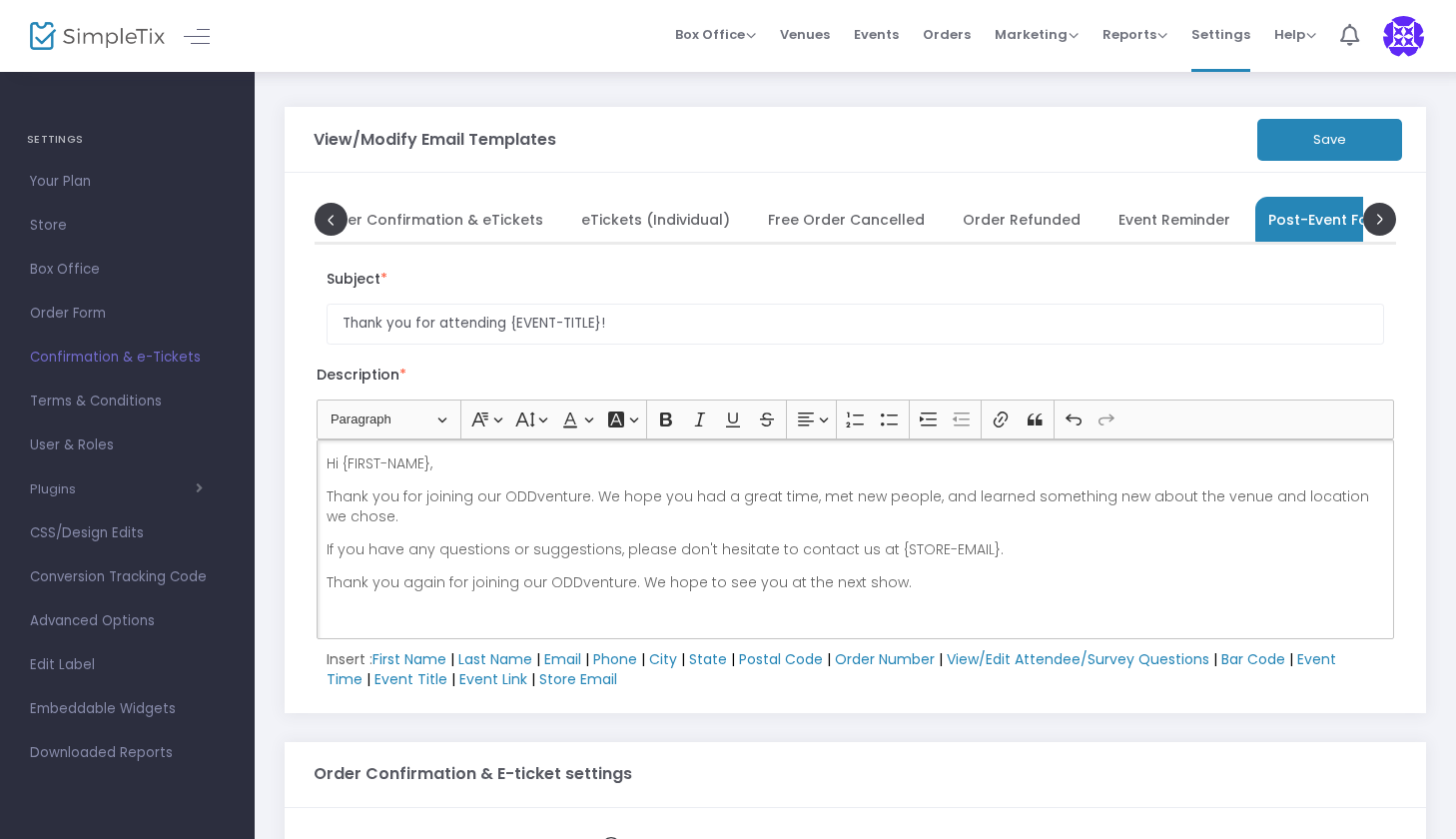 click on "Thank you for joining our ODDventure. We hope you had a great time, met new people, and learned something new about the venue and location we chose." at bounding box center (856, 506) 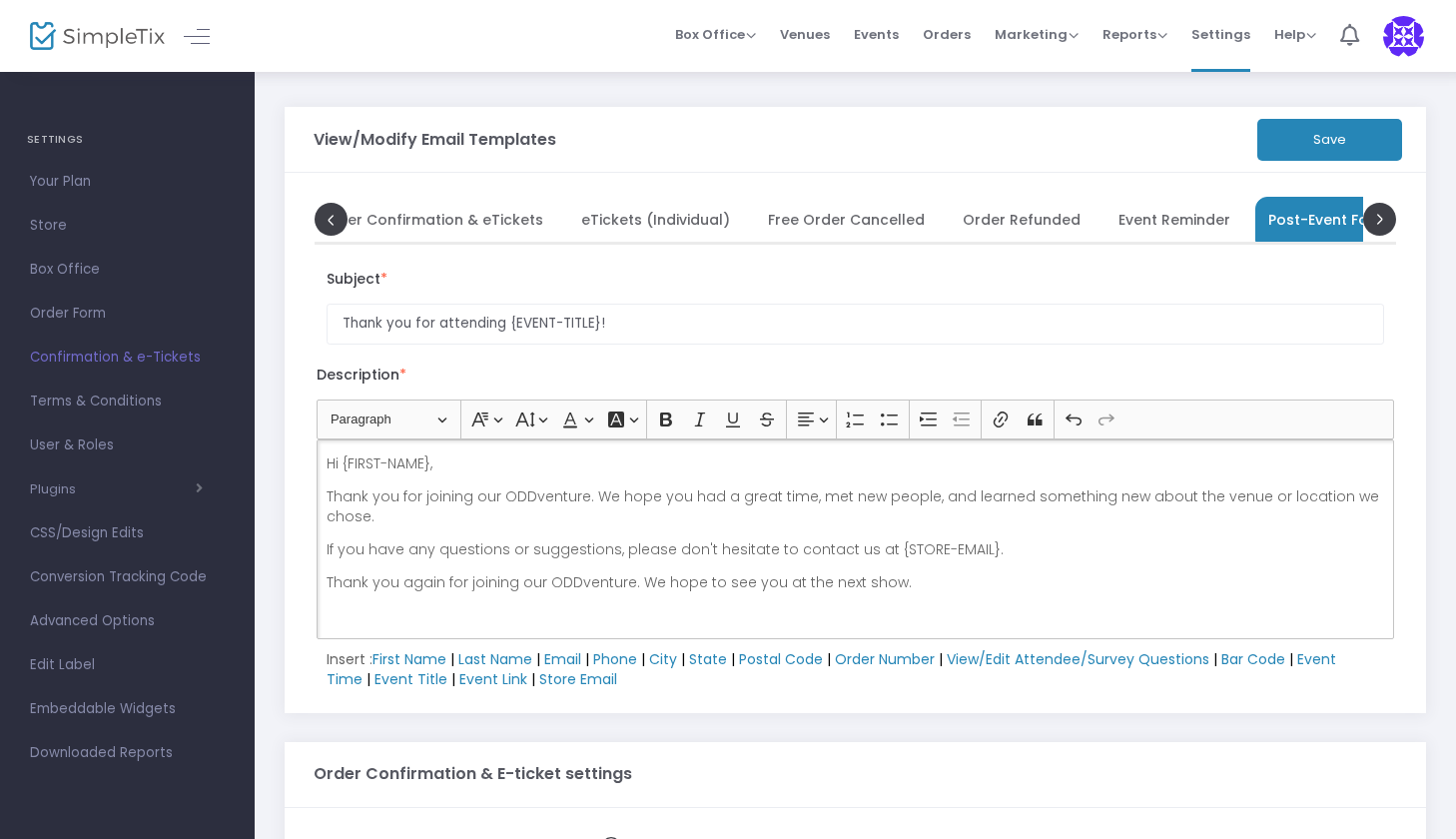 click on "Thank you for joining our ODDventure. We hope you had a great time, met new people, and learned something new about the venue or location we chose." at bounding box center (856, 506) 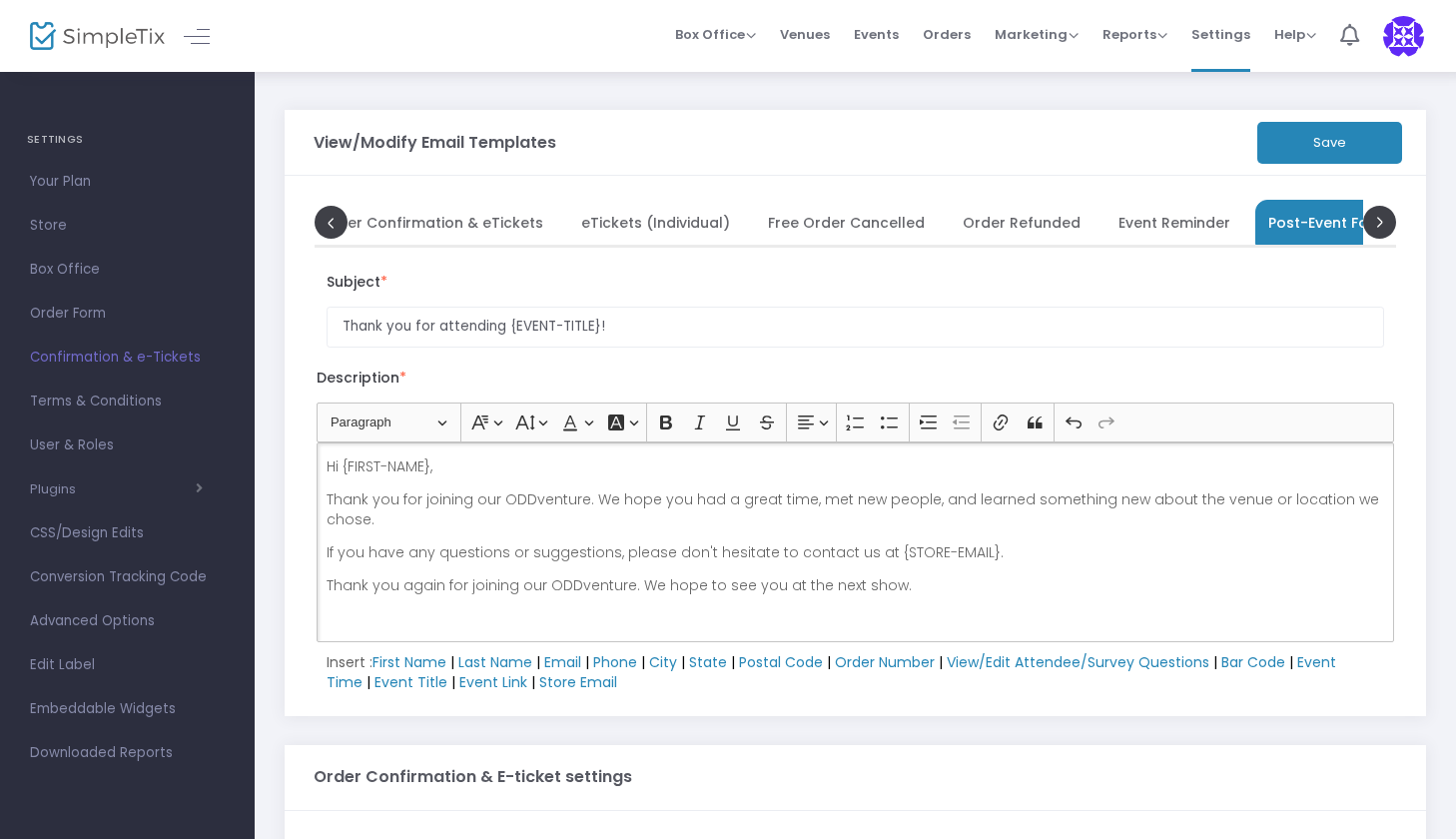 scroll, scrollTop: 0, scrollLeft: 0, axis: both 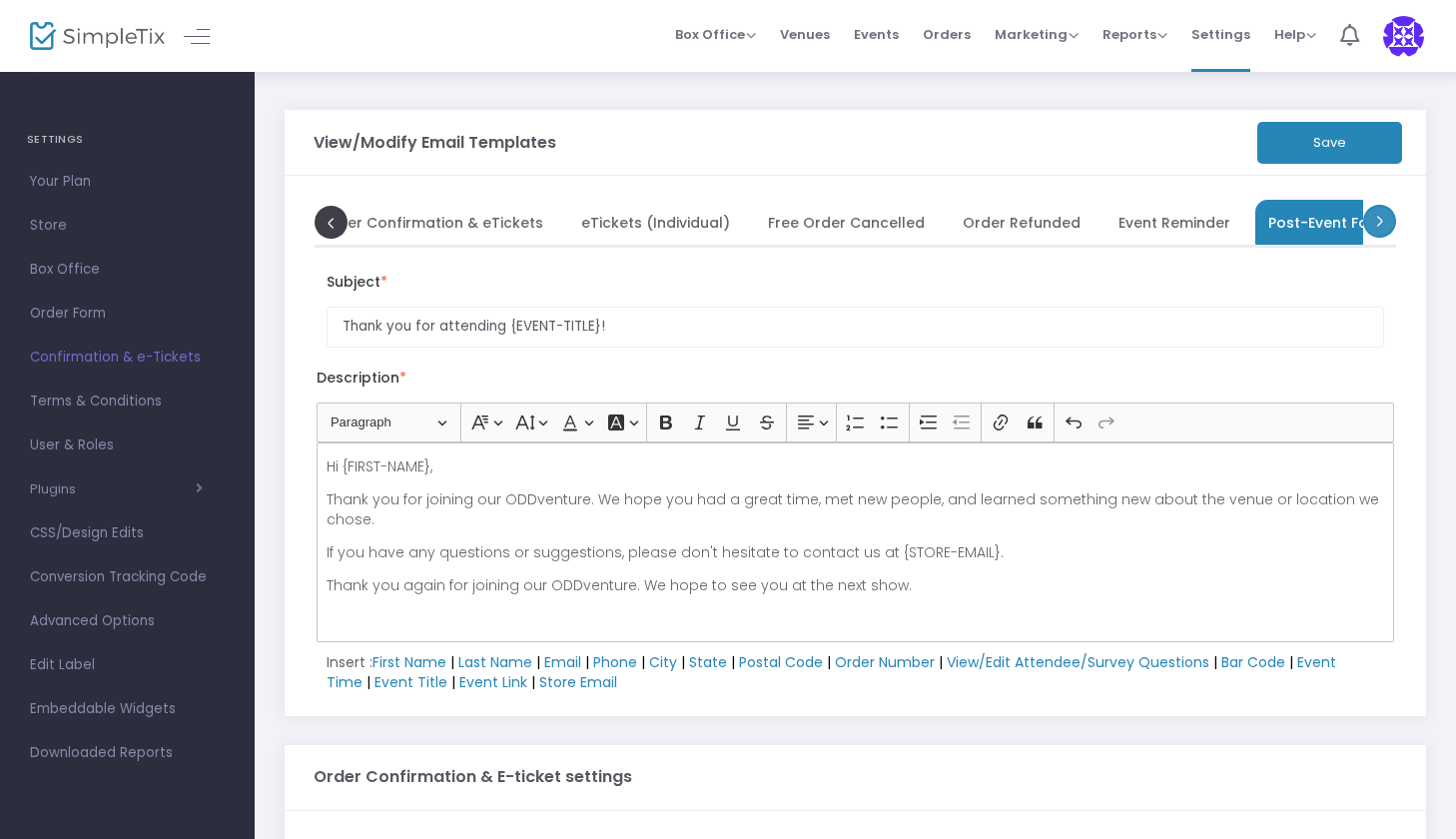 click 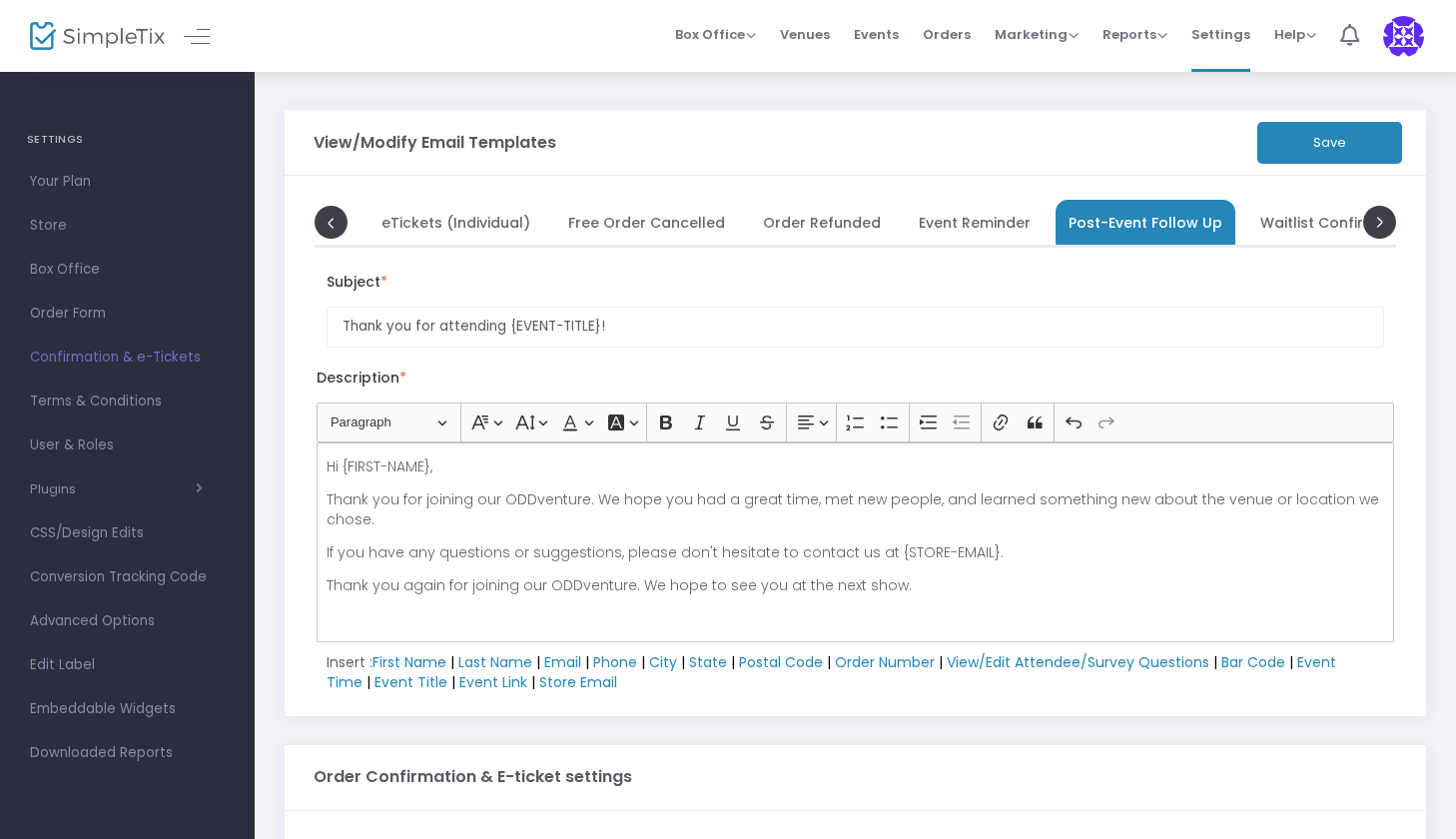 click on "Waitlist Confirmation" at bounding box center (1337, 222) 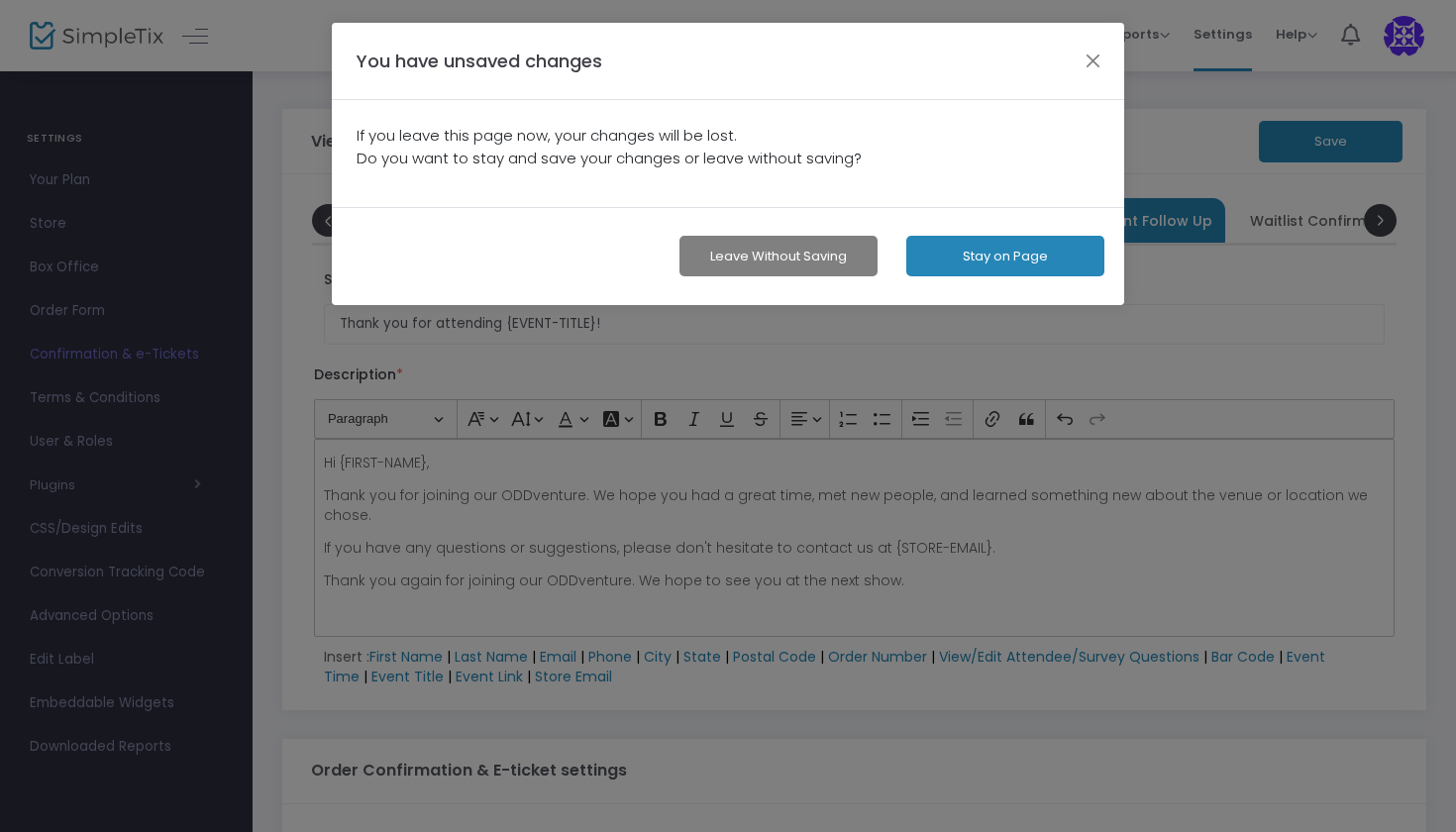 click on "Stay on Page" 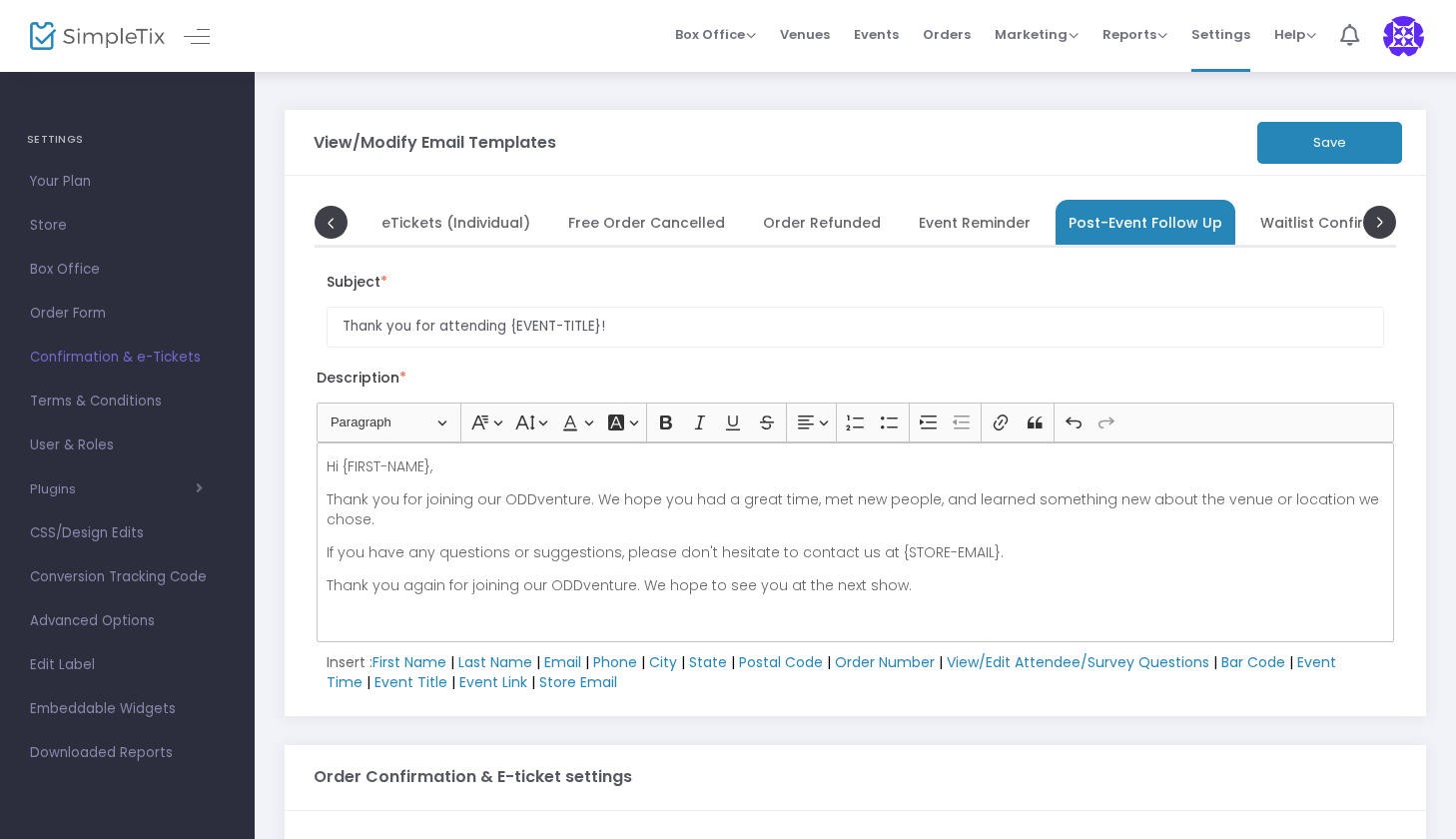 click on "Save" 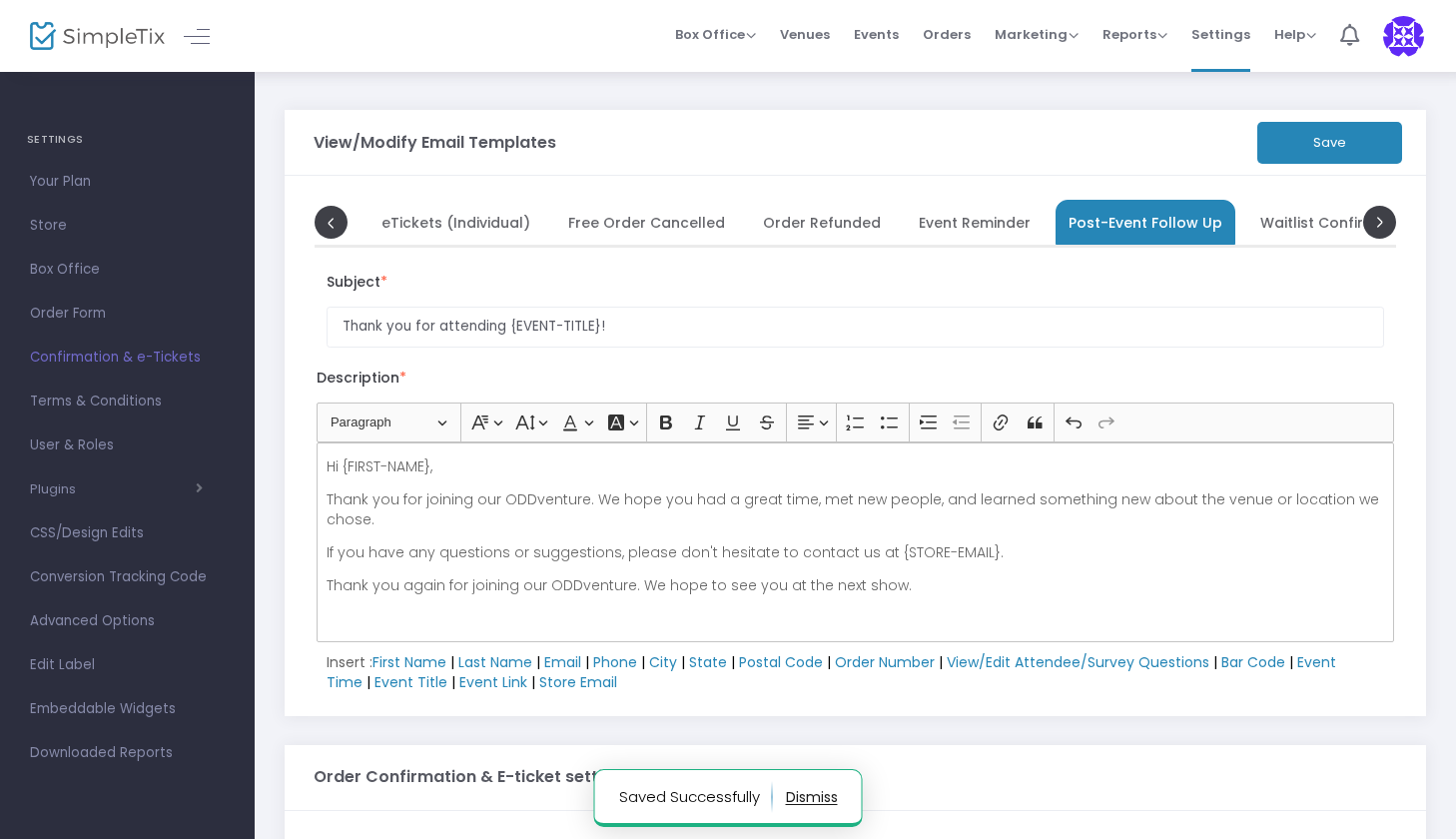 click on "Waitlist Confirmation" at bounding box center (1337, 222) 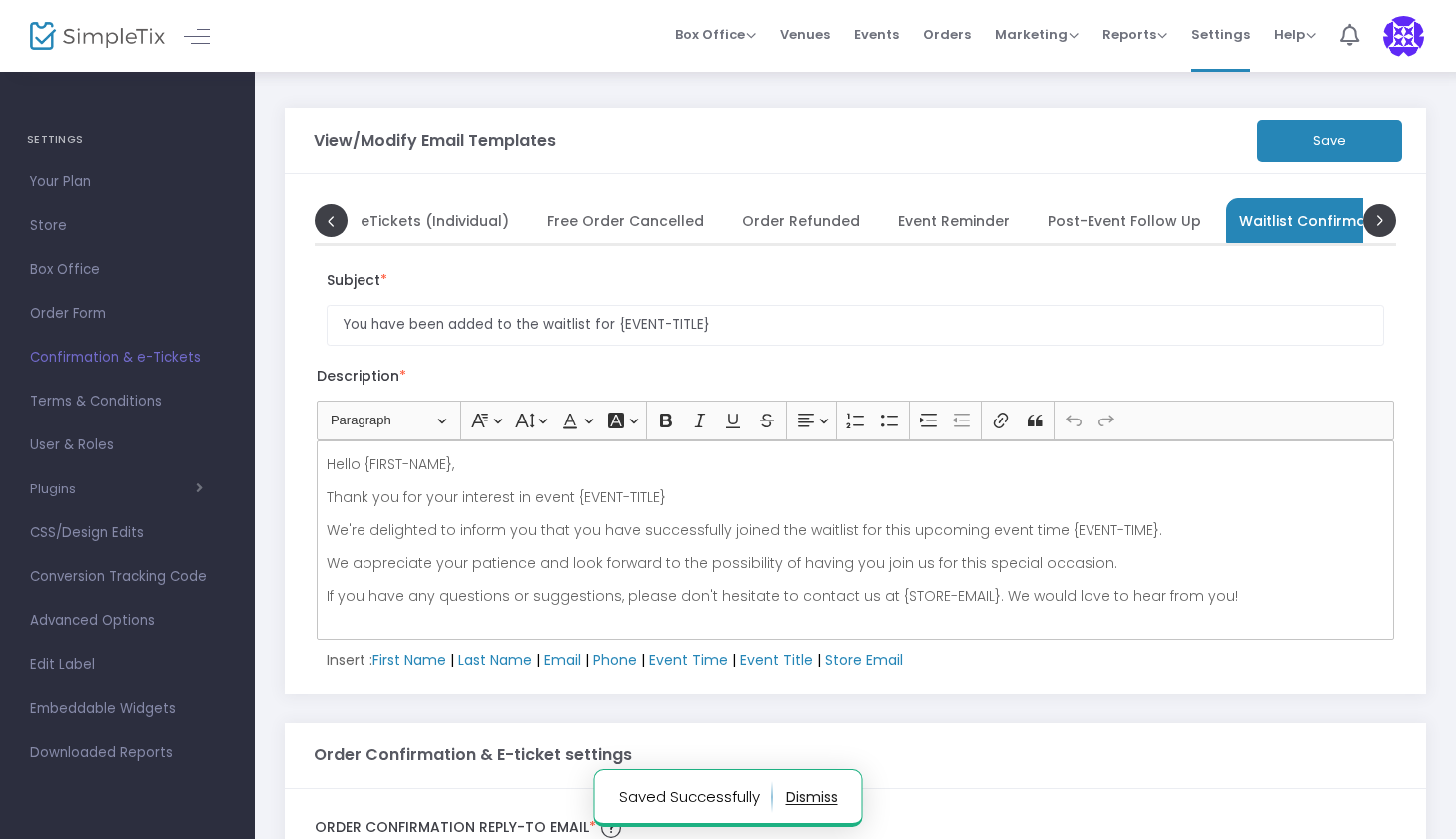 scroll, scrollTop: 4, scrollLeft: 0, axis: vertical 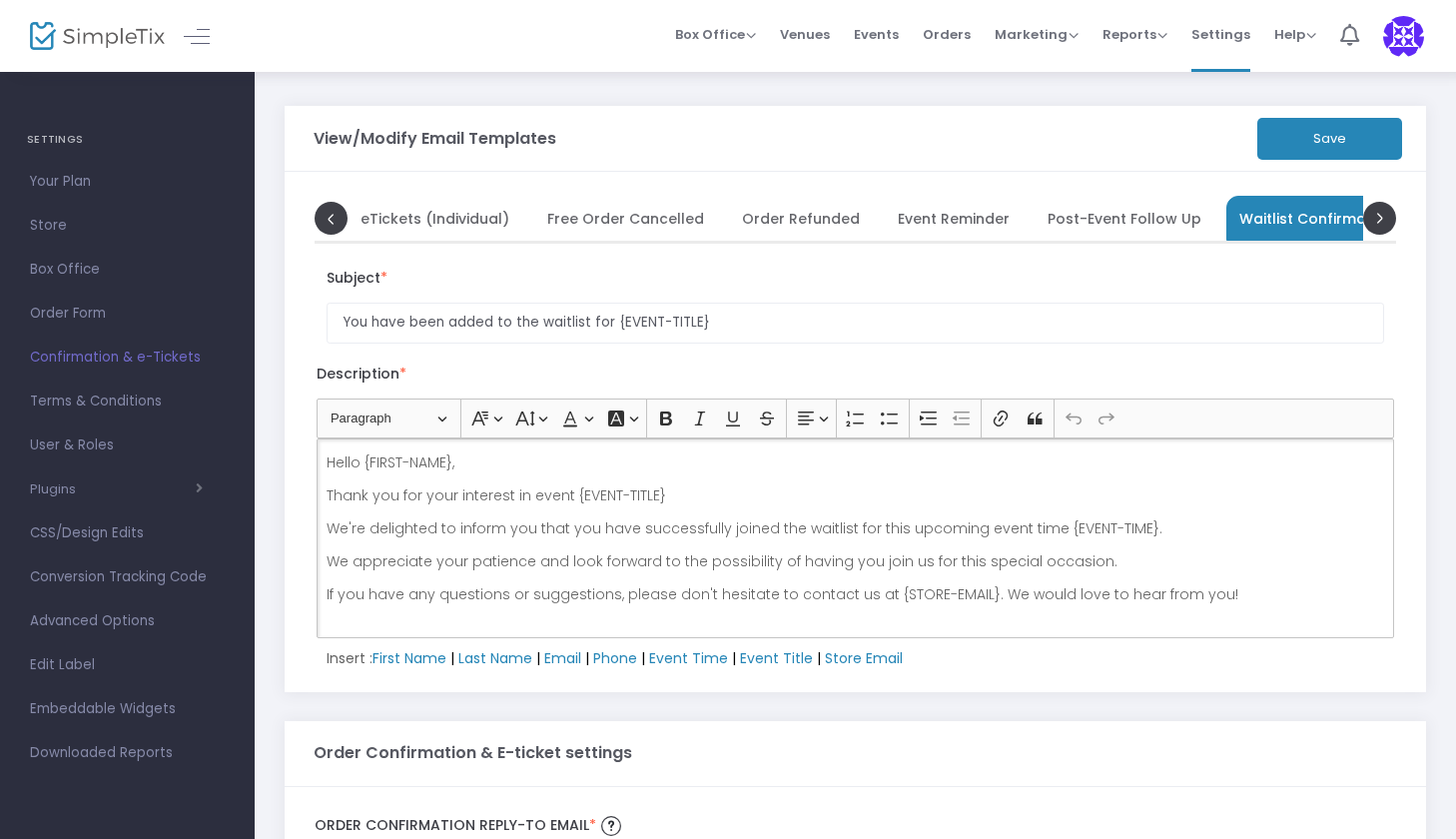 click on "If you have any questions or suggestions, please don't hesitate to contact us at {STORE-EMAIL}. We would love to hear from you!" at bounding box center [856, 594] 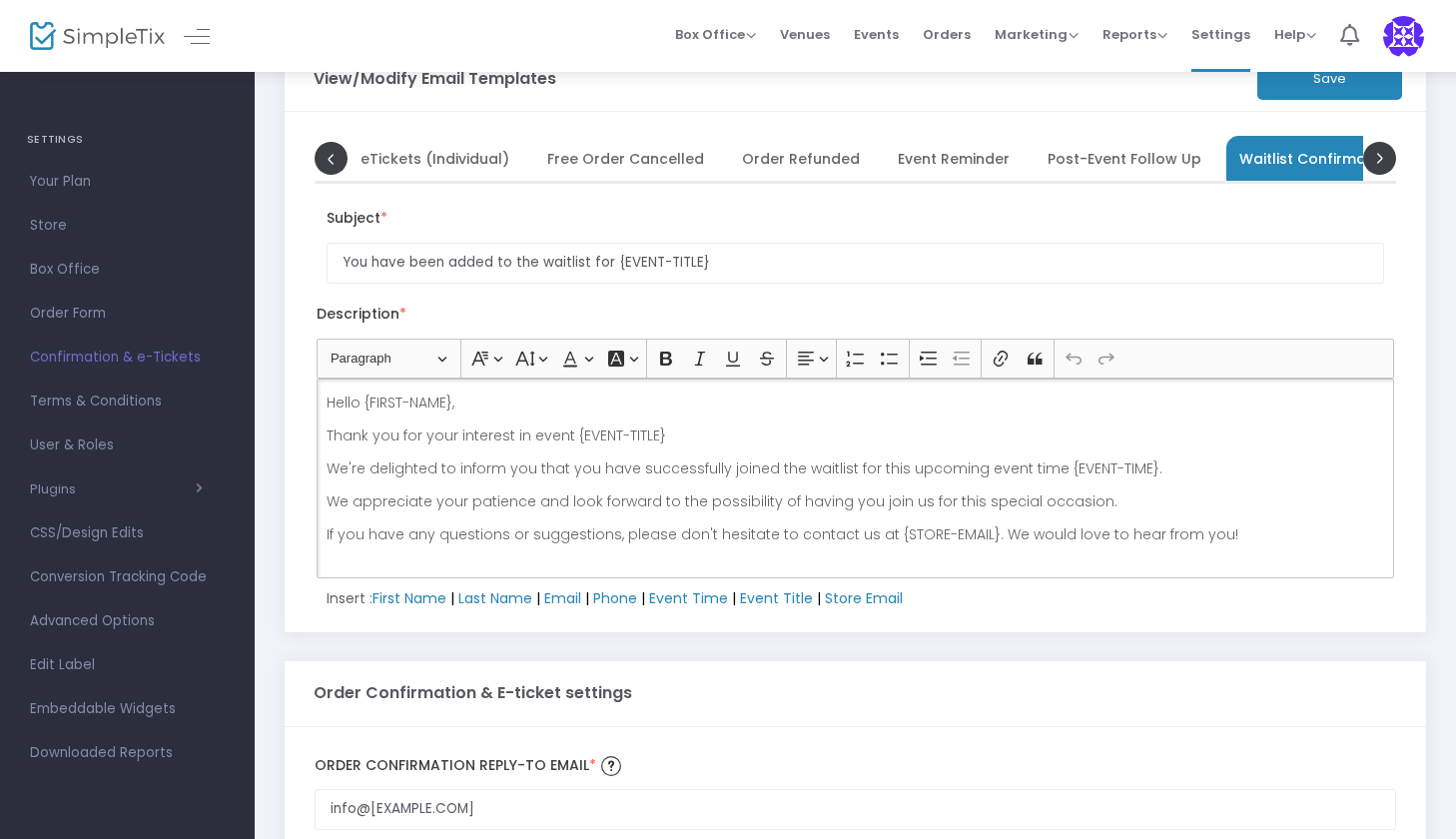 scroll, scrollTop: 67, scrollLeft: 0, axis: vertical 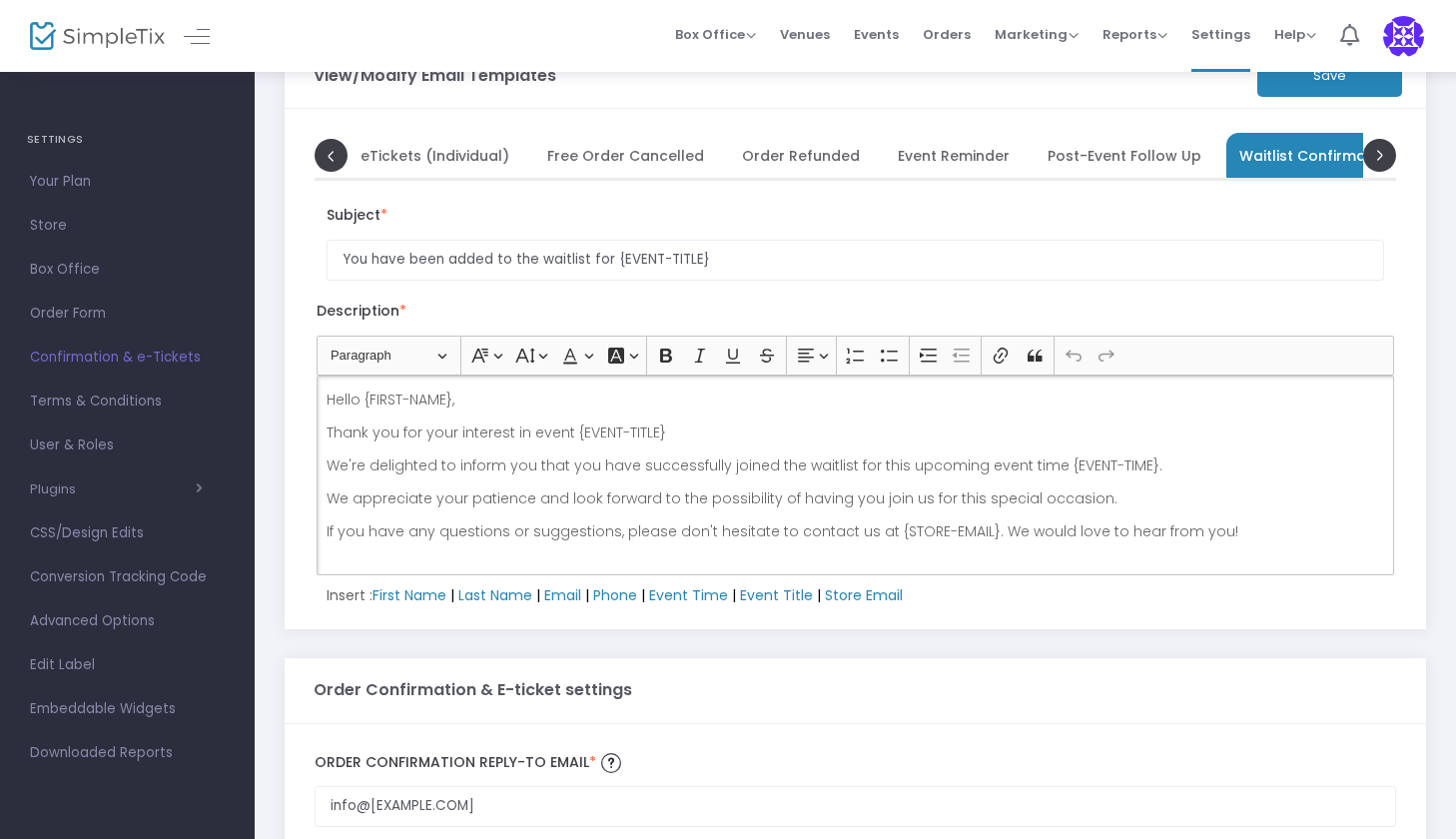 click on "If you have any questions or suggestions, please don't hesitate to contact us at {STORE-EMAIL}. We would love to hear from you!" at bounding box center [856, 531] 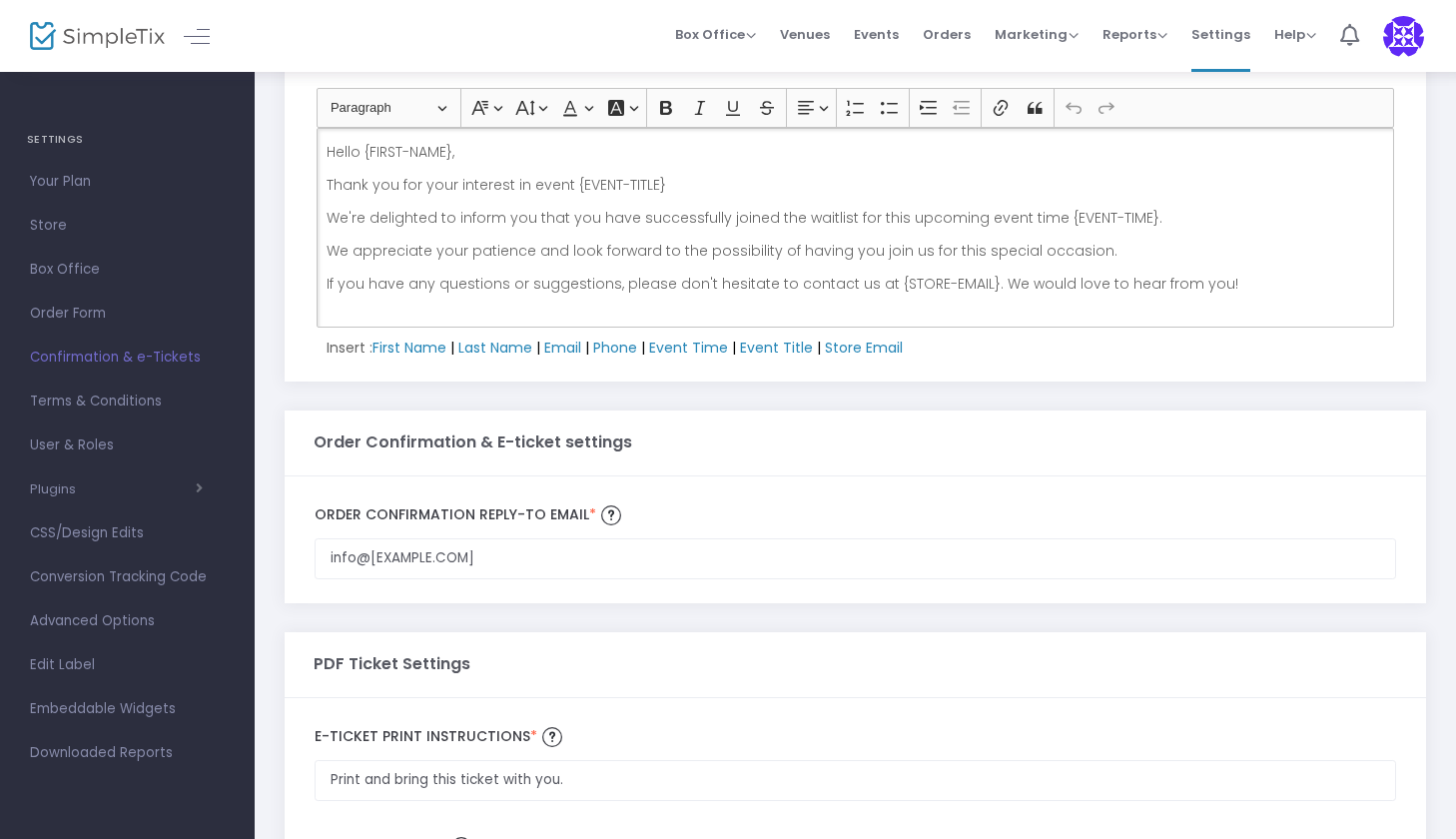 scroll, scrollTop: 331, scrollLeft: 0, axis: vertical 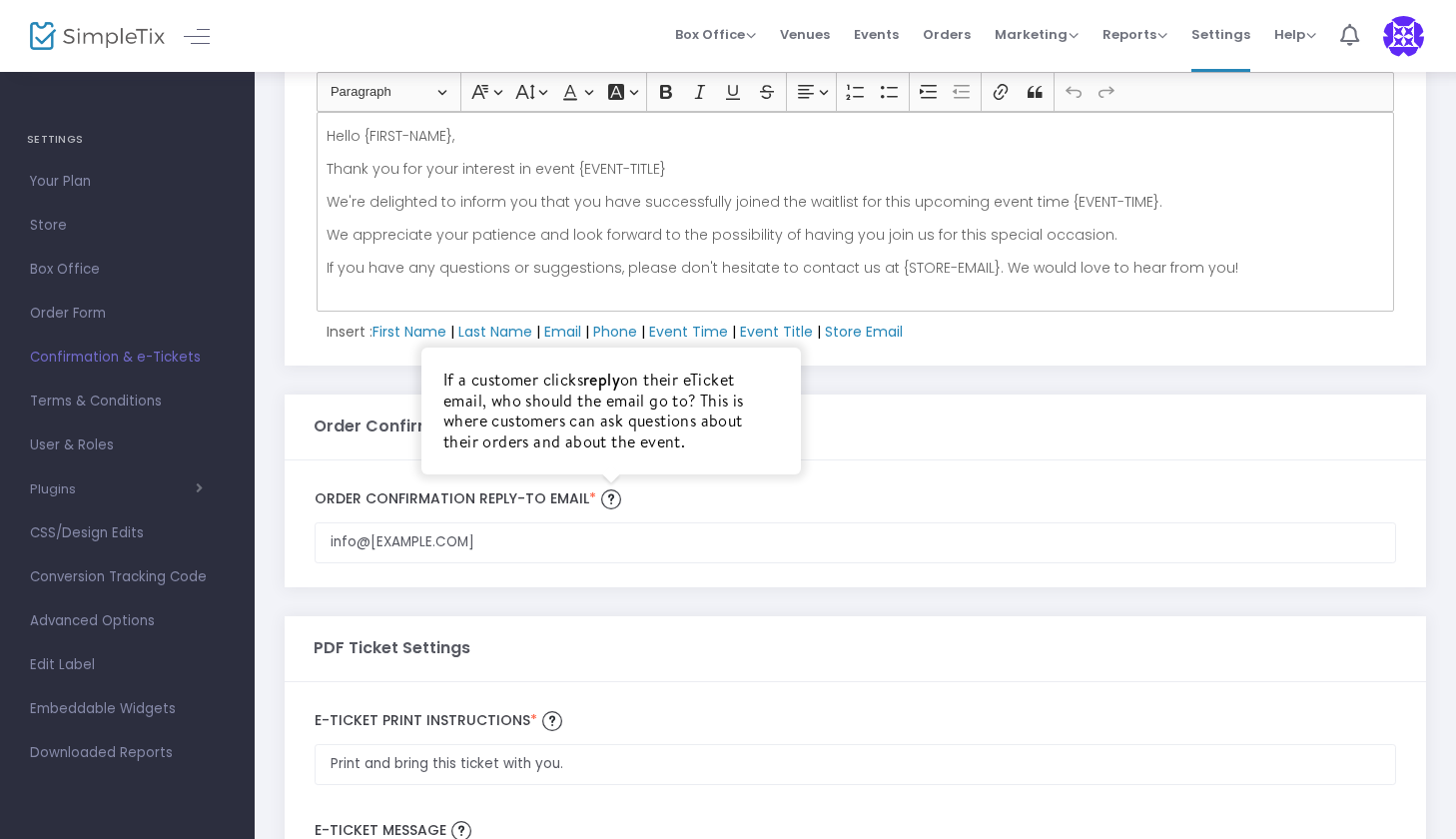 click on "If a customer clicks  reply  on their eTicket email, who should the email go to? This is where customers can ask questions about their orders and about the event." 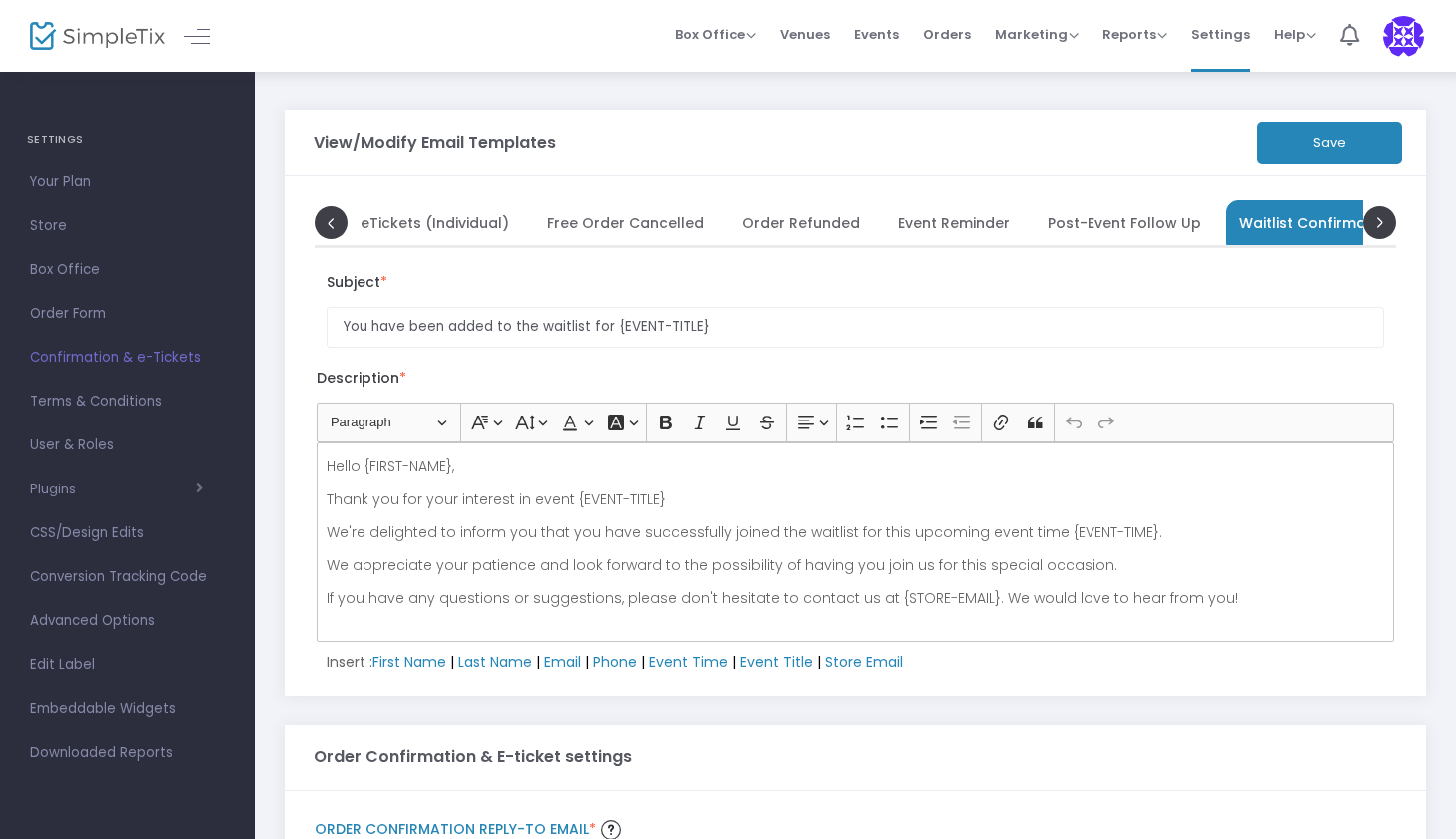 scroll, scrollTop: 0, scrollLeft: 0, axis: both 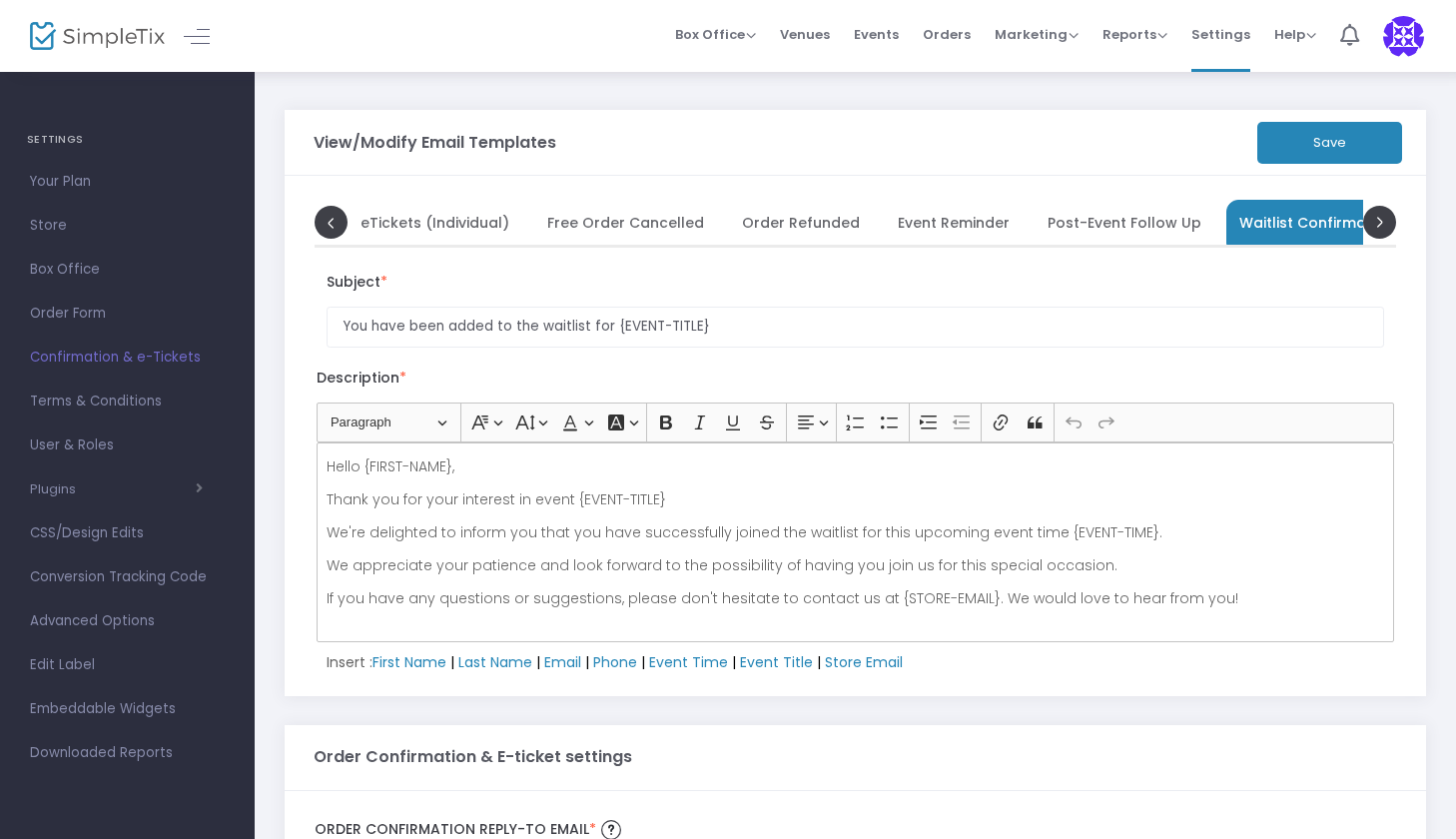 click on "Save" 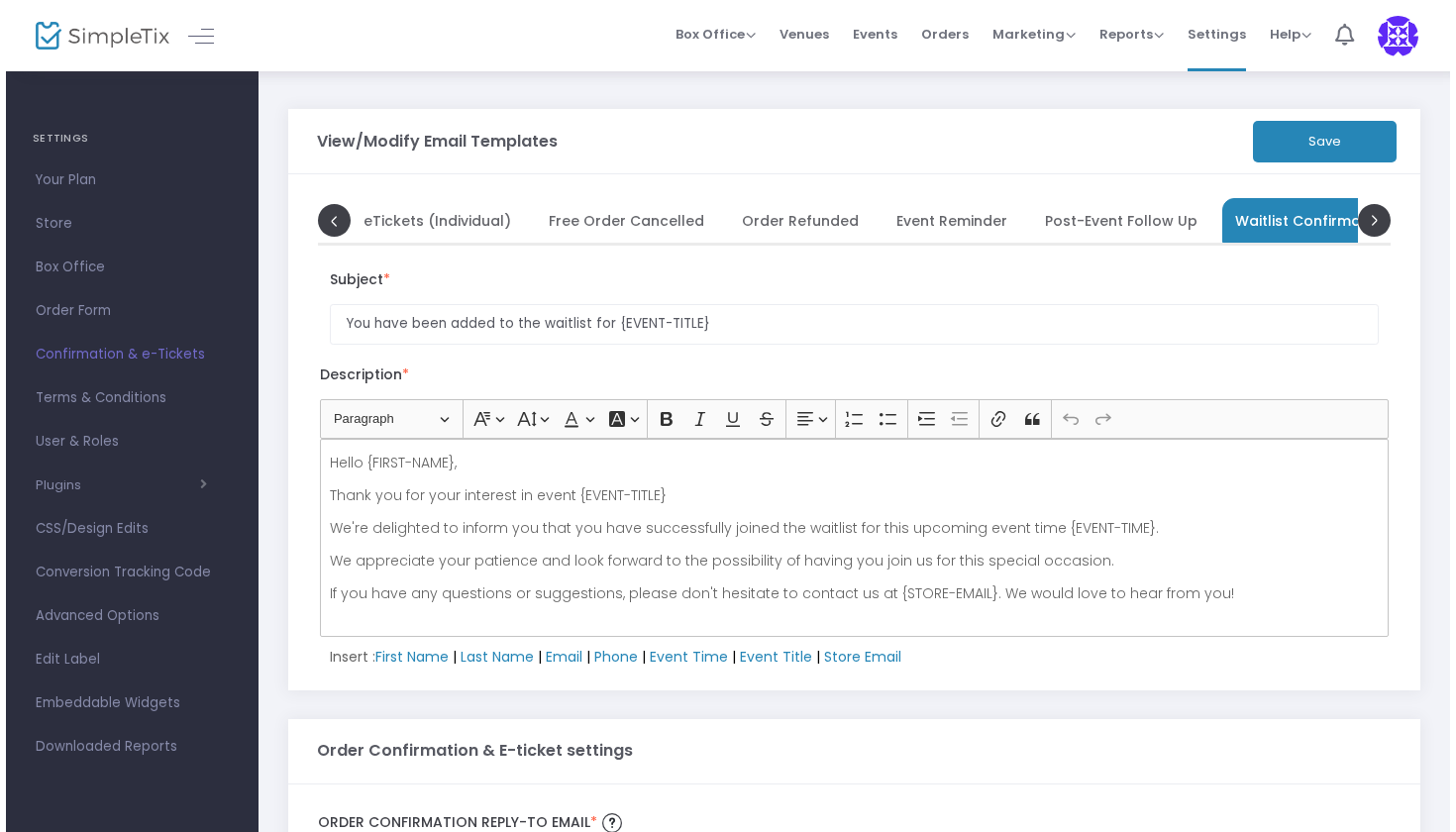 scroll, scrollTop: 0, scrollLeft: 0, axis: both 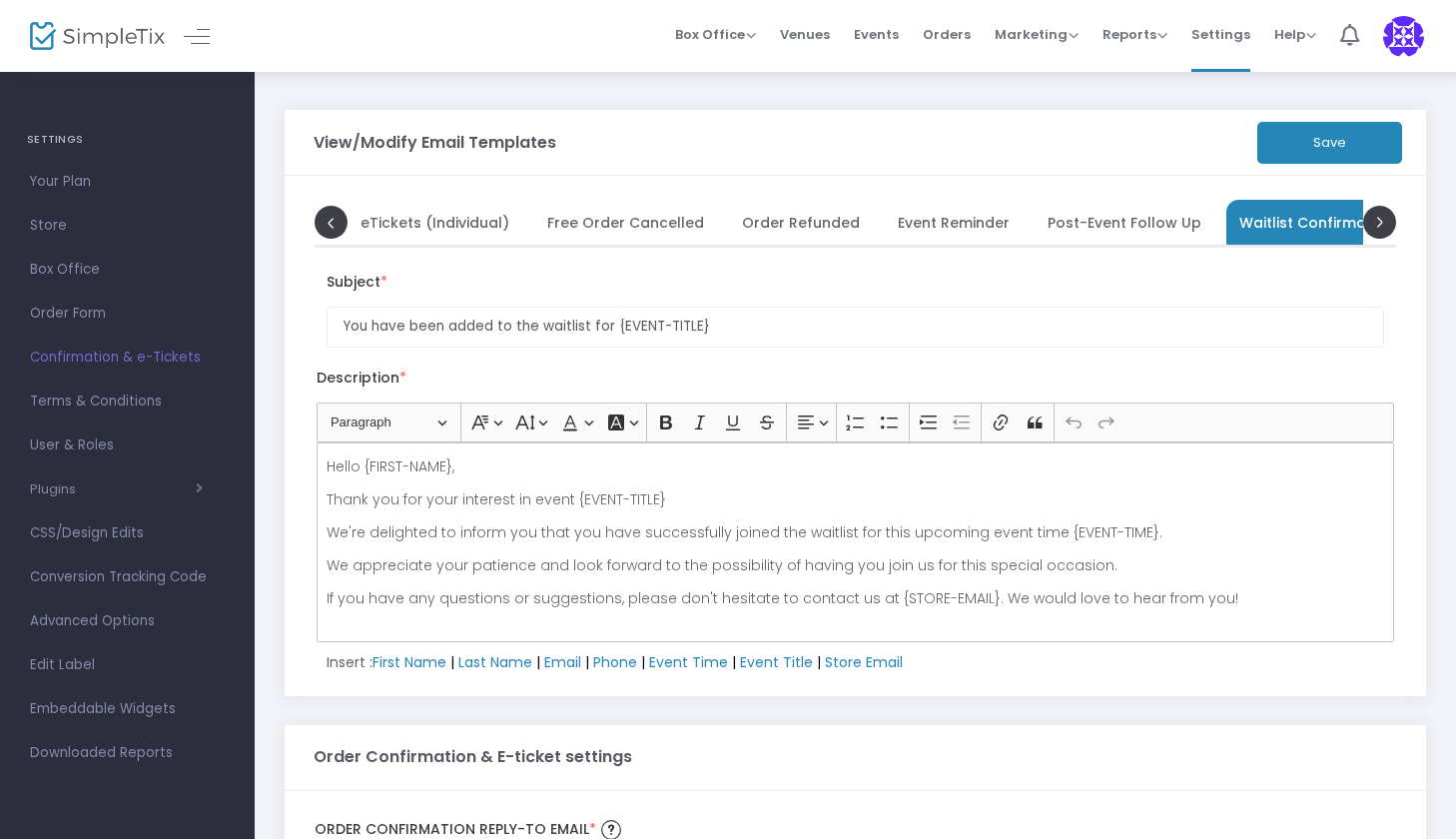 click on "Save" 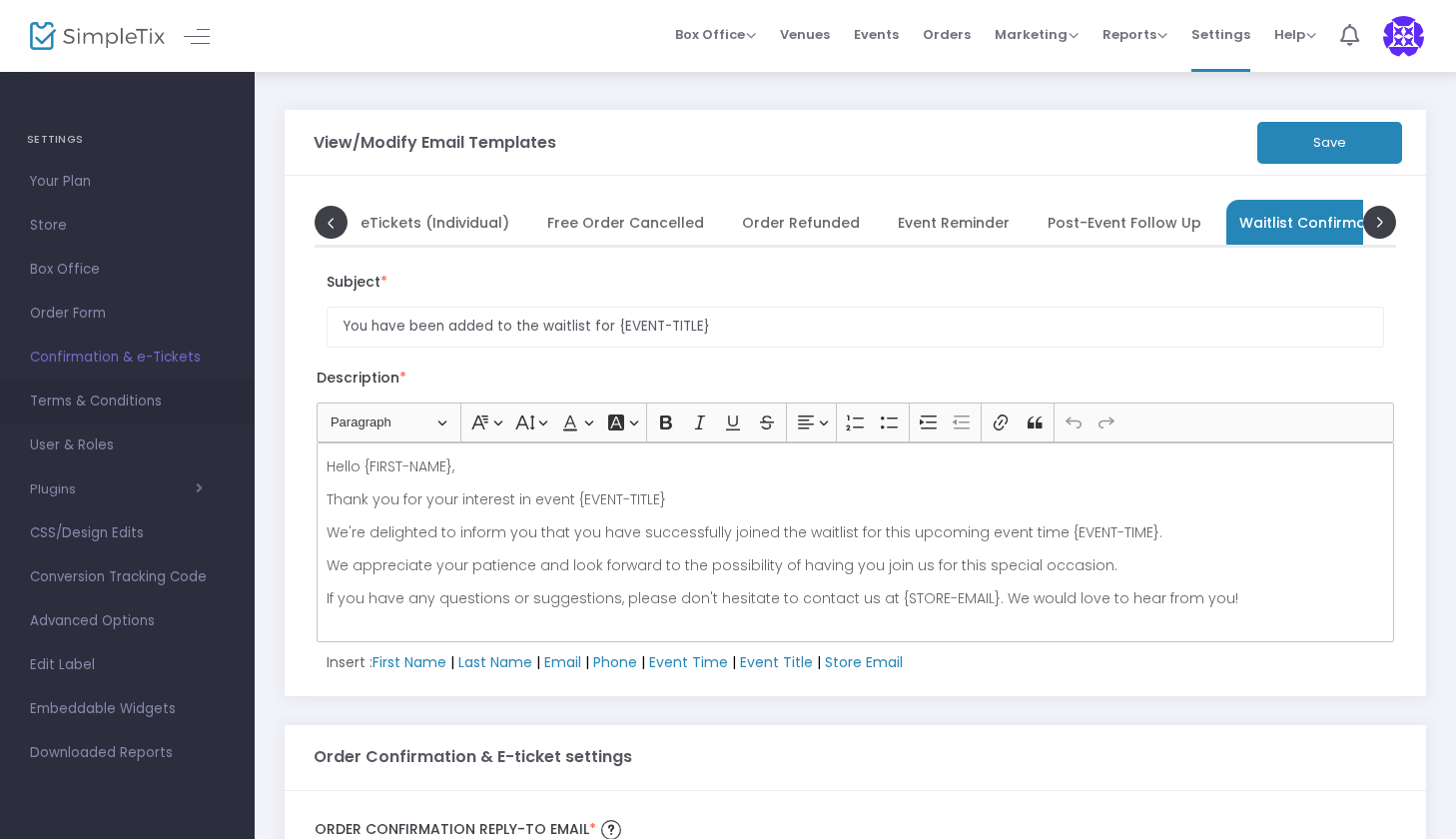 click on "Terms & Conditions" at bounding box center [127, 402] 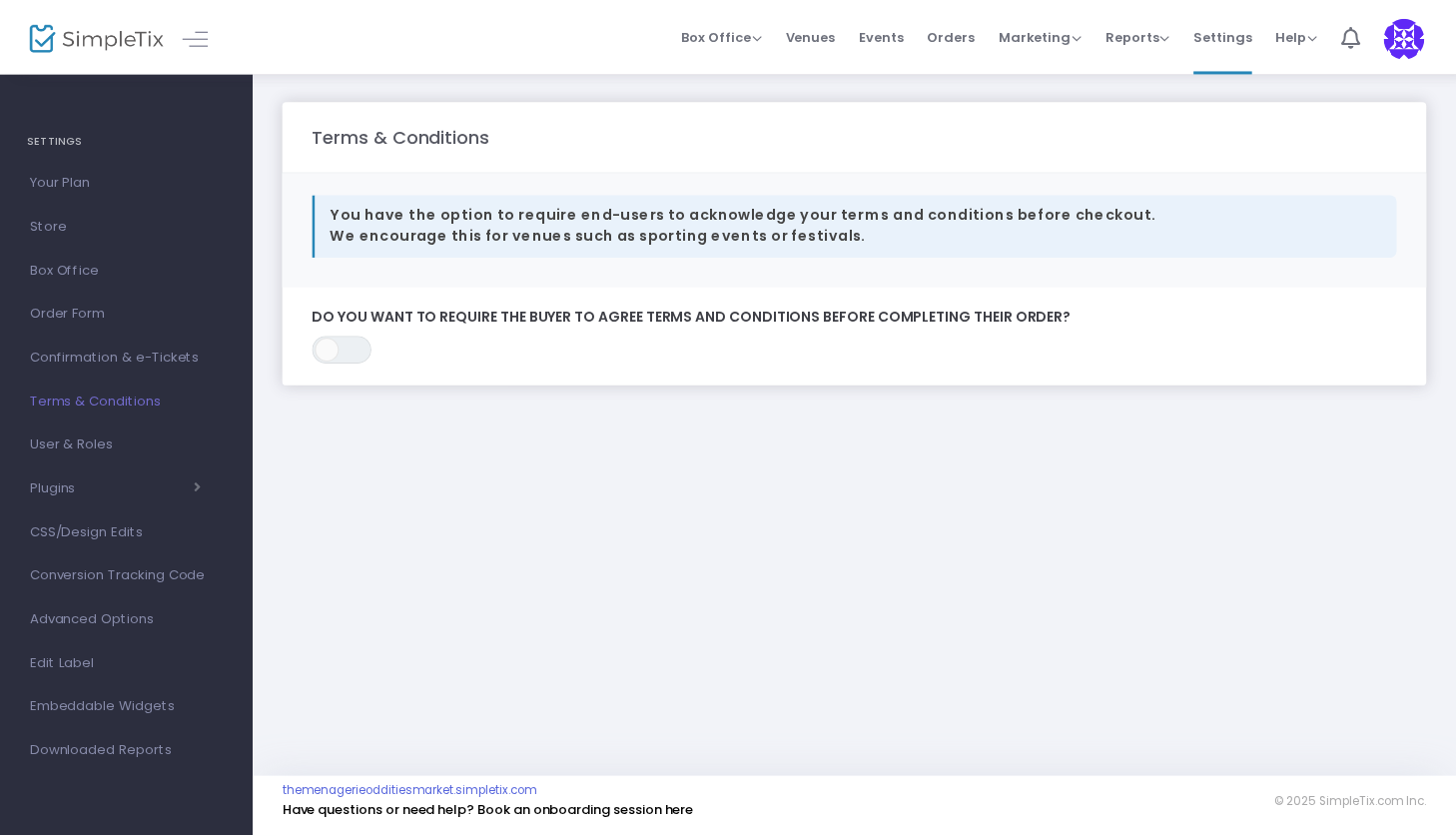 scroll, scrollTop: 0, scrollLeft: 0, axis: both 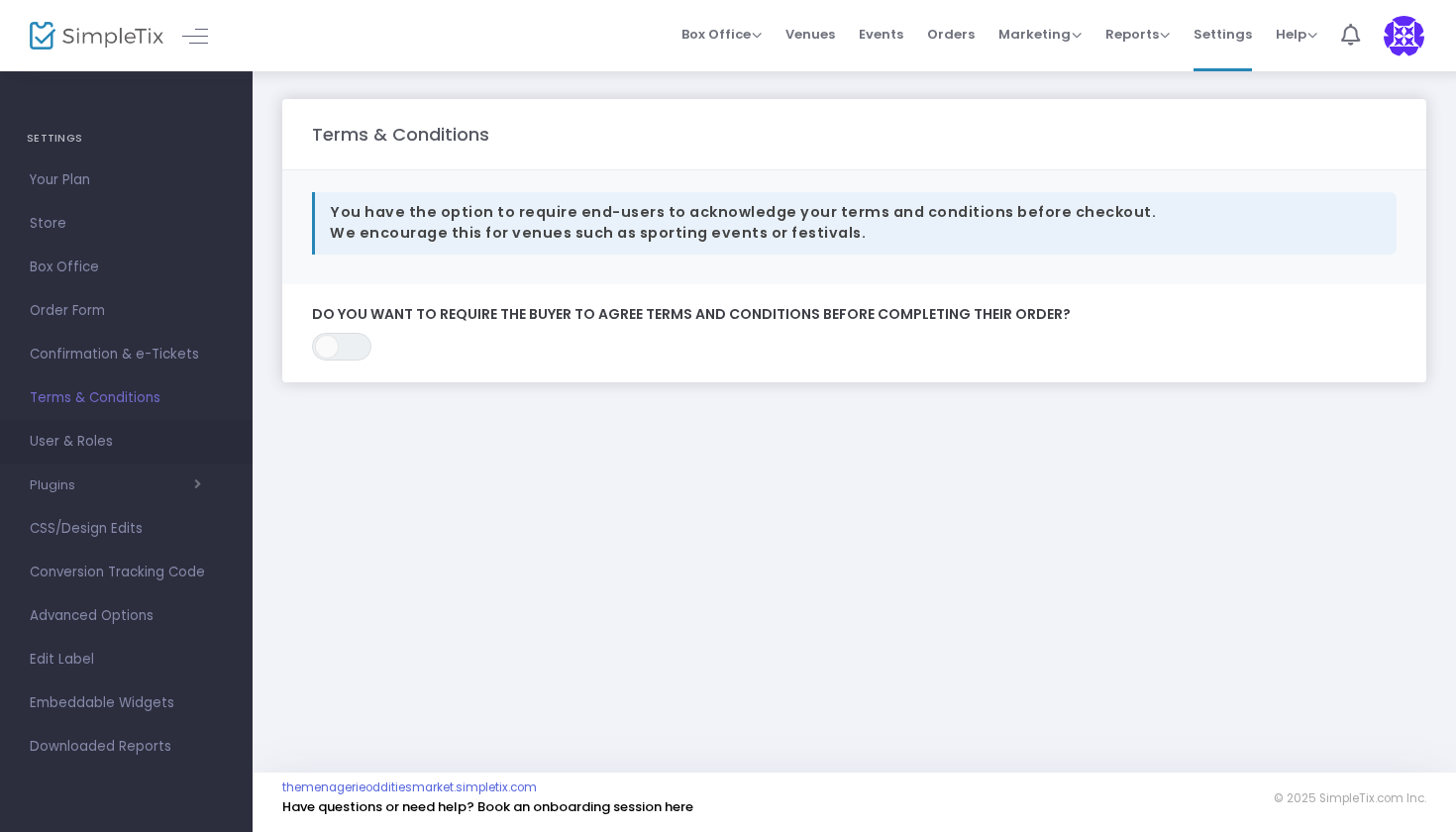 click on "User & Roles" at bounding box center [126, 442] 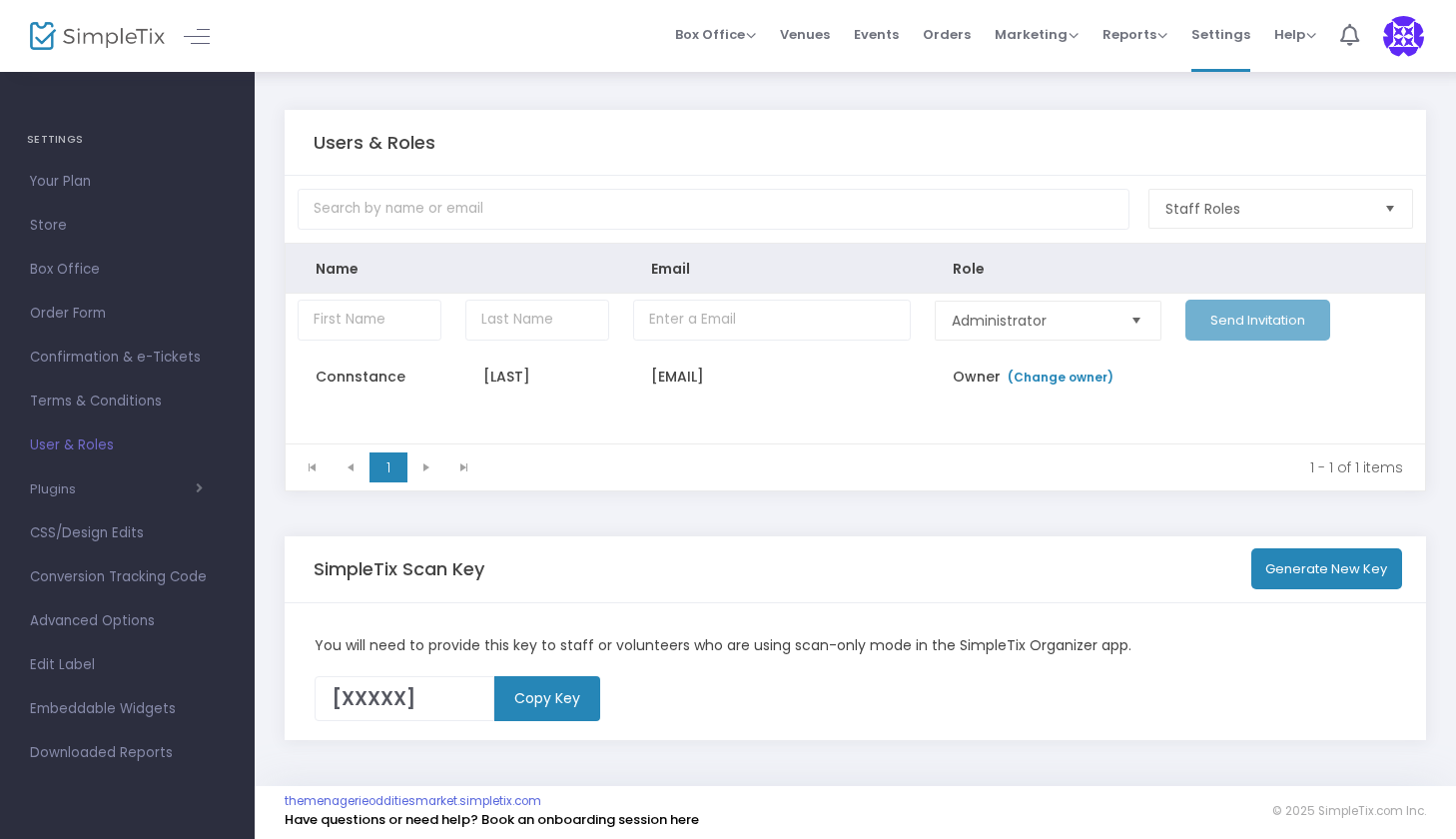click at bounding box center (1390, 209) 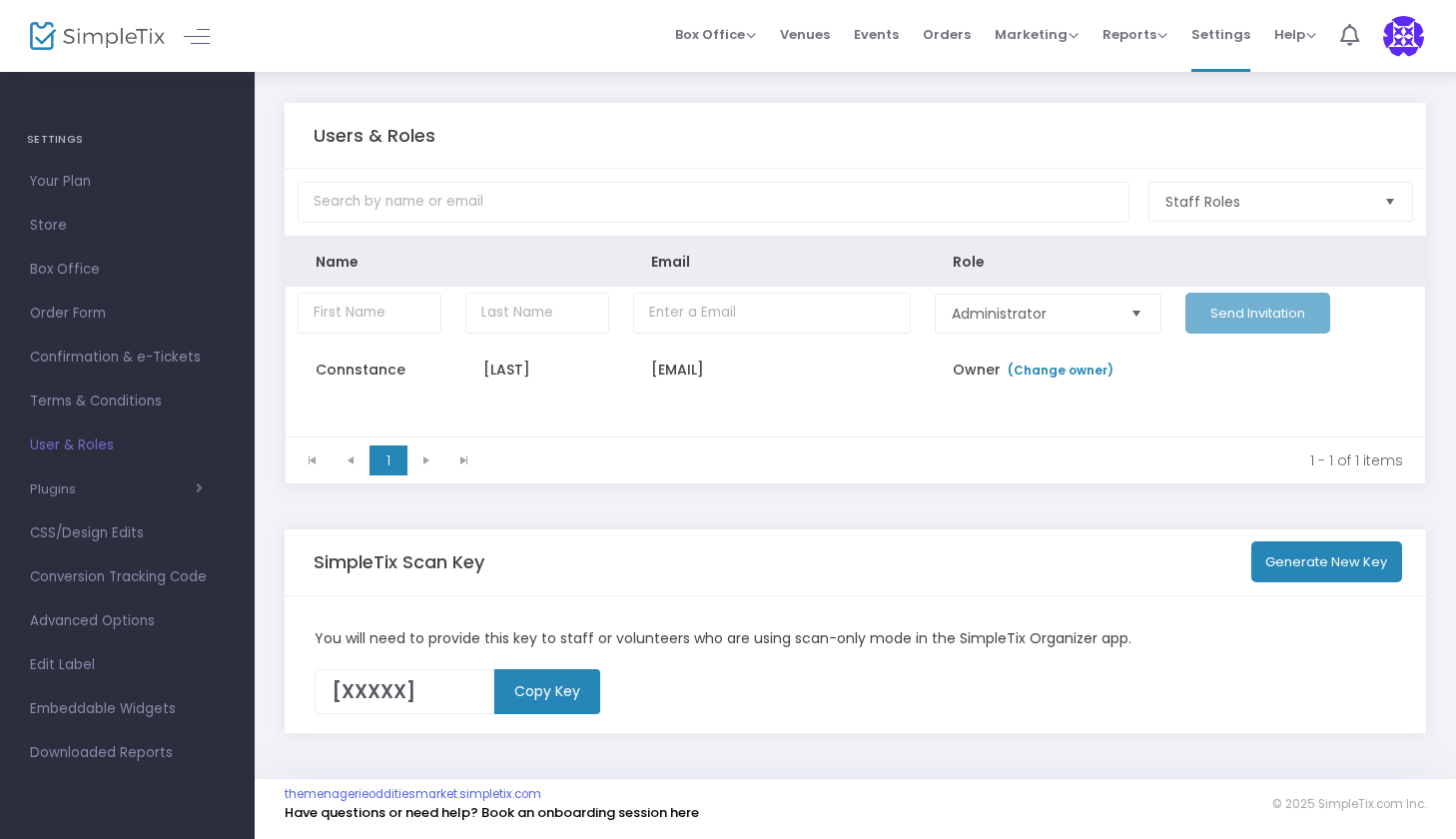 scroll, scrollTop: 9, scrollLeft: 0, axis: vertical 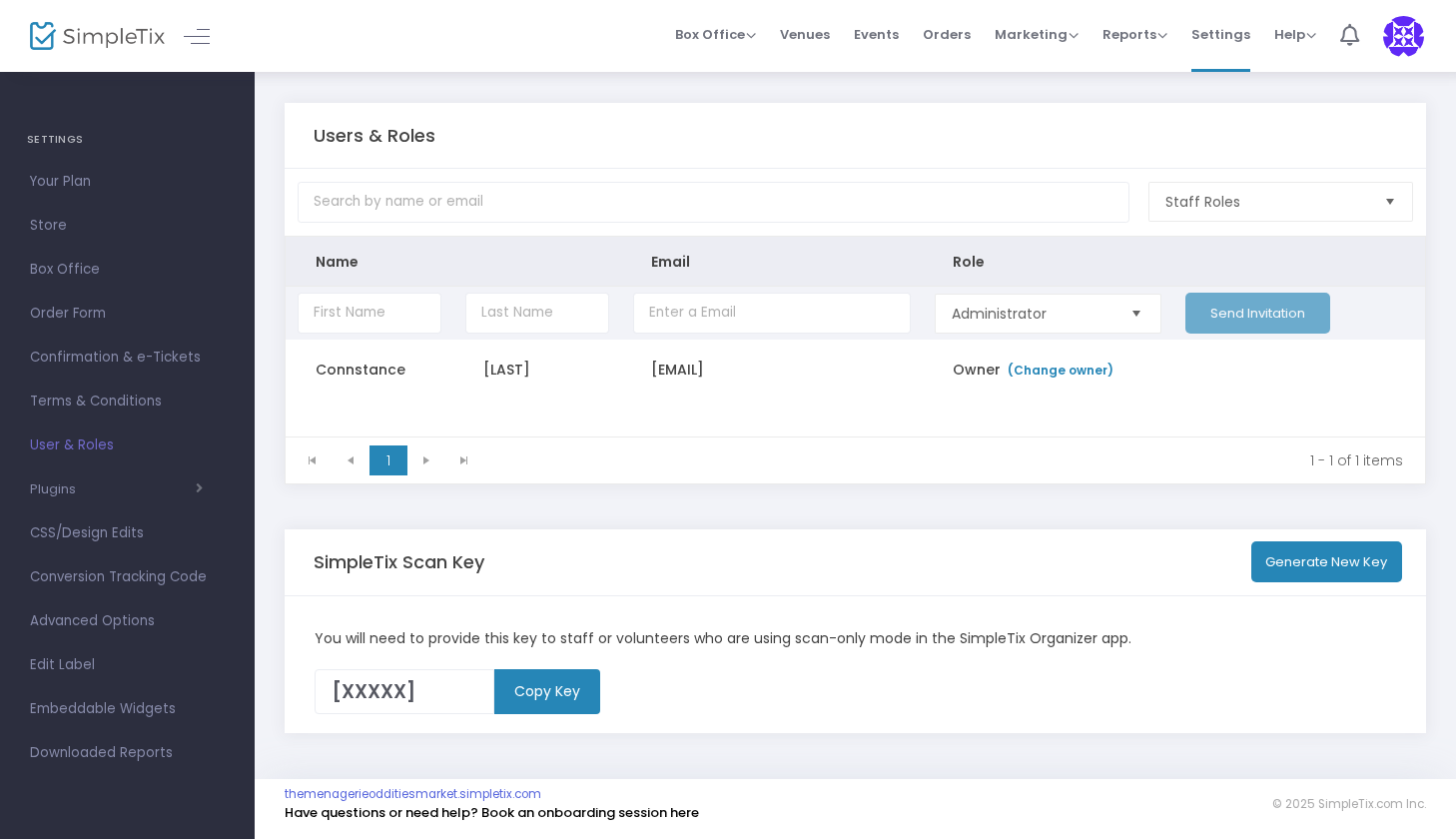 click at bounding box center (1136, 313) 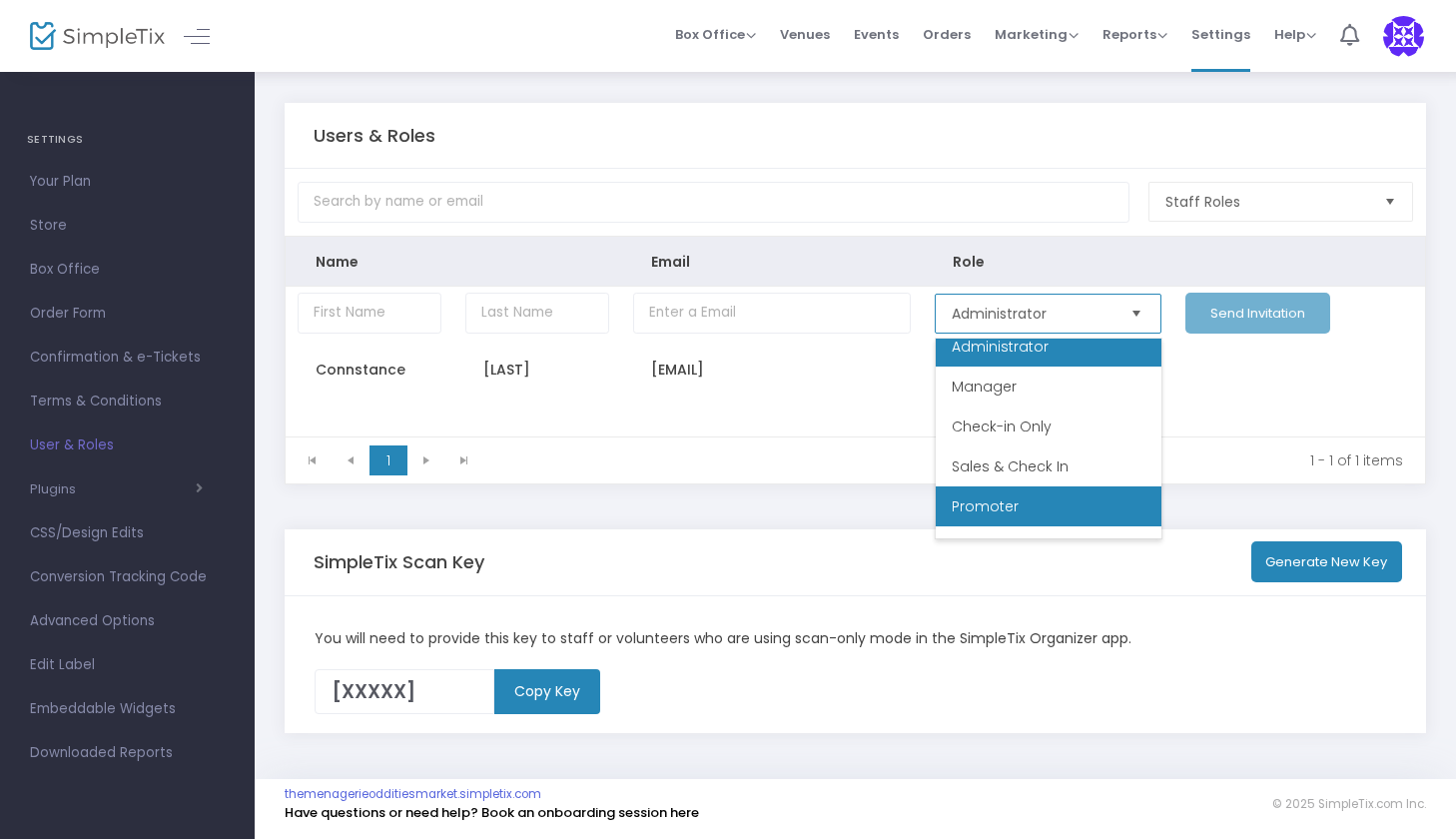 scroll, scrollTop: 9, scrollLeft: 0, axis: vertical 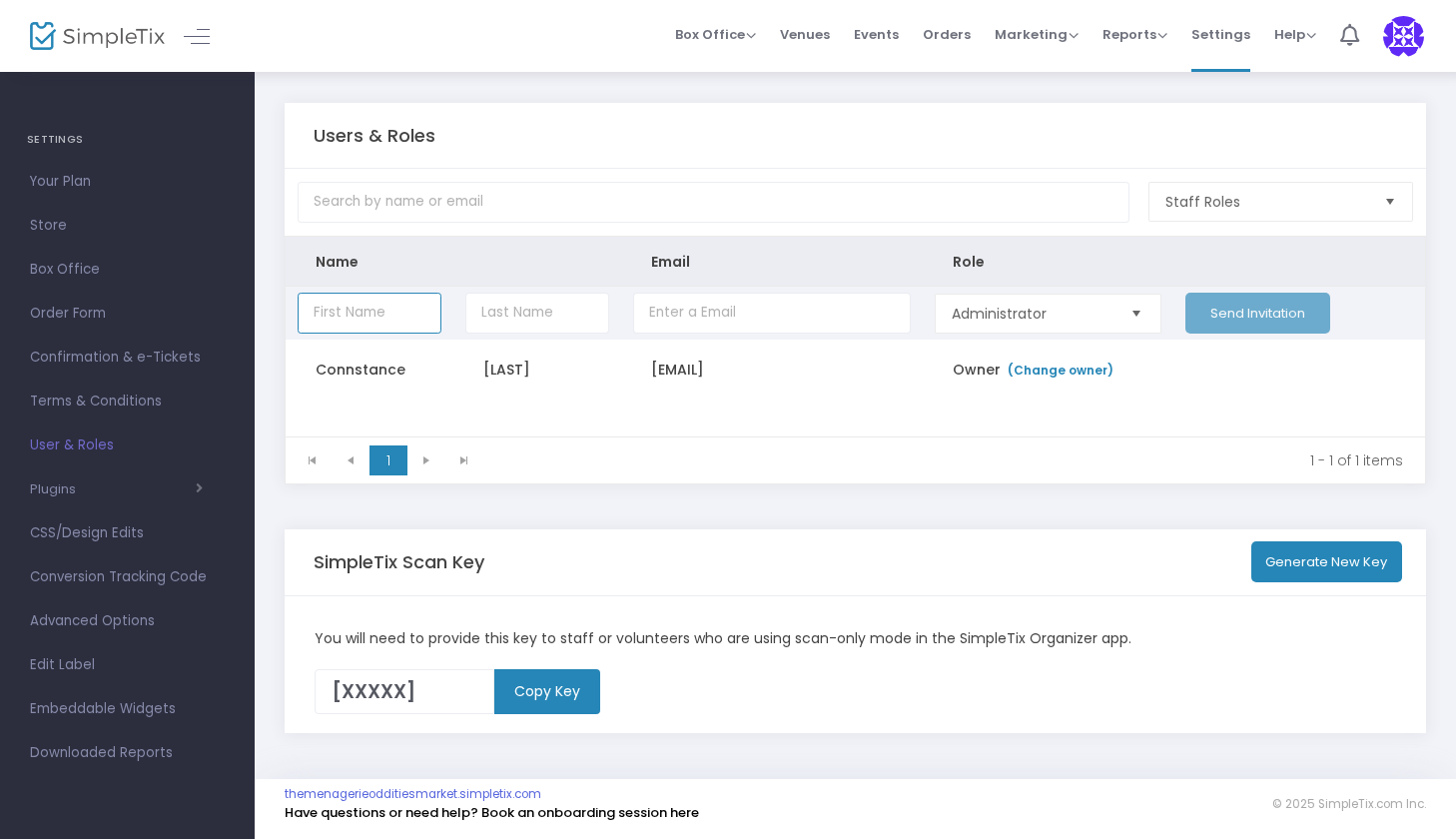 click 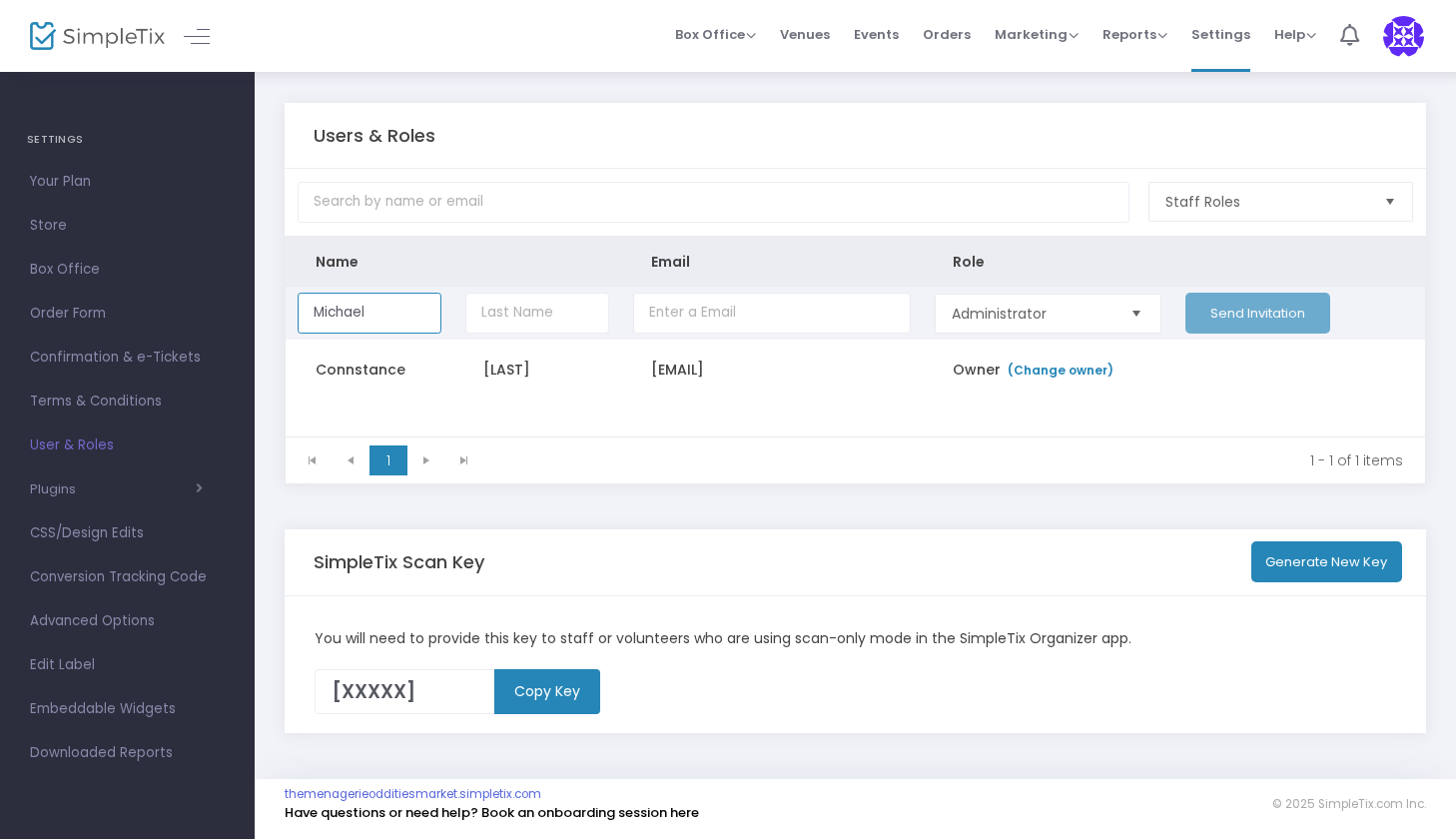 type on "Michael" 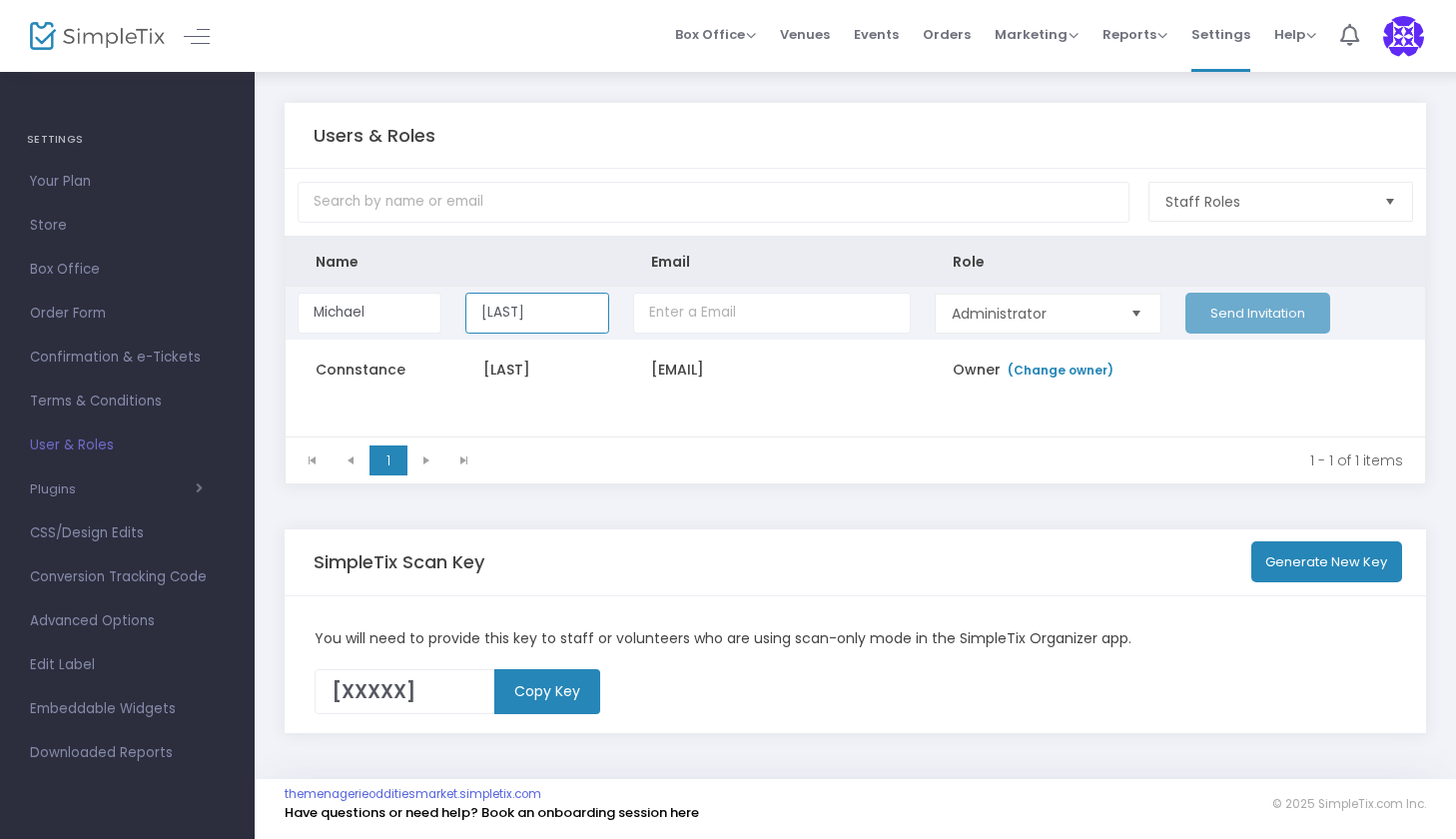 type on "[LAST]" 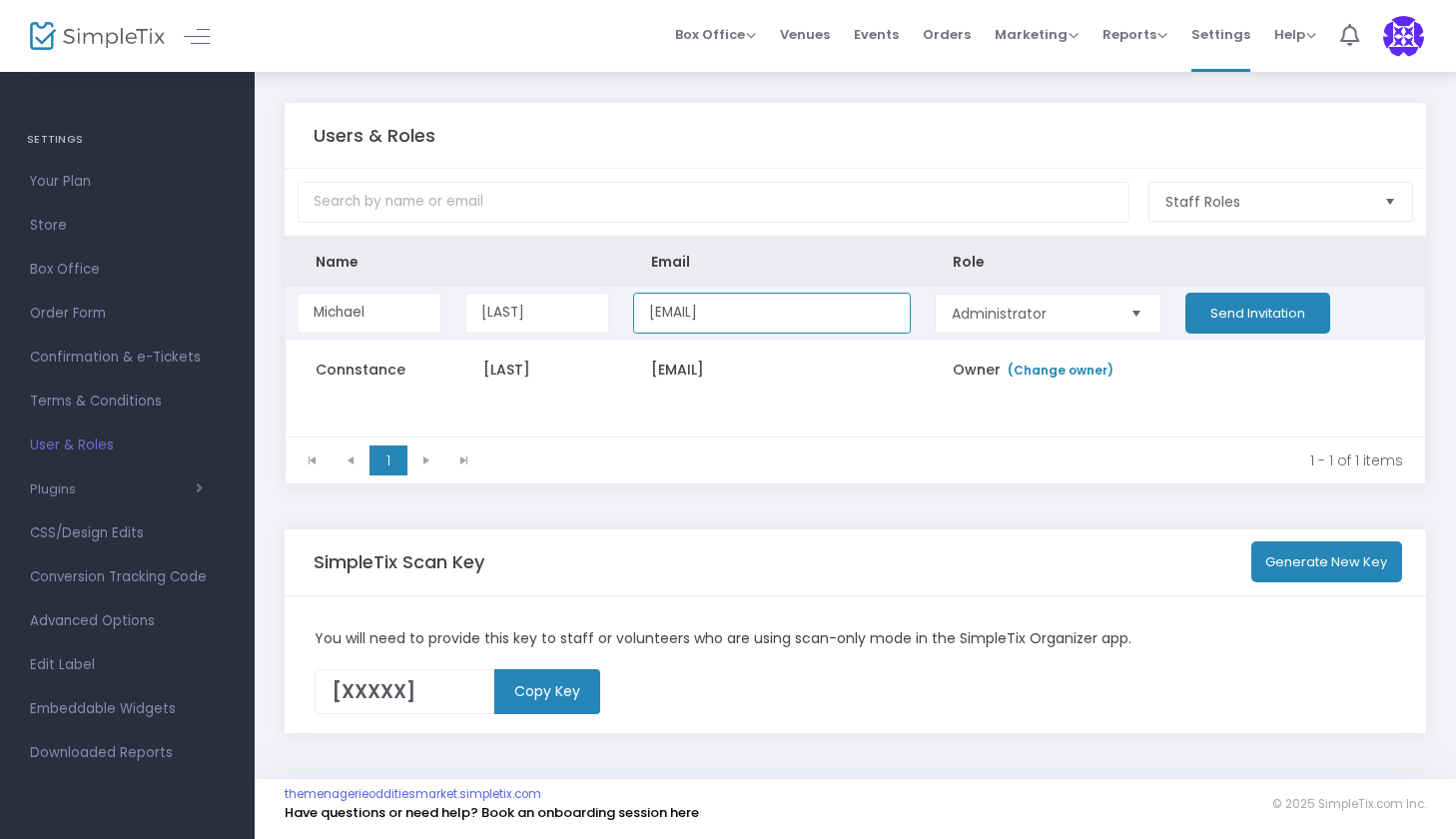 type on "[EMAIL]" 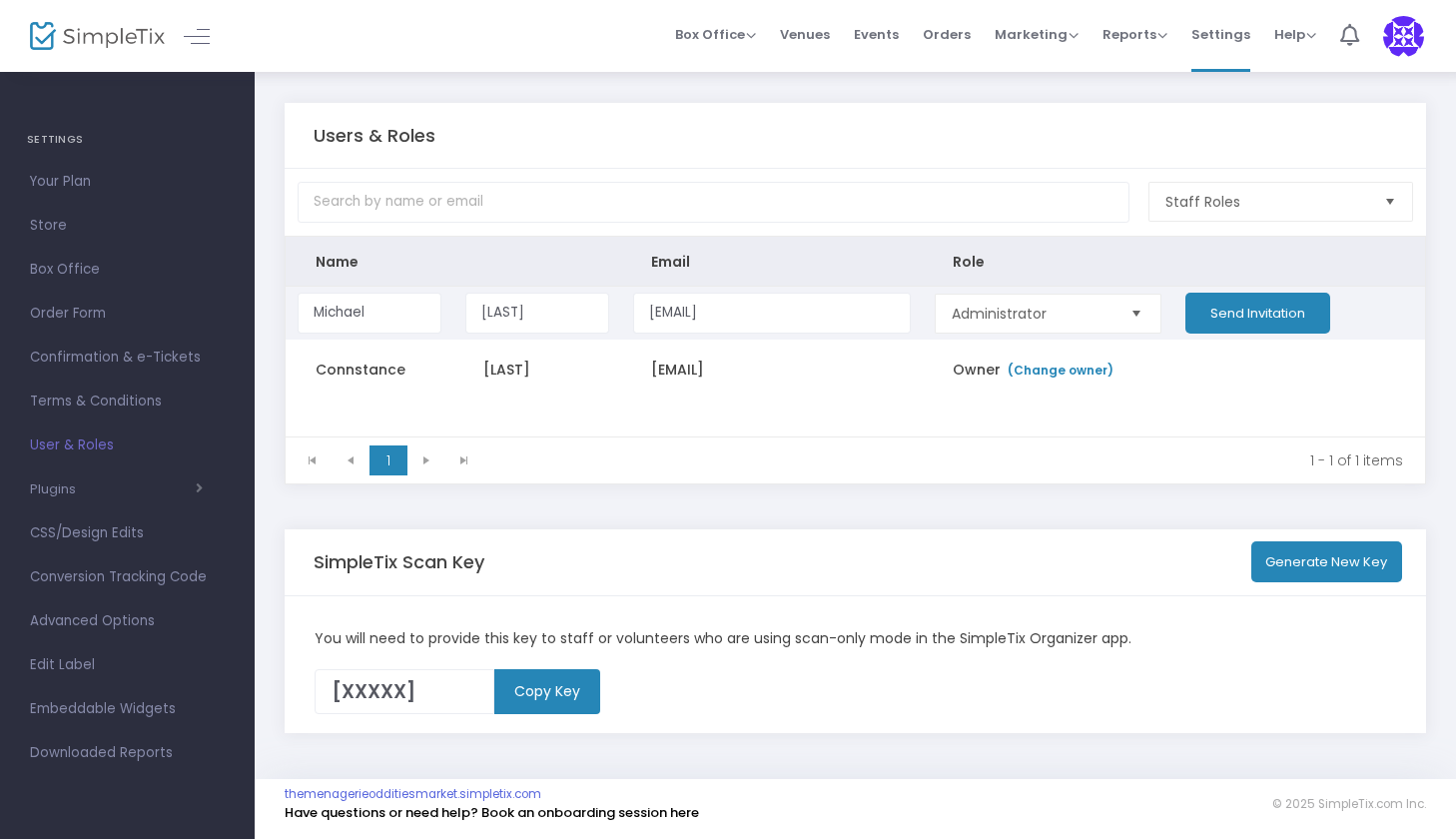 click on "Send Invitation" 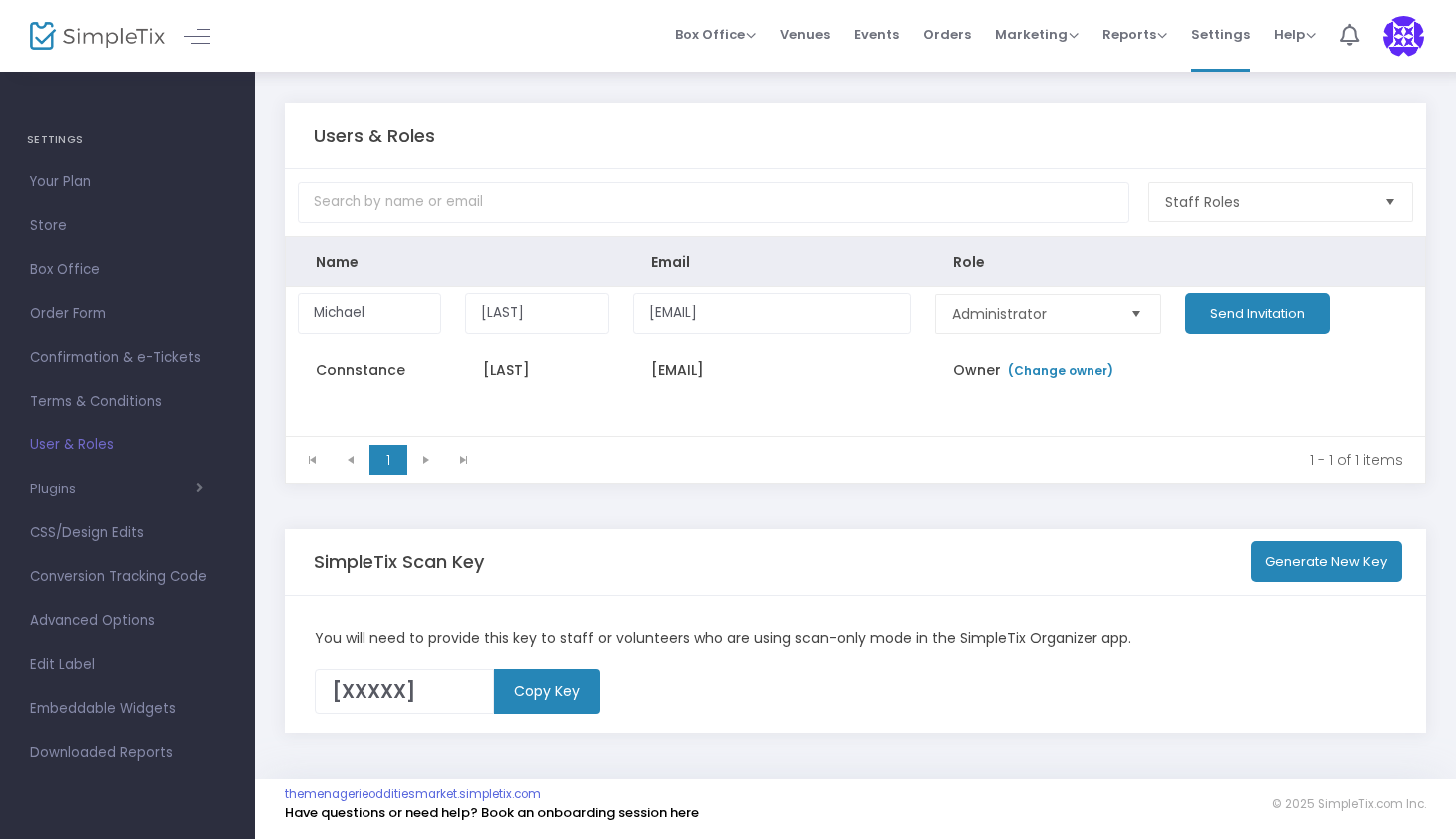 click 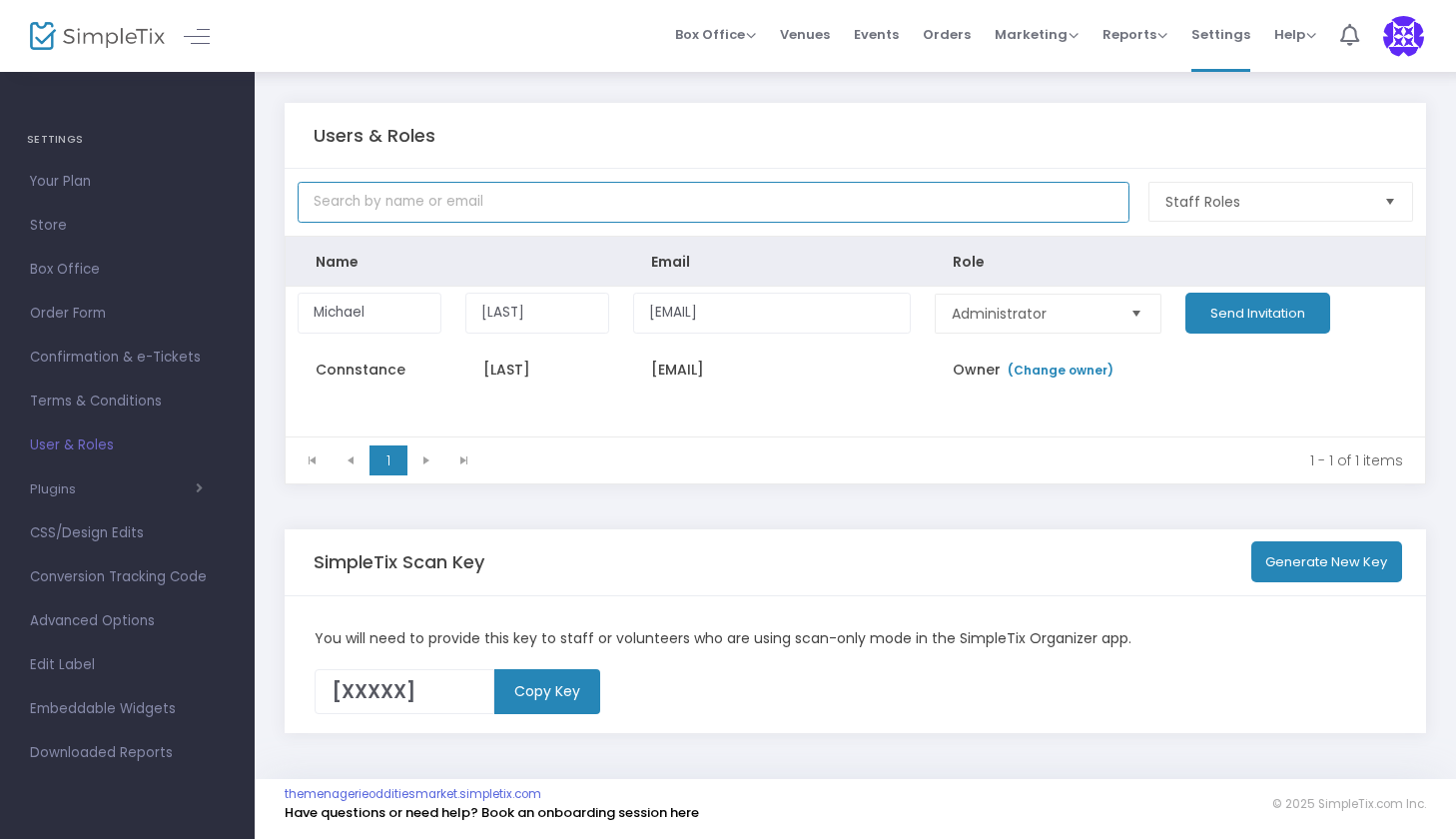 click 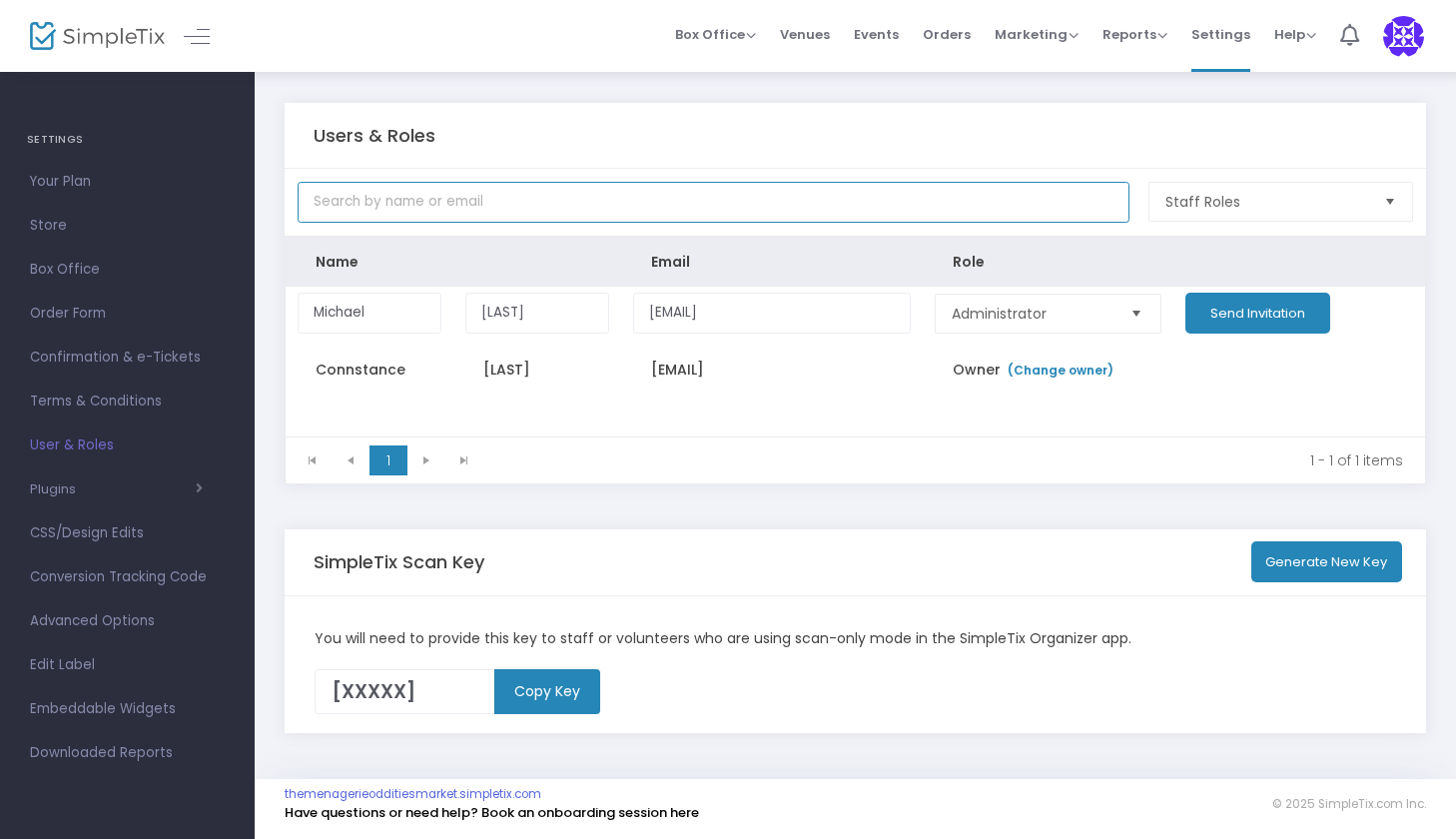 scroll, scrollTop: 9, scrollLeft: 0, axis: vertical 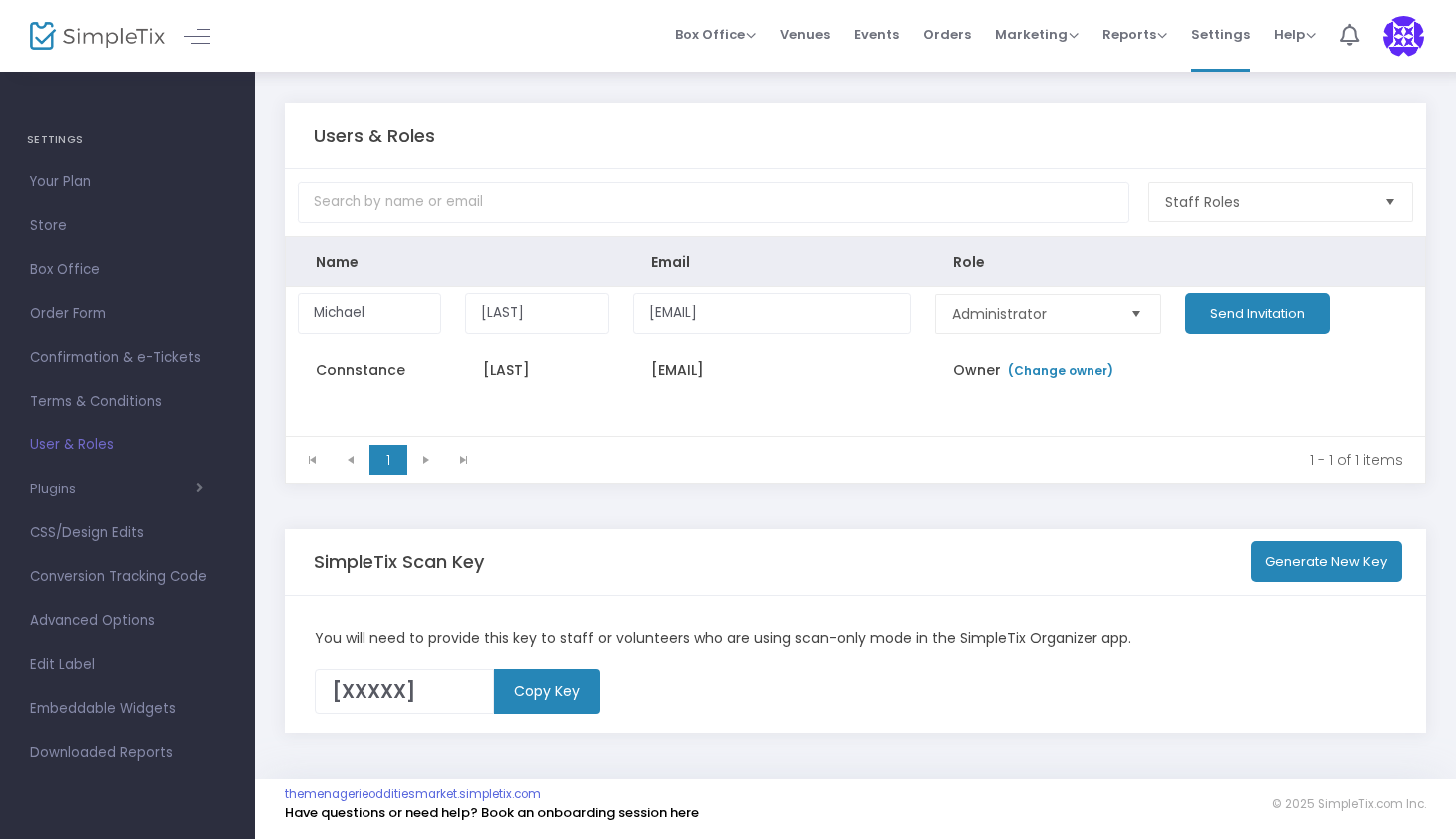 click 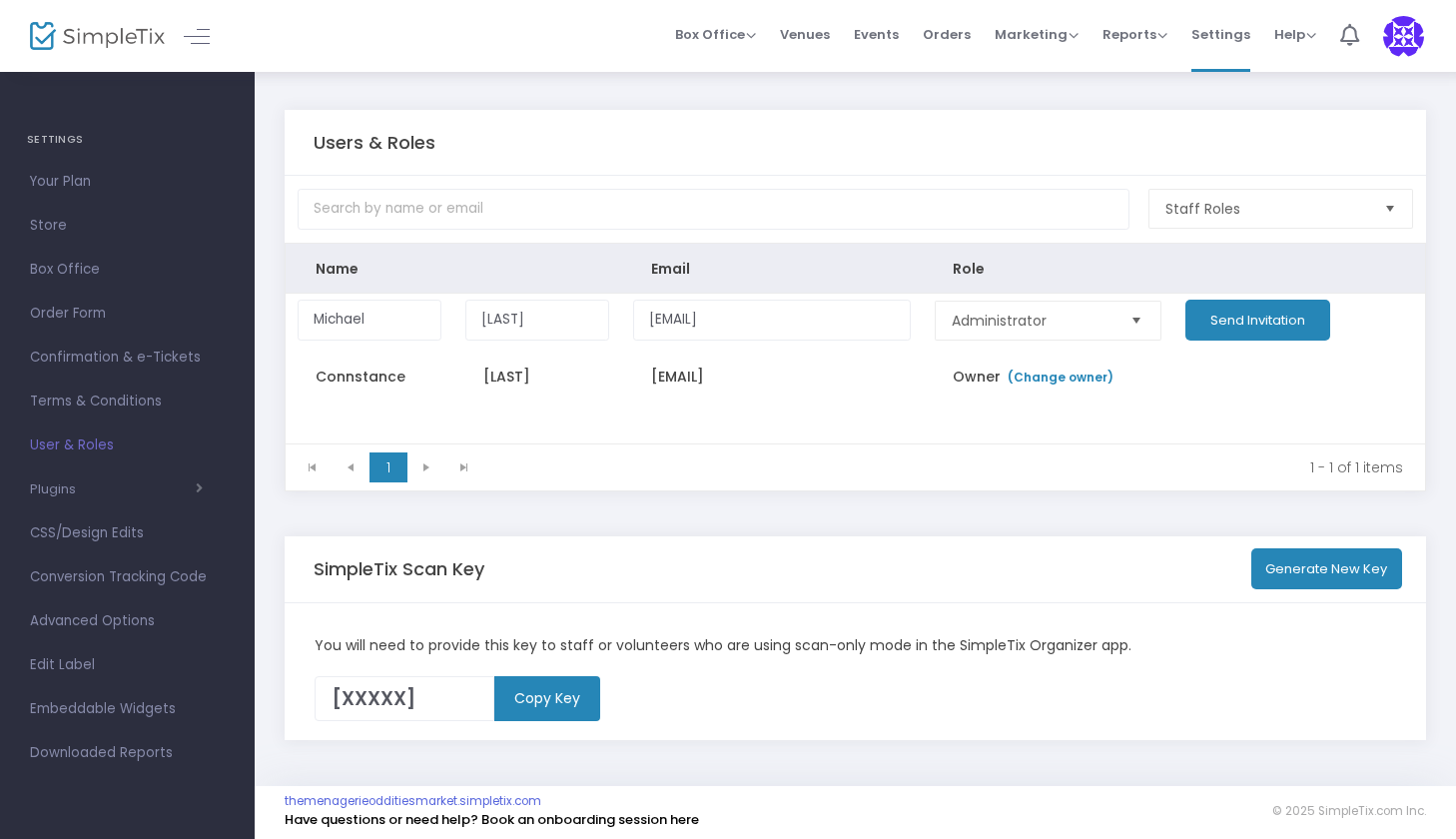 scroll, scrollTop: 0, scrollLeft: 0, axis: both 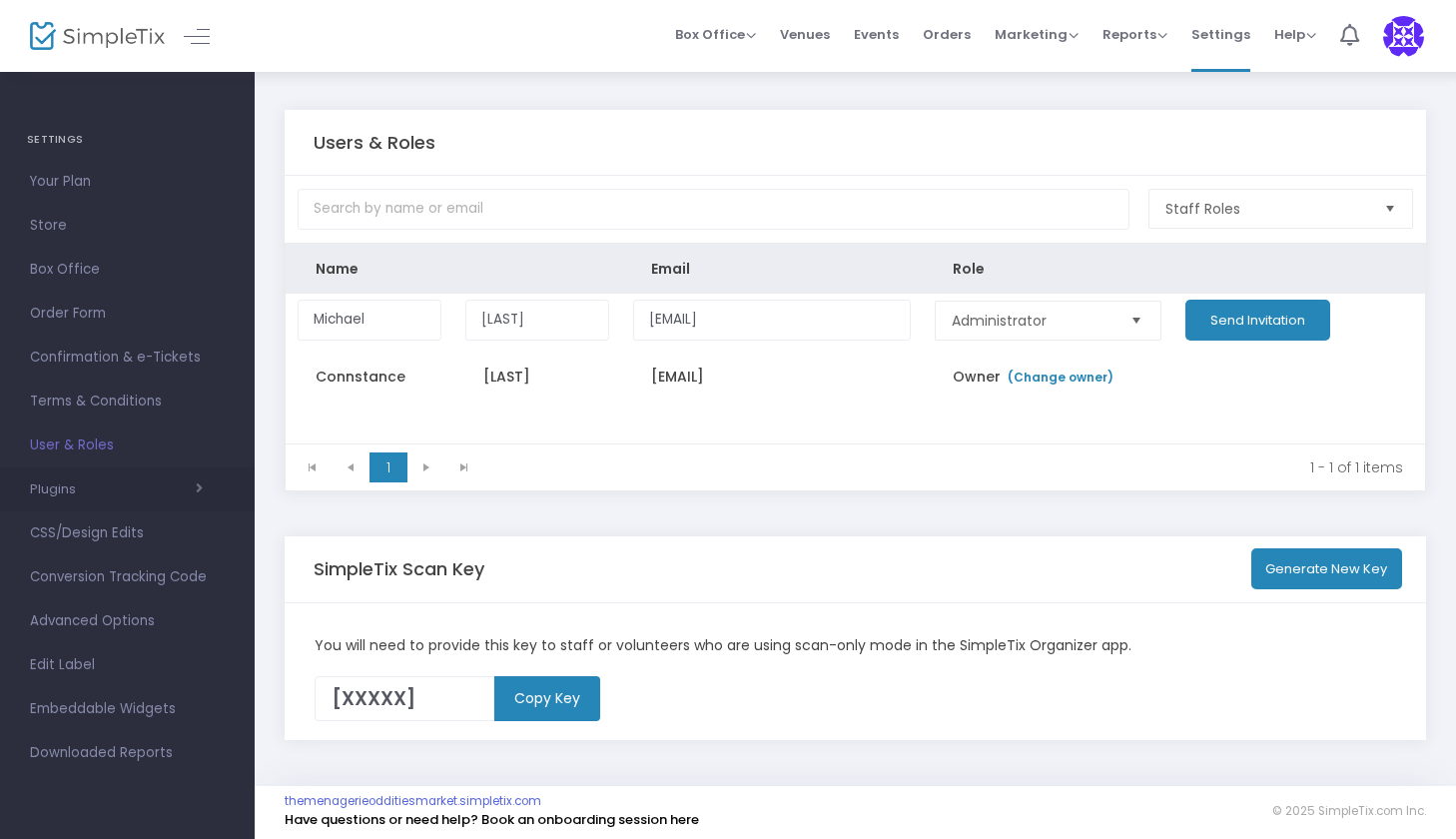 click on "Plugins" at bounding box center [116, 489] 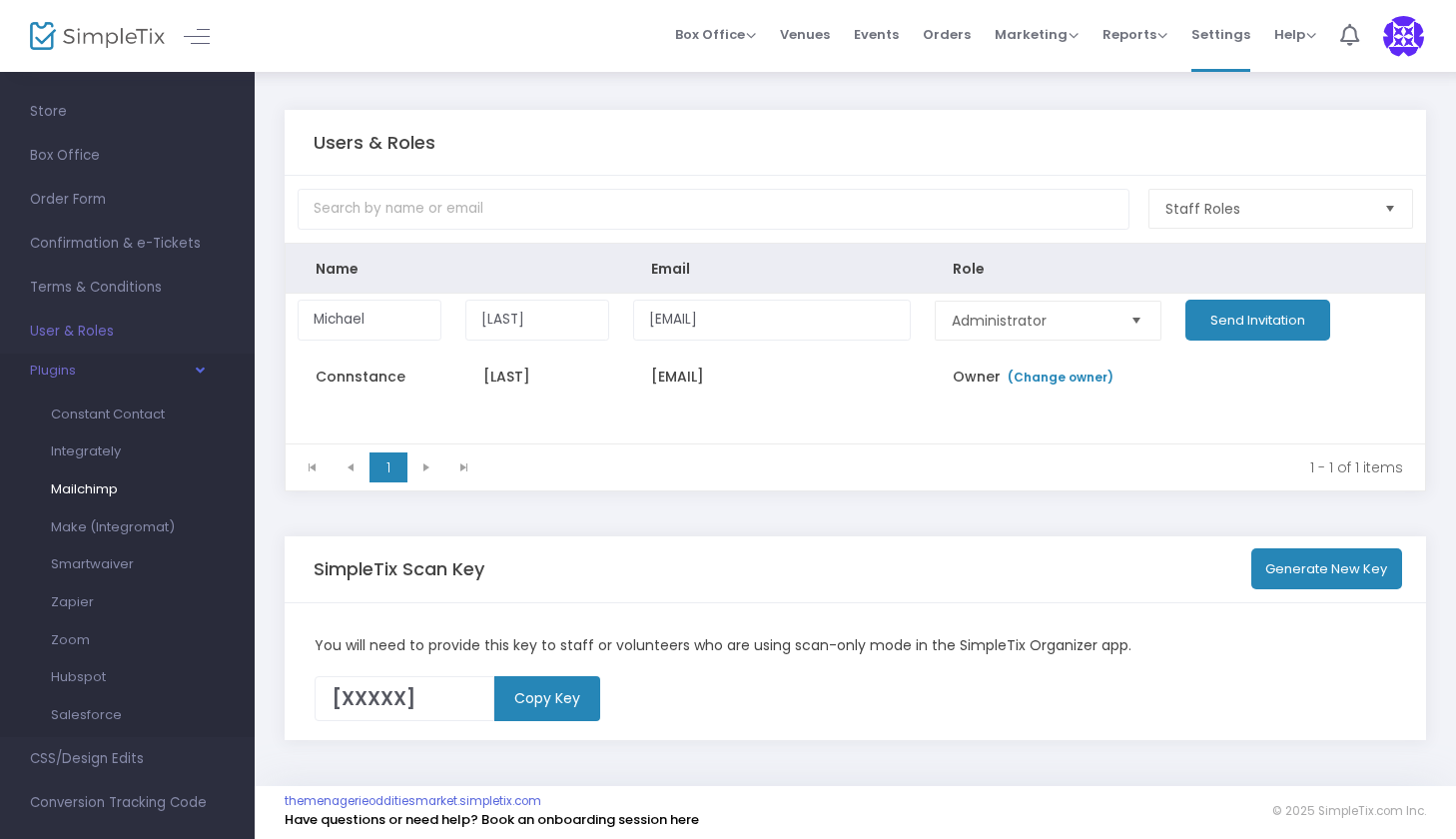 scroll, scrollTop: 135, scrollLeft: 0, axis: vertical 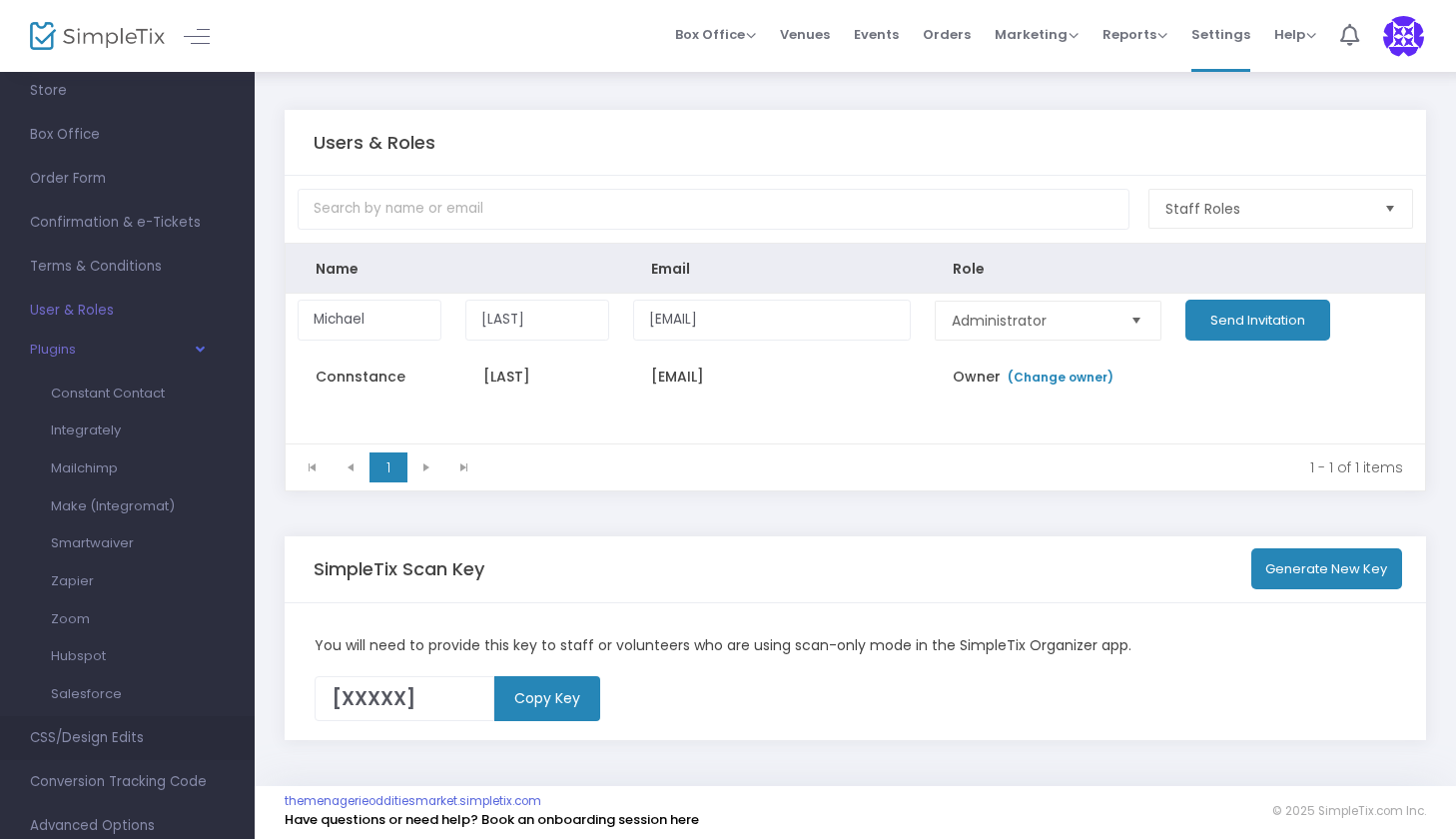 click on "CSS/Design Edits" at bounding box center (127, 738) 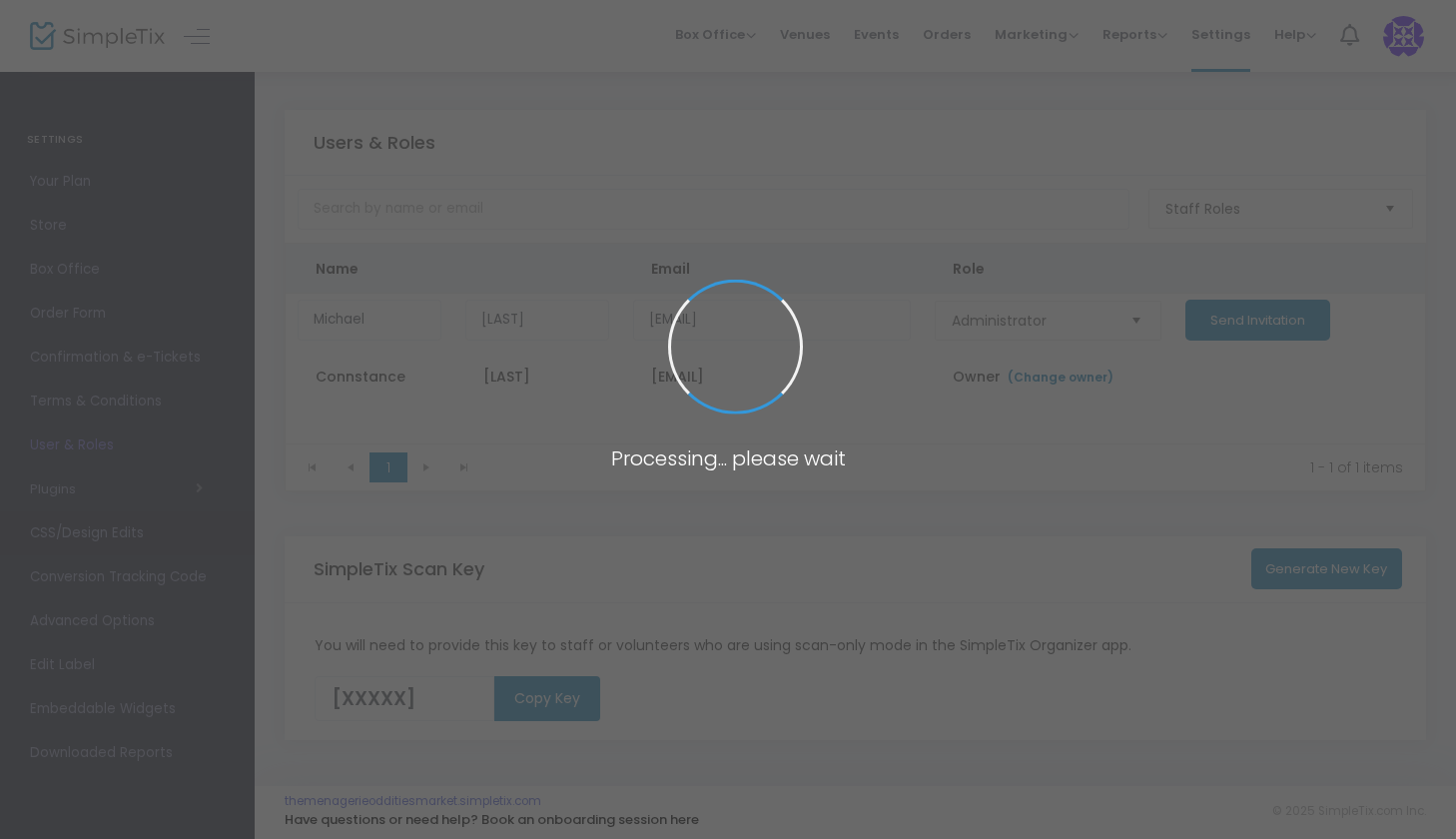 scroll, scrollTop: 0, scrollLeft: 0, axis: both 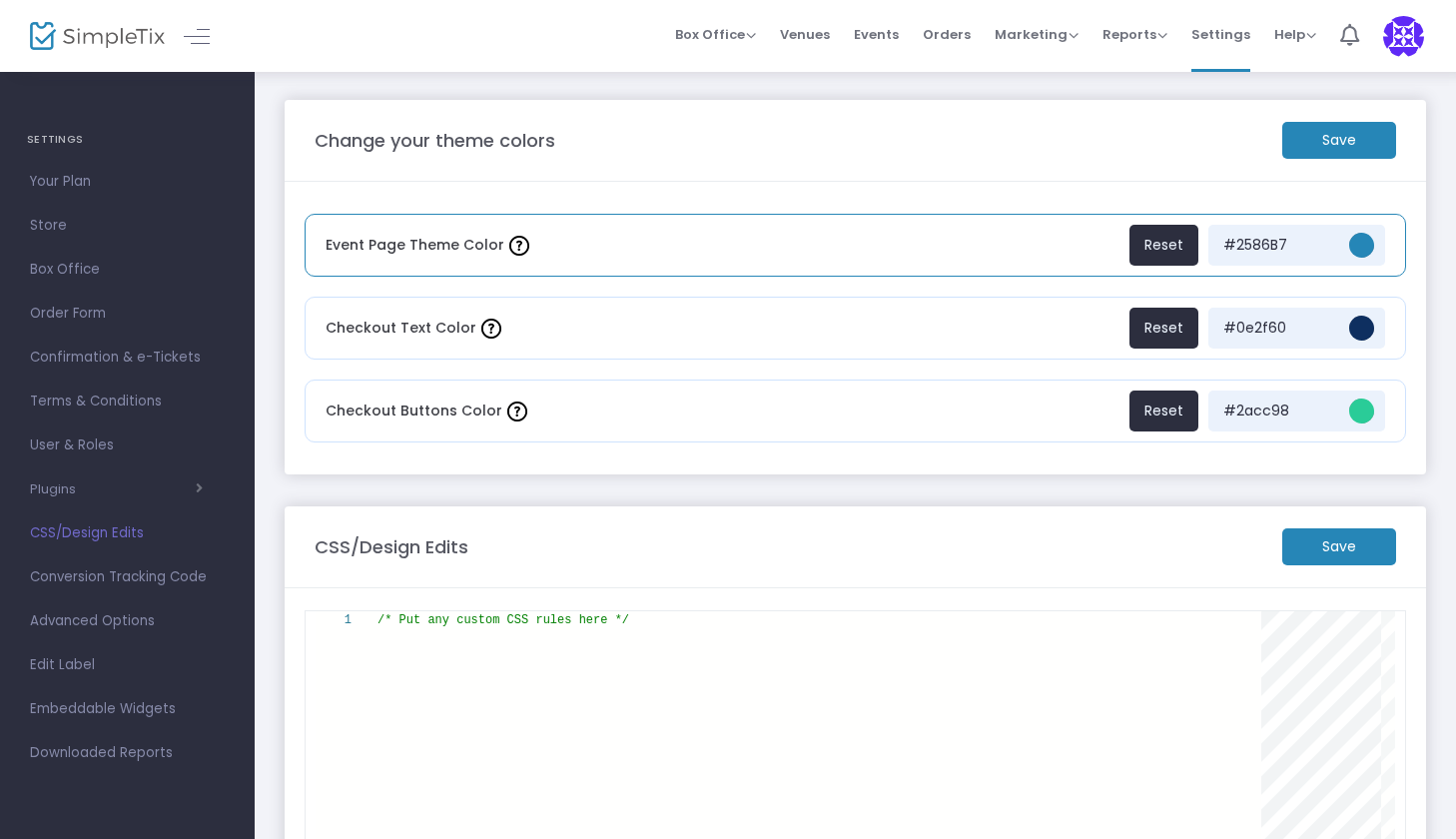 click at bounding box center [1361, 245] 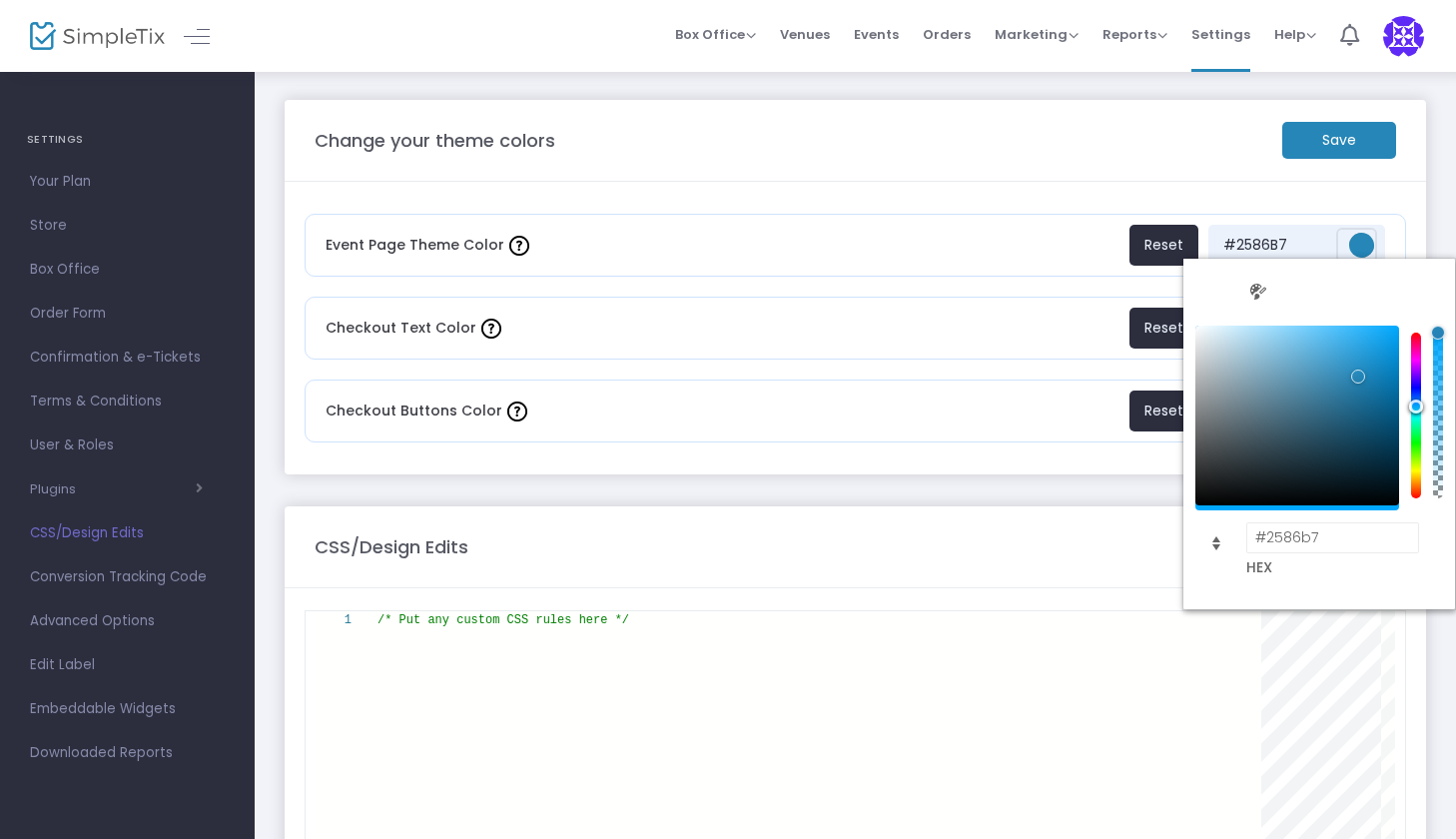 click at bounding box center [1416, 416] 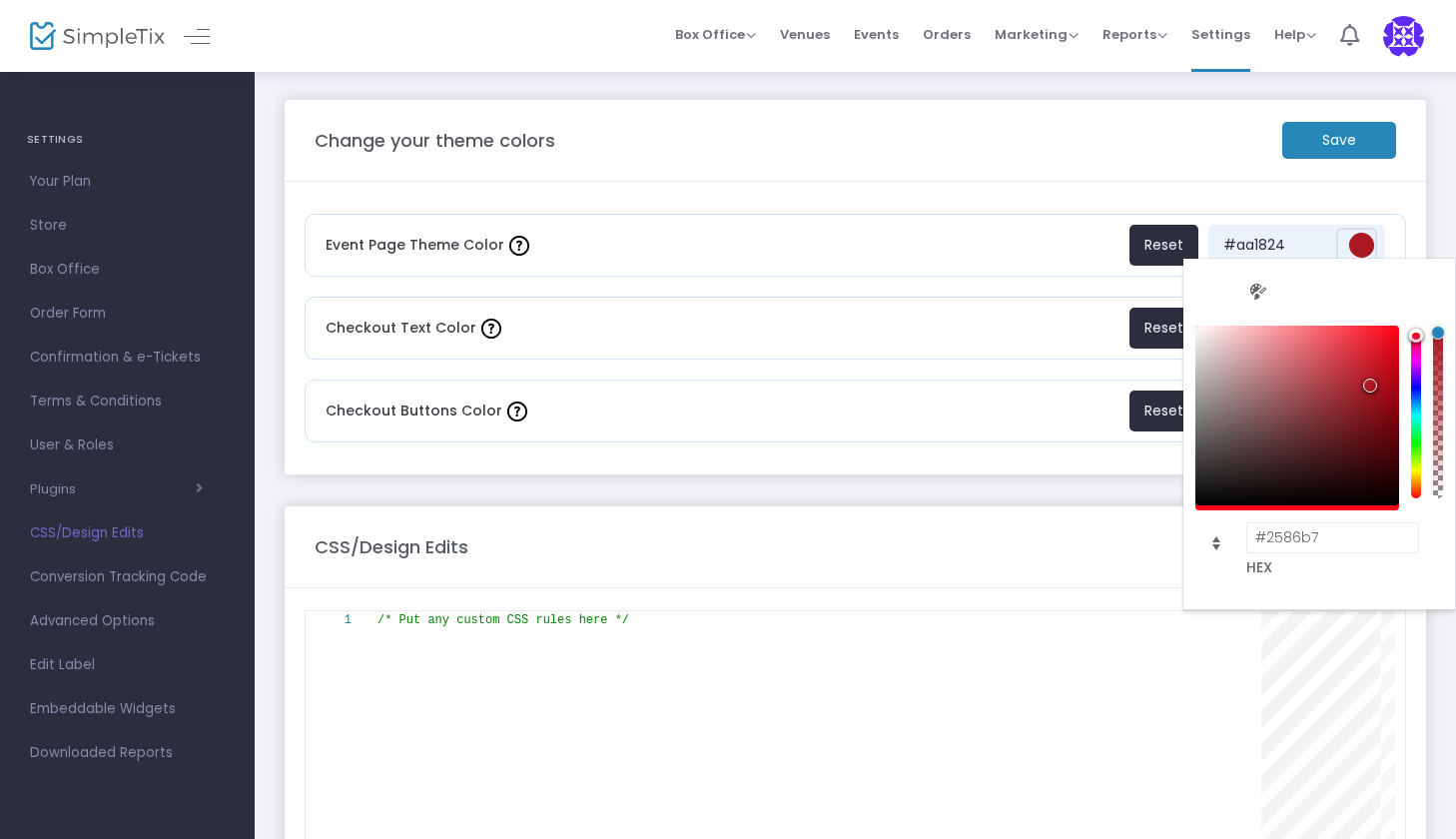 click at bounding box center [1370, 386] 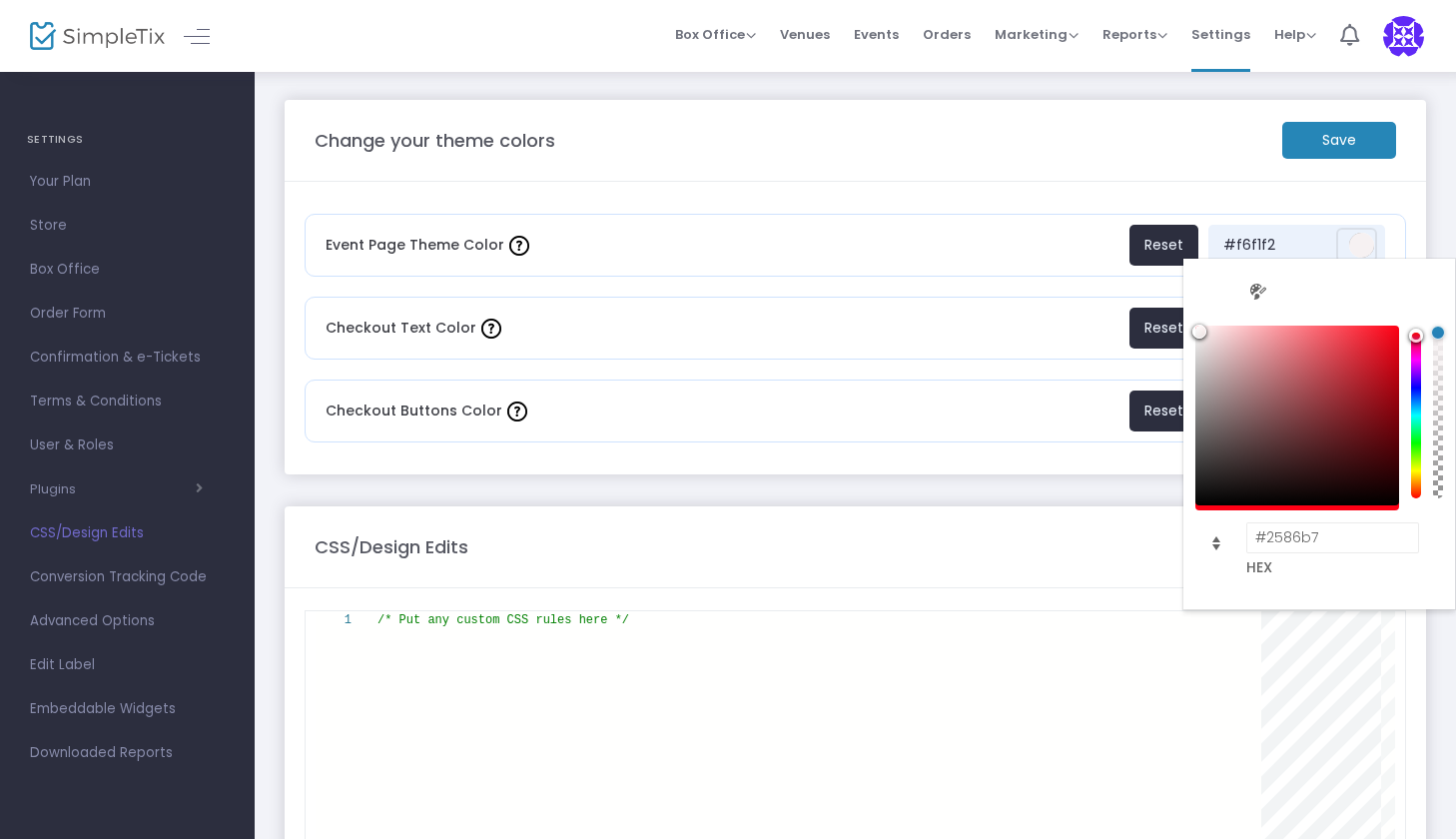 click at bounding box center [1199, 332] 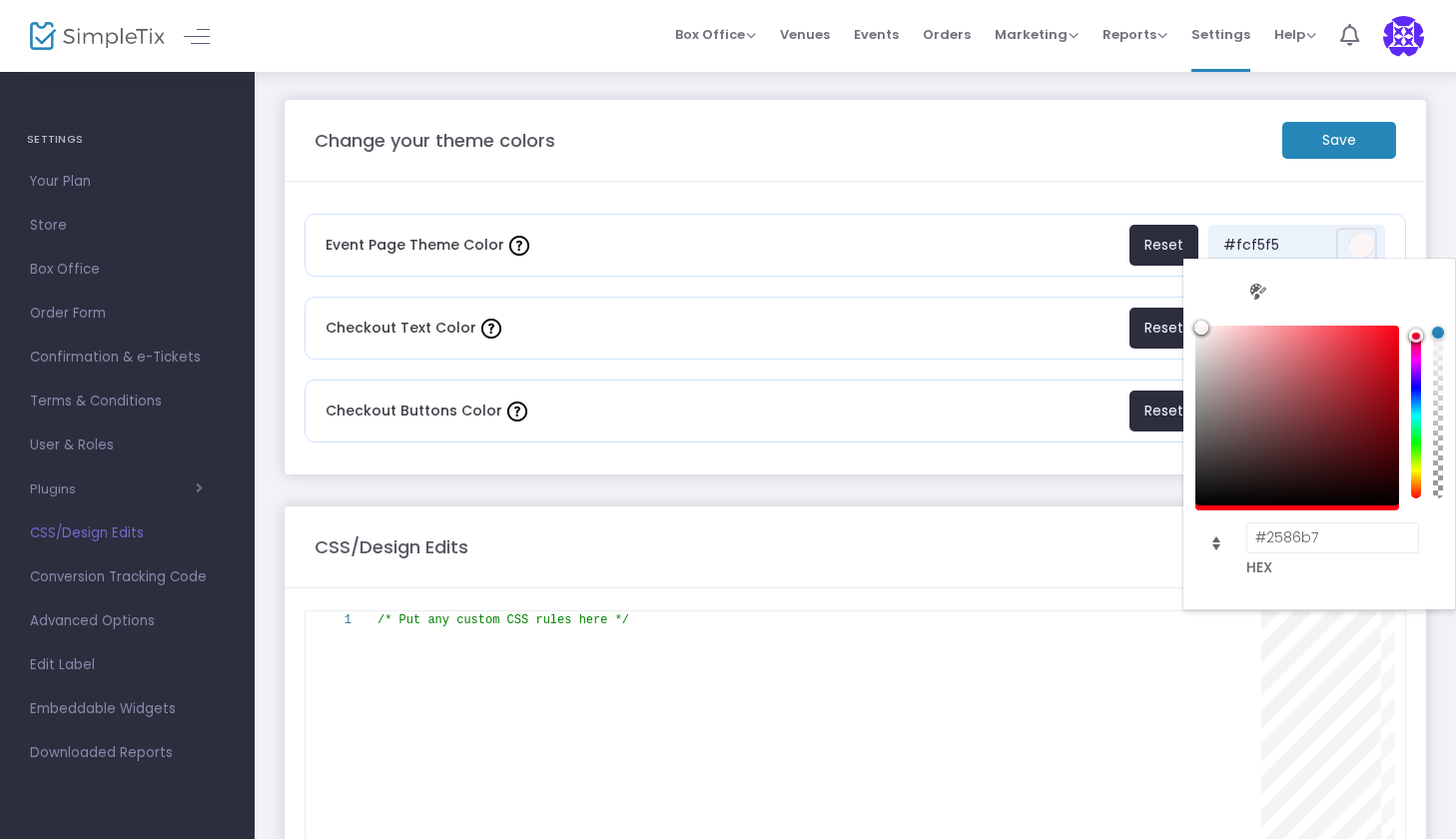 click at bounding box center [1201, 328] 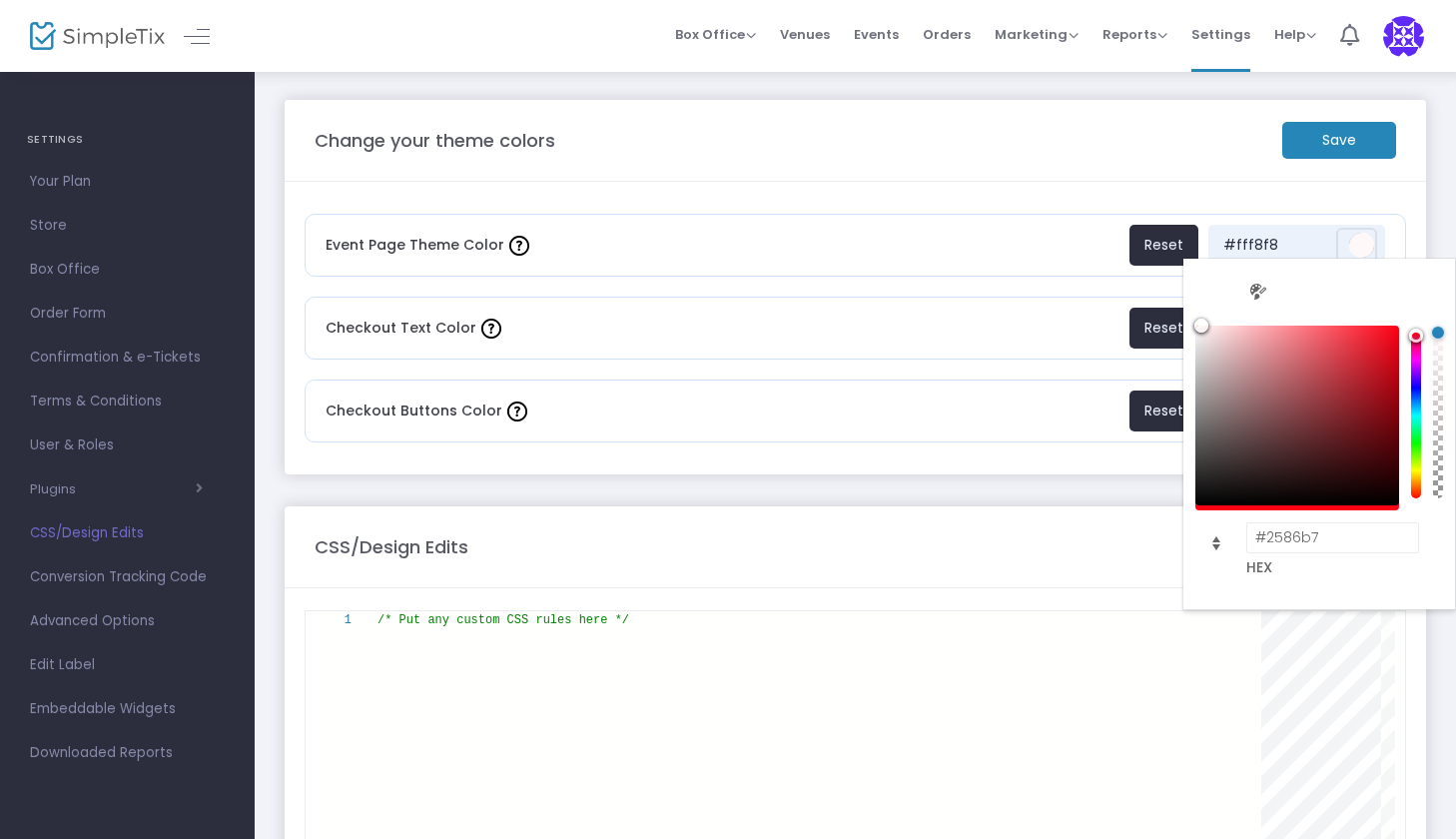 click at bounding box center (1201, 326) 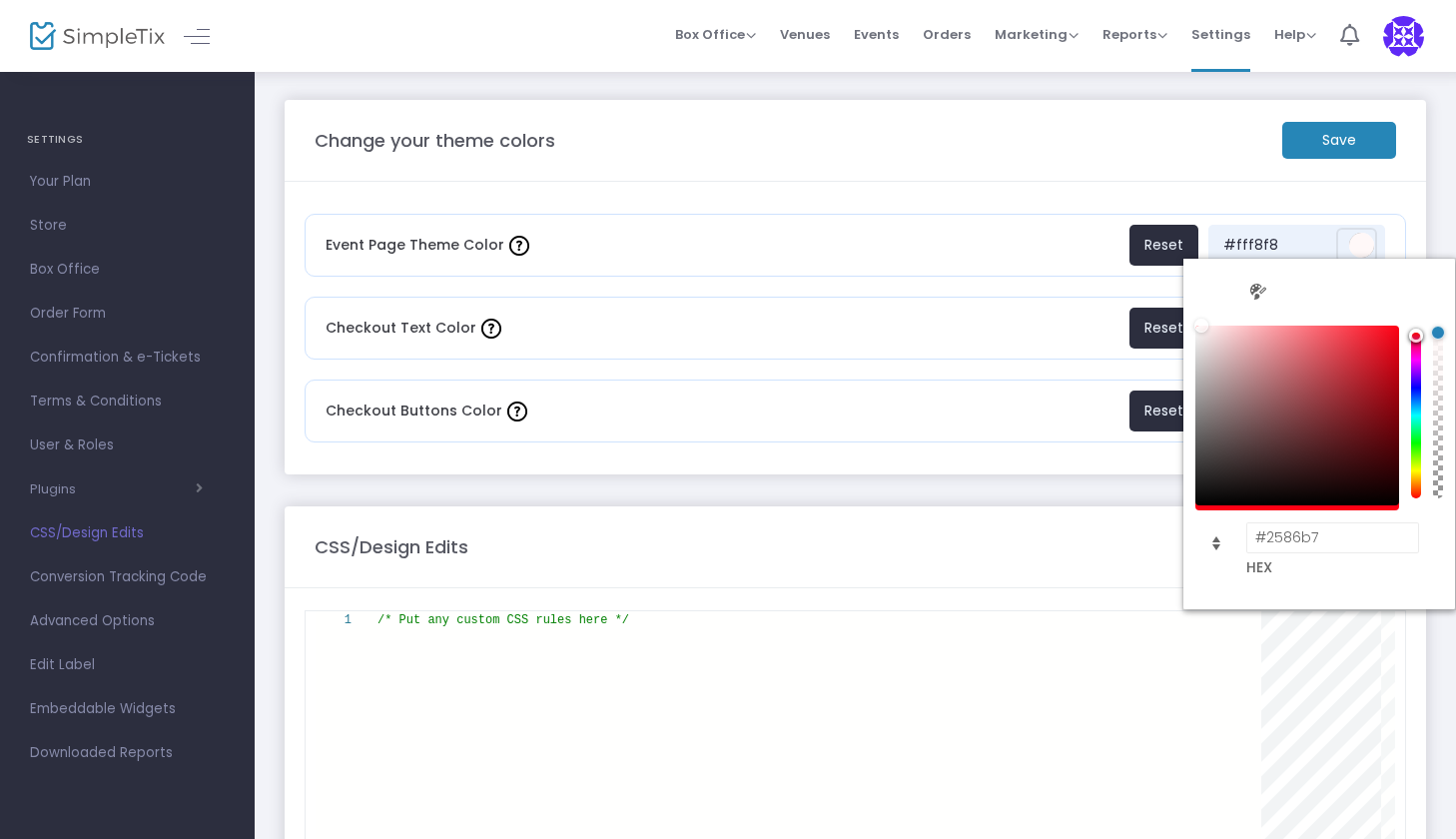 click on "HEX" at bounding box center (1333, 567) 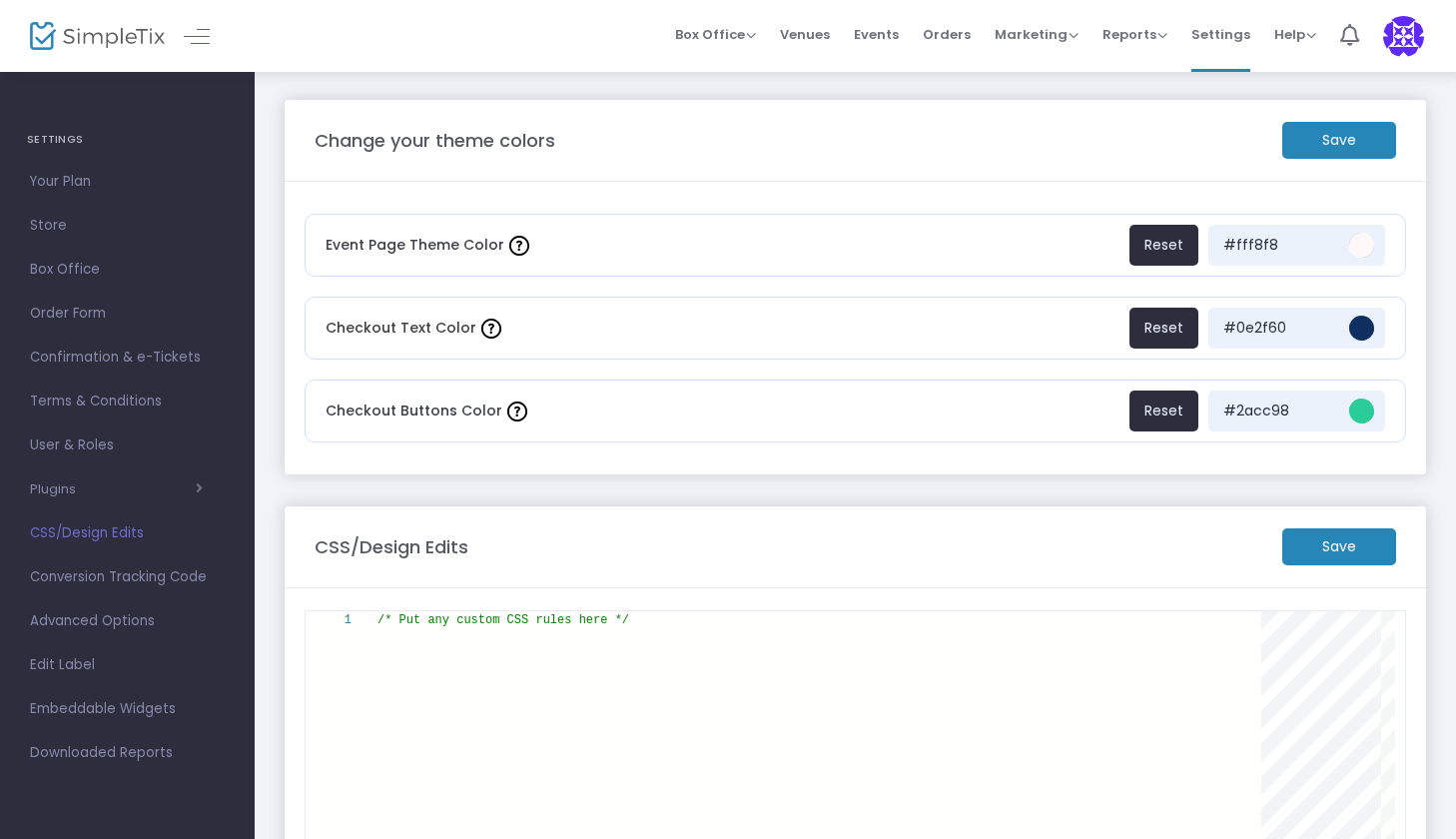 click on "CSS/Design Edits Save" 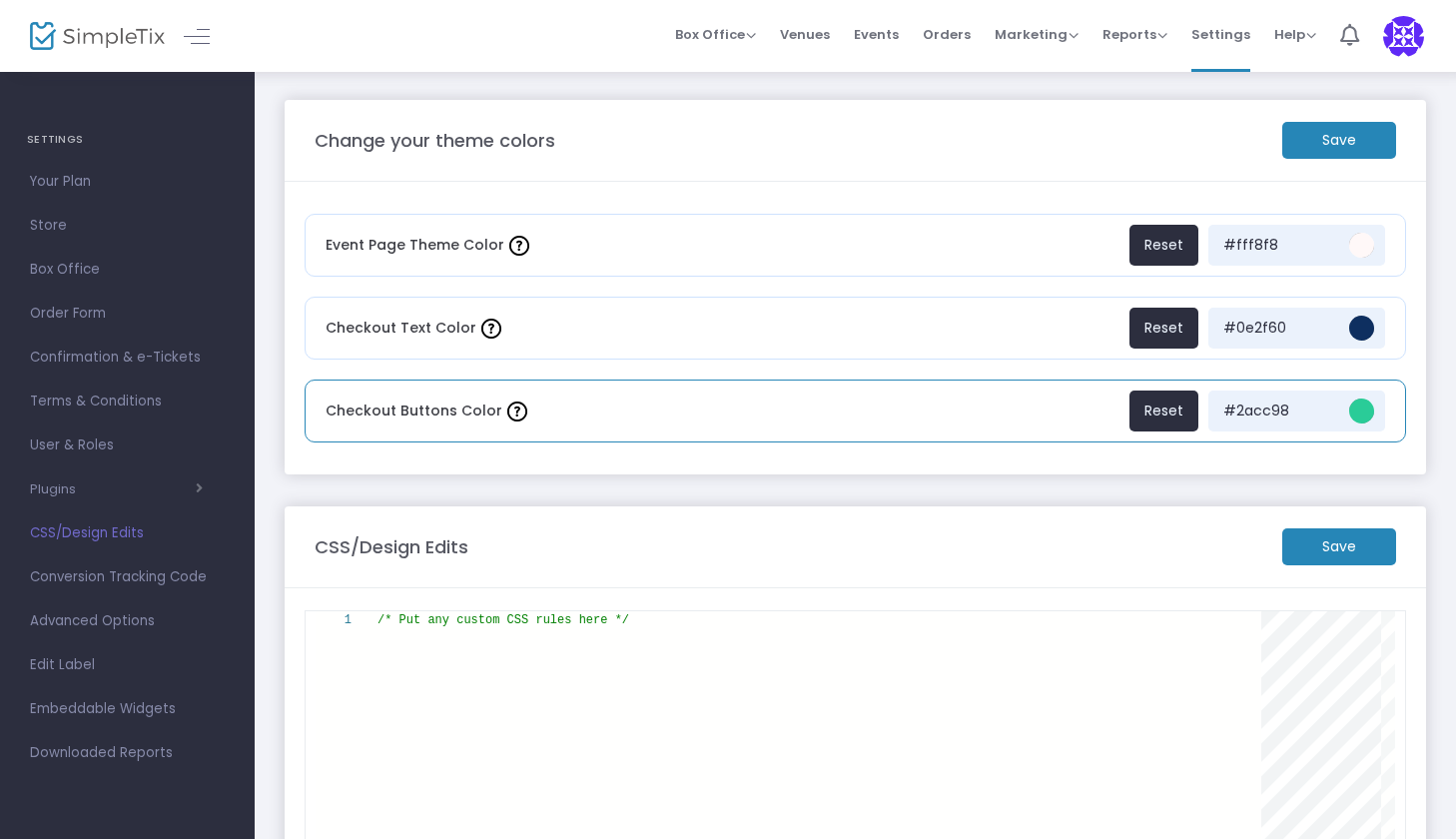click at bounding box center [1361, 411] 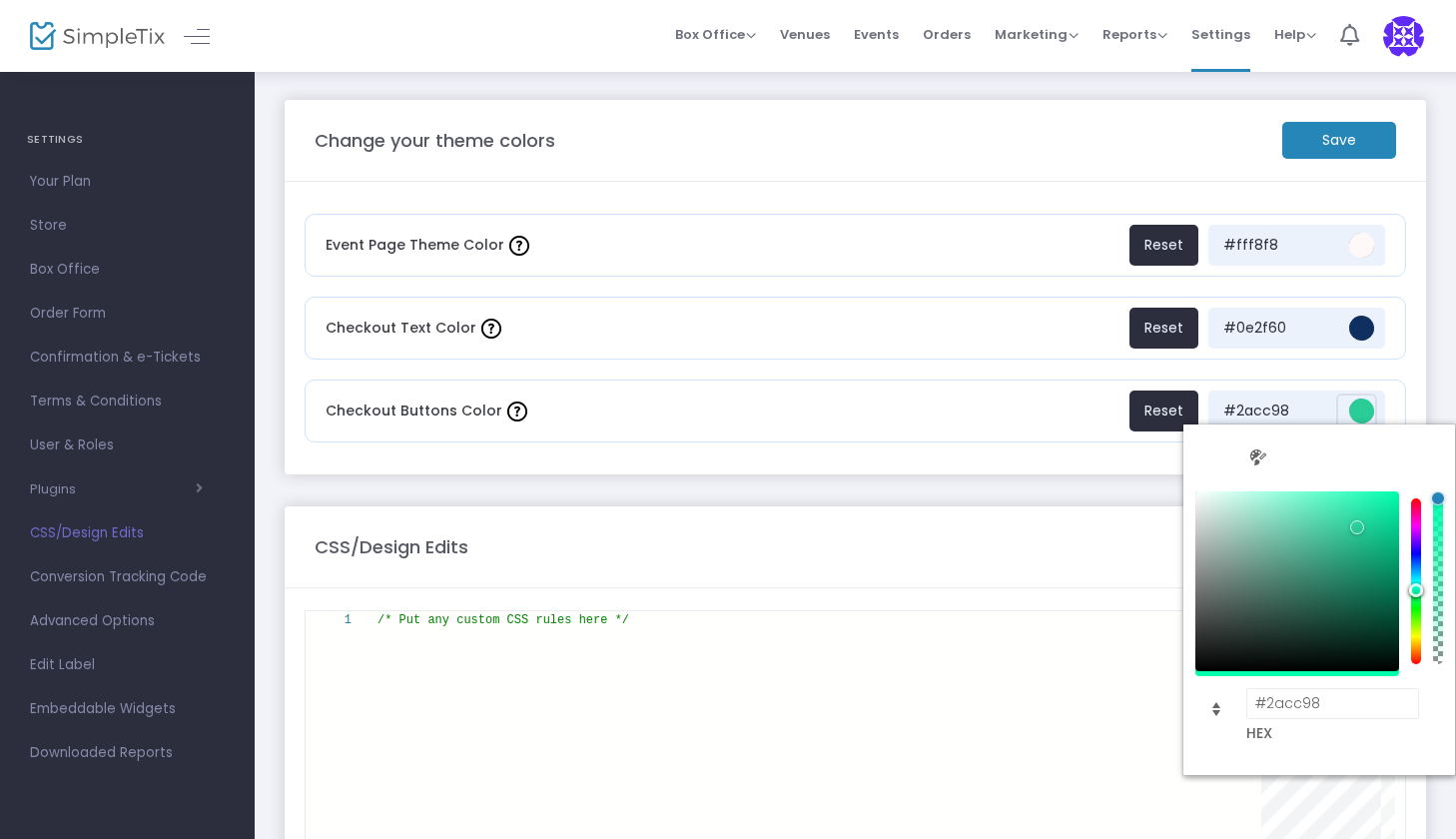 click at bounding box center [1416, 581] 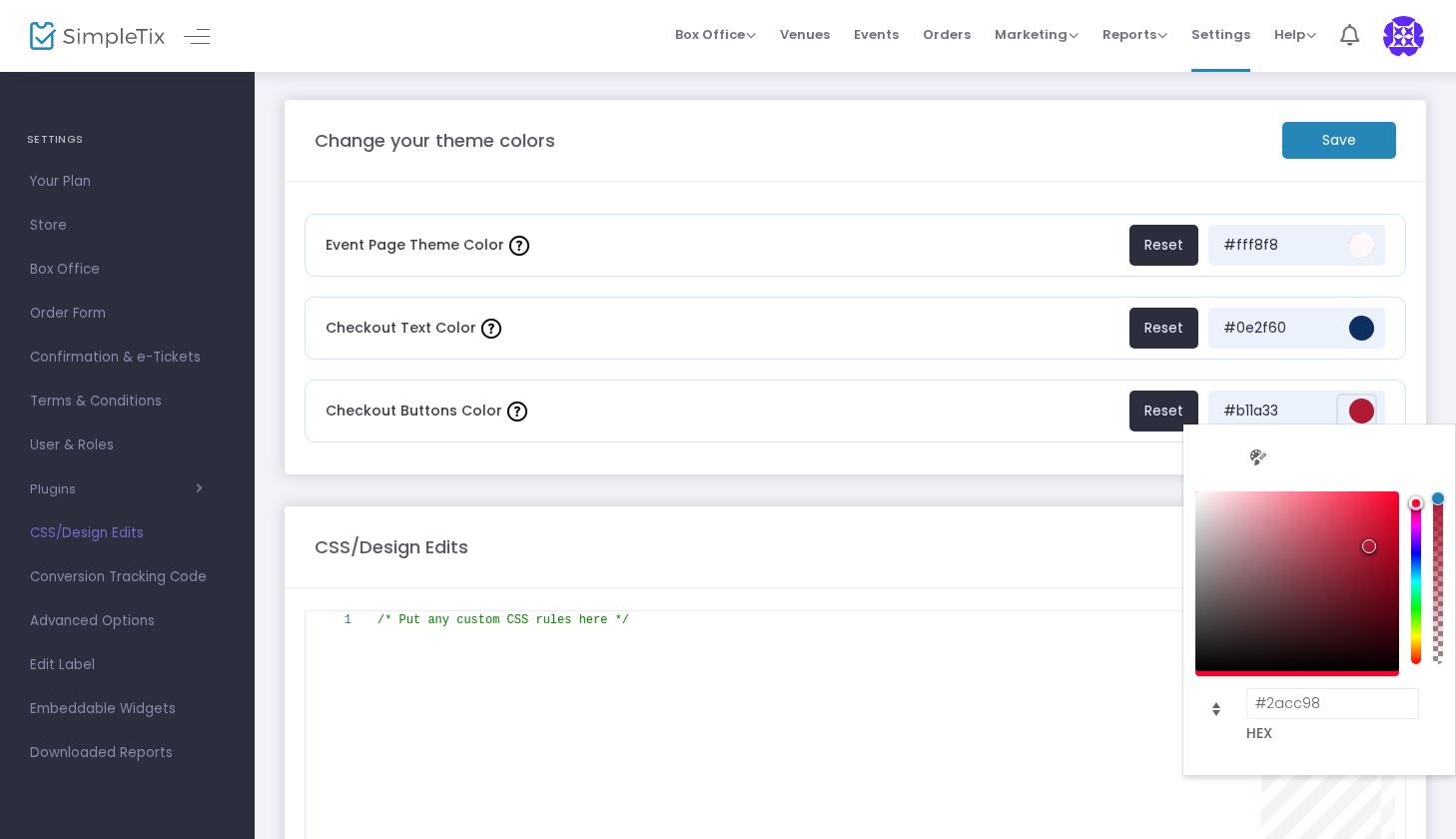 click at bounding box center (1369, 546) 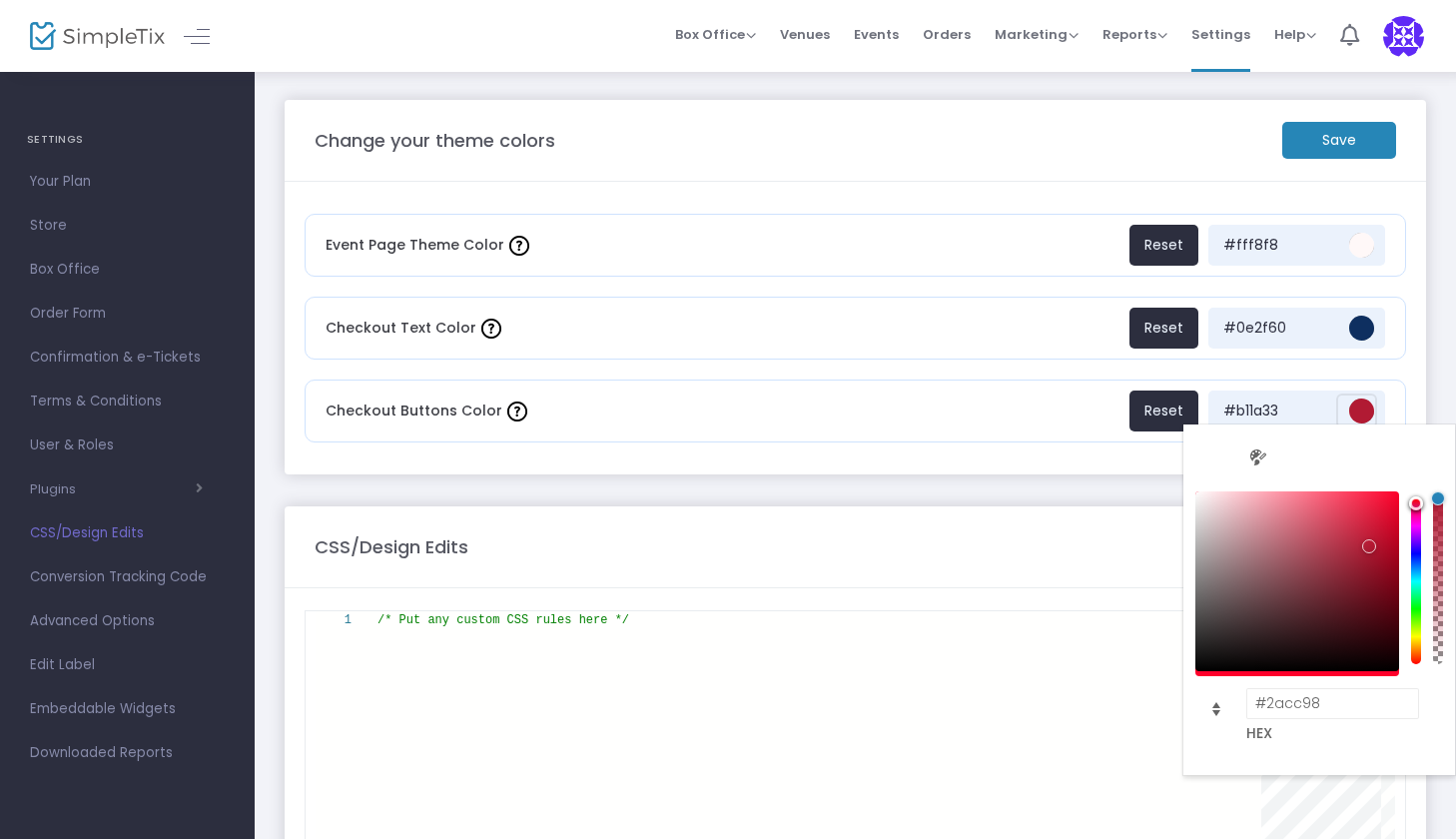 click on "/* Put any custom CSS rules here */" 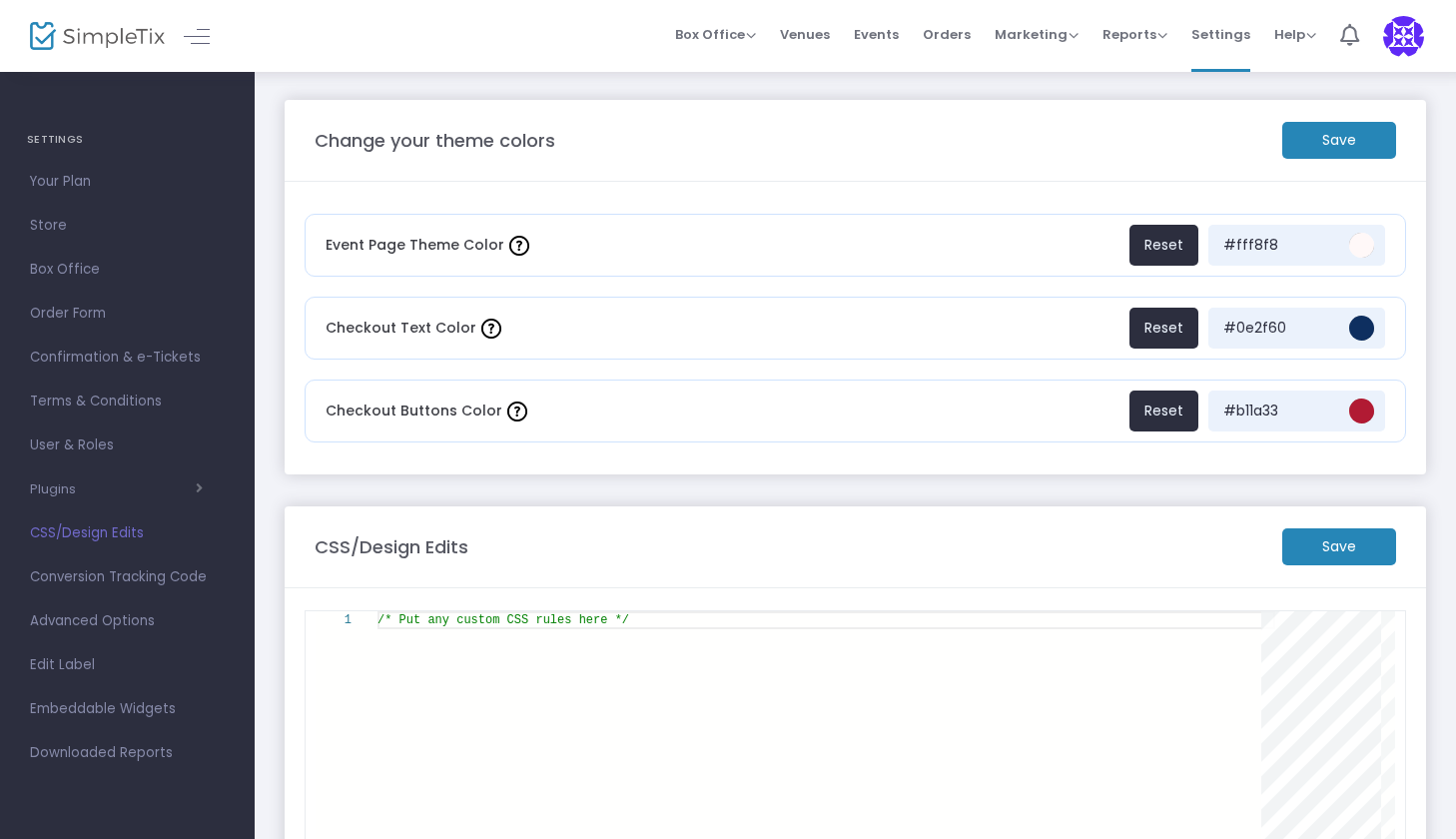 click on "Save" 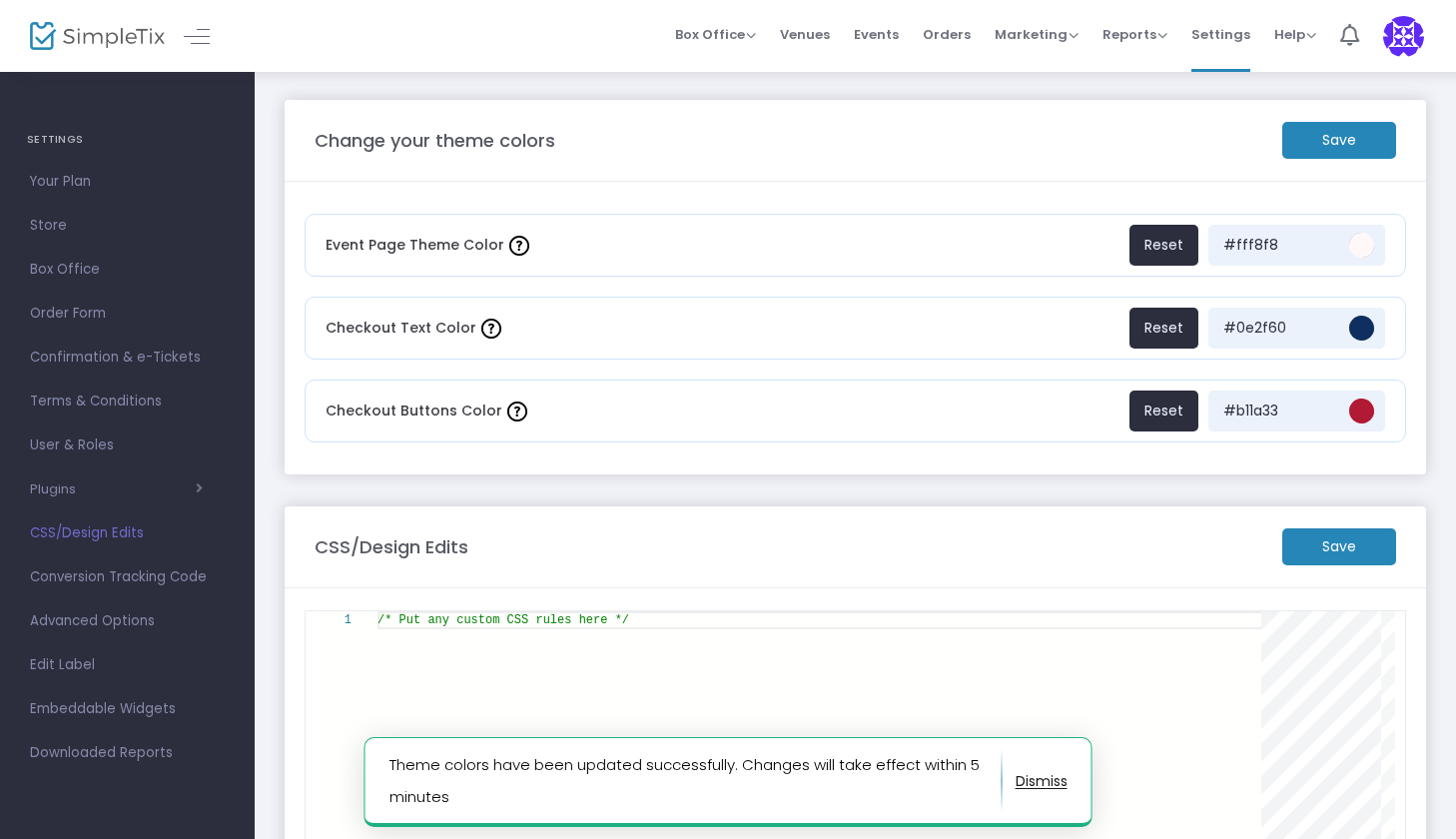 click 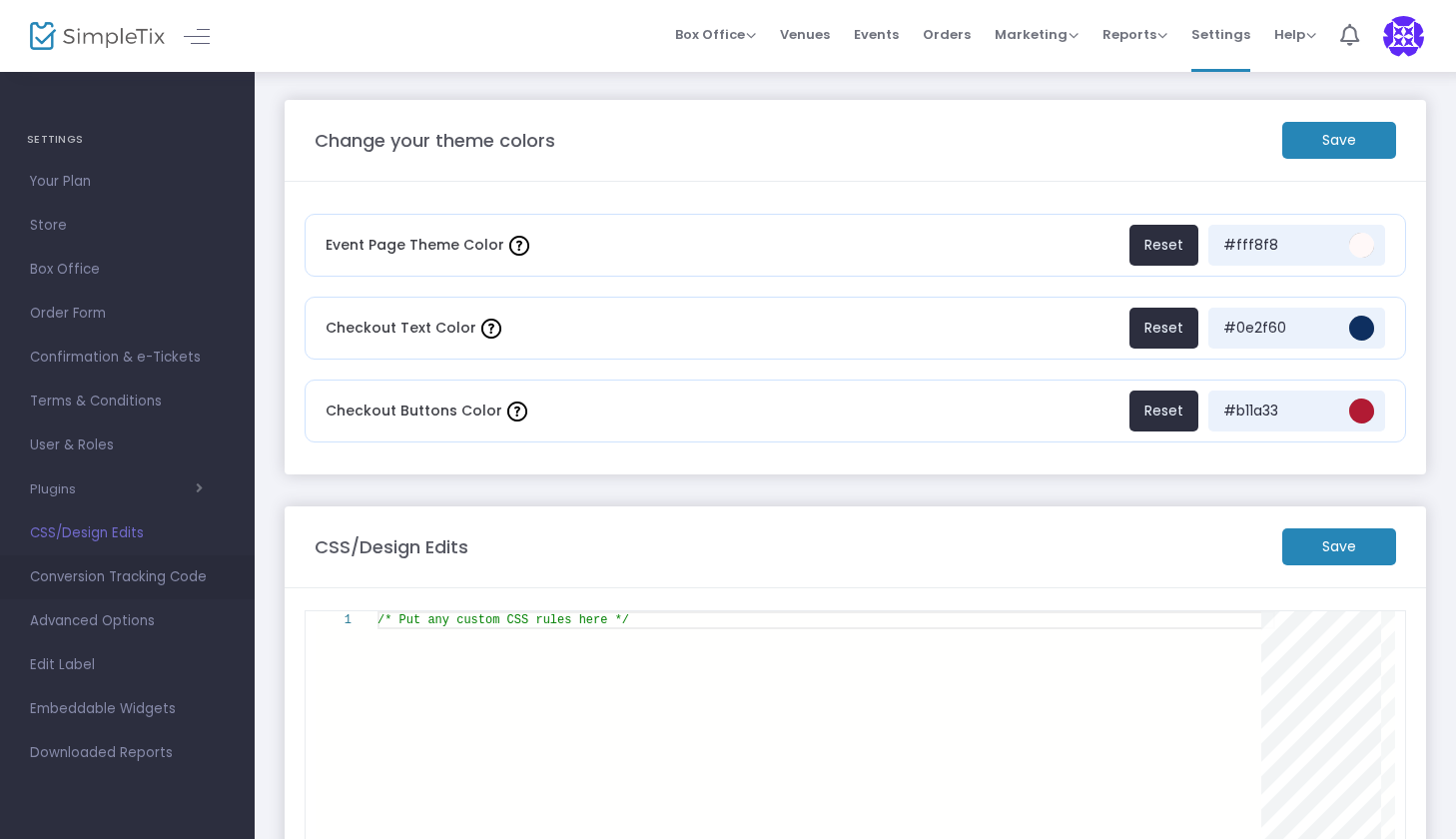 click on "Conversion Tracking Code" at bounding box center [127, 577] 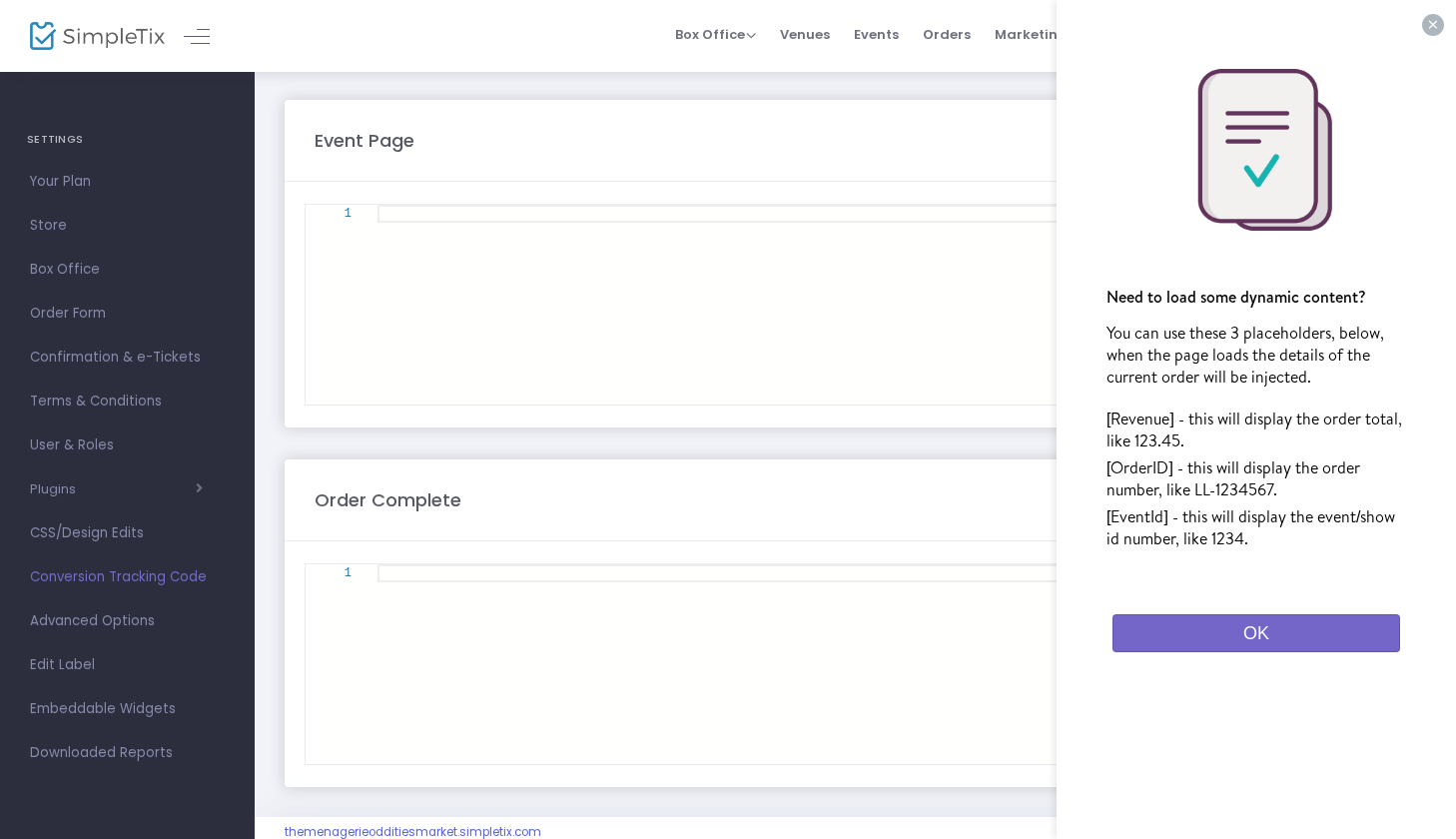 click on "OK" 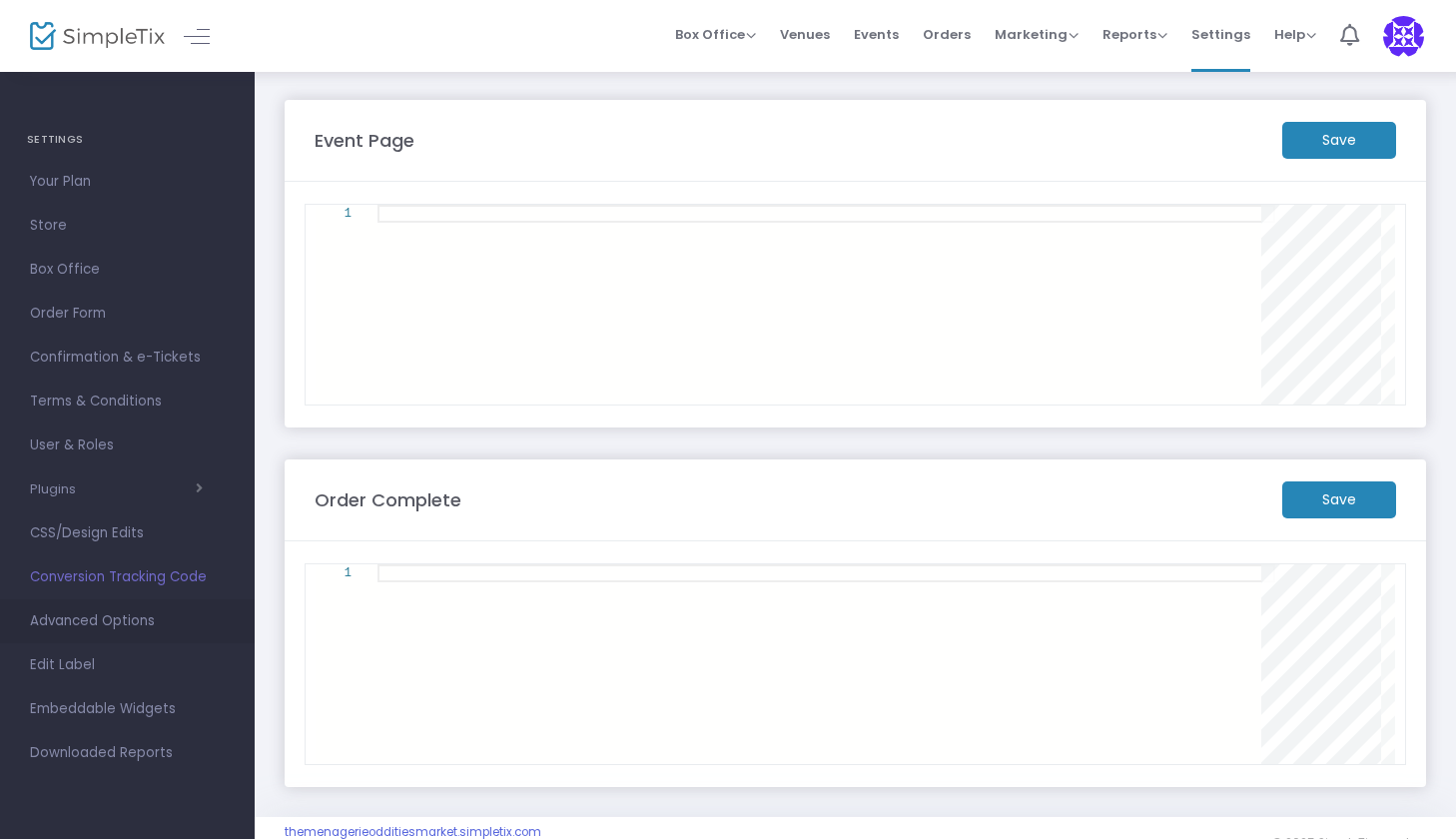 click on "Advanced Options" at bounding box center [127, 621] 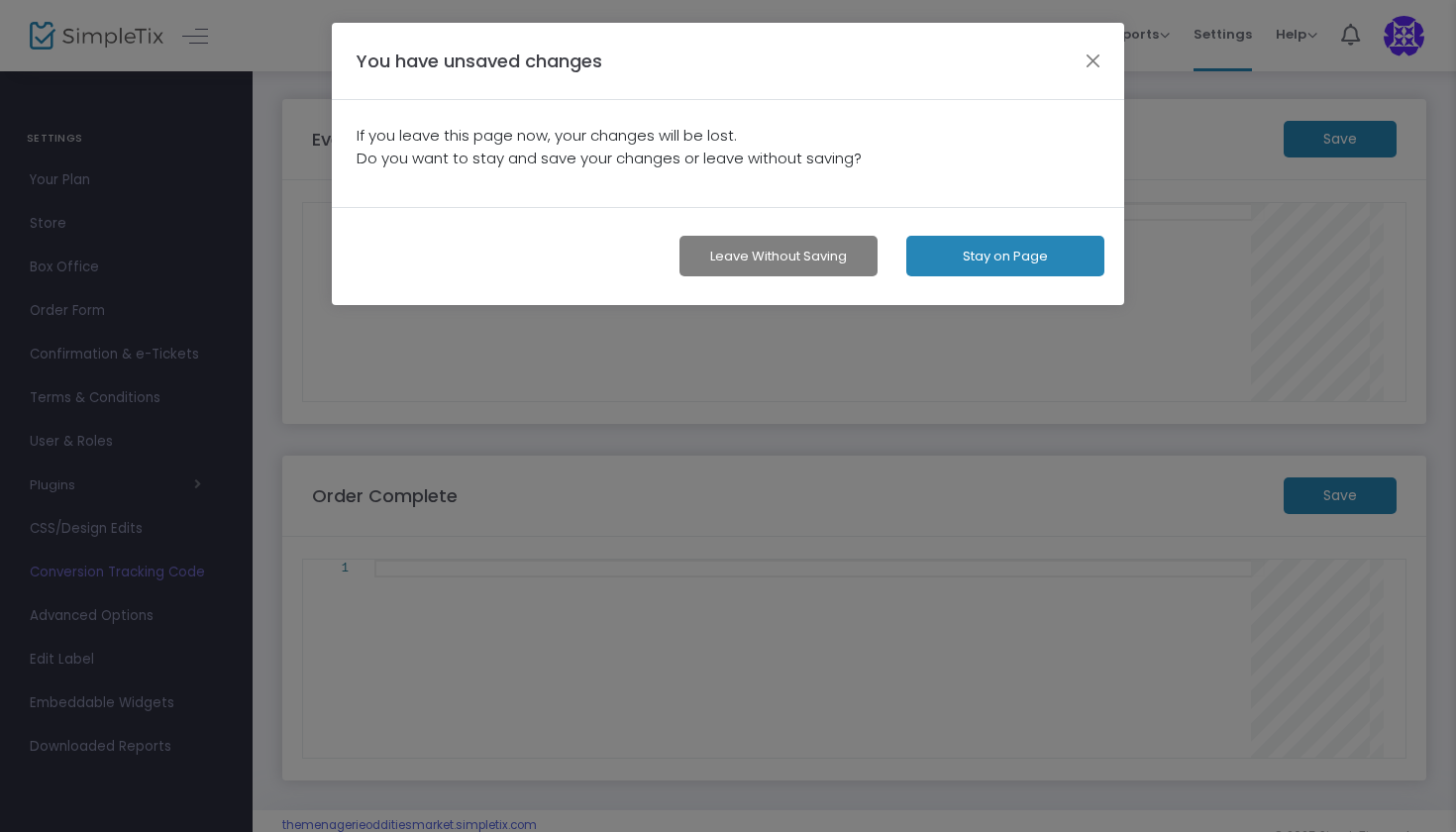 click on "Stay on Page" 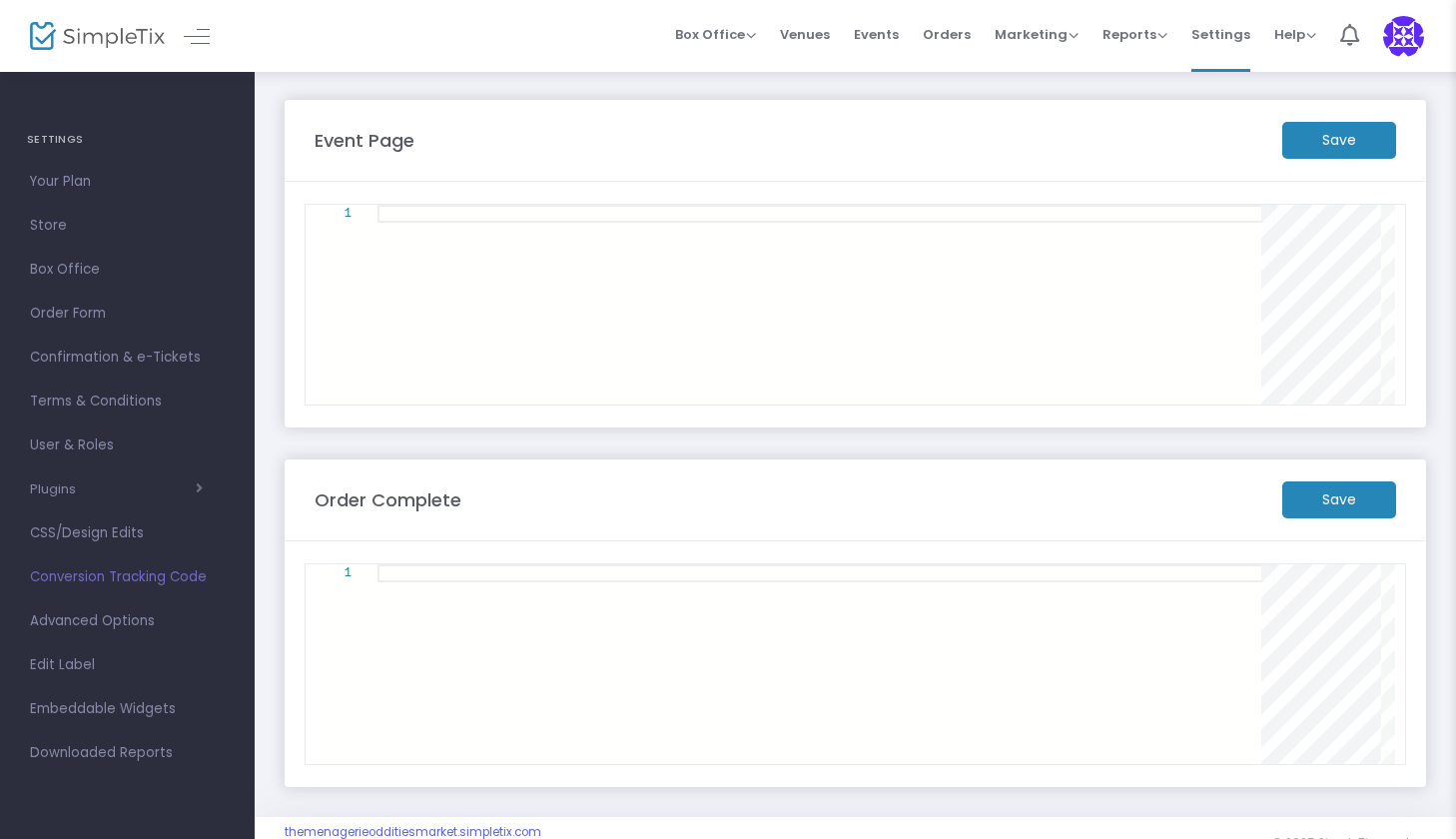 scroll, scrollTop: 0, scrollLeft: 0, axis: both 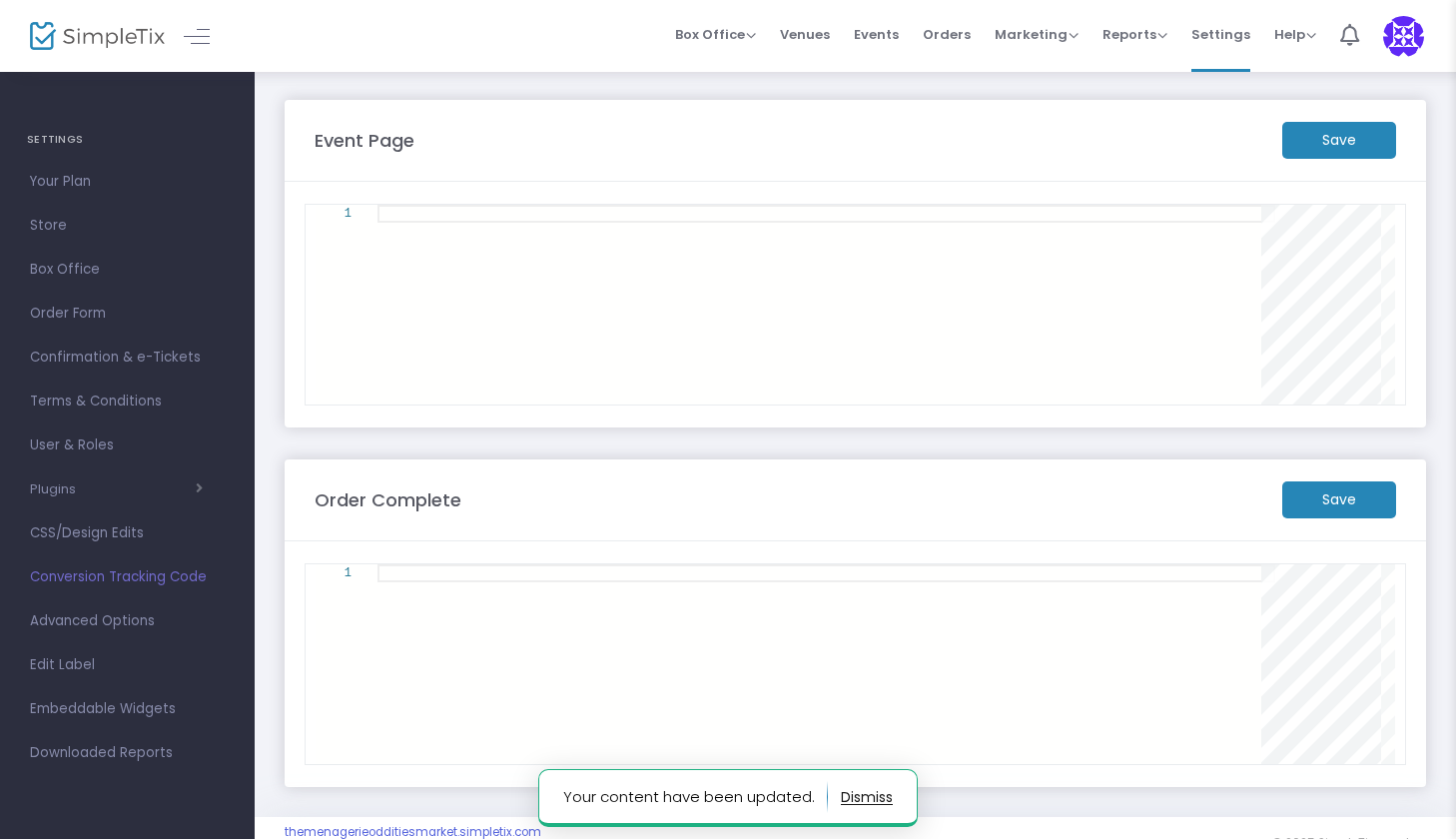 click on "Save" 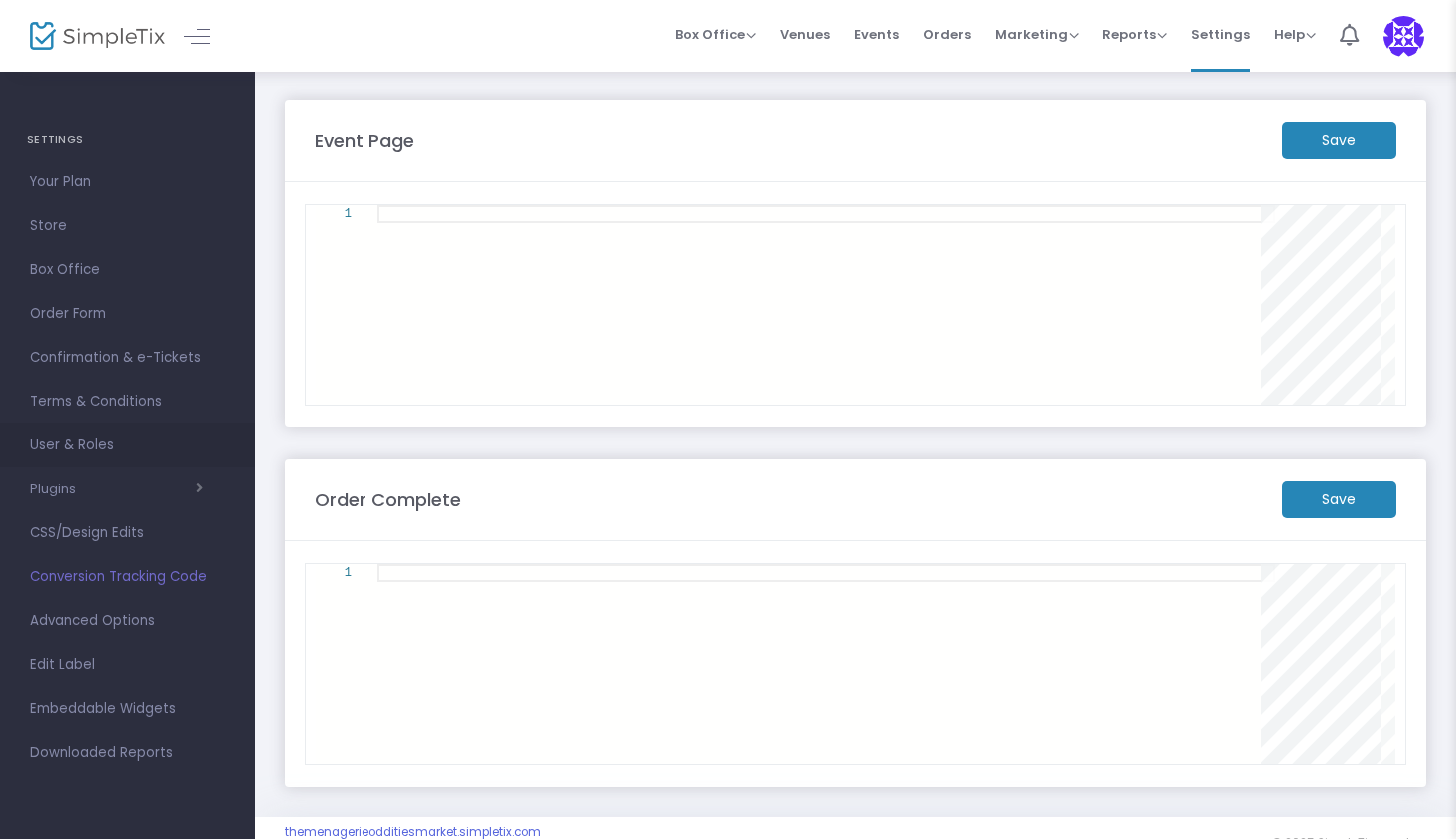click on "User & Roles" at bounding box center [127, 445] 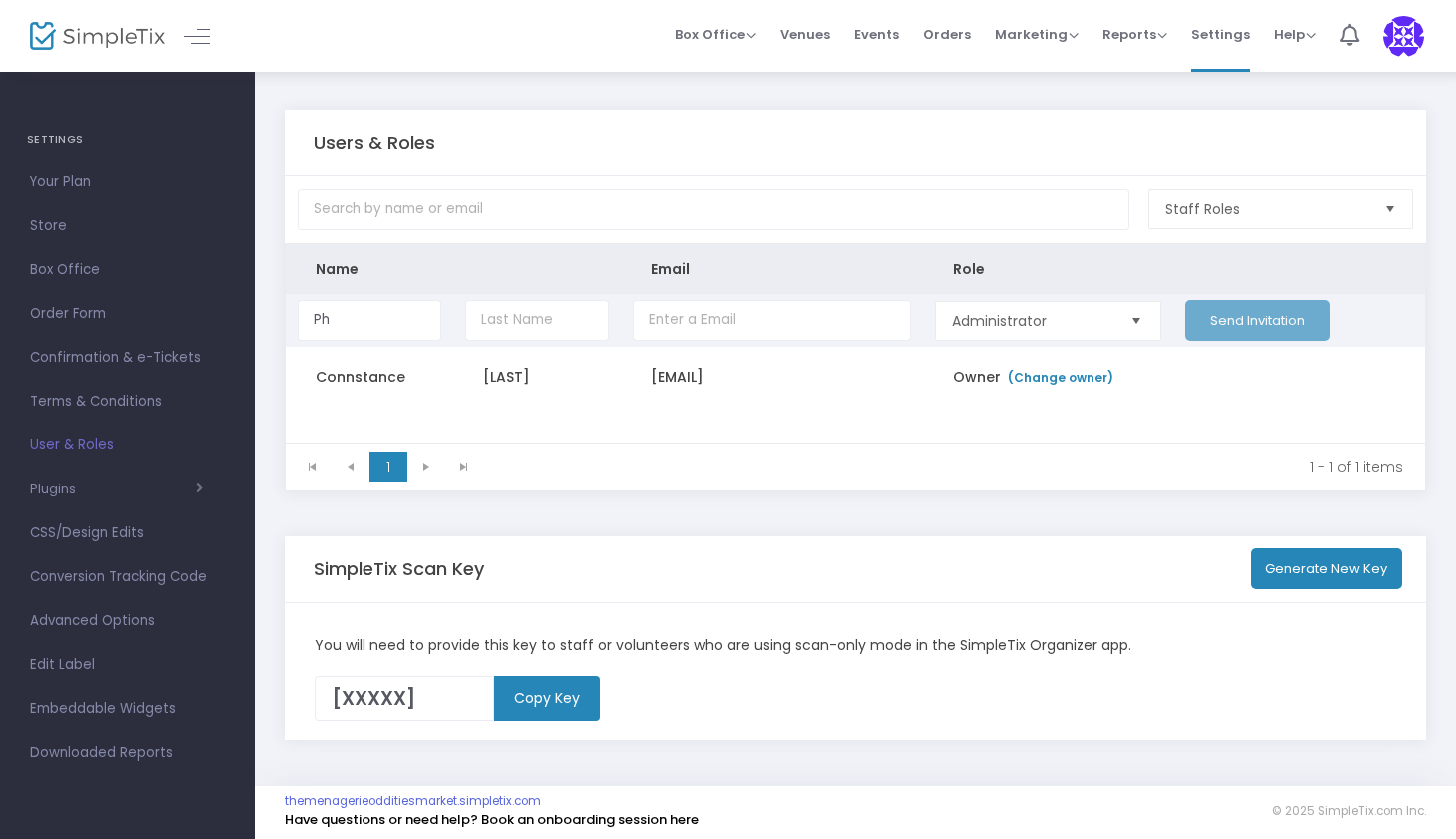 type on "P" 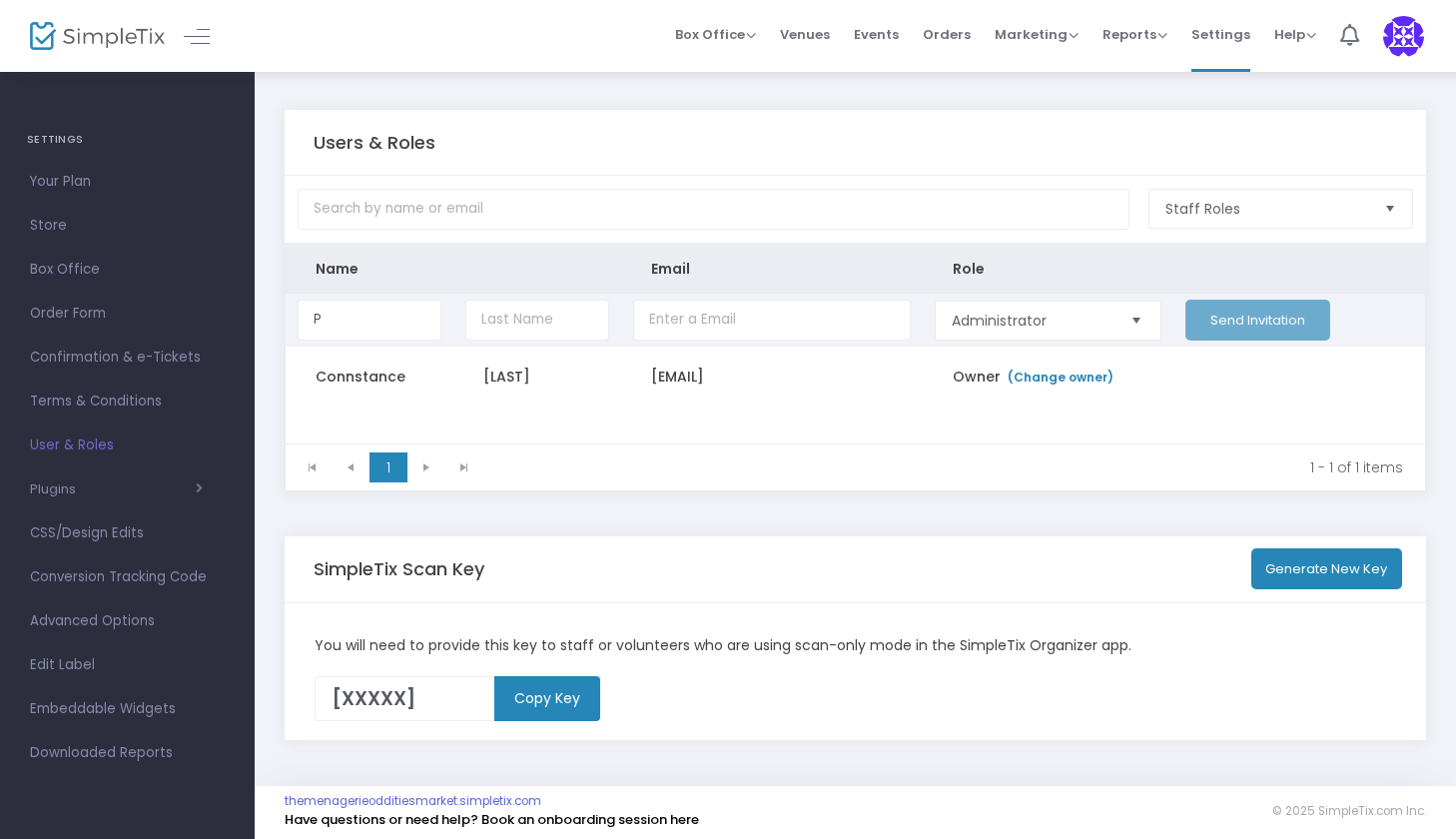 type 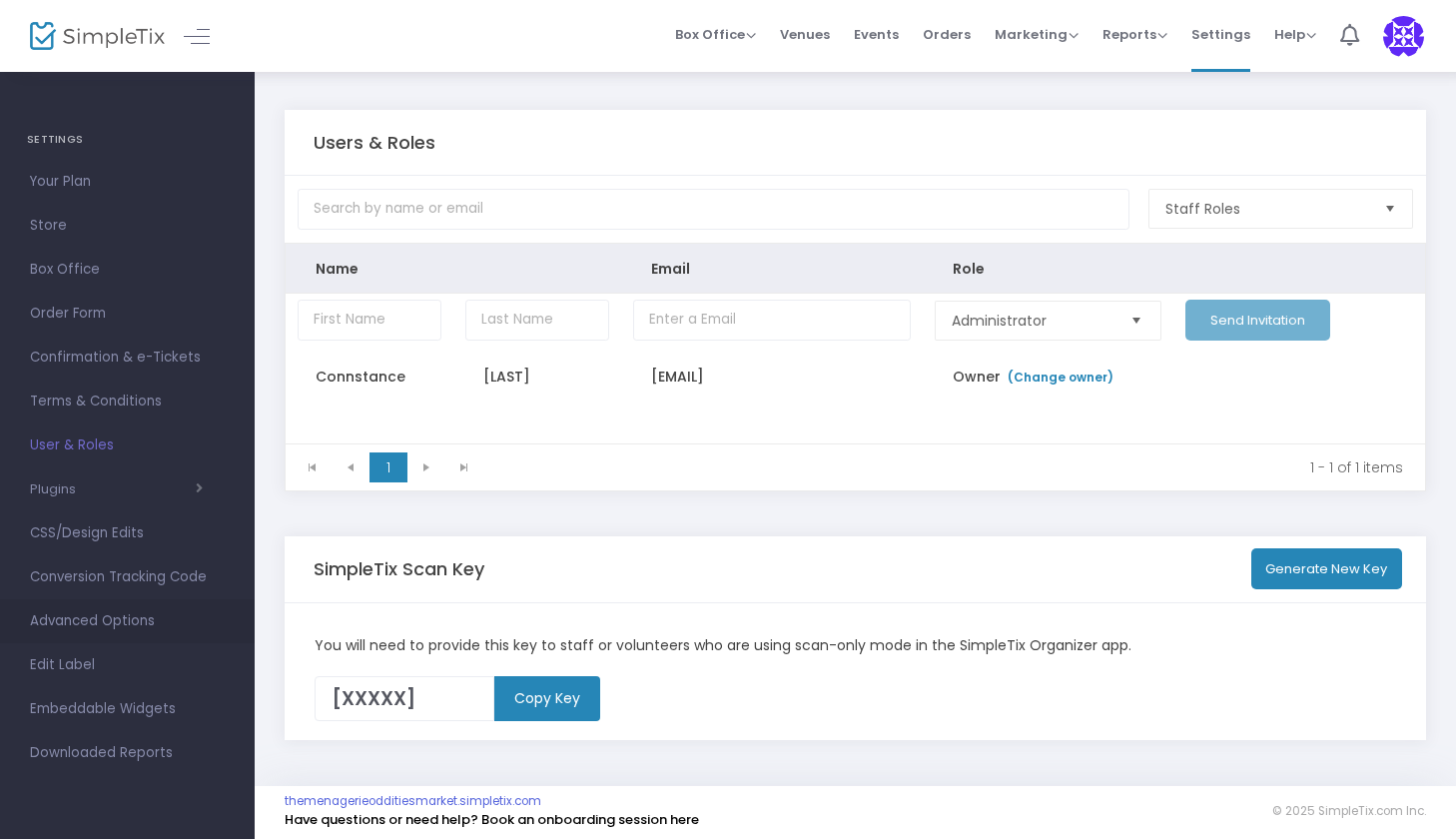 click on "Advanced Options" at bounding box center [127, 621] 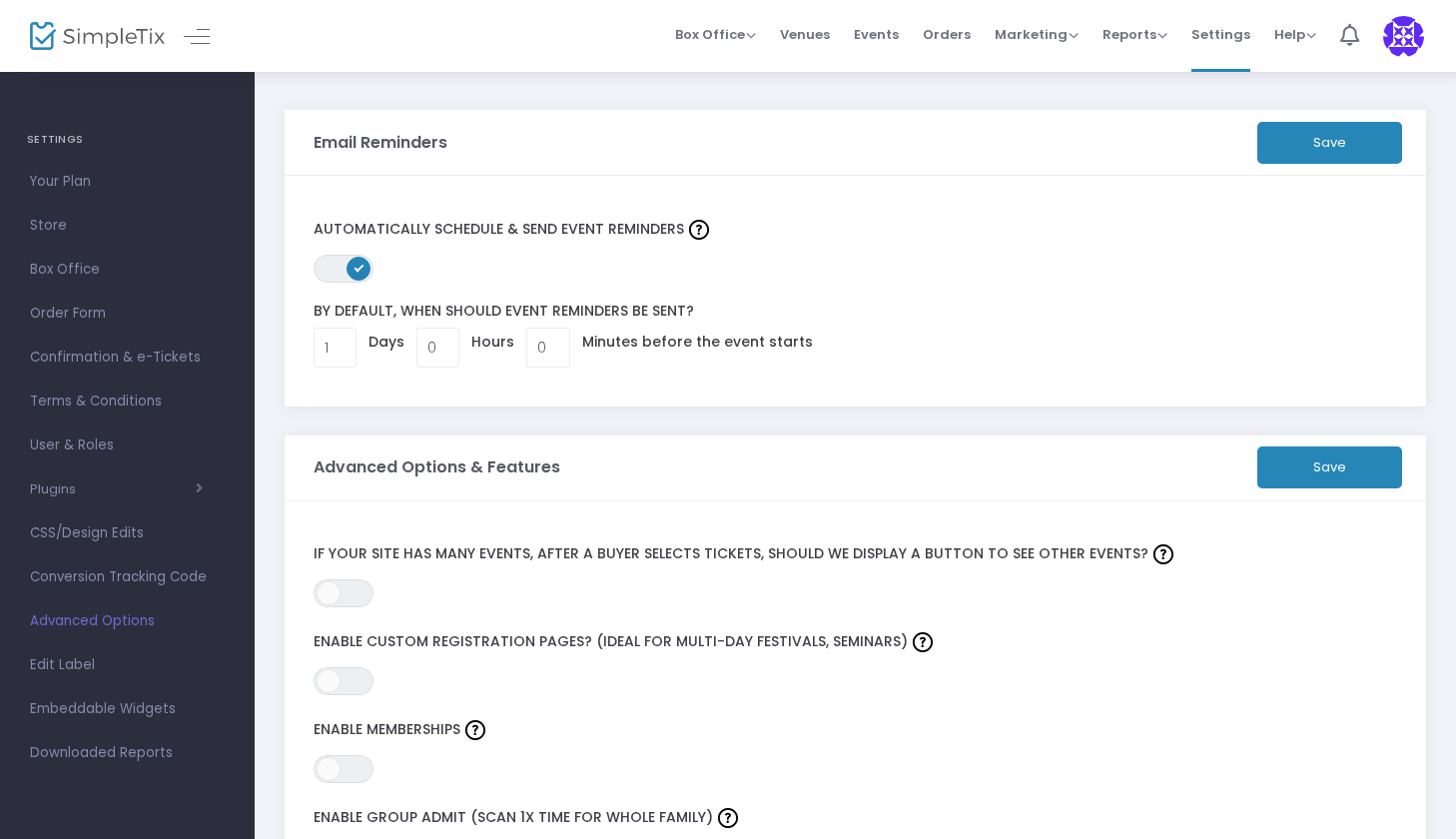 scroll, scrollTop: 0, scrollLeft: 0, axis: both 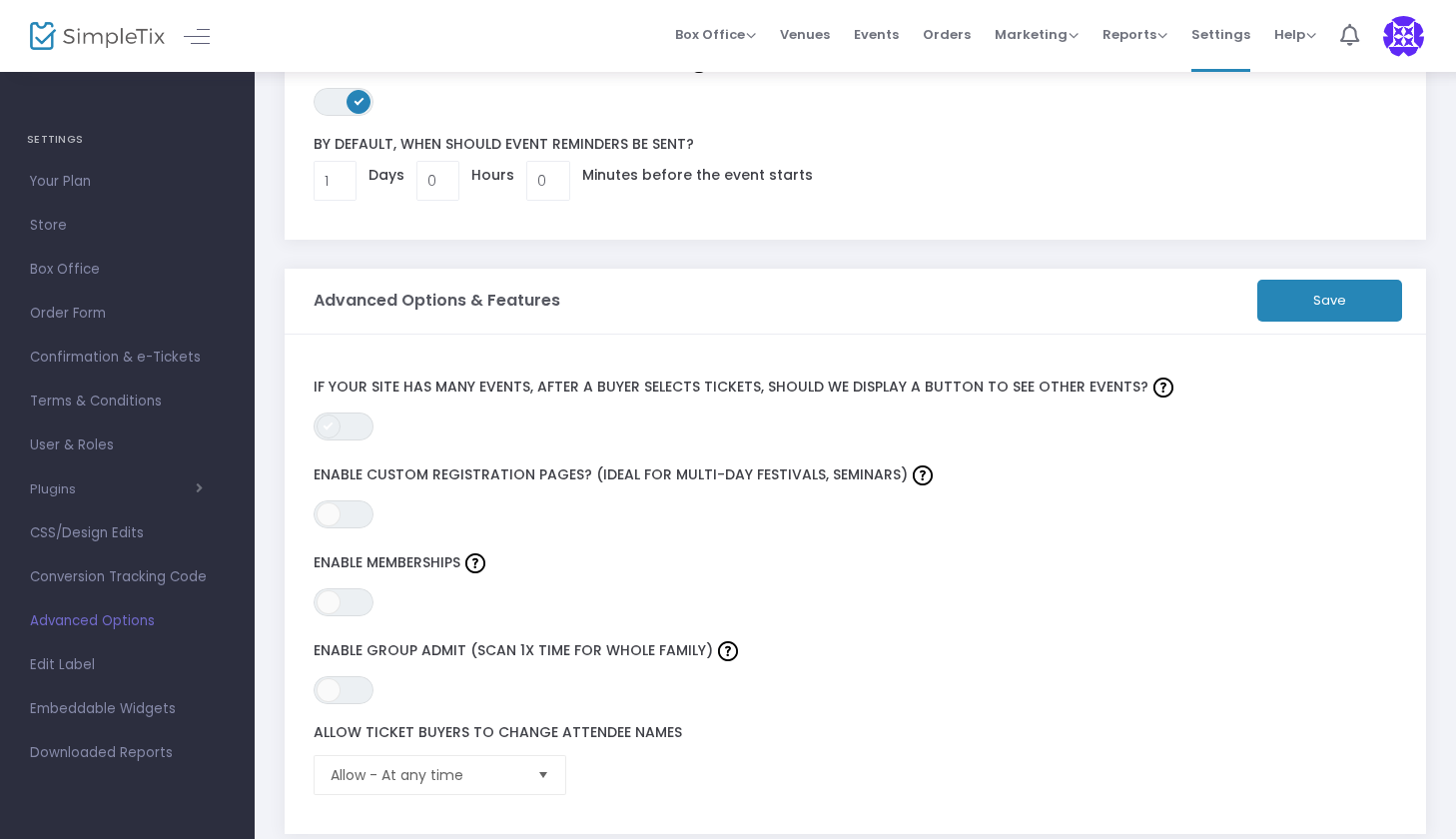 click 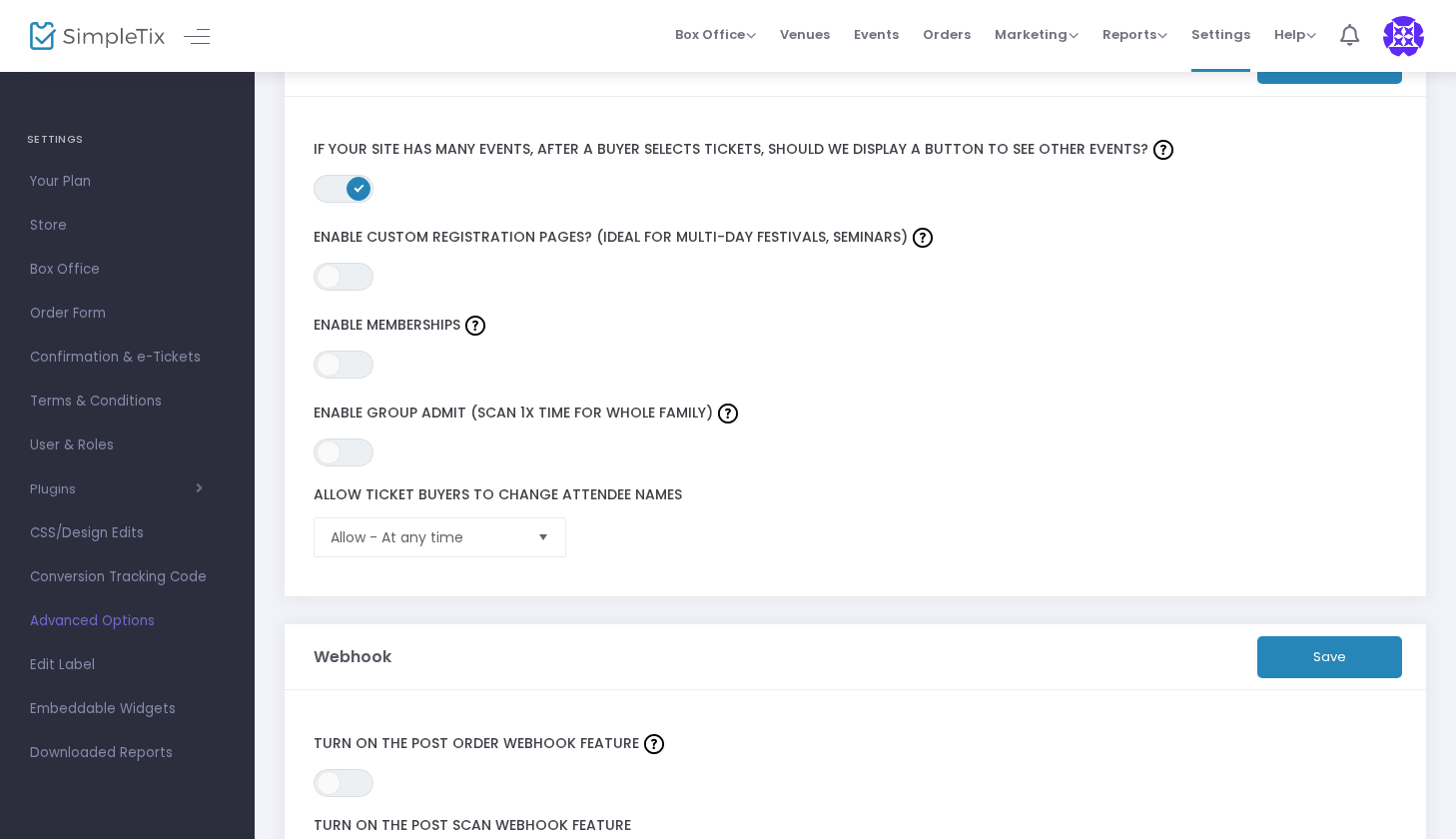 scroll, scrollTop: 408, scrollLeft: 0, axis: vertical 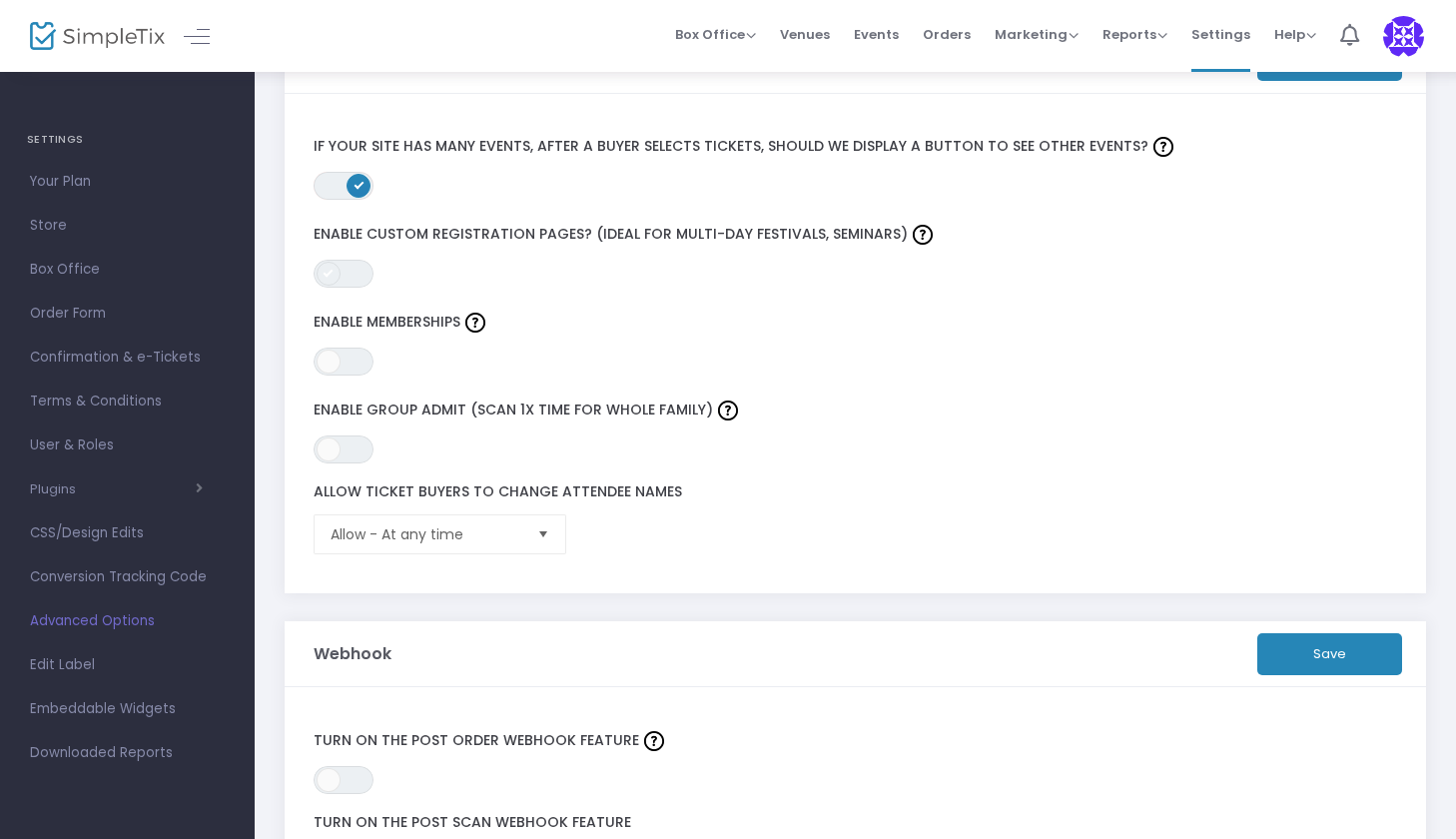 click 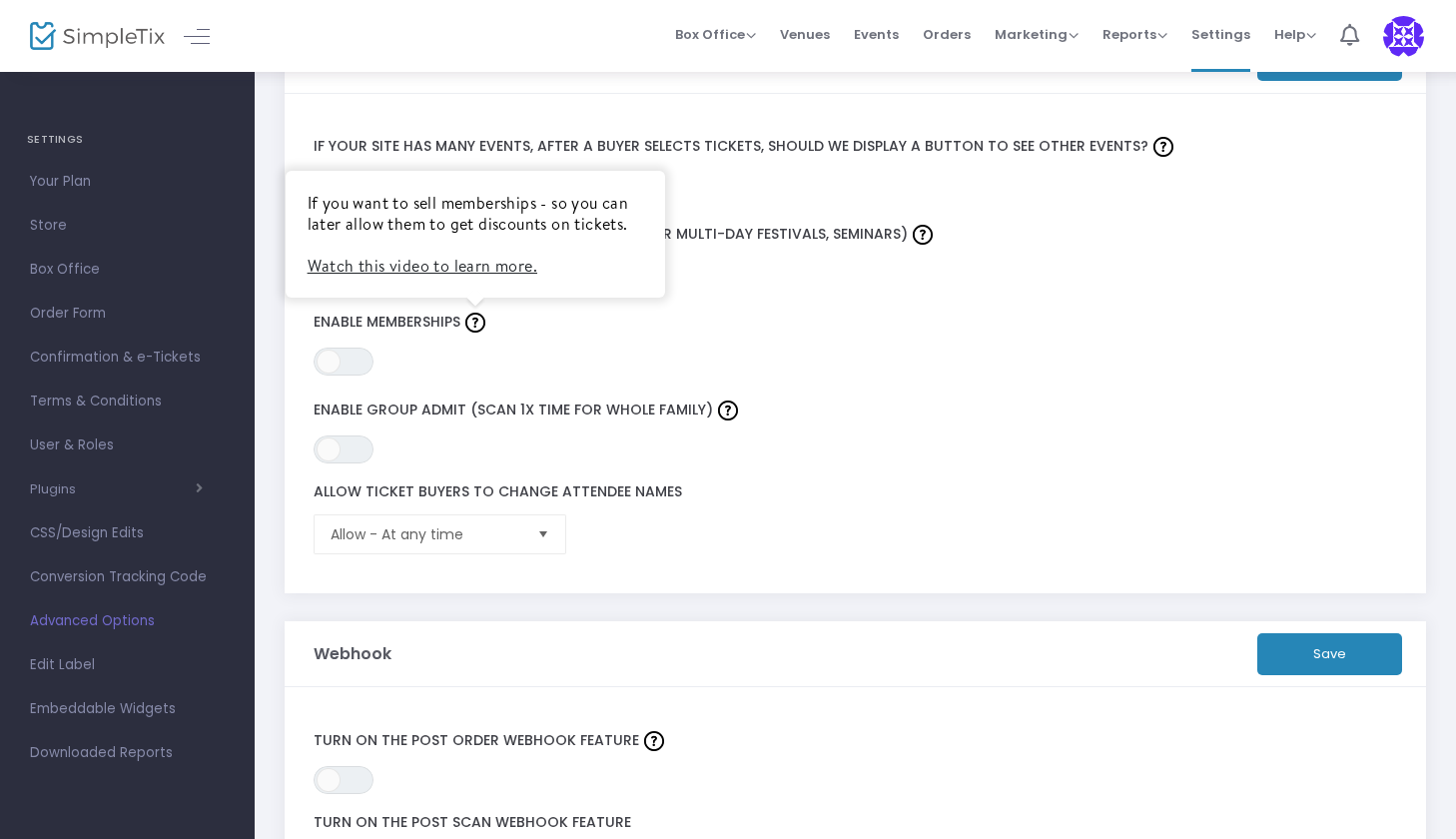 click 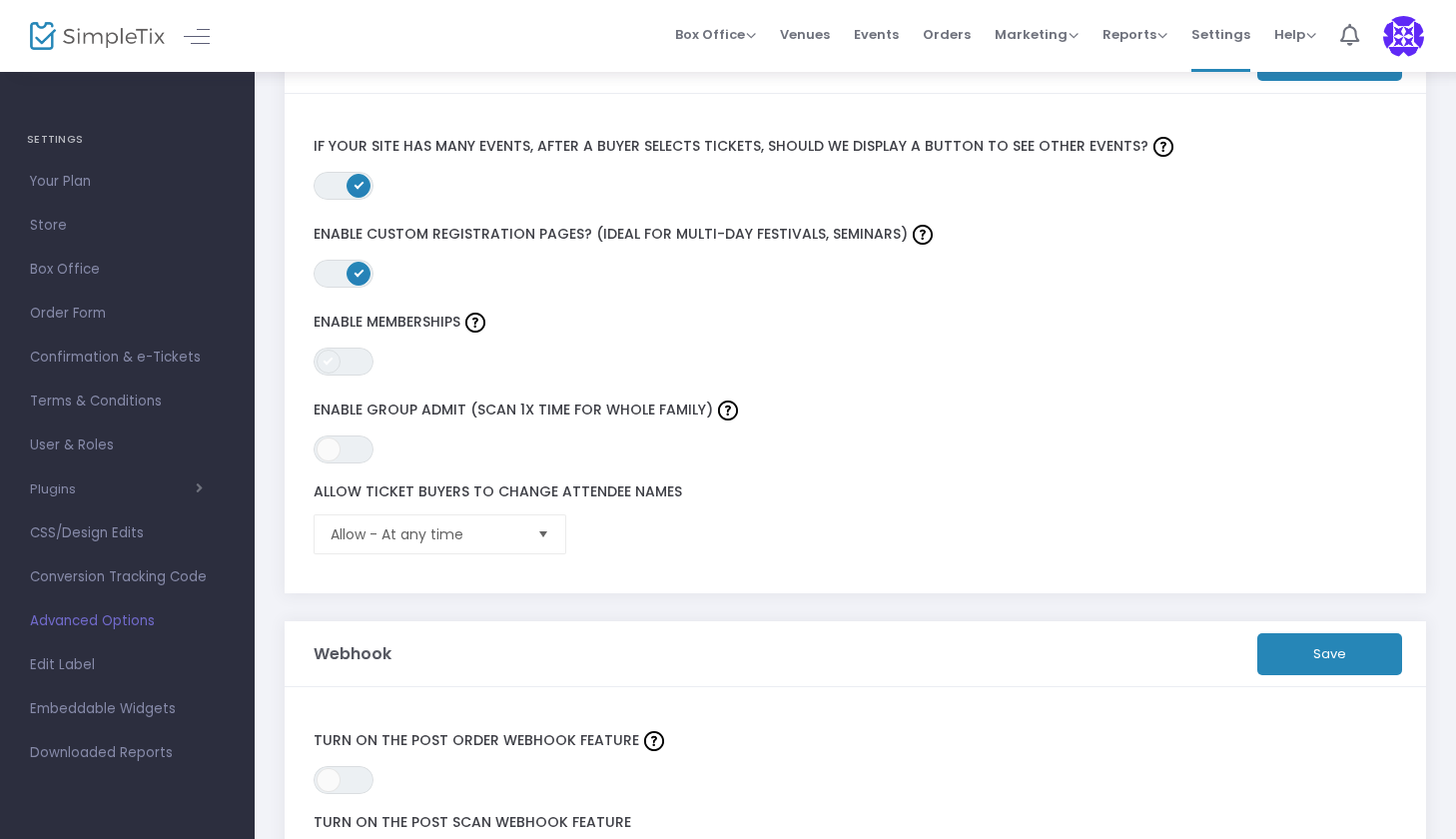 click 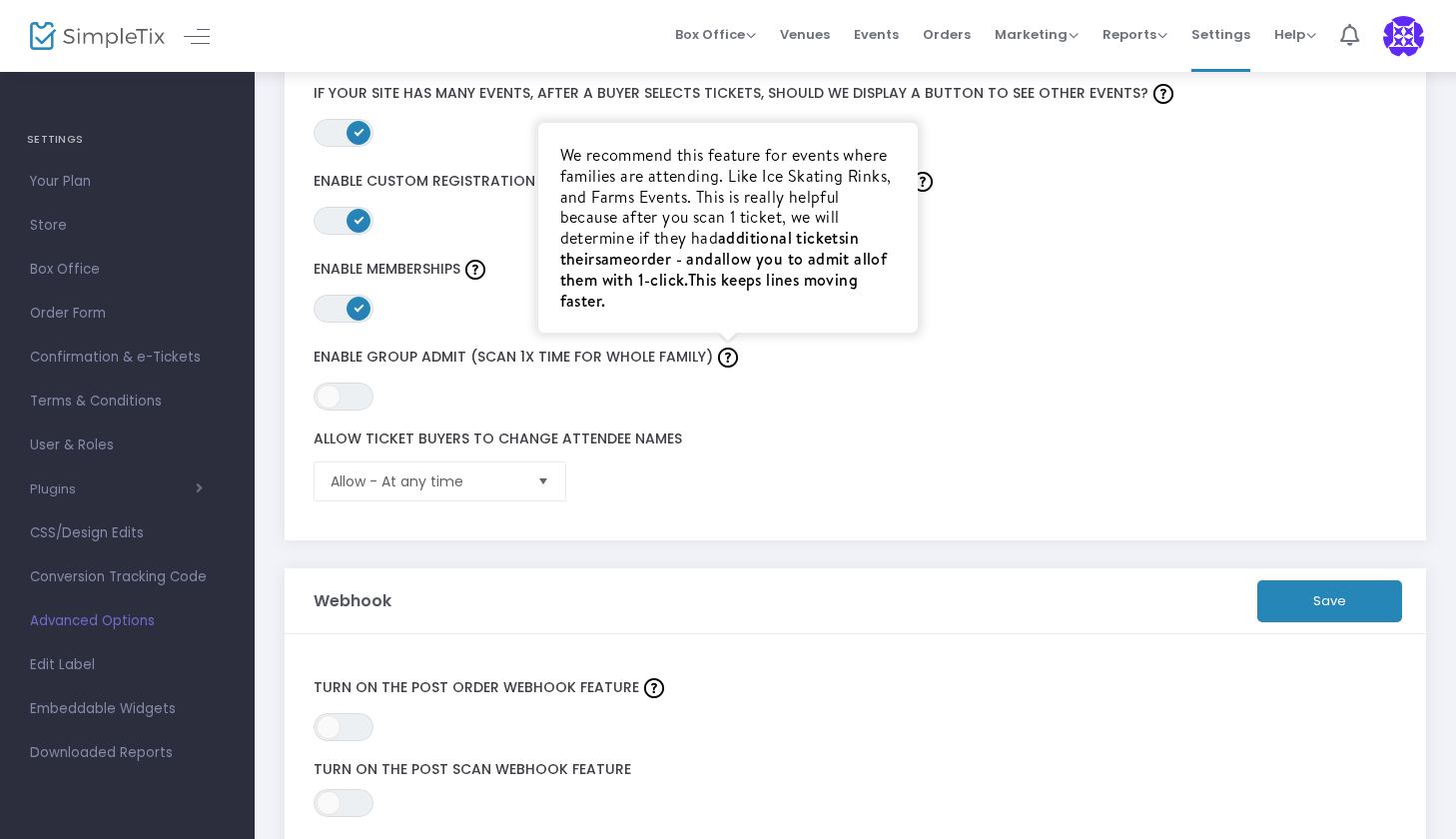 scroll, scrollTop: 456, scrollLeft: 0, axis: vertical 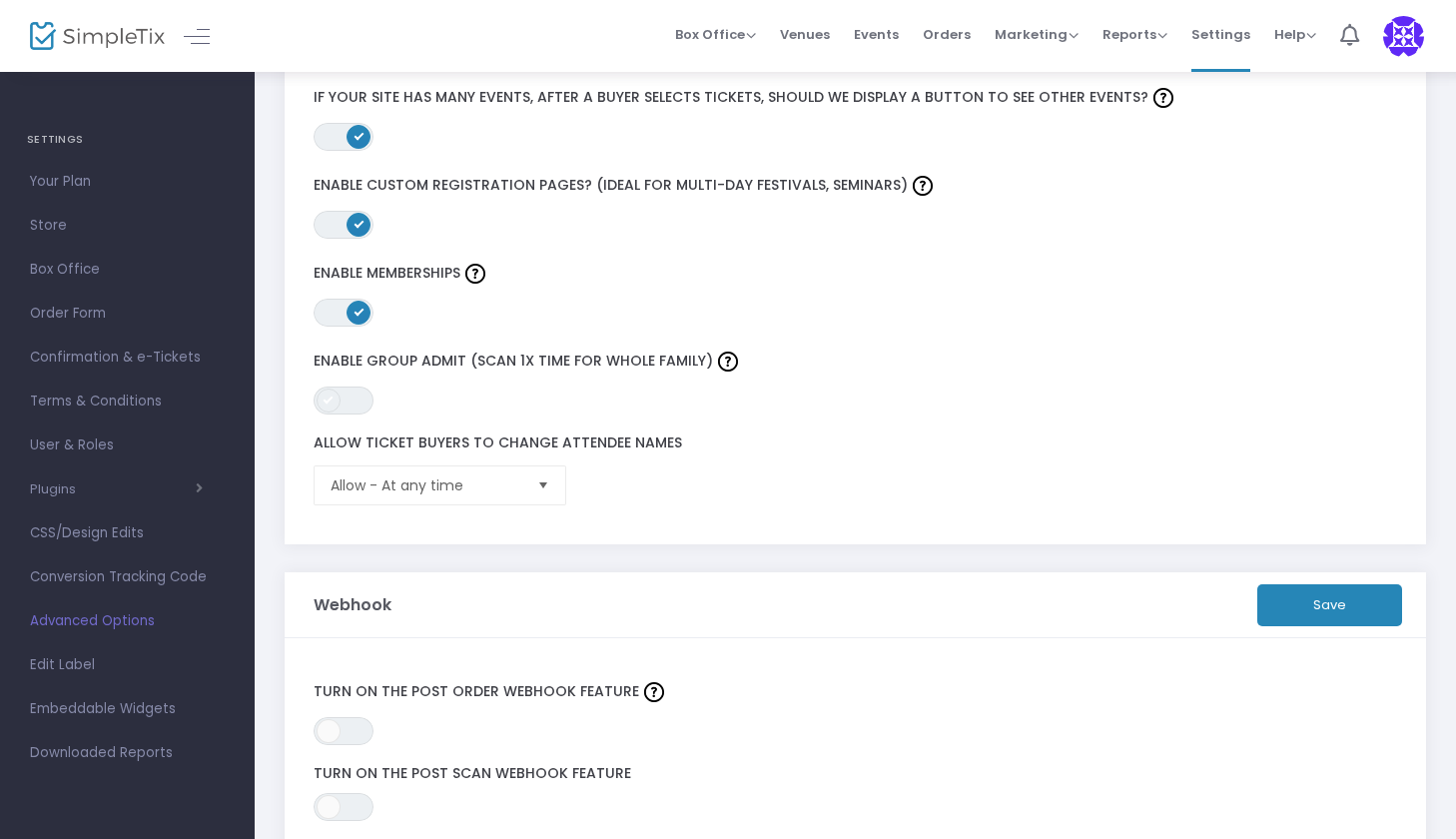 click 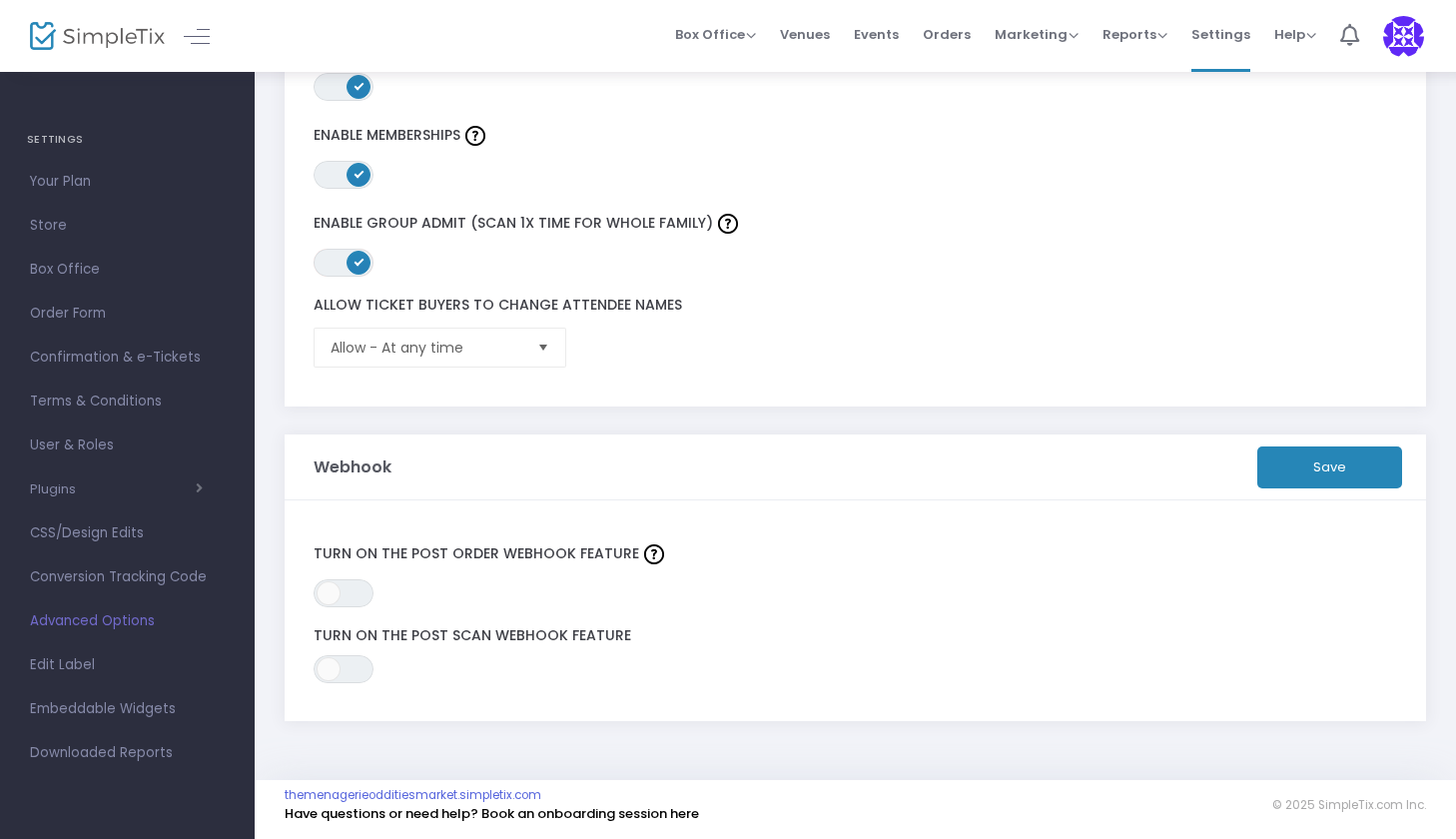 scroll, scrollTop: 593, scrollLeft: 0, axis: vertical 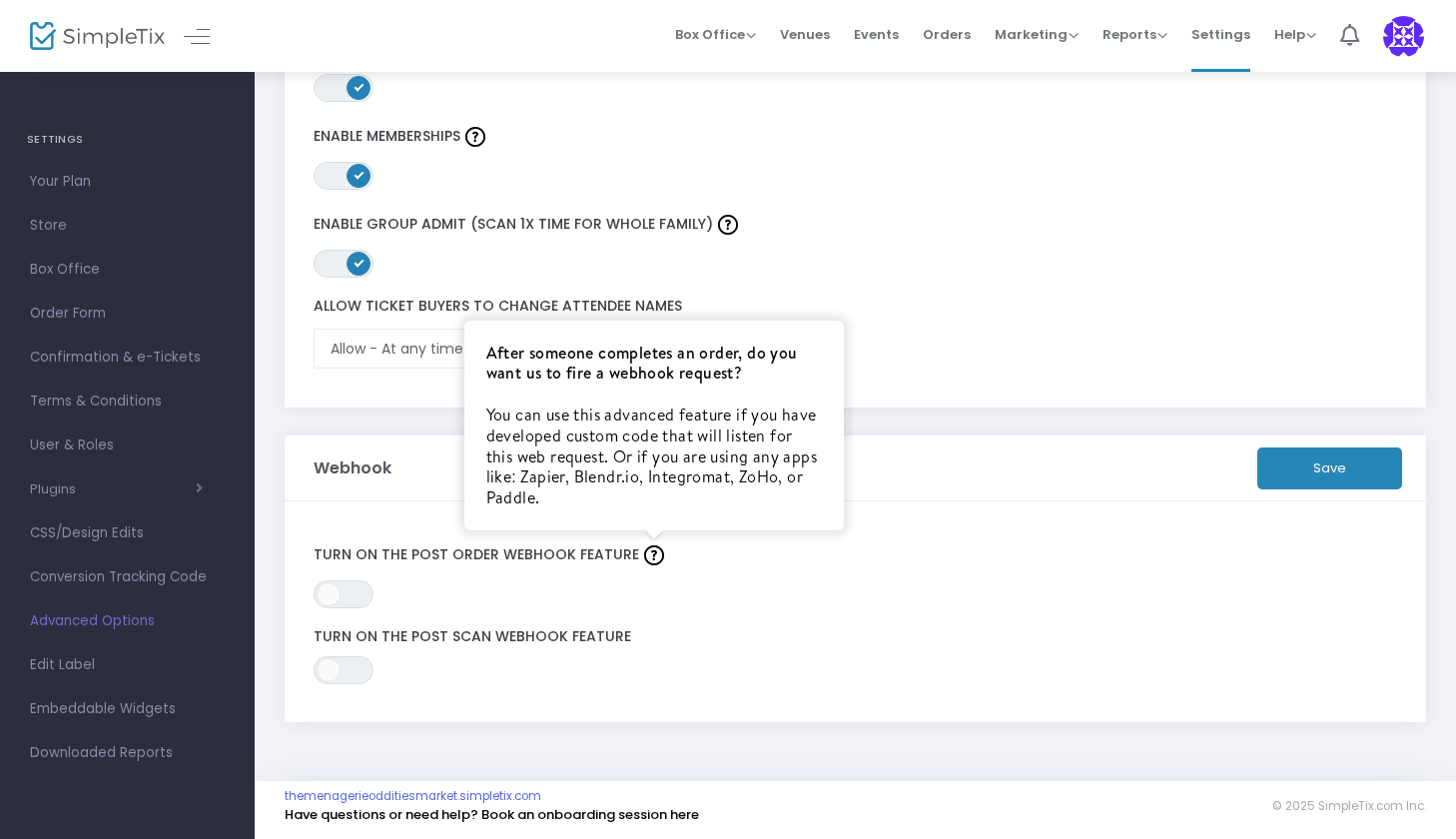 click 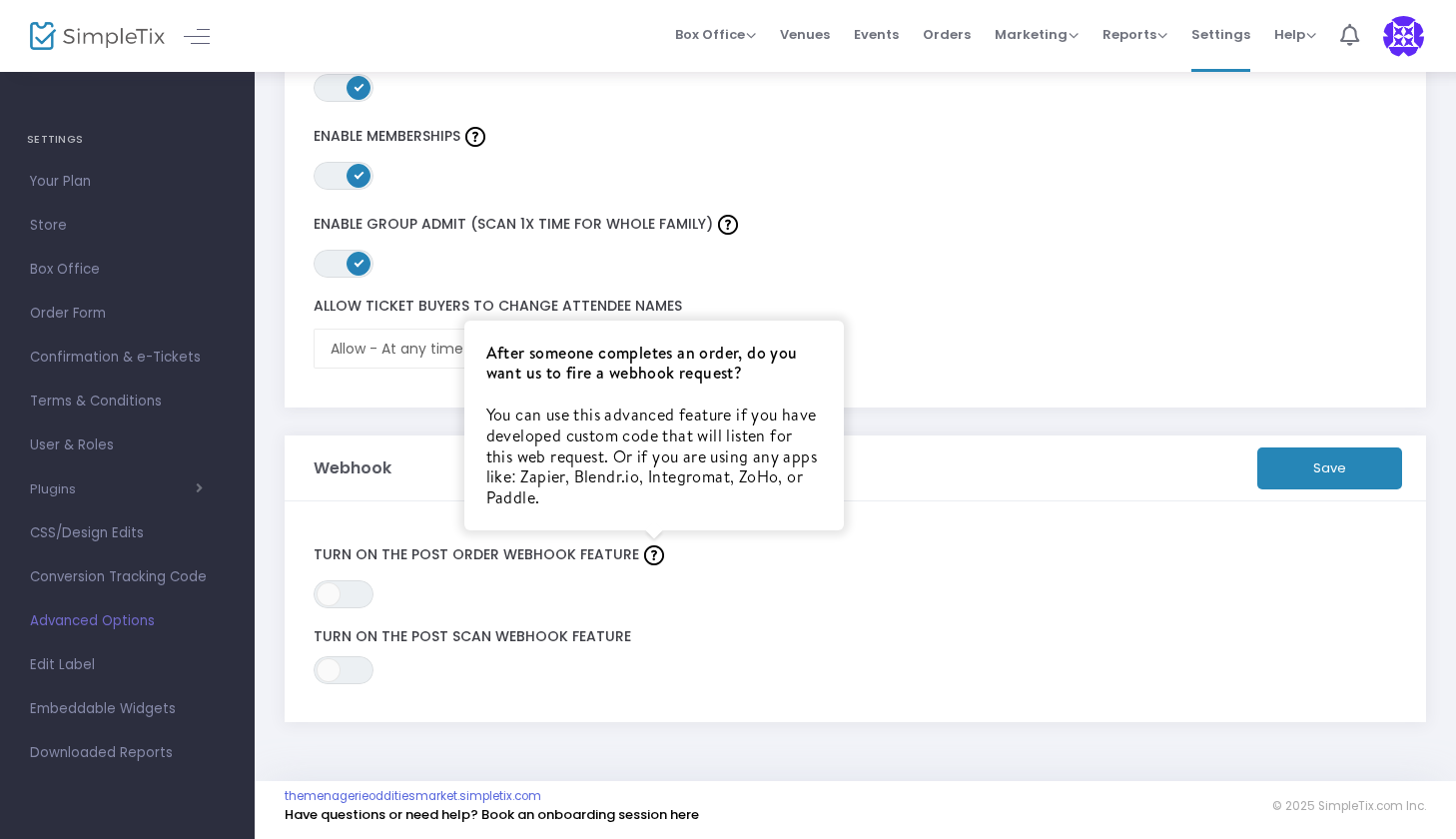 click 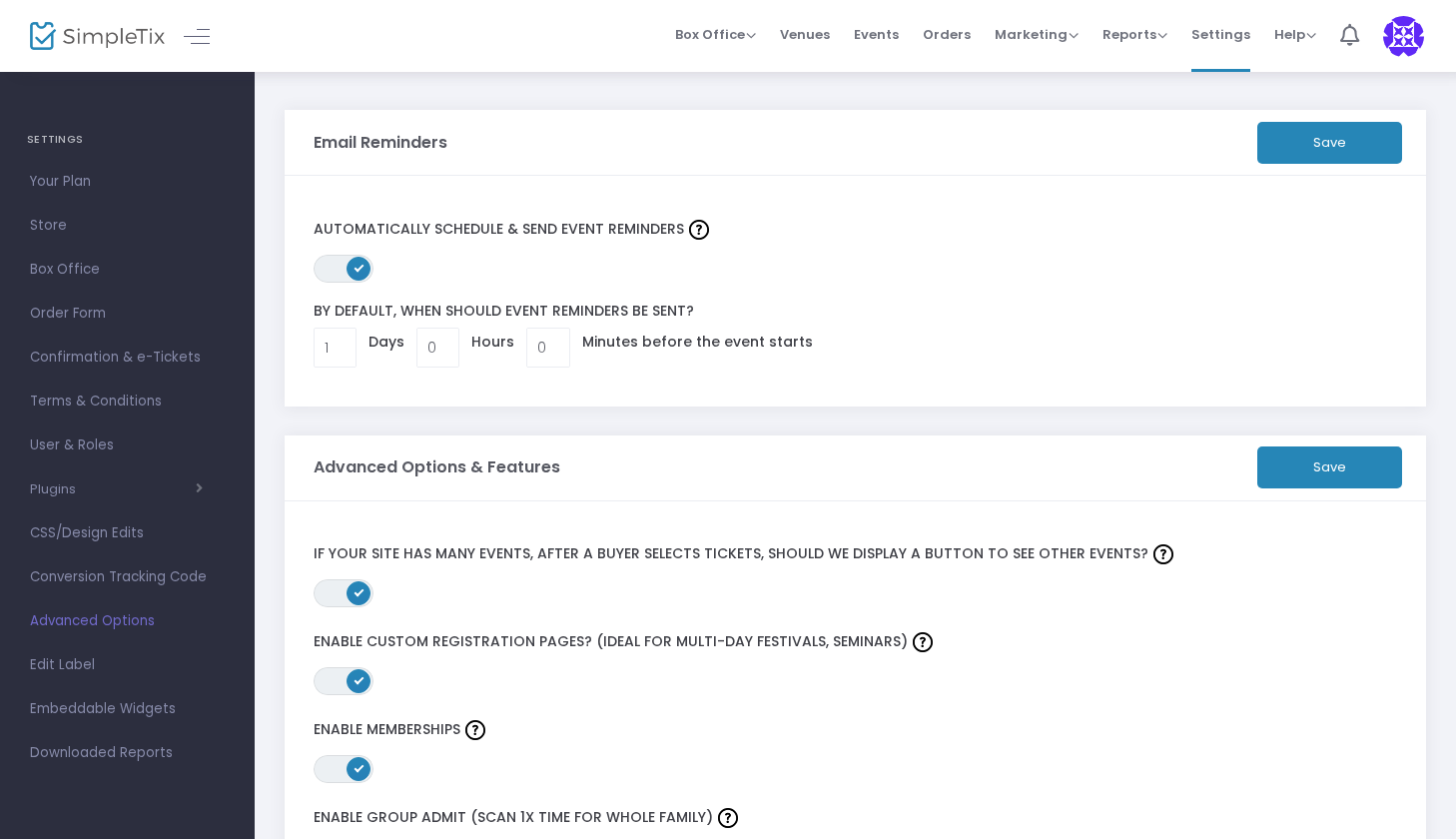 scroll, scrollTop: 0, scrollLeft: 0, axis: both 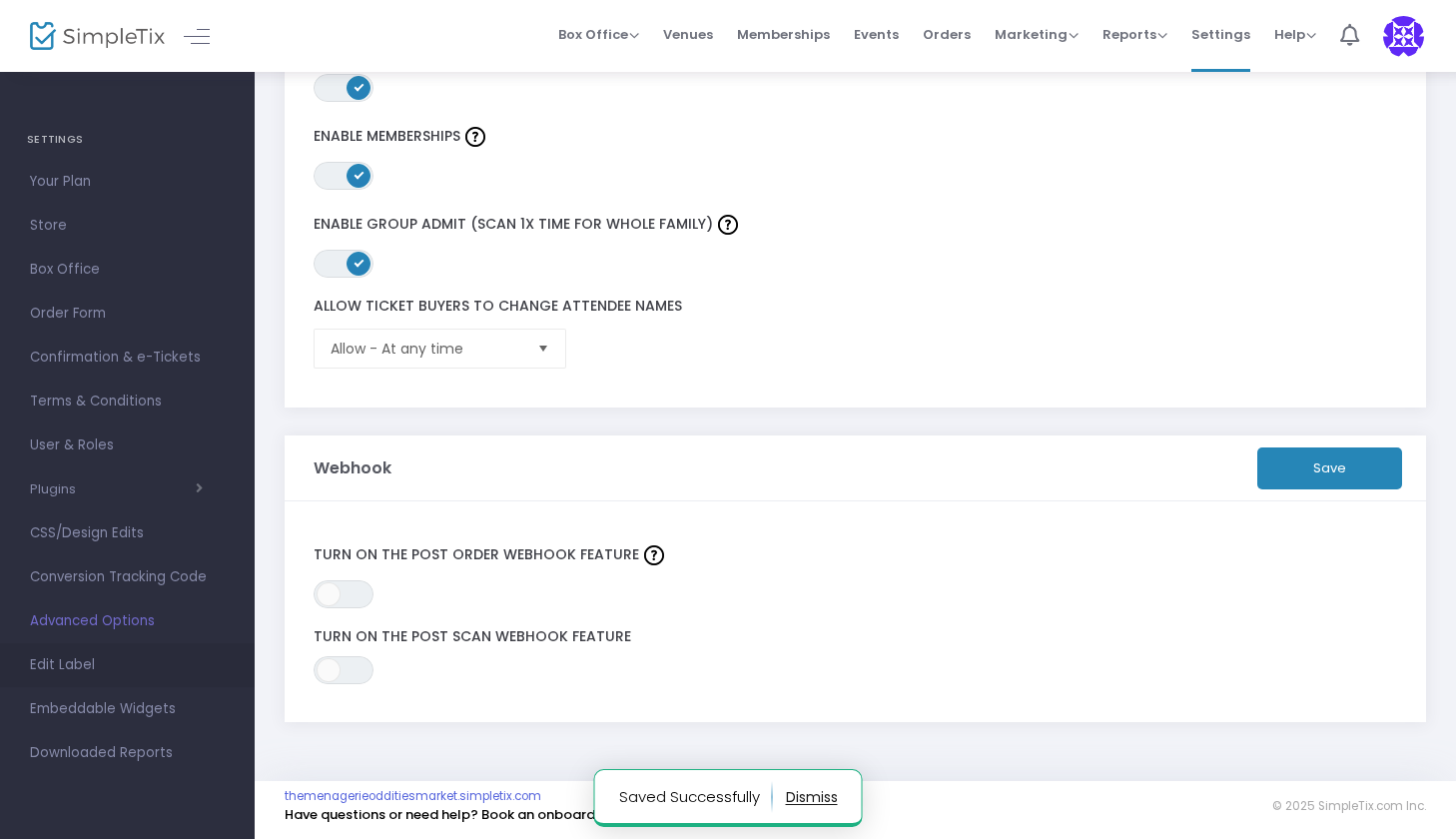click on "Edit Label" at bounding box center [127, 665] 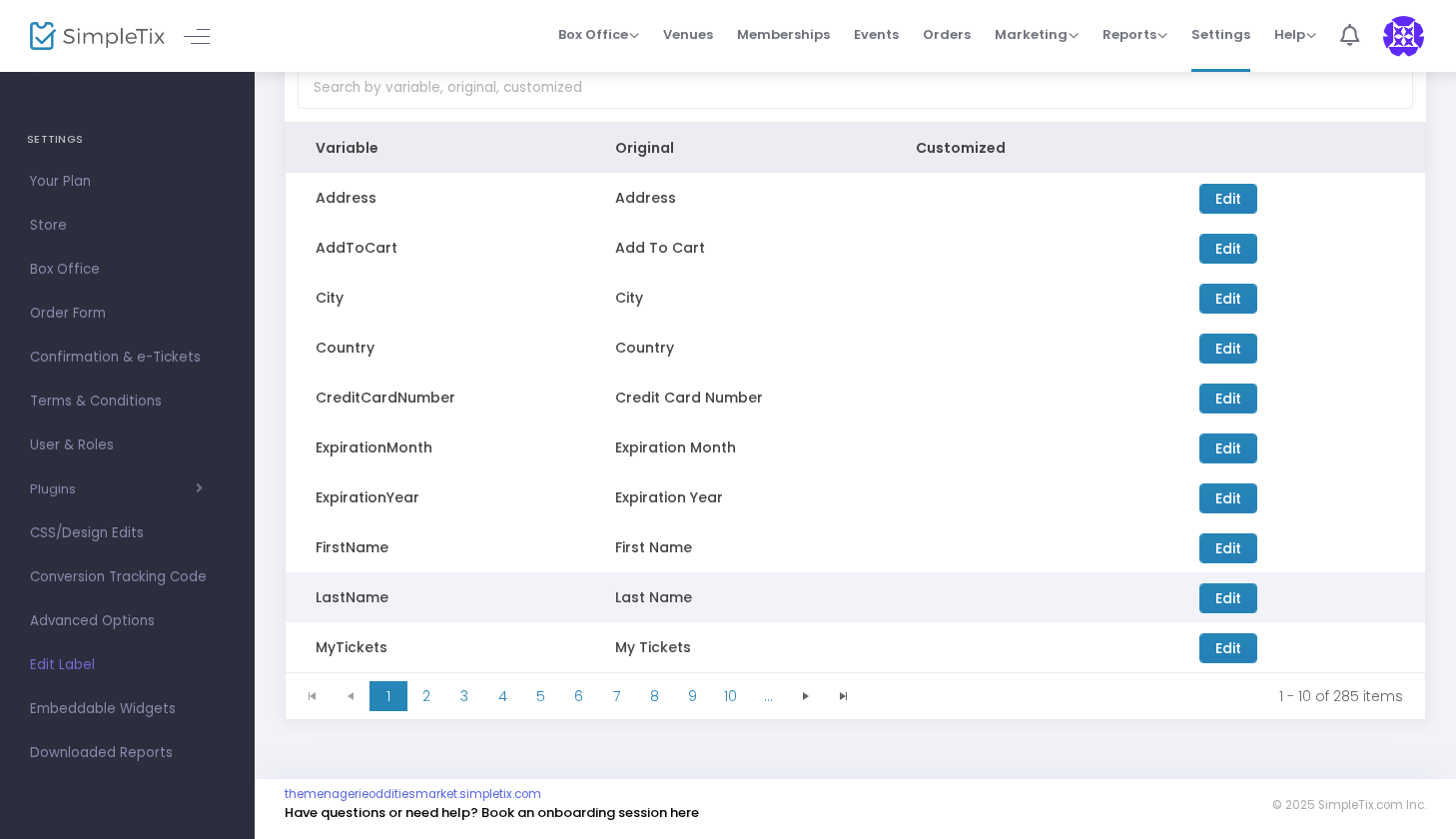 scroll, scrollTop: 124, scrollLeft: 0, axis: vertical 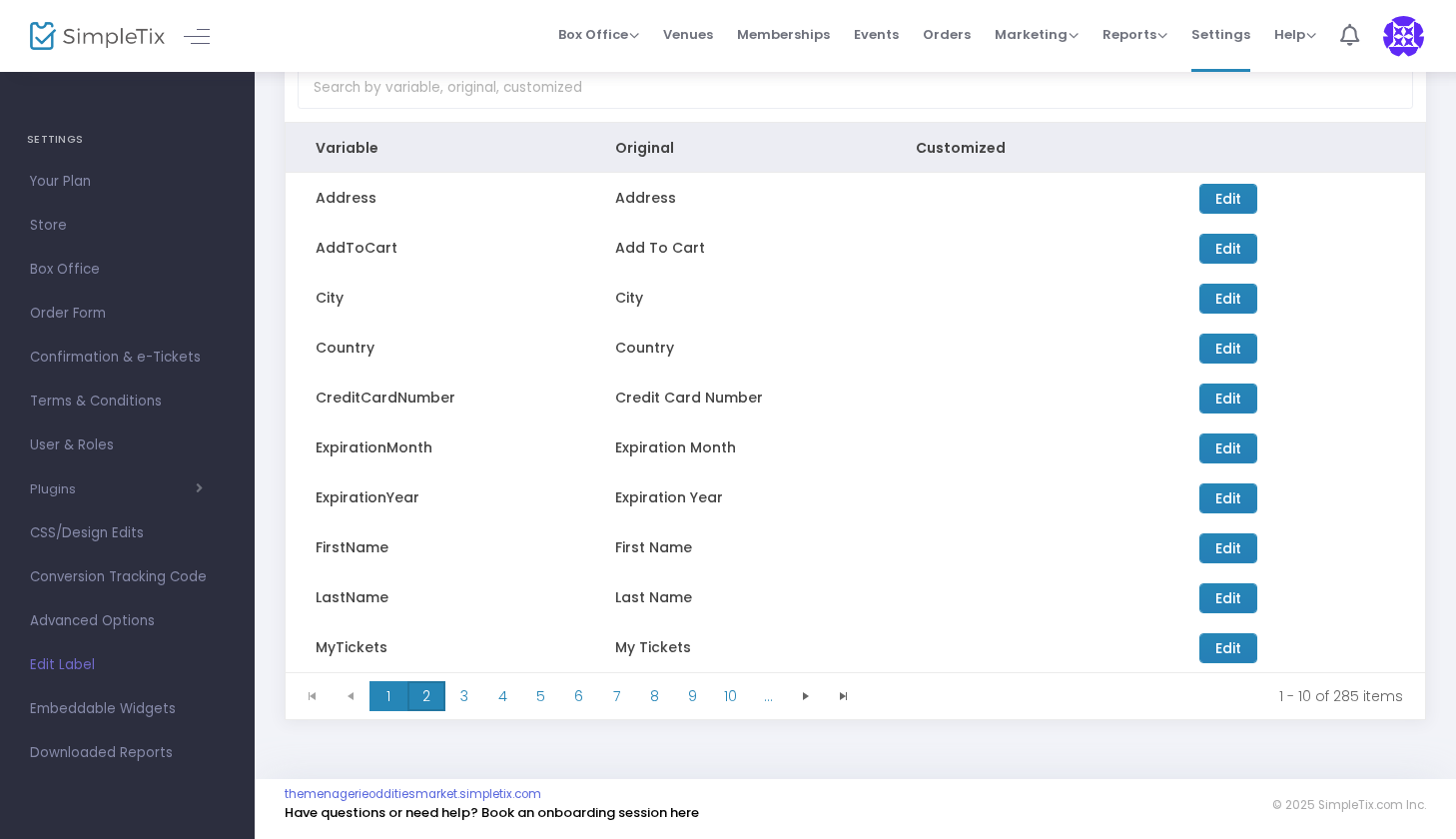 click on "2" 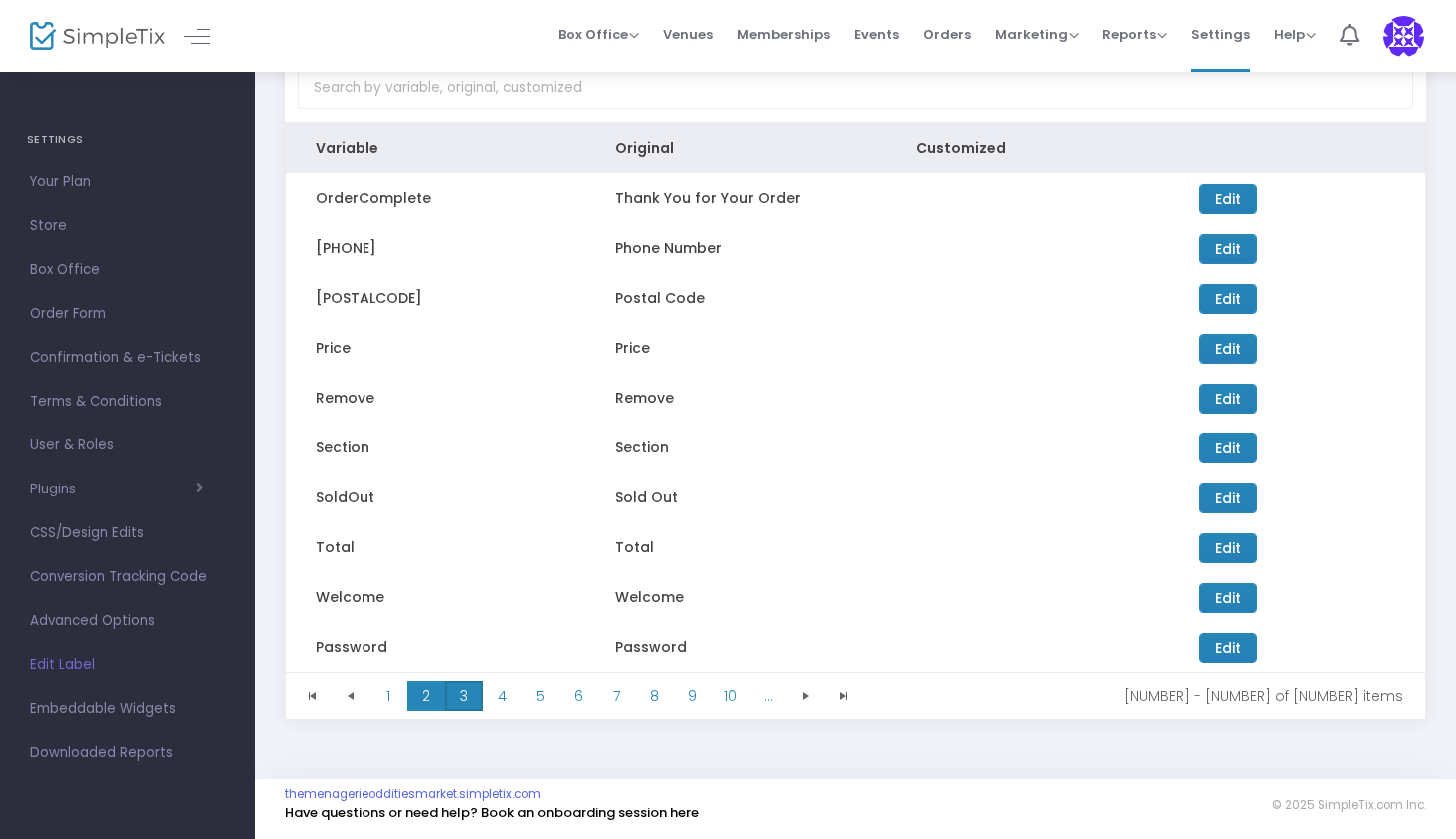 click on "3" 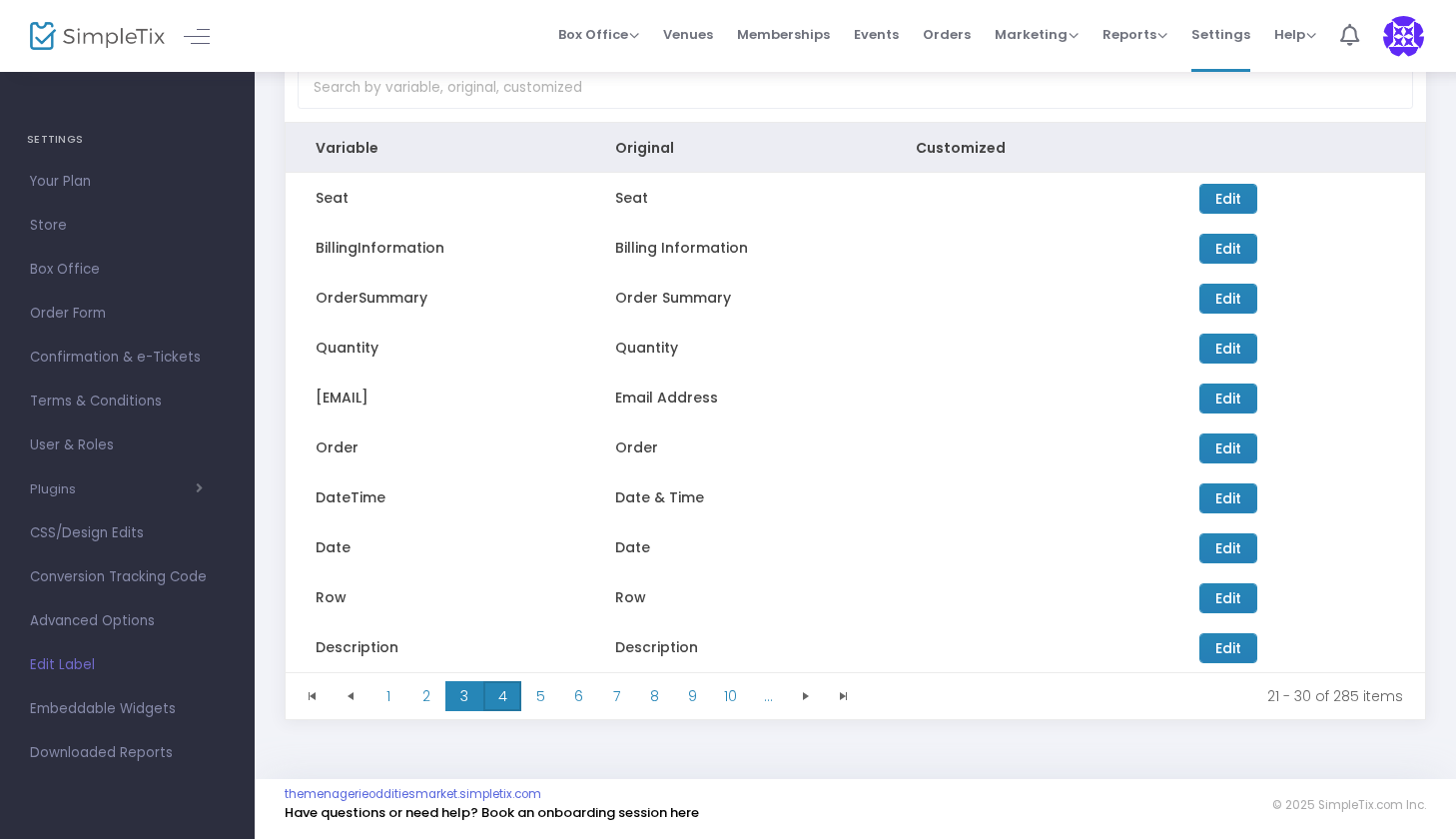 click on "4" 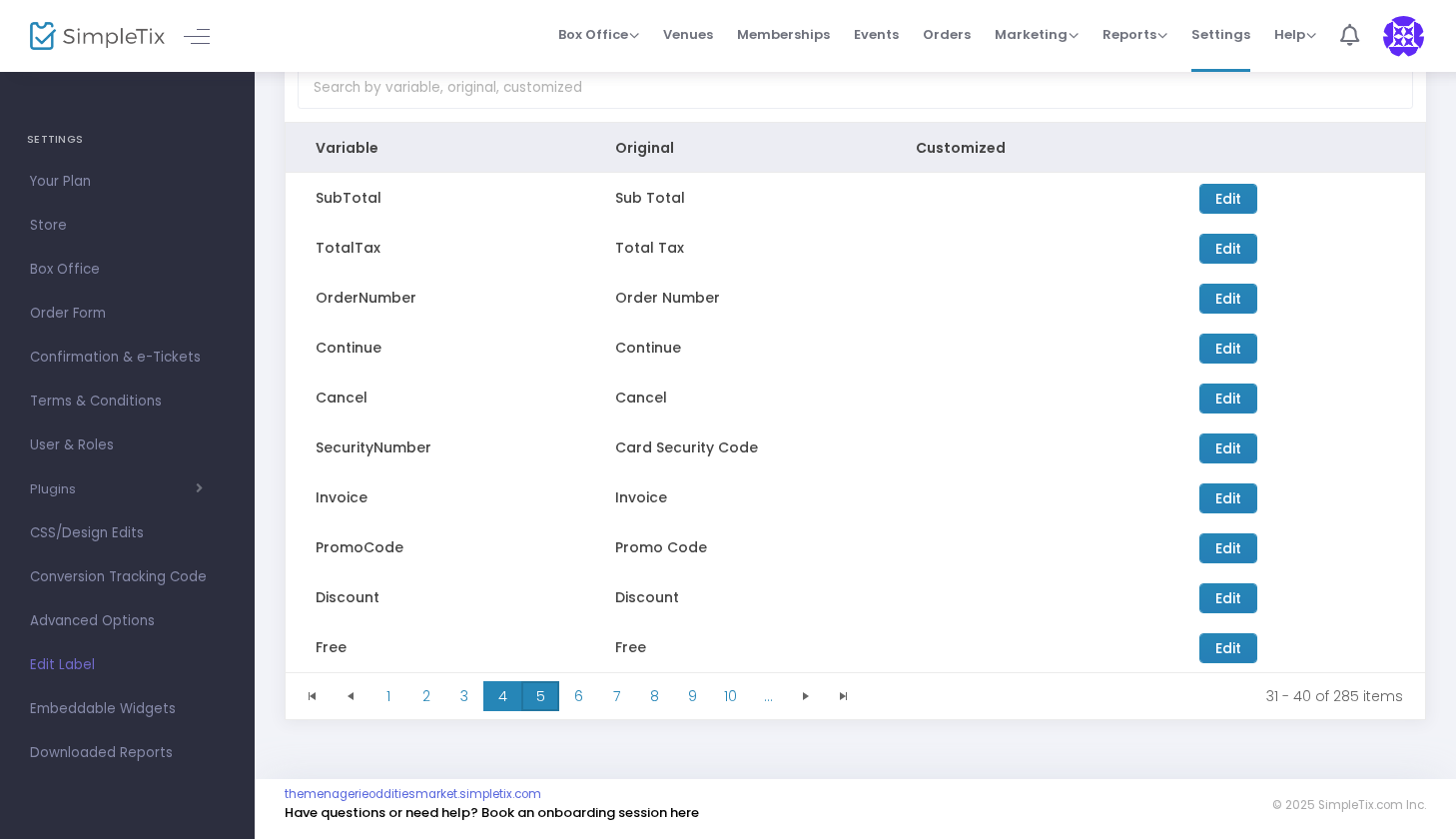 click on "5" 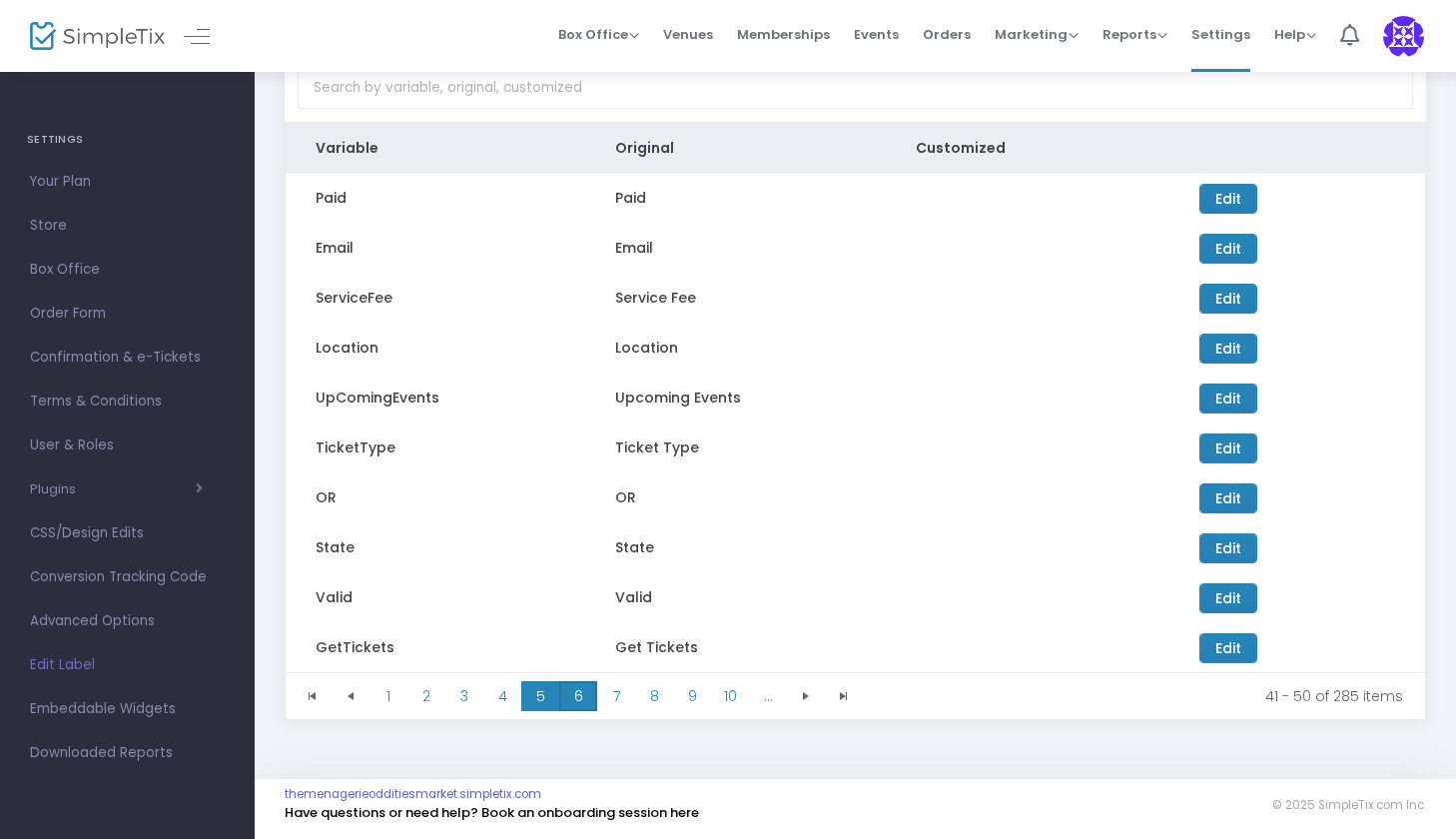 click on "6" 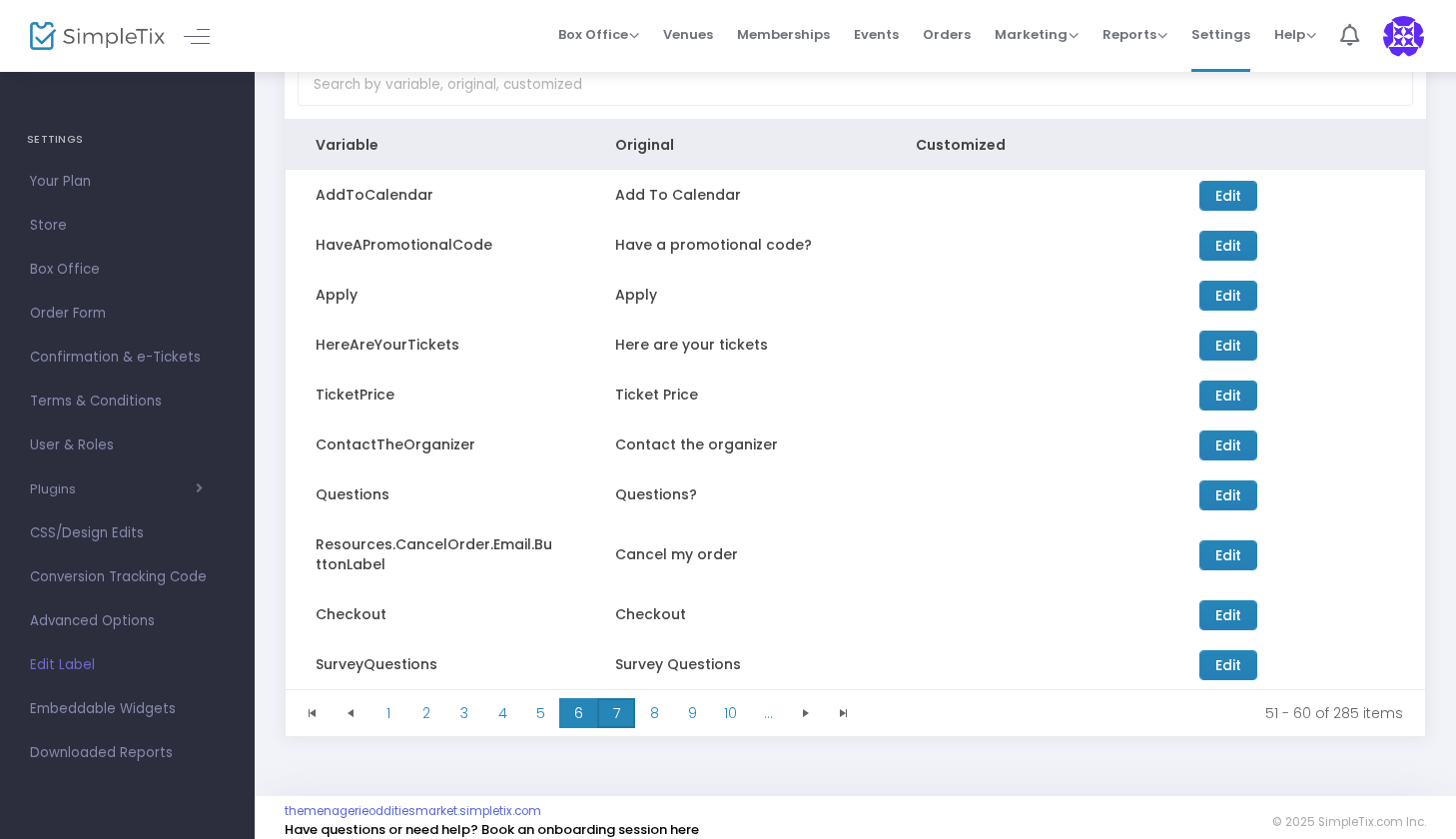 click on "7" 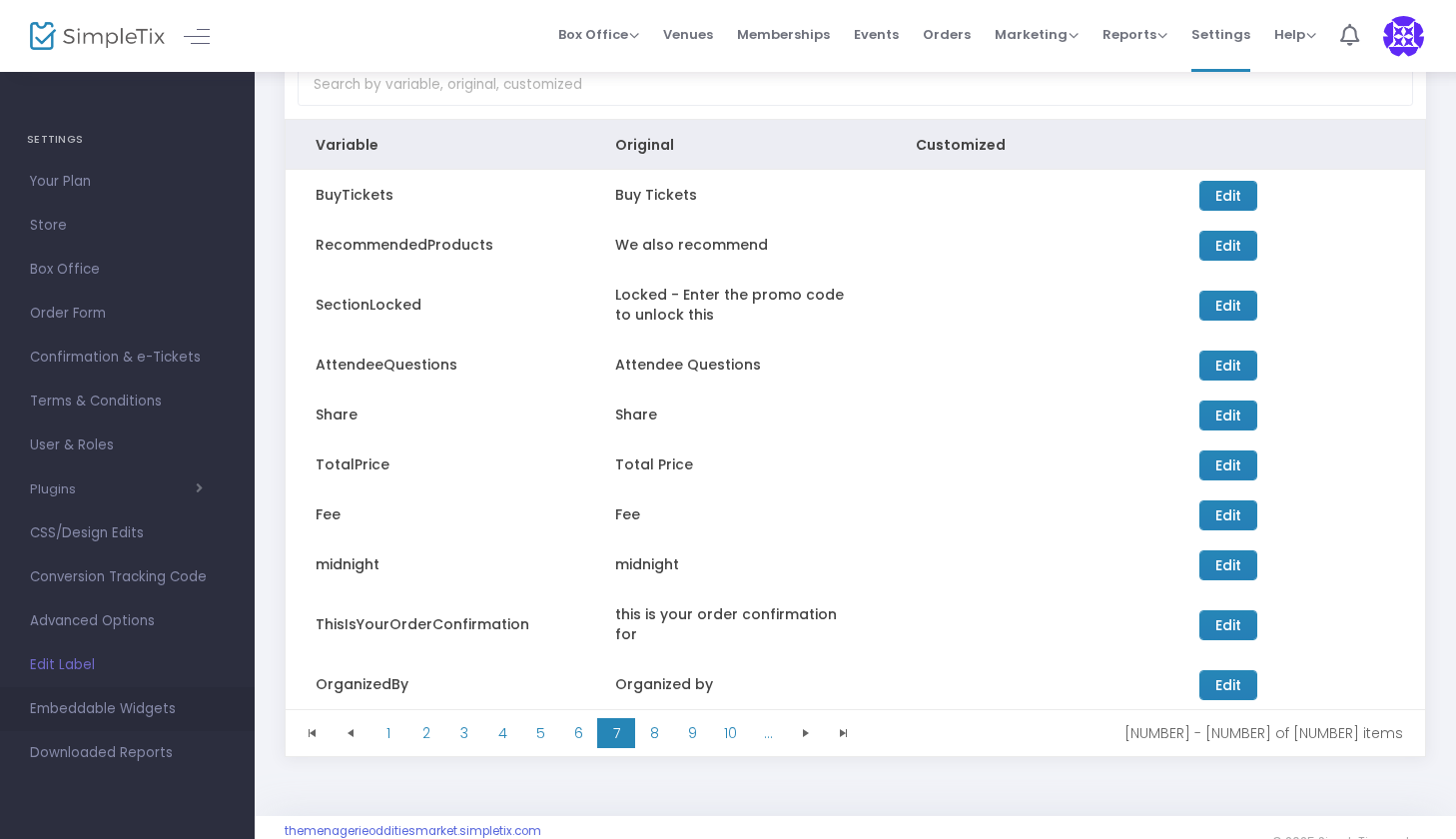 click on "Embeddable Widgets" at bounding box center [127, 709] 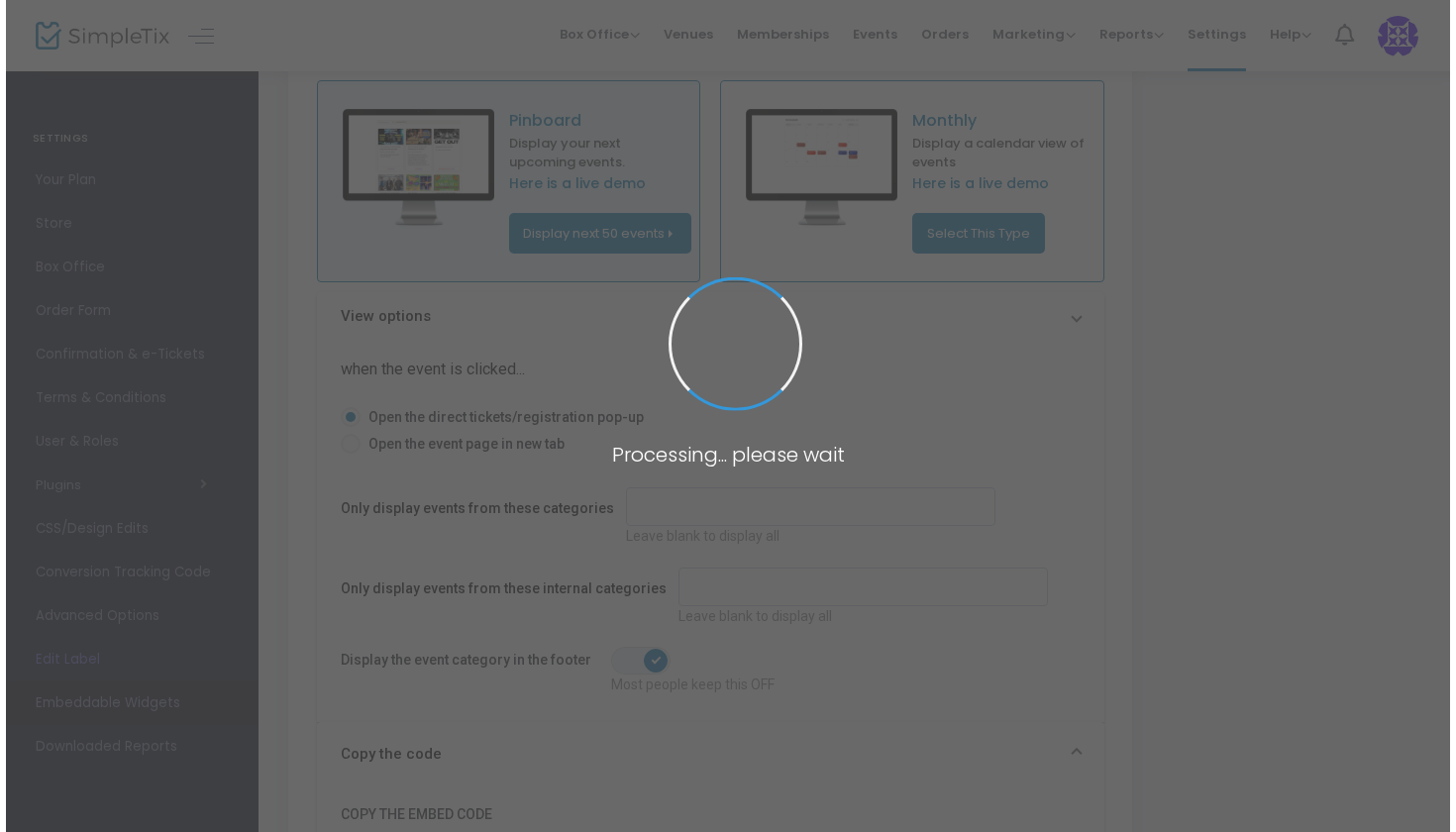 scroll, scrollTop: 0, scrollLeft: 0, axis: both 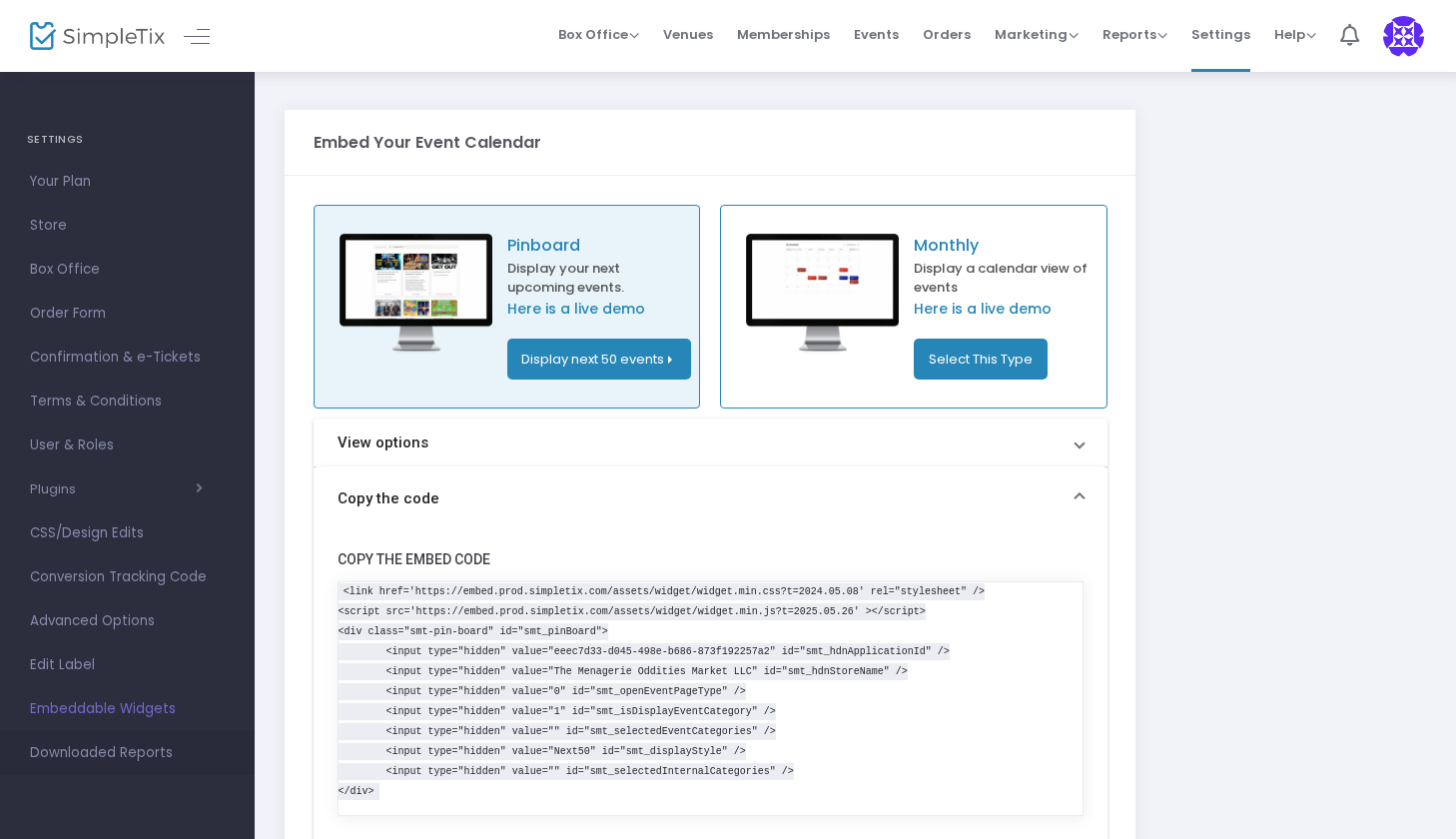 click on "Downloaded Reports" at bounding box center [127, 753] 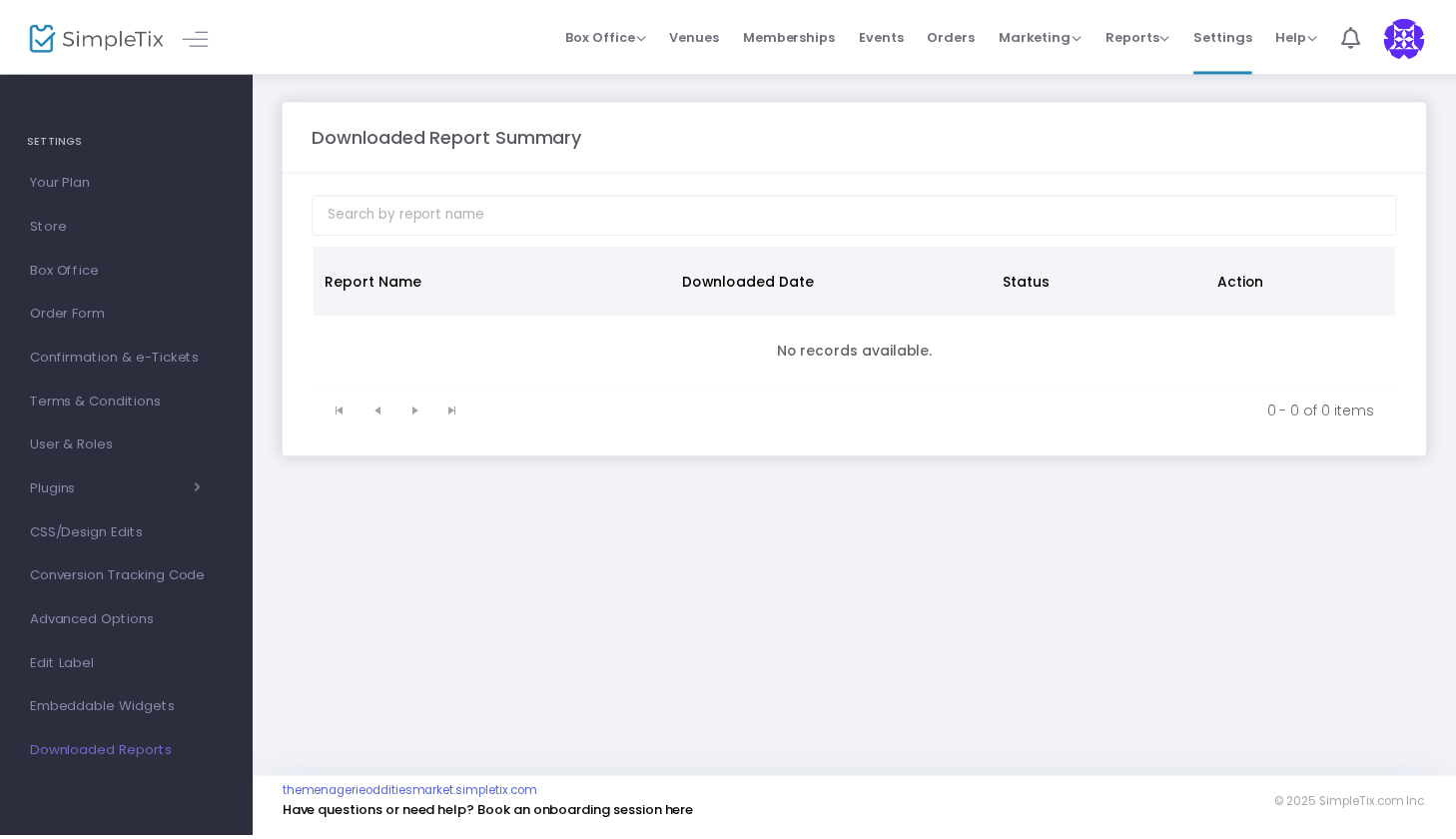 scroll, scrollTop: 0, scrollLeft: 0, axis: both 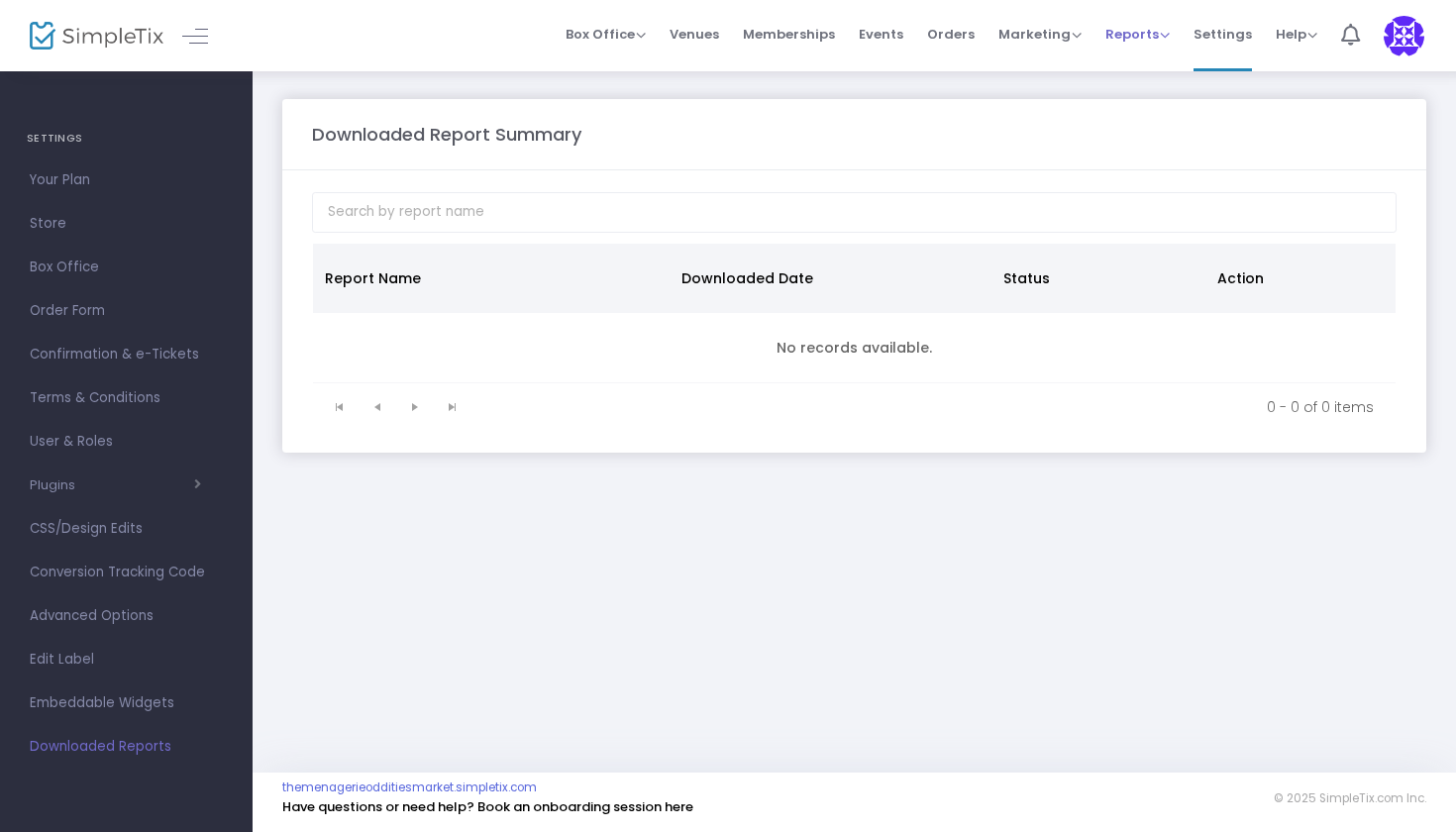 click on "Reports" at bounding box center (1137, 34) 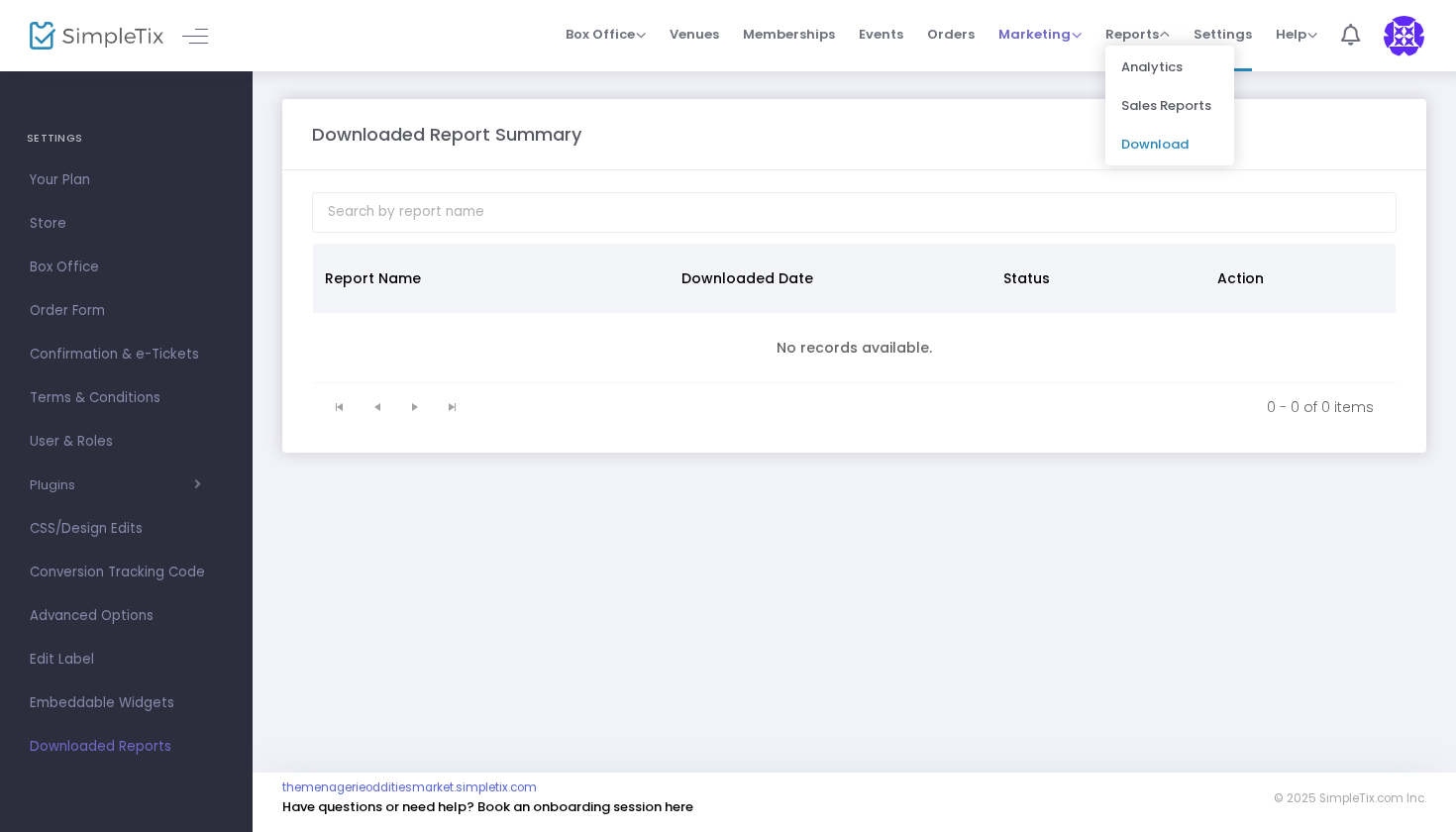 click on "Marketing" at bounding box center (1040, 34) 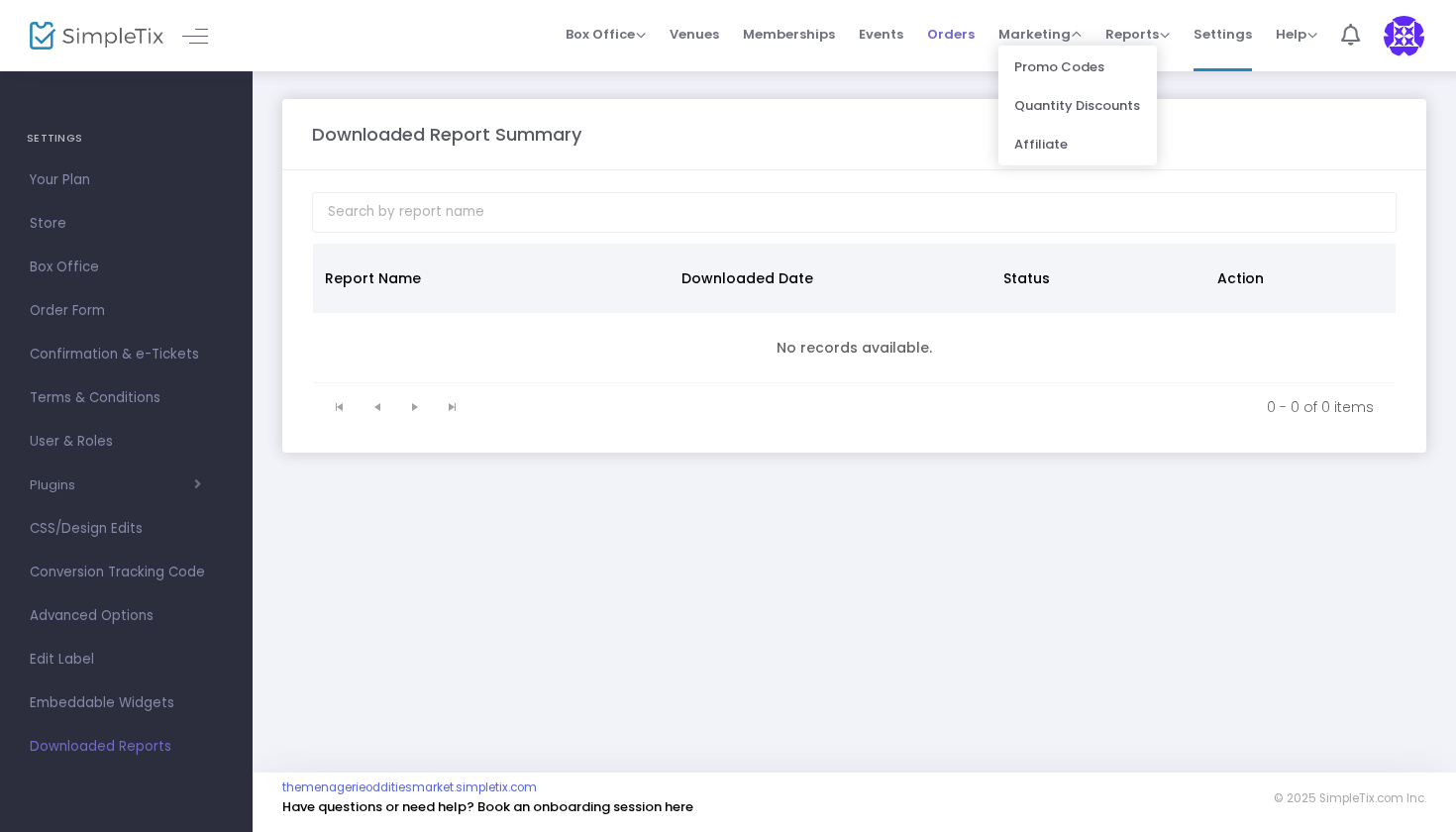 click on "Orders" at bounding box center [951, 34] 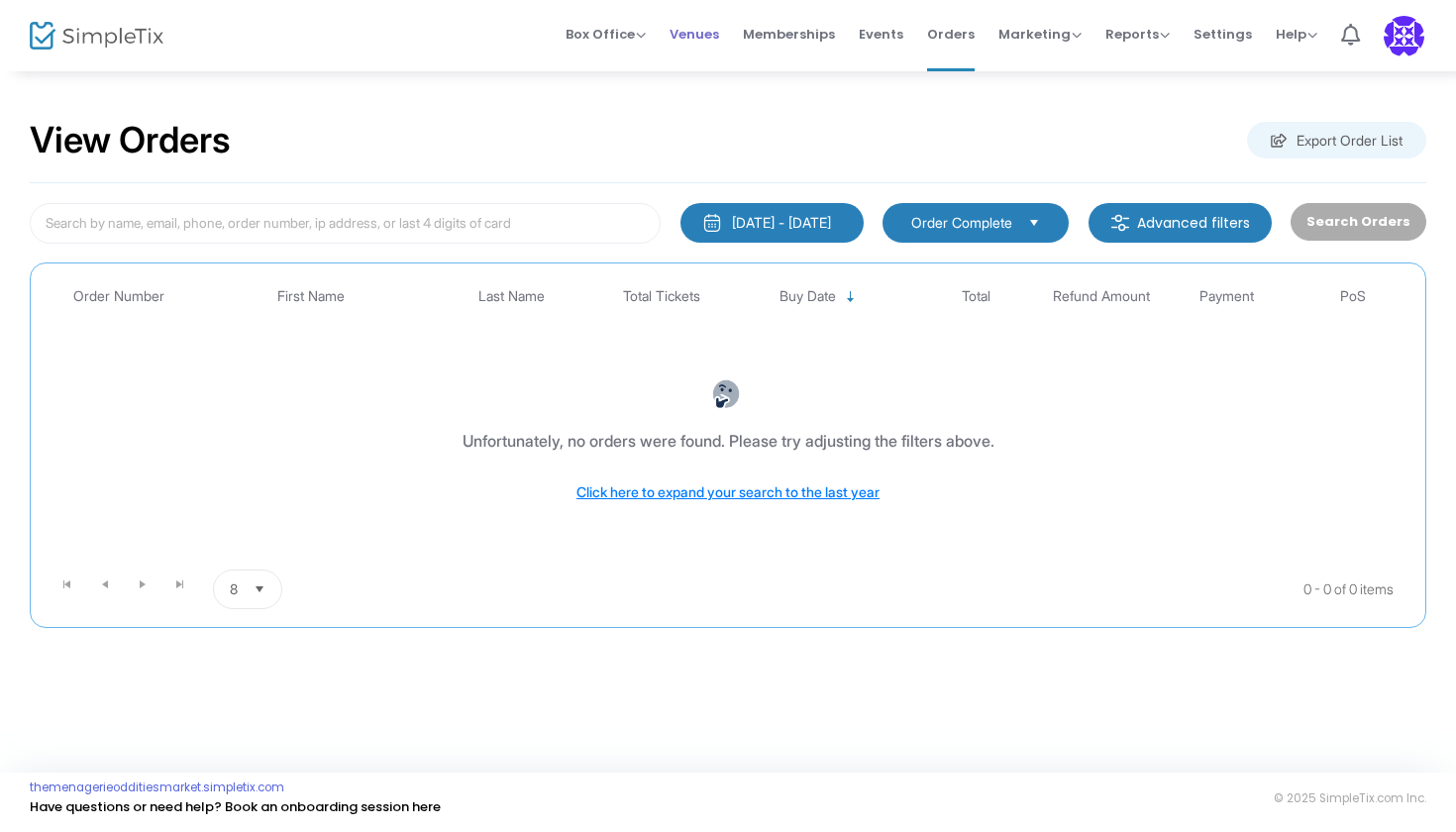 click on "Venues" at bounding box center (694, 34) 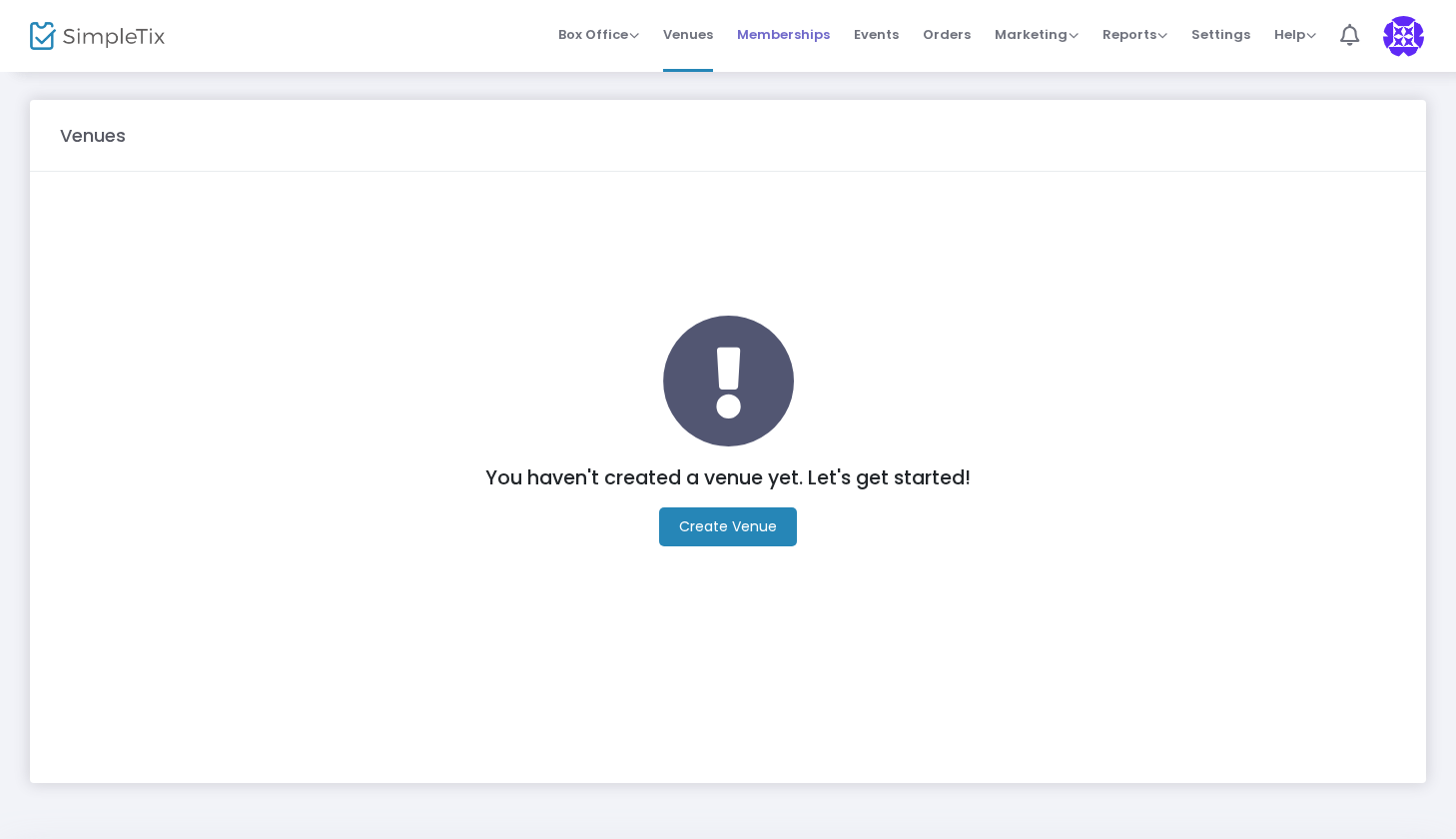click on "Memberships" at bounding box center [783, 34] 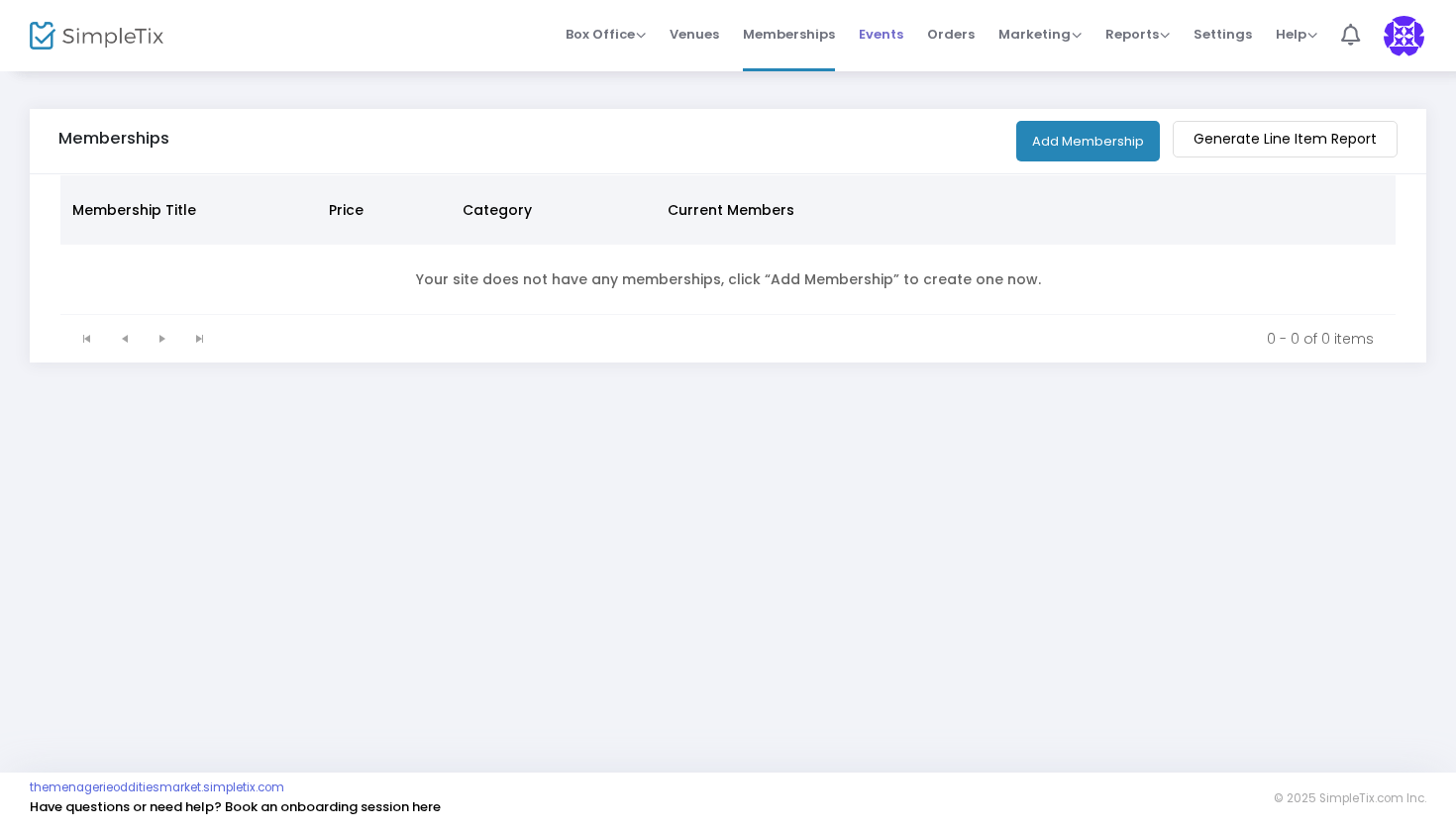 click on "Events" at bounding box center (881, 34) 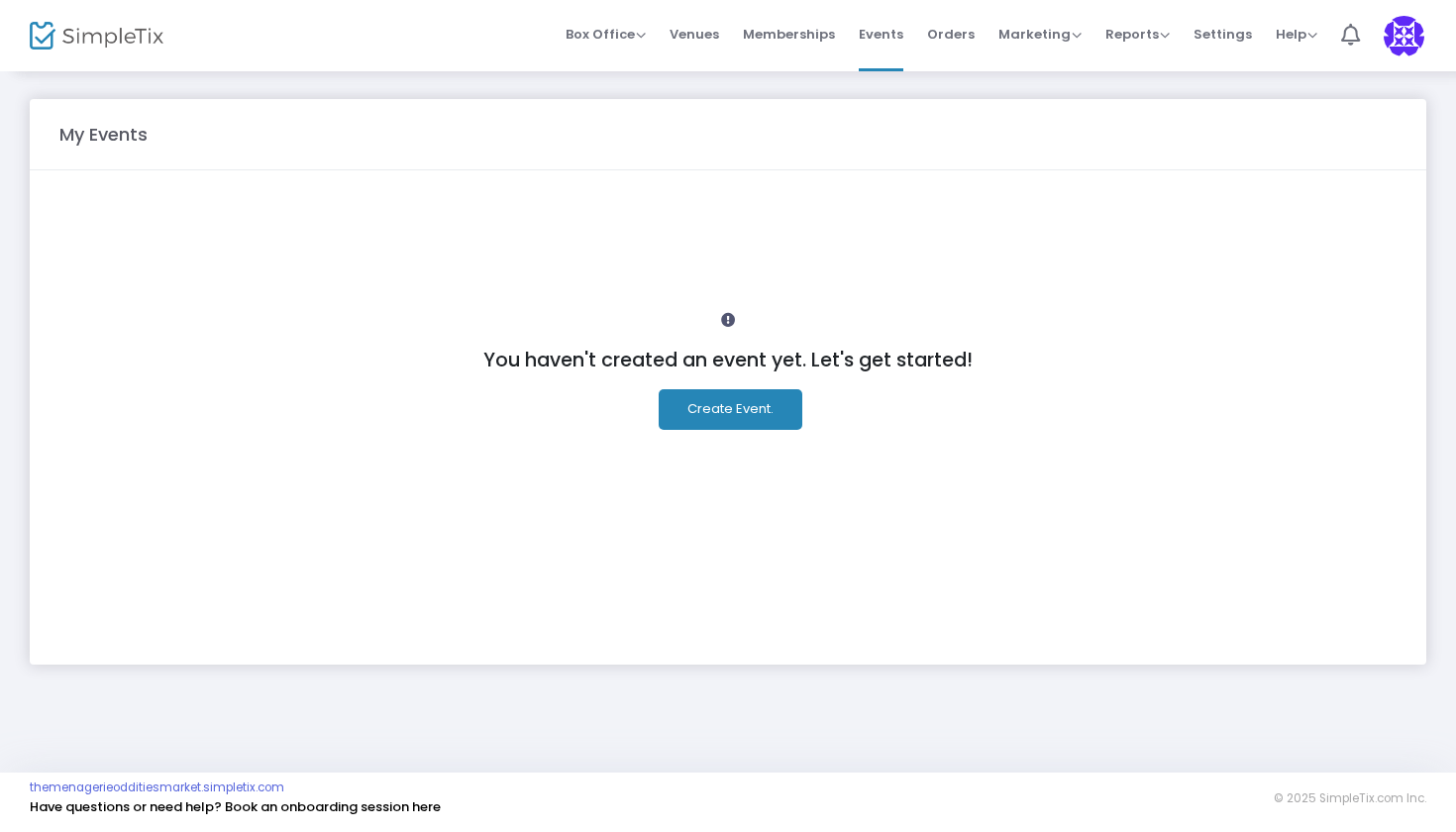 click on "Create Event." 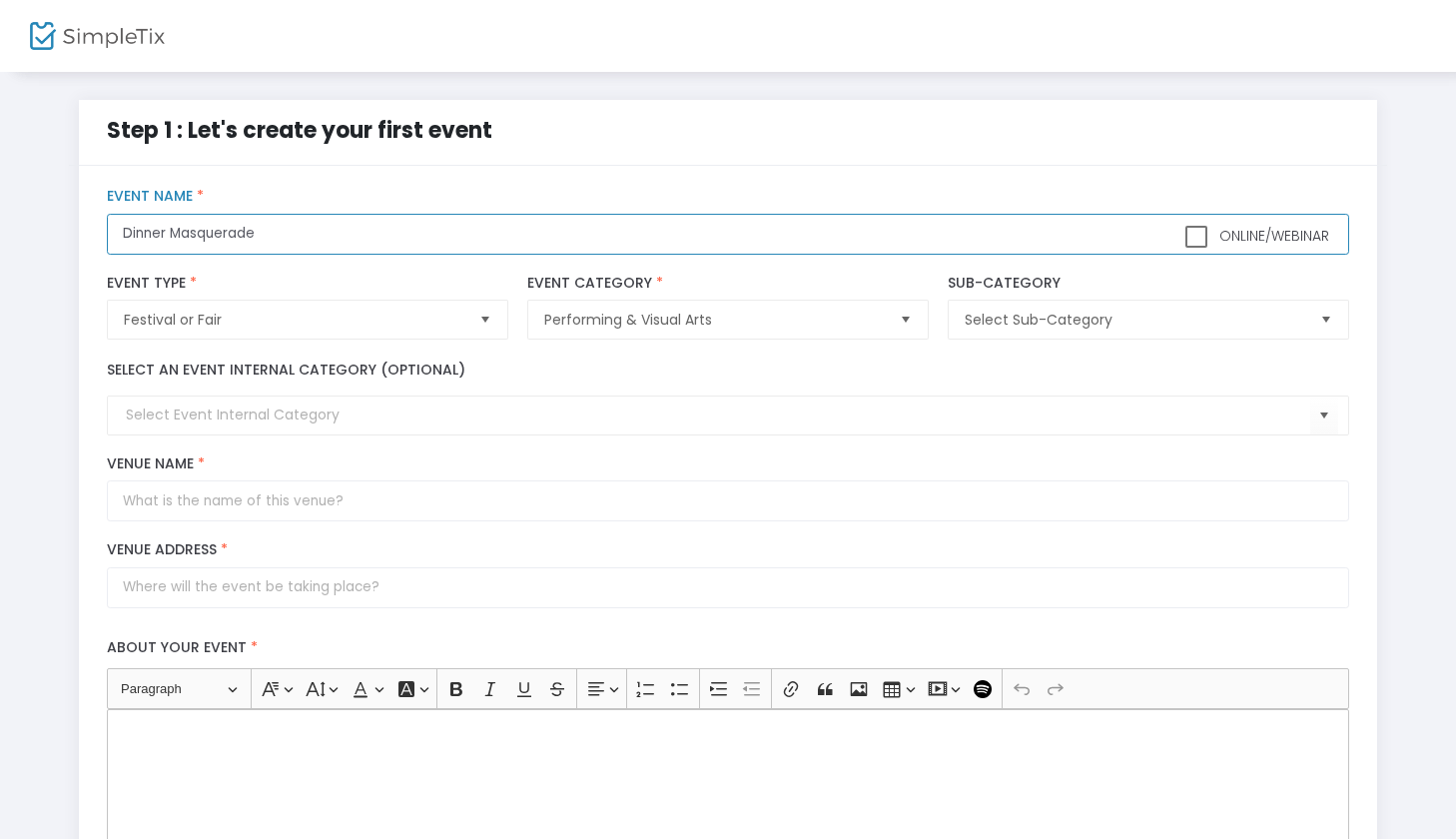 click on "Dinner Masquerade" 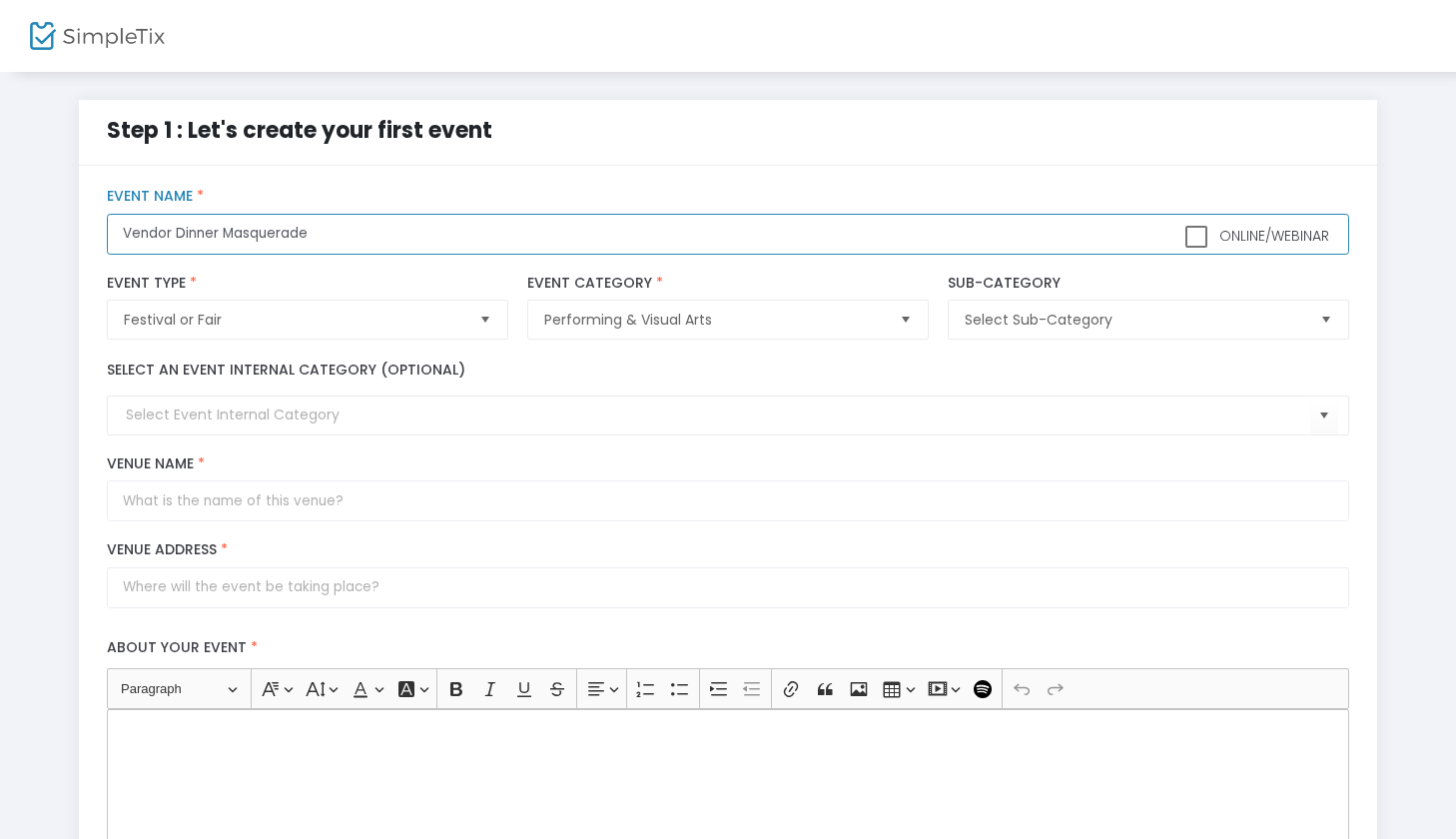 click on "Vendor Dinner Masquerade" 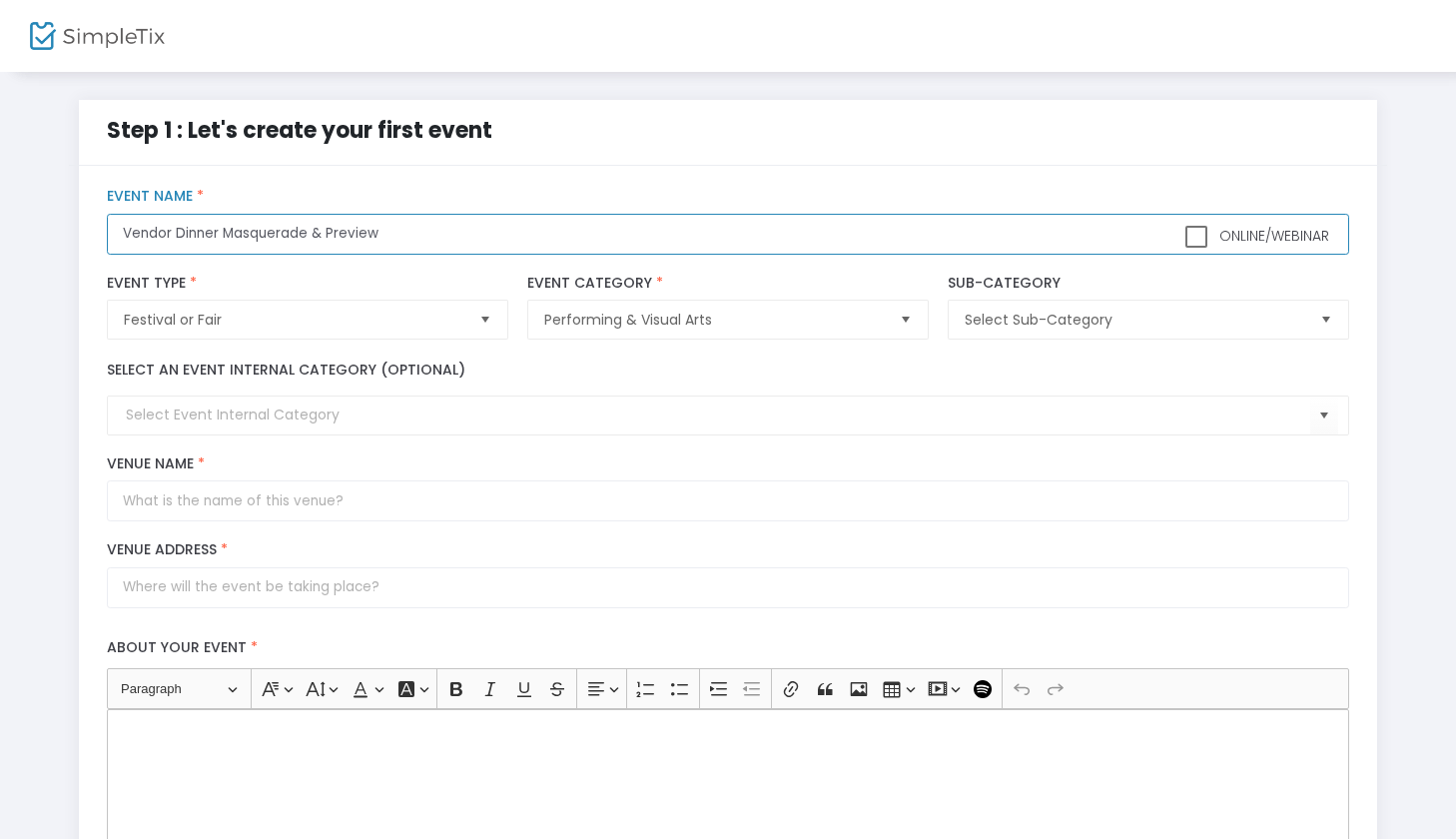 type on "Vendor Dinner Masquerade & Preview" 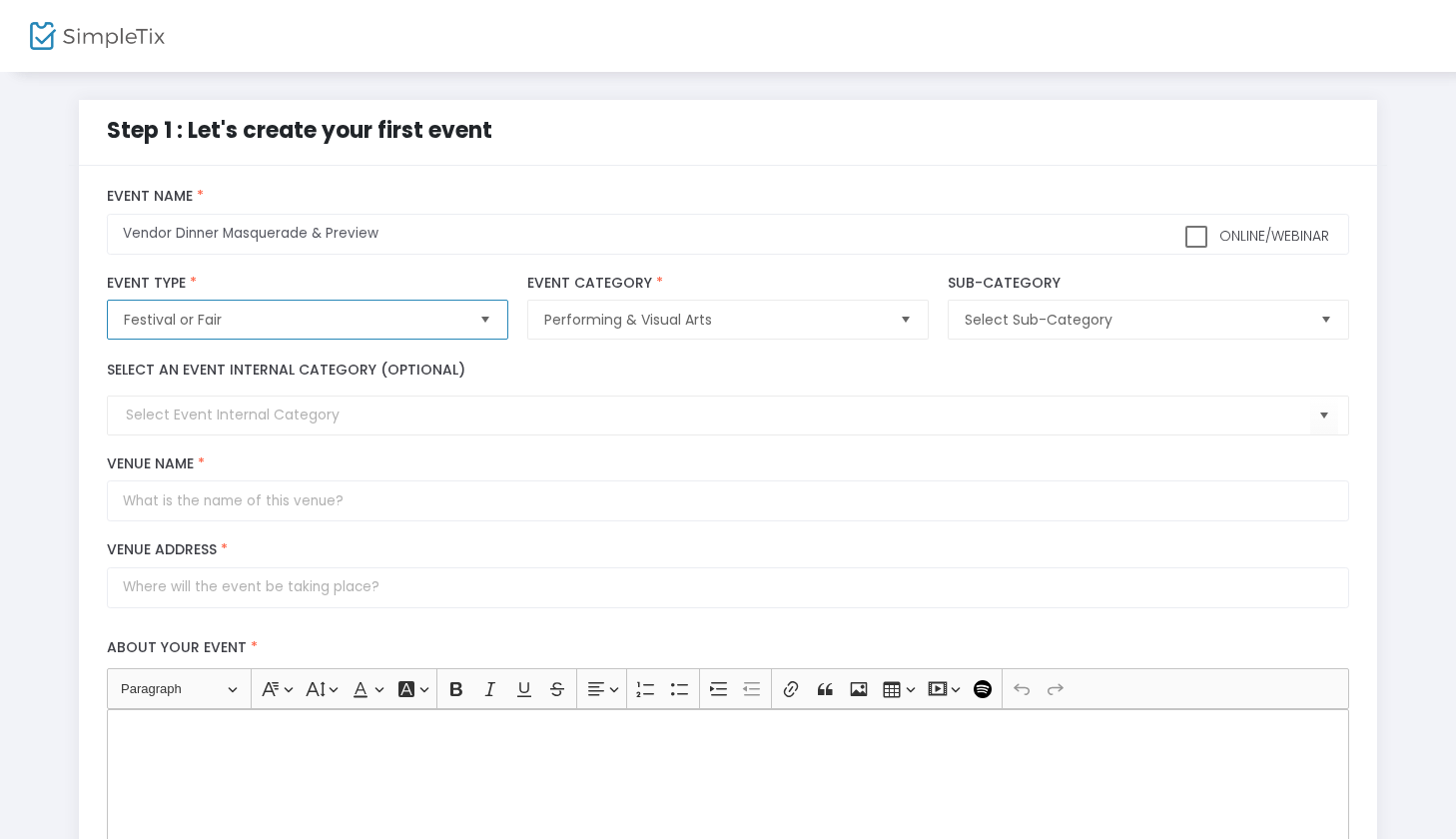 click on "Festival or Fair" at bounding box center (293, 320) 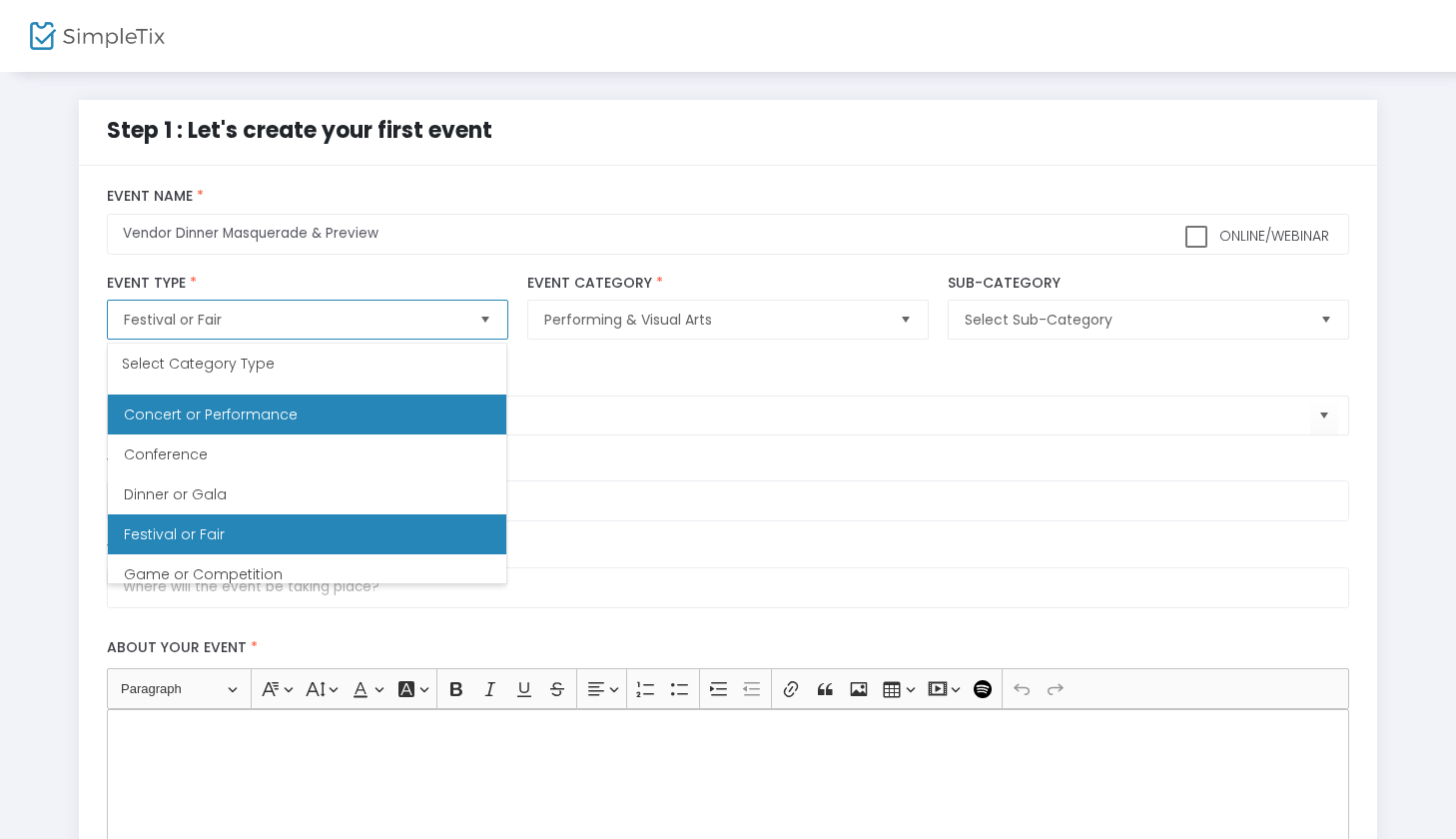 scroll, scrollTop: 206, scrollLeft: 0, axis: vertical 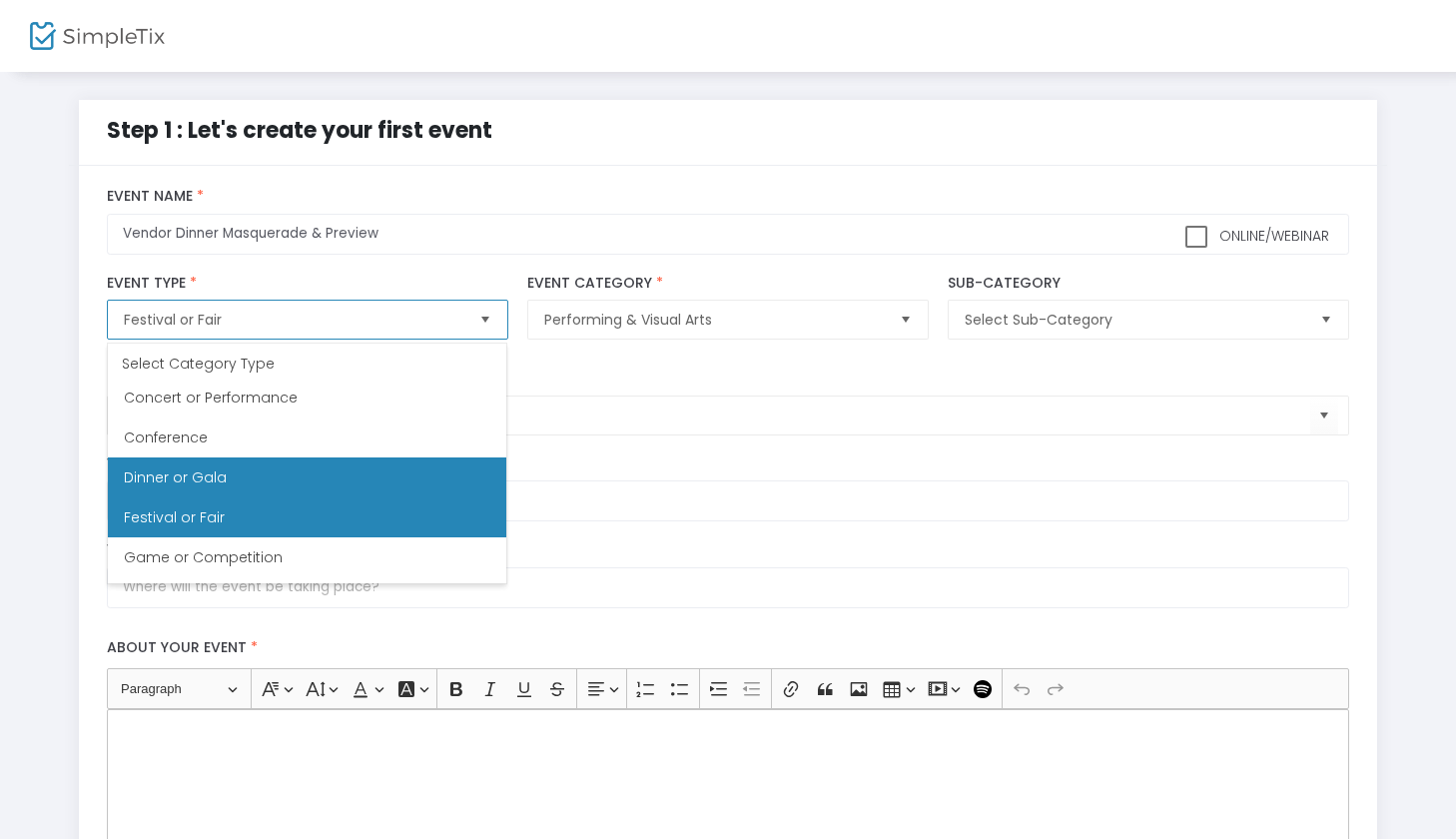 click on "Dinner or Gala" at bounding box center [307, 477] 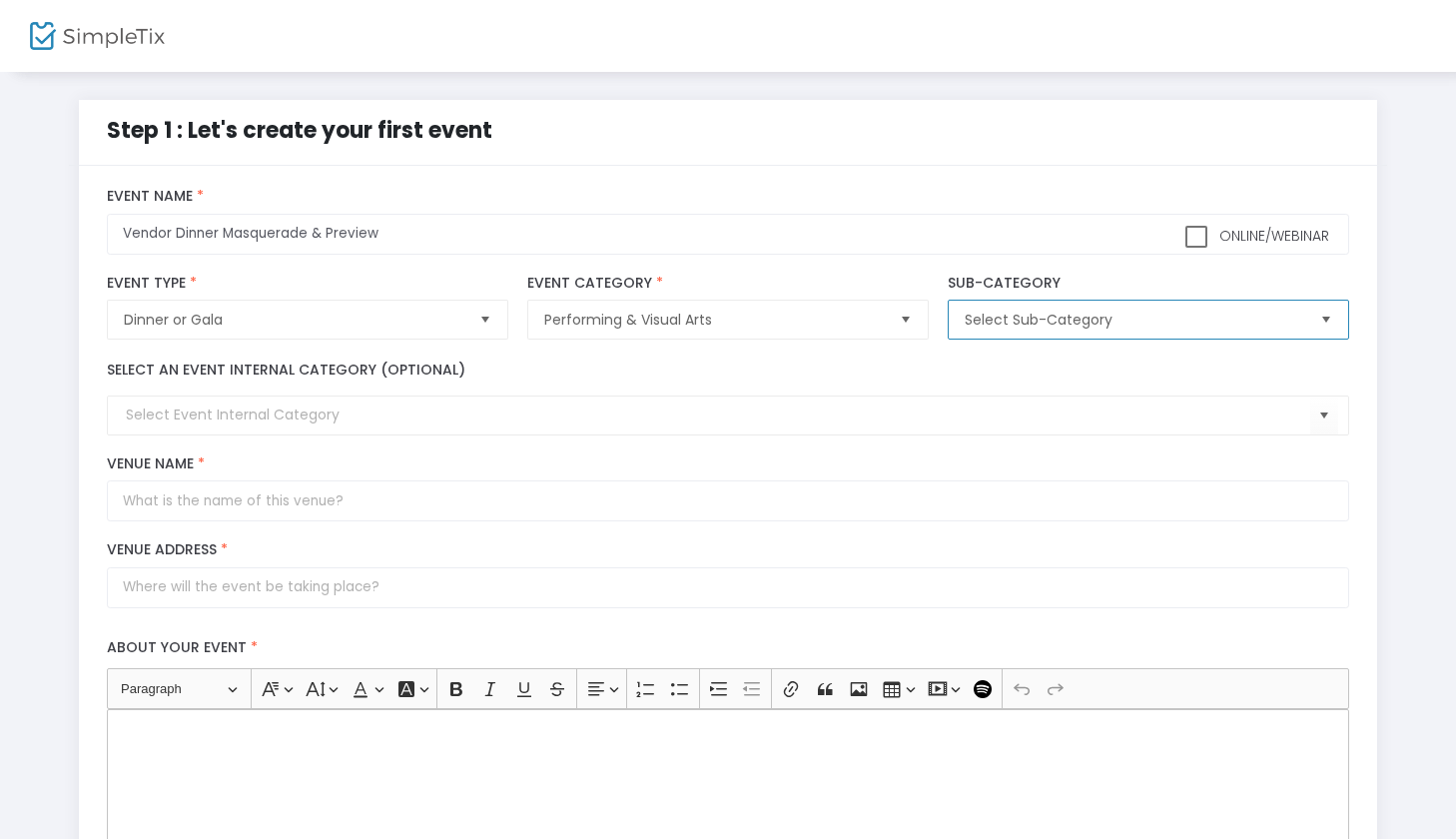 click on "Select Sub-Category" at bounding box center [1133, 320] 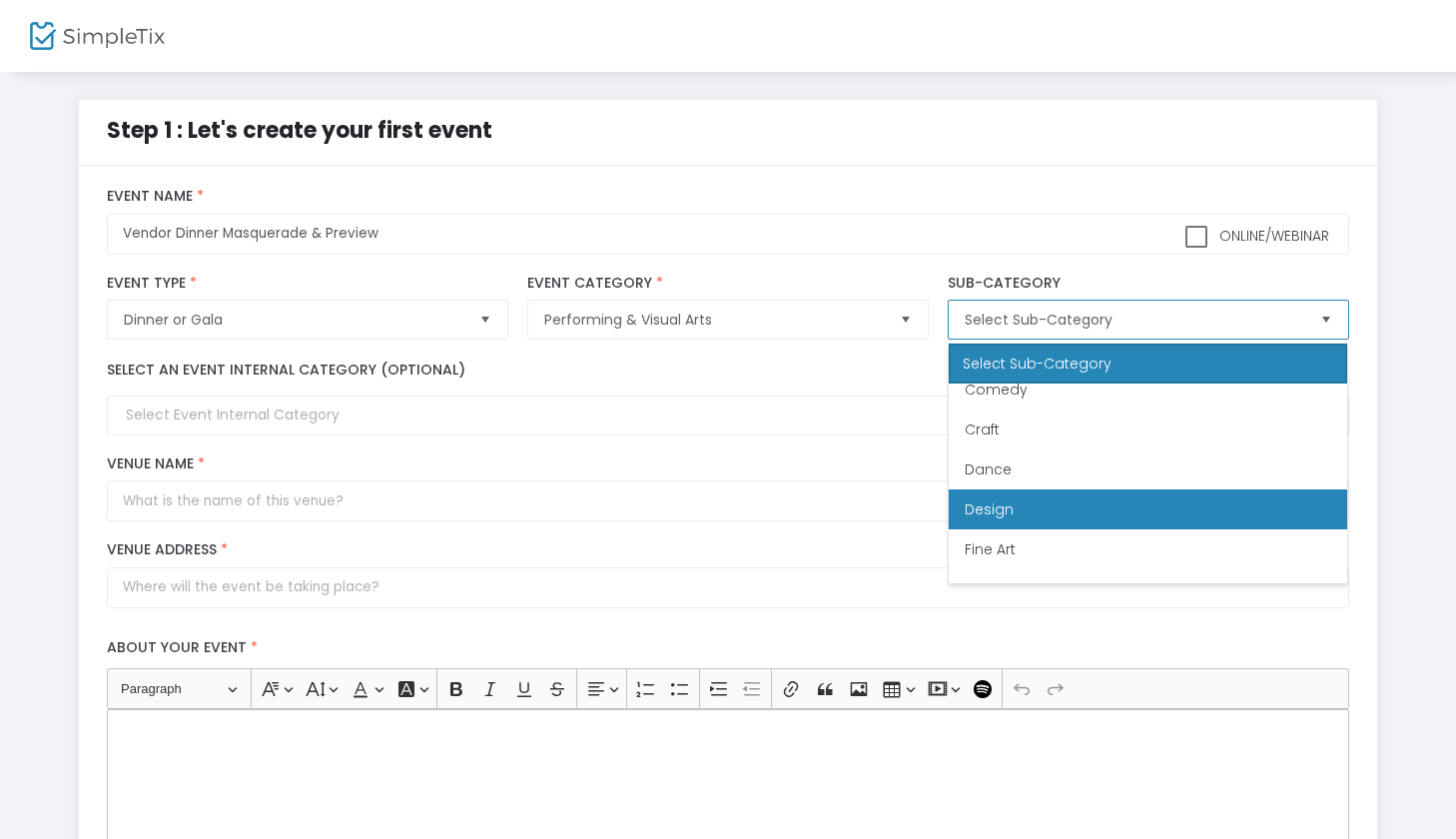 scroll, scrollTop: 71, scrollLeft: 0, axis: vertical 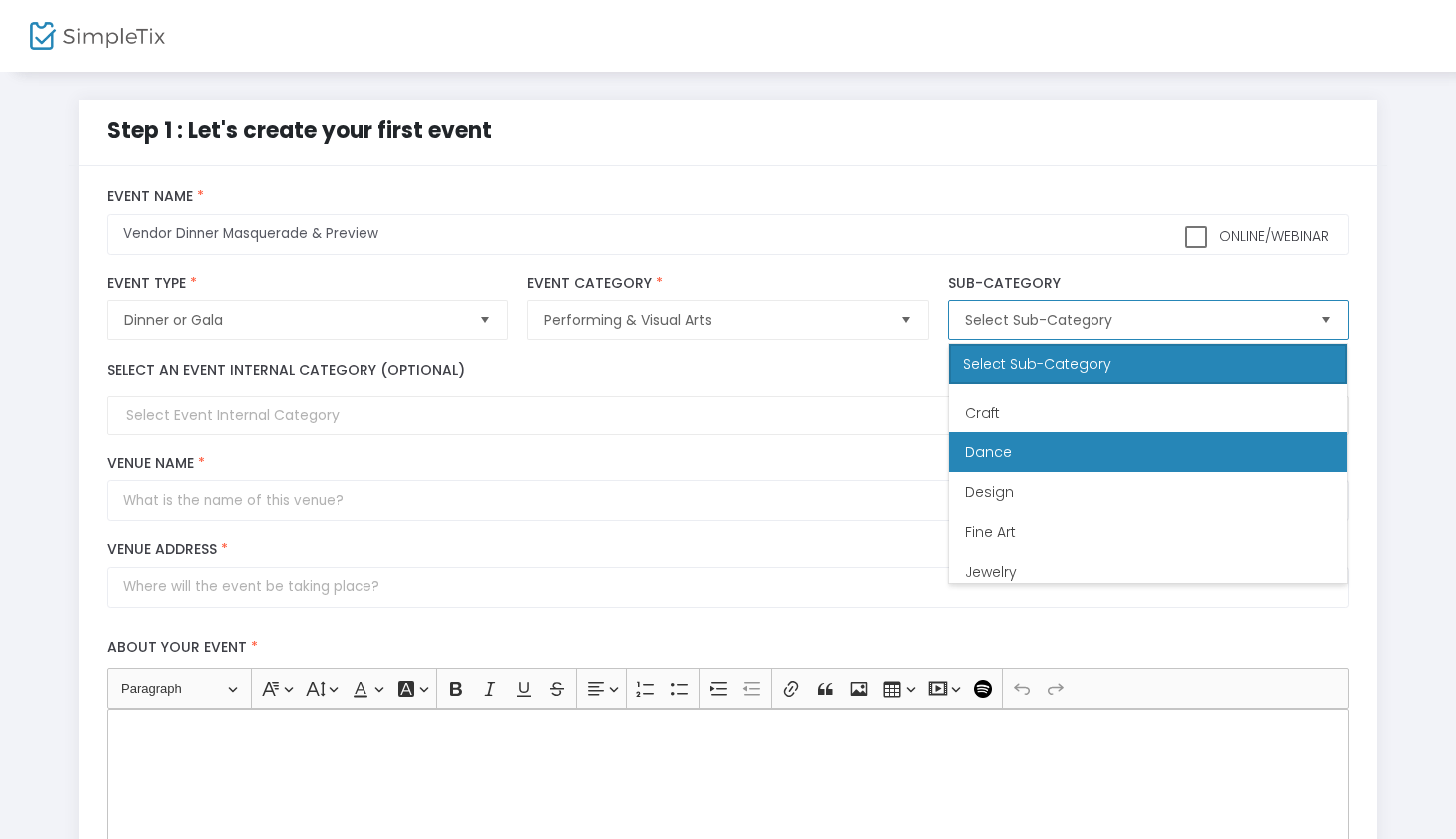 click on "Dance" at bounding box center (988, 452) 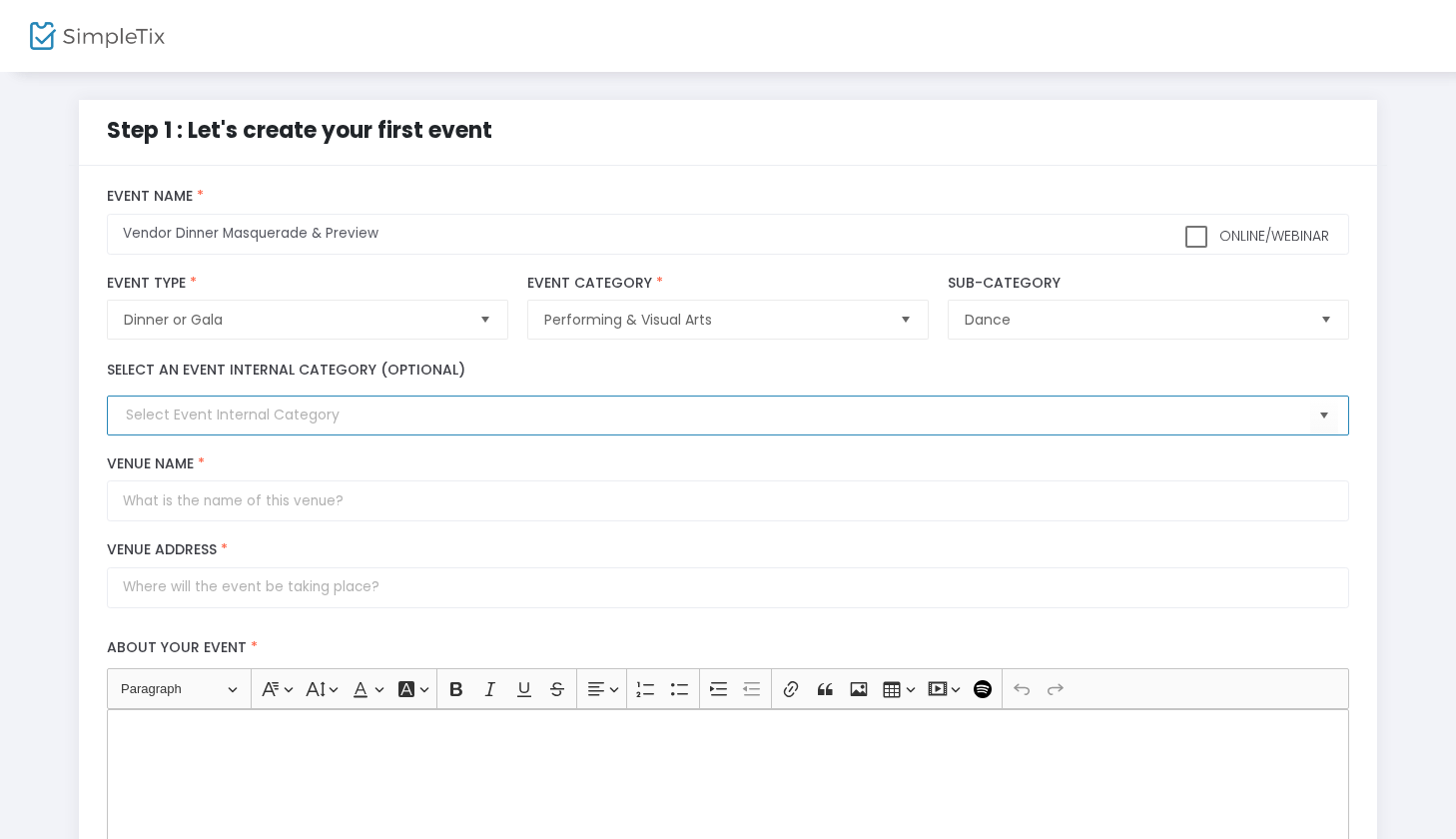 click at bounding box center (717, 415) 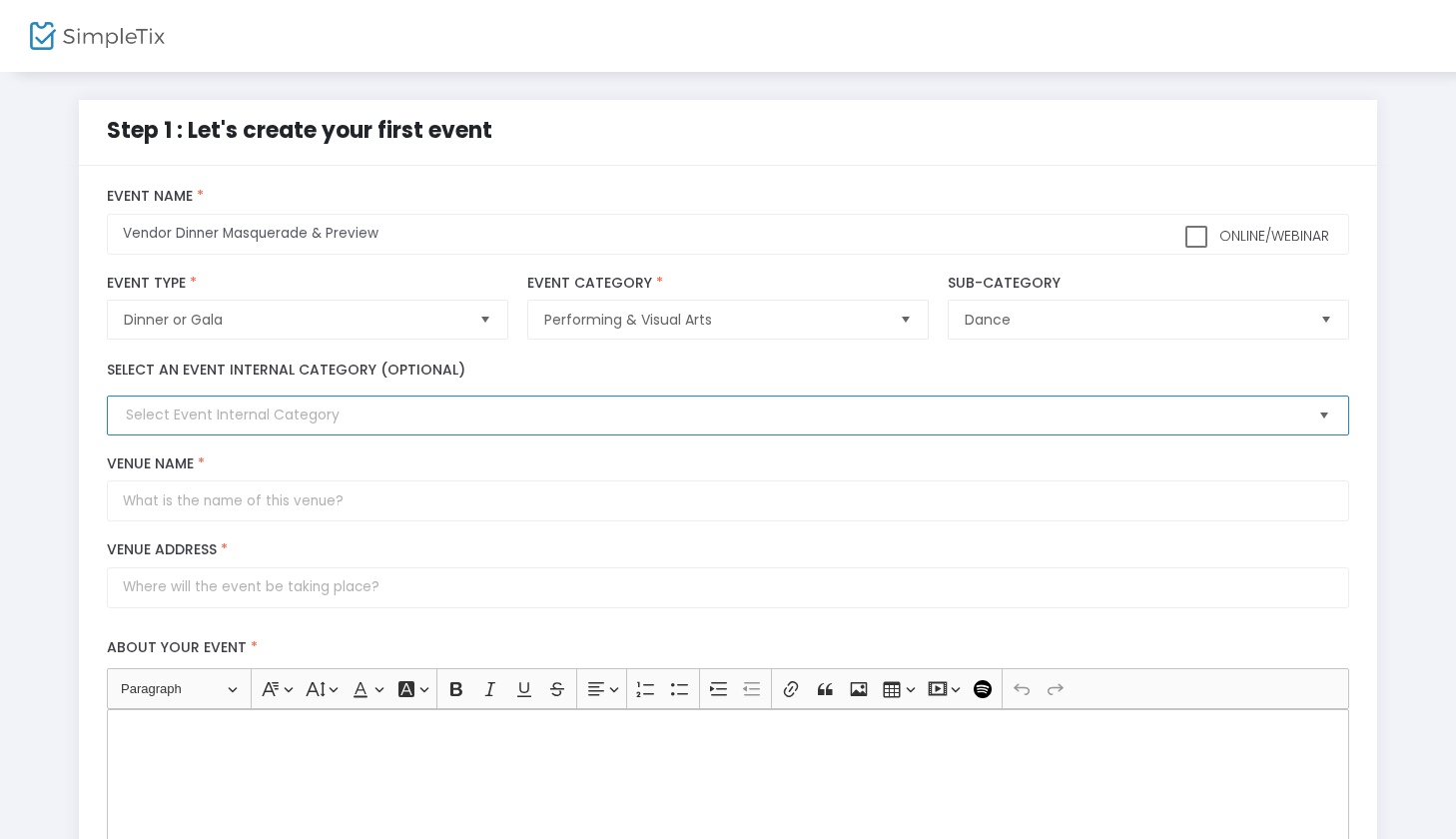 click 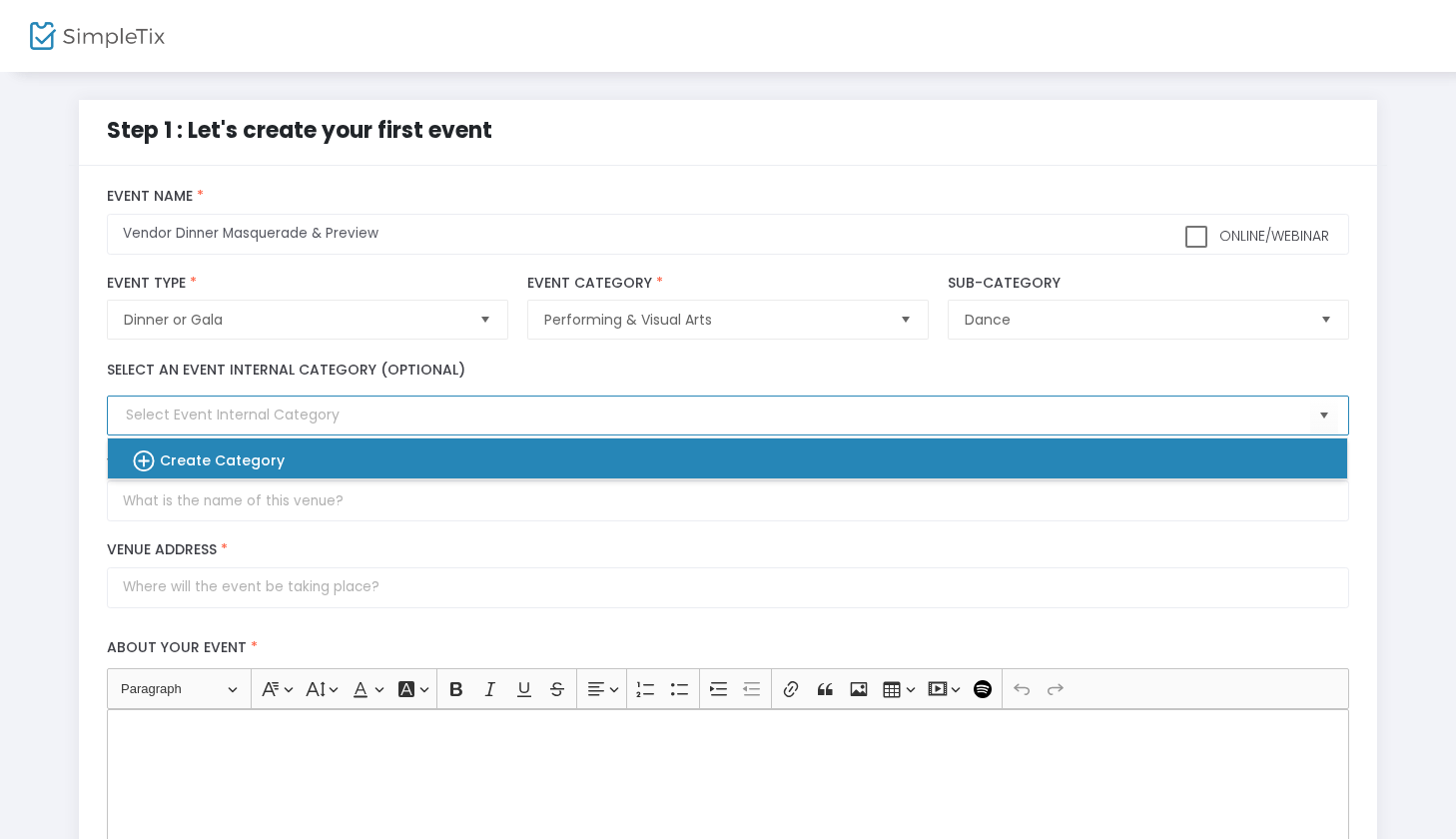 click at bounding box center [147, 461] 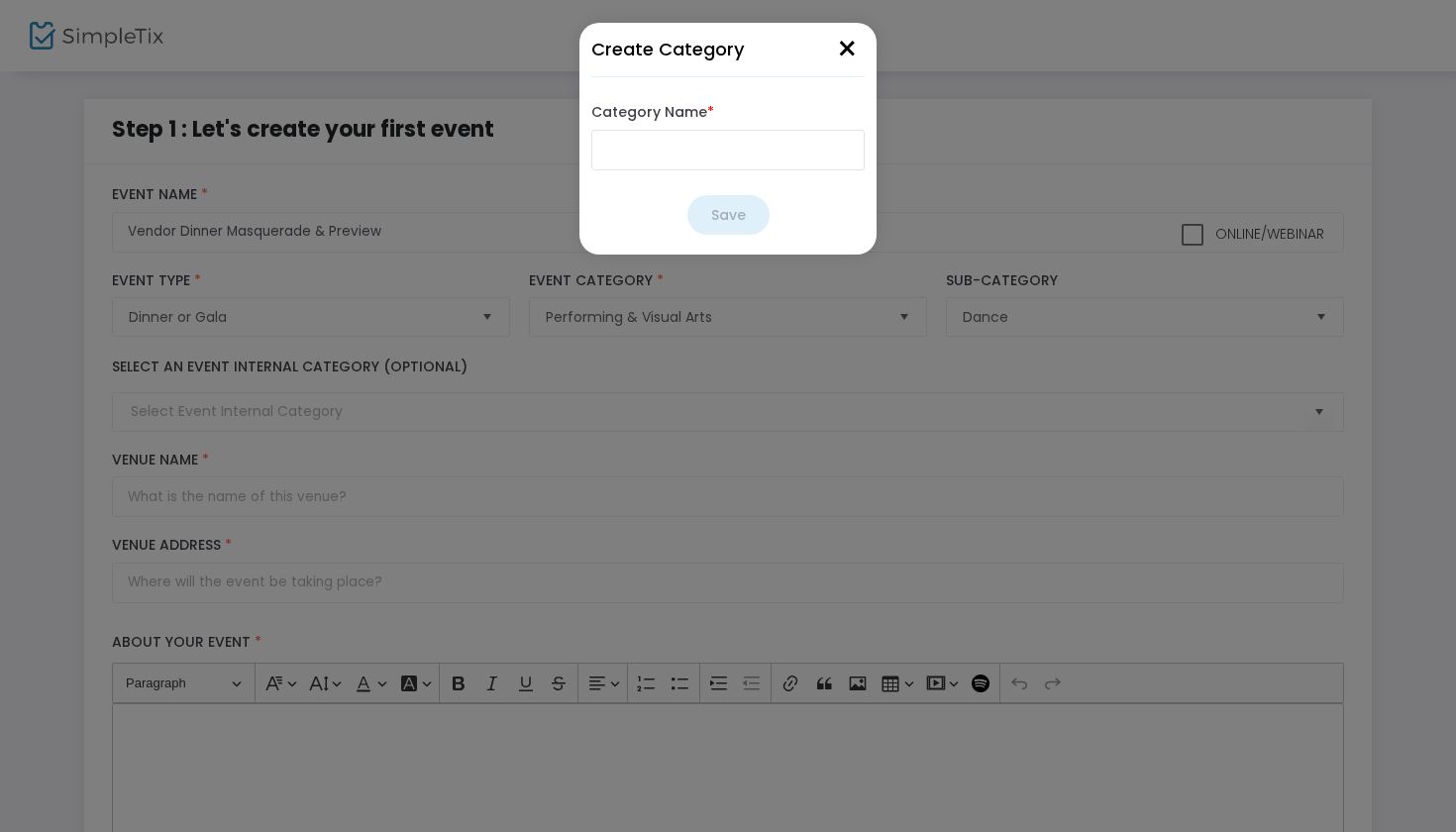 type 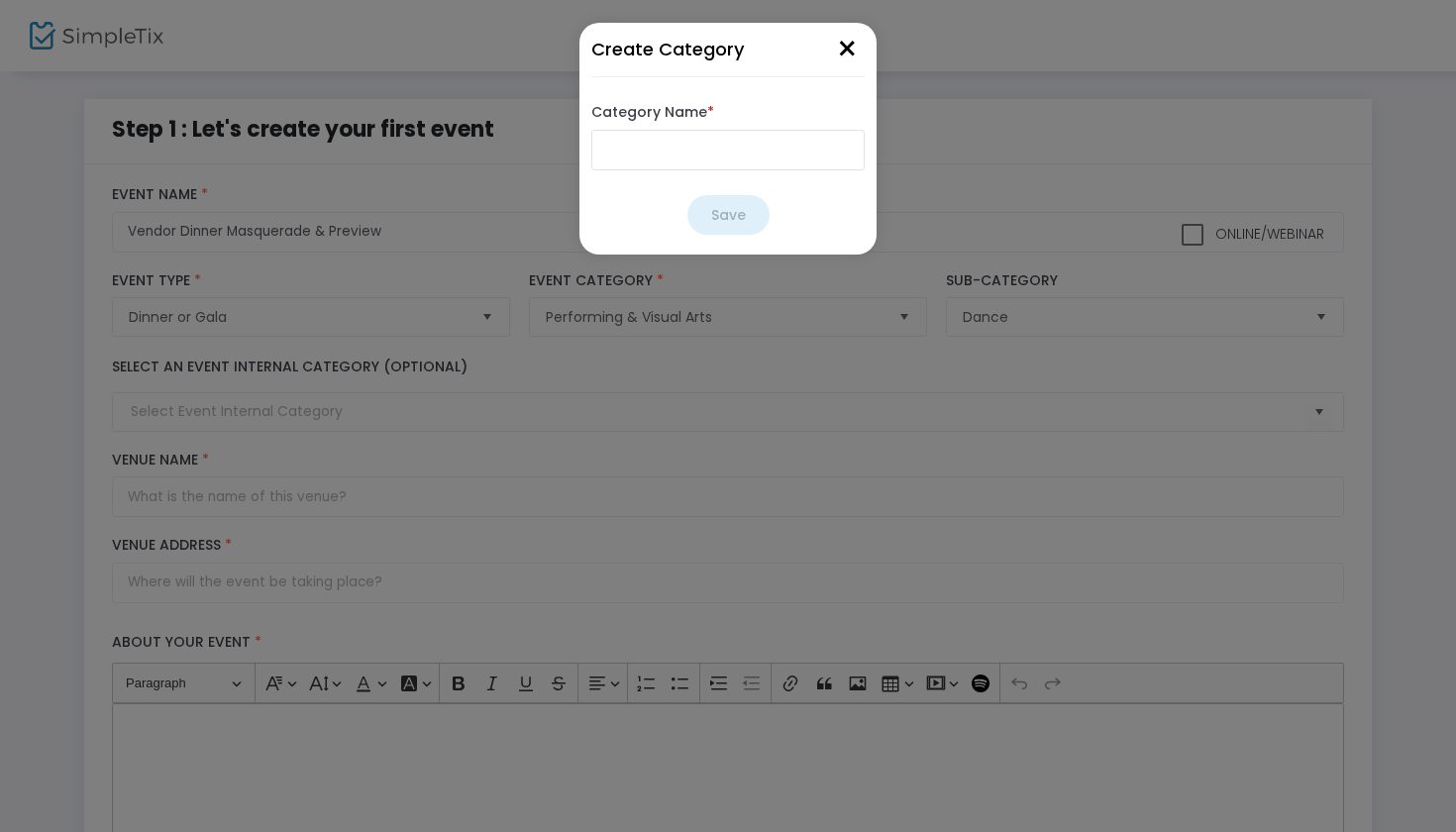 click on "Category Name *" at bounding box center [728, 150] 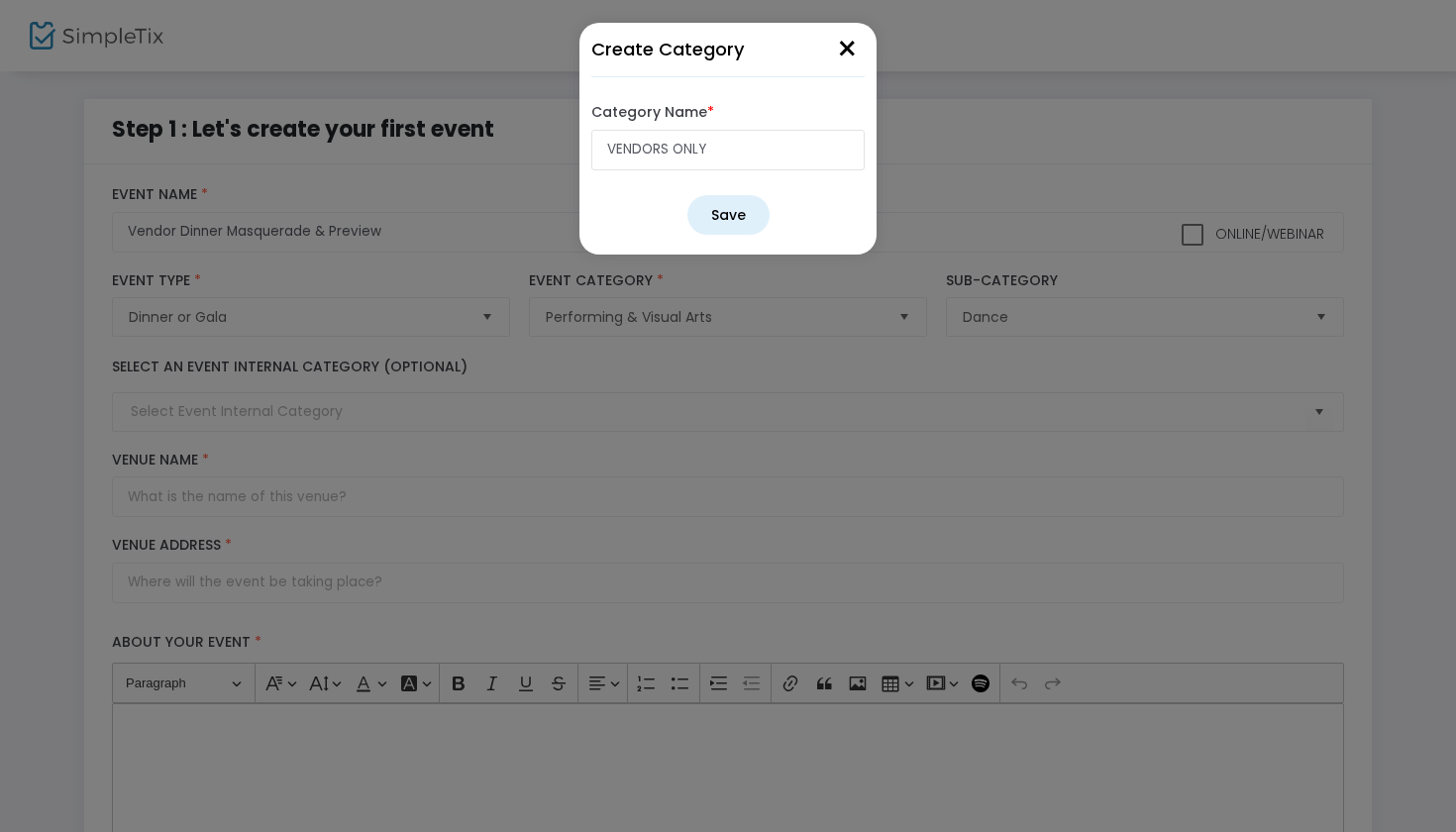 type on "VENDORS ONLY" 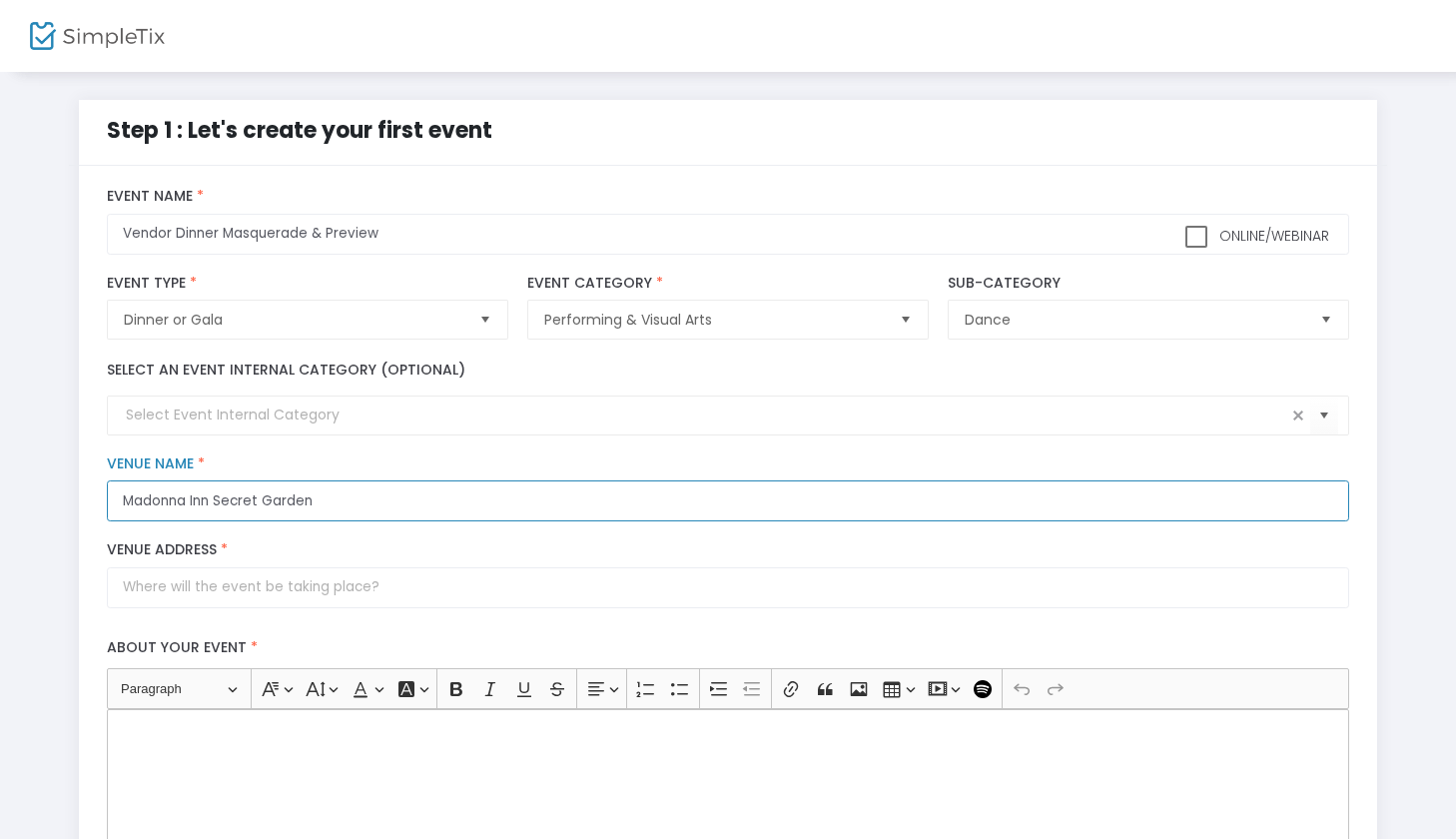 type on "Madonna Inn Secret Garden" 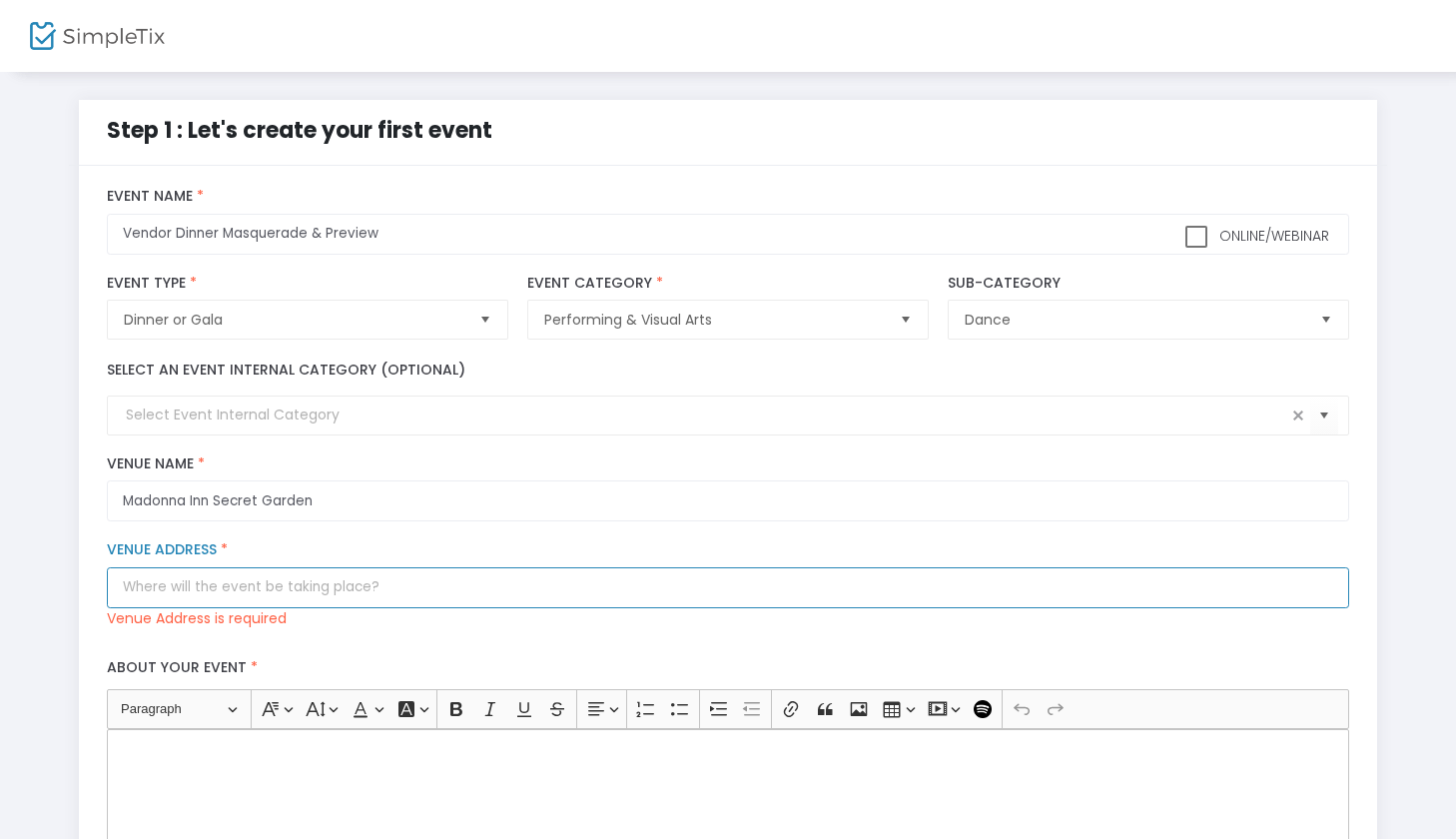 paste on "[NUMBER] [STREET], [CITY], [STATE] [POSTAL_CODE]" 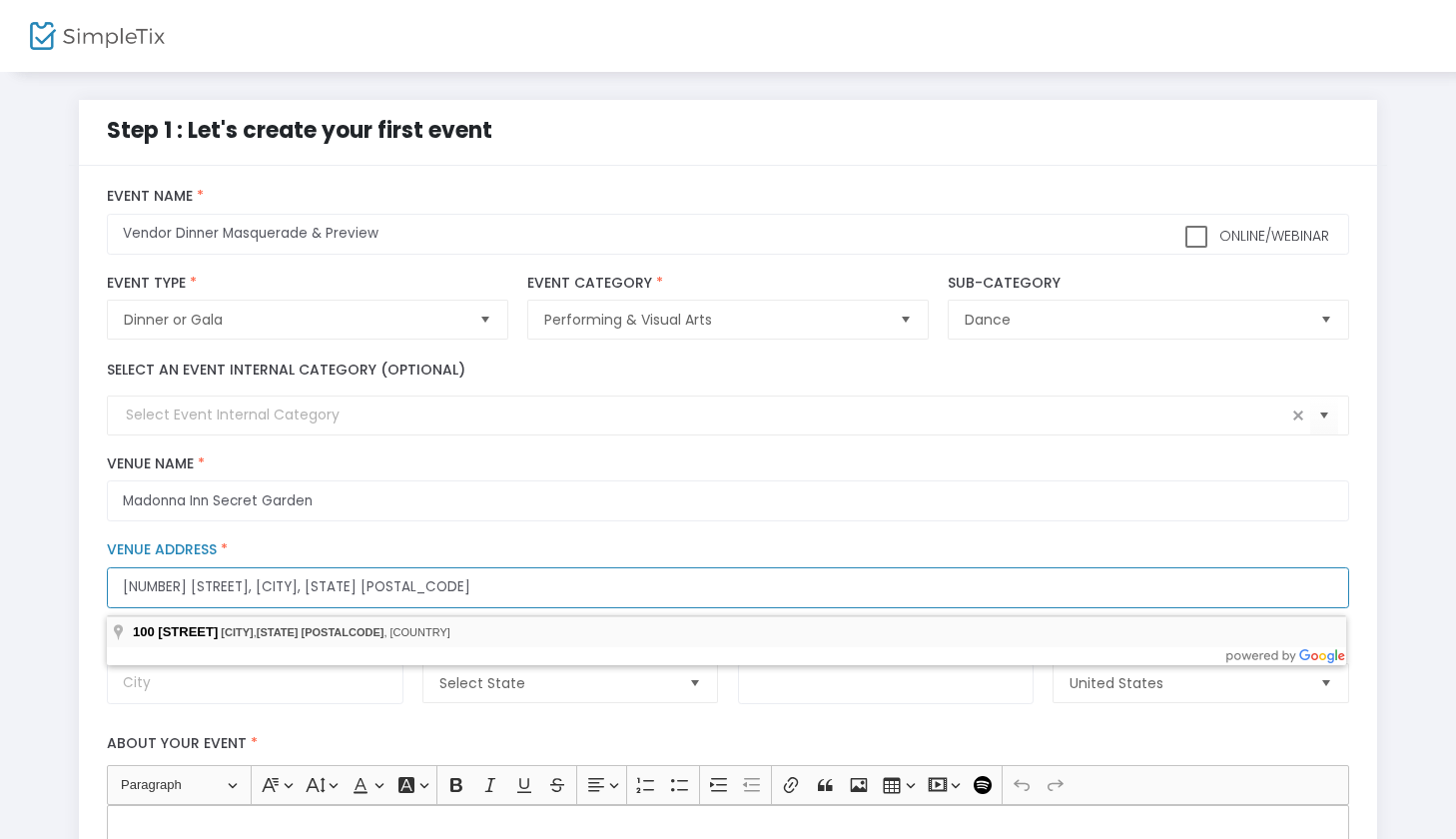 type on "[NUMBER] [STREET], [CITY], [STATE] [POSTAL_CODE]" 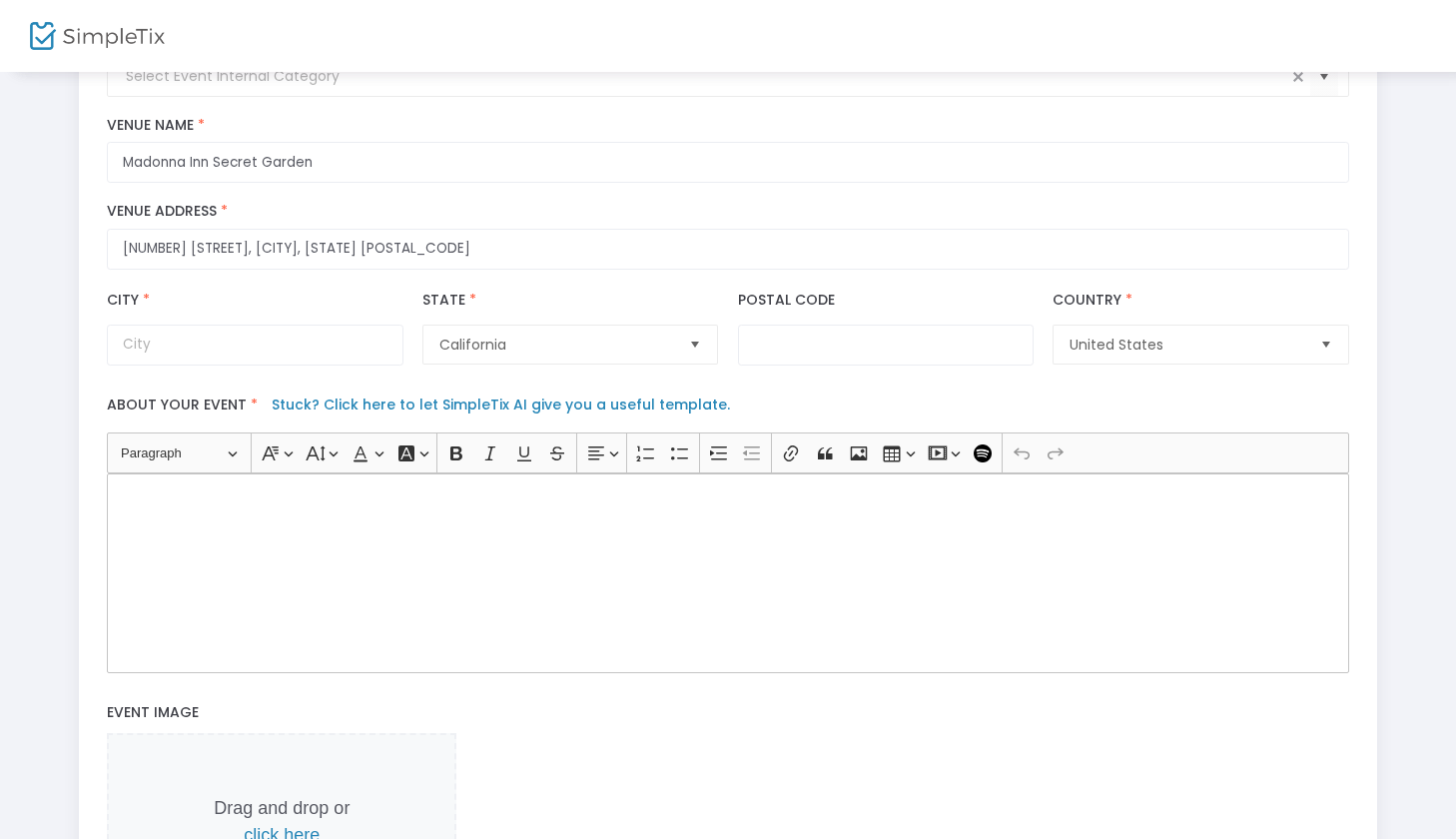 scroll, scrollTop: 407, scrollLeft: 0, axis: vertical 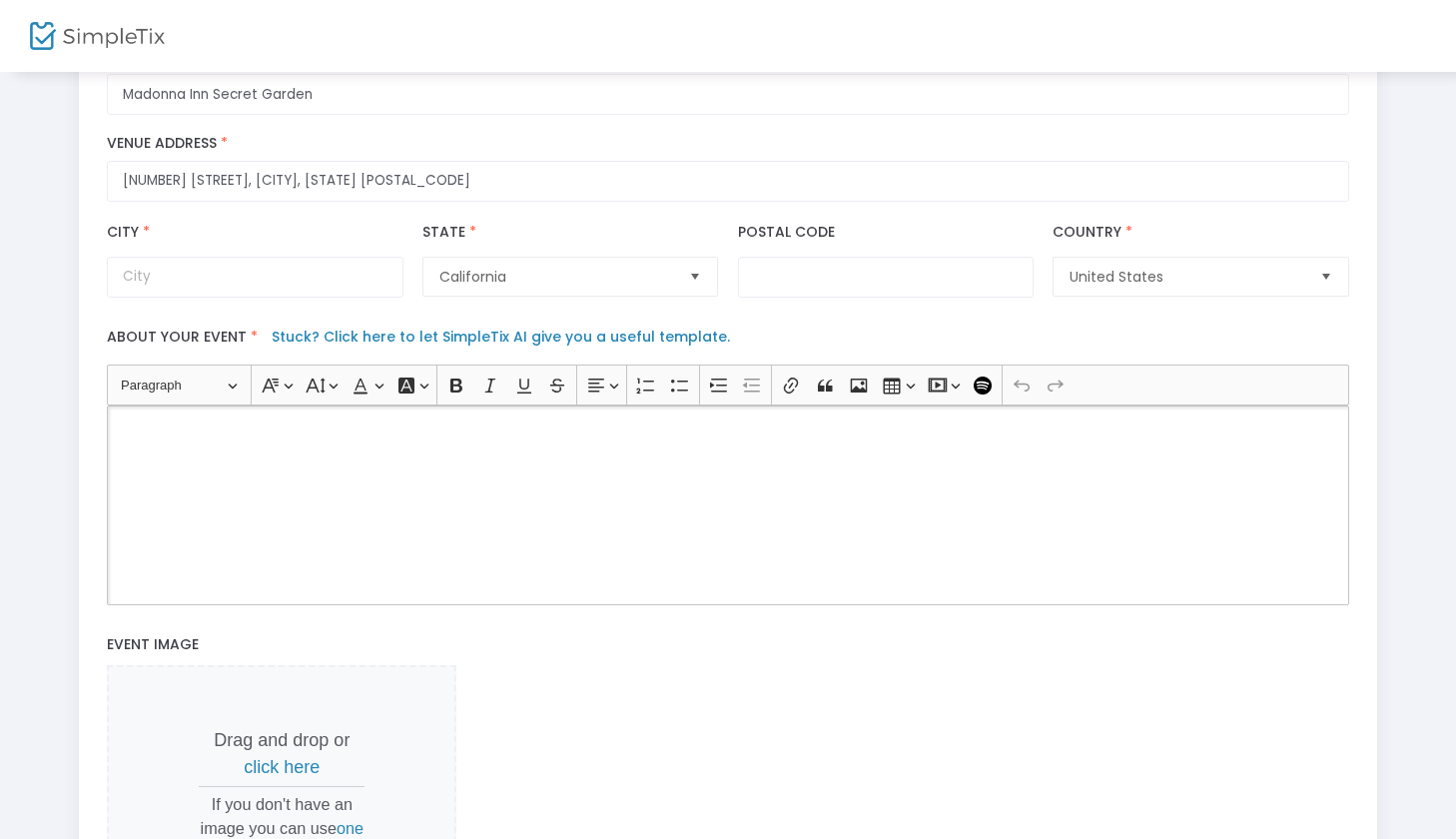 click 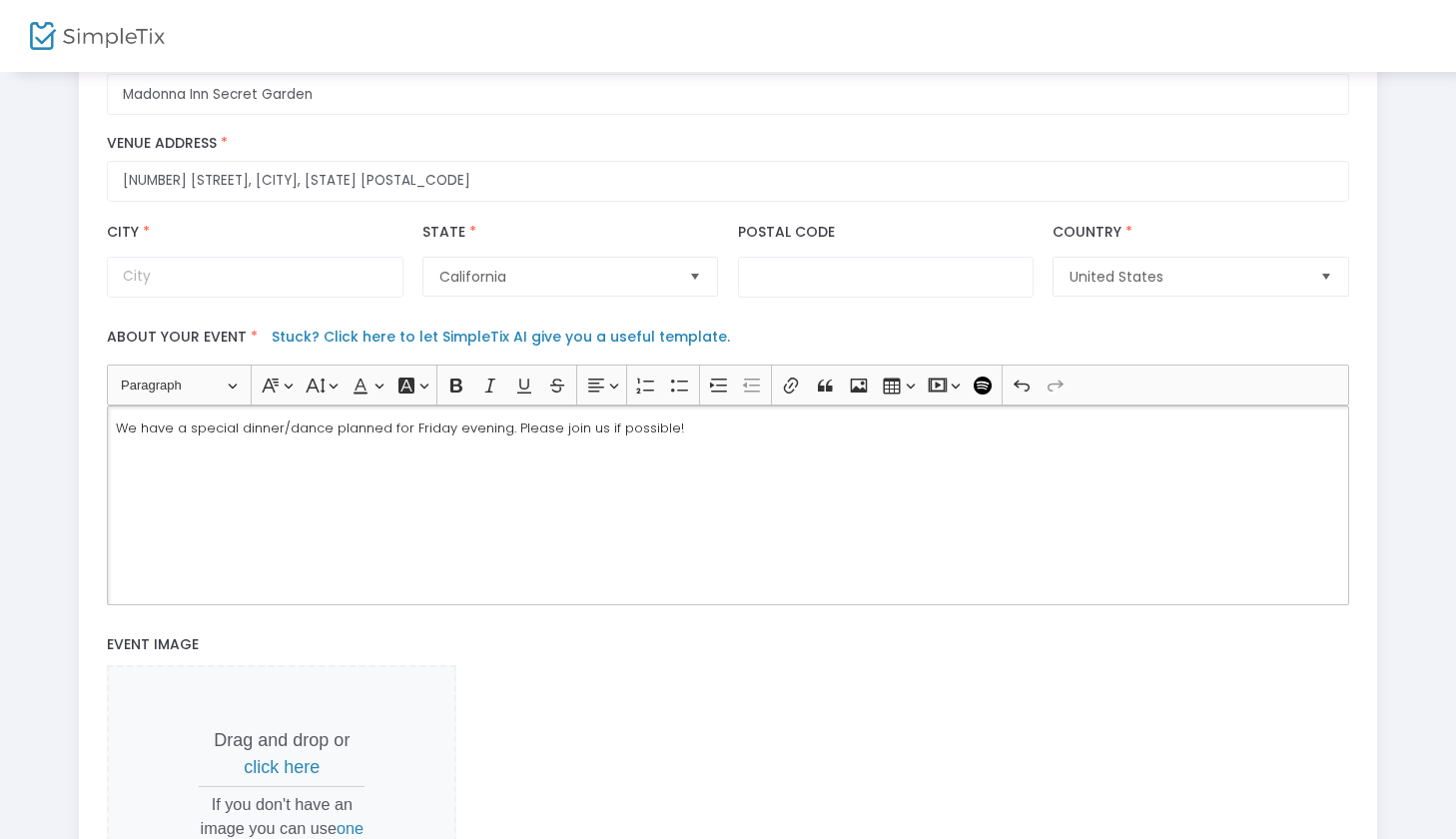scroll, scrollTop: 49, scrollLeft: 0, axis: vertical 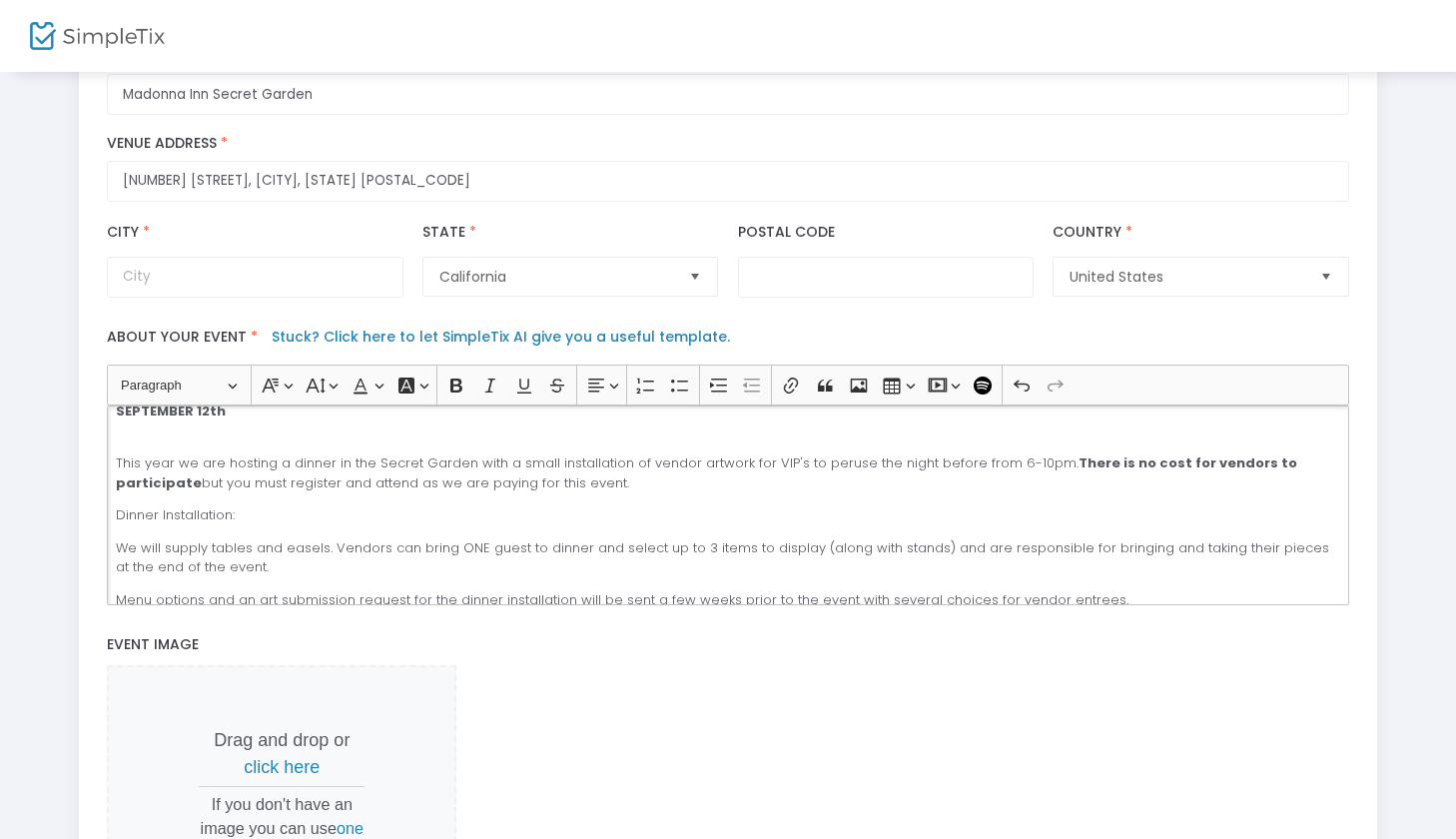 click on "We have a special dinner/dance planned for Friday evening. Please join us if possible! [MONTH] [DAY] This year we are hosting a dinner in the Secret Garden with a small installation of vendor artwork for VIP's to peruse the night before from 6-10pm. There is no cost for vendors to participate but you must register and attend as we are paying for this event. Dinner Installation: We will supply tables and easels. Vendors can bring ONE guest to dinner and select up to 3 items to display (along with stands) and are responsible for bringing and taking their pieces at the end of the event. Menu options and an art submission request for the dinner installation will be sent a few weeks prior to the event with several choices for vendor entrees." 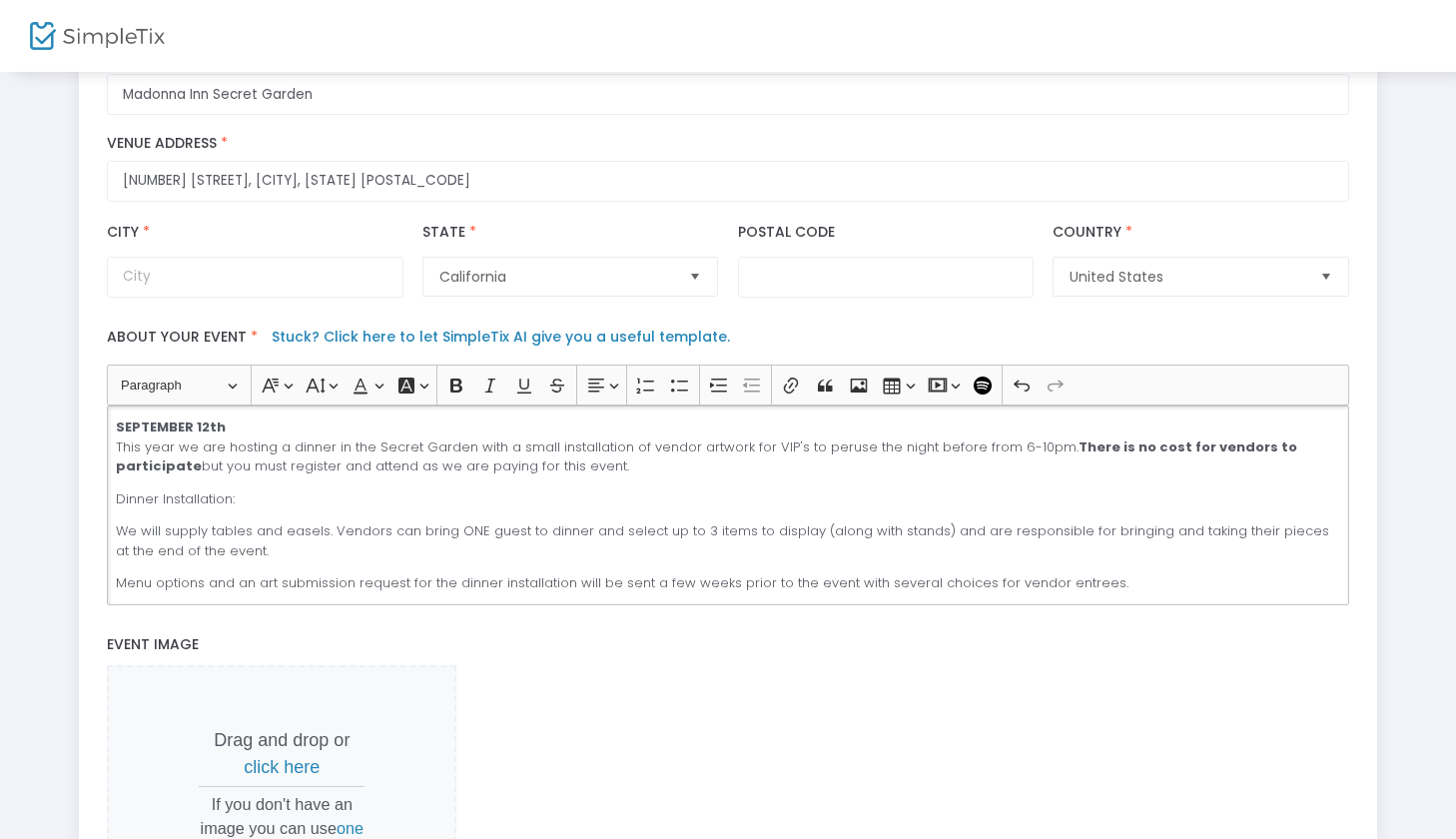 scroll, scrollTop: 29, scrollLeft: 0, axis: vertical 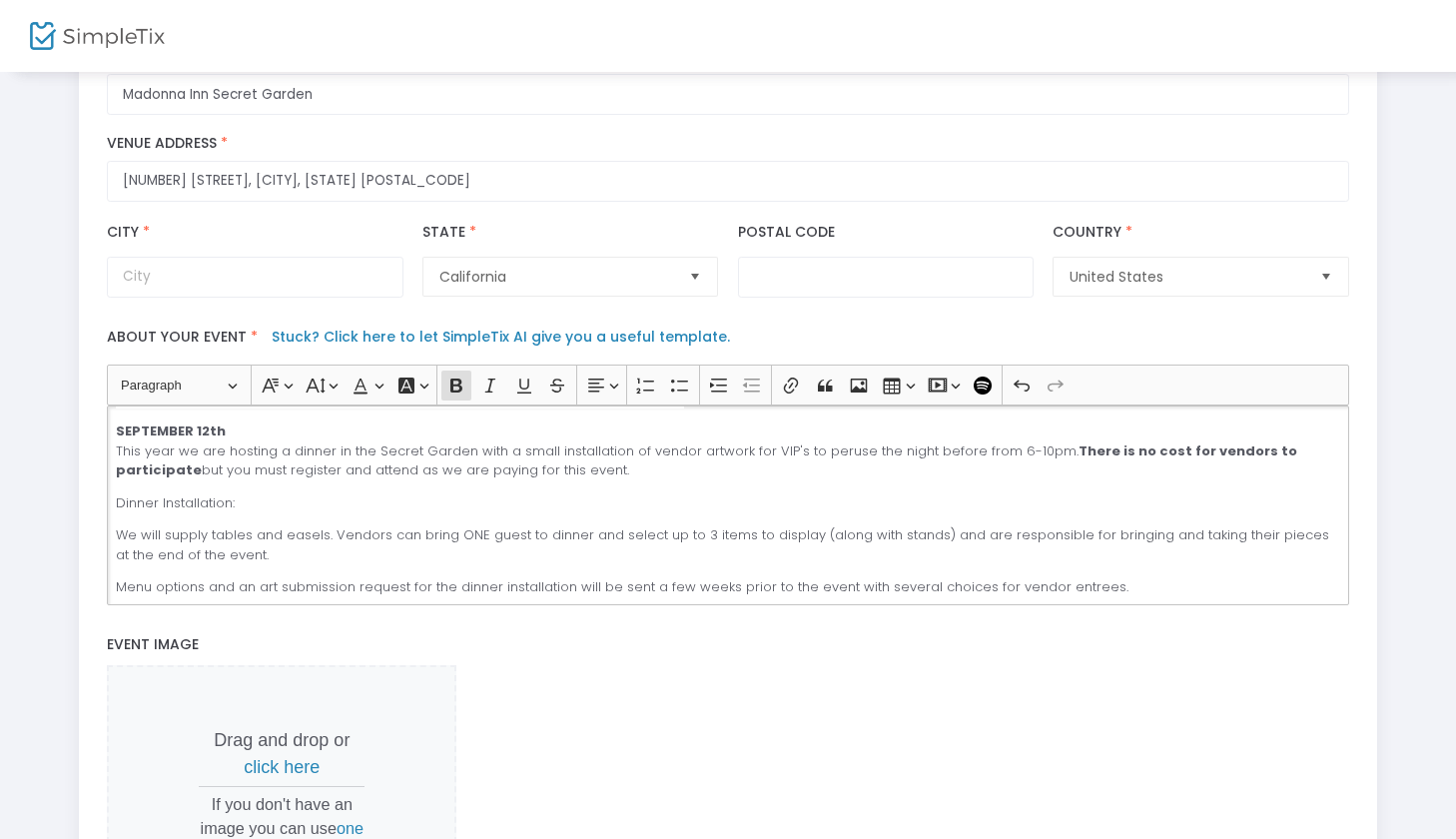 drag, startPoint x: 1052, startPoint y: 459, endPoint x: 1060, endPoint y: 471, distance: 14.422205 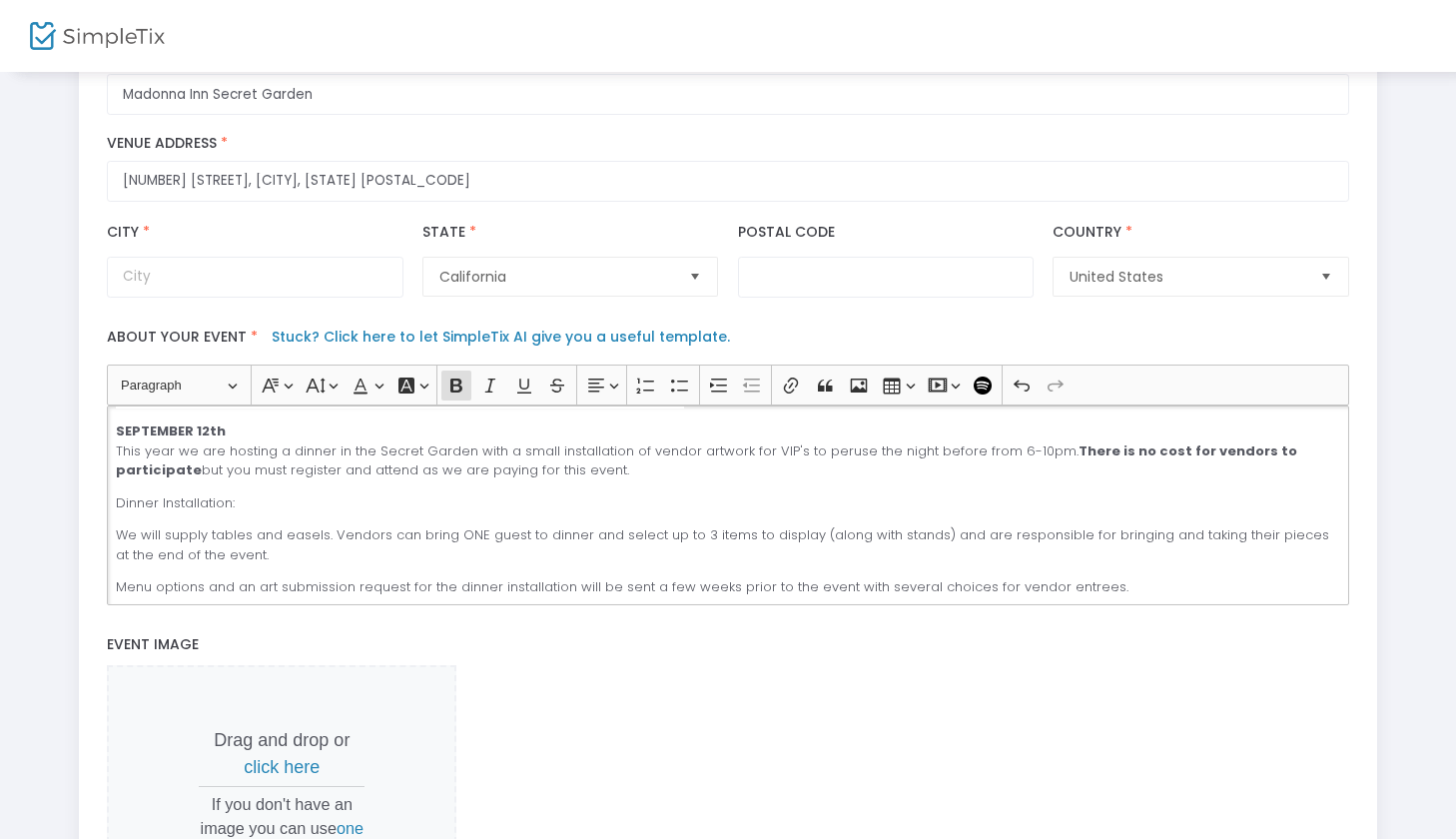 click on "[DATE] This year we are hosting a dinner in the Secret Garden with a small installation of vendor artwork for VIP's to peruse the night before from 6-10pm.  There is no cost for vendors to participate  but you must register and attend as we are paying for this event." 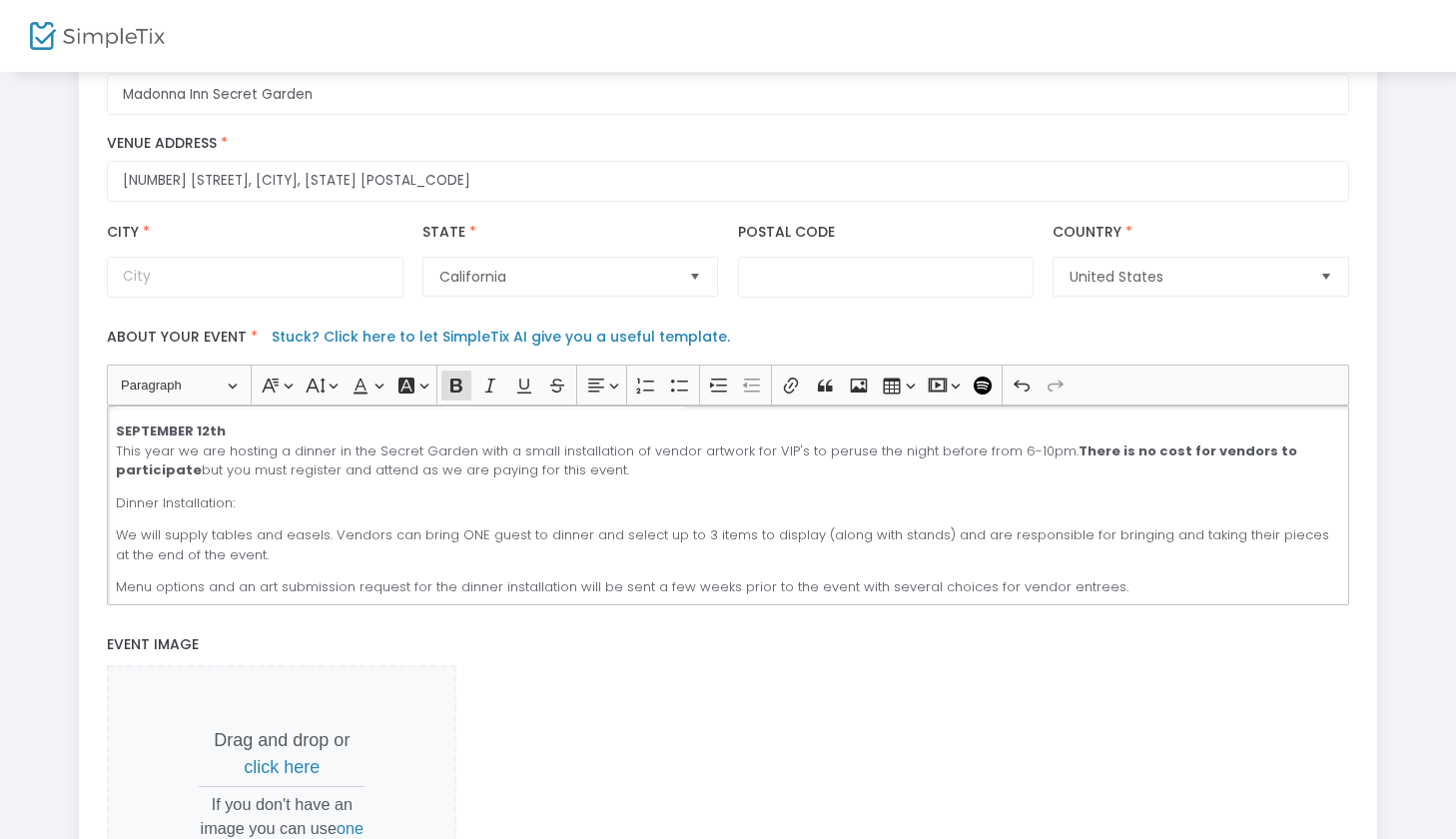 type 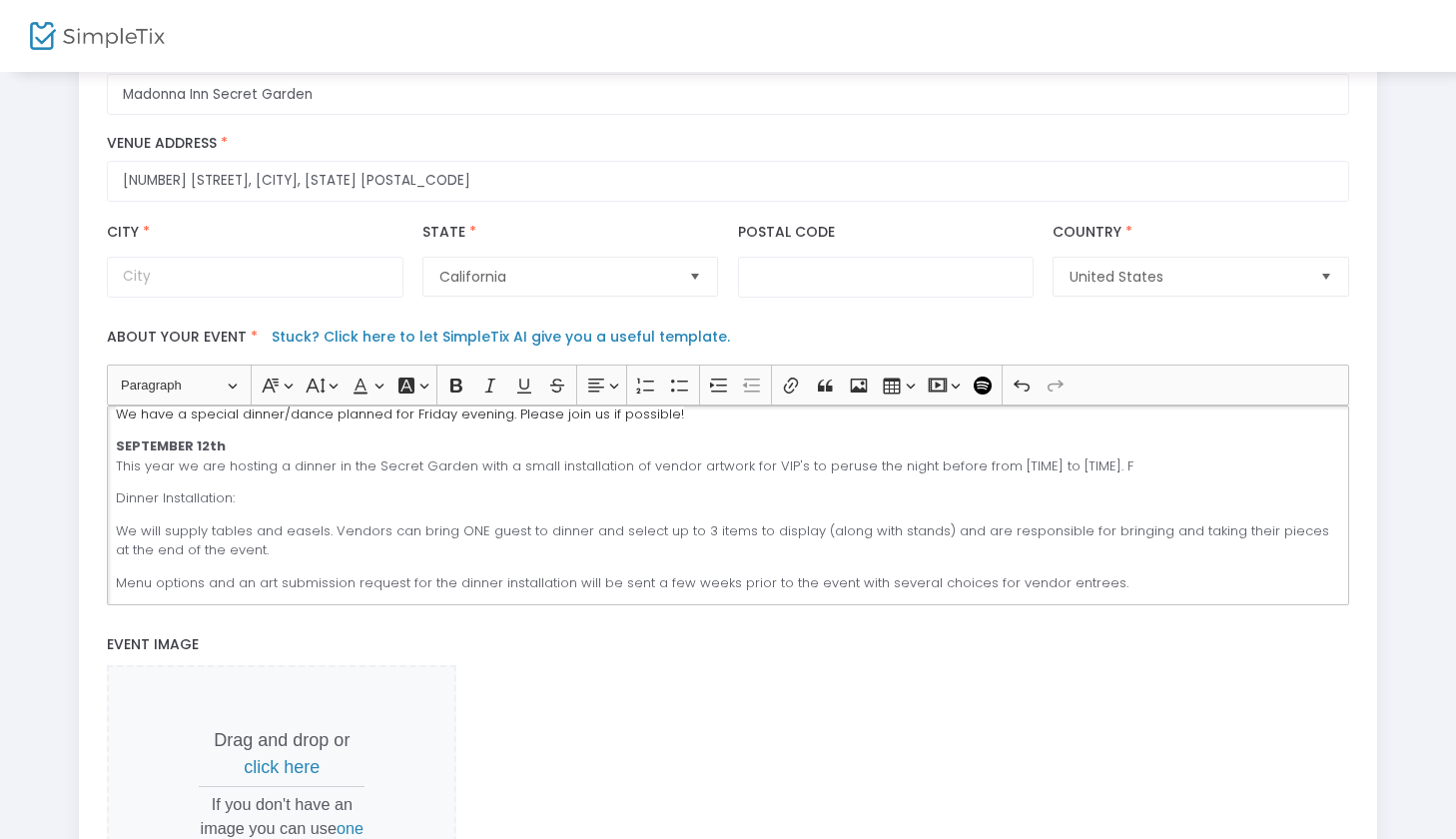 scroll, scrollTop: 10, scrollLeft: 0, axis: vertical 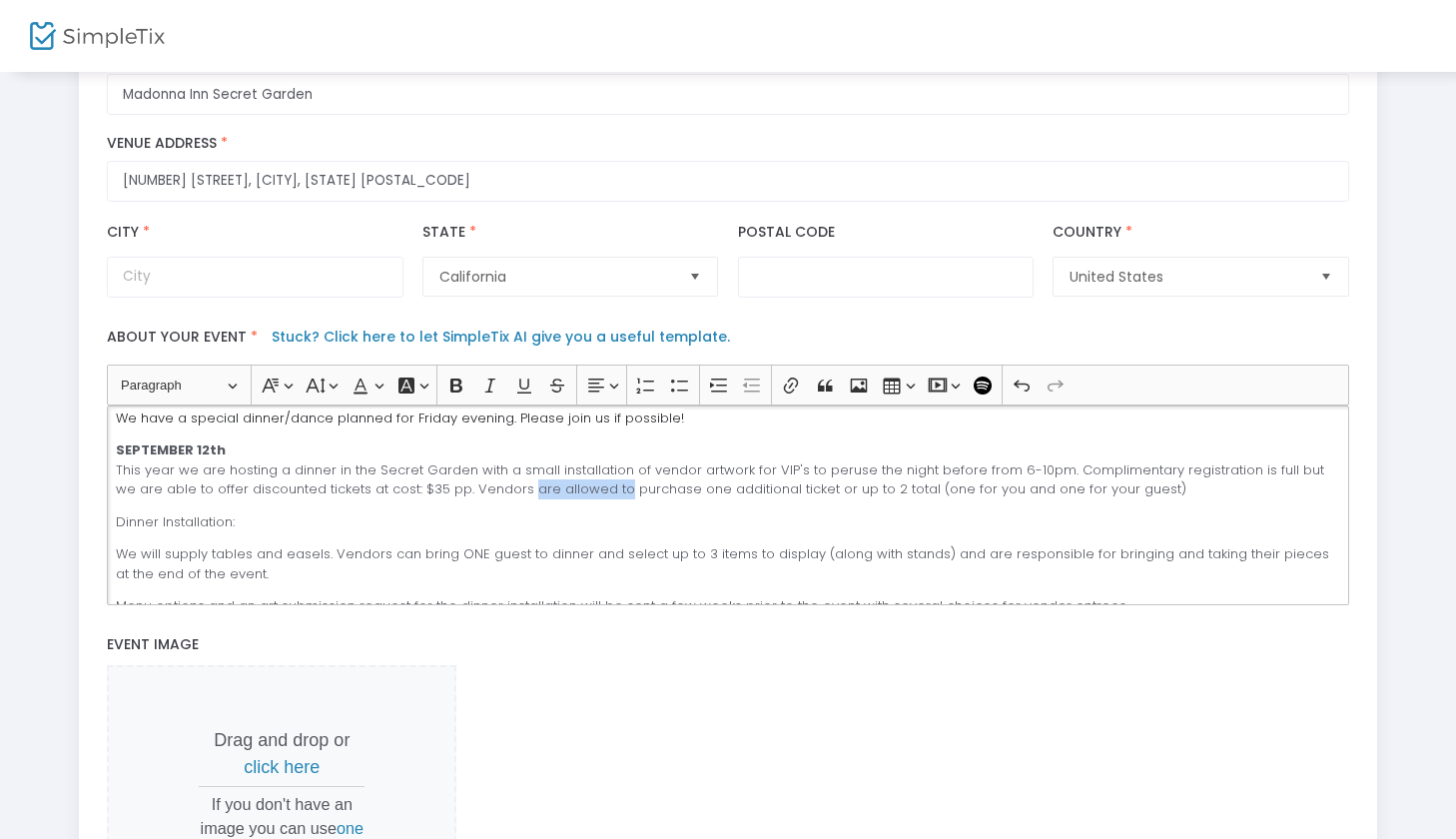drag, startPoint x: 593, startPoint y: 496, endPoint x: 502, endPoint y: 497, distance: 91.00549 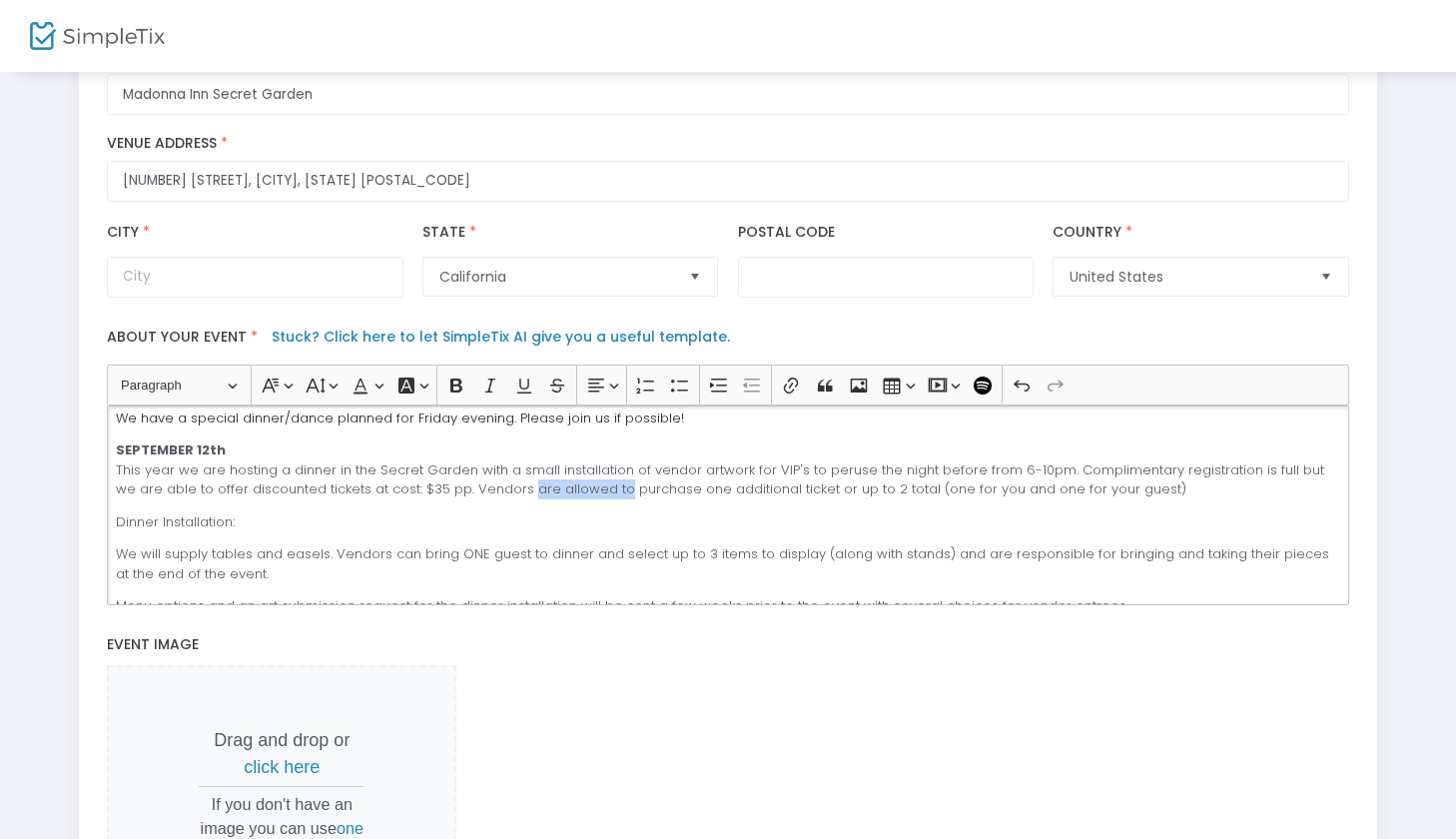 click on "SEPTEMBER 12th This year we are hosting a dinner in the Secret Garden with a small installation of vendor artwork for VIP's to peruse the night before from 6-10pm. Complimentary registration is full but we are able to offer discounted tickets at cost: $35 pp. Vendors are allowed to purchase one additional ticket or up to 2 total (one for you and one for your guest)" 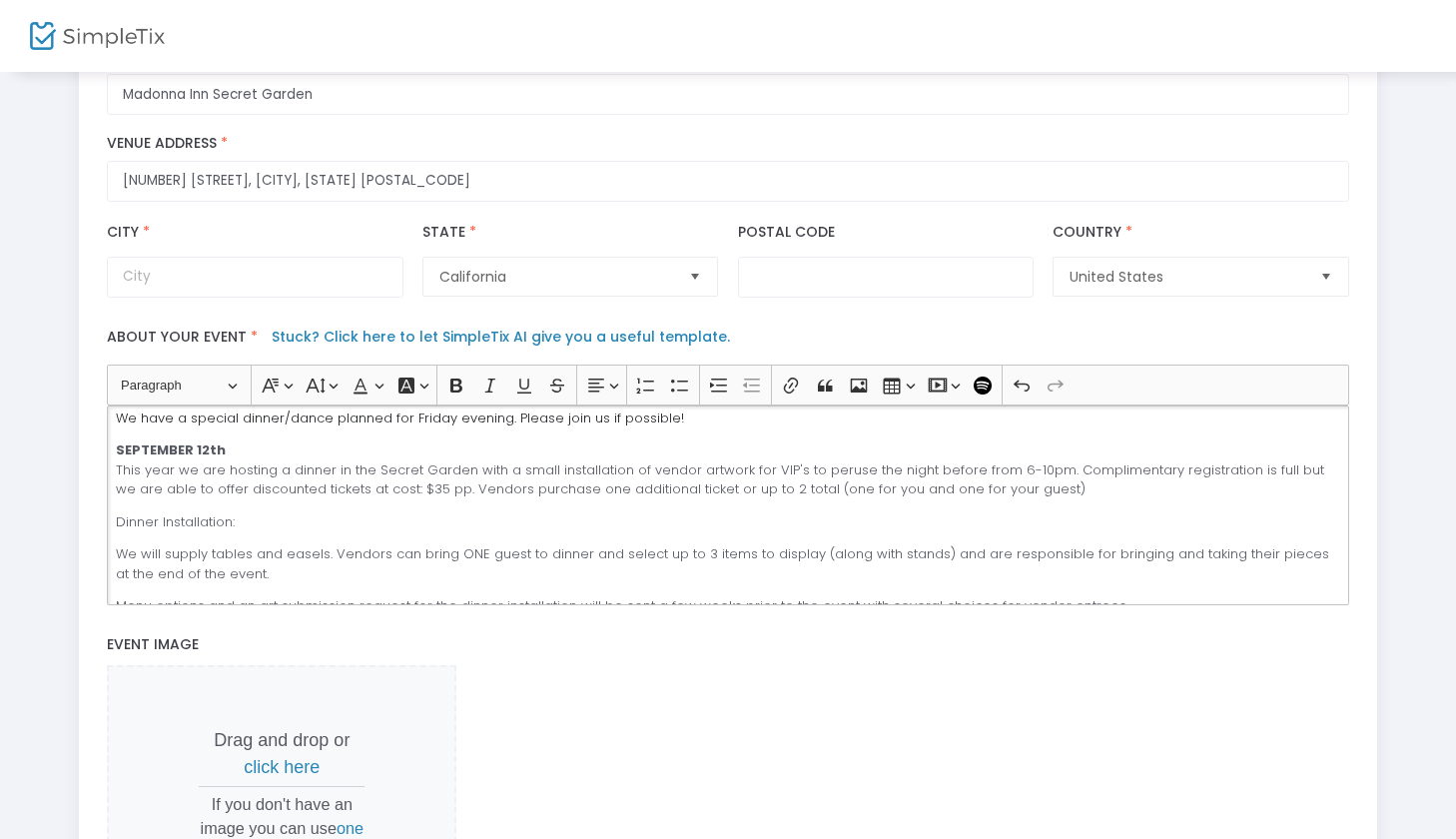 click on "[MONTH] [DAY] This year we are hosting a dinner in the Secret Garden with a small installation of vendor artwork for VIP's to peruse the night before from 6-10pm. Complimentary registration is full but we are able to offer discounted tickets at cost: $[PRICE] pp. Vendors purchase one additional ticket or up to 2 total (one for you and one for your guest)" 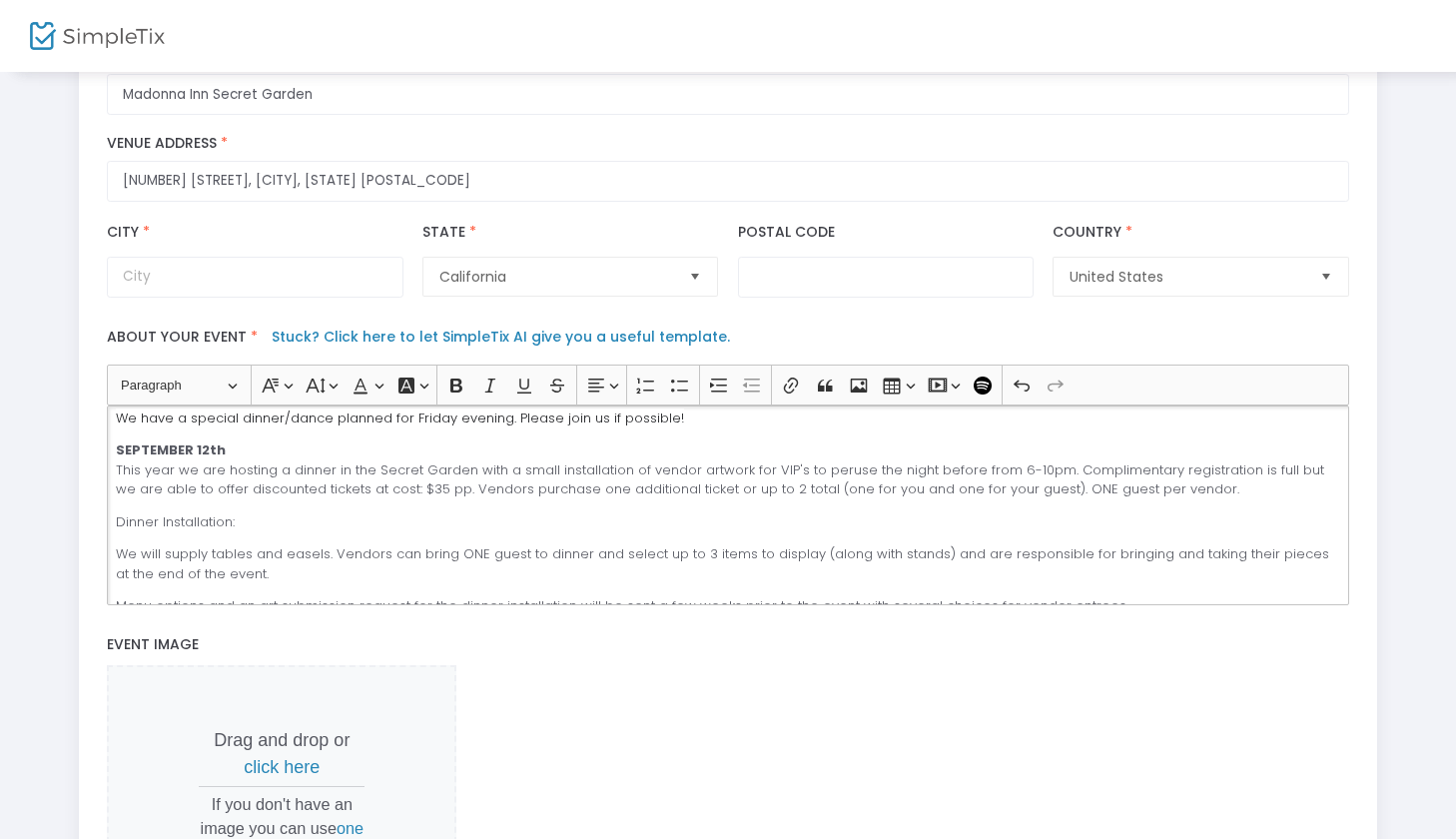 click on "[MONTH] [NUMBER]th This year we are hosting a dinner in the Secret Garden with a small installation of vendor artwork for VIP's to peruse the night before from 6-10pm. Complimentary registration is full but we are able to offer discounted tickets at cost: $35 pp. Vendors purchase one additional ticket or up to 2 total (one for you and one for your guest). ONE guest per vendor." 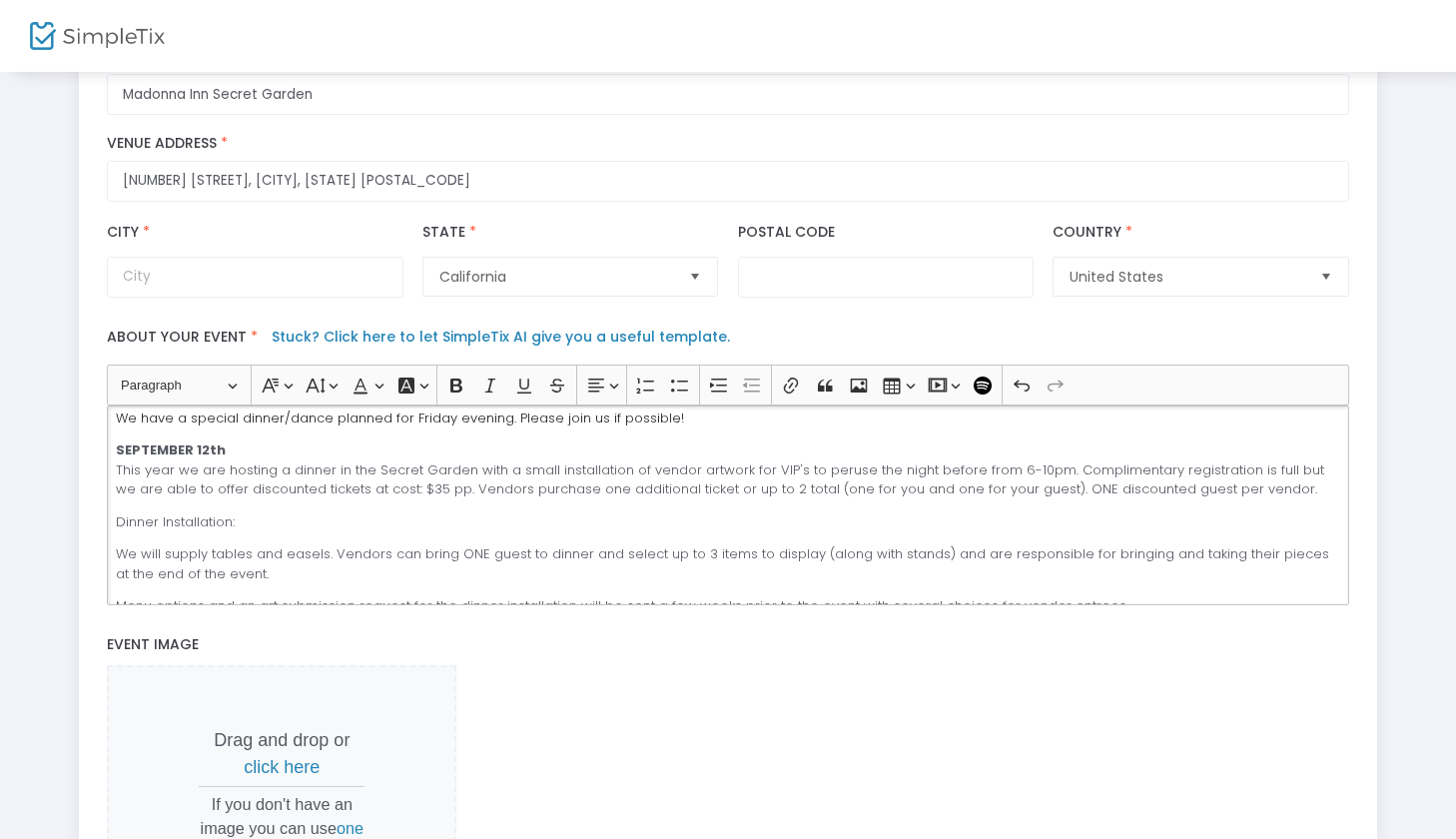click on "[MONTH] [DAY] This year we are hosting a dinner in the Secret Garden with a small installation of vendor artwork for VIP's to peruse the night before from 6-10pm. Complimentary registration is full but we are able to offer discounted tickets at cost: $35 pp. Vendors purchase one additional ticket or up to 2 total (one for you and one for your guest). ONE discounted guest per vendor." 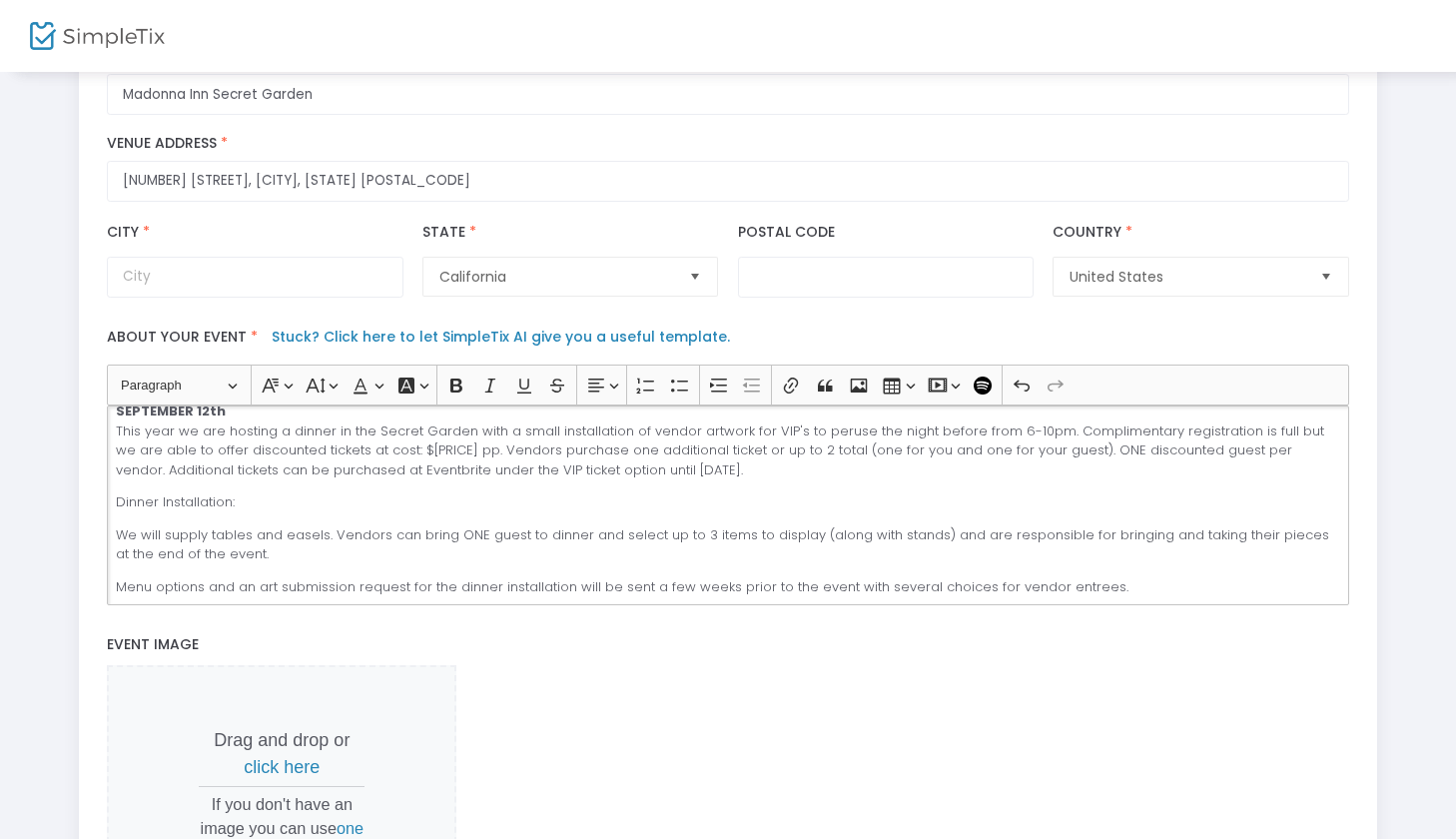 scroll, scrollTop: 48, scrollLeft: 0, axis: vertical 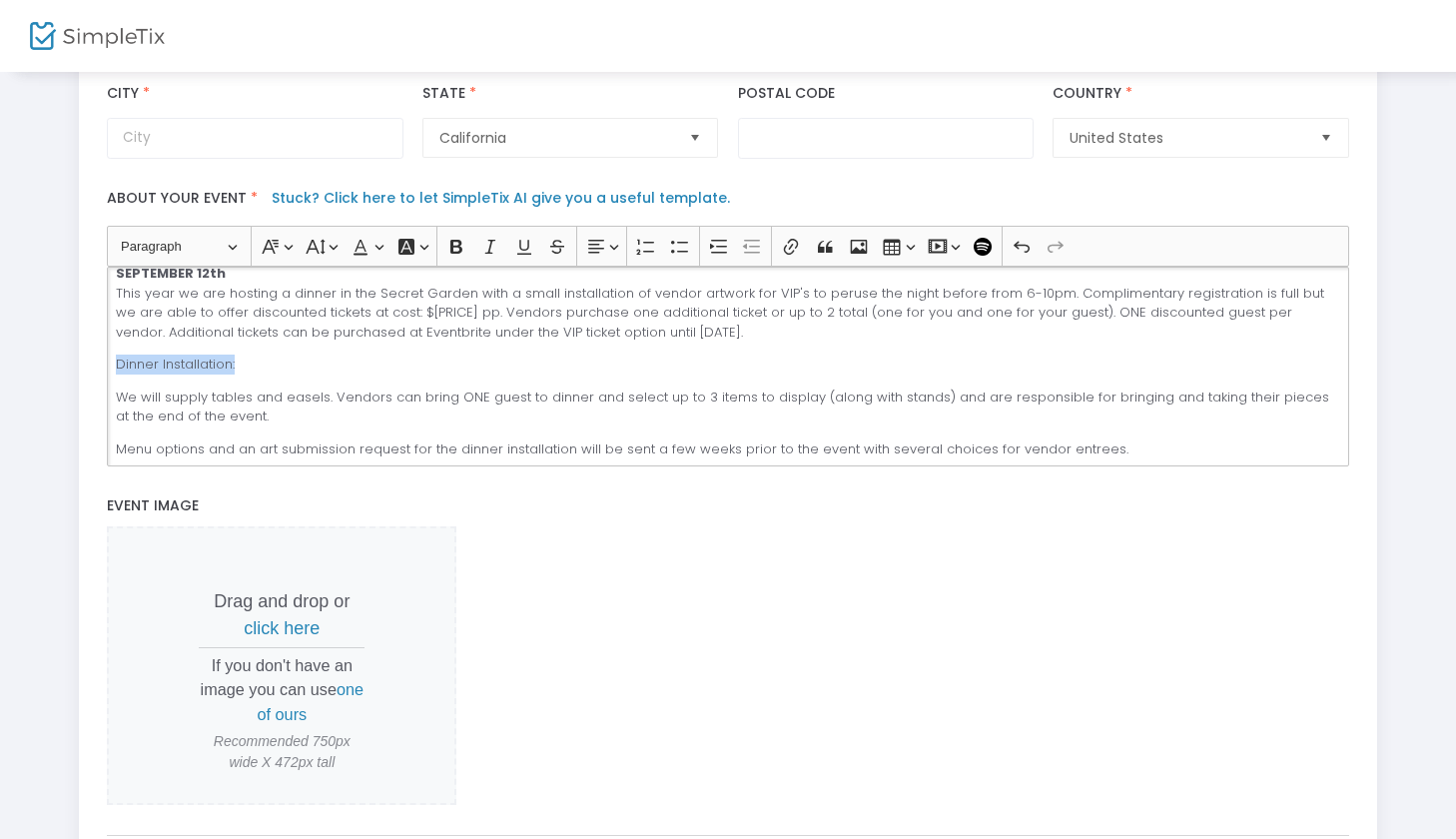 drag, startPoint x: 257, startPoint y: 375, endPoint x: 87, endPoint y: 372, distance: 170.02647 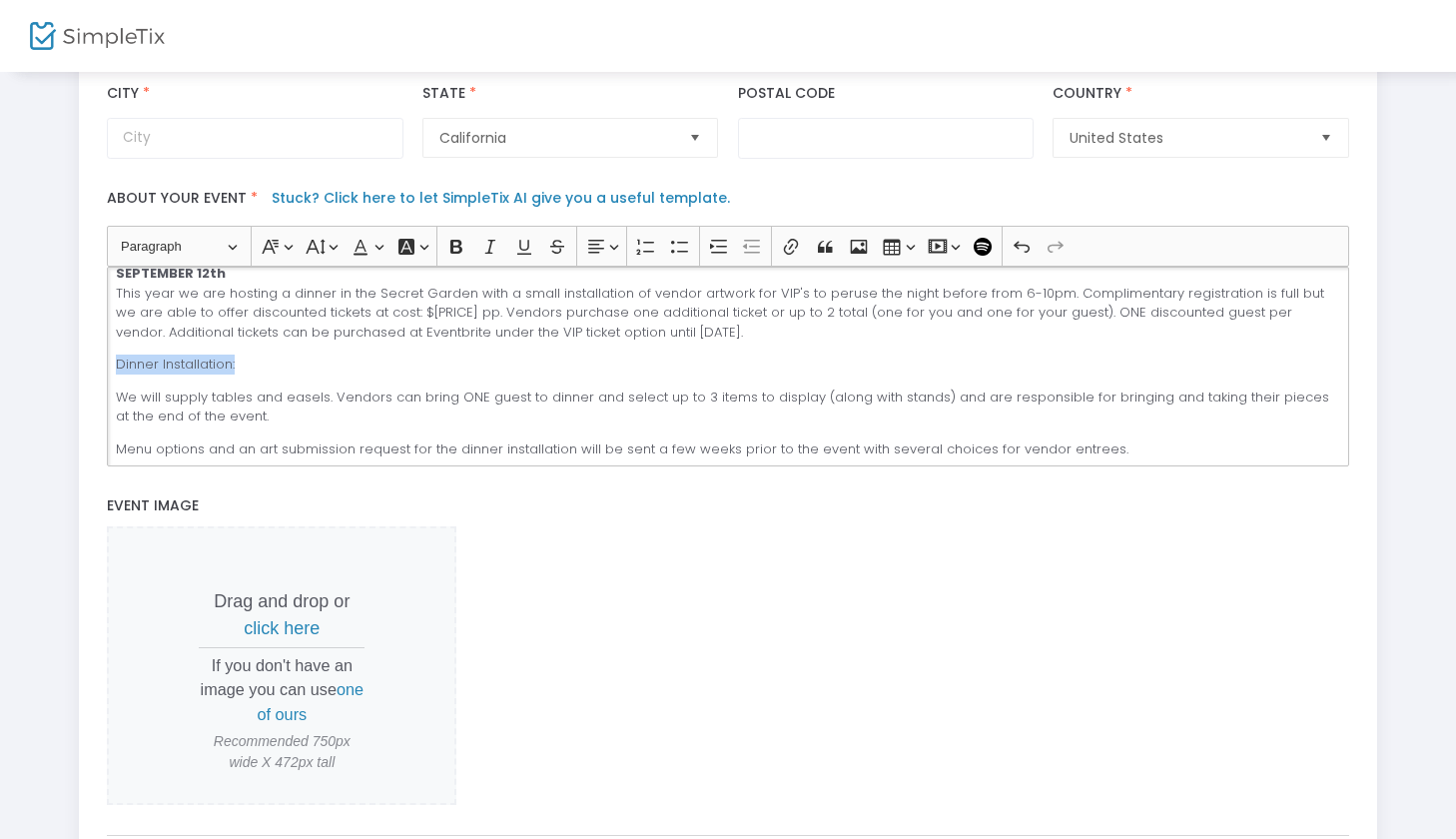 click on "title : Vendor Dinner Masquerade & Preview   Valid :  true   Required :  false  venueId :    Valid :  true   Required :  false  description :  Valid :  true   Required :  false  venueName : Madonna Inn Secret Garden   Valid :  true   Required :  false  streetAddress : [NUMBER] Madonna Road   Valid :  true   Required :  false  city : San Luis Obispo   Valid :  true  Required :  false  postalCode : [POSTALCODE]   Valid :  true  Required :  false  country : 572   Valid :  true  Required :  false  state : 11353   Valid :  true  Required :  false  timezone : 10   Valid :  true  Required :  false     Online/Webinar  Vendor Dinner Masquerade & Preview Event Name * Dinner or Gala  Event Type  *  Event Type is required  Performing & Visual Arts  Event Category  *  Event Category is required  Dance  Sub-Category  Select an event internal category (optional)  Madonna Inn Secret Garden Venue Name * [NUMBER] Madonna Road - San Luis Obispo, CA  [POSTALCODE] Venue Address * © Mapbox   © OpenStreetMap   Improve this map  City  *  State  * * * 9" 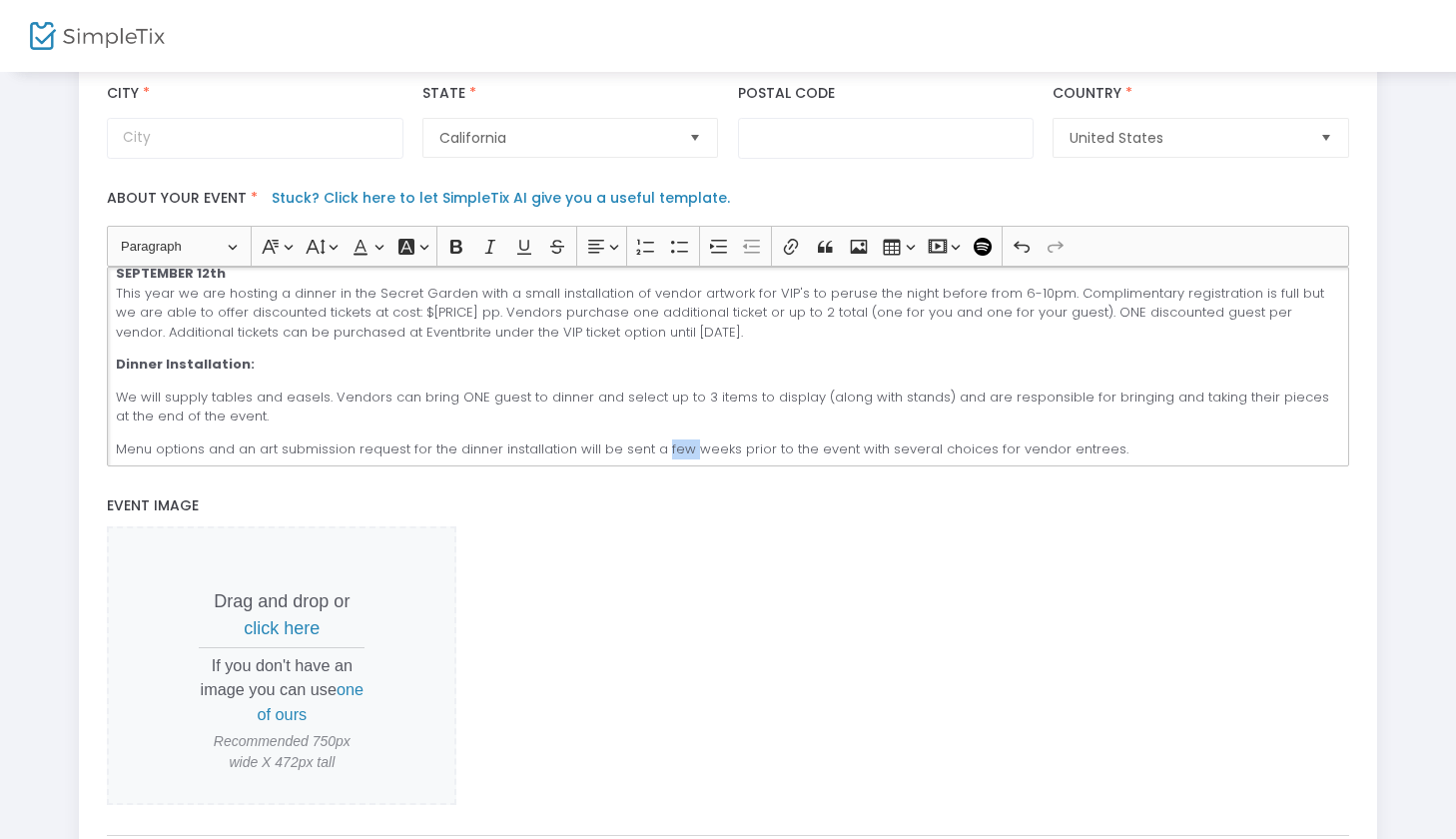 drag, startPoint x: 683, startPoint y: 450, endPoint x: 658, endPoint y: 450, distance: 25 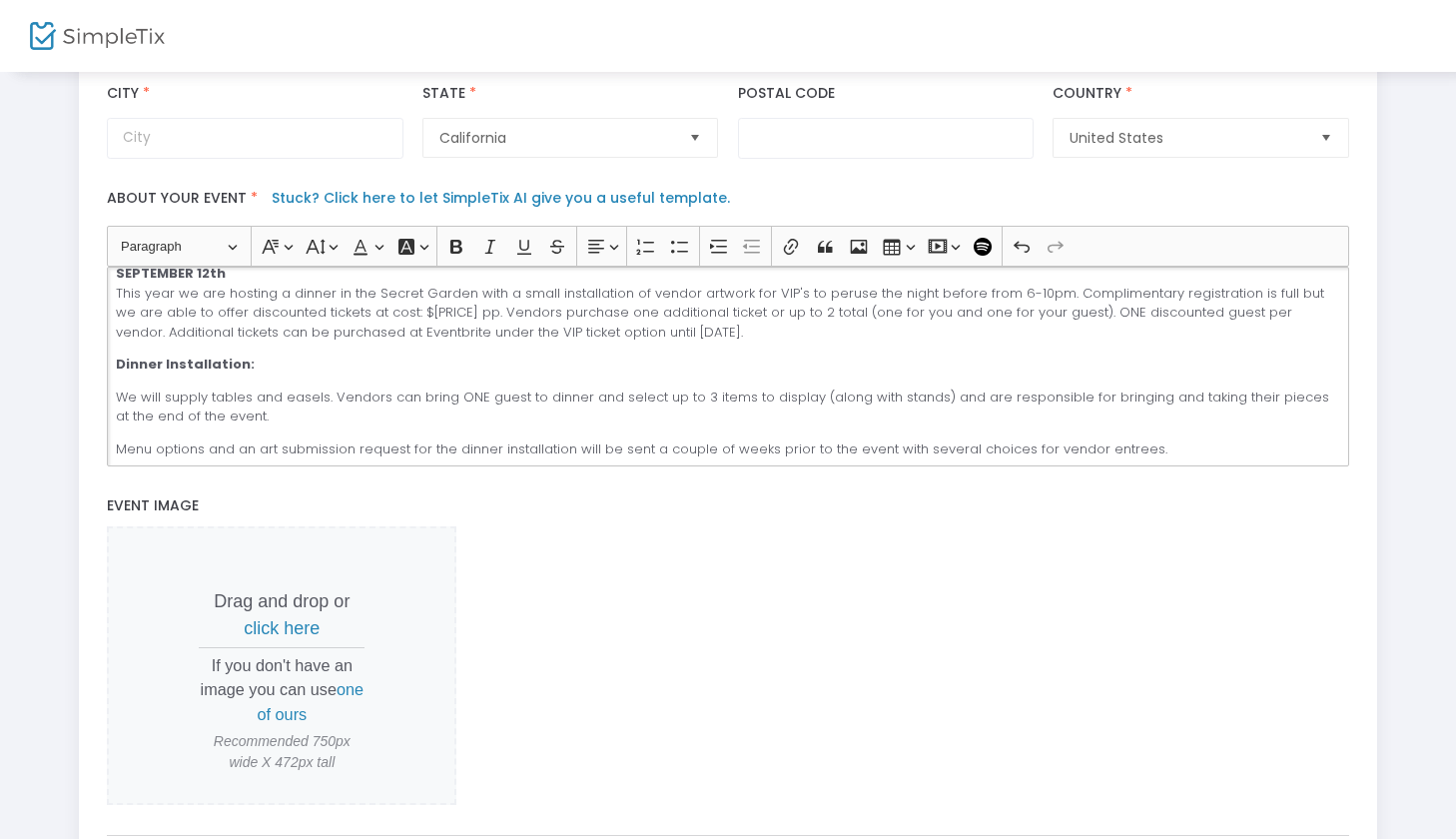 drag, startPoint x: 1144, startPoint y: 457, endPoint x: 875, endPoint y: 451, distance: 269.06691 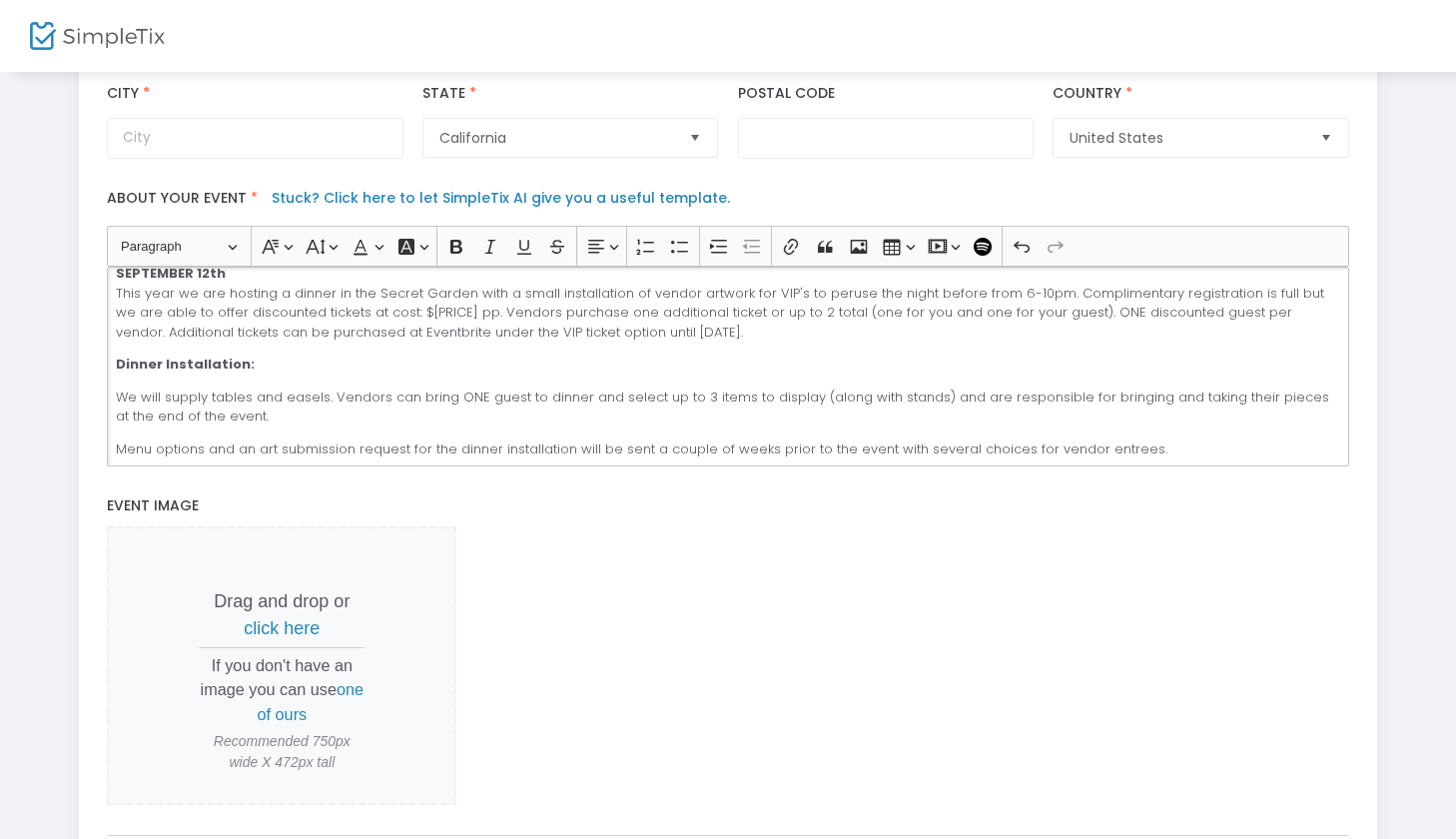 click on "Menu options and an art submission request for the dinner installation will be sent a couple of weeks prior to the event with several choices for vendor entrees." 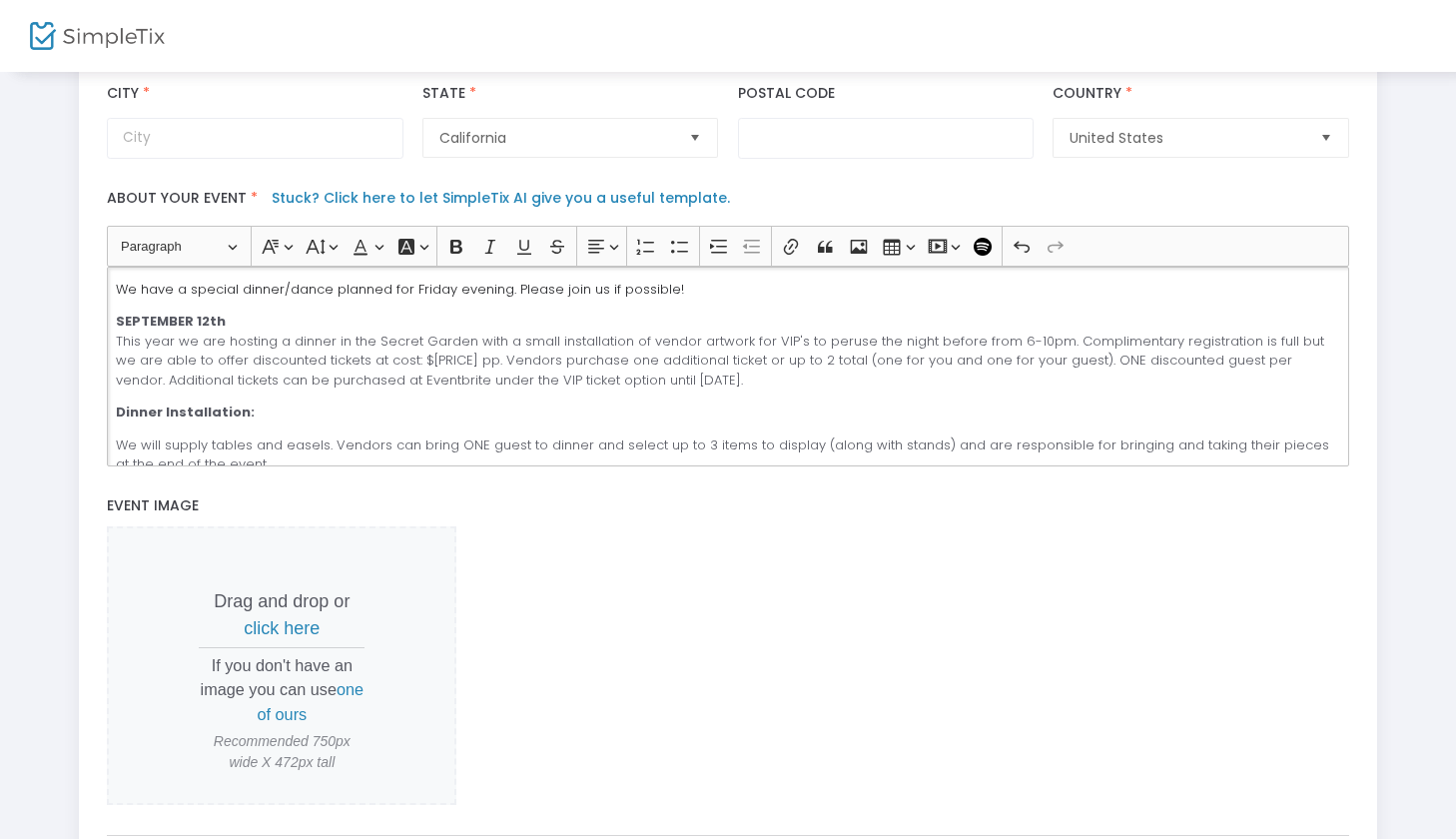scroll, scrollTop: 0, scrollLeft: 0, axis: both 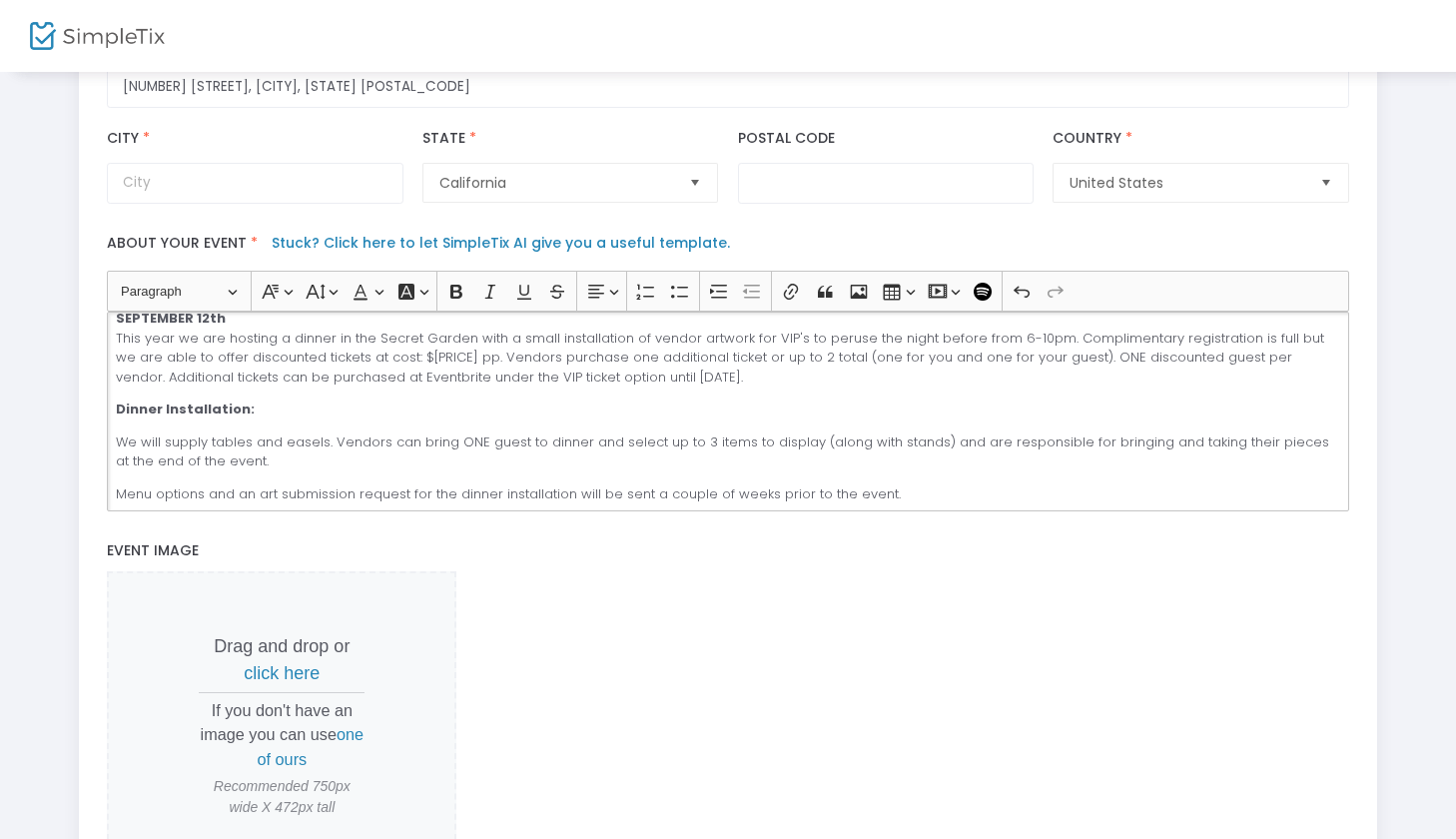drag, startPoint x: 269, startPoint y: 463, endPoint x: 104, endPoint y: 445, distance: 165.97891 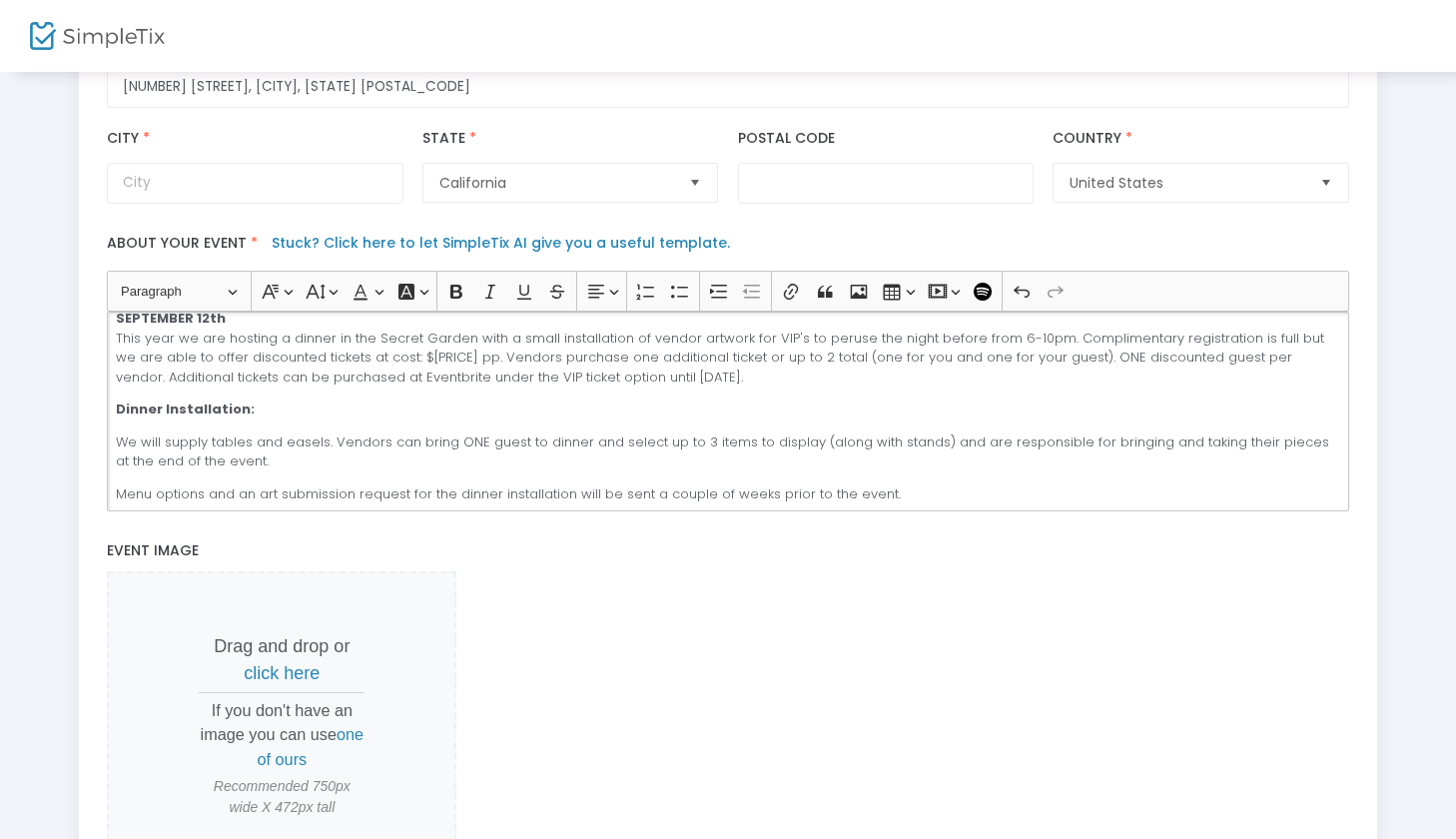 click on "1:55 PM Undo (⌘Z) Undo Redo (⌘Y) Redo We have a special dinner/dance planned for Friday evening. Please join us if possible!" 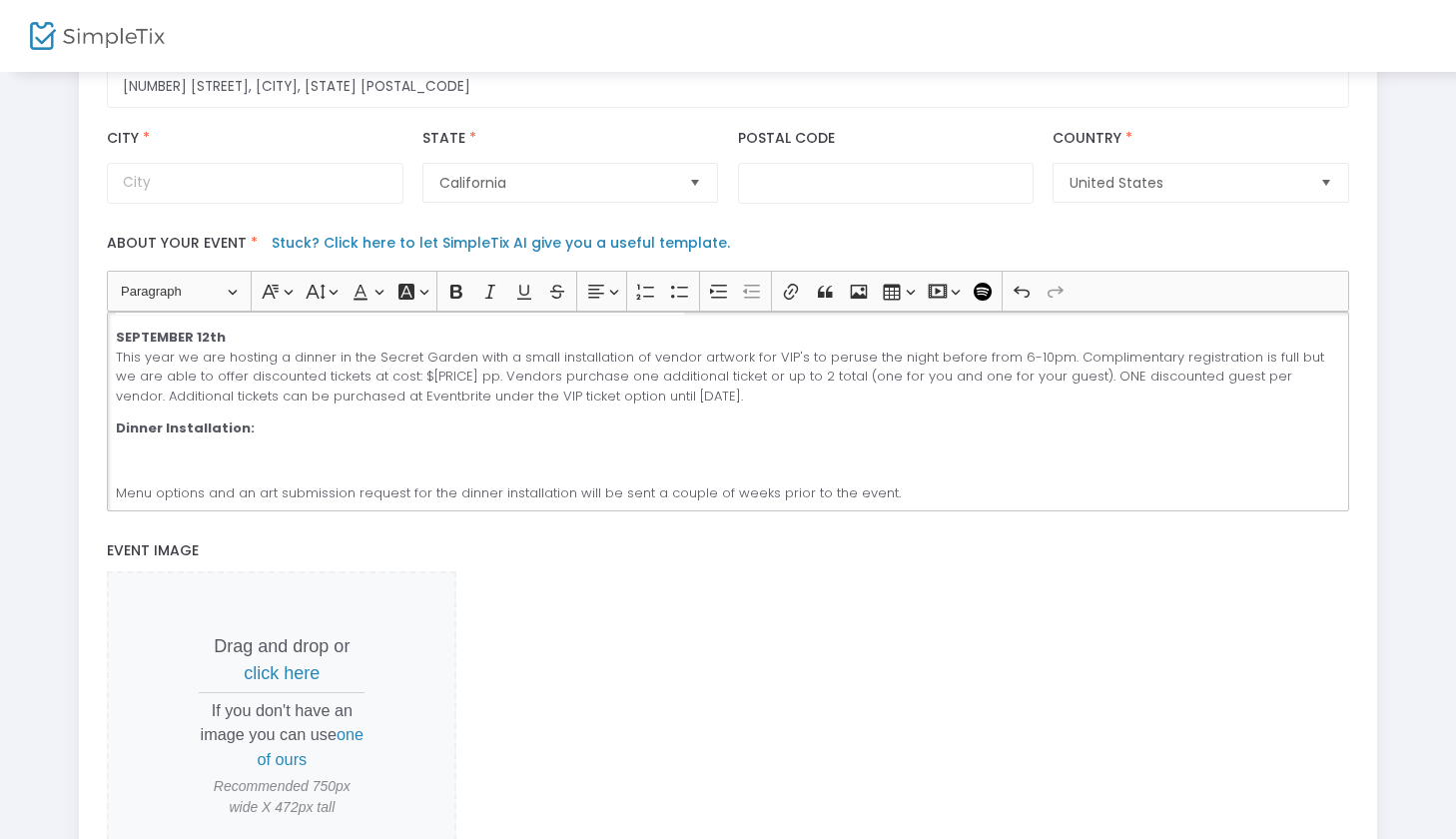 scroll, scrollTop: 0, scrollLeft: 0, axis: both 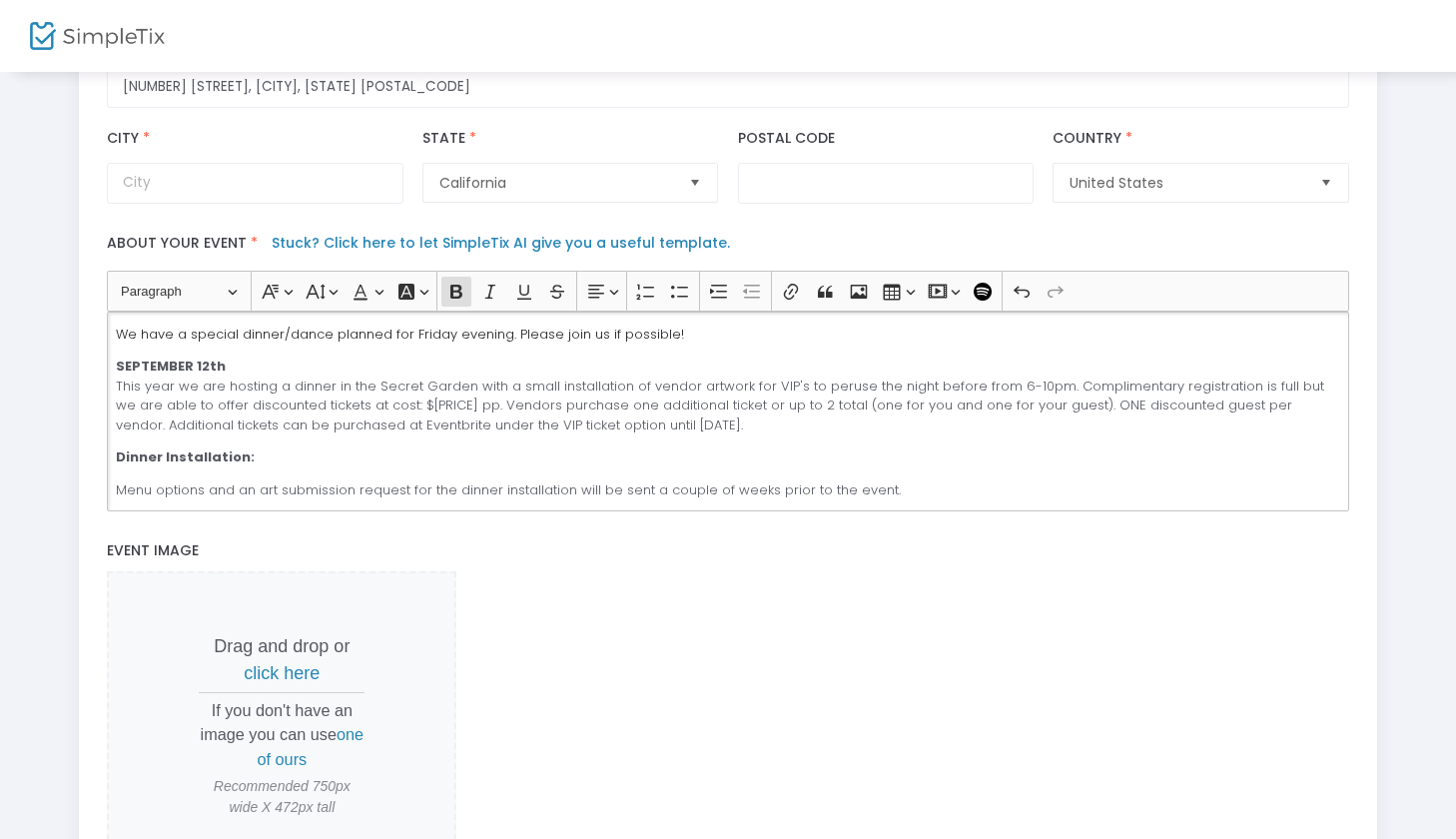 click on "Menu options and an art submission request for the dinner installation will be sent a couple of weeks prior to the event." 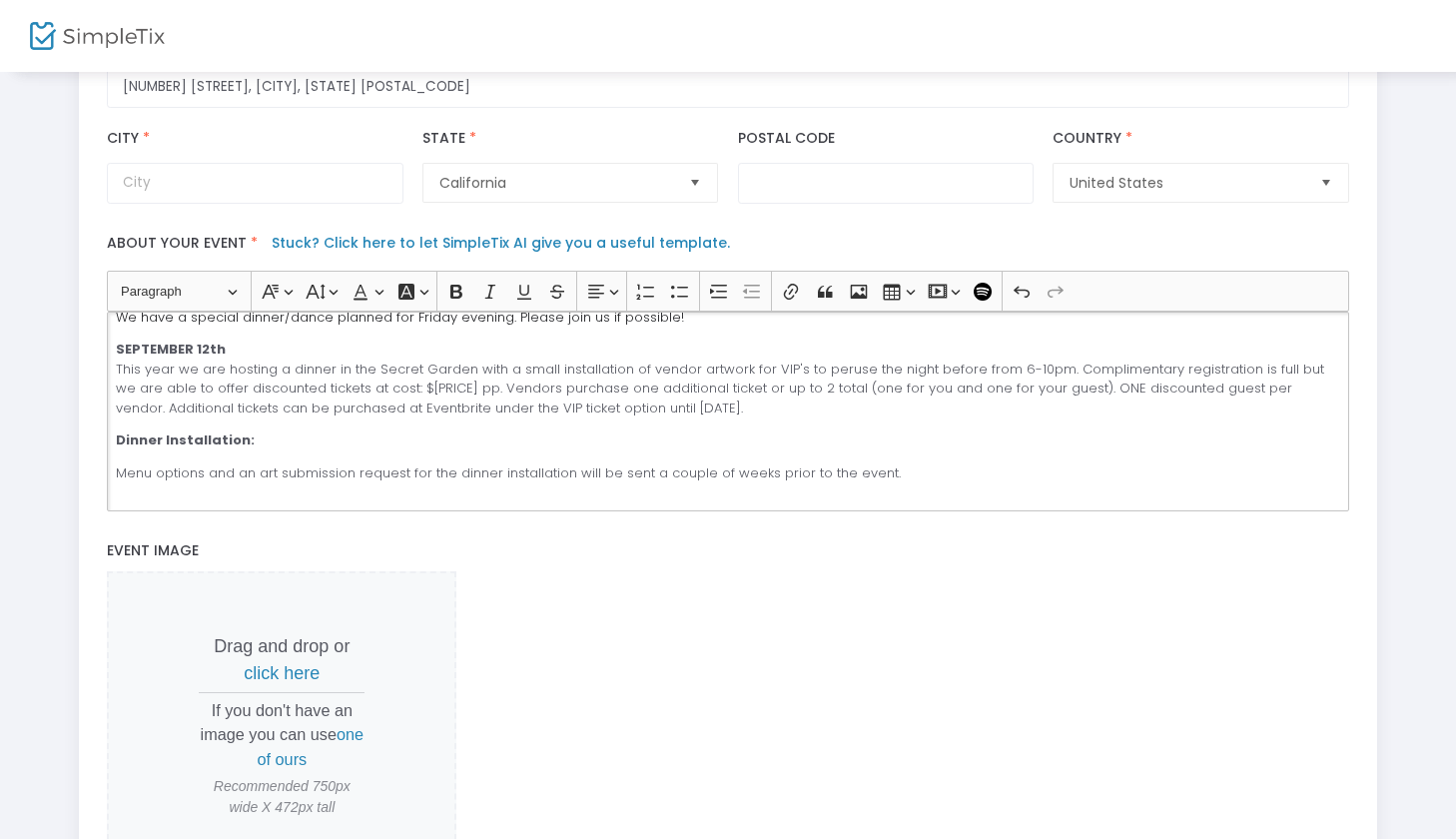 scroll, scrollTop: 36, scrollLeft: 0, axis: vertical 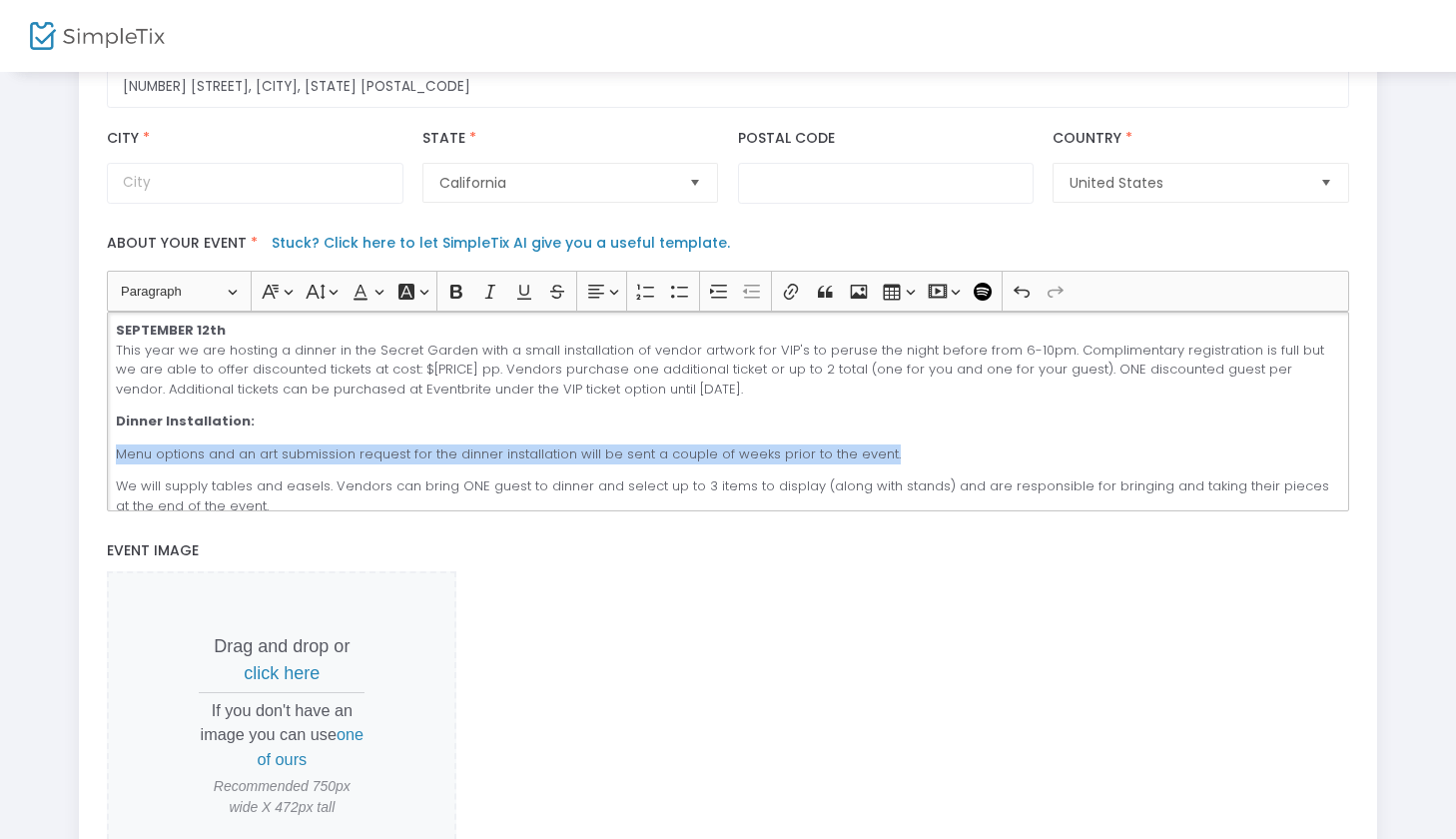 drag, startPoint x: 882, startPoint y: 455, endPoint x: 86, endPoint y: 463, distance: 796.0402 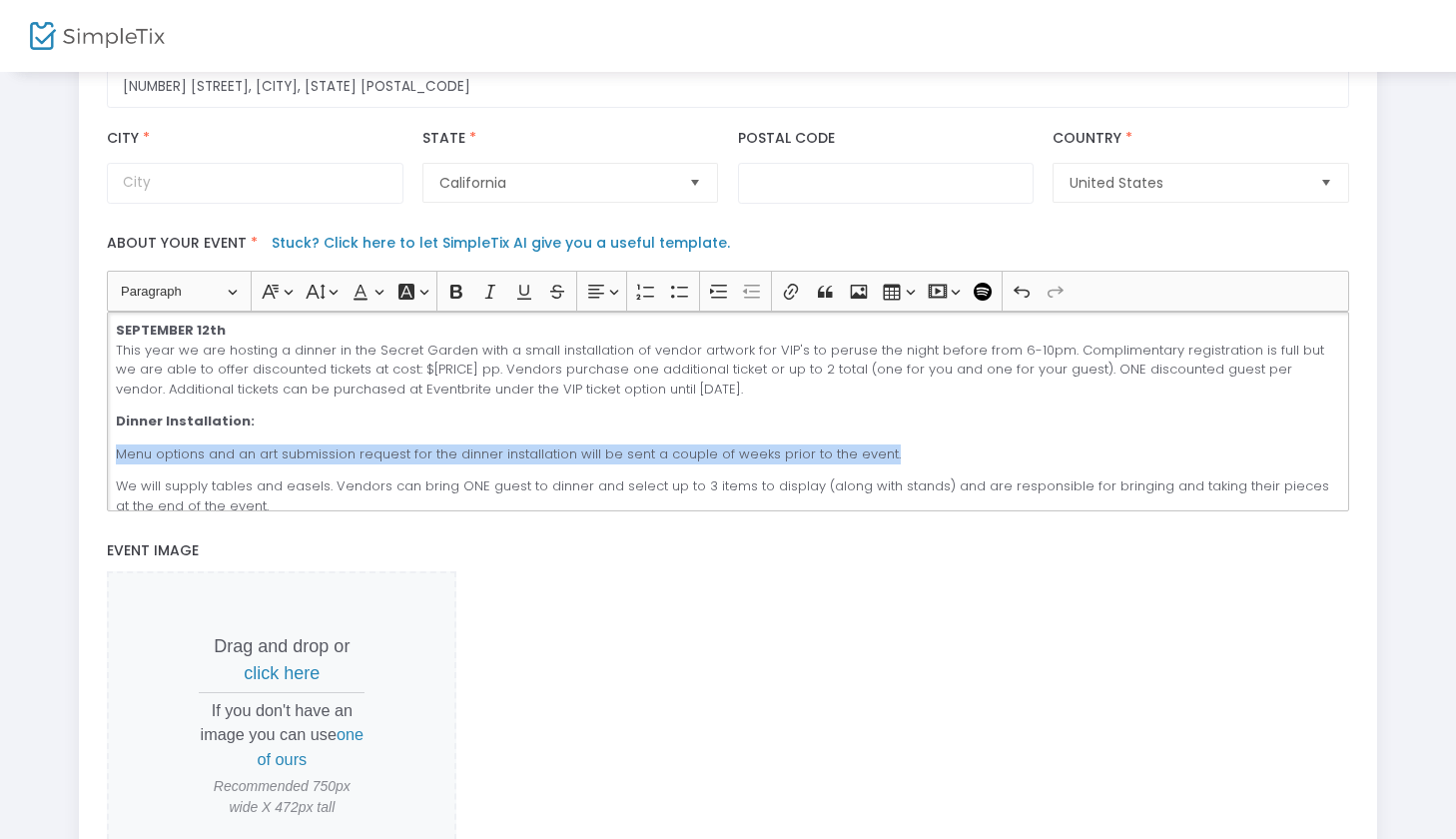 click on "title : Vendor Dinner Masquerade & Preview   Valid :  true   Required :  false  venueId :    Valid :  true   Required :  false  description :  Valid :  true   Required :  false  venueName : Madonna Inn Secret Garden   Valid :  true   Required :  false  streetAddress : [NUMBER] Madonna Road   Valid :  true   Required :  false  city : San Luis Obispo   Valid :  true  Required :  false  postalCode : [POSTALCODE]   Valid :  true  Required :  false  country : 572   Valid :  true  Required :  false  state : 11353   Valid :  true  Required :  false  timezone : 10   Valid :  true  Required :  false     Online/Webinar  Vendor Dinner Masquerade & Preview Event Name * Dinner or Gala  Event Type  *  Event Type is required  Performing & Visual Arts  Event Category  *  Event Category is required  Dance  Sub-Category  Select an event internal category (optional)  Madonna Inn Secret Garden Venue Name * [NUMBER] Madonna Road - San Luis Obispo, CA  [POSTALCODE] Venue Address * © Mapbox   © OpenStreetMap   Improve this map  City  *  State  * * * 9" 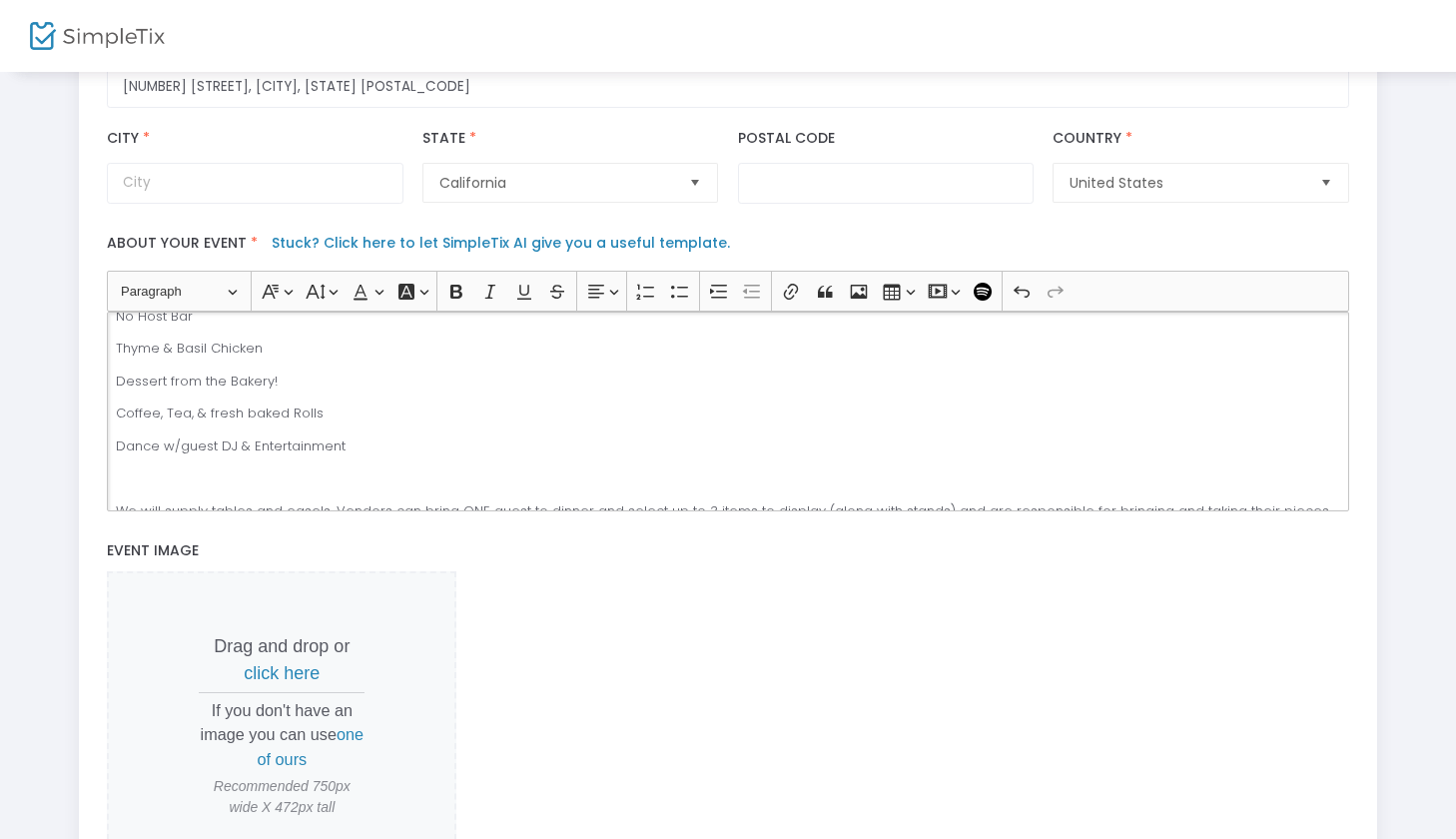 scroll, scrollTop: 400, scrollLeft: 0, axis: vertical 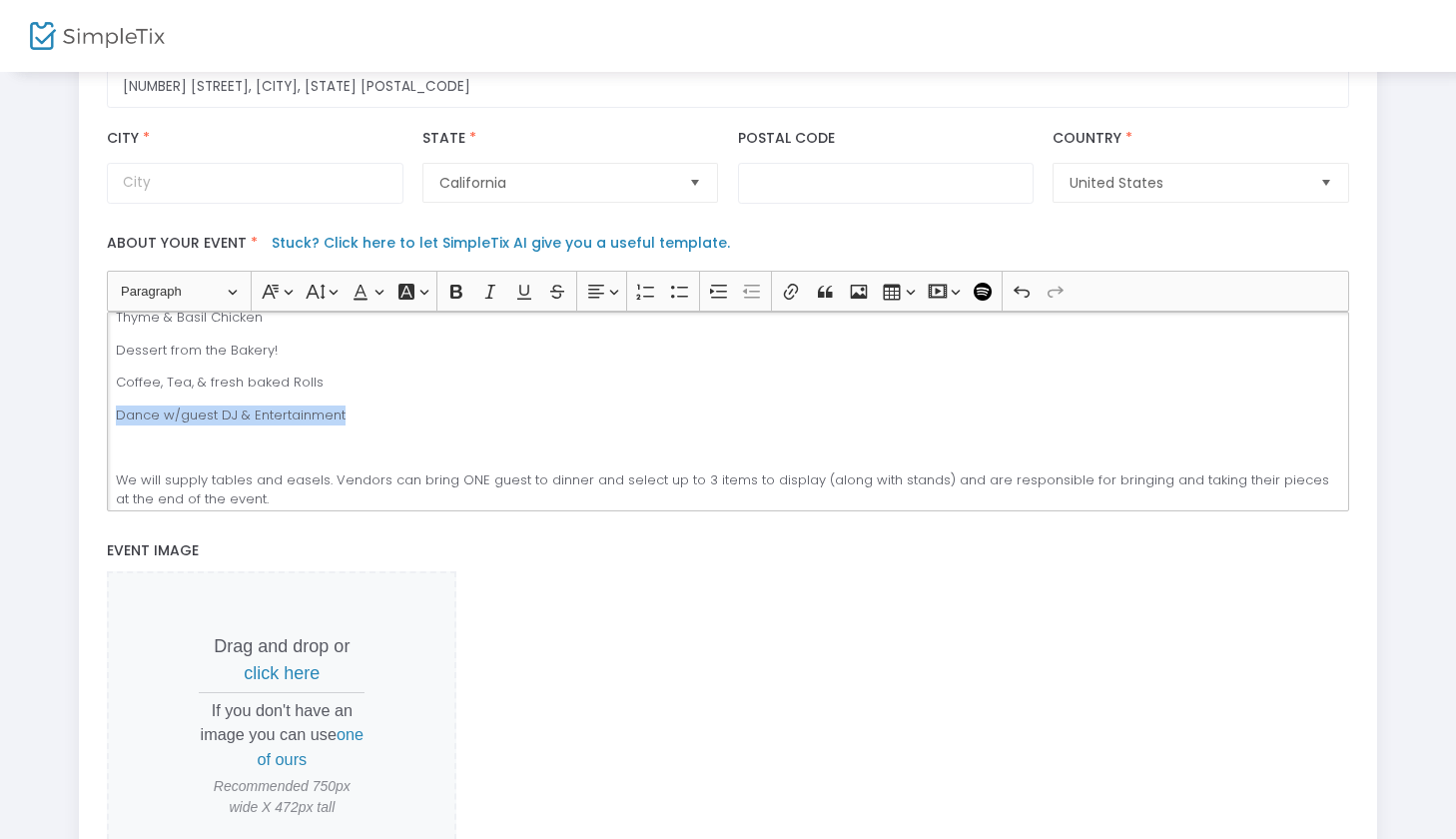 drag, startPoint x: 371, startPoint y: 422, endPoint x: 99, endPoint y: 411, distance: 272.2223 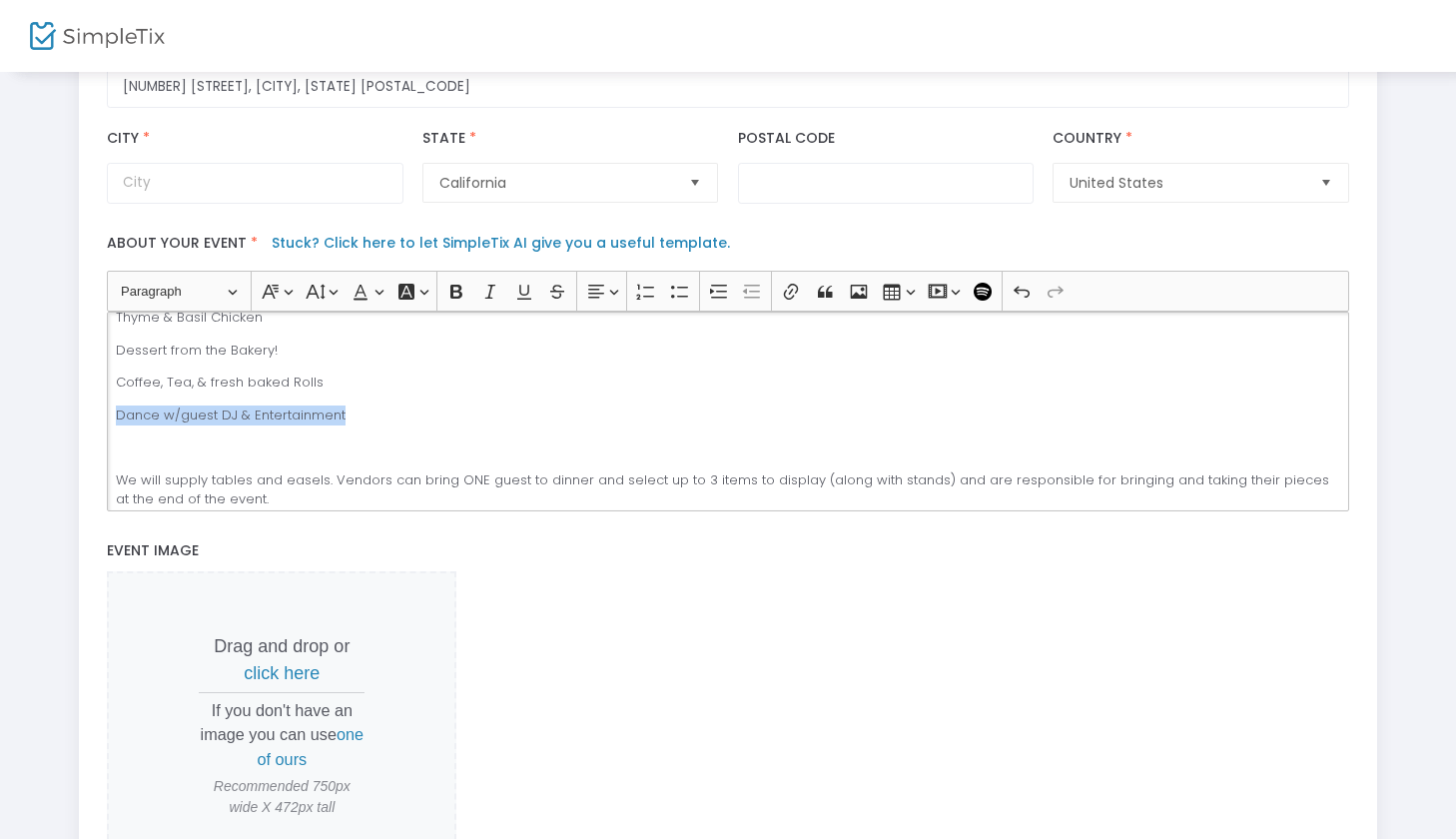 click on "Heading Paragraph Paragraph Heading 1 Heading 2 Heading 3 Font Family Font Family Default Arial Courier New Georgia Lucida Sans Unicode Tahoma Times New Roman Trebuchet MS Verdana Font Size Font Size 9 11 13 Default 17 19 21 Font Color Font Color Remove color Remove color Font Background Color Font Background Color Remove color Remove color Bold (⌘B) Bold Italic (⌘I) Italic Underline (⌘U) Underline Strikethrough (⌘⇧X) Strikethrough Text alignment Text alignment Align left Align left Align right Align right Align center Align center Justify Justify Numbered List Numbered List Bulleted List Bulleted List Increase indent Increase indent Decrease indent Decrease indent Link (⌘K) Link Block quote Block quote Insert image Insert image Insert table Insert table Insert media Insert media Media URL Paste the media URL in the input. Save Save Cancel Cancel Add Spotify playlist Undo (⌘Z) Undo Redo (⌘Y) Redo We have a special dinner/dance planned for Friday evening. Please join us if possible! Prime Rib" 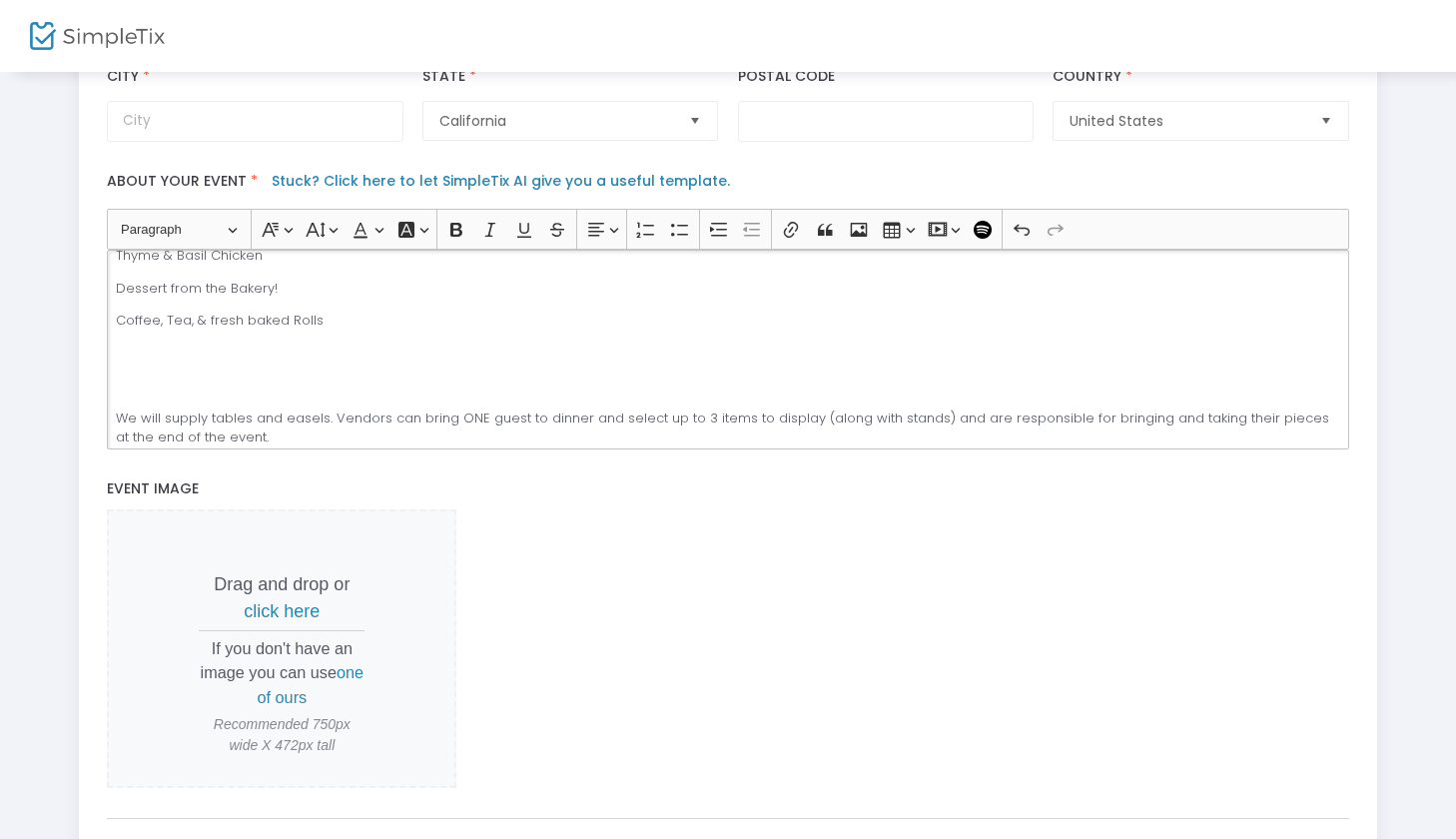 scroll, scrollTop: 570, scrollLeft: 0, axis: vertical 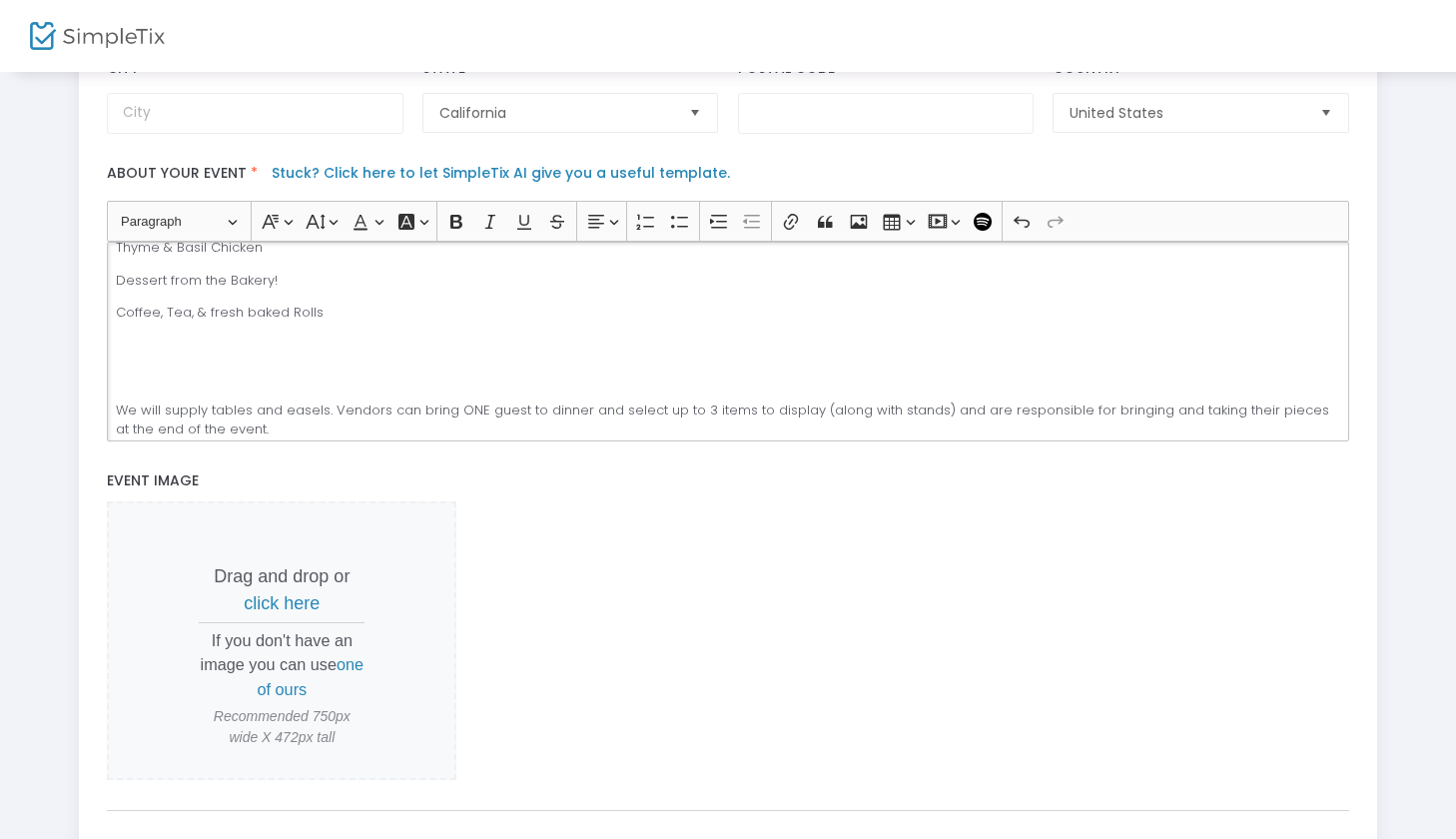 click on "We will supply tables and easels. Vendors can bring ONE guest to dinner and select up to 3 items to display (along with stands) and are responsible for bringing and taking their pieces at the end of the event." 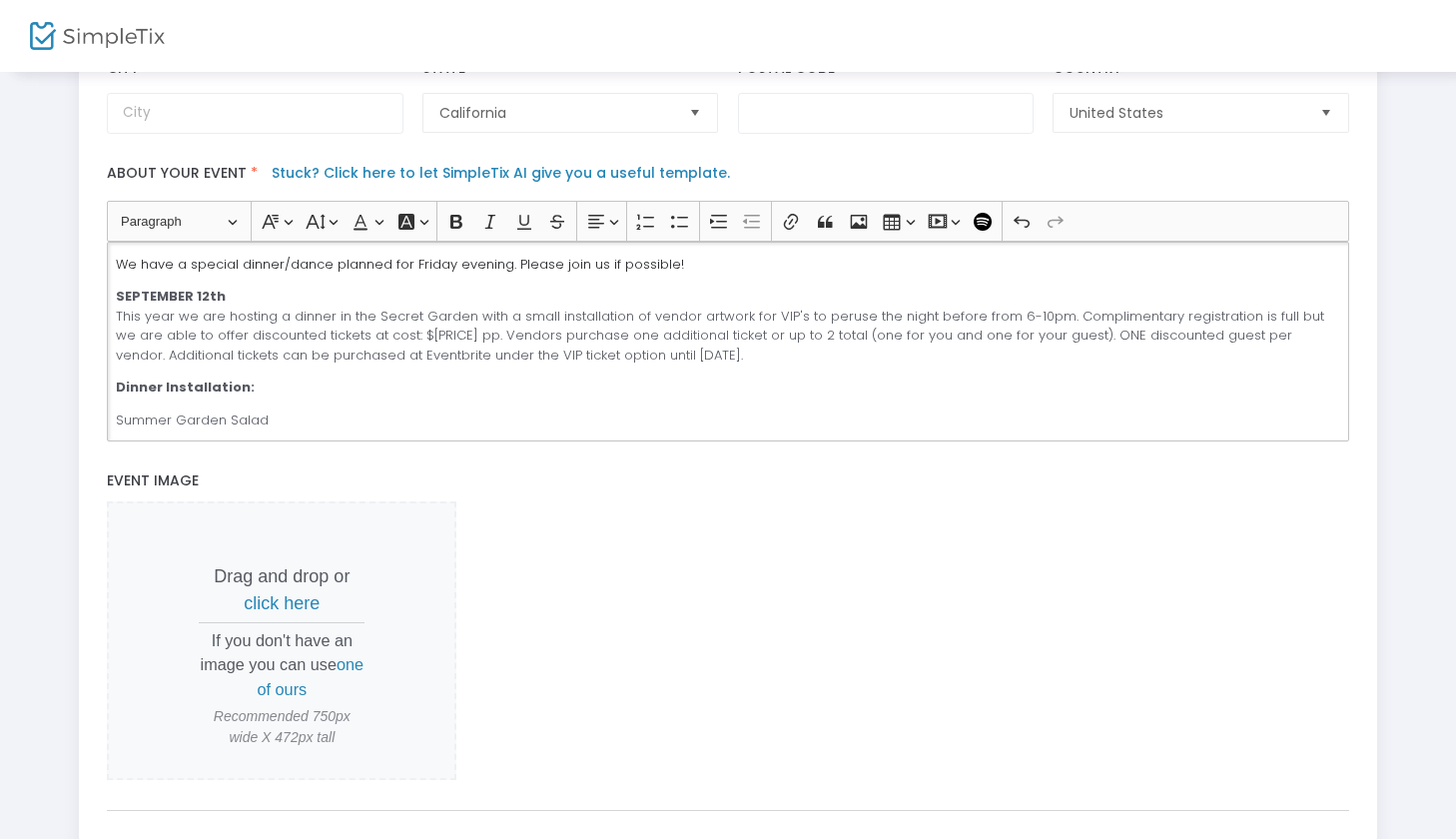 scroll, scrollTop: 0, scrollLeft: 0, axis: both 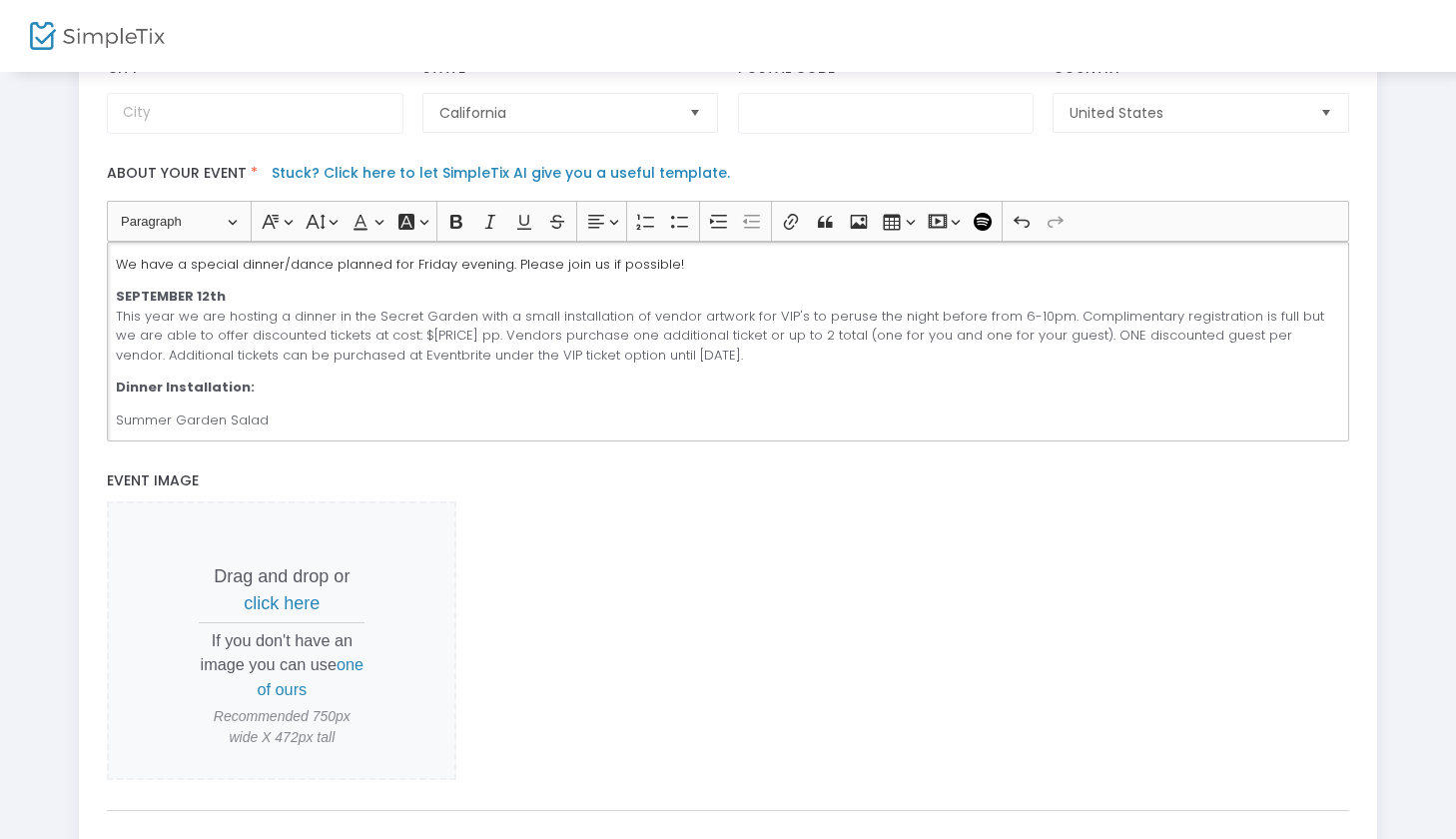 click on "[DATE] This year we are hosting a dinner in the Secret Garden with a small installation of vendor artwork for VIP's to peruse the night before from 6-10pm. Complimentary registration is full but we are able to offer discounted tickets at cost: $35 pp. Vendors purchase one additional ticket or up to 2 total (one for you and one for your guest). ONE discounted guest per vendor. Additional tickets can be purchased at Eventbrite under the VIP ticket option until 8/22/25." 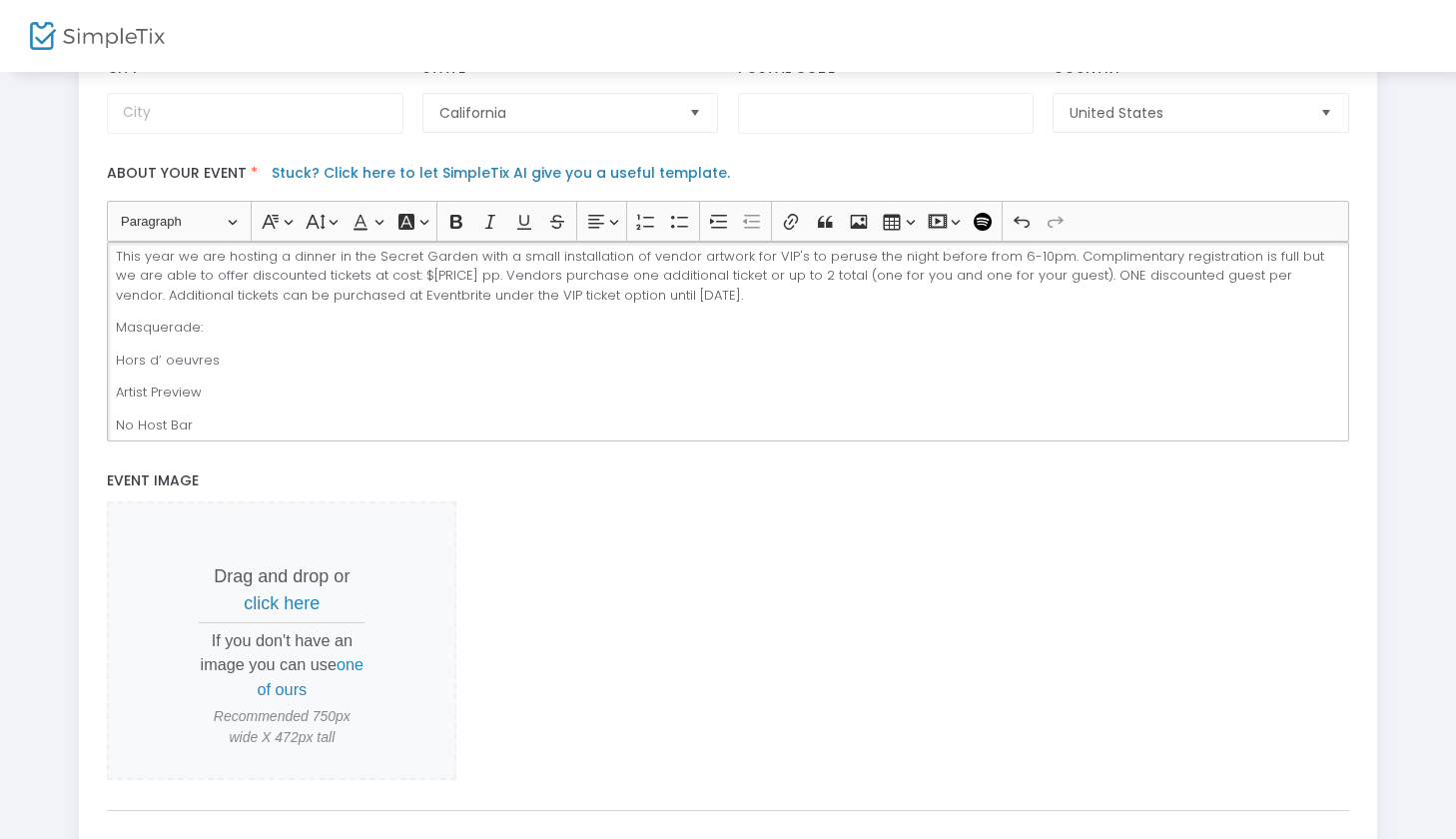 scroll, scrollTop: 66, scrollLeft: 0, axis: vertical 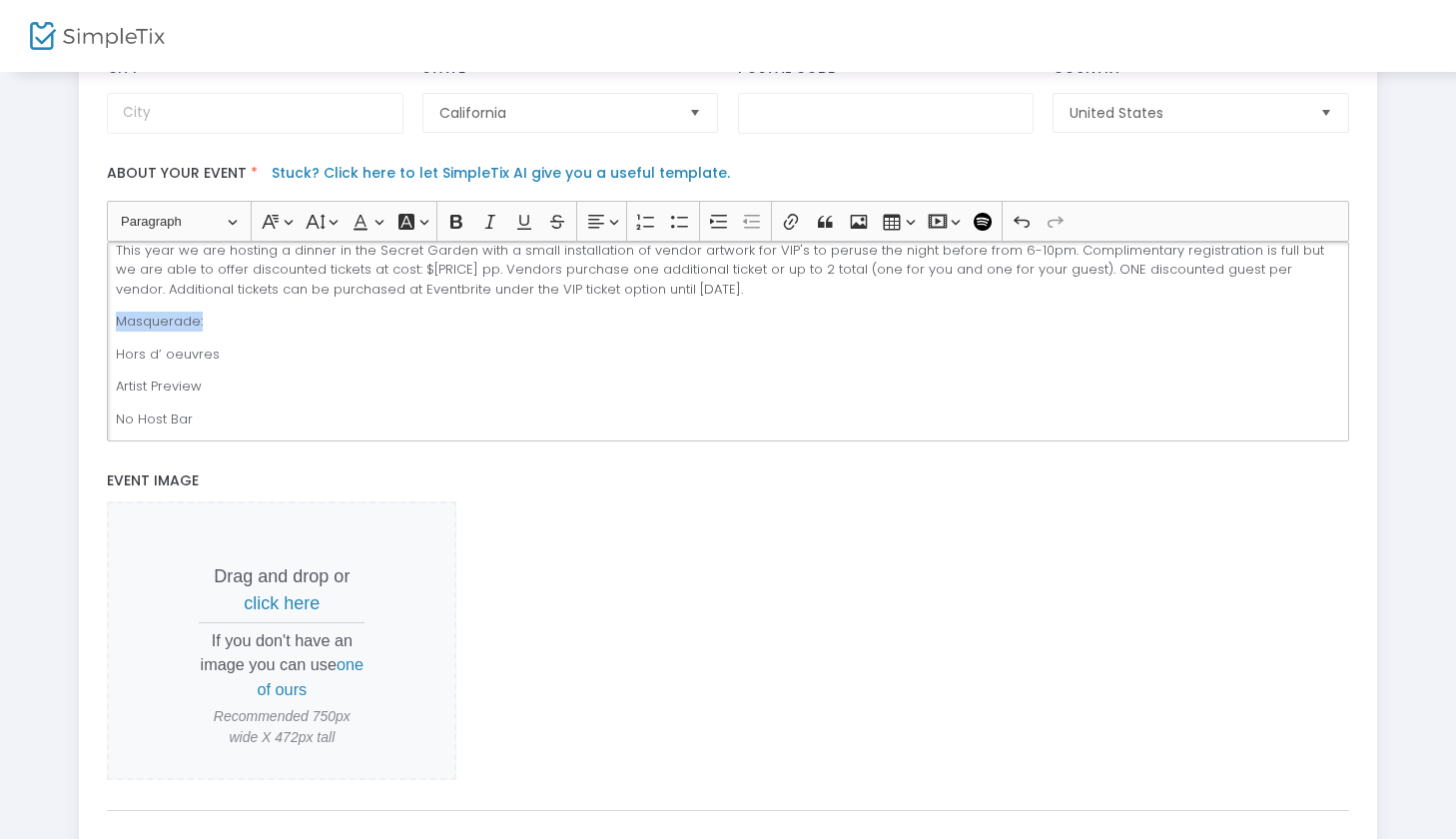 drag, startPoint x: 220, startPoint y: 328, endPoint x: 70, endPoint y: 325, distance: 150.03 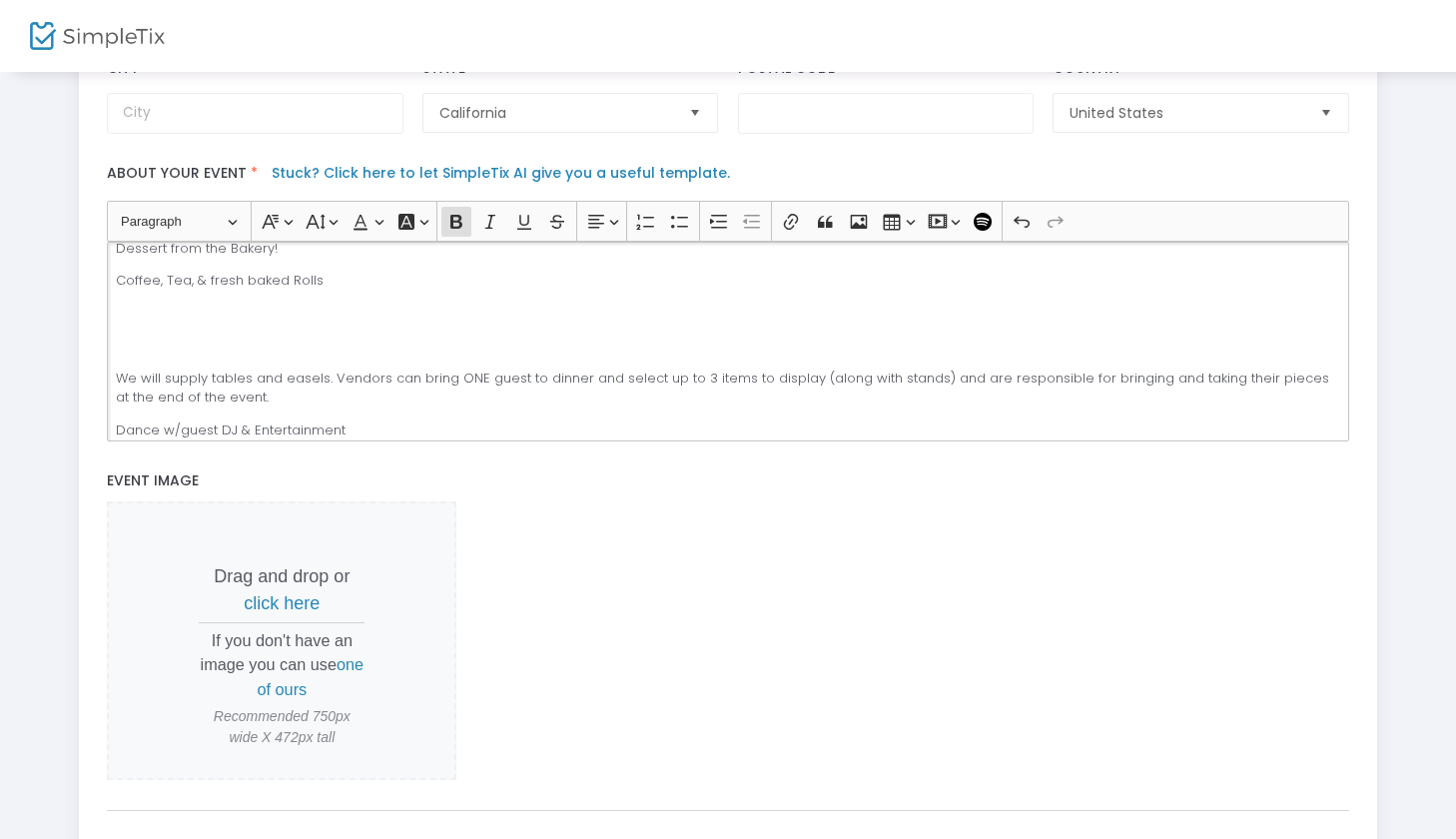 scroll, scrollTop: 559, scrollLeft: 0, axis: vertical 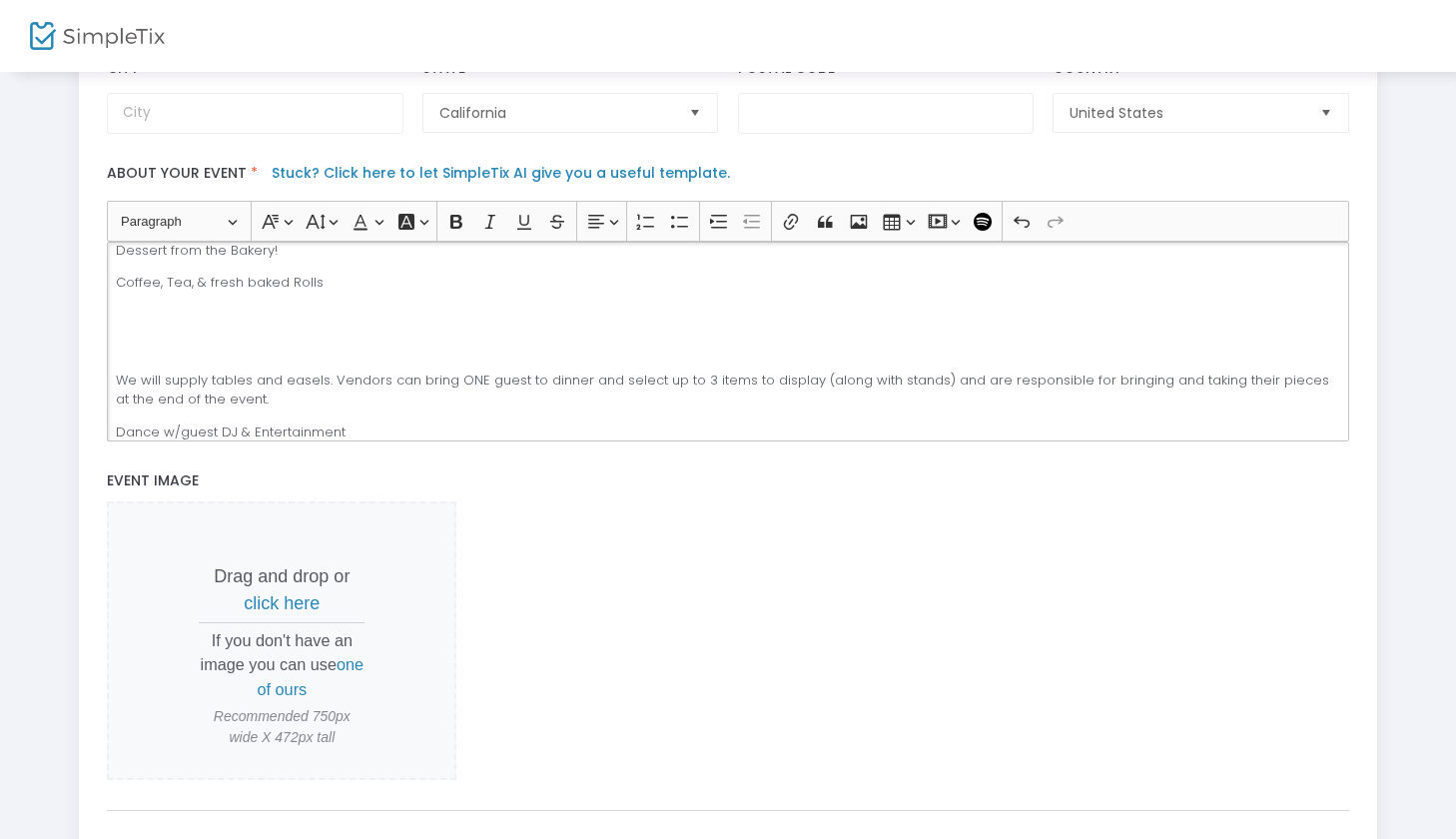 drag, startPoint x: 268, startPoint y: 404, endPoint x: 115, endPoint y: 370, distance: 156.73226 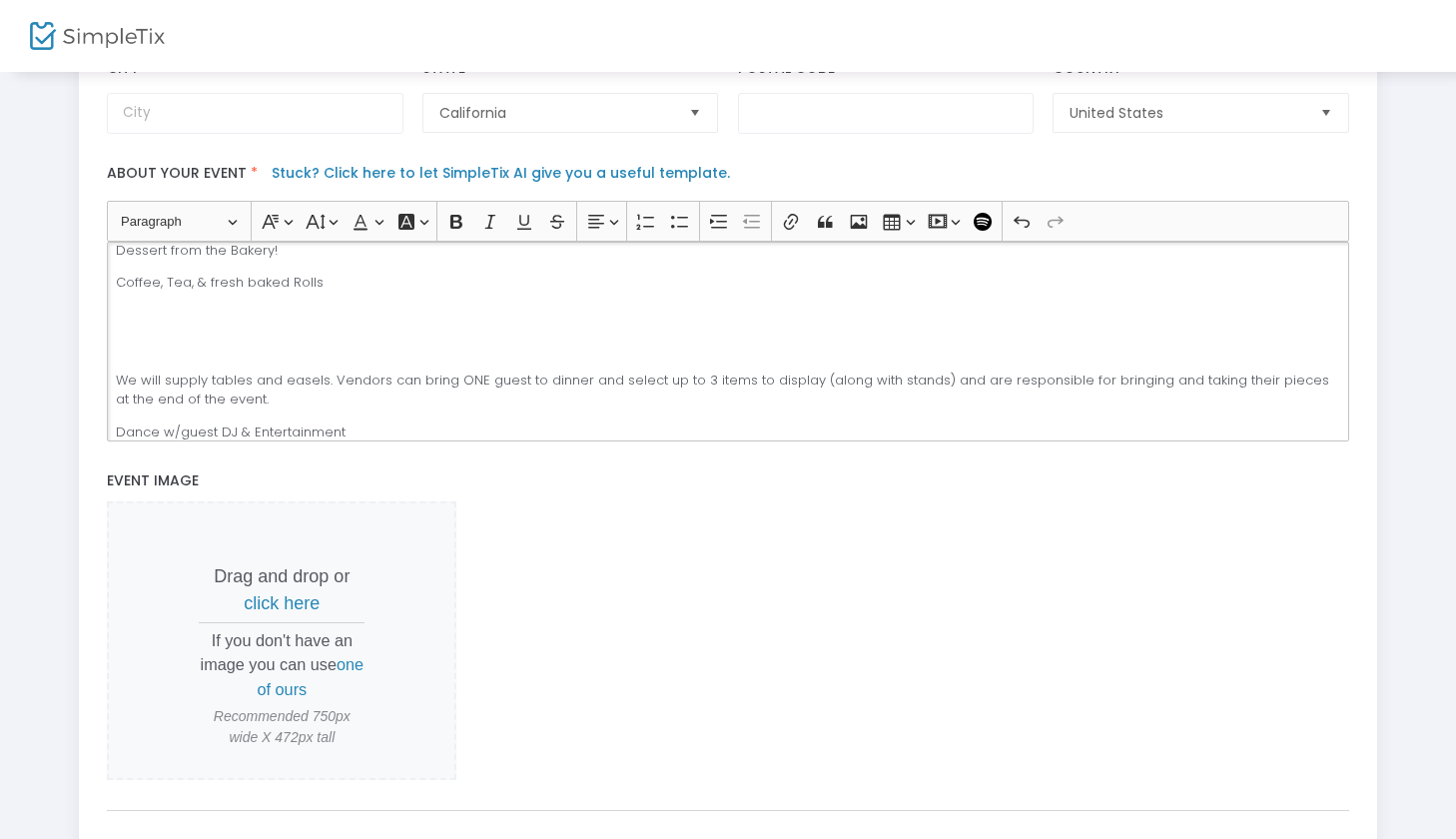 click on "We have a special dinner/dance planned for Friday evening. Please join us if possible! SEPTEMBER 12th This year we are hosting a dinner in the Secret Garden with a small installation of vendor artwork for VIP's to peruse the night before from 6-10pm. Complimentary registration is full but we are able to offer discounted tickets at cost: $35 pp. Vendors purchase one additional ticket or up to 2 total (one for you and one for your guest). ONE discounted guest per vendor. Additional tickets can be purchased at Eventbrite under the VIP ticket option until 8/22/25. Masquerade: Hors d’ oeuvres Artist Preview No Host Bar Dinner Installation: Summer Garden Salad Fresh Spinach Salad Antipasto Platter Whipped Potatoes Prime Rib Baby Red Potatoes No Host Bar Thyme & Basil Chicken Dessert from the Bakery! Coffee, Tea, & fresh baked Rolls Dance w/guest DJ & Entertainment" 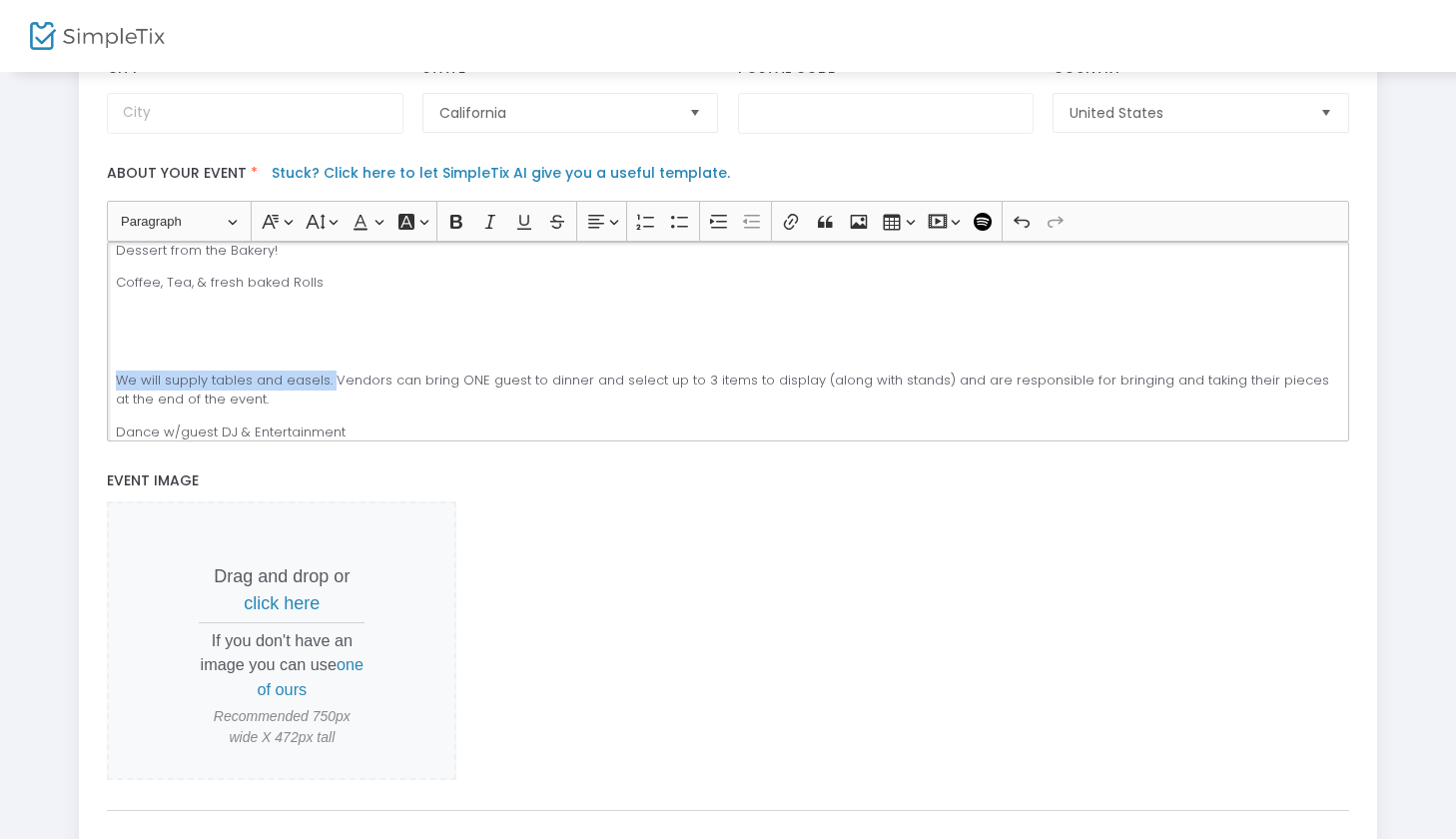 drag, startPoint x: 329, startPoint y: 379, endPoint x: 103, endPoint y: 373, distance: 226.07963 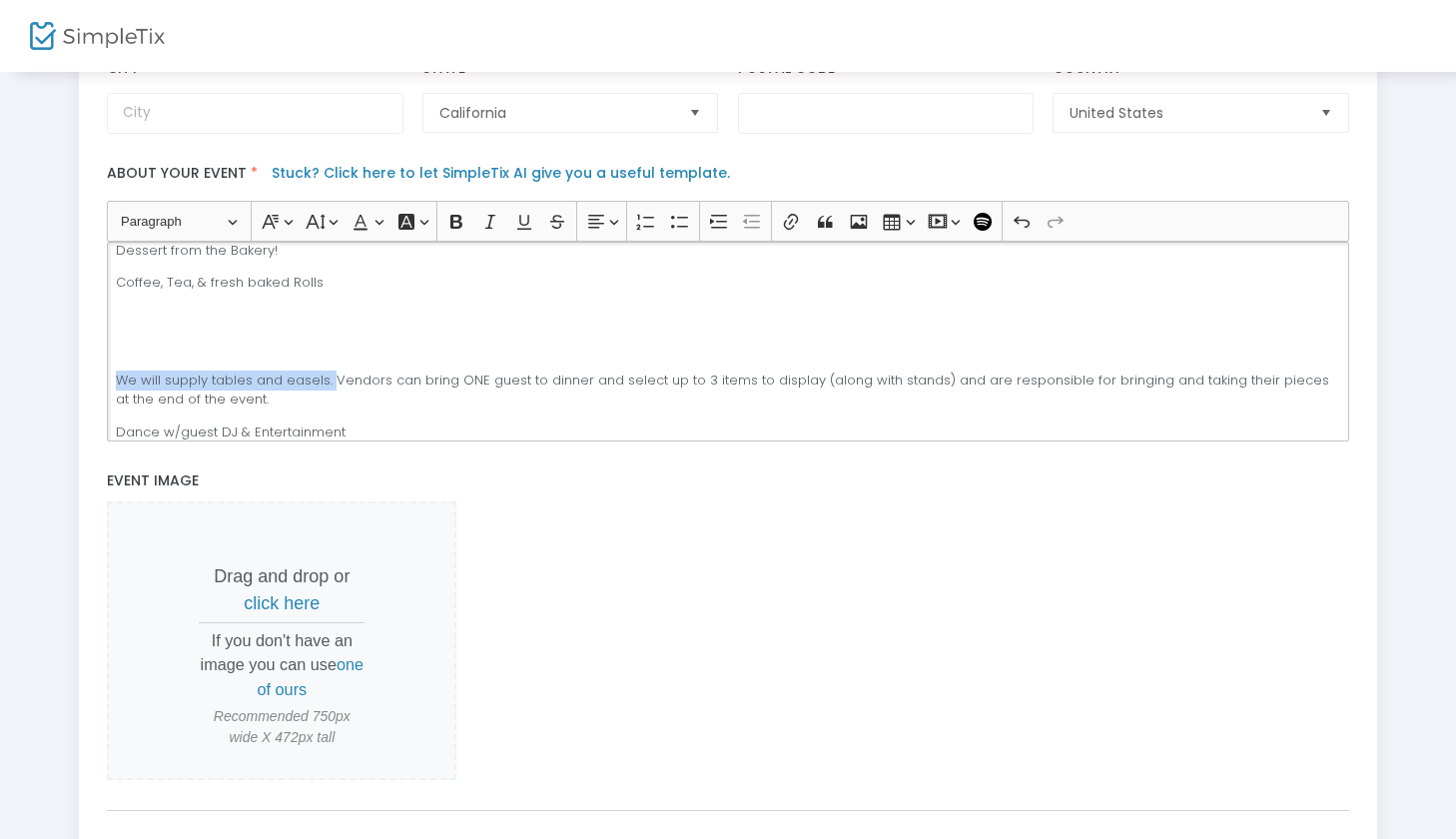 click on "Heading Paragraph Paragraph Heading 1 Heading 2 Heading 3 Font Family Font Family Default Arial Courier New Georgia Lucida Sans Unicode Tahoma Times New Roman Trebuchet MS Verdana Font Size Font Size 9 11 13 Default 17 19 21 Font Color Font Color Remove color Remove color Font Background Color Font Background Color Remove color Remove color Bold (⌘B) Bold Italic (⌘I) Italic Underline (⌘U) Underline Strikethrough (⌘⇧X) Strikethrough Text alignment Text alignment Align left Align left Align right Align right Align center Align center Justify Justify Numbered List Numbered List Bulleted List Bulleted List Increase indent Increase indent Decrease indent Decrease indent Link (⌘K) Link Block quote Block quote Insert image Insert image Insert table Insert table Insert media Insert media Media URL Paste the media URL in the input. Save Save Cancel Cancel Add Spotify playlist Undo (⌘Z) Undo Redo (⌘Y) Redo We have a special dinner/dance planned for Friday evening. Please join us if possible! Masquerade:" 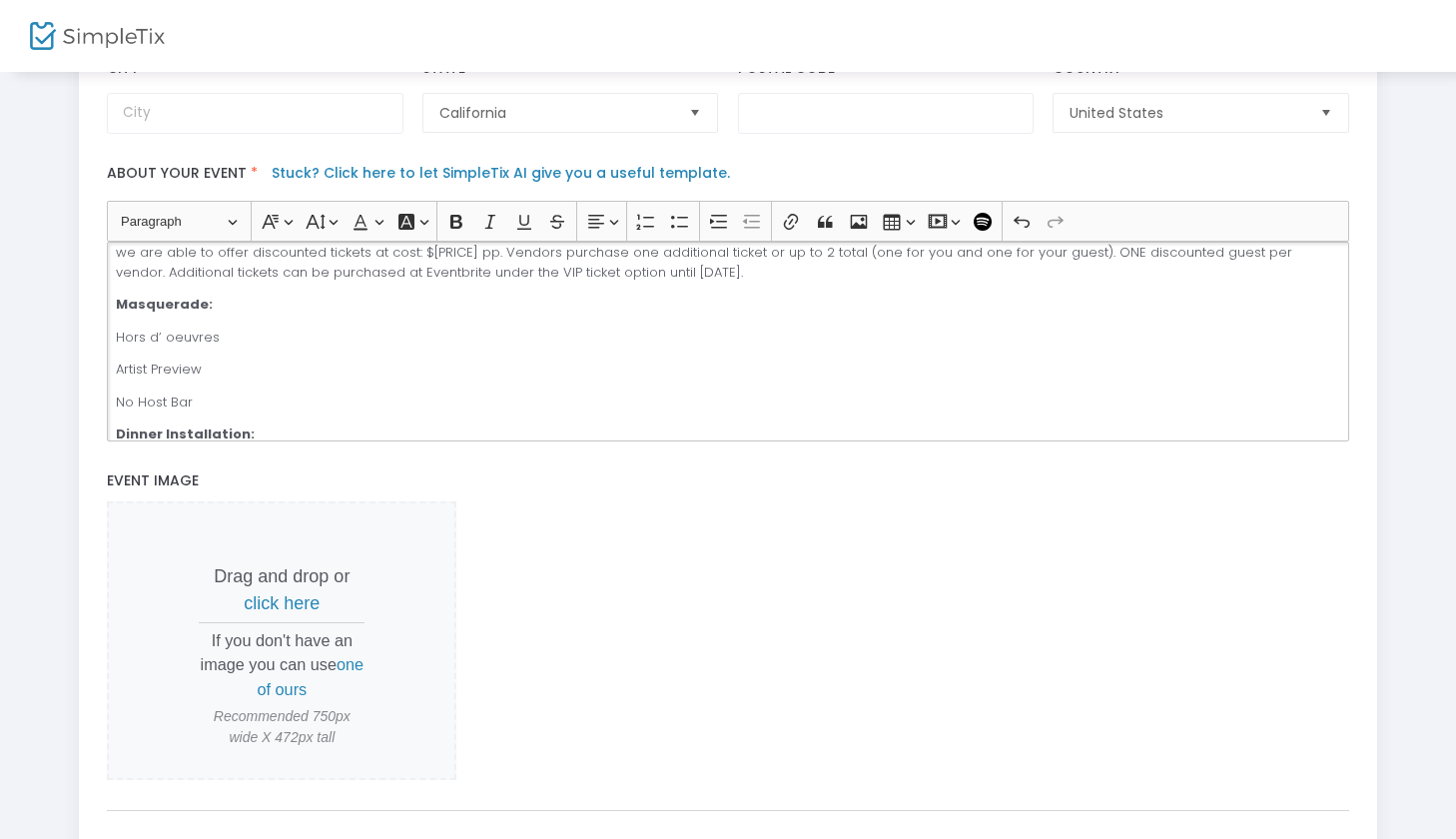 scroll, scrollTop: 75, scrollLeft: 0, axis: vertical 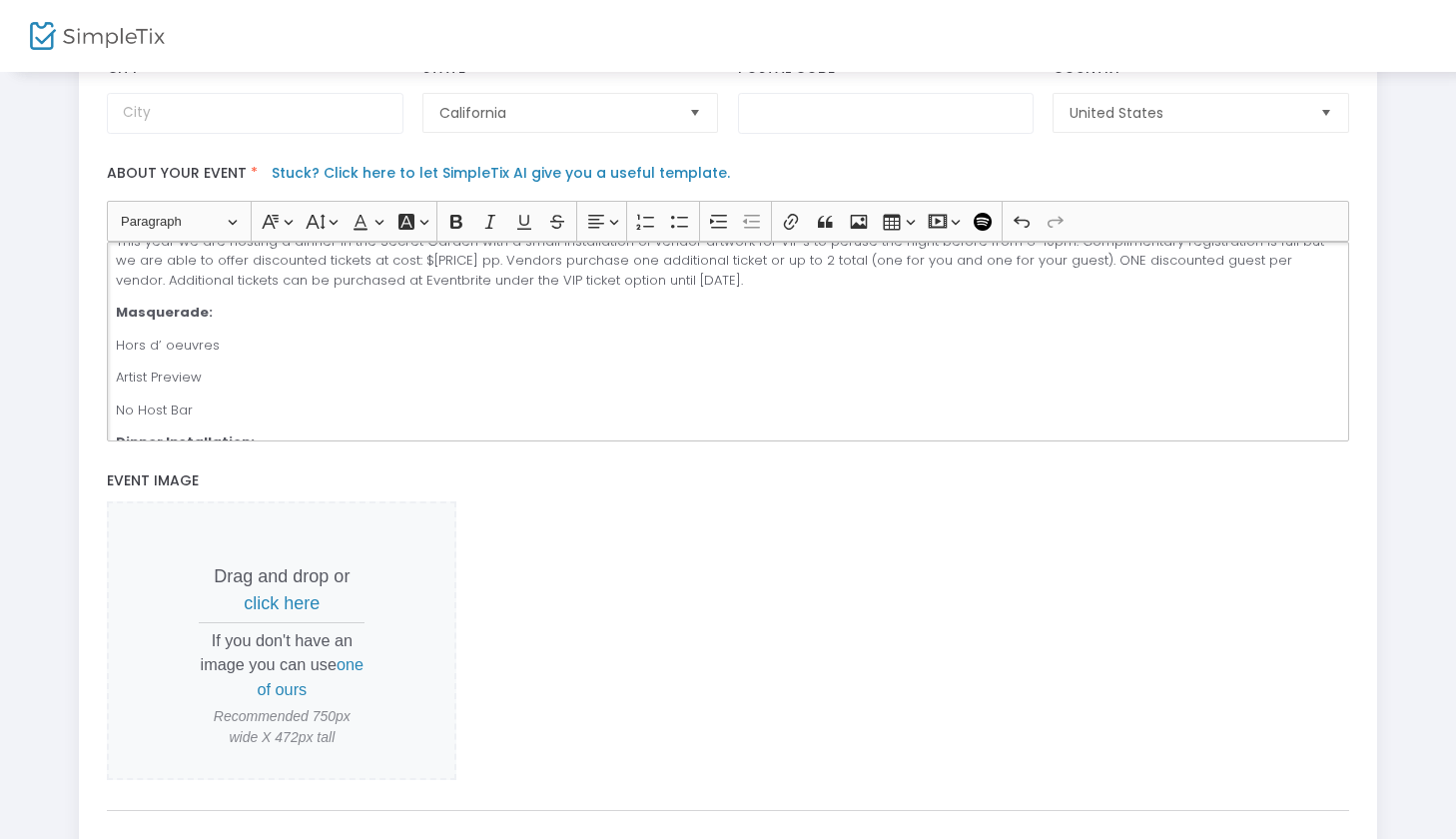 click on "Artist Preview" 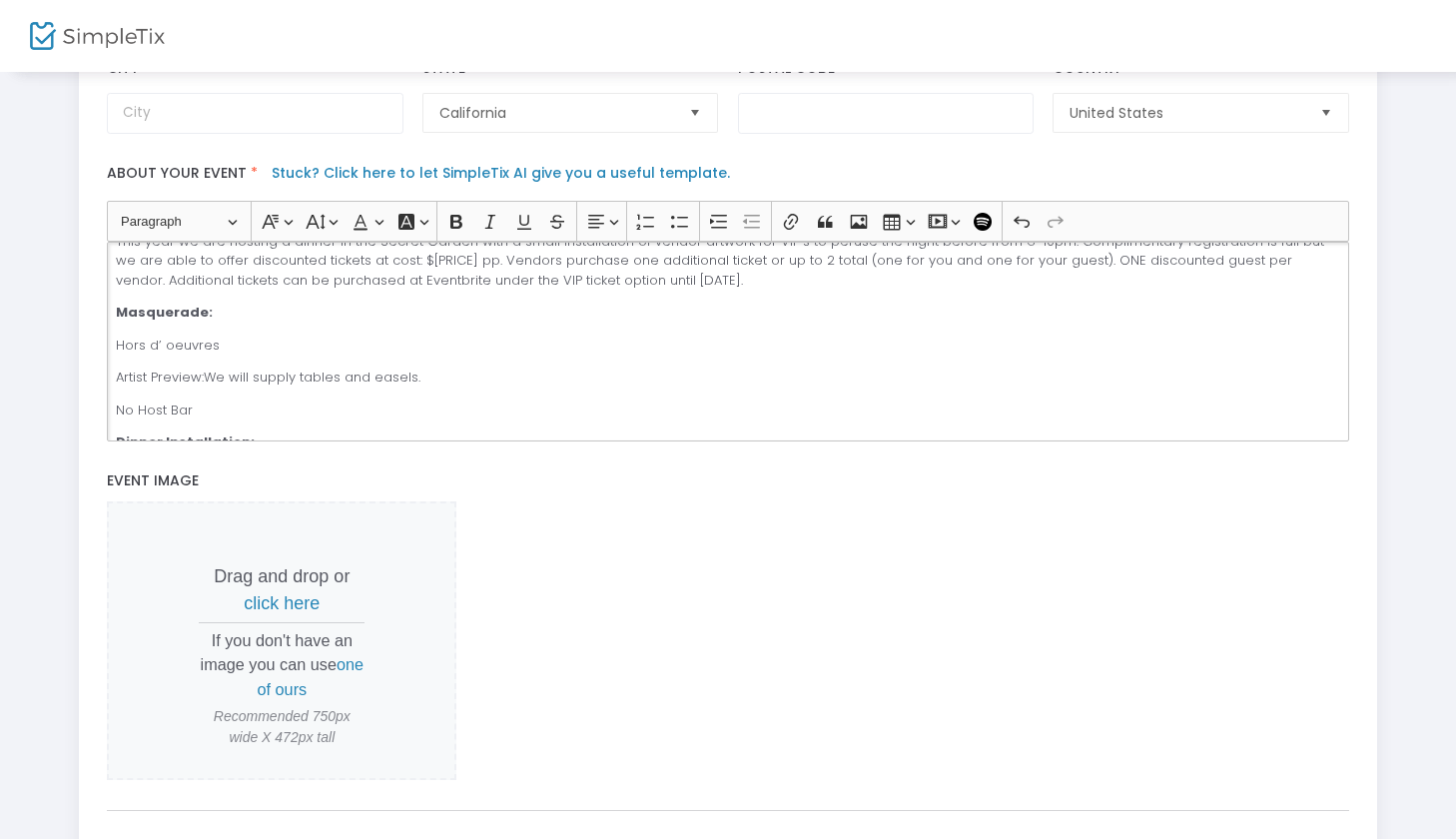click on "Artist Preview:We will supply tables and easels." 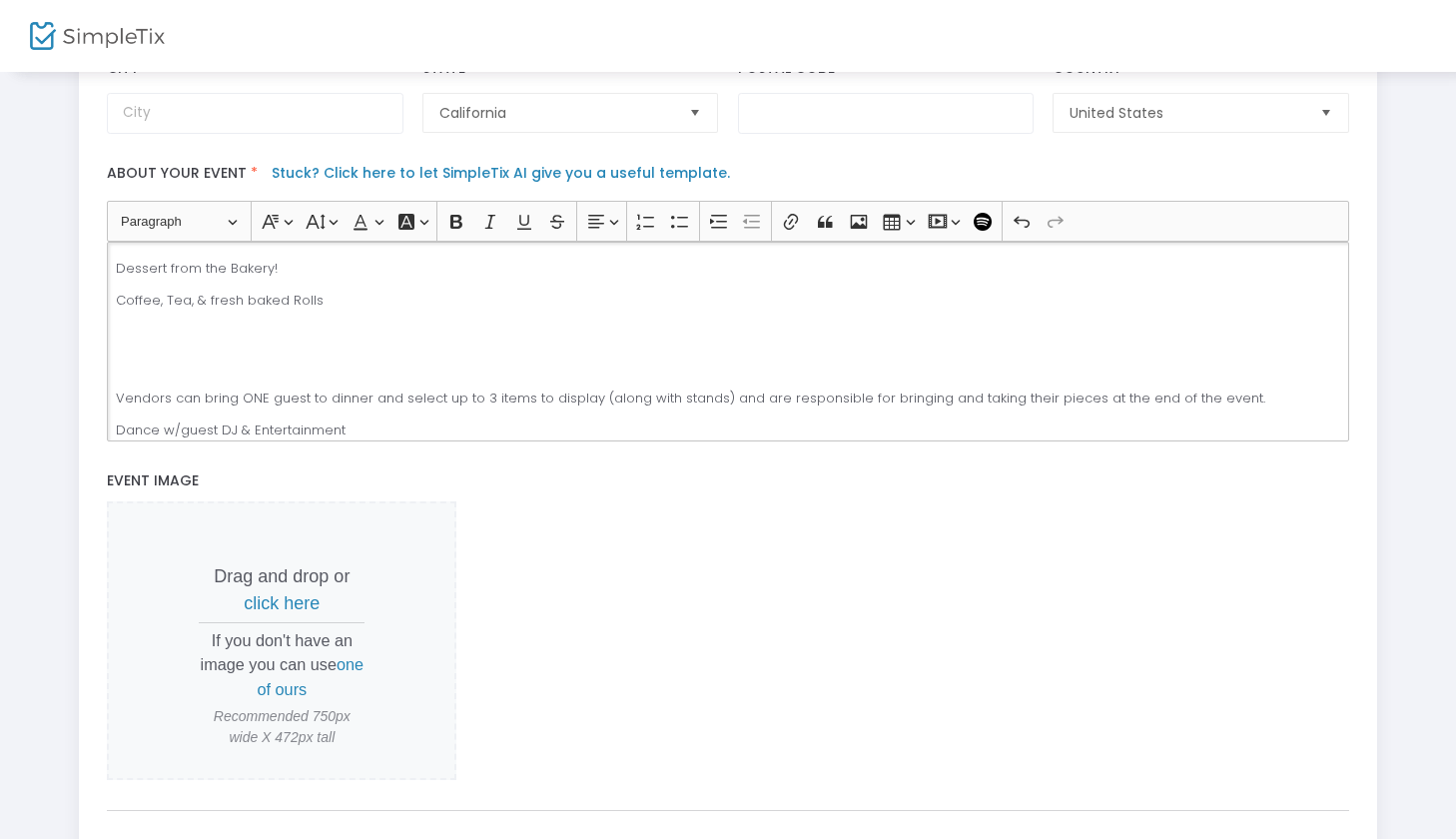 scroll, scrollTop: 540, scrollLeft: 0, axis: vertical 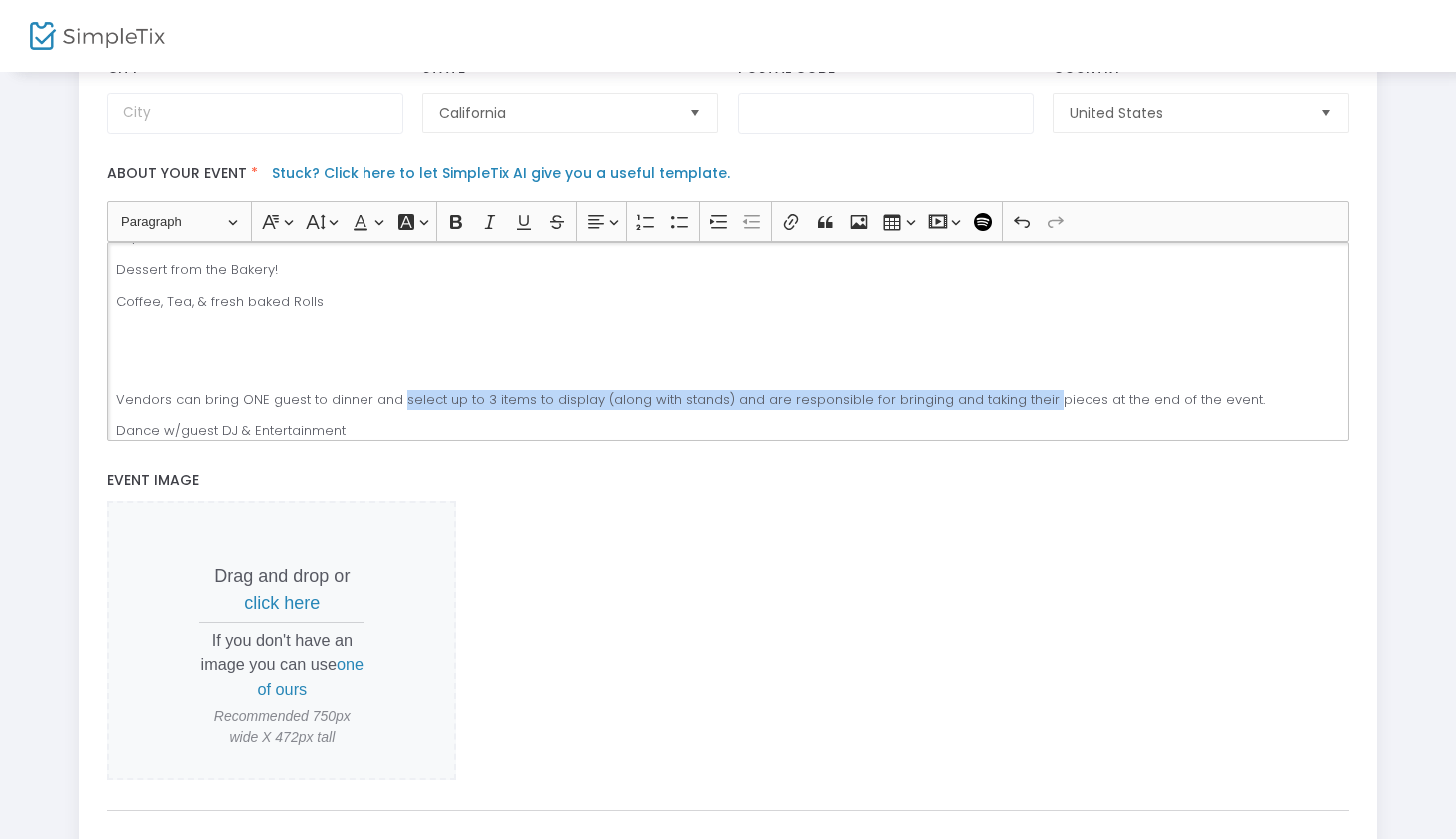 drag, startPoint x: 397, startPoint y: 398, endPoint x: 1038, endPoint y: 391, distance: 641.0382 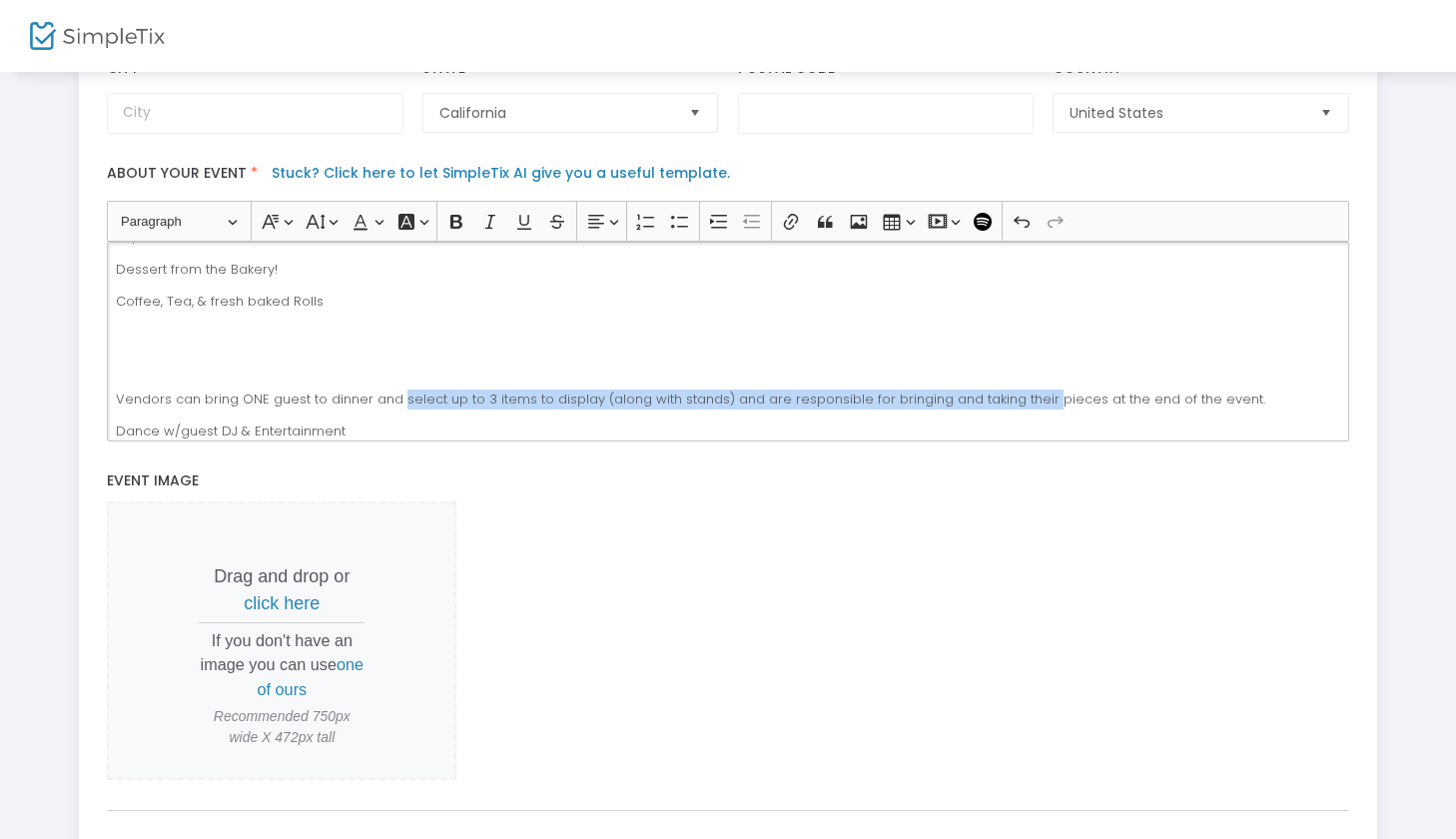 click on "Vendors can bring ONE guest to dinner and select up to 3 items to display (along with stands) and are responsible for bringing and taking their pieces at the end of the event." 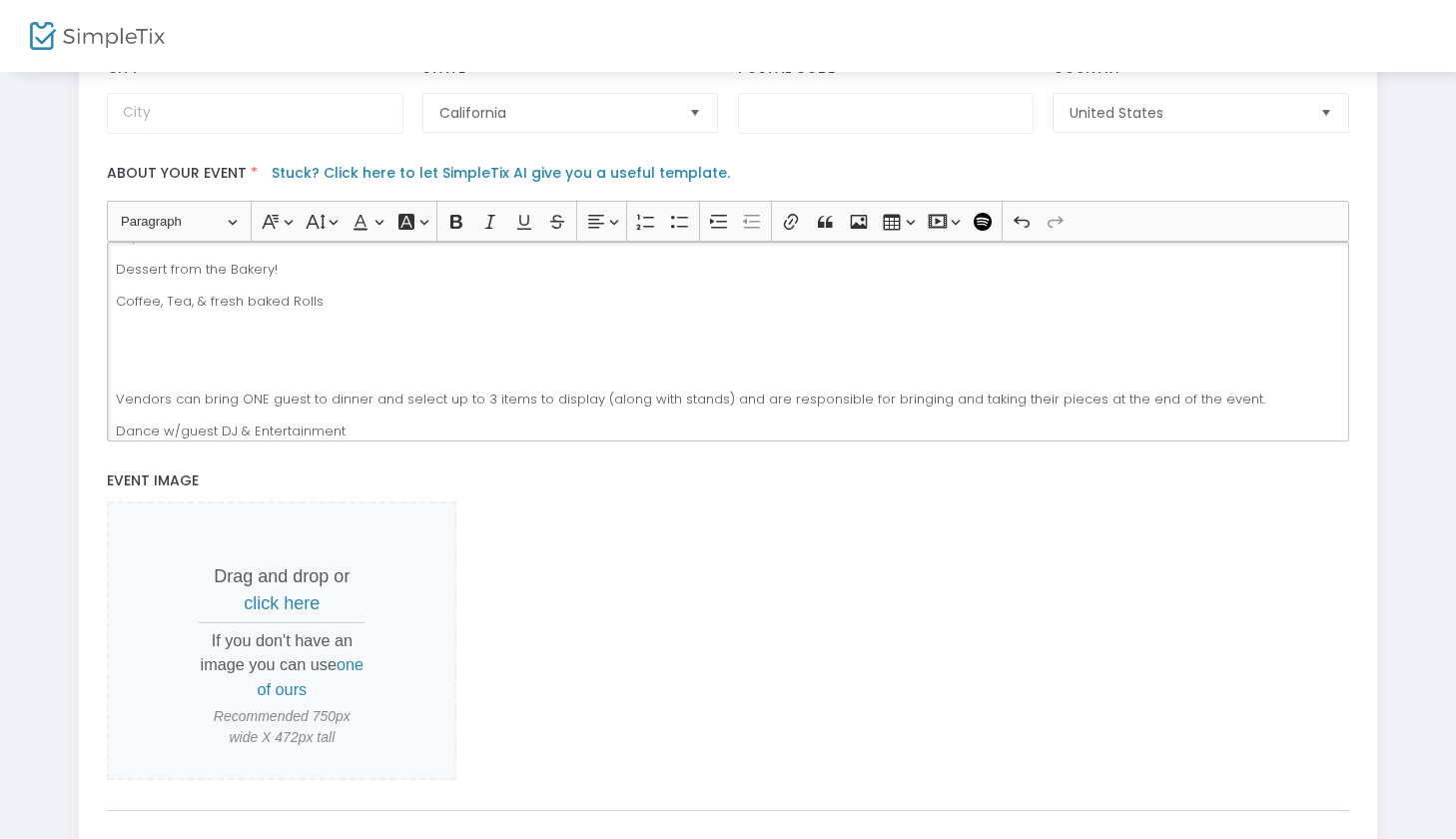 click 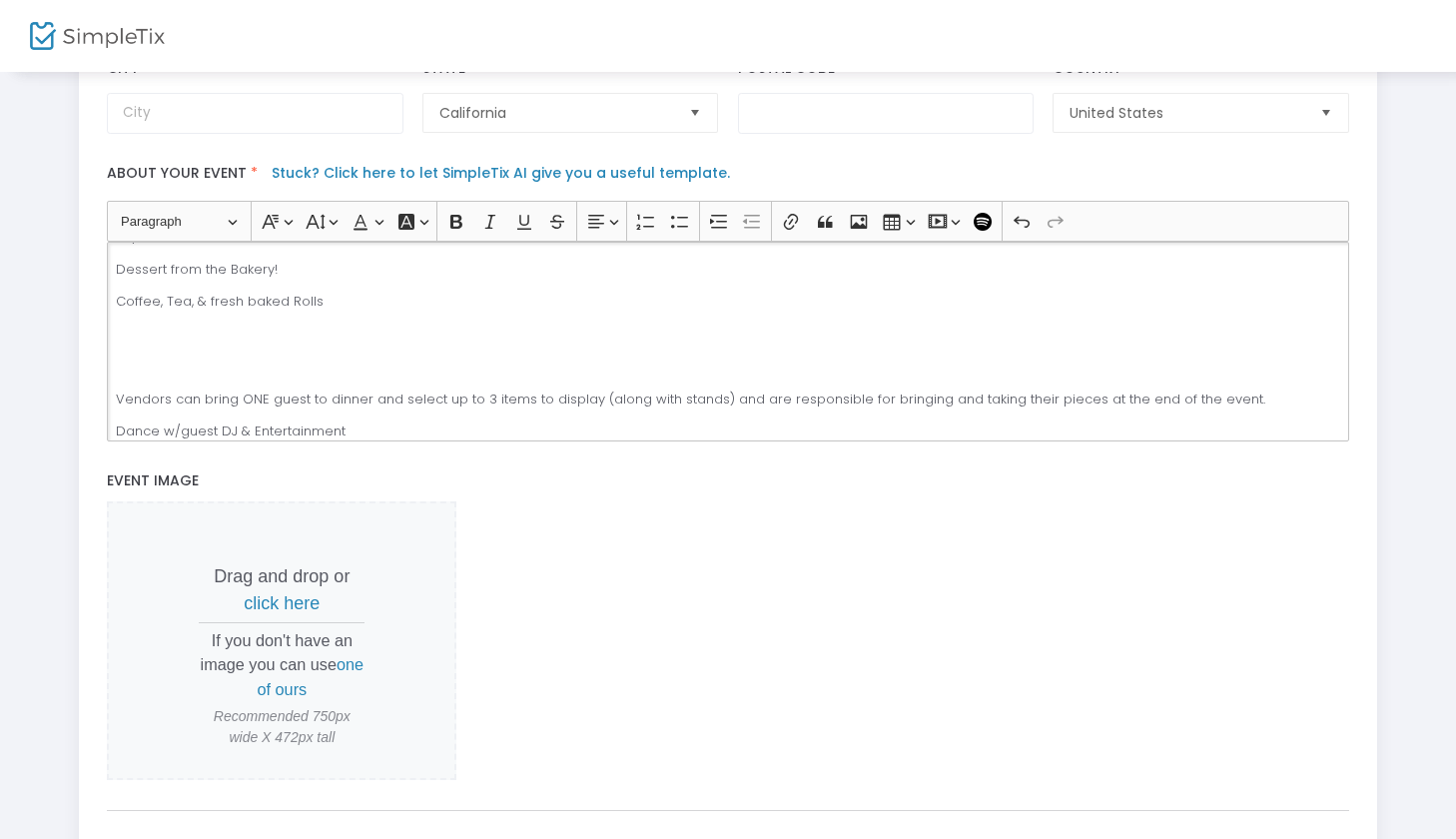 drag, startPoint x: 400, startPoint y: 398, endPoint x: 1263, endPoint y: 398, distance: 863 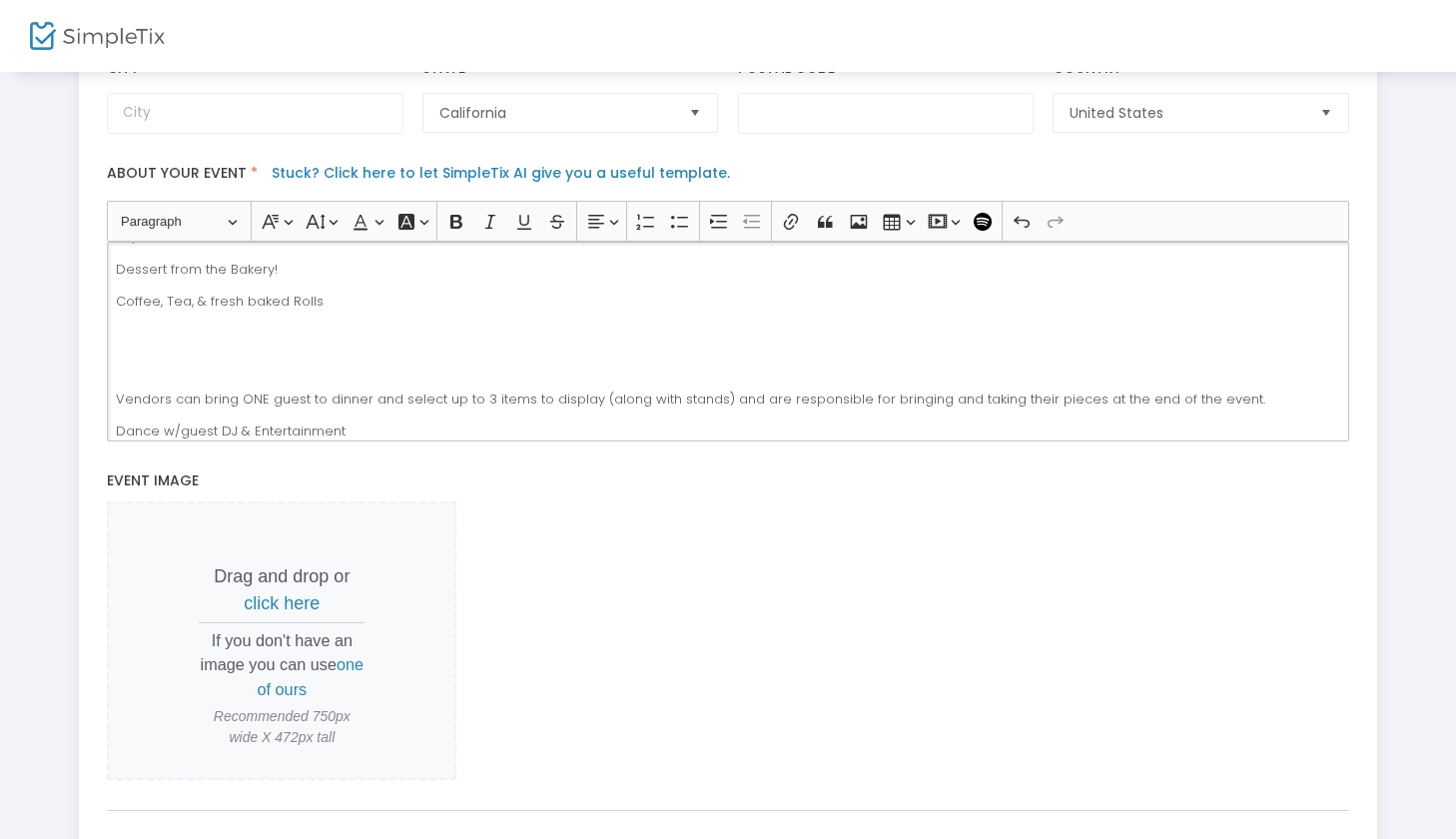 click on "Vendors can bring ONE guest to dinner and select up to 3 items to display (along with stands) and are responsible for bringing and taking their pieces at the end of the event." 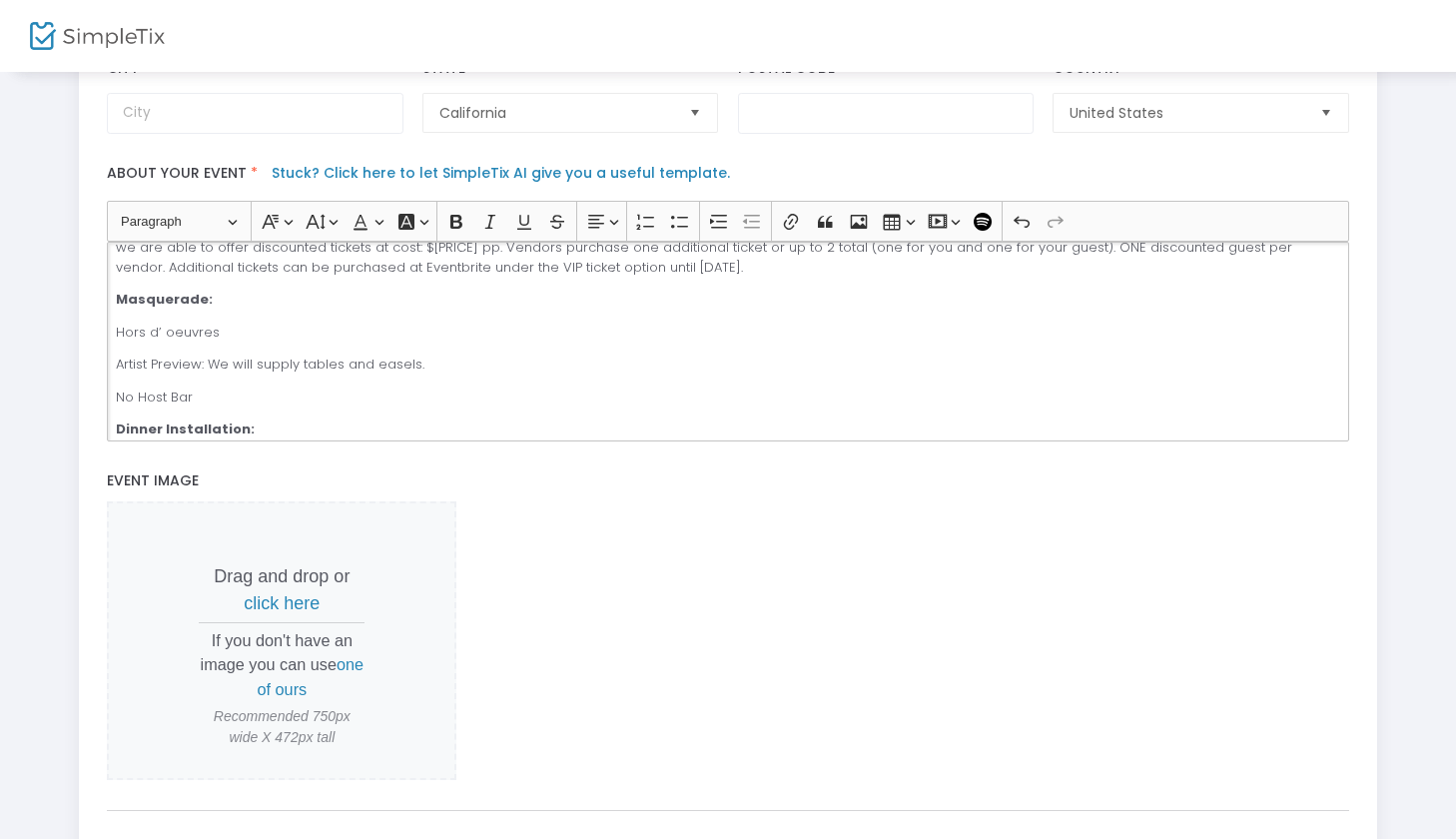scroll, scrollTop: 91, scrollLeft: 0, axis: vertical 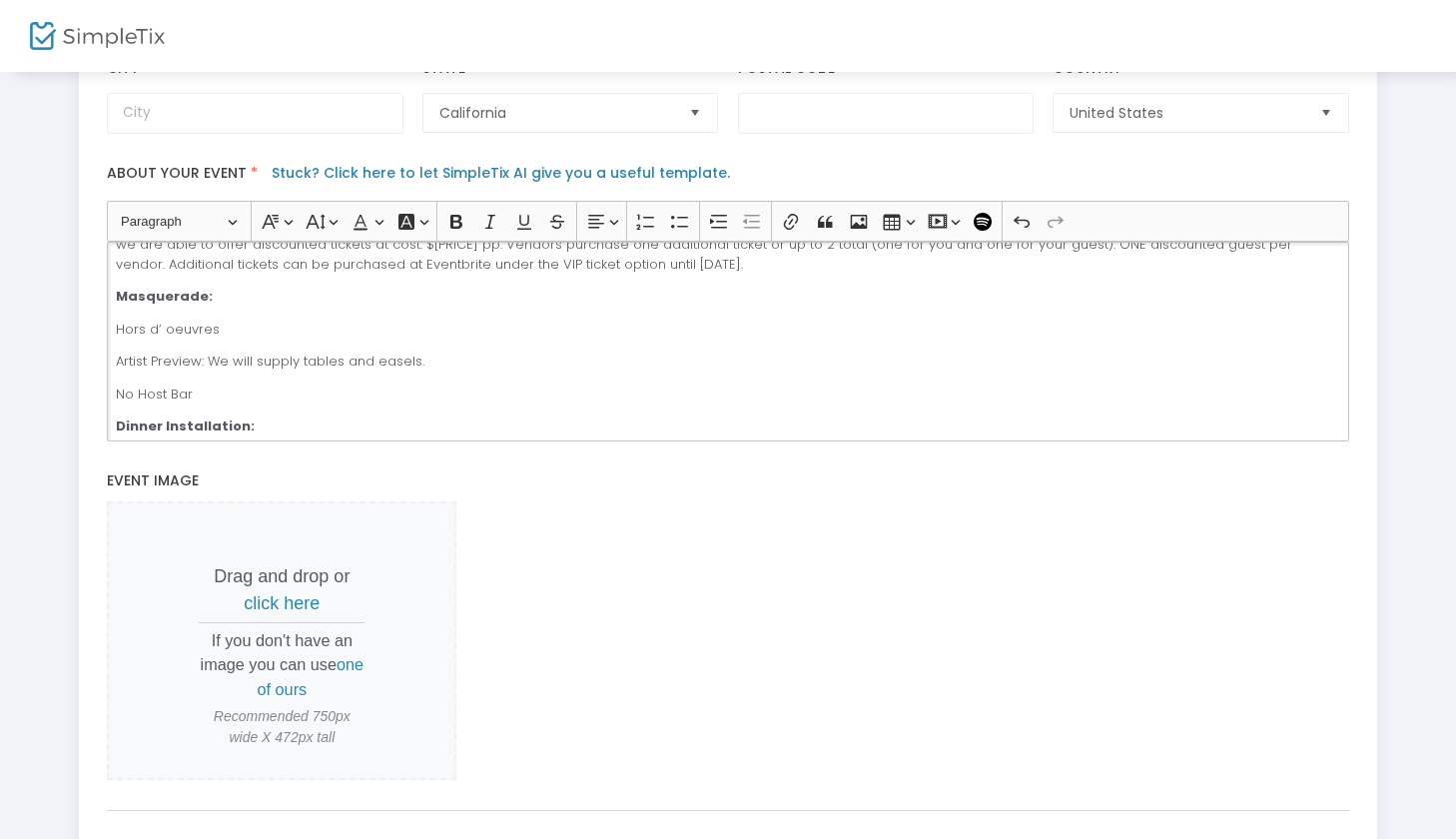 click on "Artist Preview: We will supply tables and easels." 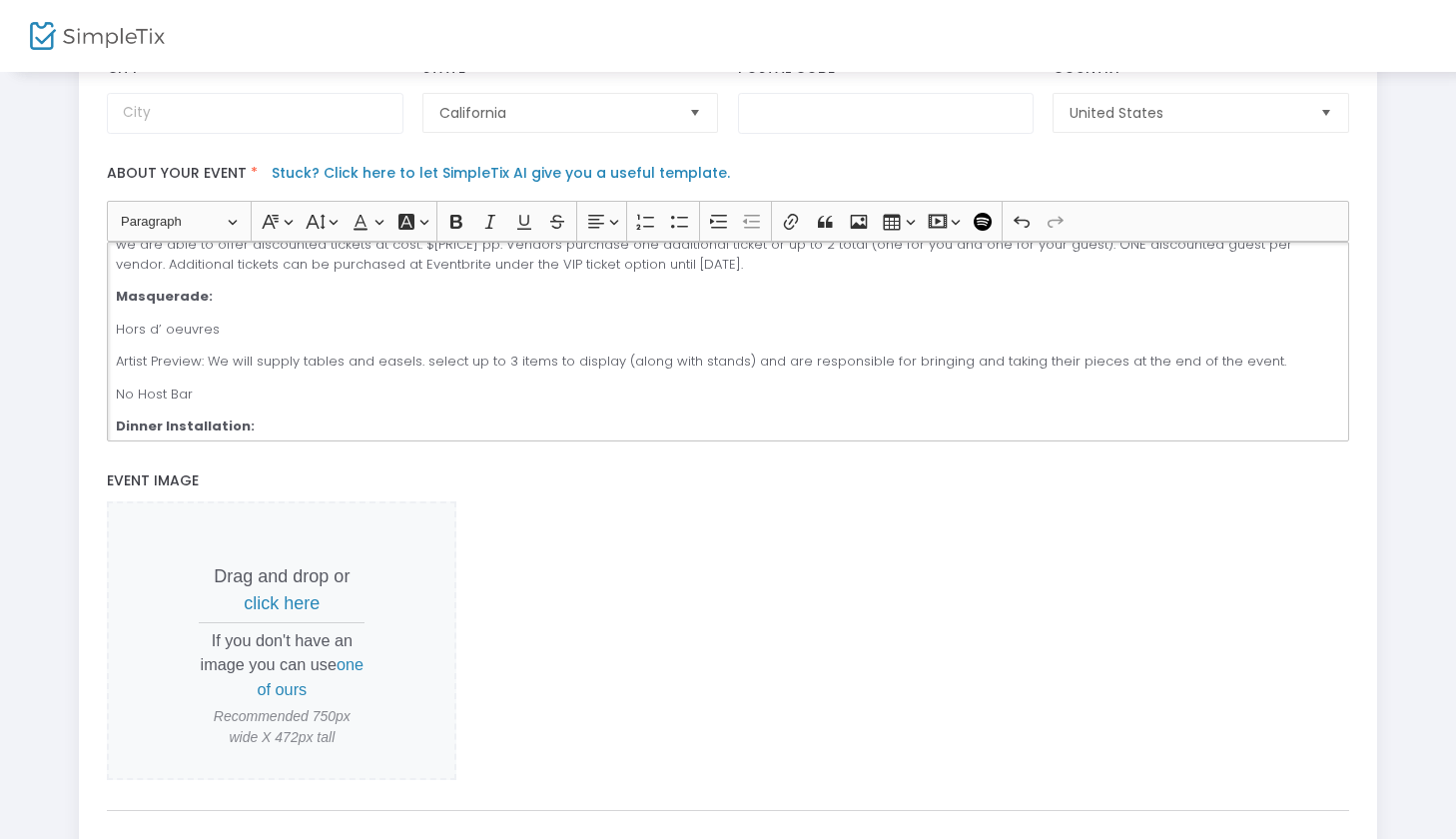 click on "Artist Preview: We will supply tables and easels. select up to 3 items to display (along with stands) and are responsible for bringing and taking their pieces at the end of the event." 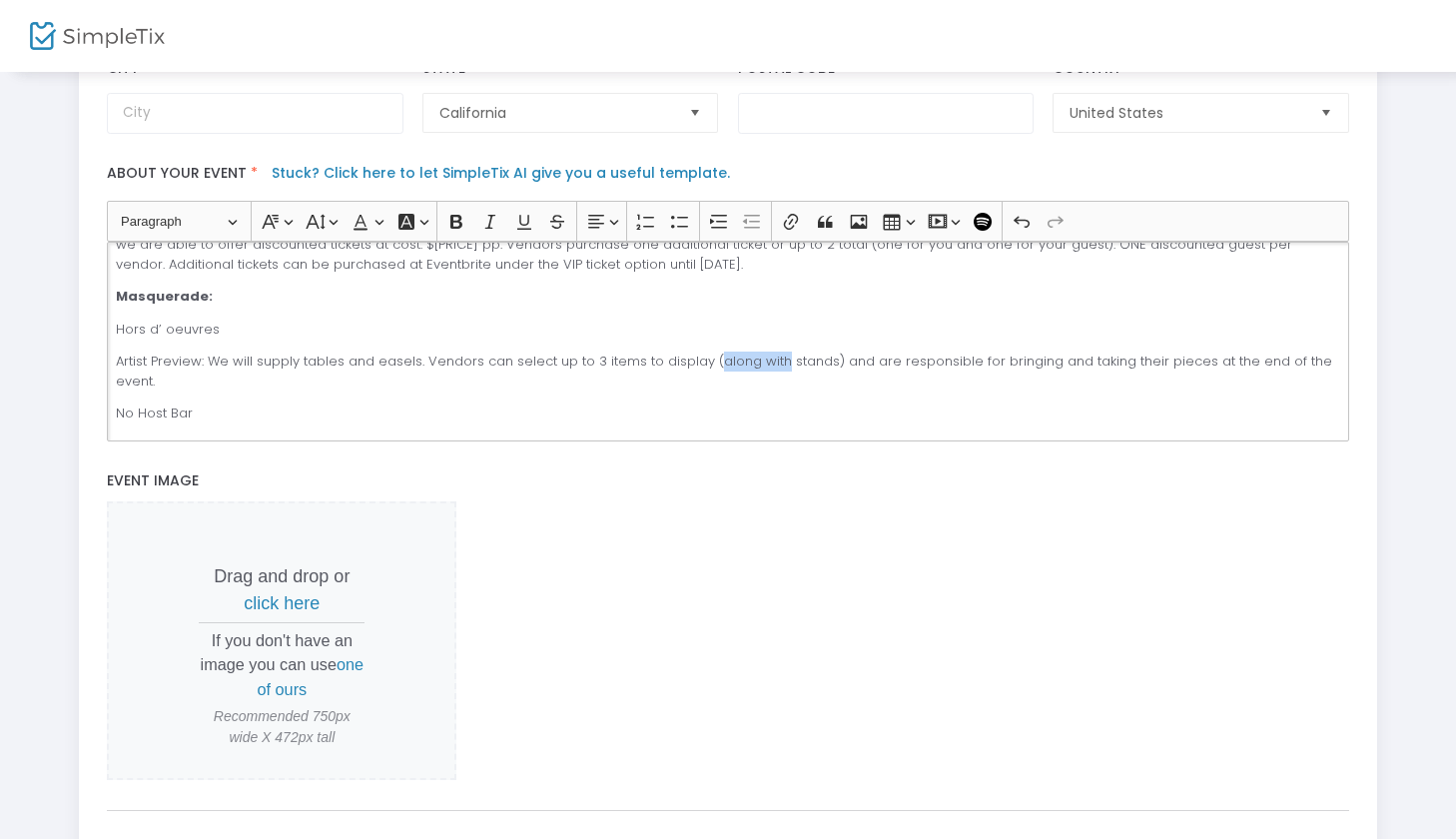 drag, startPoint x: 771, startPoint y: 370, endPoint x: 705, endPoint y: 364, distance: 66.27217 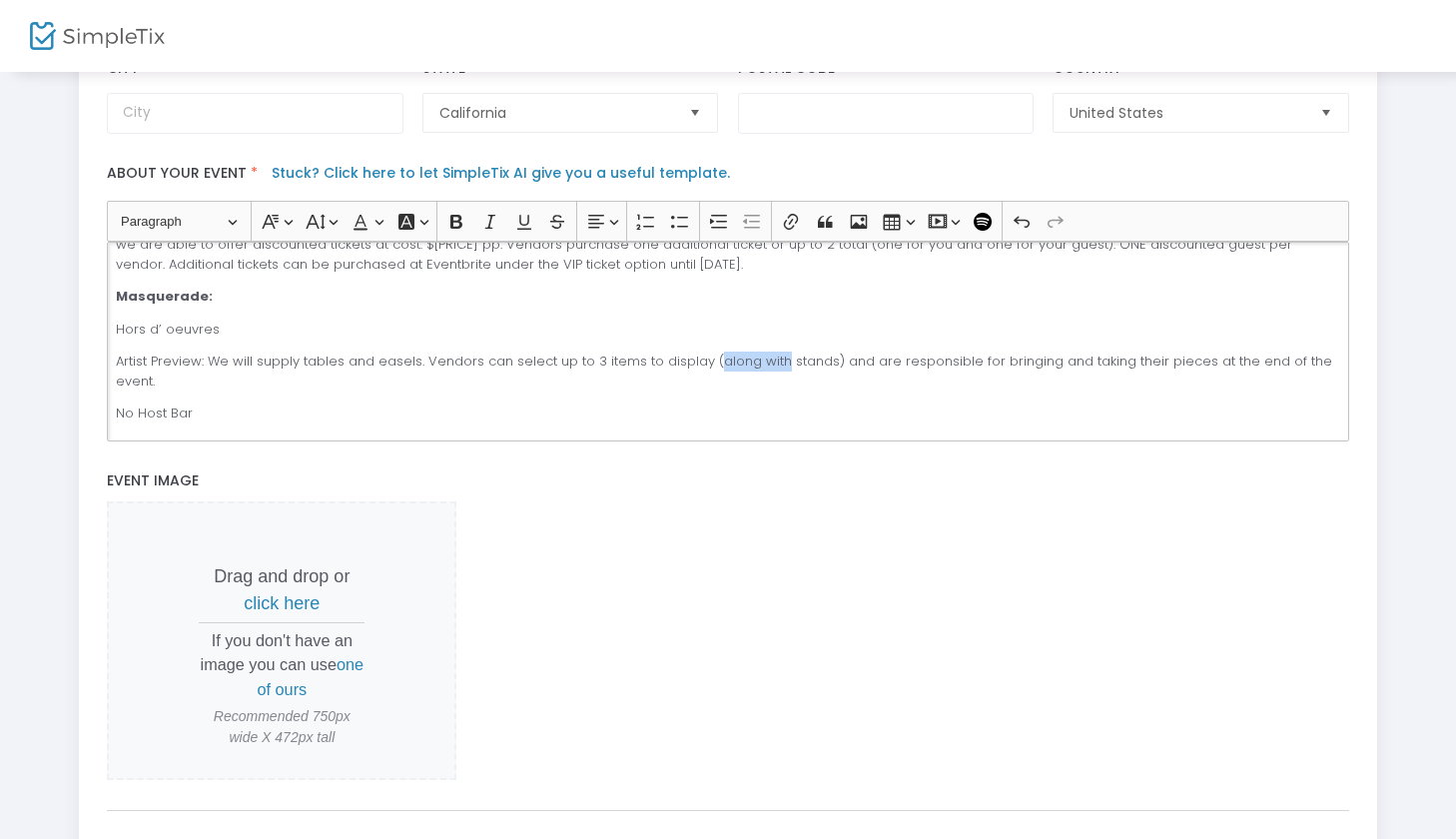 click on "Artist Preview: We will supply tables and easels. Vendors can select up to 3 items to display (along with stands) and are responsible for bringing and taking their pieces at the end of the event." 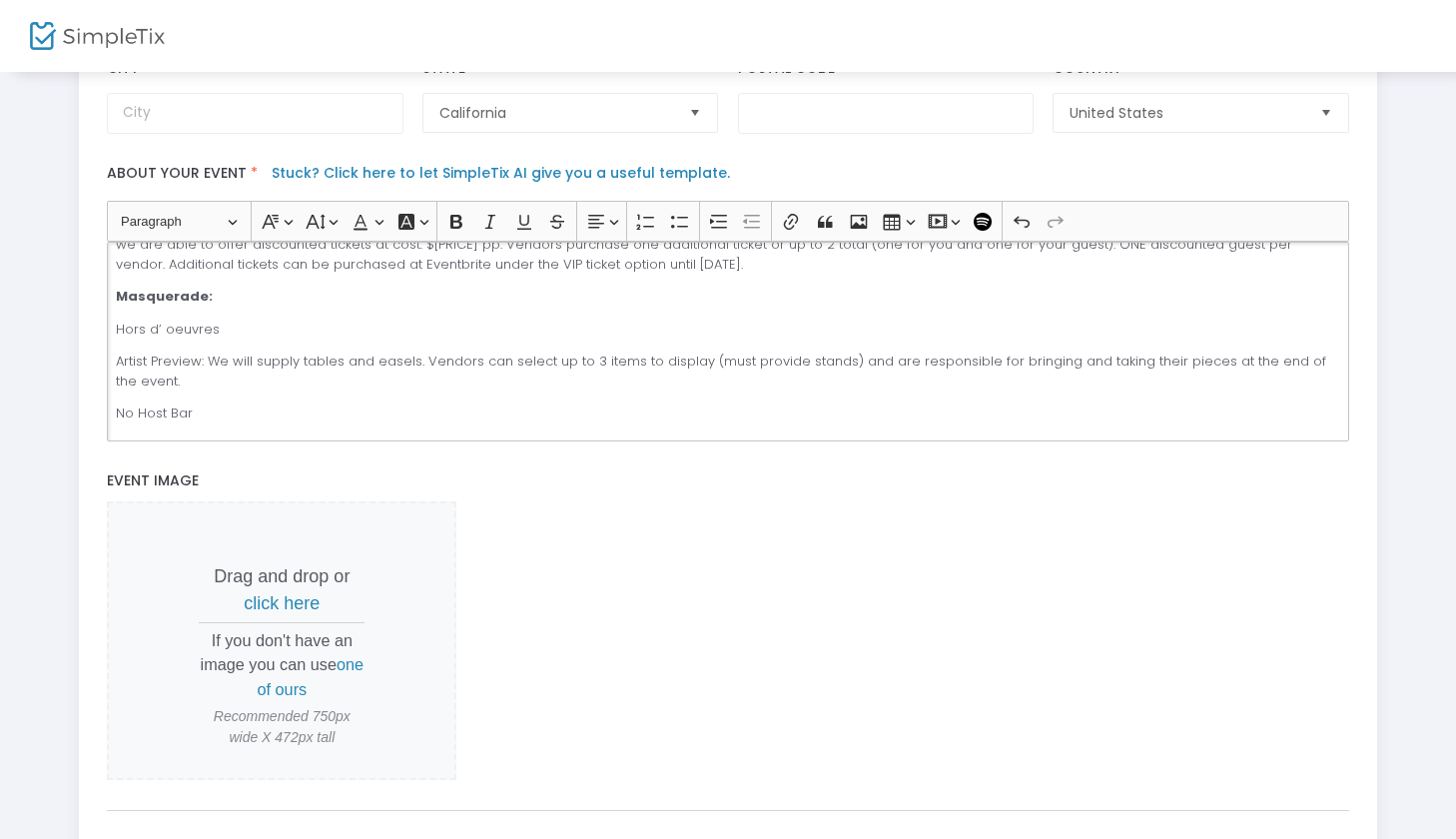 click on "Artist Preview: We will supply tables and easels. Vendors can select up to 3 items to display (must provide stands) and are responsible for bringing and taking their pieces at the end of the event." 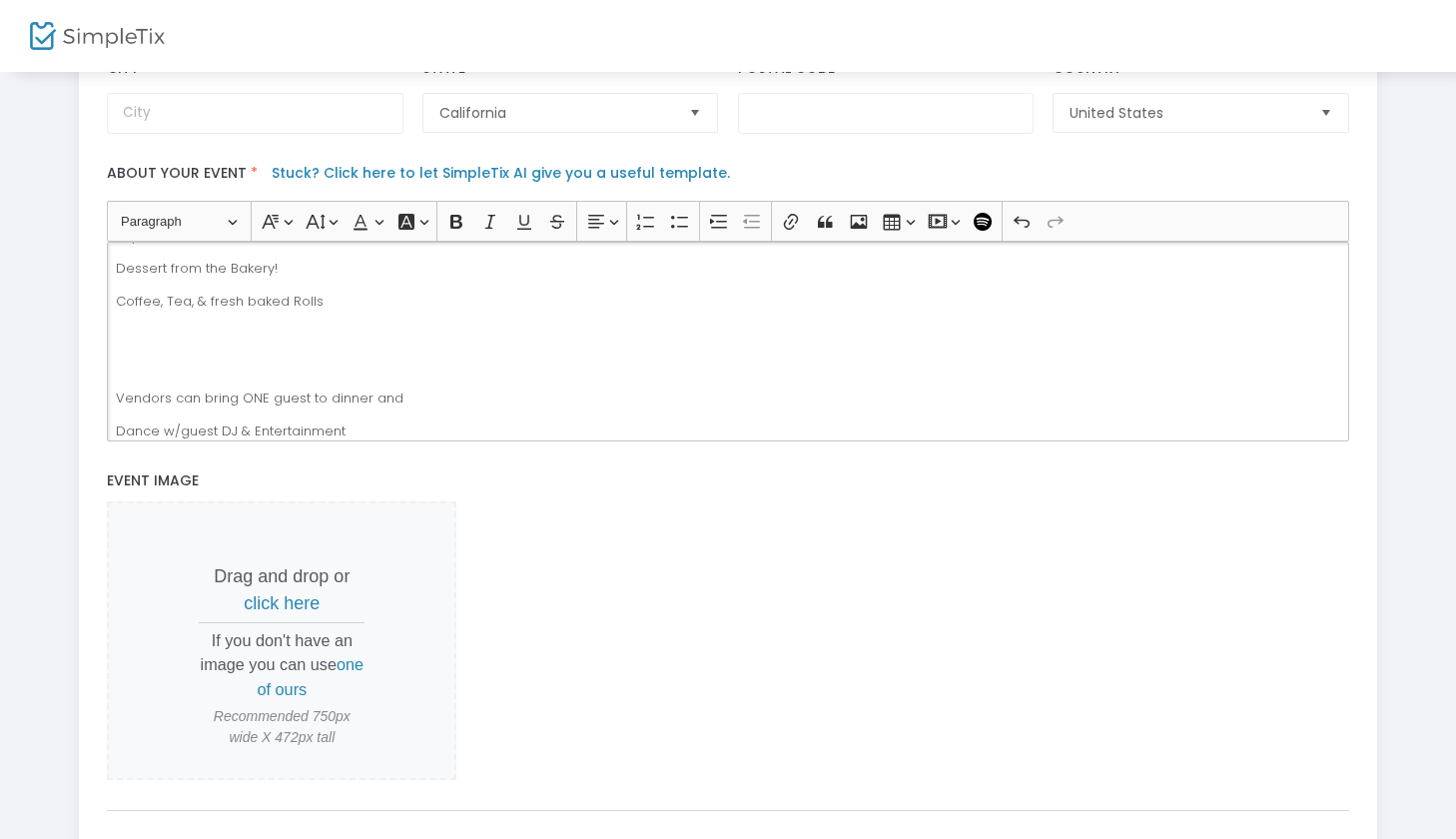 scroll, scrollTop: 559, scrollLeft: 0, axis: vertical 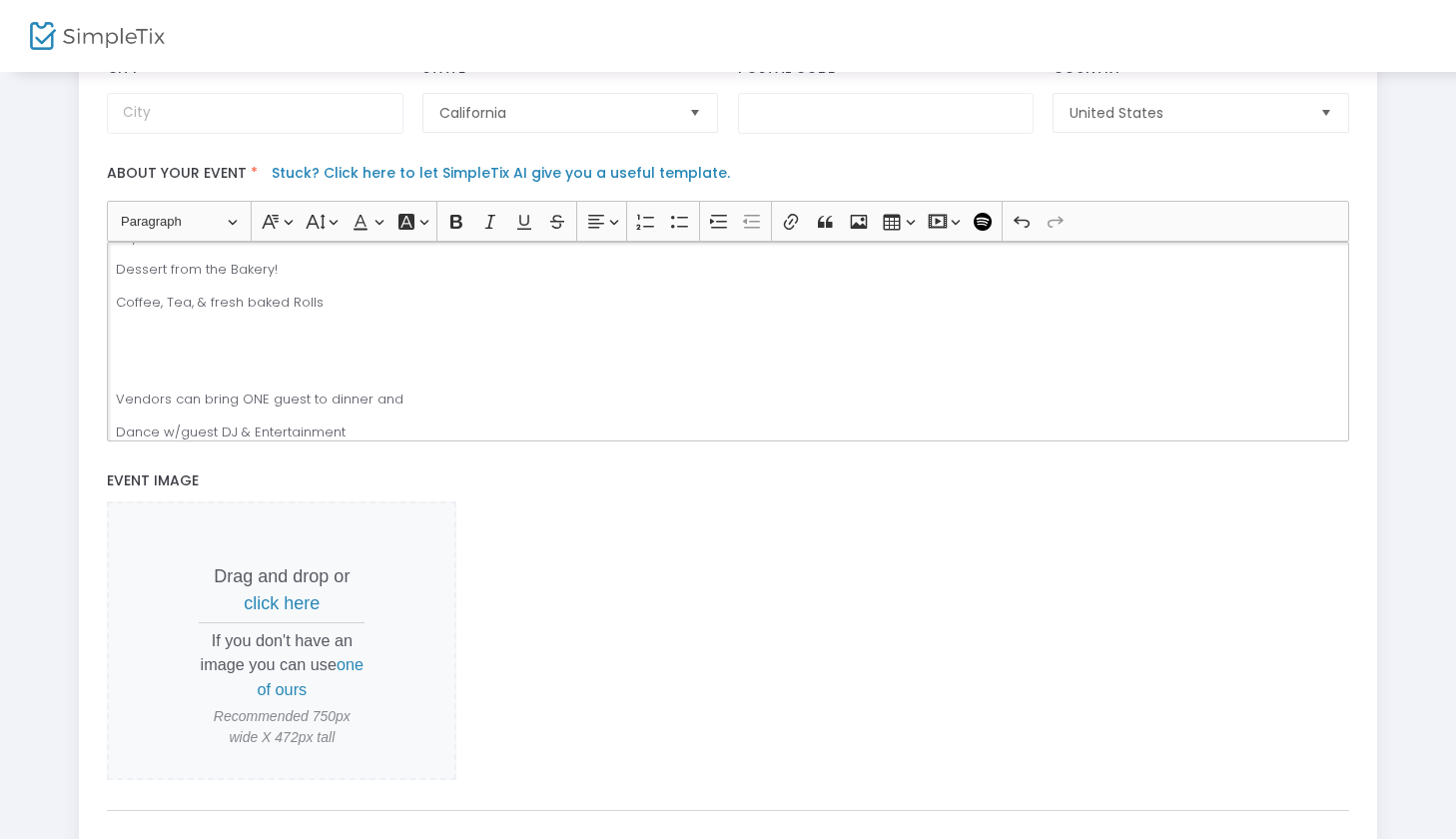 drag, startPoint x: 408, startPoint y: 400, endPoint x: 116, endPoint y: 377, distance: 292.90442 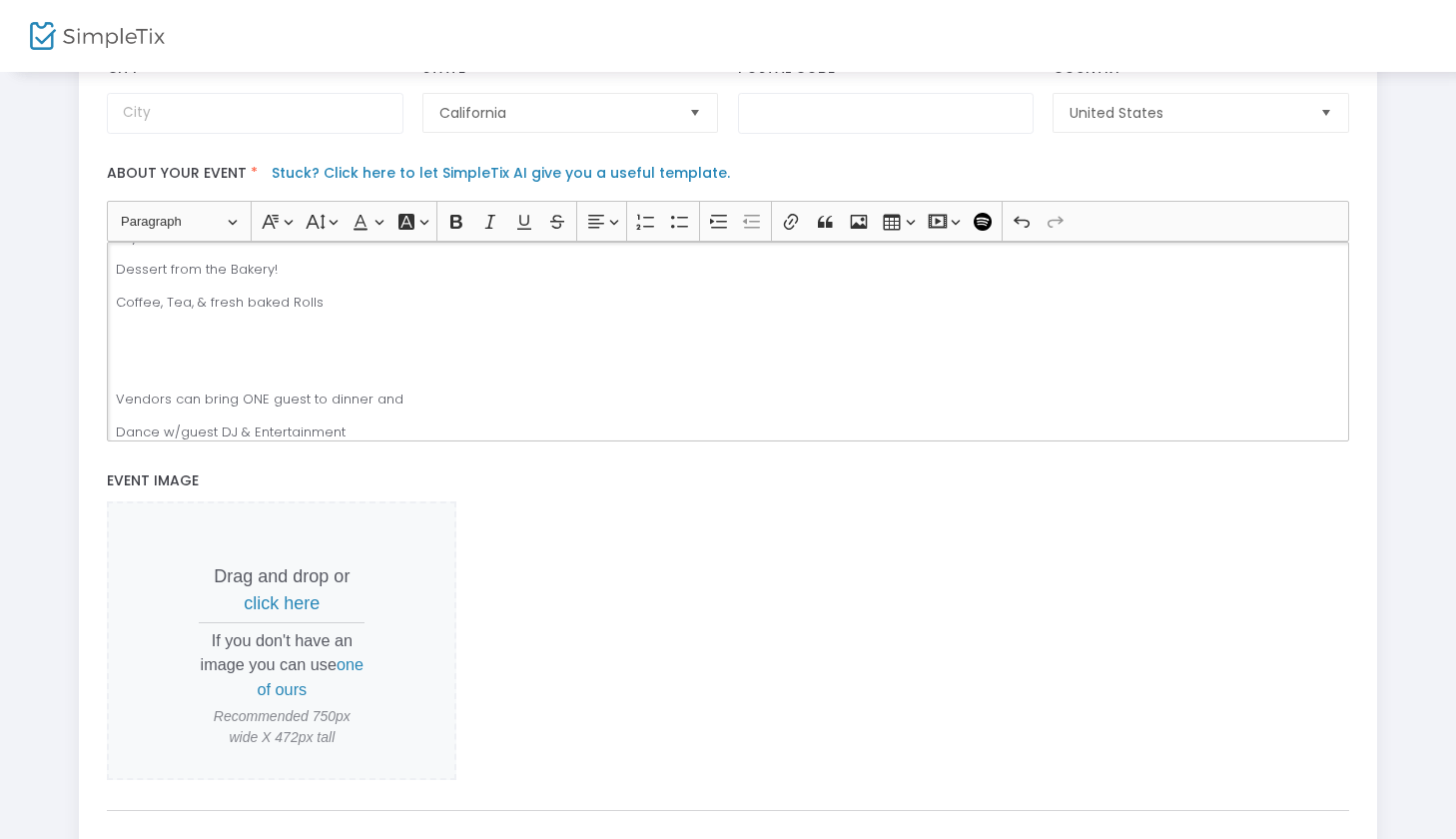 click on "We have a special dinner/dance planned for Friday evening. Please join us if possible! SEPTEMBER 12th This year we are hosting a dinner in the Secret Garden with a small installation of vendor artwork for VIP's to peruse the night before from 6-10pm. Complimentary registration is full but we are able to offer discounted tickets at cost: $35 pp. Vendors purchase one additional ticket or up to 2 total (one for you and one for your guest). ONE discounted guest per vendor. Additional tickets can be purchased at Eventbrite under the VIP ticket option until 8/22/25. Masquerade: Hors d’ oeuvres Artist Preview: We will supply tables and easels. Vendors can select up to 3 items to display (must provide stands) and are responsible for bringing/taking their pieces at the end of the event. No Host Bar Dinner Installation: Summer Garden Salad Fresh Spinach Salad Antipasto Platter Whipped Potatoes Prime Rib Baby Red Potatoes No Host Bar Thyme & Basil Chicken Dessert from the Bakery! Coffee, Tea, & fresh baked Rolls" 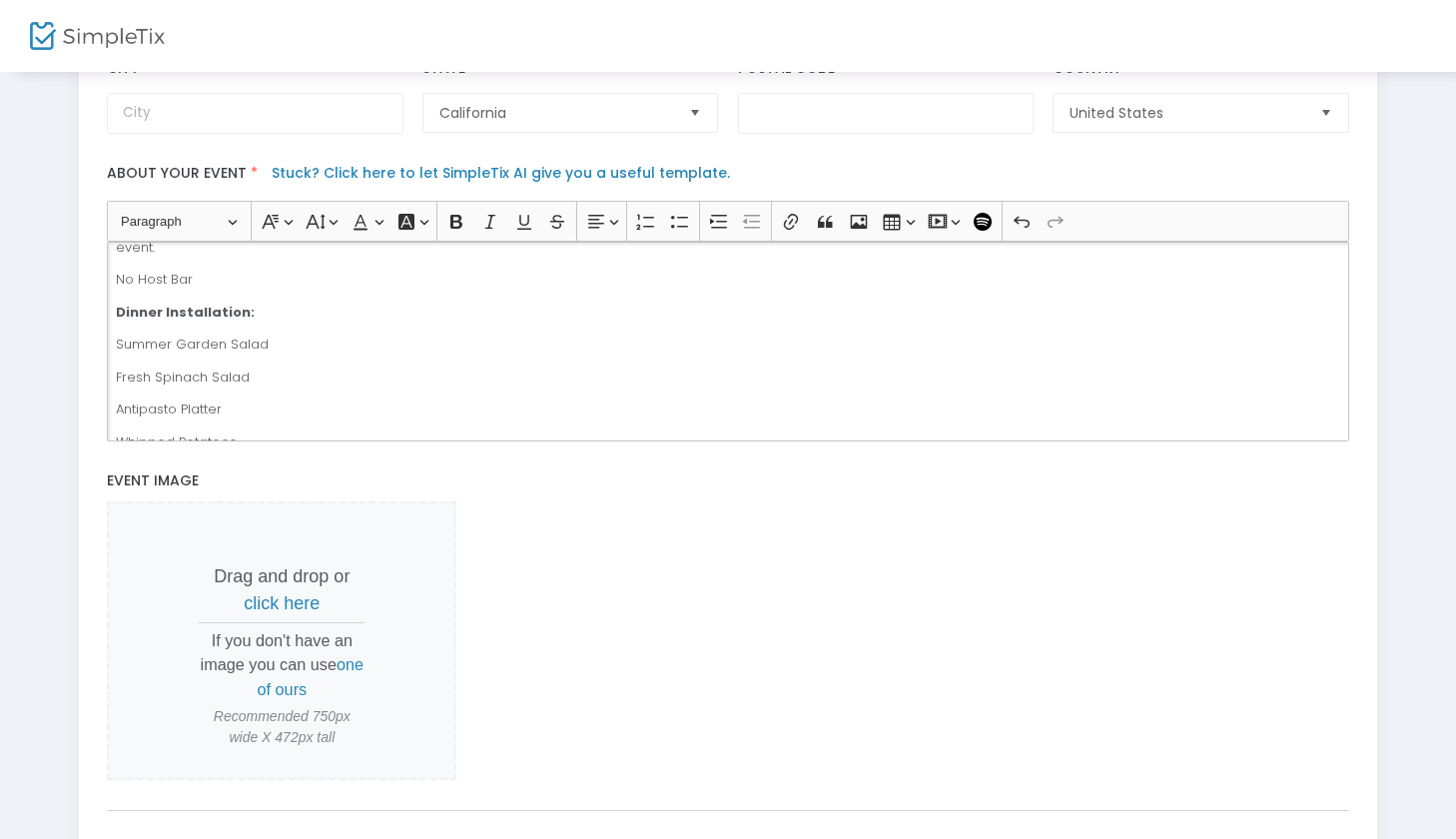 scroll, scrollTop: 219, scrollLeft: 0, axis: vertical 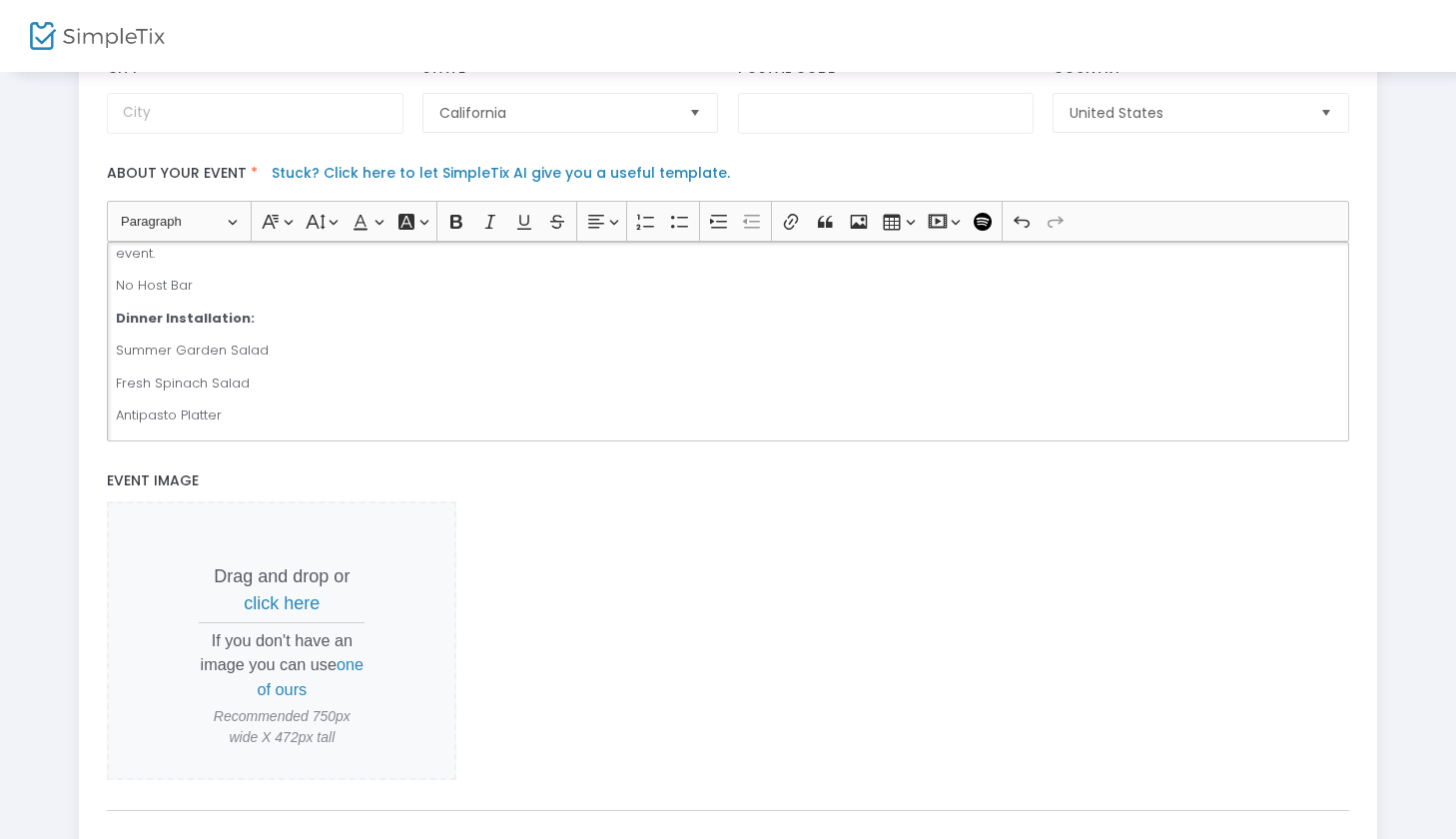 click on "Dinner Installation:" 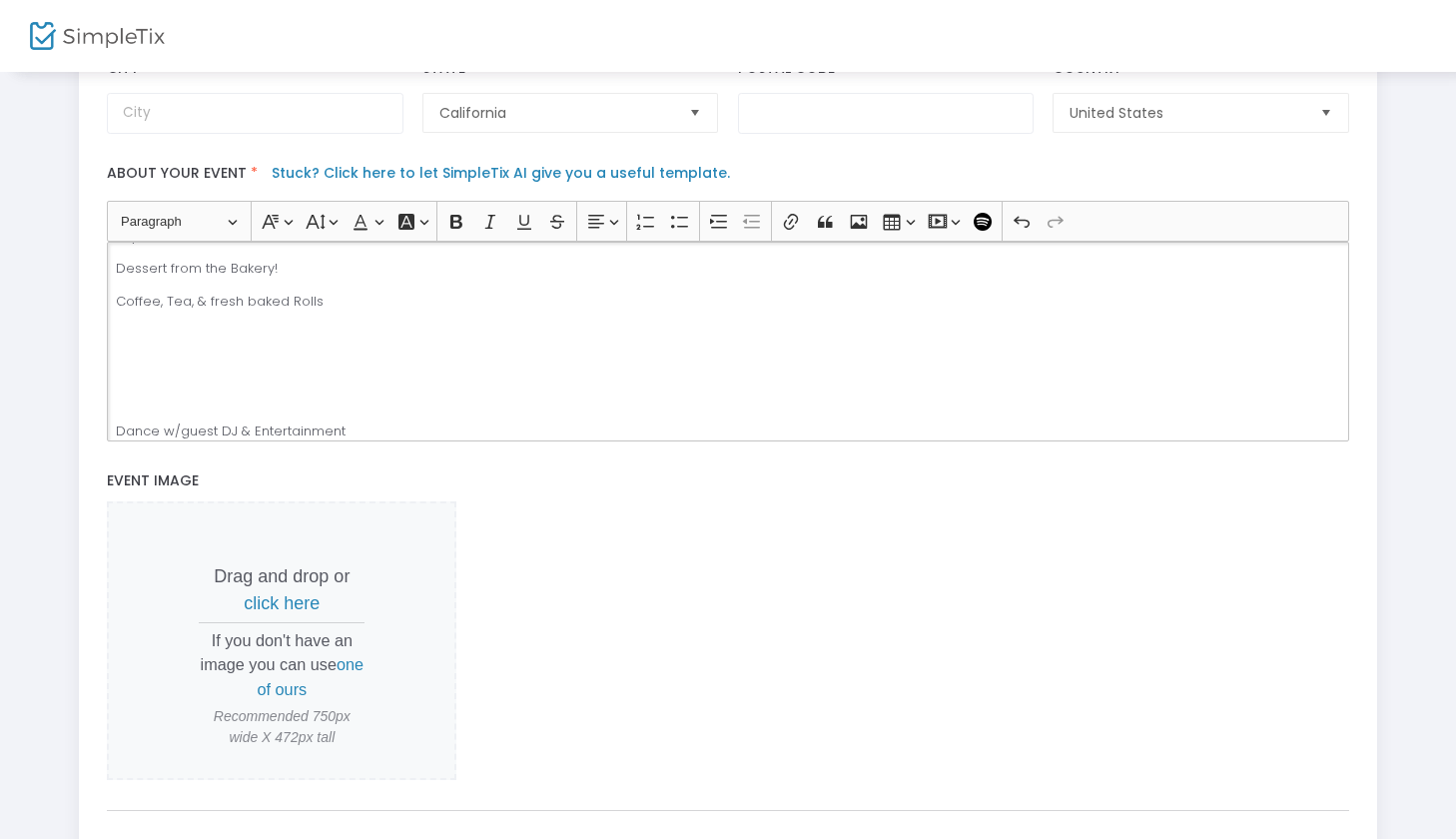 scroll, scrollTop: 559, scrollLeft: 0, axis: vertical 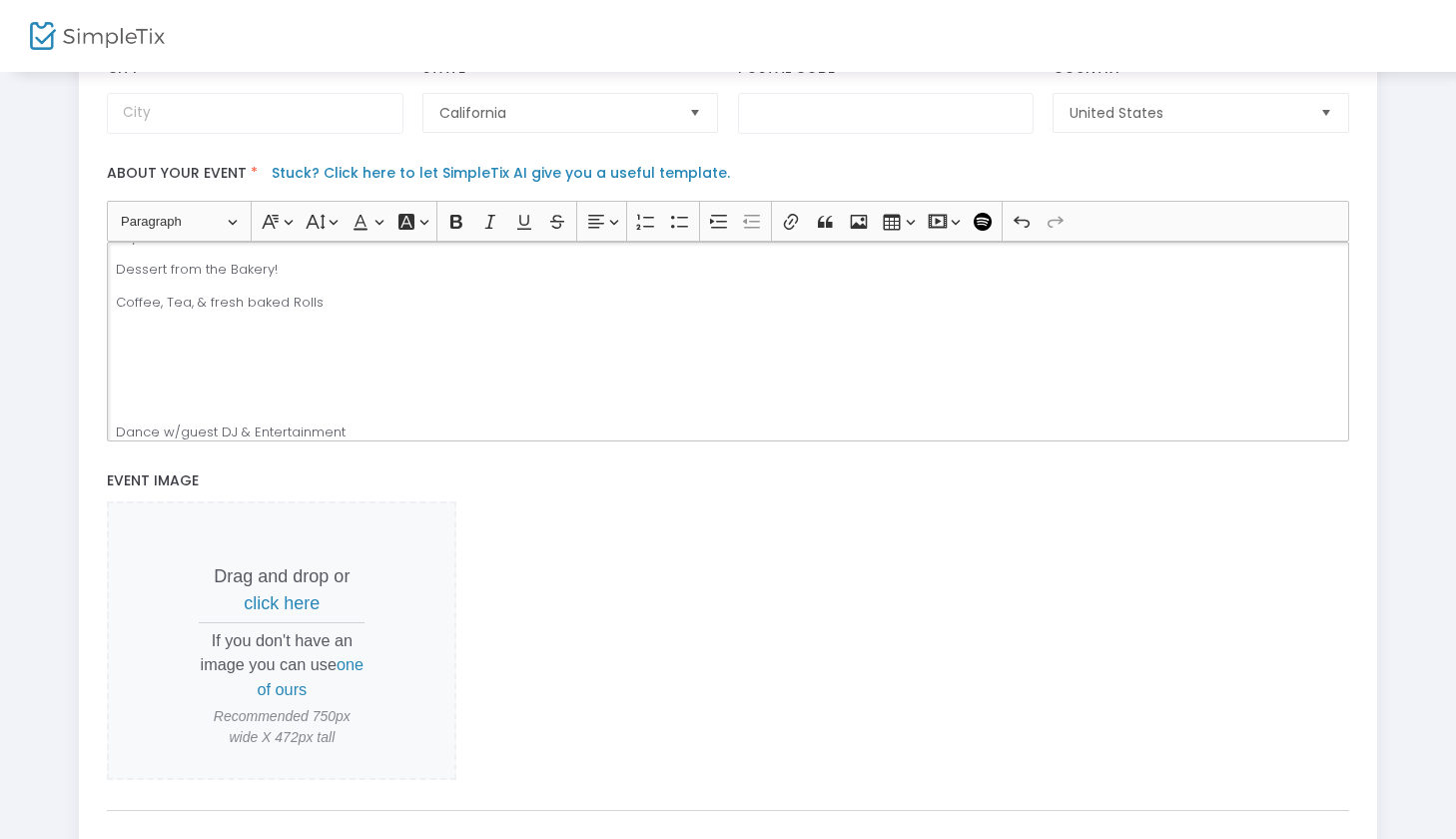 click on "Dance w/guest DJ & Entertainment" 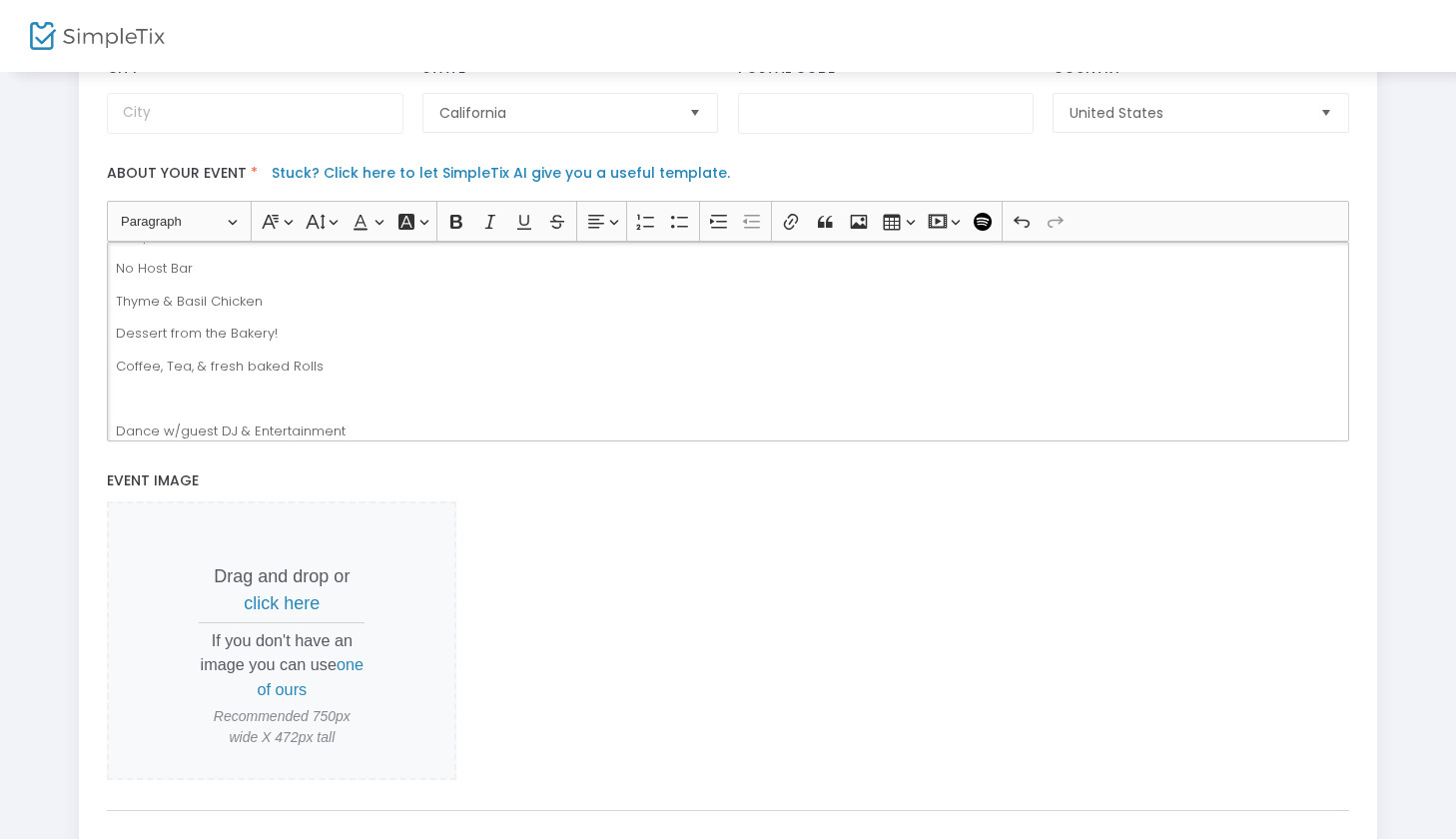 scroll, scrollTop: 463, scrollLeft: 0, axis: vertical 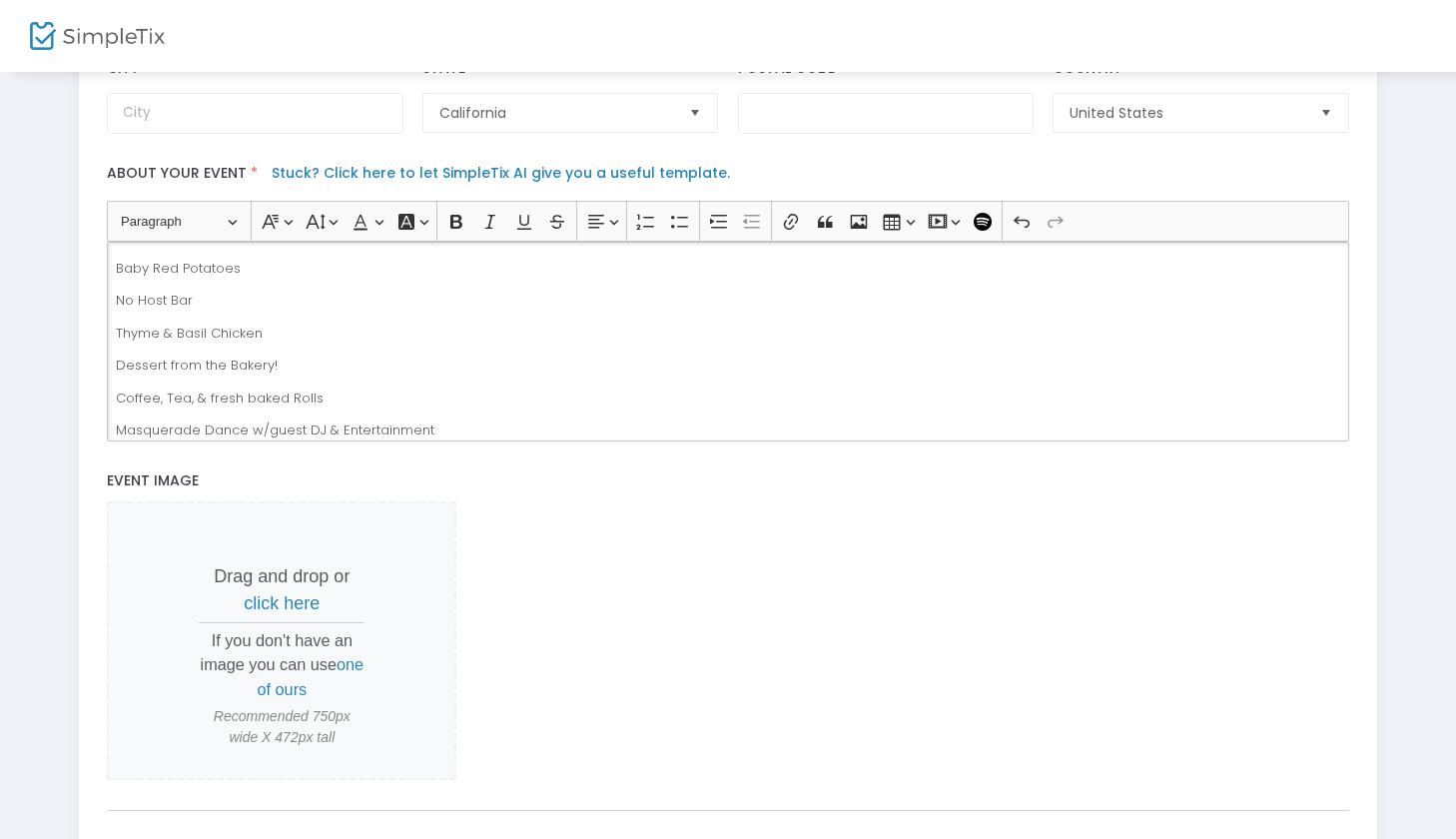 click on "Masquerade Dance w/guest DJ & Entertainment" 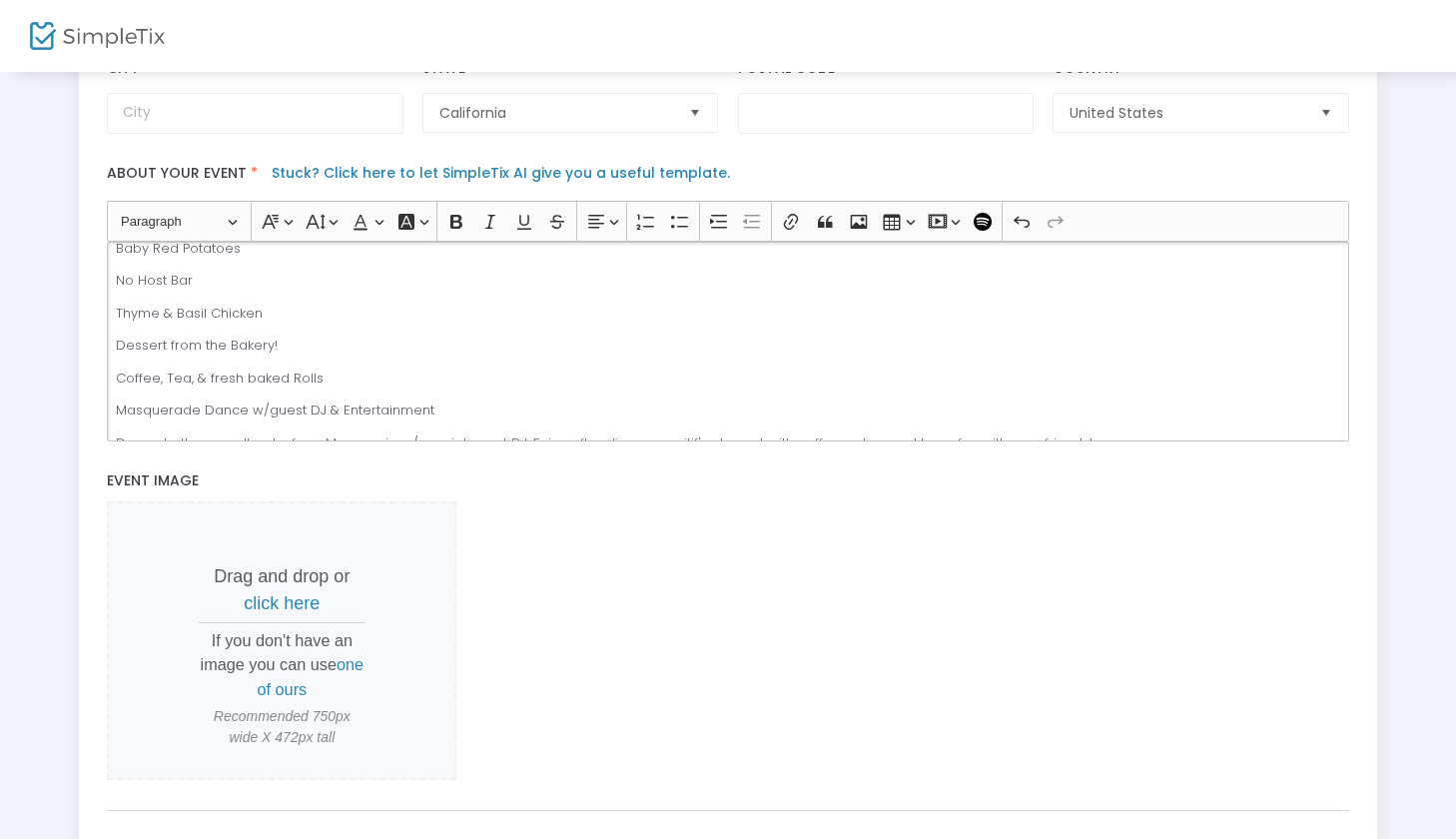 click on "Dance to the soundtrack of our Menagerie w/special guest DJ. Enjoy after dinner aperitif's, dessert with coffee or tea, and have fun with your friends!" 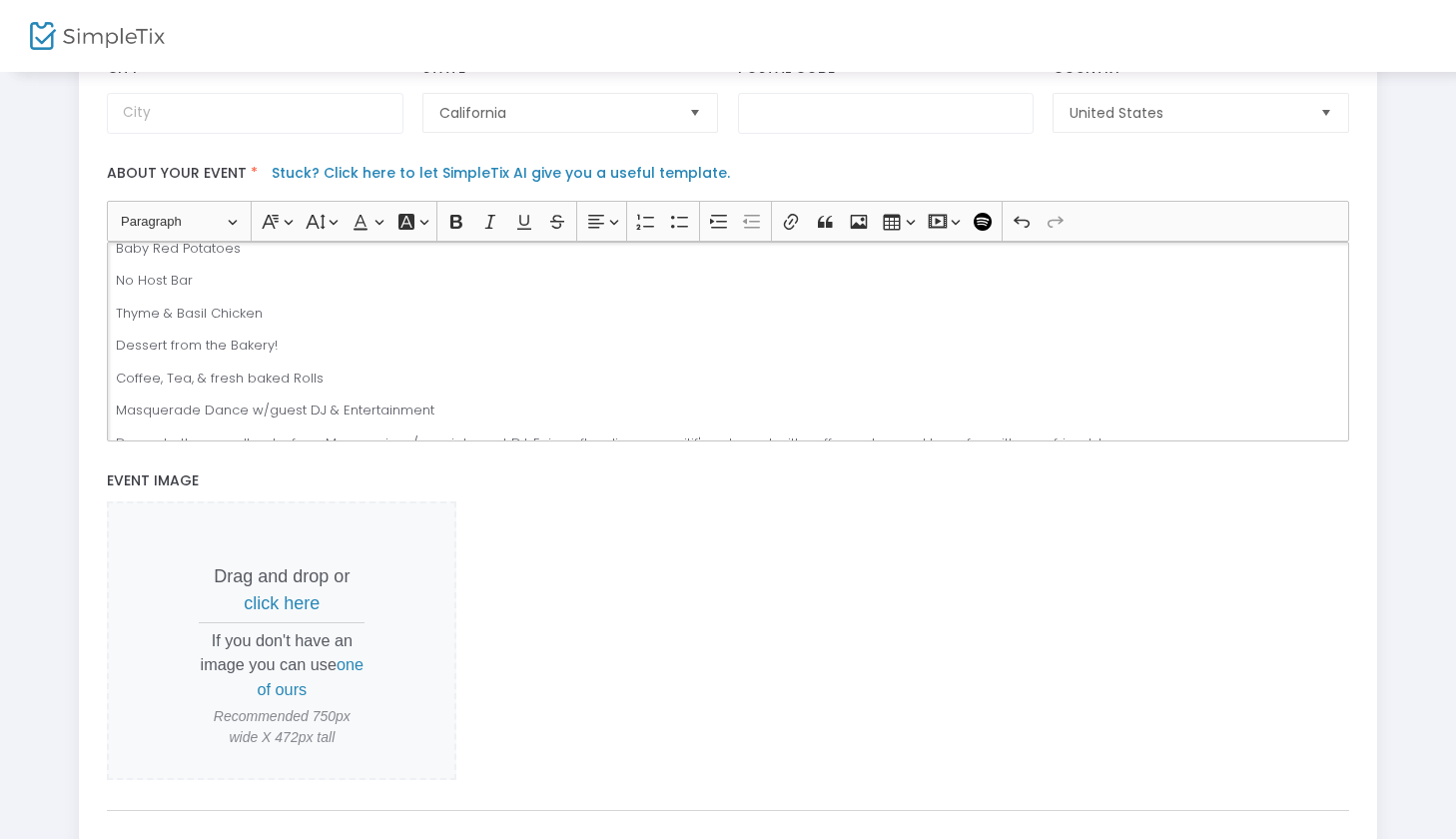 scroll, scrollTop: 484, scrollLeft: 0, axis: vertical 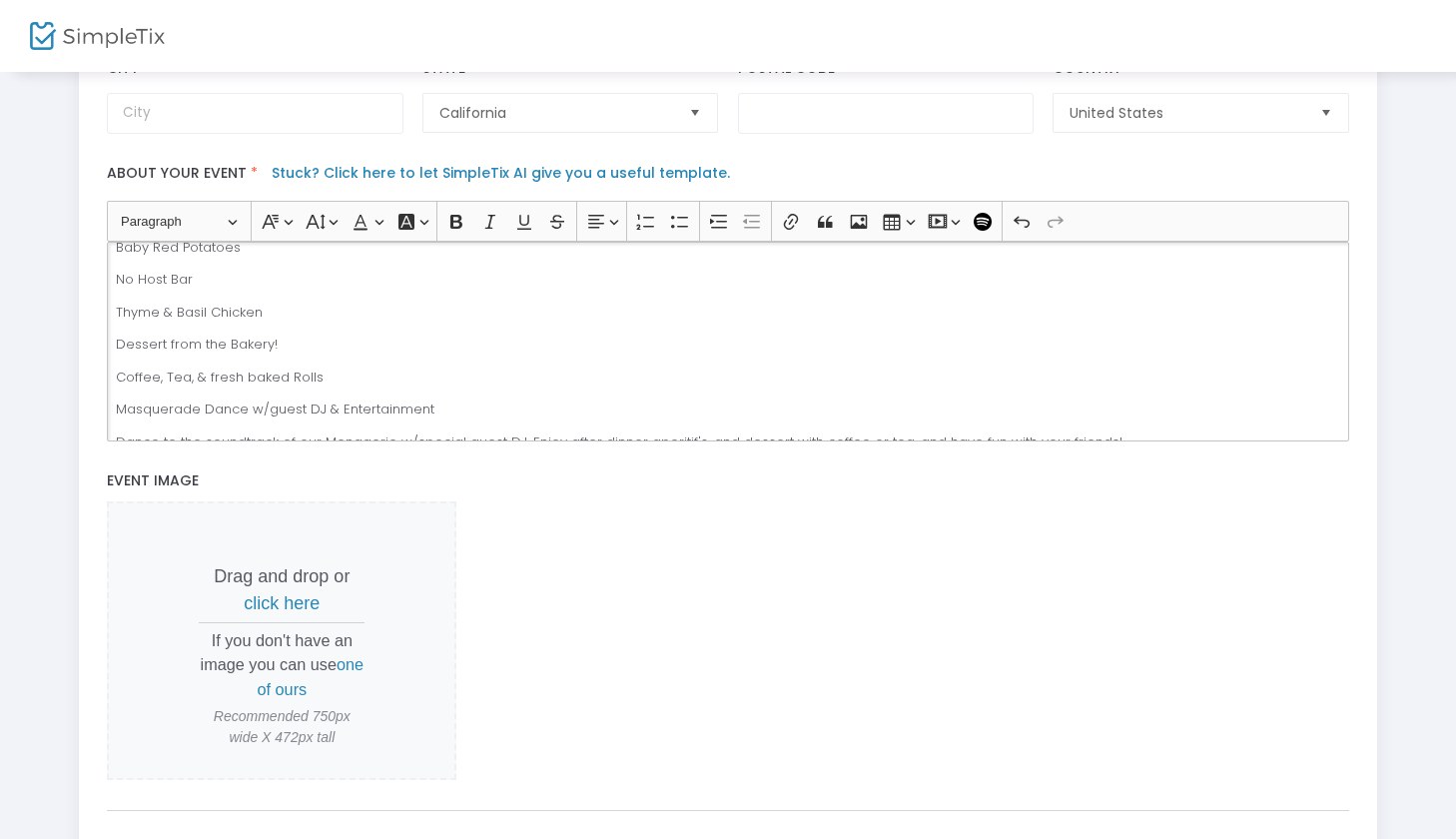 click on "Dance to the soundtrack of our Menagerie w/special guest DJ. Enjoy after dinner aperitif's, and dessert with coffee or tea, and have fun with your friends!" 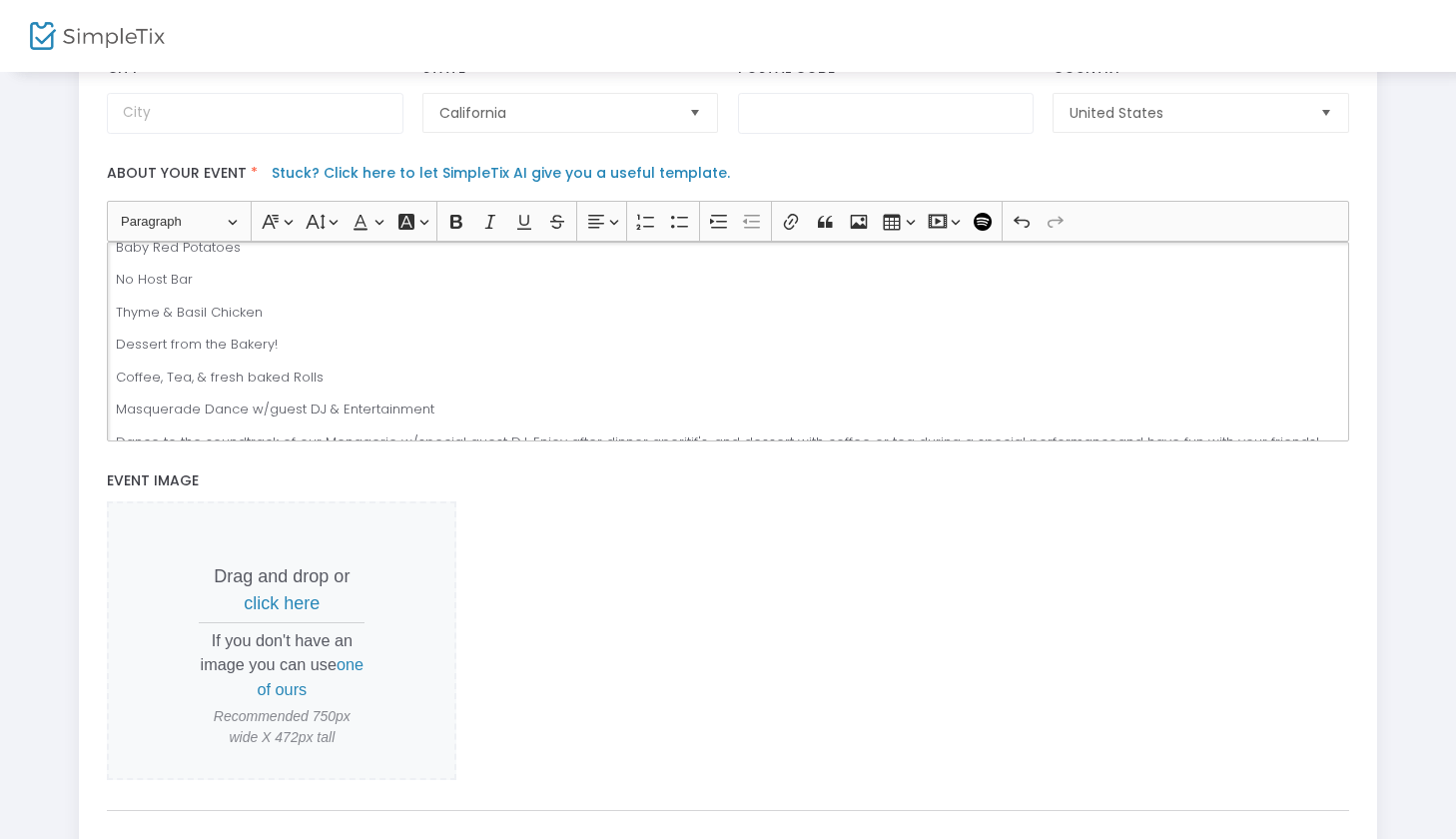 click on "Dance to the soundtrack of our Menagerie w/special guest DJ. Enjoy after dinner aperitif's, and dessert with coffee or tea during a special performanceand have fun with your friends!" 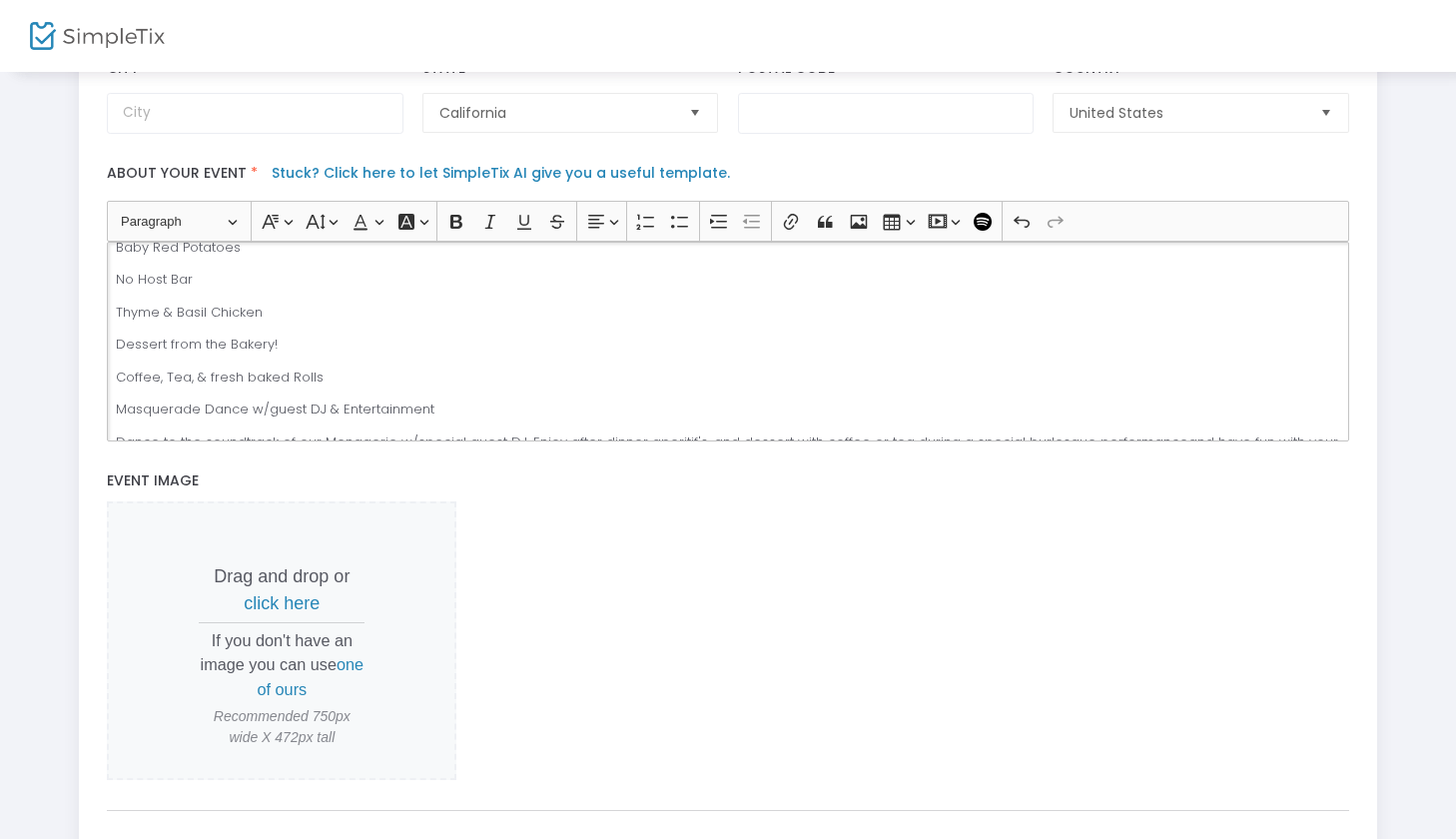 click on "Dance to the soundtrack of our Menagerie w/special guest DJ. Enjoy after dinner aperitif's, and dessert with coffee or tea during a special burlesque performanceand have fun with your friends!" 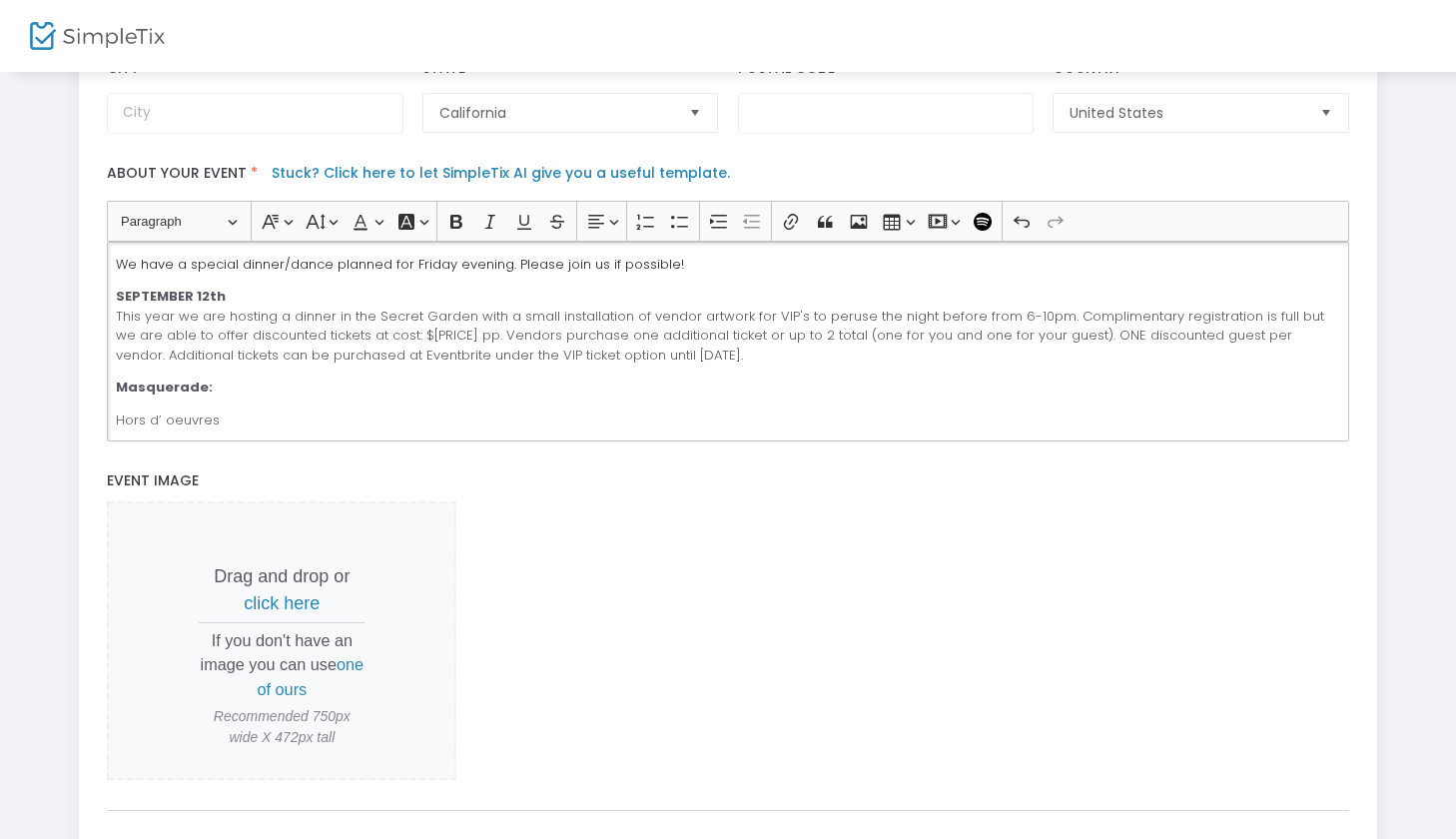 scroll, scrollTop: 0, scrollLeft: 0, axis: both 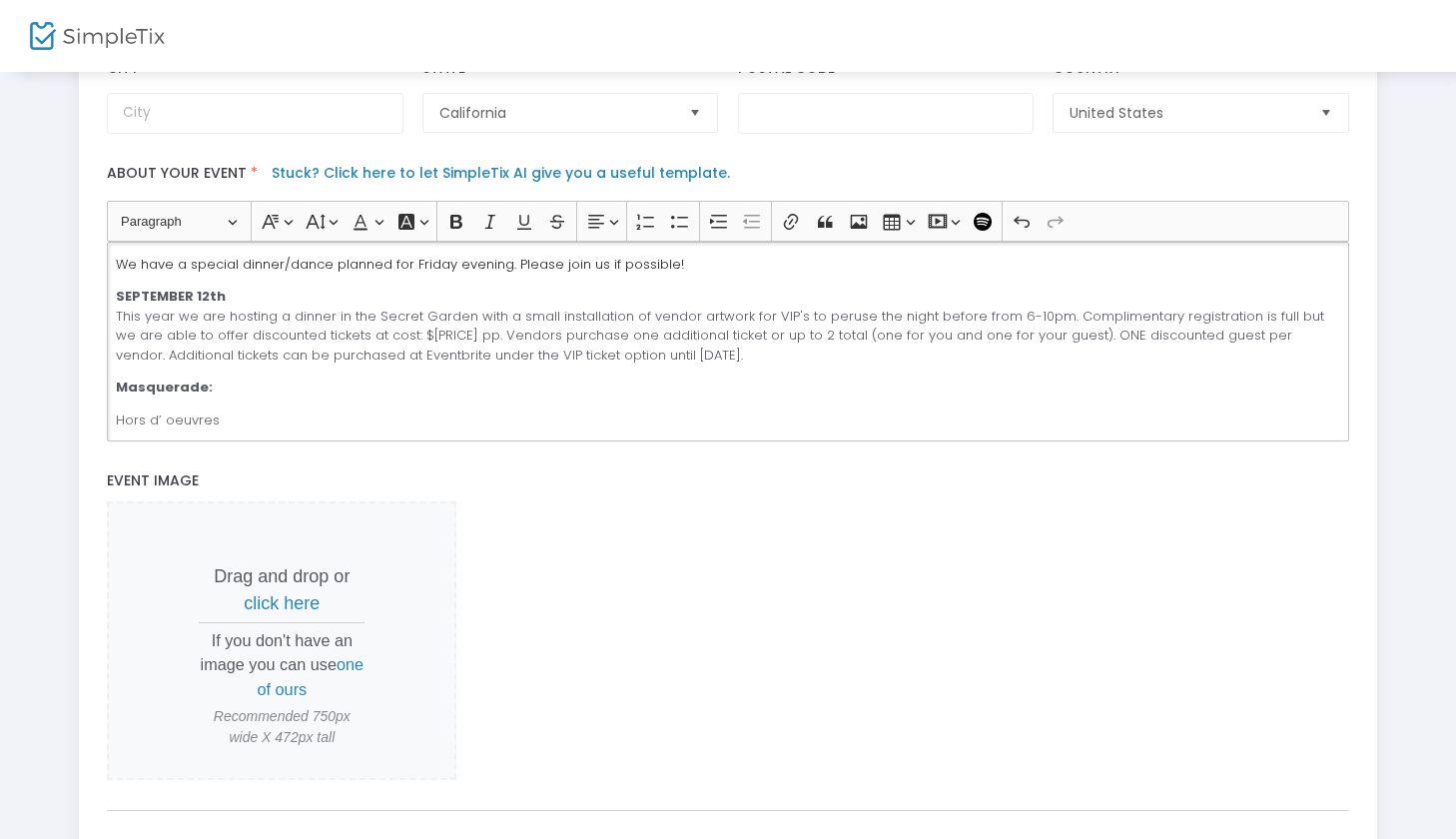 click on "[DATE] This year we are hosting a dinner in the Secret Garden with a small installation of vendor artwork for VIP's to peruse the night before from 6-10pm. Complimentary registration is full but we are able to offer discounted tickets at cost: $35 pp. Vendors purchase one additional ticket or up to 2 total (one for you and one for your guest). ONE discounted guest per vendor. Additional tickets can be purchased at Eventbrite under the VIP ticket option until 8/22/25." 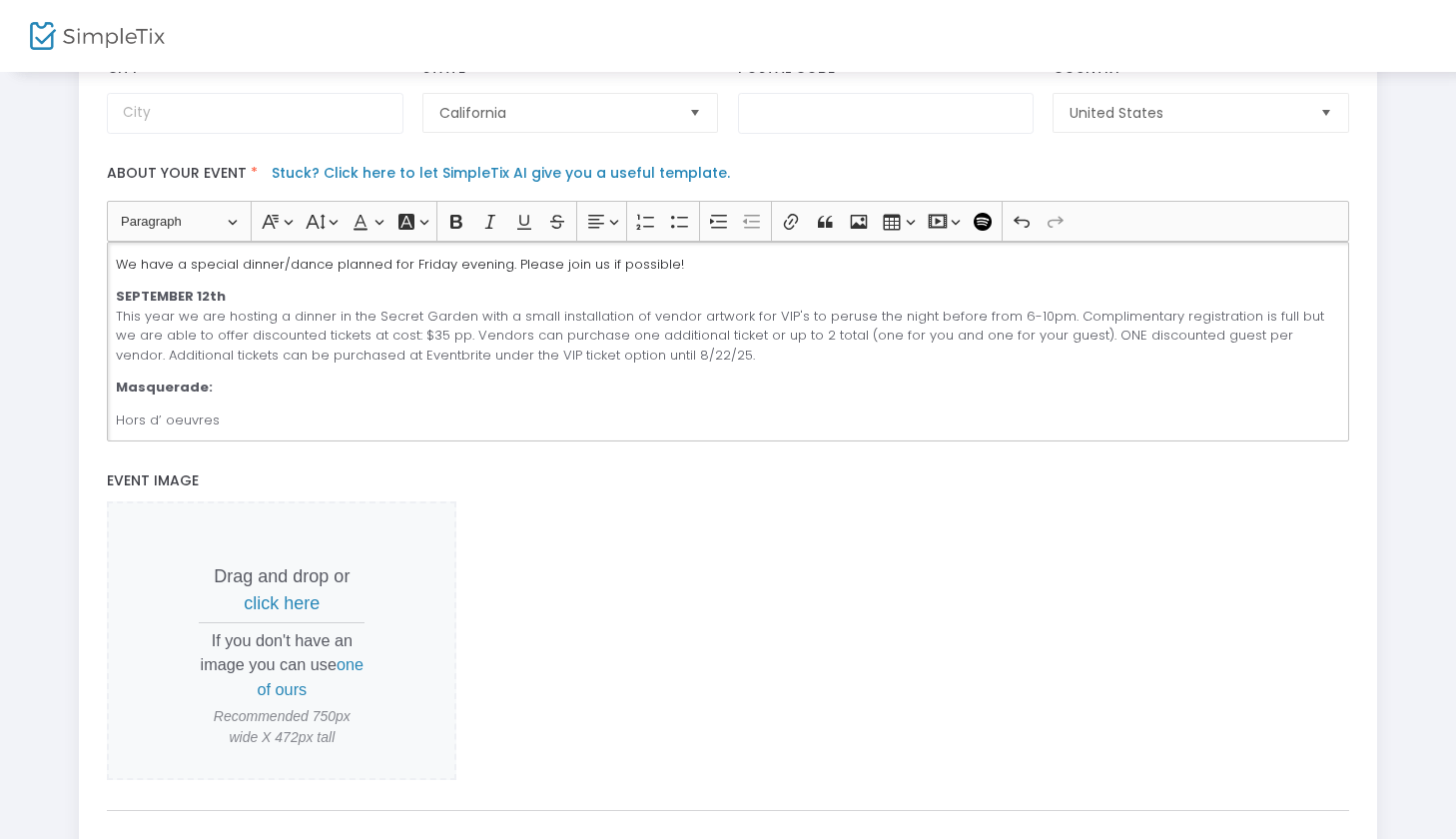 click on "[MONTH] [DAY] This year we are hosting a dinner in the Secret Garden with a small installation of vendor artwork for VIP's to peruse the night before from 6-10pm. Complimentary registration is full but we are able to offer discounted tickets at cost: $35 pp. Vendors can purchase one additional ticket or up to 2 total (one for you and one for your guest). ONE discounted guest per vendor. Additional tickets can be purchased at Eventbrite under the VIP ticket option until [DATE]." 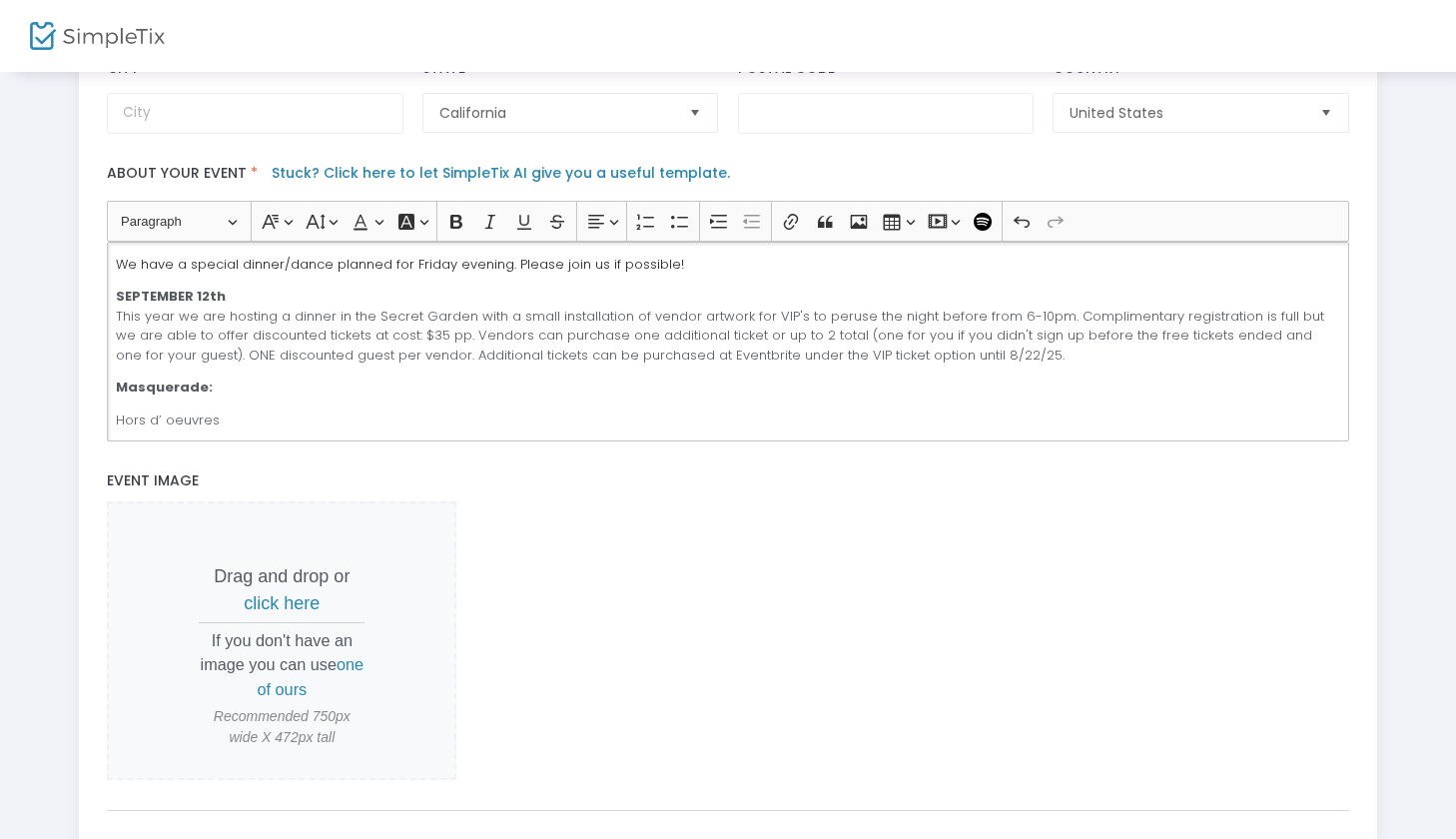 click on "SEPTEMBER 12th This year we are hosting a dinner in the Secret Garden with a small installation of vendor artwork for VIP's to peruse the night before from 6-10pm. Complimentary registration is full but we are able to offer discounted tickets at cost: $35 pp. Vendors can purchase one additional ticket or up to 2 total (one for you if you didn't sign up before the free tickets ended and one for your guest). ONE discounted guest per vendor. Additional tickets can be purchased at Eventbrite under the VIP ticket option until 8/22/25." 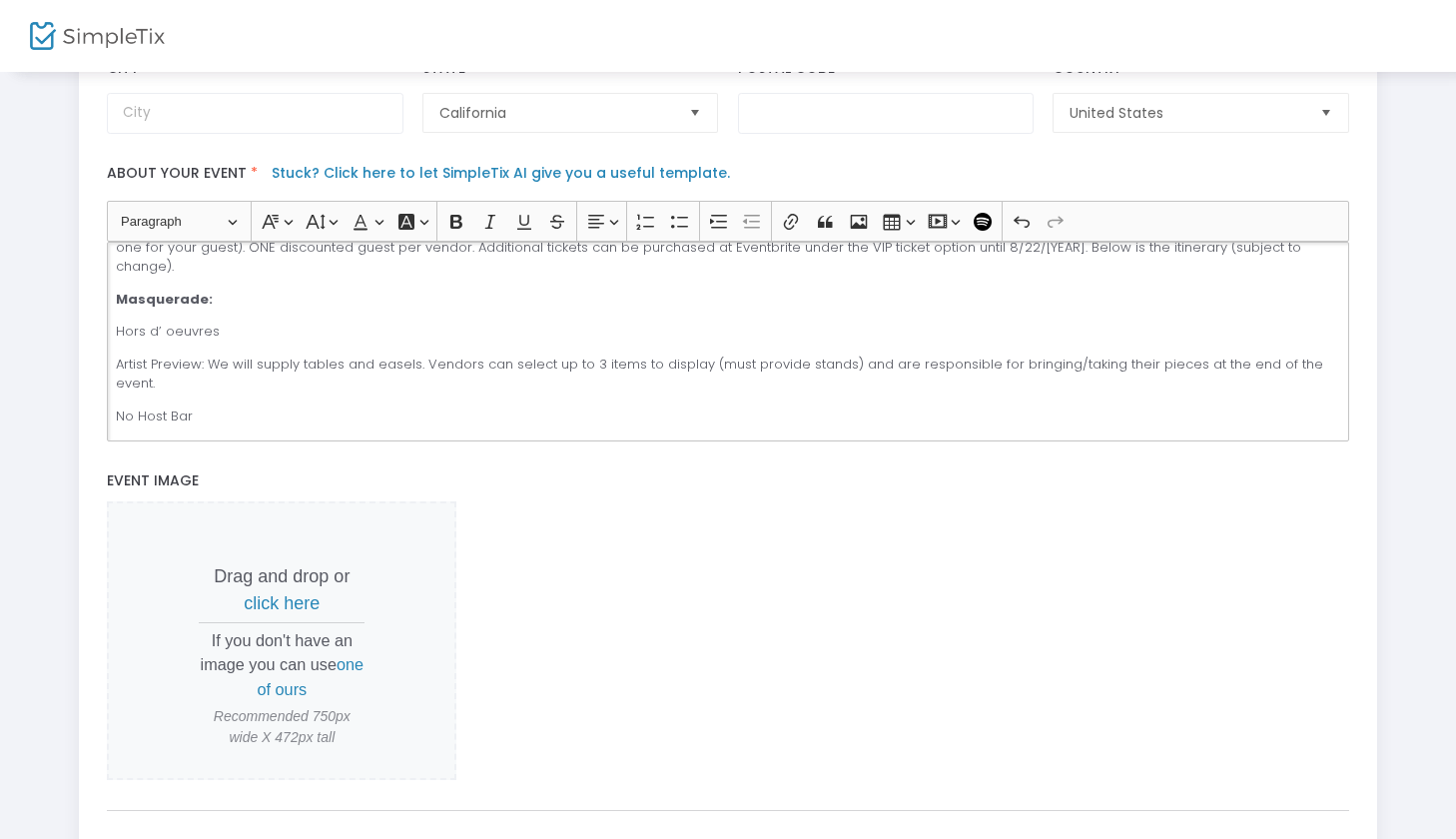 scroll, scrollTop: 108, scrollLeft: 0, axis: vertical 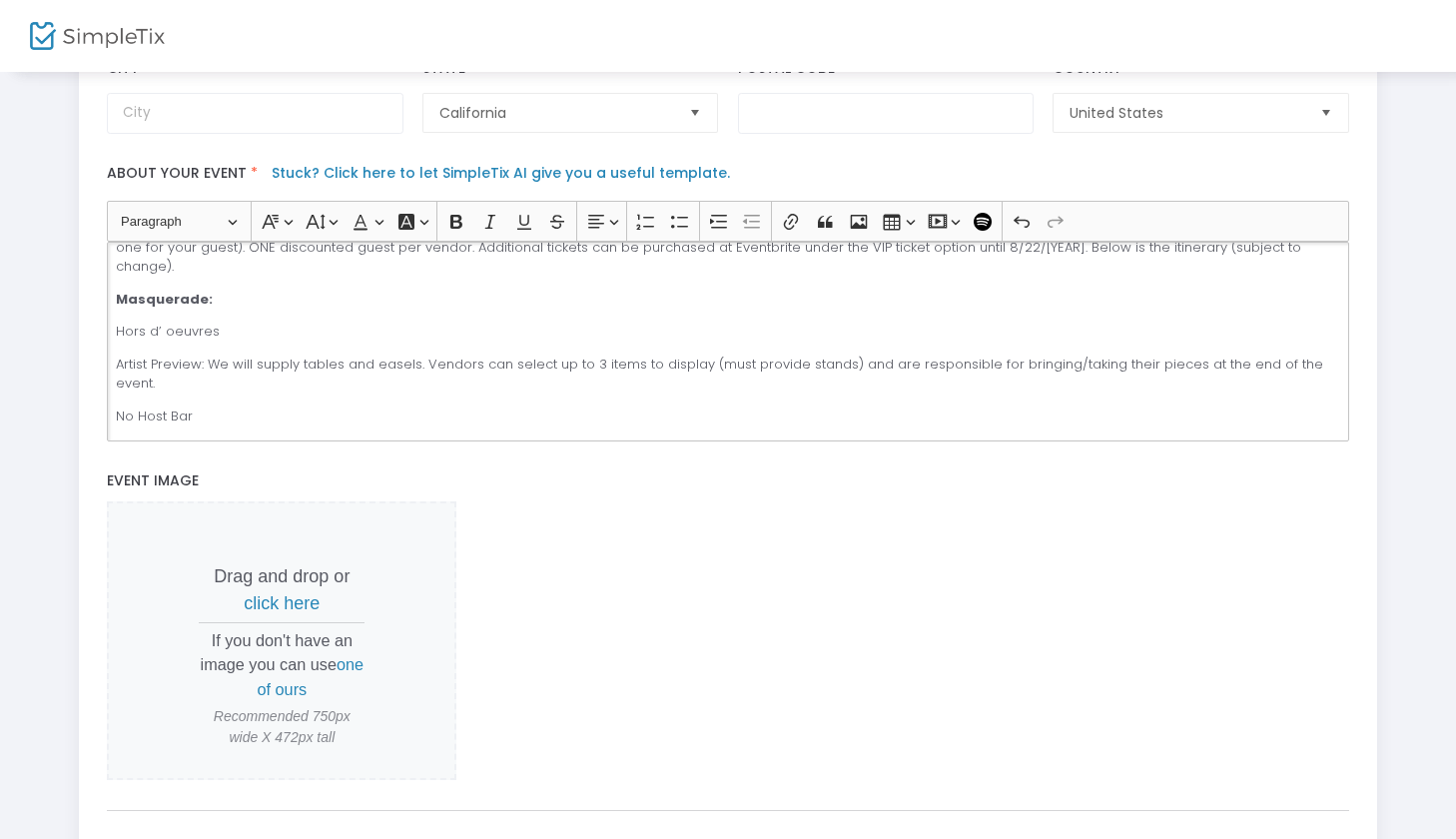 click on "Masquerade:" 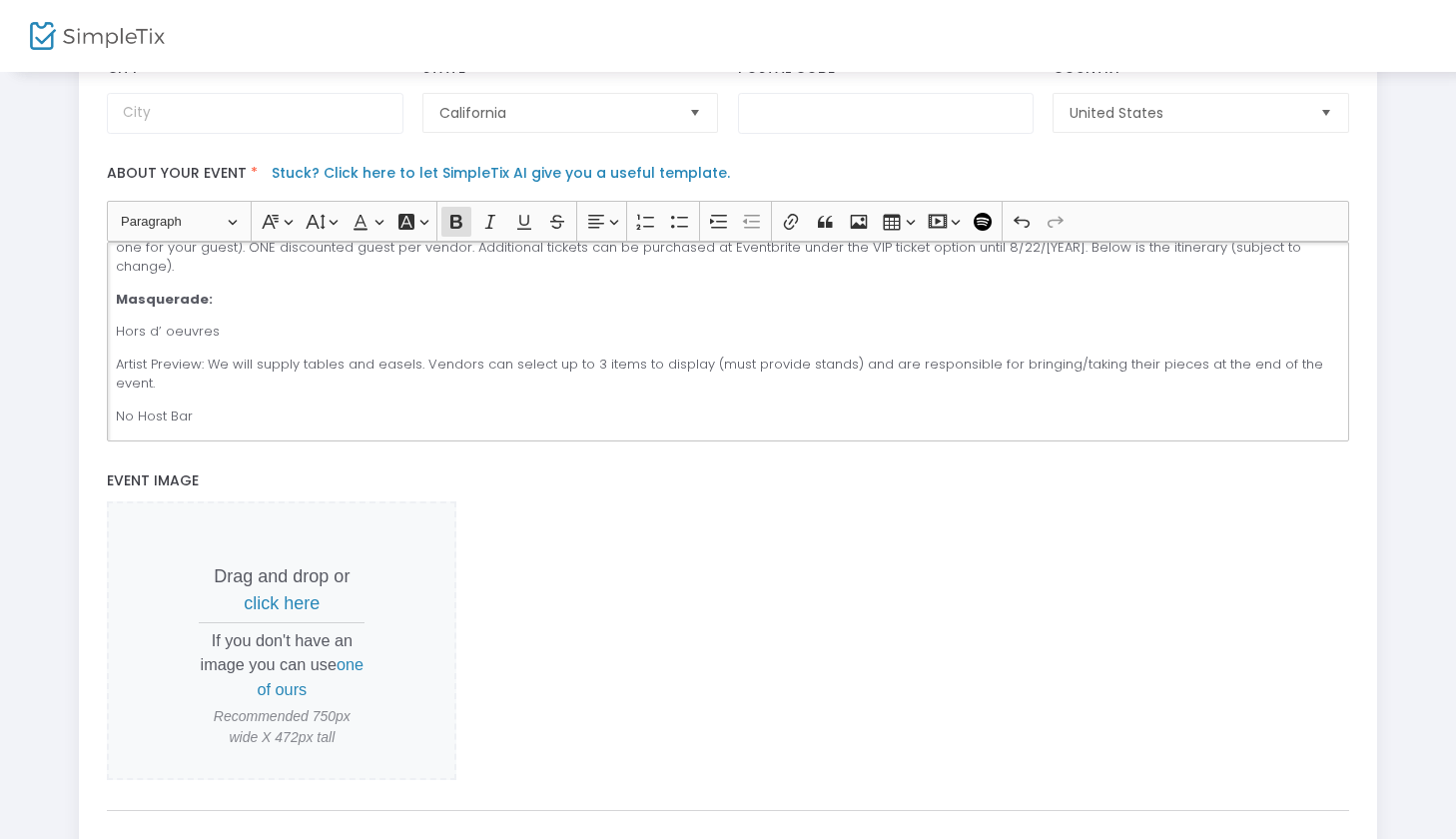 click on "This year we are hosting a dinner in the Secret Garden with a small installation of vendor artwork for VIP's to peruse the night before from 6-10pm. Complimentary registration is full but we are able to offer discounted tickets at cost: $[PRICE] pp. Vendors can purchase one additional ticket or up to 2 total (one for you if you didn't sign up before the free tickets ended and one for your guest). ONE discounted guest per vendor. Additional tickets can be purchased at Eventbrite under the VIP ticket option until 8/22/25. Below is the itinerary (subject to change). Masquerade: Hors d’ oeuvres Artist Preview: We will supply tables and easels. Vendors can select up to 3 items to display (must provide stands) and are responsible for bringing/taking their pieces at the end of the event.  No Host Bar Dinner Installation:  Vendors can bring ONE guest to dinner. 18+ Summer Garden Salad Fresh Spinach Salad Prime Rib" 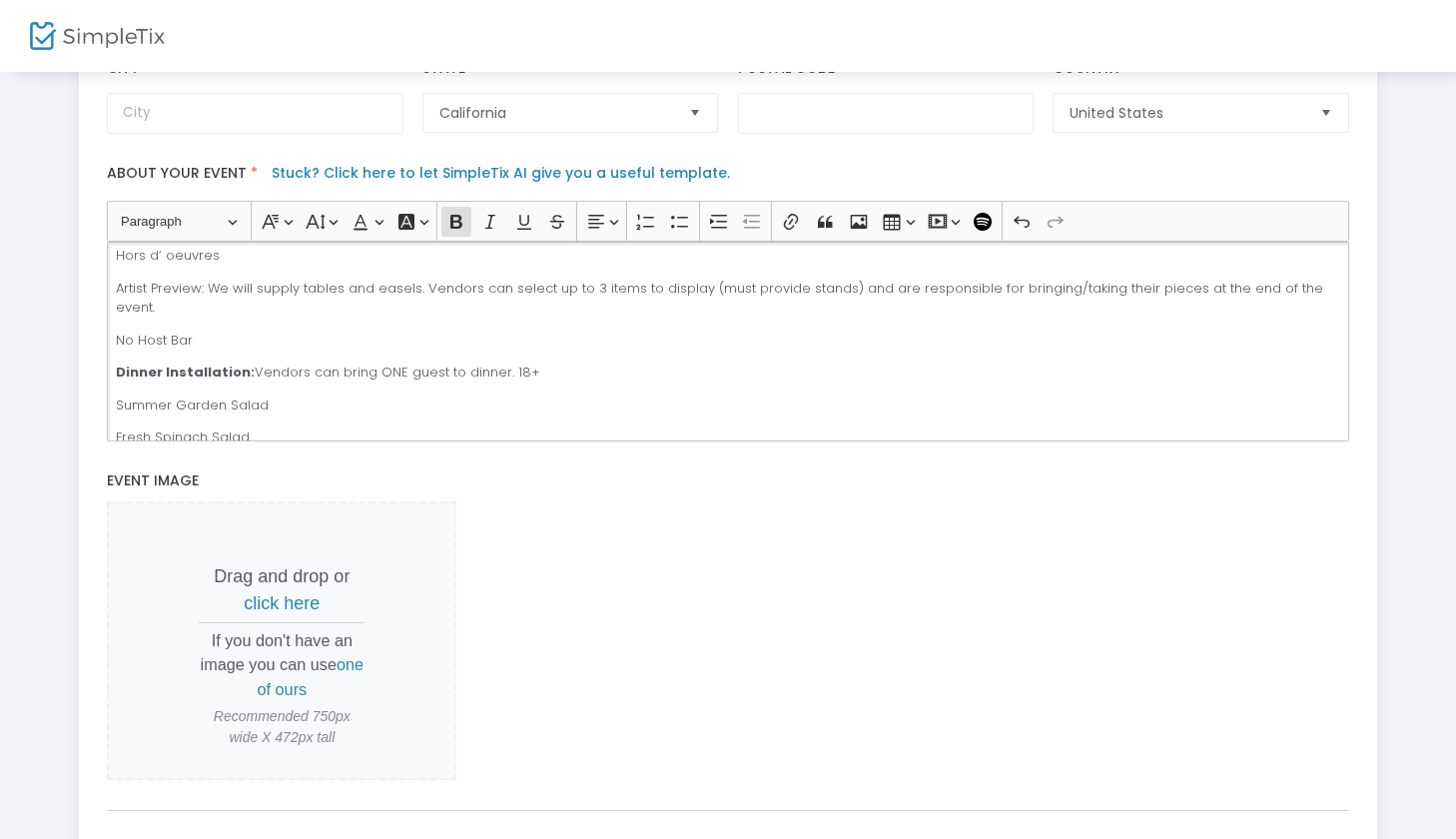 scroll, scrollTop: 185, scrollLeft: 0, axis: vertical 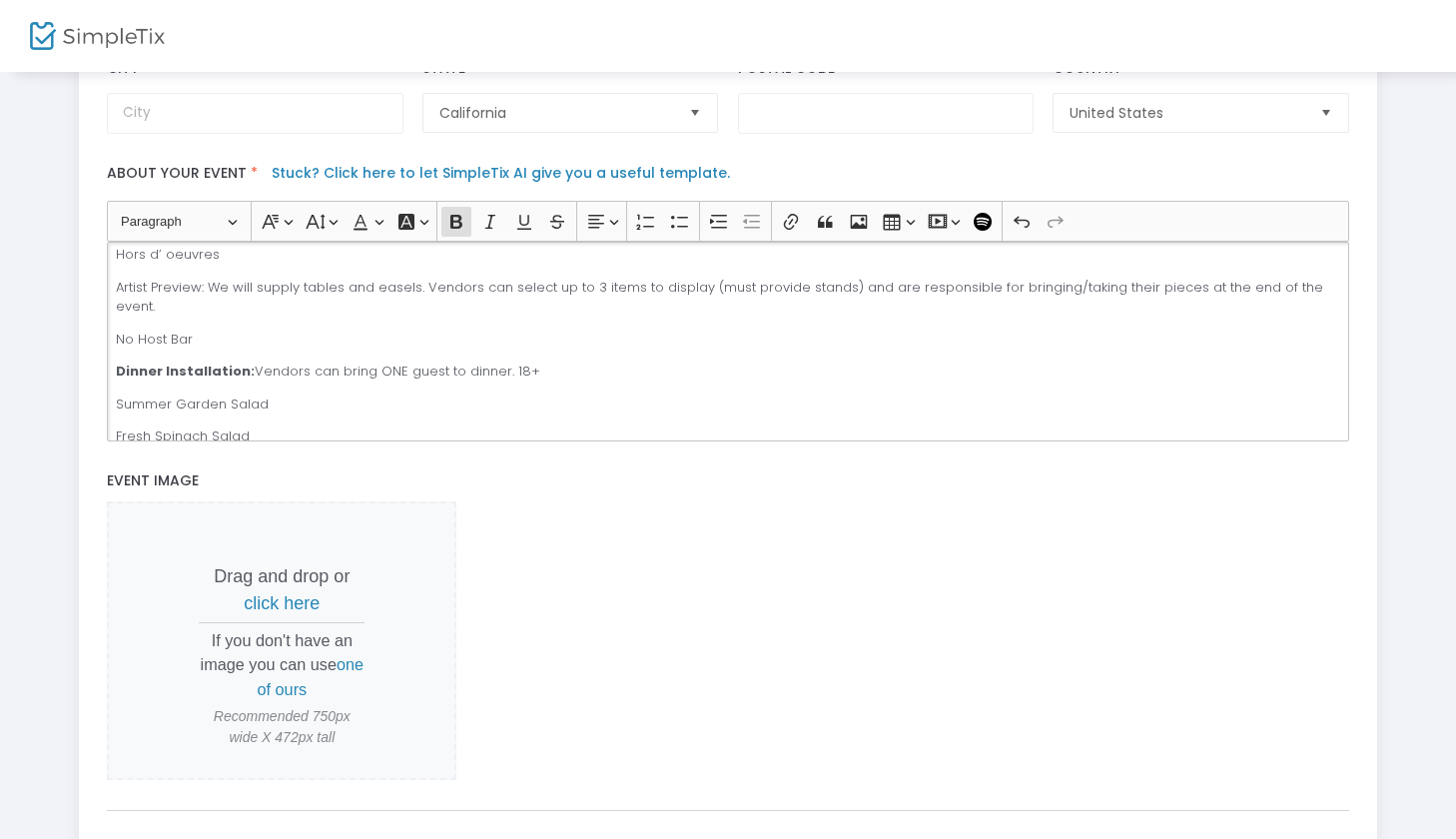 click on "Dinner Installation:" 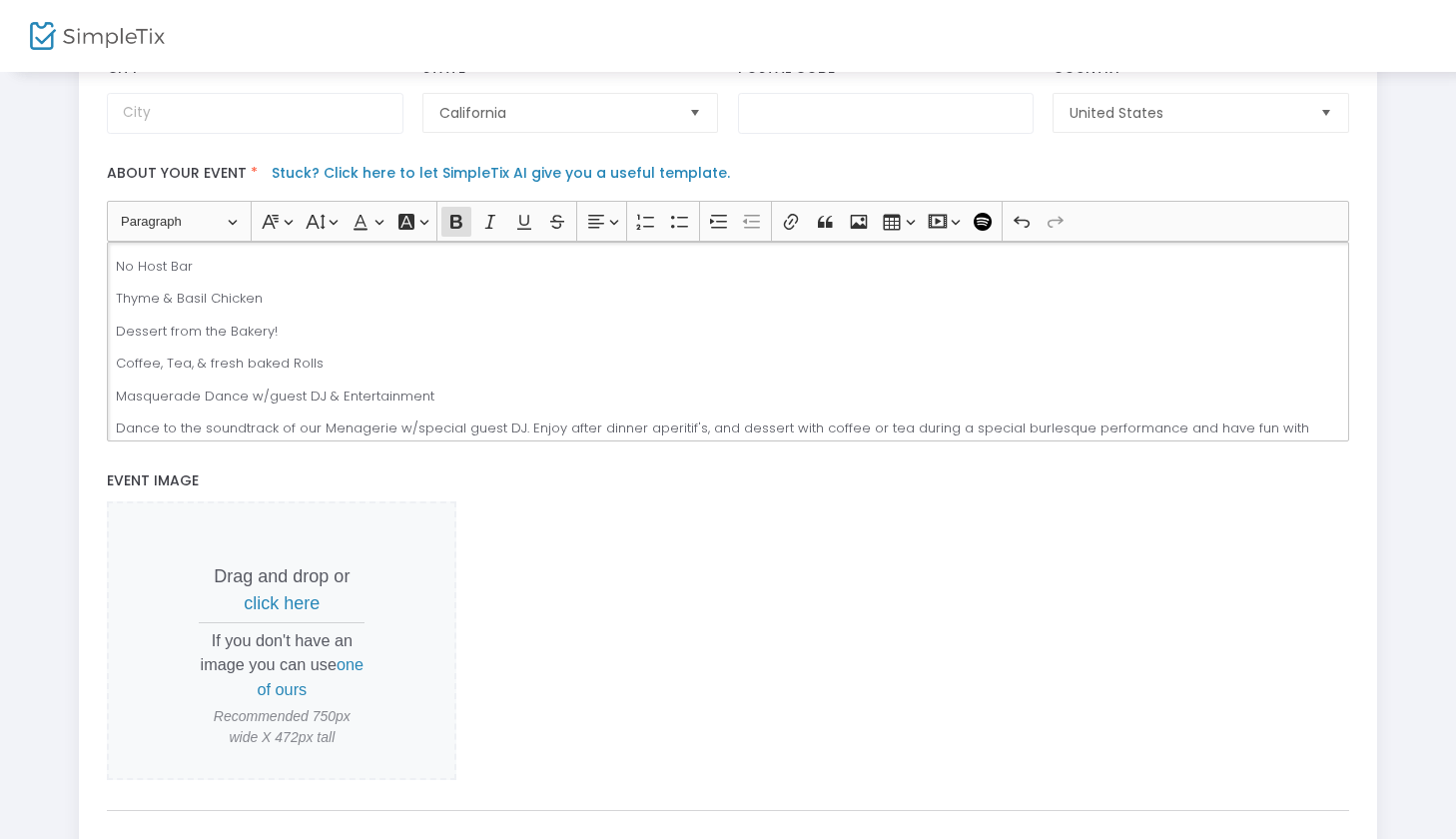 scroll, scrollTop: 516, scrollLeft: 0, axis: vertical 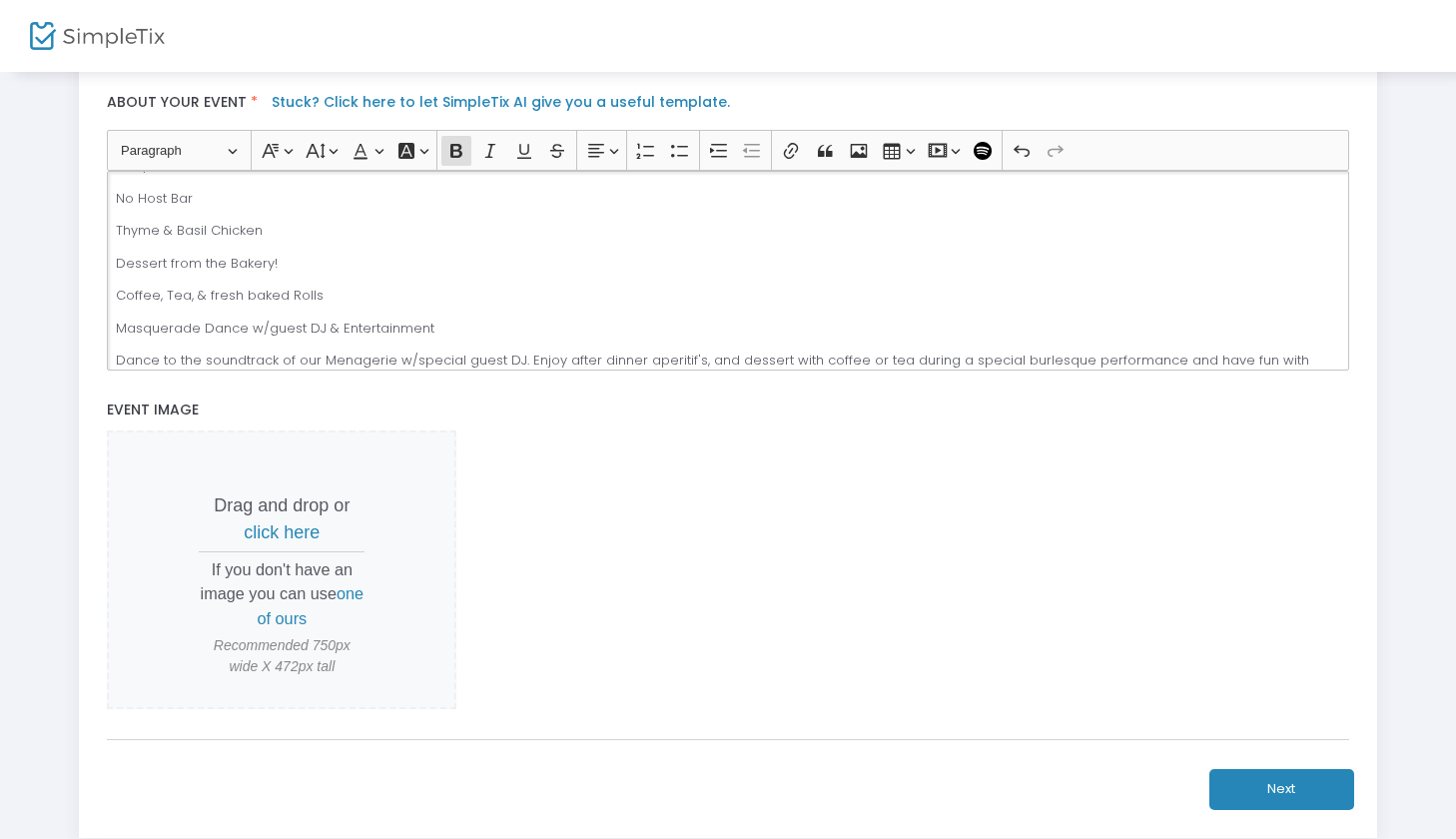 click on "Dance to the soundtrack of our Menagerie w/special guest DJ. Enjoy after dinner aperitif's, and dessert with coffee or tea during a special burlesque performance and have fun with your friends!" 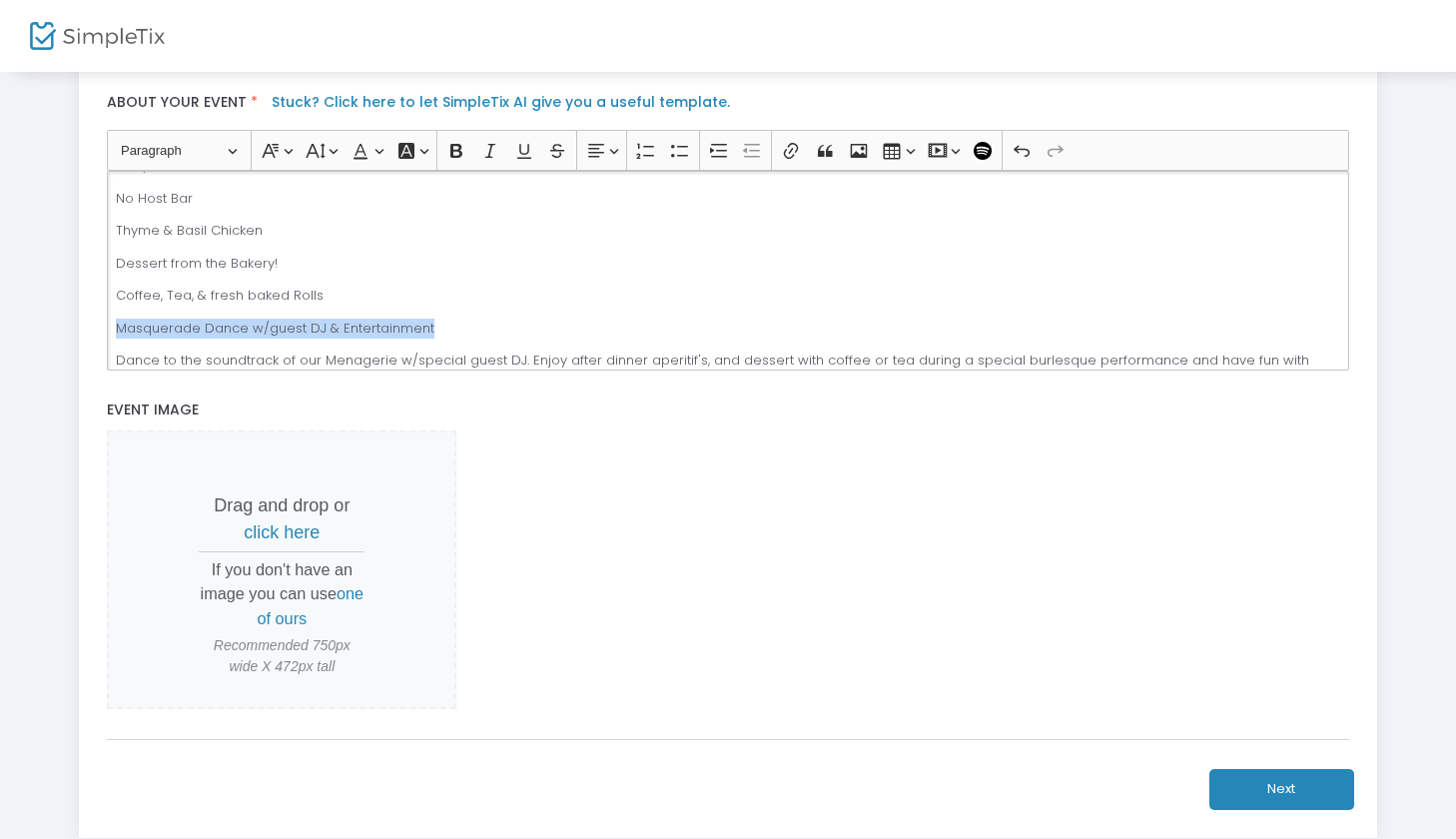 drag, startPoint x: 115, startPoint y: 305, endPoint x: 442, endPoint y: 308, distance: 327.01376 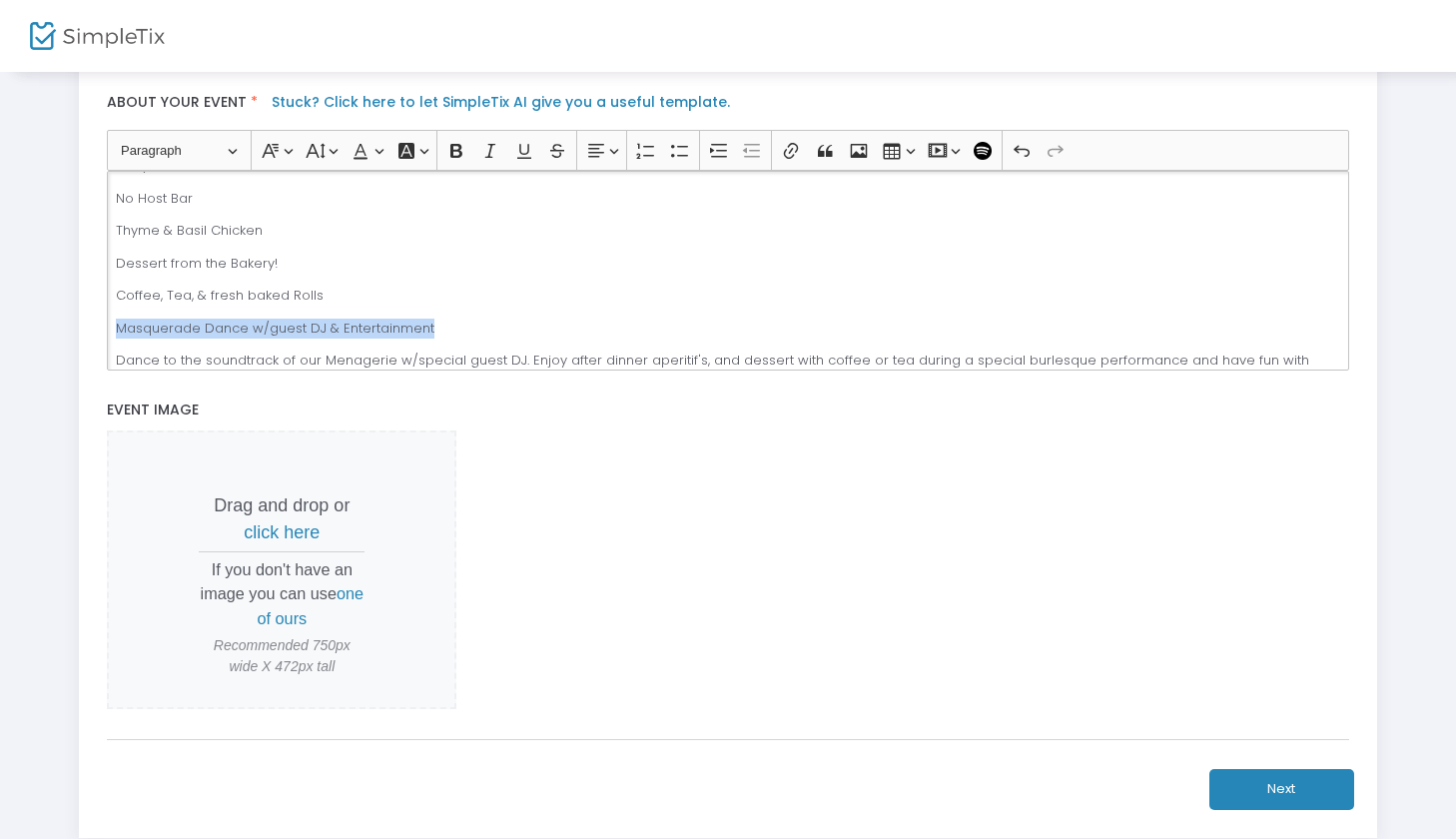 click on "We have a special dinner/dance/Artist preview planned for Friday evening. Please join us if possible! [DATE] This year we are hosting a dinner in the Secret Garden with a small installation of vendor artwork for VIP's to peruse the night before from 6-10pm. Complimentary registration is full but we are able to offer discounted tickets at cost: $35 pp. Vendors can purchase one additional ticket or up to 2 total (one for you if you didn't sign up before the free tickets ended and one for your guest). ONE discounted guest per vendor. Additional tickets can be purchased at Eventbrite under the VIP ticket option until [DATE]. Below is the itinerary (subject to change). 6pm Masquerade: Hors d’ oeuvres Artist Preview: We will supply tables and easels. Vendors can select up to 3 items to display (must provide stands) and are responsible for bringing/taking their pieces at the end of the event.   No Host Bar 6:30pm Dinner Installation:   Vendors can bring ONE guest to dinner. 18+ Summer Garden Salad Fresh Spinach Salad" 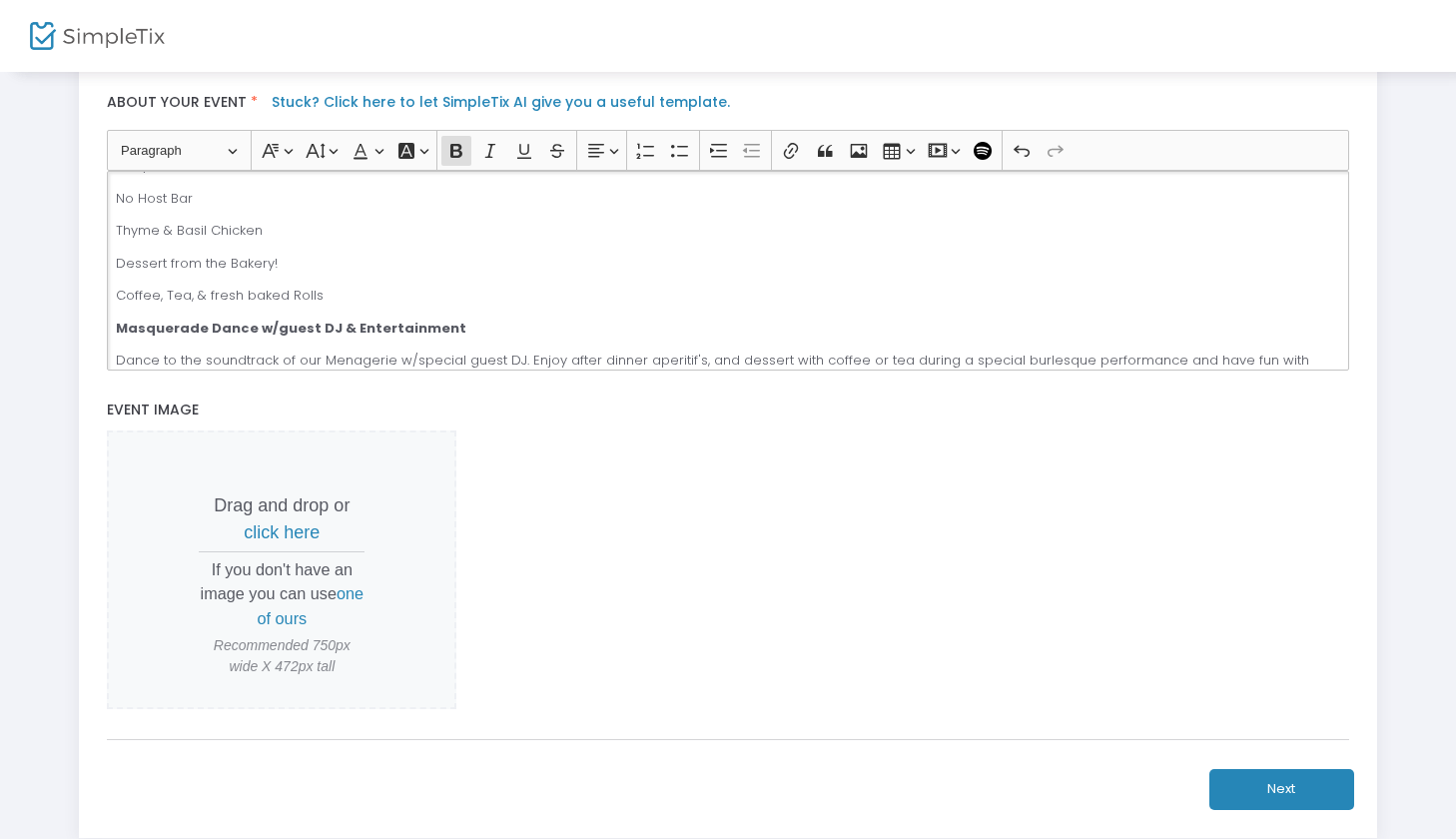 click on "Masquerade Dance w/guest DJ & Entertainment" 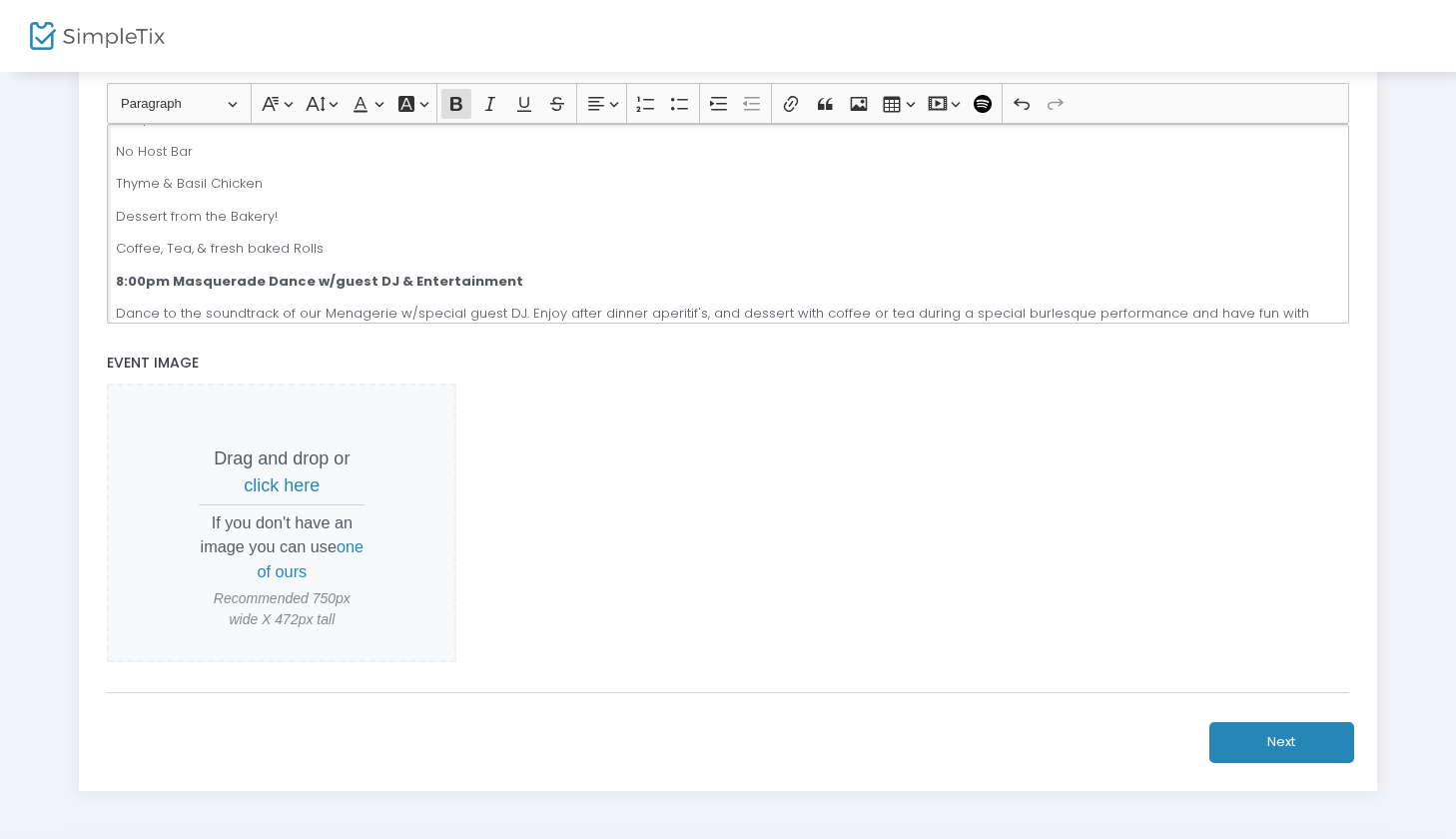 scroll, scrollTop: 692, scrollLeft: 0, axis: vertical 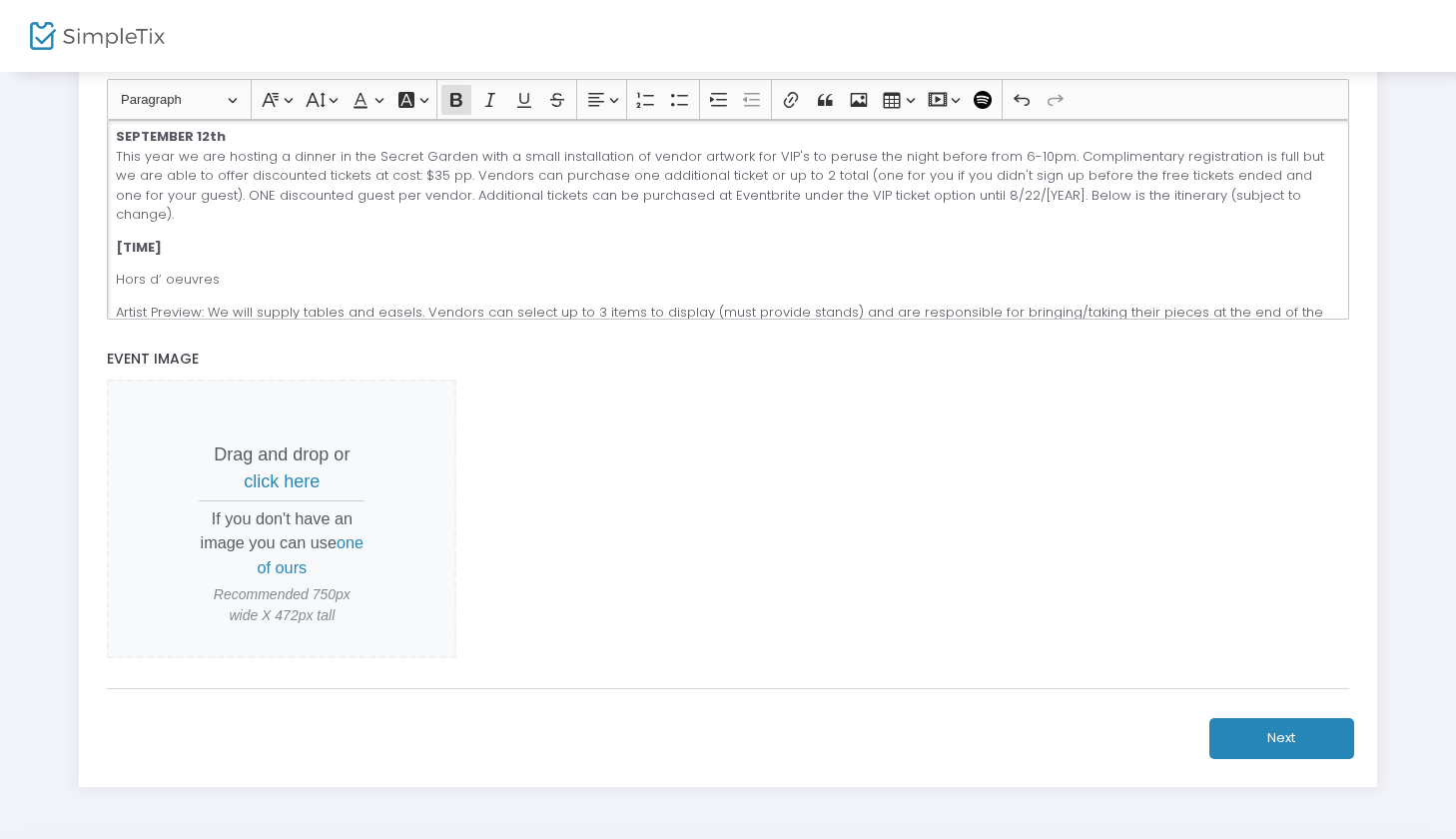 click on "We have a special dinner/dance/Artist preview planned for Friday evening. Please join us if possible! [DATE] This year we are hosting a dinner in the Secret Garden with a small installation of vendor artwork for VIP's to peruse the night before from 6-10pm. Complimentary registration is full but we are able to offer discounted tickets at cost: $35 pp. Vendors can purchase one additional ticket or up to 2 total (one for you if you didn't sign up before the free tickets ended and one for your guest). ONE discounted guest per vendor. Additional tickets can be purchased at Eventbrite under the VIP ticket option until [DATE]. Below is the itinerary (subject to change). 6pm Masquerade: Hors d’ oeuvres Artist Preview: We will supply tables and easels. Vendors can select up to 3 items to display (must provide stands) and are responsible for bringing/taking their pieces at the end of the event.   No Host Bar 6:30pm Dinner Installation:   Vendors can bring ONE guest to dinner. 18+ Summer Garden Salad Fresh Spinach Salad" 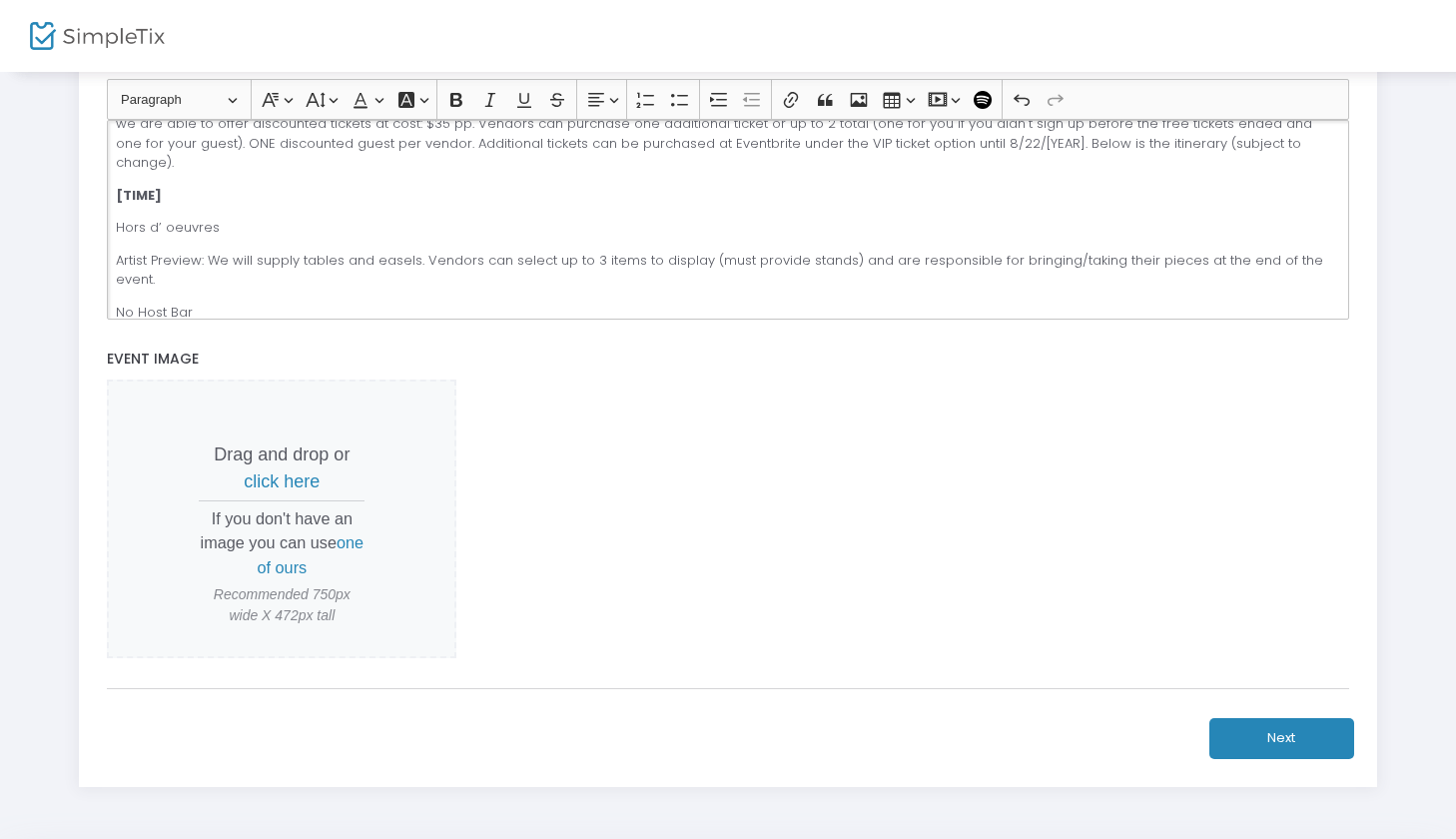 scroll, scrollTop: 93, scrollLeft: 0, axis: vertical 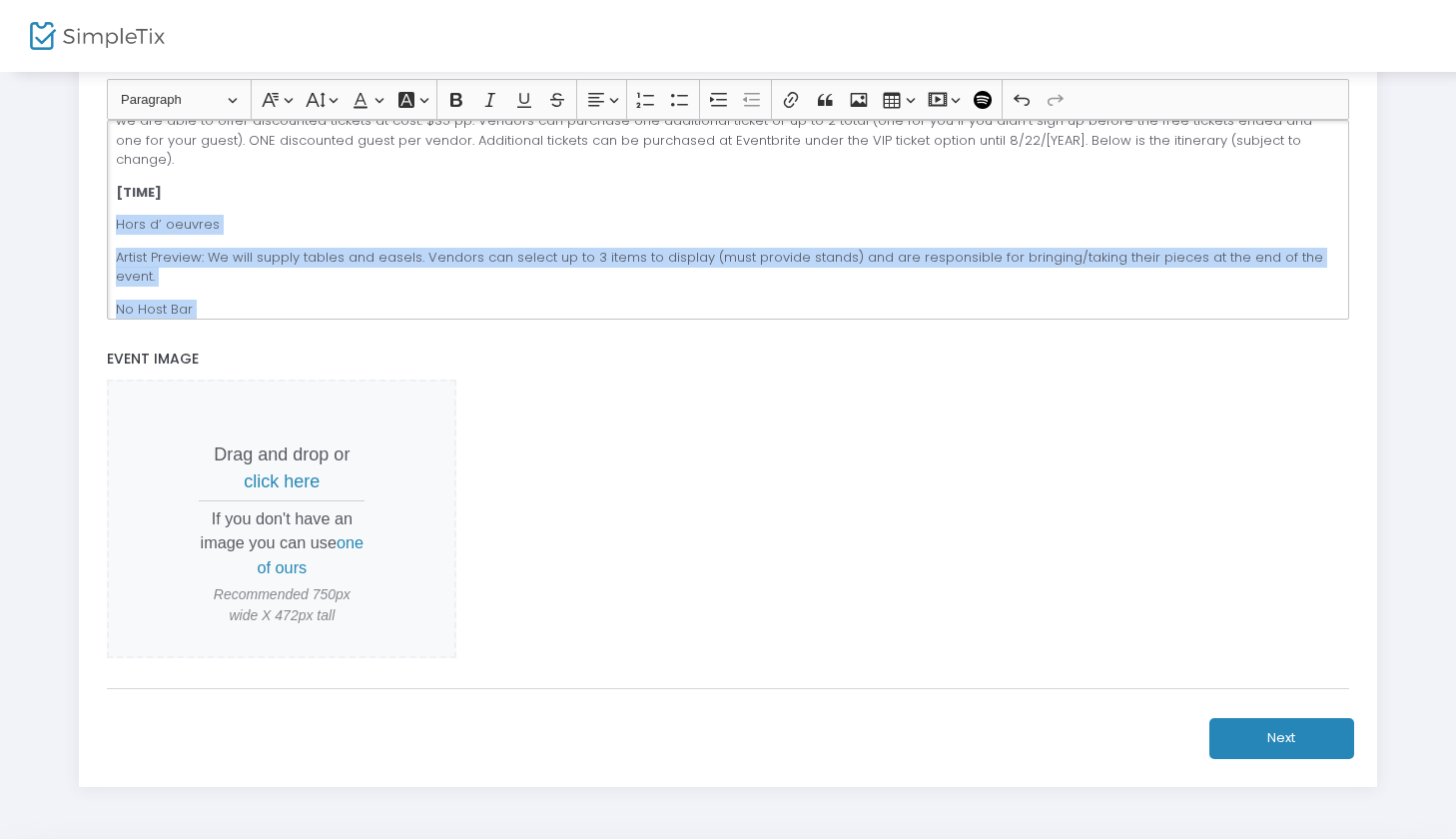 drag, startPoint x: 114, startPoint y: 209, endPoint x: 196, endPoint y: 306, distance: 127.01575 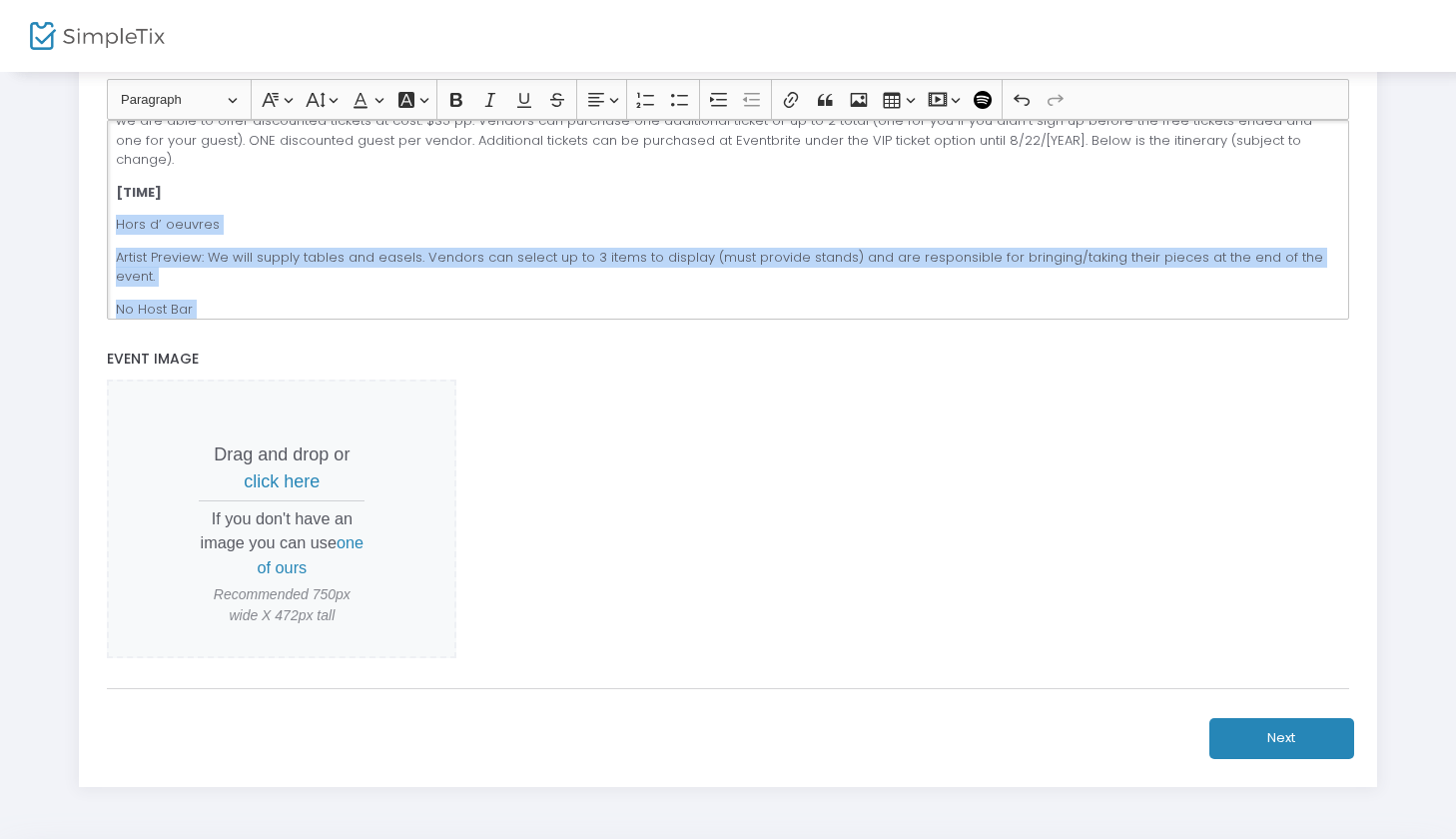 click on "We have a special dinner/dance/Artist preview planned for Friday evening. Please join us if possible! [DATE] This year we are hosting a dinner in the Secret Garden with a small installation of vendor artwork for VIP's to peruse the night before from 6-10pm. Complimentary registration is full but we are able to offer discounted tickets at cost: $35 pp. Vendors can purchase one additional ticket or up to 2 total (one for you if you didn't sign up before the free tickets ended and one for your guest). ONE discounted guest per vendor. Additional tickets can be purchased at Eventbrite under the VIP ticket option until [DATE]. Below is the itinerary (subject to change). 6pm Masquerade: Hors d’ oeuvres Artist Preview: We will supply tables and easels. Vendors can select up to 3 items to display (must provide stands) and are responsible for bringing/taking their pieces at the end of the event.   No Host Bar 6:30pm Dinner Installation:   Vendors can bring ONE guest to dinner. 18+ Summer Garden Salad Fresh Spinach Salad" 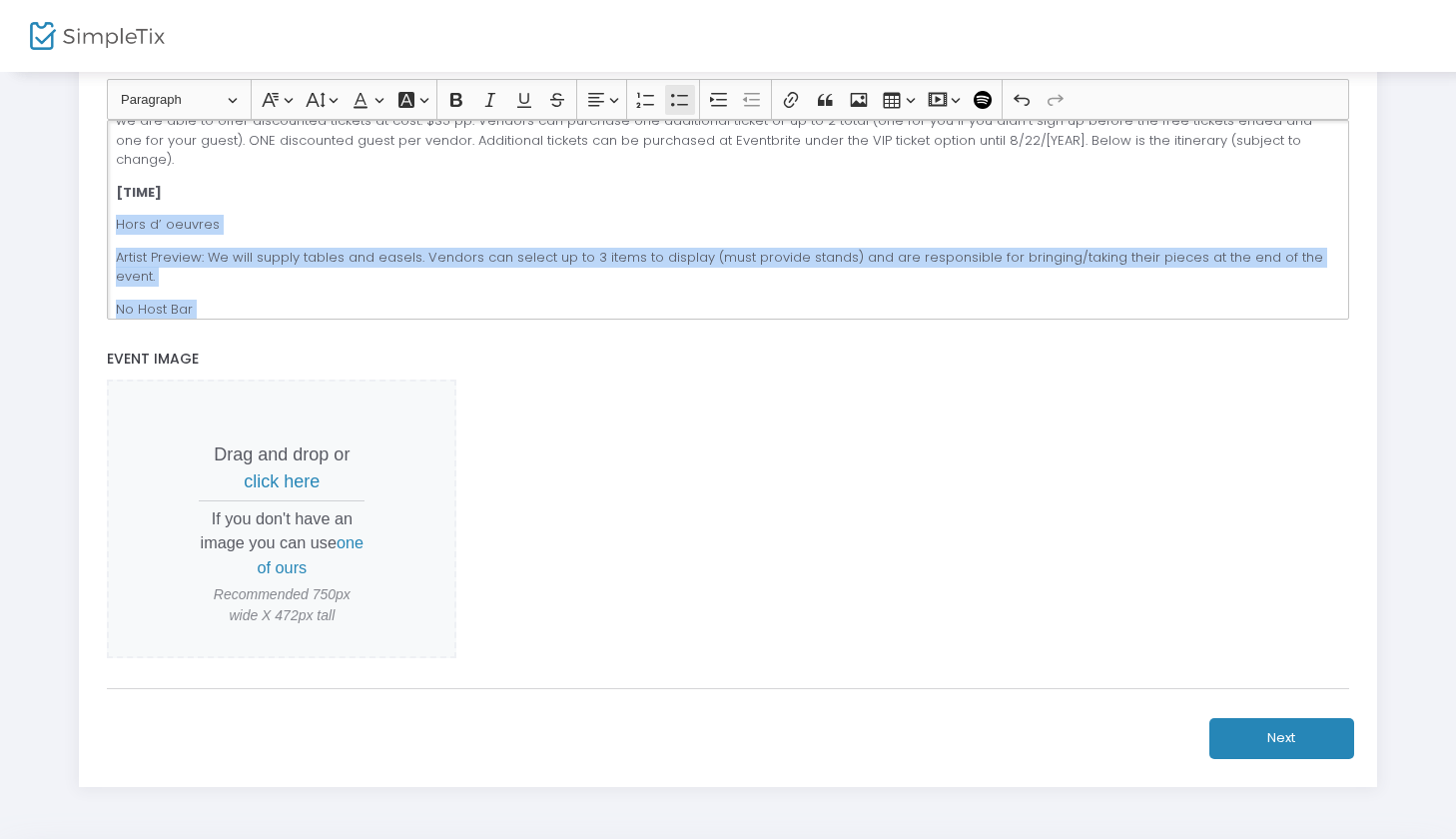 click 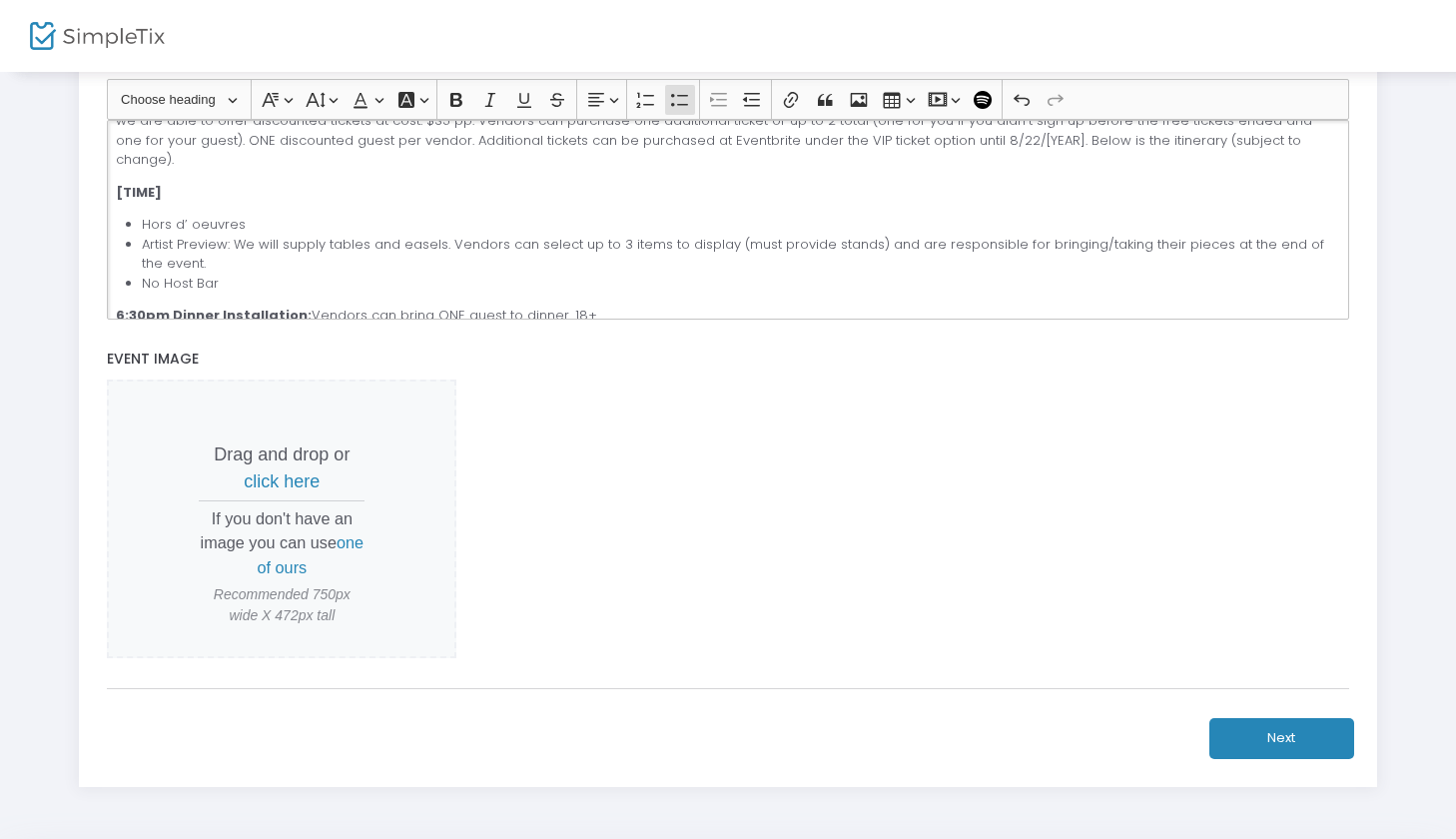 click on "Artist Preview: We will supply tables and easels. Vendors can select up to 3 items to display (must provide stands) and are responsible for bringing/taking their pieces at the end of the event." 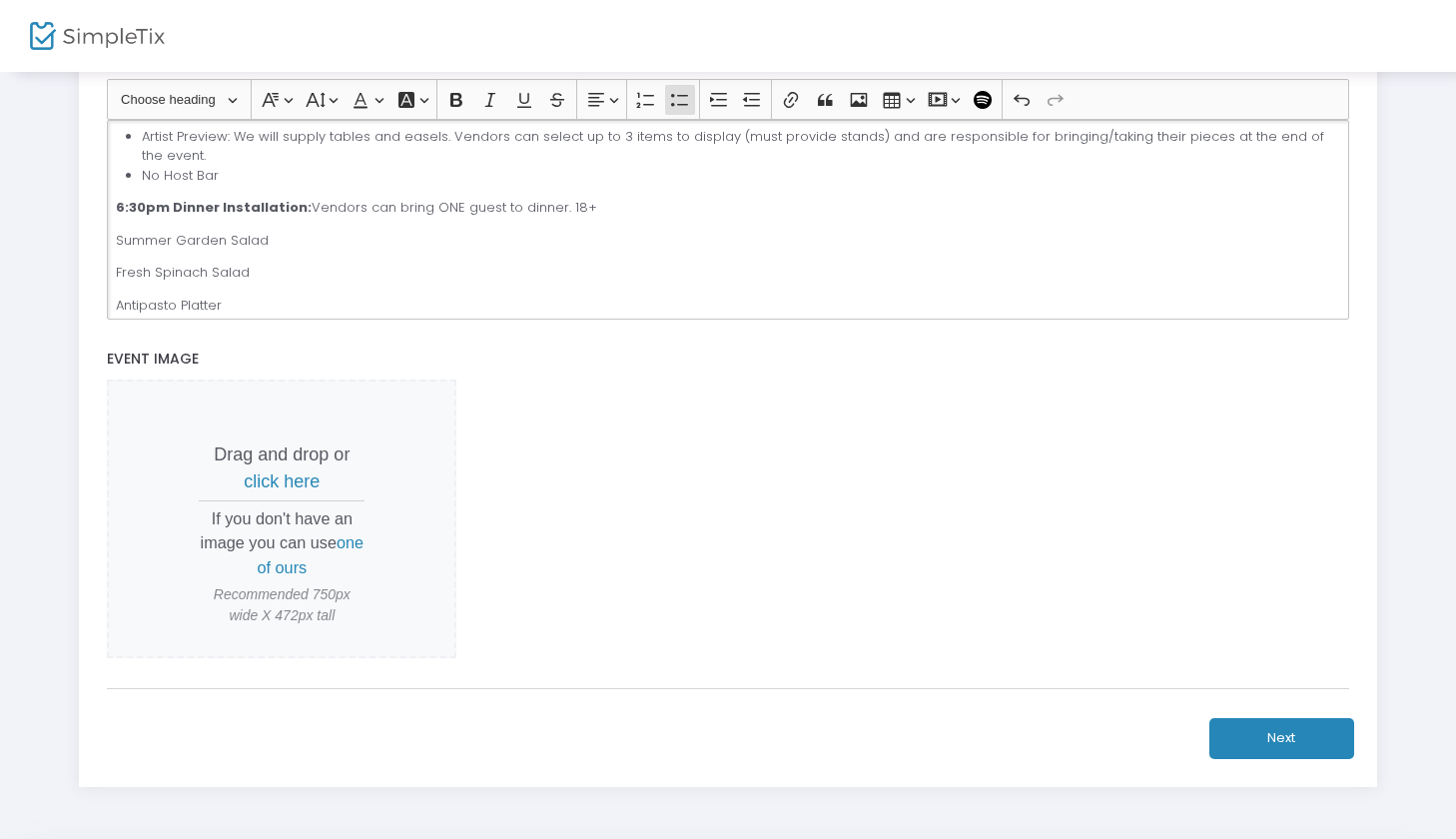 scroll, scrollTop: 210, scrollLeft: 0, axis: vertical 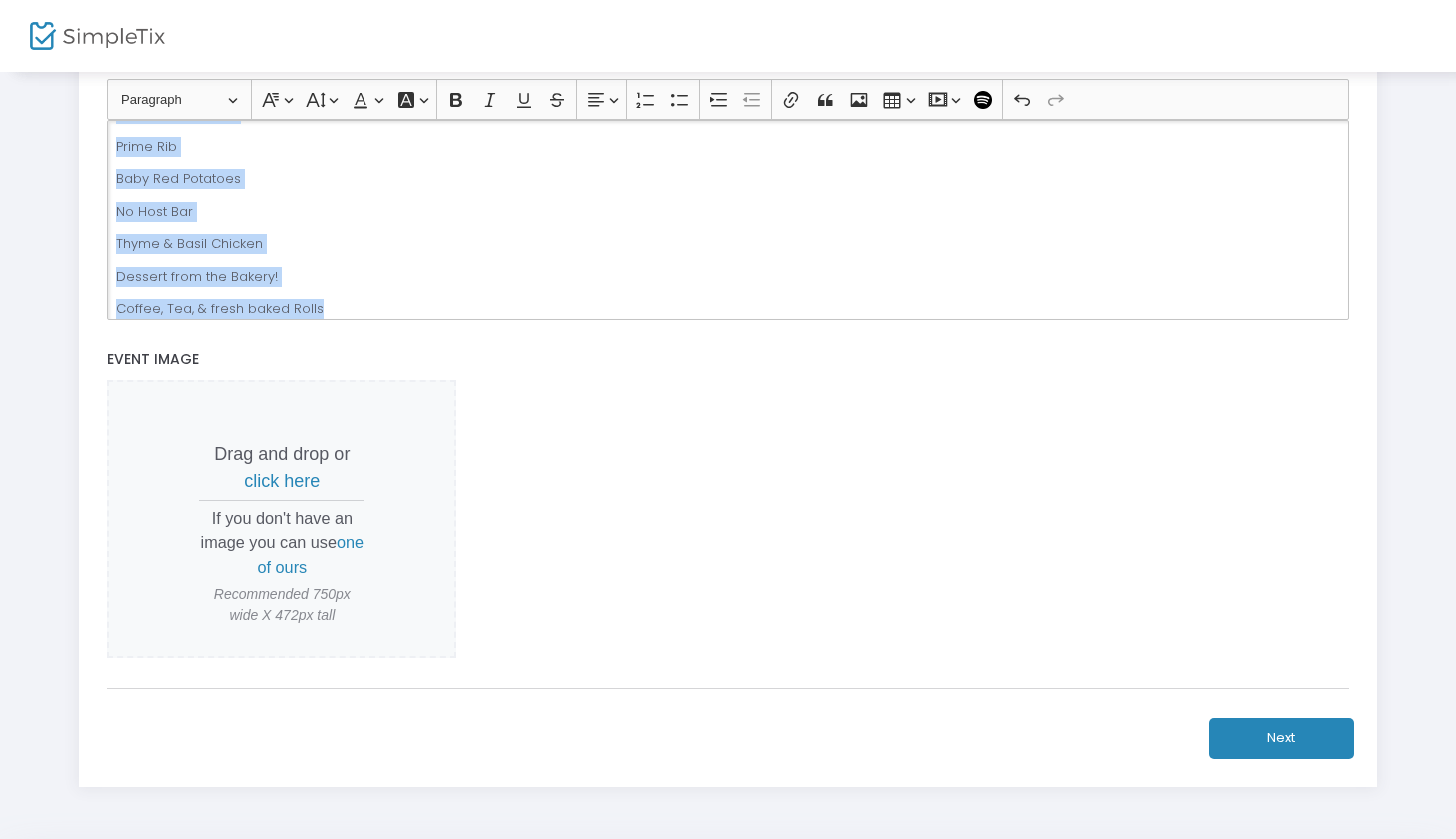 drag, startPoint x: 115, startPoint y: 213, endPoint x: 342, endPoint y: 288, distance: 239.06903 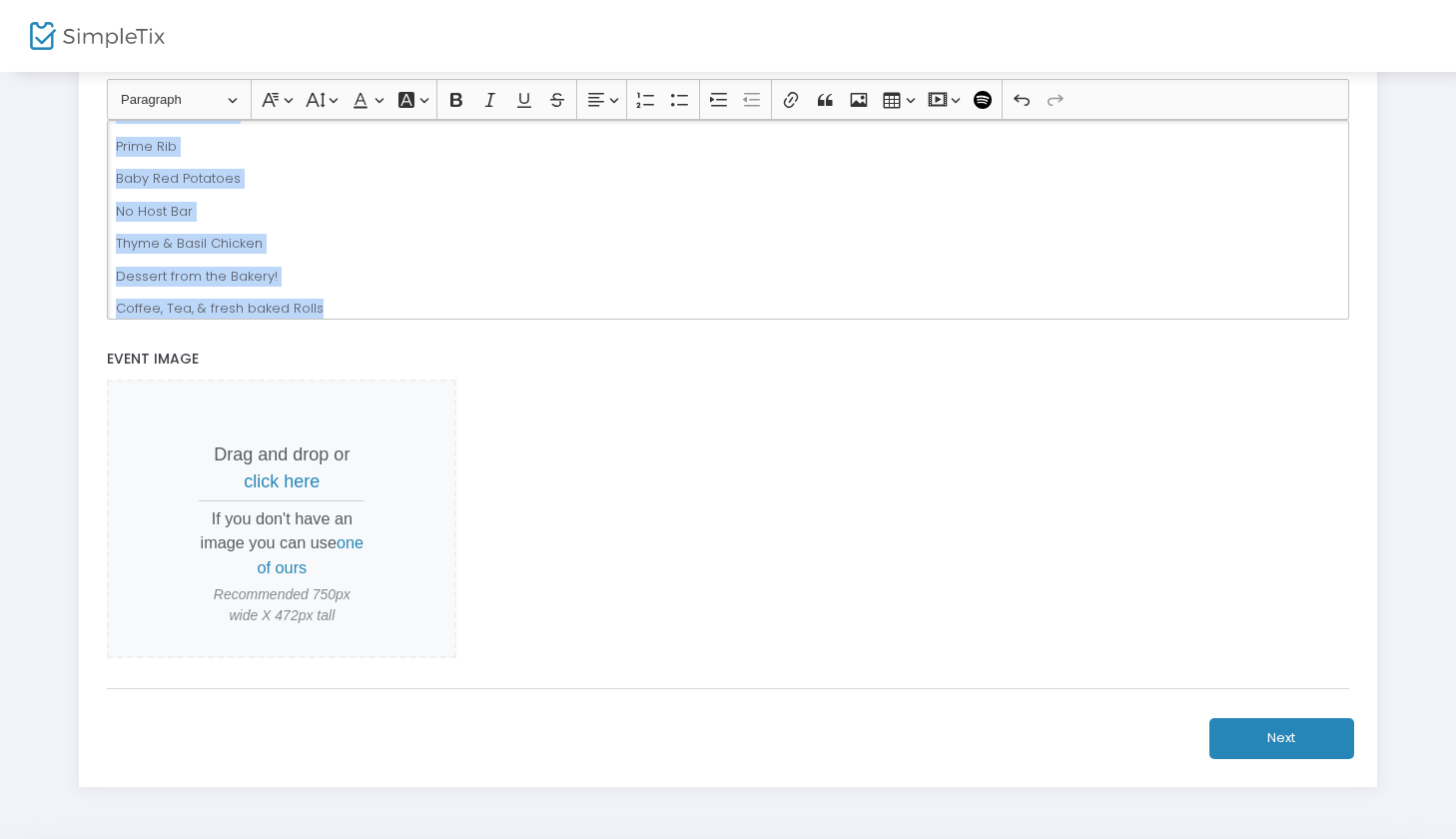 click on "We have a special dinner/dance/Artist preview planned for Friday evening. Please join us if possible! [DATE] This year we are hosting a dinner in the Secret Garden with a small installation of vendor artwork for VIP's to peruse the night before from 6-10pm. Complimentary registration is full but we are able to offer discounted tickets at cost: $35 pp. Vendors can purchase one additional ticket or up to 2 total (one for you if you didn't sign up before the free tickets ended and one for your guest). ONE discounted guest per vendor. Additional tickets can be purchased at Eventbrite under the VIP ticket option until [DATE]. Below is the itinerary (subject to change). 6pm Masquerade: Hors d’ oeuvres Artist Preview: We will supply tables and easels. Vendors can select up to 3 items to display (must provide stands) and are responsible for bringing/taking their pieces at the end of the event.   No Host Bar 6:30pm Dinner Installation:   Vendors can bring ONE guest to dinner. 18+ Summer Garden Salad Fresh Spinach Salad" 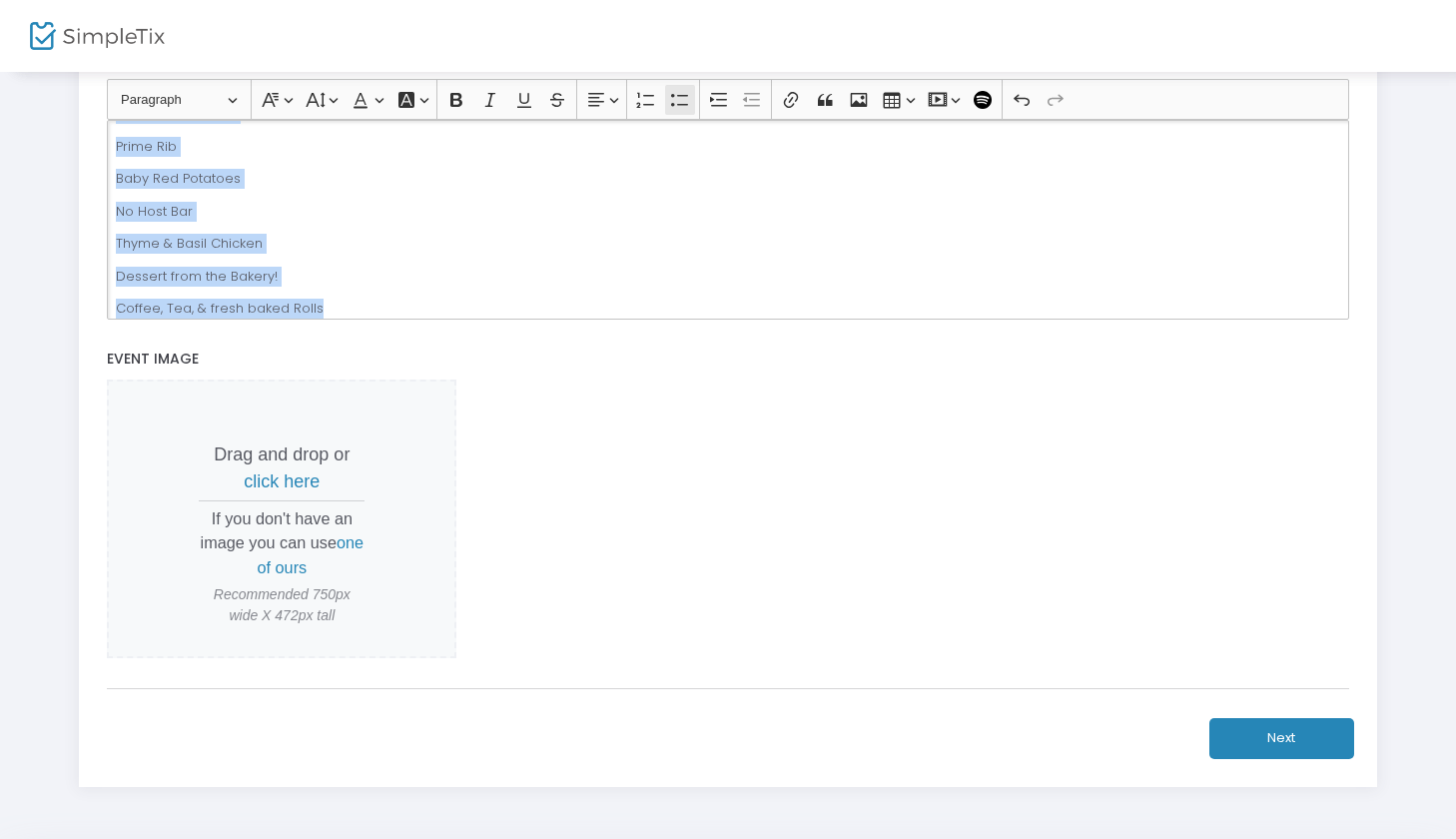 click 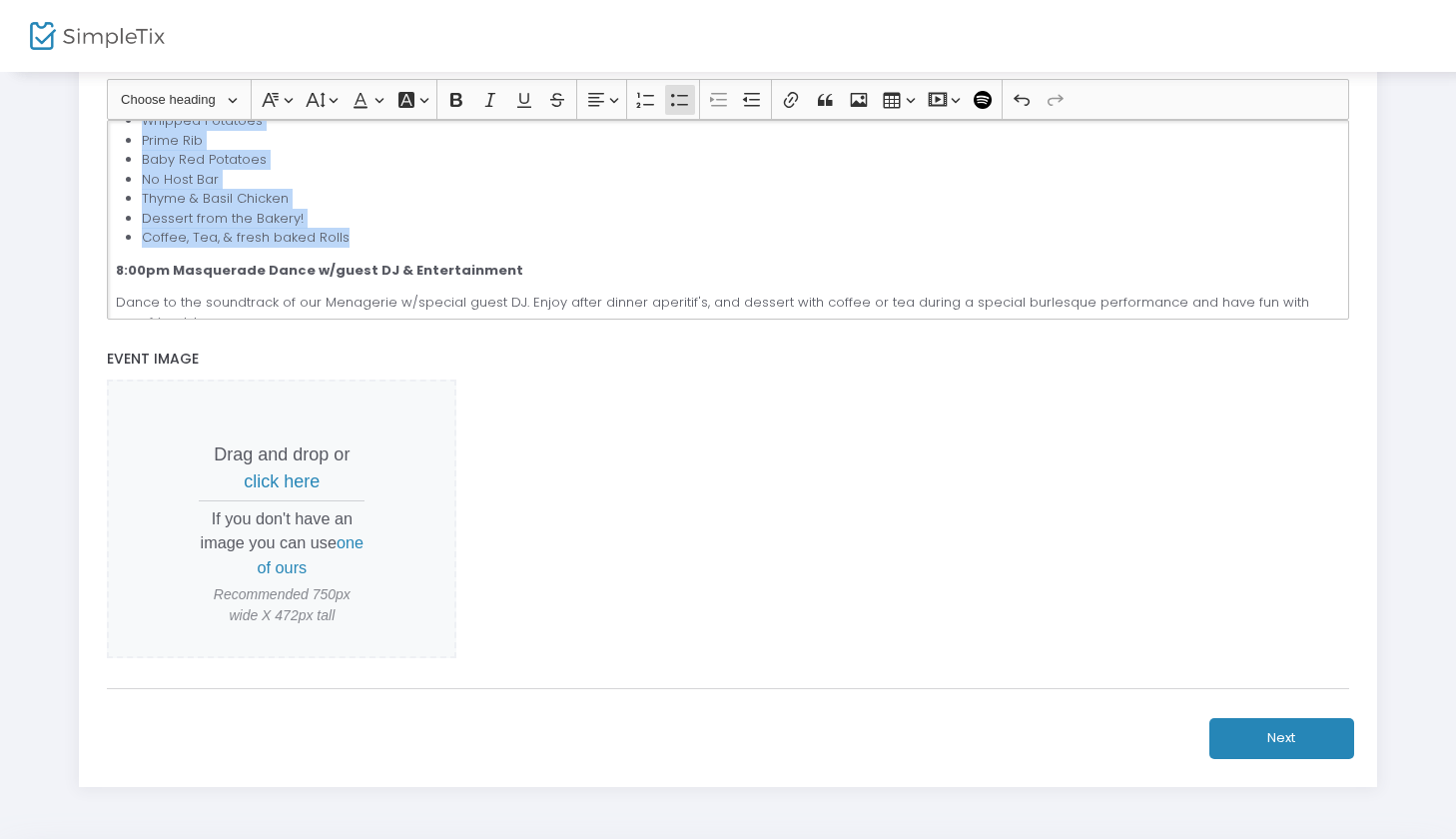 click on "Coffee, Tea, & fresh baked Rolls" 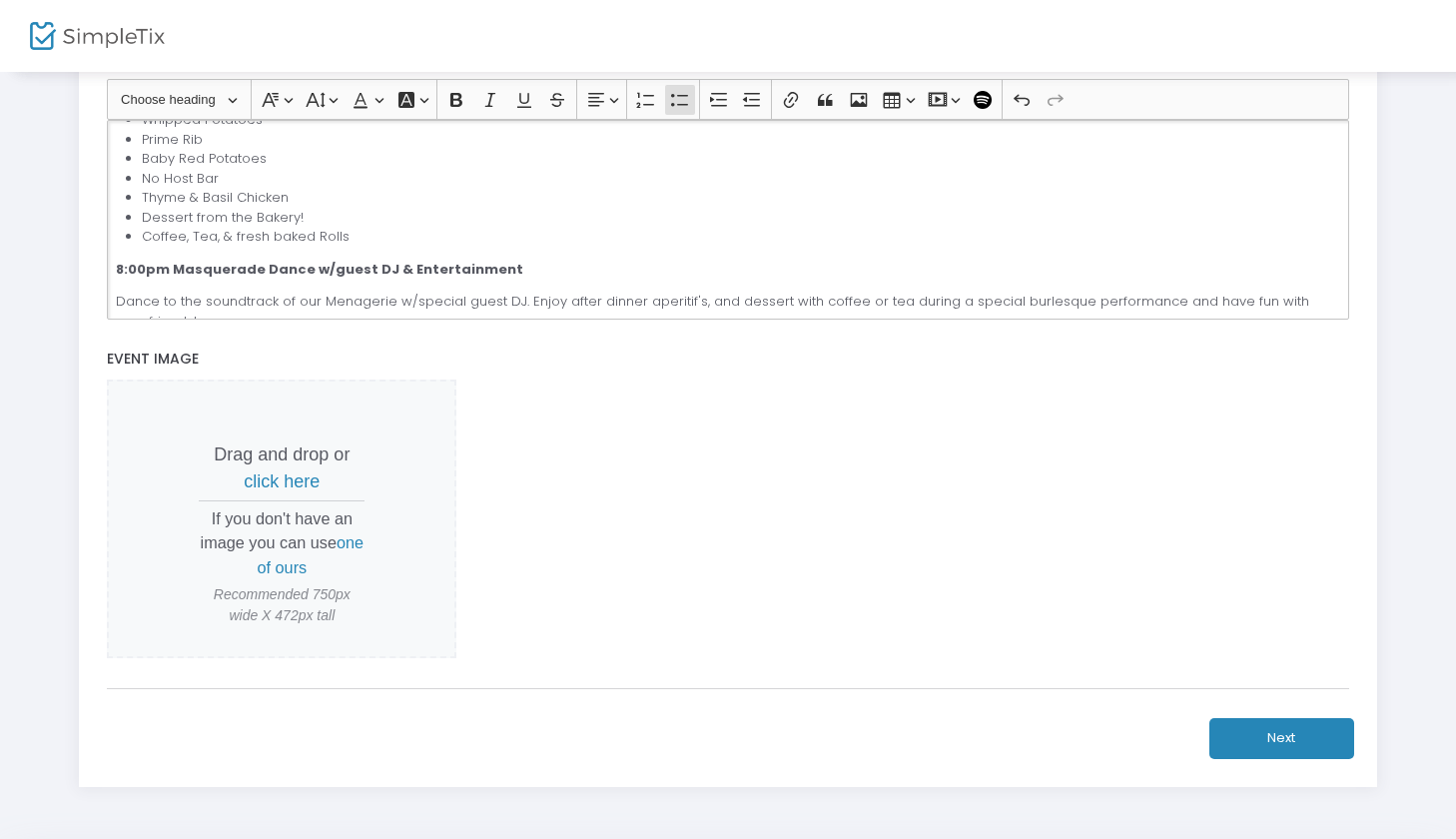 scroll, scrollTop: 379, scrollLeft: 0, axis: vertical 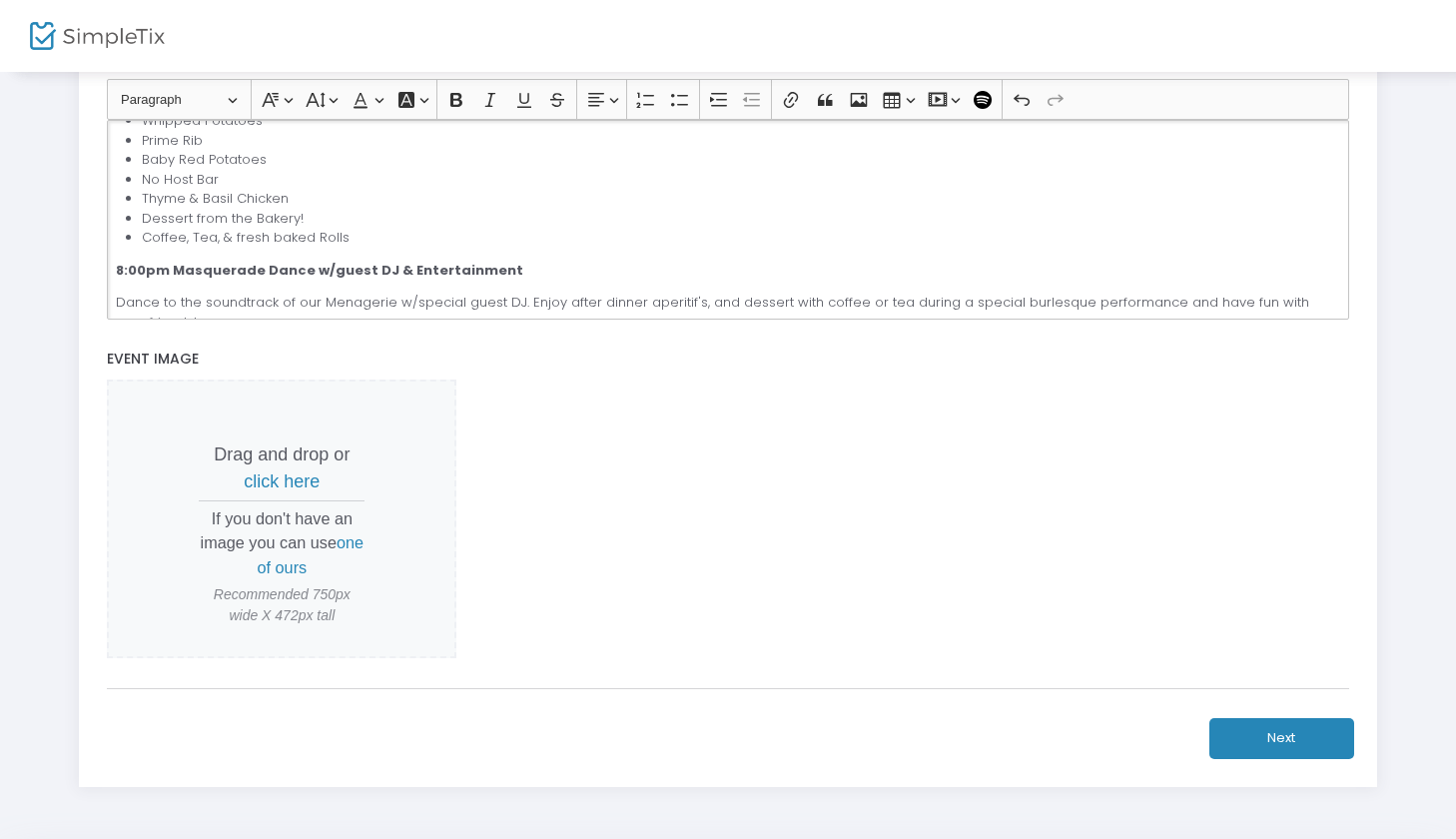 click on "Dance to the soundtrack of our Menagerie w/special guest DJ. Enjoy after dinner aperitif's, and dessert with coffee or tea during a special burlesque performance and have fun with your friends!" 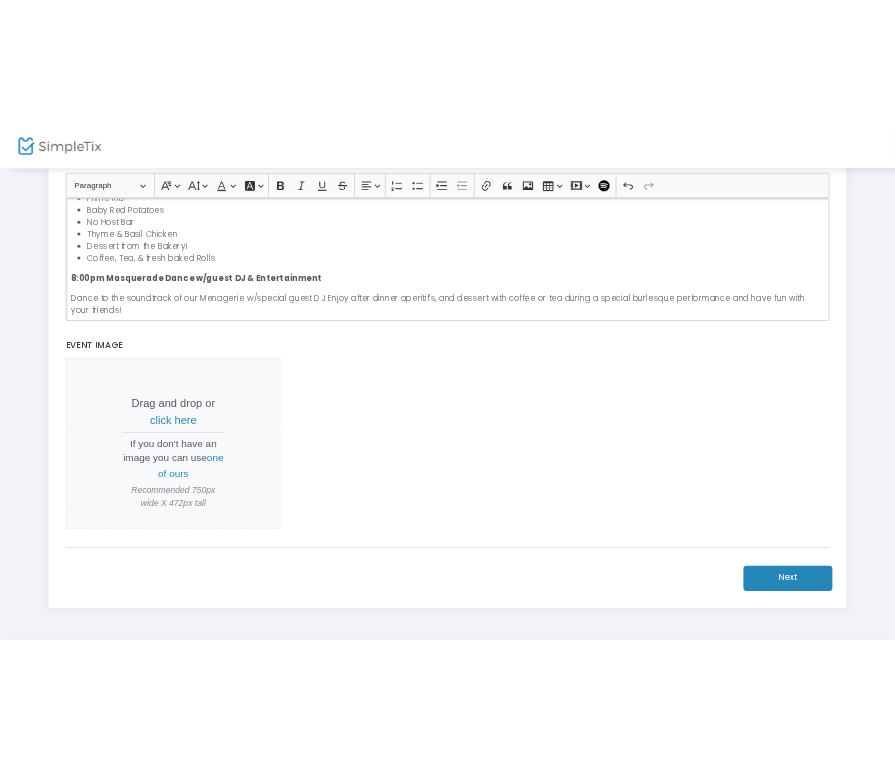 scroll, scrollTop: 400, scrollLeft: 0, axis: vertical 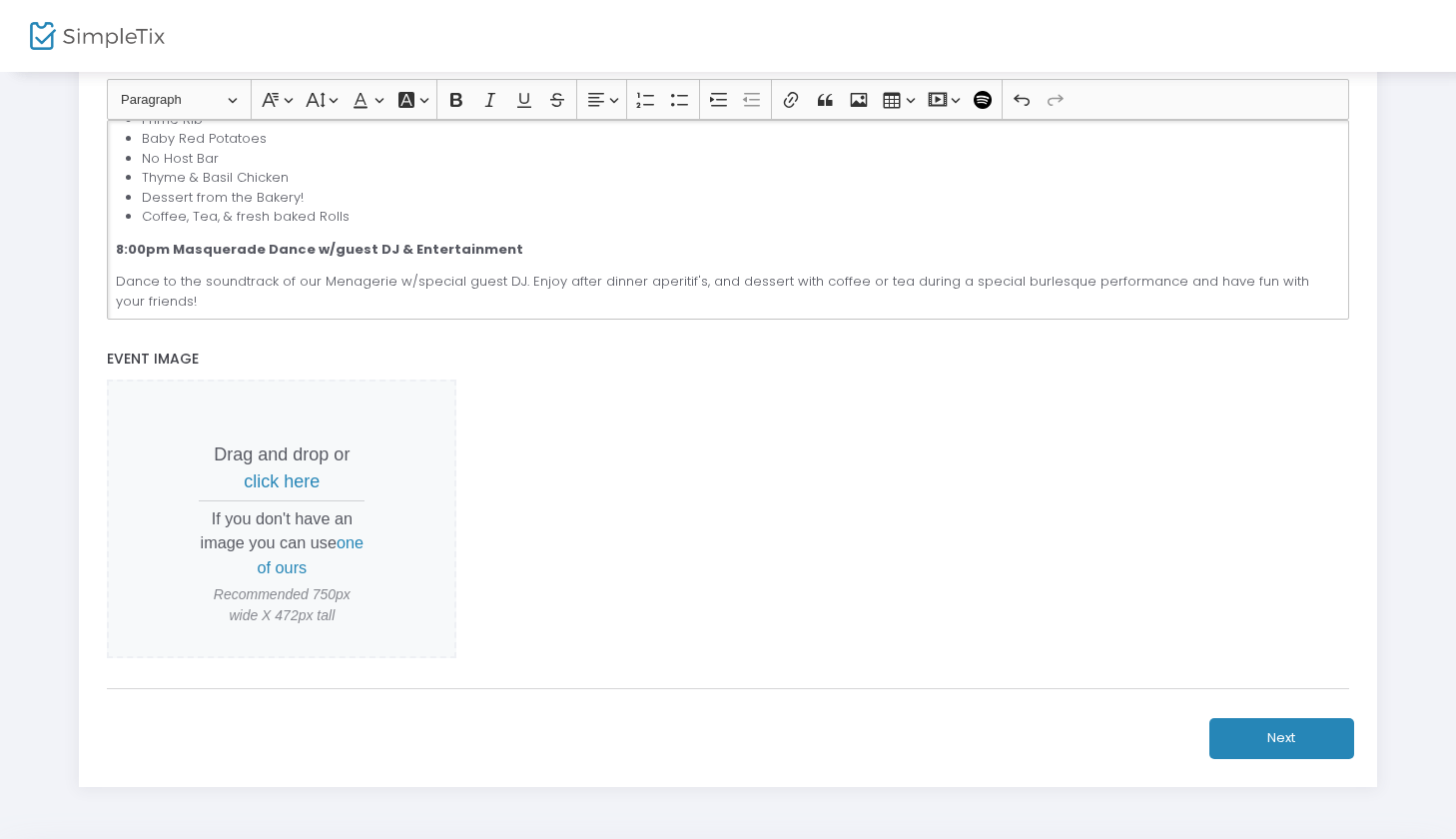 drag, startPoint x: 877, startPoint y: 322, endPoint x: 116, endPoint y: 311, distance: 761.0795 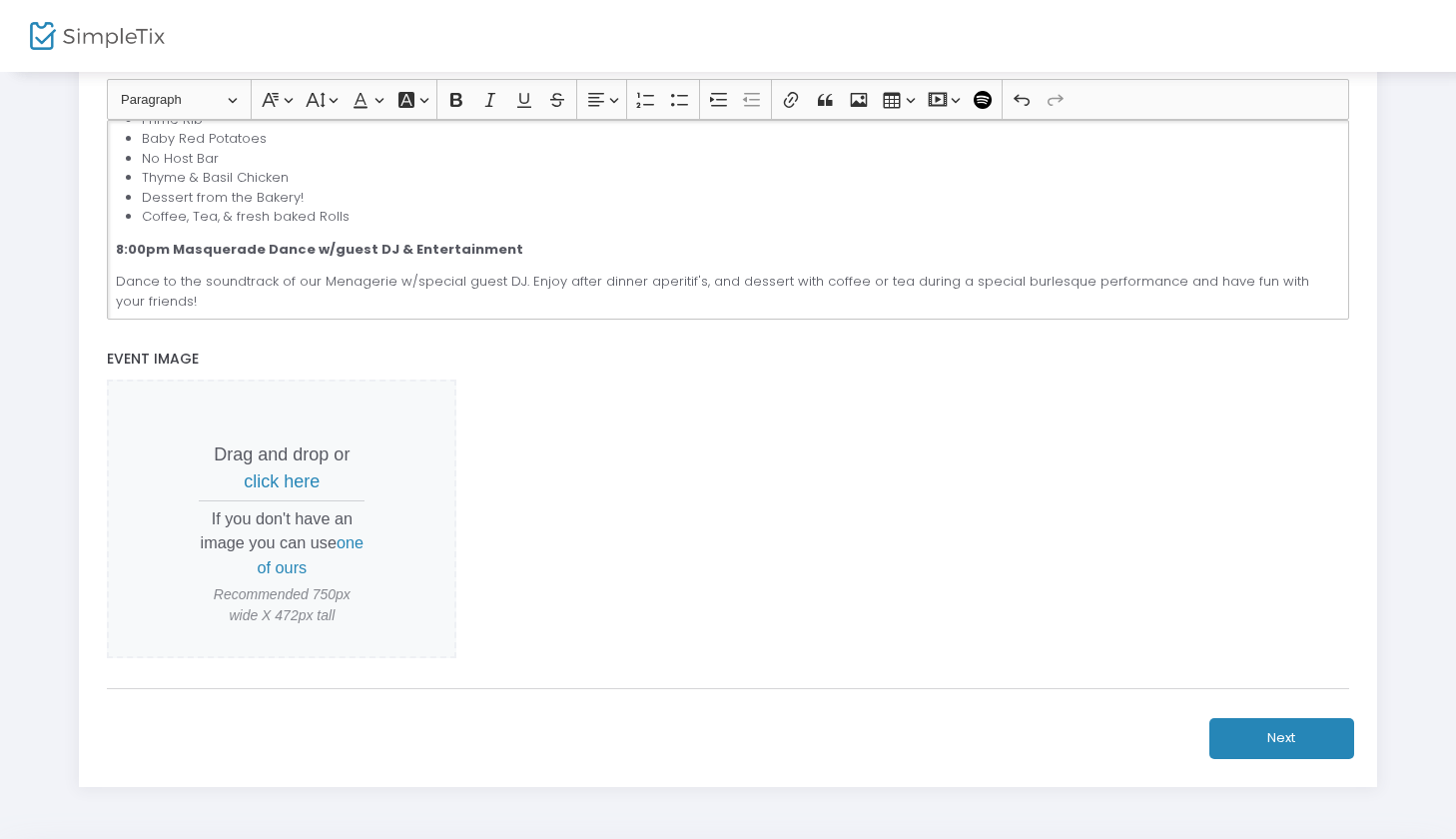click on "**We will send an email detailing the artist preview-please do not email us with questions until prompted. THANK YOU" 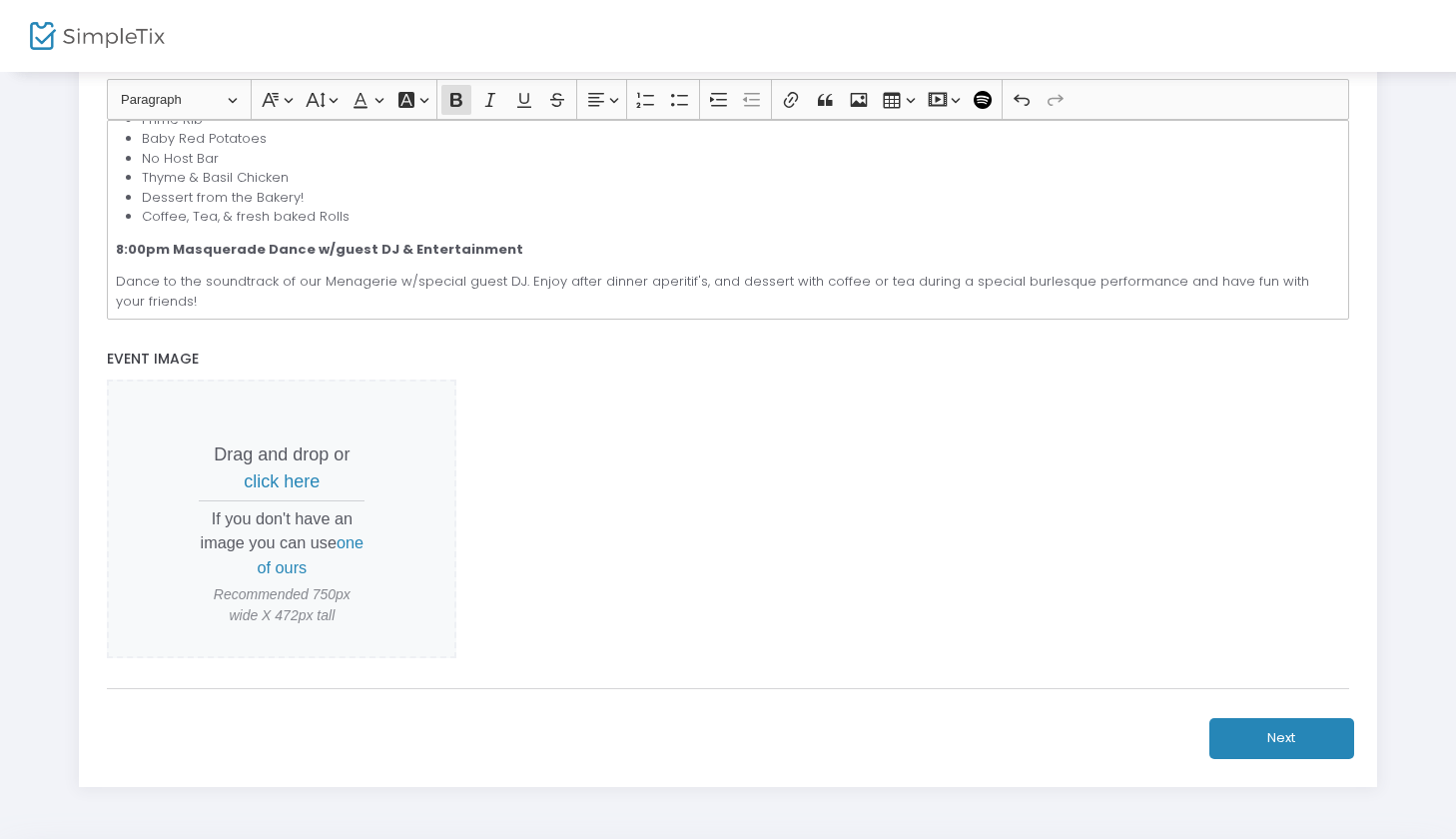 click on "click here" at bounding box center [282, 481] 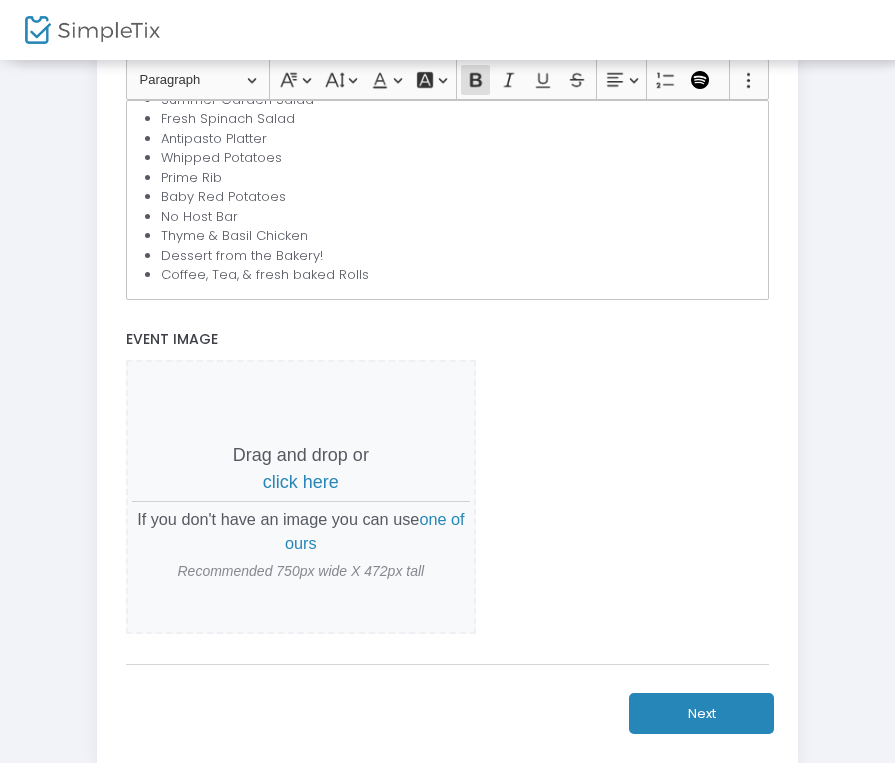 click on "click here" at bounding box center [301, 482] 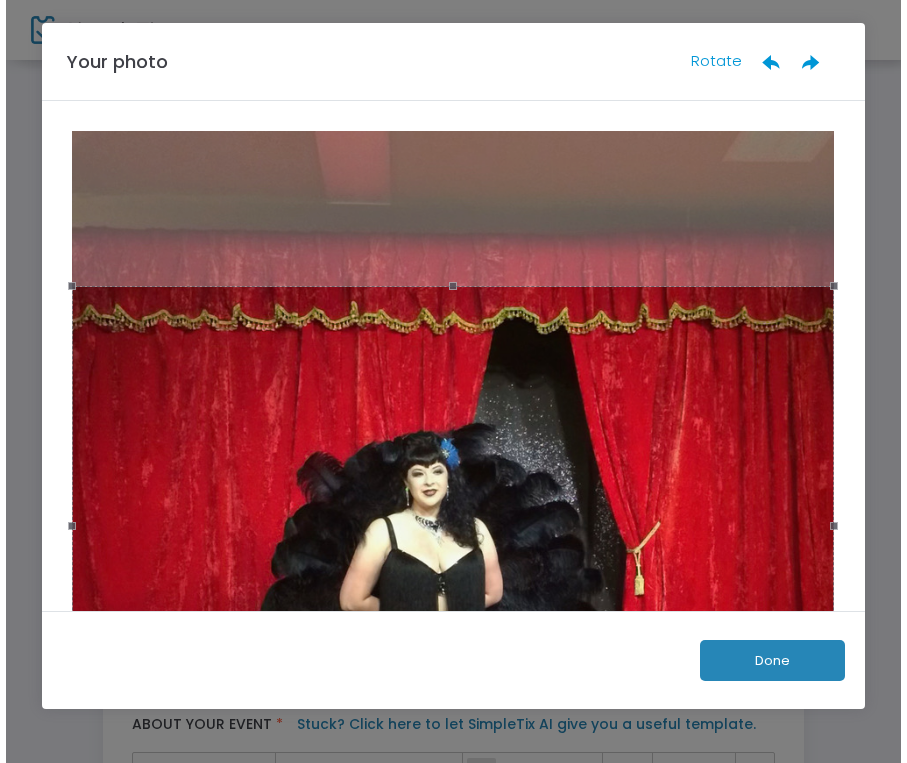 scroll, scrollTop: 0, scrollLeft: 0, axis: both 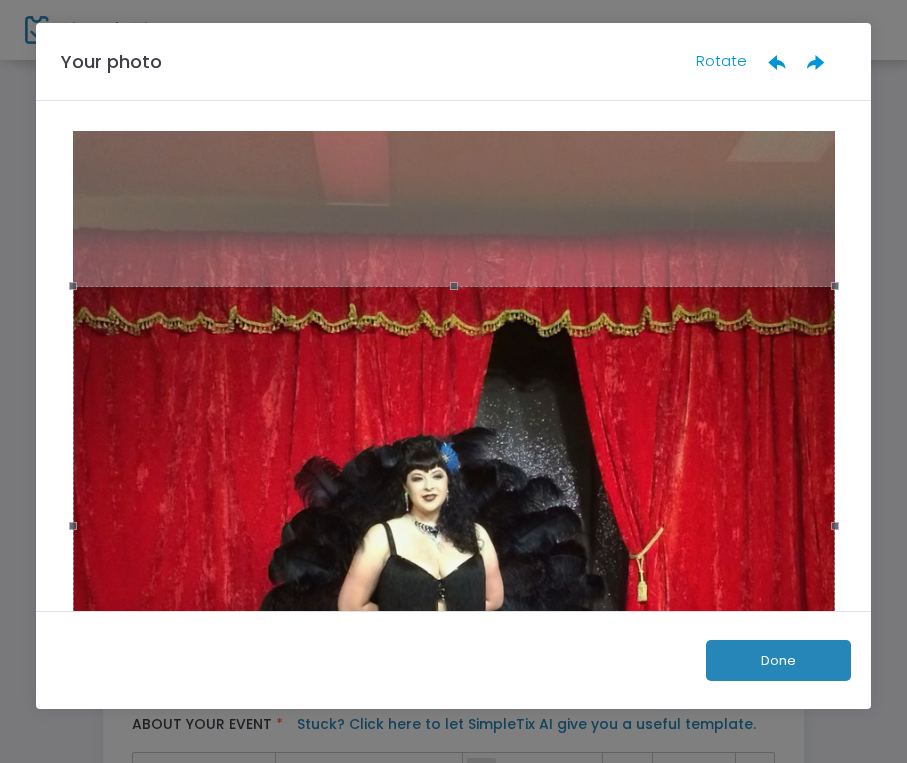 click 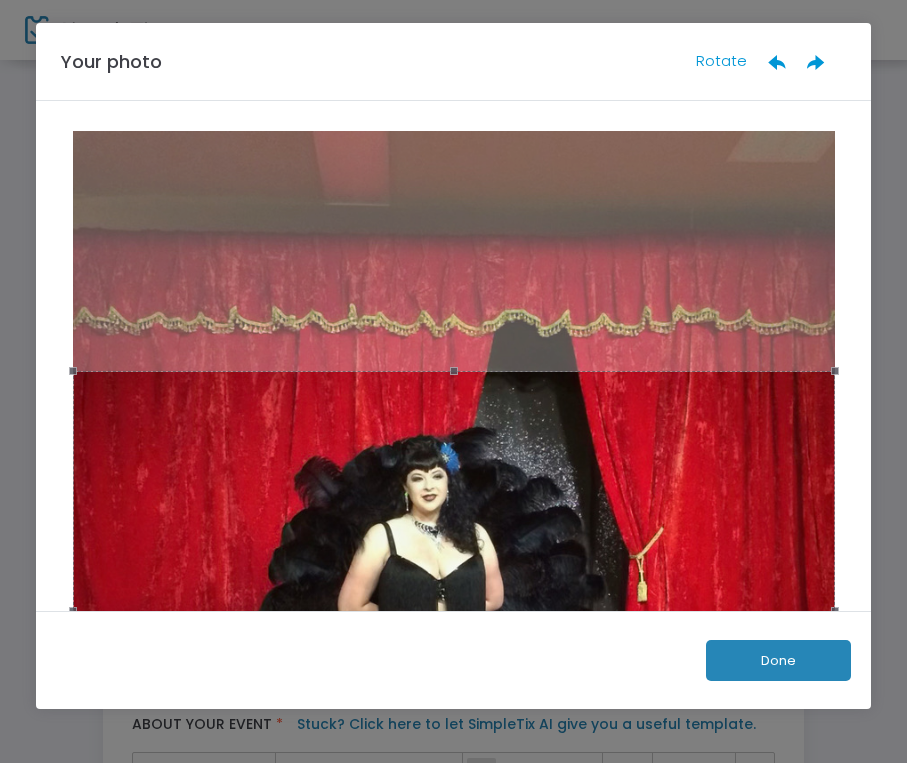 drag, startPoint x: 644, startPoint y: 478, endPoint x: 640, endPoint y: 565, distance: 87.0919 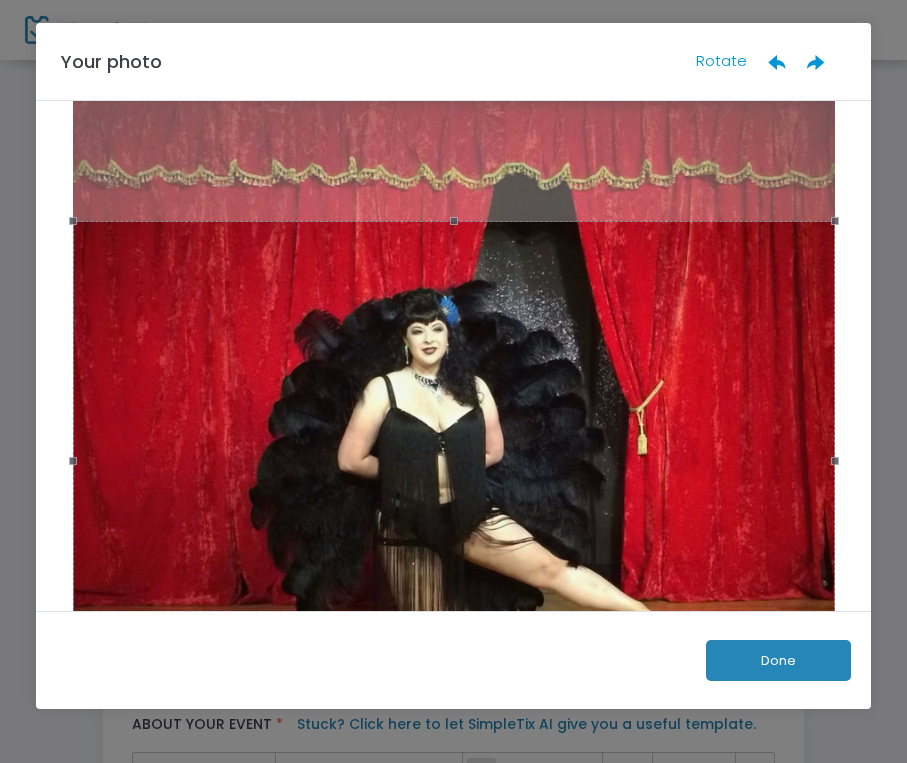 scroll, scrollTop: 133, scrollLeft: 0, axis: vertical 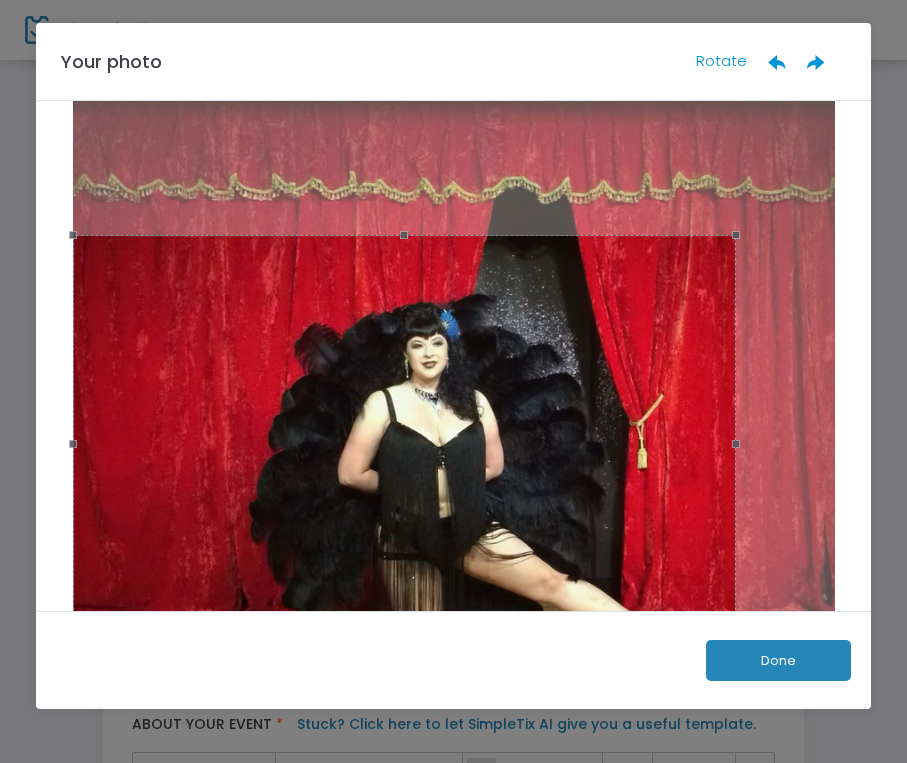 drag, startPoint x: 828, startPoint y: 473, endPoint x: 728, endPoint y: 489, distance: 101.27191 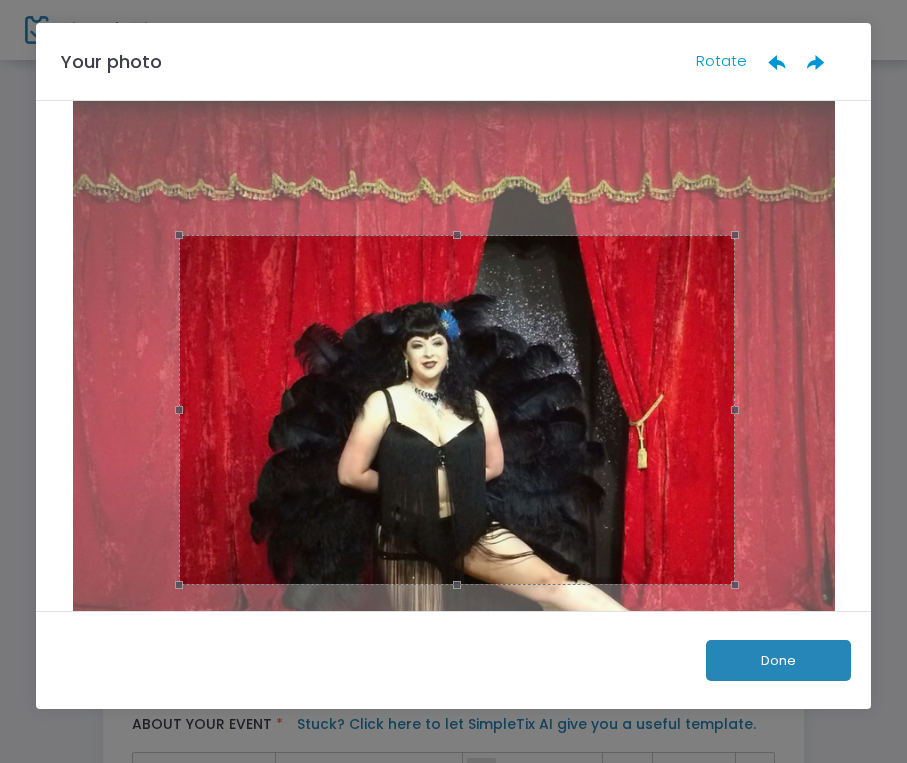 drag, startPoint x: 69, startPoint y: 448, endPoint x: 174, endPoint y: 450, distance: 105.01904 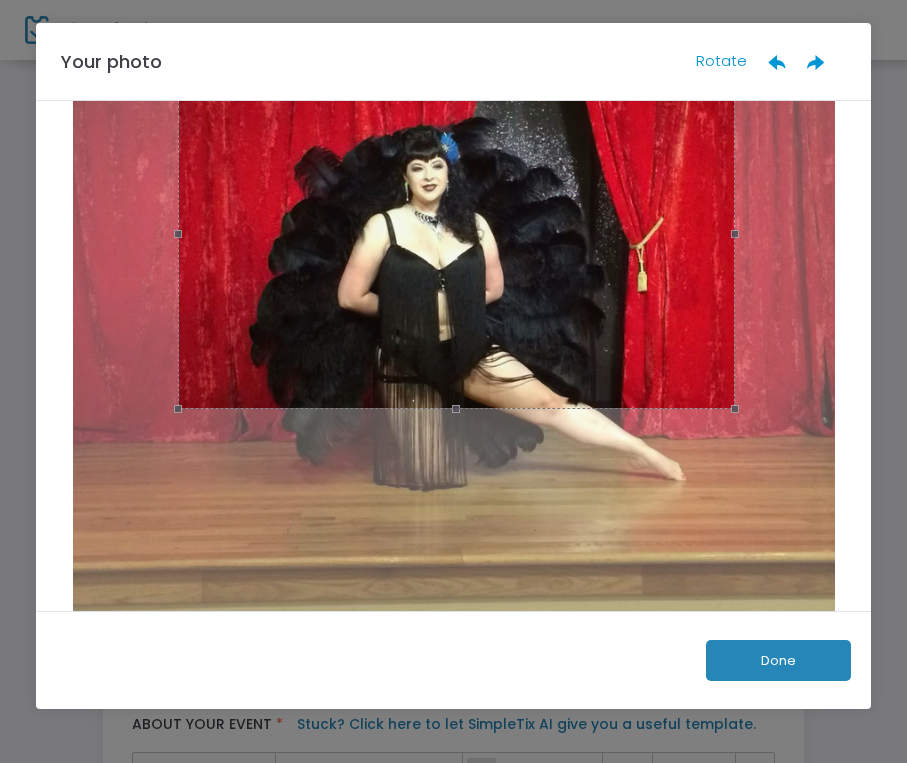 scroll, scrollTop: 320, scrollLeft: 0, axis: vertical 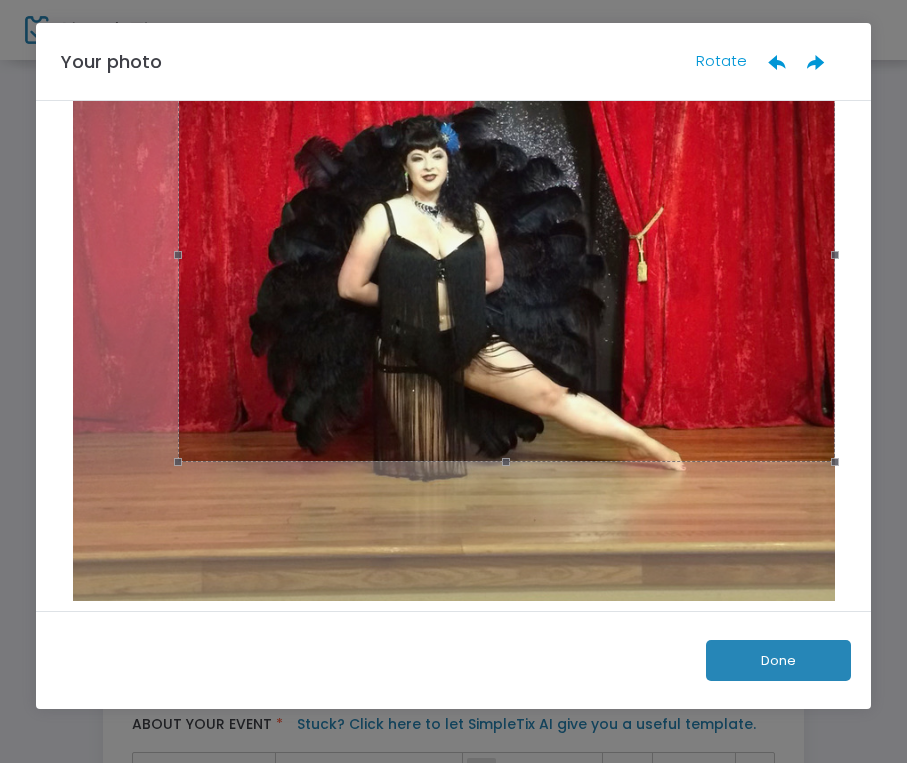 drag, startPoint x: 448, startPoint y: 396, endPoint x: 454, endPoint y: 478, distance: 82.219215 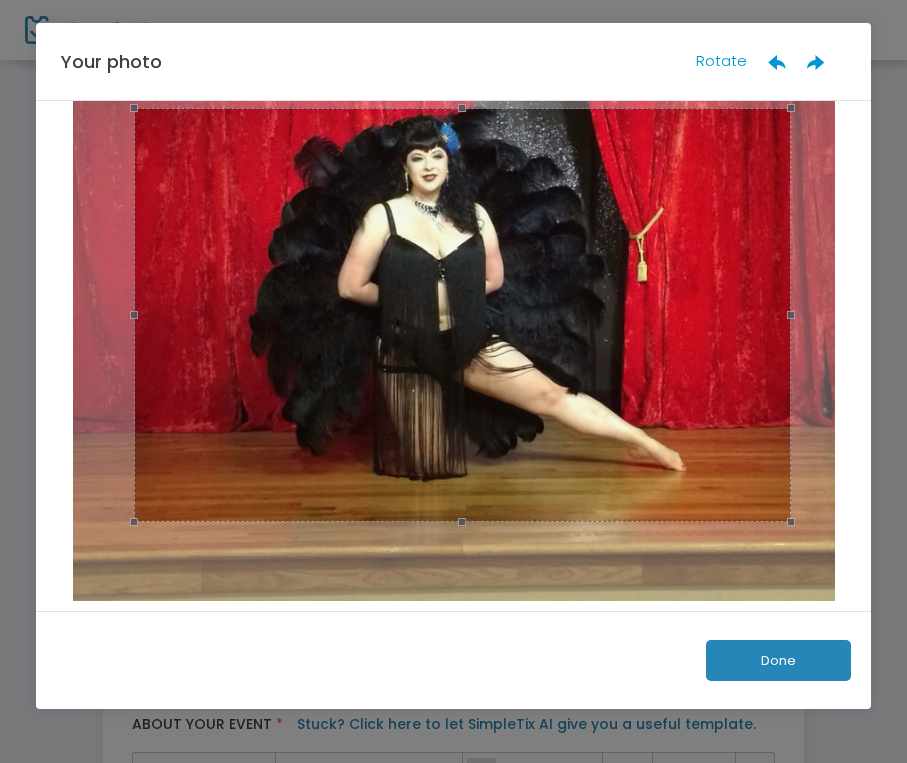 drag, startPoint x: 734, startPoint y: 347, endPoint x: 690, endPoint y: 411, distance: 77.665955 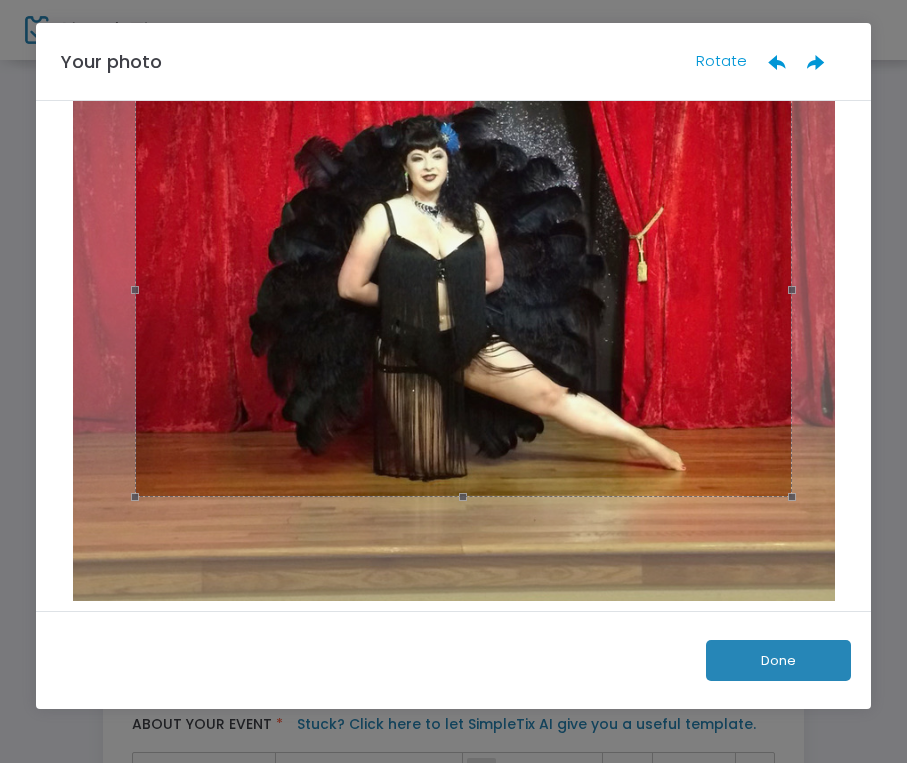 drag, startPoint x: 690, startPoint y: 411, endPoint x: 691, endPoint y: 382, distance: 29.017237 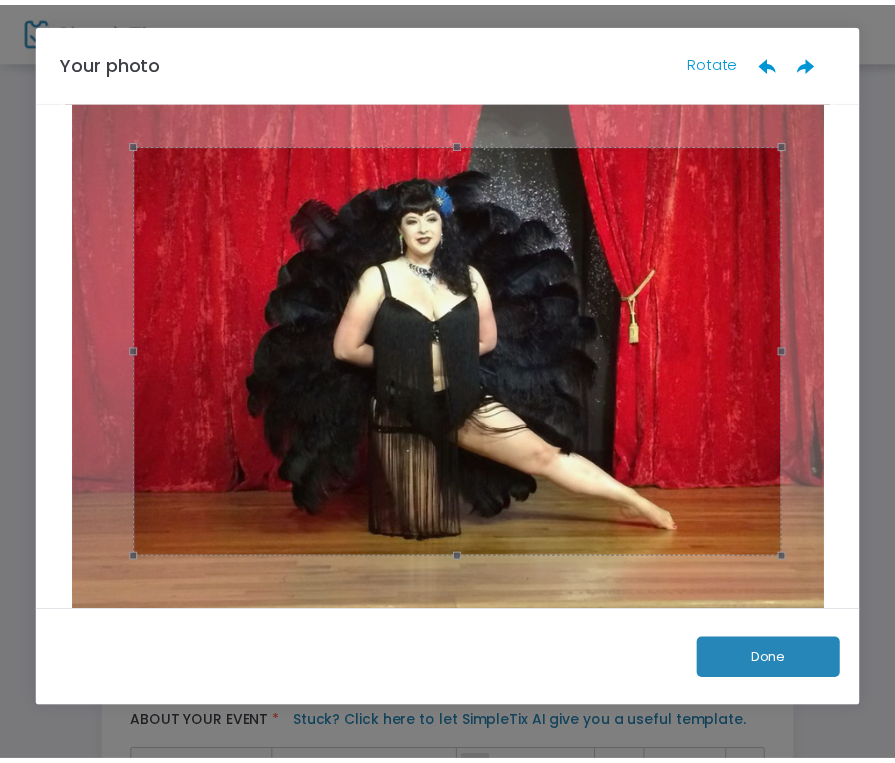 scroll, scrollTop: 257, scrollLeft: 0, axis: vertical 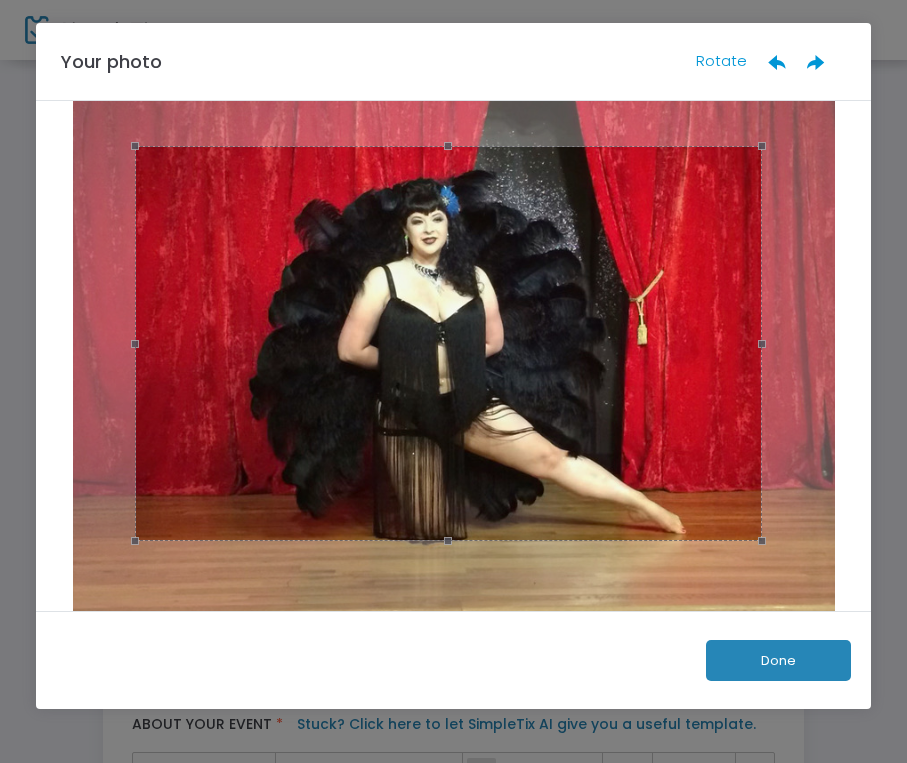 drag, startPoint x: 784, startPoint y: 351, endPoint x: 754, endPoint y: 359, distance: 31.04835 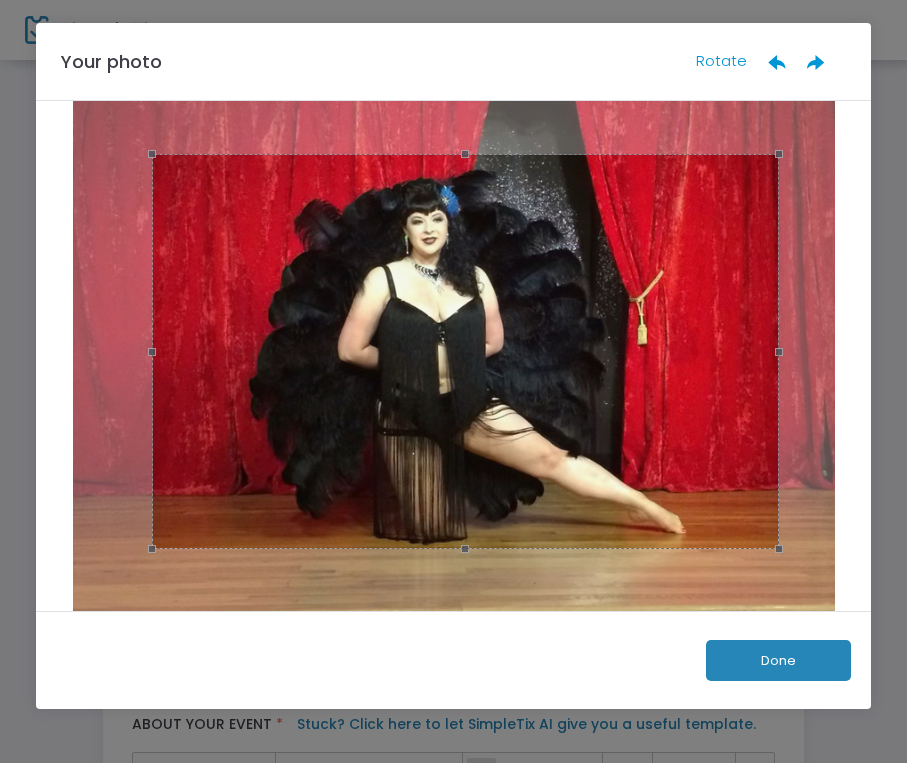 drag, startPoint x: 693, startPoint y: 368, endPoint x: 710, endPoint y: 376, distance: 18.788294 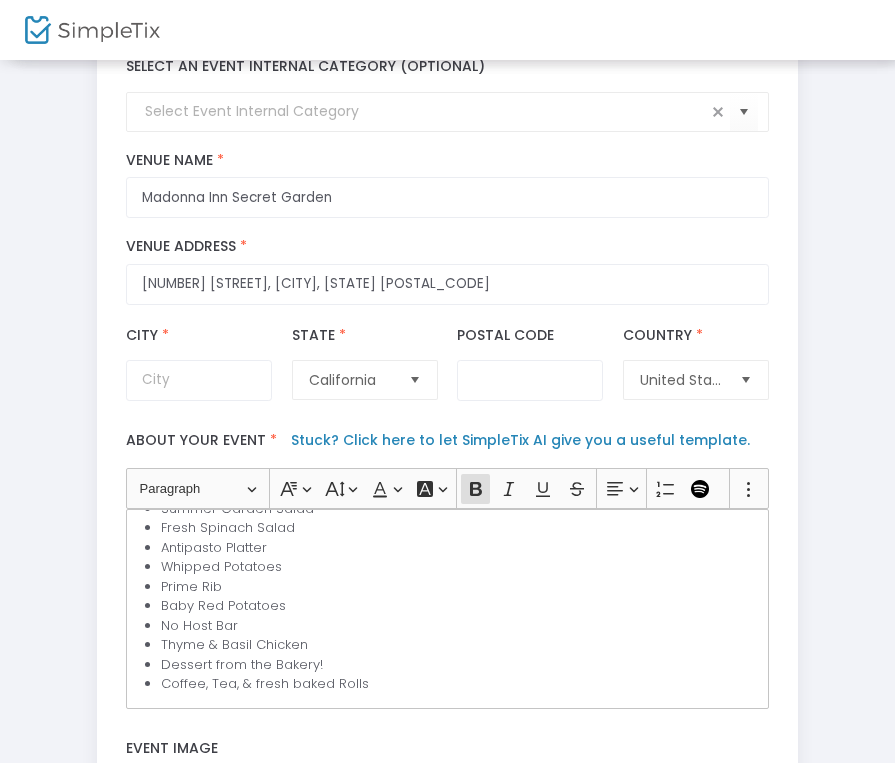 scroll, scrollTop: 460, scrollLeft: 0, axis: vertical 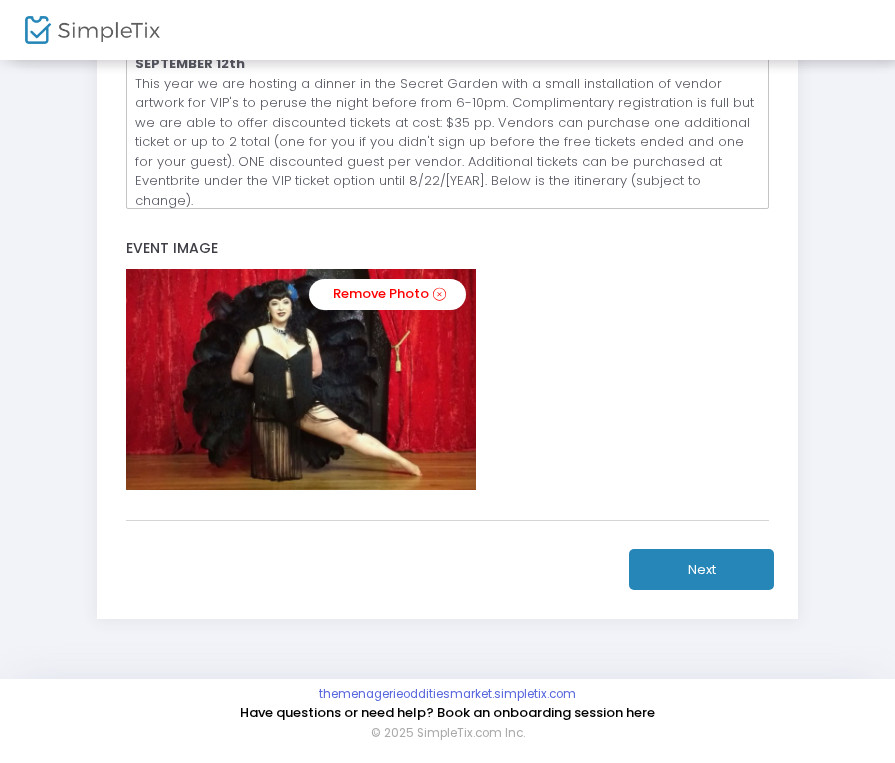 click on "Next" 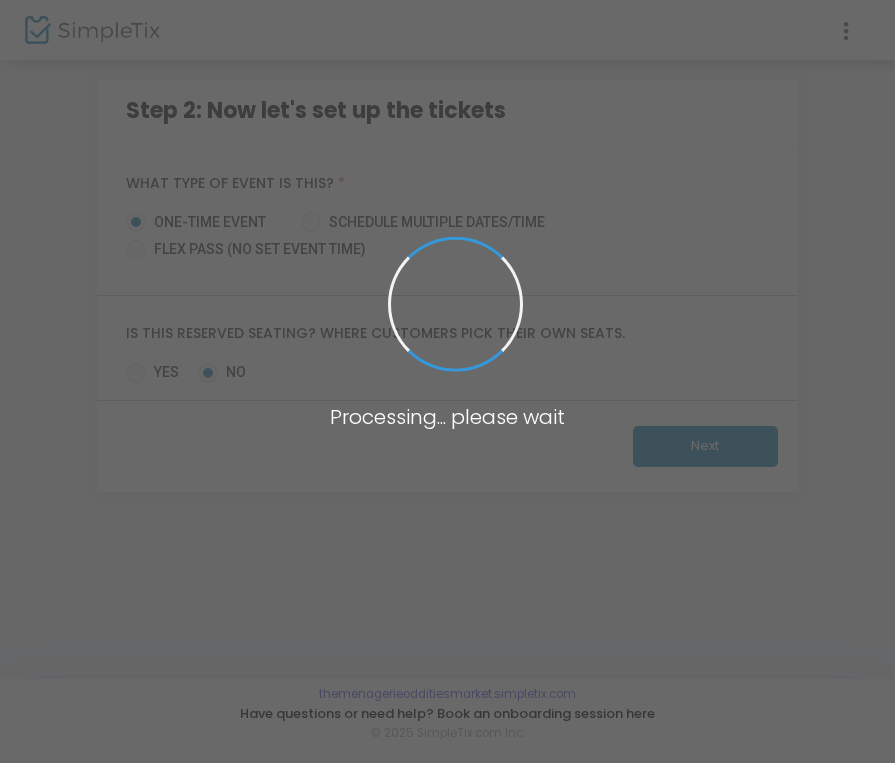 scroll, scrollTop: 0, scrollLeft: 0, axis: both 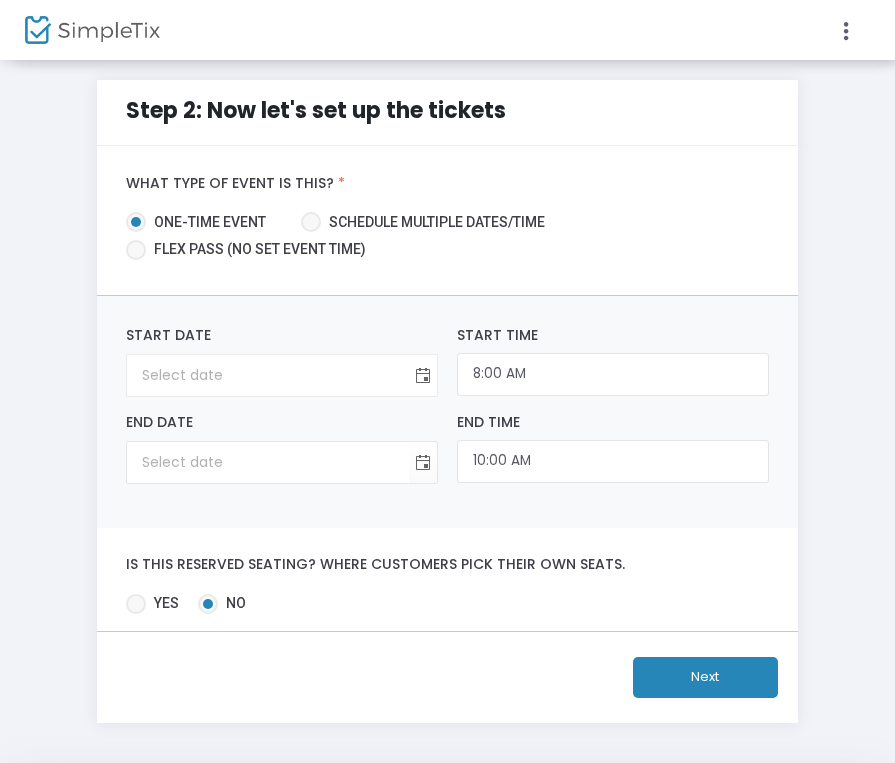 click 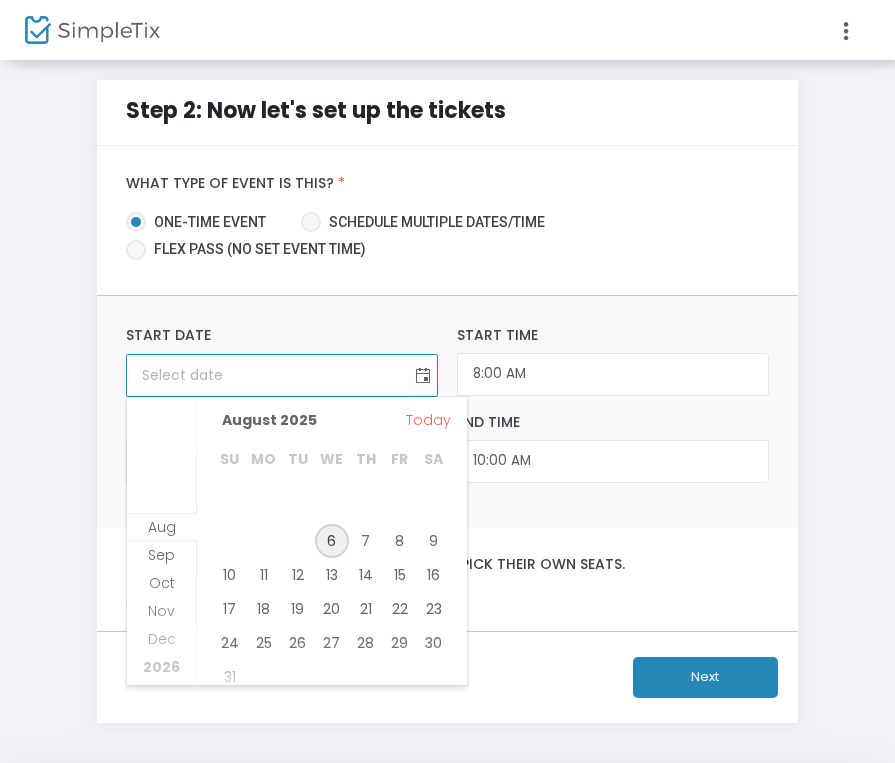click on "6" at bounding box center [332, 541] 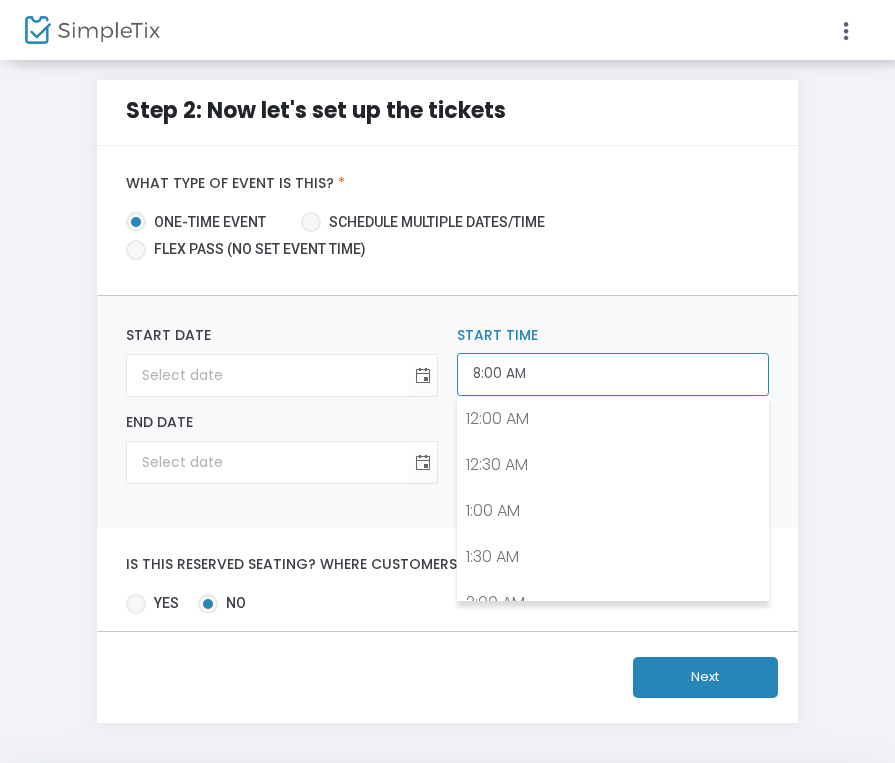 click on "8:00 AM" 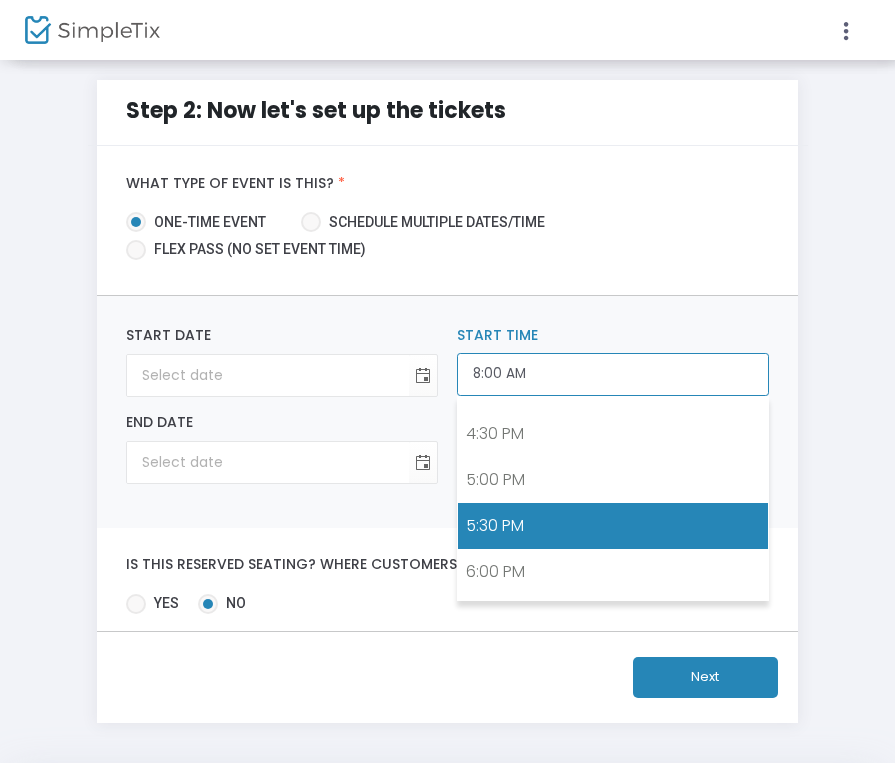 scroll, scrollTop: 1495, scrollLeft: 0, axis: vertical 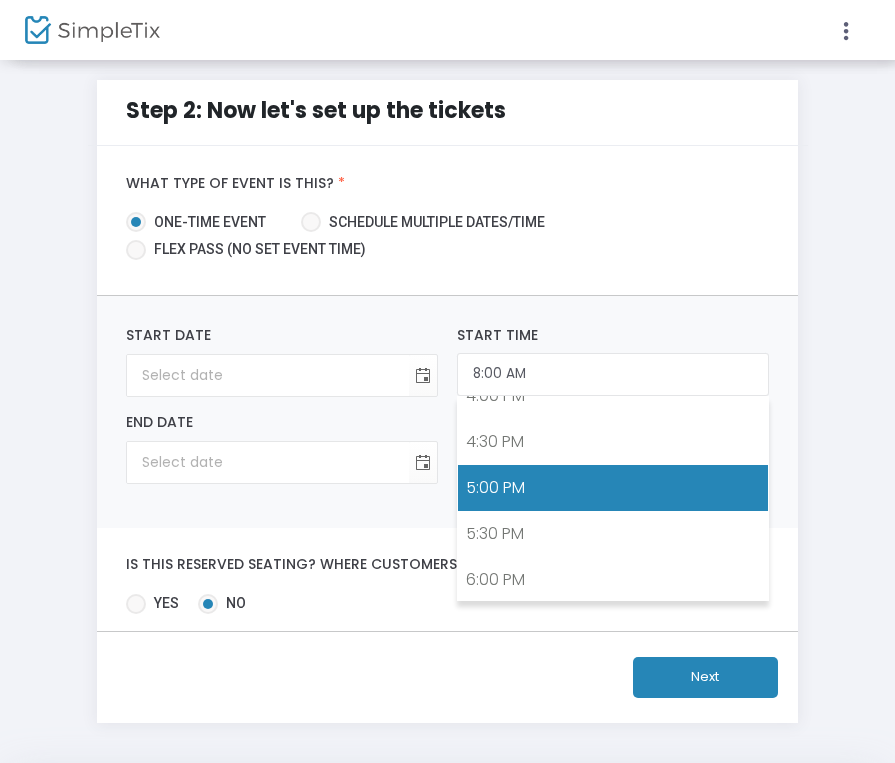 click on "5:00 PM" at bounding box center (613, 488) 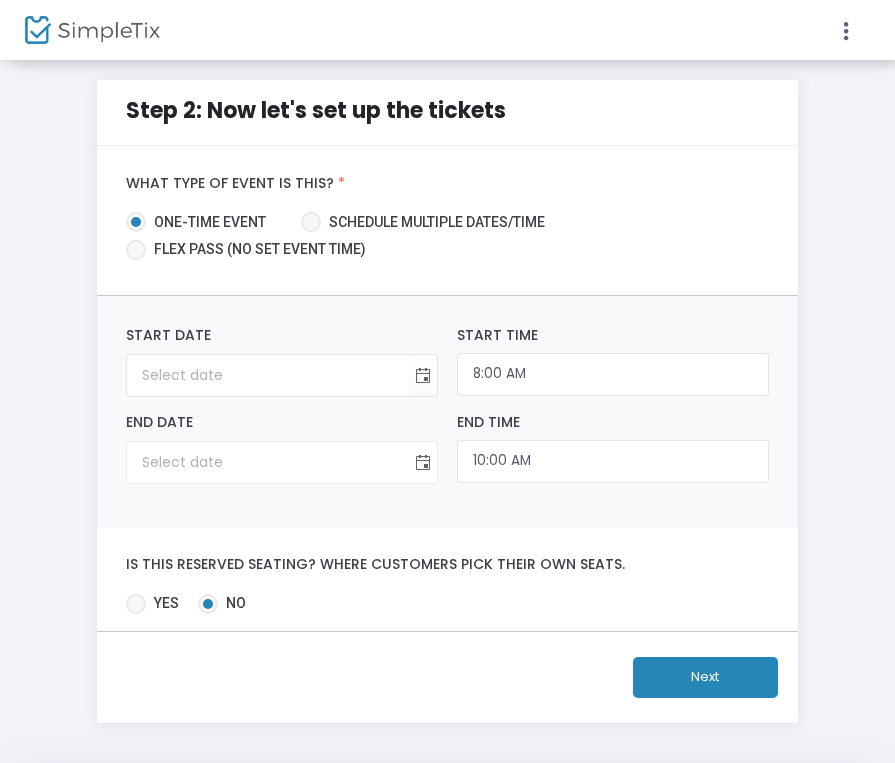 click 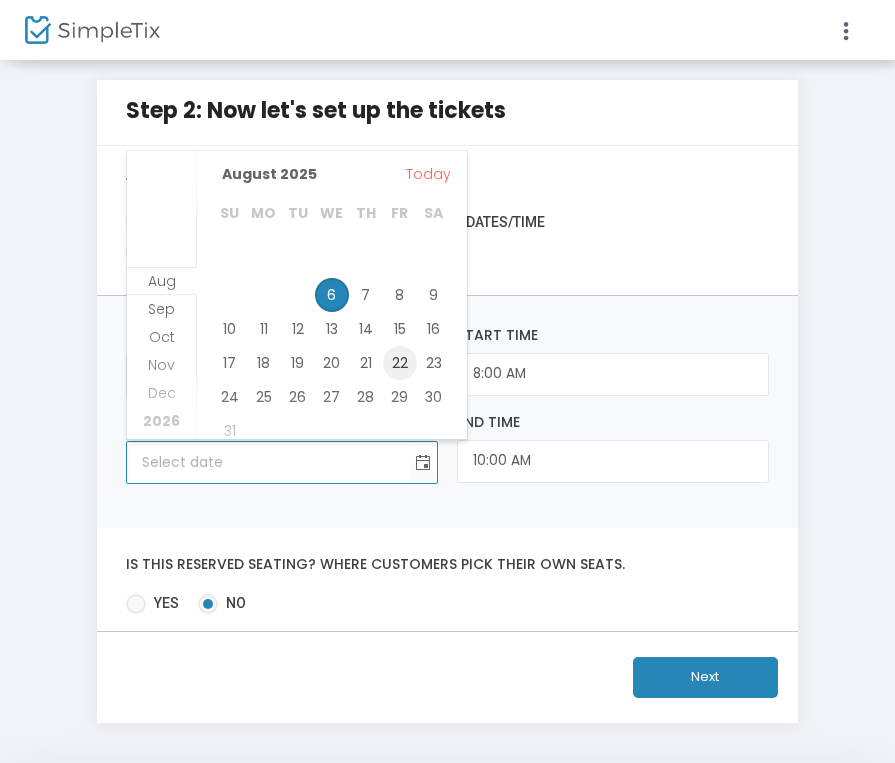click on "22" at bounding box center (400, 363) 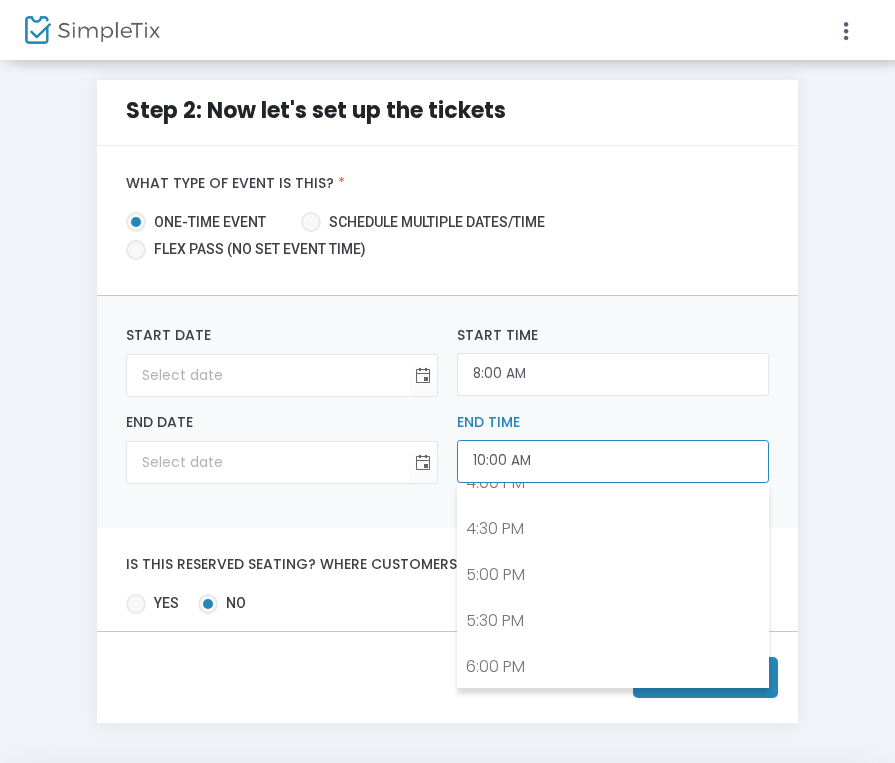scroll, scrollTop: 1669, scrollLeft: 0, axis: vertical 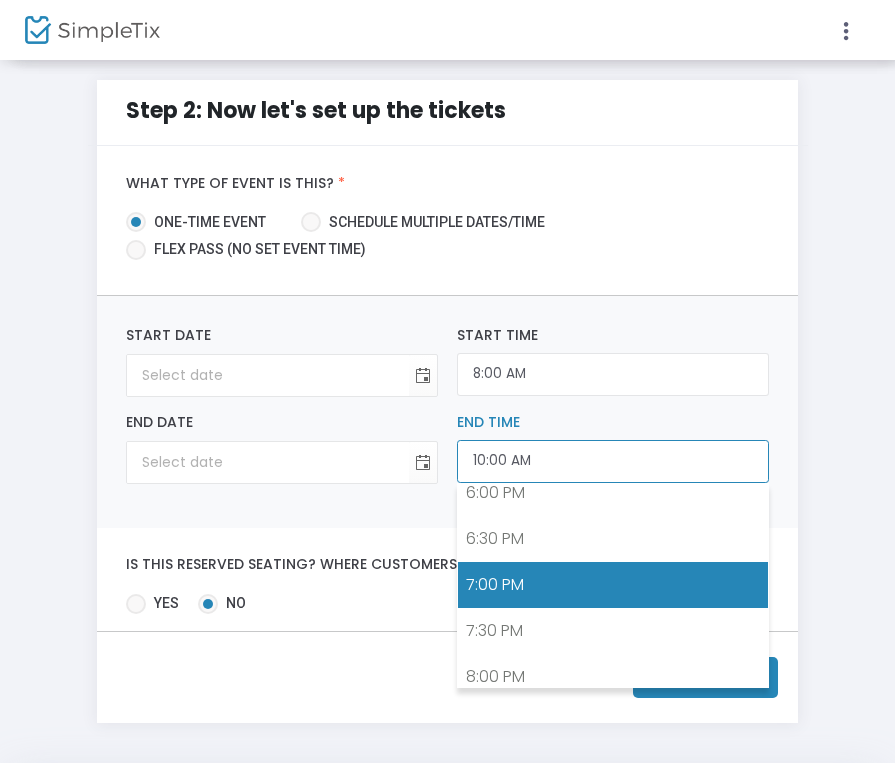 click on "10:00 AM" 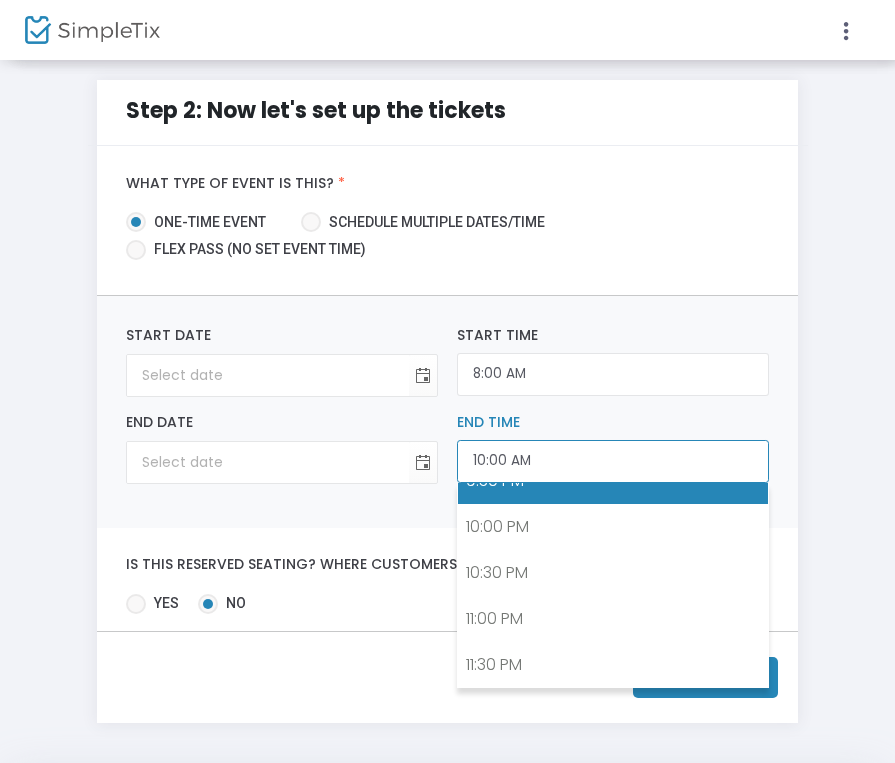 scroll, scrollTop: 2003, scrollLeft: 0, axis: vertical 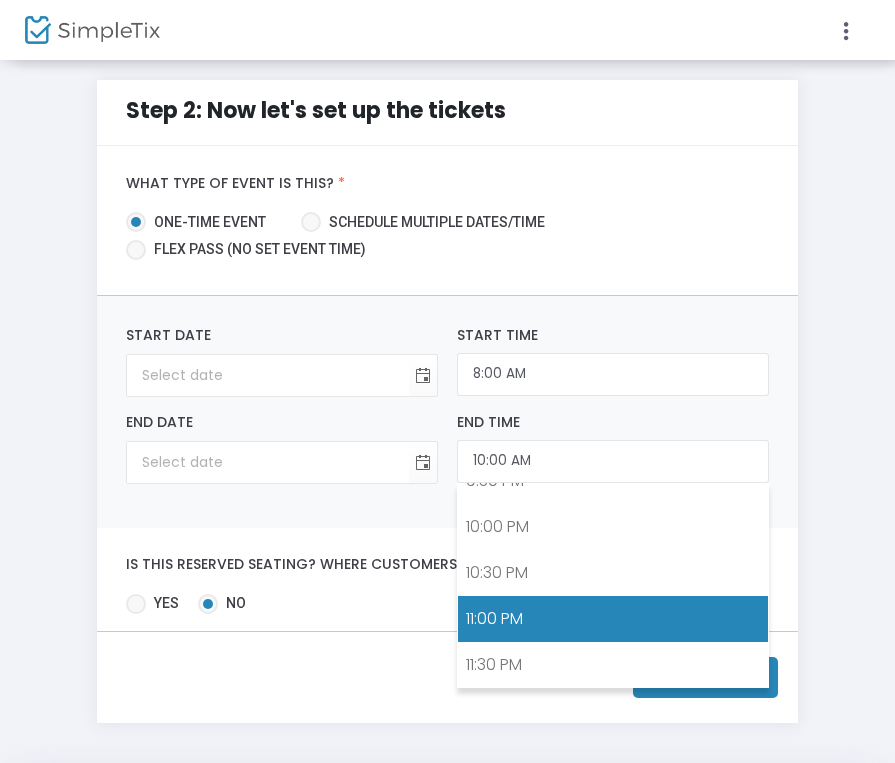 click on "11:00 PM" at bounding box center (613, 619) 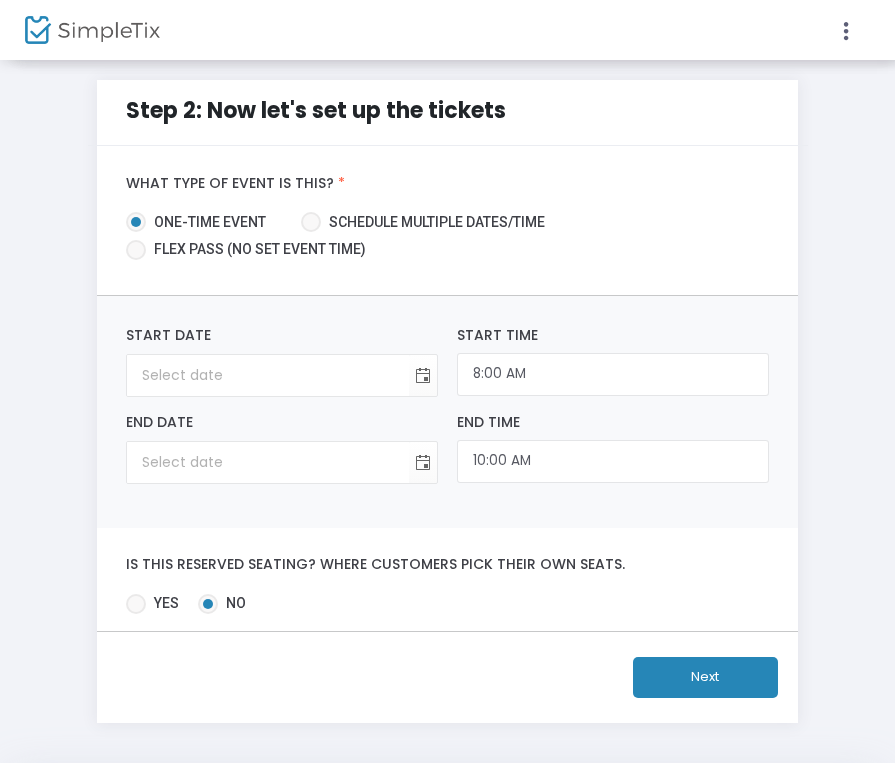click on "Next" 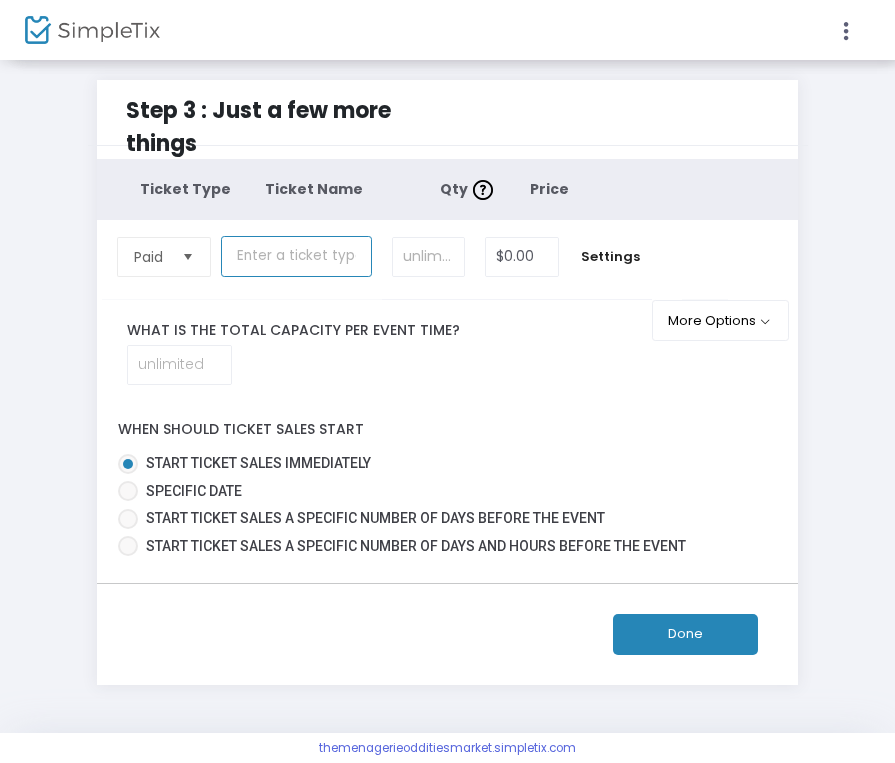 click at bounding box center [296, 256] 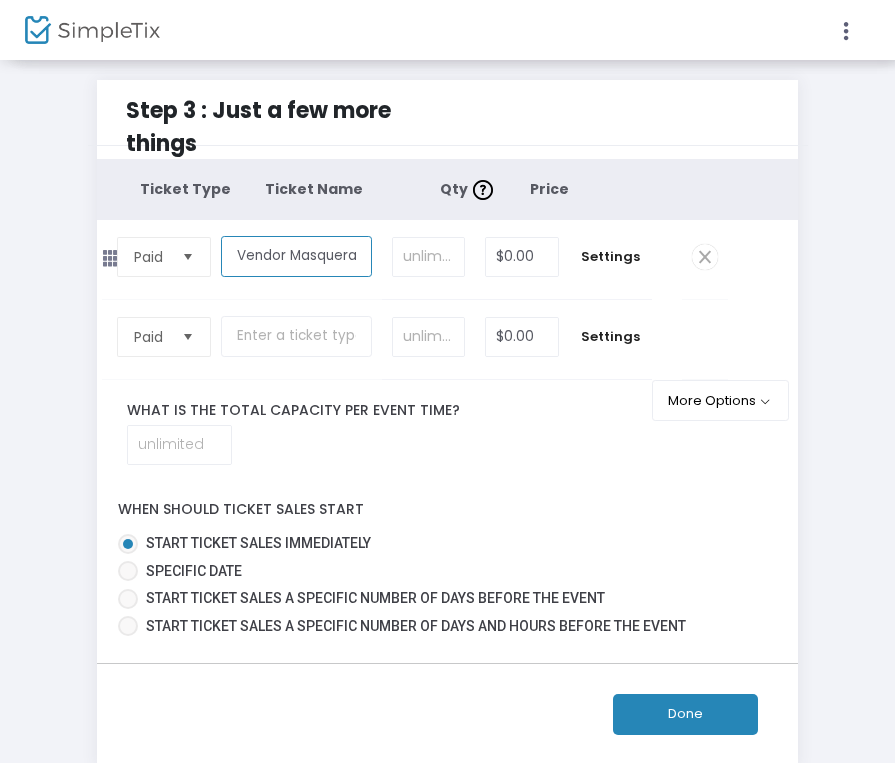 type on "Vendor Masquerade Dinner" 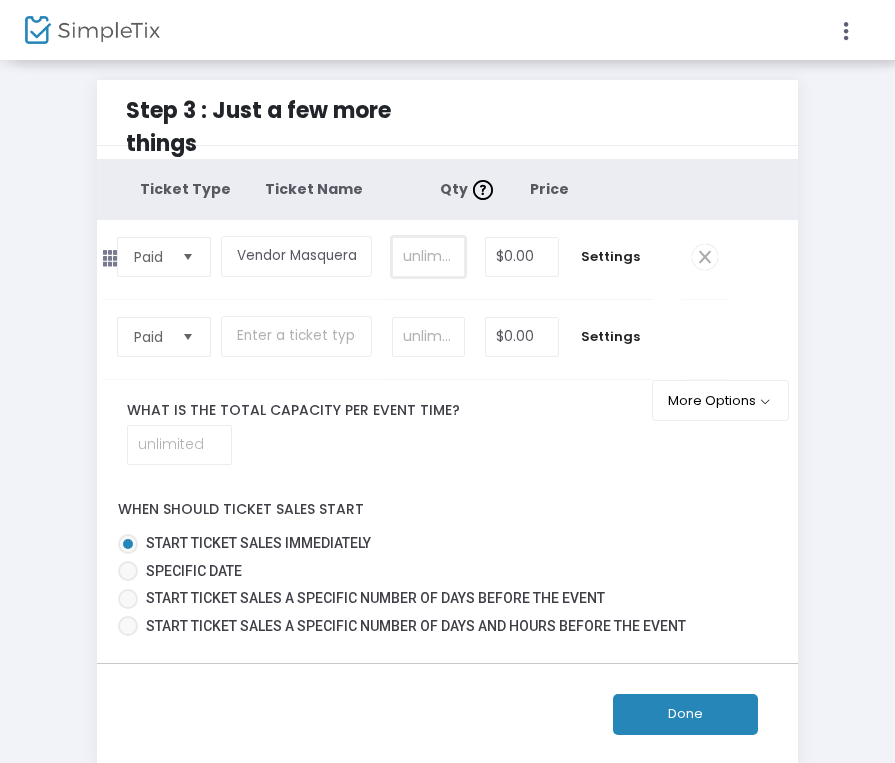 click at bounding box center [428, 257] 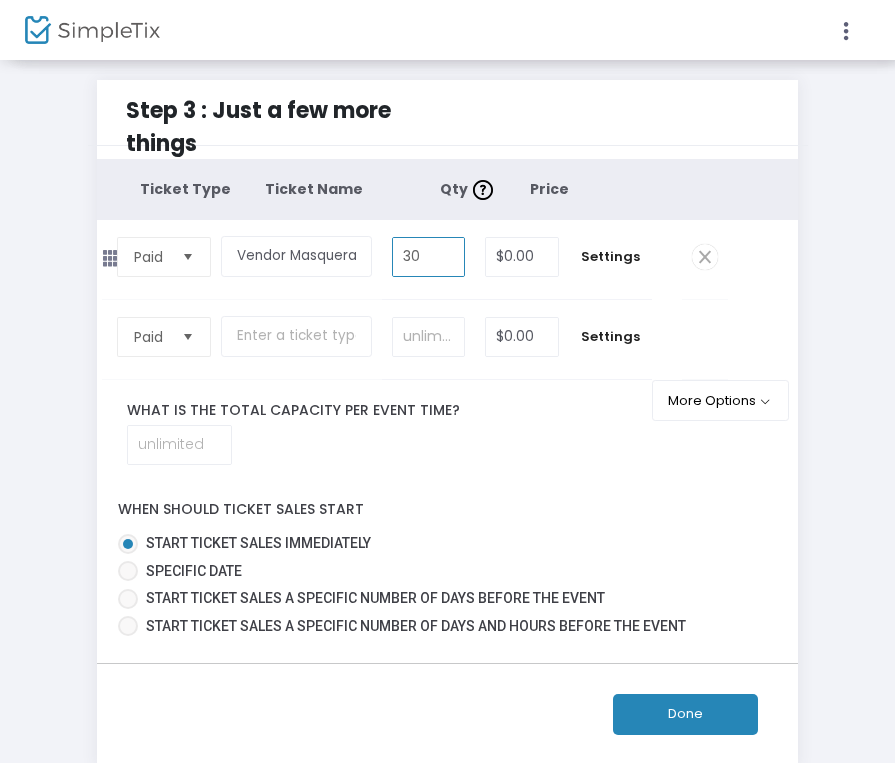 type on "30" 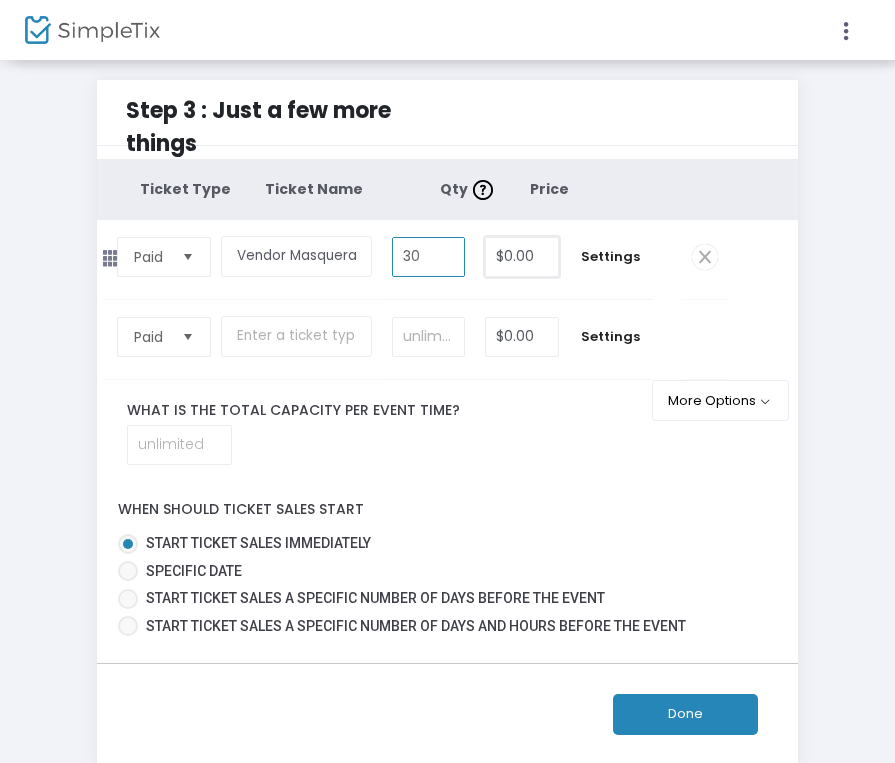 click on "$0.00" at bounding box center (522, 257) 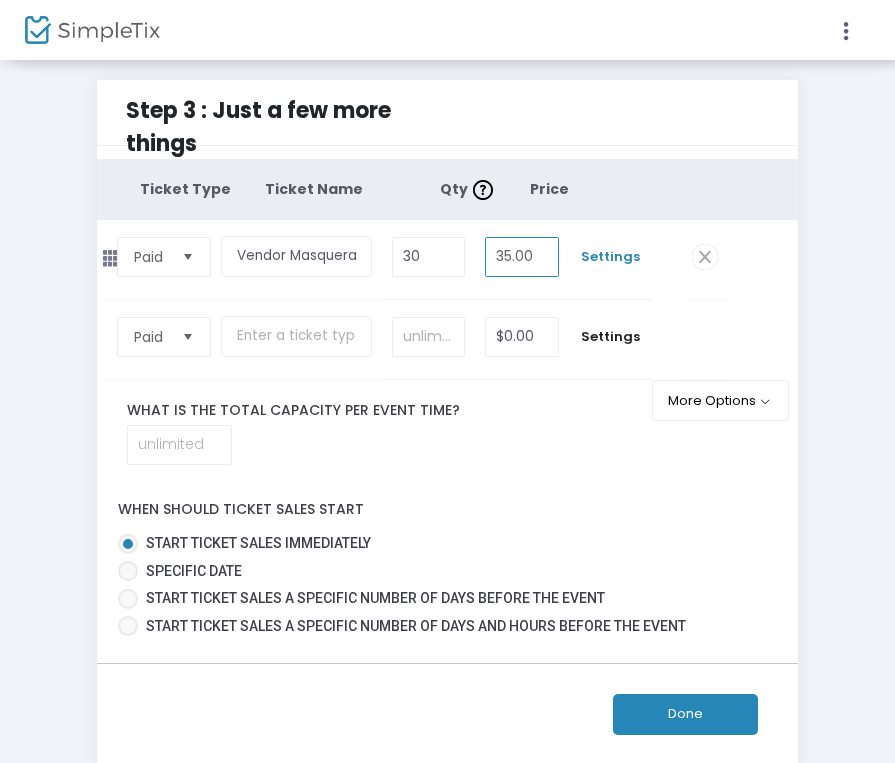 type on "35.00" 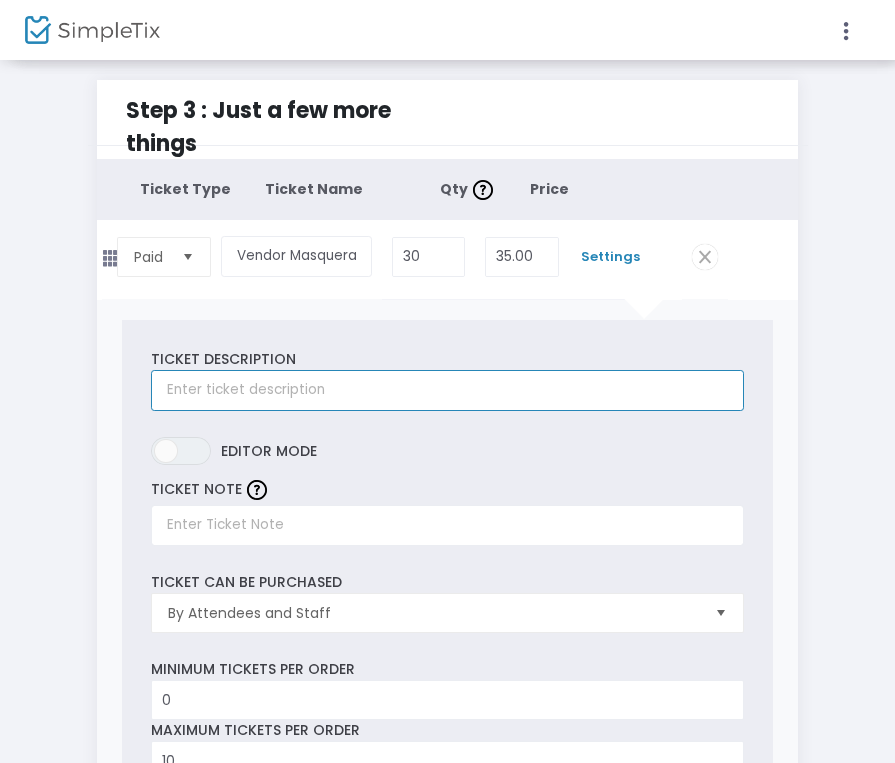 click at bounding box center (447, 390) 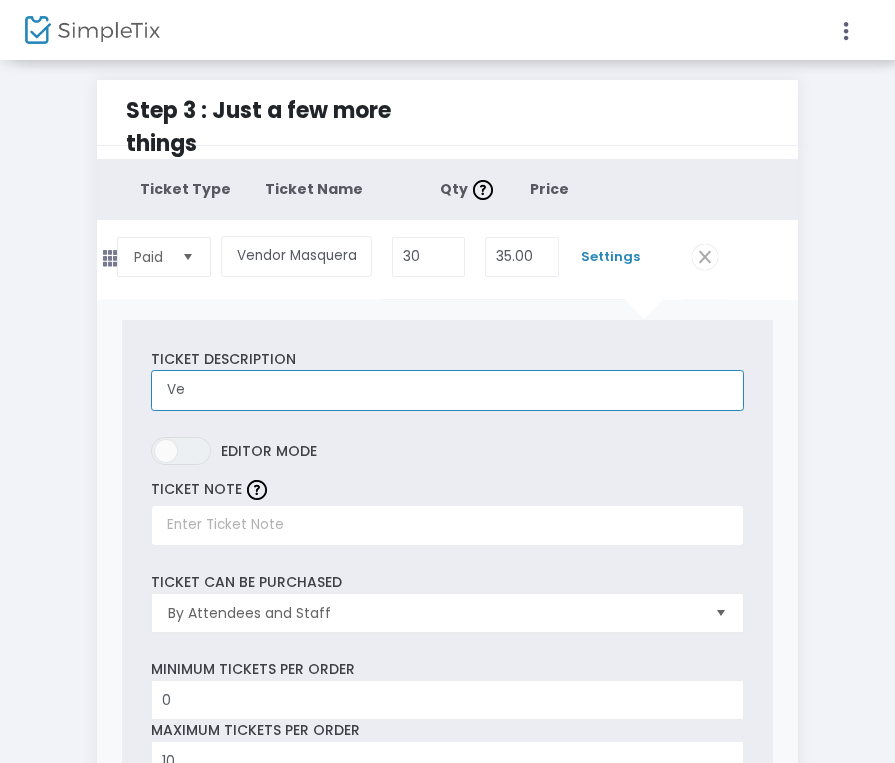 type on "V" 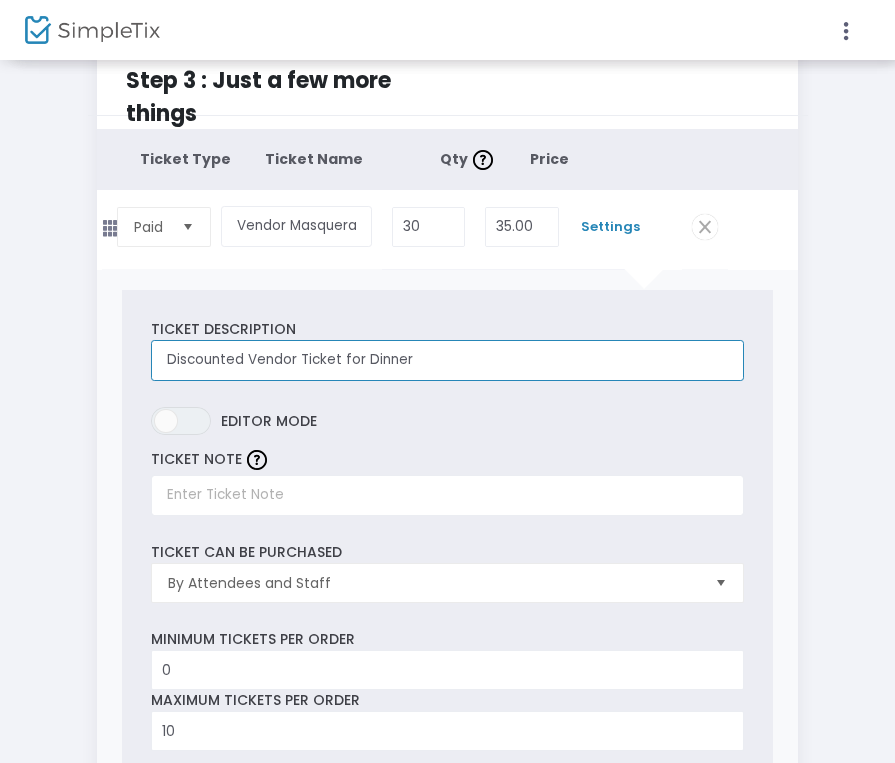 scroll, scrollTop: 66, scrollLeft: 0, axis: vertical 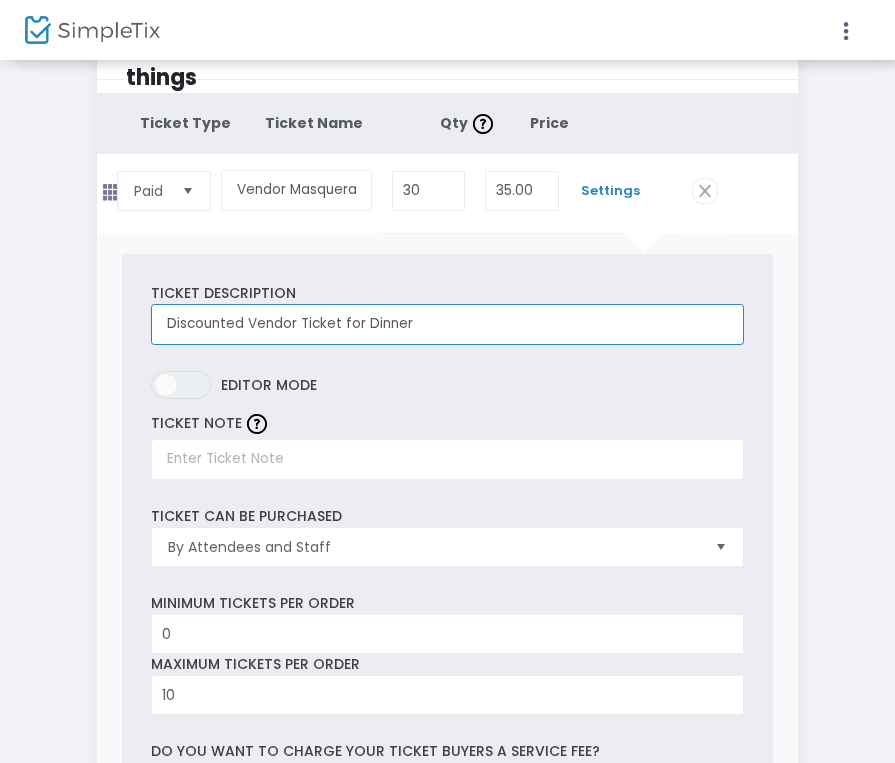 type on "Discounted Vendor Ticket for Dinner" 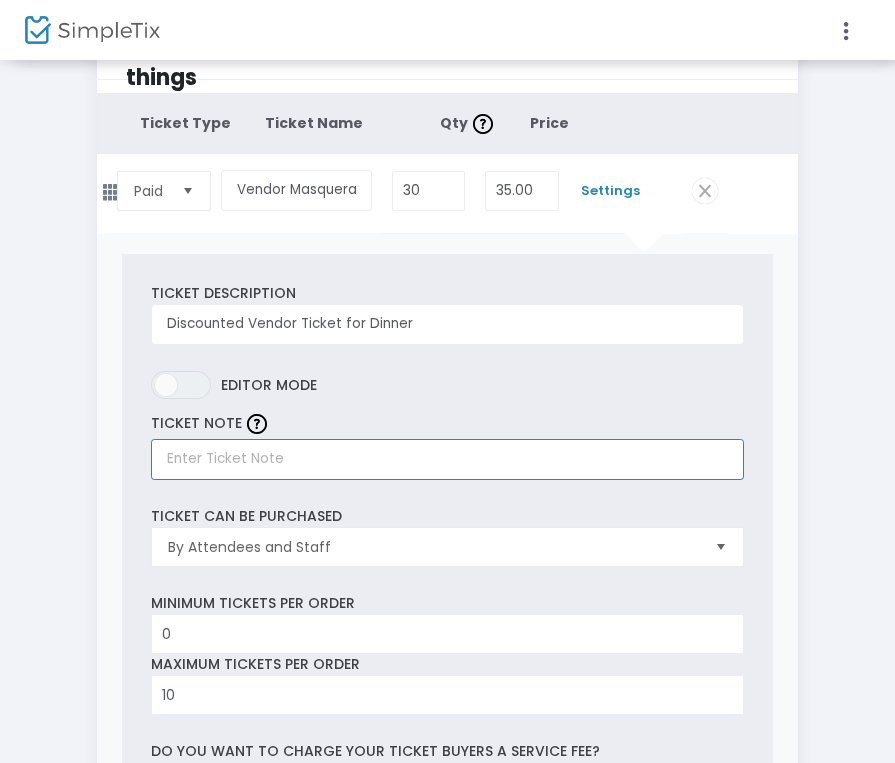 click at bounding box center [447, 459] 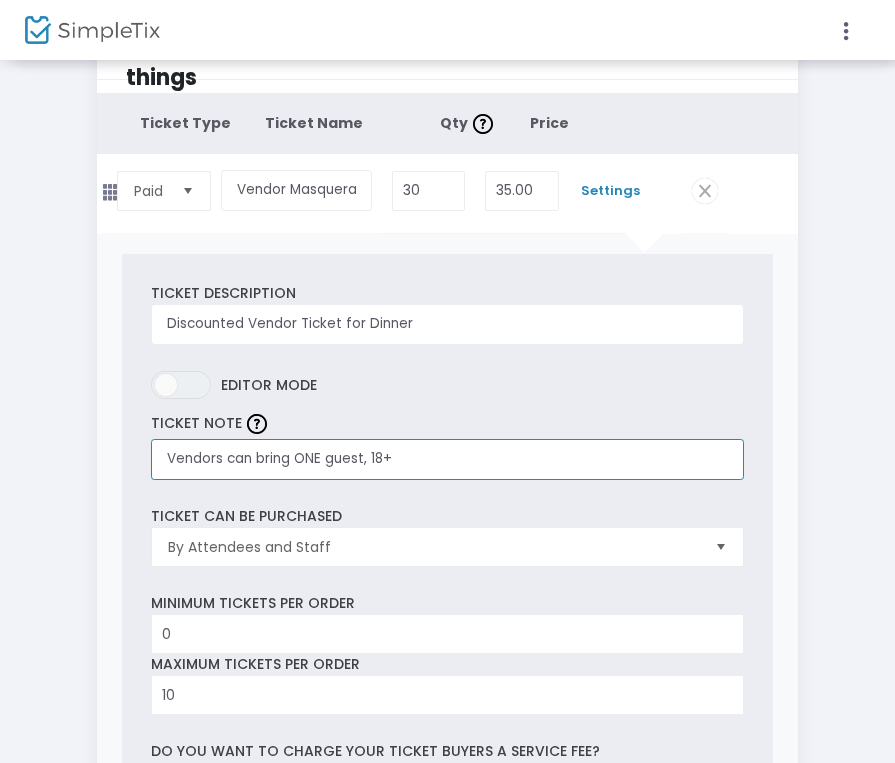 type on "Vendors can bring ONE guest, 18+" 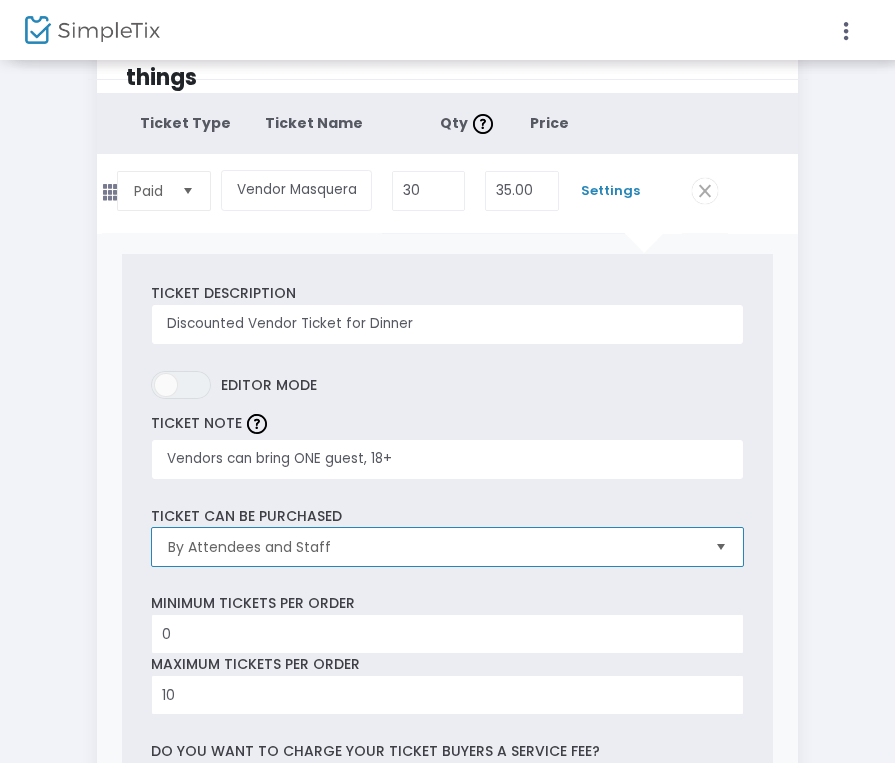 click on "By Attendees and Staff" at bounding box center (433, 547) 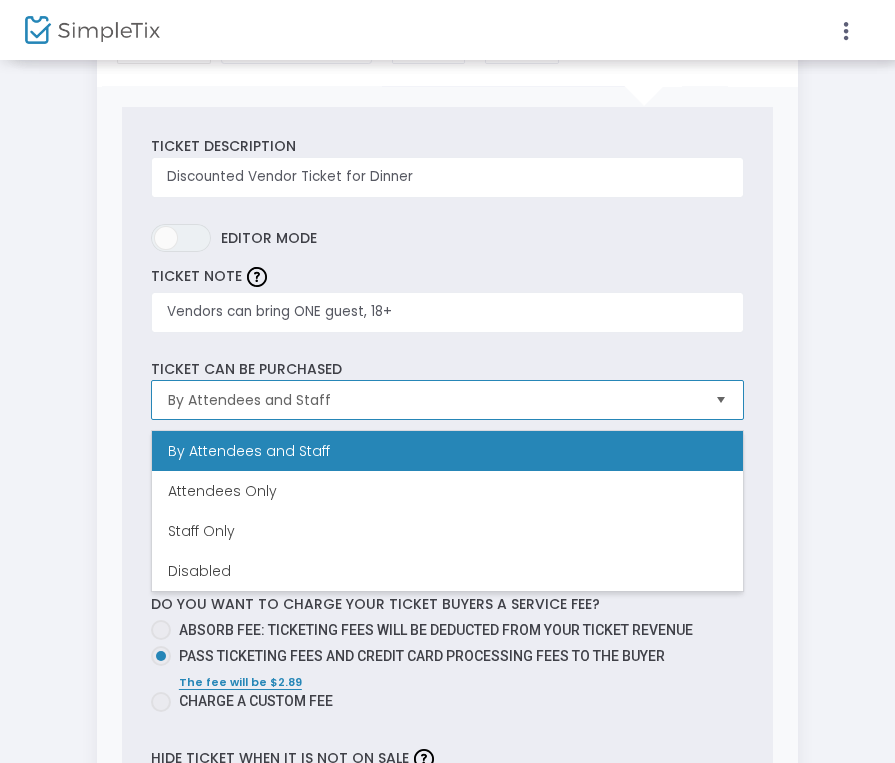 scroll, scrollTop: 219, scrollLeft: 0, axis: vertical 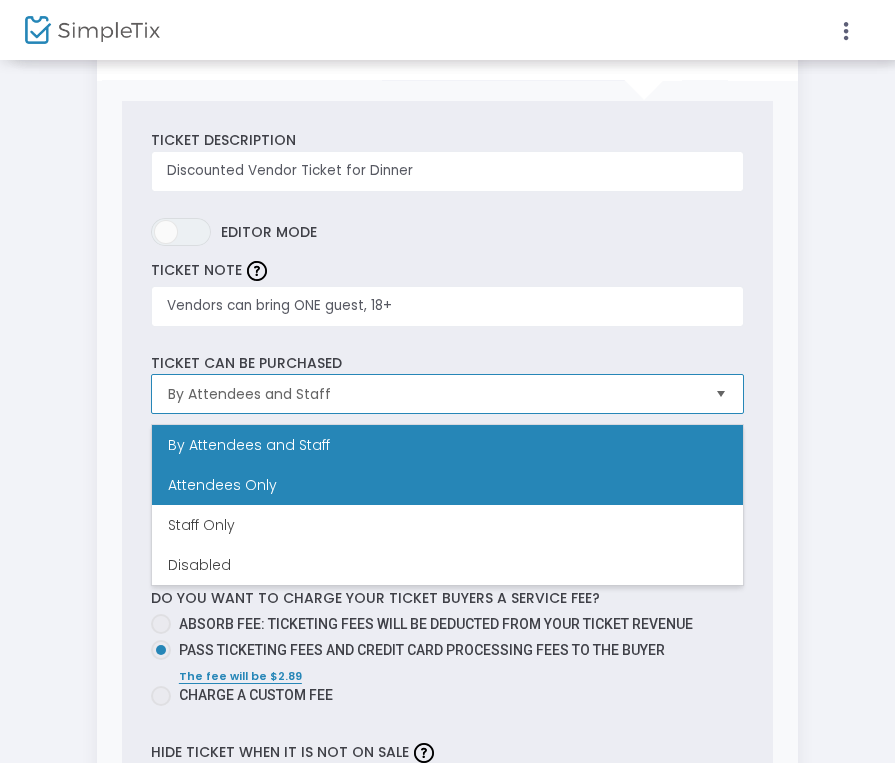 click on "Attendees Only" at bounding box center (447, 485) 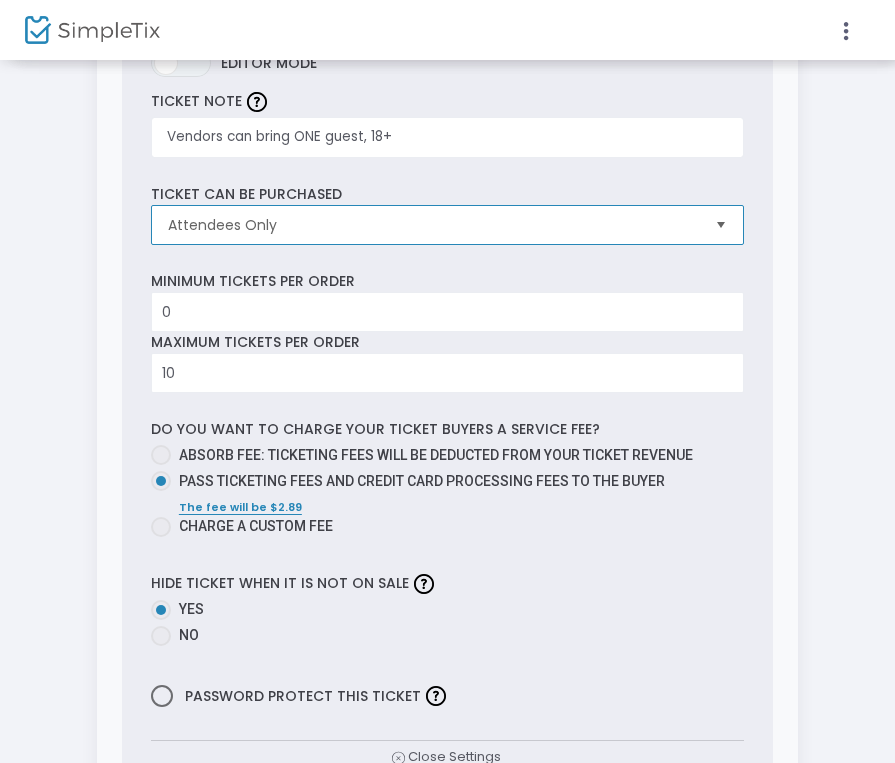 scroll, scrollTop: 393, scrollLeft: 0, axis: vertical 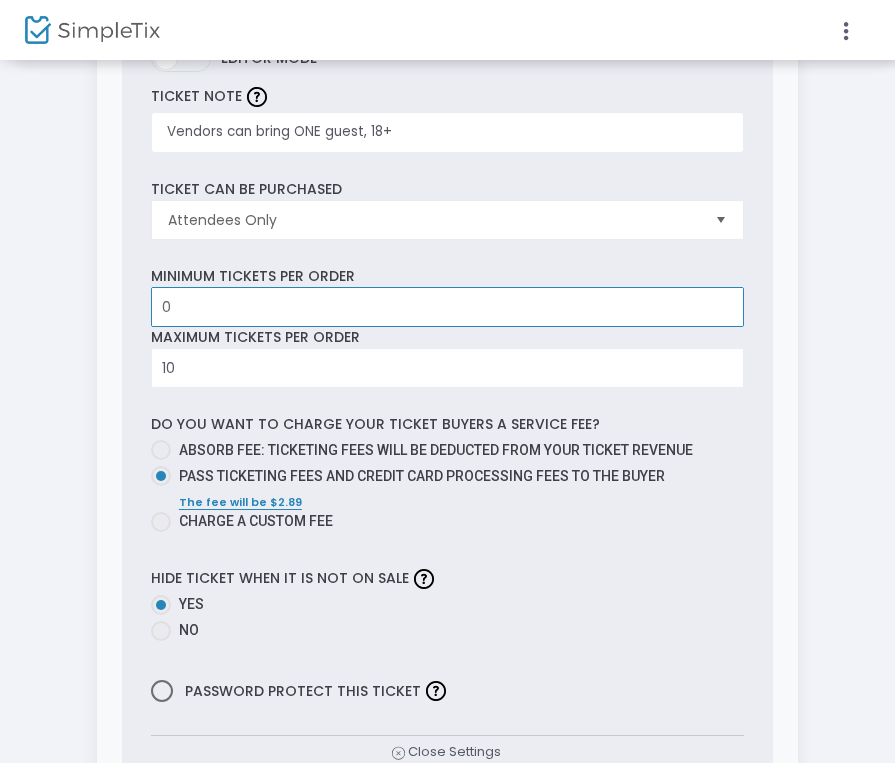click on "0" at bounding box center (447, 307) 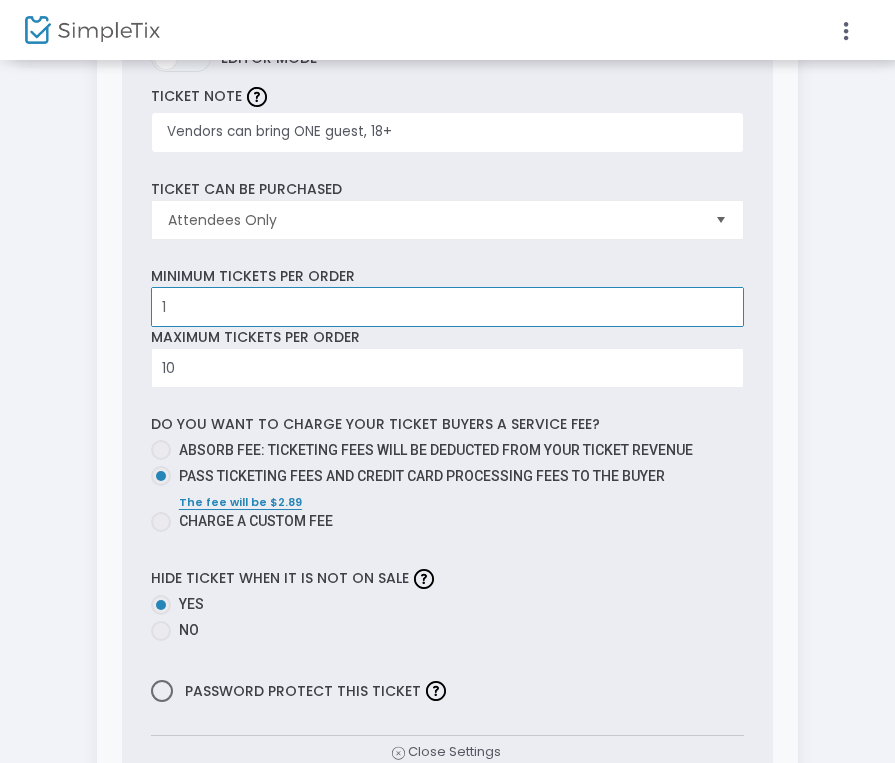 type on "1" 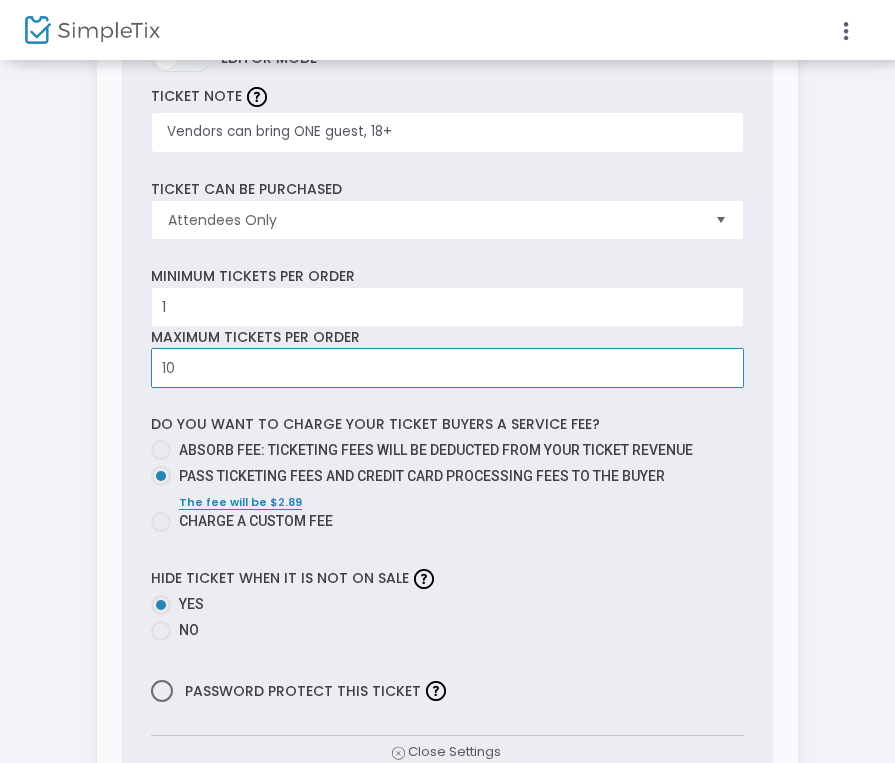 drag, startPoint x: 182, startPoint y: 380, endPoint x: 129, endPoint y: 380, distance: 53 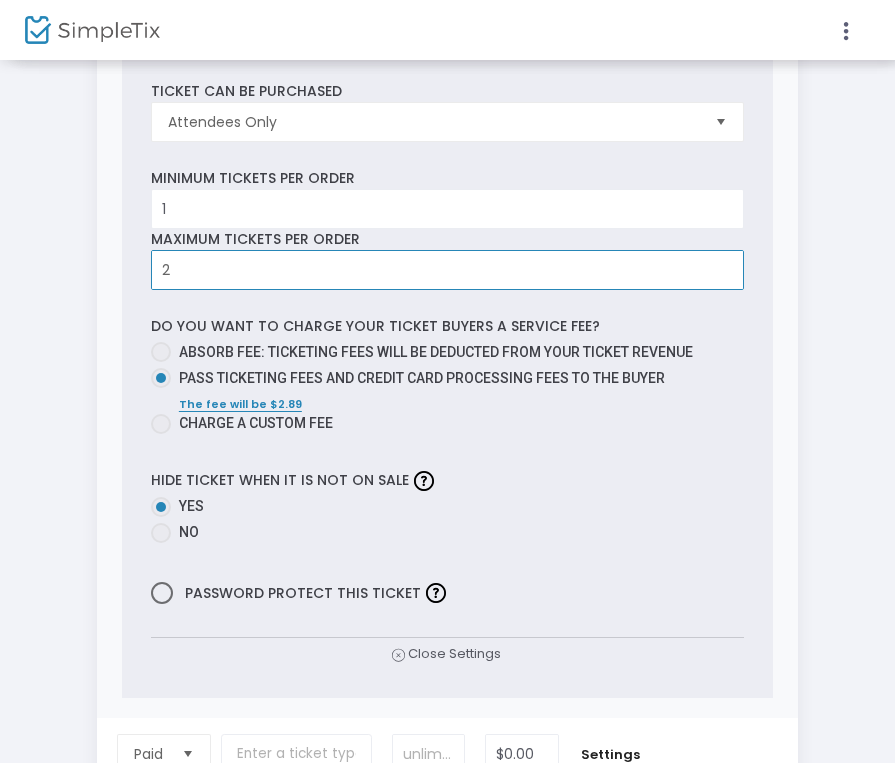 scroll, scrollTop: 500, scrollLeft: 0, axis: vertical 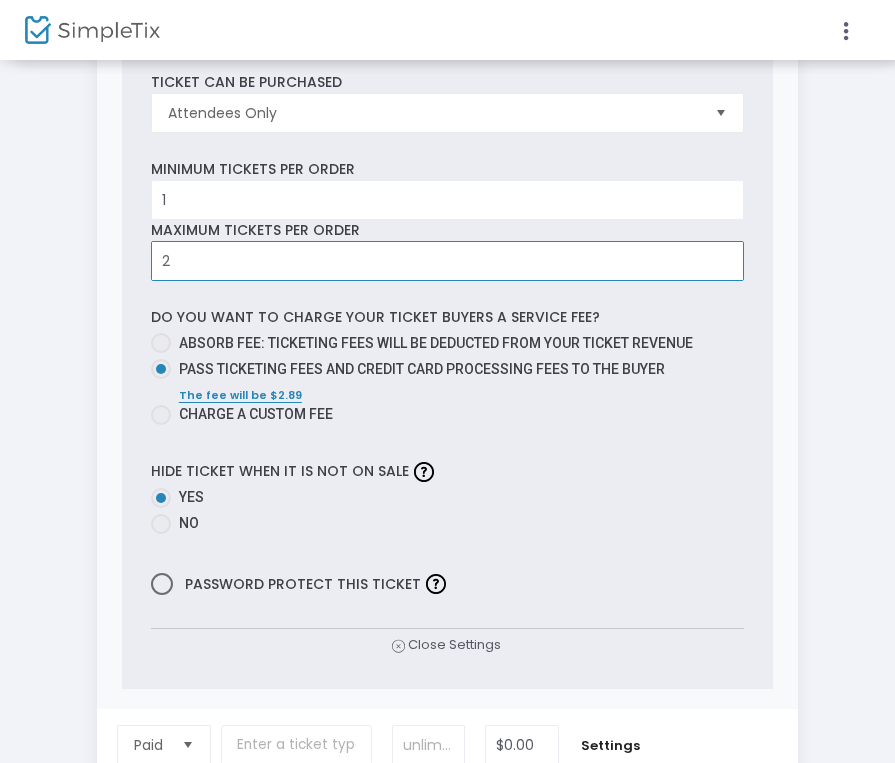 type on "2" 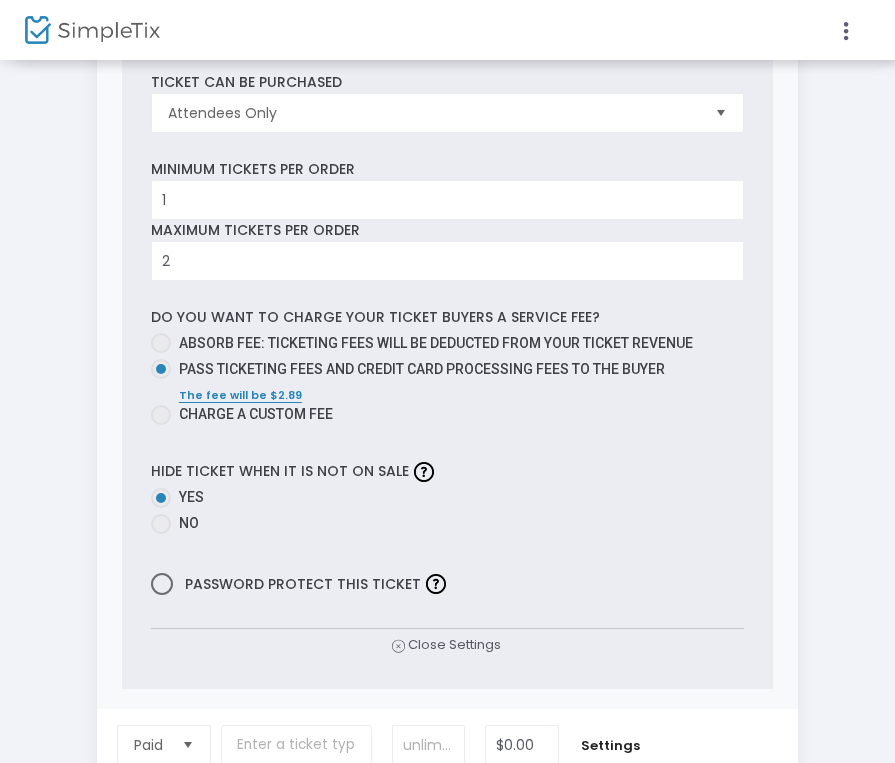 click at bounding box center [161, 415] 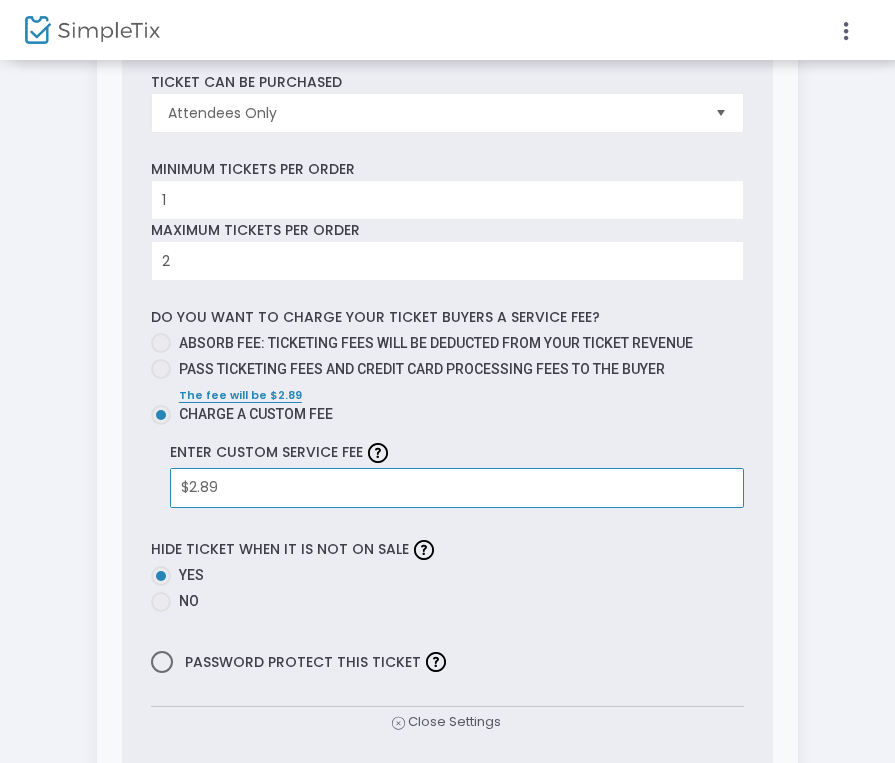 drag, startPoint x: 232, startPoint y: 485, endPoint x: 175, endPoint y: 485, distance: 57 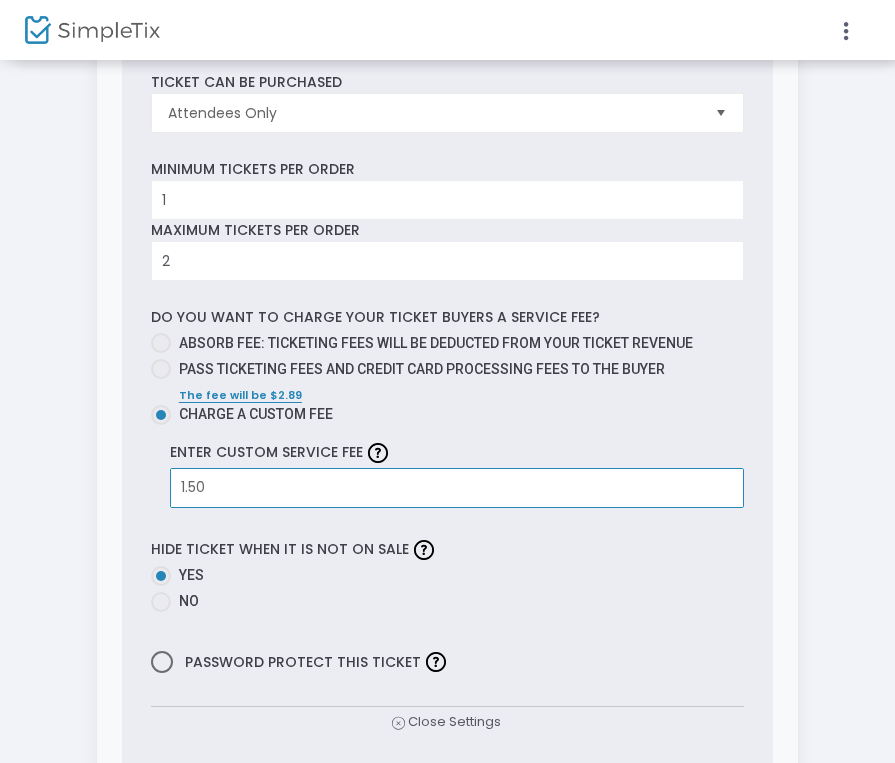type on "1.50" 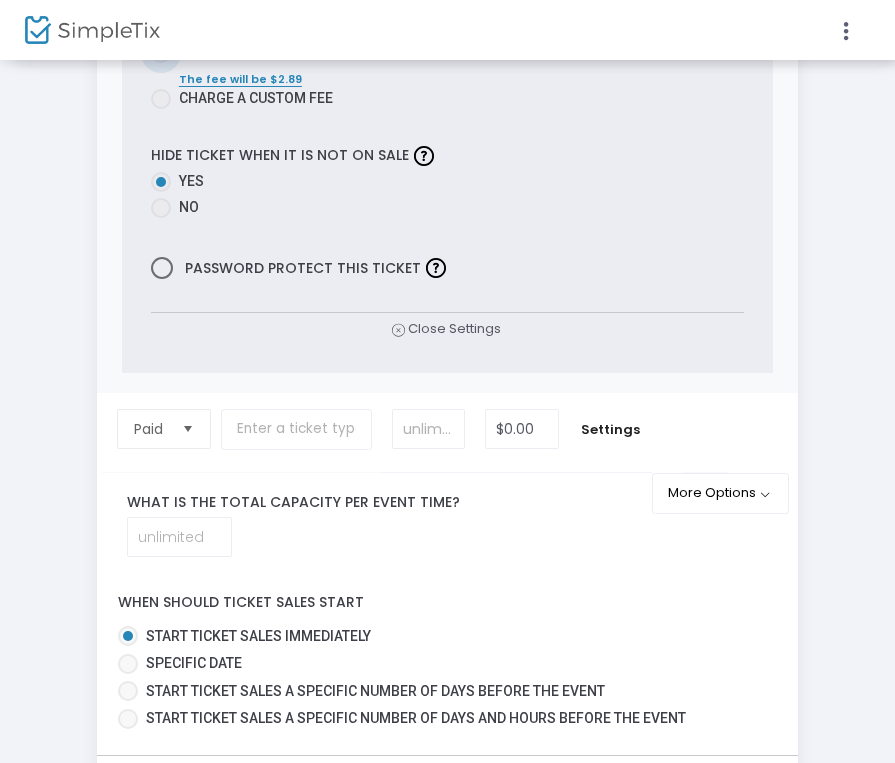 scroll, scrollTop: 847, scrollLeft: 0, axis: vertical 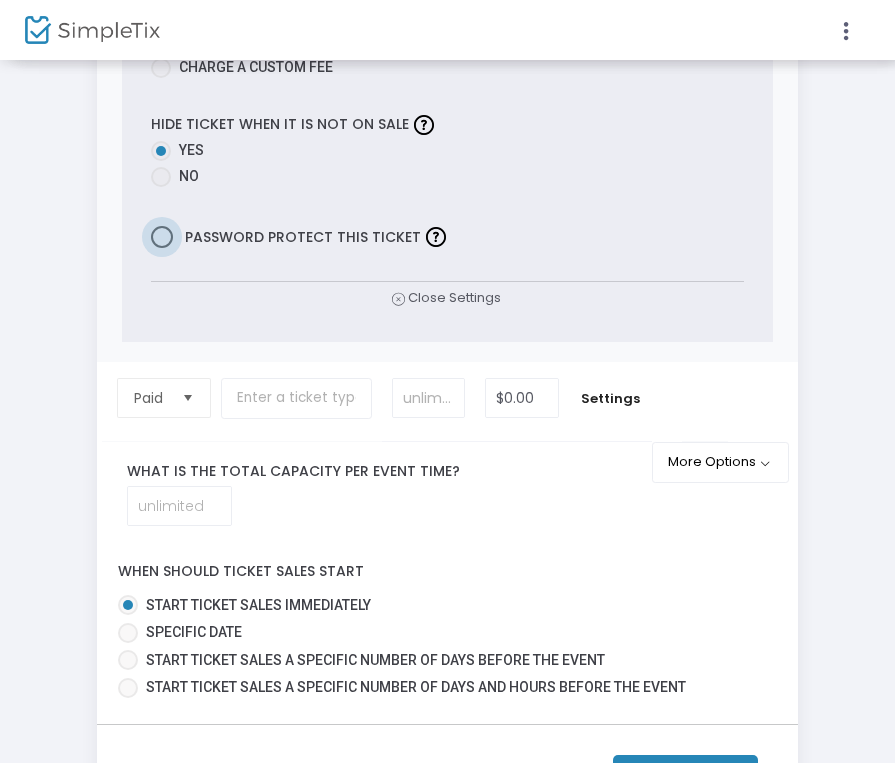 click at bounding box center [162, 237] 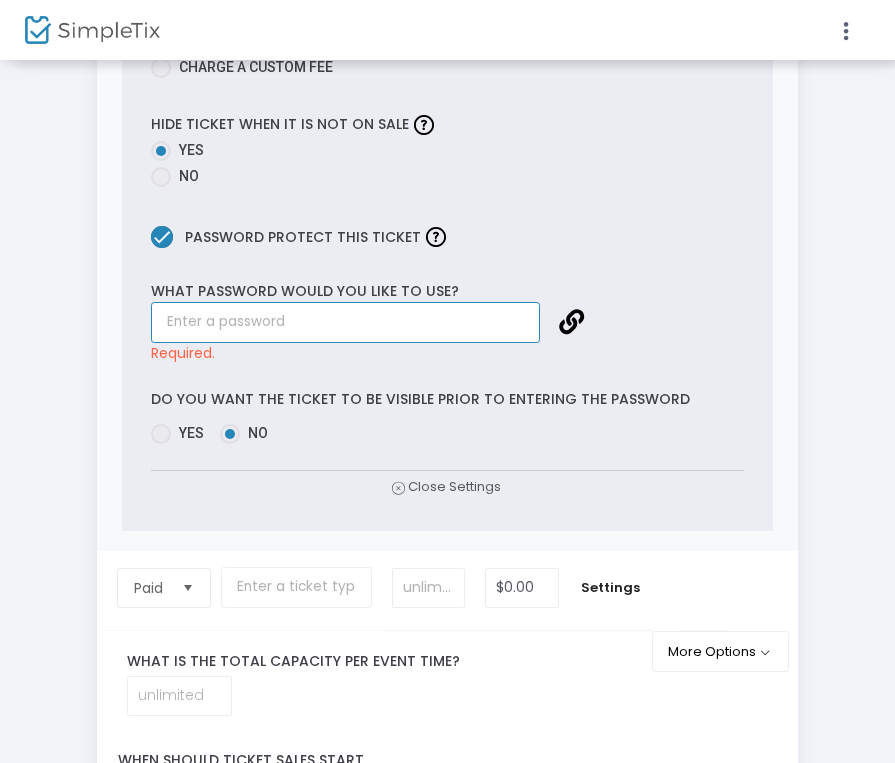 click at bounding box center [345, 322] 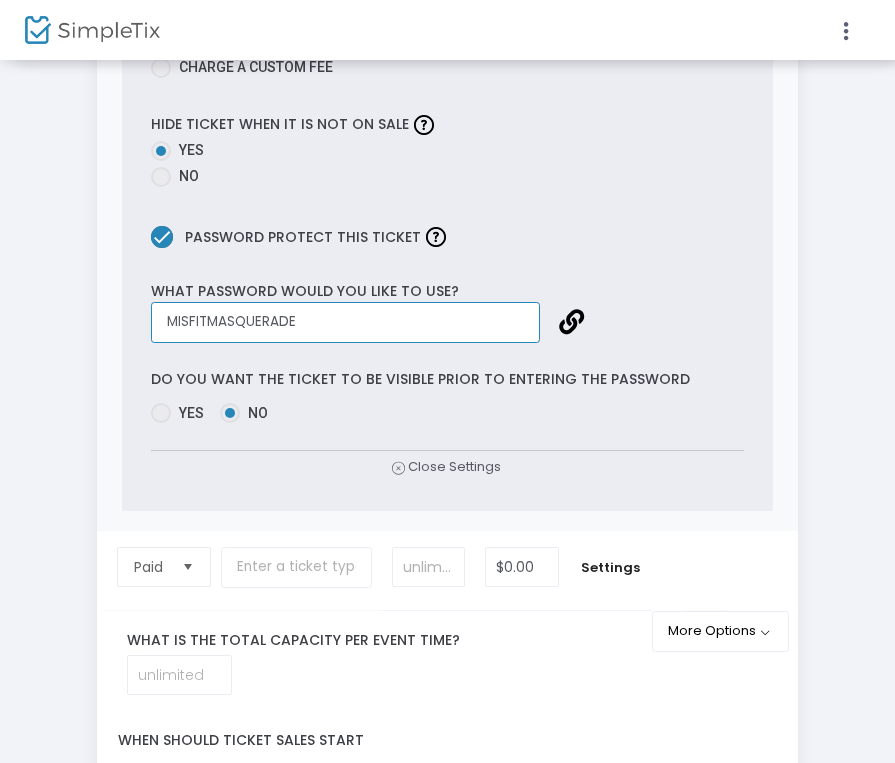 type on "MISFITMASQUERADE" 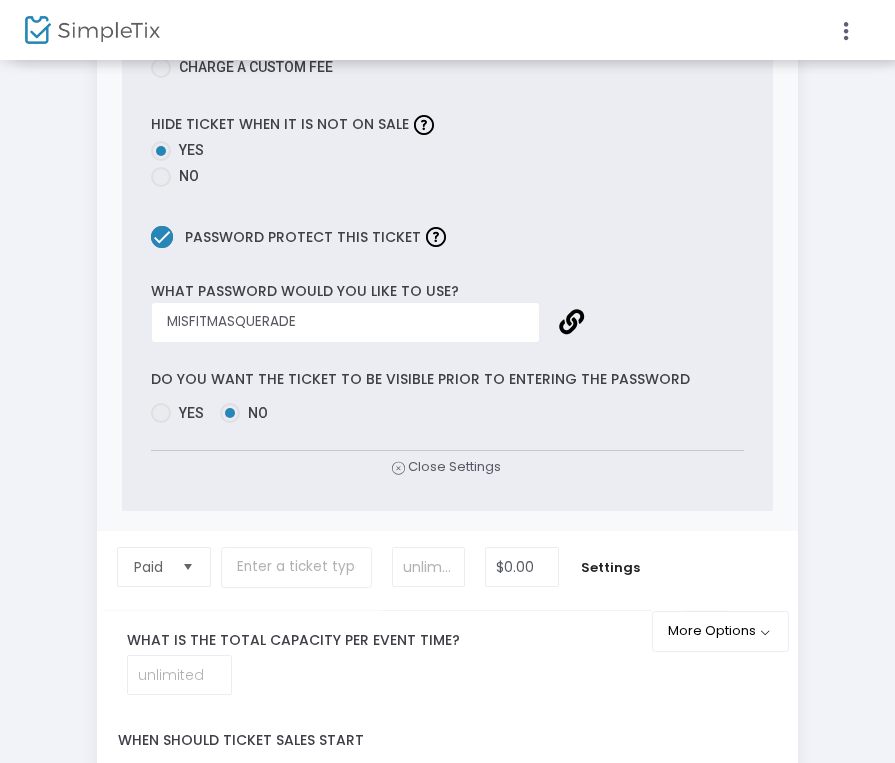 click at bounding box center (571, 321) 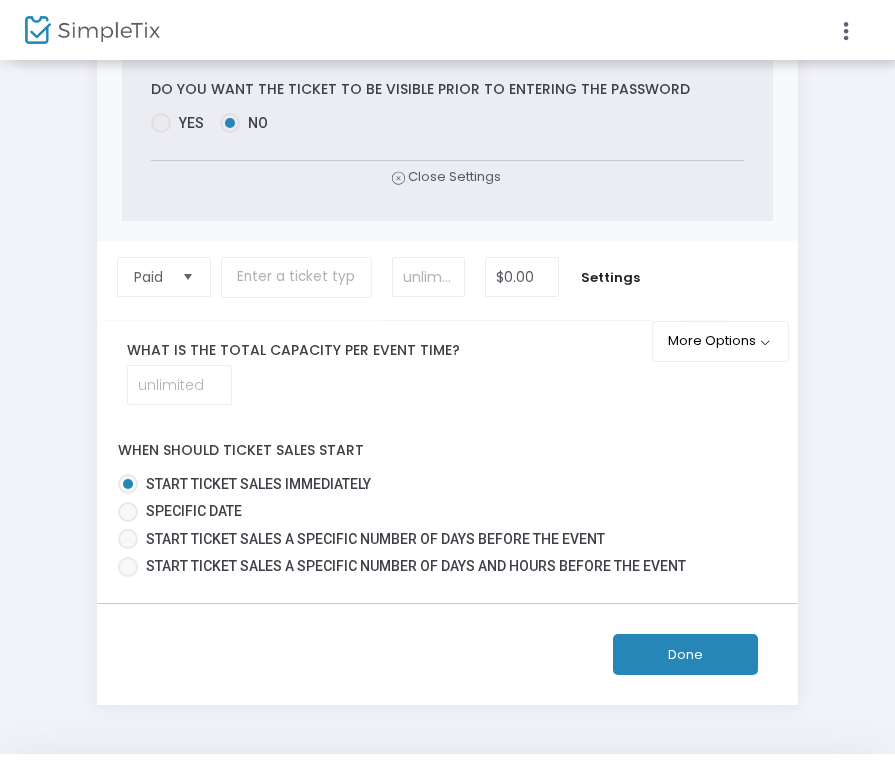 scroll, scrollTop: 1128, scrollLeft: 0, axis: vertical 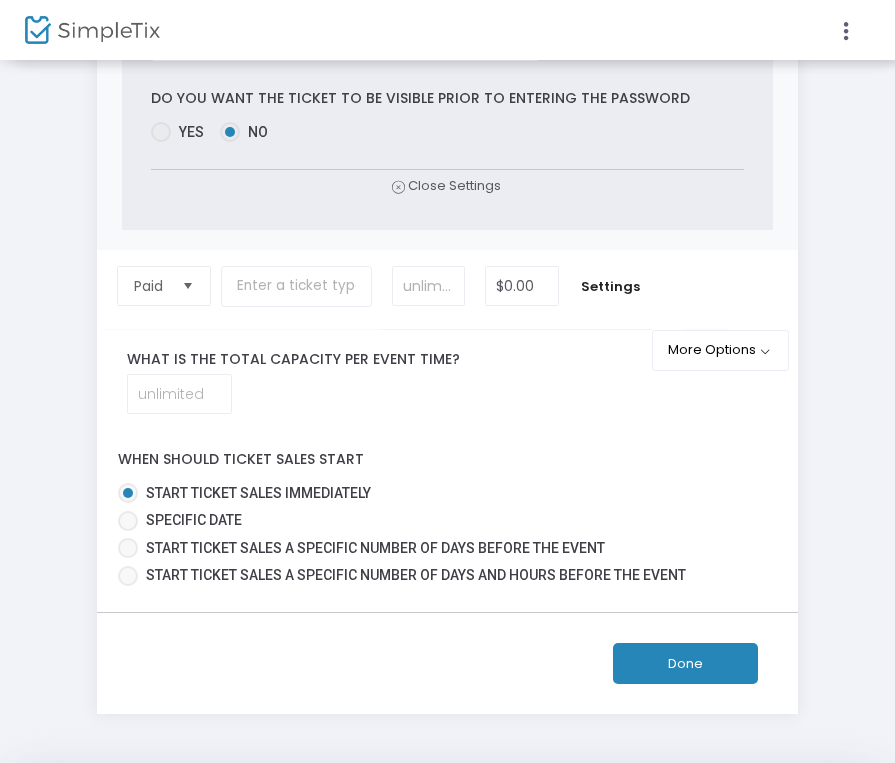 click at bounding box center [128, 521] 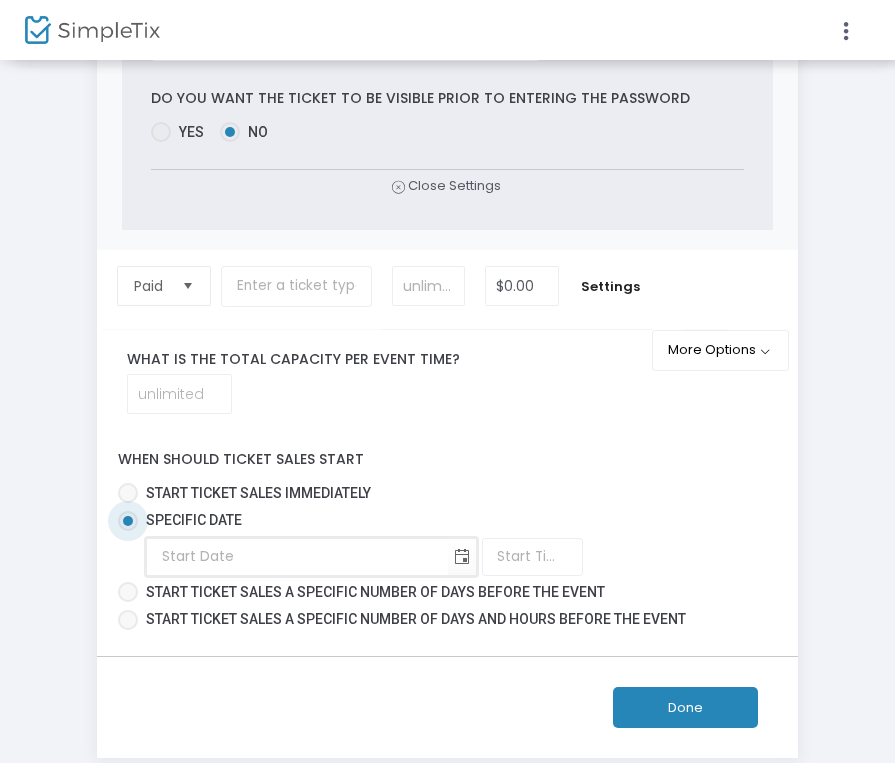 click at bounding box center (297, 556) 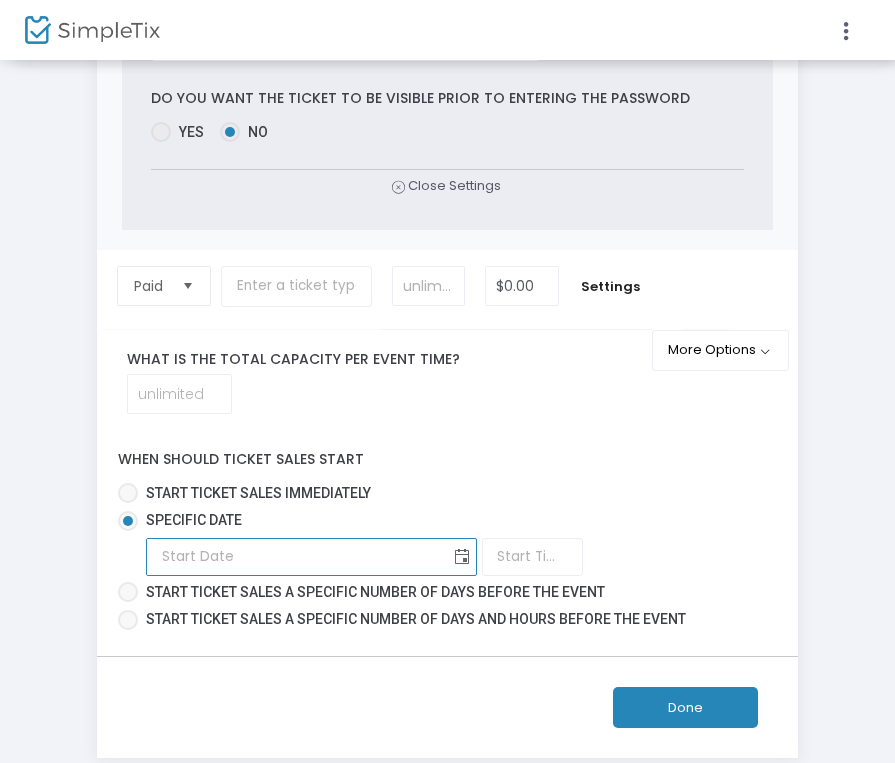 click 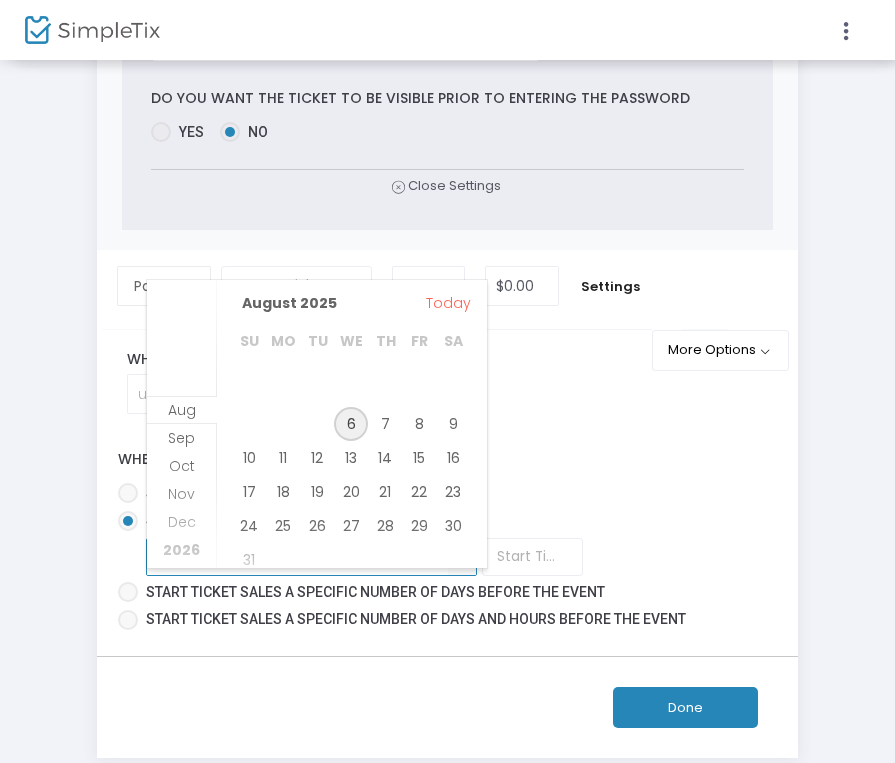 click on "6" at bounding box center (351, 424) 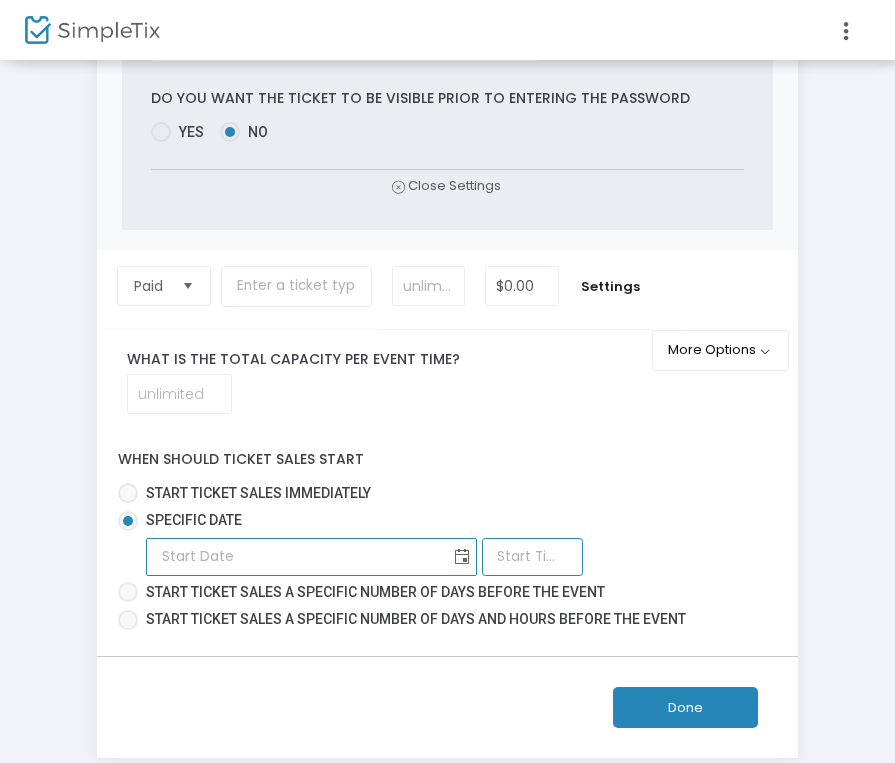 click 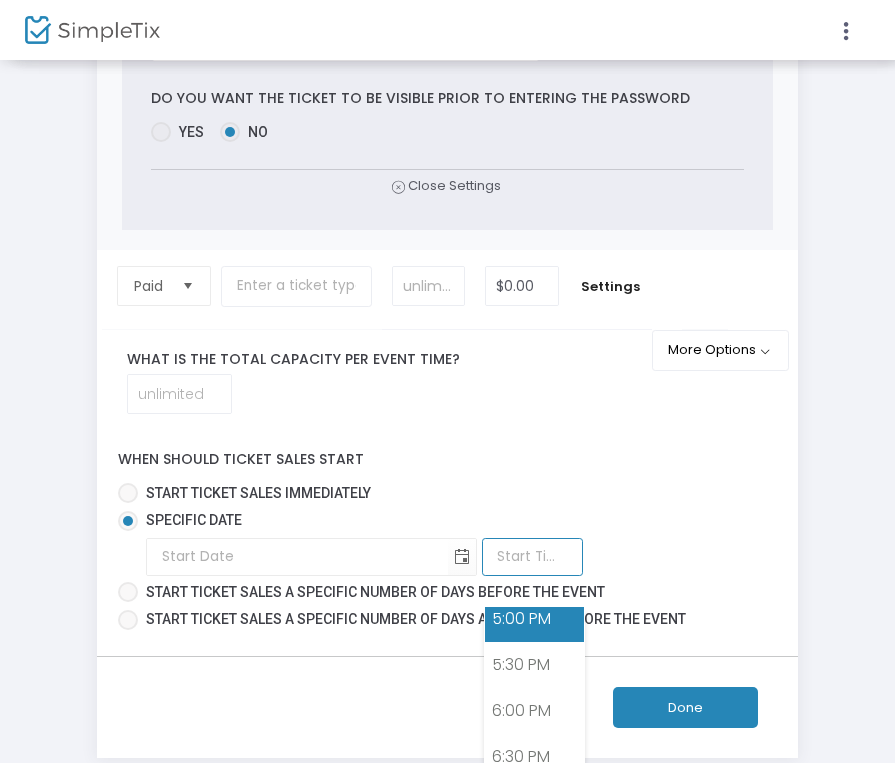 scroll, scrollTop: 1594, scrollLeft: 0, axis: vertical 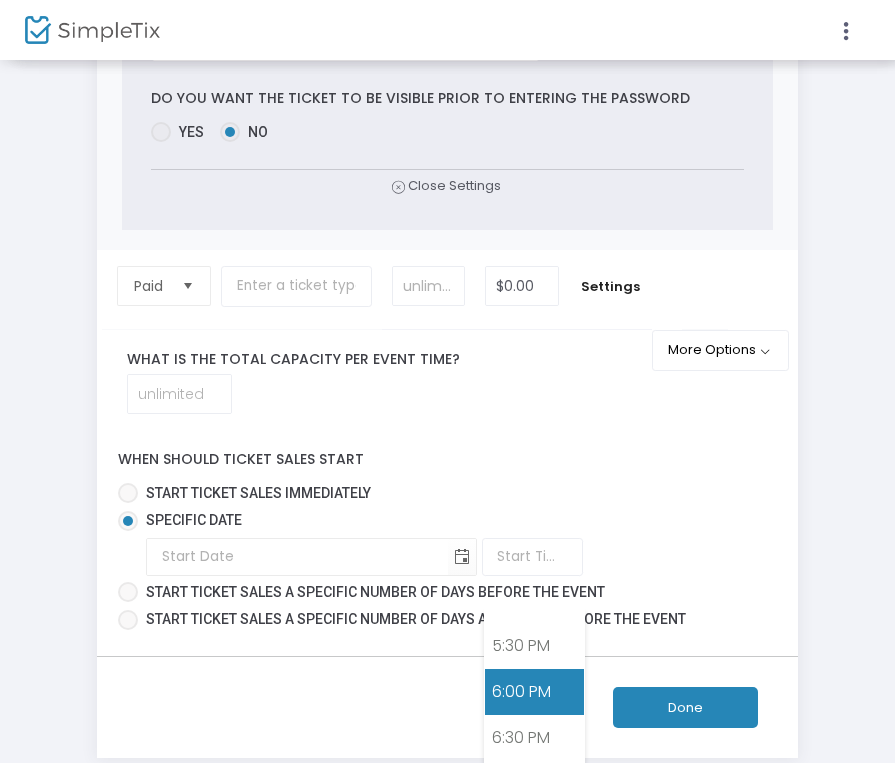 click on "6:00 PM" at bounding box center (534, 692) 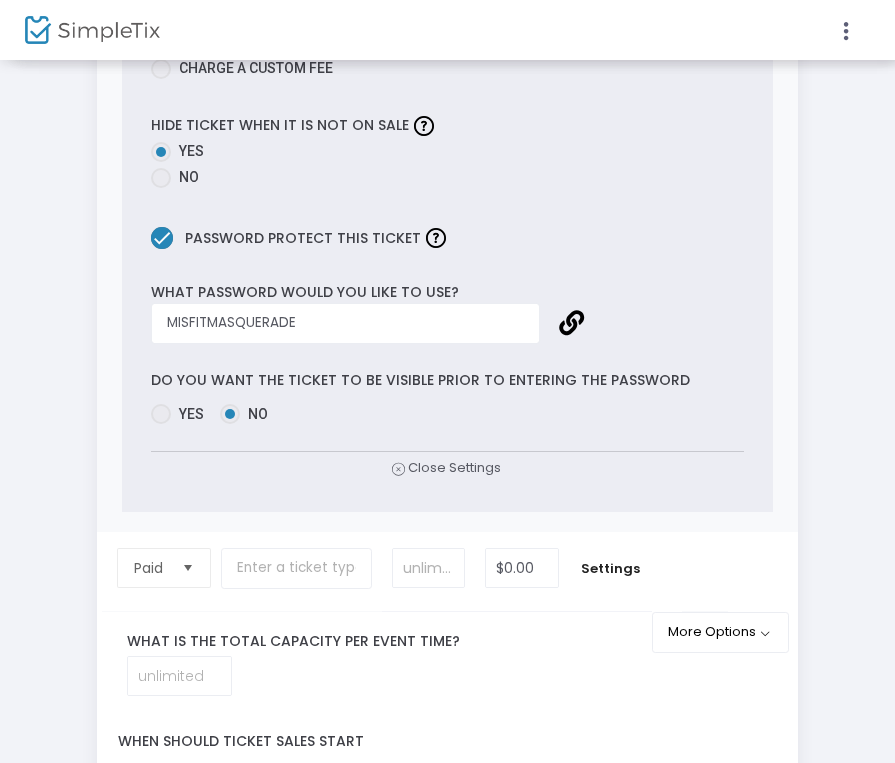 scroll, scrollTop: 832, scrollLeft: 0, axis: vertical 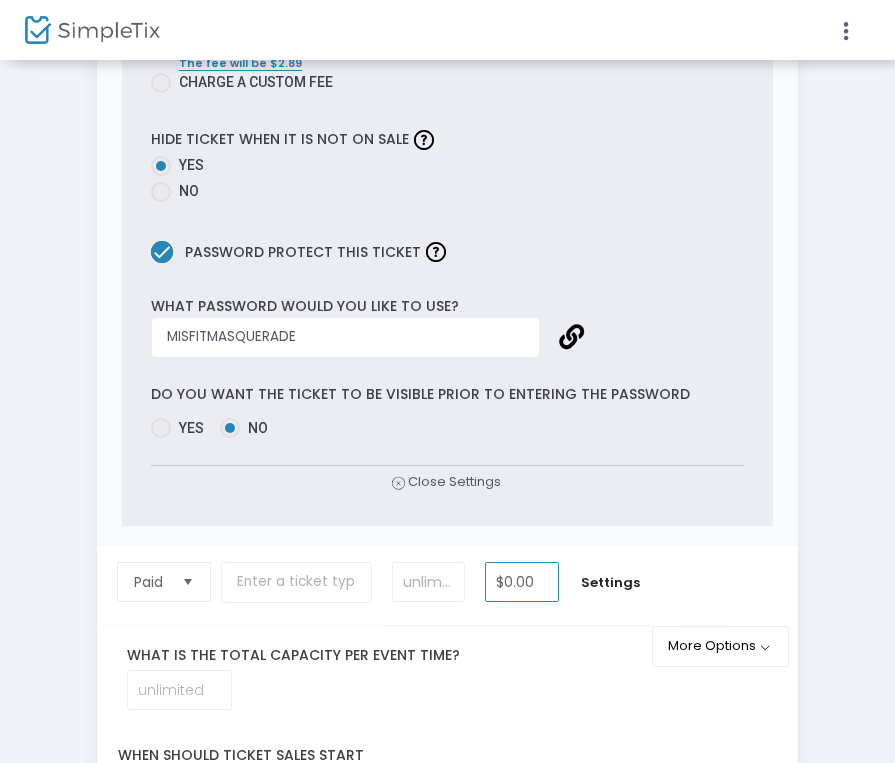 click on "$0.00" at bounding box center (522, 582) 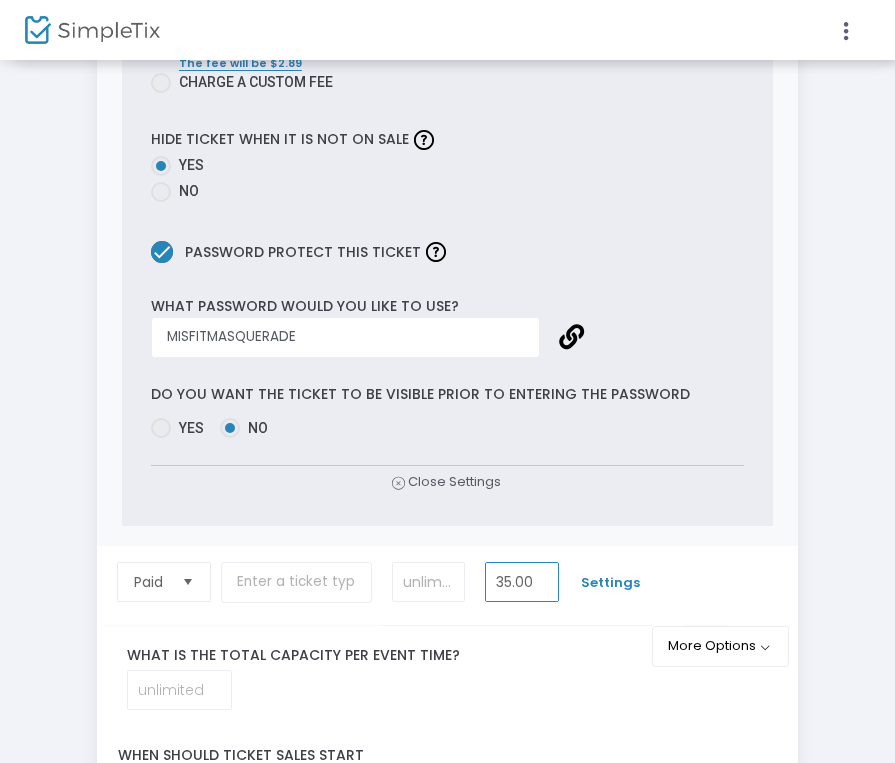 click on "Settings" at bounding box center [610, 583] 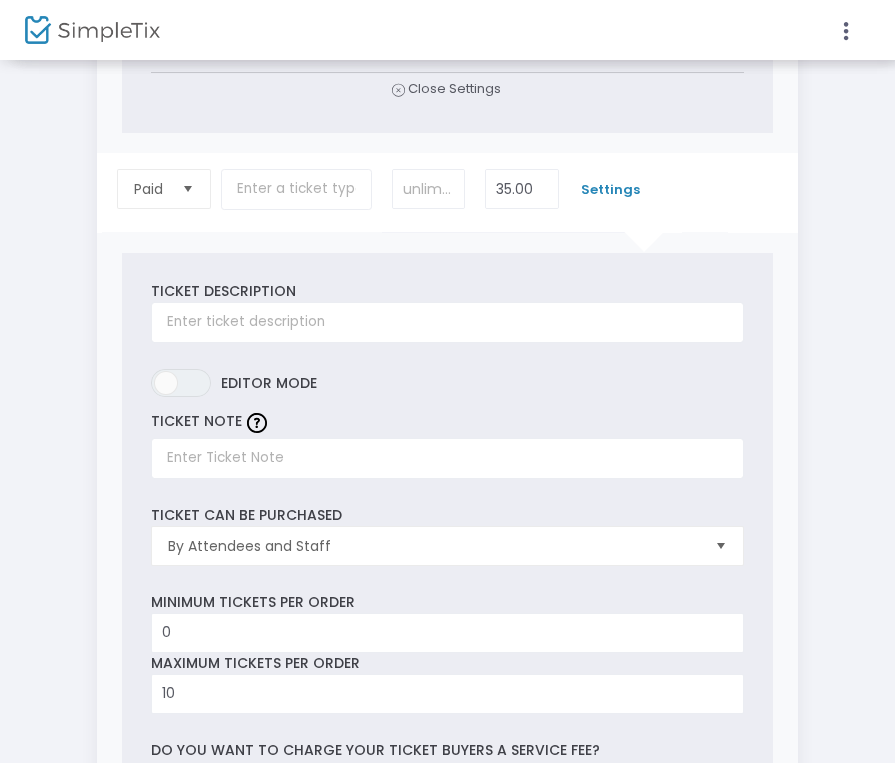scroll, scrollTop: 1232, scrollLeft: 0, axis: vertical 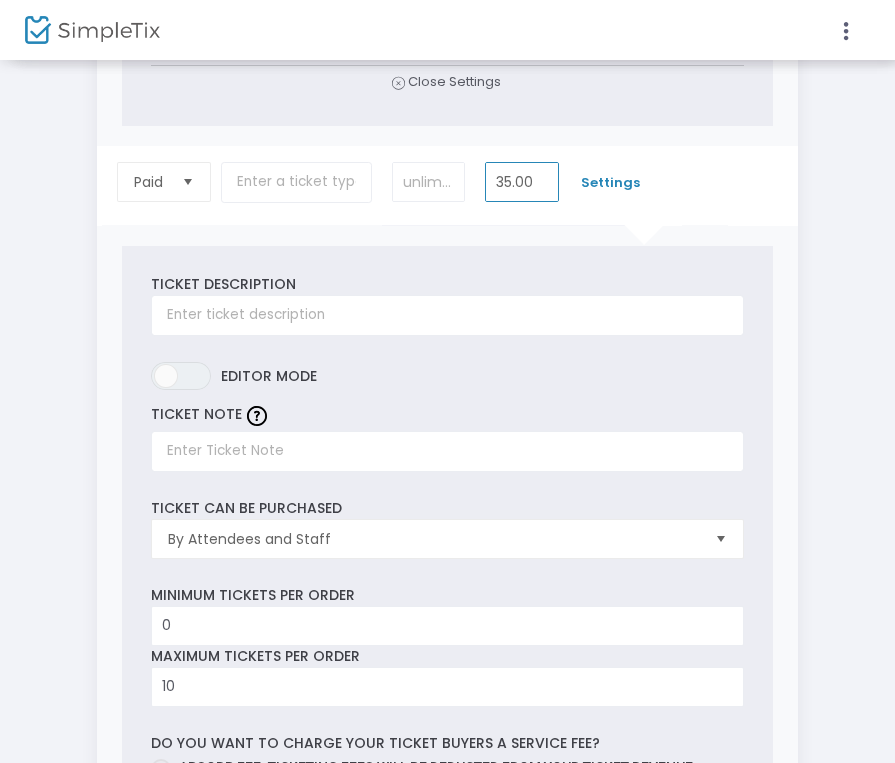 drag, startPoint x: 549, startPoint y: 191, endPoint x: 493, endPoint y: 188, distance: 56.0803 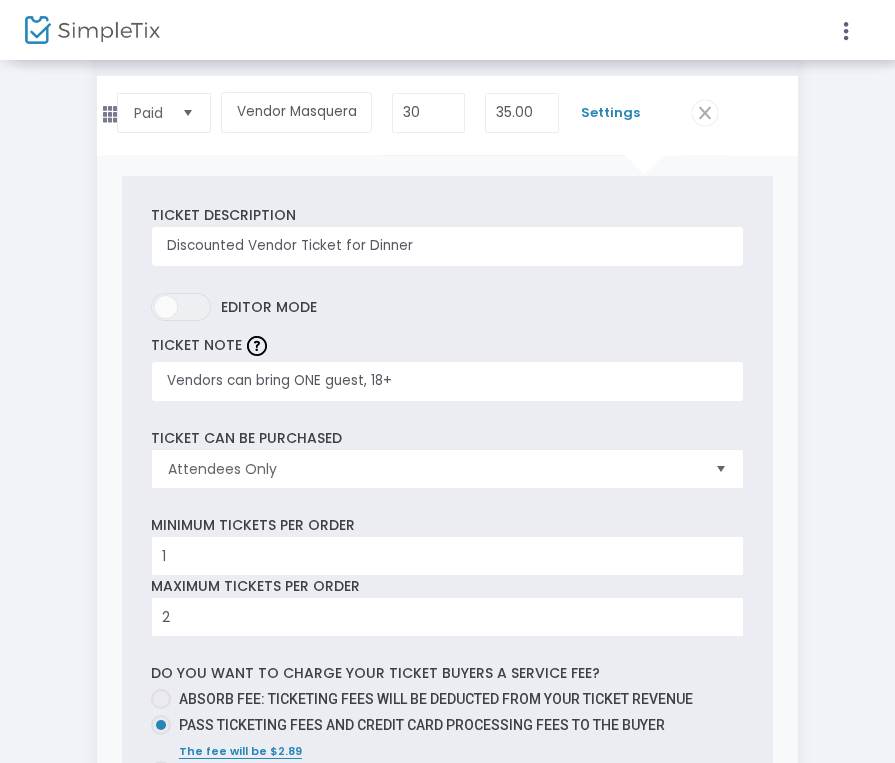 scroll, scrollTop: 139, scrollLeft: 0, axis: vertical 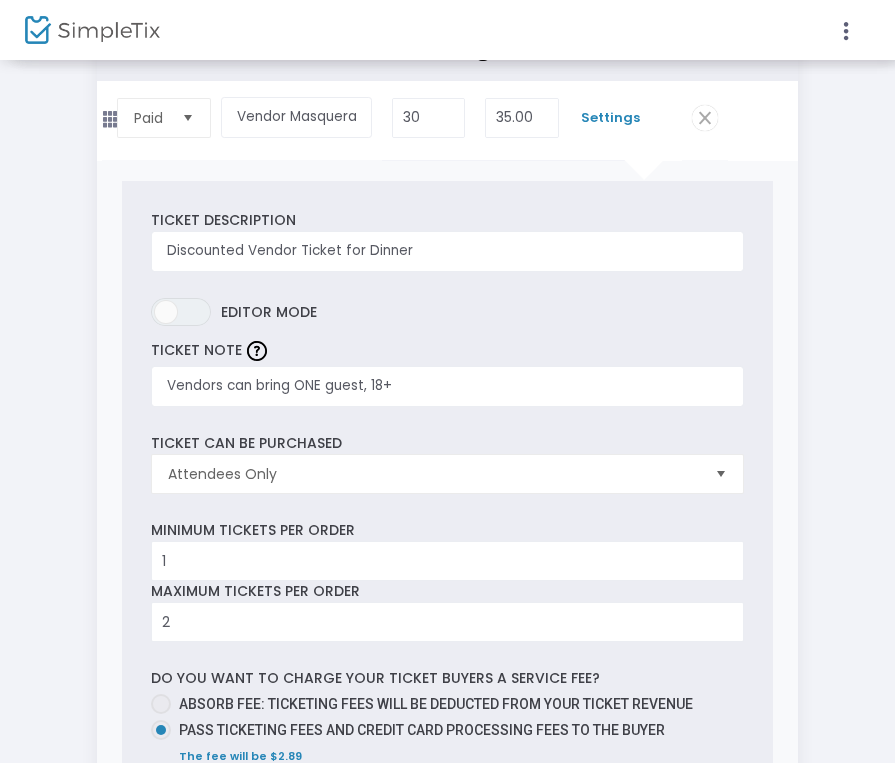 type 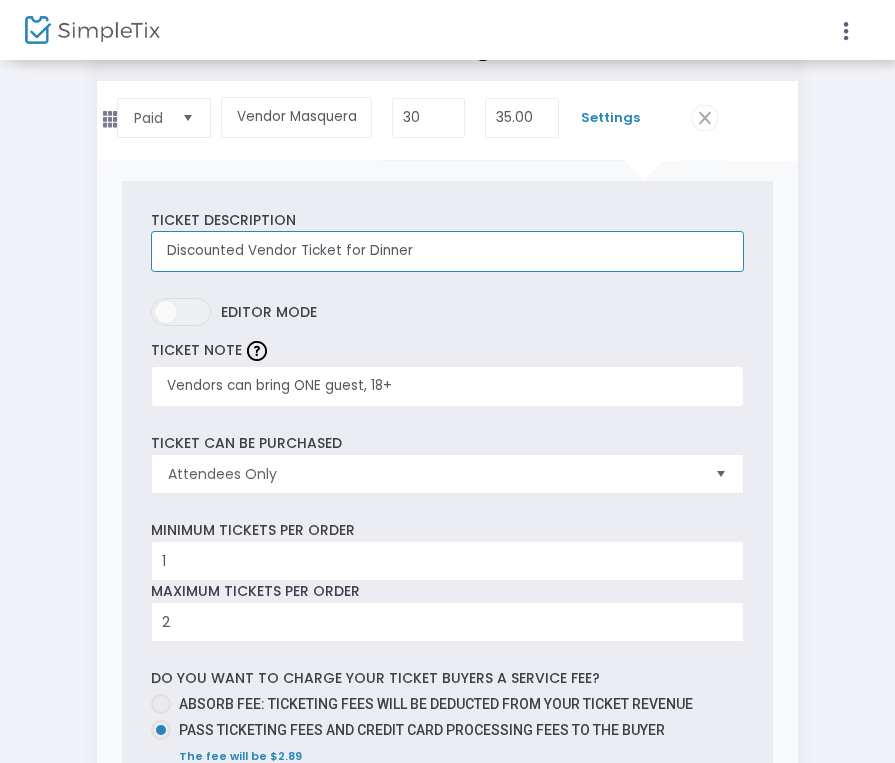 click on "Discounted Vendor Ticket for Dinner" at bounding box center [447, 251] 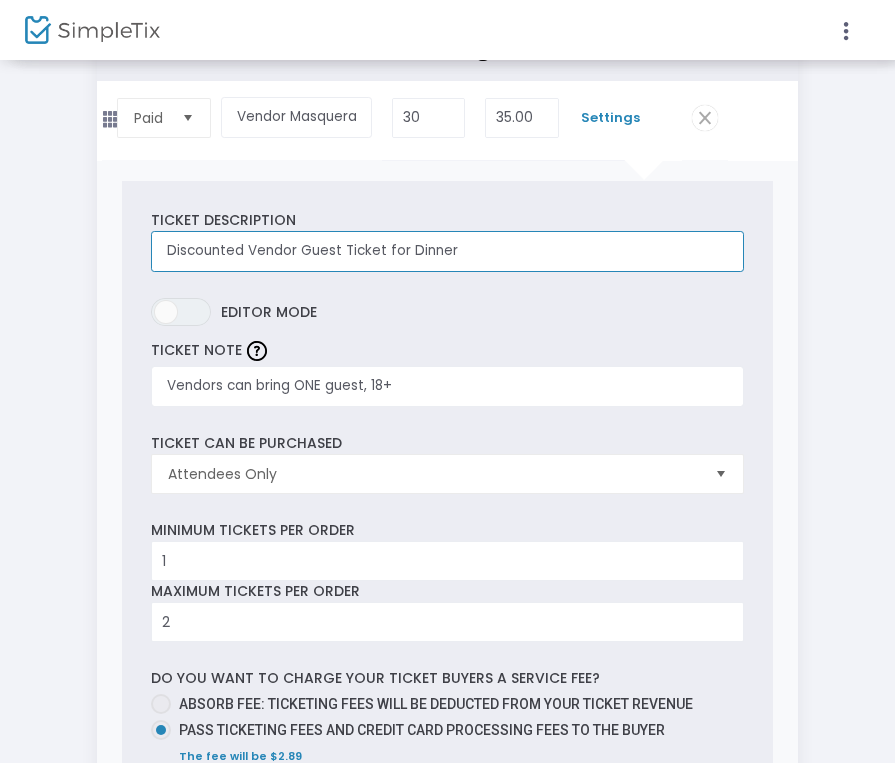 click on "Discounted Vendor Guest Ticket for Dinner" at bounding box center (447, 251) 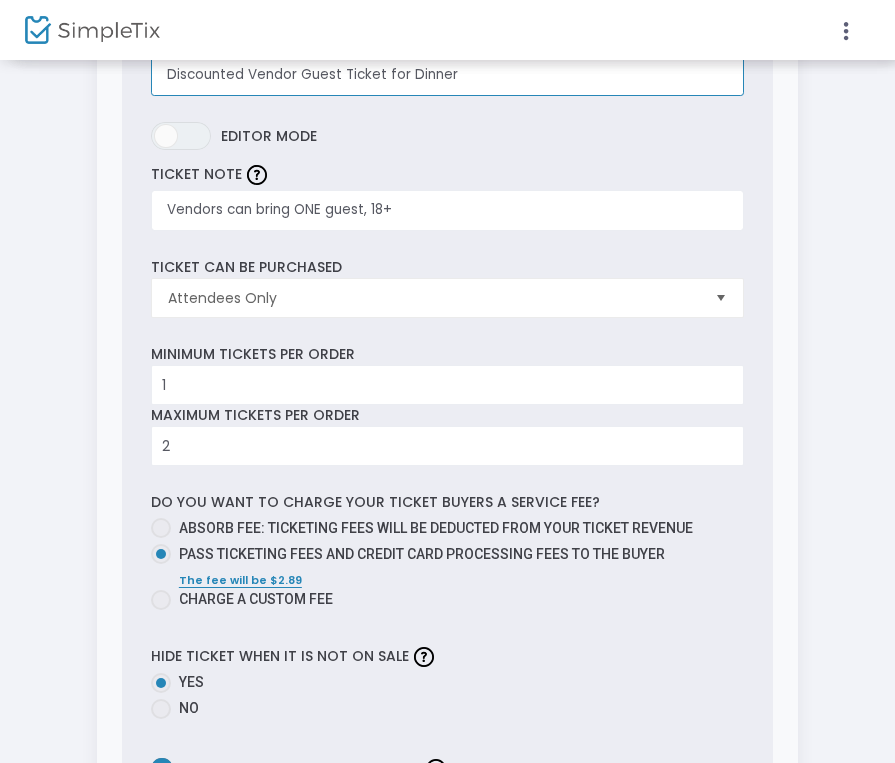 scroll, scrollTop: 364, scrollLeft: 0, axis: vertical 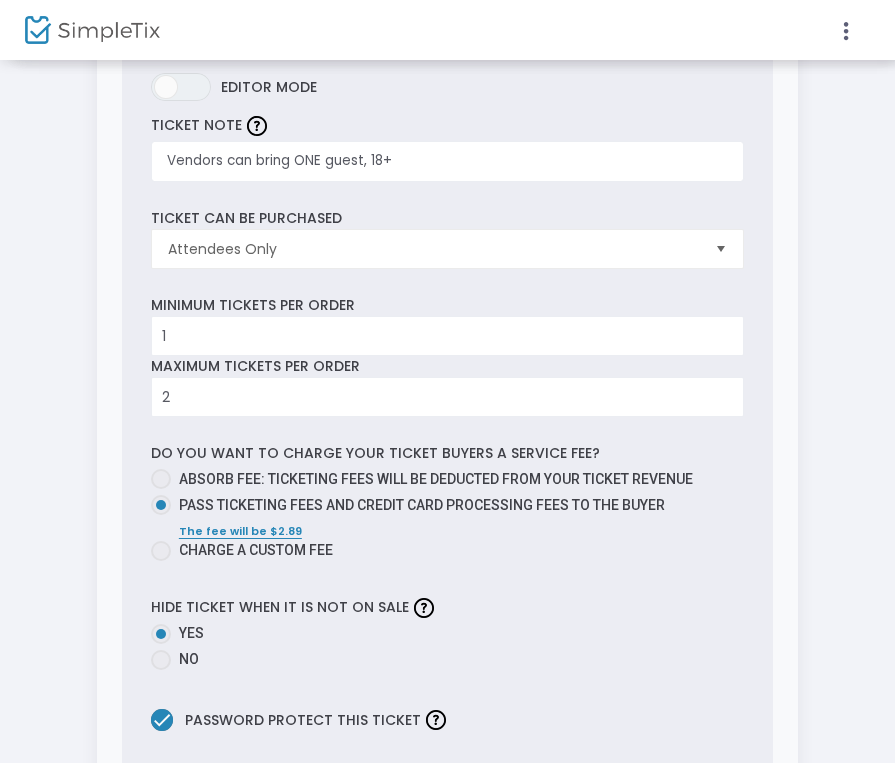 type on "Discounted Vendor Guest Ticket for Dinner" 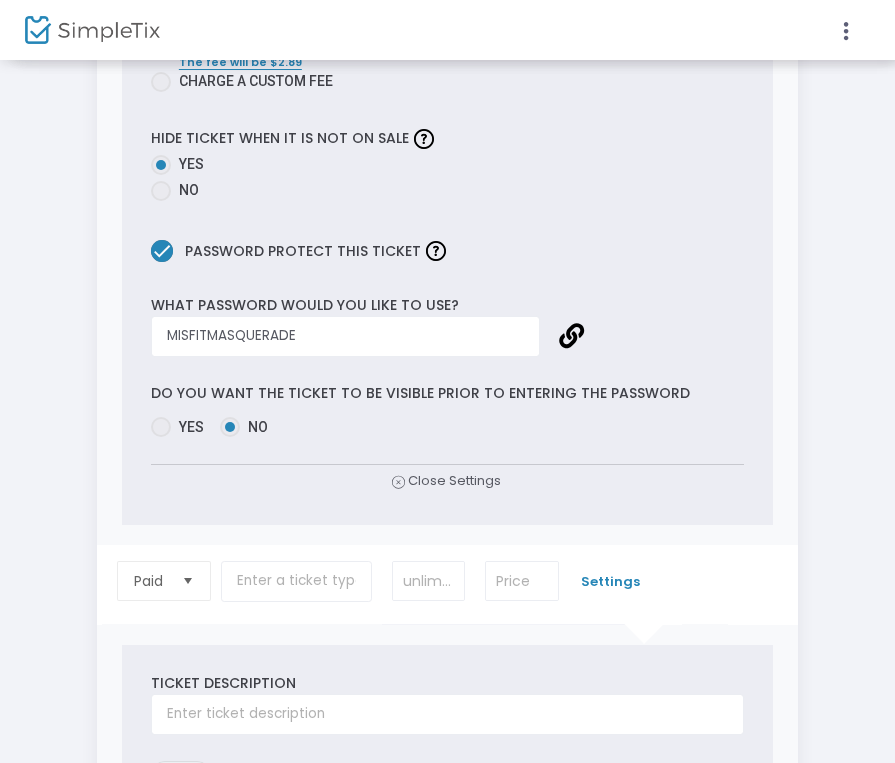 scroll, scrollTop: 855, scrollLeft: 0, axis: vertical 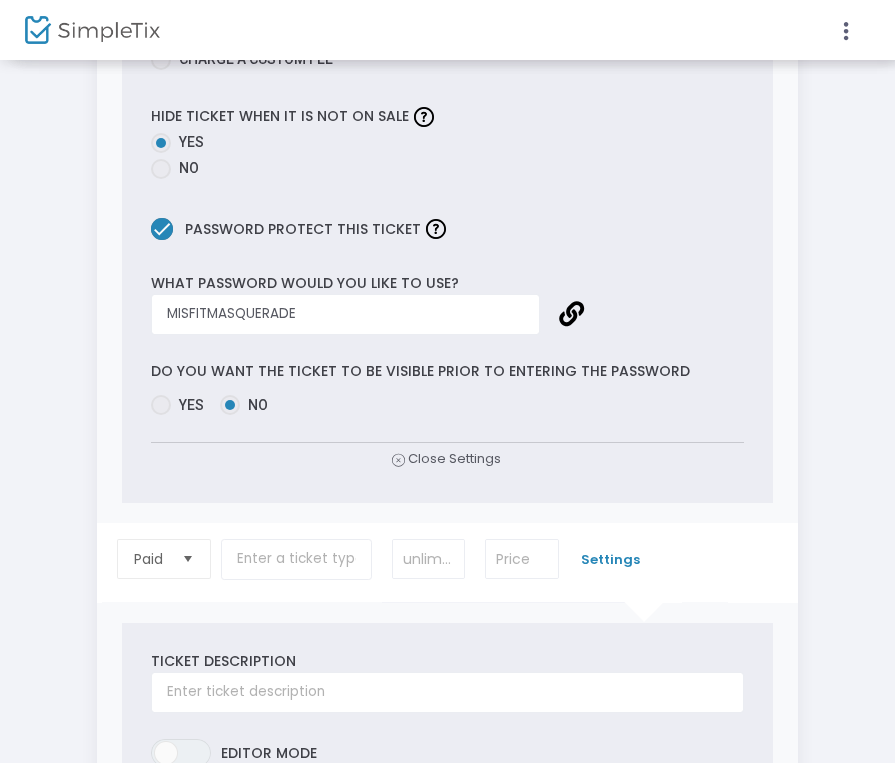 type on "1" 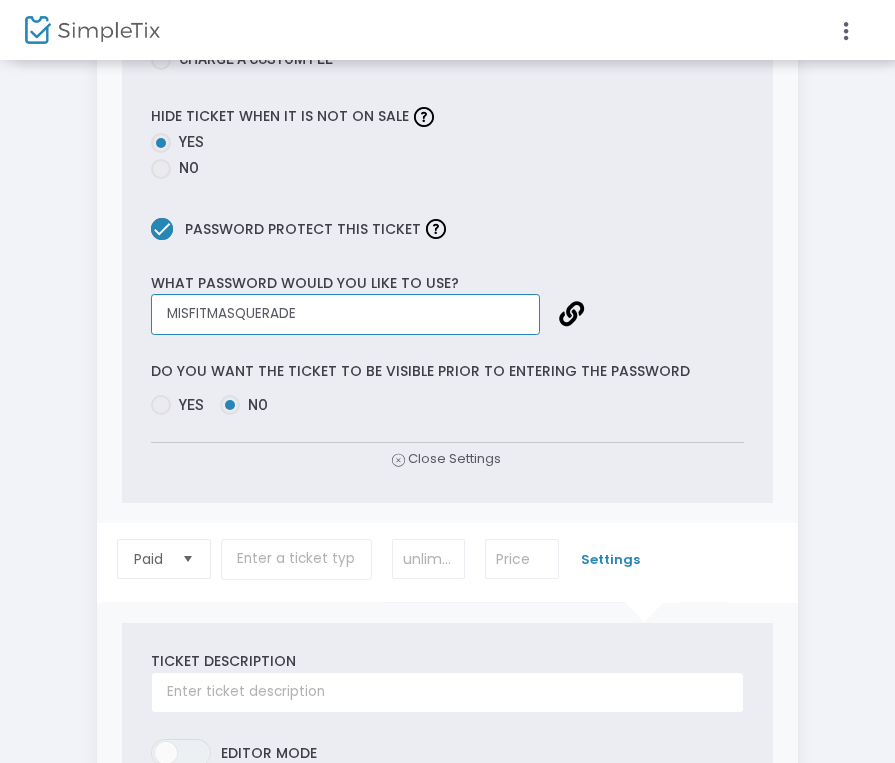 drag, startPoint x: 329, startPoint y: 321, endPoint x: 118, endPoint y: 321, distance: 211 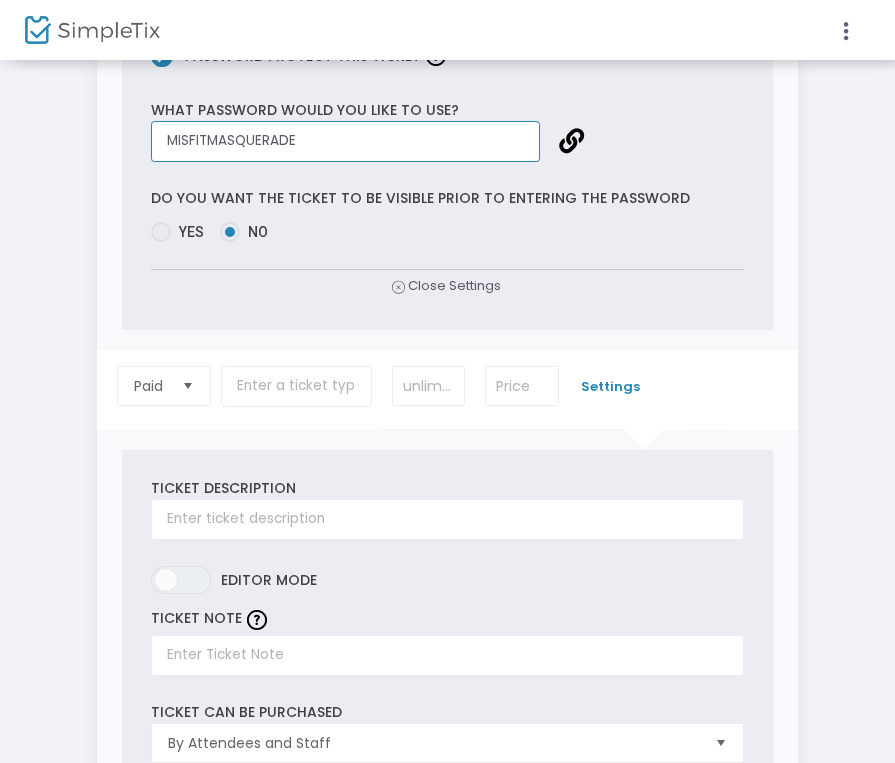 scroll, scrollTop: 1069, scrollLeft: 0, axis: vertical 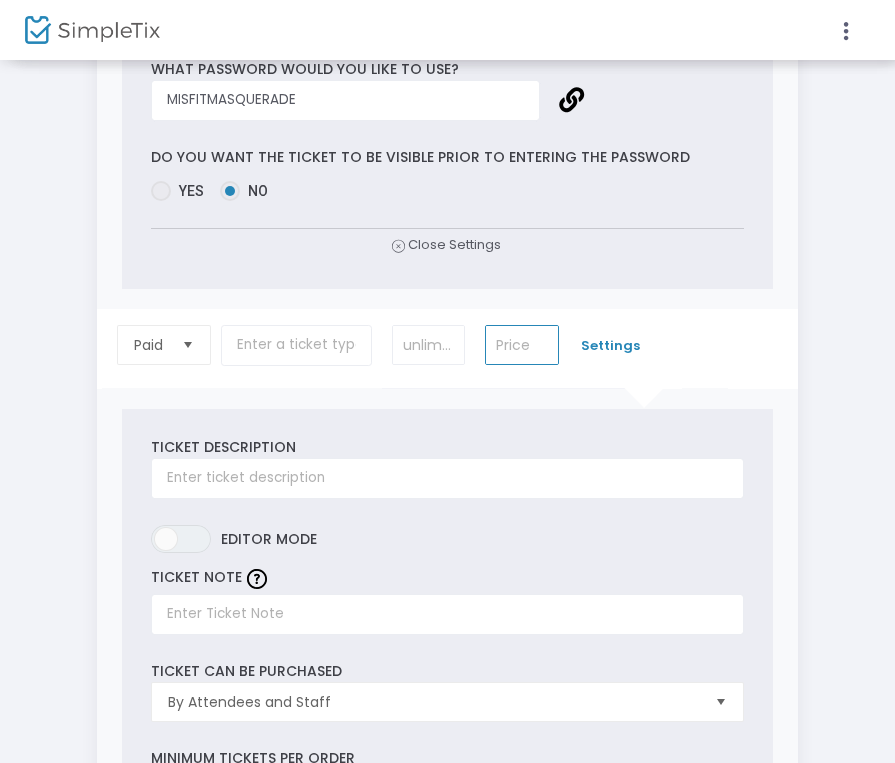 click at bounding box center [522, 345] 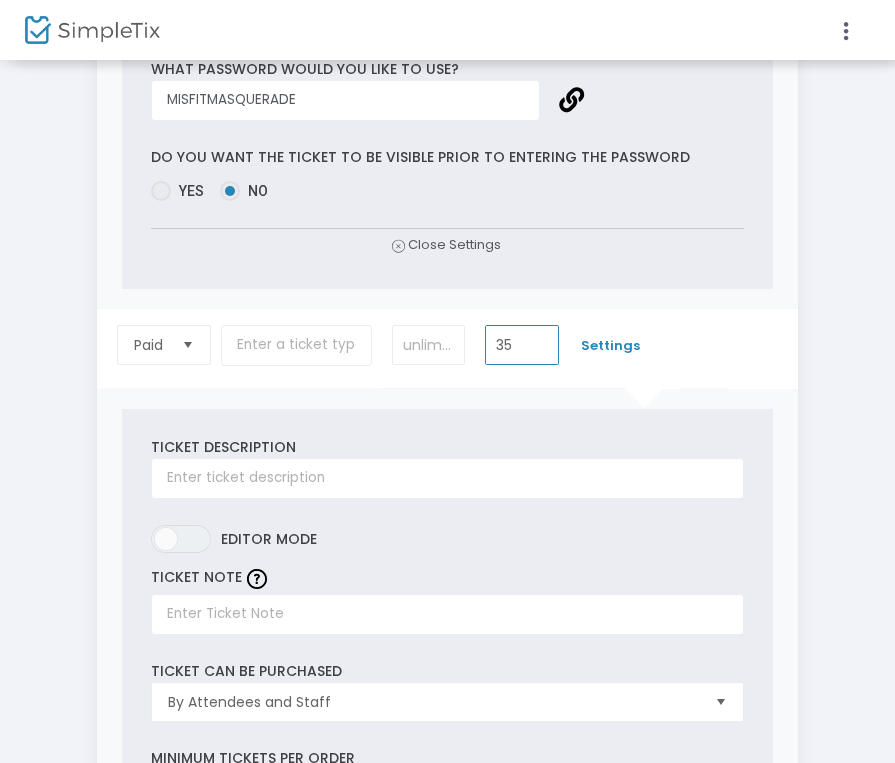 type on "35" 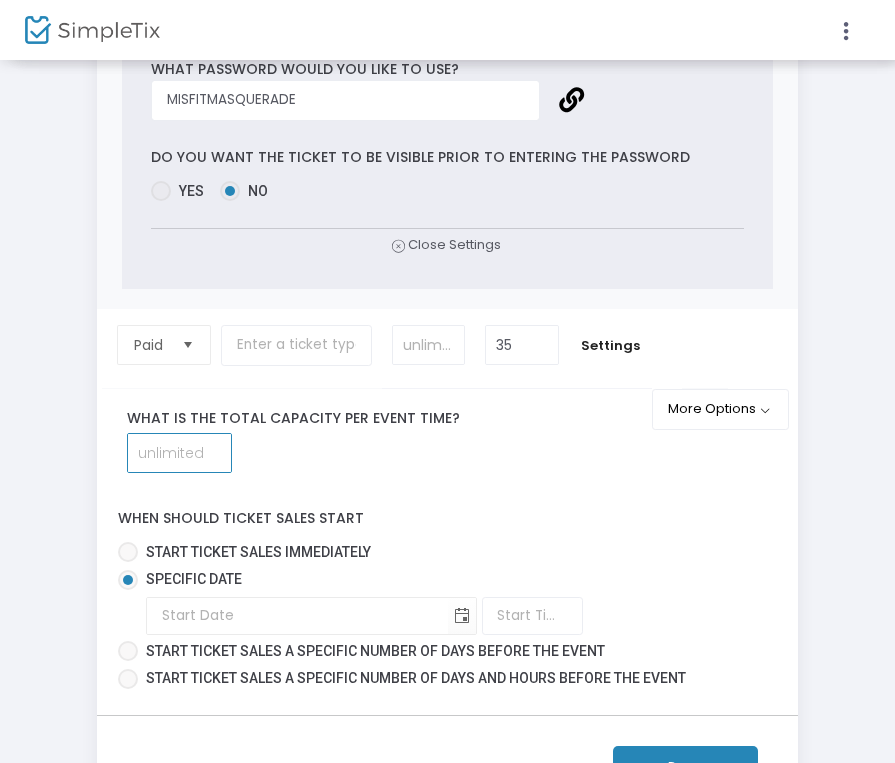 click at bounding box center [179, 453] 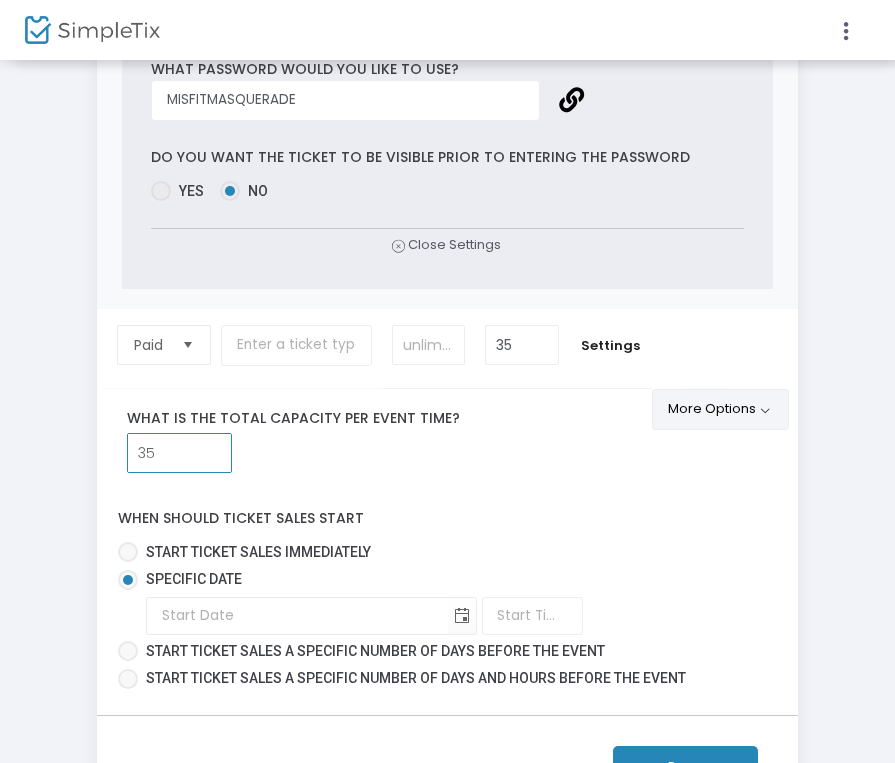 type on "35" 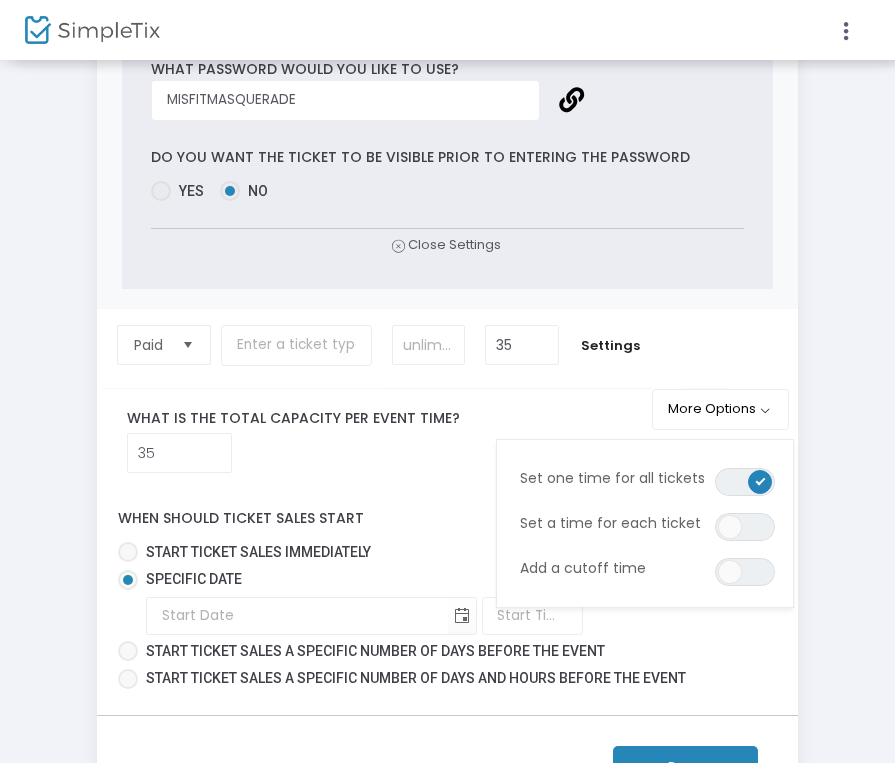 click on "When should ticket sales start    Start ticket sales immediately   Specific Date  Required.   Required.    Start ticket sales a specific number of days before the event   Start ticket sales a specific number of days and hours before the event" 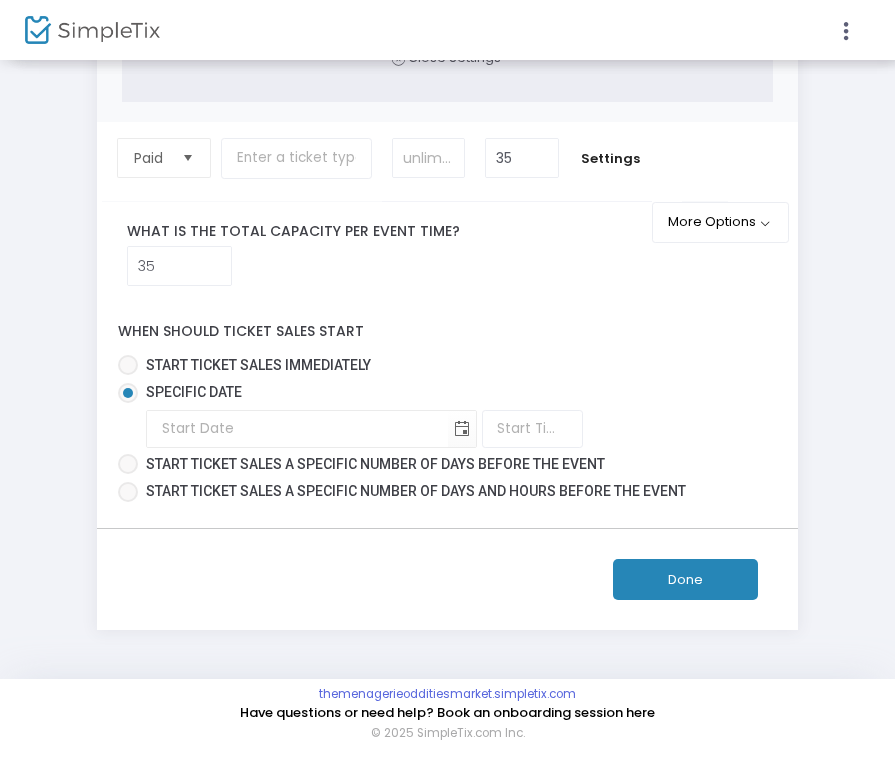 scroll, scrollTop: 1285, scrollLeft: 0, axis: vertical 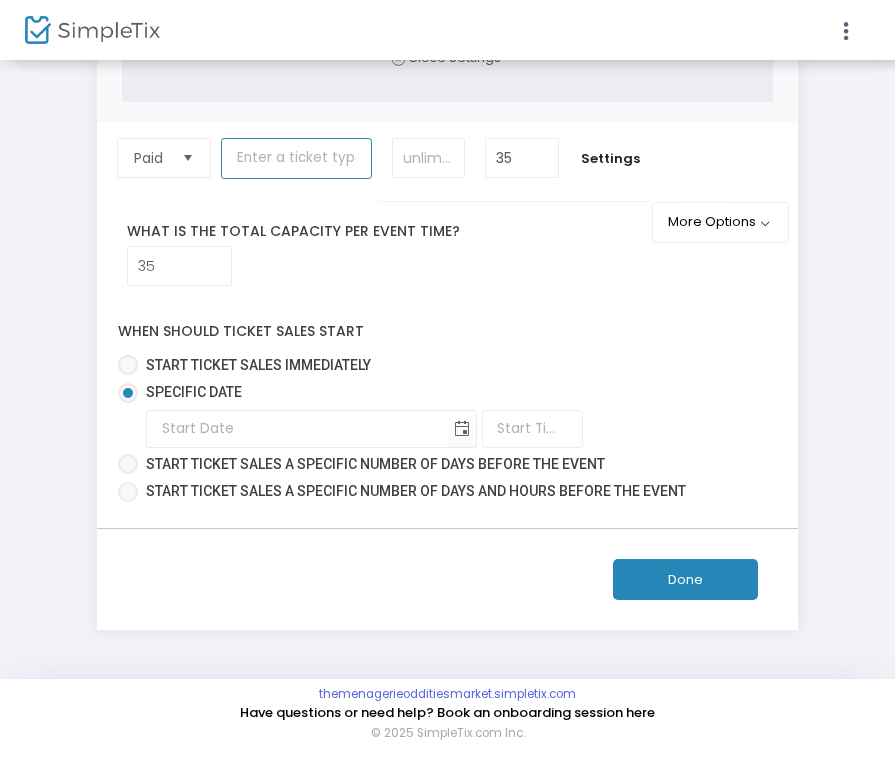 click at bounding box center (296, 158) 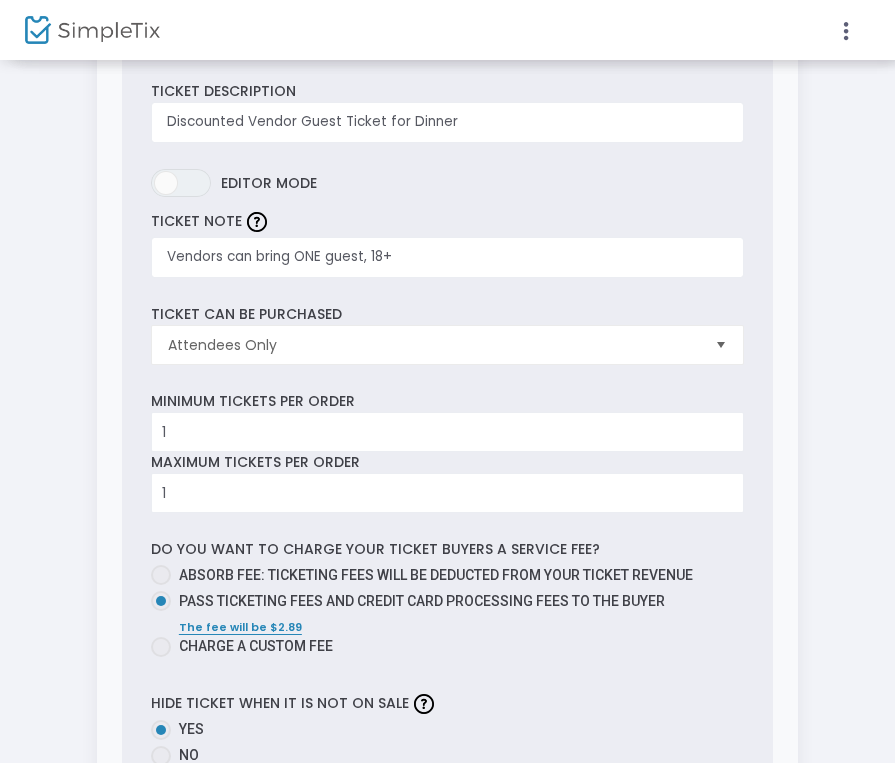 scroll, scrollTop: 134, scrollLeft: 0, axis: vertical 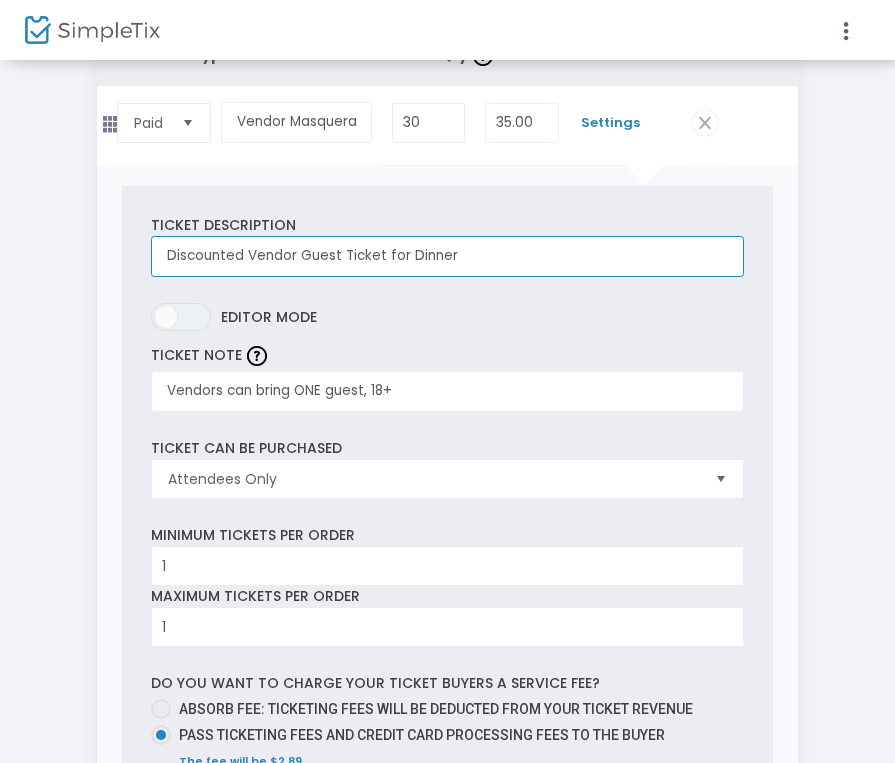 drag, startPoint x: 472, startPoint y: 257, endPoint x: 118, endPoint y: 259, distance: 354.00565 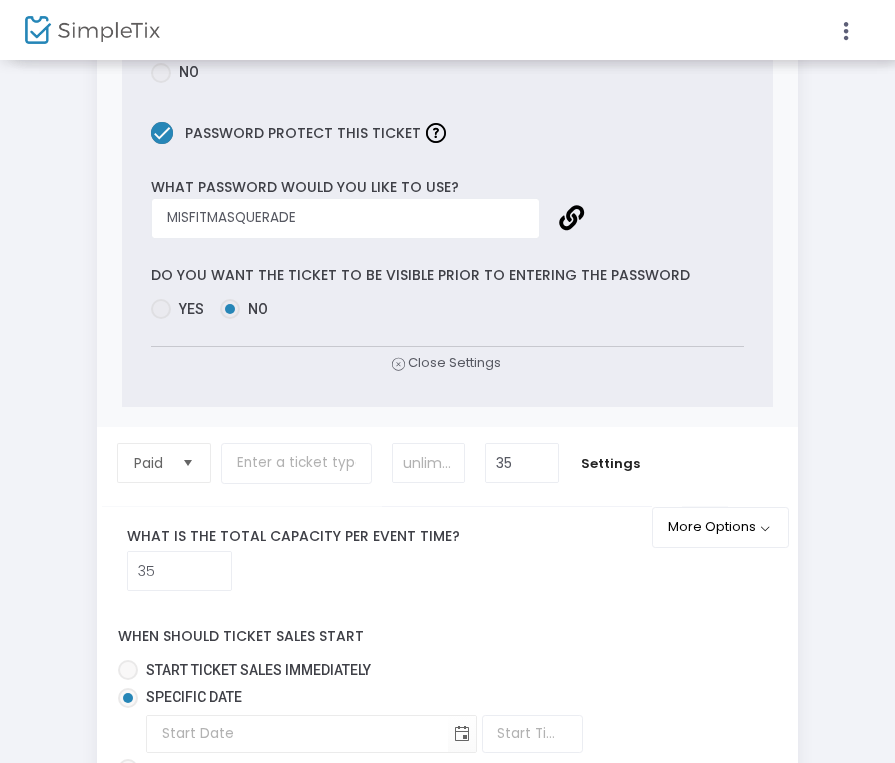 scroll, scrollTop: 1021, scrollLeft: 0, axis: vertical 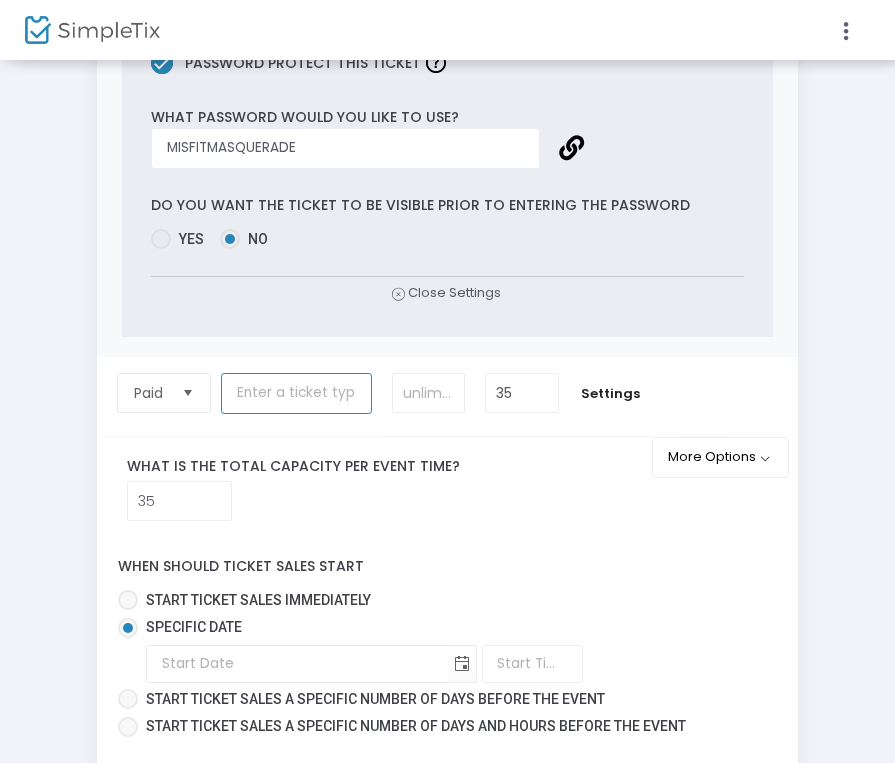 click at bounding box center (296, 393) 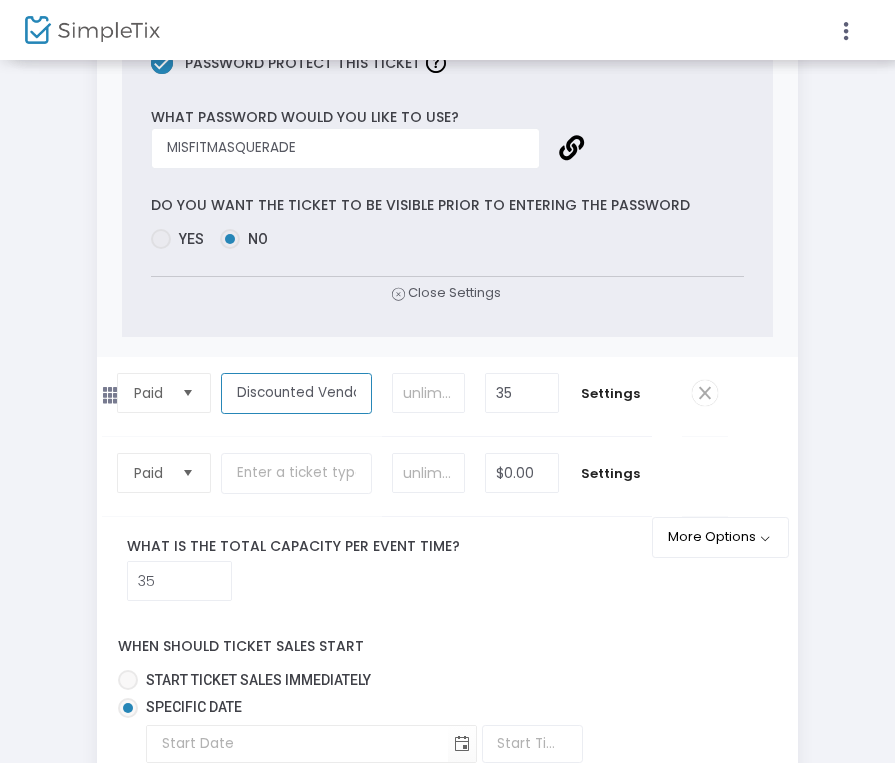 drag, startPoint x: 314, startPoint y: 399, endPoint x: 269, endPoint y: 399, distance: 45 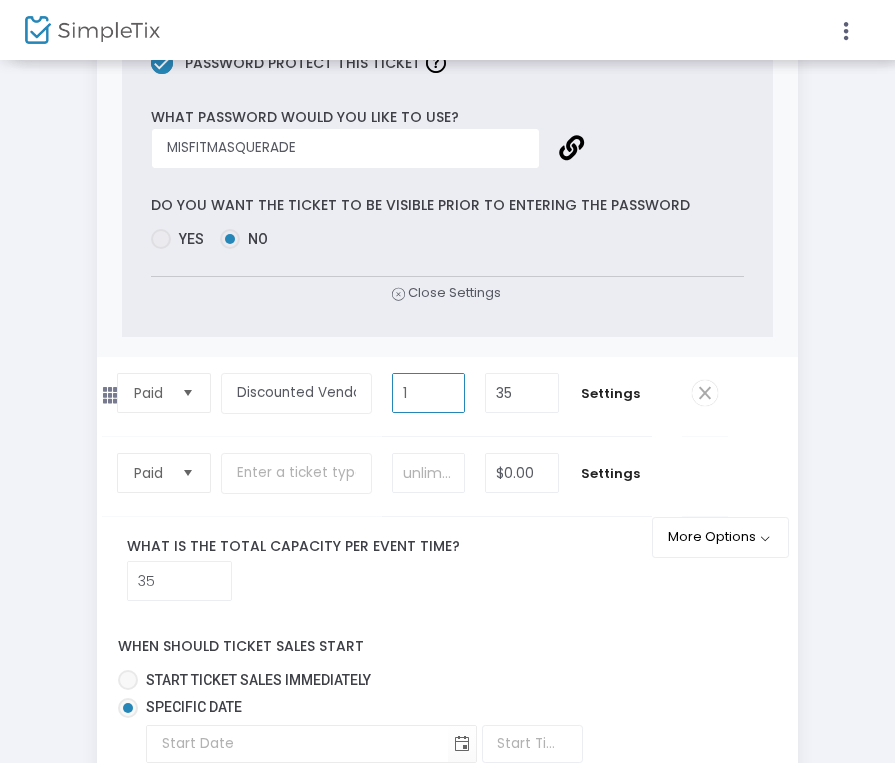 type on "1" 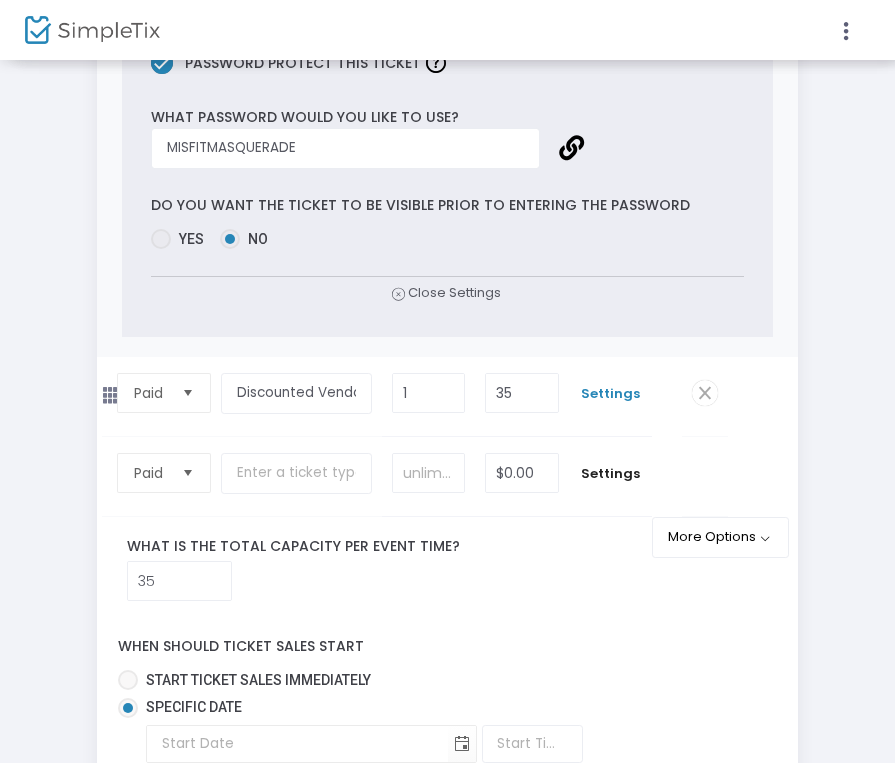 click on "Settings" at bounding box center [610, 394] 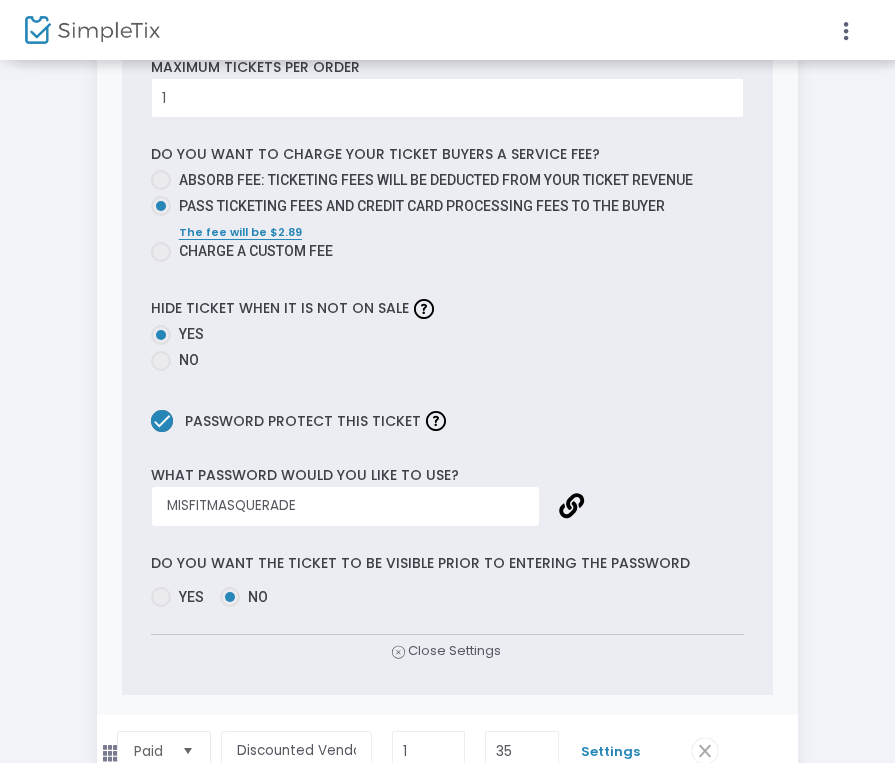 scroll, scrollTop: 918, scrollLeft: 0, axis: vertical 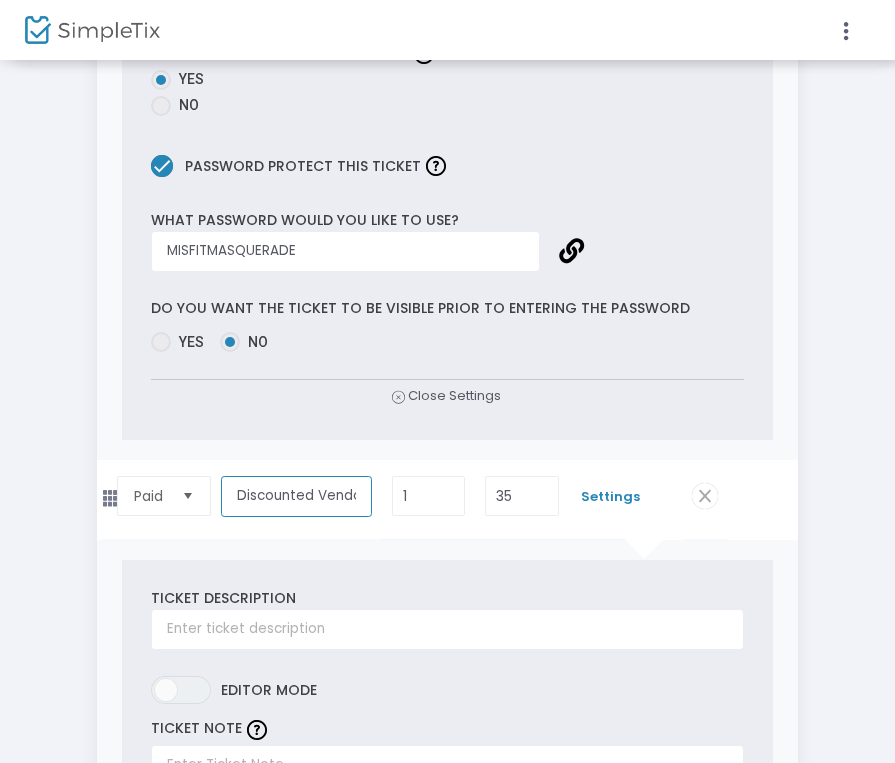 drag, startPoint x: 238, startPoint y: 501, endPoint x: 412, endPoint y: 510, distance: 174.2326 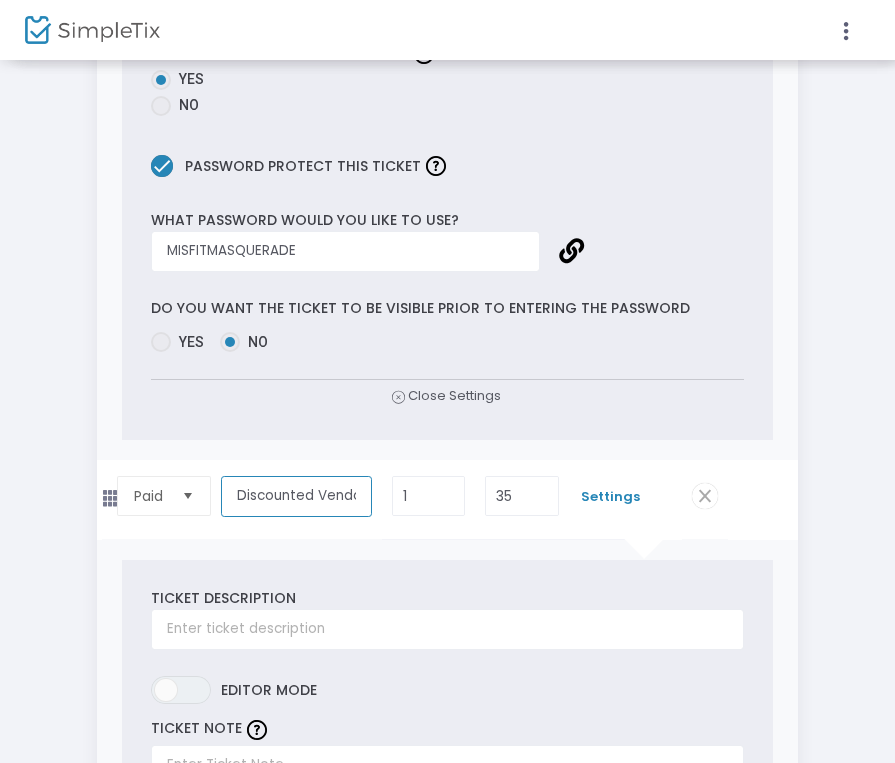 click on "Paid  Required.  Discounted Vendor Ticket for Dinner  Required.  1  Required.  35  Required.  Settings" 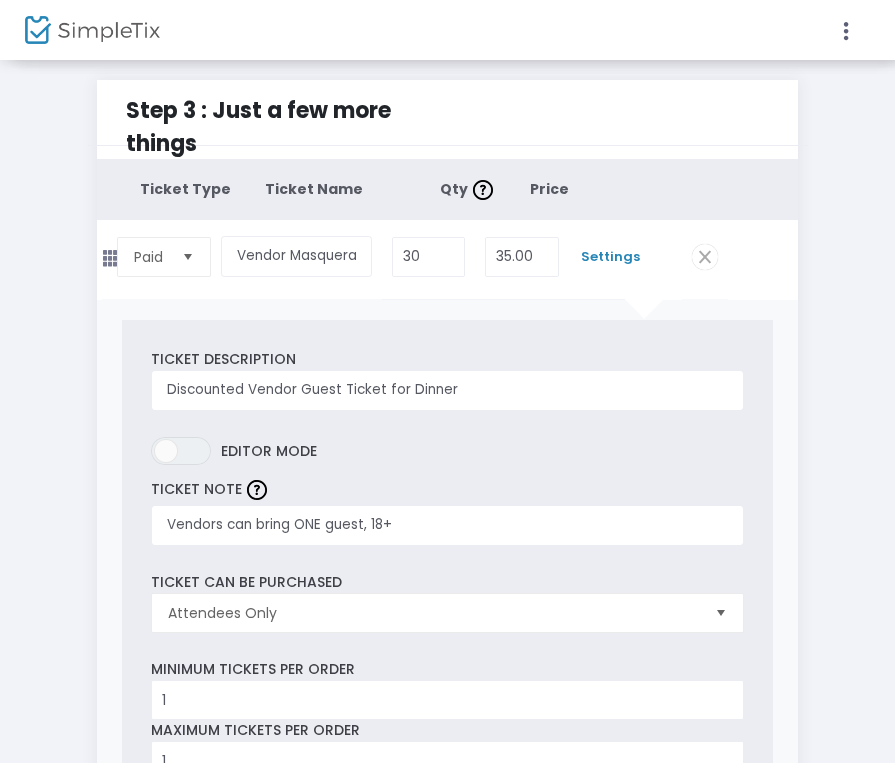 scroll, scrollTop: 0, scrollLeft: 0, axis: both 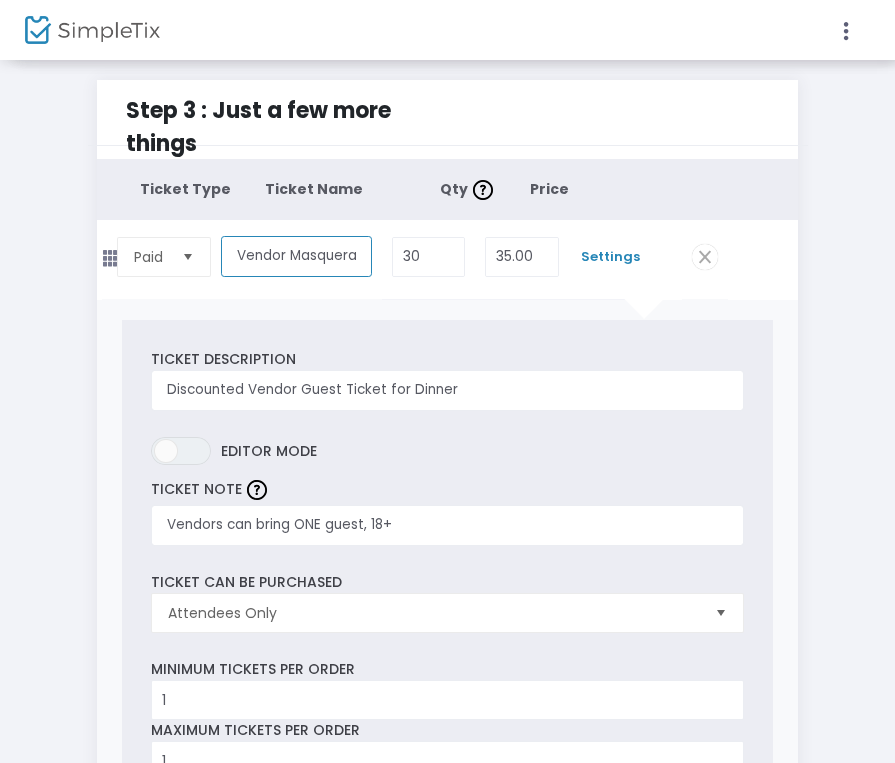 click on "Vendor Masquerade Dinner" at bounding box center (296, 256) 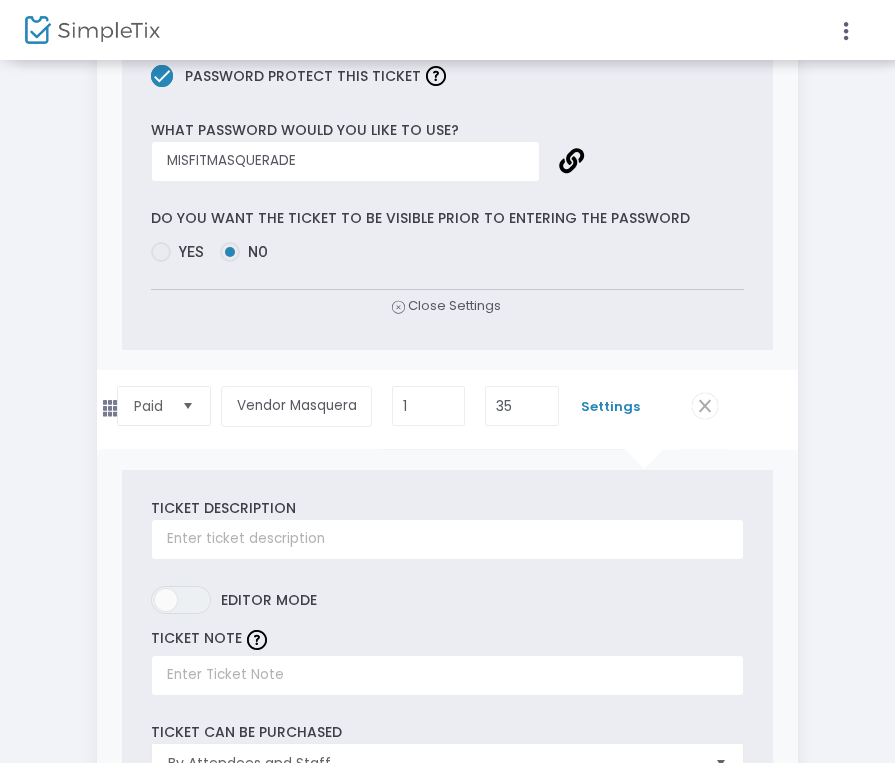 scroll, scrollTop: 1045, scrollLeft: 0, axis: vertical 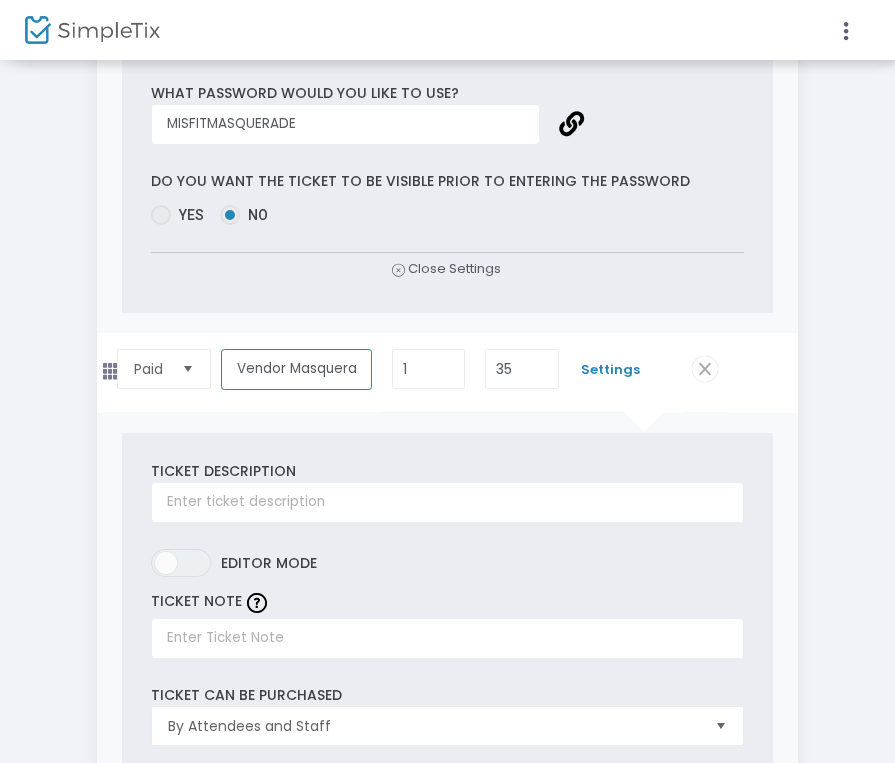 click on "Vendor Masquerade" at bounding box center [296, 369] 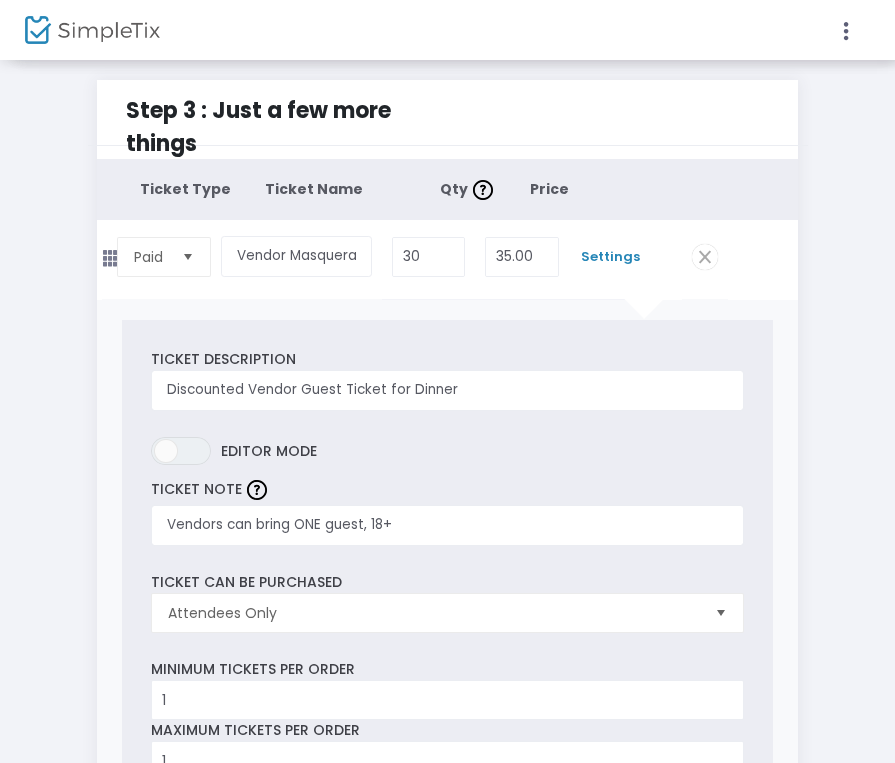 scroll, scrollTop: 0, scrollLeft: 0, axis: both 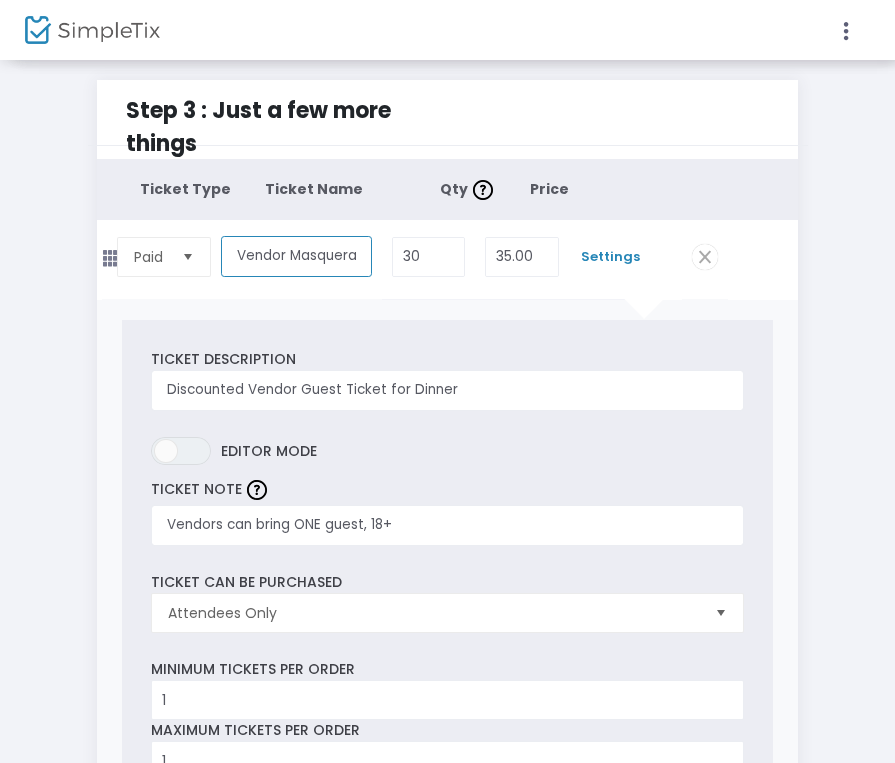 drag, startPoint x: 291, startPoint y: 260, endPoint x: 208, endPoint y: 258, distance: 83.02409 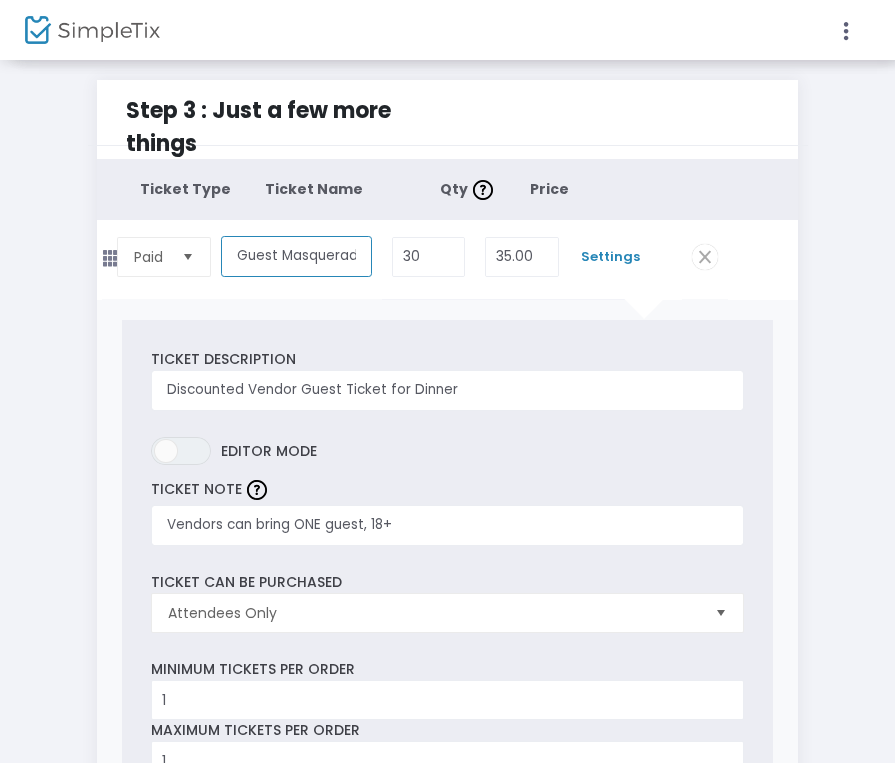 drag, startPoint x: 282, startPoint y: 257, endPoint x: 302, endPoint y: 260, distance: 20.22375 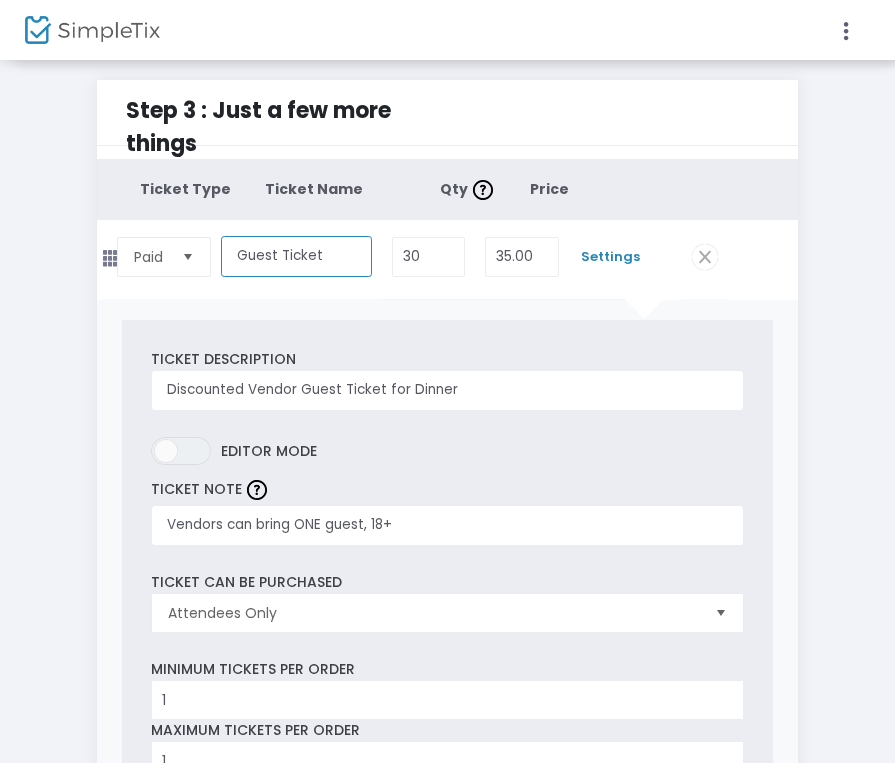 type on "Guest Ticket" 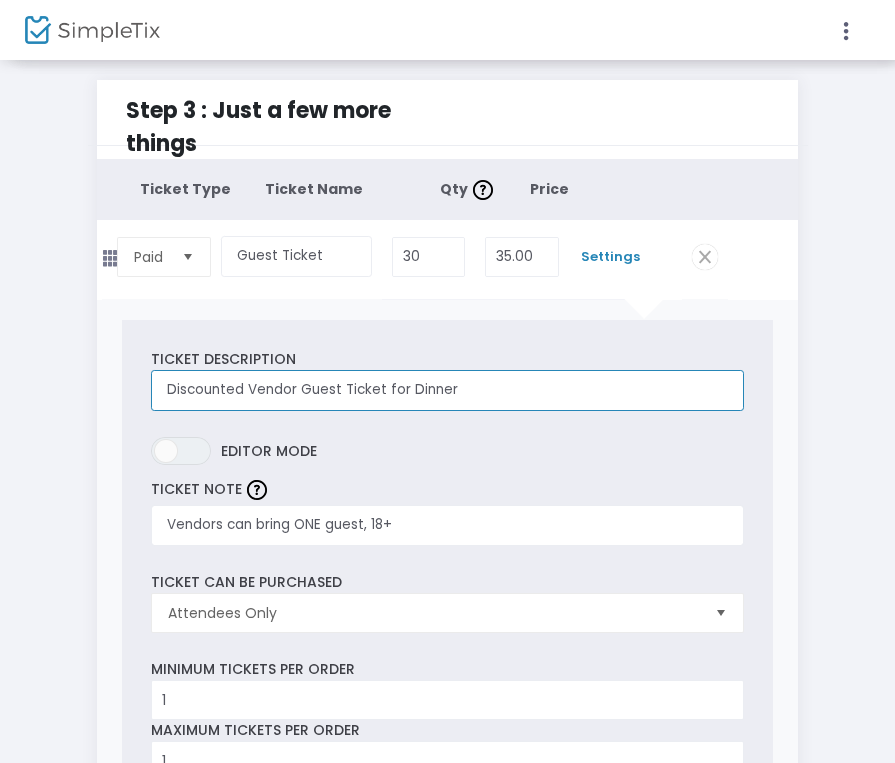 click on "Discounted Vendor Guest Ticket for Dinner" at bounding box center (447, 390) 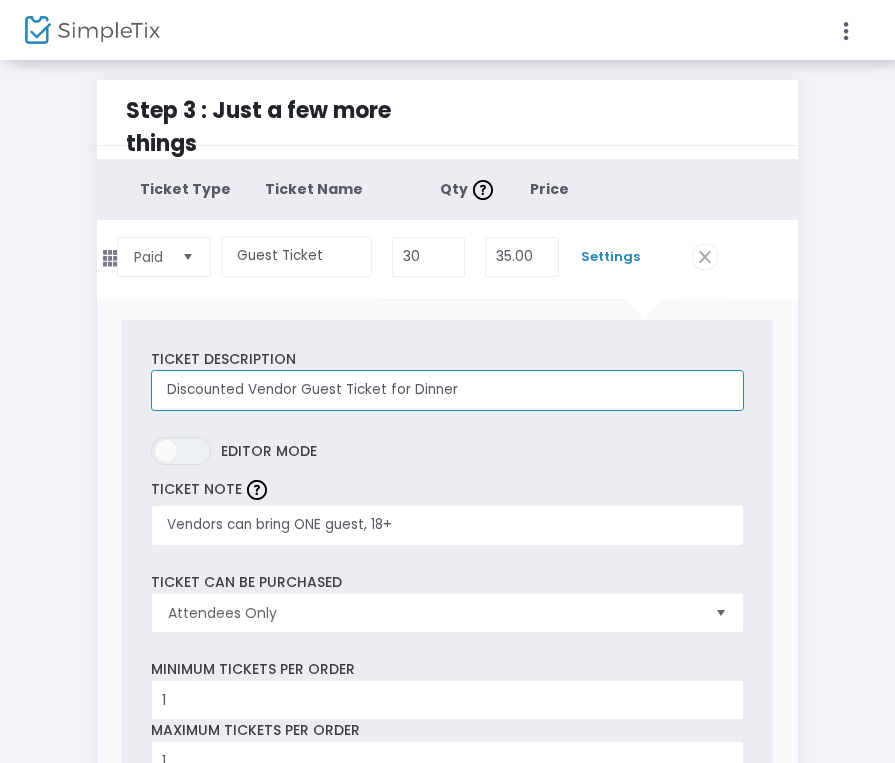 drag, startPoint x: 474, startPoint y: 404, endPoint x: 148, endPoint y: 385, distance: 326.55322 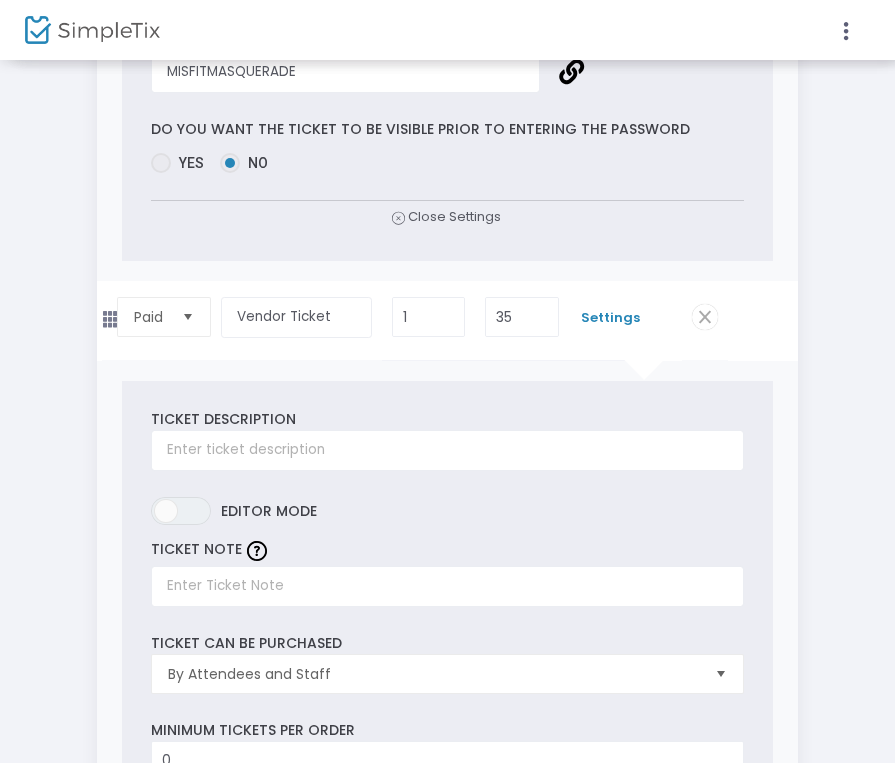 scroll, scrollTop: 1098, scrollLeft: 0, axis: vertical 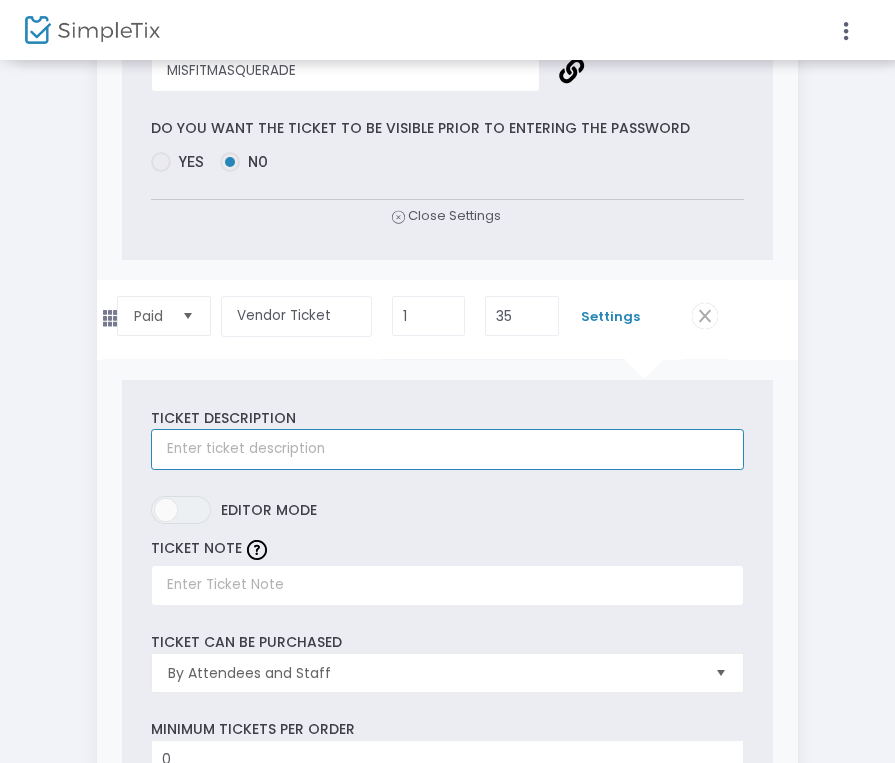 click at bounding box center (447, 449) 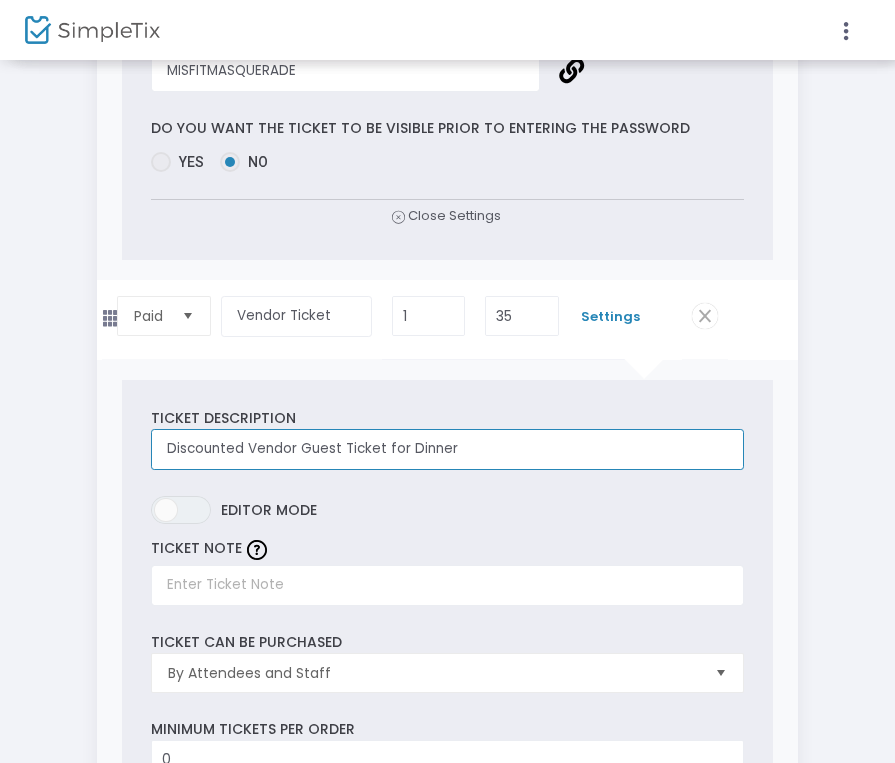 drag, startPoint x: 340, startPoint y: 464, endPoint x: 299, endPoint y: 464, distance: 41 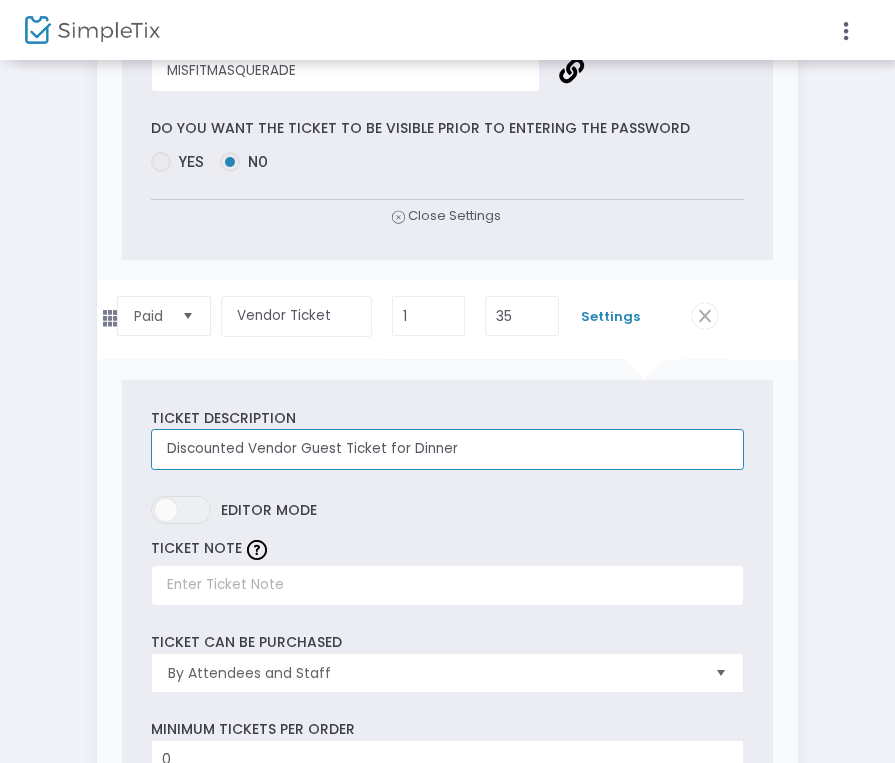 click on "Discounted Vendor Guest Ticket for Dinner" at bounding box center [447, 449] 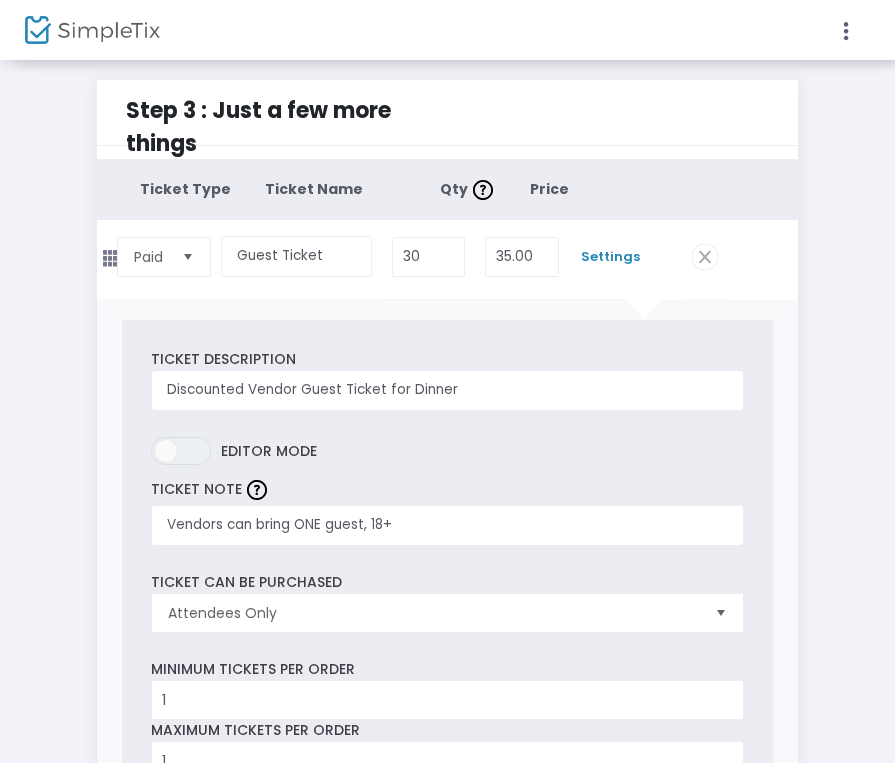 scroll, scrollTop: 0, scrollLeft: 0, axis: both 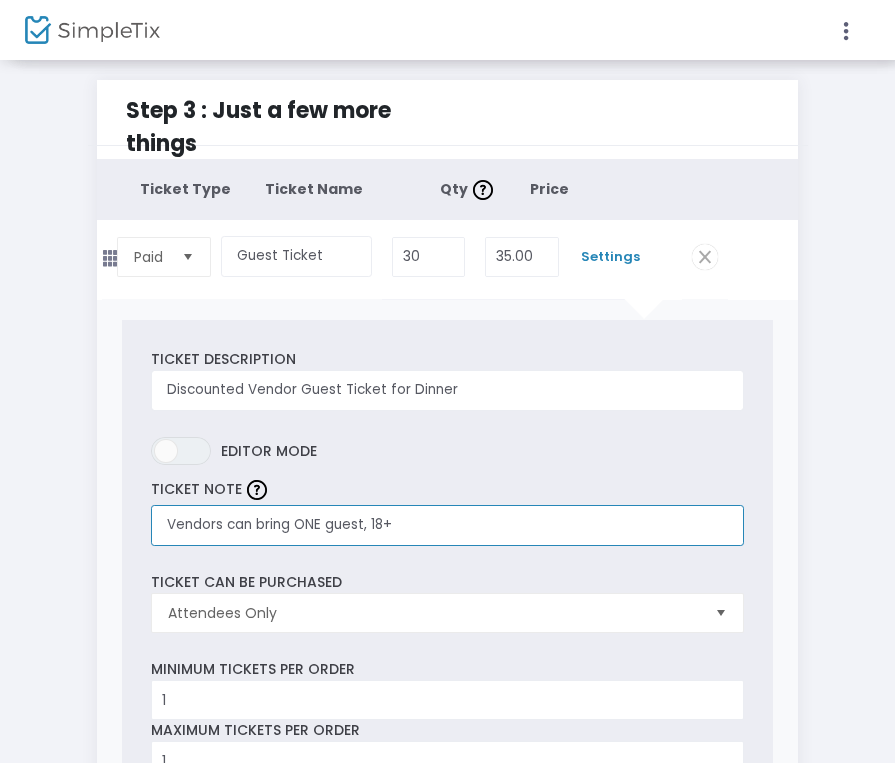 click on "Vendors can bring ONE guest, 18+" at bounding box center (447, 525) 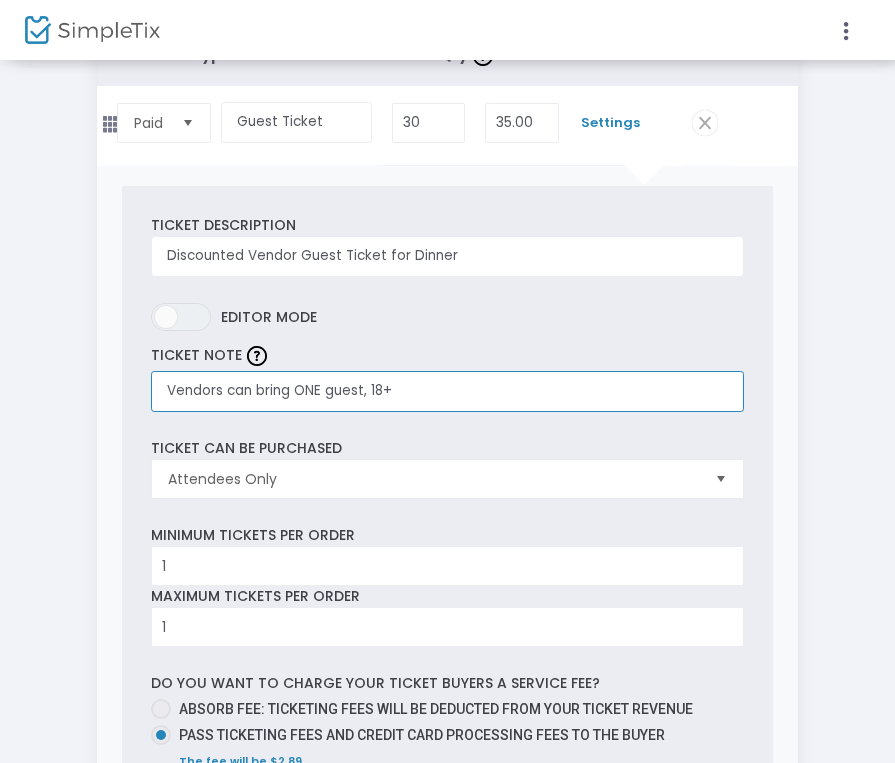 scroll, scrollTop: 142, scrollLeft: 0, axis: vertical 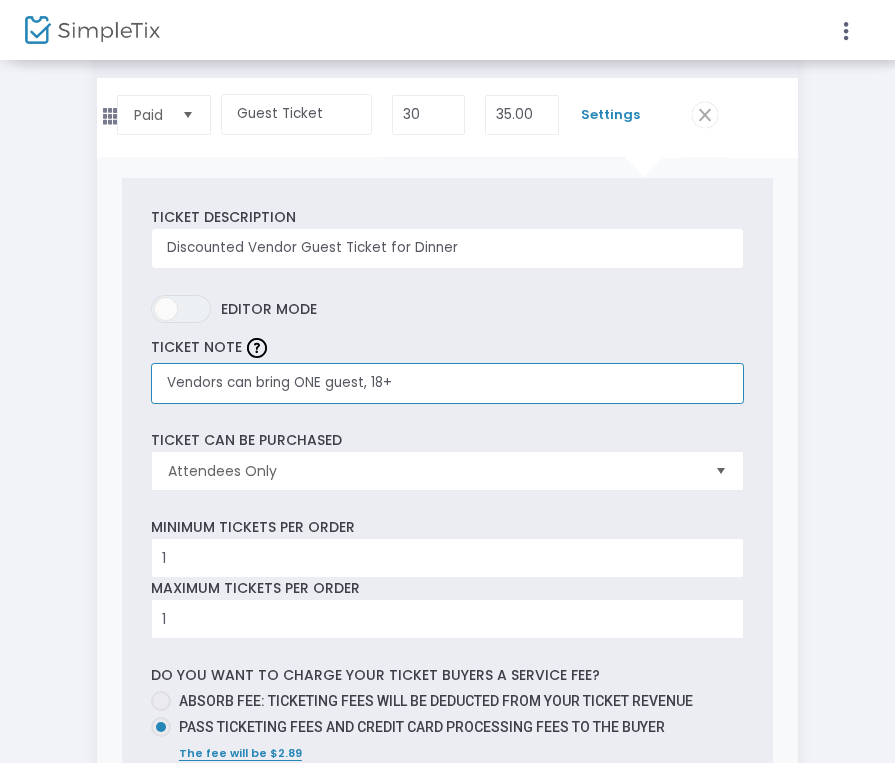 click on "Vendors can bring ONE guest, 18+" at bounding box center [447, 383] 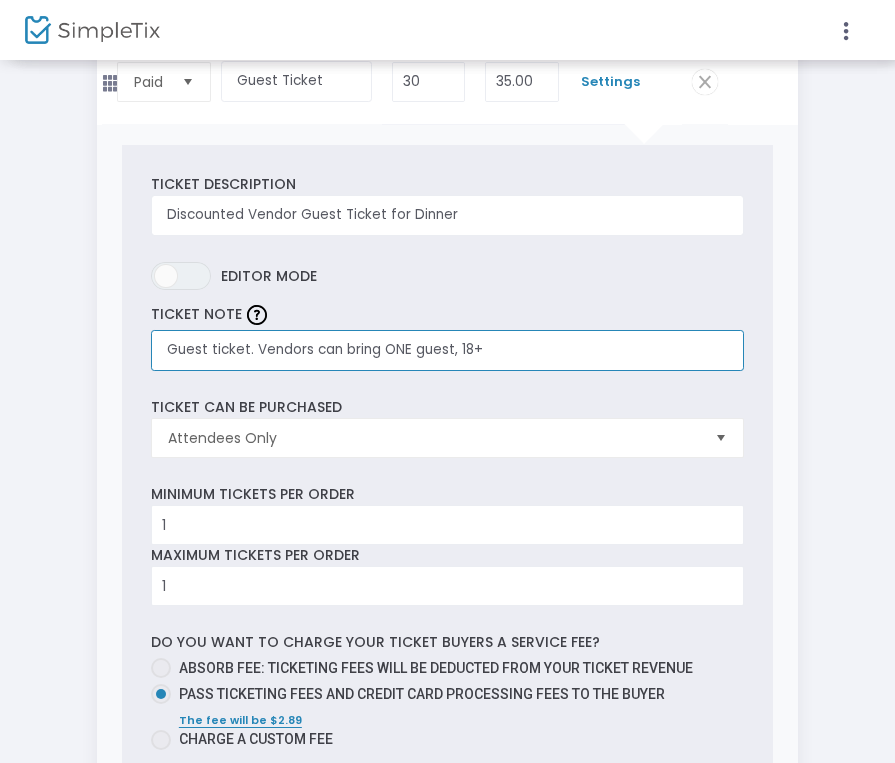 scroll, scrollTop: 153, scrollLeft: 0, axis: vertical 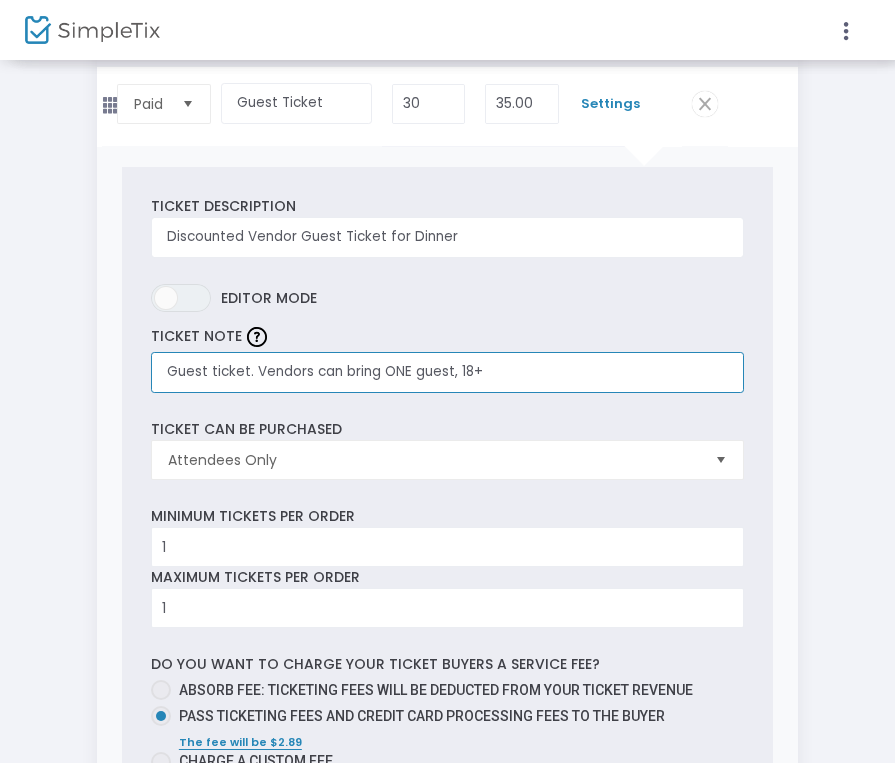 drag, startPoint x: 496, startPoint y: 377, endPoint x: 109, endPoint y: 377, distance: 387 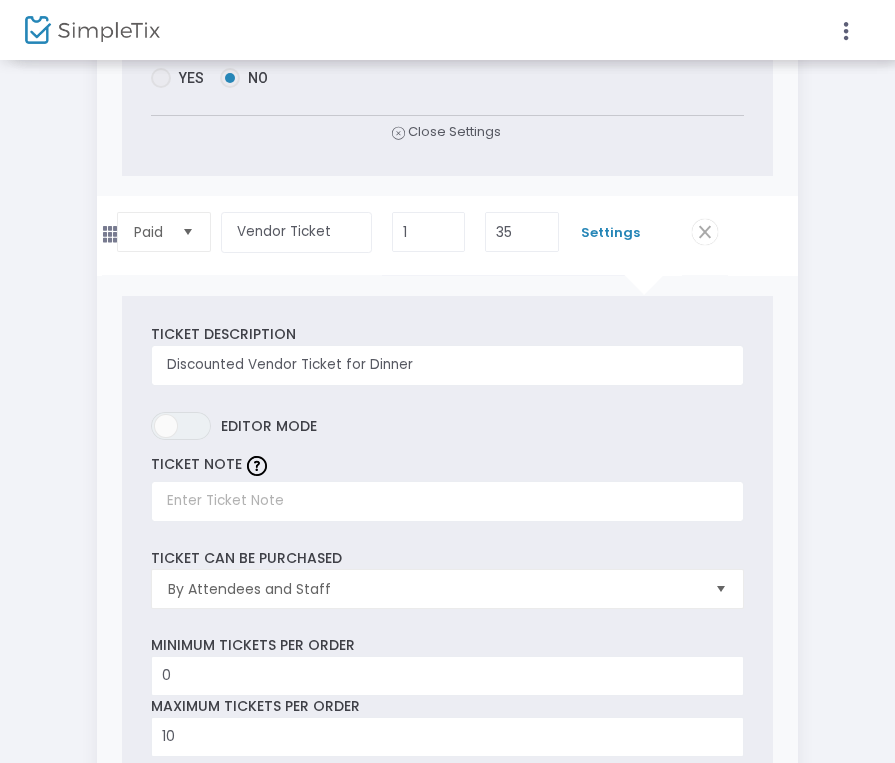 scroll, scrollTop: 1188, scrollLeft: 0, axis: vertical 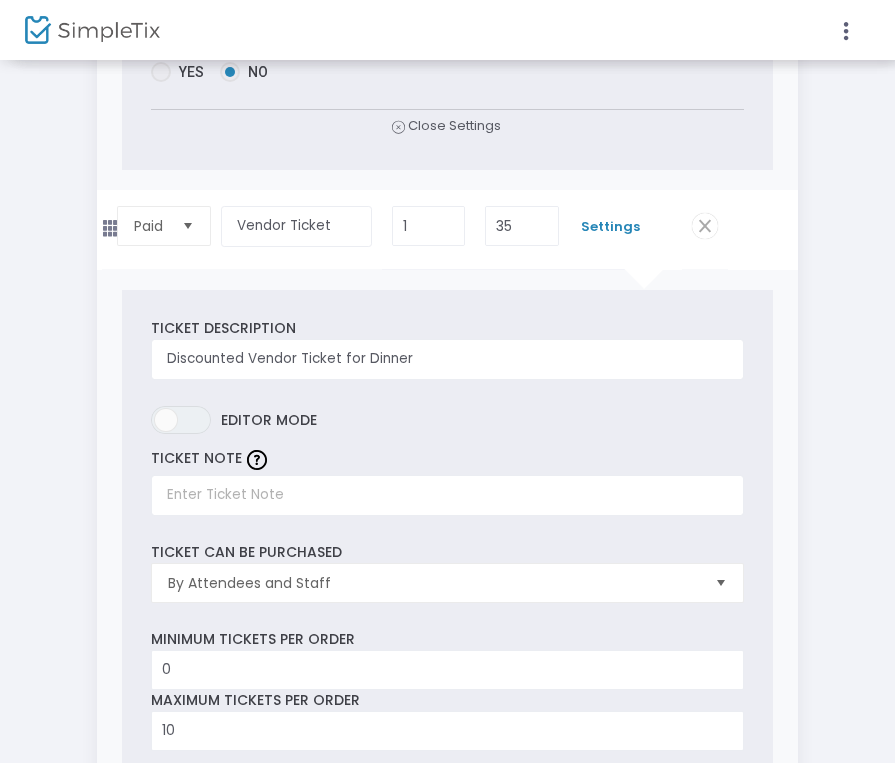 type on "Guest ticket. Vendors can bring ONE guest, 18+" 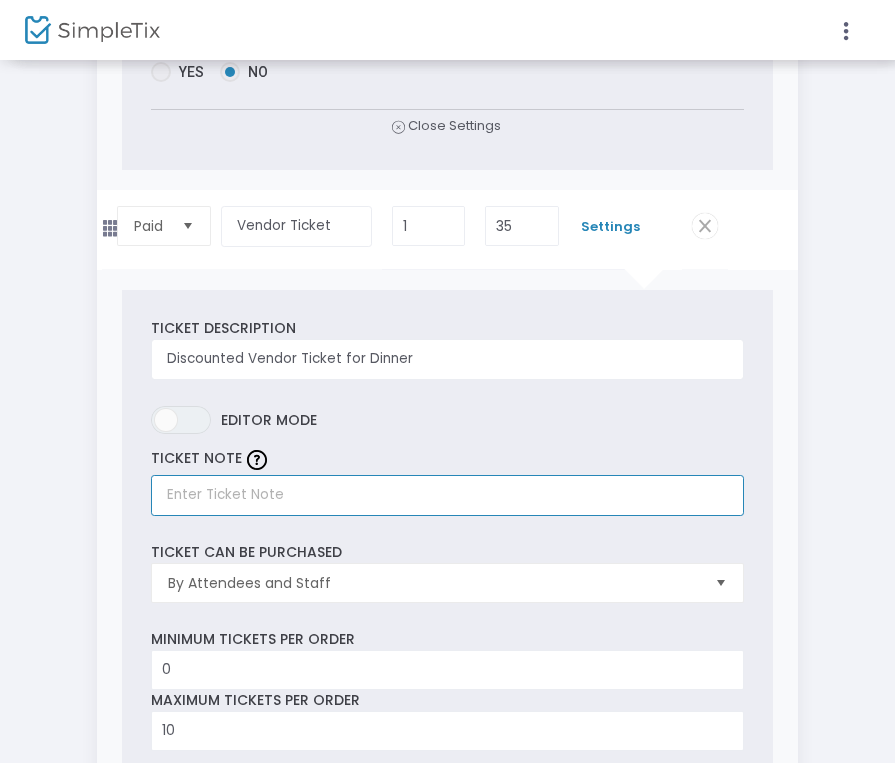 click at bounding box center (447, 495) 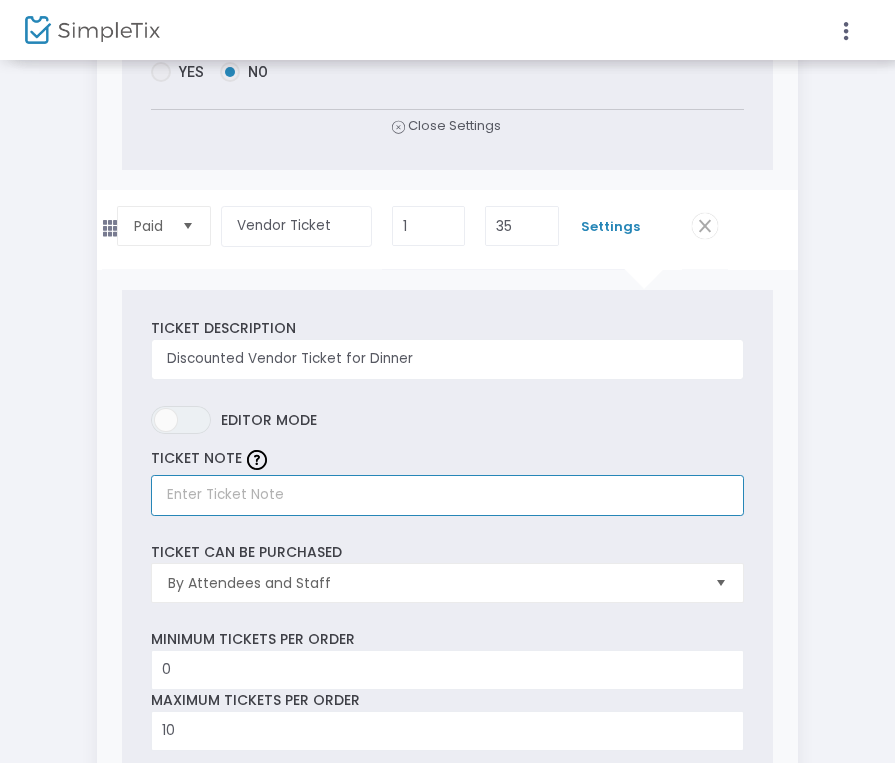 paste on "Guest ticket. Vendors can bring ONE guest, 18+" 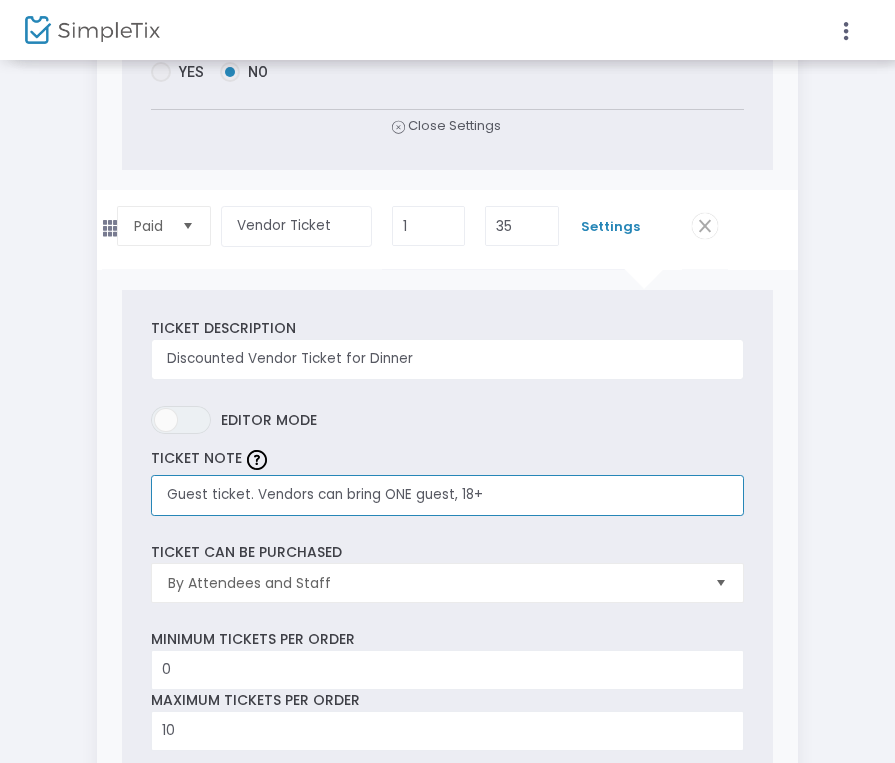 drag, startPoint x: 206, startPoint y: 510, endPoint x: 82, endPoint y: 493, distance: 125.1599 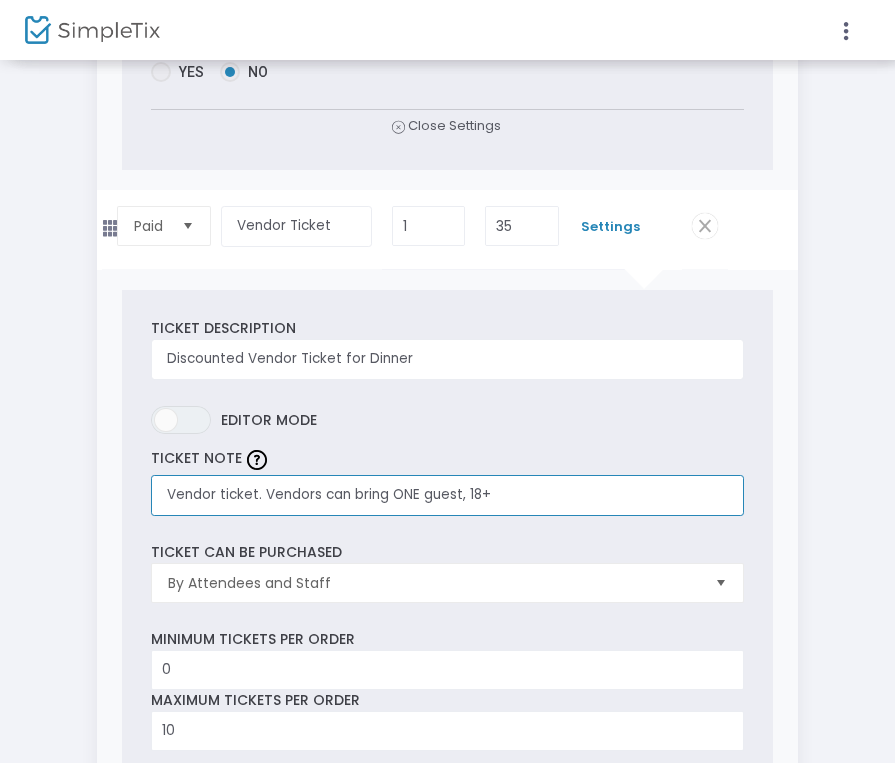 drag, startPoint x: 503, startPoint y: 509, endPoint x: 262, endPoint y: 506, distance: 241.01868 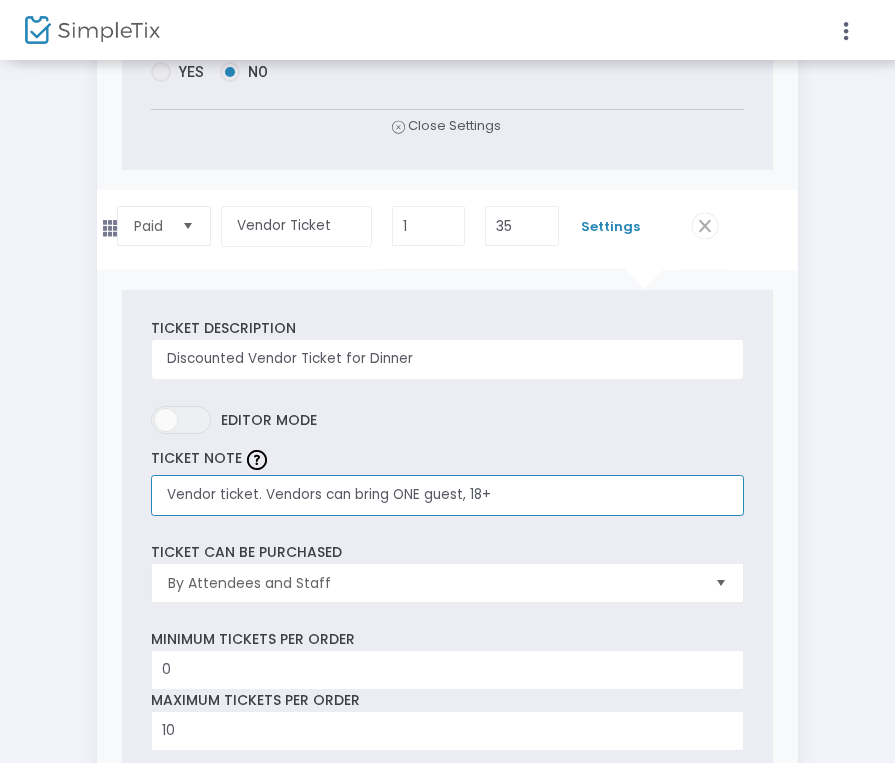 click on "Vendor ticket. Vendors can bring ONE guest, 18+" at bounding box center [447, 495] 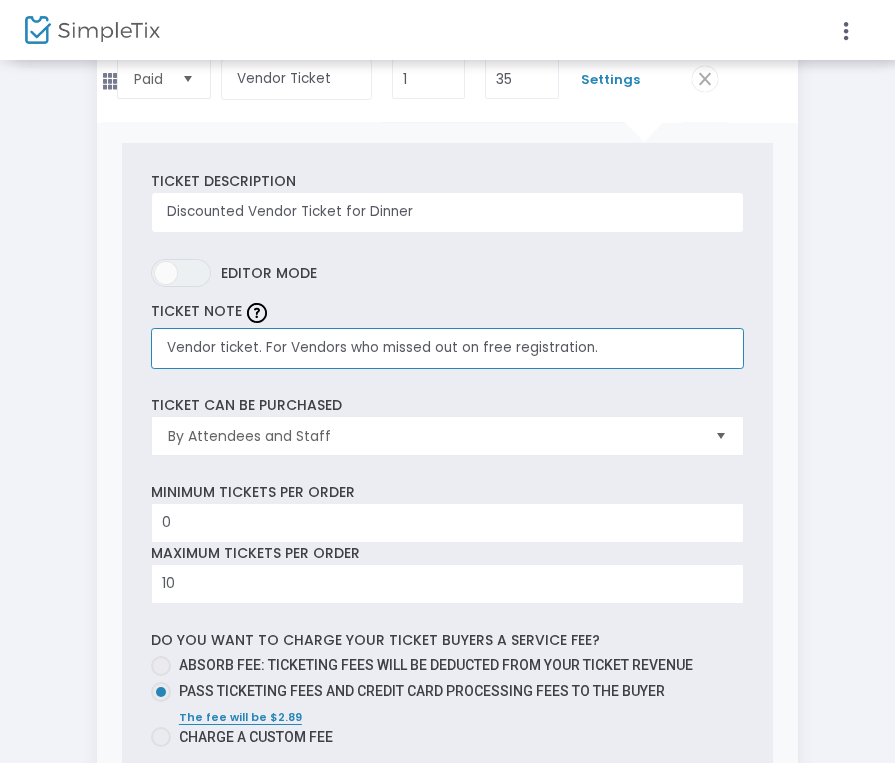 scroll, scrollTop: 1337, scrollLeft: 0, axis: vertical 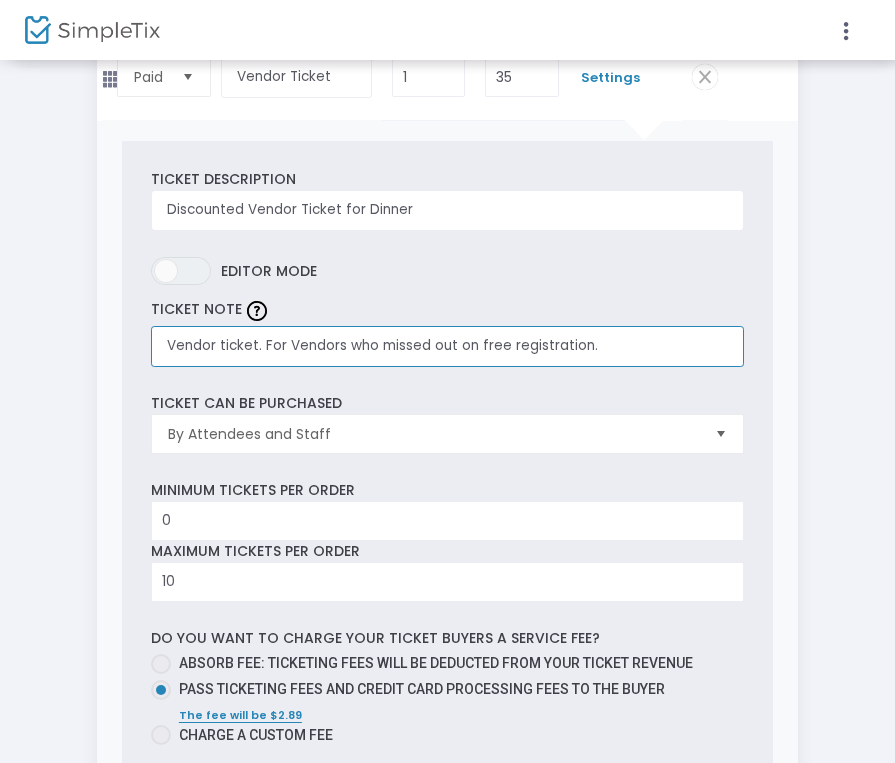 type on "Vendor ticket. For Vendors who missed out on free registration." 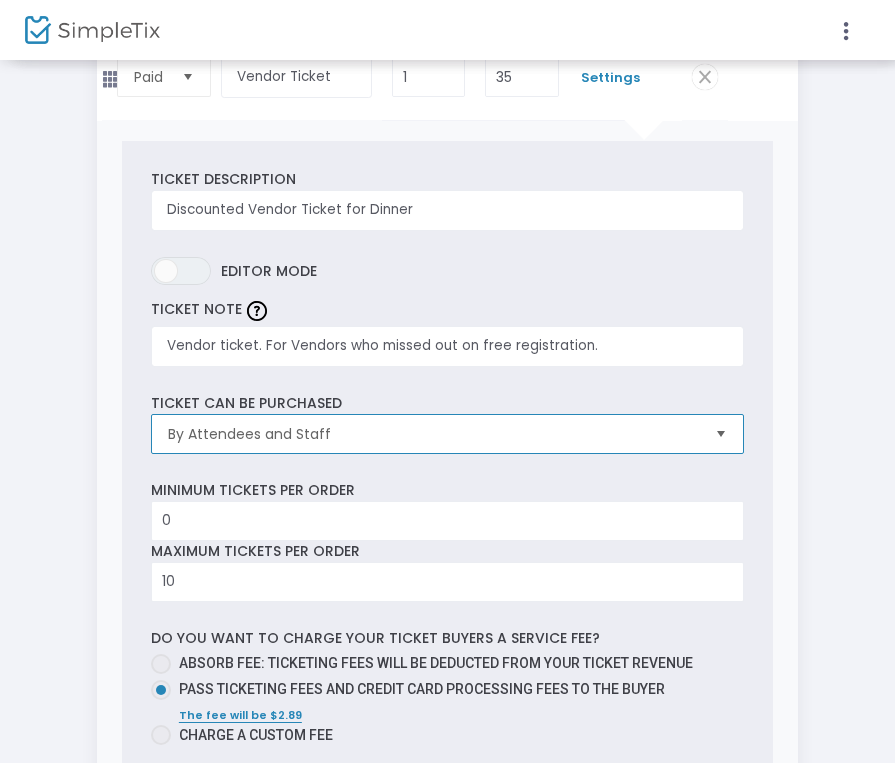 click on "By Attendees and Staff" at bounding box center (433, 434) 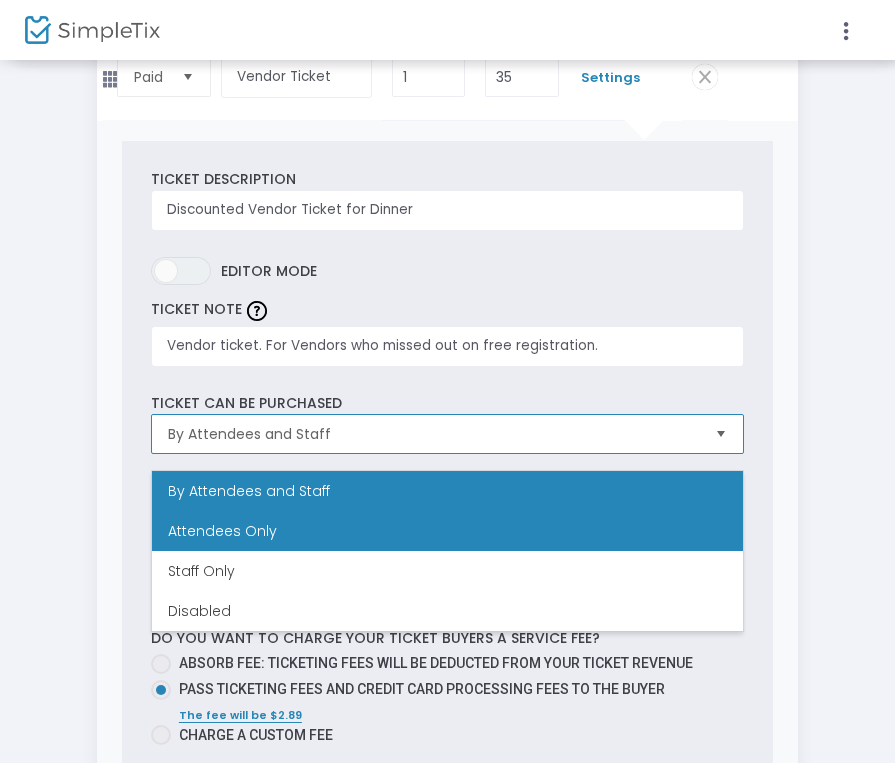 click on "Attendees Only" at bounding box center [447, 531] 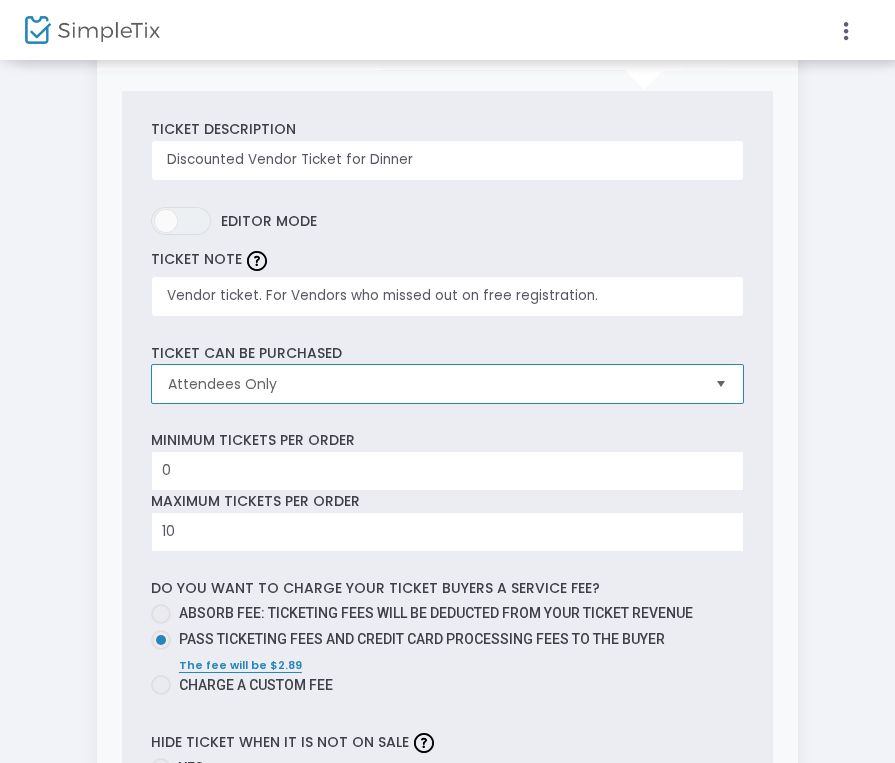 scroll, scrollTop: 1388, scrollLeft: 0, axis: vertical 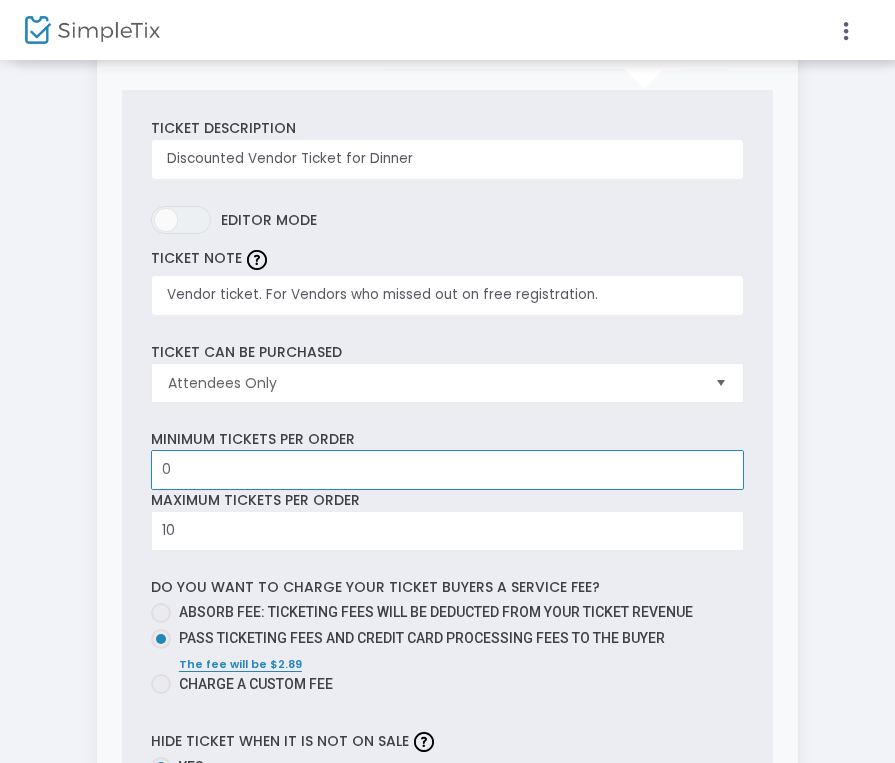 drag, startPoint x: 179, startPoint y: 487, endPoint x: 147, endPoint y: 487, distance: 32 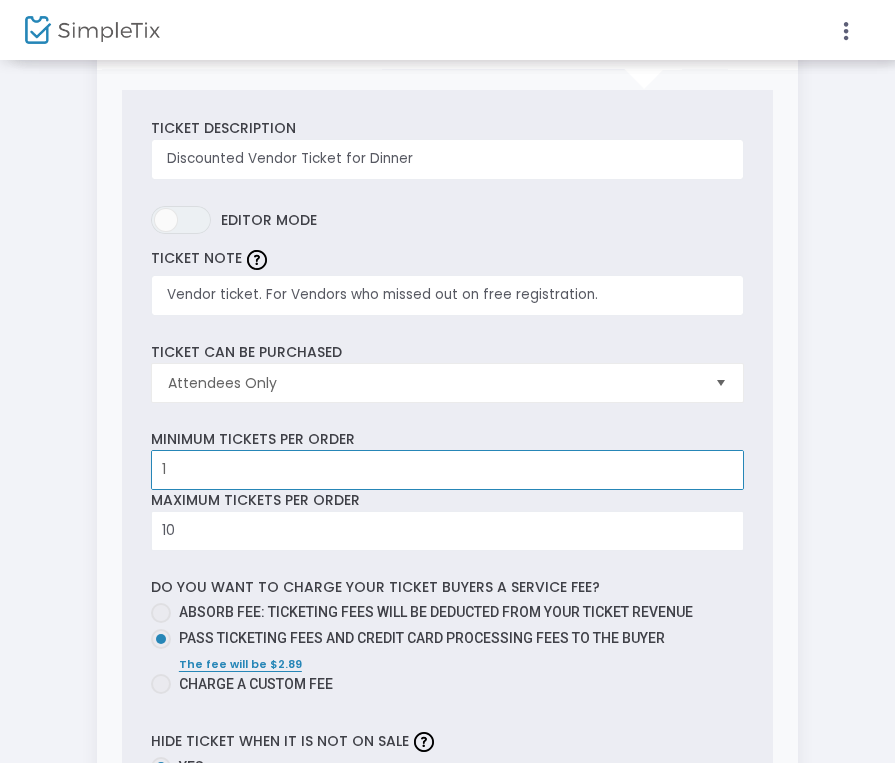 type on "1" 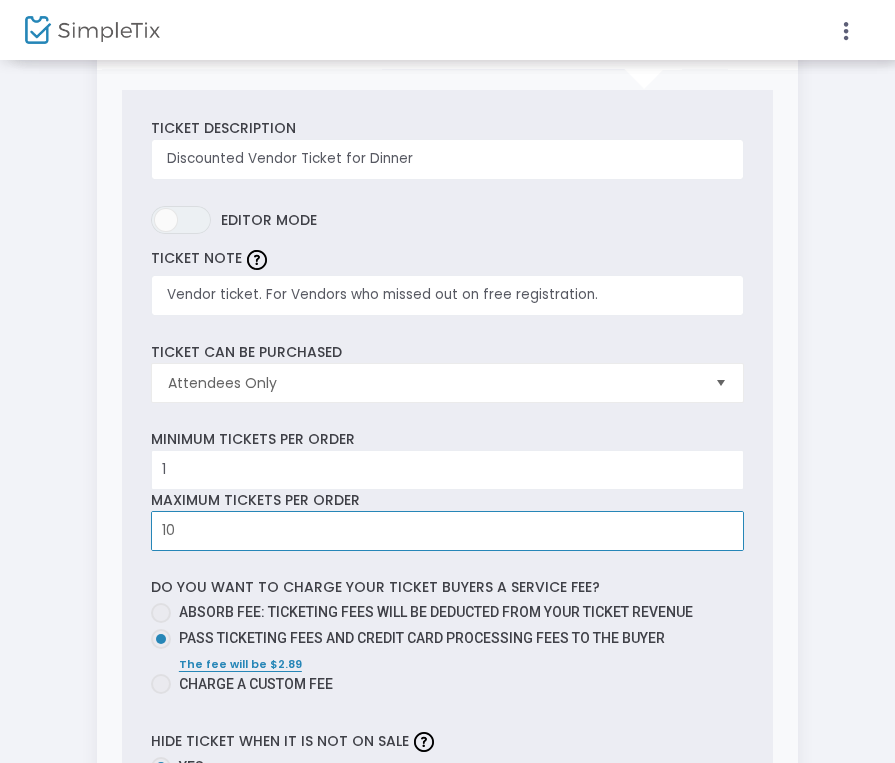 drag, startPoint x: 184, startPoint y: 551, endPoint x: 137, endPoint y: 551, distance: 47 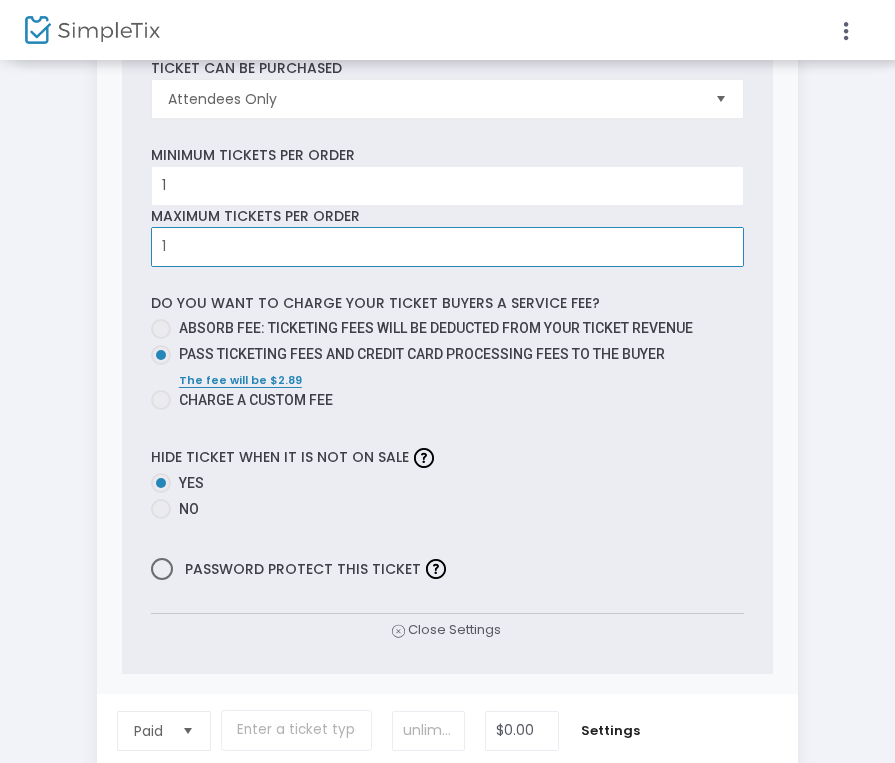 scroll, scrollTop: 1674, scrollLeft: 0, axis: vertical 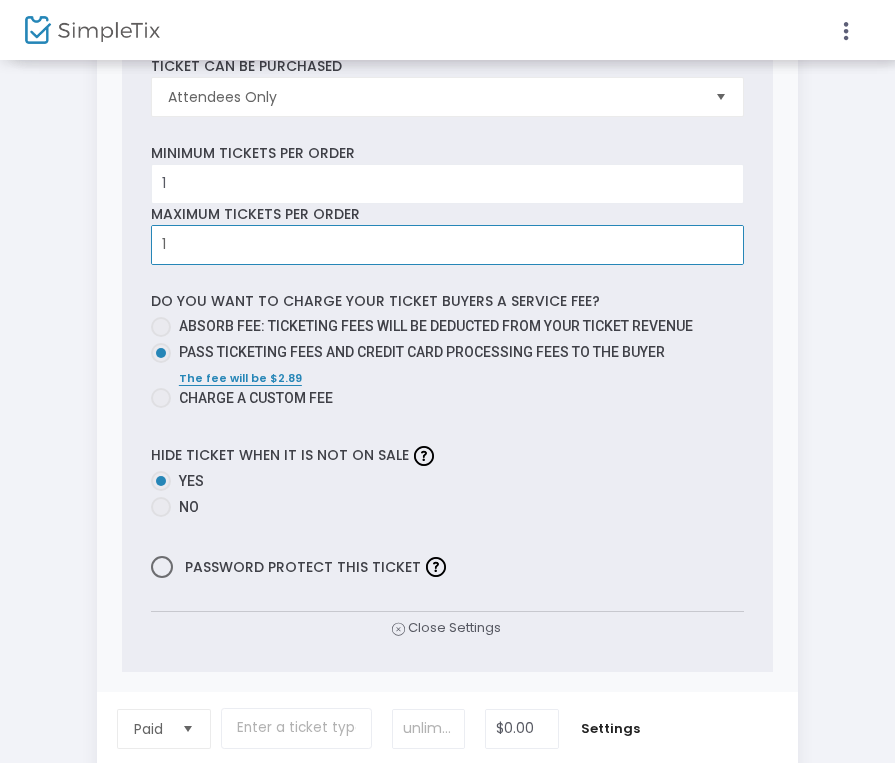 click at bounding box center (162, 567) 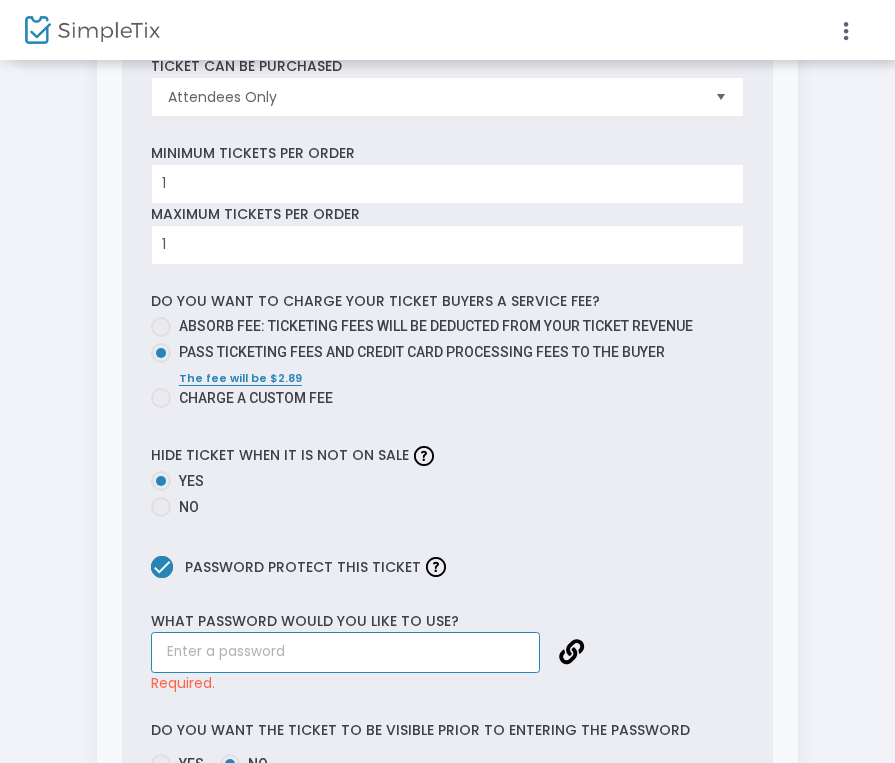 click at bounding box center [345, 652] 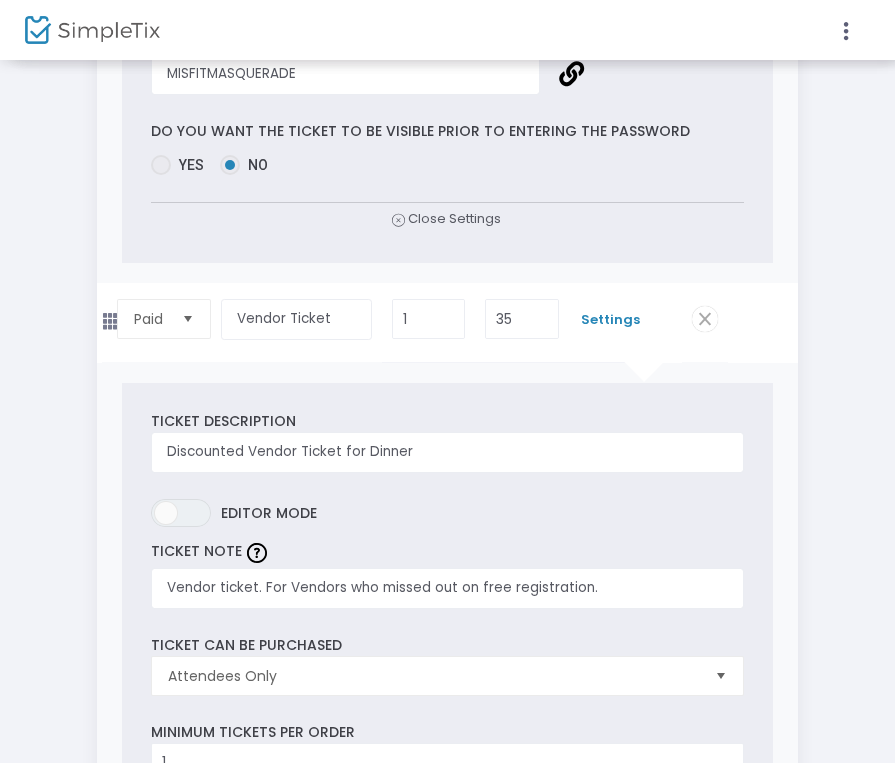 scroll, scrollTop: 934, scrollLeft: 0, axis: vertical 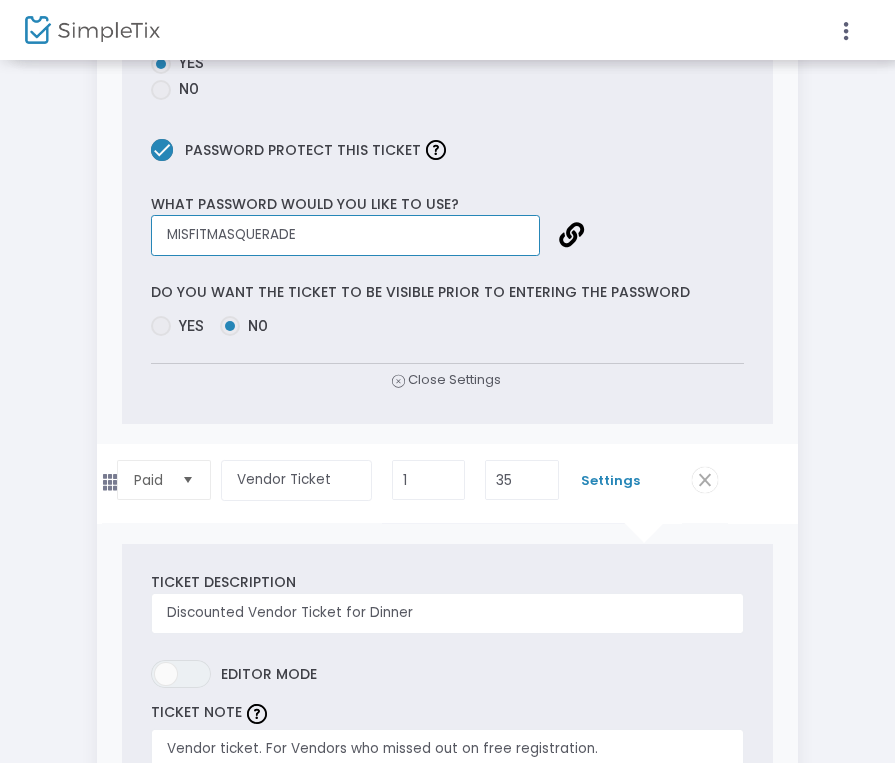 drag, startPoint x: 318, startPoint y: 233, endPoint x: 115, endPoint y: 236, distance: 203.02217 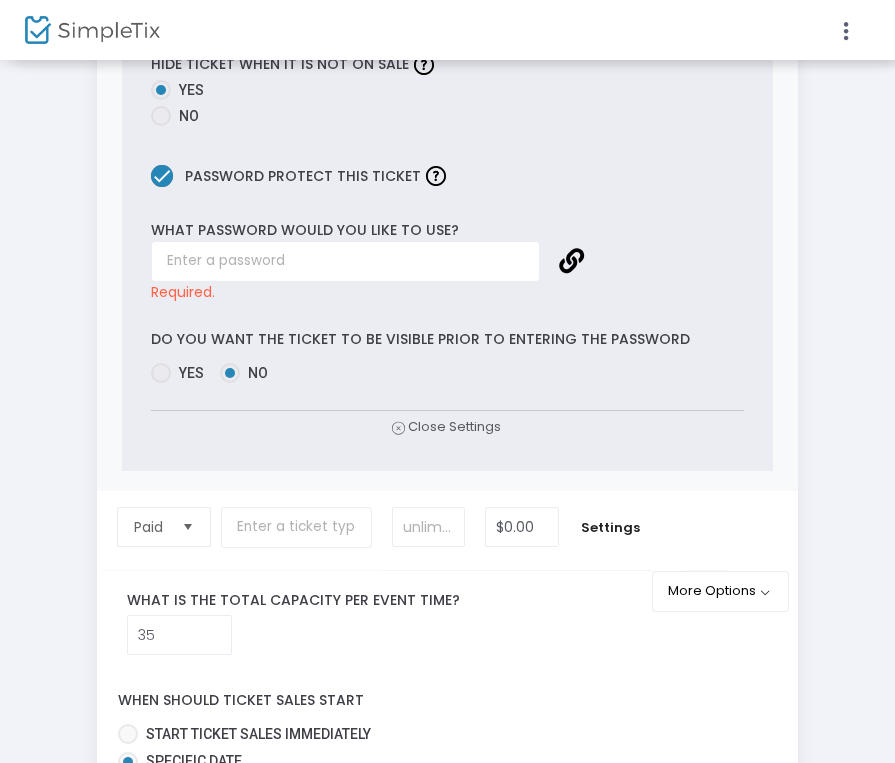 scroll, scrollTop: 2032, scrollLeft: 0, axis: vertical 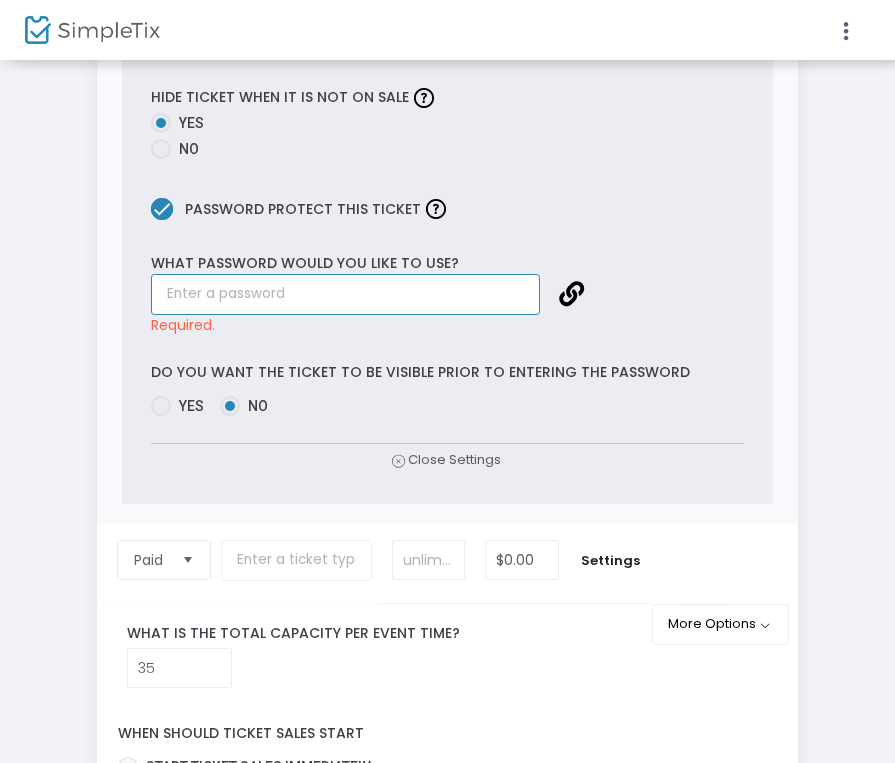 click at bounding box center (345, 294) 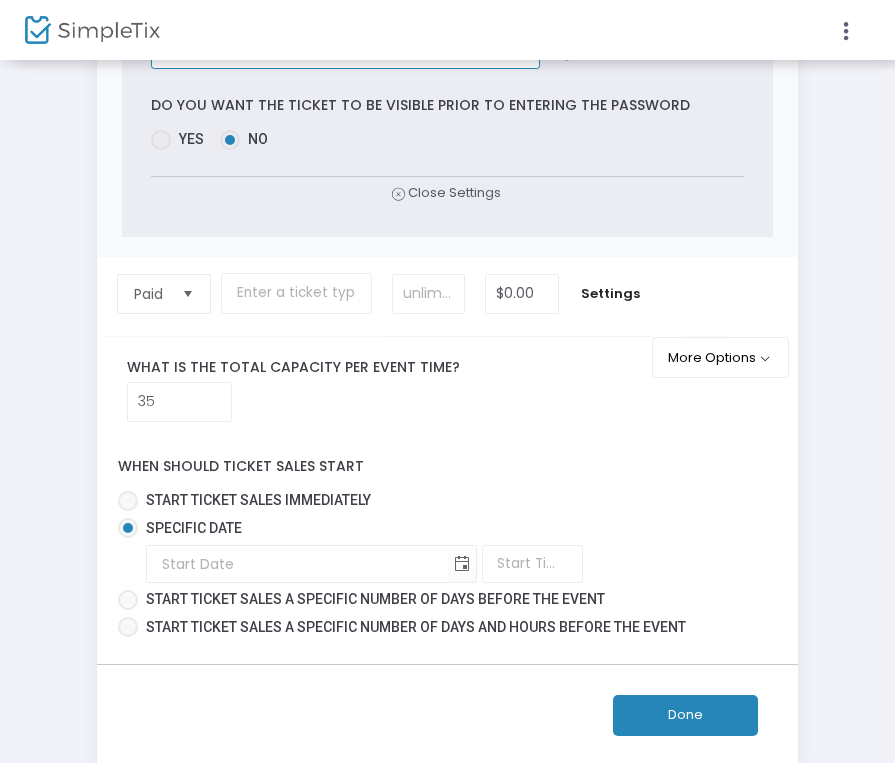 scroll, scrollTop: 2281, scrollLeft: 0, axis: vertical 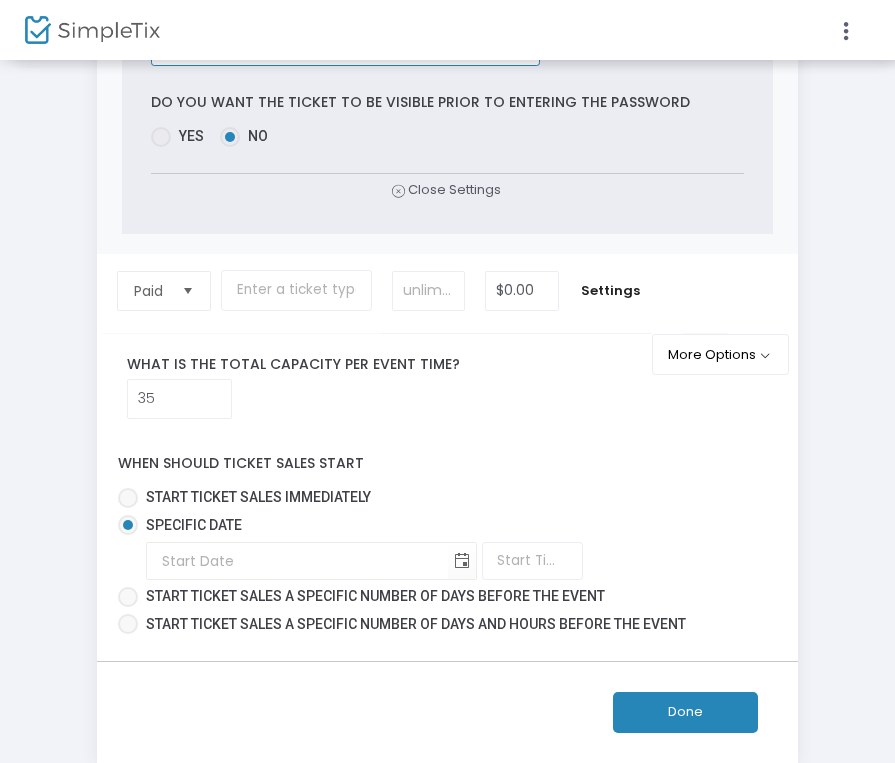 type on "MISFITMASQUERADE" 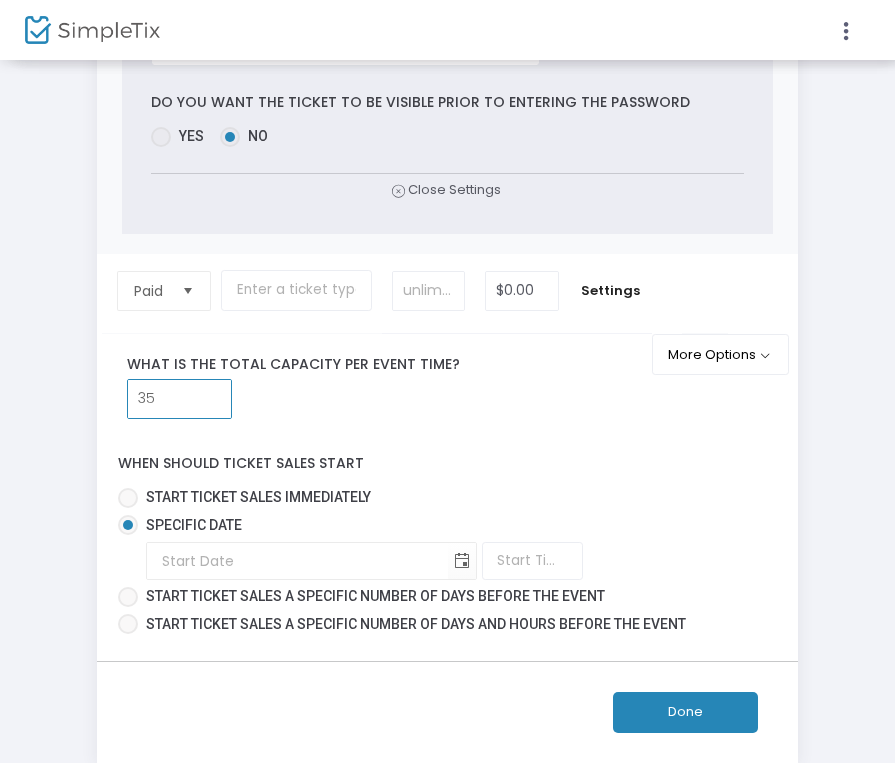 drag, startPoint x: 193, startPoint y: 436, endPoint x: 126, endPoint y: 435, distance: 67.00746 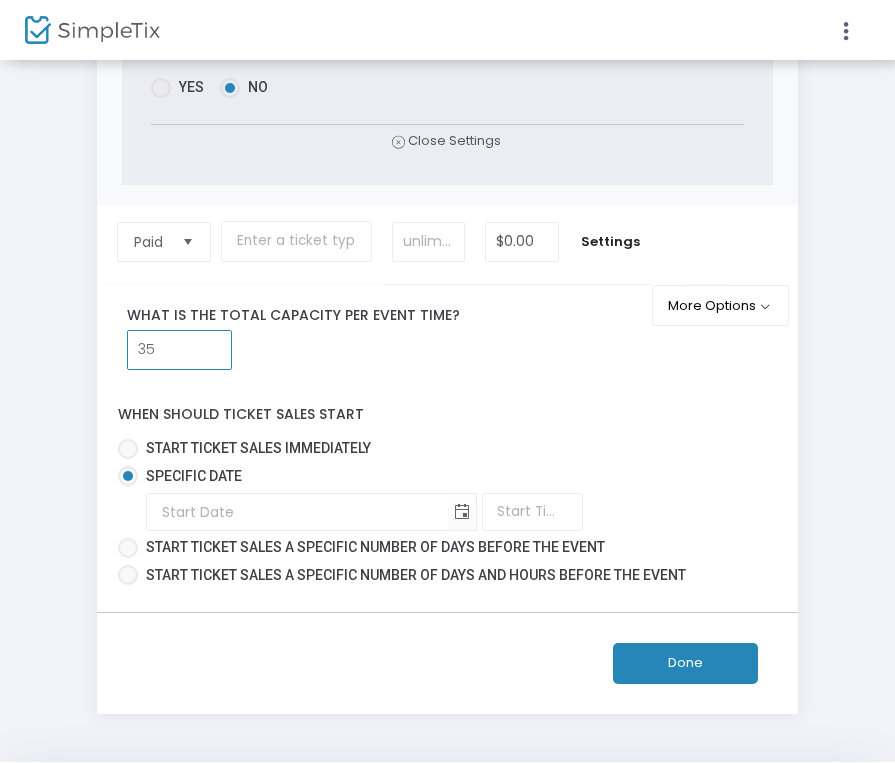 scroll, scrollTop: 2330, scrollLeft: 0, axis: vertical 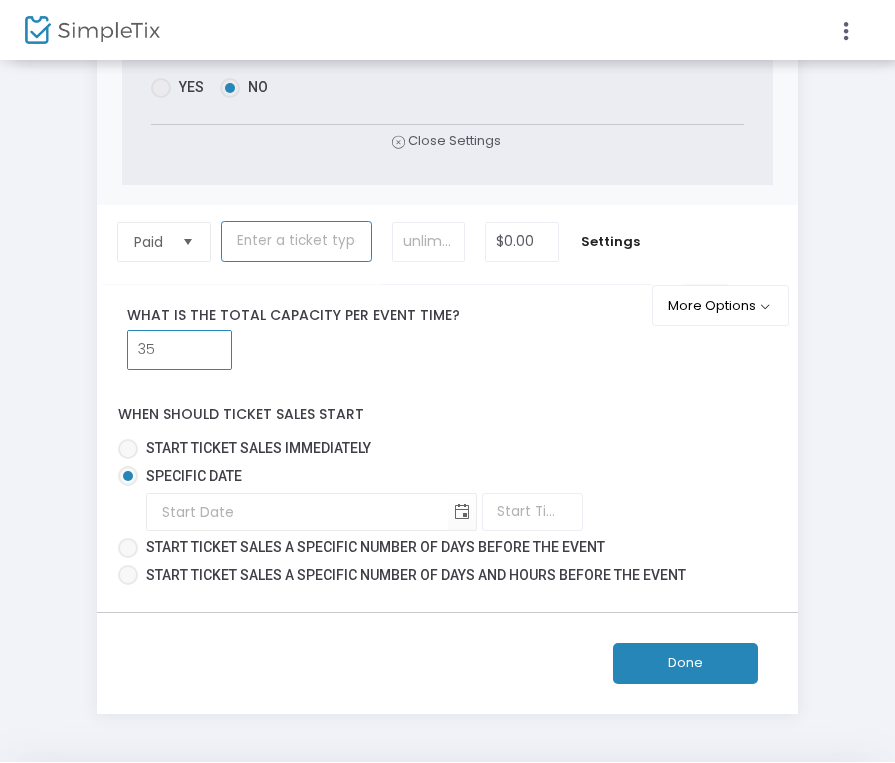 click at bounding box center (296, 241) 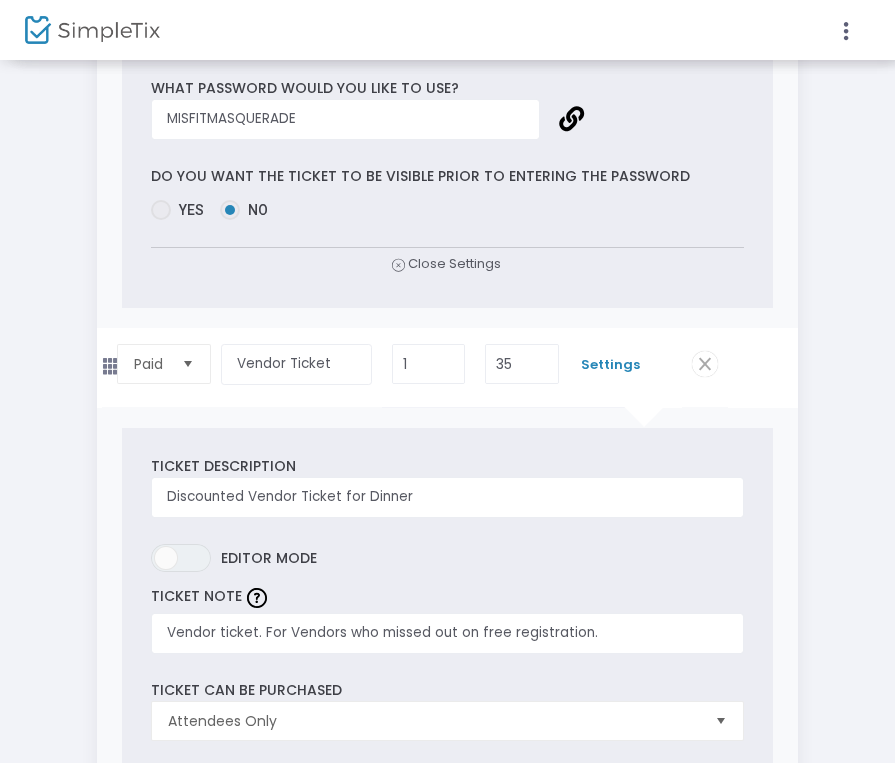 scroll, scrollTop: 1046, scrollLeft: 0, axis: vertical 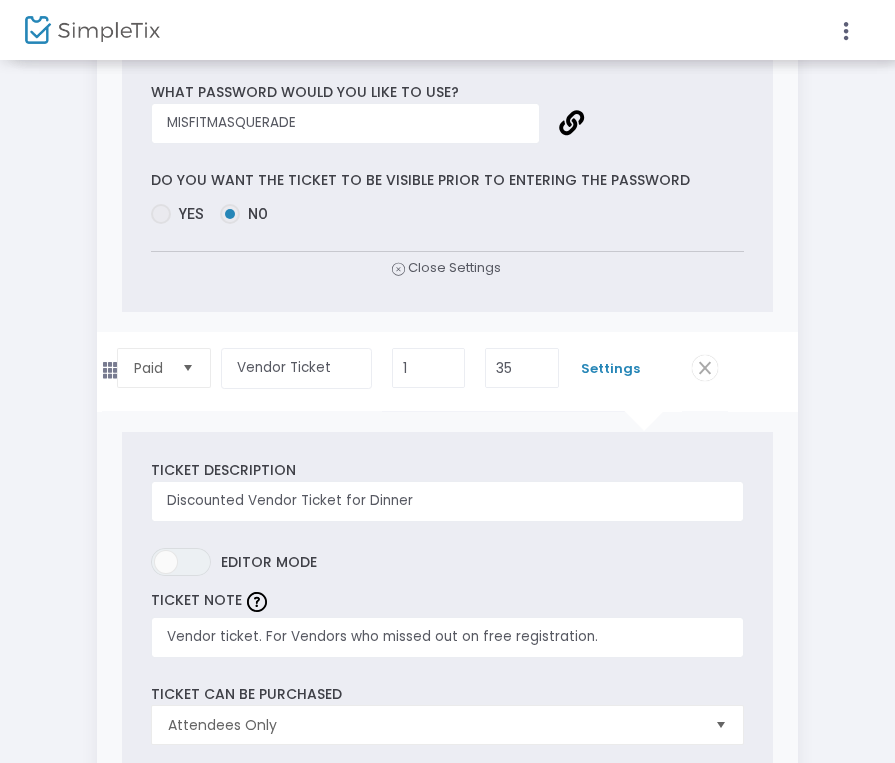 type on "Vendor Dinner Ticket" 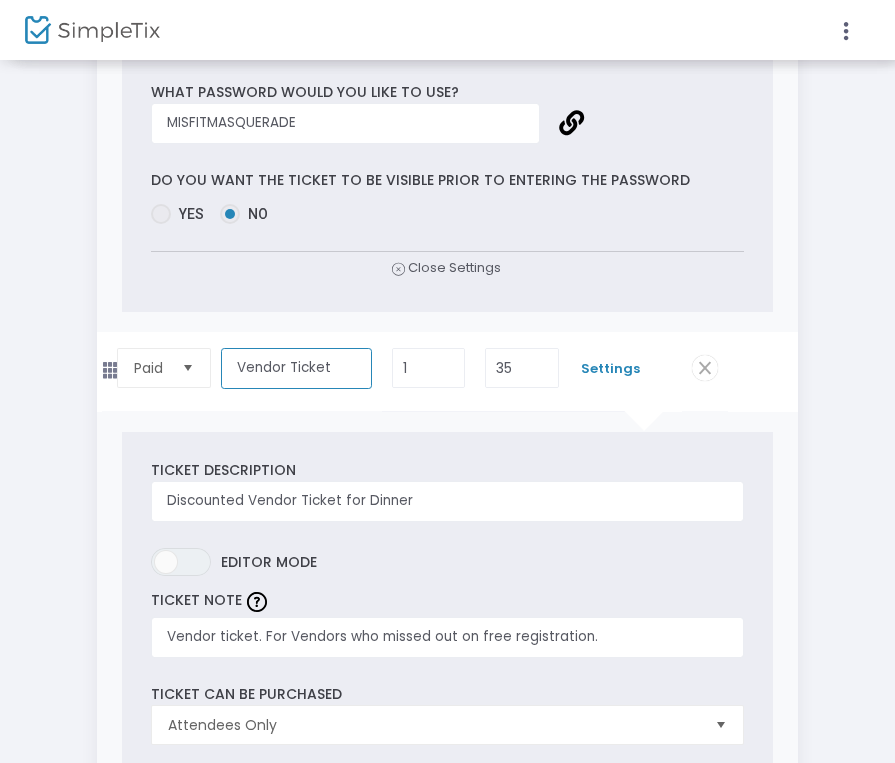 click on "Vendor Ticket" at bounding box center (296, 368) 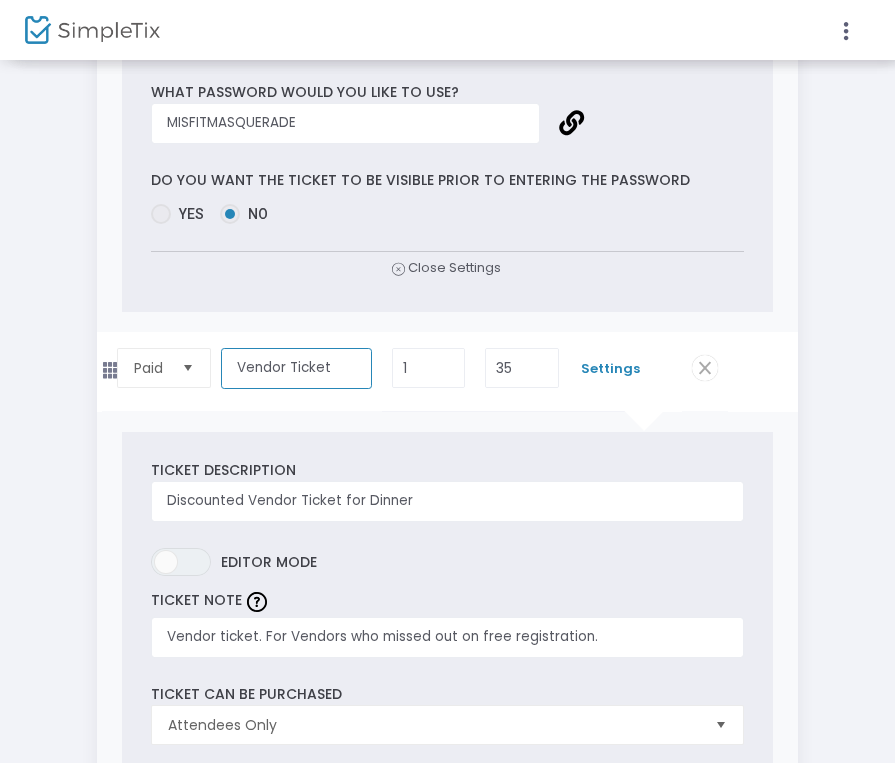 drag, startPoint x: 288, startPoint y: 377, endPoint x: 181, endPoint y: 372, distance: 107.11676 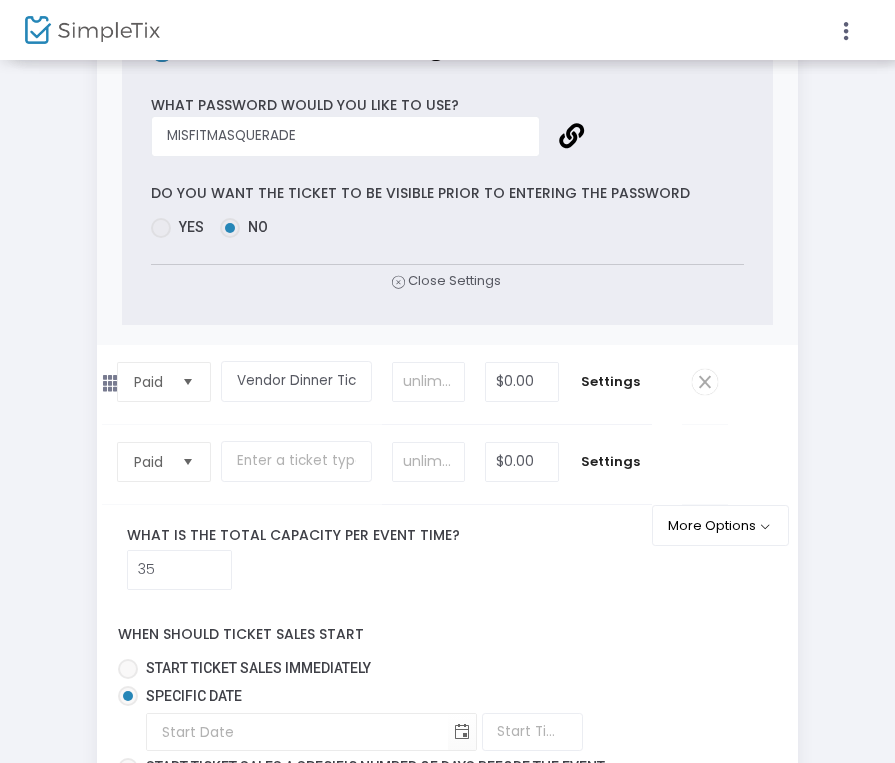scroll, scrollTop: 2227, scrollLeft: 0, axis: vertical 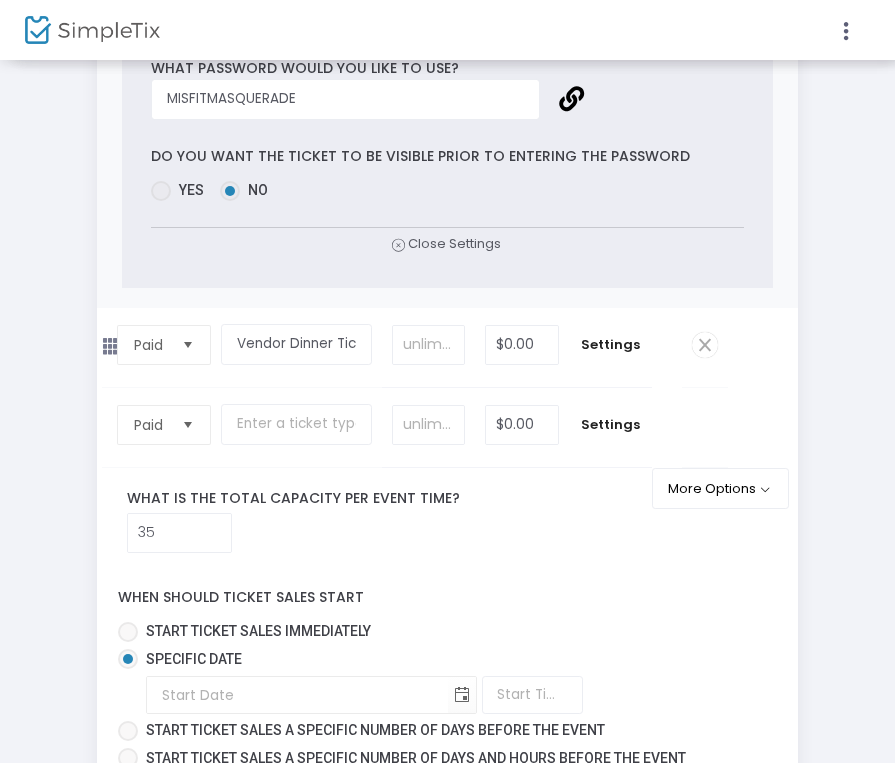 type on "Guest Dinner Ticket" 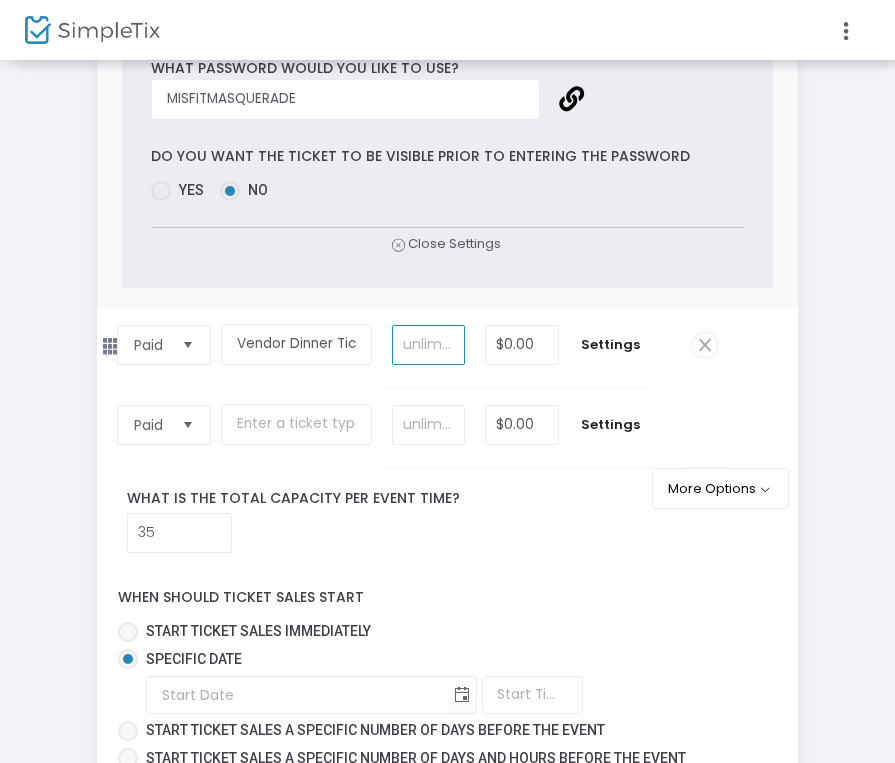 click at bounding box center [428, 345] 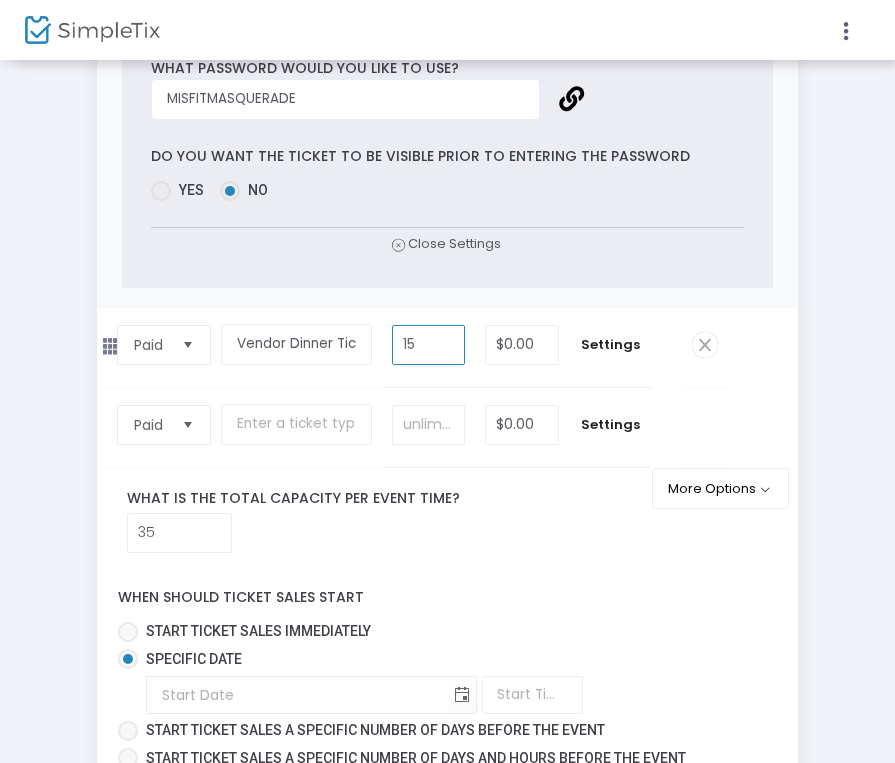 type on "15" 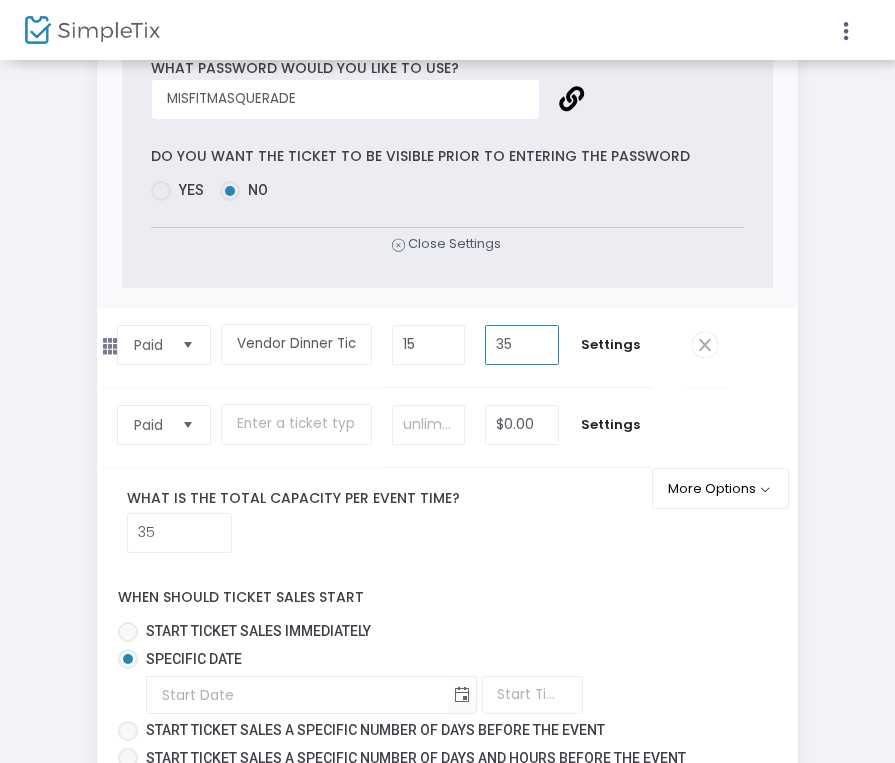 type on "35" 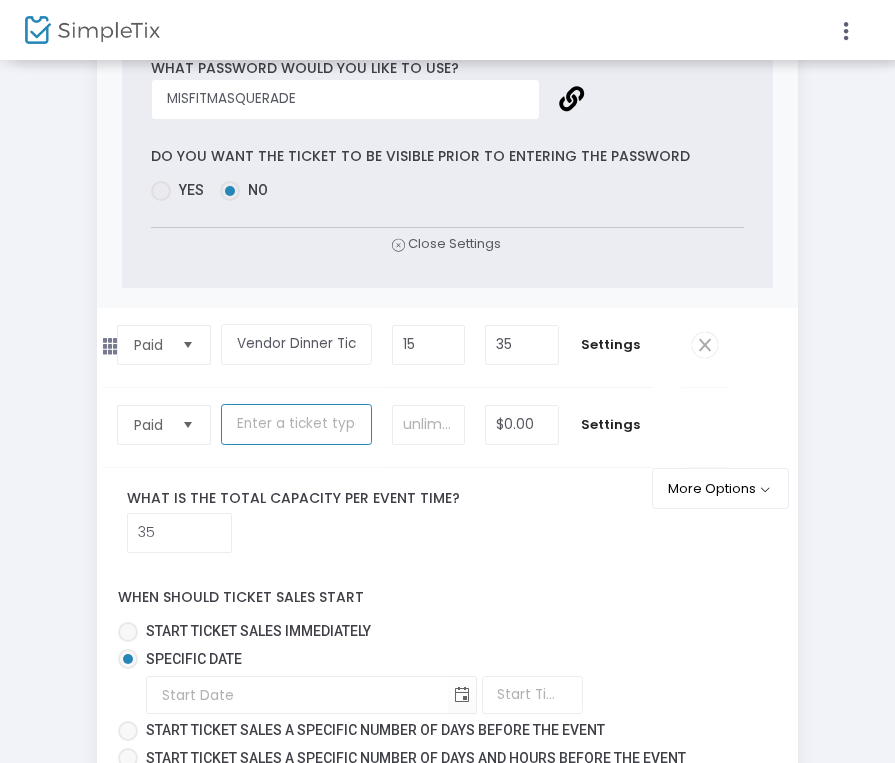 click at bounding box center [296, 424] 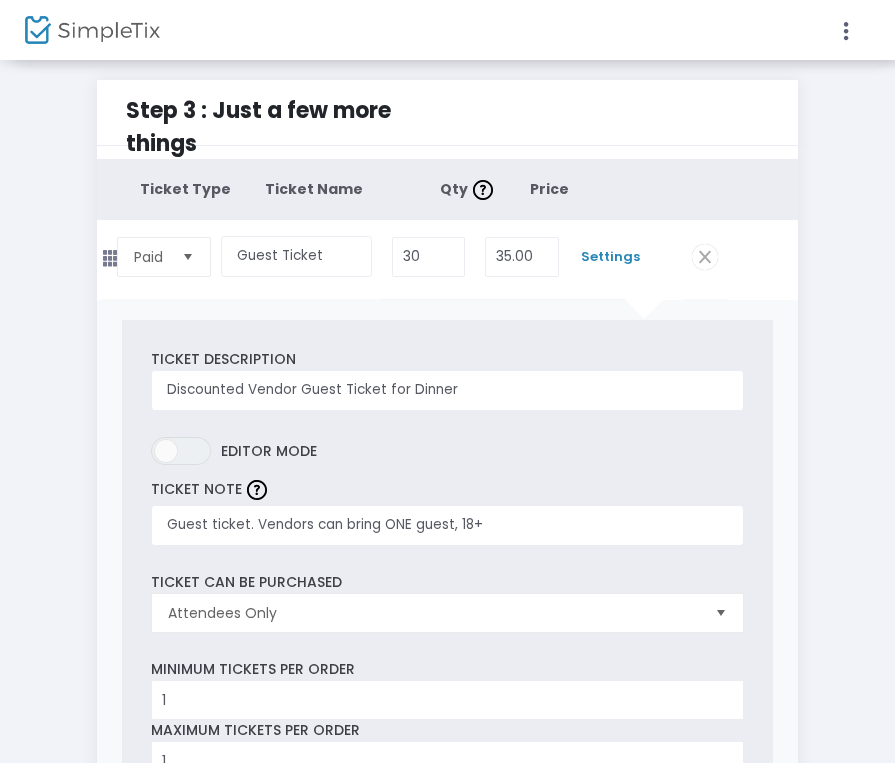 scroll, scrollTop: 0, scrollLeft: 0, axis: both 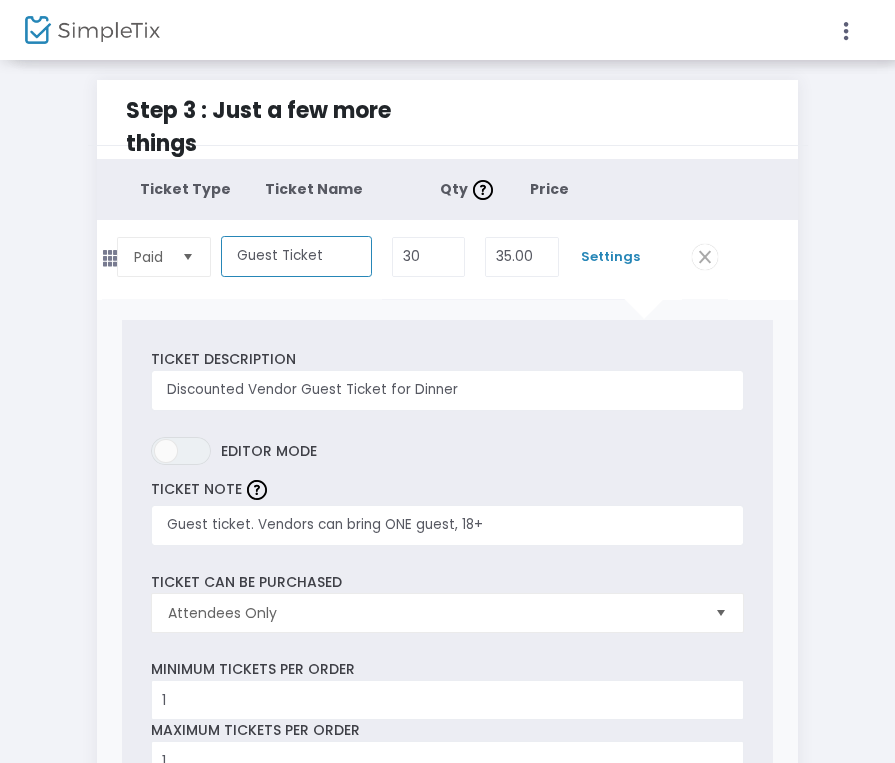 click on "Guest Ticket" at bounding box center [296, 256] 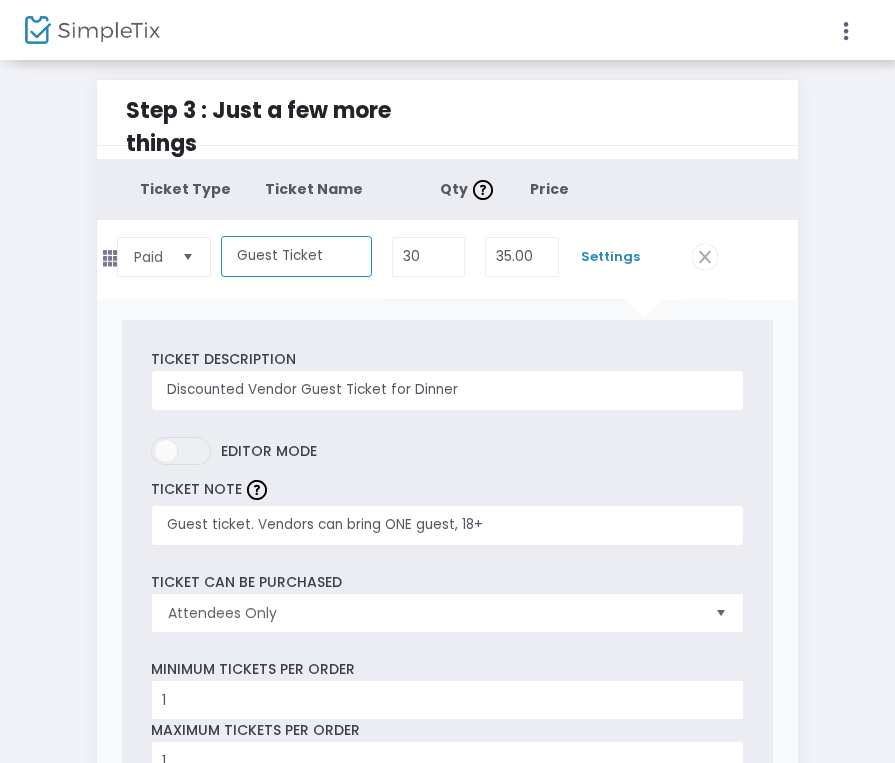 scroll, scrollTop: 0, scrollLeft: 0, axis: both 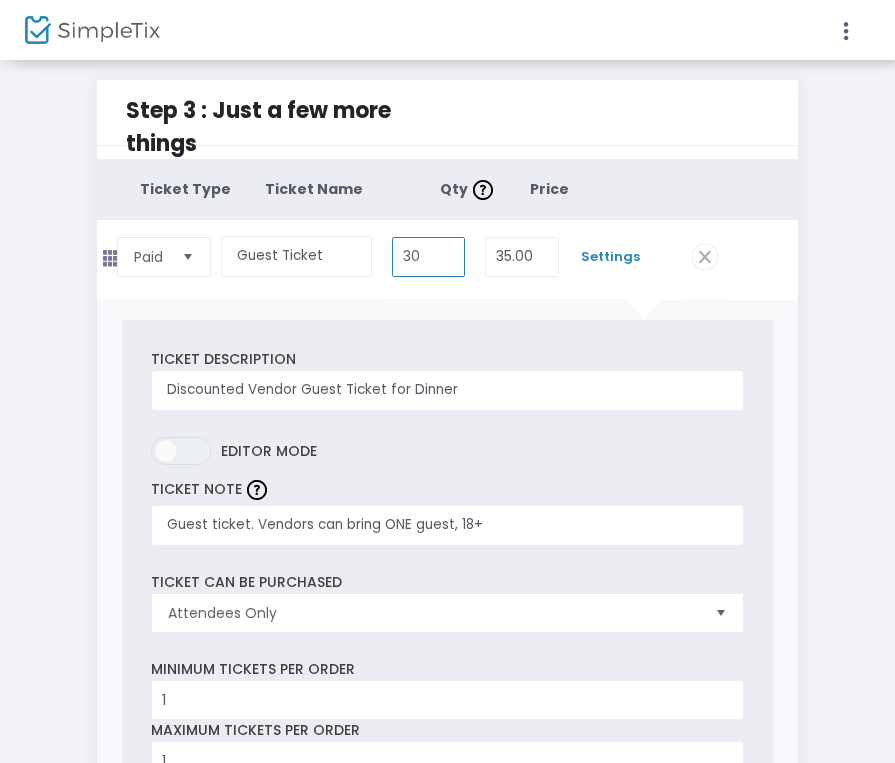 click on "30" at bounding box center [428, 257] 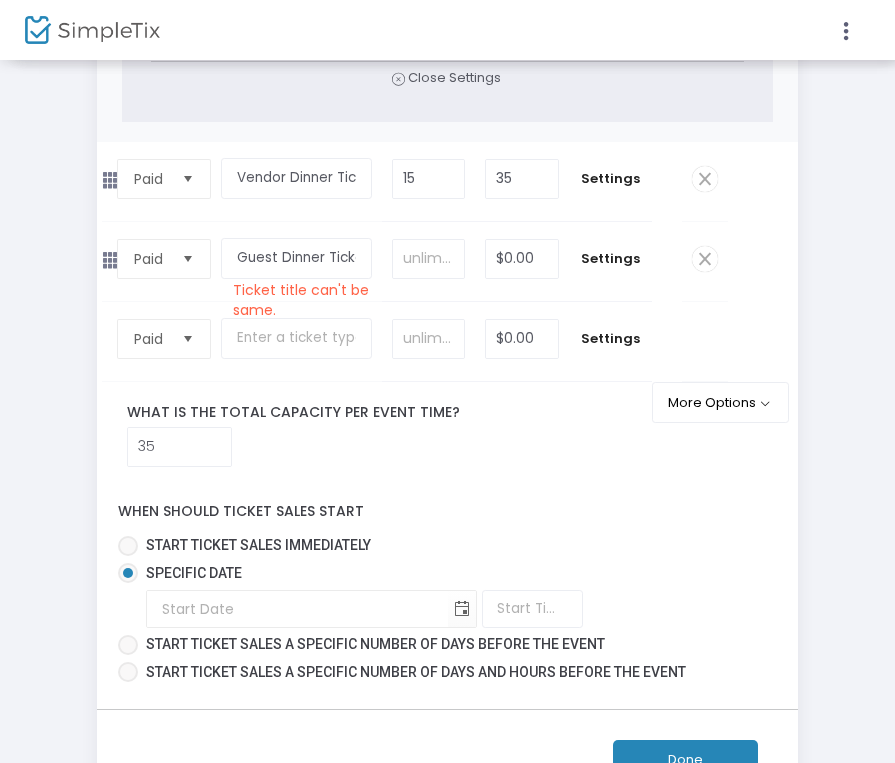 scroll, scrollTop: 2411, scrollLeft: 0, axis: vertical 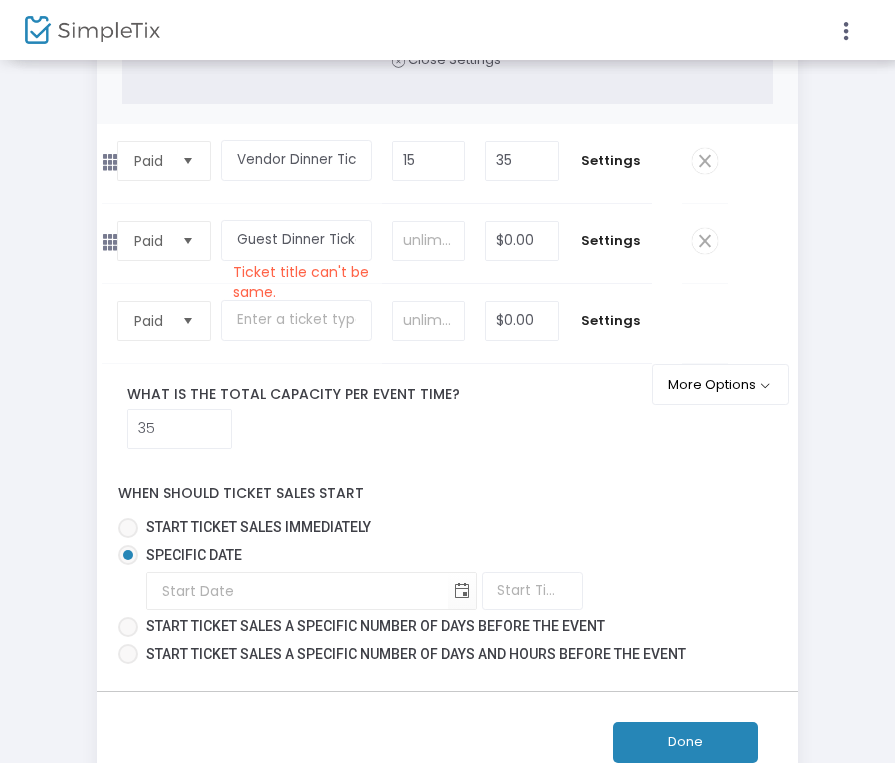 type on "25" 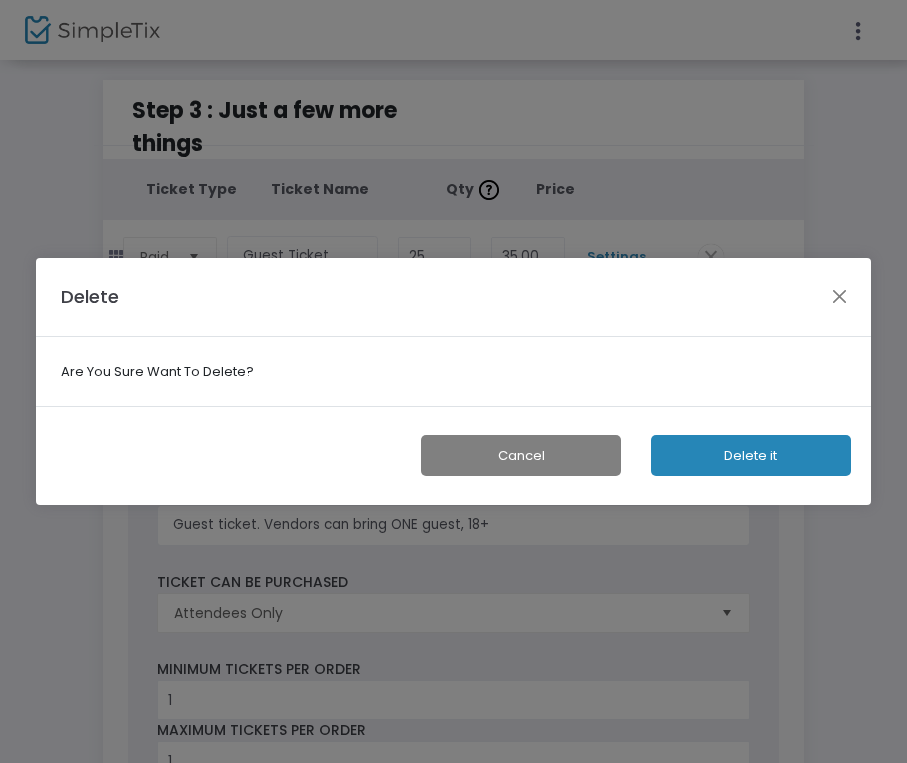 click on "Delete it" 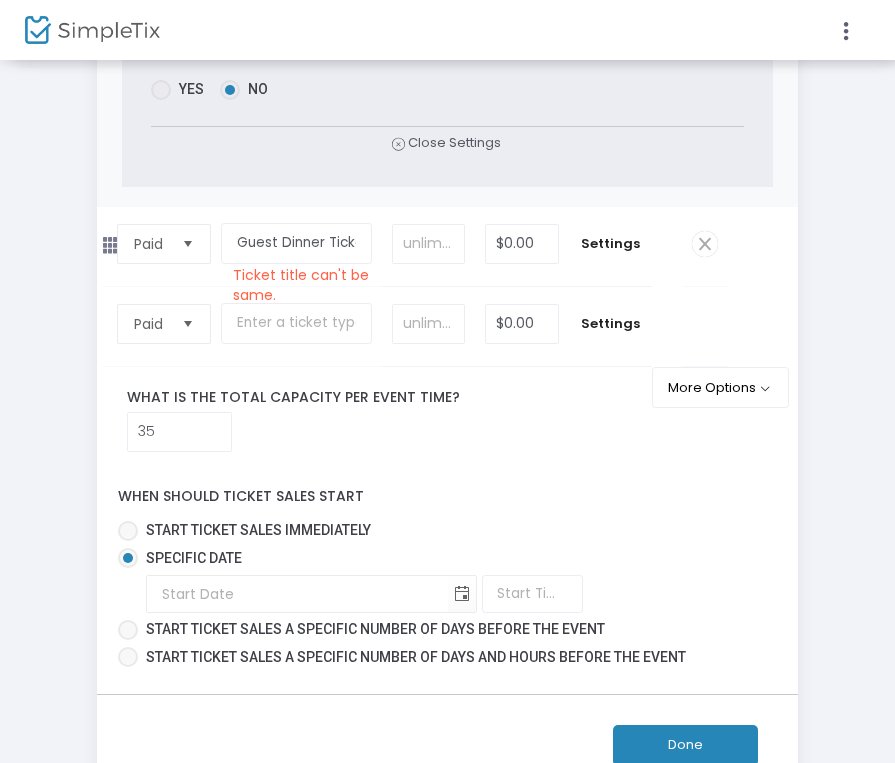 scroll, scrollTop: 2340, scrollLeft: 0, axis: vertical 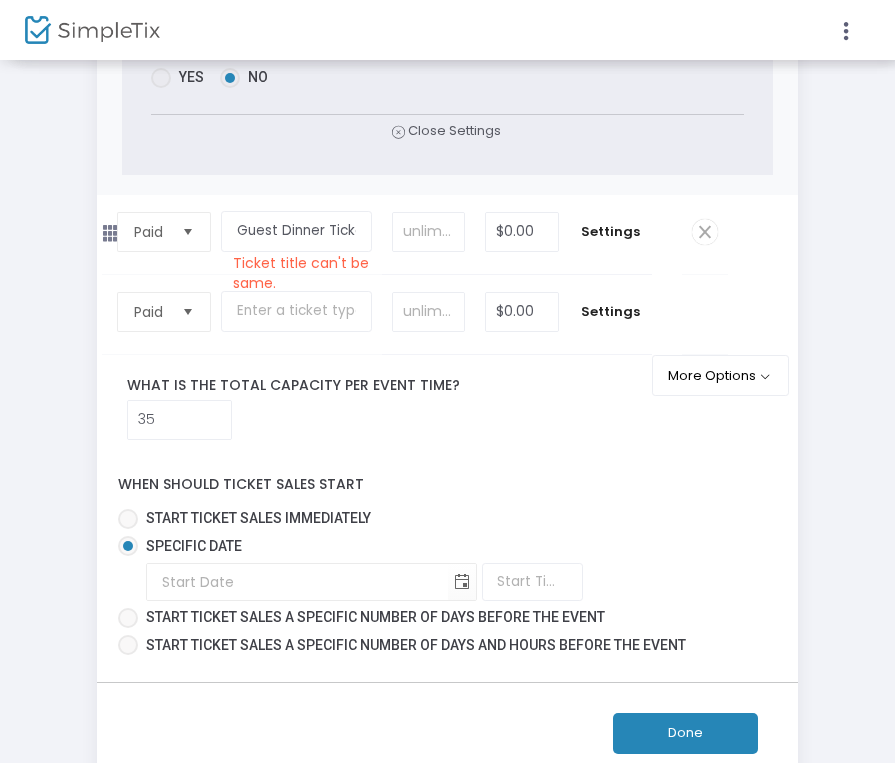 click 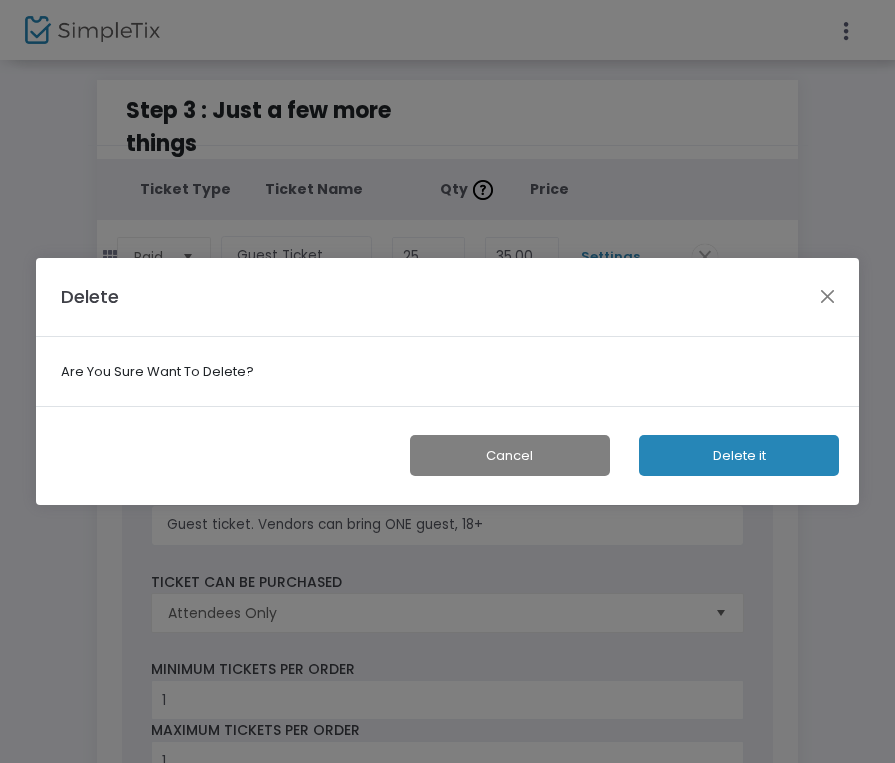 scroll, scrollTop: 0, scrollLeft: 0, axis: both 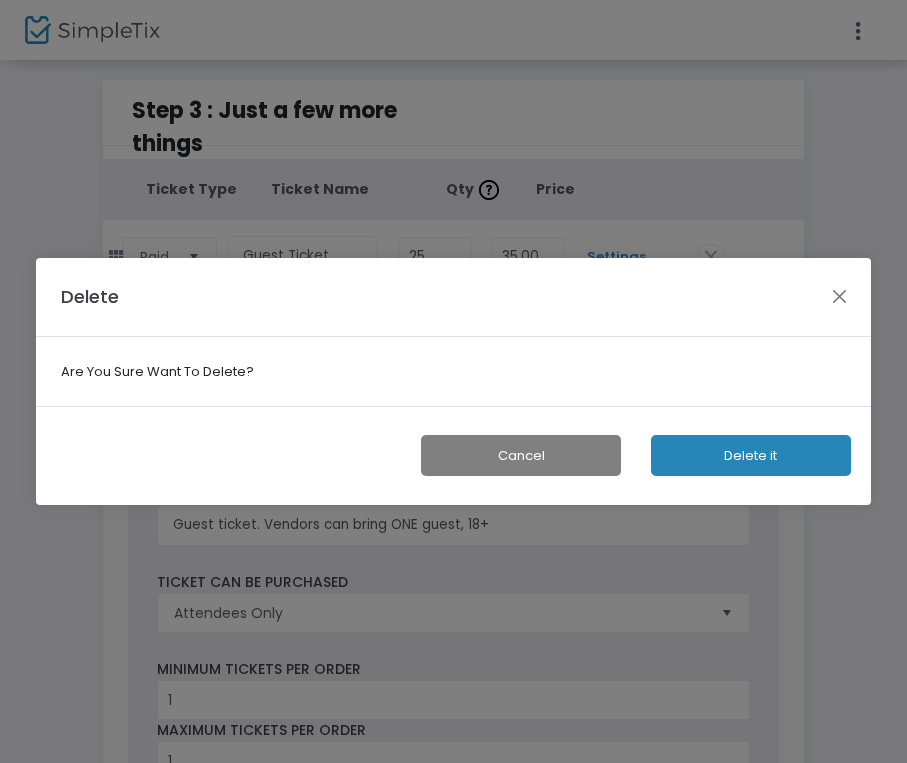 click on "Delete it" 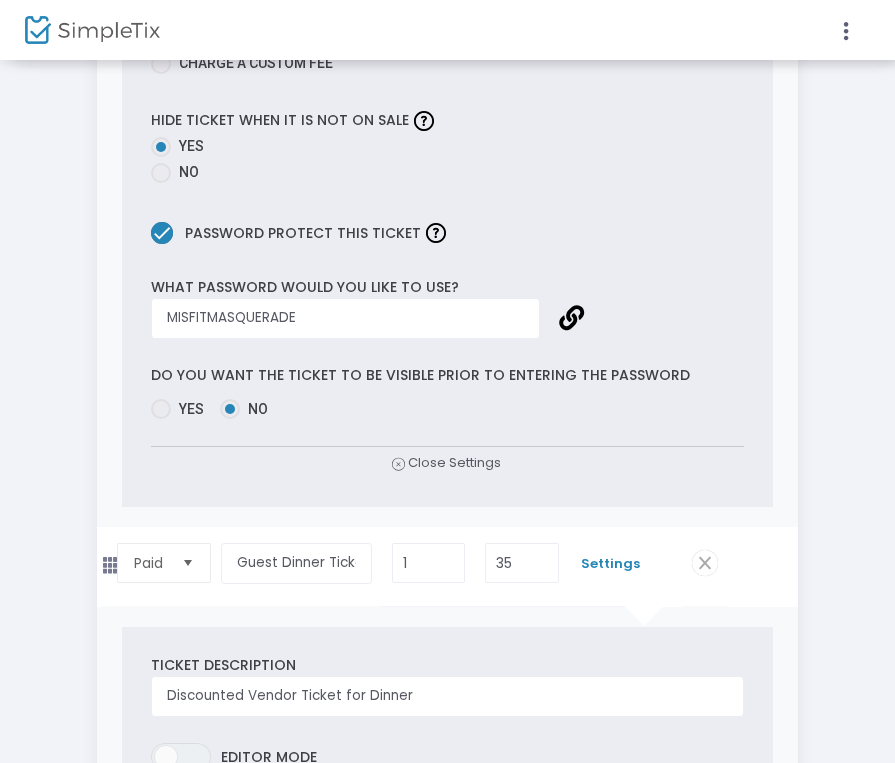 scroll, scrollTop: 861, scrollLeft: 0, axis: vertical 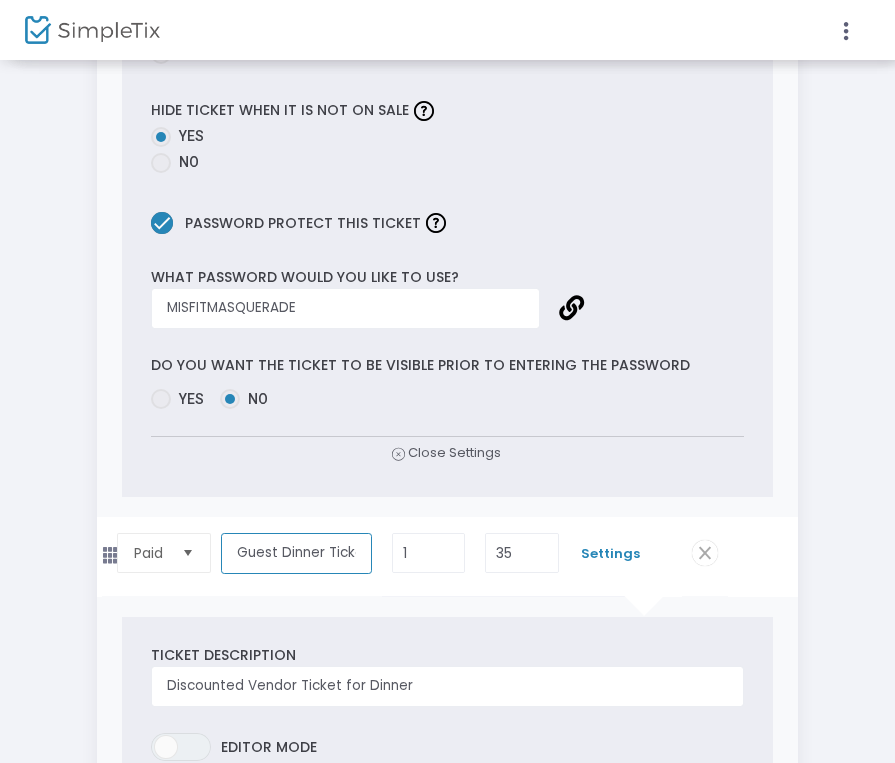 drag, startPoint x: 277, startPoint y: 562, endPoint x: 207, endPoint y: 553, distance: 70.5762 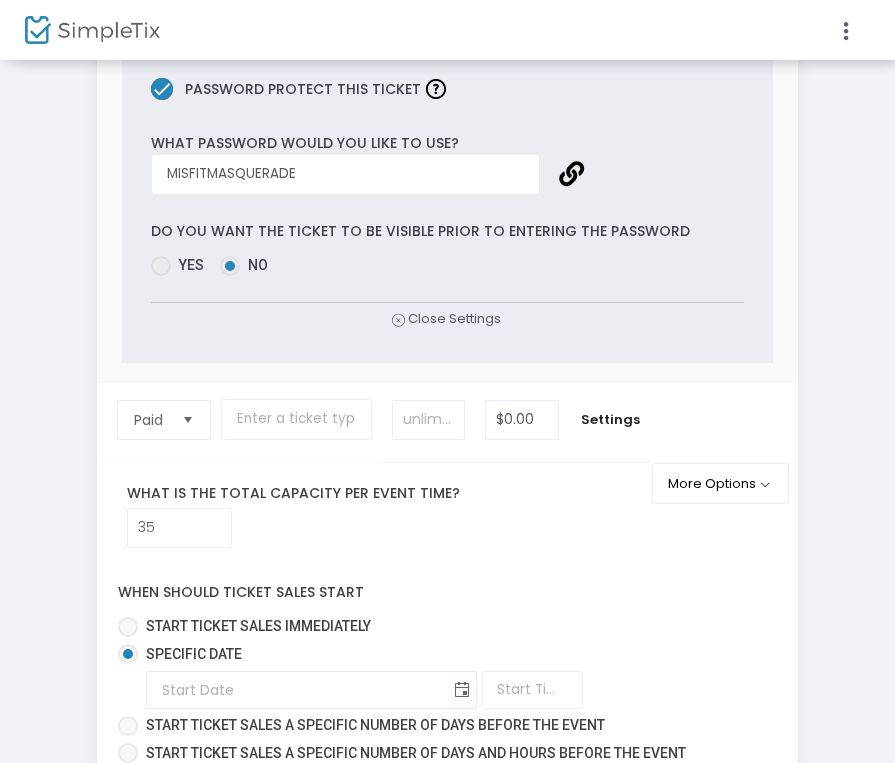 scroll, scrollTop: 2153, scrollLeft: 0, axis: vertical 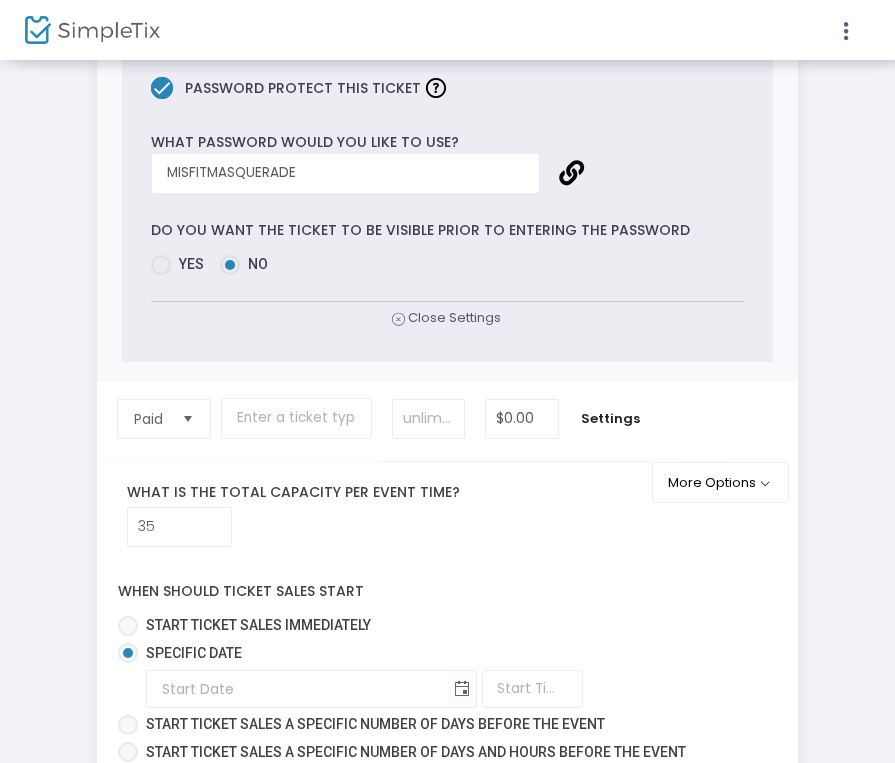 type on "Vendor Dinner Ticket" 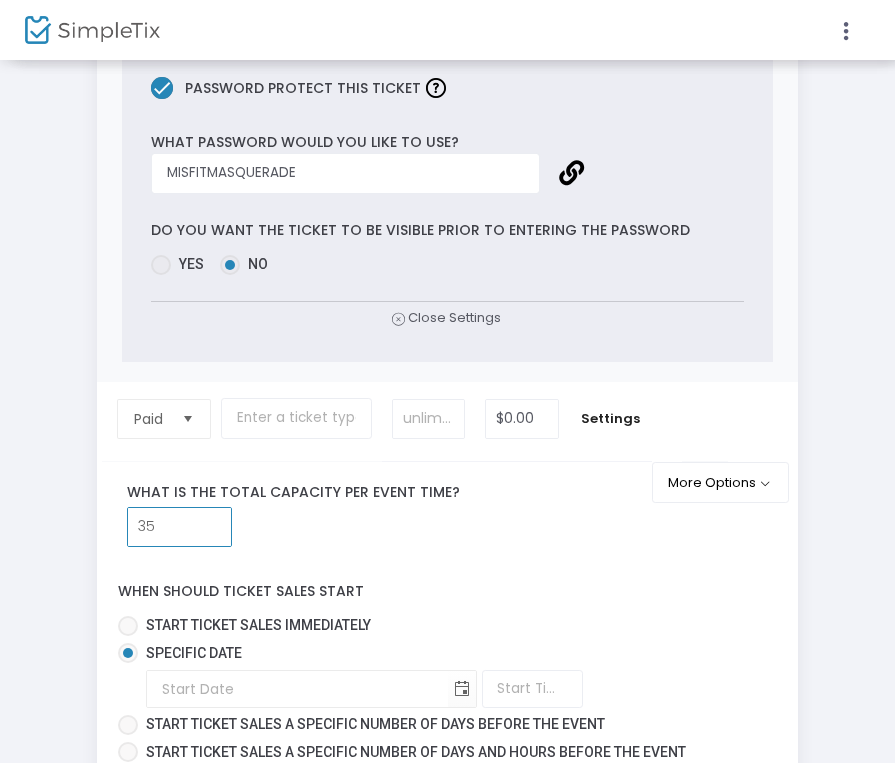 click on "35" at bounding box center [179, 527] 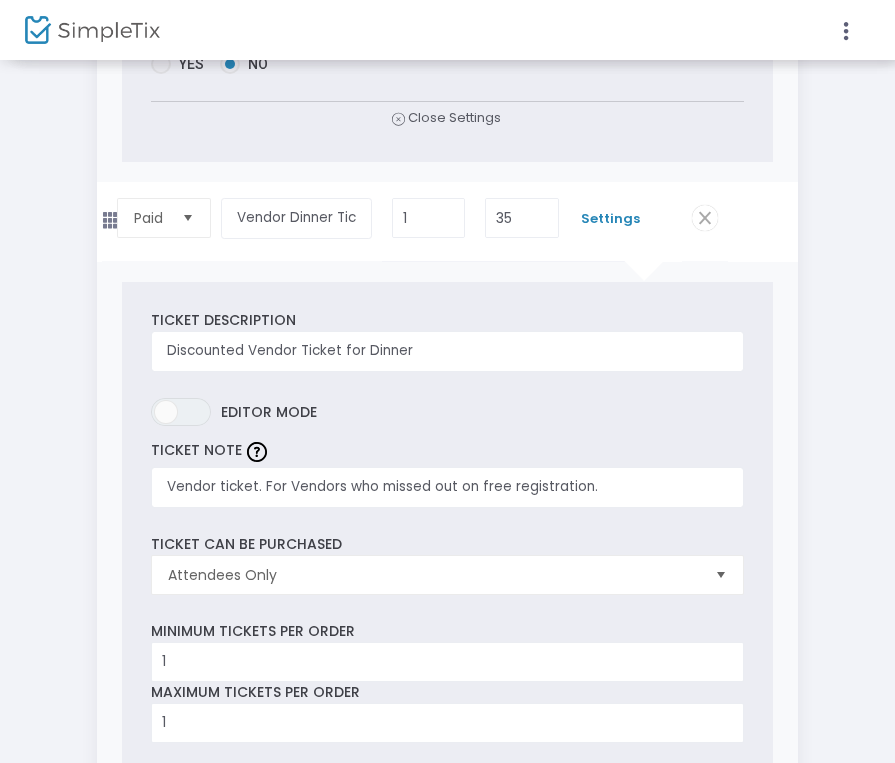 scroll, scrollTop: 1192, scrollLeft: 0, axis: vertical 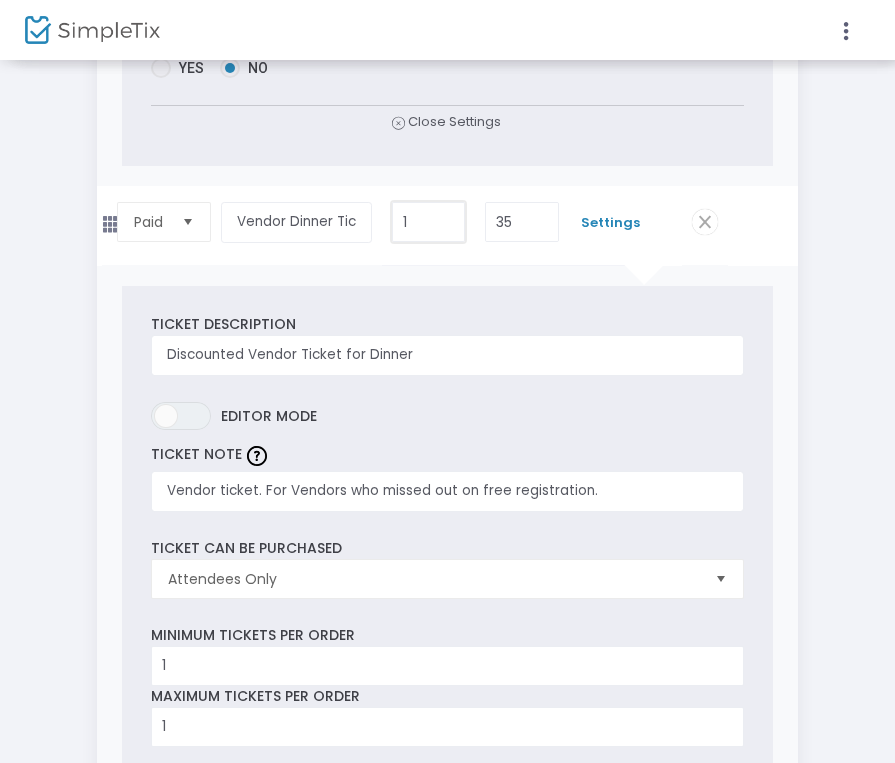 click on "1" at bounding box center [428, 222] 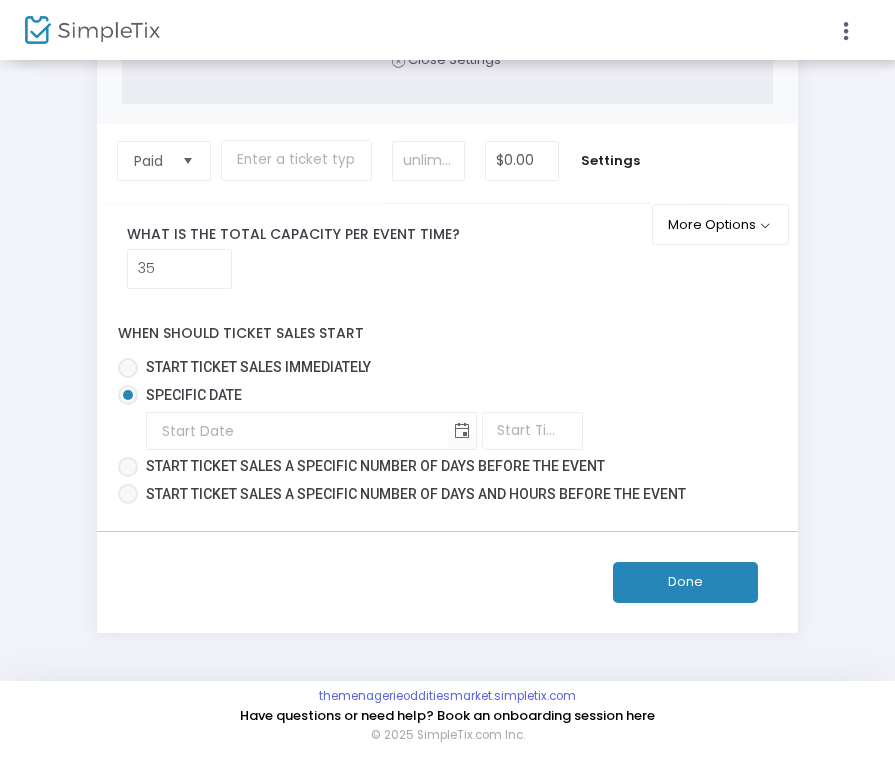 scroll, scrollTop: 2415, scrollLeft: 0, axis: vertical 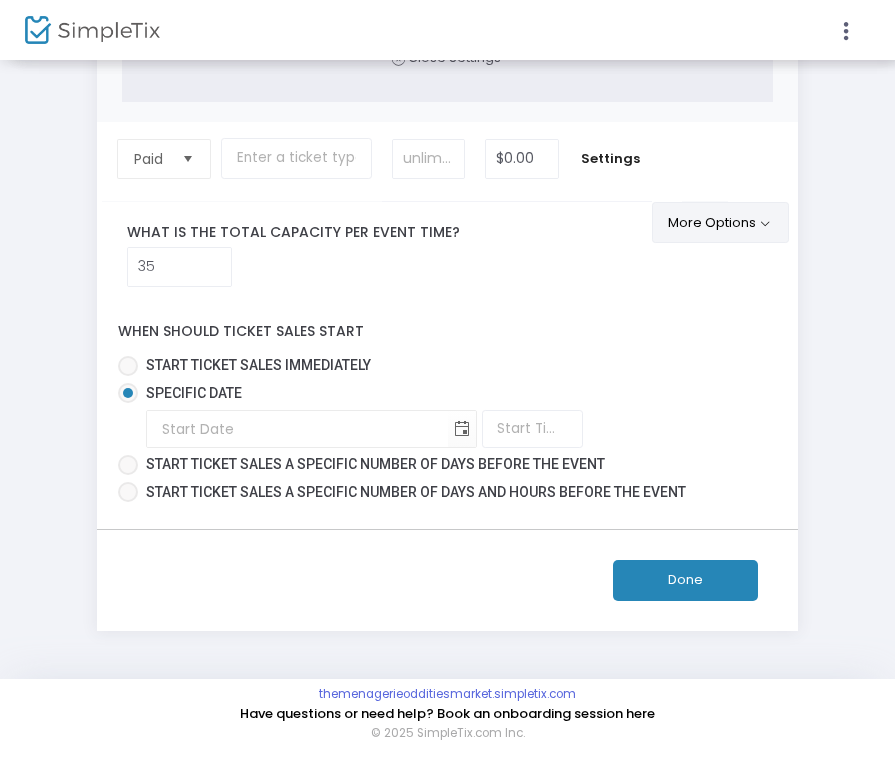 type on "15" 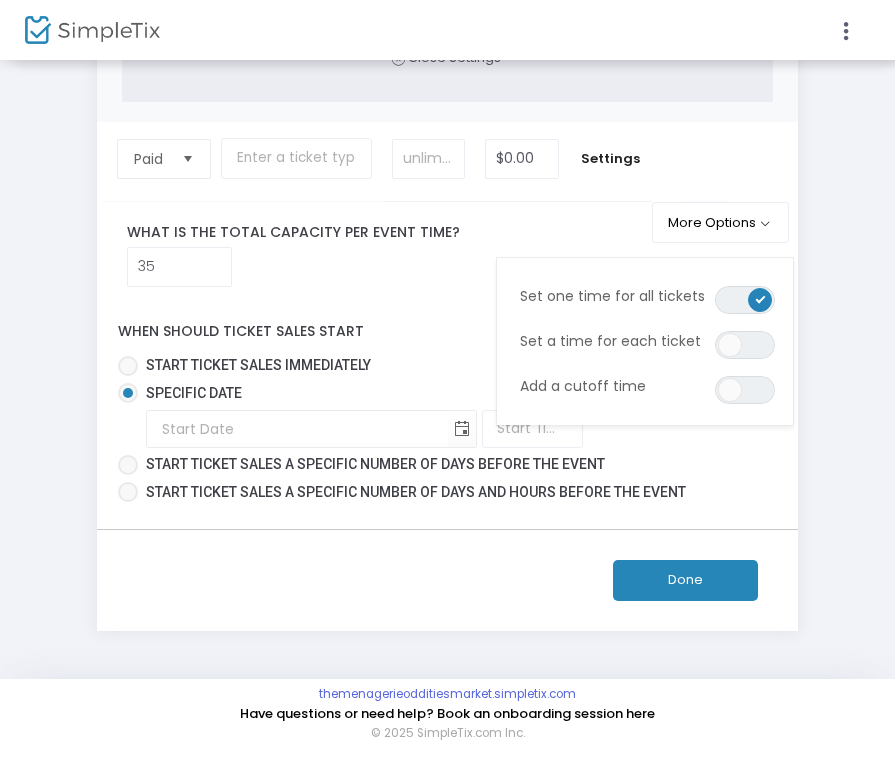 click on "What is the total capacity per event time?  35" 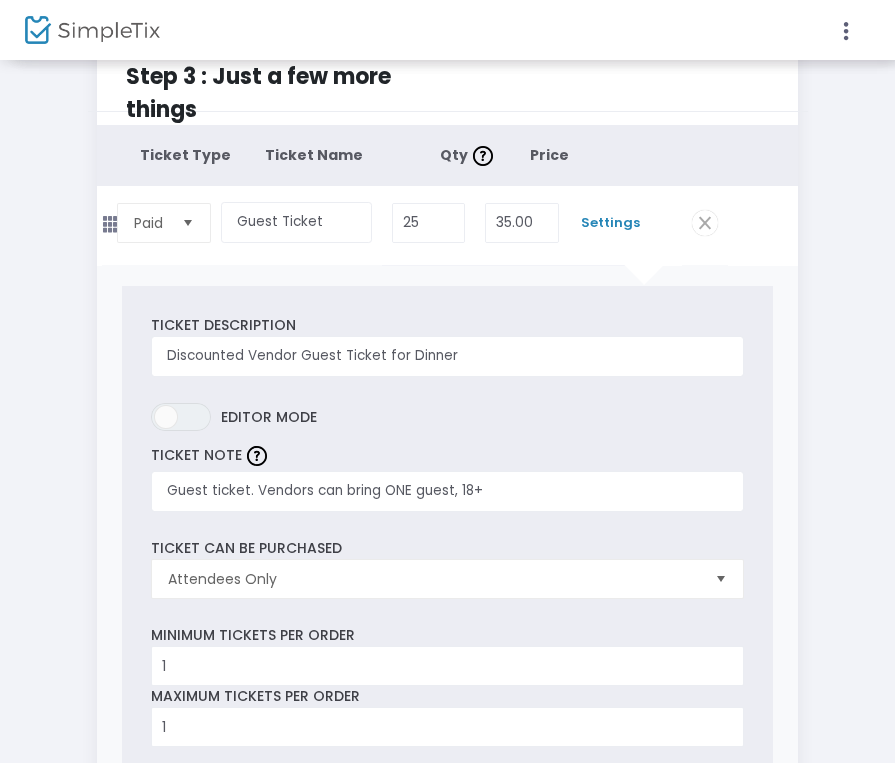 scroll, scrollTop: 19, scrollLeft: 0, axis: vertical 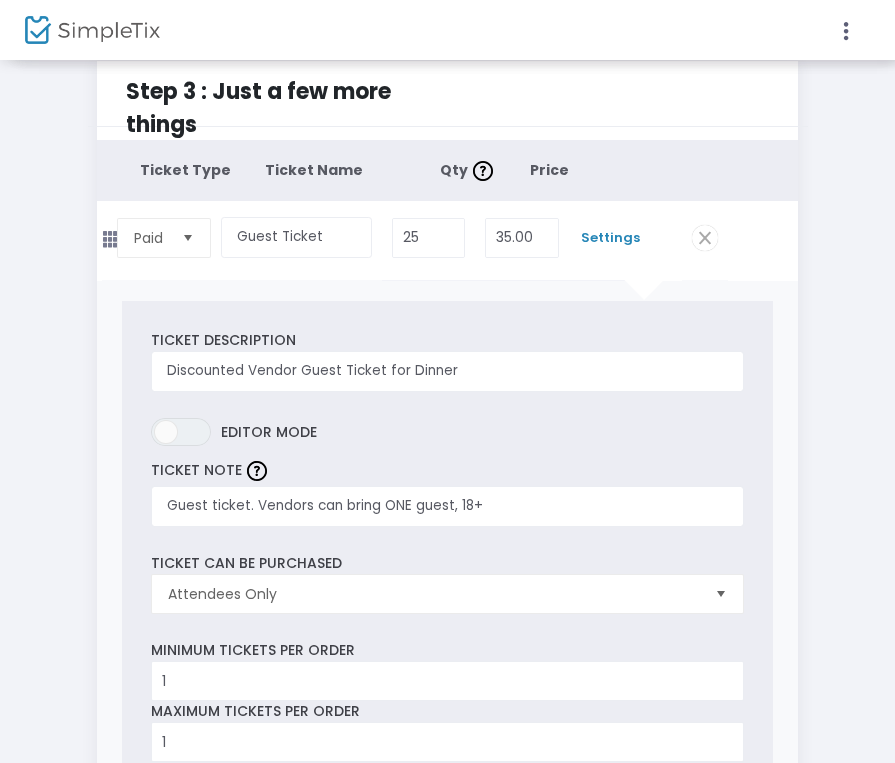 click on "Settings" at bounding box center [610, 238] 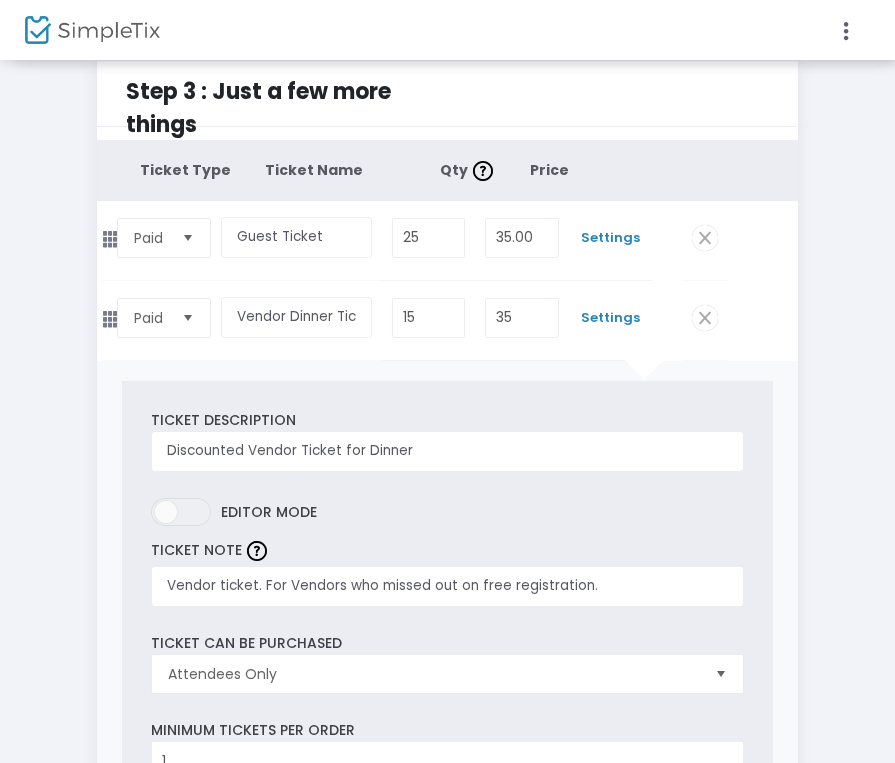 click on "Settings" at bounding box center (610, 238) 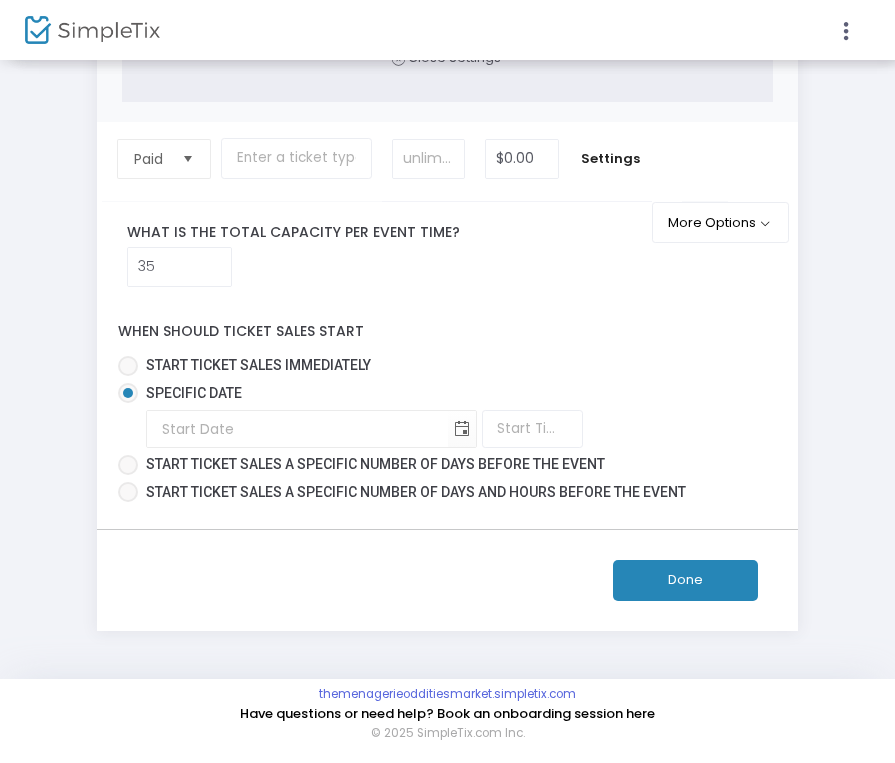 scroll, scrollTop: 2449, scrollLeft: 0, axis: vertical 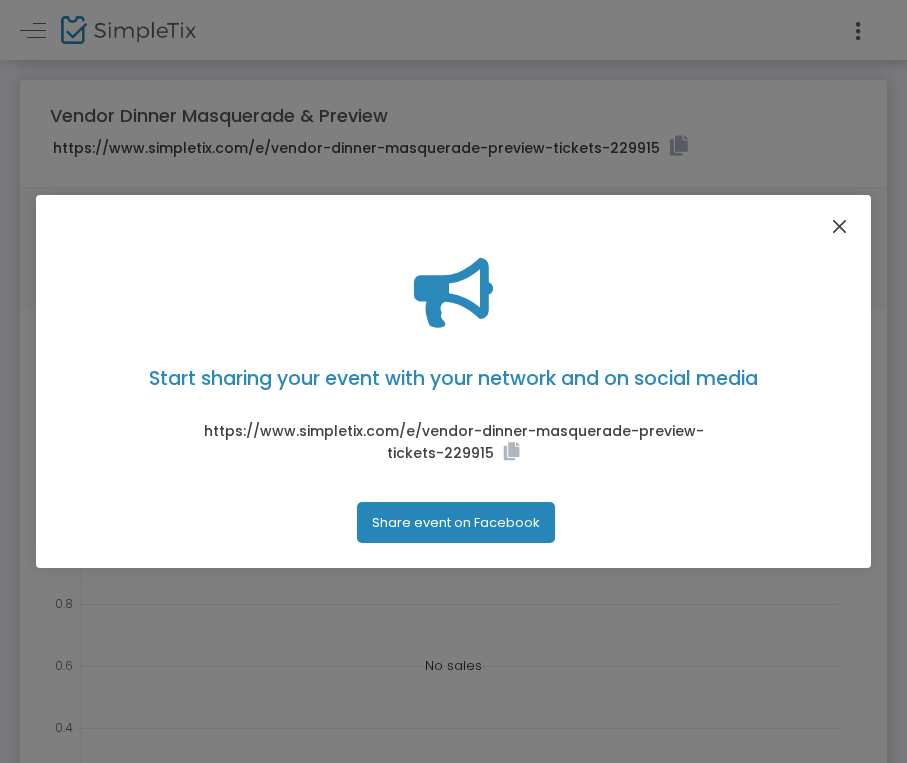 click 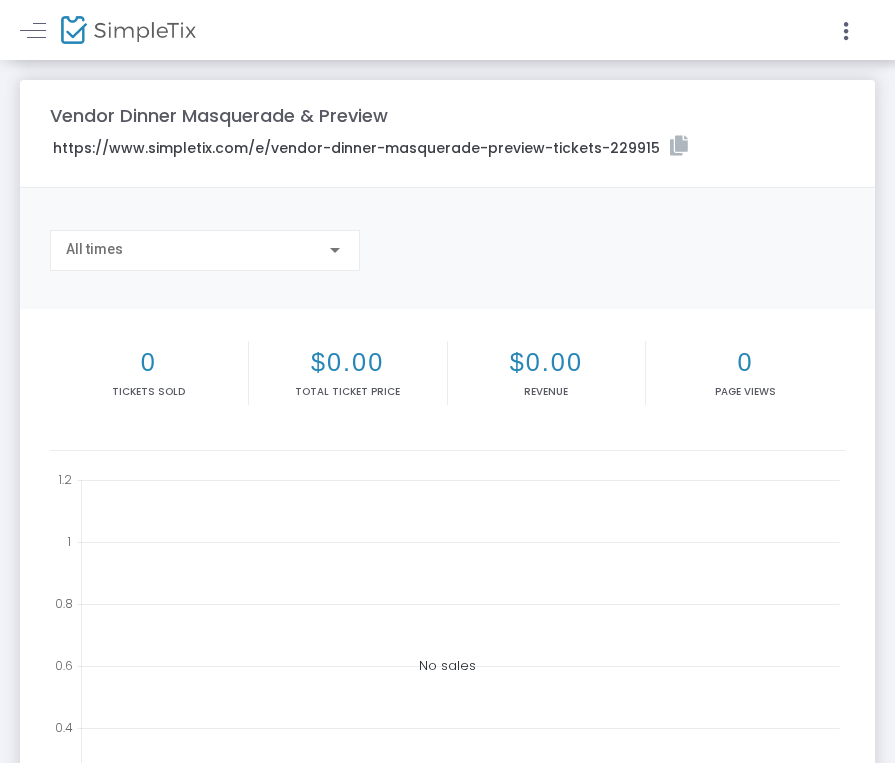 click at bounding box center (335, 250) 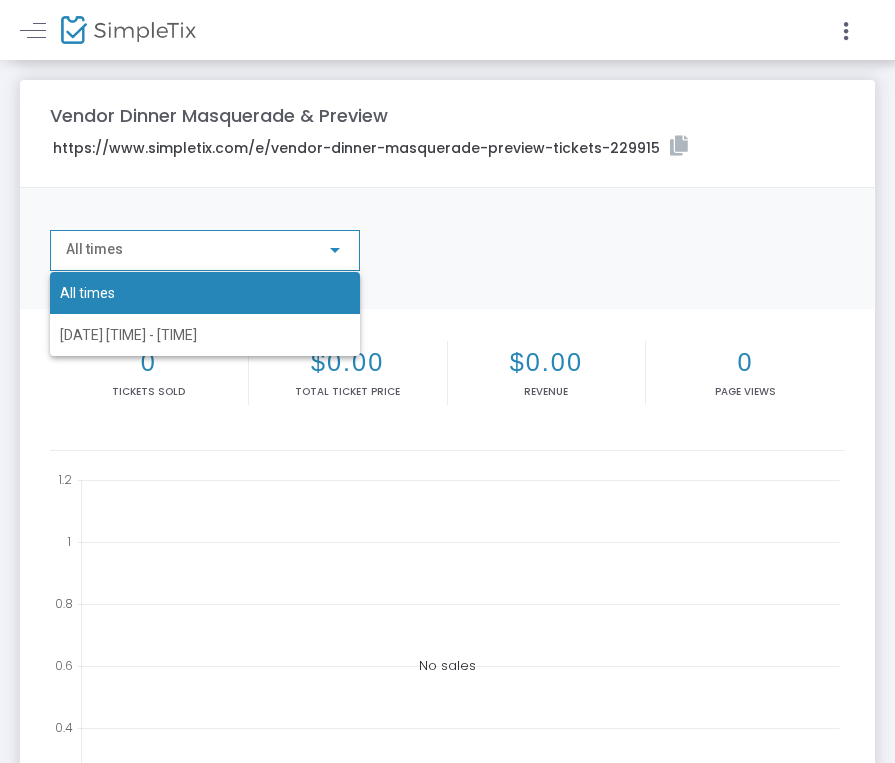 click at bounding box center (447, 381) 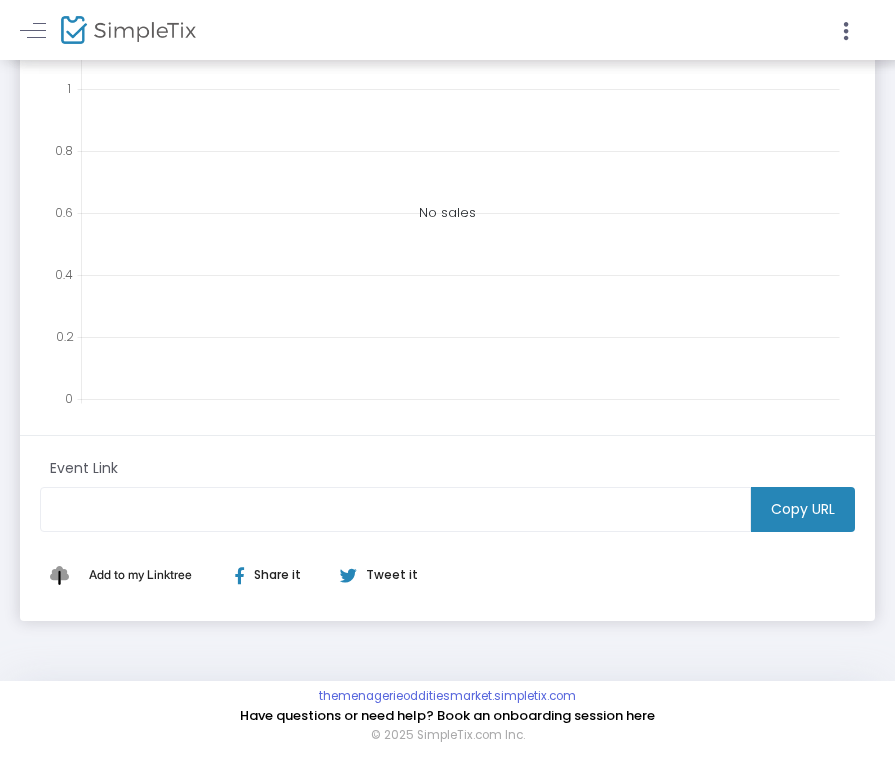 scroll, scrollTop: 452, scrollLeft: 0, axis: vertical 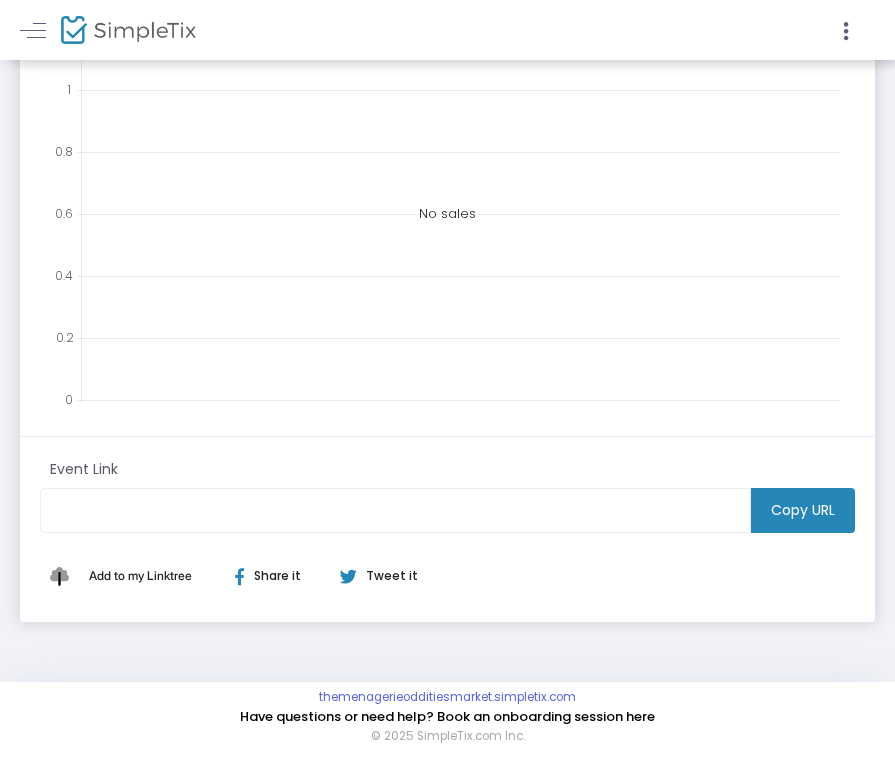 click on "Copy URL" 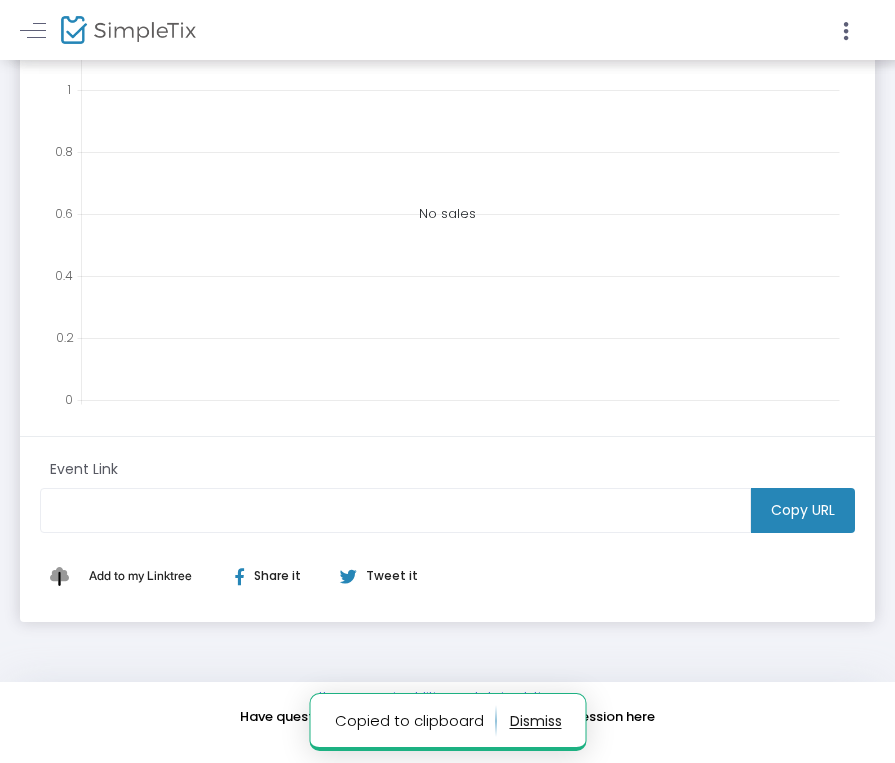 click 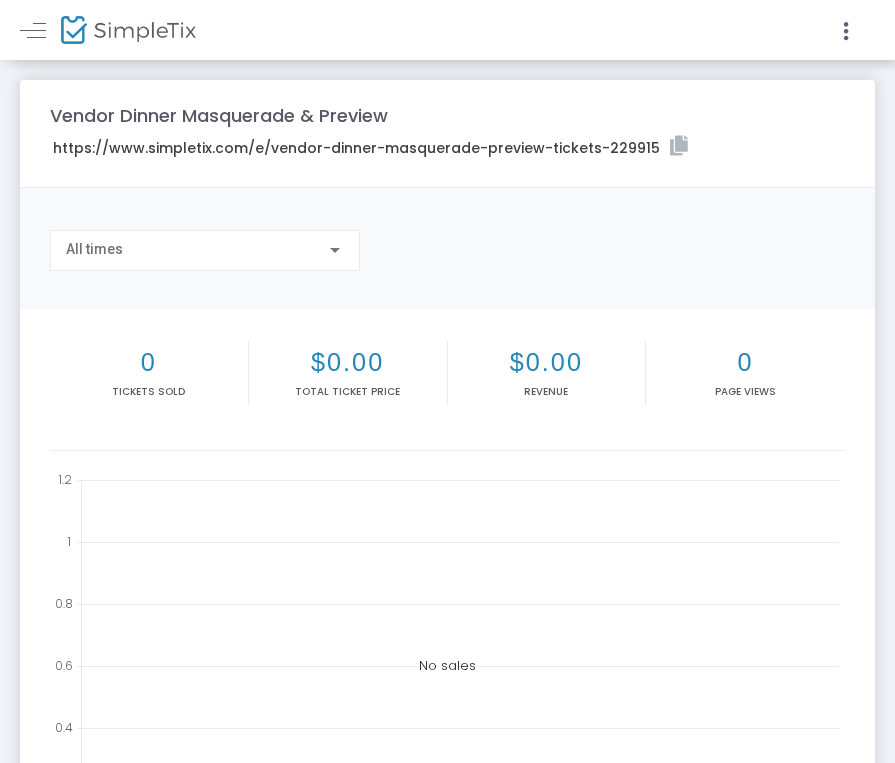 scroll, scrollTop: 0, scrollLeft: 0, axis: both 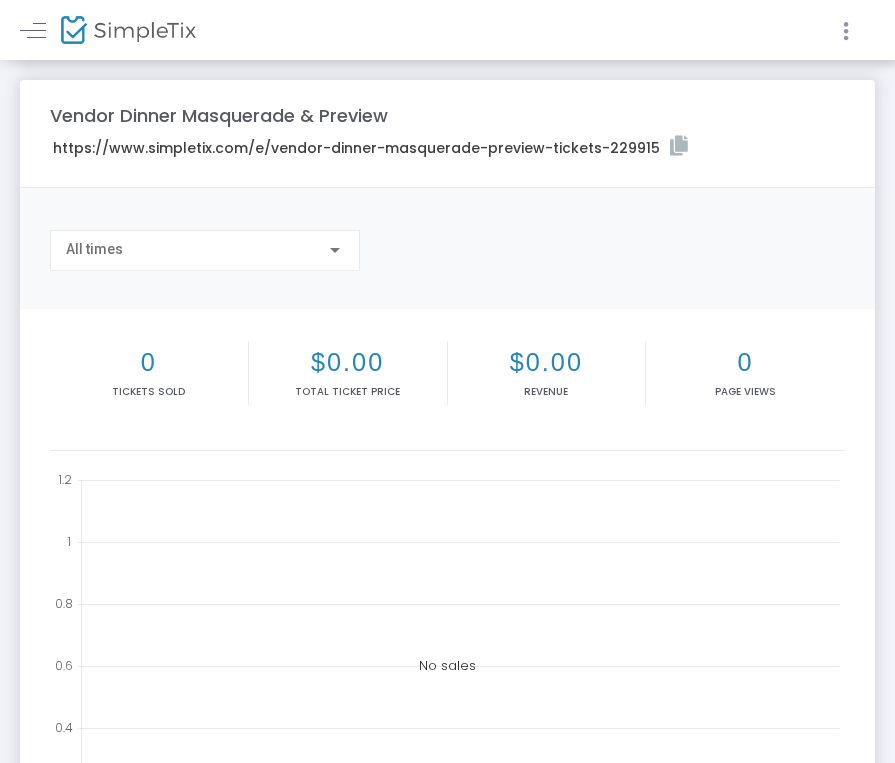 click at bounding box center (846, 31) 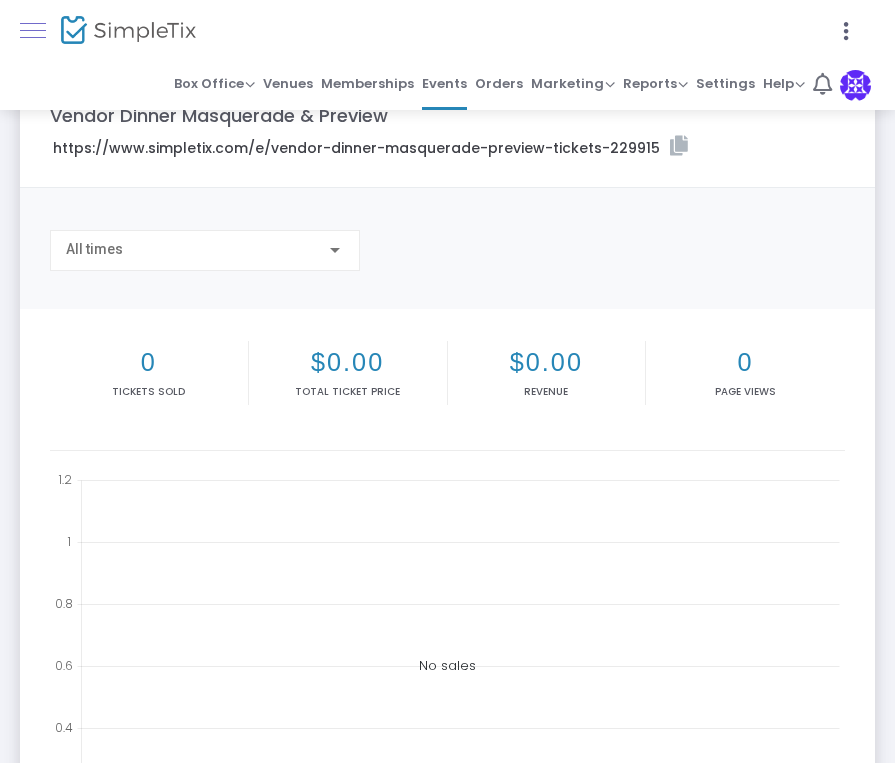 click at bounding box center (33, 30) 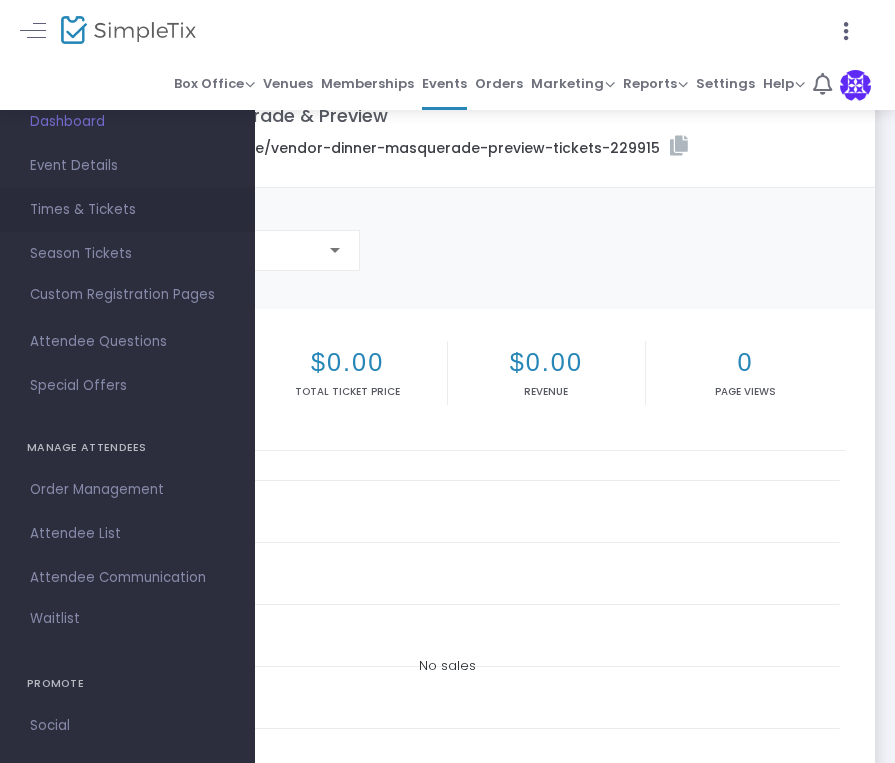 scroll, scrollTop: 0, scrollLeft: 0, axis: both 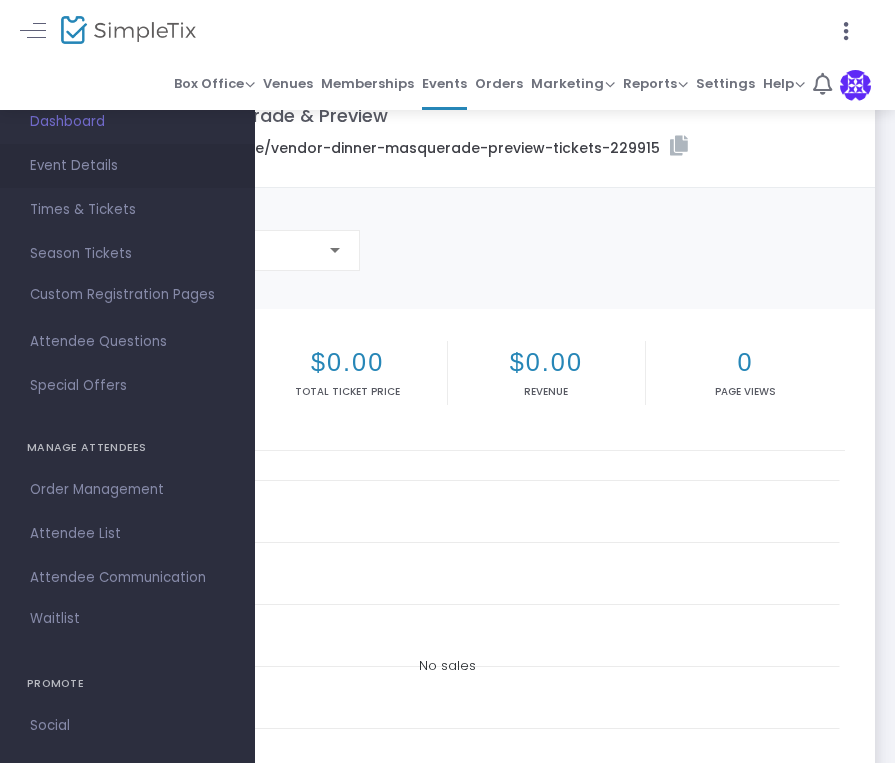 click on "Event Details" at bounding box center [127, 166] 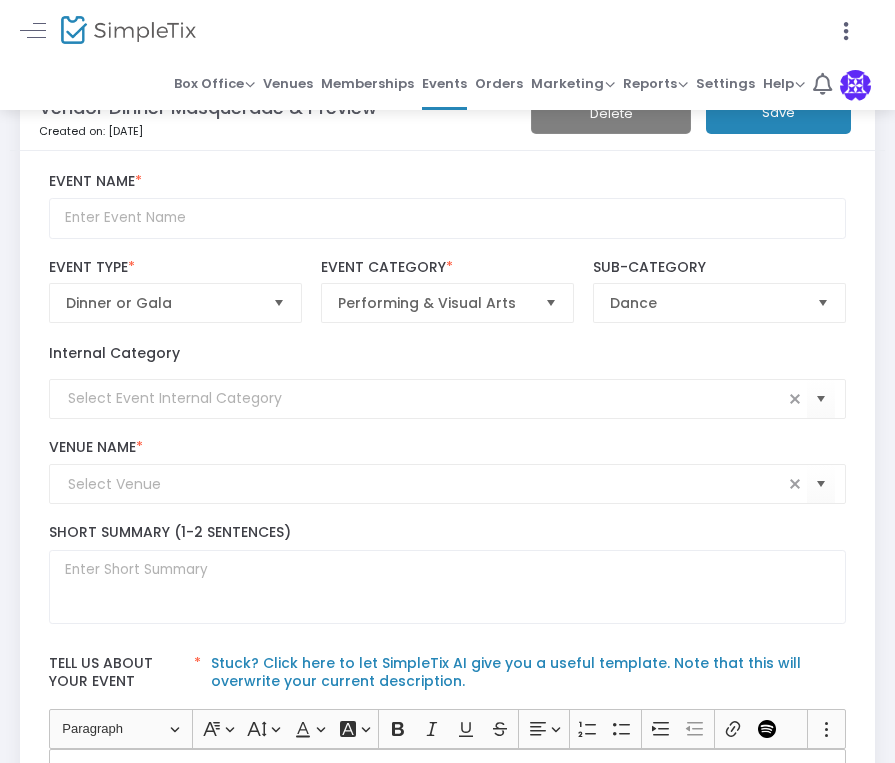 scroll, scrollTop: 0, scrollLeft: 33, axis: horizontal 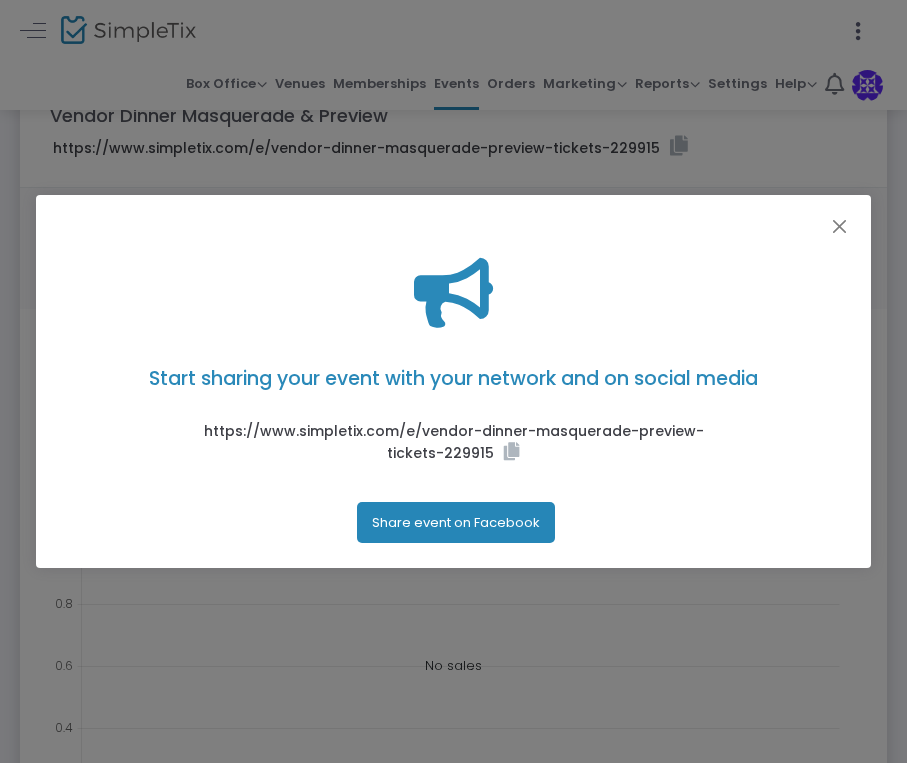 click on "Start sharing your event with your network and on social media https://www.simpletix.com/e/vendor-dinner-masquerade-preview-tickets-229915  Share event on Facebook" 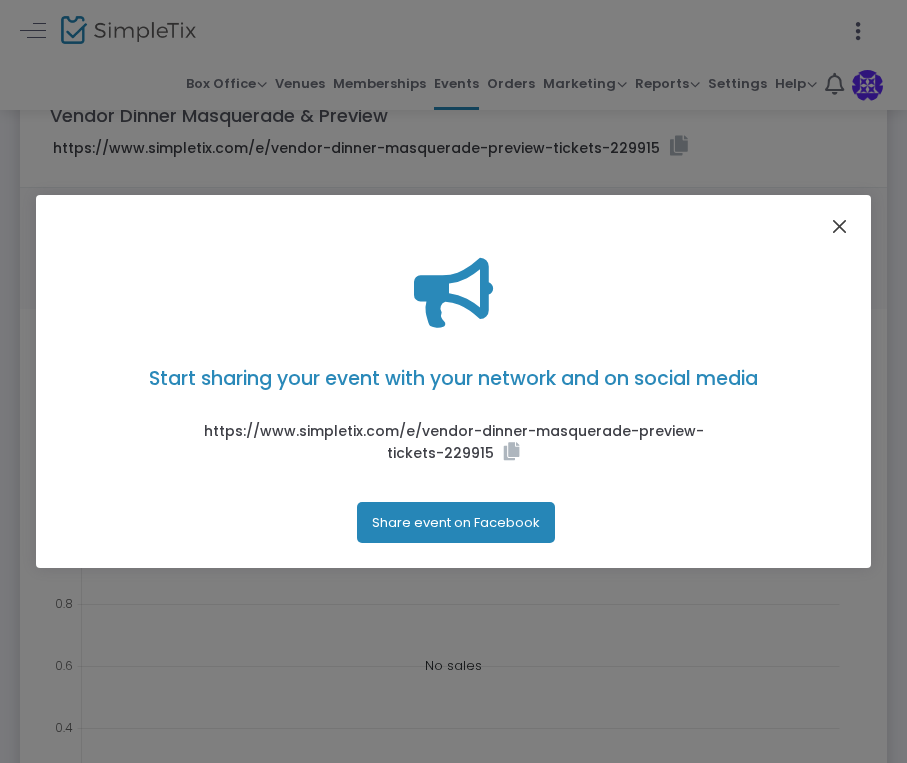 click 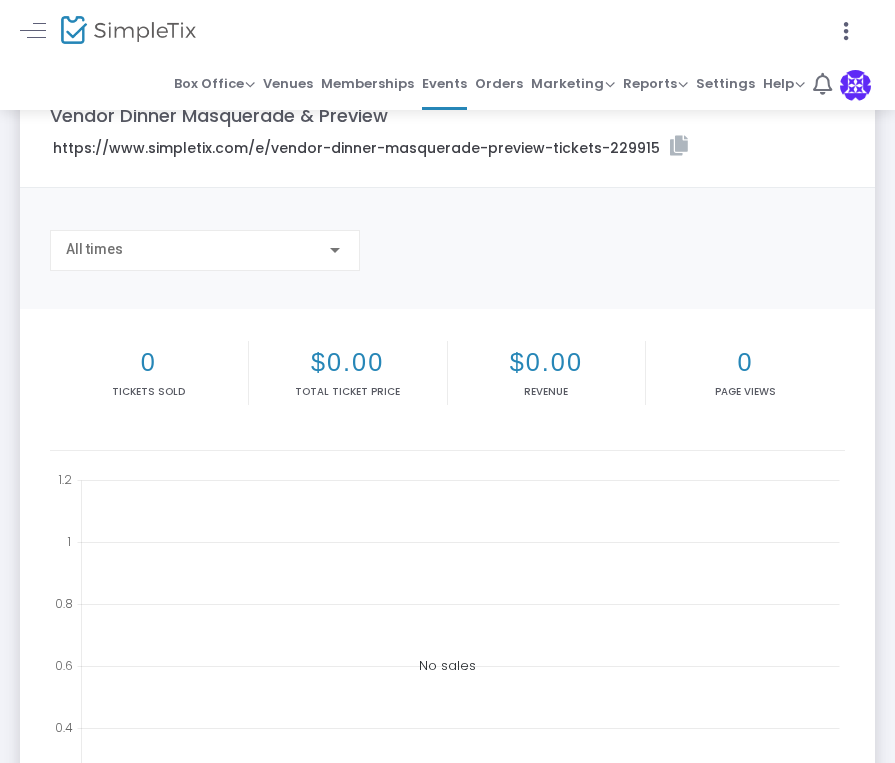 scroll, scrollTop: 0, scrollLeft: 0, axis: both 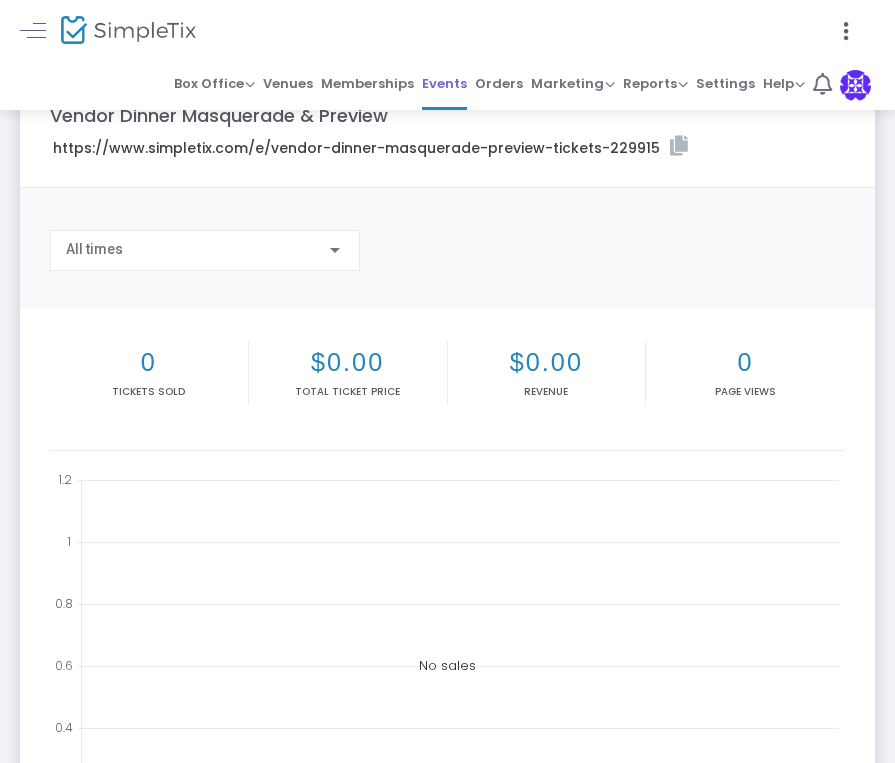 click on "Events" at bounding box center [444, 83] 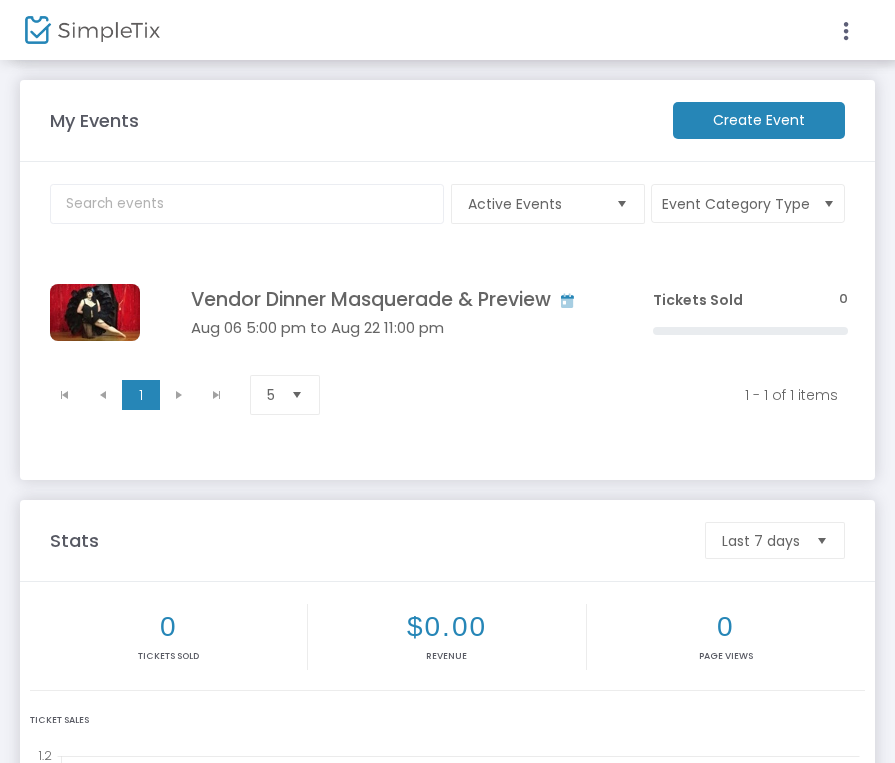 scroll, scrollTop: 0, scrollLeft: 0, axis: both 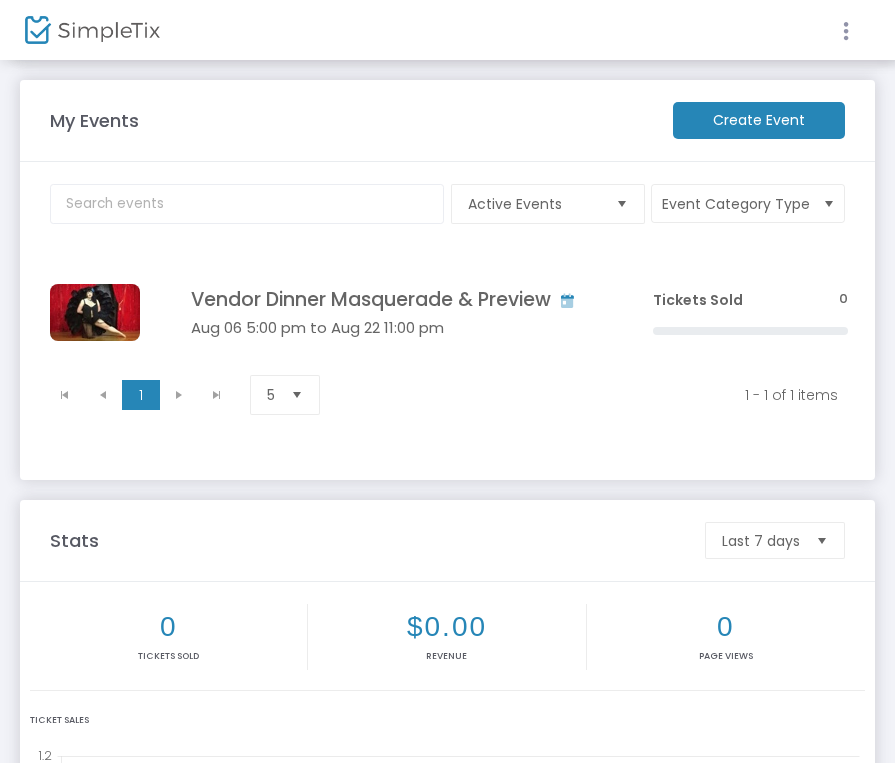 click at bounding box center (846, 31) 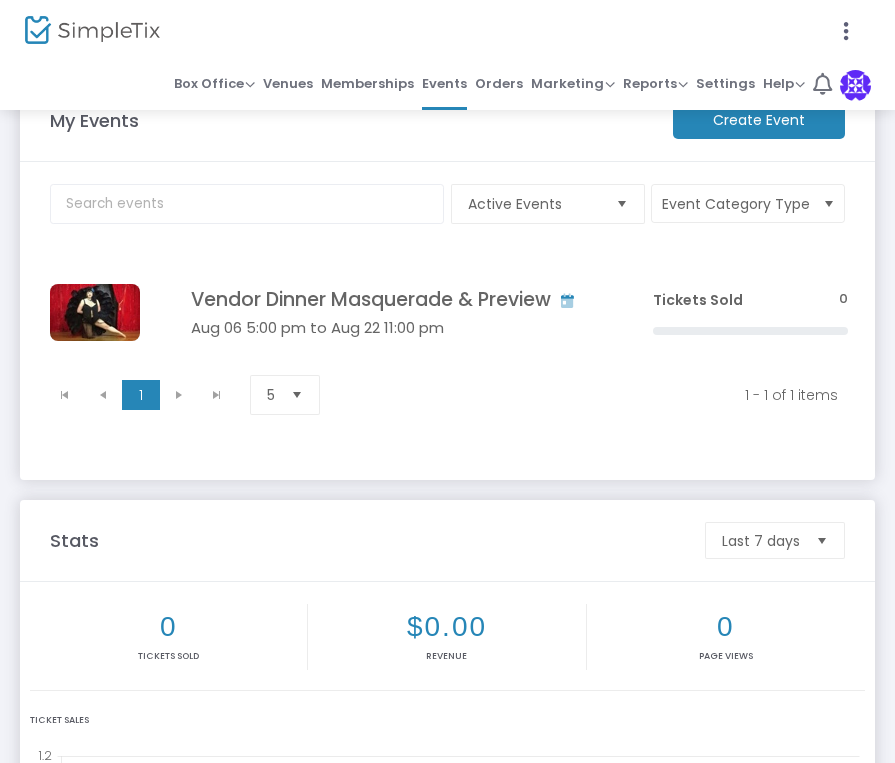 click 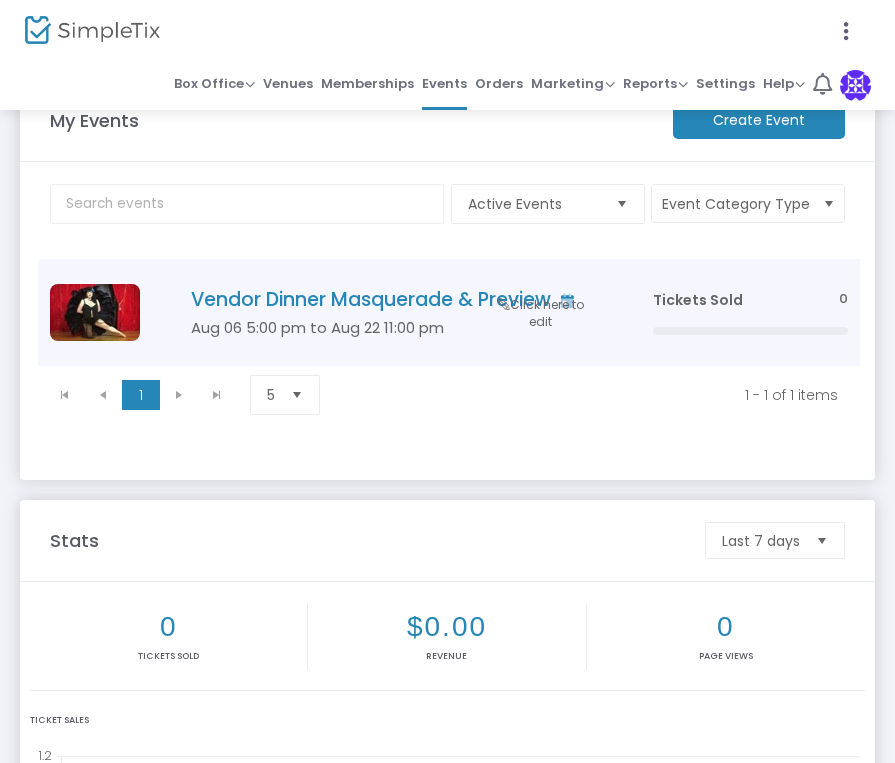 click on "Vendor Dinner Masquerade & Preview" 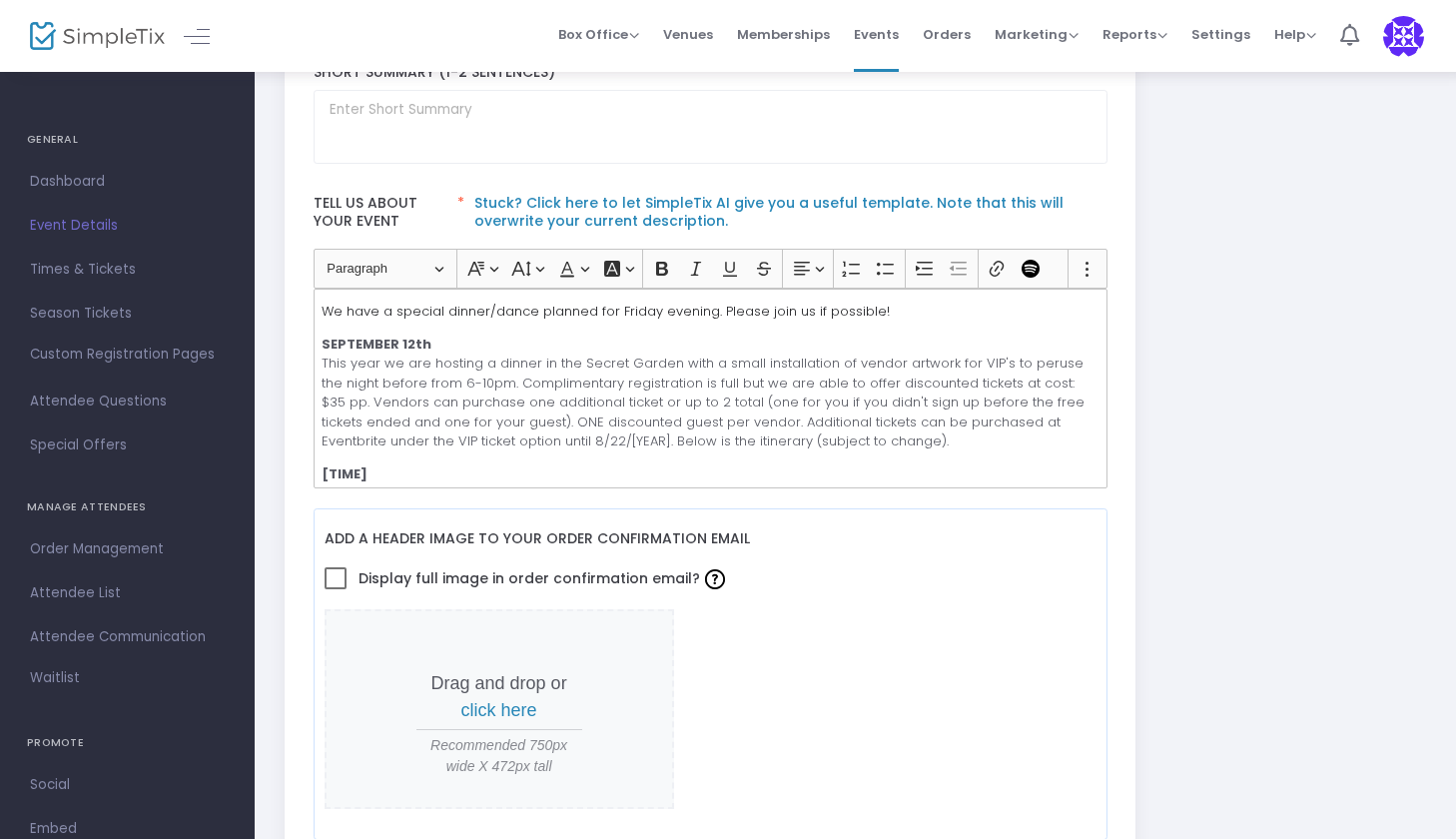 scroll, scrollTop: 491, scrollLeft: 0, axis: vertical 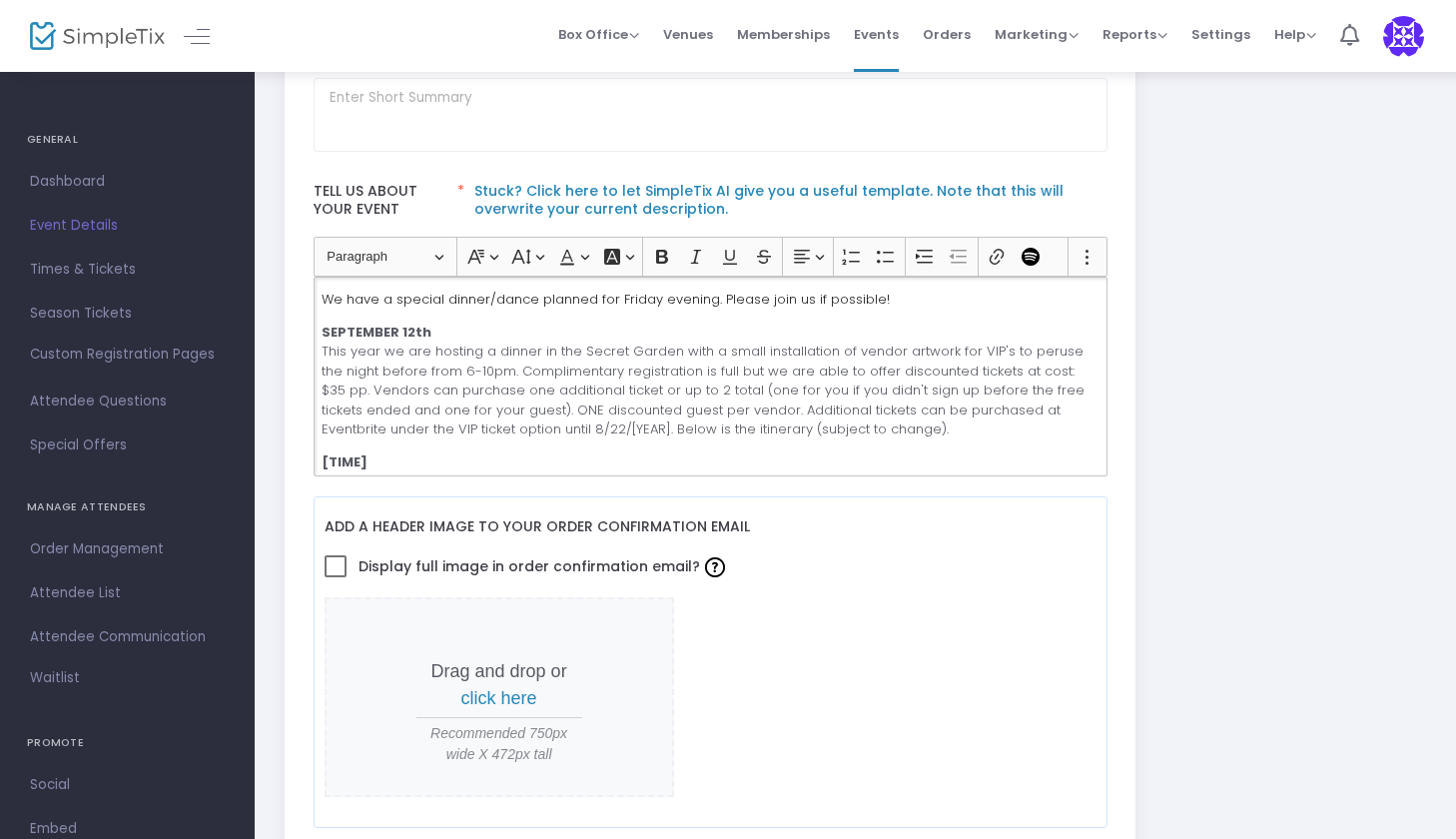 click on "We have a special dinner/dance planned for Friday evening. Please join us if possible!" 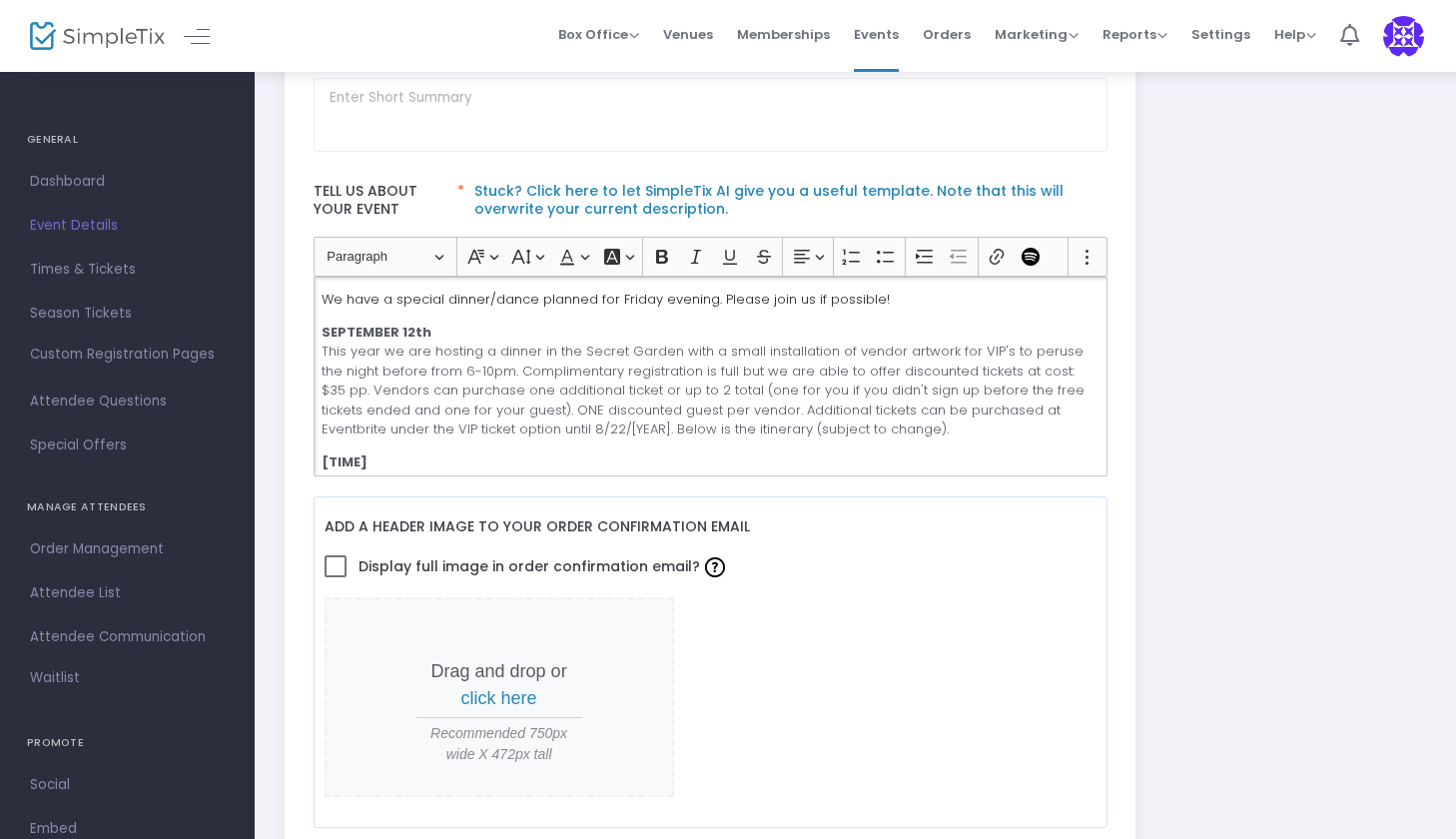 click on "We have a special dinner/dance planned for Friday evening. Please join us if possible!" 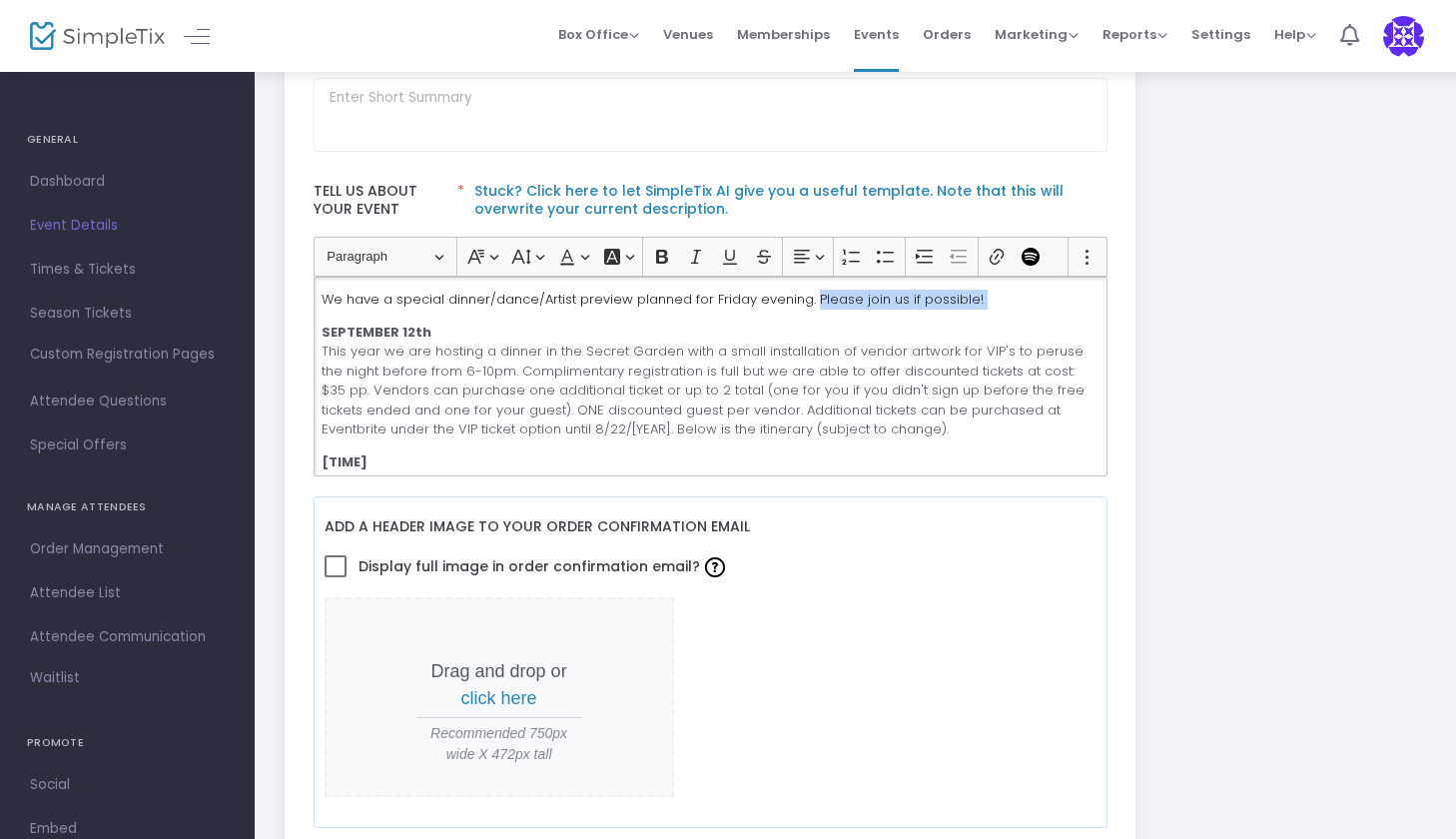 drag, startPoint x: 807, startPoint y: 298, endPoint x: 980, endPoint y: 311, distance: 173.48775 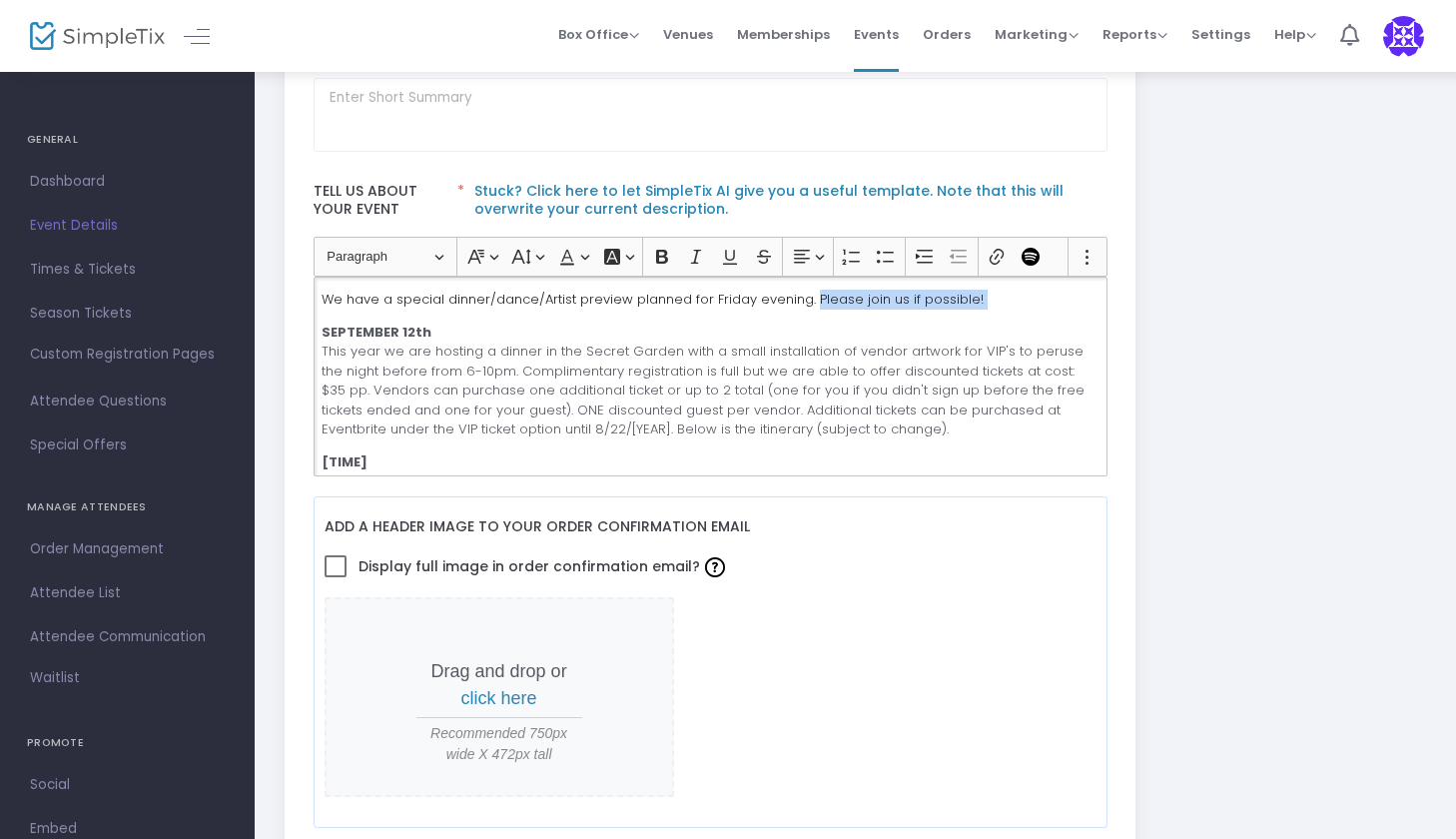 click on "We have a special dinner/dance/Artist pr planned for Friday evening. Please join us if possible! SEPTEMBER 12th This year we are hosting a dinner in the Secret Garden with a small installation of vendor artwork for VIP's to peruse the night before from 6-10pm. Complimentary registration is full but we are able to offer discounted tickets at cost: $[PRICE] pp. Vendors can purchase one additional ticket or up to 2 total (one for you if you didn't sign up before the free tickets ended and one for your guest). ONE discounted guest per vendor. Additional tickets can be purchased at Eventbrite under the VIP ticket option until [DATE]. Below is the itinerary (subject to change). 6pm Masquerade: Hors d’ oeuvres Artist Preview: We will supply tables and easels. Vendors can select up to 3 items to display (must provide stands) and are responsible for bringing/taking their pieces at the end of the event. No Host Bar 6:30pm Dinner Installation: Vendors can bring ONE guest to dinner. 18+ Summer Garden Salad Prime Rib" 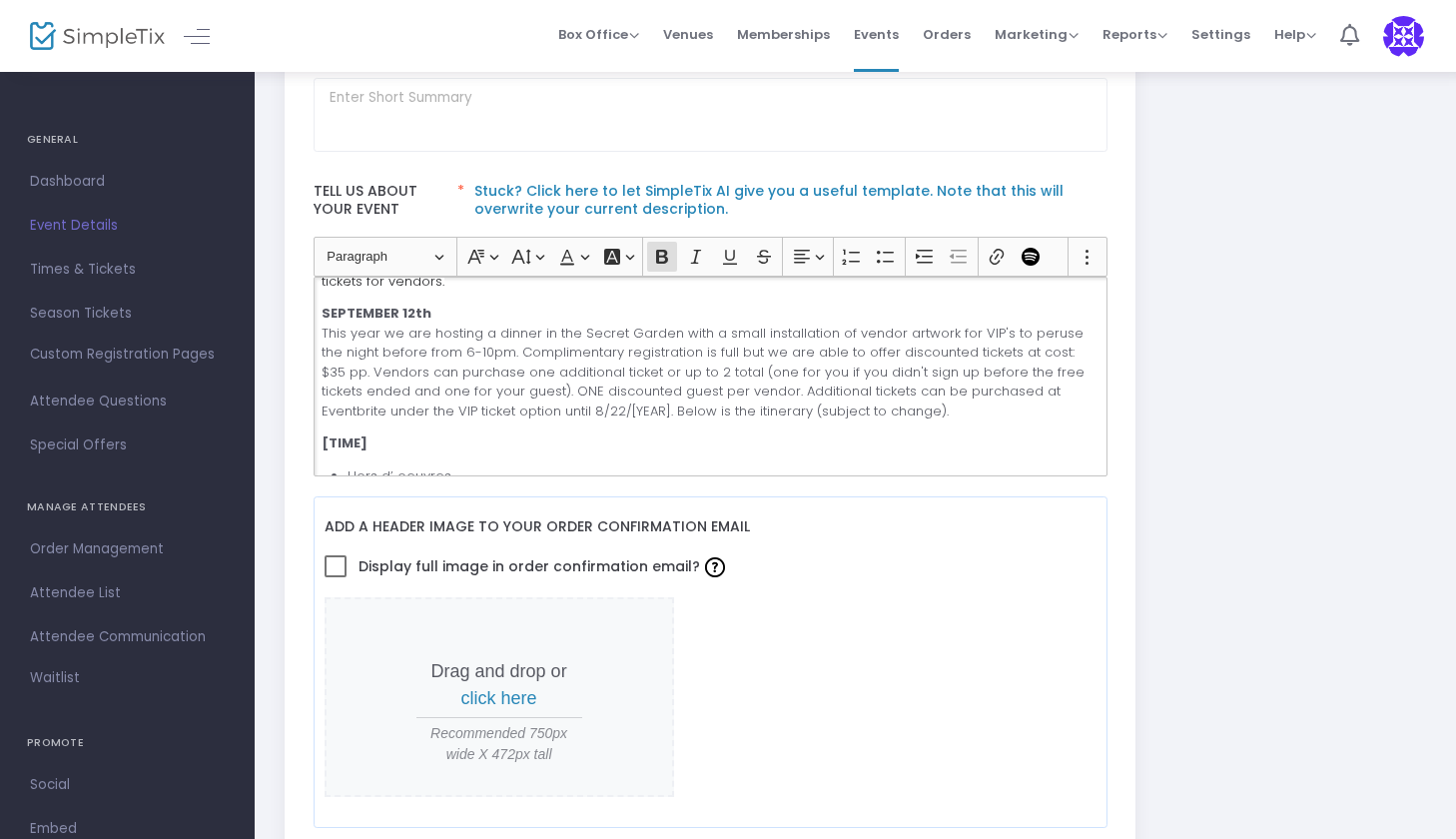 scroll, scrollTop: 42, scrollLeft: 0, axis: vertical 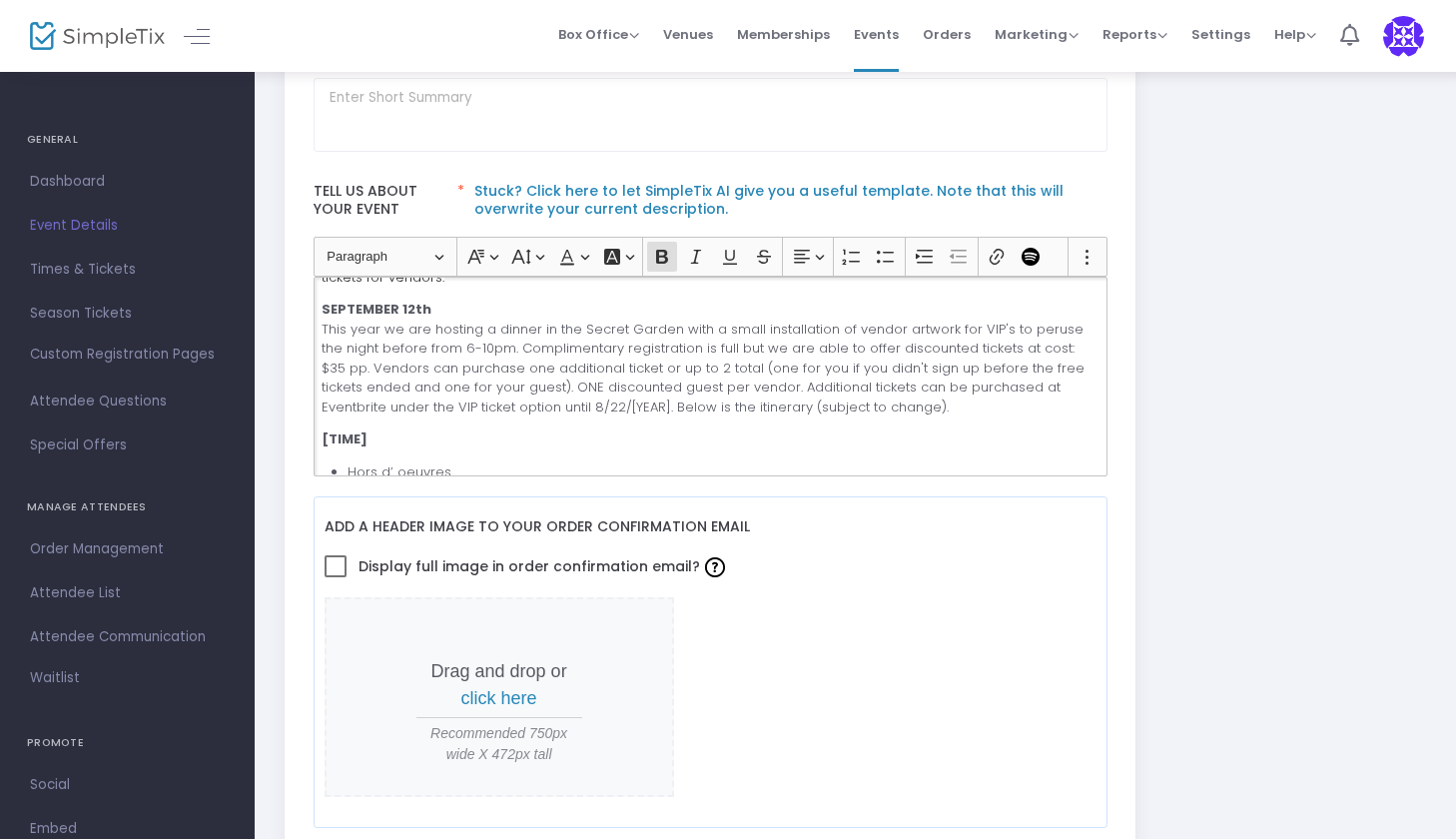 click on "​​​​​​​ SEPTEMBER 12th This year we are hosting a dinner in the Secret Garden with a small installation of vendor artwork for VIP's to peruse the night before from 6-10pm. Complimentary registration is full but we are able to offer discounted tickets at cost: $35 pp. Vendors can purchase one additional ticket or up to 2 total (one for you if you didn't sign up before the free tickets ended and one for your guest). ONE discounted guest per vendor. Additional tickets can be purchased at Eventbrite under the VIP ticket option until 8/22/25. Below is the itinerary (subject to change)." 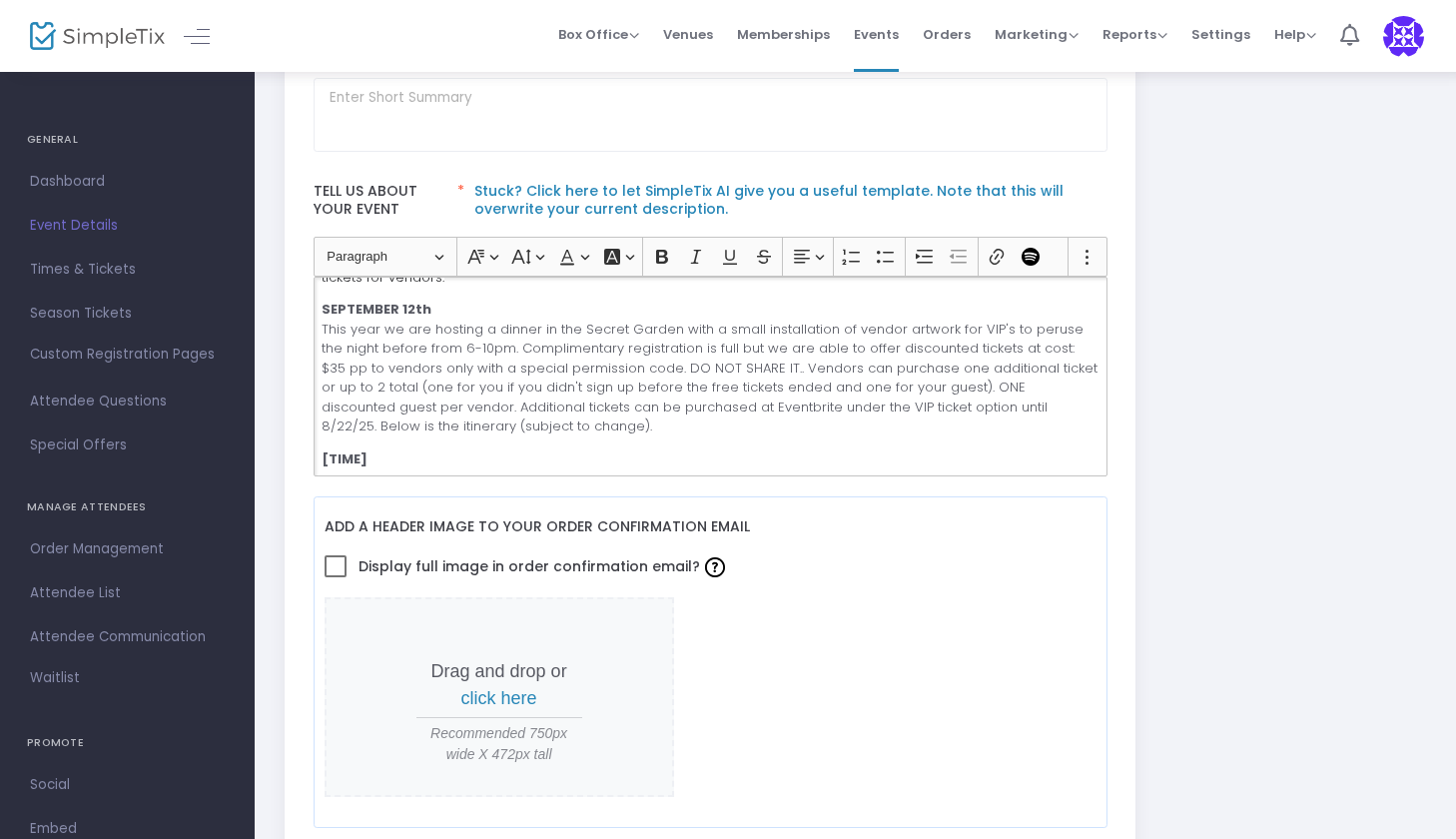 click on "SEPTEMBER 12th This year we are hosting a dinner in the Secret Garden with a small installation of vendor artwork for VIP's to peruse the night before from 6-10pm. Complimentary registration is full but we are able to offer discounted tickets at cost: $35 pp to vendors only with a special permission code. DO NOT SHARE IT.. Vendors can purchase one additional ticket or up to 2 total (one for you if you didn't sign up before the free tickets ended and one for your guest). ONE discounted guest per vendor. Additional tickets can be purchased at Eventbrite under the VIP ticket option until 8/22/25. Below is the itinerary (subject to change)." 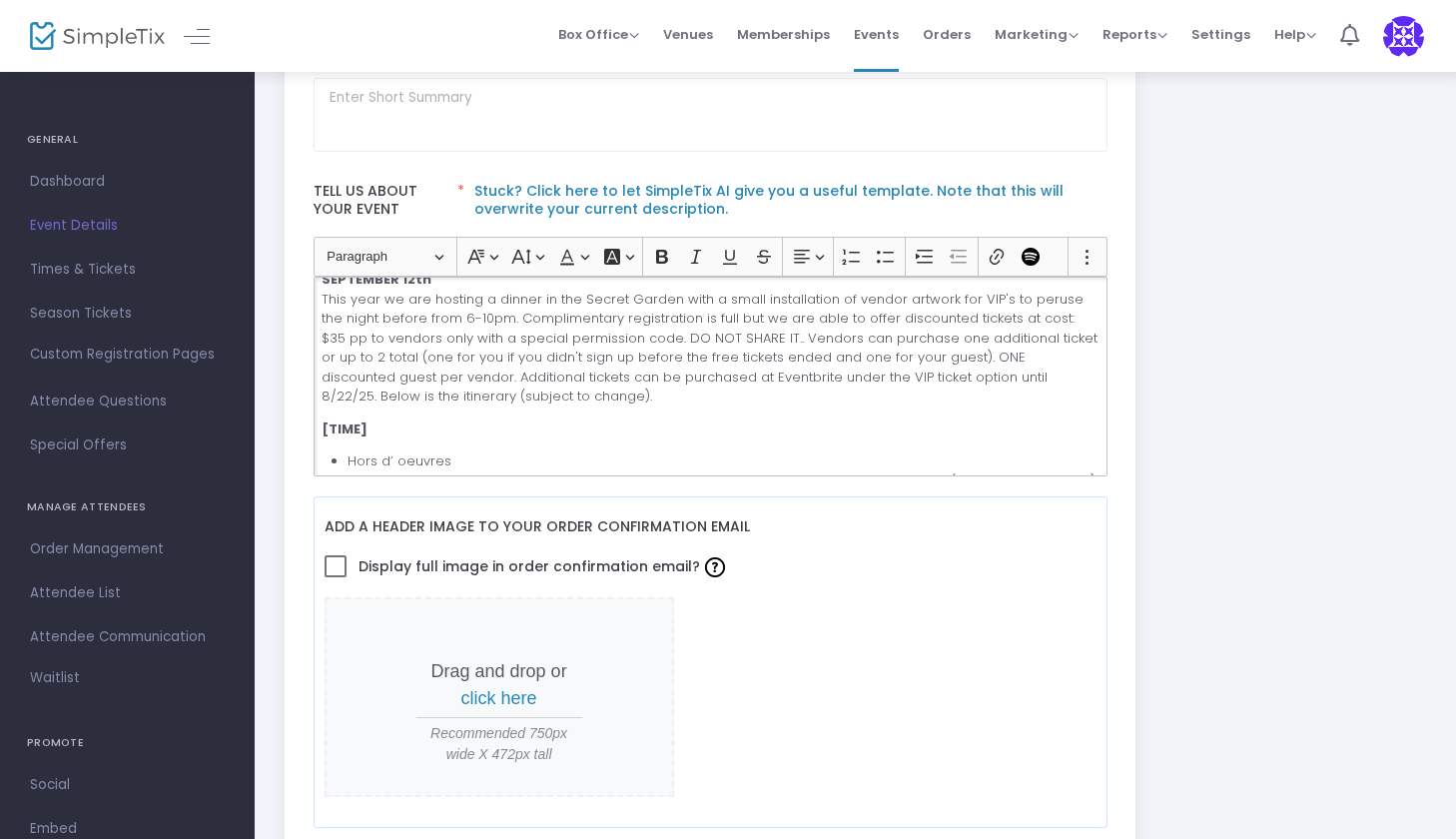 scroll, scrollTop: 72, scrollLeft: 0, axis: vertical 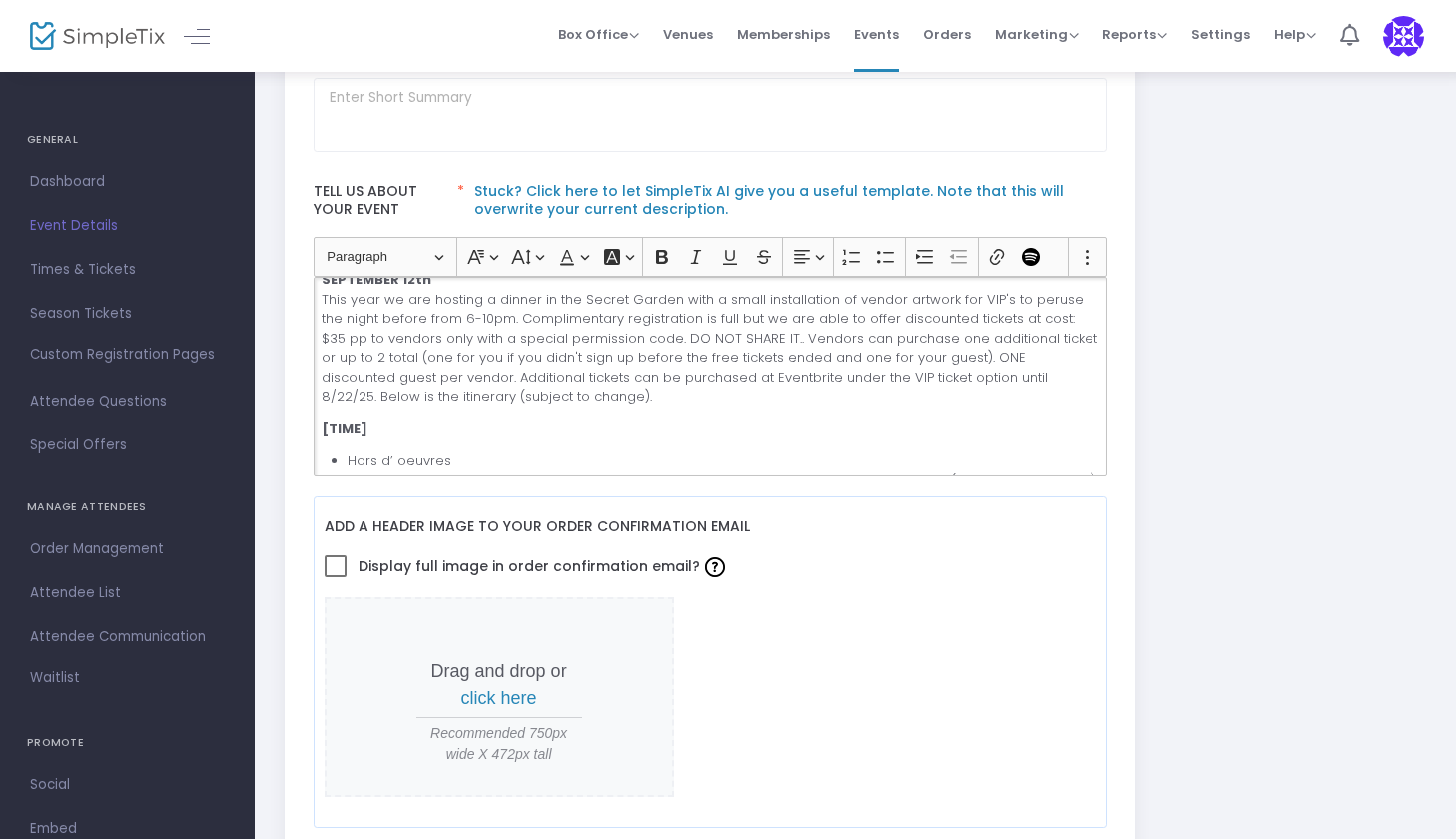 click on "SEPTEMBER 12th This year we are hosting a dinner in the Secret Garden with a small installation of vendor artwork for VIP's to peruse the night before from 6-10pm. Complimentary registration is full but we are able to offer discounted tickets at cost: $35 pp to vendors only with a special permission code. DO NOT SHARE IT.. Vendors can purchase one additional ticket or up to 2 total (one for you if you didn't sign up before the free tickets ended and one for your guest). ONE discounted guest per vendor. Additional tickets can be purchased at Eventbrite under the VIP ticket option until 8/22/25. Below is the itinerary (subject to change)." 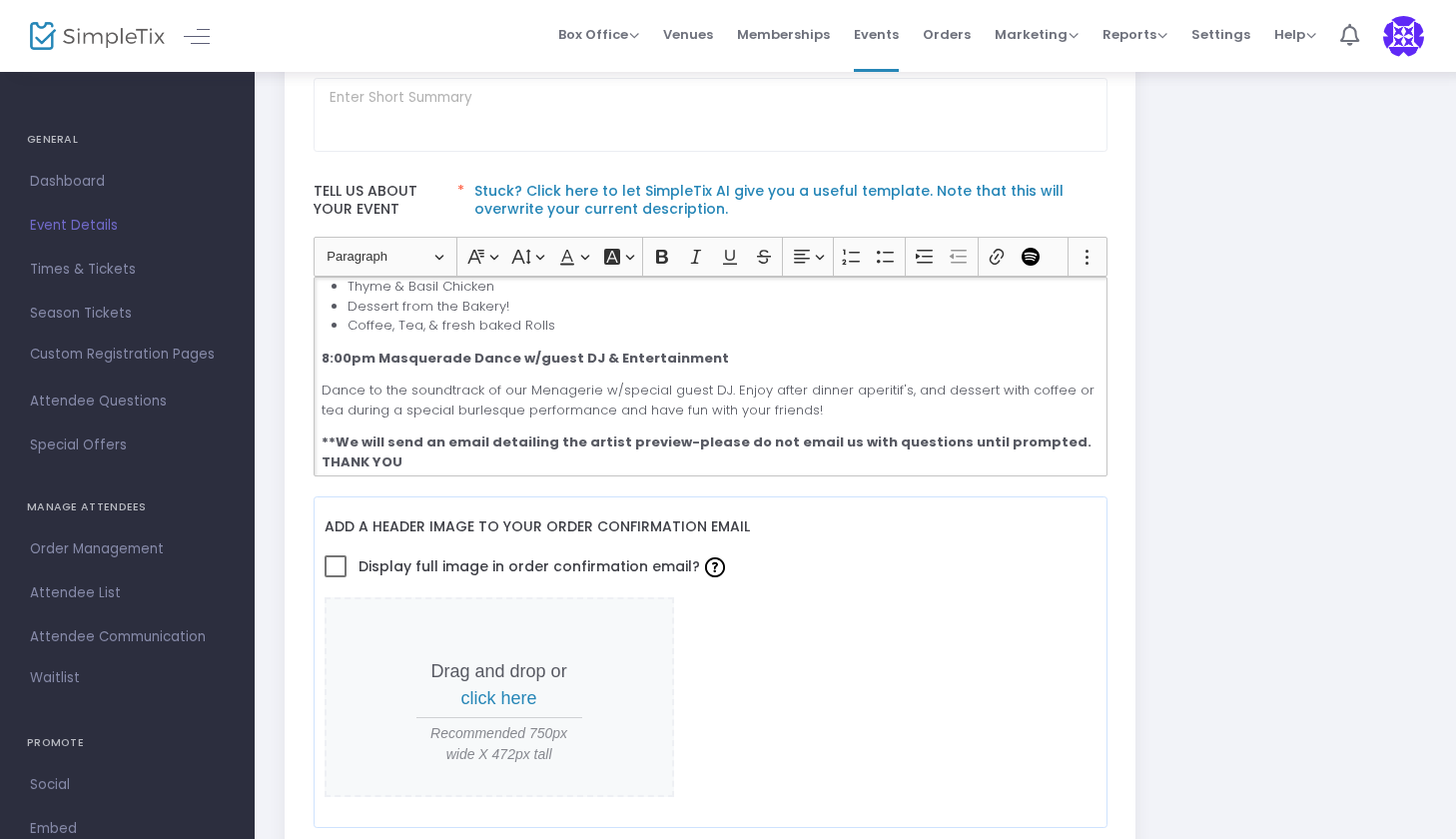 scroll, scrollTop: 505, scrollLeft: 0, axis: vertical 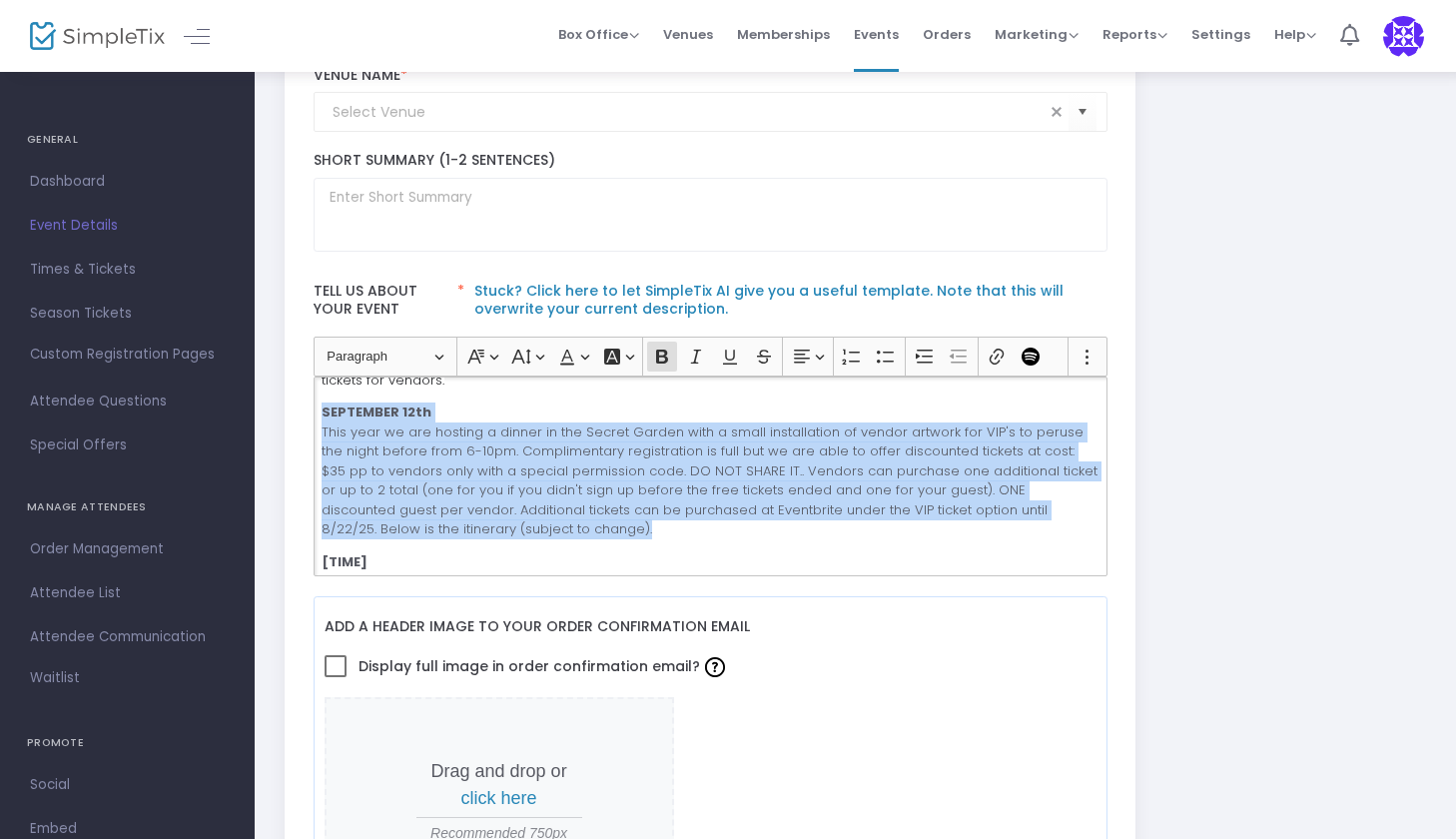 drag, startPoint x: 322, startPoint y: 409, endPoint x: 611, endPoint y: 523, distance: 310.67185 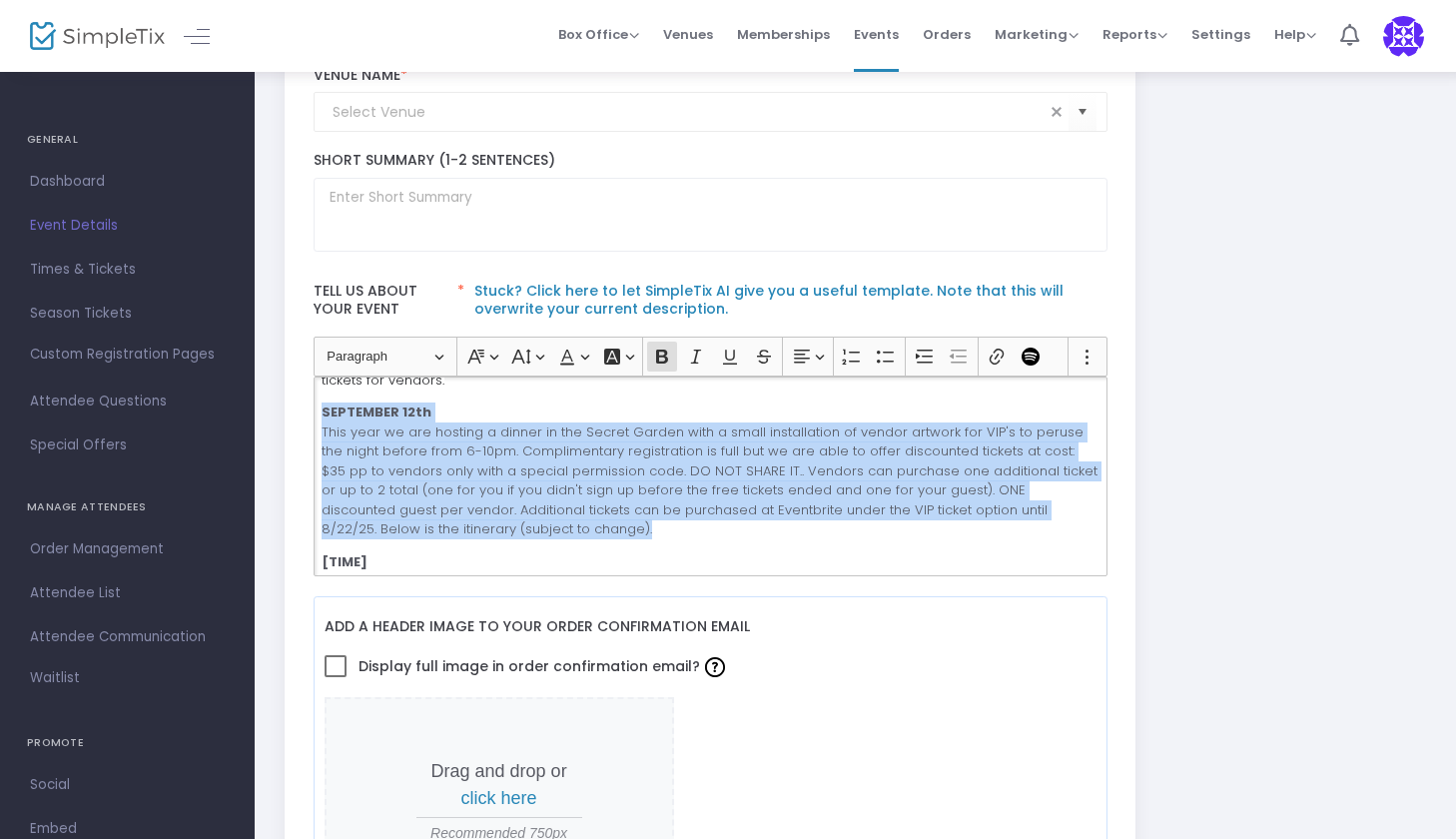 click on "SEPTEMBER 12th This year we are hosting a dinner in the Secret Garden with a small installation of vendor artwork for VIP's to peruse the night before from 6-10pm. Complimentary registration is full but we are able to offer discounted tickets at cost: $35 pp to vendors only with a special permission code. DO NOT SHARE IT.. Vendors can purchase one additional ticket or up to 2 total (one for you if you didn't sign up before the free tickets ended and one for your guest). ONE discounted guest per vendor. Additional tickets can be purchased at Eventbrite under the VIP ticket option until 8/22/25. Below is the itinerary (subject to change)." 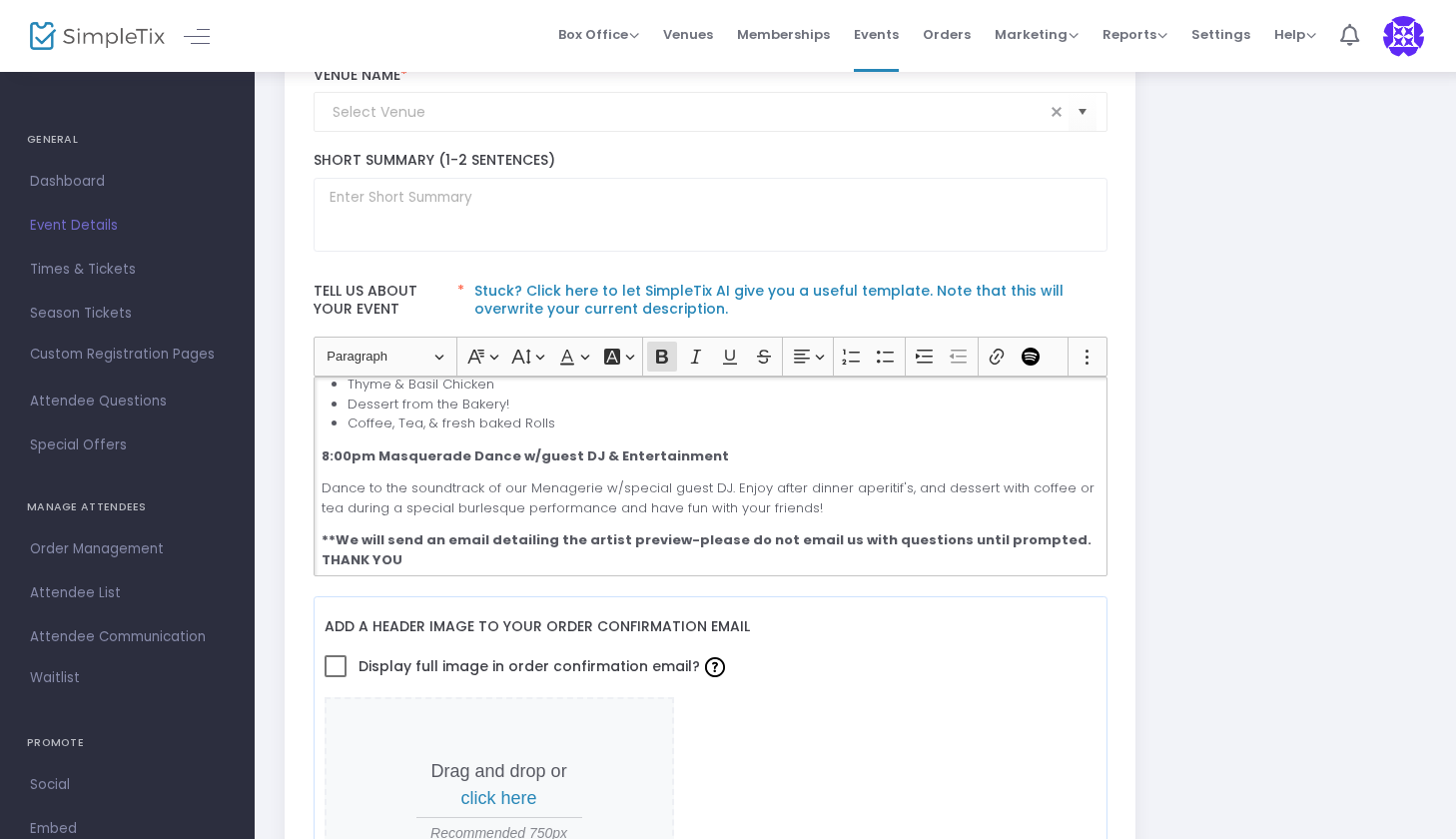 scroll, scrollTop: 505, scrollLeft: 0, axis: vertical 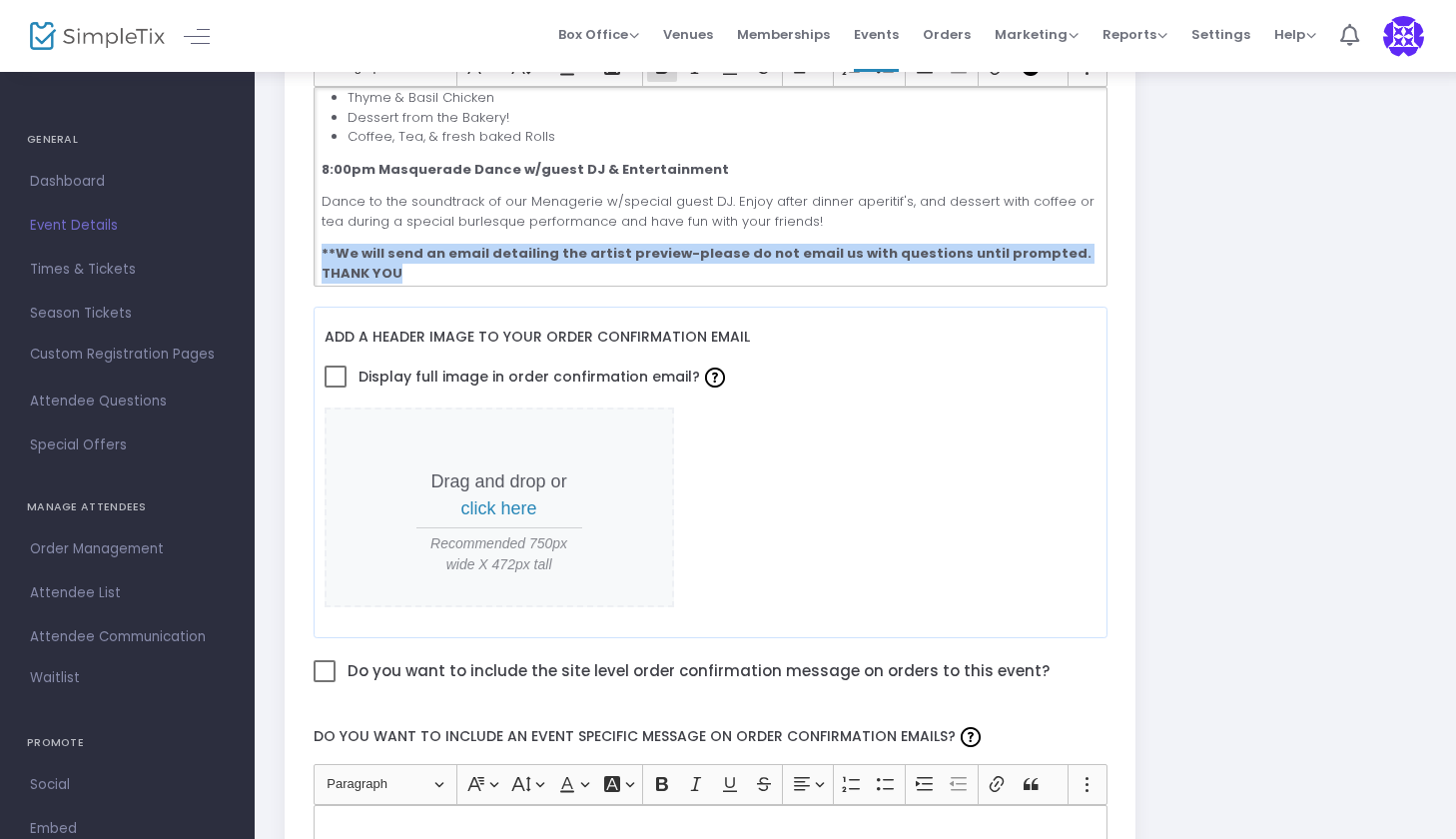 drag, startPoint x: 367, startPoint y: 272, endPoint x: 317, endPoint y: 248, distance: 55.461698 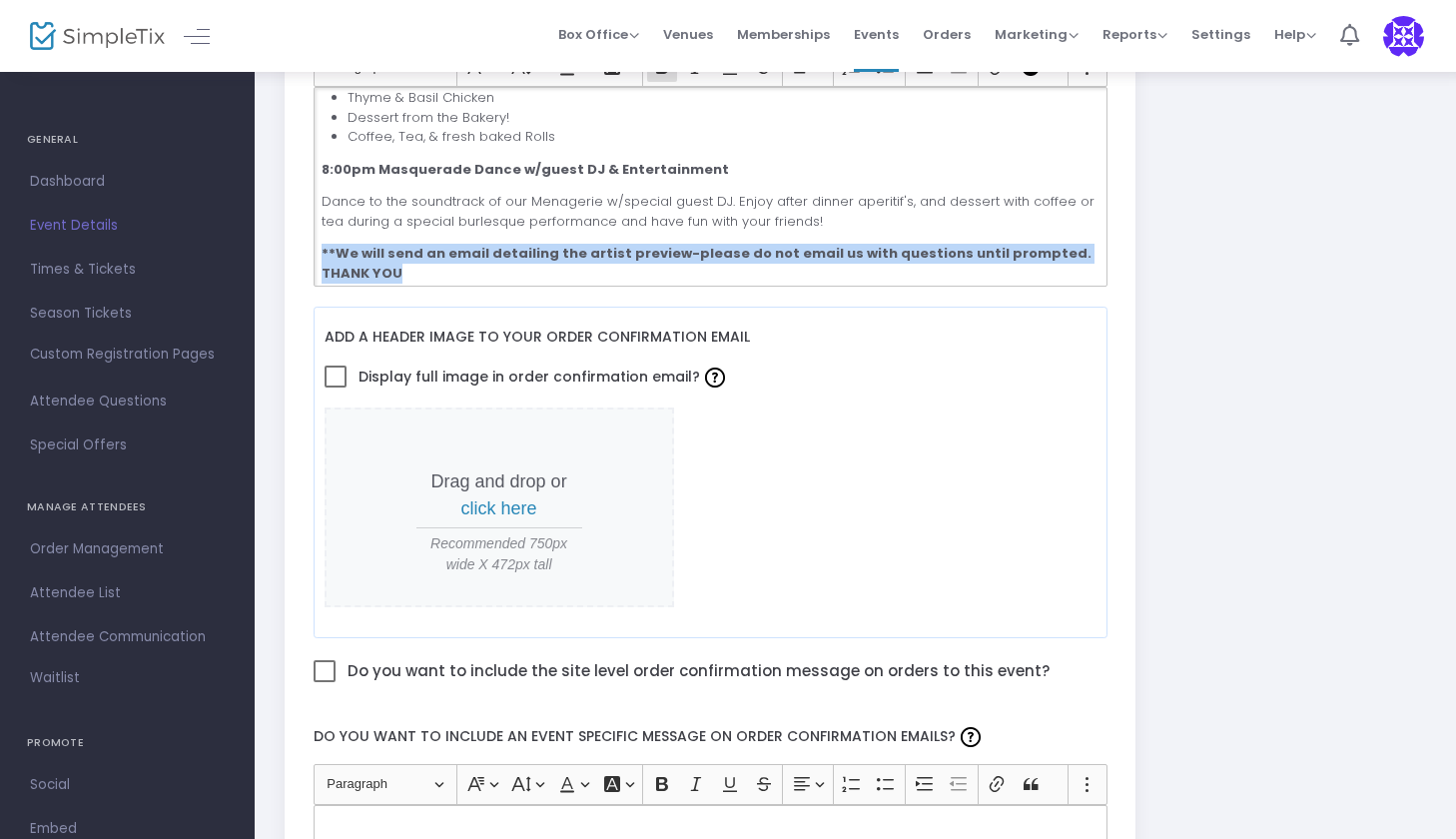 click on "We have a special dinner/dance/Artist preview planned for Friday evening. There are a limited number of discounted tickets for vendors.  [DATE] This year we are hosting a dinner in the Secret Garden with a small installation of vendor artwork for VIP's to peruse the night before from 6-10pm. Complimentary registration is full but we are able to offer discounted tickets at cost: $35 pp to vendors only with a special permission code. DO NOT SHARE IT.. Vendors can purchase one additional ticket or up to 2 total (one for you if you didn't sign up before the free tickets ended and one for your guest). ONE discounted guest per vendor. Additional tickets can be purchased at Eventbrite under the VIP ticket option until [DATE]. Below is the itinerary (subject to change). 6pm Masquerade: Hors d’ oeuvres Artist Preview: We will supply tables and easels. Vendors can select up to 3 items to display (must provide stands) and are responsible for bringing/taking their pieces at the end of the event. No Host Bar" 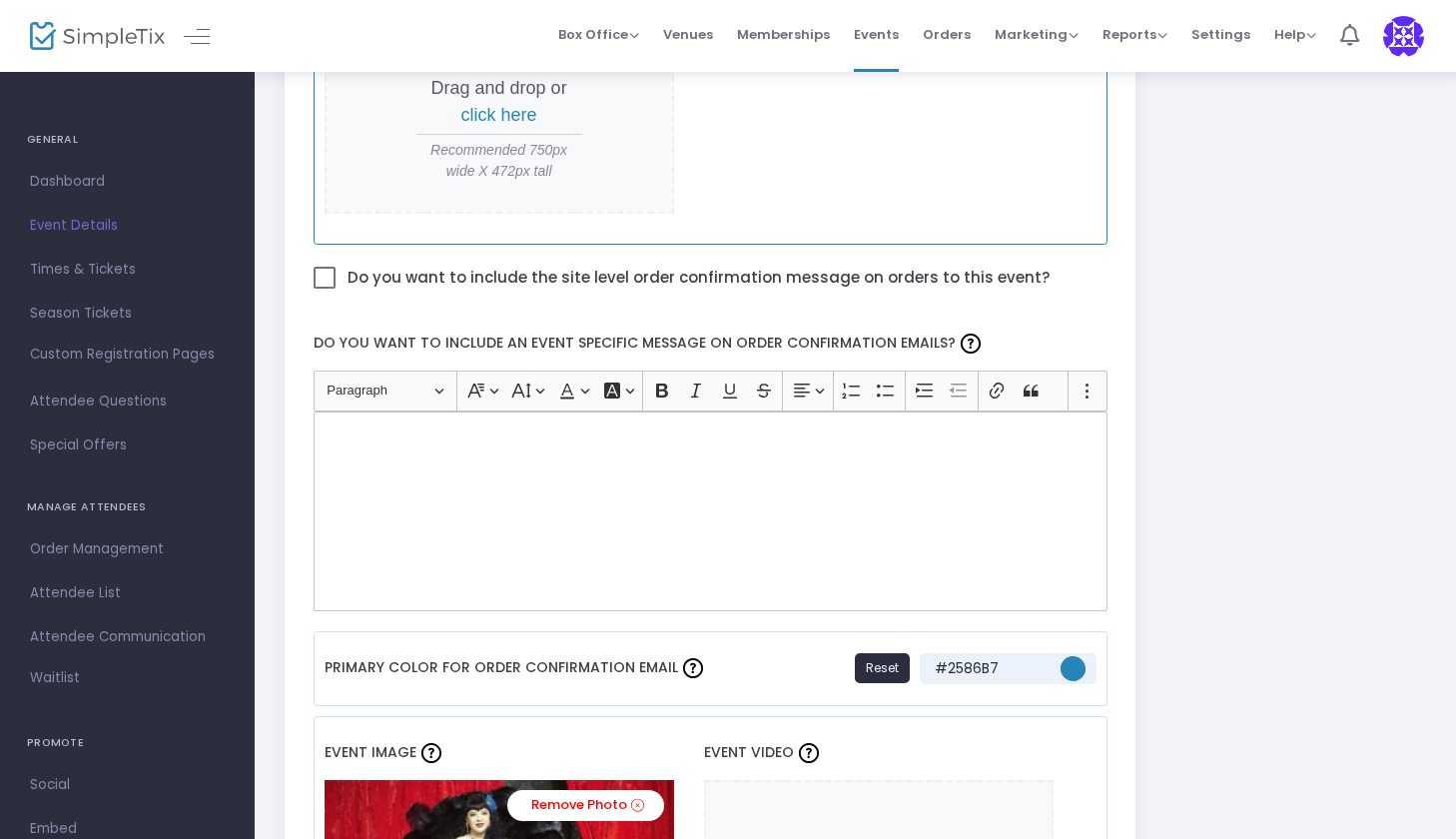 scroll, scrollTop: 1076, scrollLeft: 0, axis: vertical 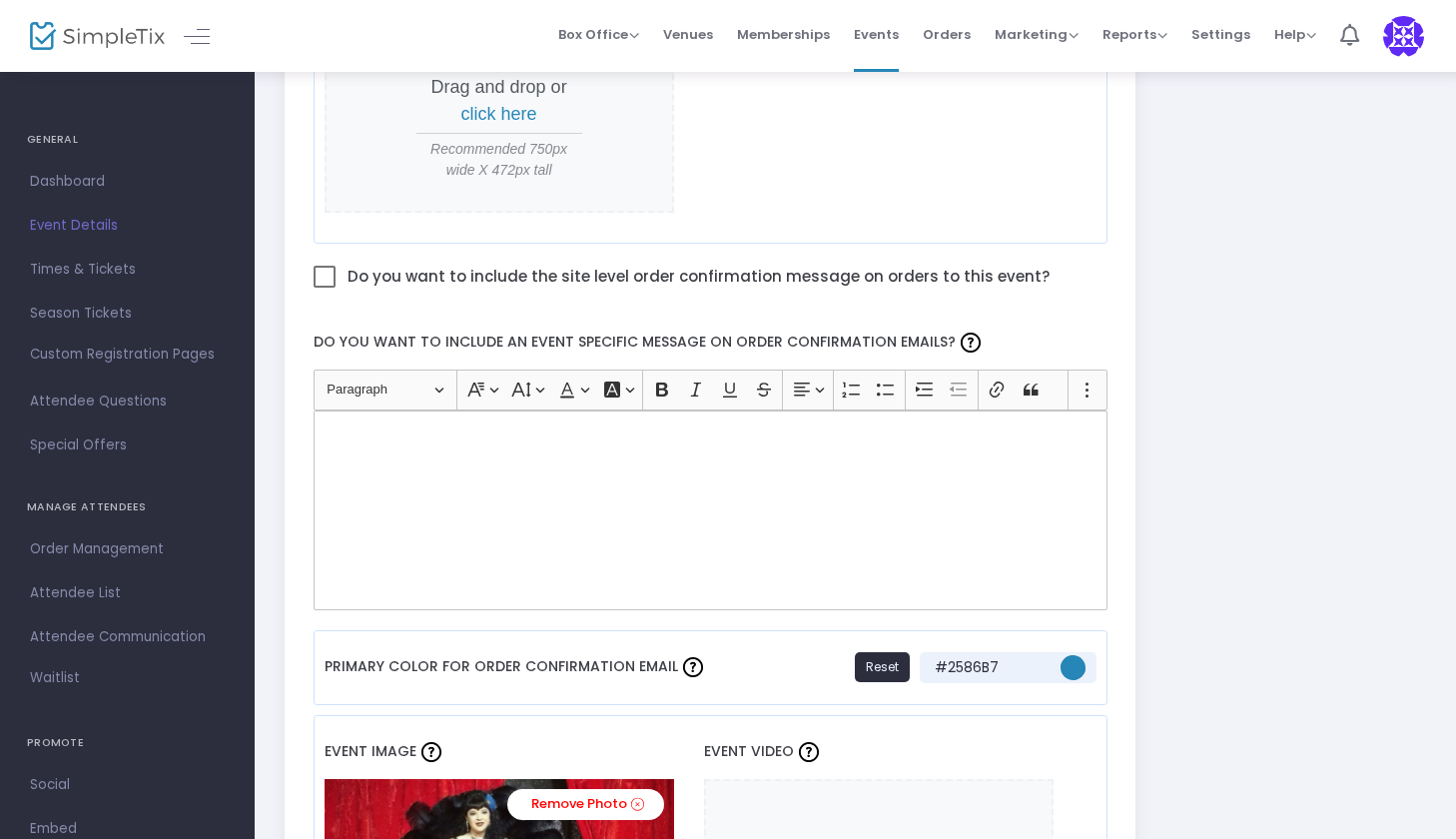 click 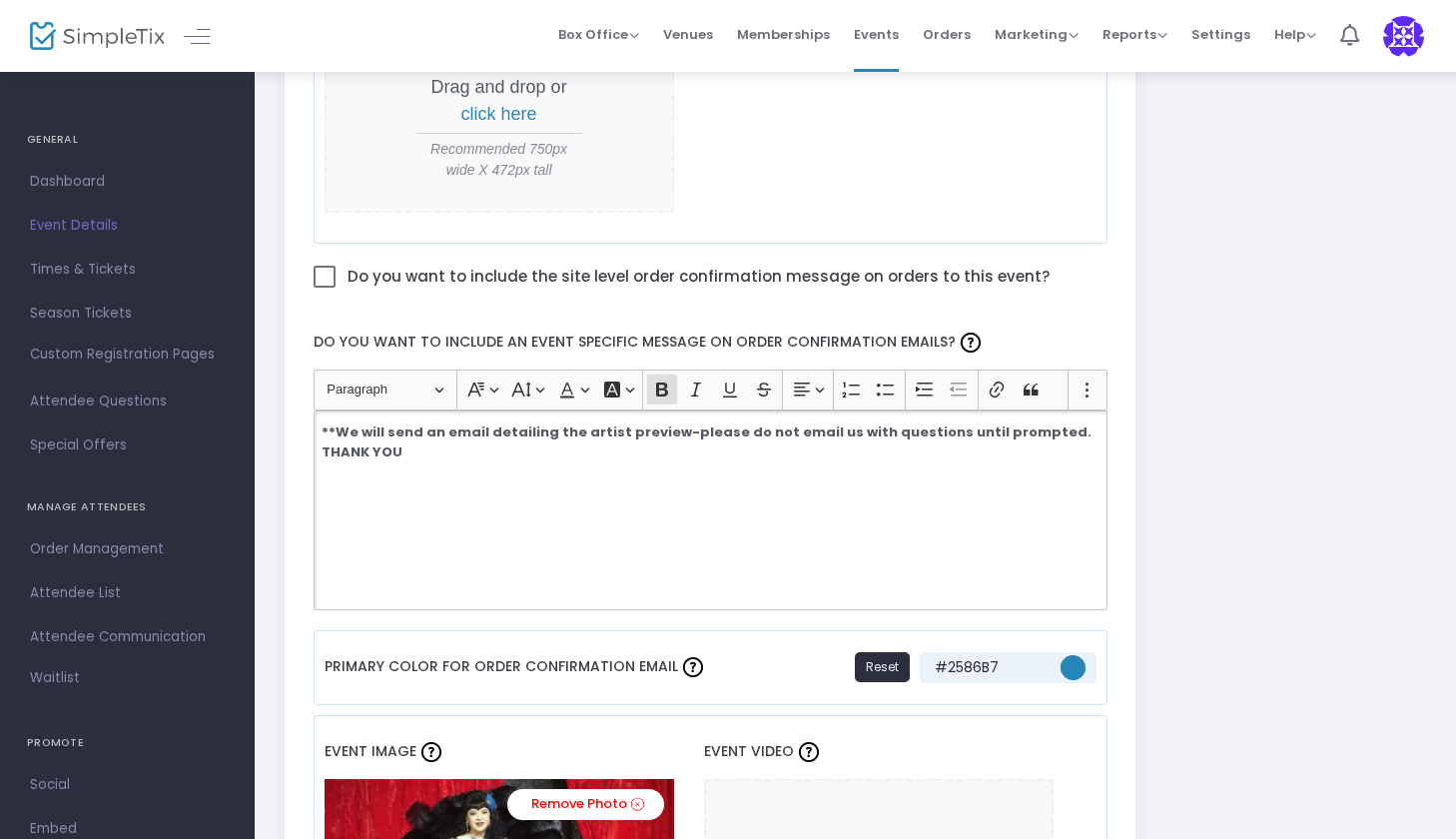 click on "**We will send an email detailing the artist preview-please do not email us with questions until prompted. THANK YOU" 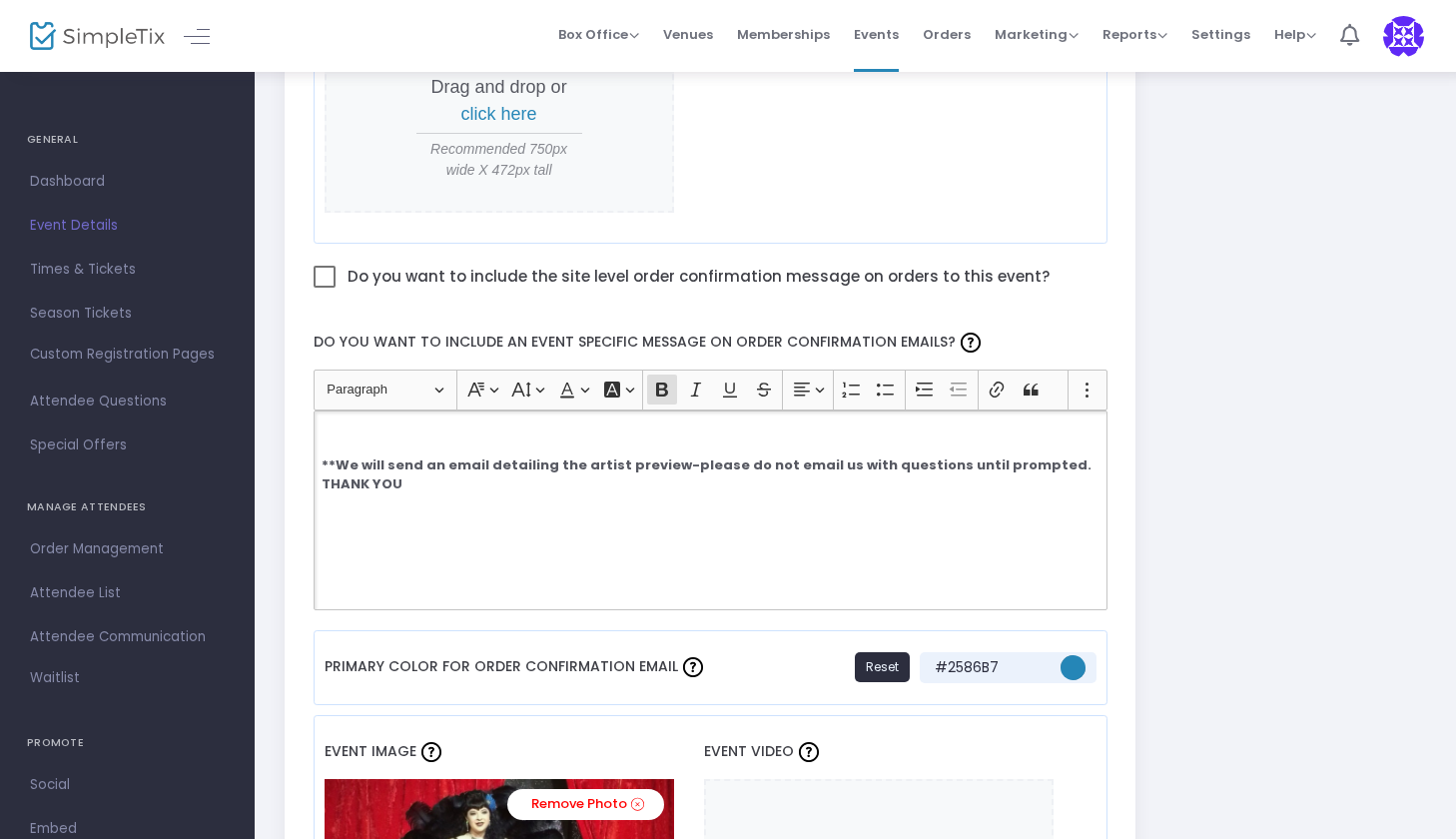 click on "**We will send an email detailing the artist preview-please do not email us with questions until prompted. THANK YOU" 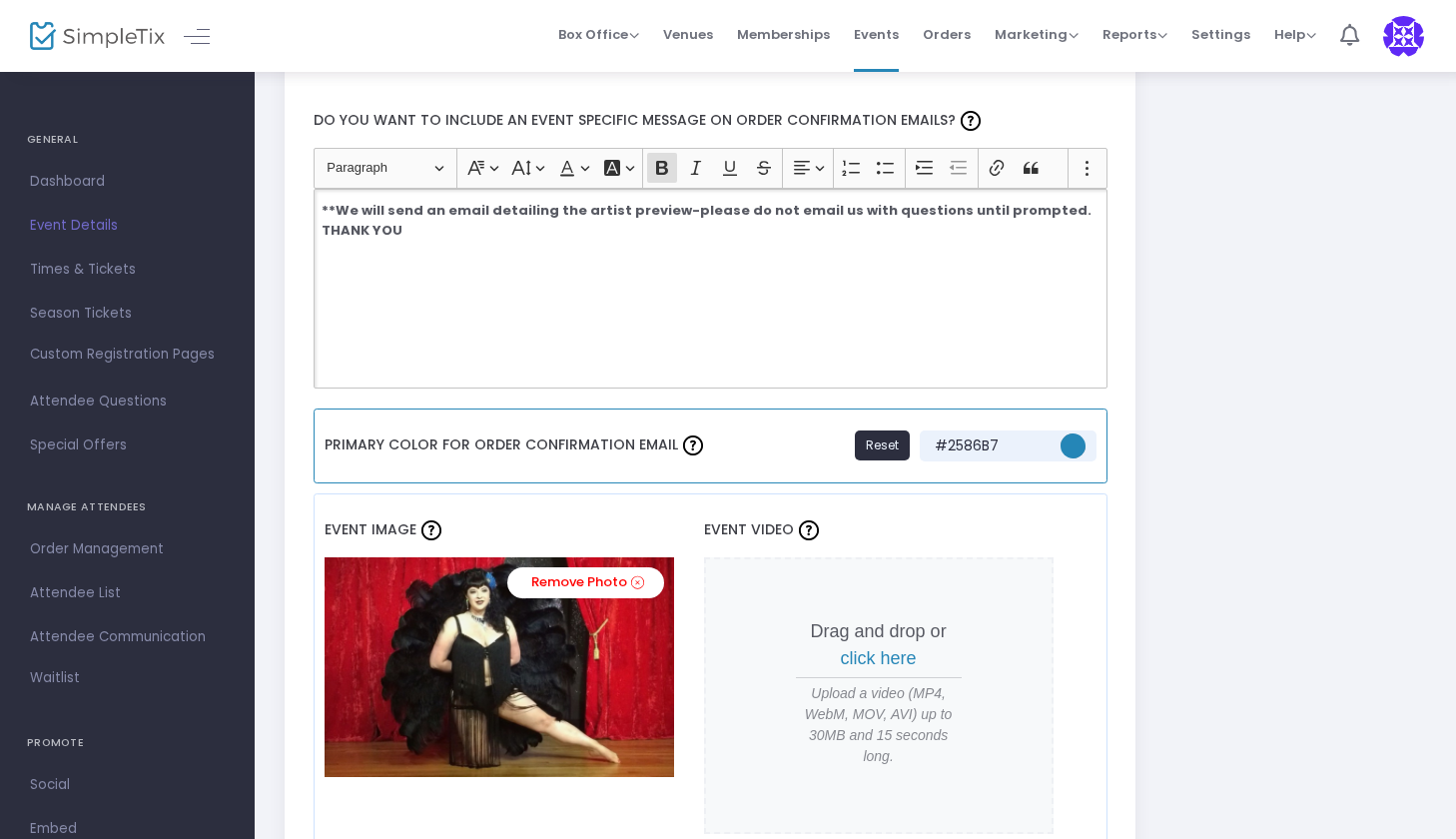 scroll, scrollTop: 1296, scrollLeft: 0, axis: vertical 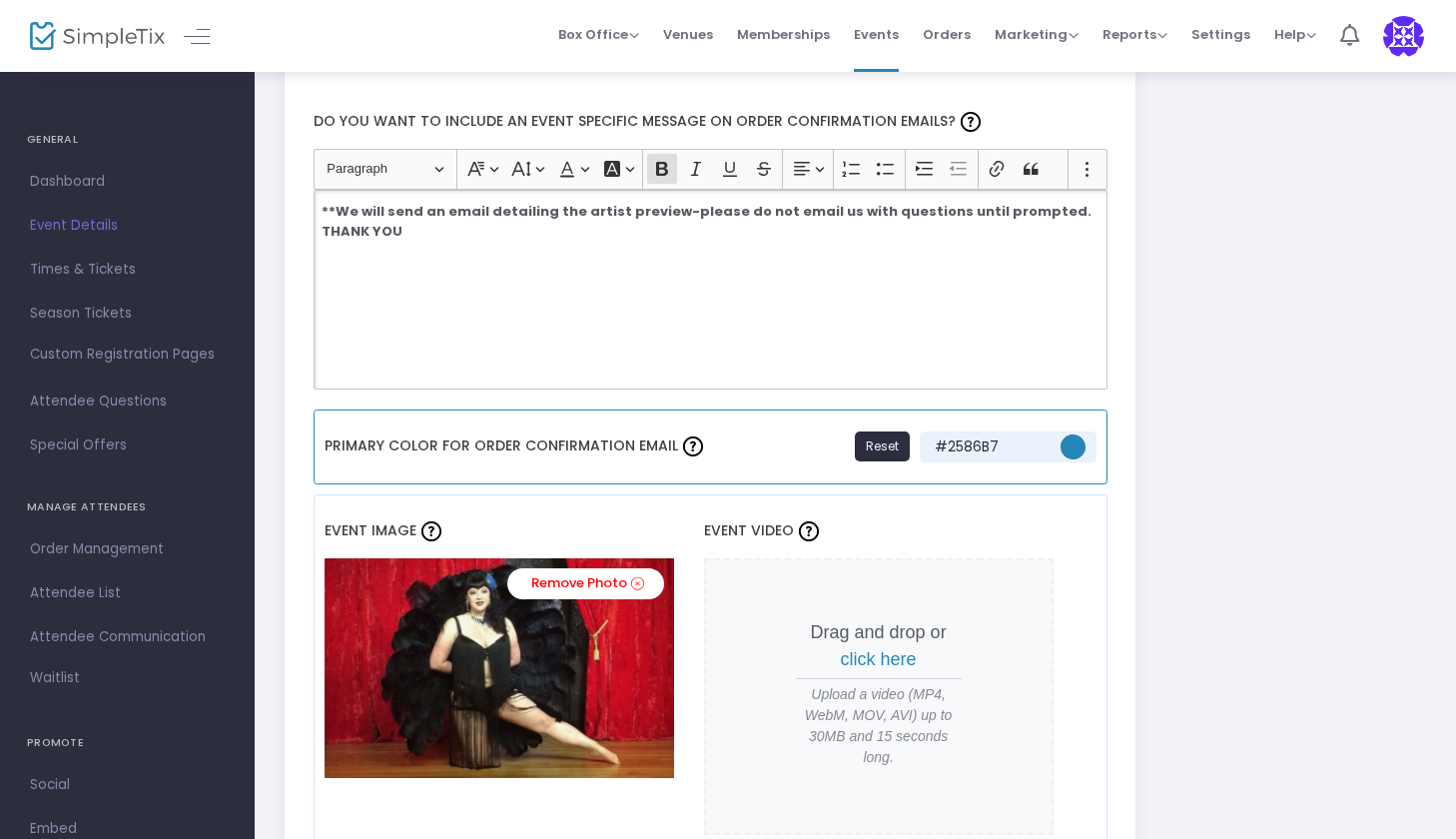 click at bounding box center [1073, 446] 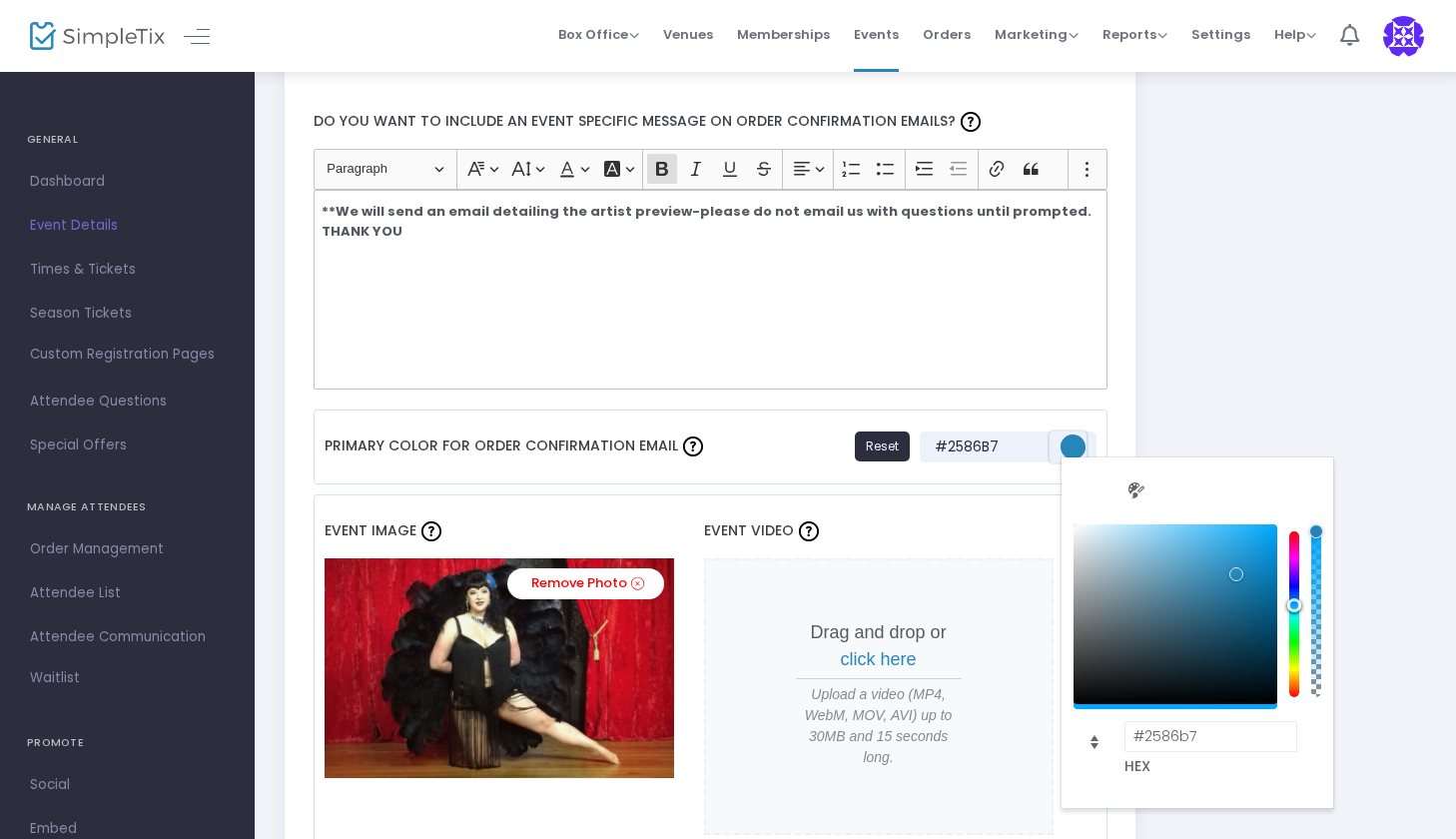 click at bounding box center [1175, 614] 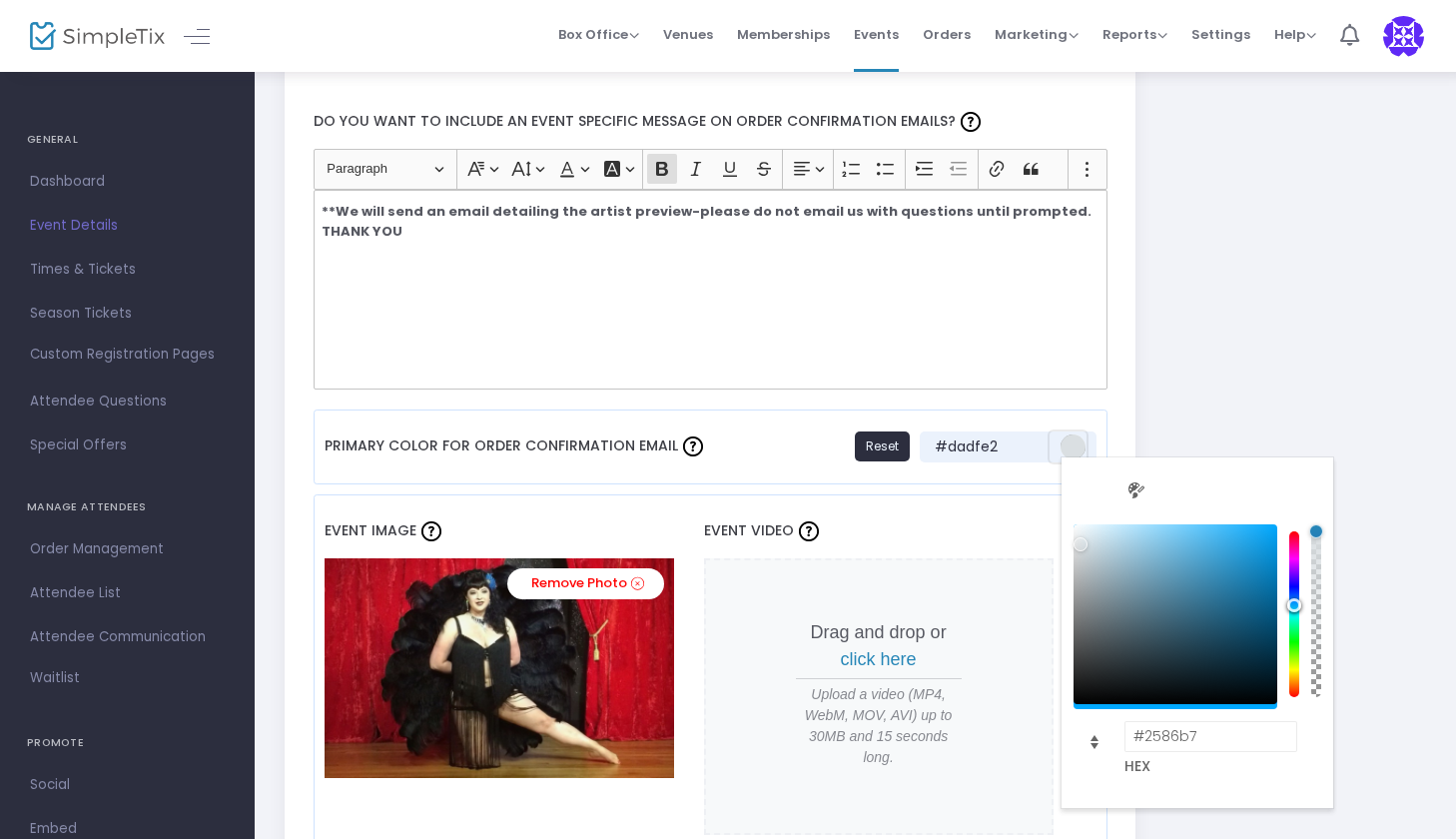 click at bounding box center [1175, 614] 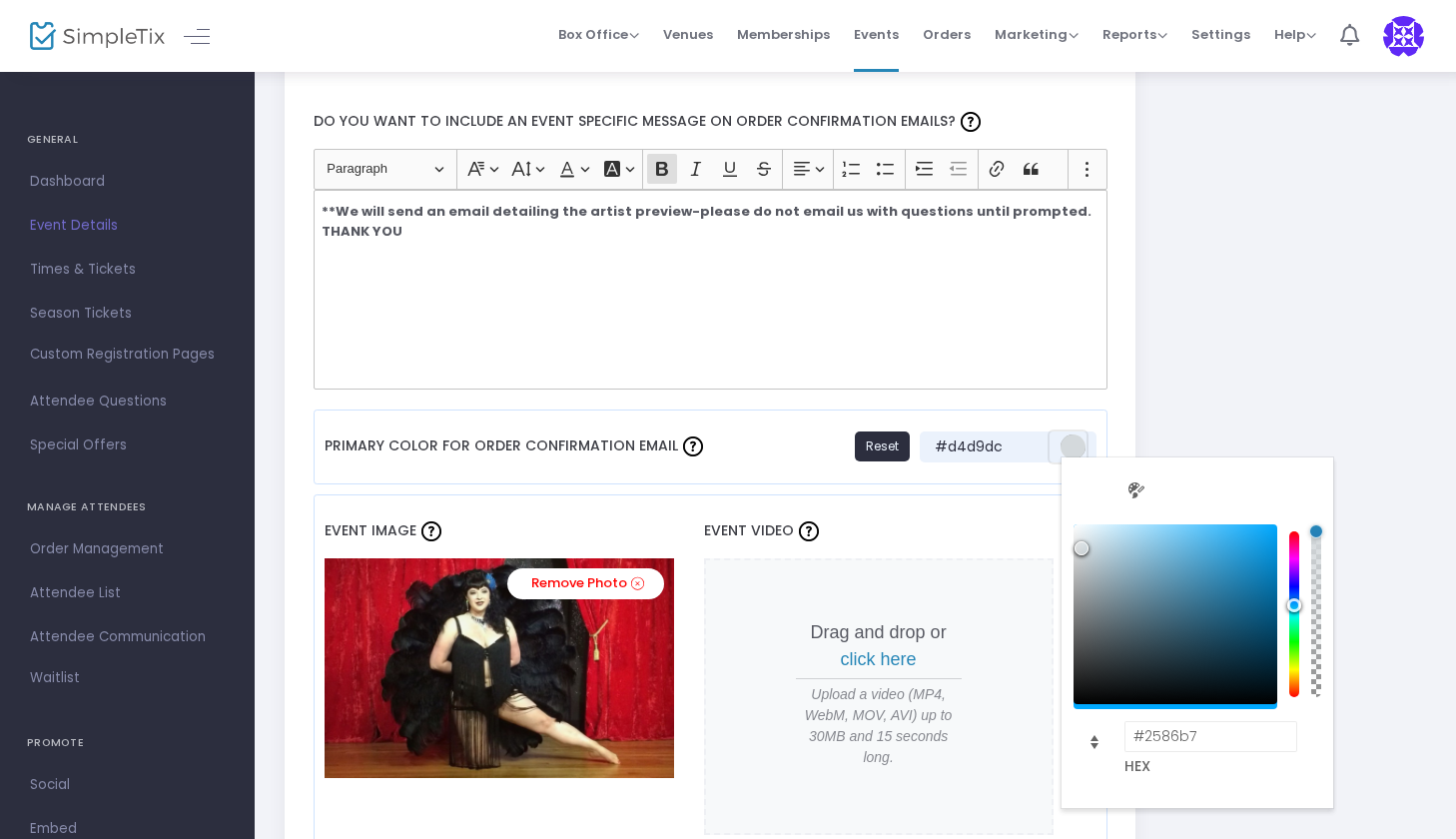 click at bounding box center (1082, 548) 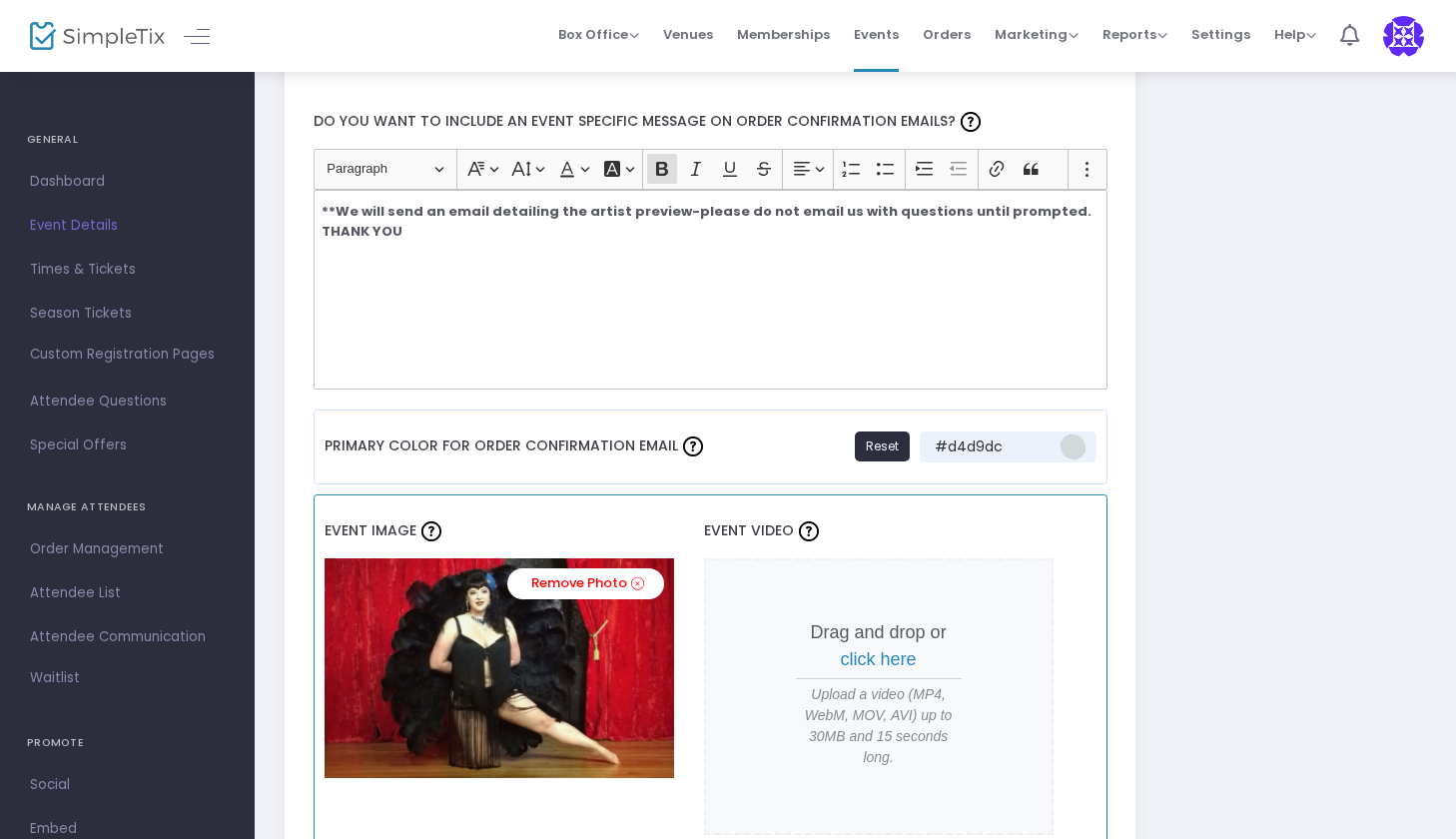 click on "Event Video  Drag and drop or  click here Upload a video (MP4, WebM, MOV, AVI) up to 30MB and 15 seconds long." 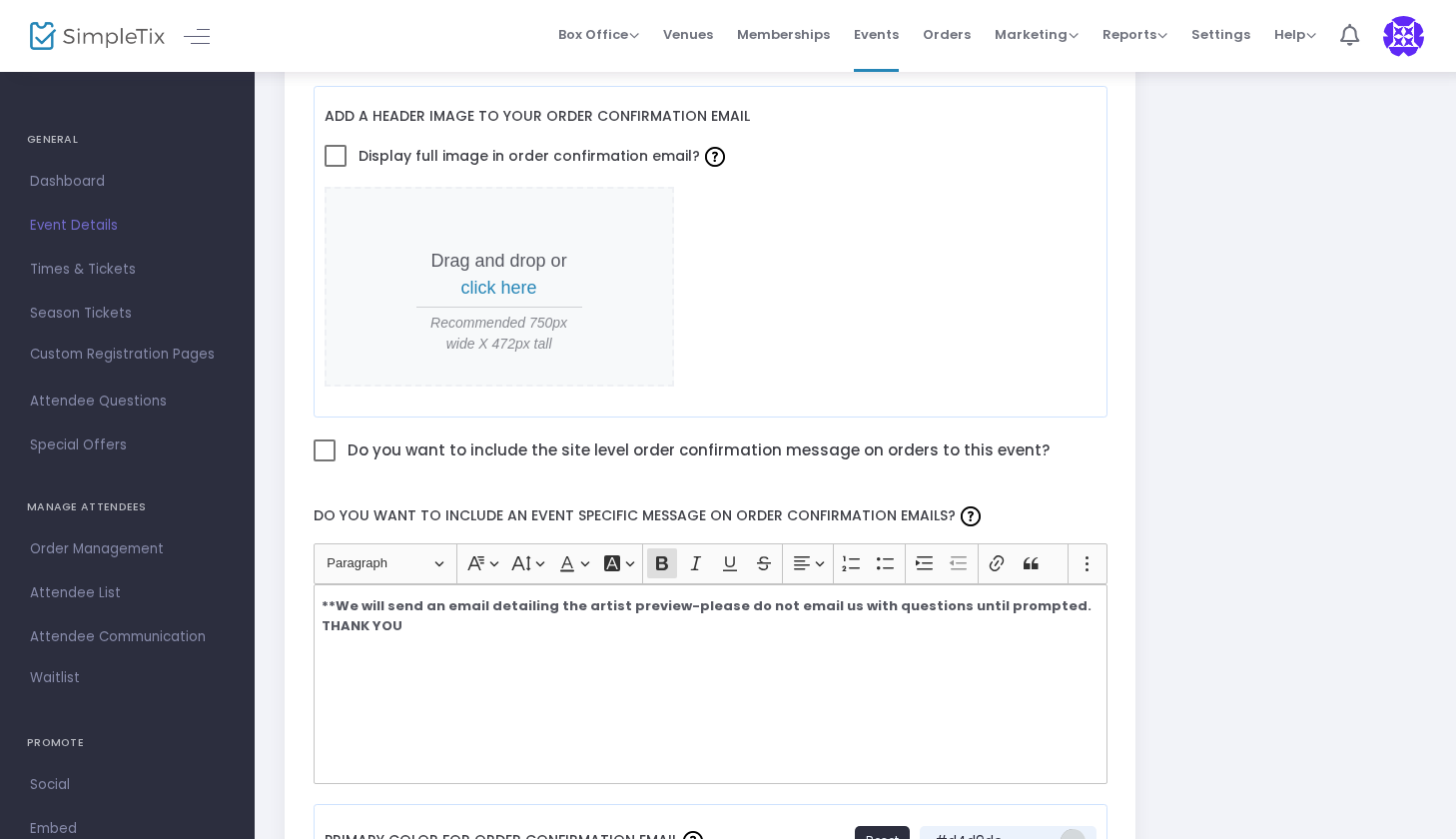 scroll, scrollTop: 860, scrollLeft: 0, axis: vertical 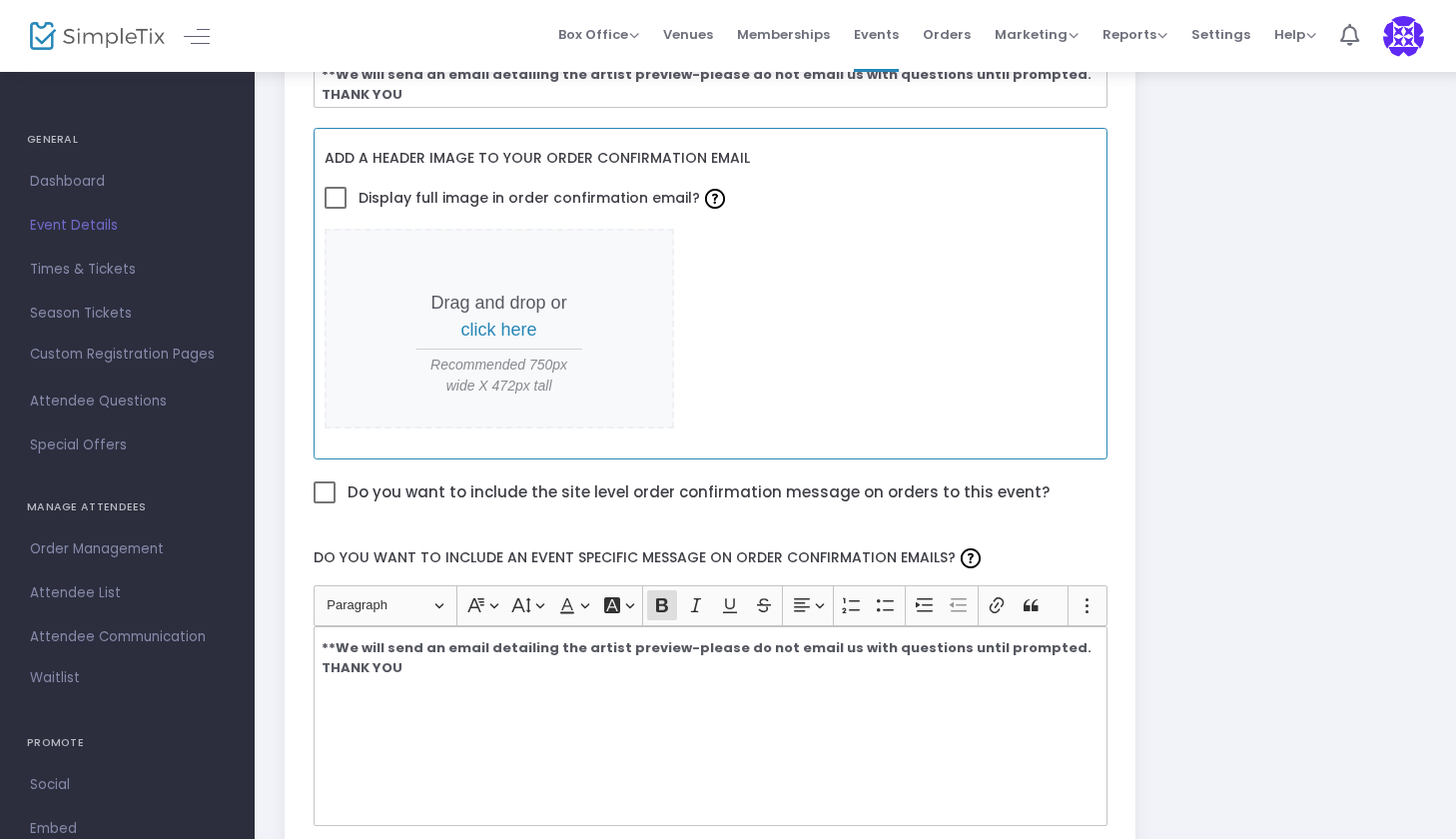 click on "click here" at bounding box center (499, 330) 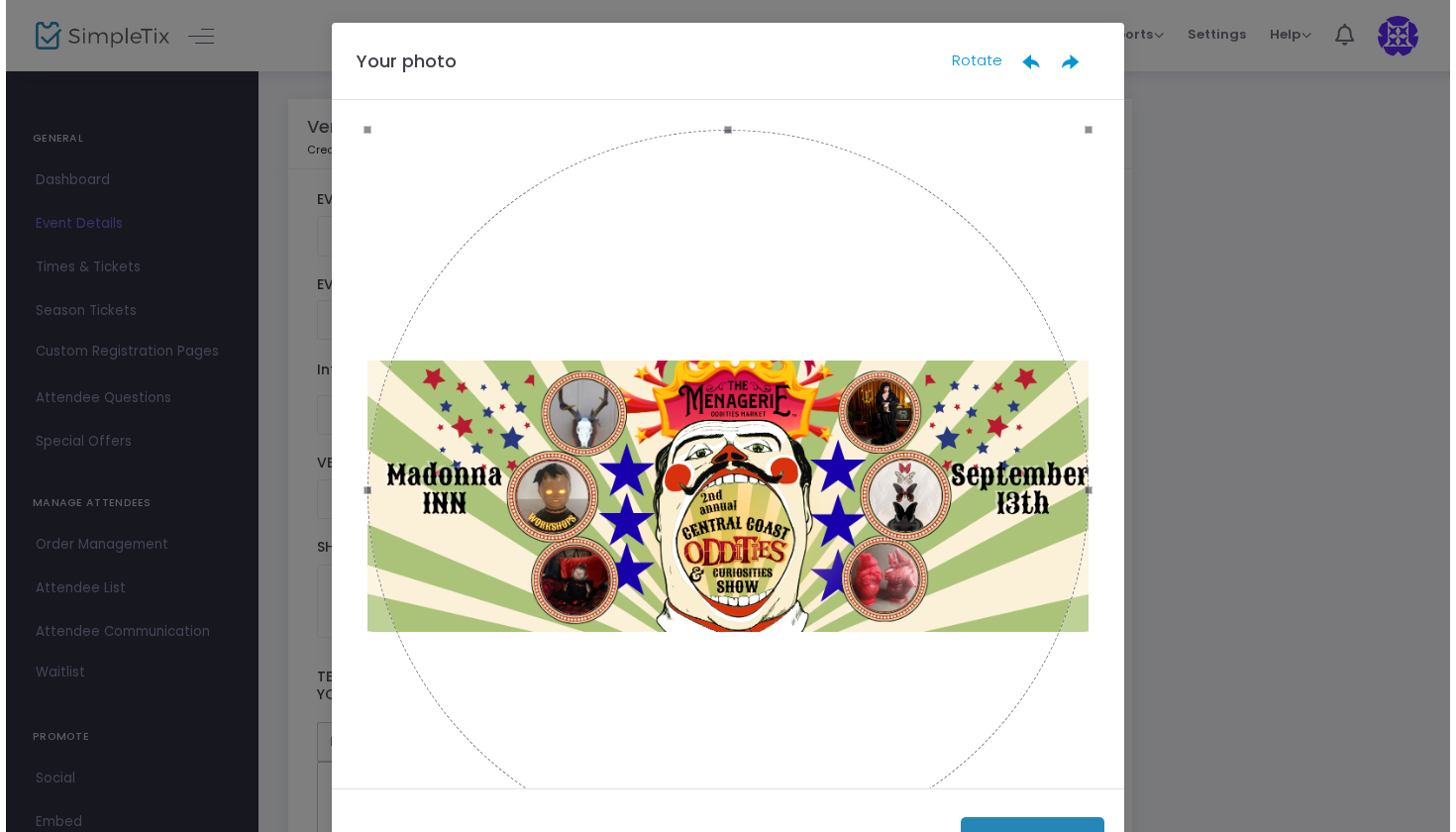 scroll, scrollTop: 0, scrollLeft: 0, axis: both 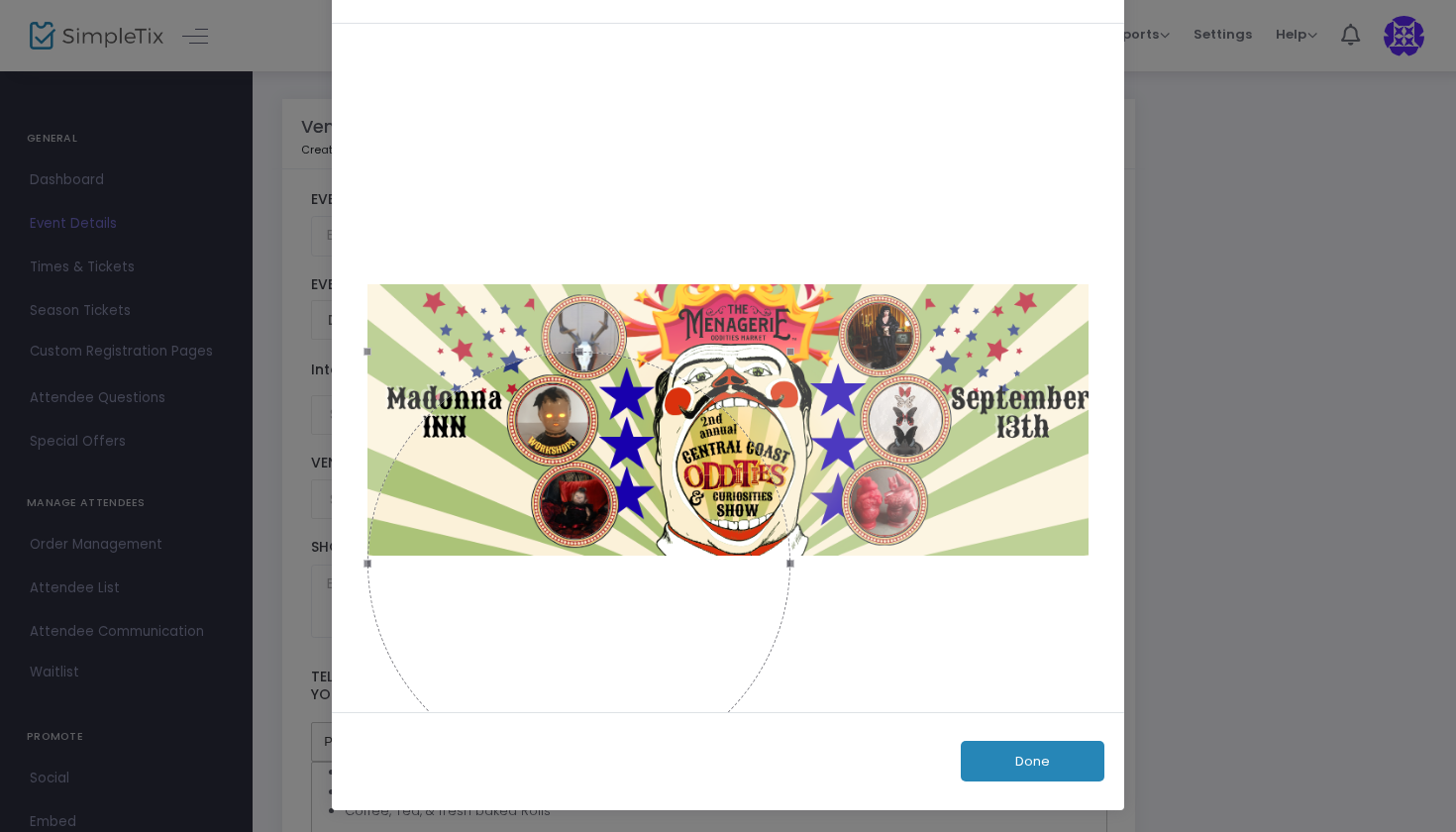 drag, startPoint x: 1077, startPoint y: 52, endPoint x: 762, endPoint y: 387, distance: 459.83693 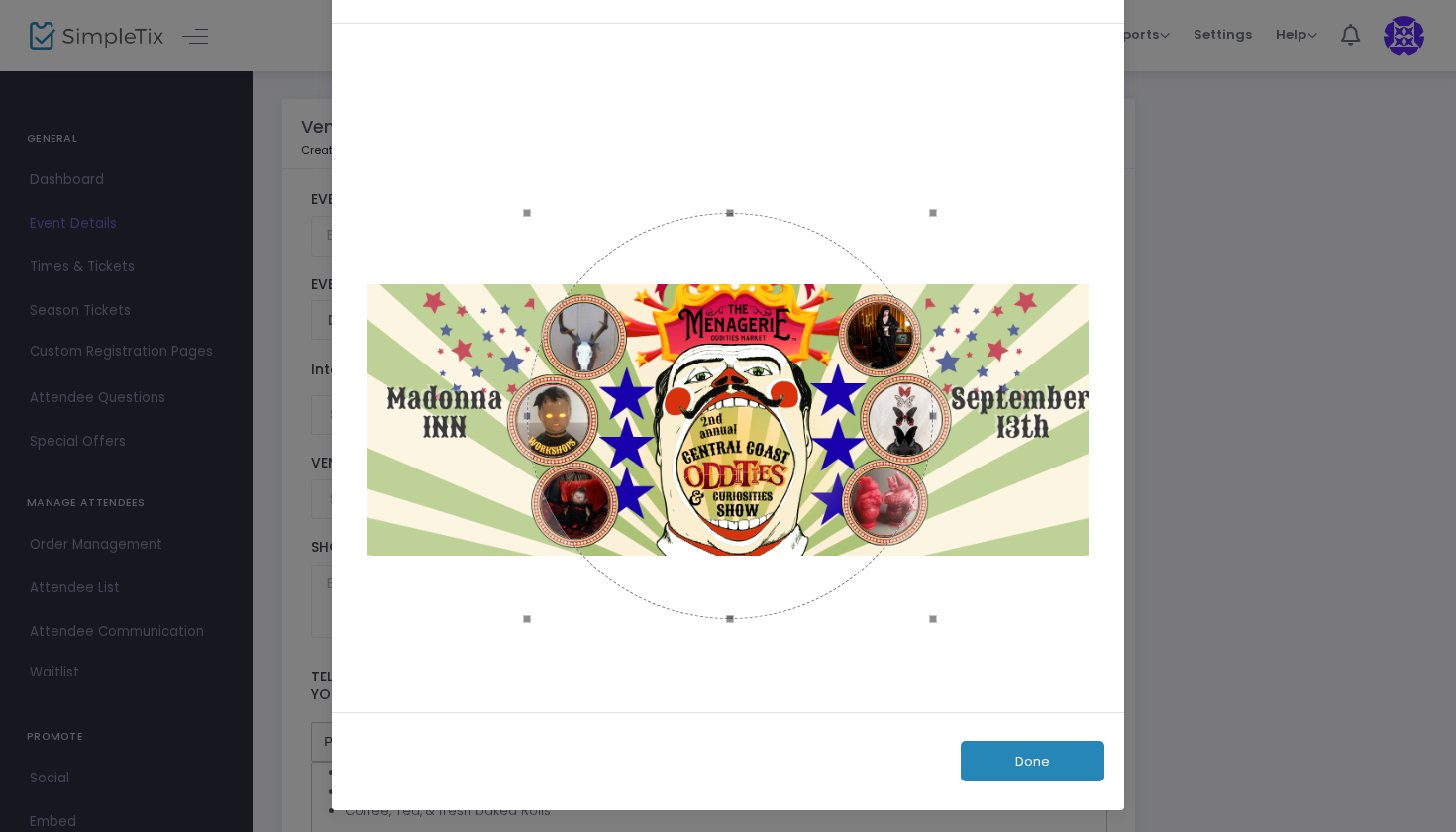drag, startPoint x: 611, startPoint y: 597, endPoint x: 771, endPoint y: 442, distance: 222.76669 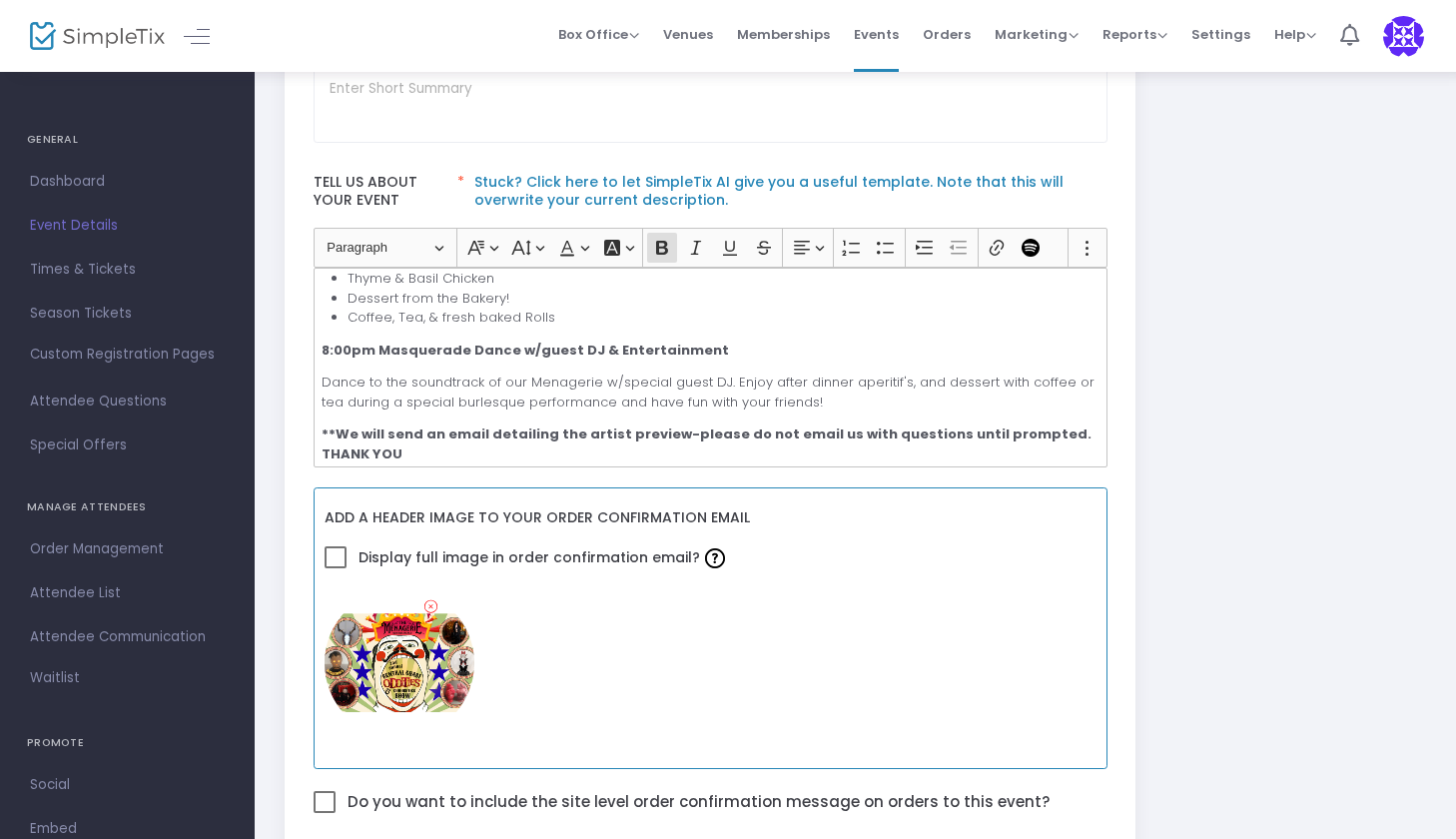 scroll, scrollTop: 595, scrollLeft: 0, axis: vertical 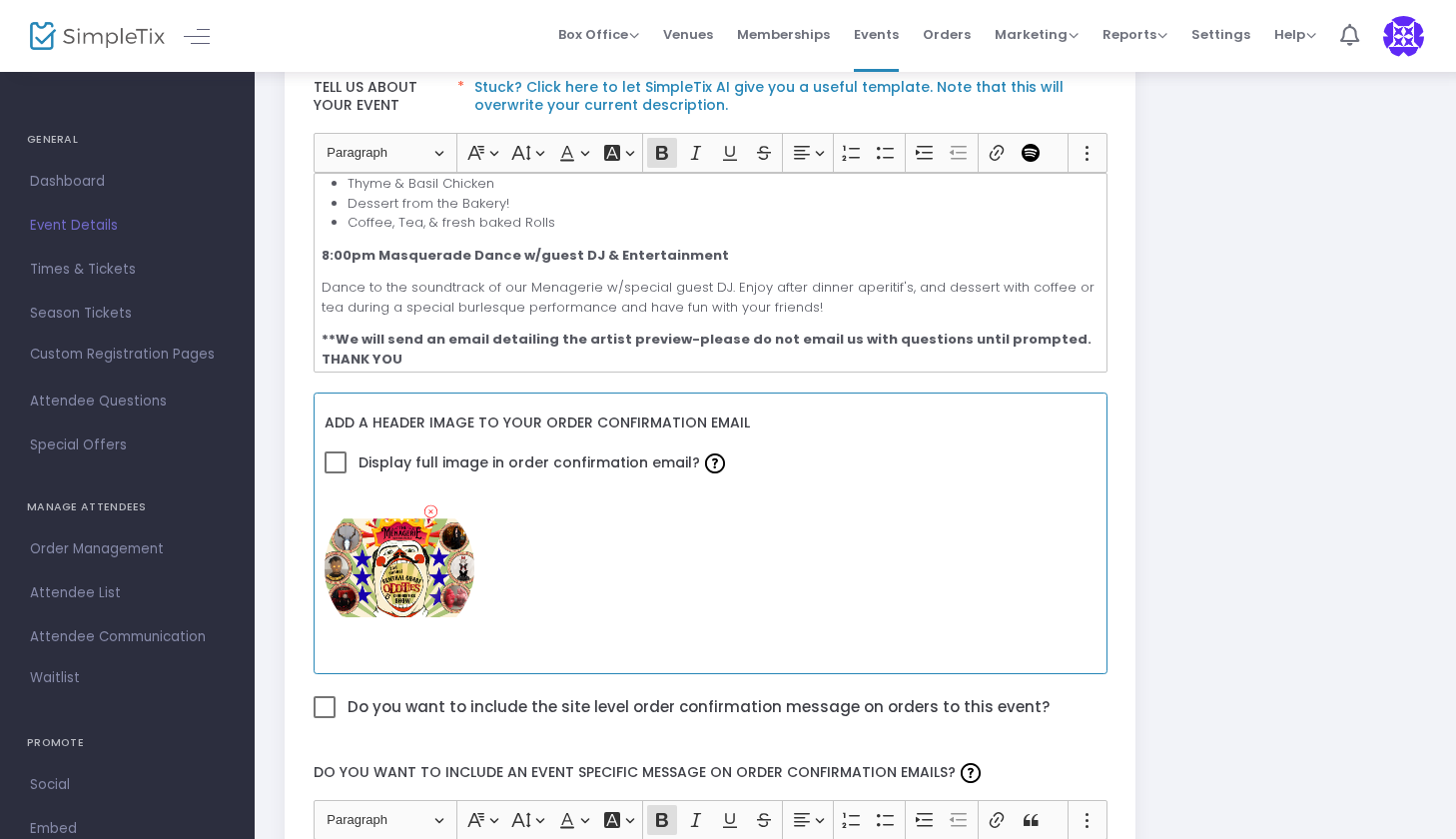 click at bounding box center [336, 462] 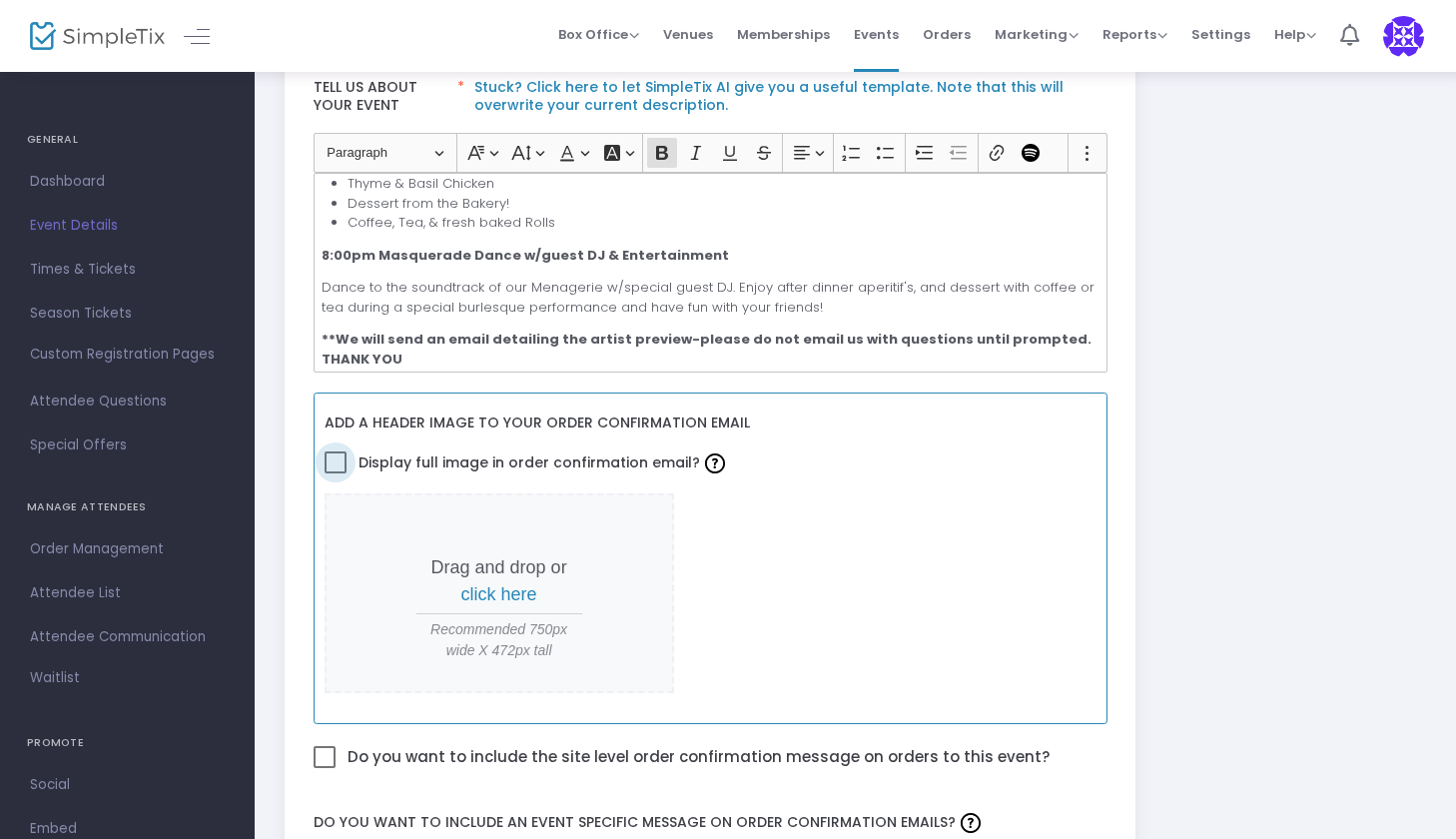 click at bounding box center [336, 462] 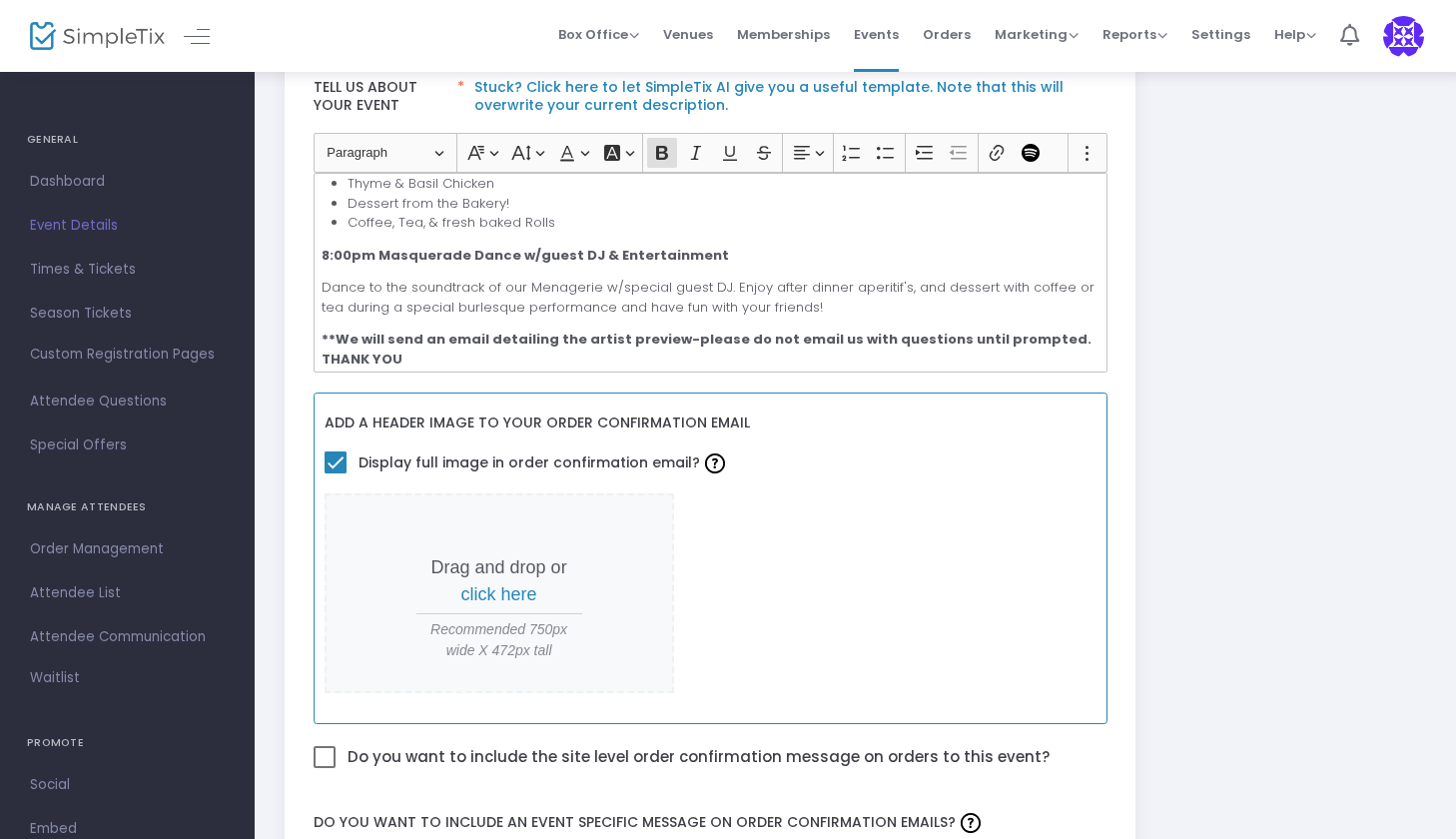 click on "click here" at bounding box center [499, 594] 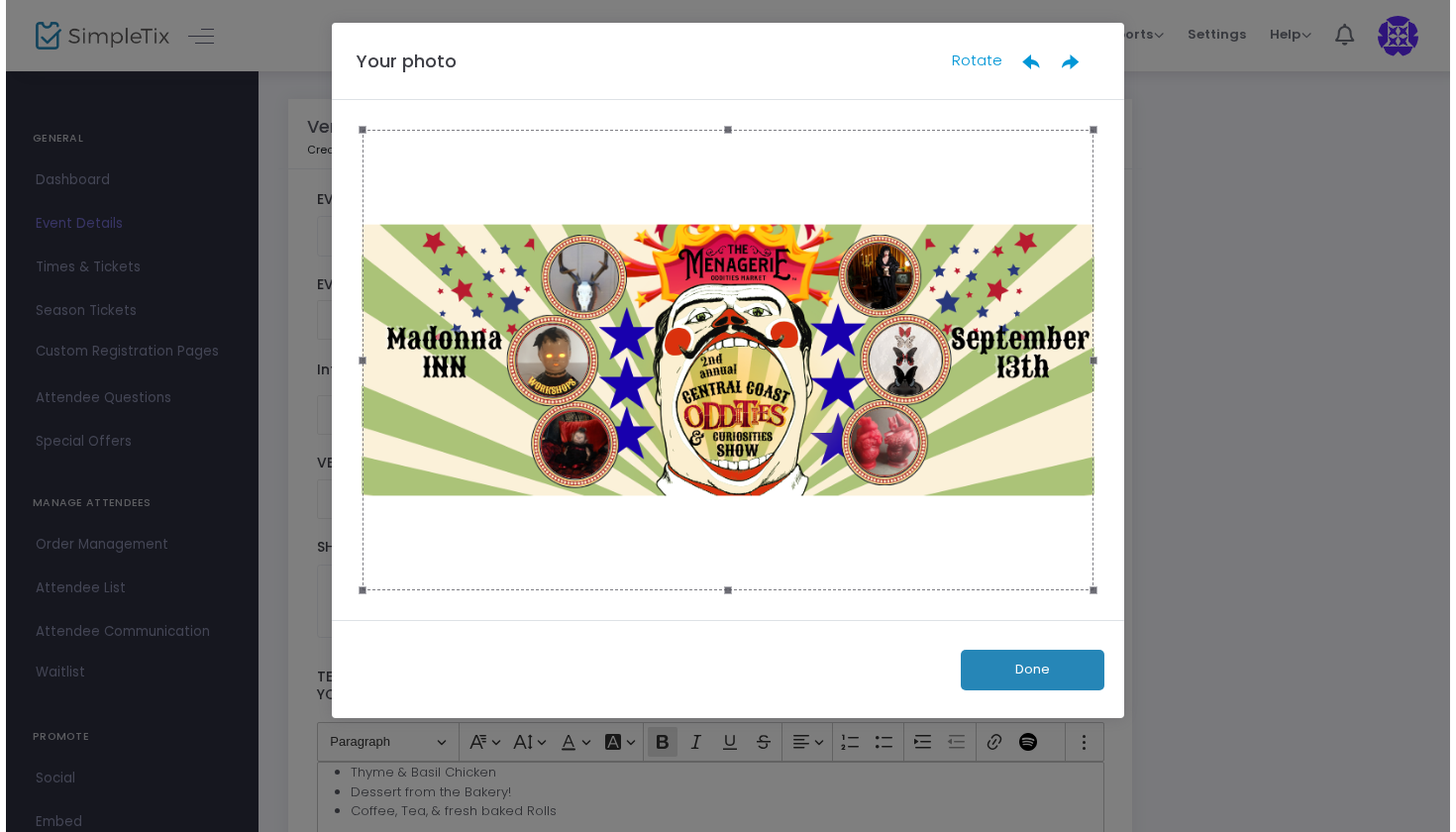 scroll, scrollTop: 0, scrollLeft: 0, axis: both 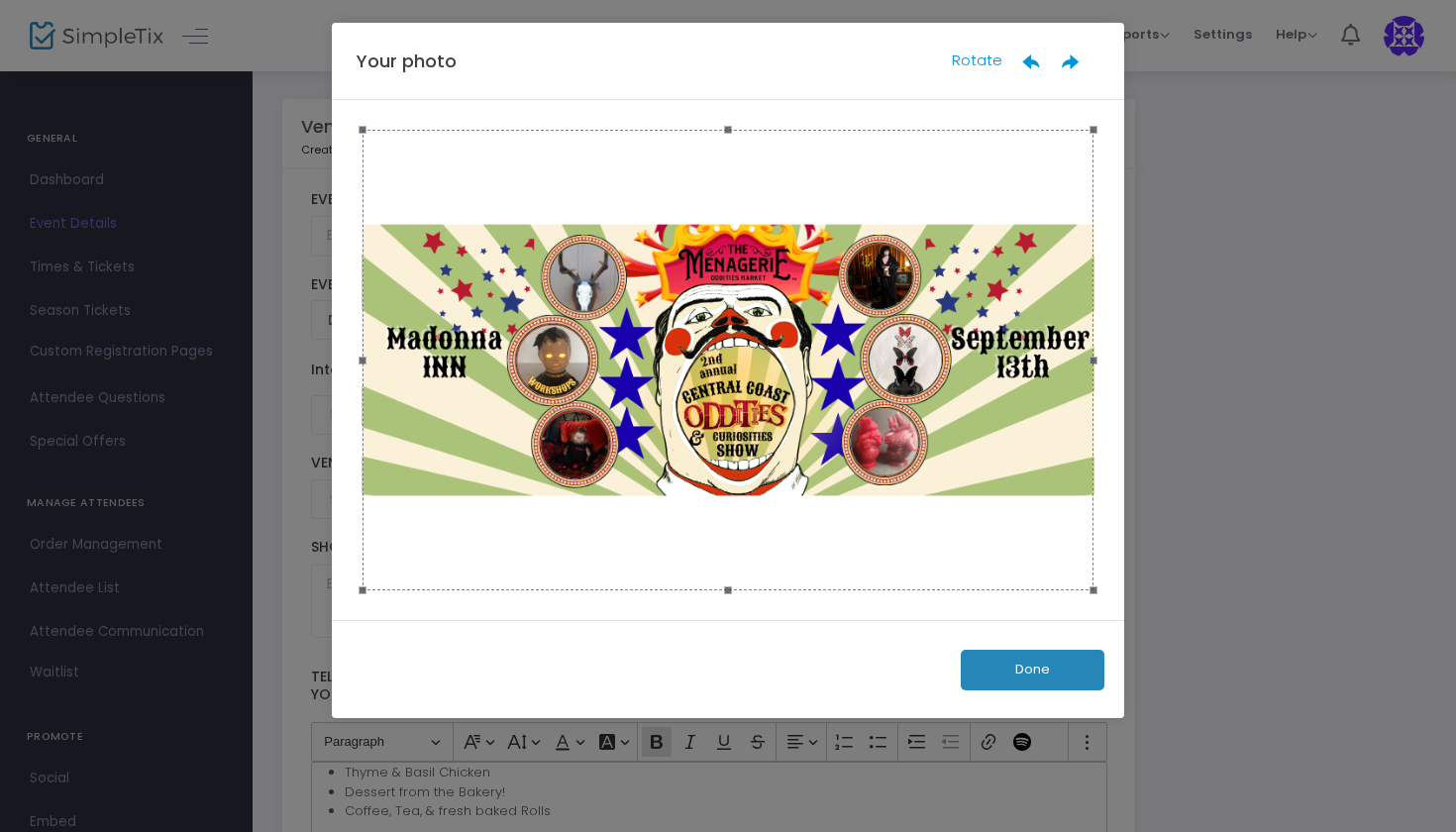 click 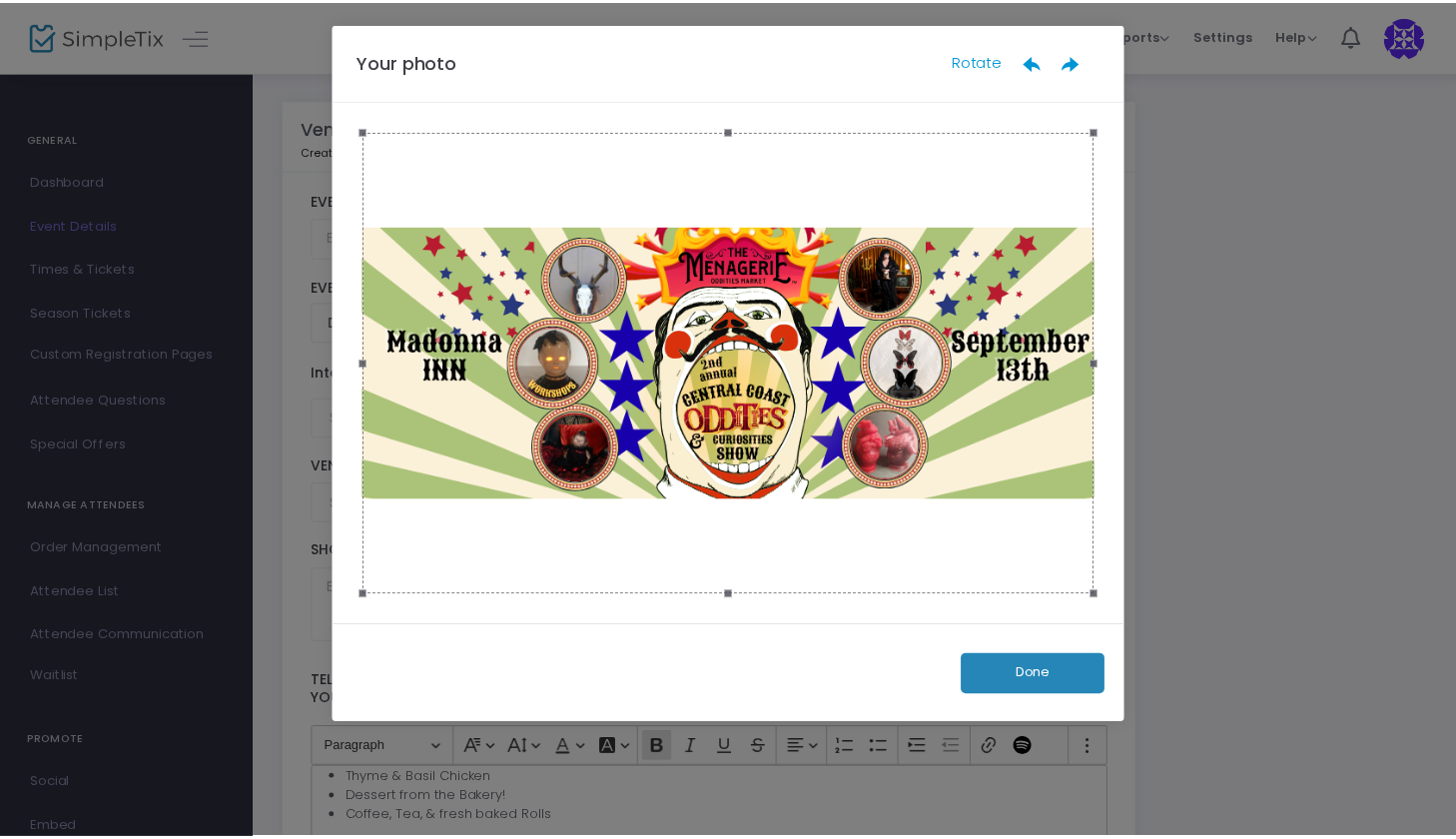 scroll, scrollTop: 0, scrollLeft: 0, axis: both 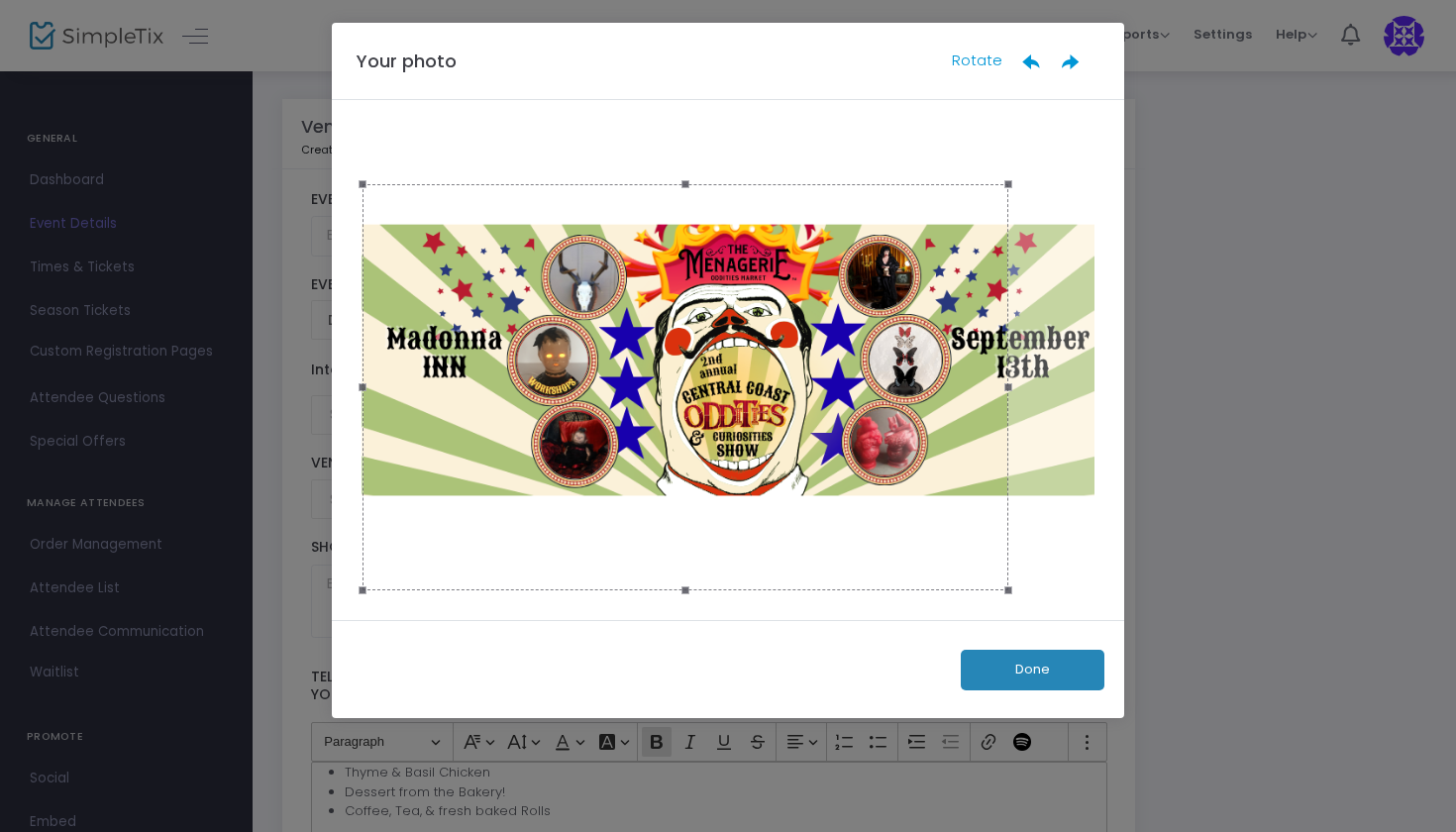 drag, startPoint x: 1094, startPoint y: 127, endPoint x: 785, endPoint y: 307, distance: 357.60453 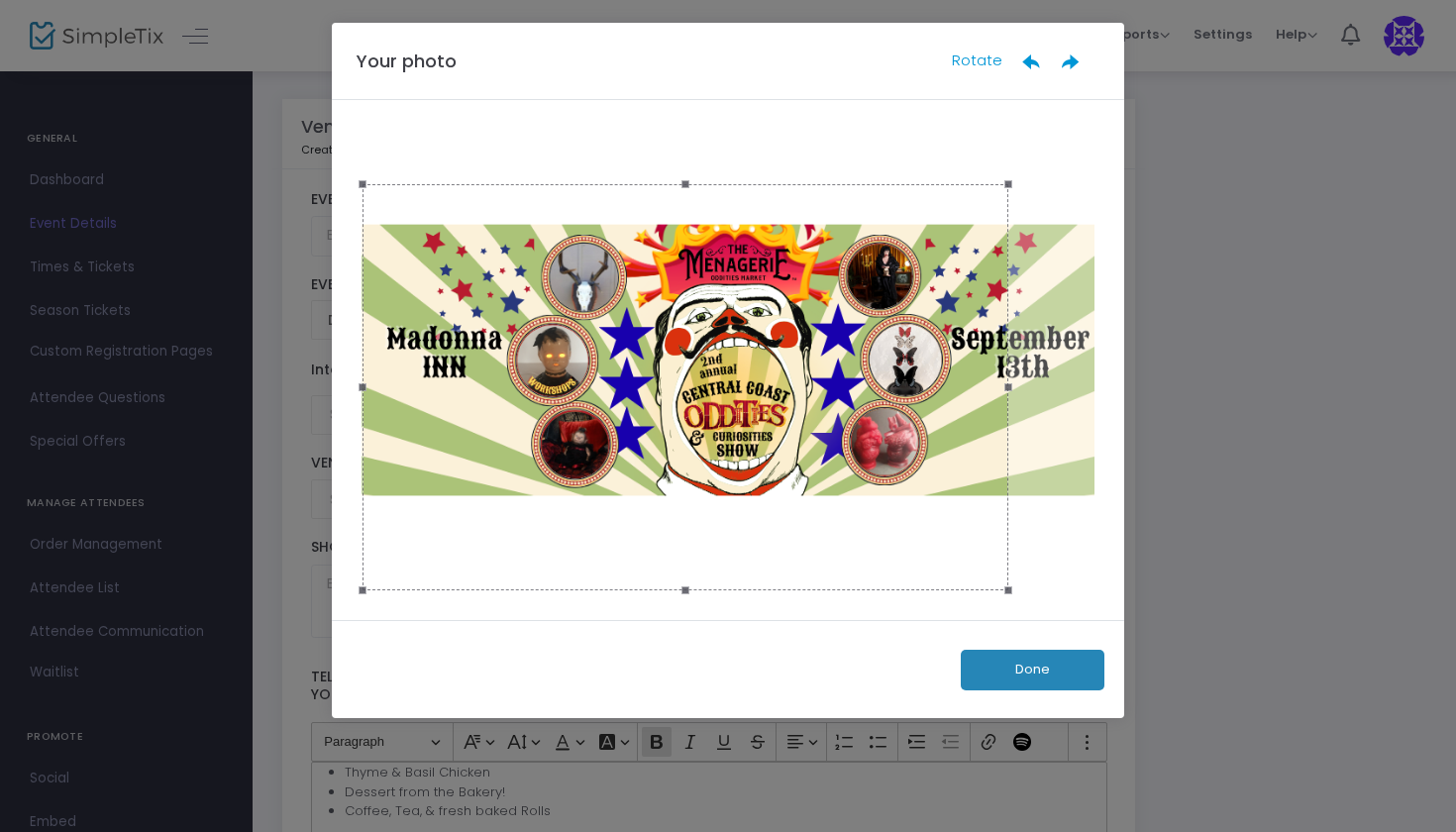 drag, startPoint x: 686, startPoint y: 587, endPoint x: 684, endPoint y: 468, distance: 119.01681 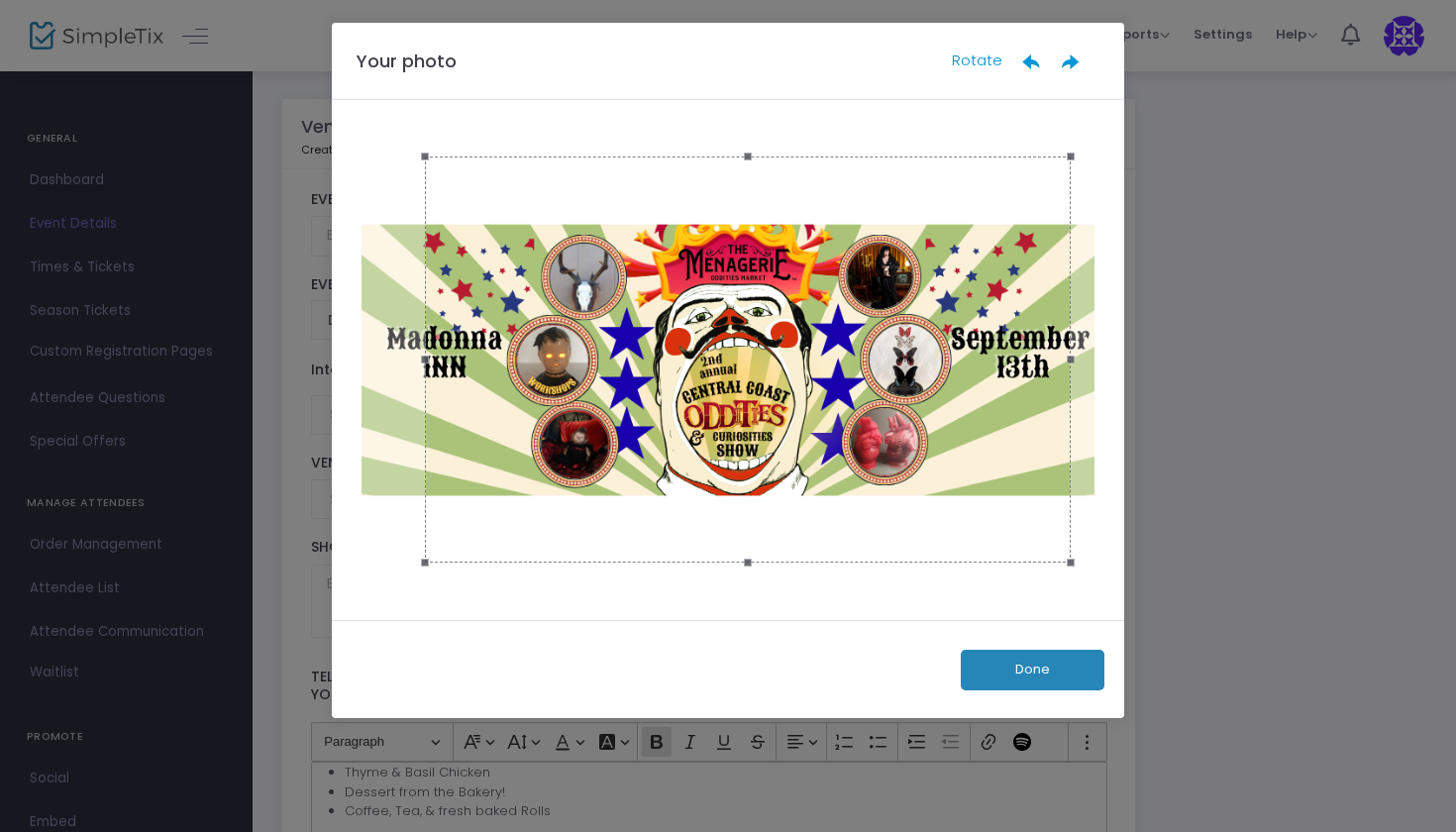 drag, startPoint x: 772, startPoint y: 382, endPoint x: 834, endPoint y: 355, distance: 67.624 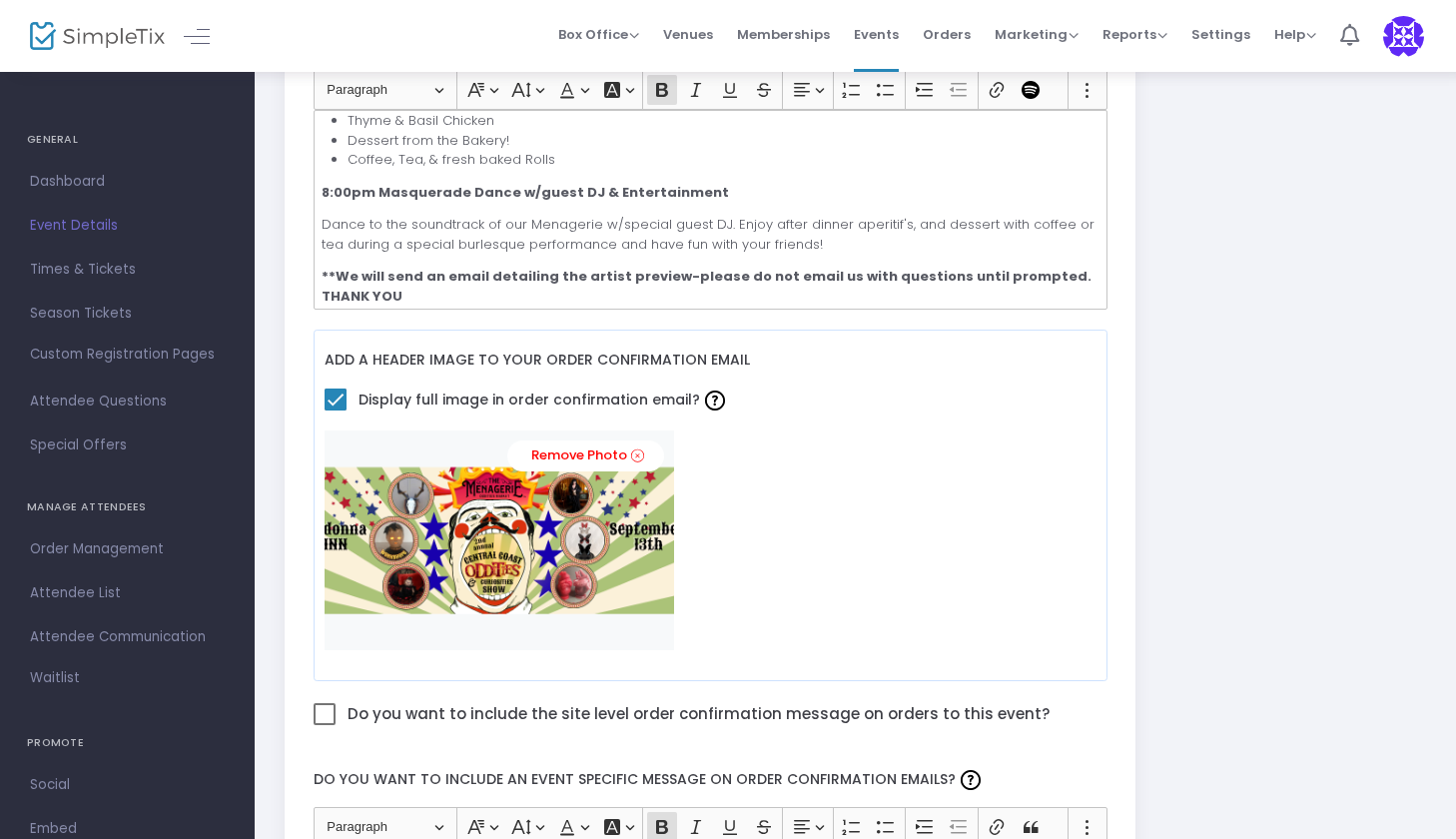 scroll, scrollTop: 572, scrollLeft: 0, axis: vertical 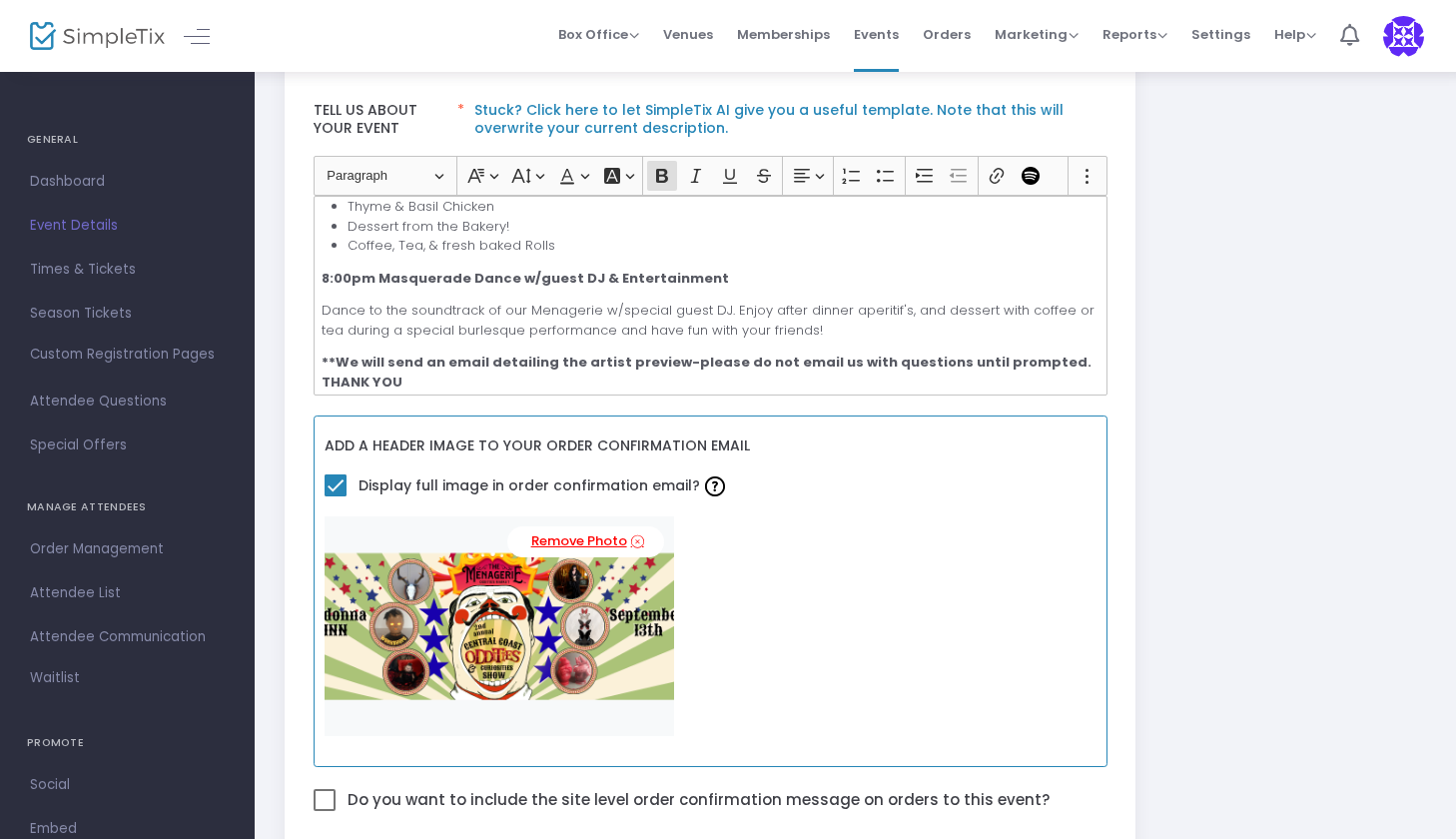 click at bounding box center (637, 541) 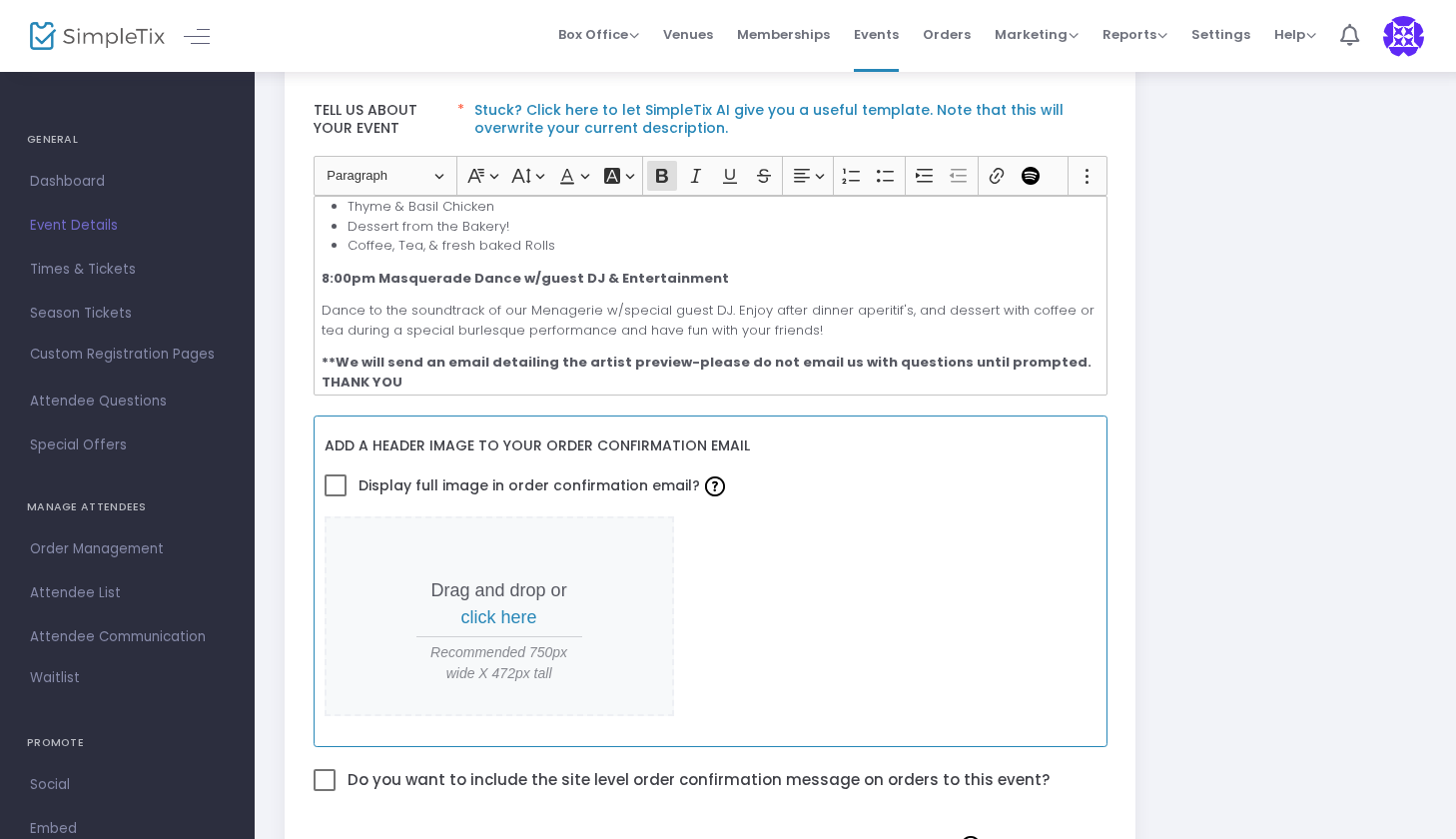 click on "click here" at bounding box center (499, 617) 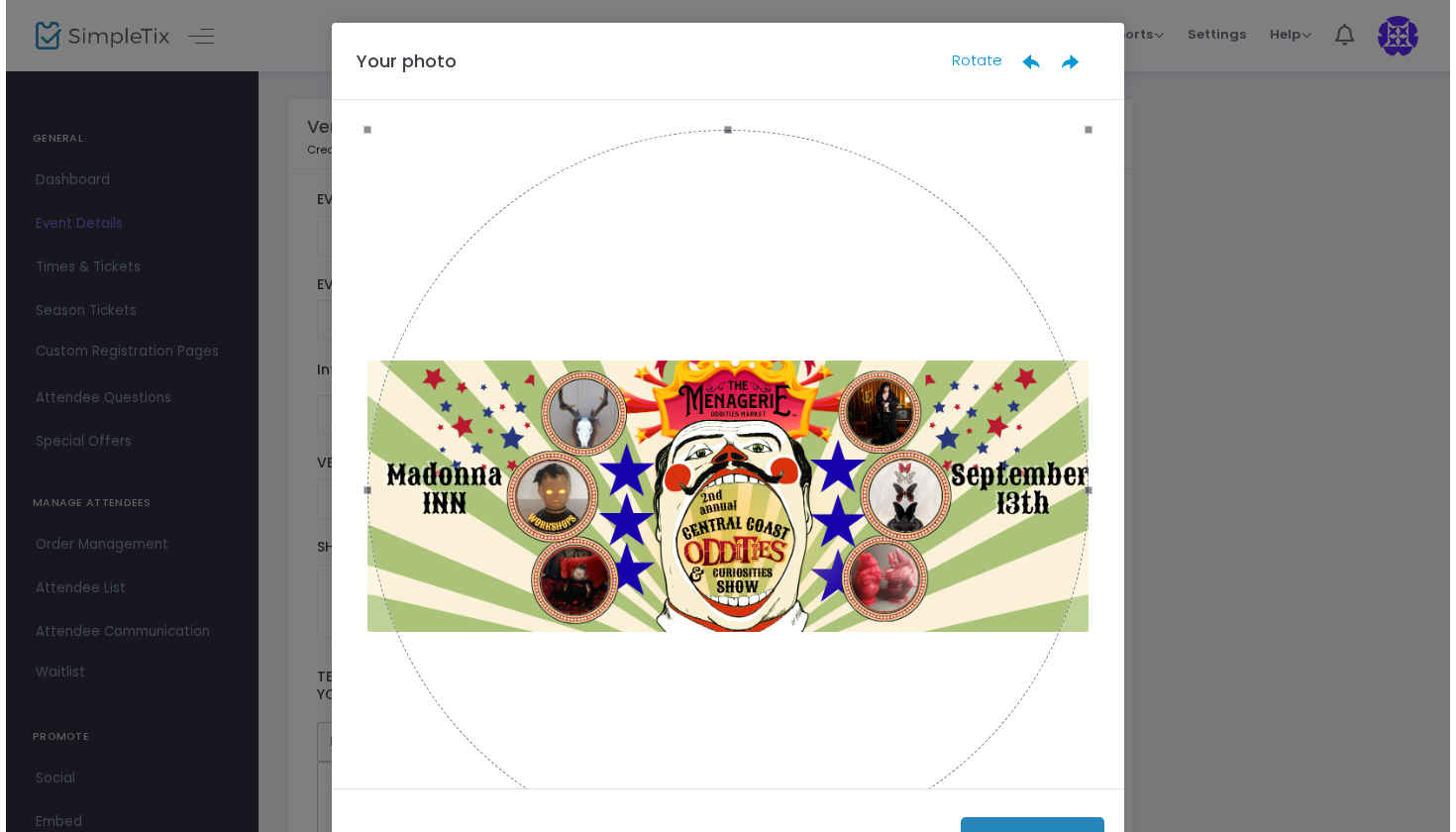 scroll, scrollTop: 0, scrollLeft: 0, axis: both 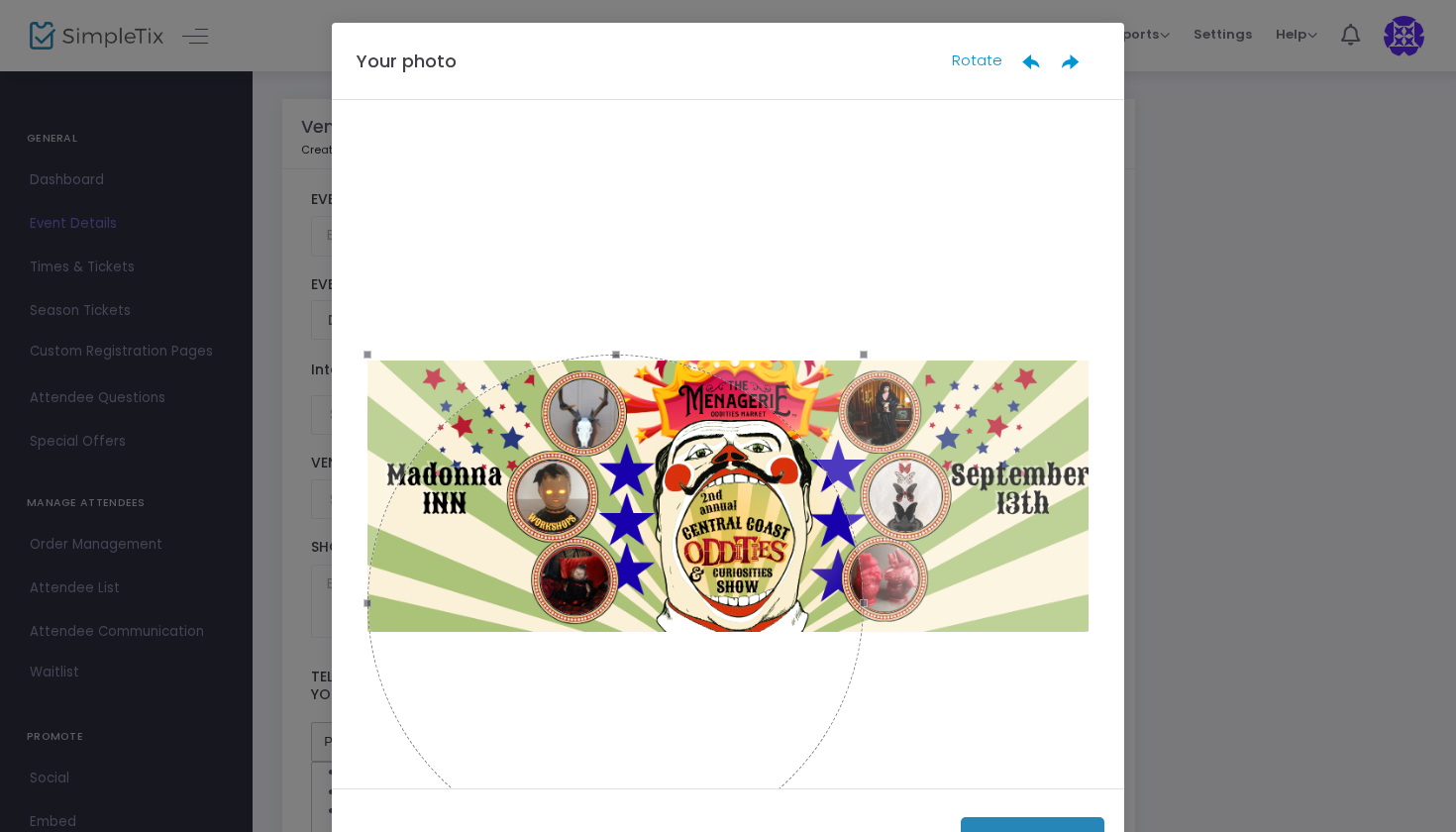 drag, startPoint x: 1075, startPoint y: 128, endPoint x: 782, endPoint y: 483, distance: 460.29773 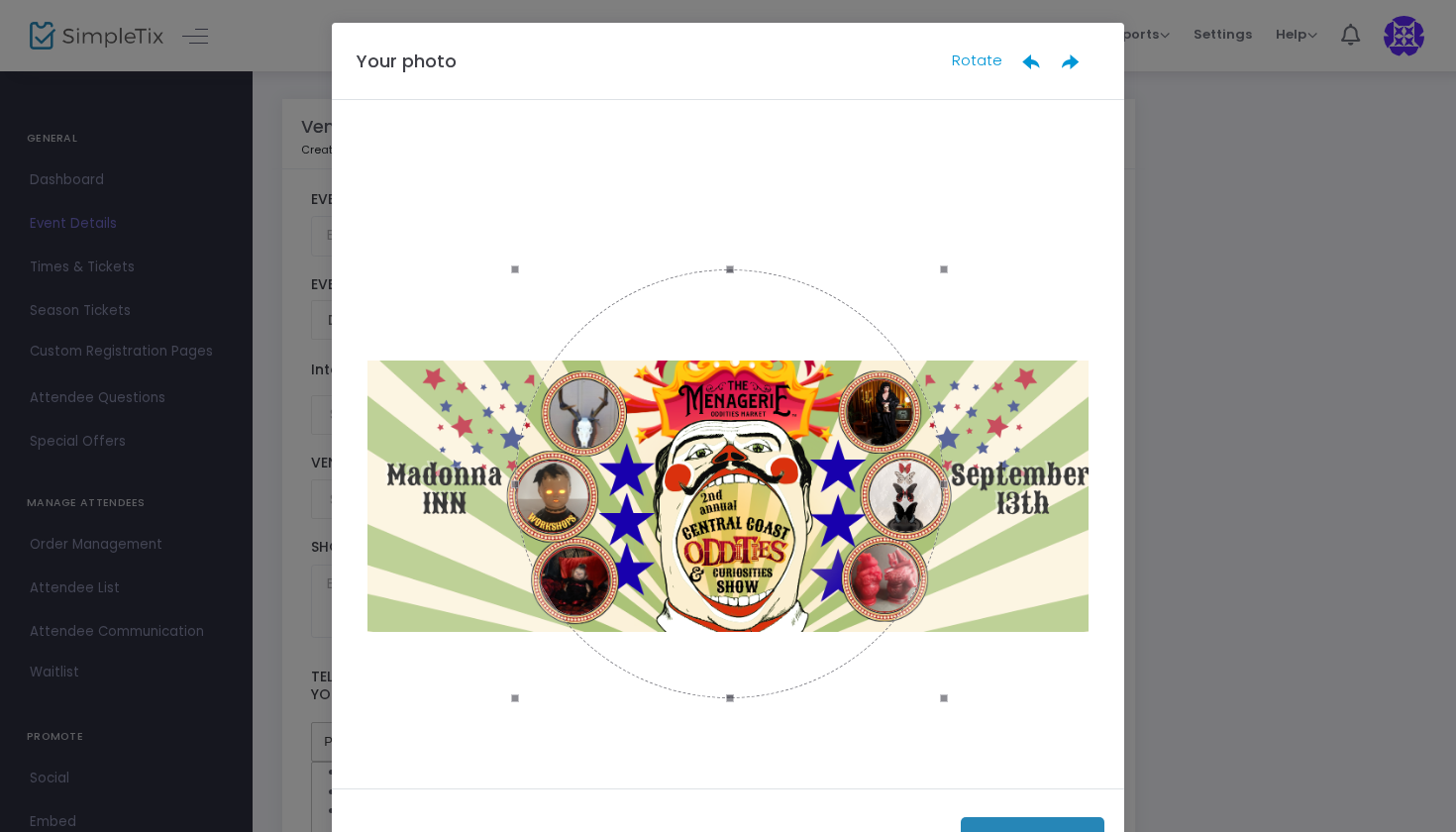 drag, startPoint x: 628, startPoint y: 757, endPoint x: 775, endPoint y: 602, distance: 213.62116 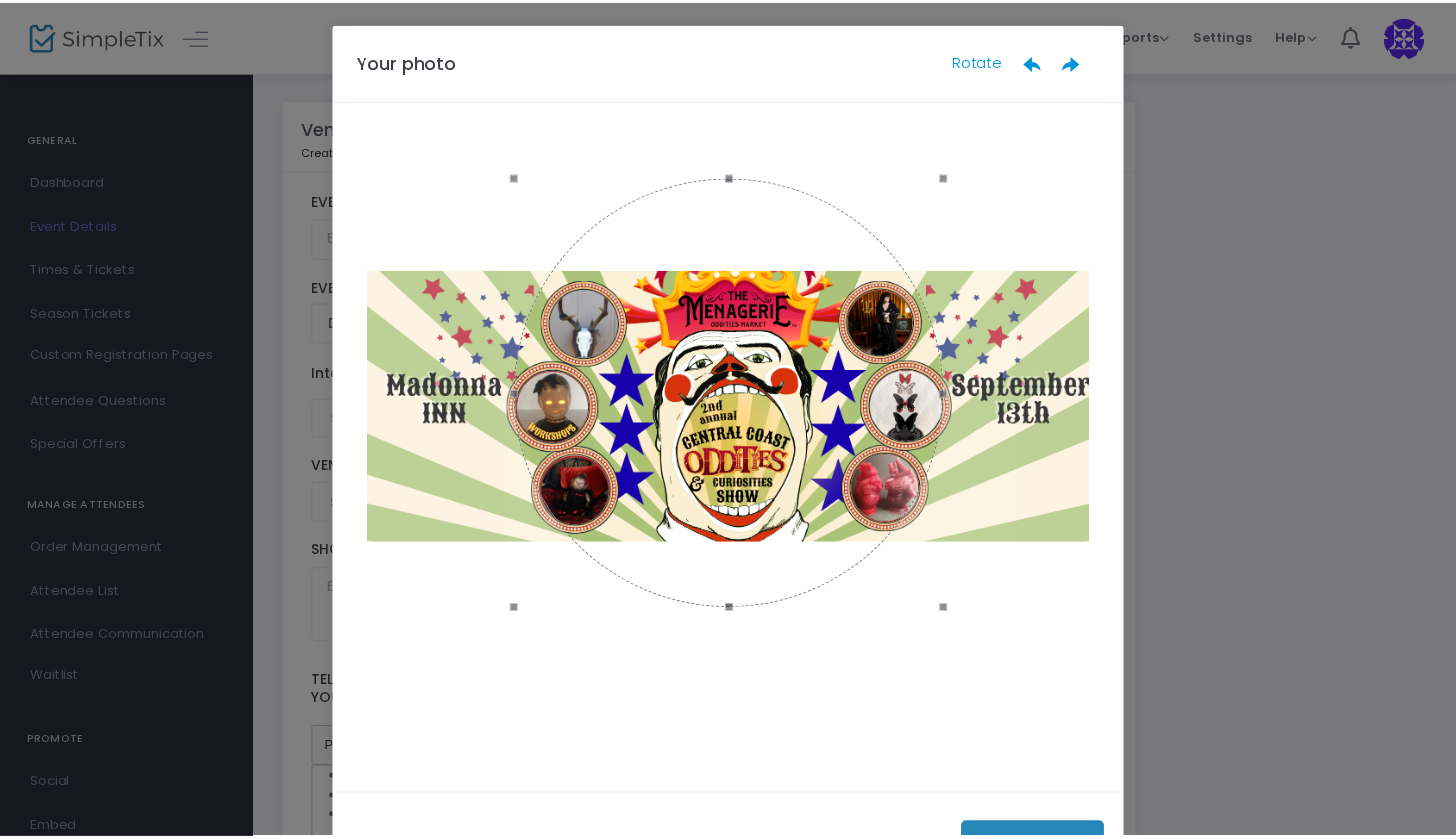 scroll, scrollTop: 93, scrollLeft: 0, axis: vertical 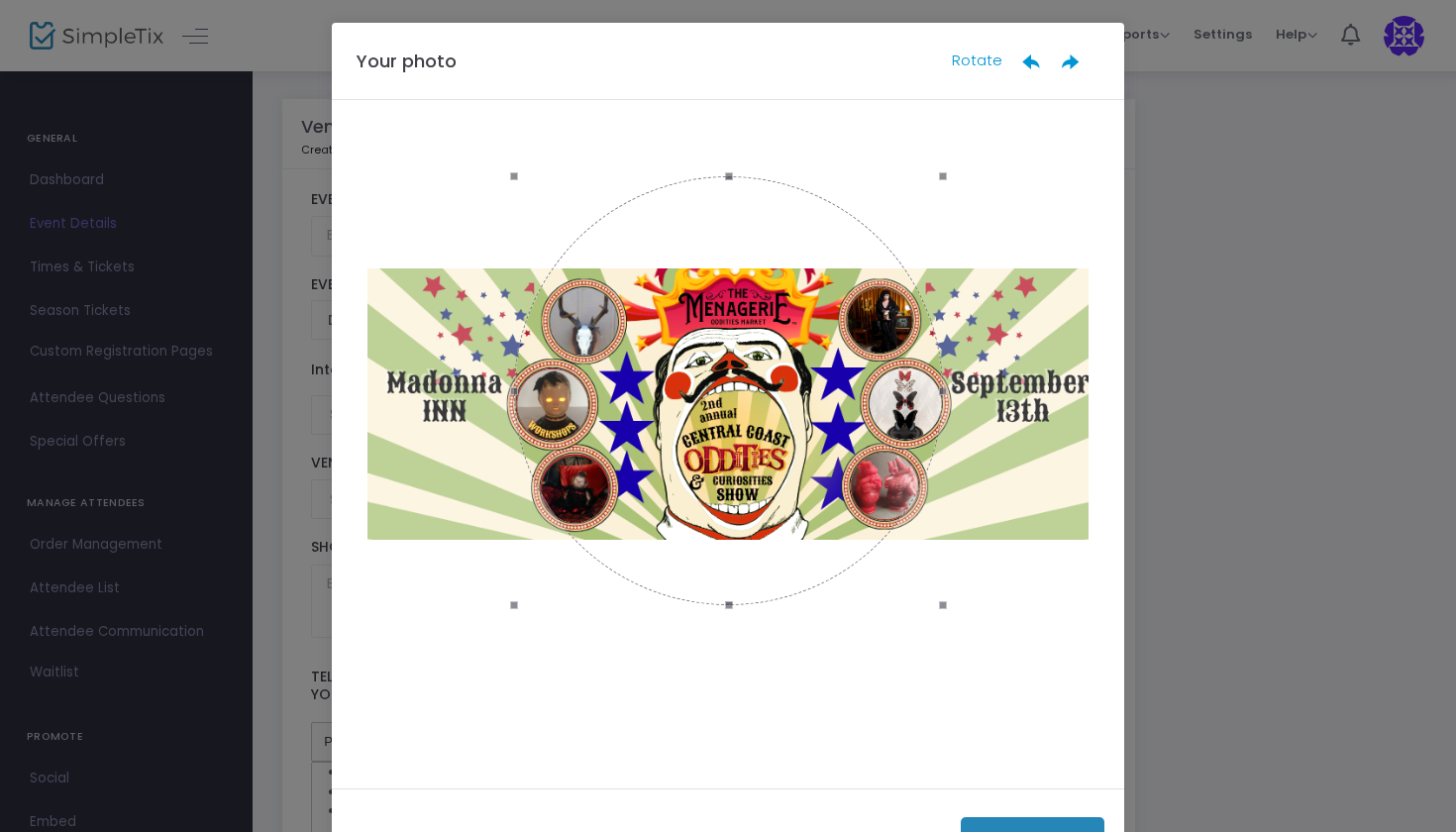 click on "Done" 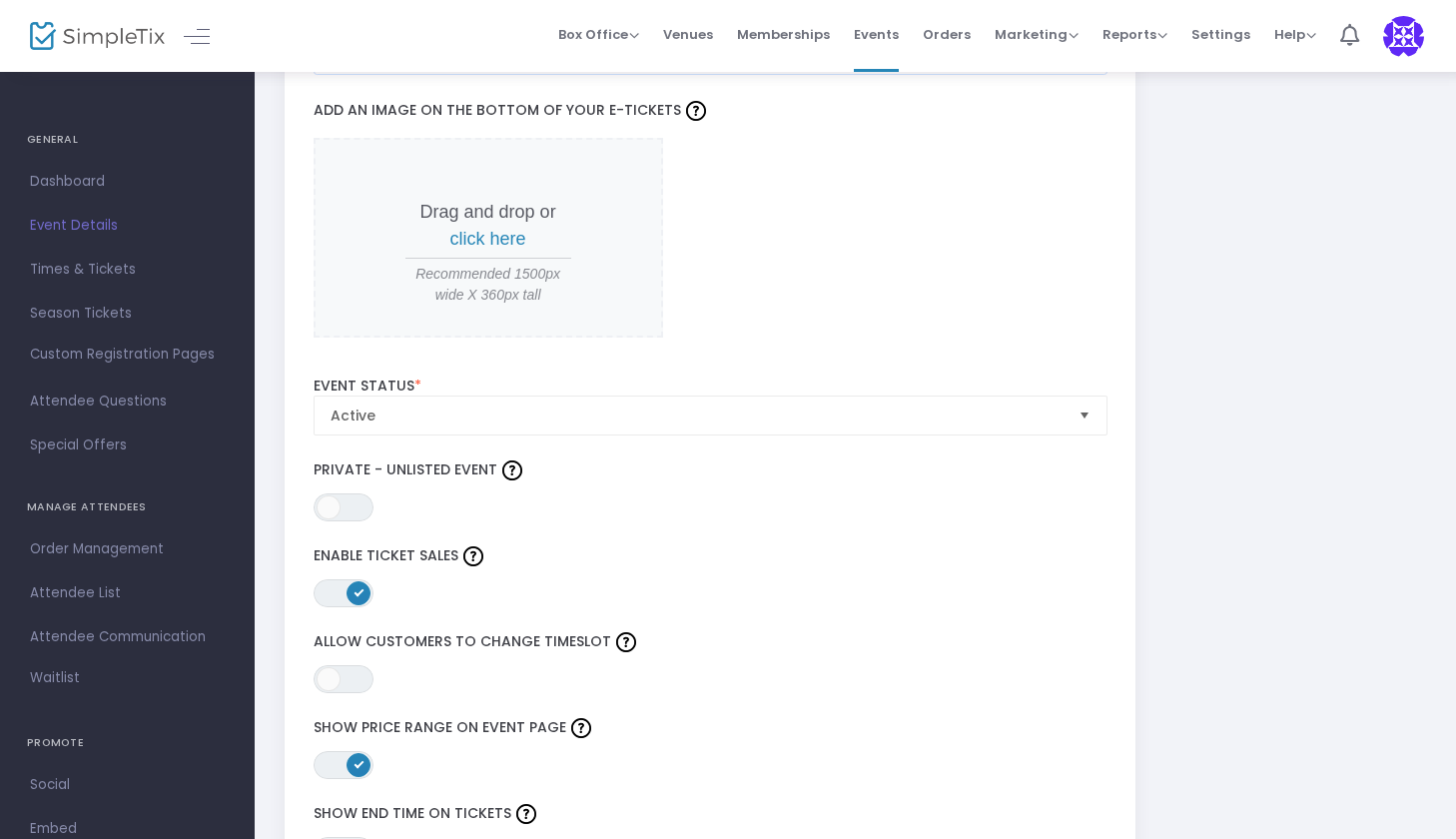 scroll, scrollTop: 2041, scrollLeft: 0, axis: vertical 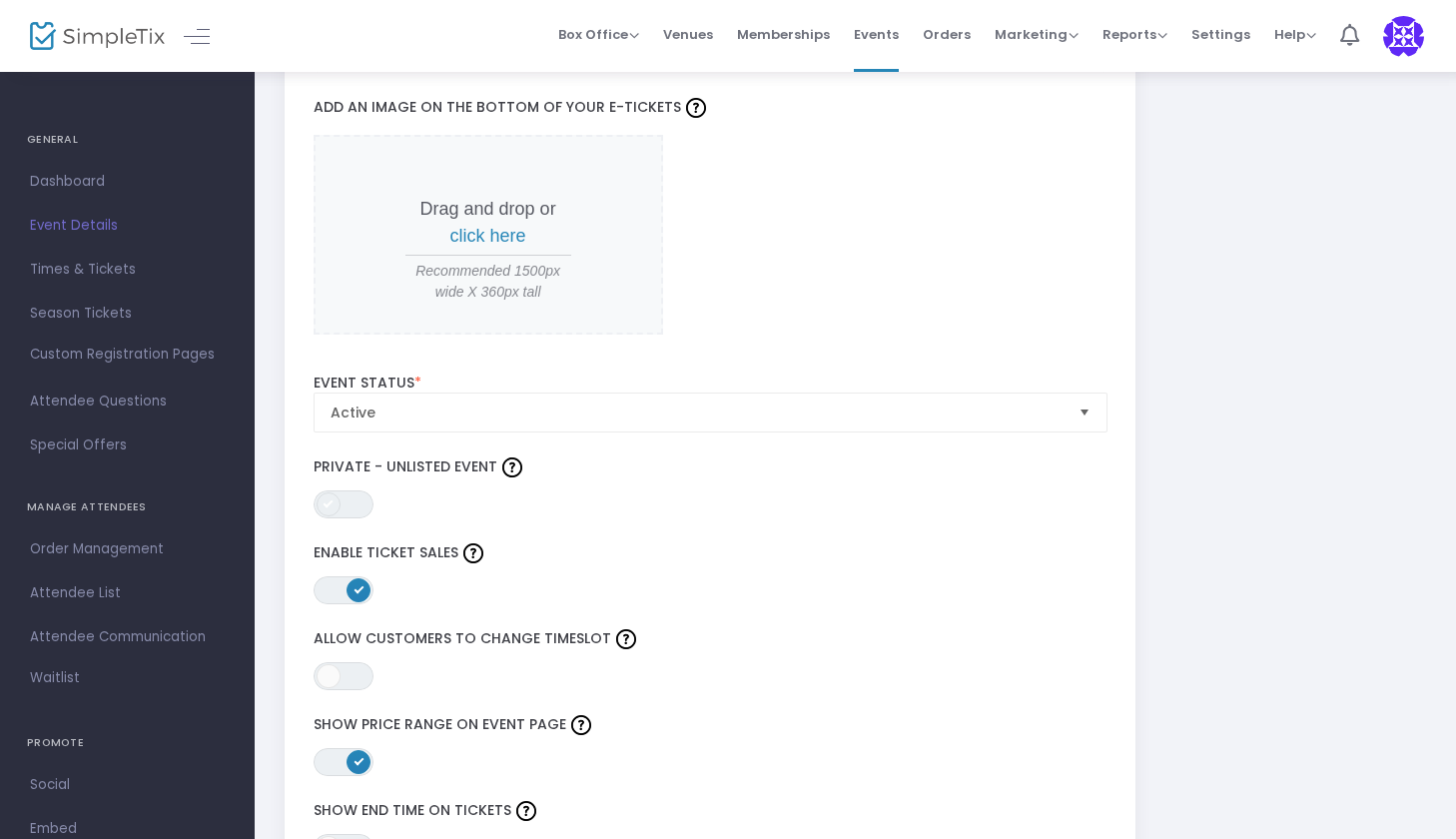 click 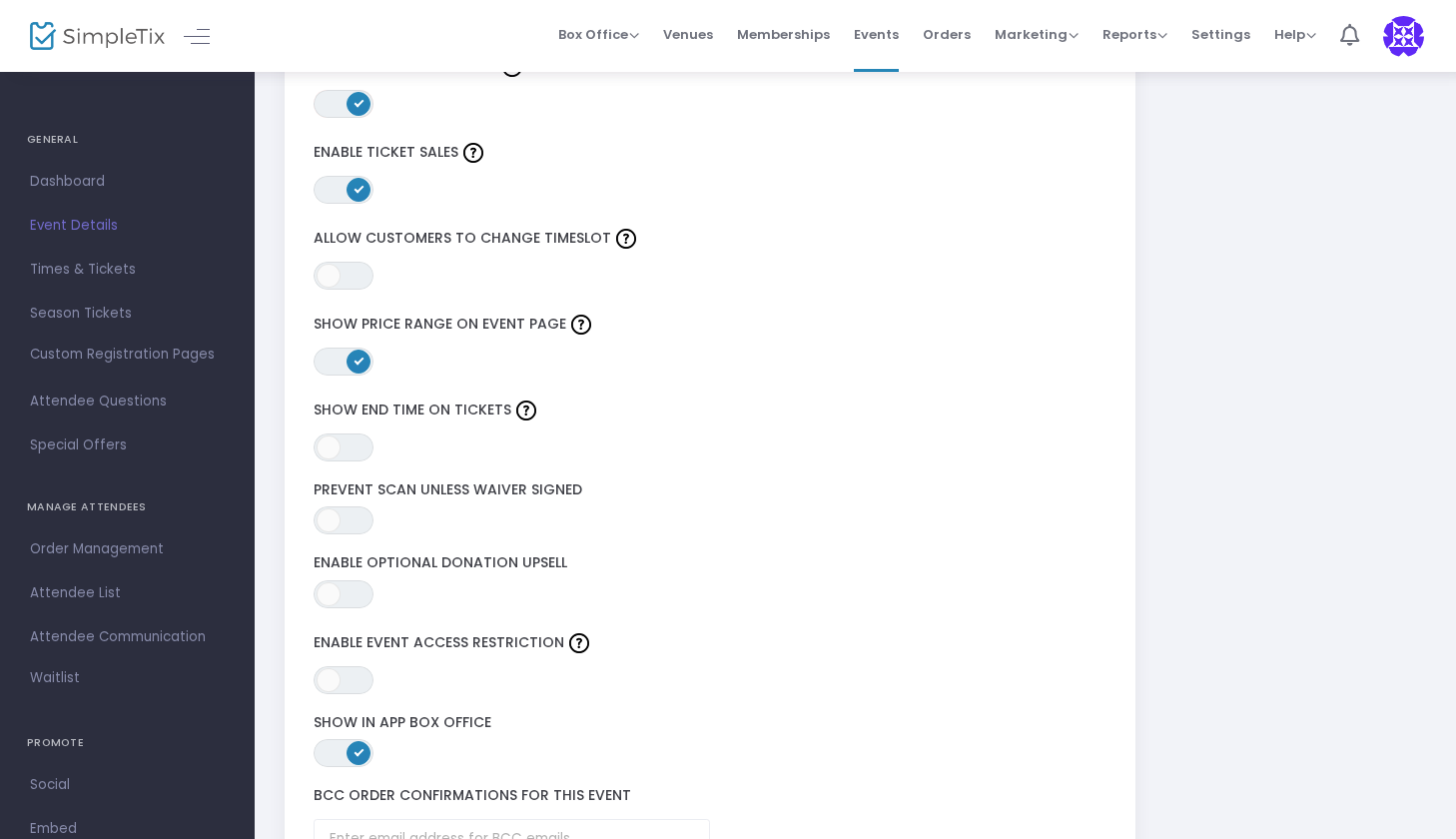 scroll, scrollTop: 2457, scrollLeft: 0, axis: vertical 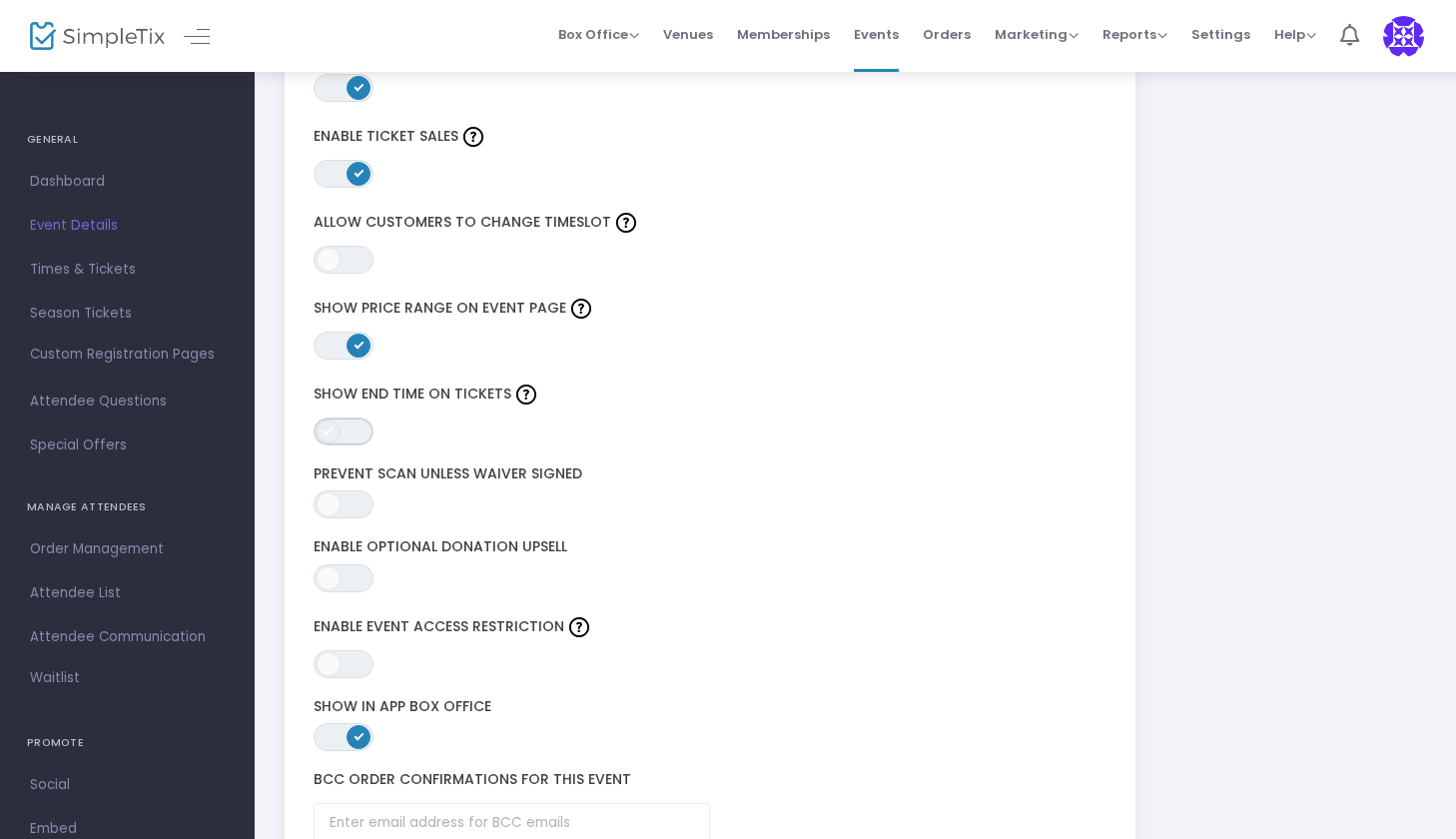 click on "ON OFF" at bounding box center (344, 431) 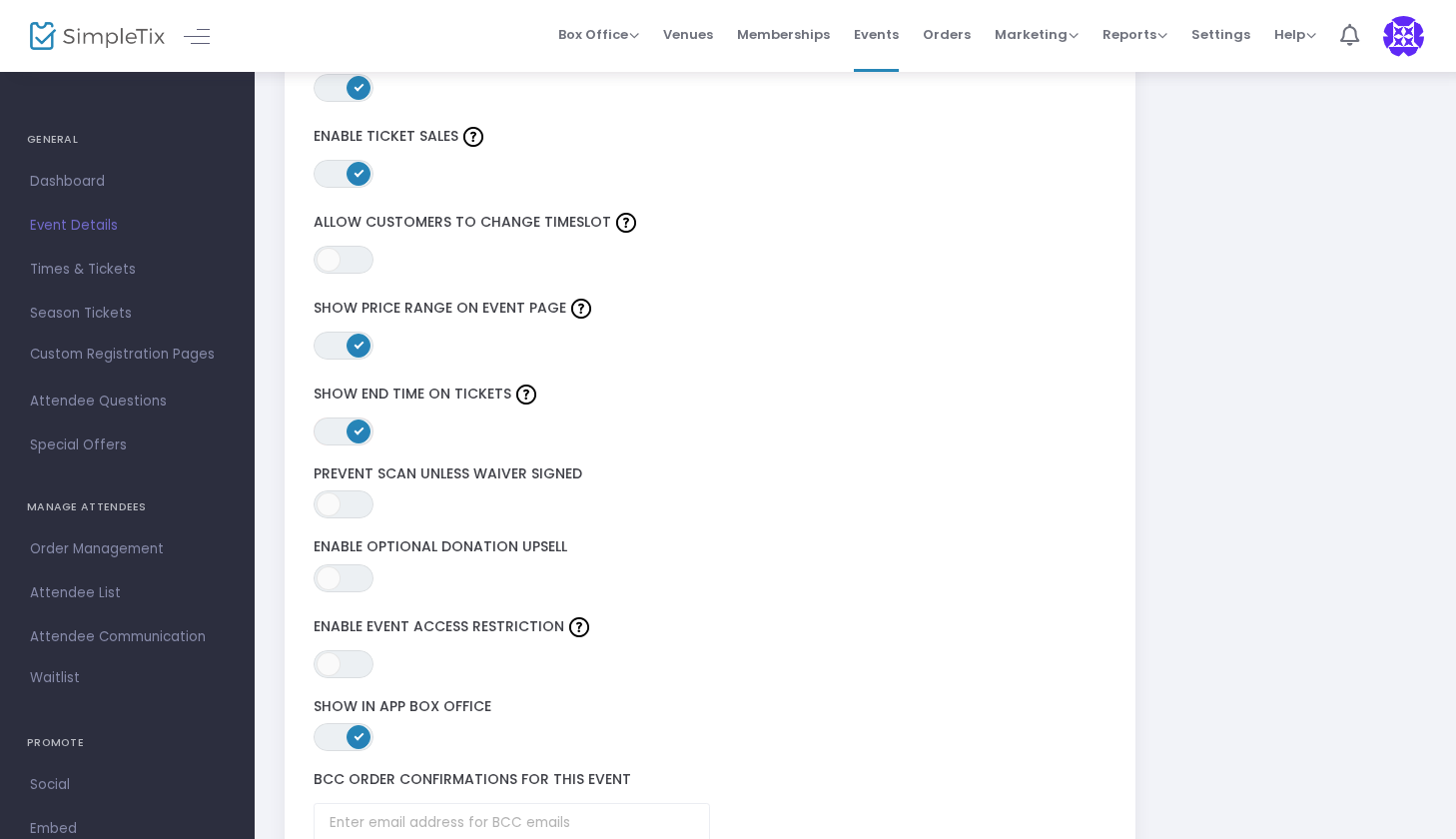 click on "ON" at bounding box center (359, 429) 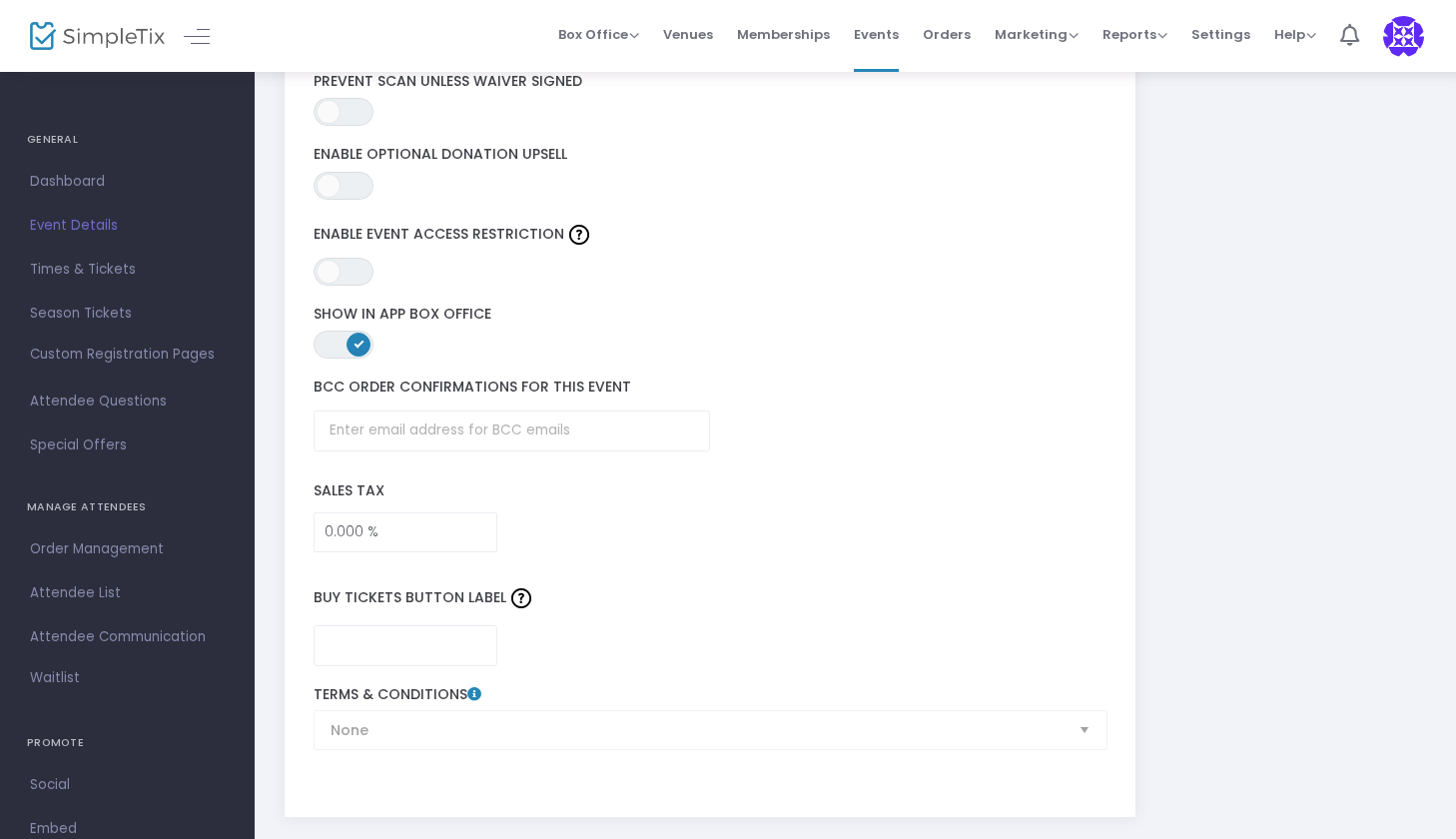 scroll, scrollTop: 2856, scrollLeft: 0, axis: vertical 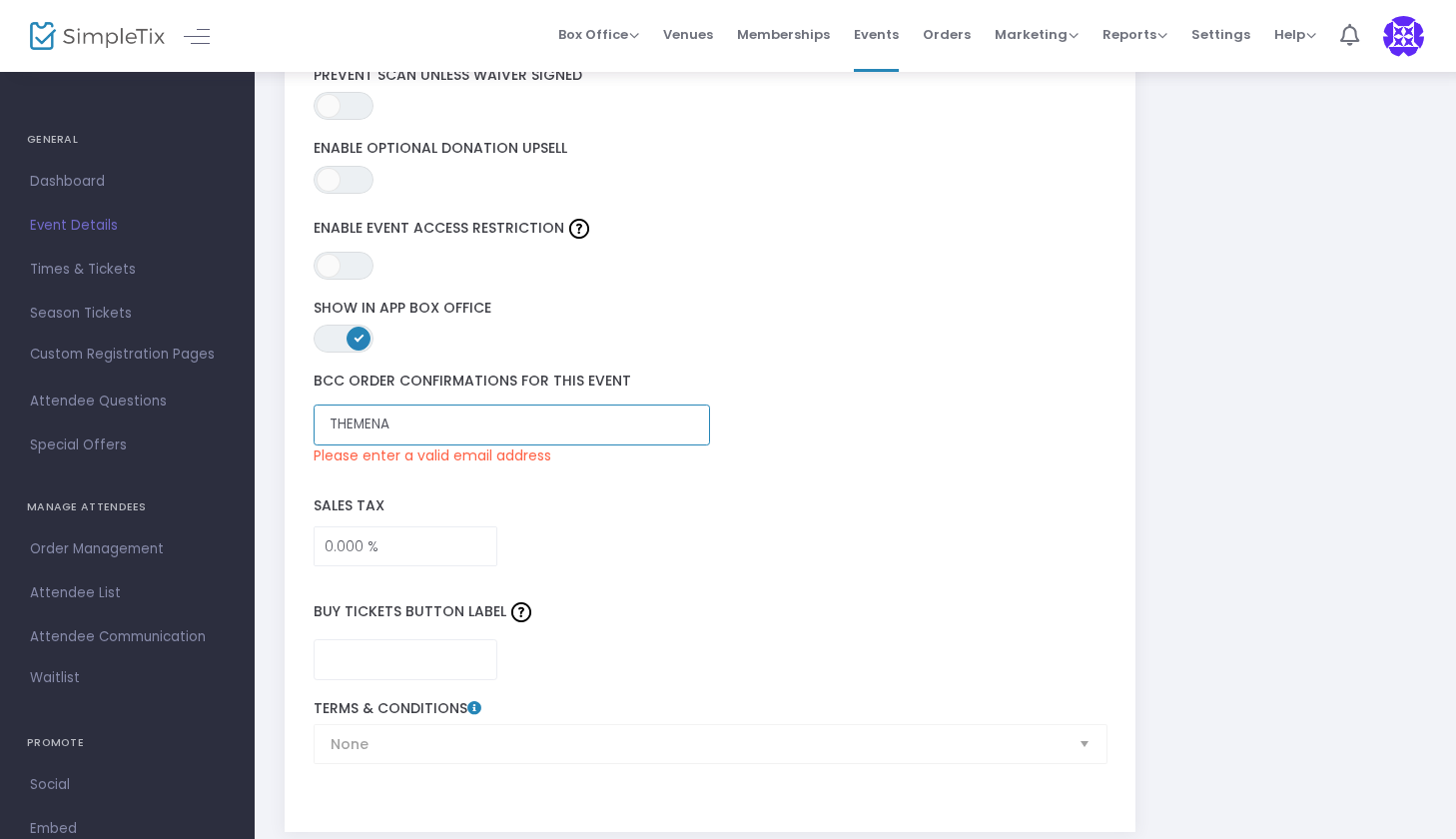 type on "THEMENAG" 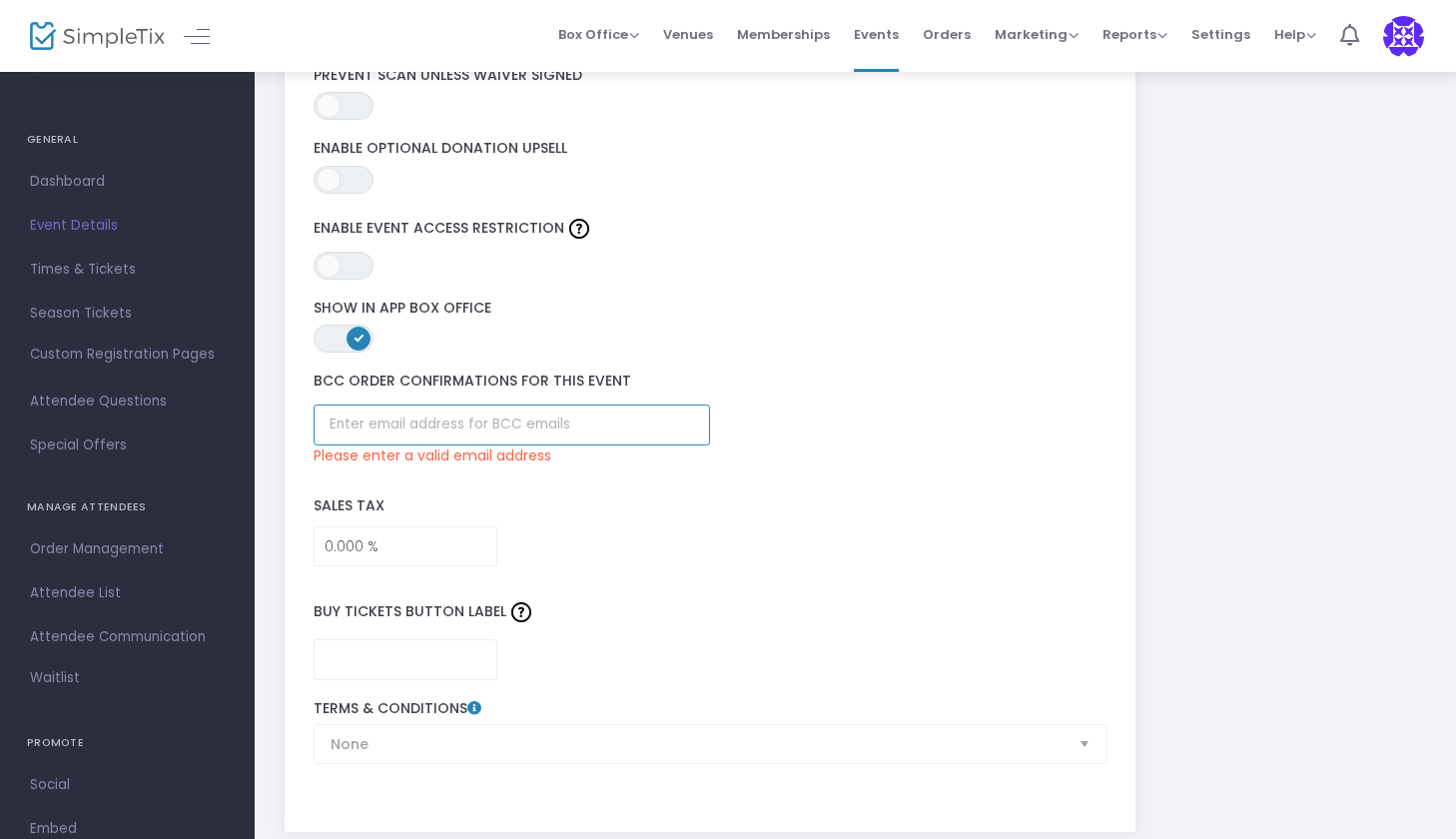 type on "[EMAIL]" 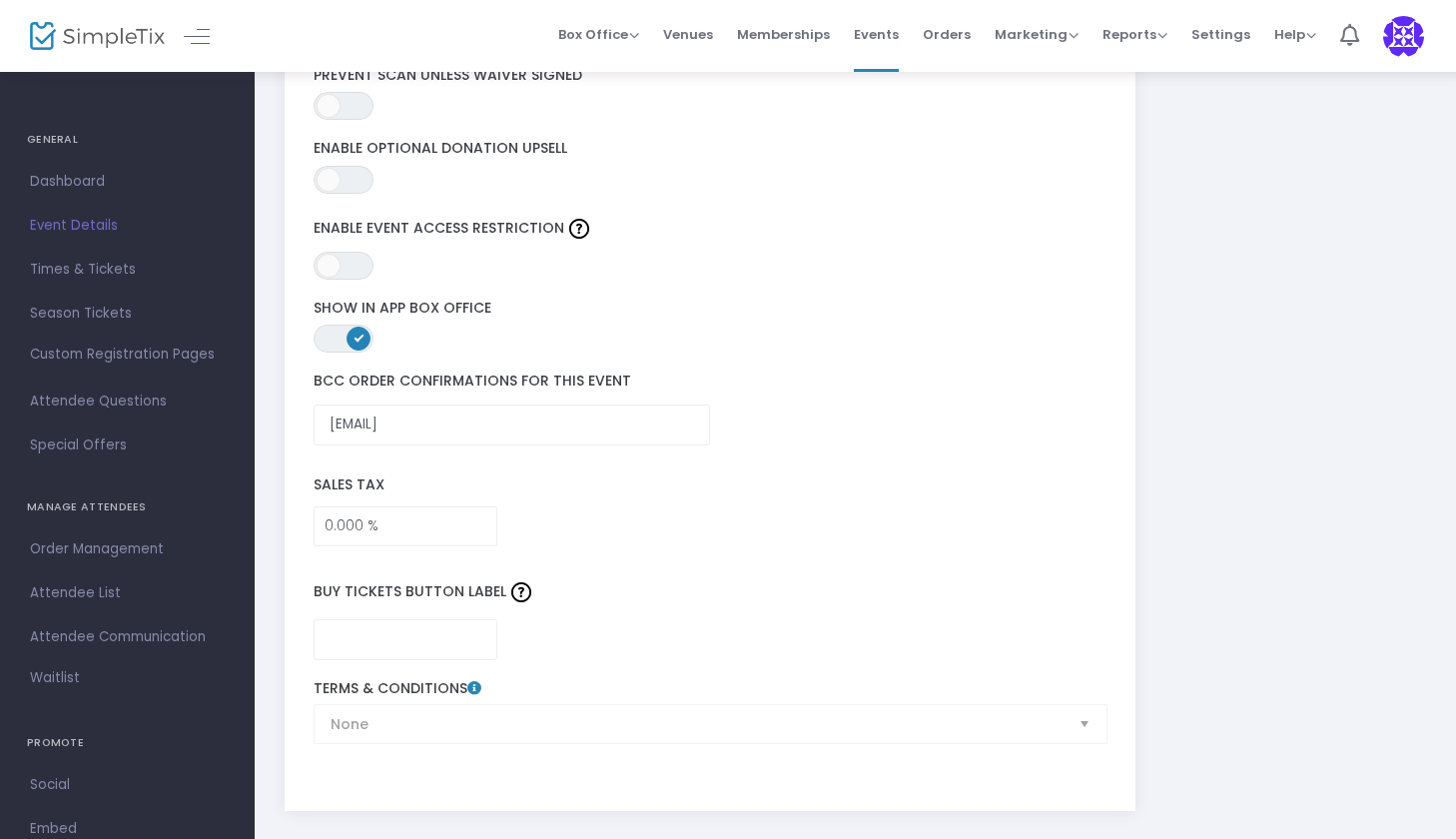 click on "Sales Tax" 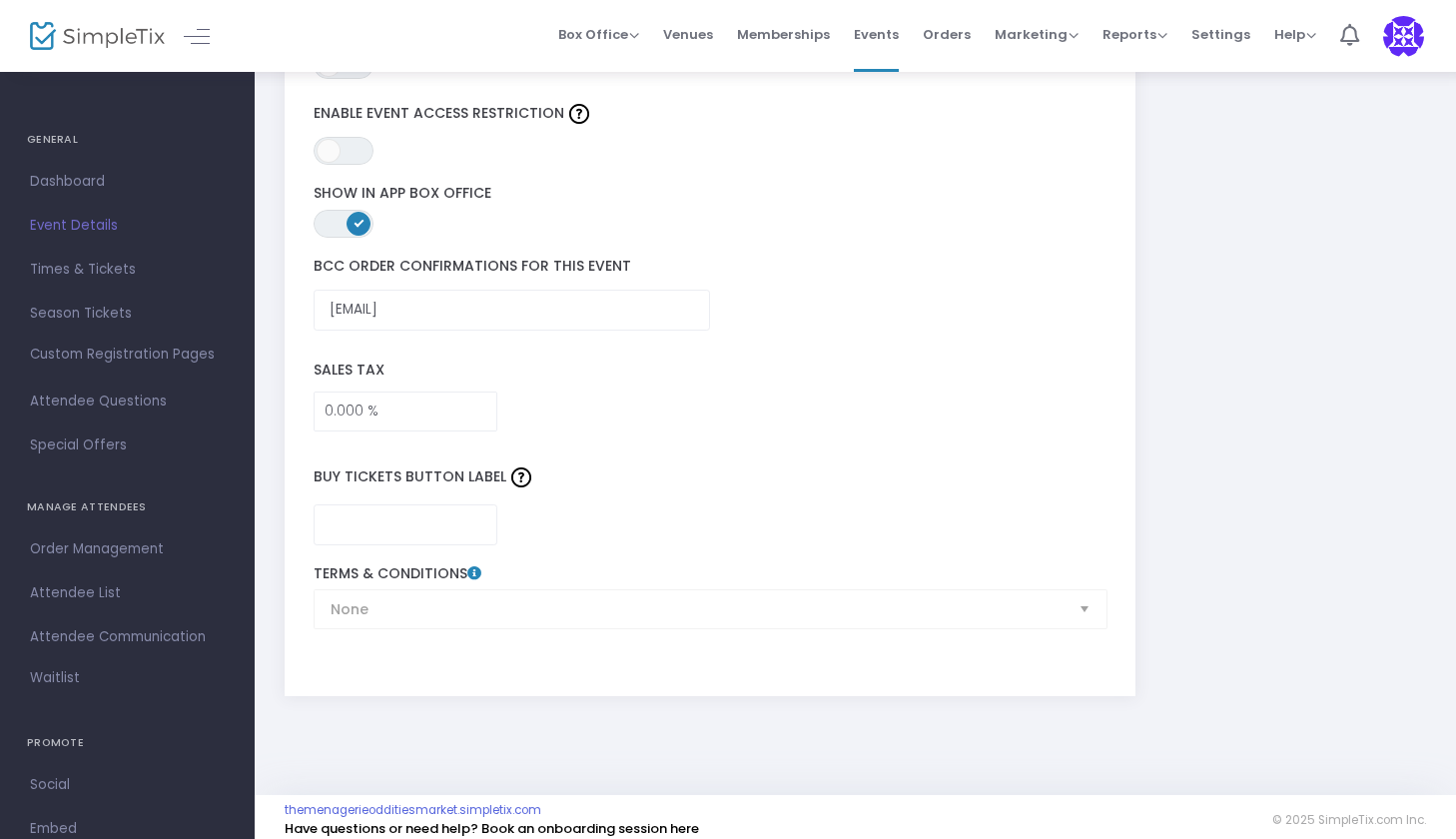 scroll, scrollTop: 2977, scrollLeft: 0, axis: vertical 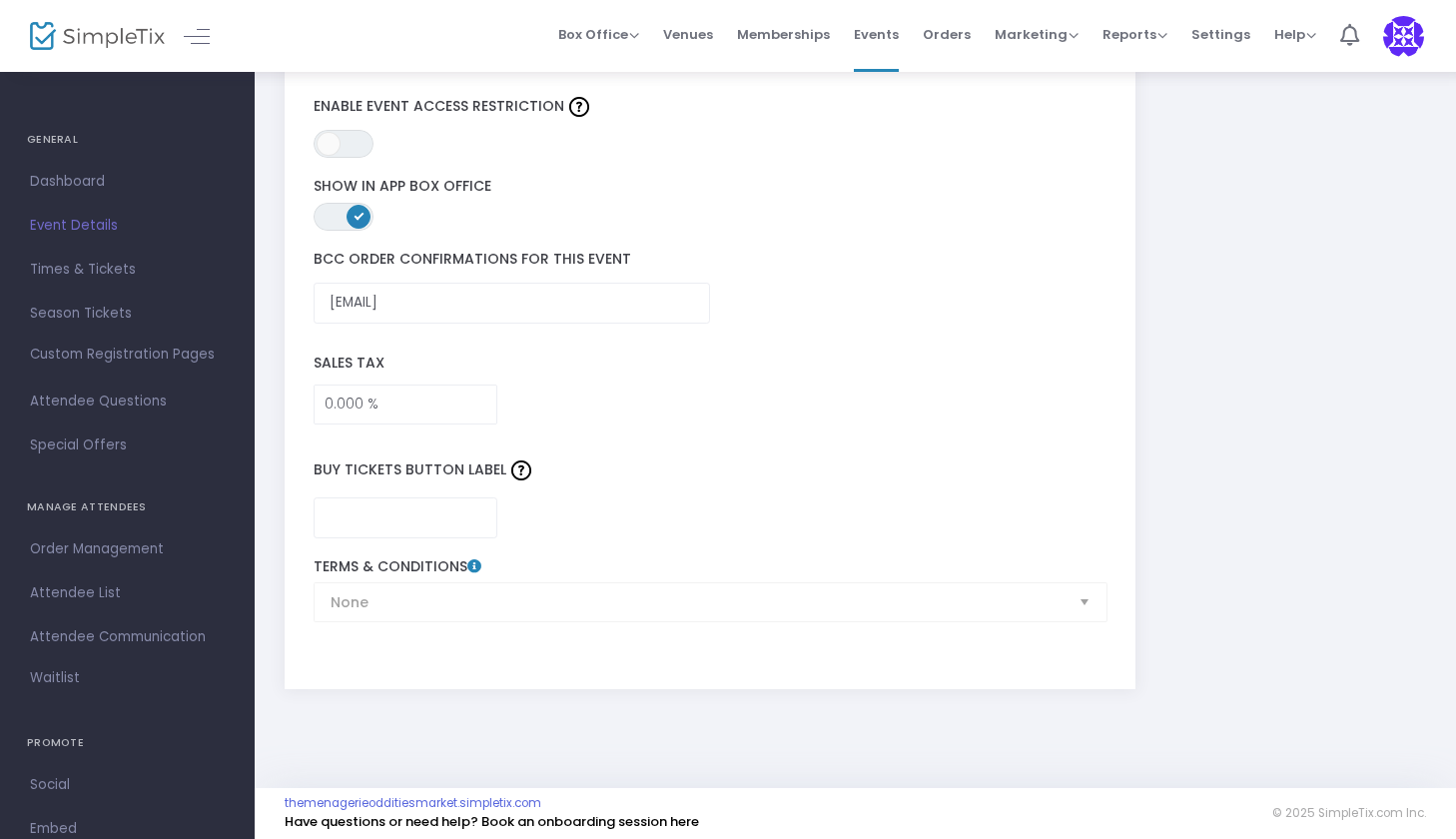 click on "None  Terms & Conditions" 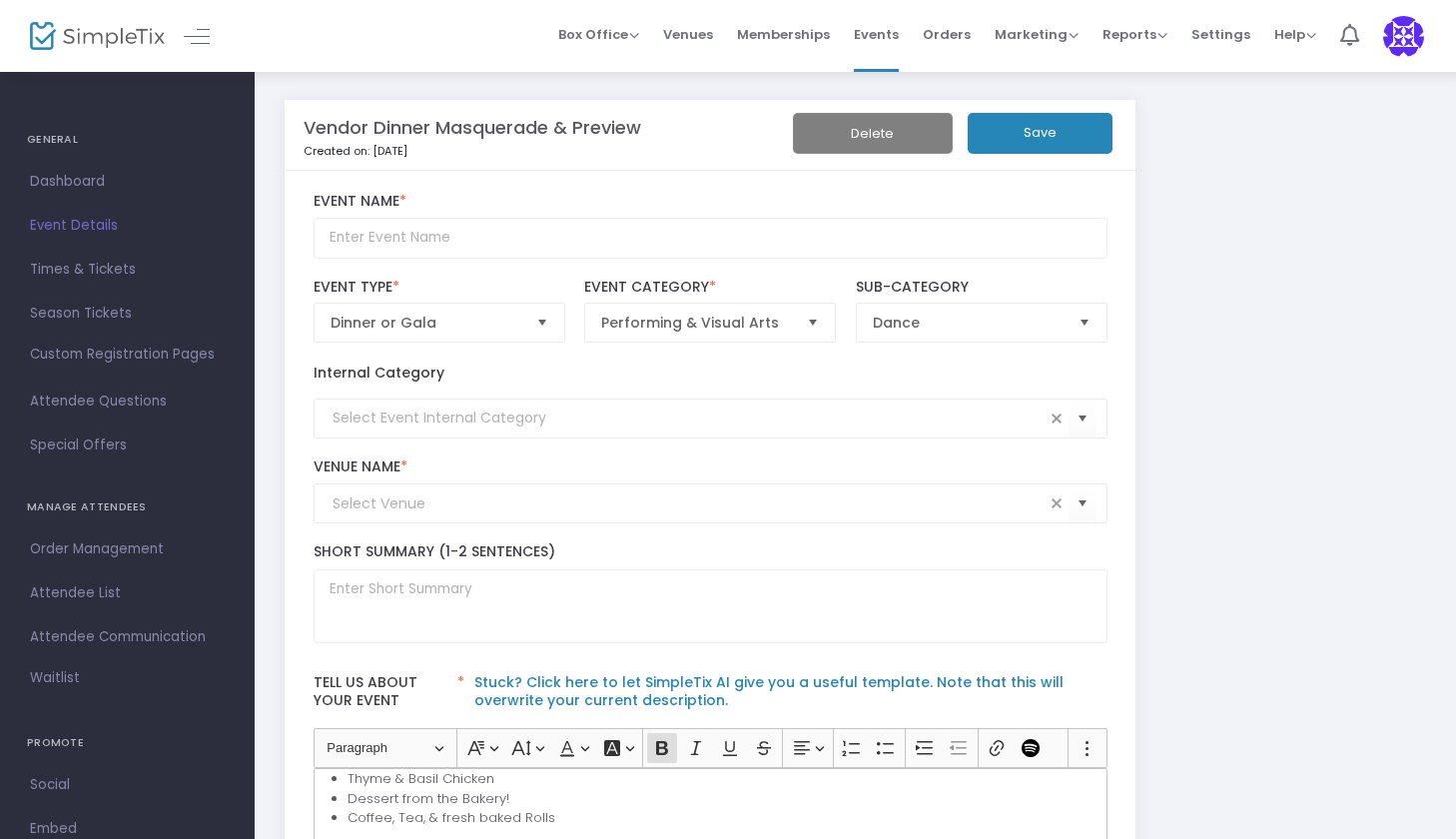 scroll, scrollTop: 0, scrollLeft: 0, axis: both 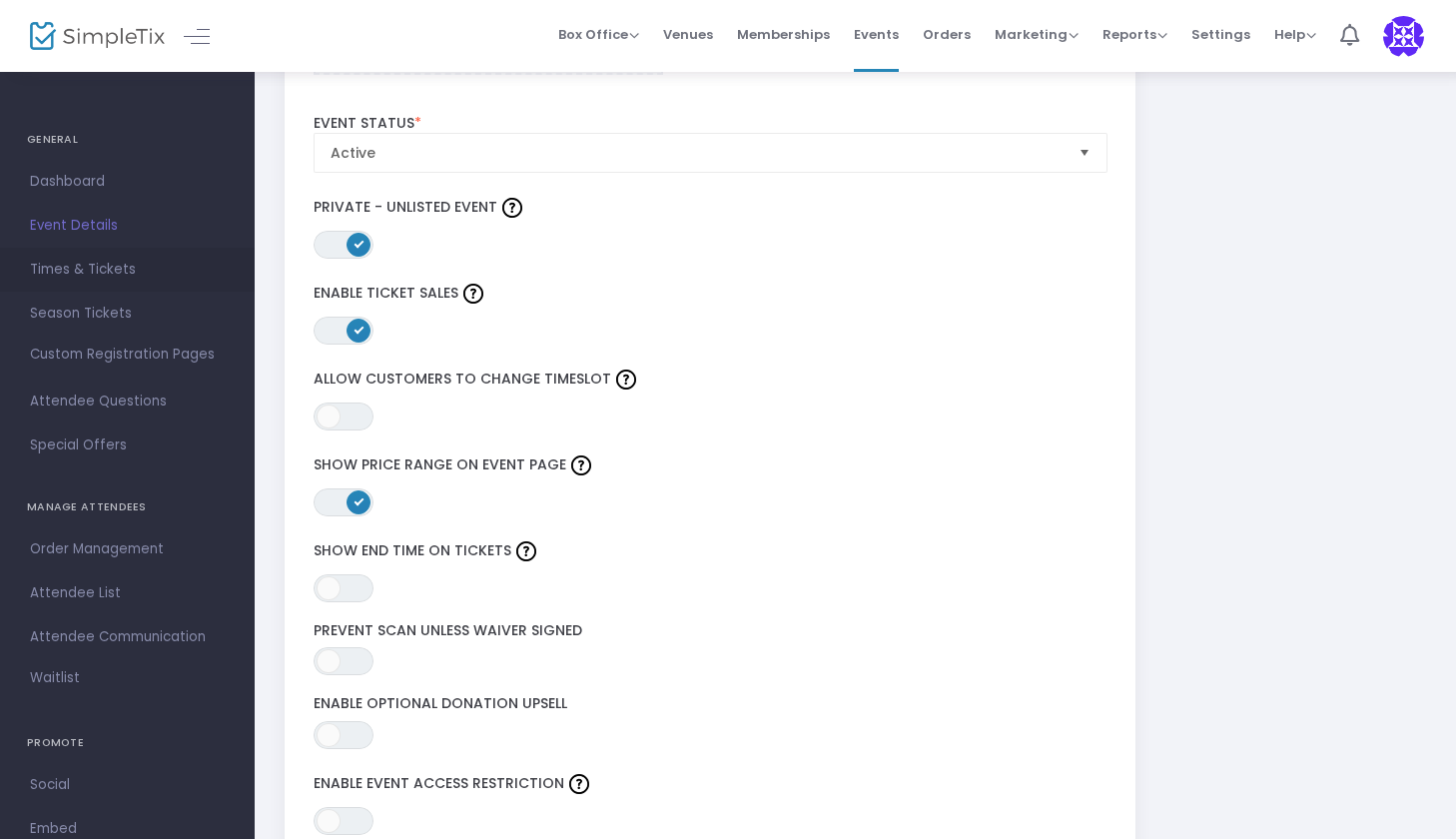 click on "Times & Tickets" at bounding box center (127, 270) 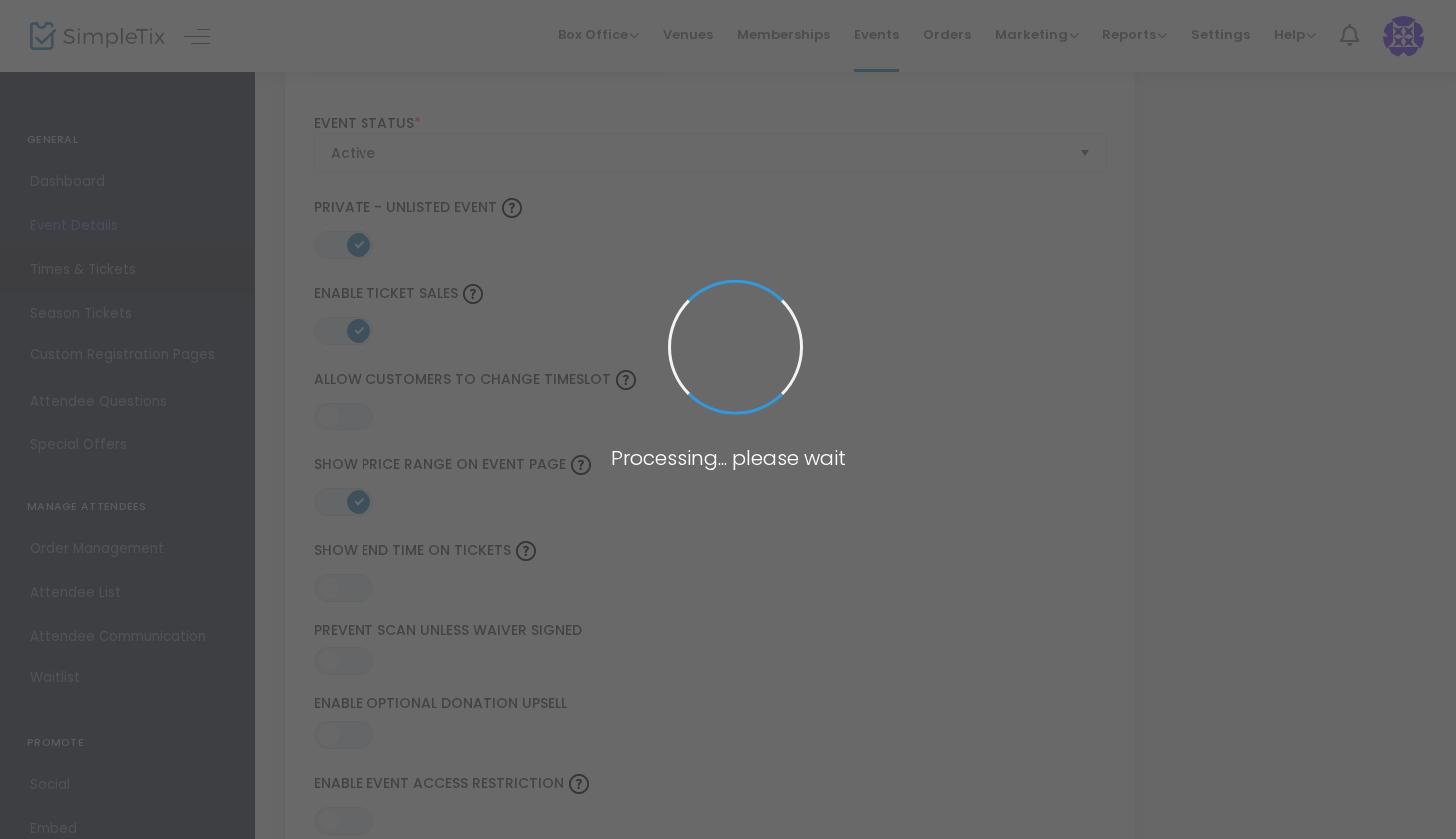 scroll, scrollTop: 0, scrollLeft: 0, axis: both 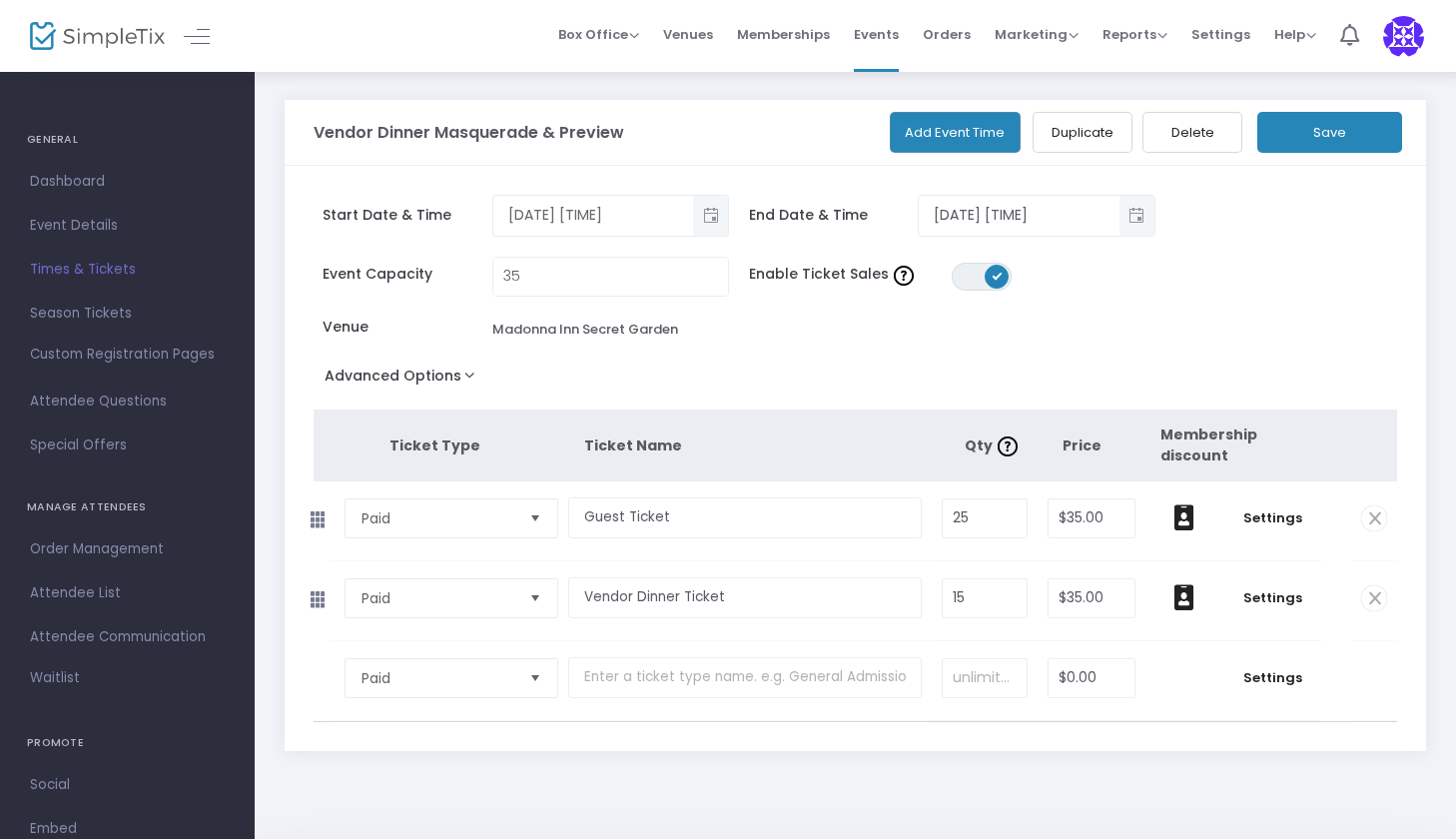 click 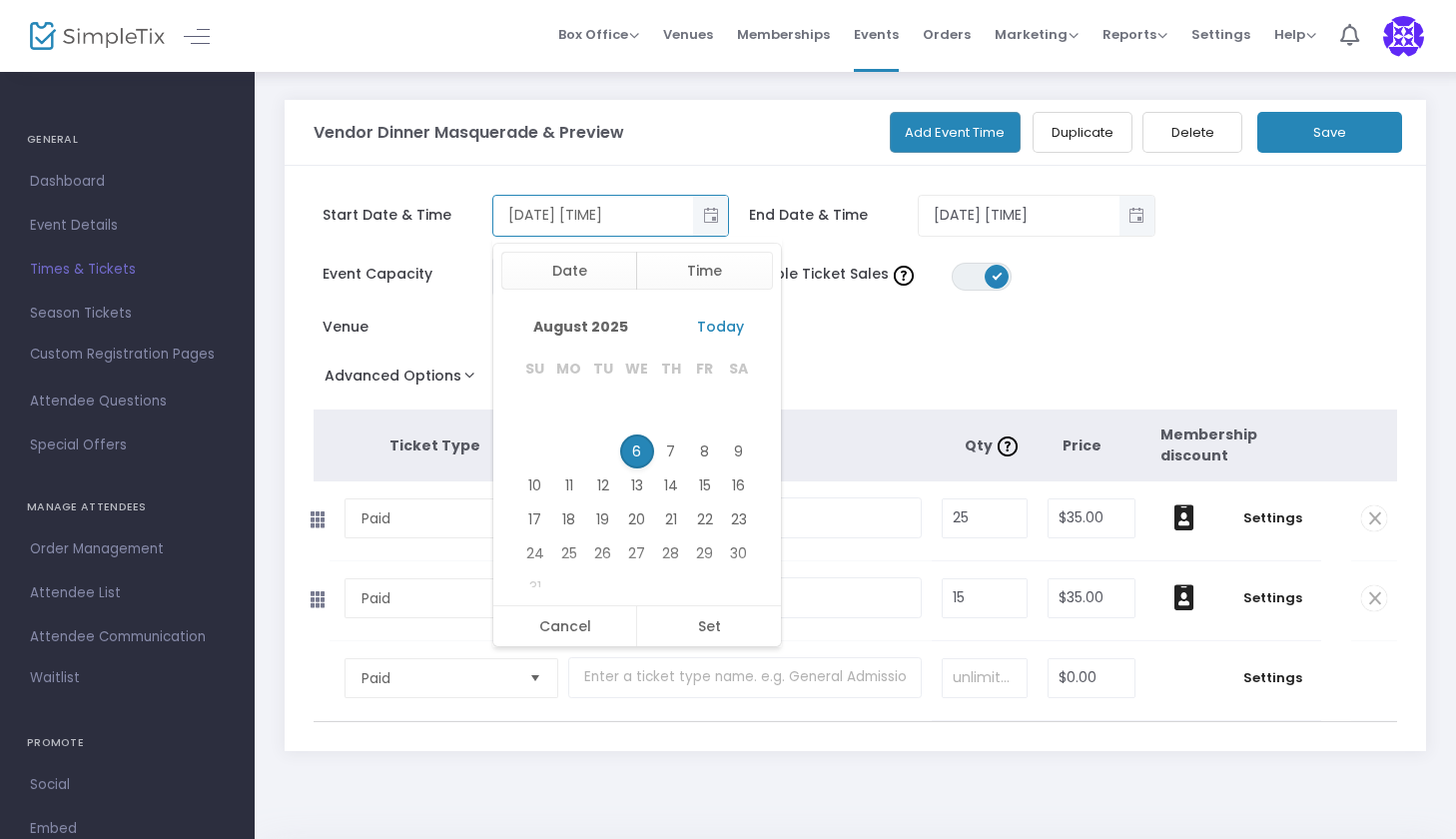 scroll, scrollTop: 492, scrollLeft: 0, axis: vertical 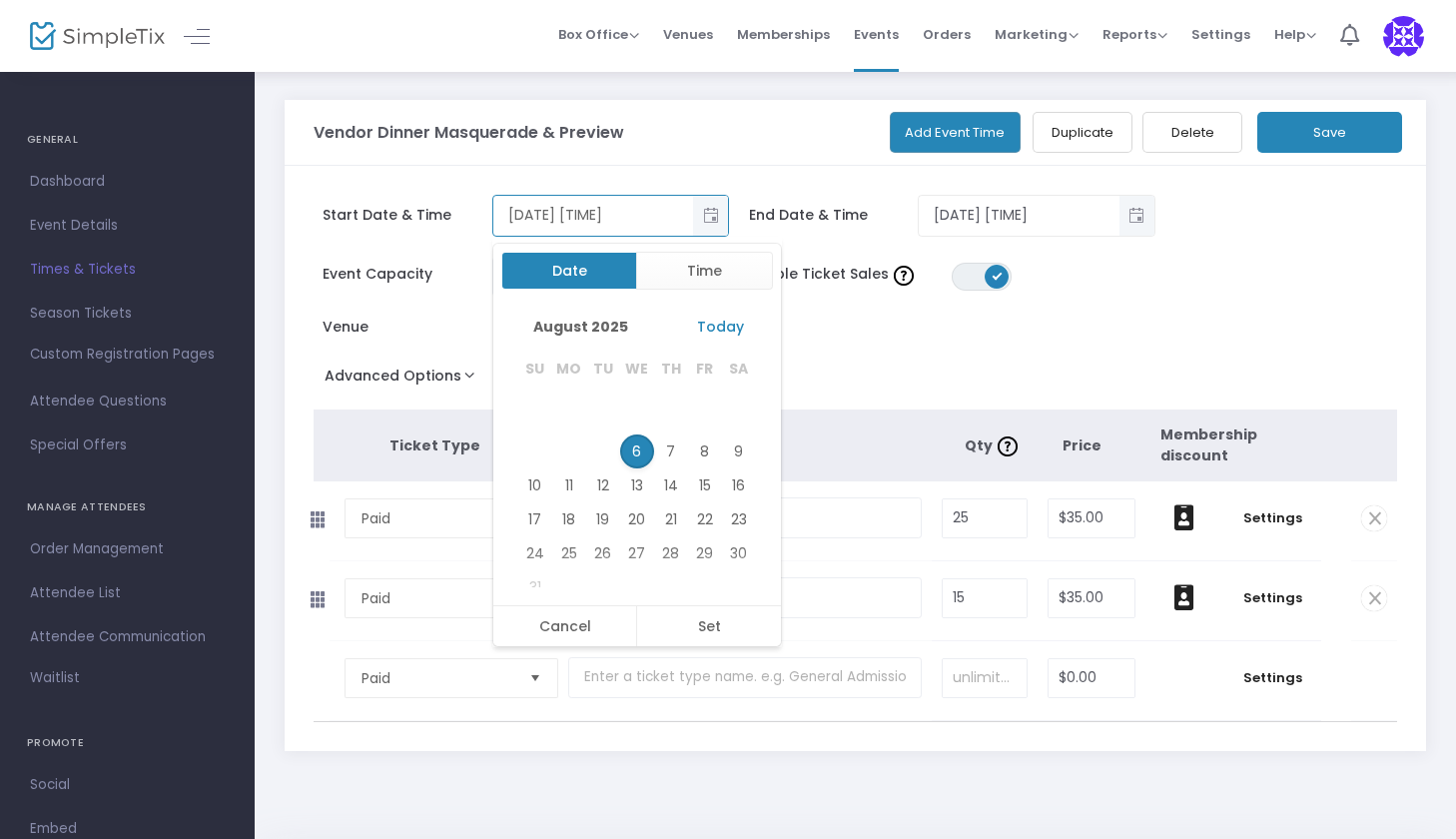 click on "Date" 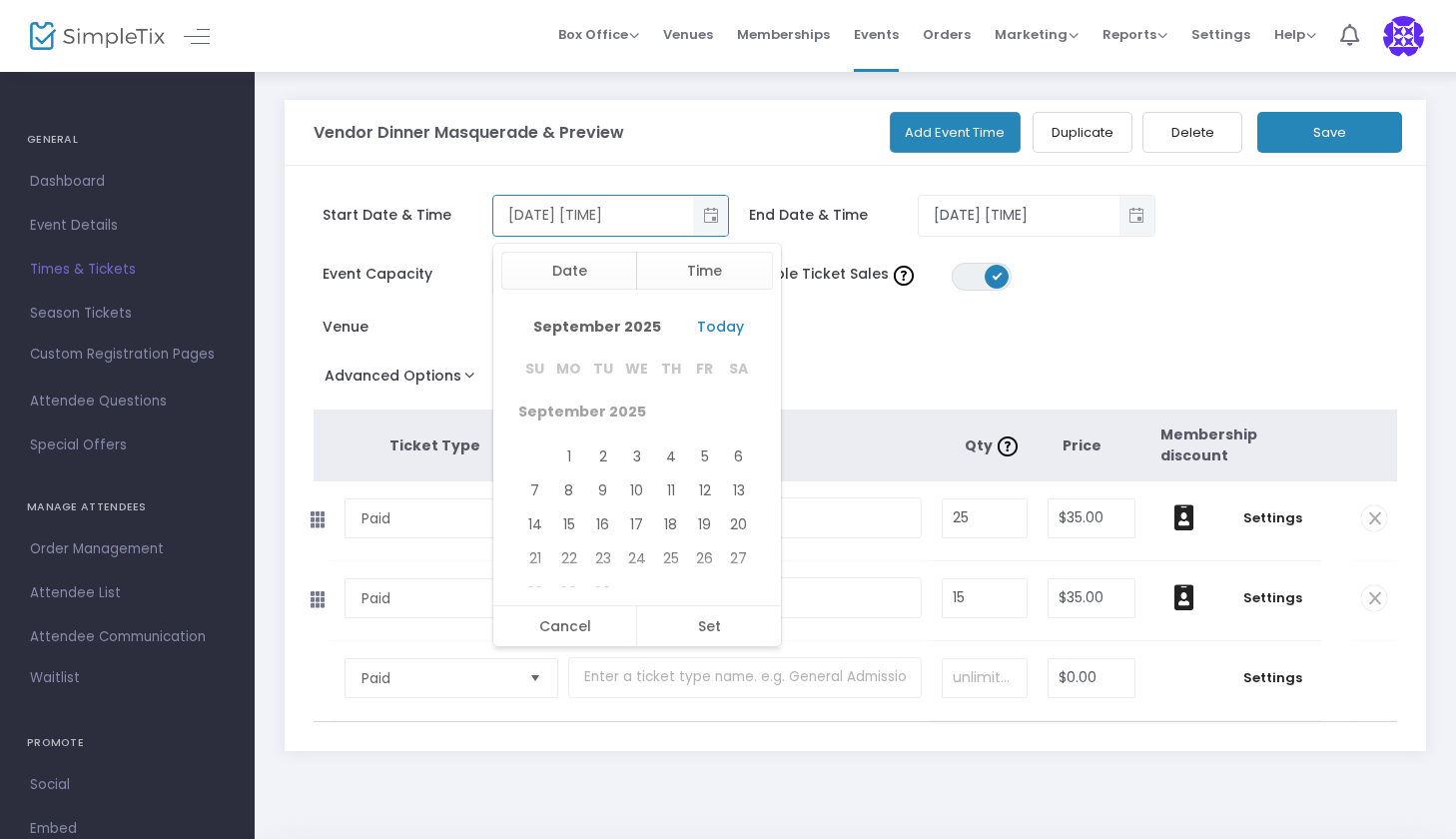 scroll, scrollTop: 213, scrollLeft: 0, axis: vertical 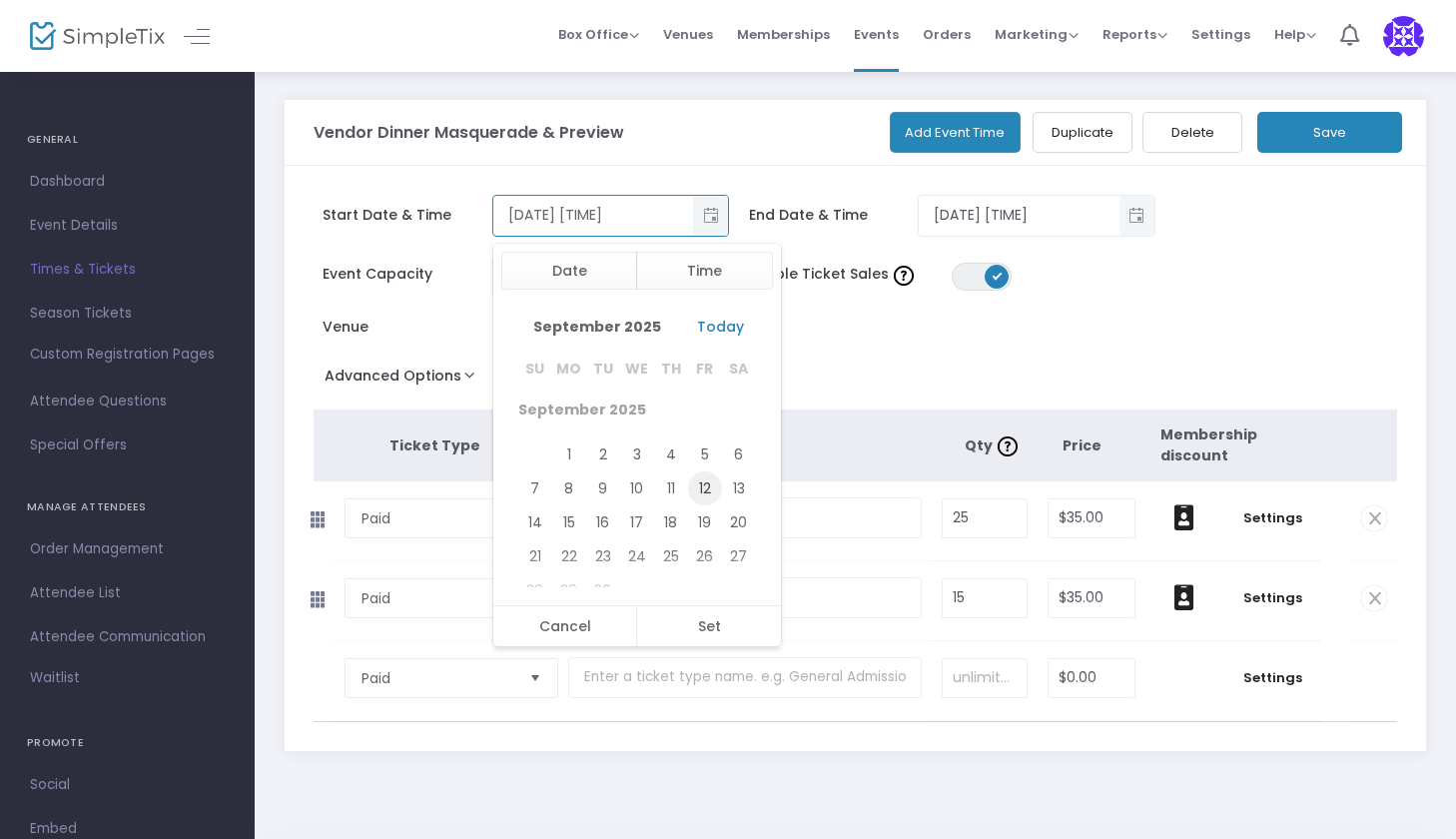 click on "12" at bounding box center (705, 488) 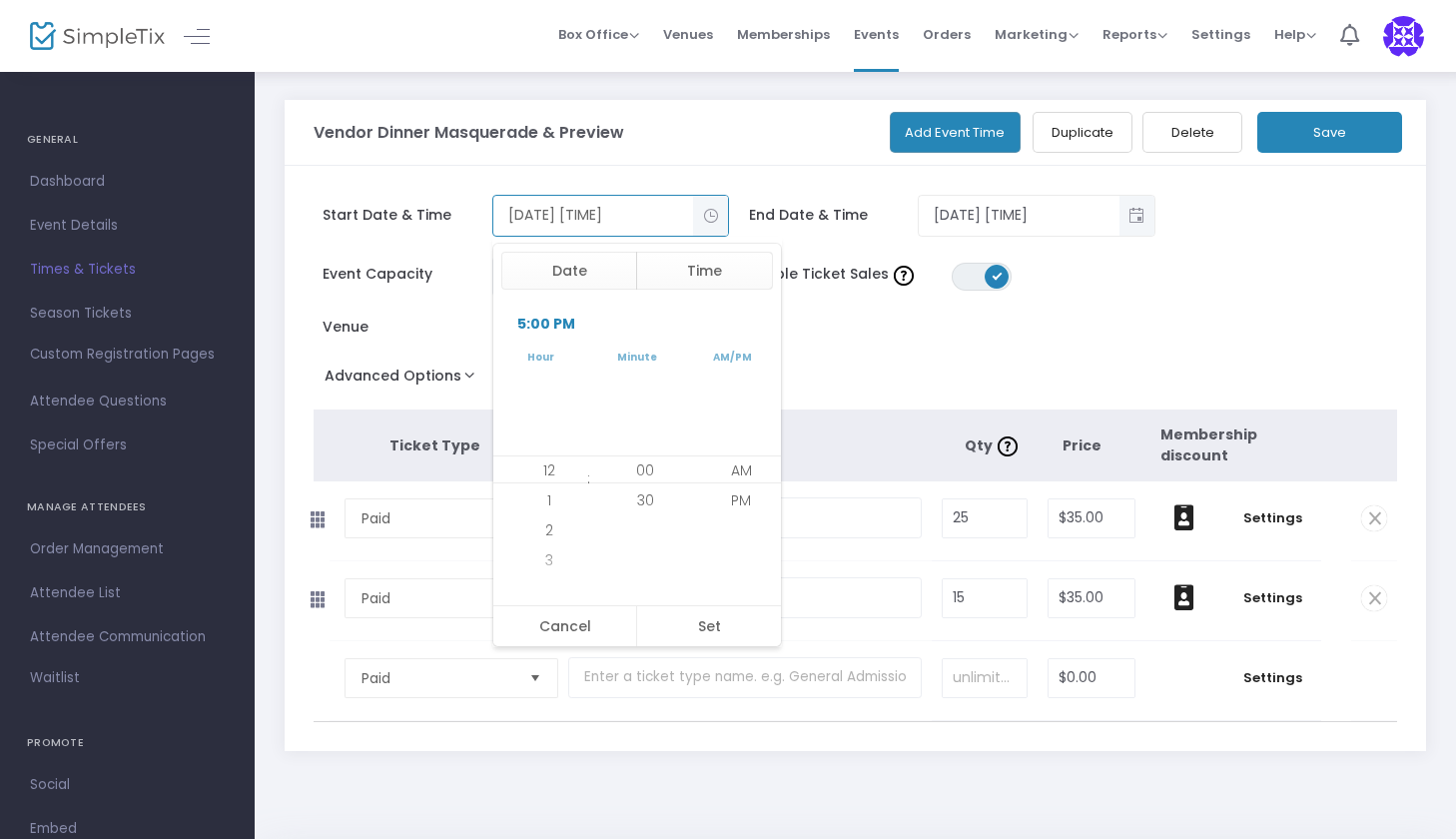 scroll, scrollTop: 257, scrollLeft: 0, axis: vertical 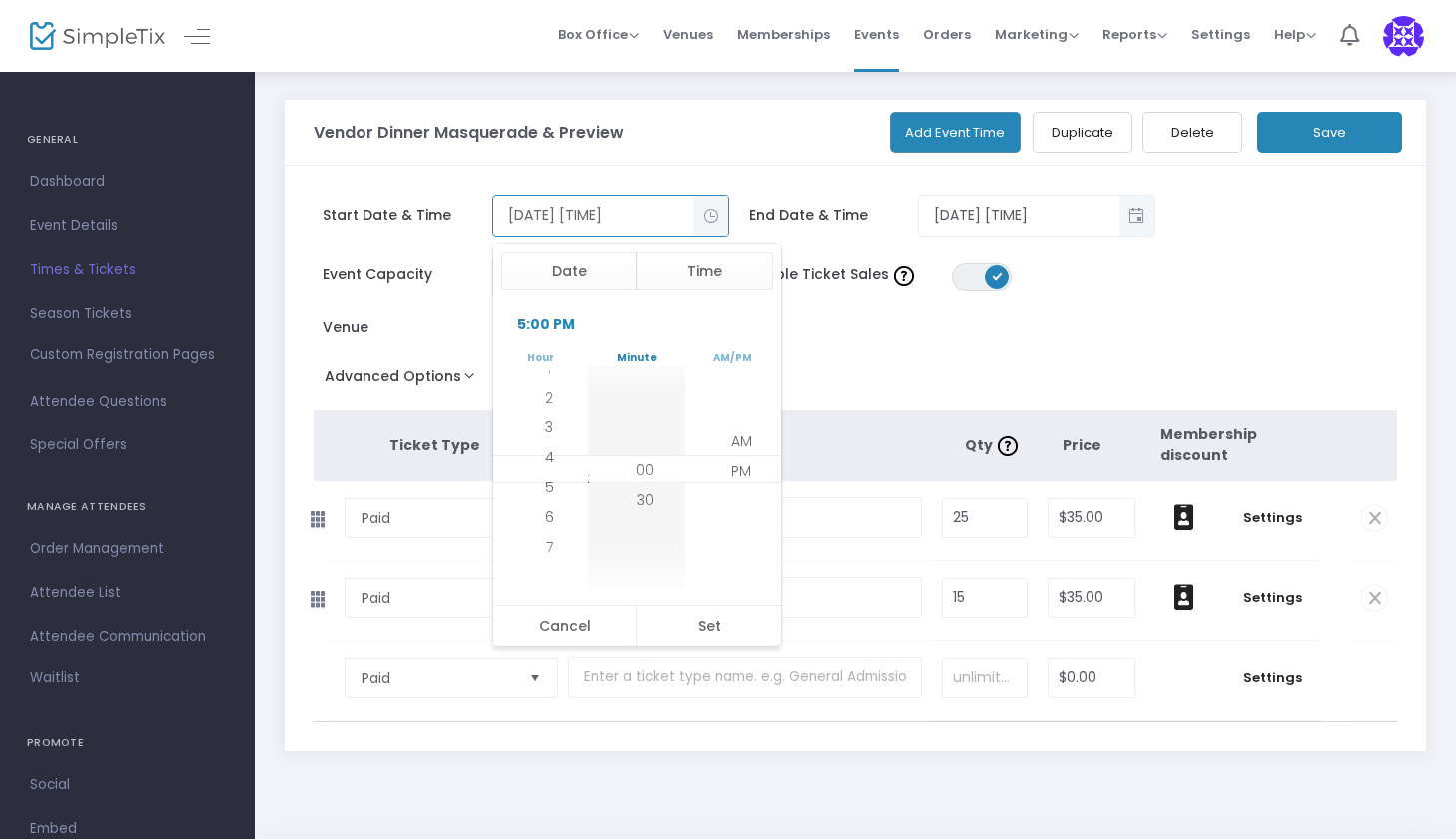click on "[DATE] [TIME]" at bounding box center (593, 215) 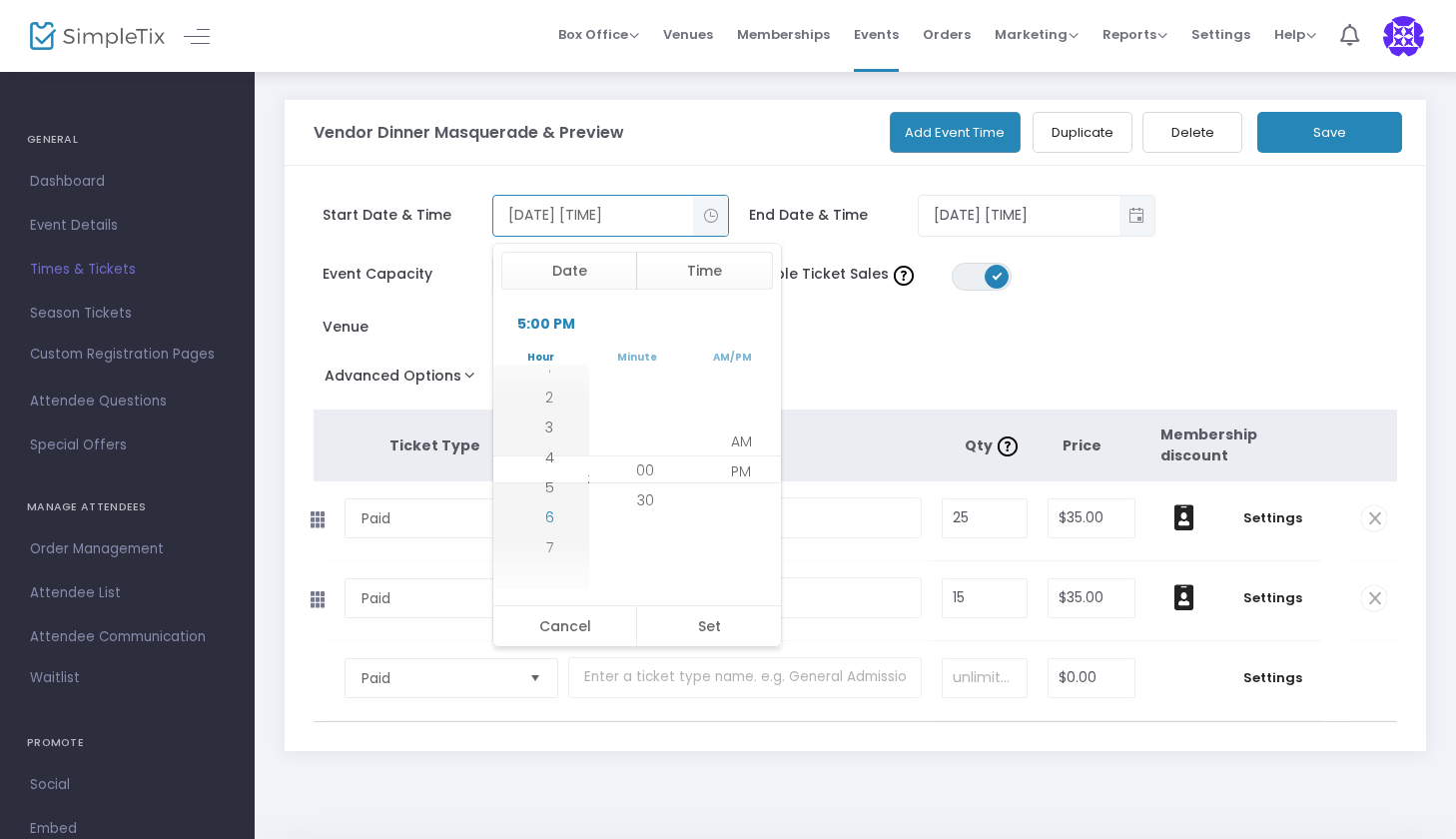 click on "6" 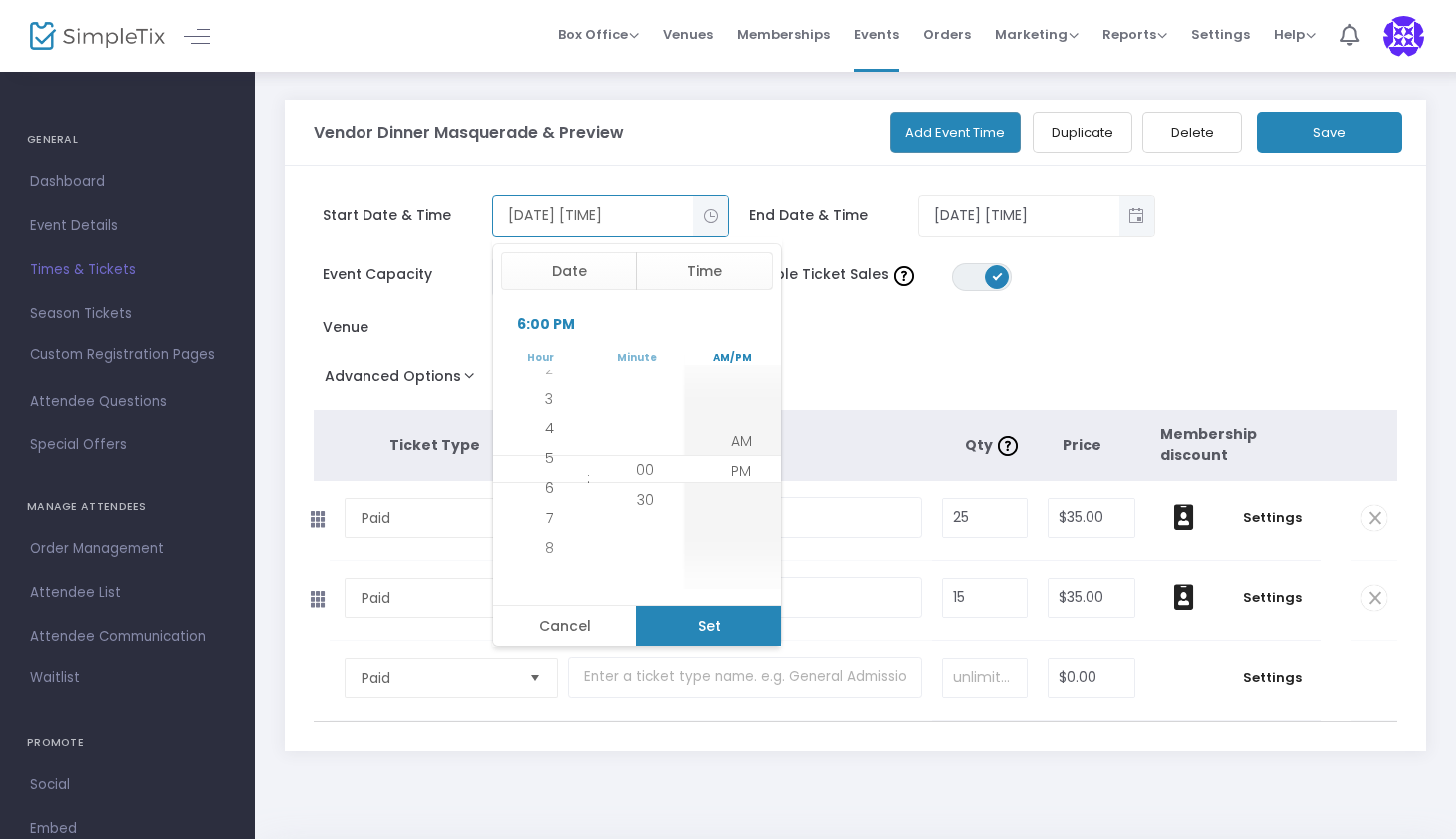 click on "Set" 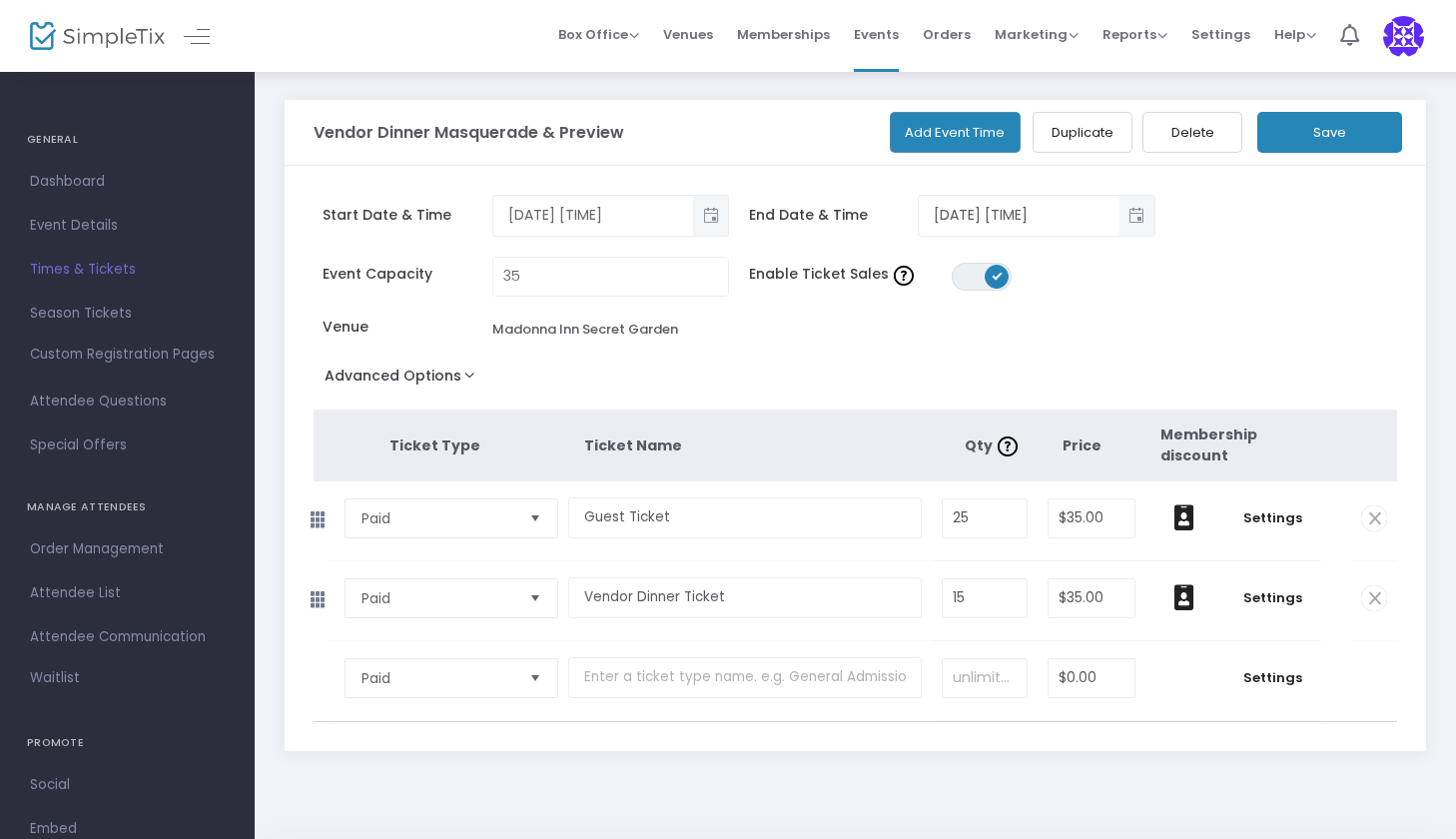 click on "End Date & Time" 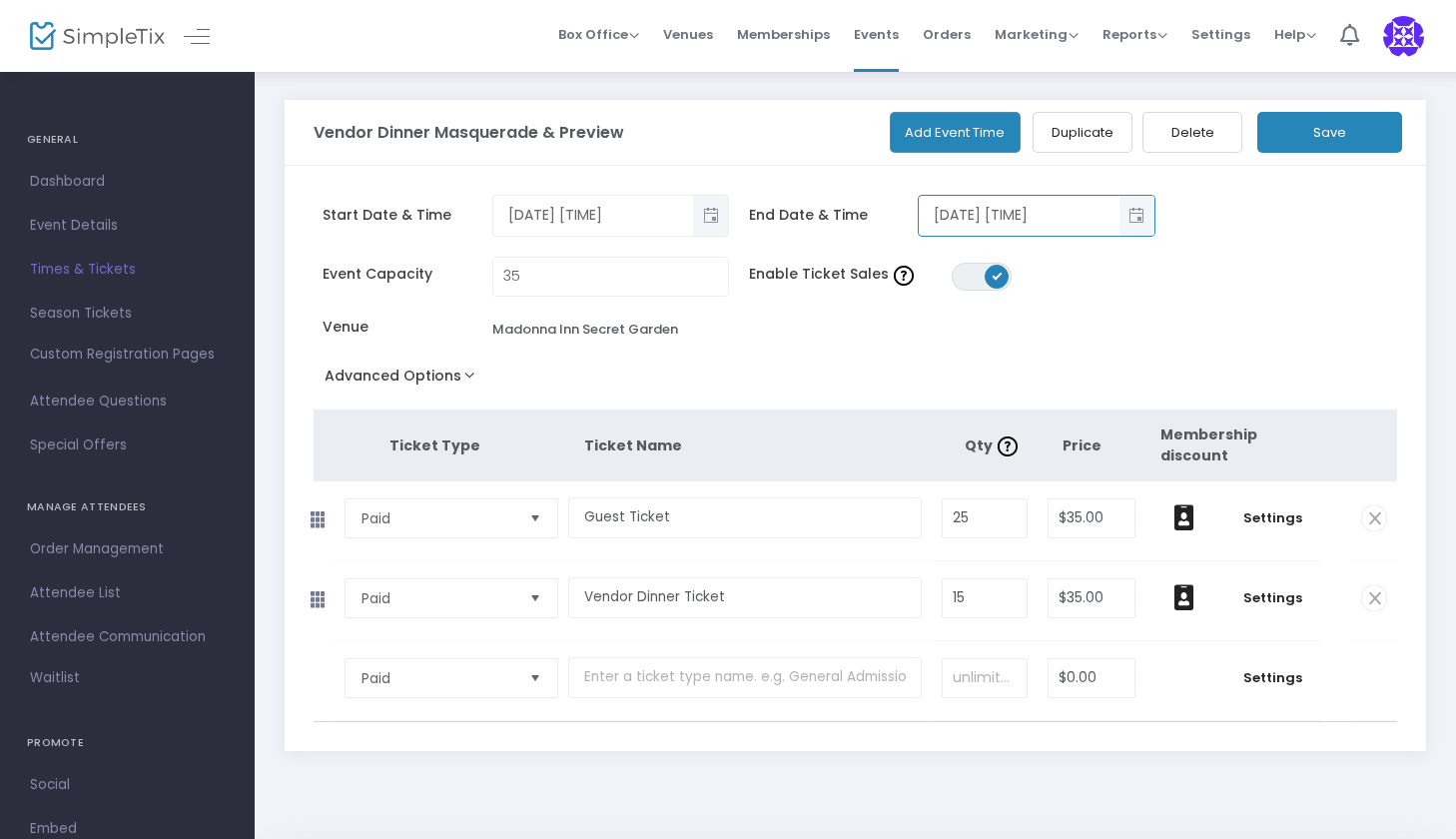 click on "[DATE] [TIME]" at bounding box center [1019, 215] 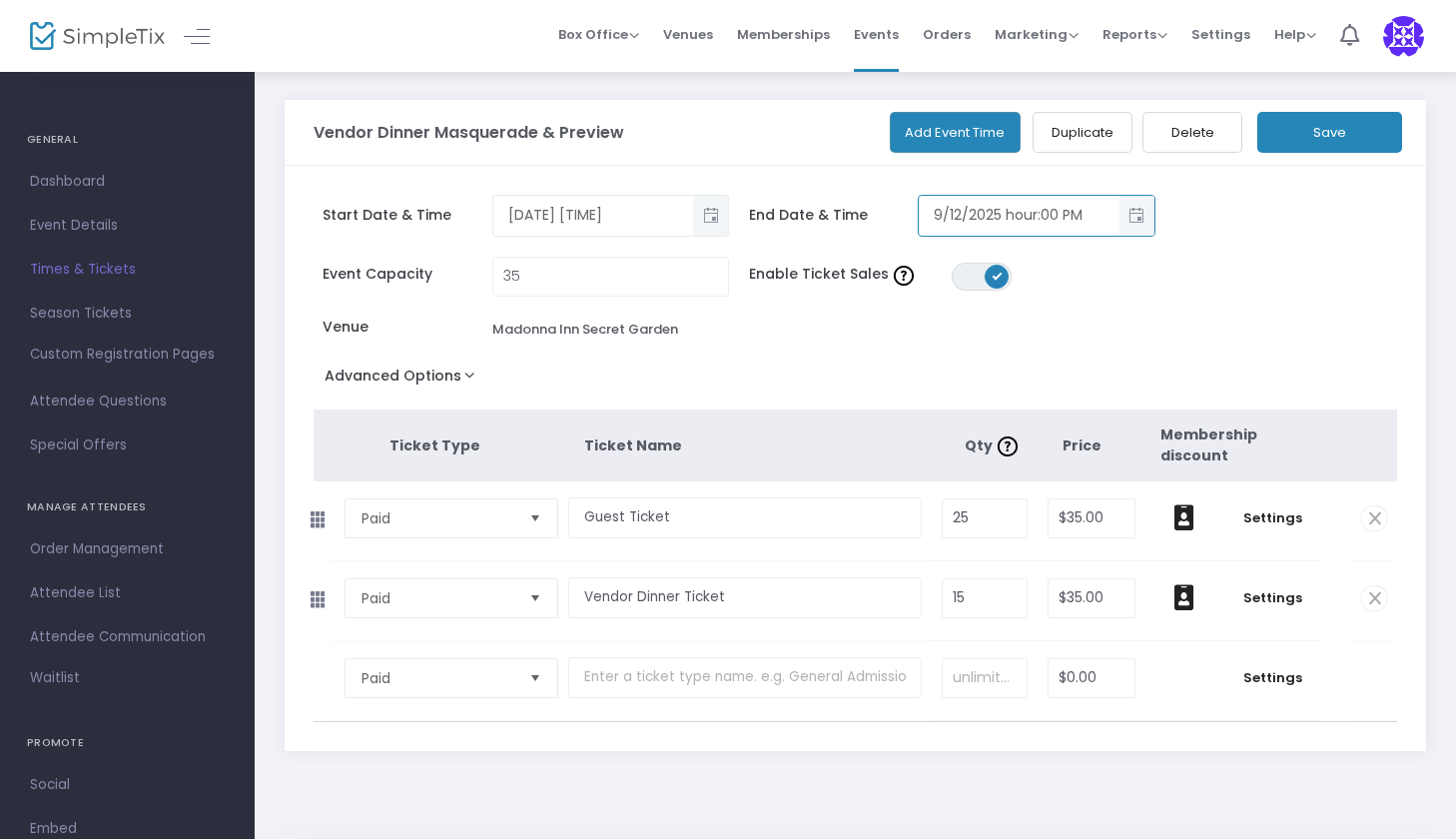 click on "9/12/2025 hour:00 PM" at bounding box center (1019, 215) 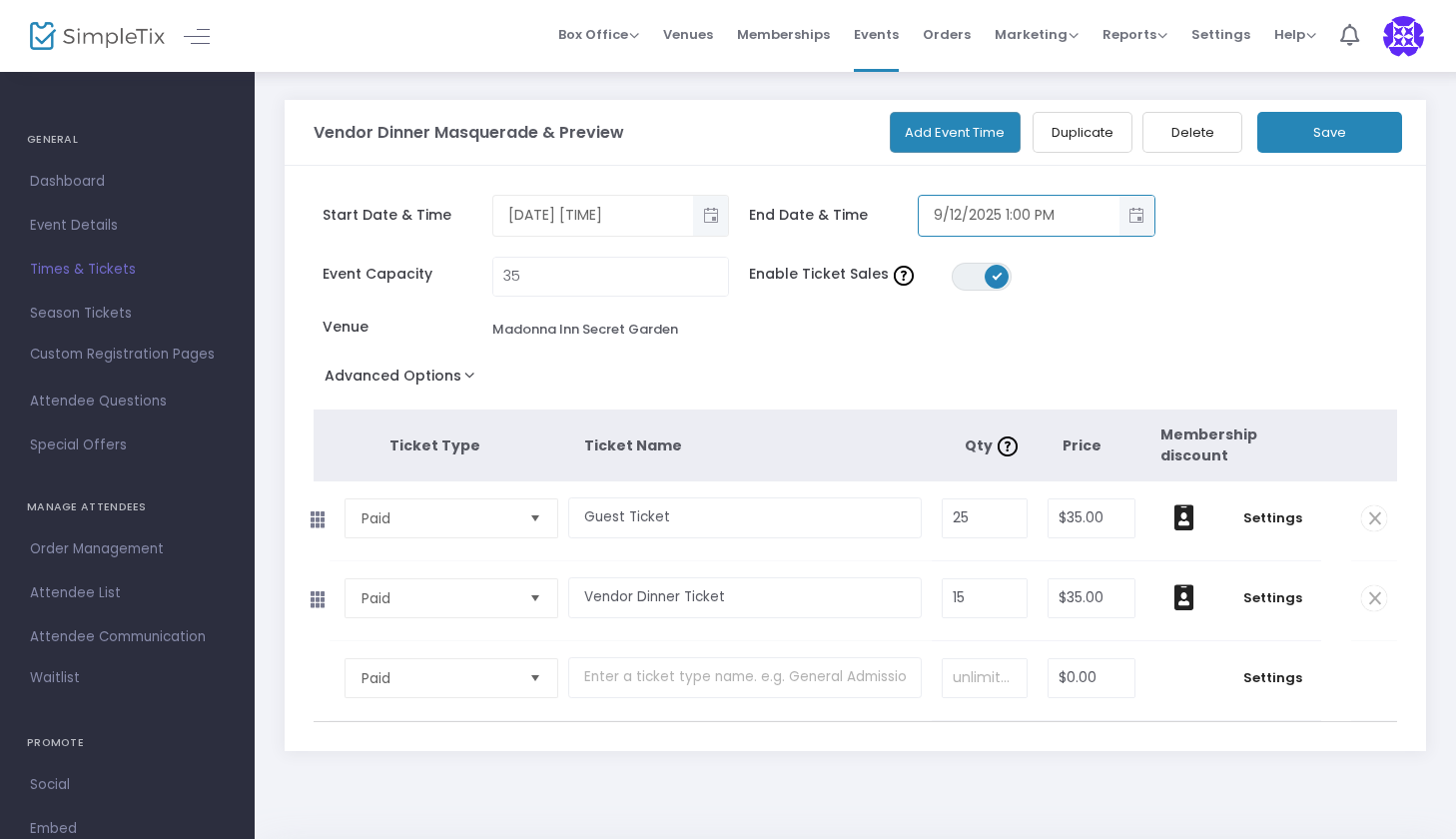 type on "9/12/2025 10:00 PM" 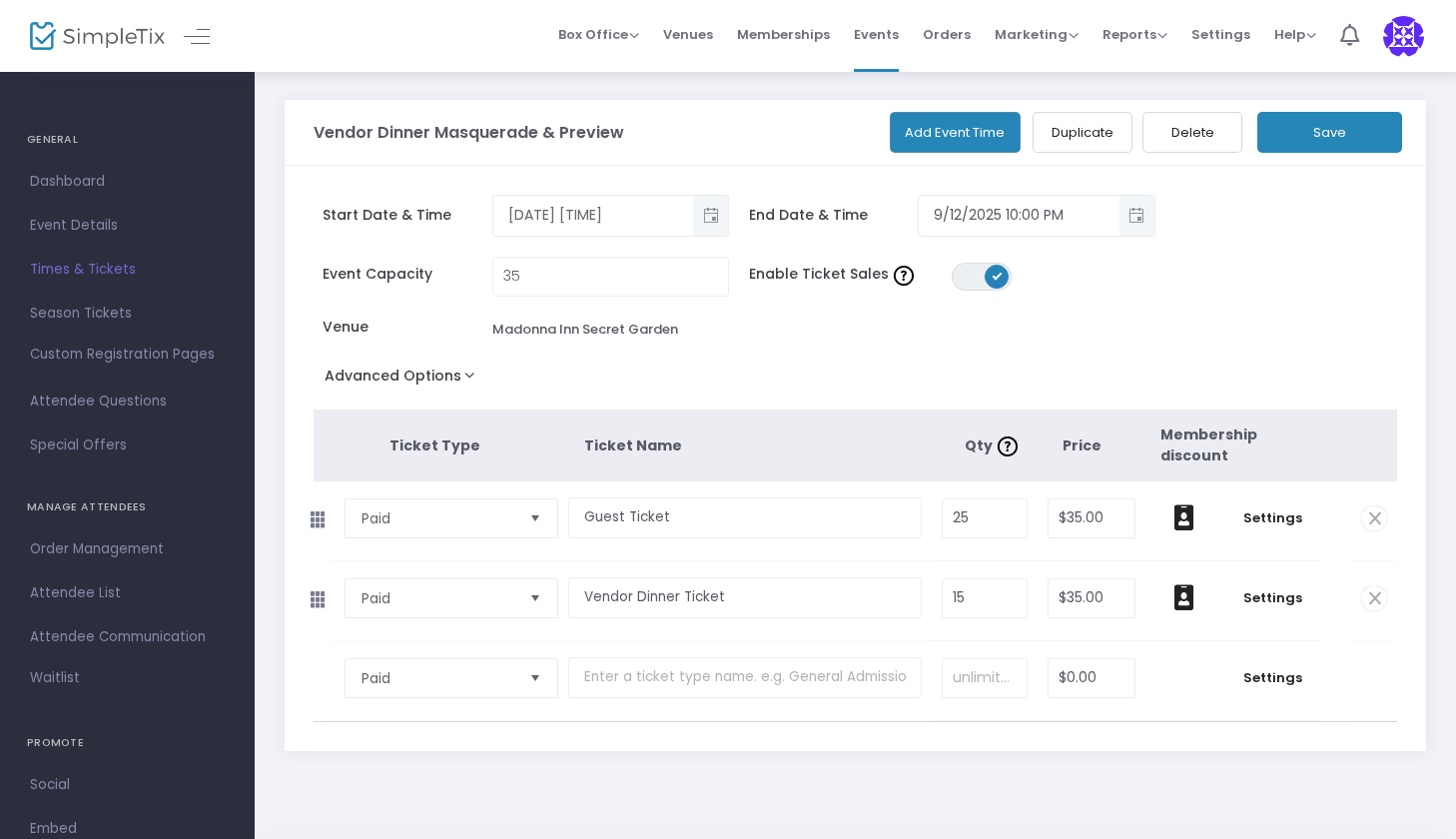 click on "Enable Ticket Sales  ON OFF" 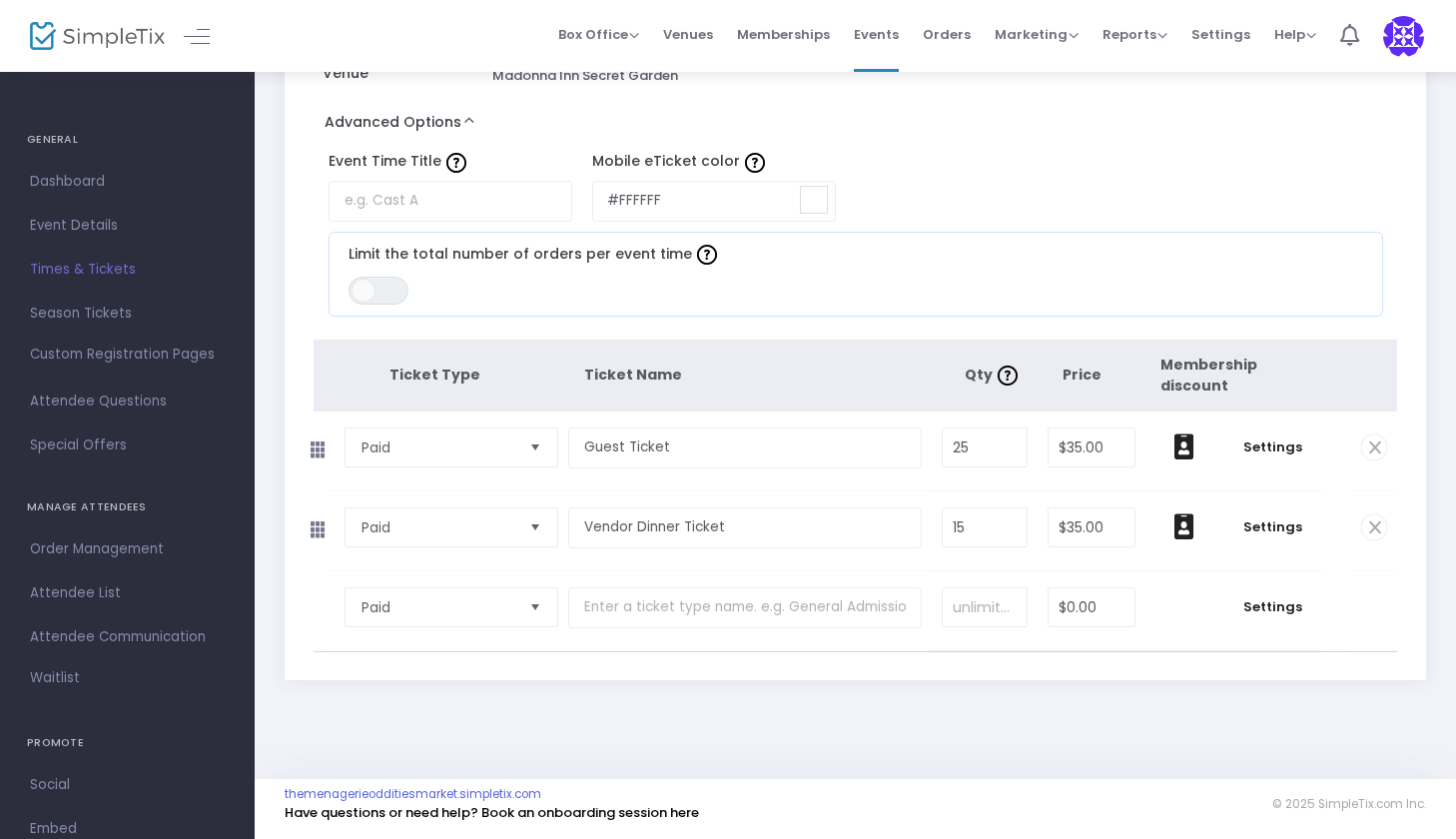 scroll, scrollTop: 266, scrollLeft: 0, axis: vertical 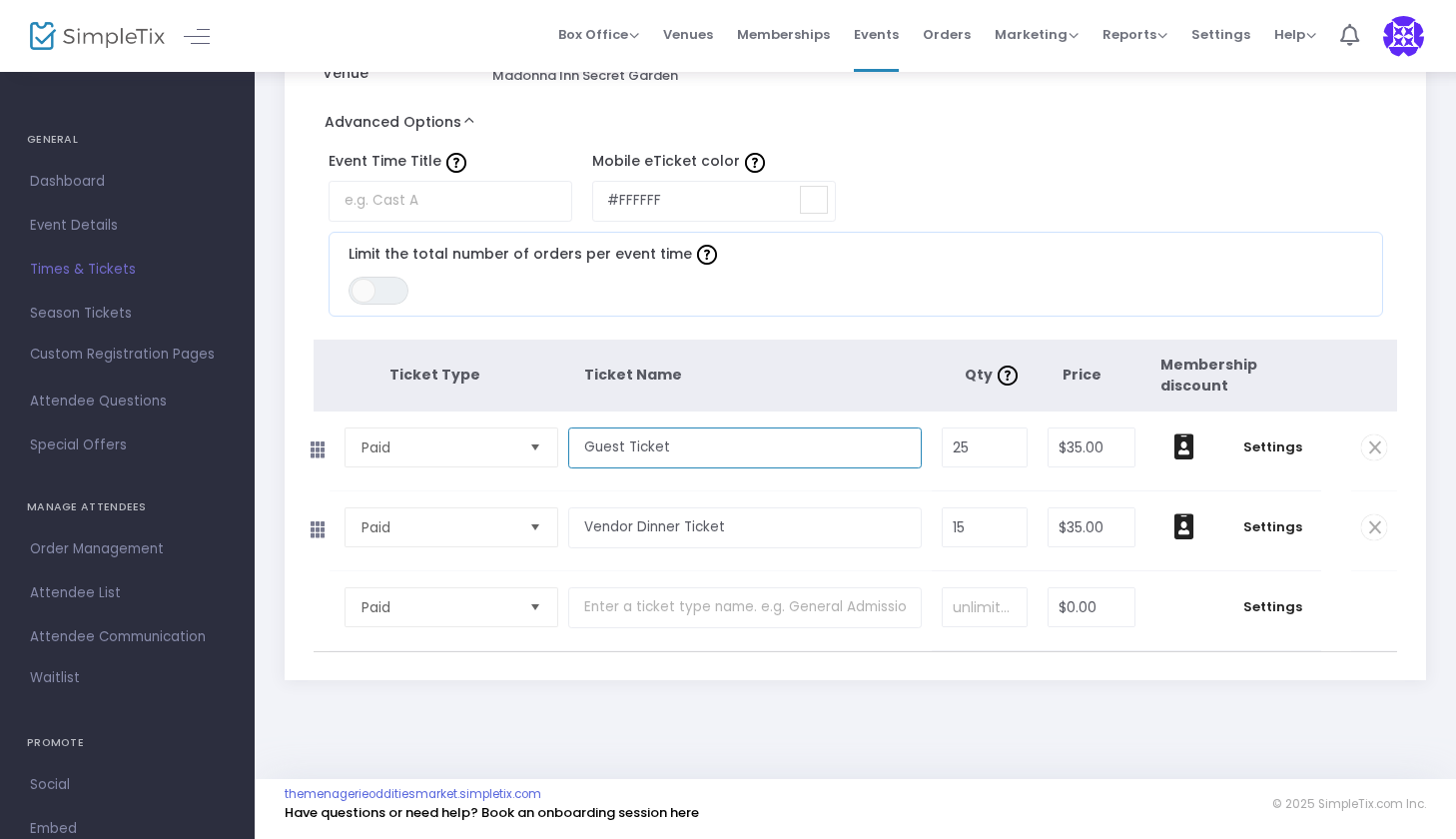 click on "Guest Ticket" at bounding box center [745, 447] 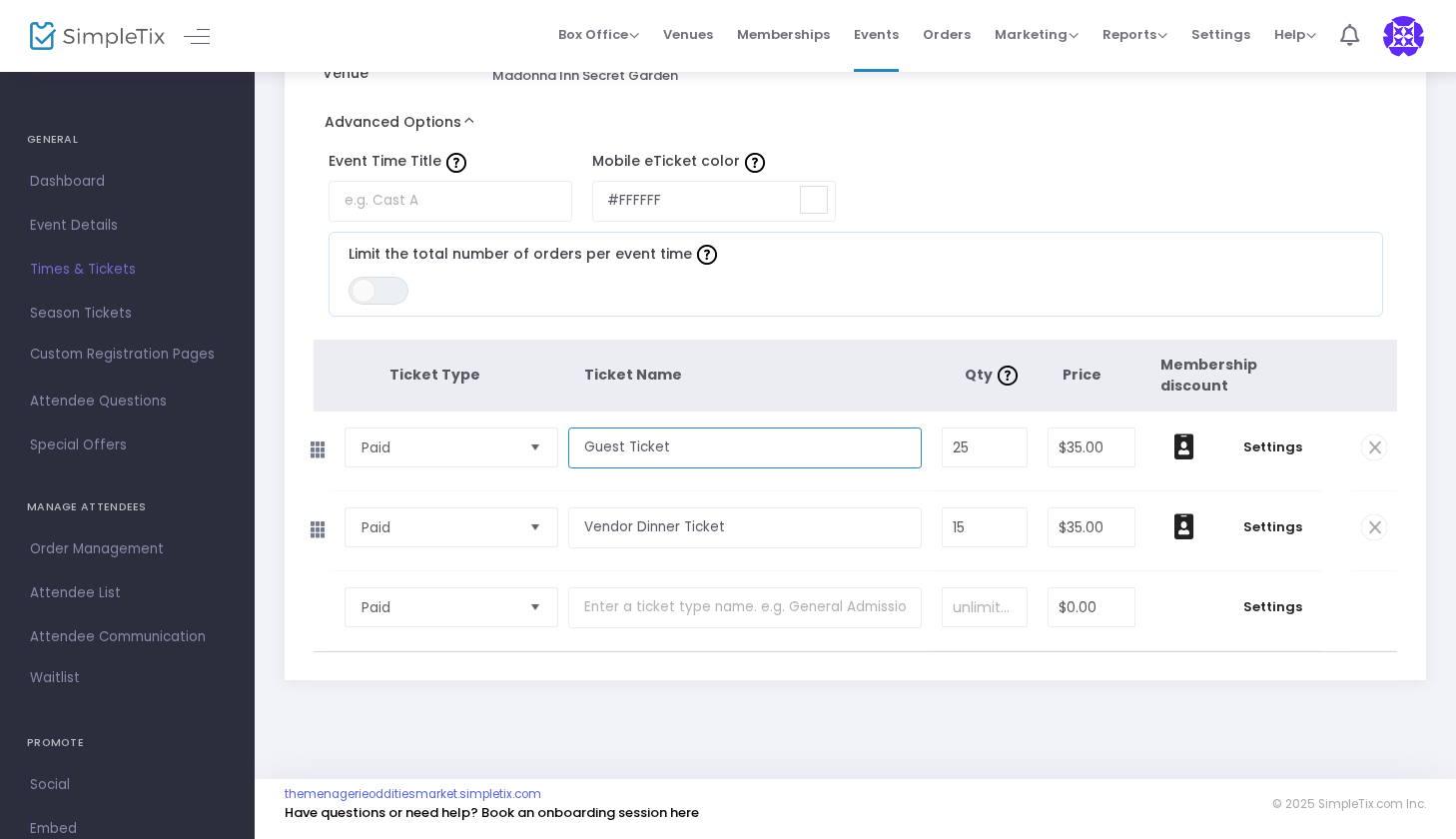 click on "Guest Ticket" at bounding box center (745, 447) 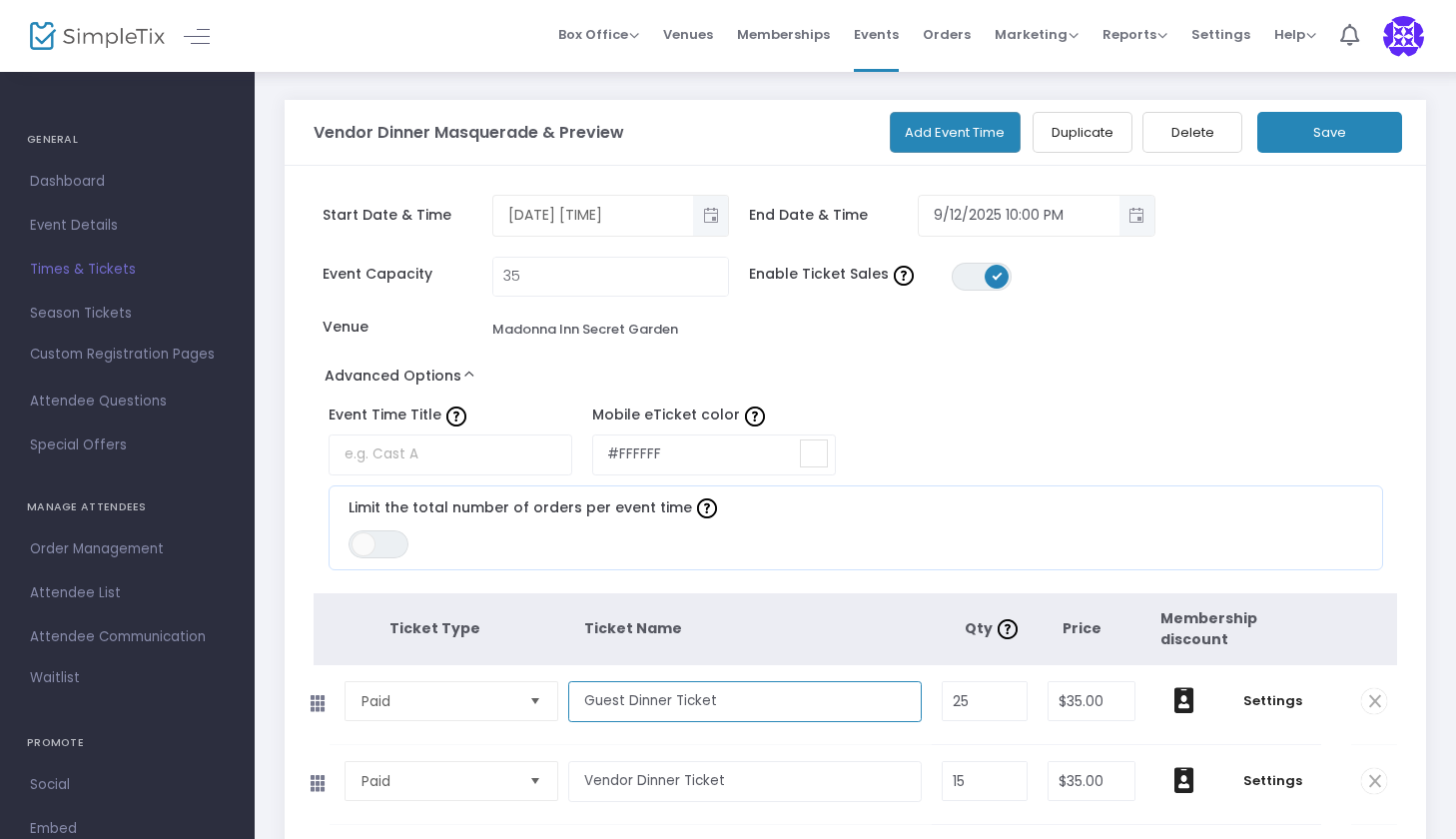 scroll, scrollTop: 0, scrollLeft: 0, axis: both 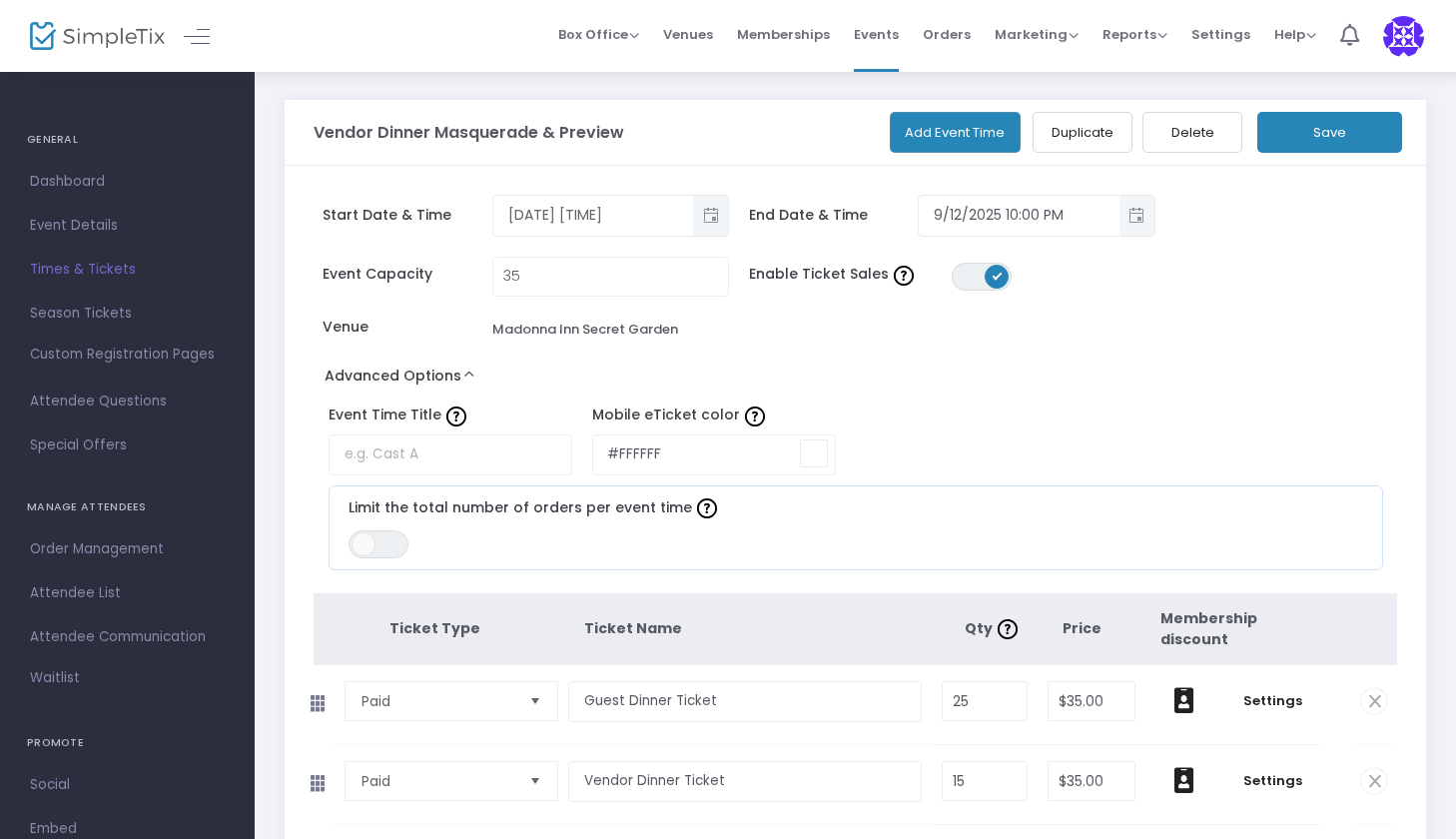 click at bounding box center (814, 453) 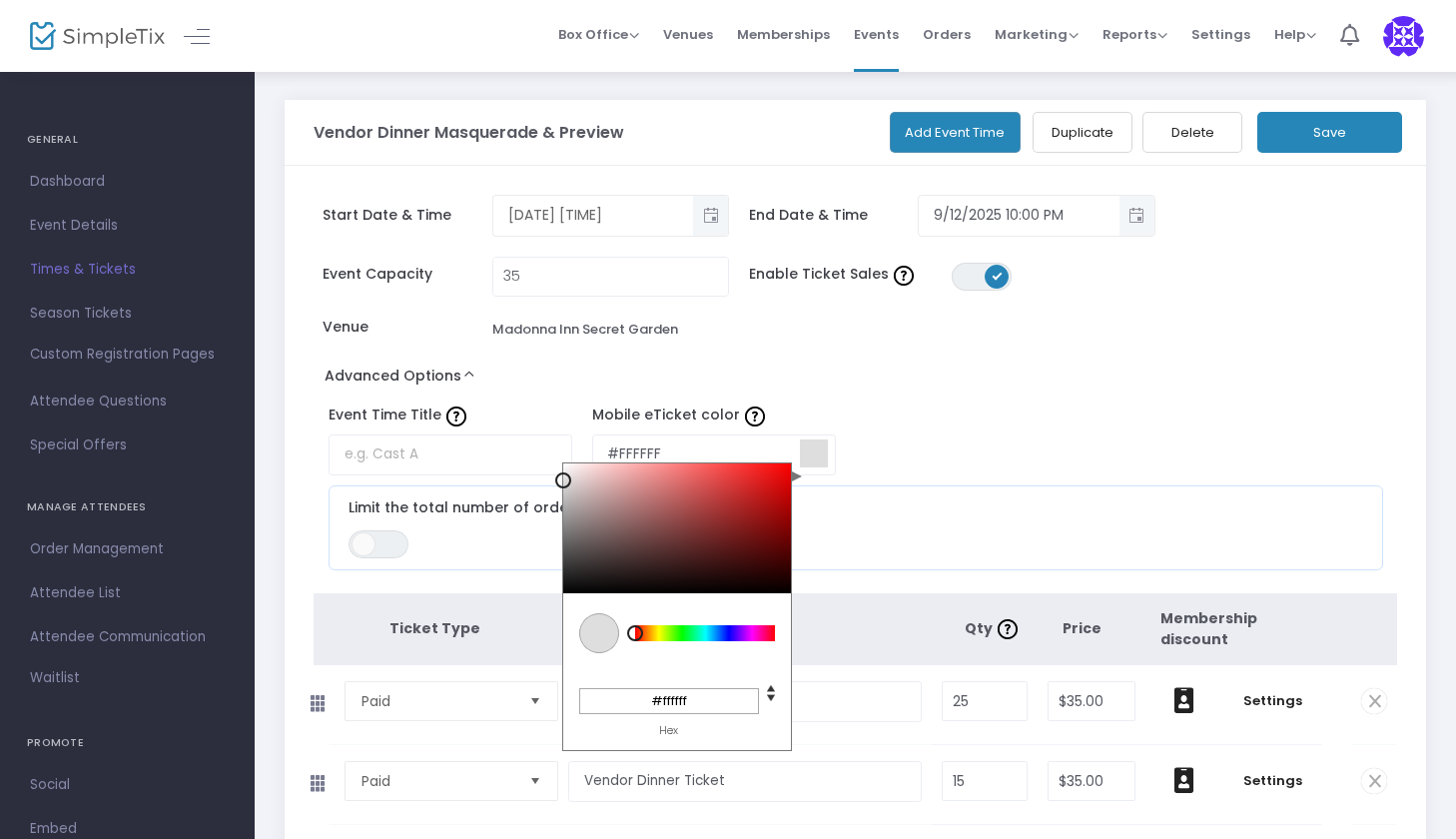 drag, startPoint x: 560, startPoint y: 457, endPoint x: 562, endPoint y: 479, distance: 22.090722 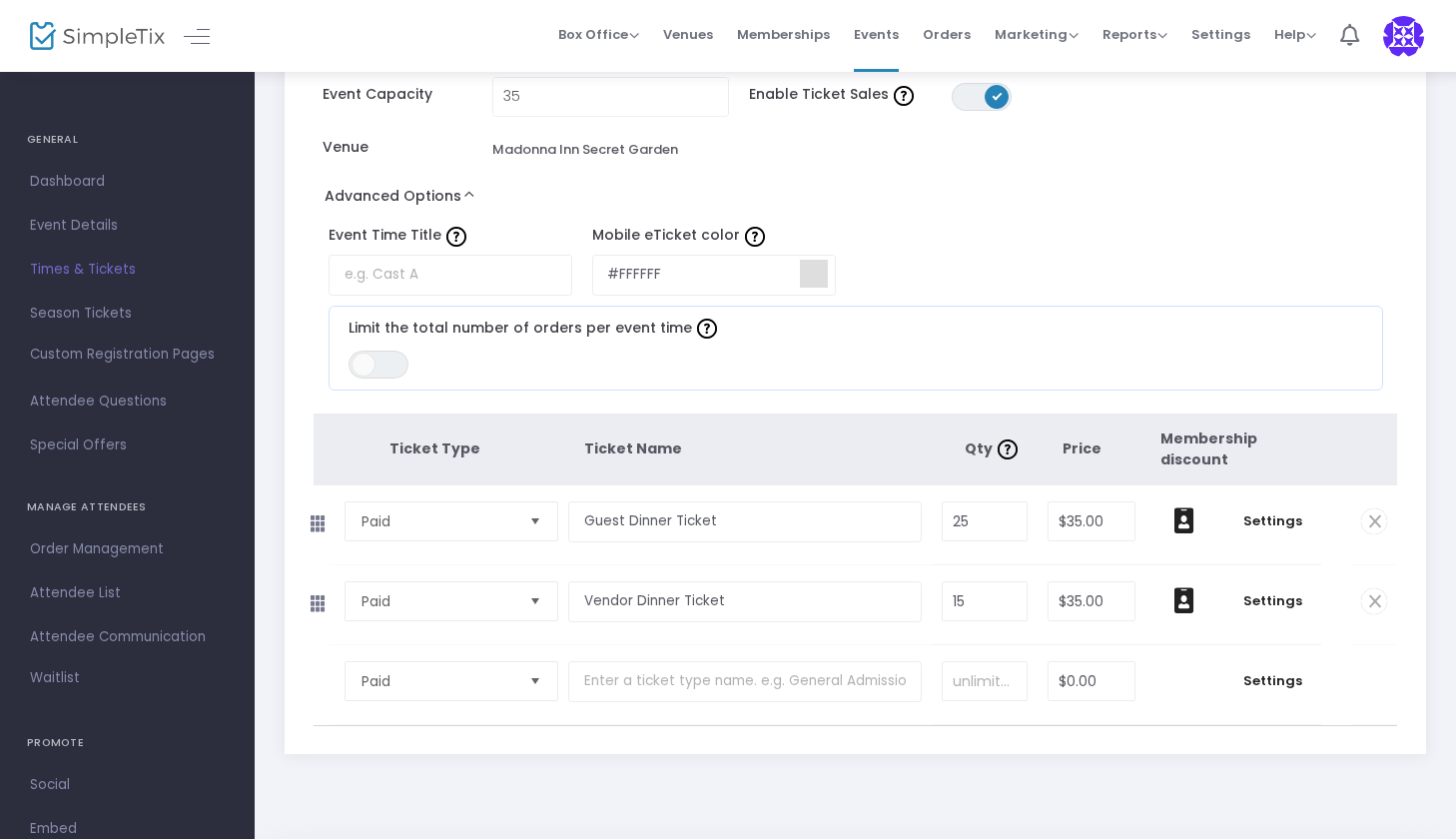scroll, scrollTop: 179, scrollLeft: 0, axis: vertical 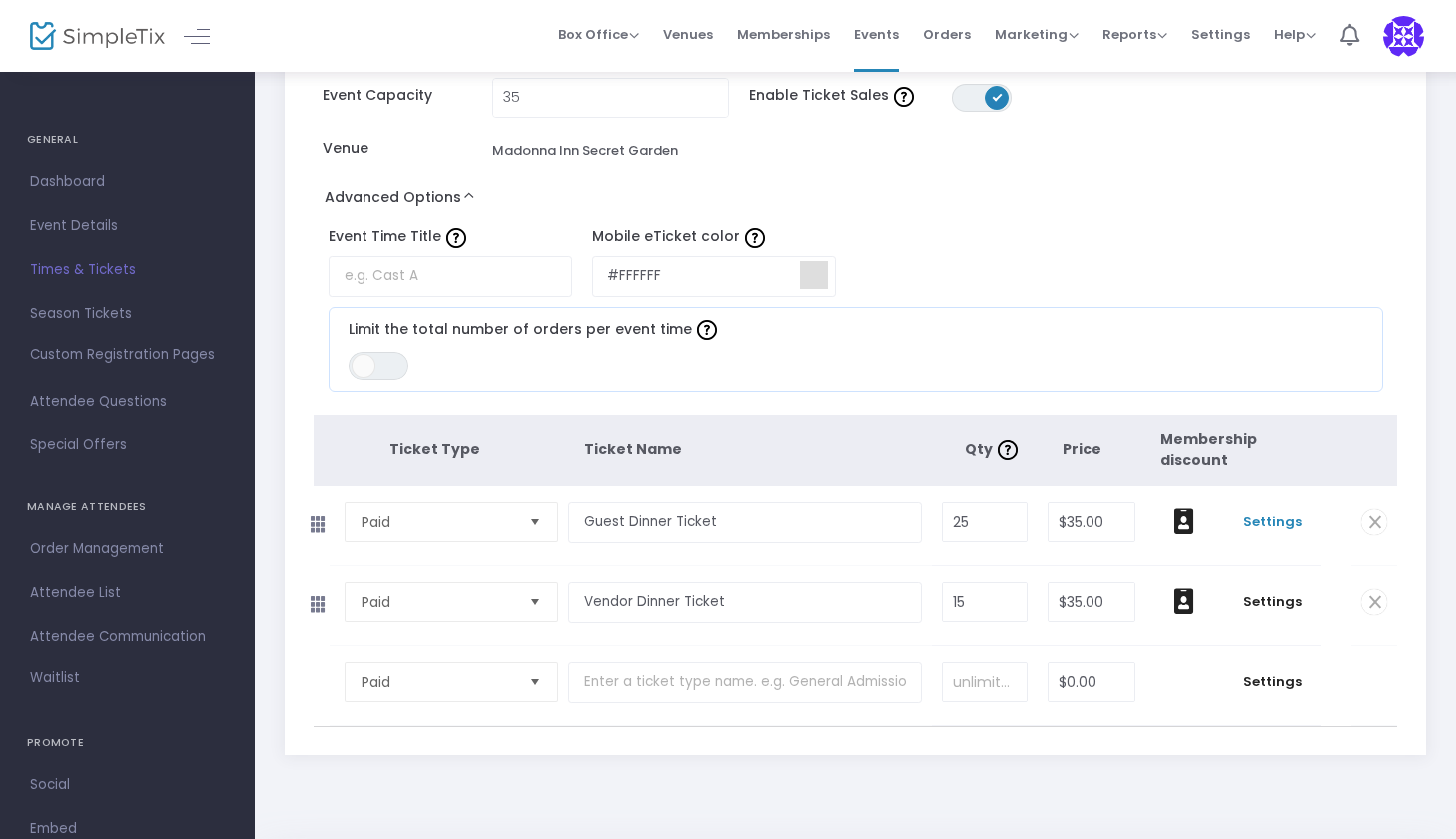 click on "Settings" at bounding box center (1272, 522) 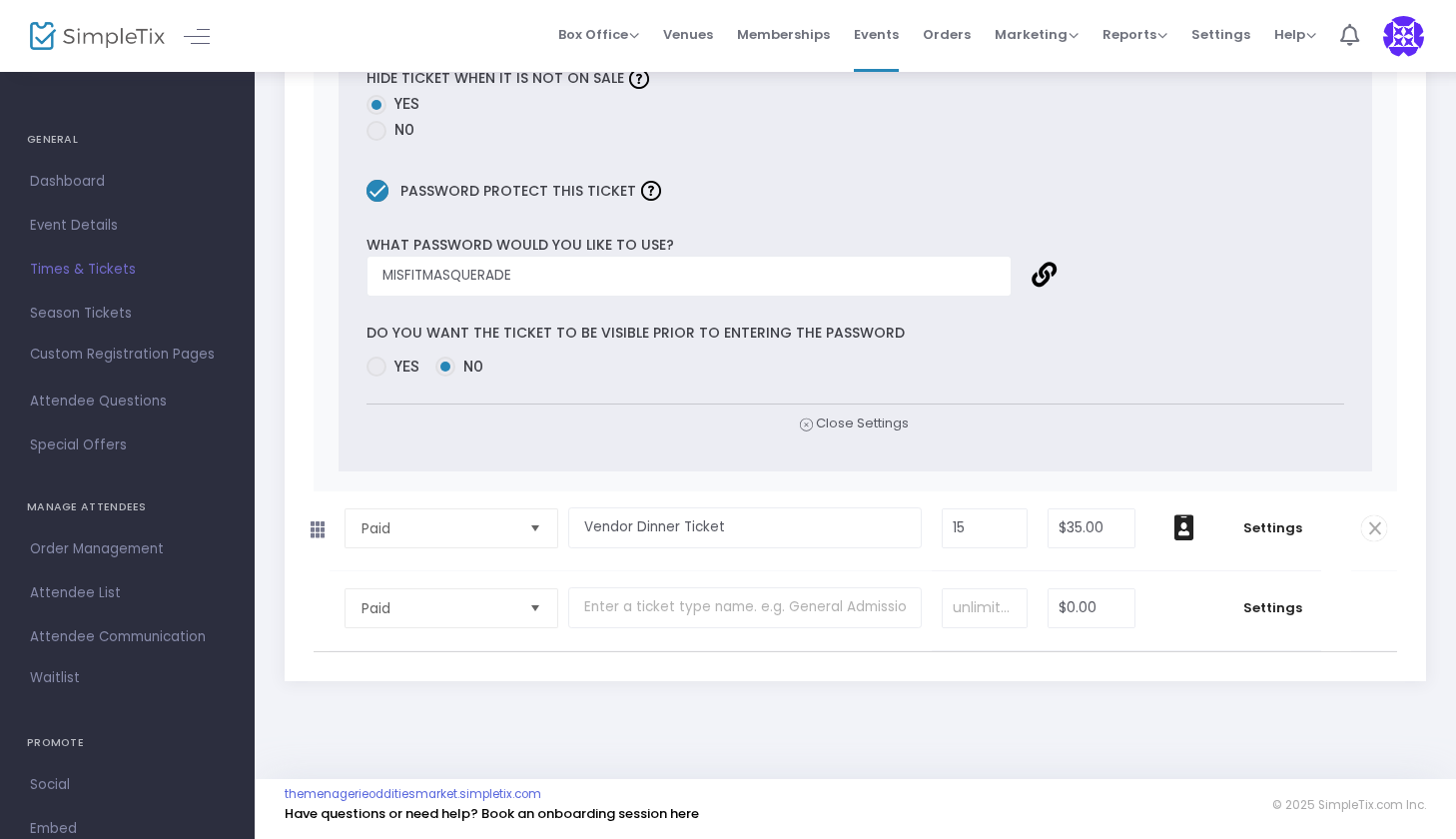 scroll, scrollTop: 1712, scrollLeft: 0, axis: vertical 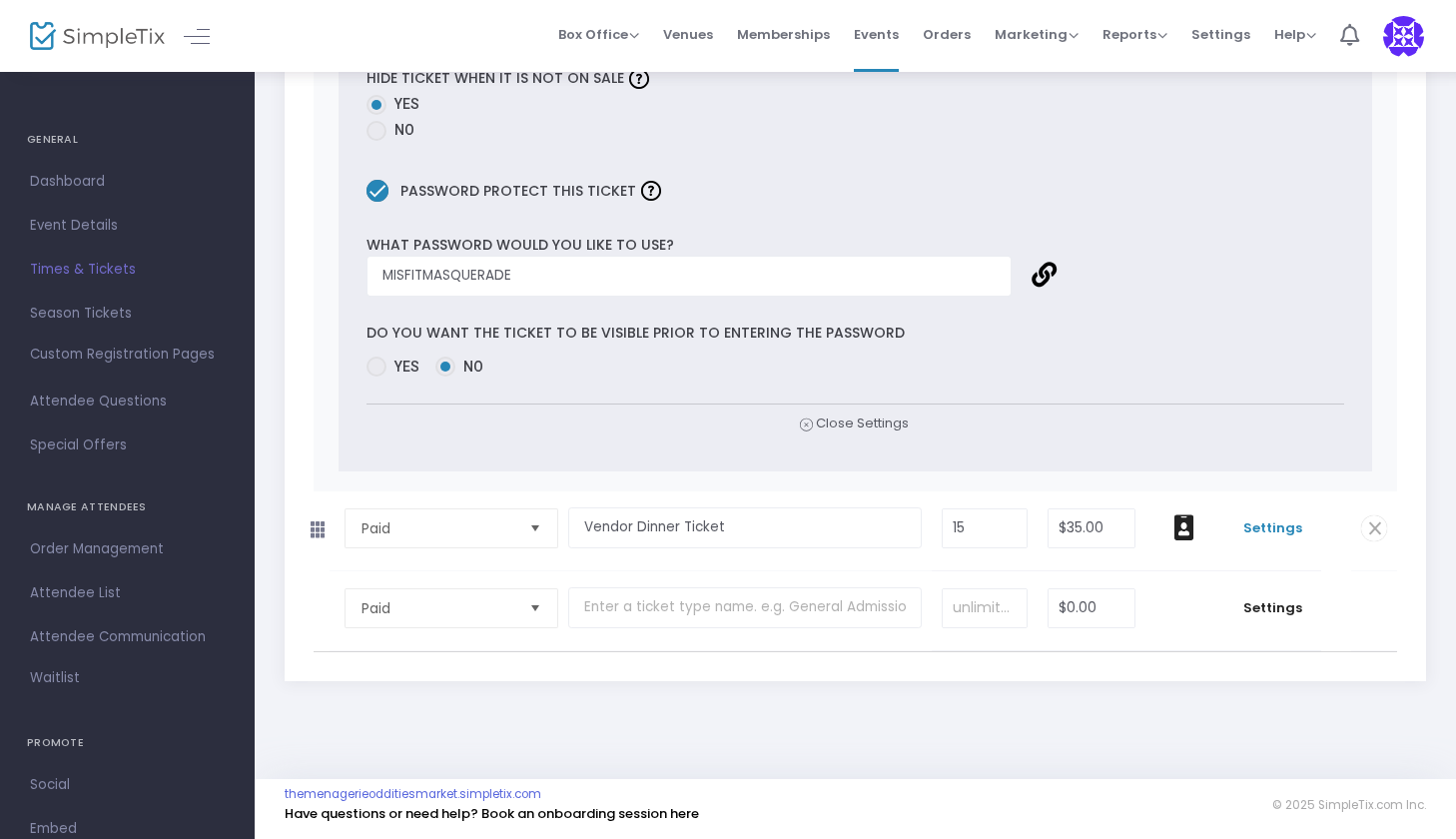 click on "Settings" at bounding box center [1272, 528] 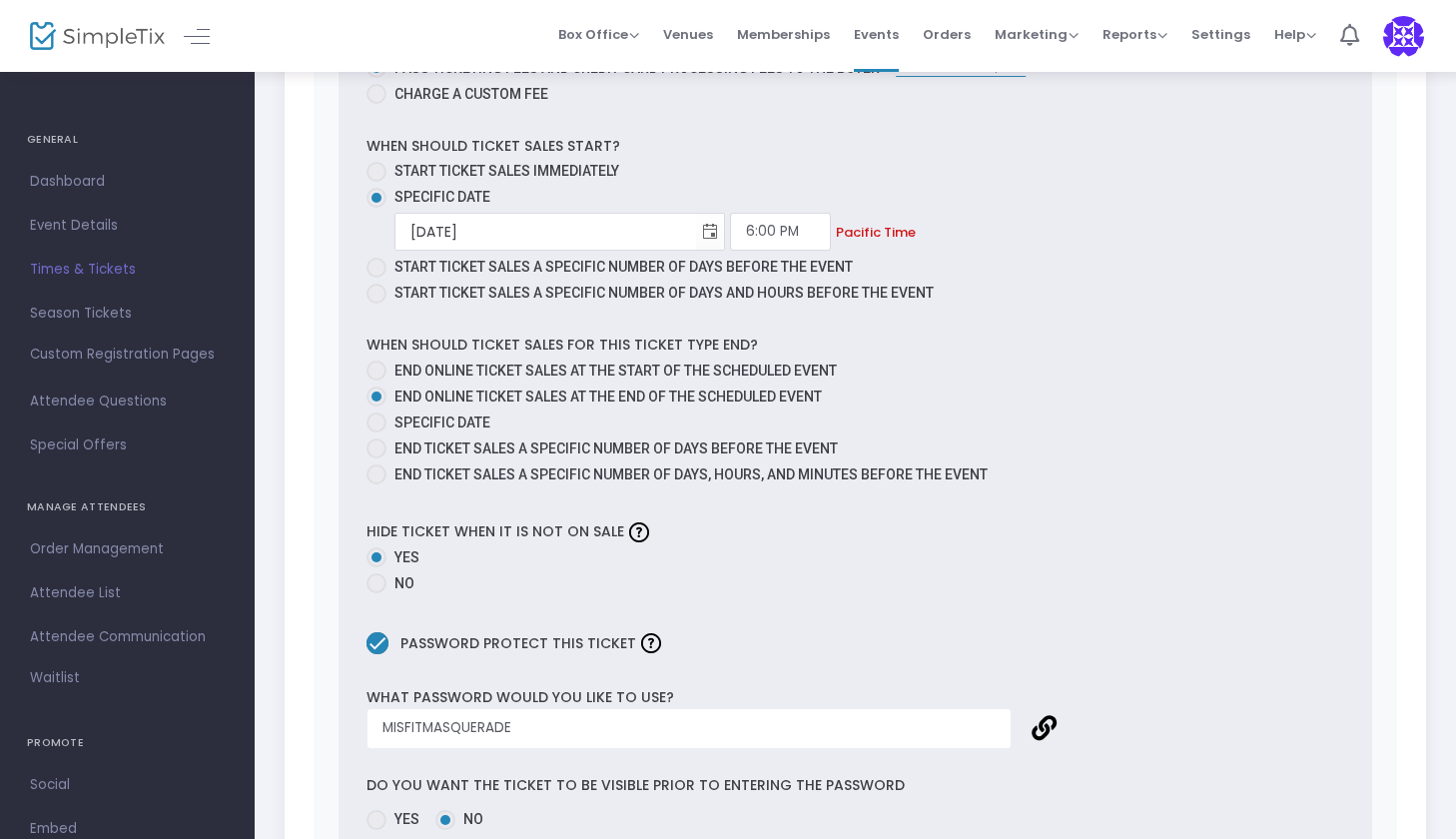 scroll, scrollTop: 2810, scrollLeft: 0, axis: vertical 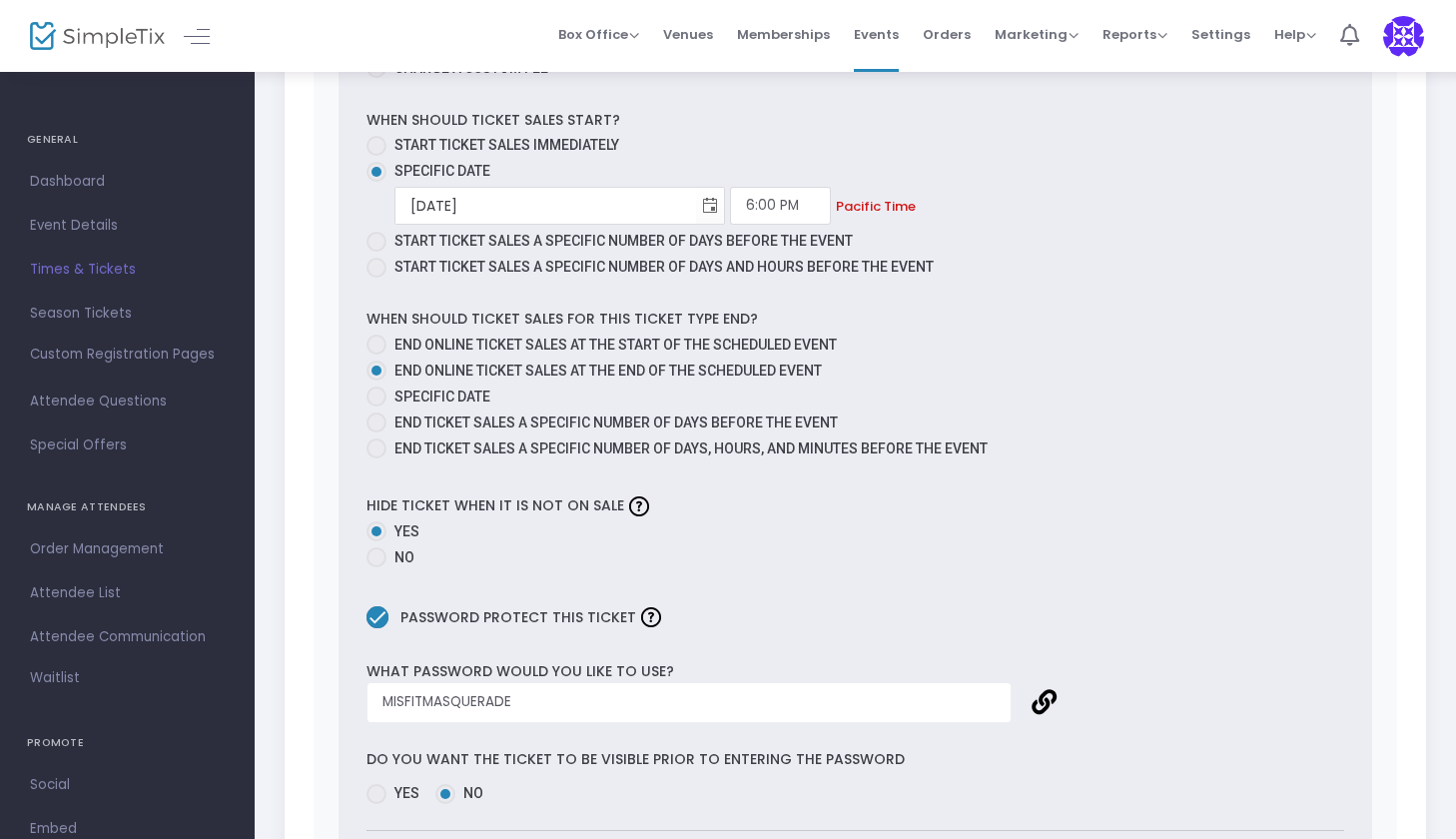 click at bounding box center [376, 397] 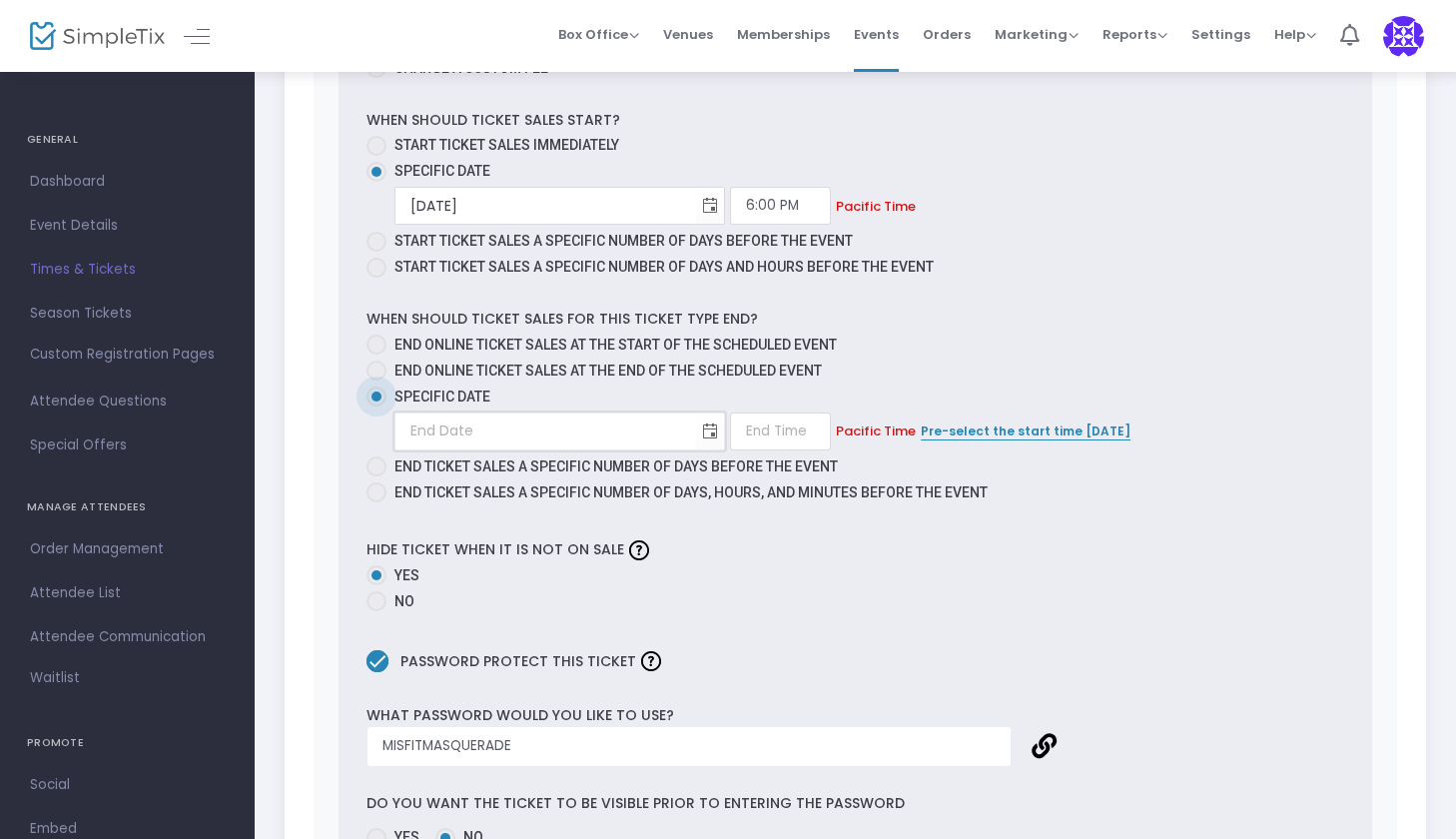 click at bounding box center [545, 430] 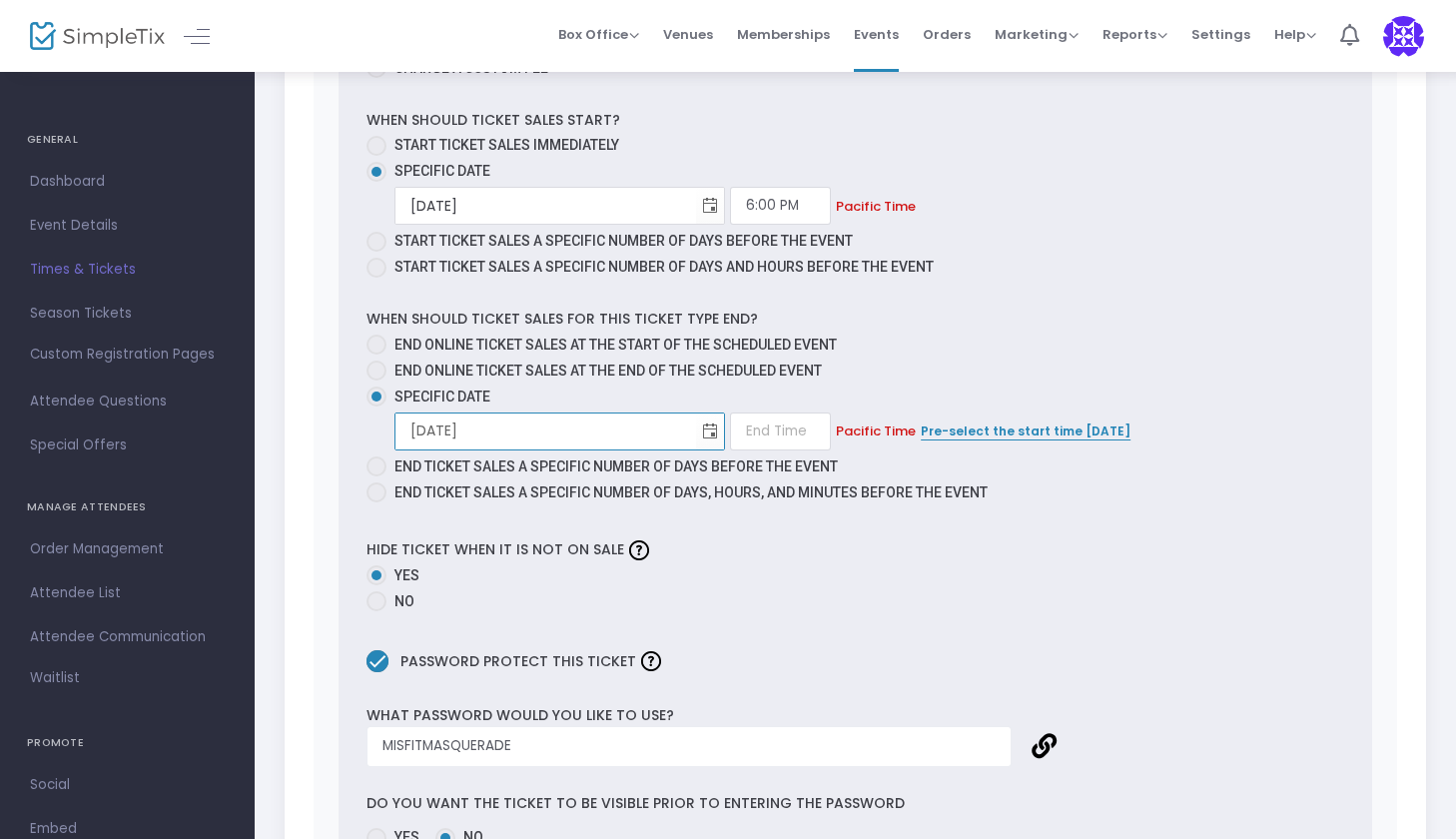 type on "[DATE]" 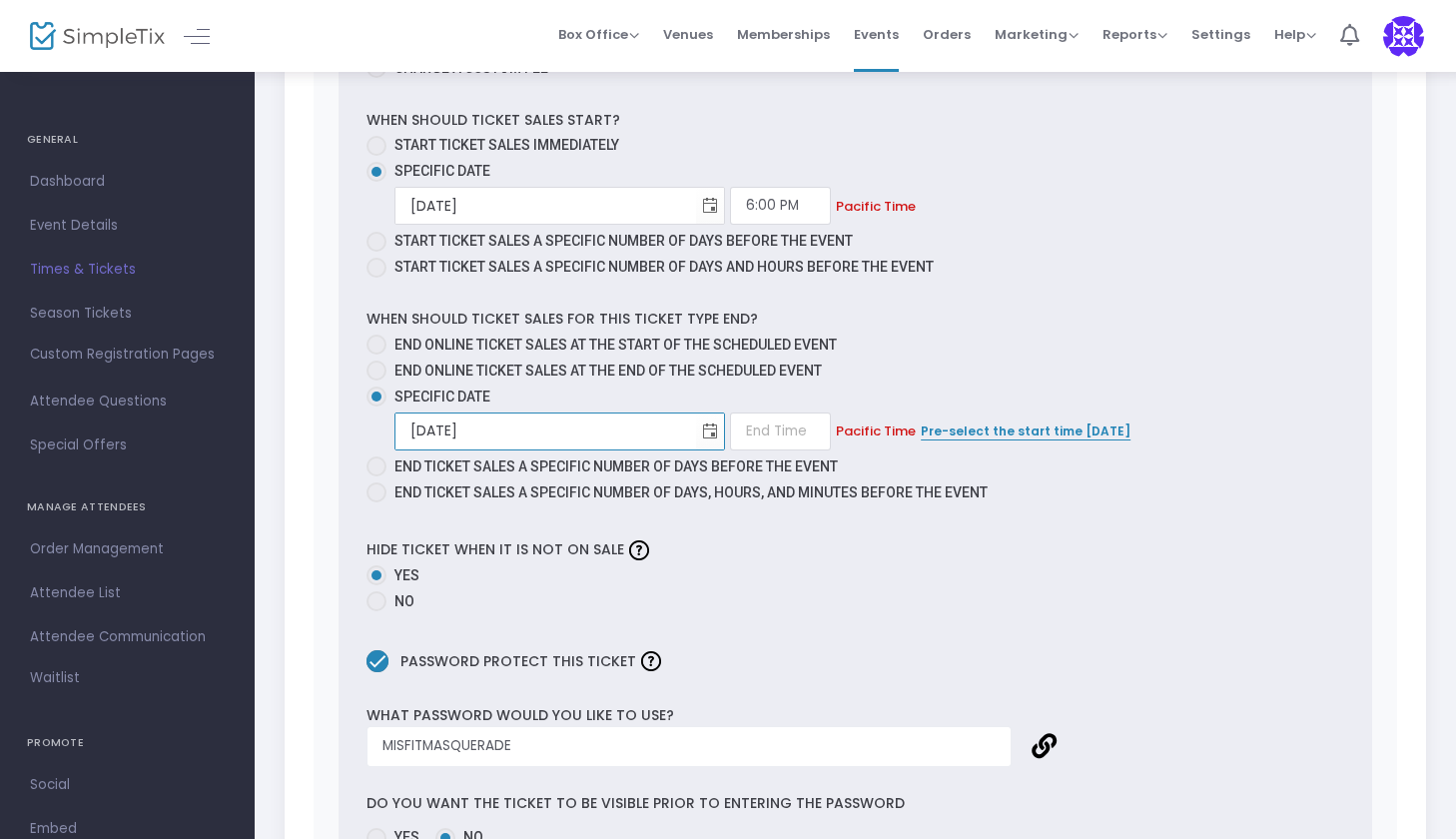 click on "Hide ticket when it is not on sale    Yes   No" at bounding box center [855, 575] 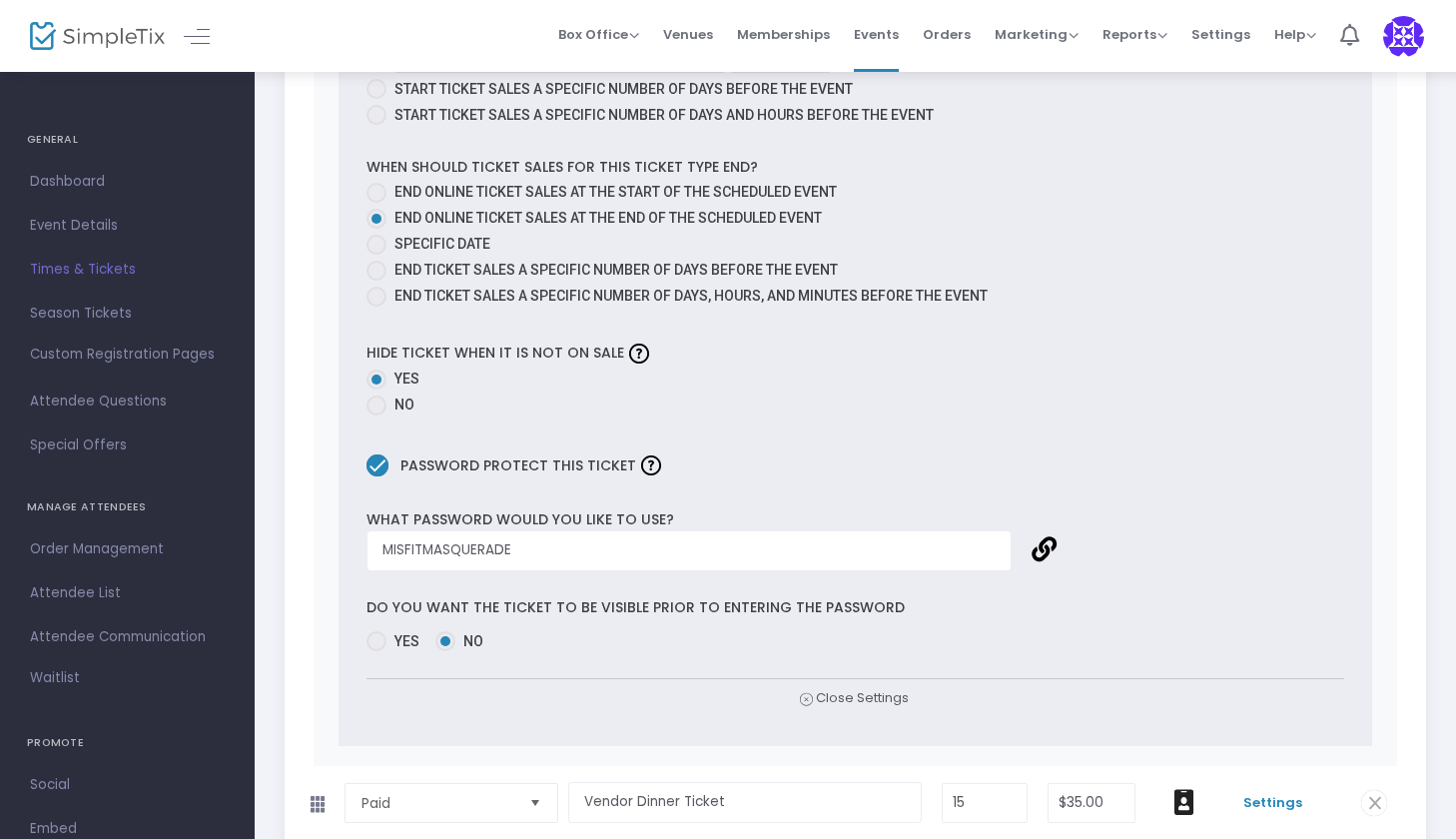 scroll, scrollTop: 1316, scrollLeft: 0, axis: vertical 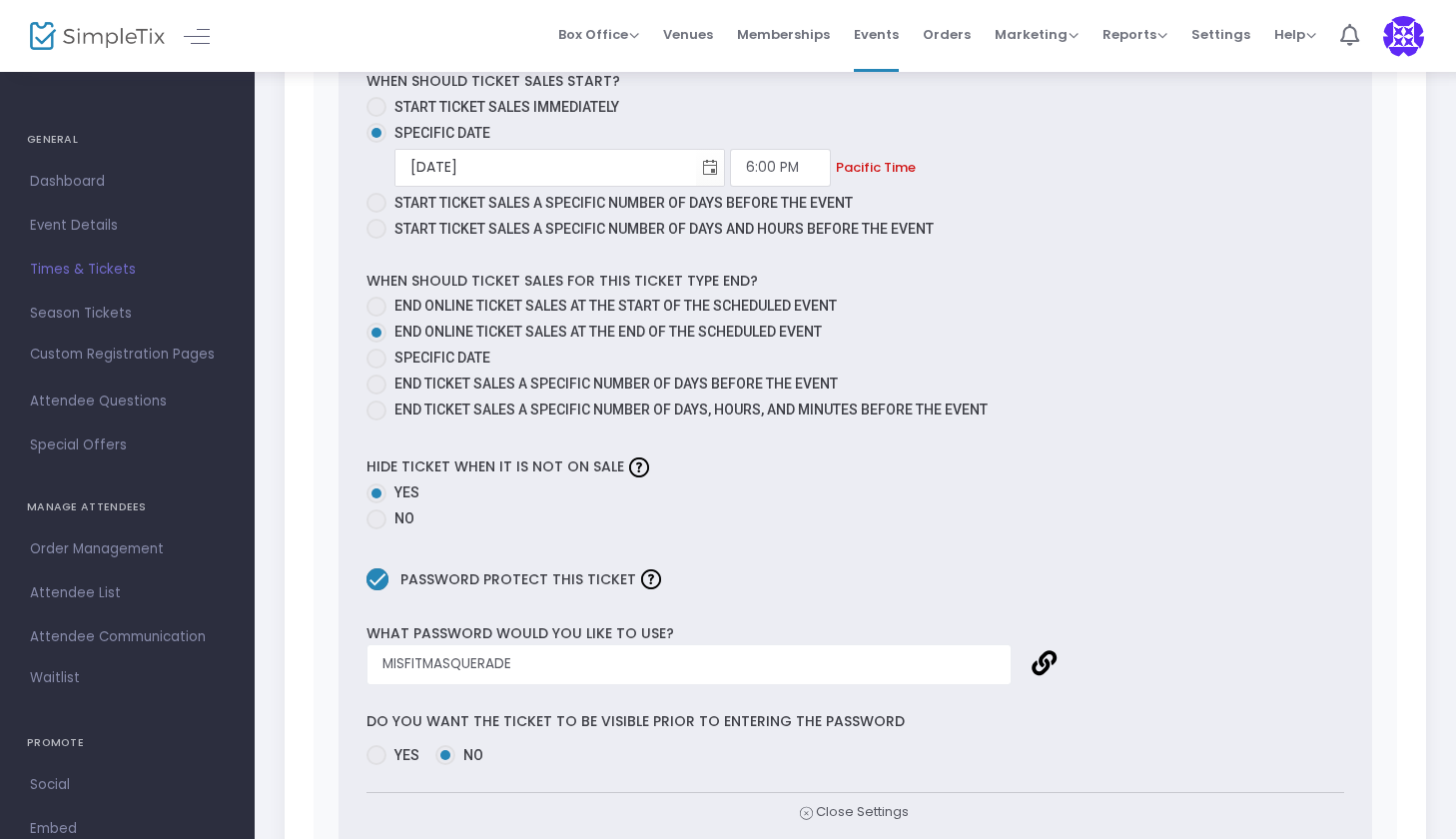 click at bounding box center (376, 359) 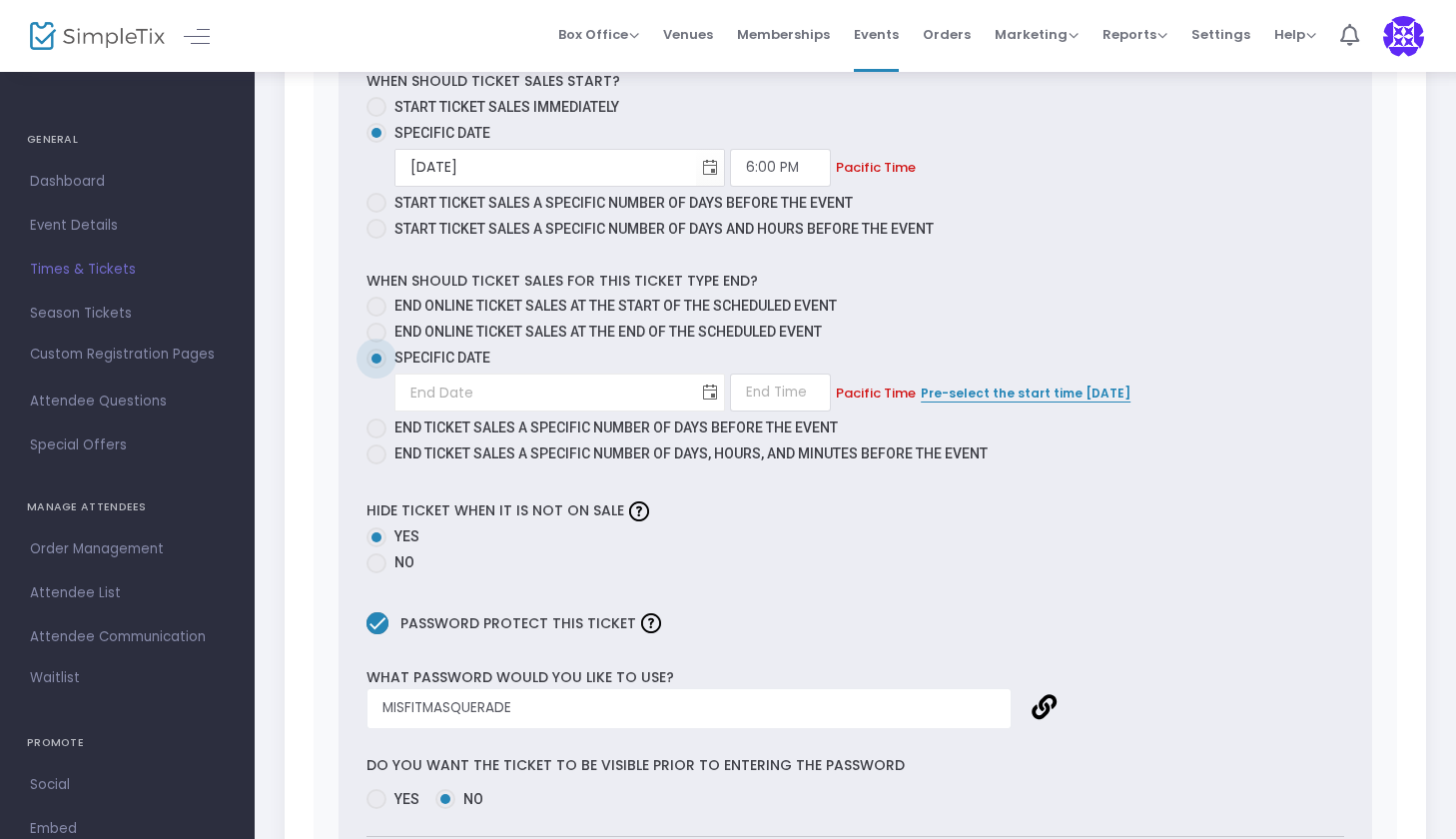 click at bounding box center [710, 393] 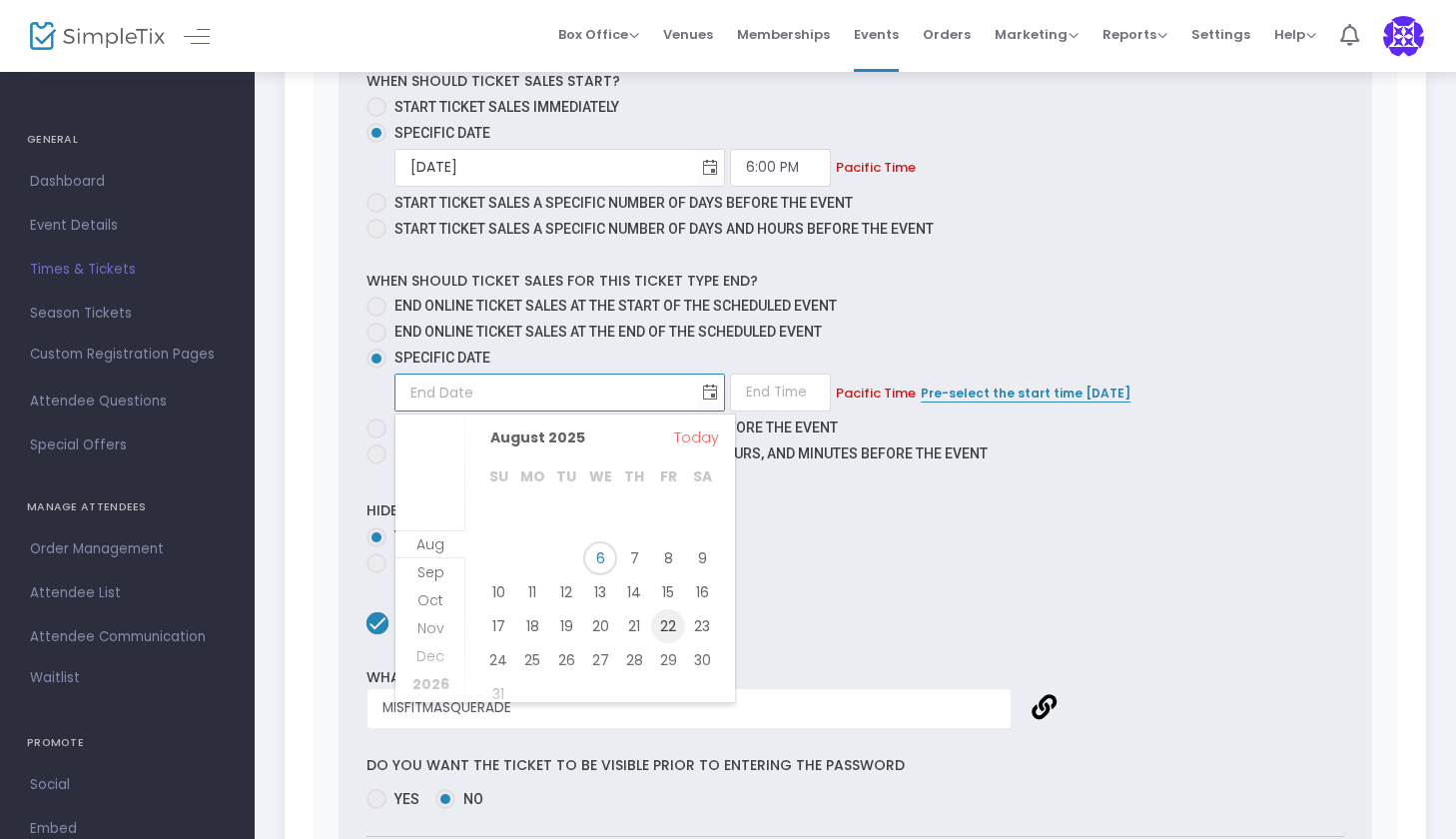click on "22" at bounding box center (668, 626) 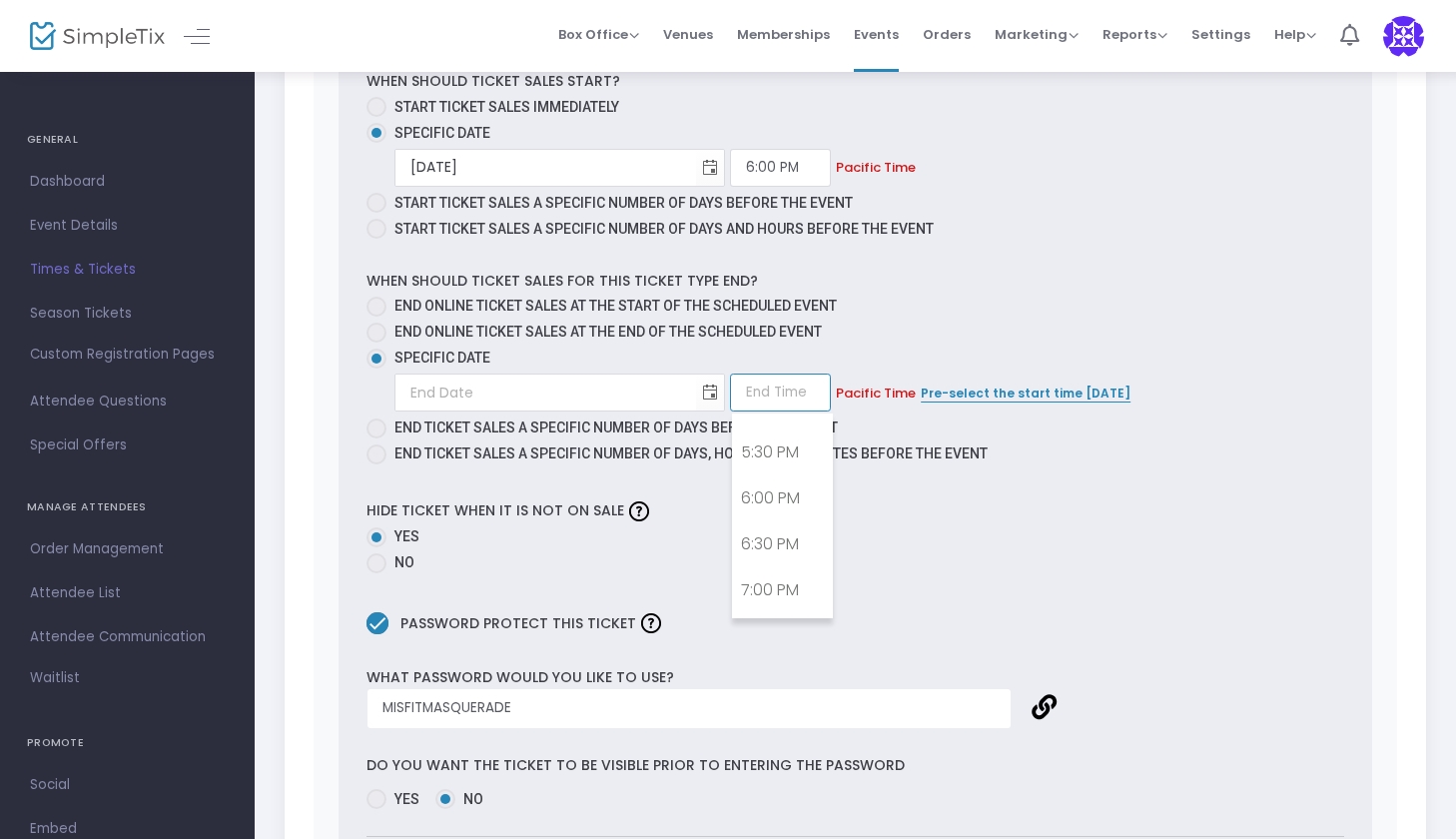click at bounding box center (780, 393) 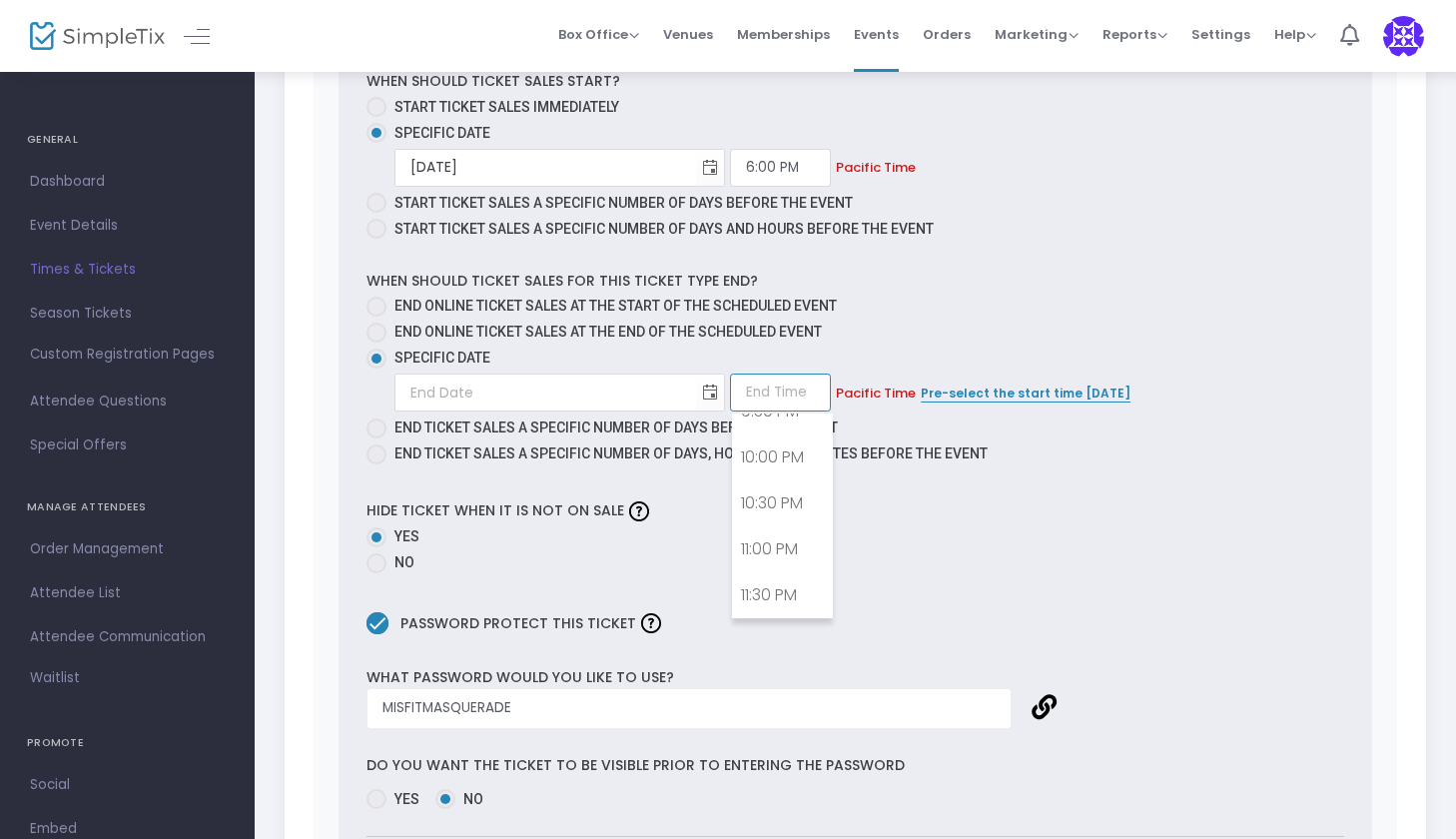 scroll, scrollTop: 2001, scrollLeft: 0, axis: vertical 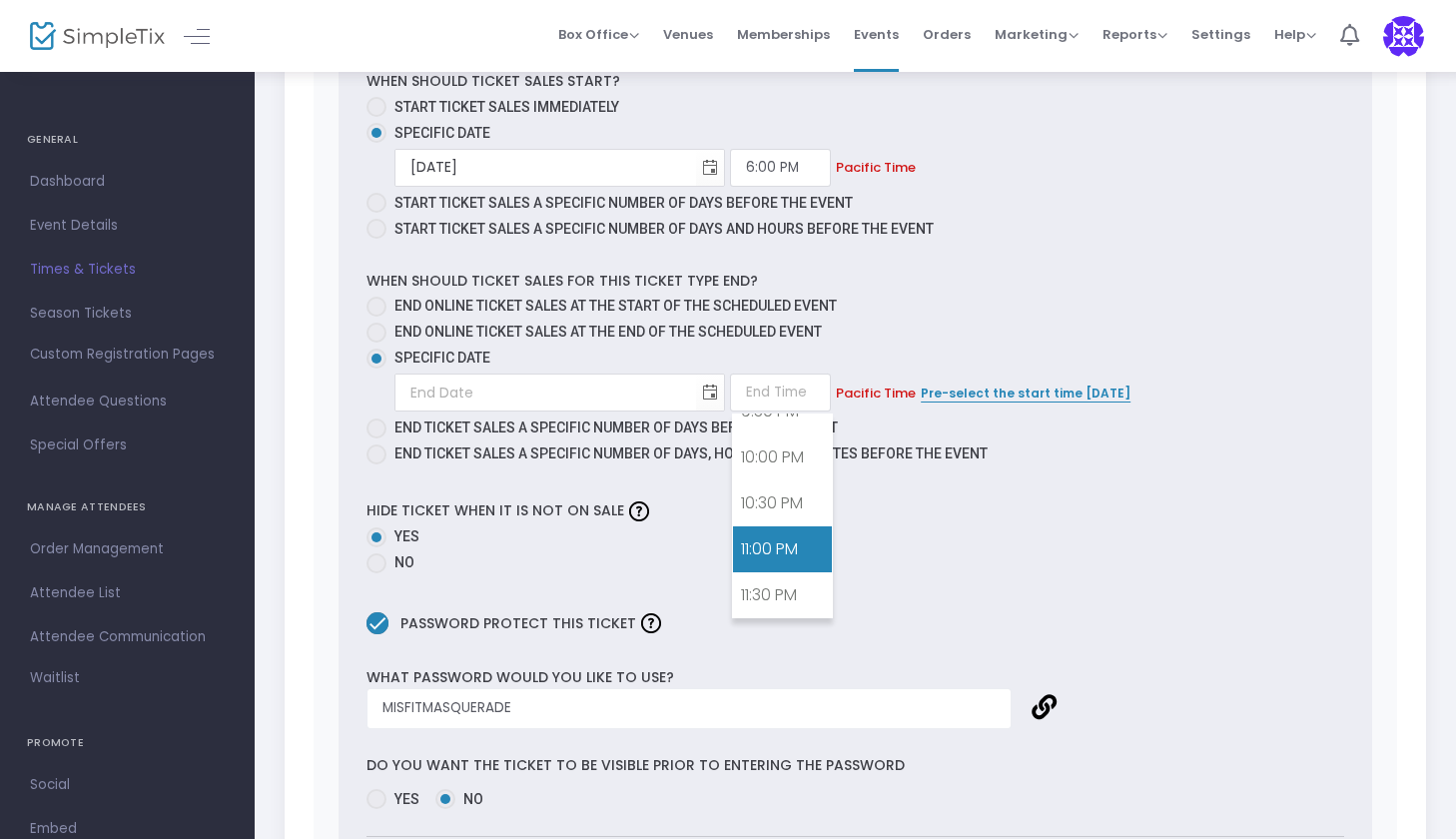 click on "11:00 PM" at bounding box center (782, 549) 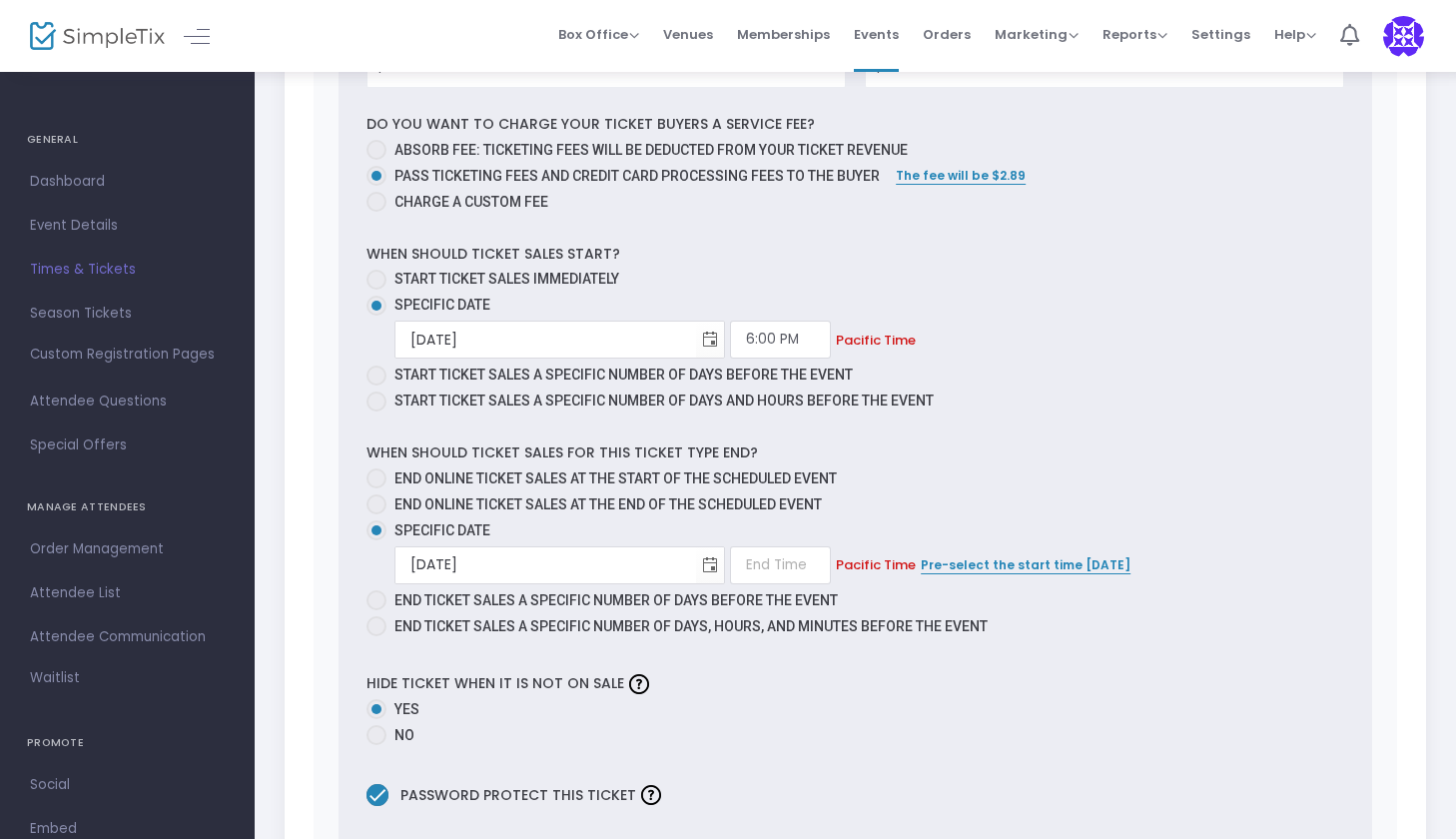 scroll, scrollTop: 2724, scrollLeft: 0, axis: vertical 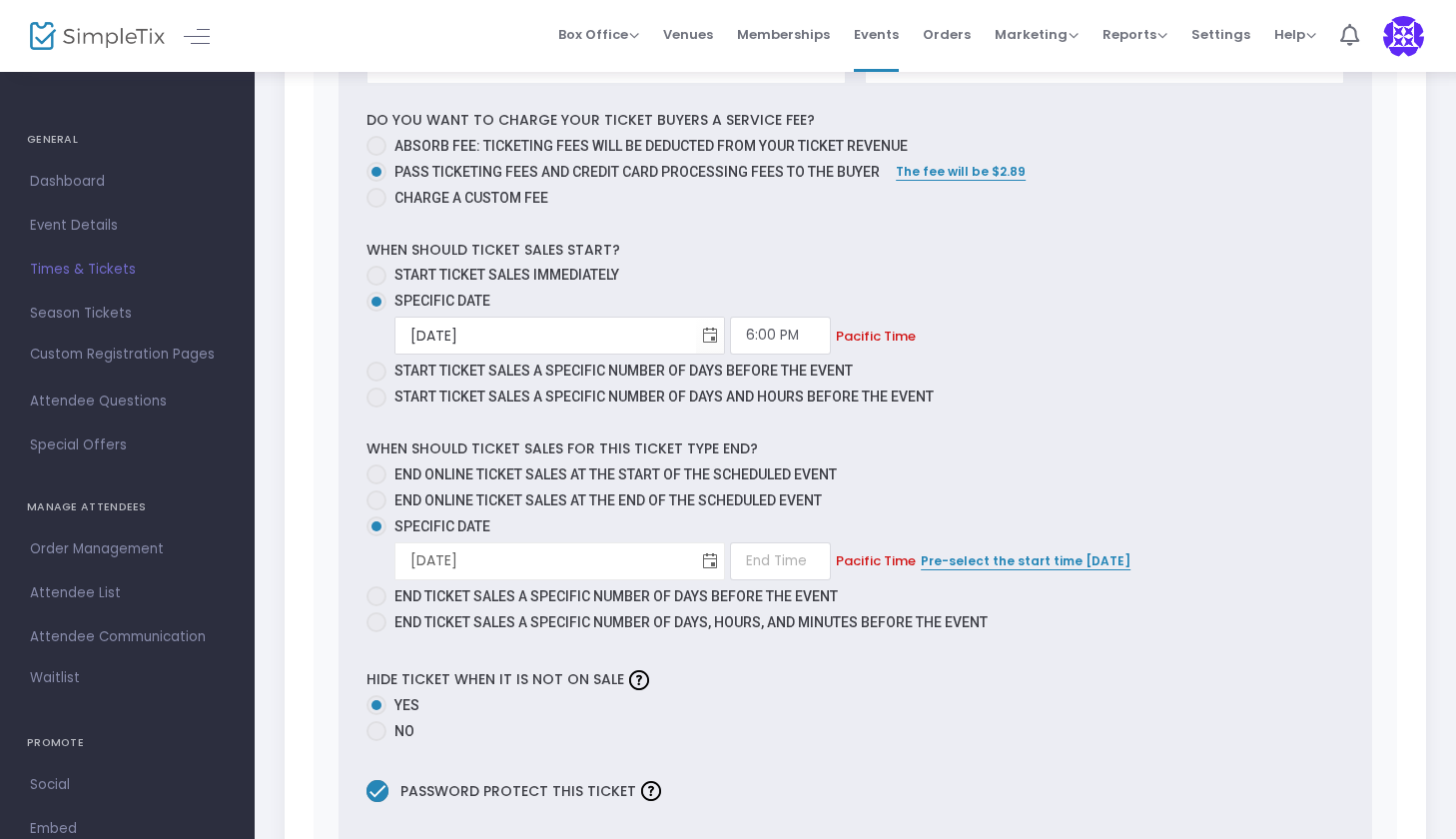 click at bounding box center (710, 560) 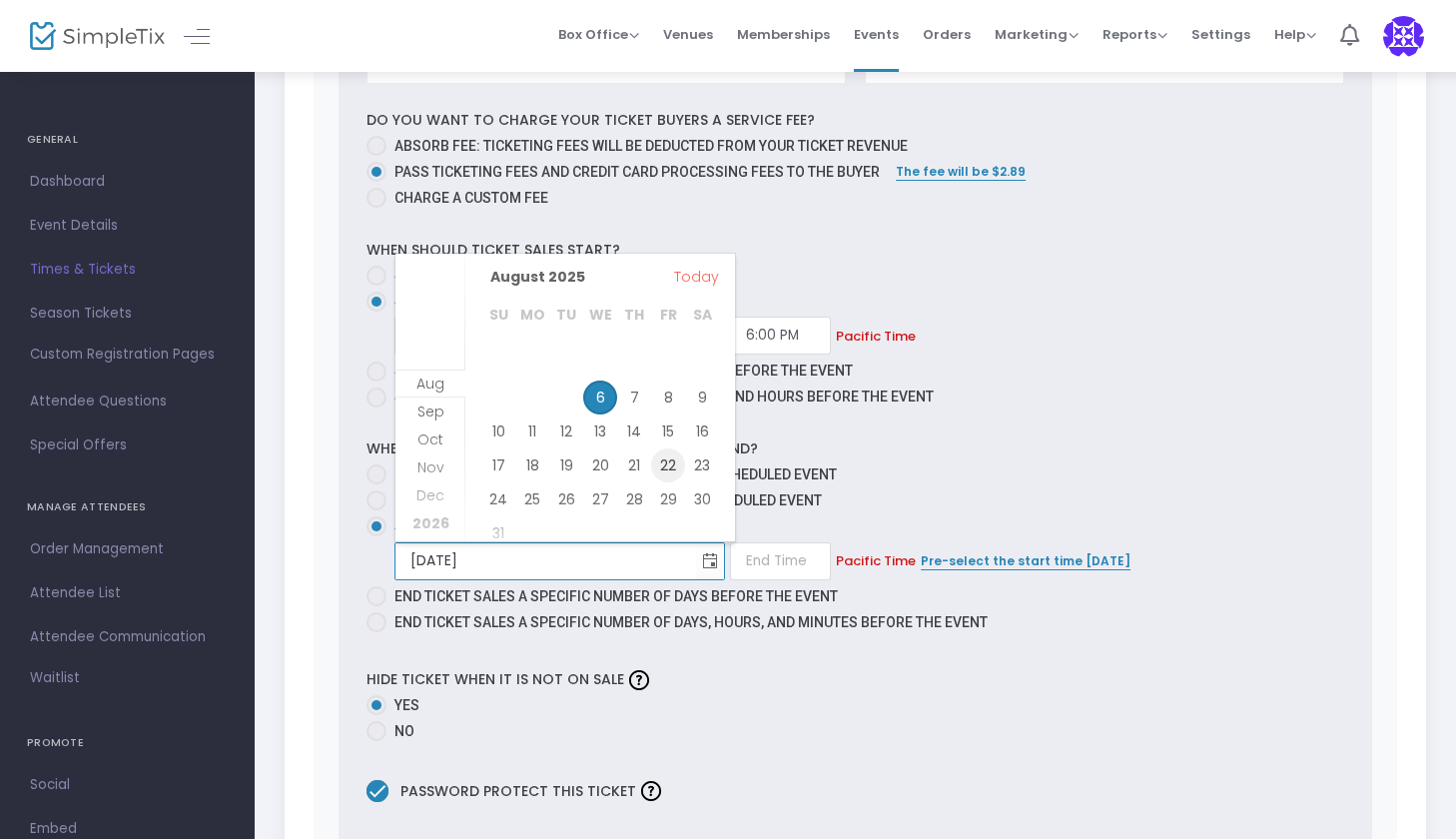 click on "22" at bounding box center [668, 465] 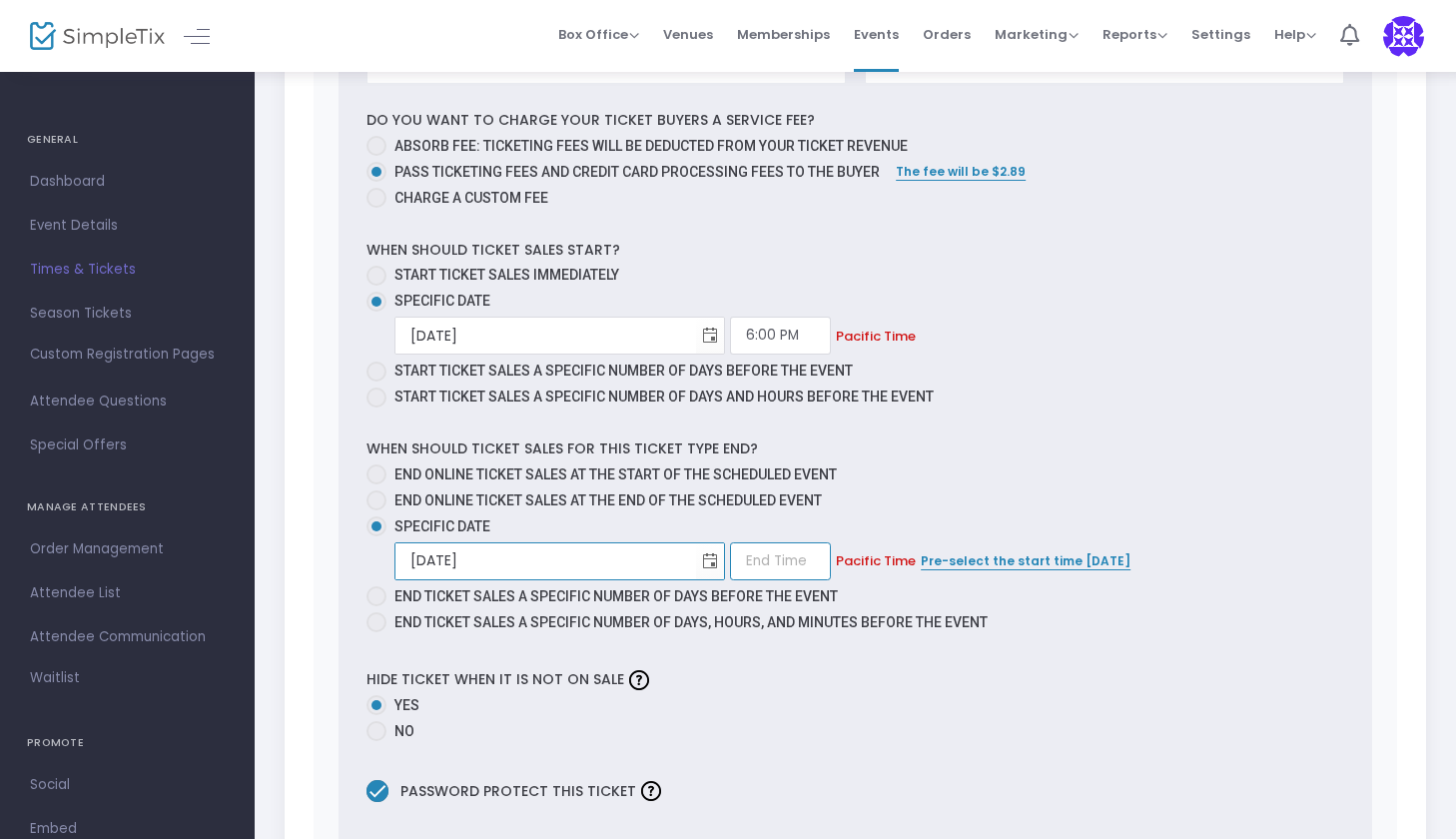 click at bounding box center [780, 561] 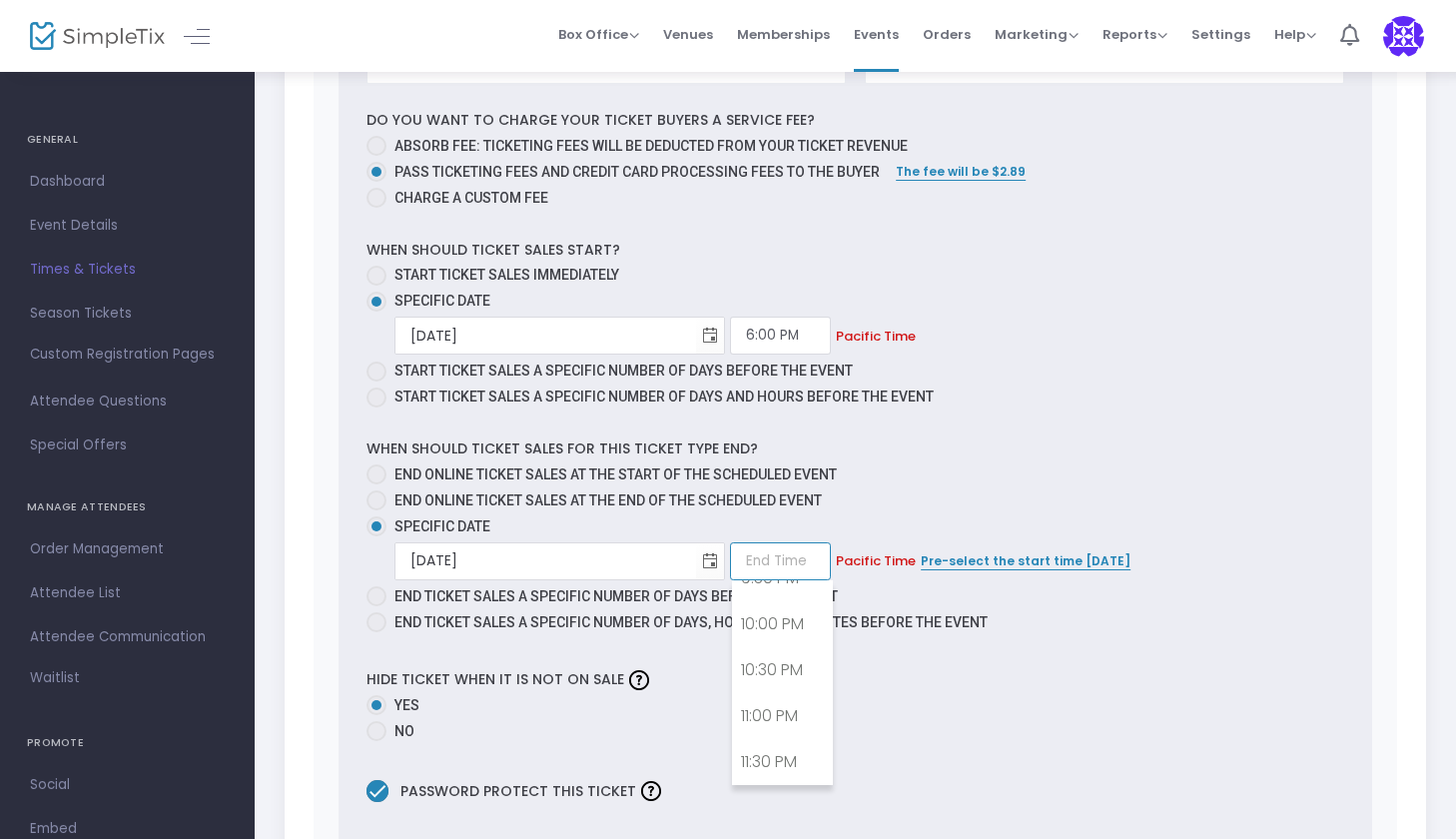 scroll, scrollTop: 2001, scrollLeft: 0, axis: vertical 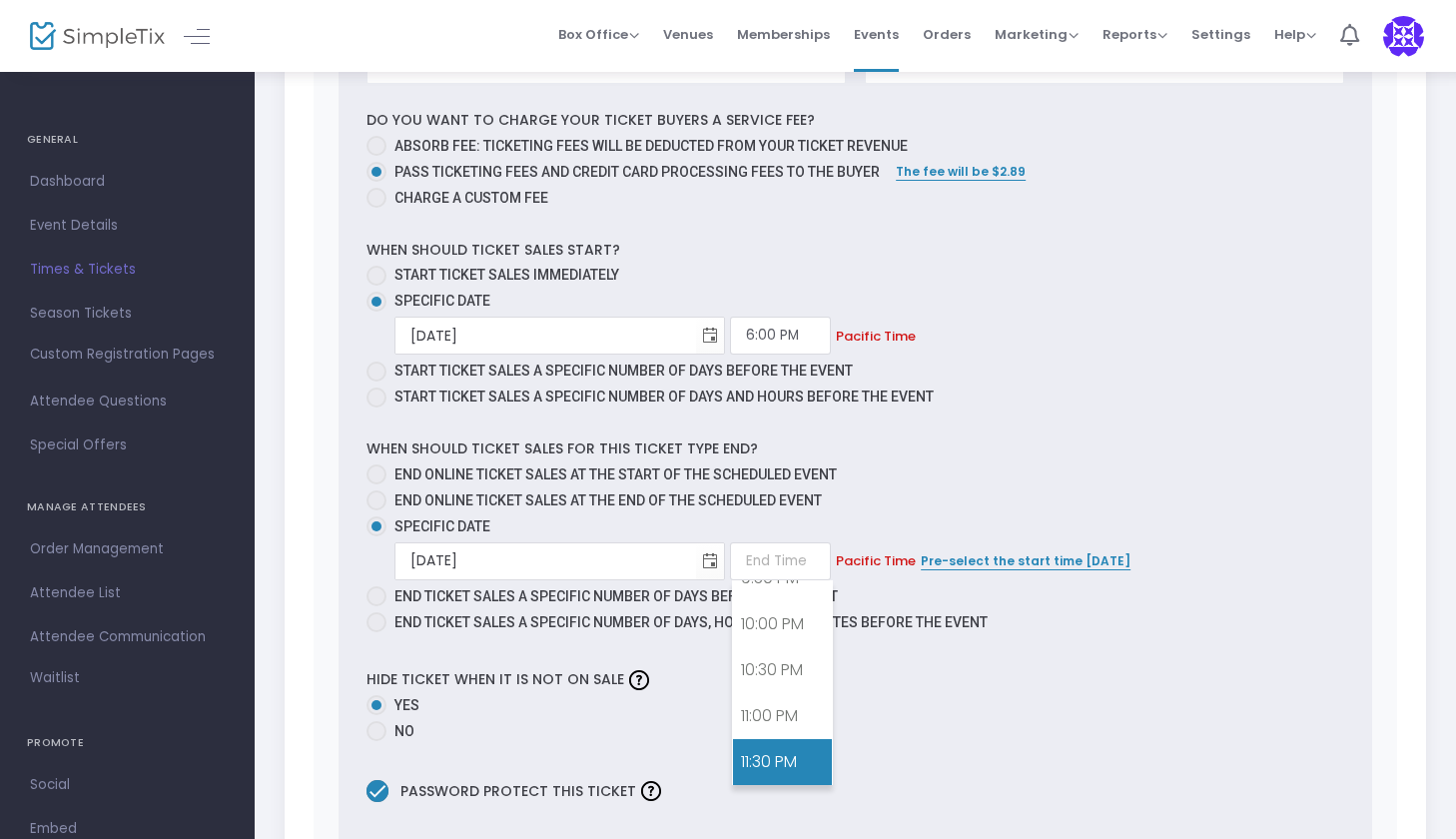 click on "11:30 PM" at bounding box center [782, 762] 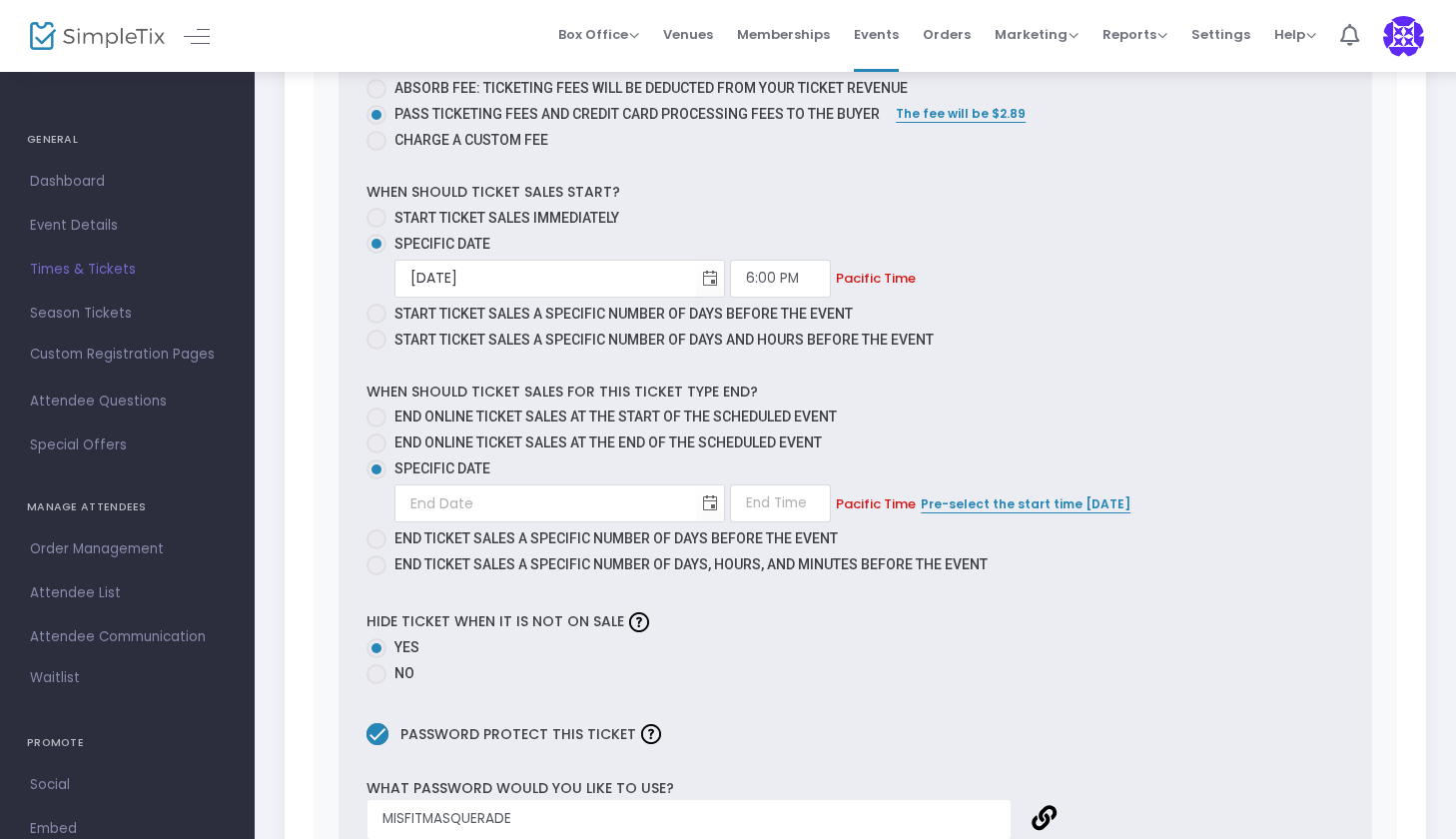 scroll, scrollTop: 1205, scrollLeft: 0, axis: vertical 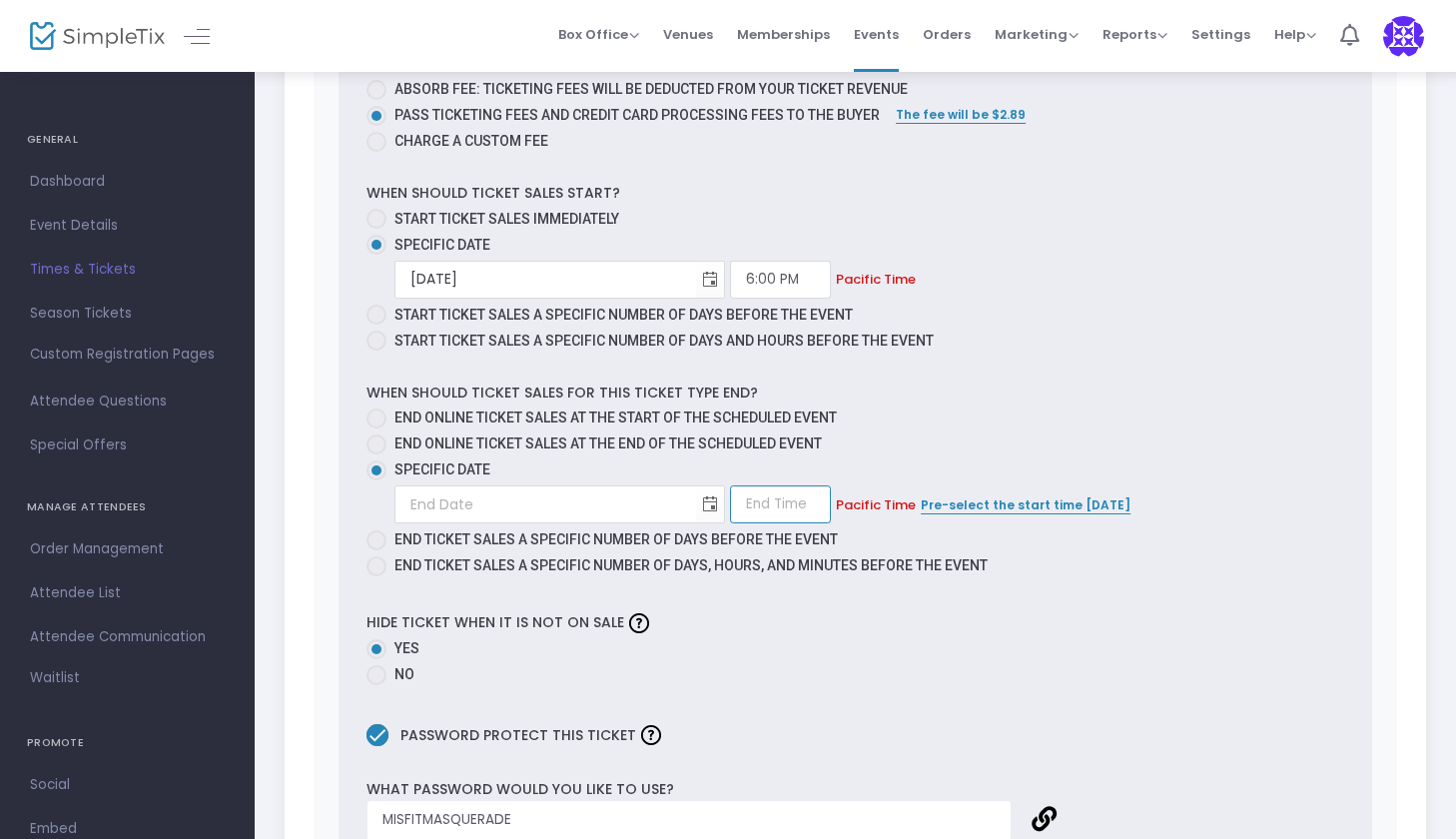 click at bounding box center (780, 504) 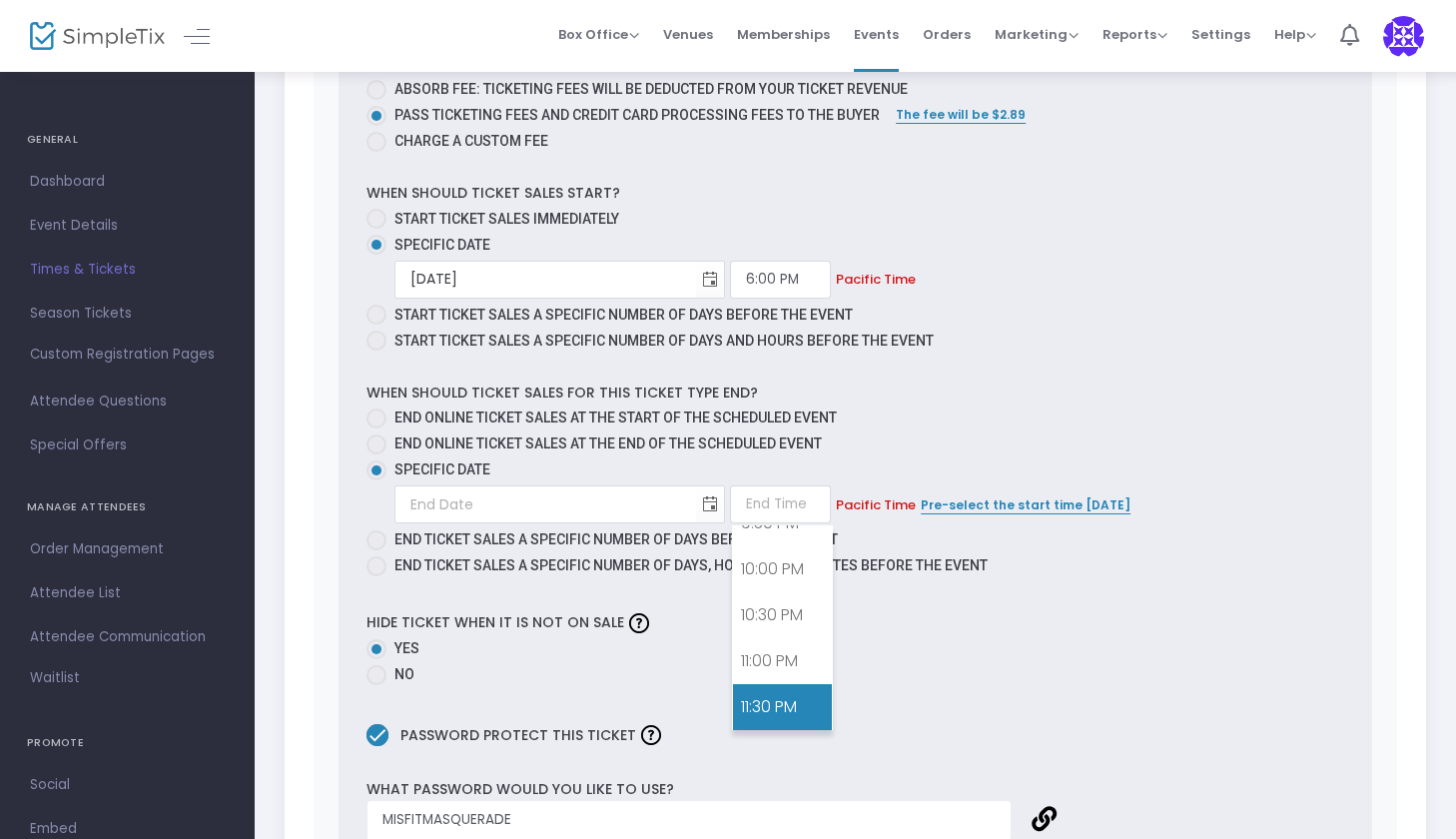 click on "11:30 PM" at bounding box center (782, 707) 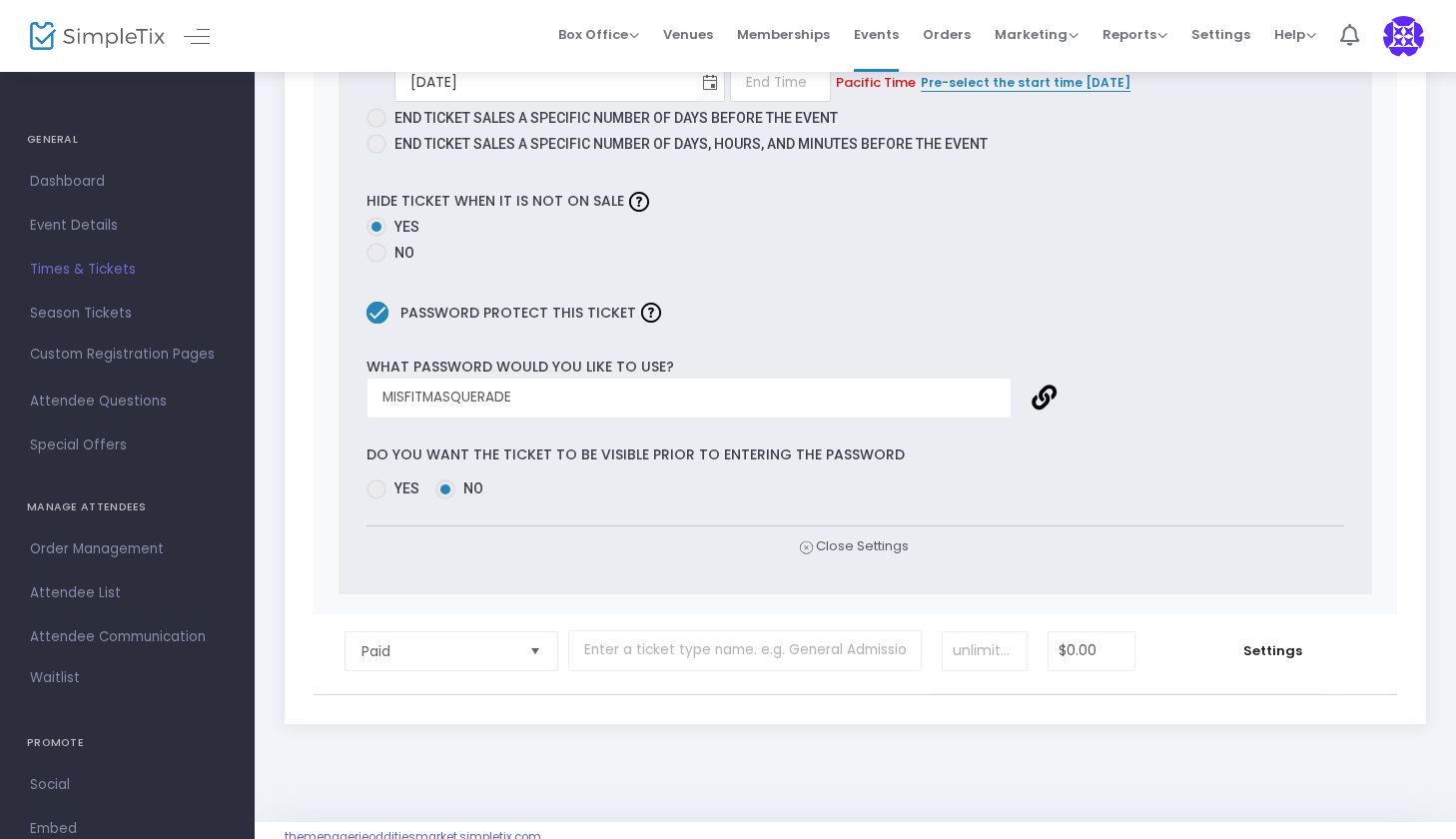 scroll, scrollTop: 3204, scrollLeft: 0, axis: vertical 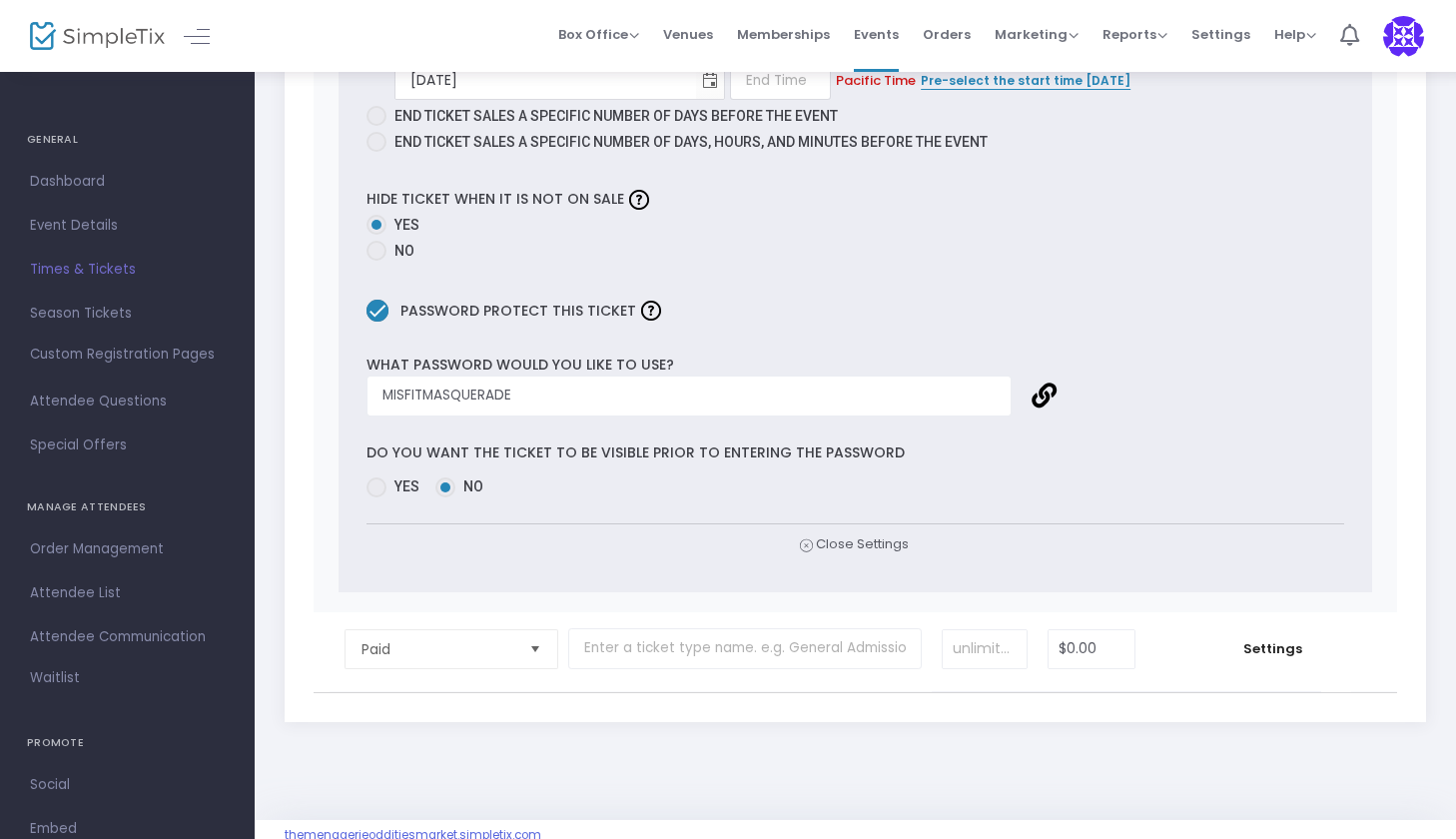 click at bounding box center [1044, 395] 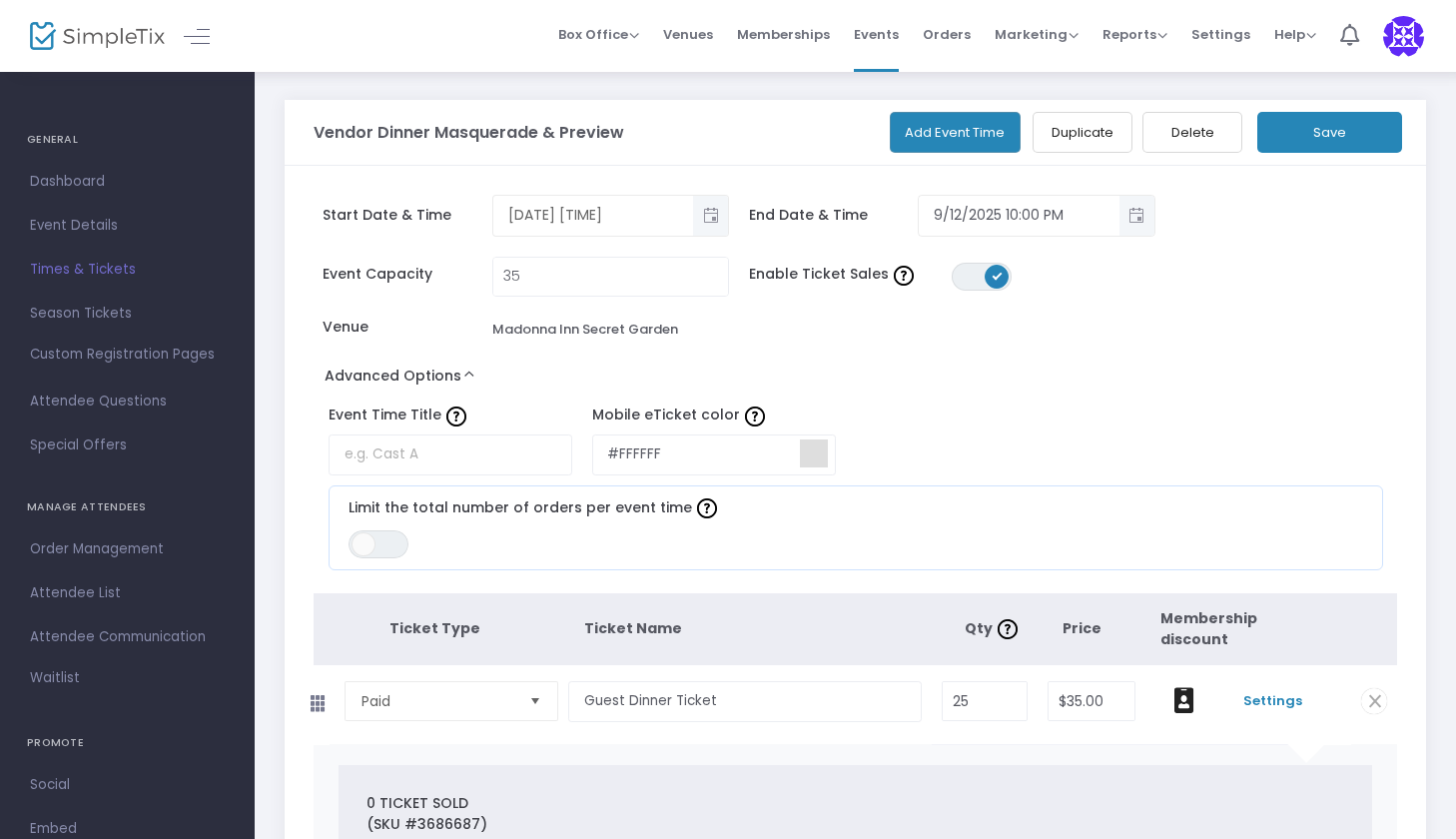 scroll, scrollTop: 0, scrollLeft: 0, axis: both 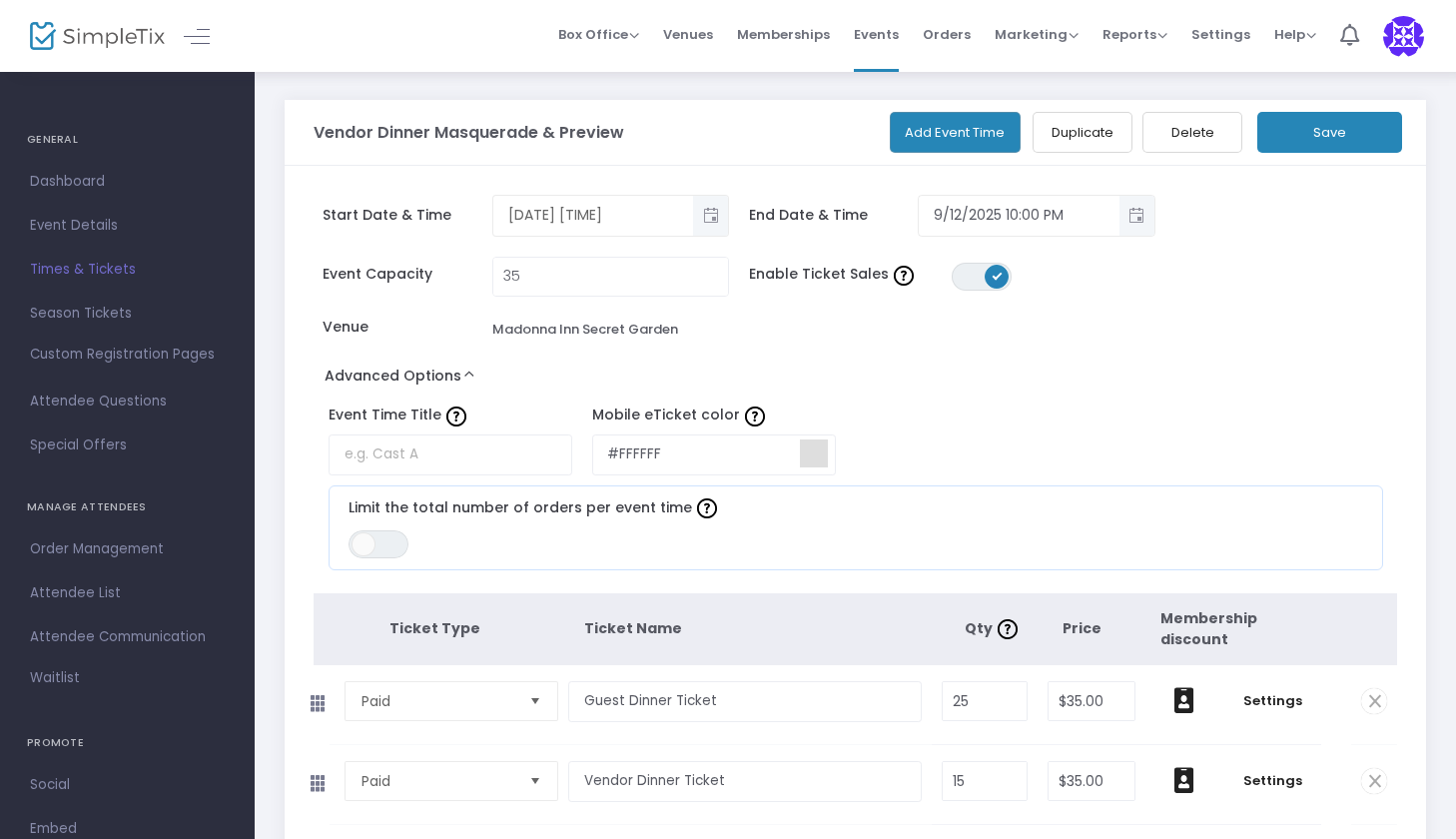 click on "Save" 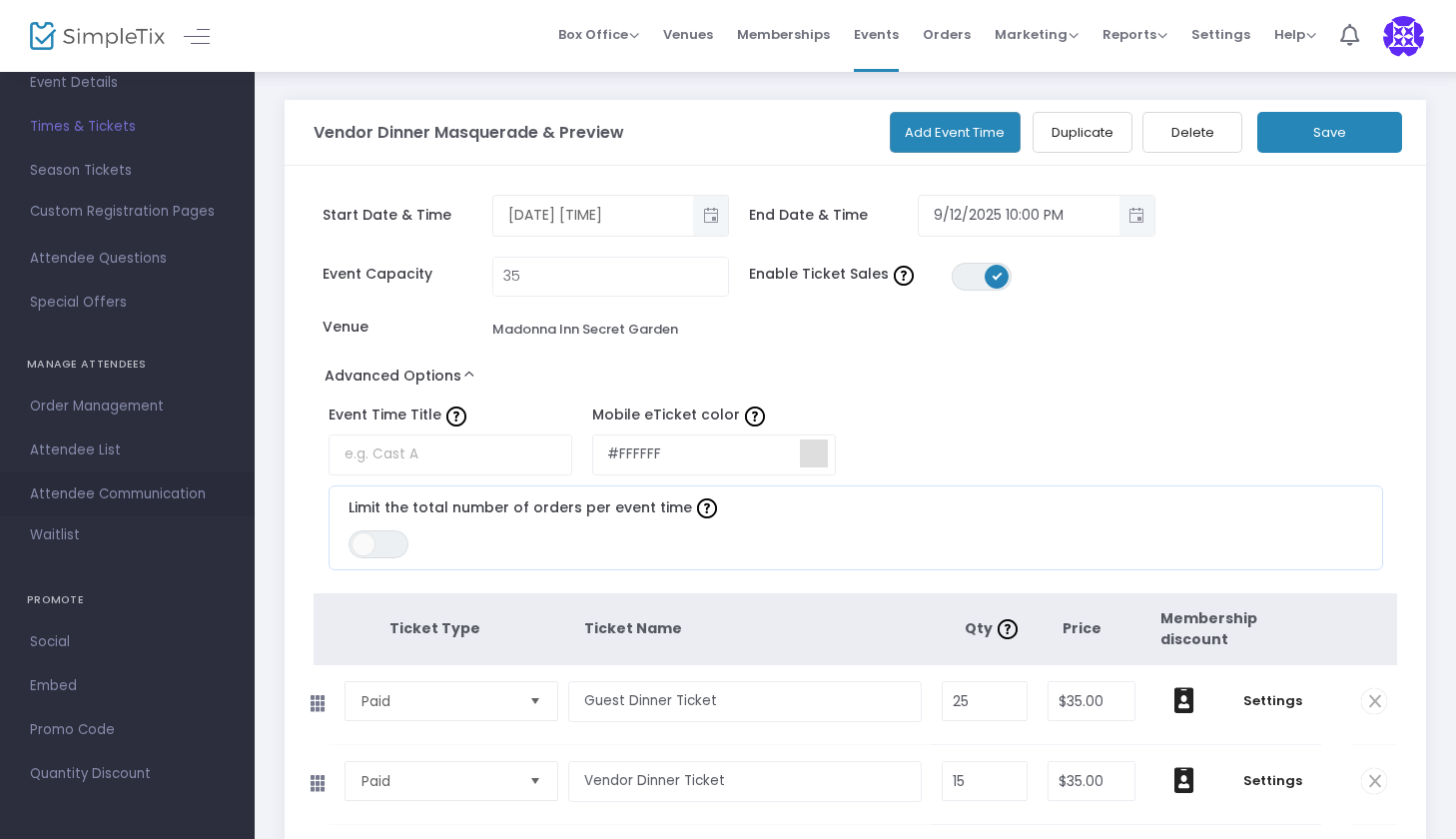 scroll, scrollTop: 143, scrollLeft: 0, axis: vertical 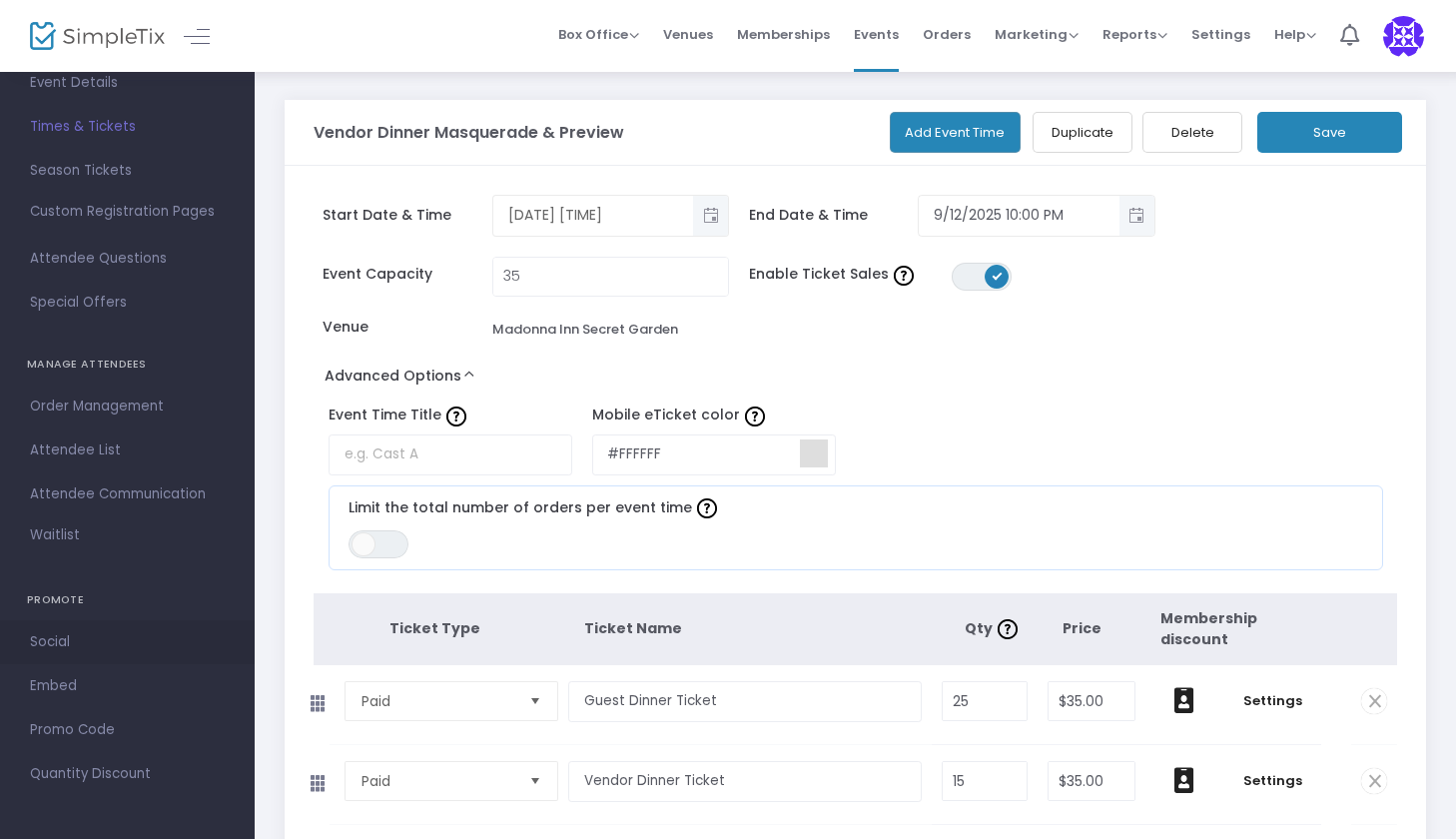 click on "Social" at bounding box center [127, 642] 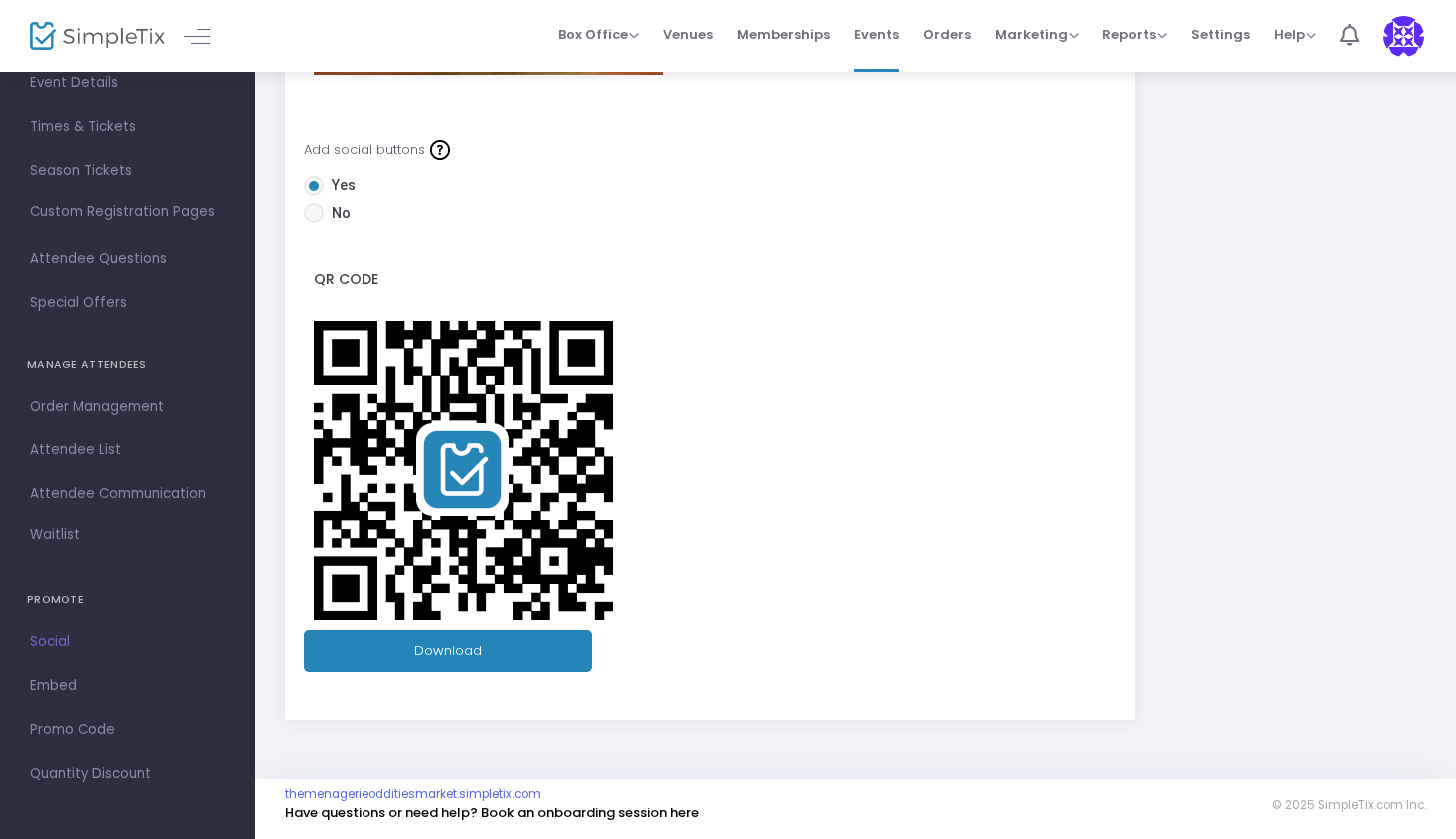 scroll, scrollTop: 403, scrollLeft: 0, axis: vertical 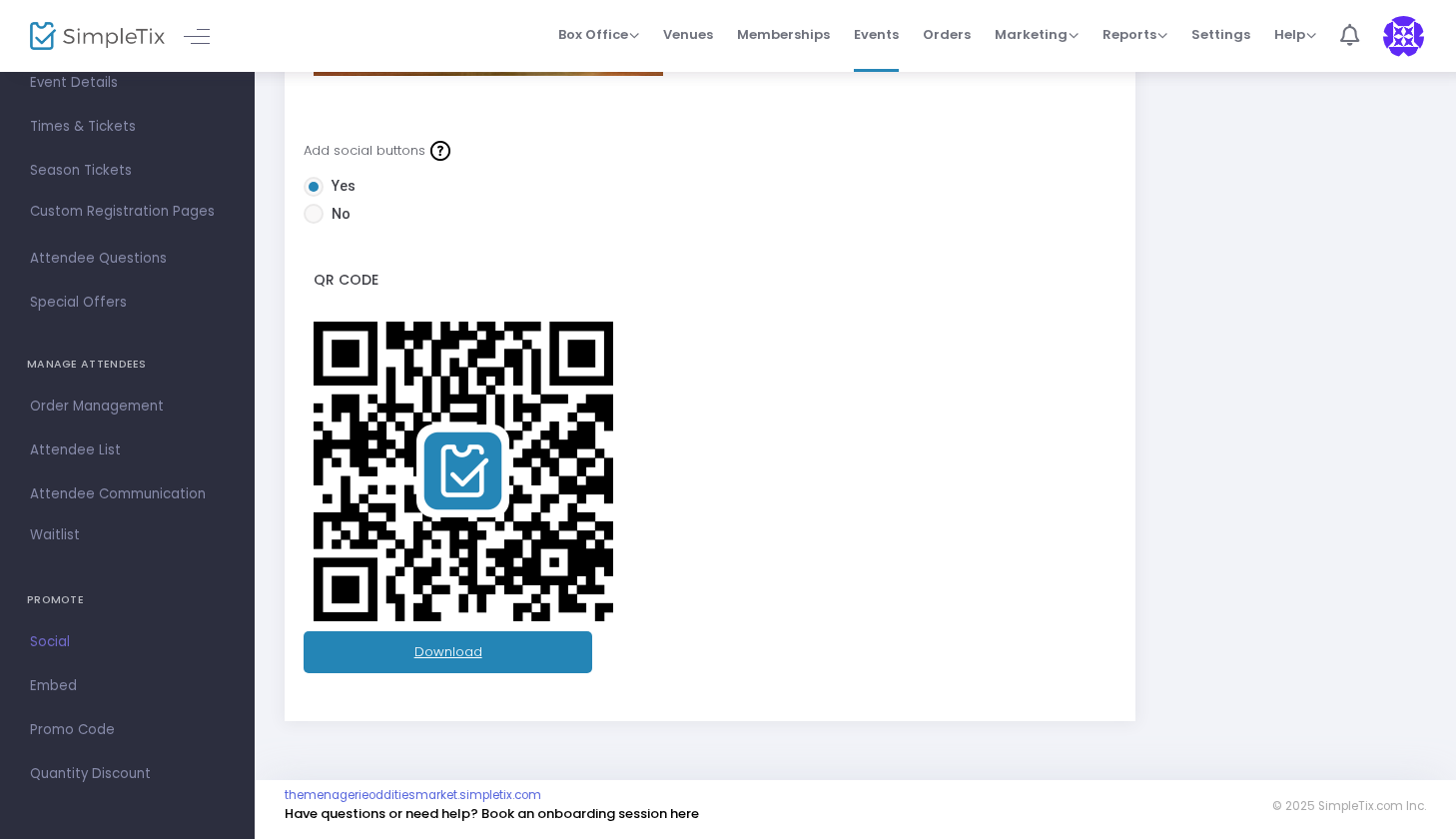 click on "Download" 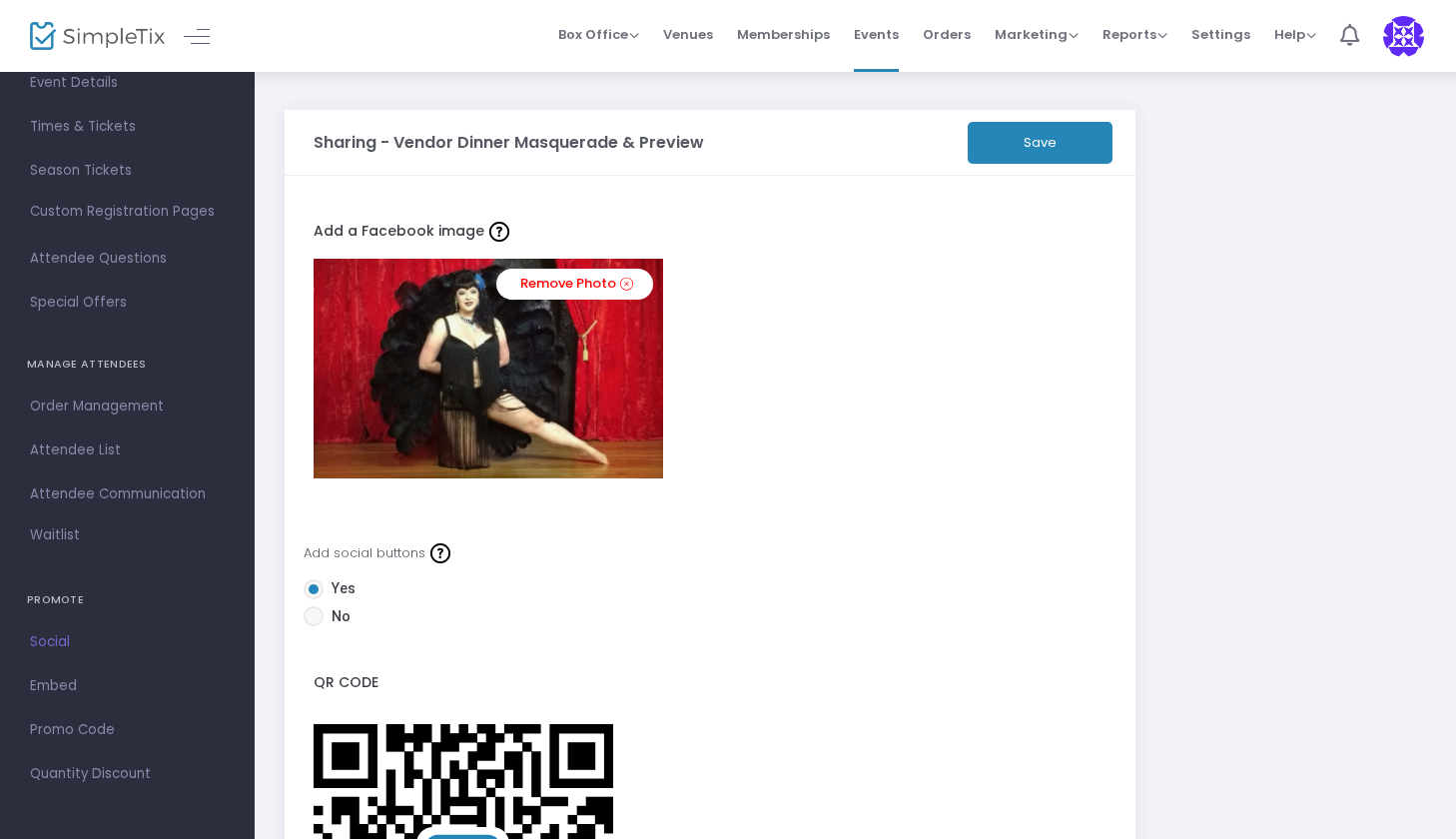 scroll, scrollTop: 0, scrollLeft: 0, axis: both 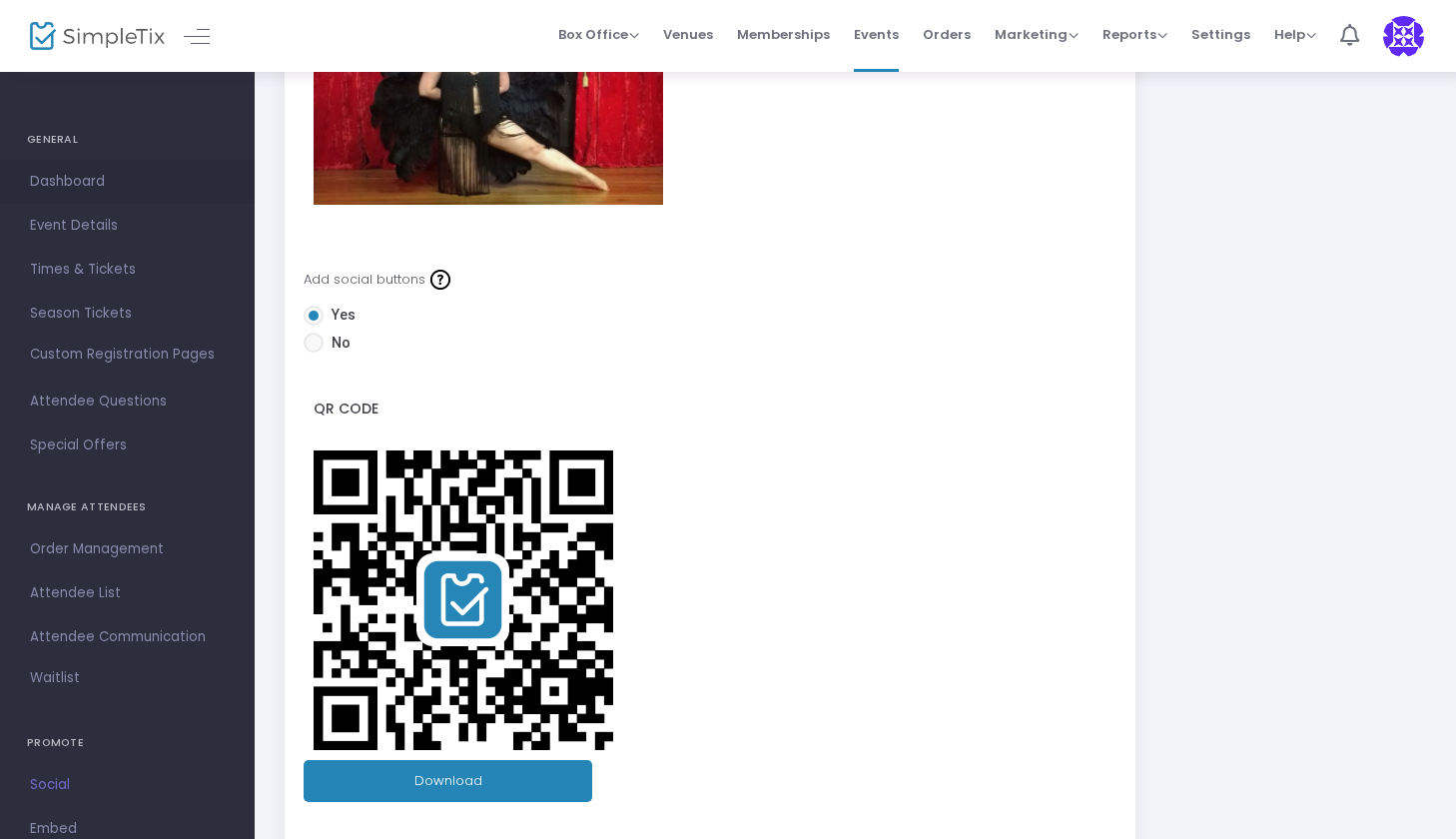 click on "Dashboard" at bounding box center (127, 182) 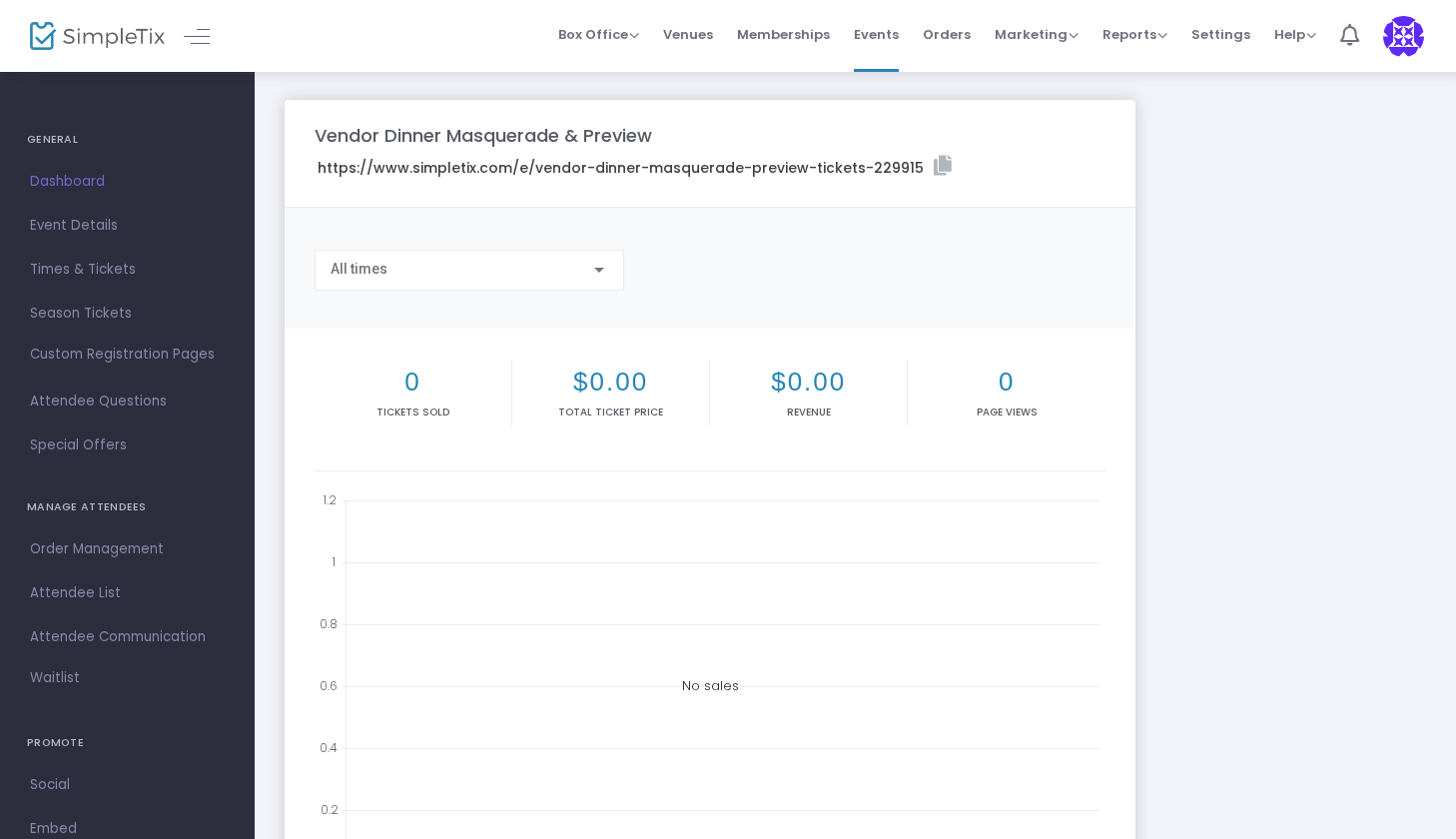 scroll, scrollTop: 0, scrollLeft: 0, axis: both 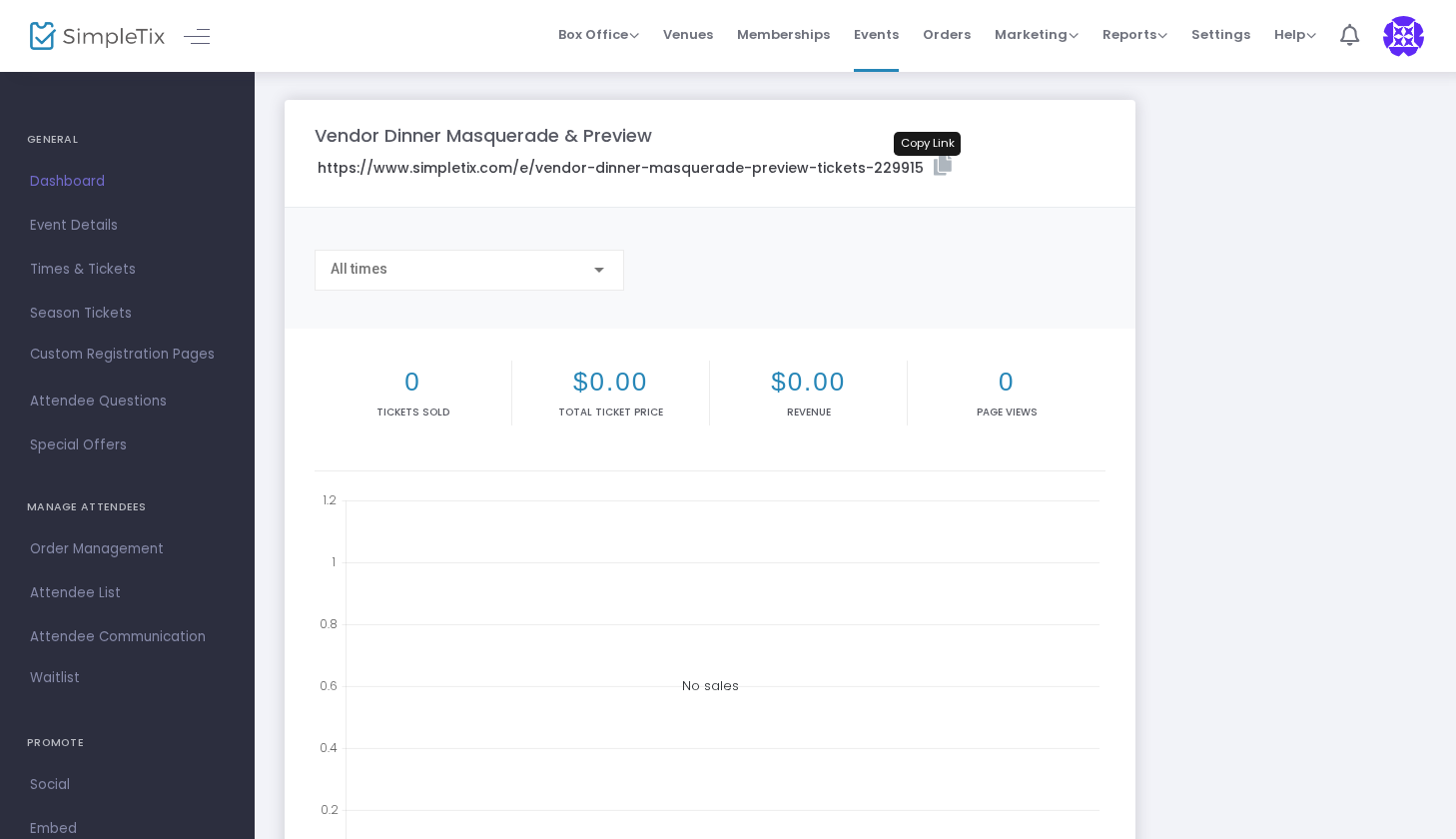 click 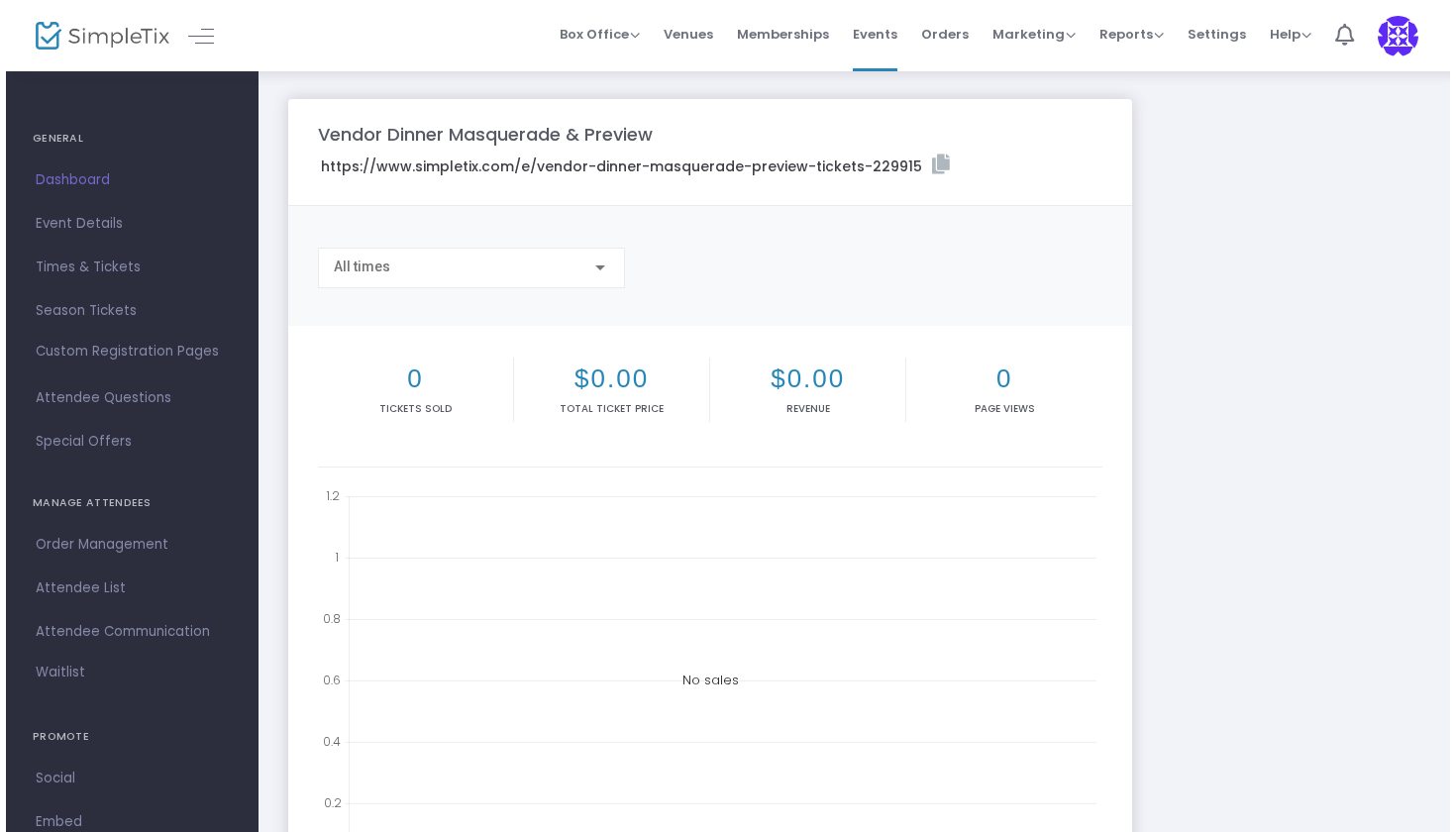 scroll, scrollTop: 0, scrollLeft: 0, axis: both 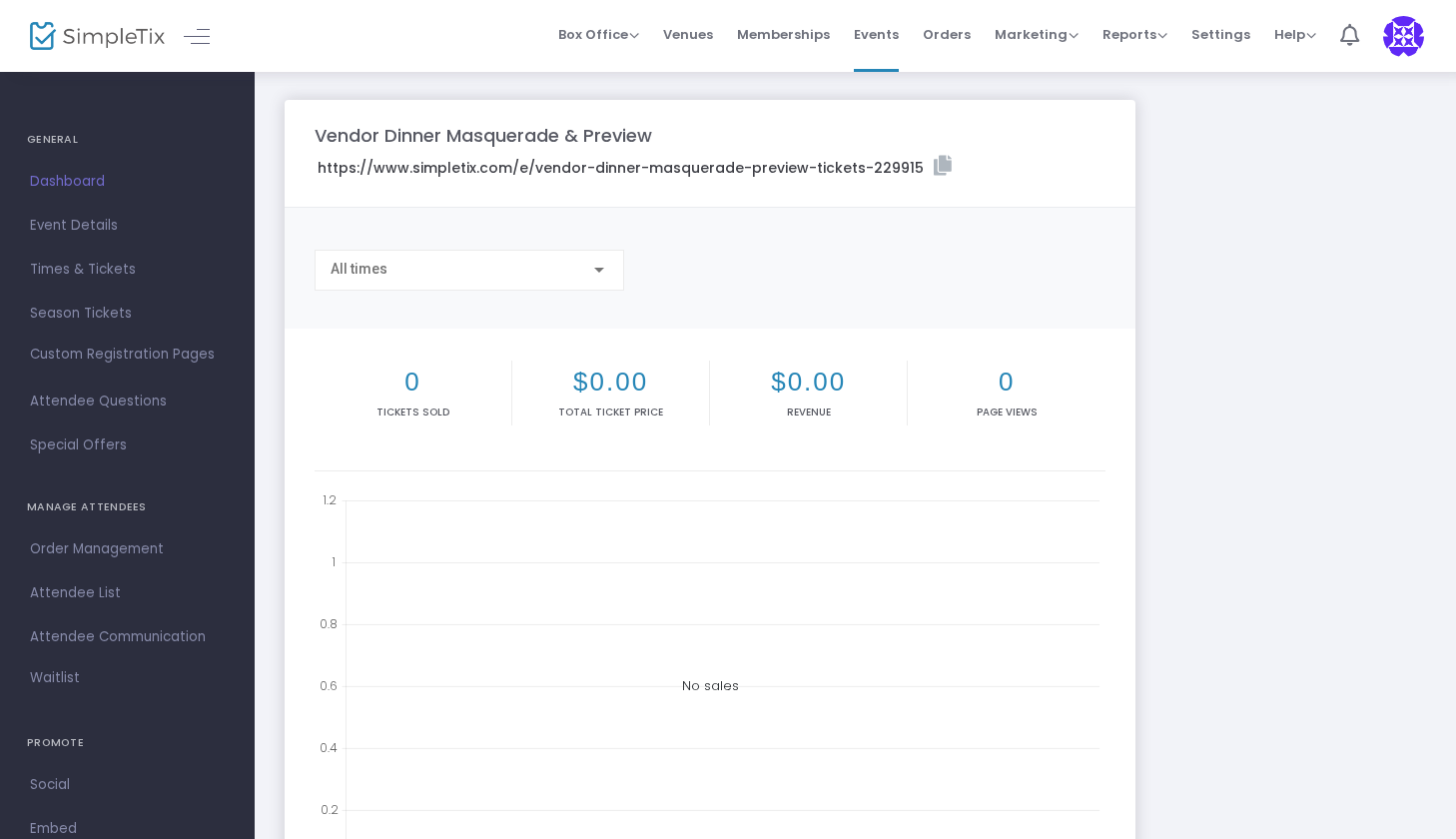 click at bounding box center [1403, 36] 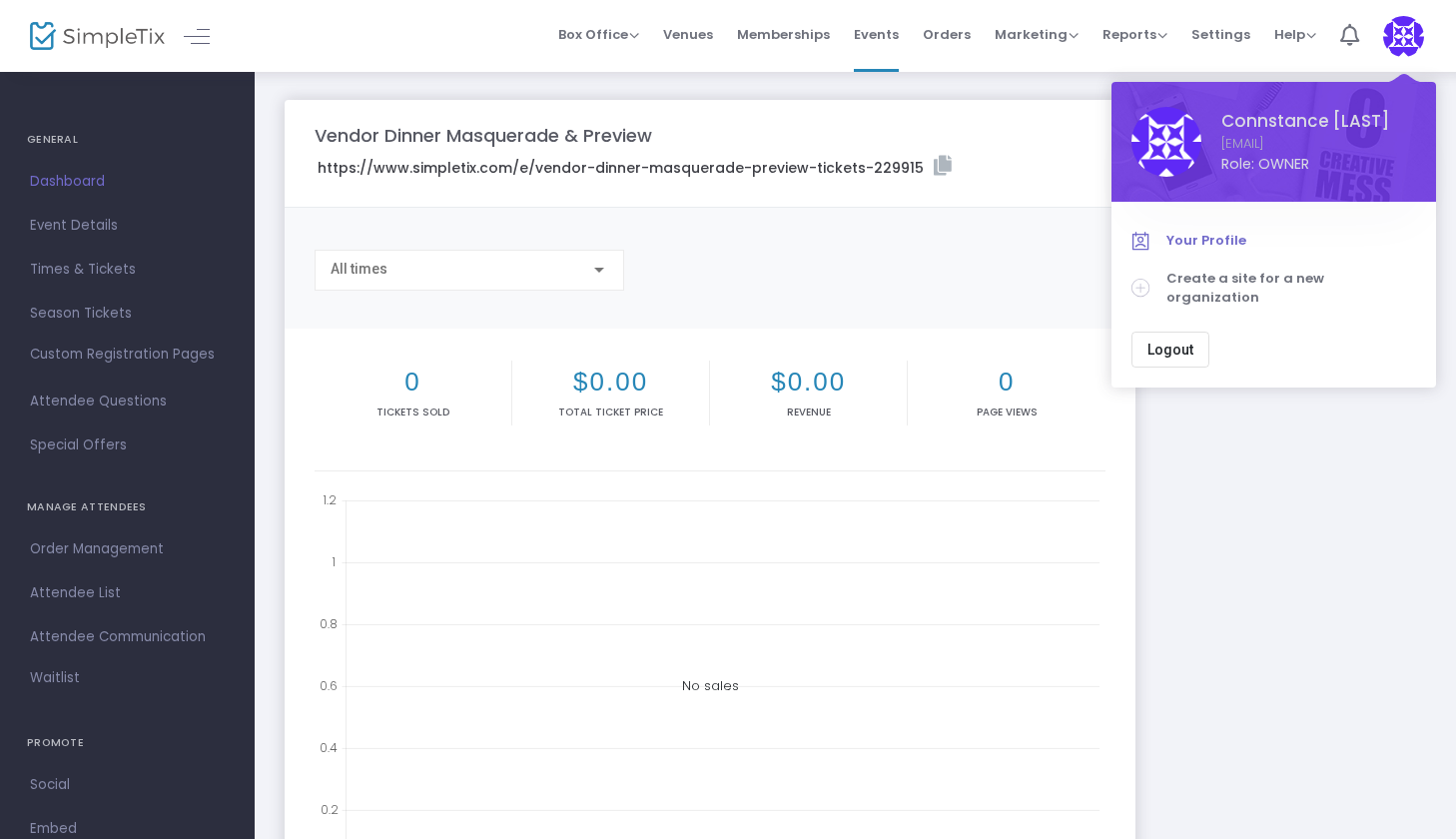 click on "Your Profile" at bounding box center [1291, 241] 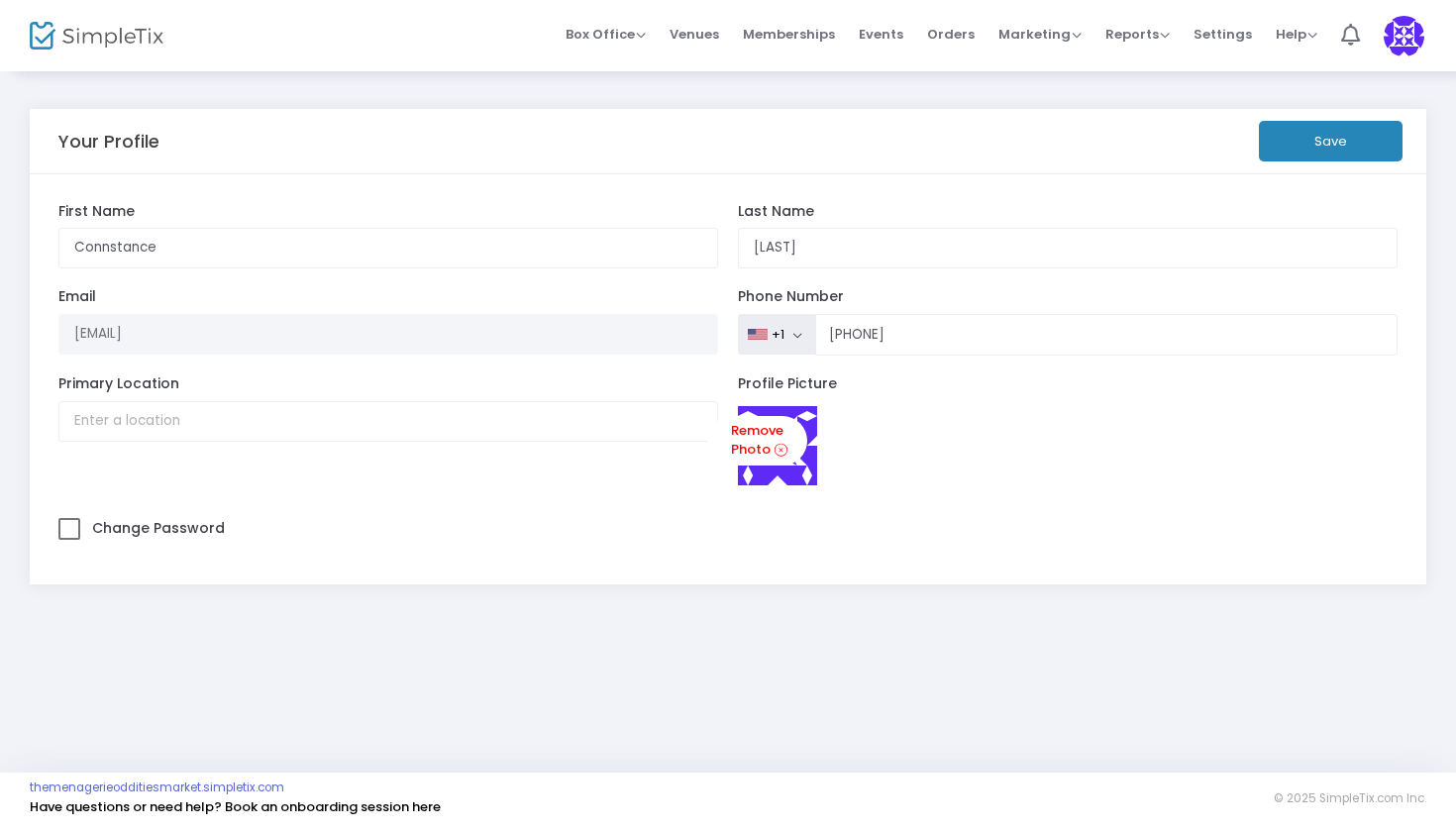 click at bounding box center (1404, 36) 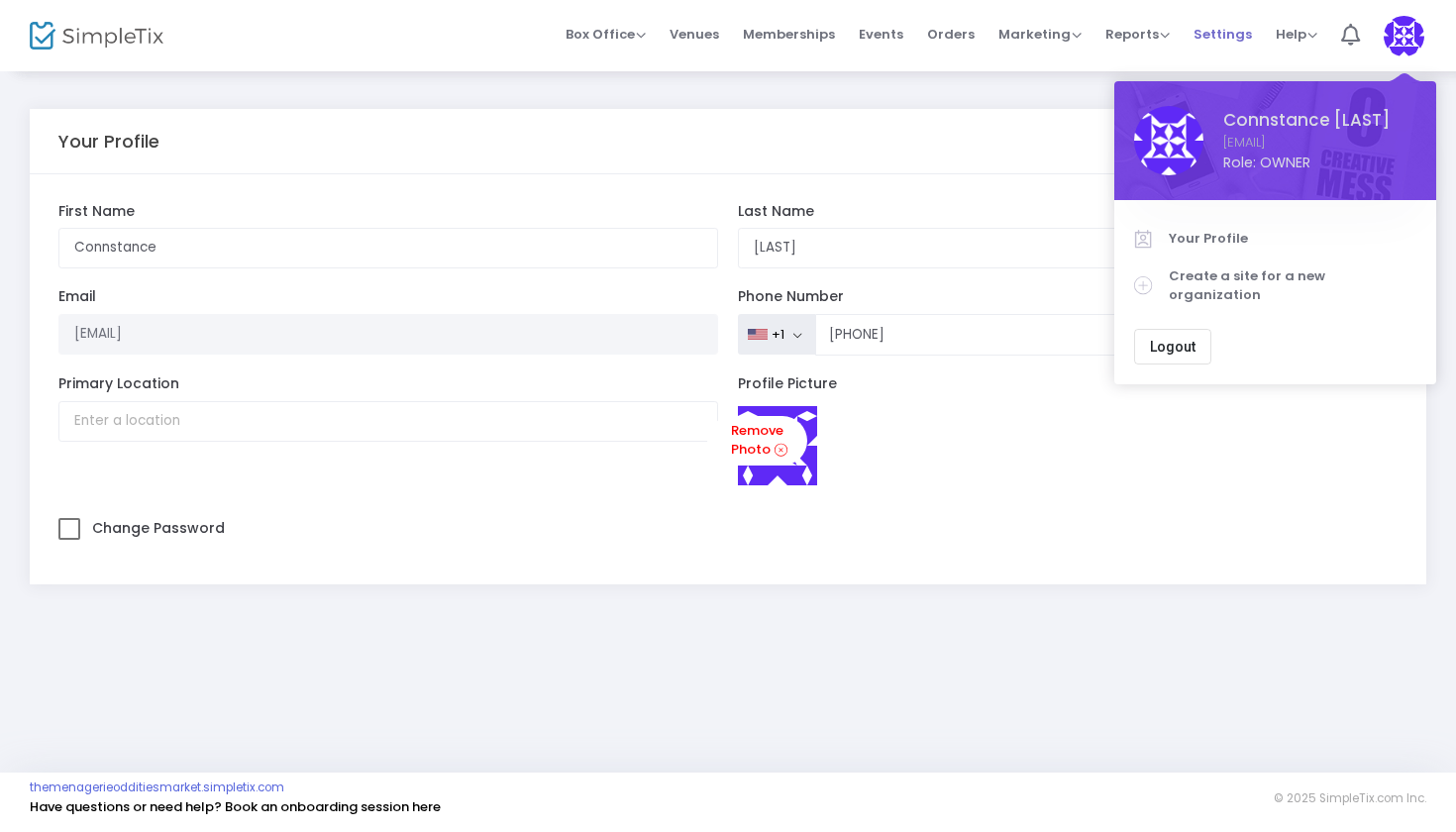 click on "Settings" at bounding box center (1222, 34) 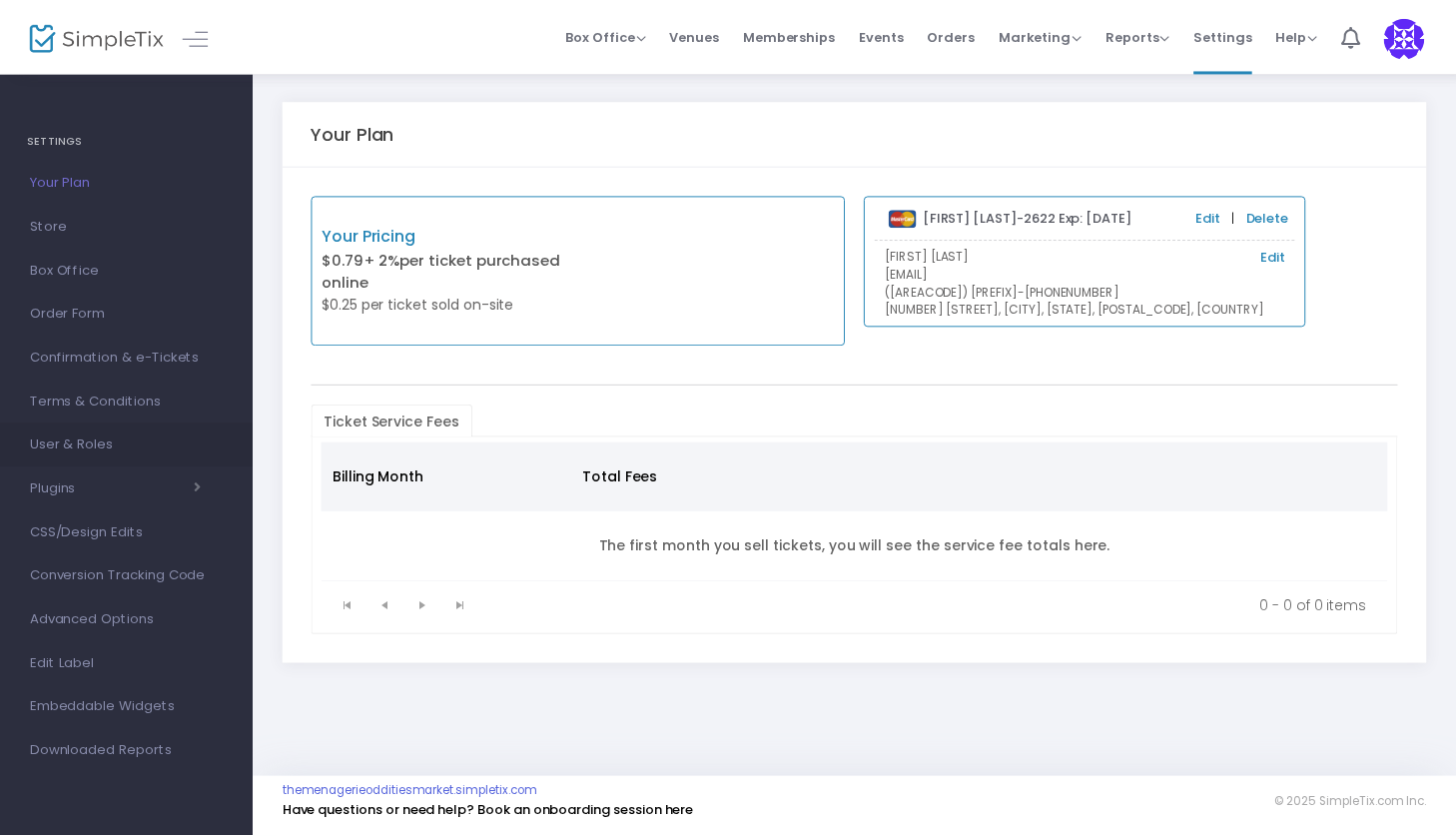 scroll, scrollTop: 0, scrollLeft: 0, axis: both 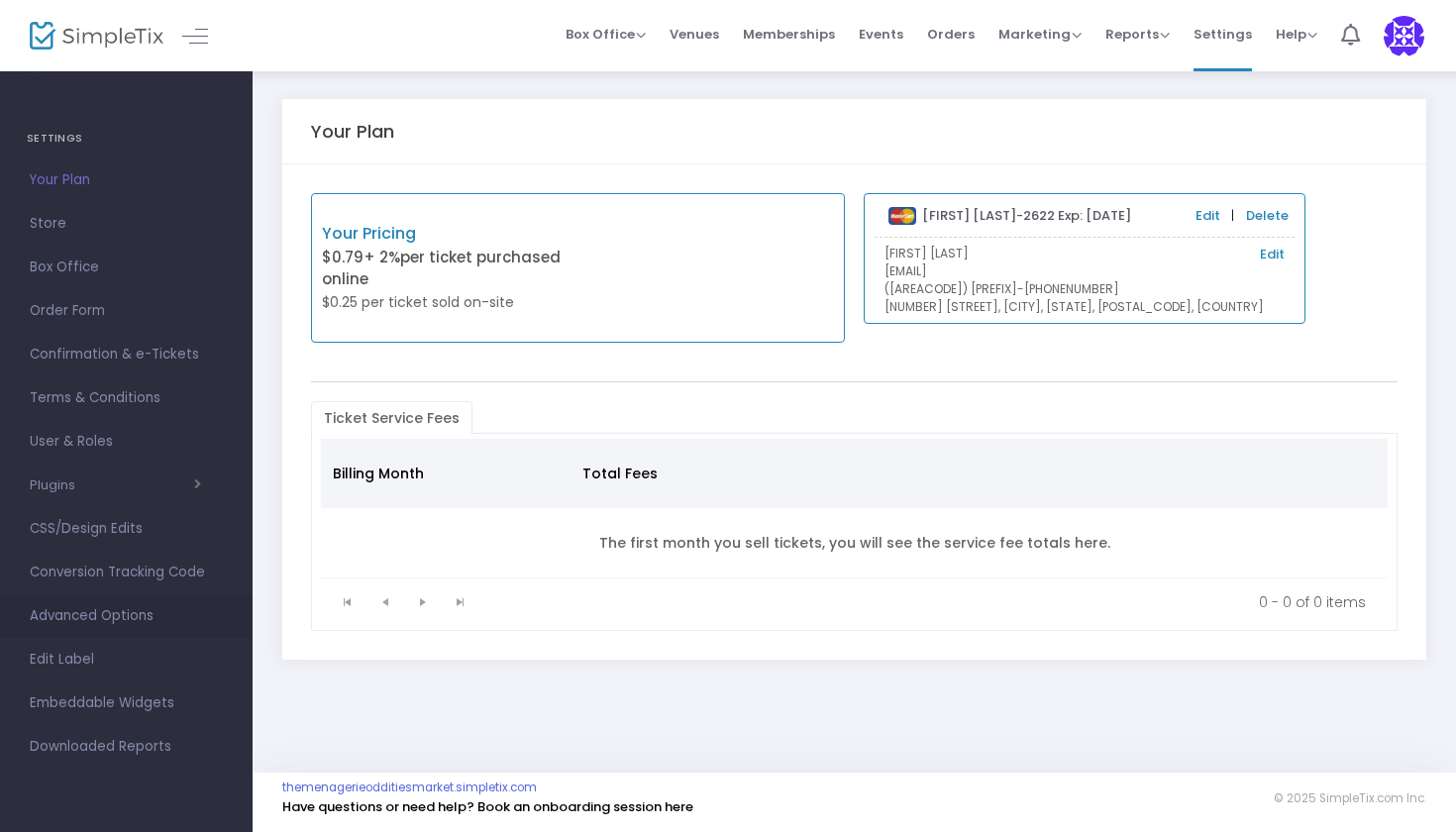 click on "Advanced Options" at bounding box center (126, 616) 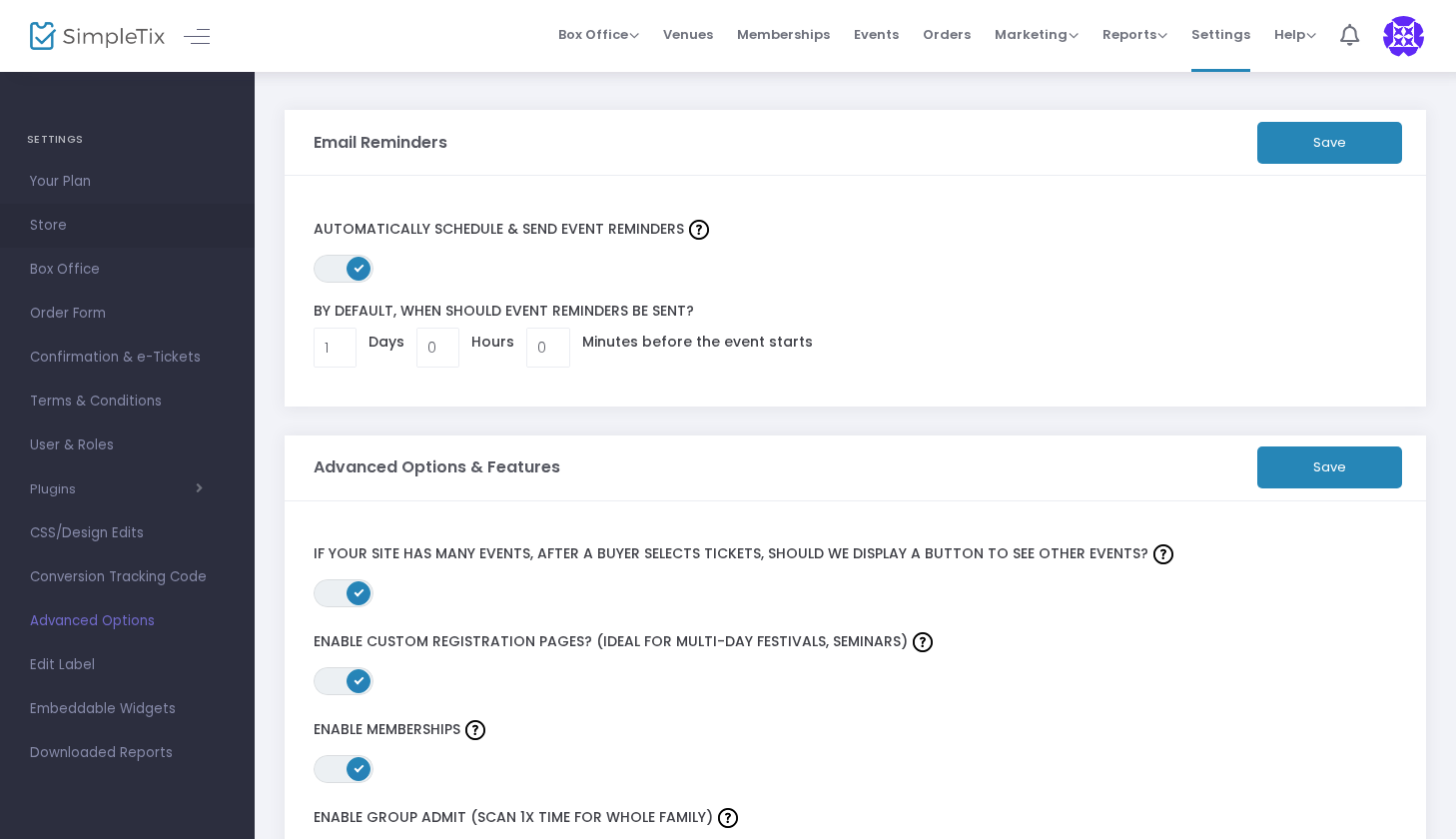 click on "Store" at bounding box center (127, 226) 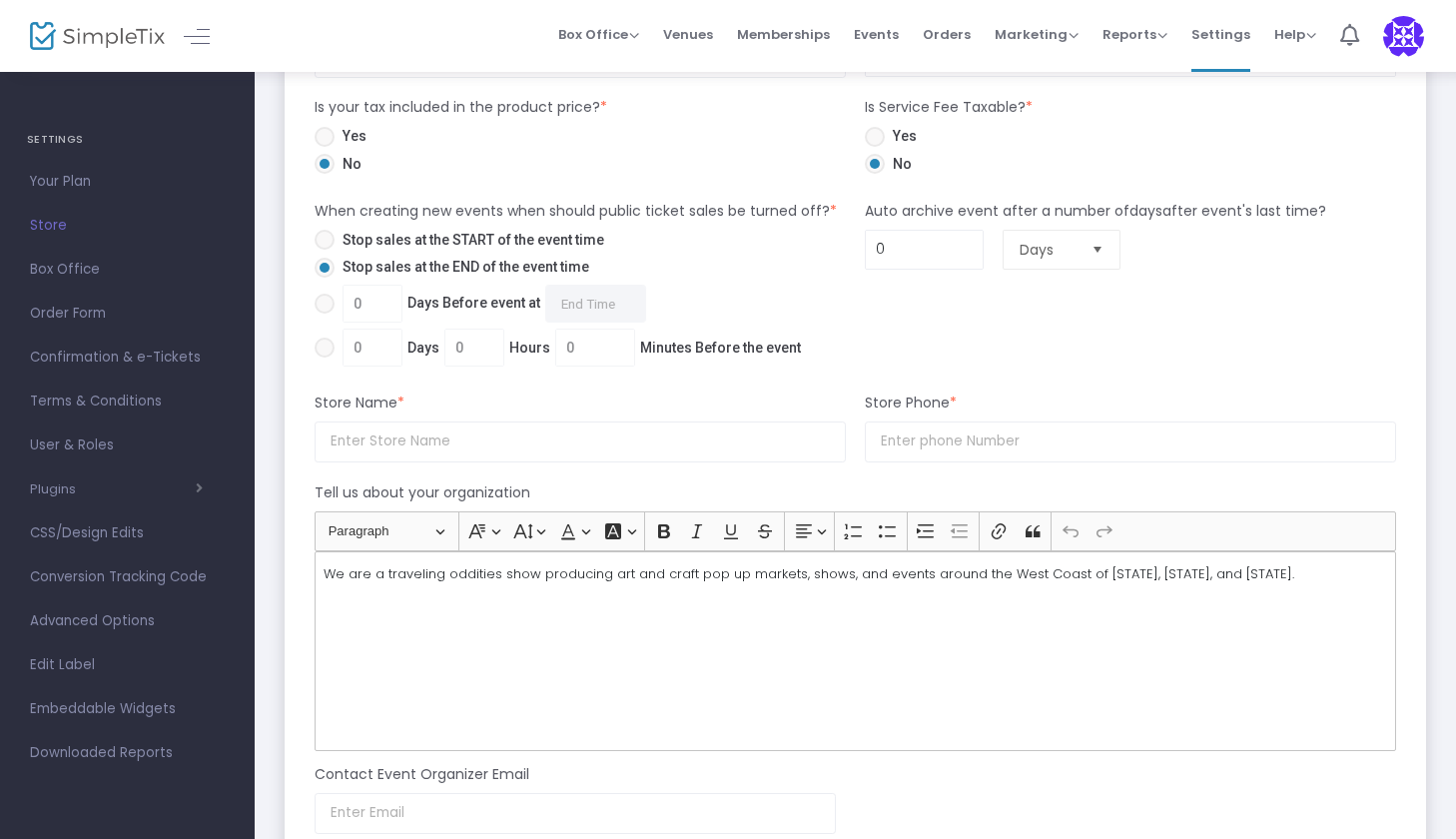 scroll, scrollTop: 1375, scrollLeft: 0, axis: vertical 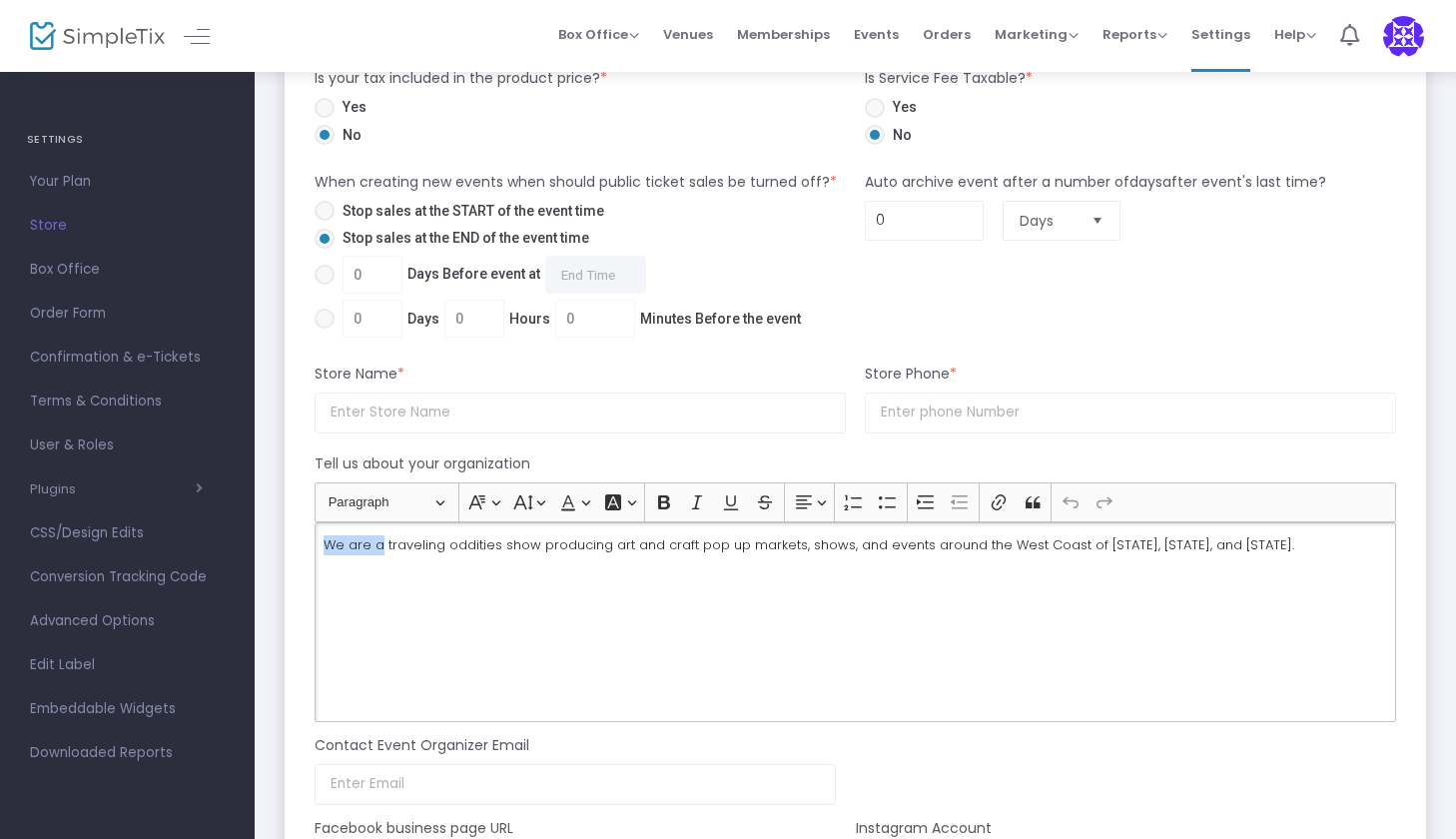 drag, startPoint x: 381, startPoint y: 547, endPoint x: 284, endPoint y: 535, distance: 97.73945 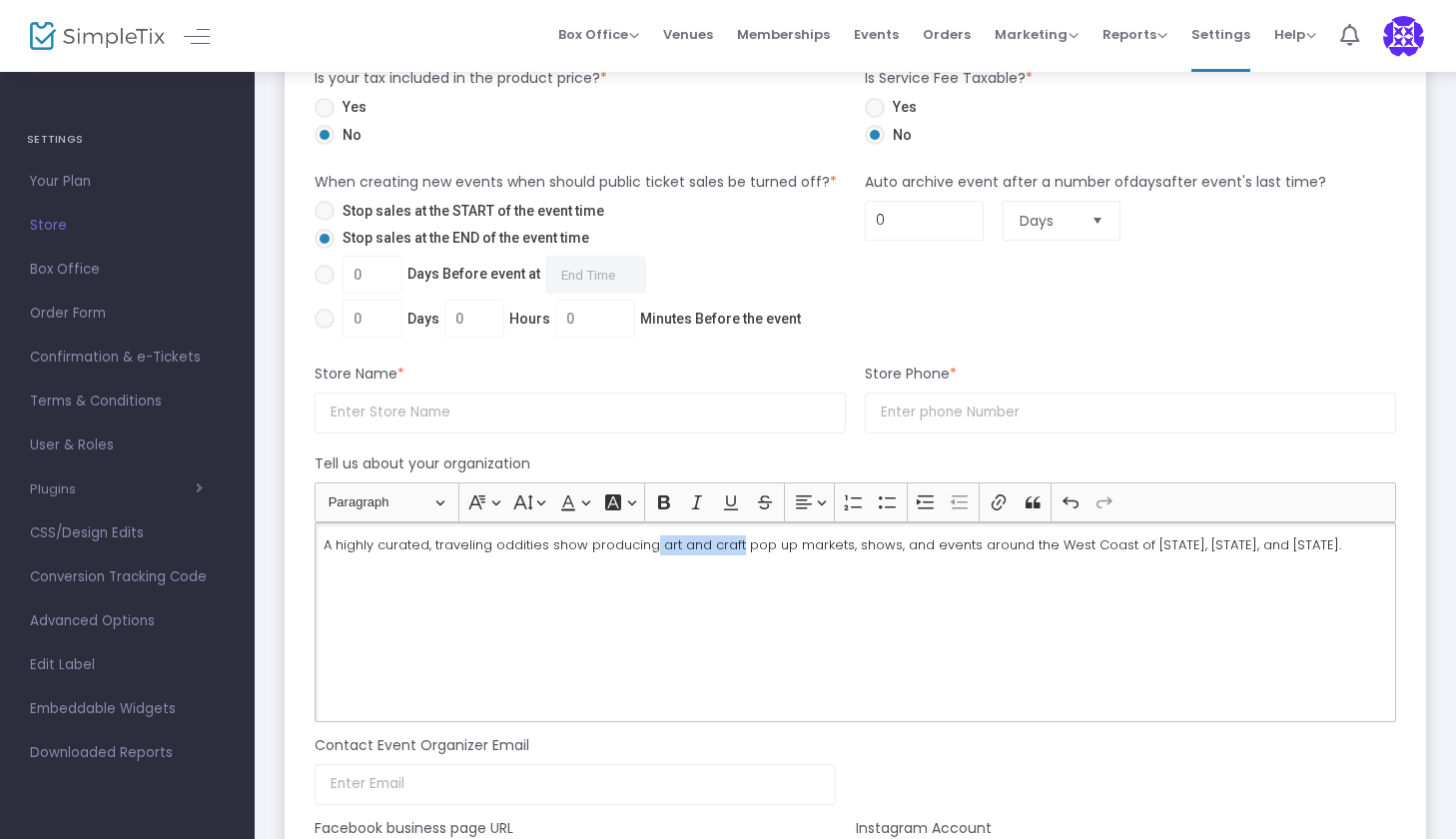 drag, startPoint x: 739, startPoint y: 547, endPoint x: 653, endPoint y: 552, distance: 86.145226 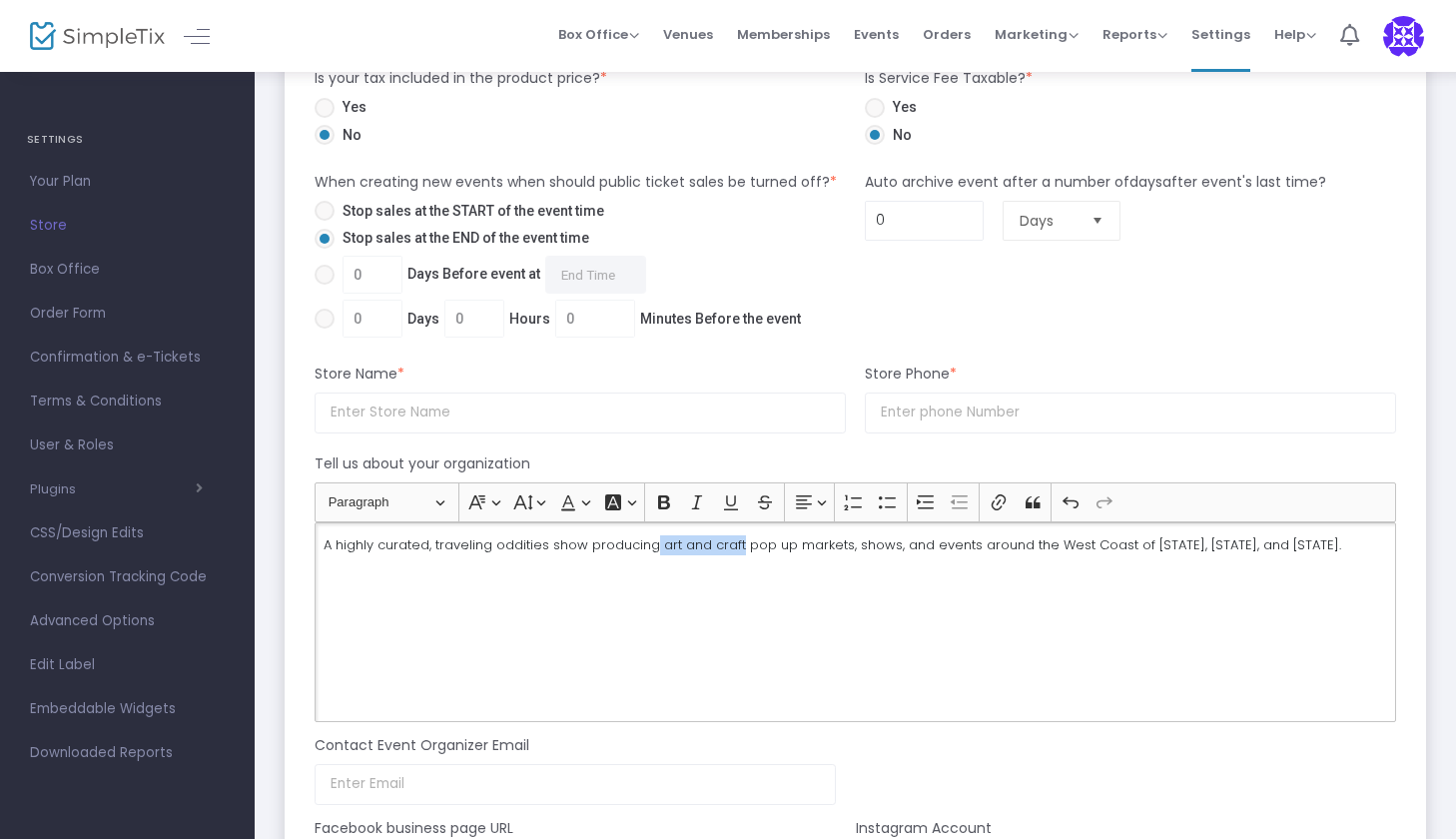 click on "A highly curated, traveling oddities show producing art and craft pop up markets, shows, and events around the West Coast of [STATE], [STATE], and [STATE]." 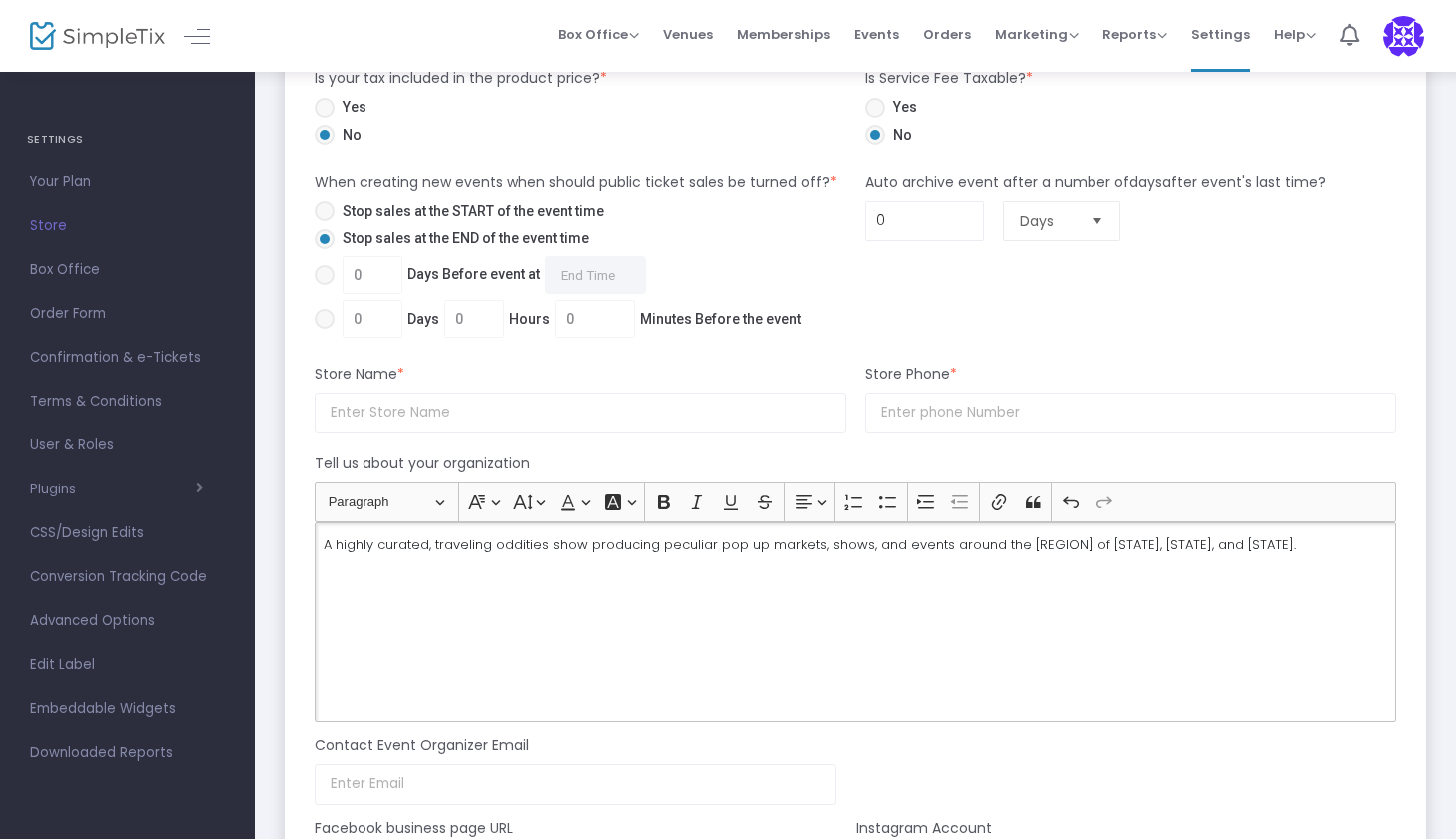 click on "A highly curated, traveling oddities show producing peculiar pop up markets, shows, and events around the [REGION] of [STATE], [STATE], and [STATE]." 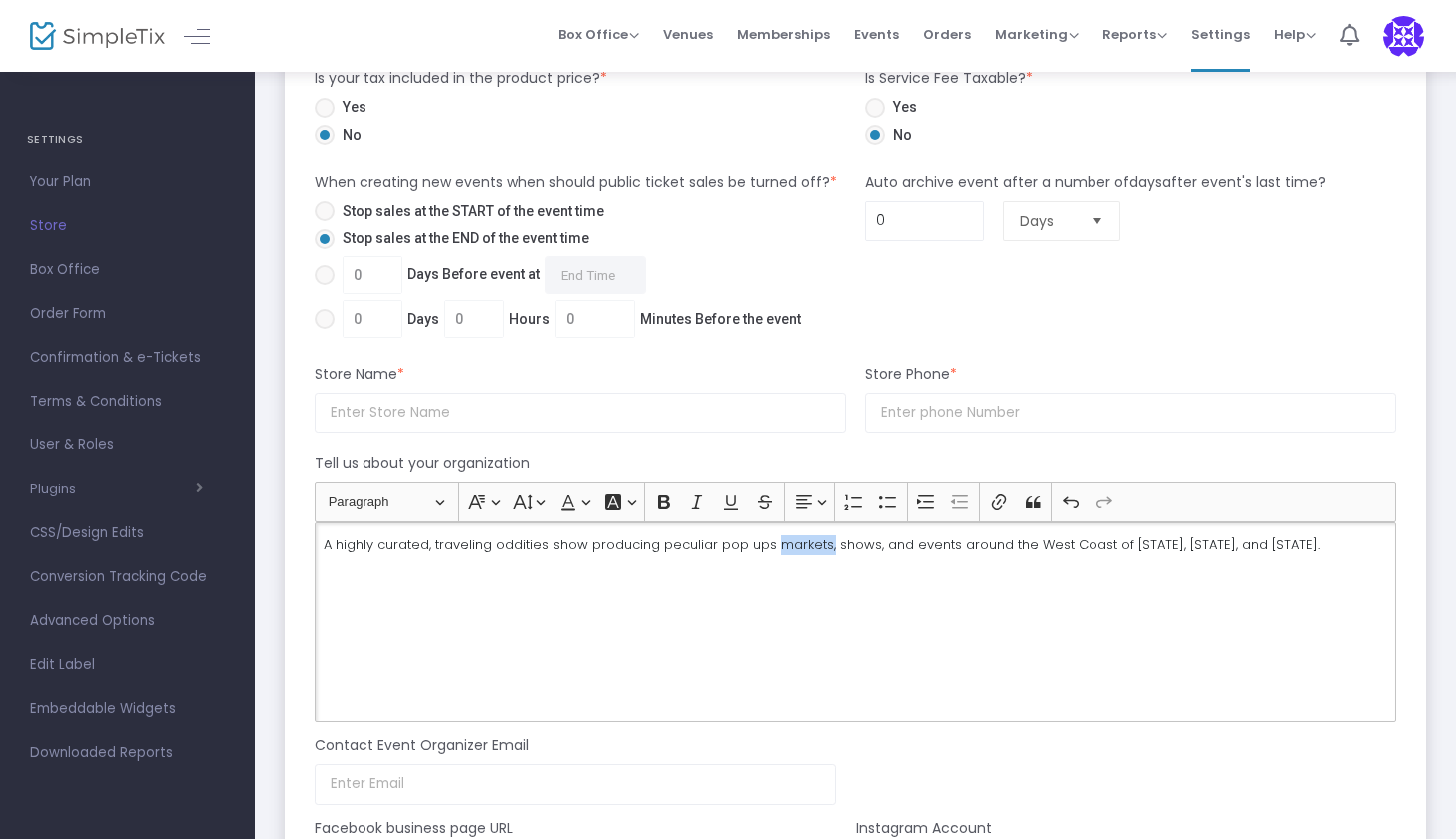 drag, startPoint x: 823, startPoint y: 550, endPoint x: 767, endPoint y: 548, distance: 56.0357 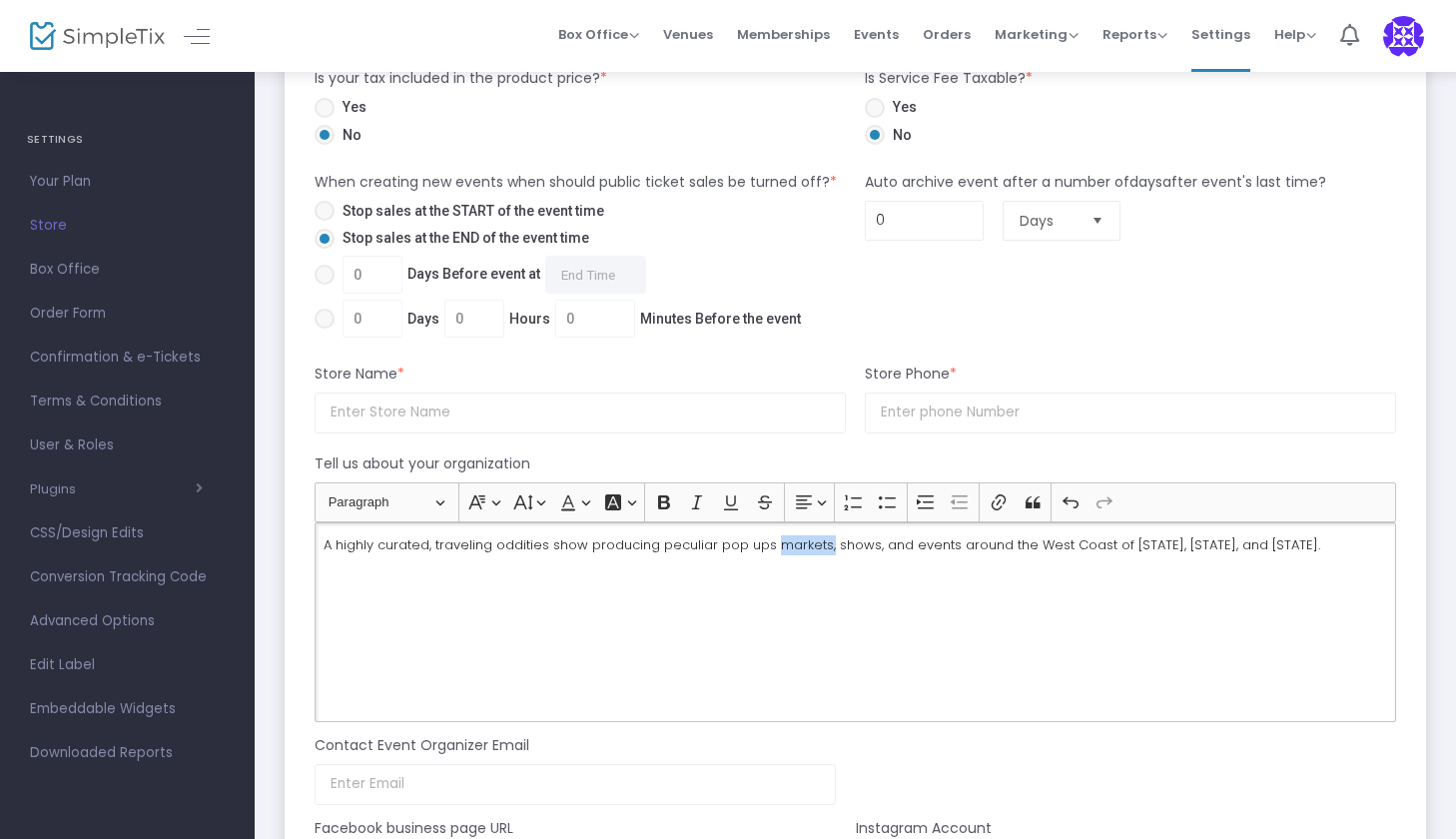 click on "A highly curated, traveling oddities show producing peculiar pop ups markets, shows, and events around the West Coast of [STATE], [STATE], and [STATE]." 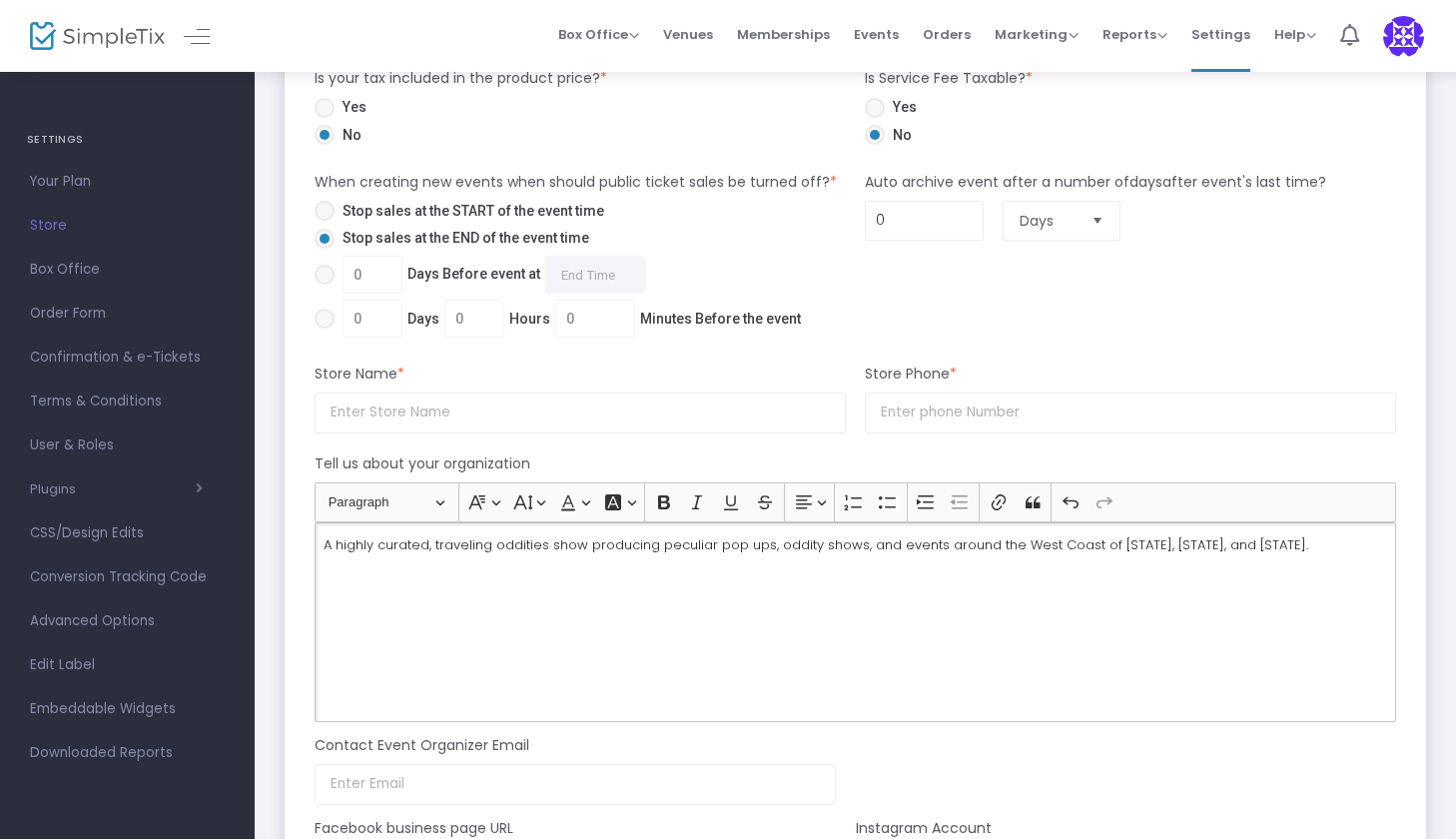 click on "A highly curated, traveling oddities show producing peculiar pop ups, oddity shows, and events around the West Coast of [STATE], [STATE], and [STATE]." 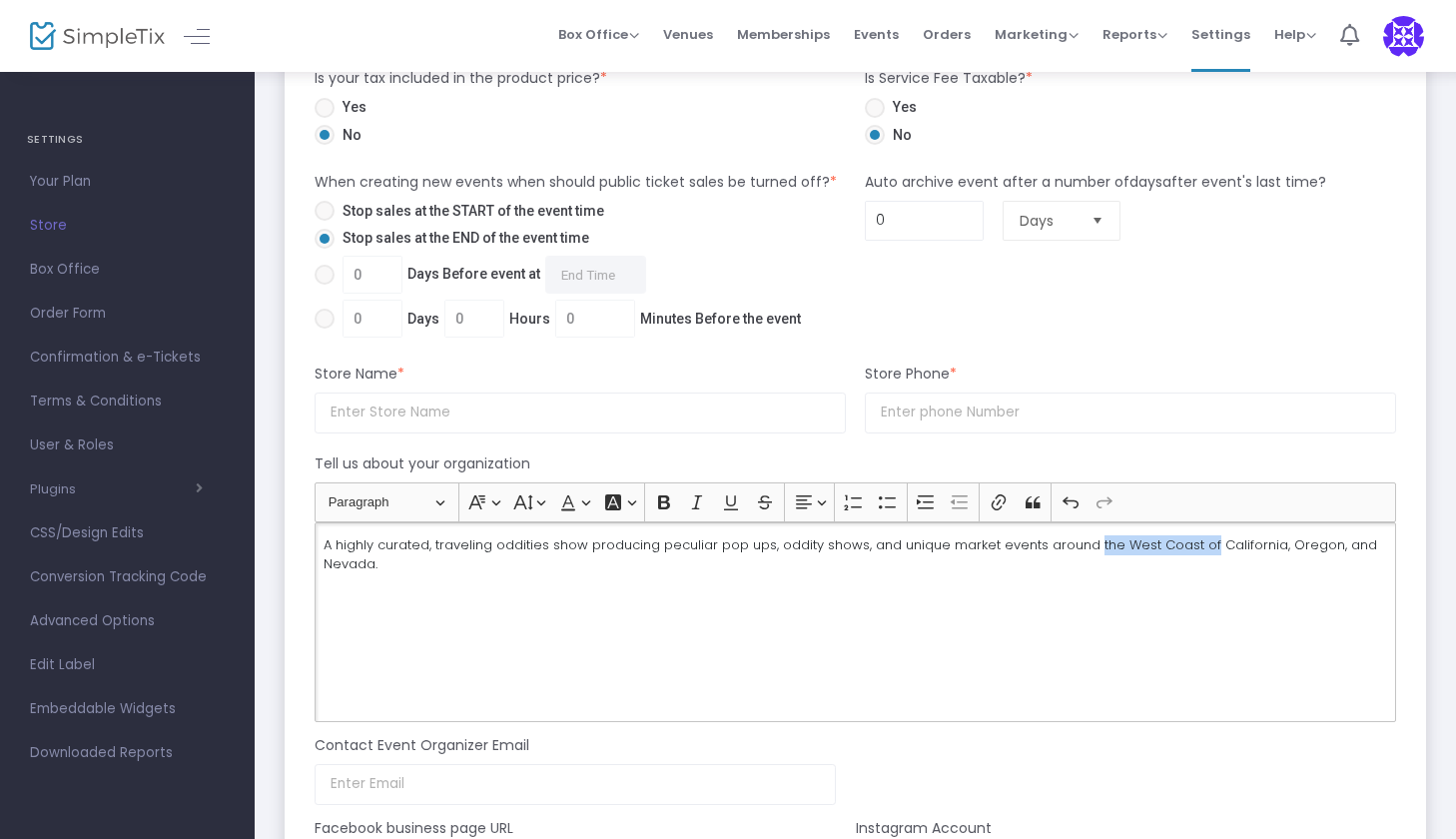 drag, startPoint x: 1199, startPoint y: 546, endPoint x: 1084, endPoint y: 543, distance: 115.03912 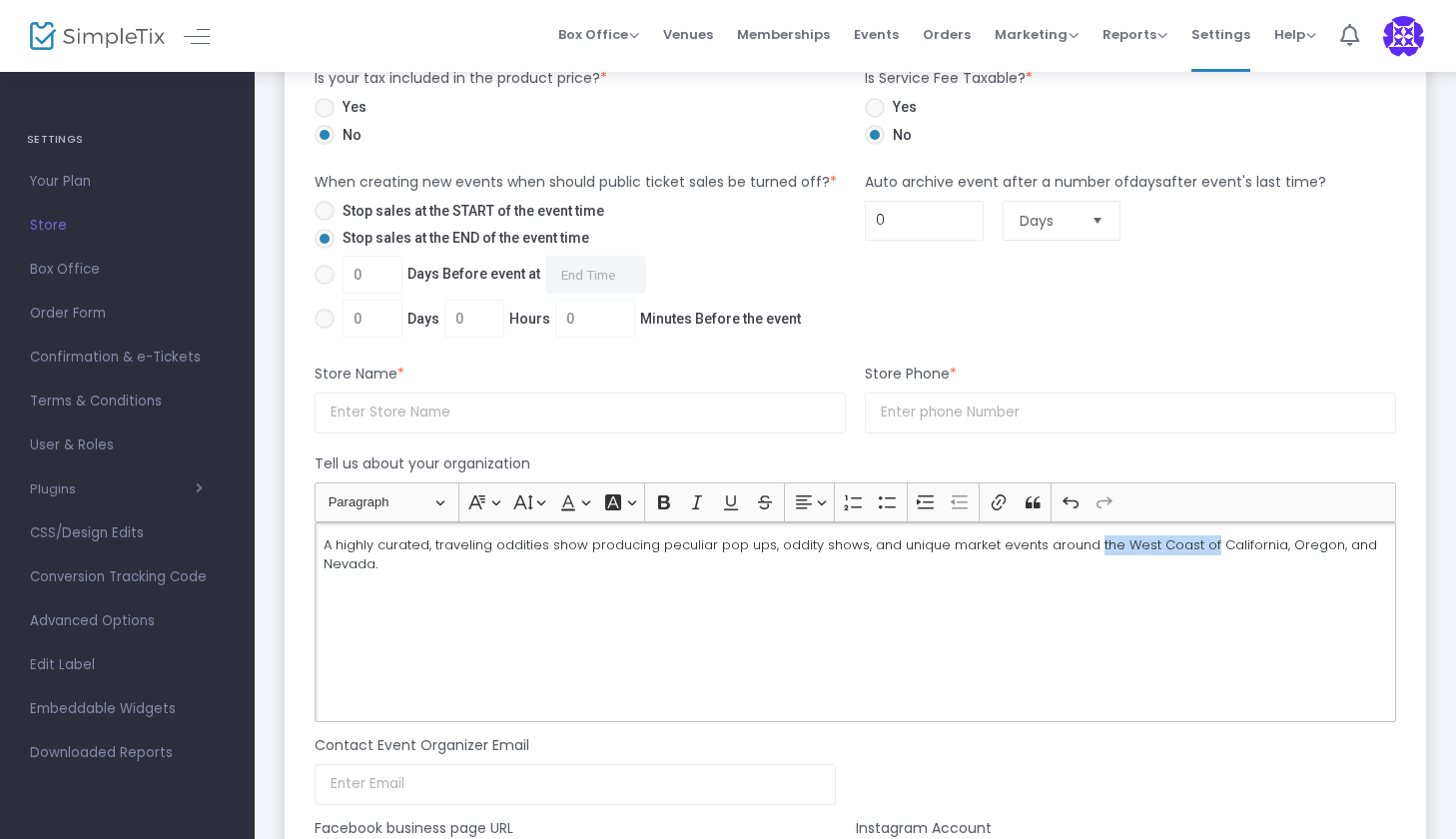 click on "A highly curated, traveling oddities show producing peculiar pop ups, oddity shows, and unique market events around the West Coast of California, Oregon, and Nevada." 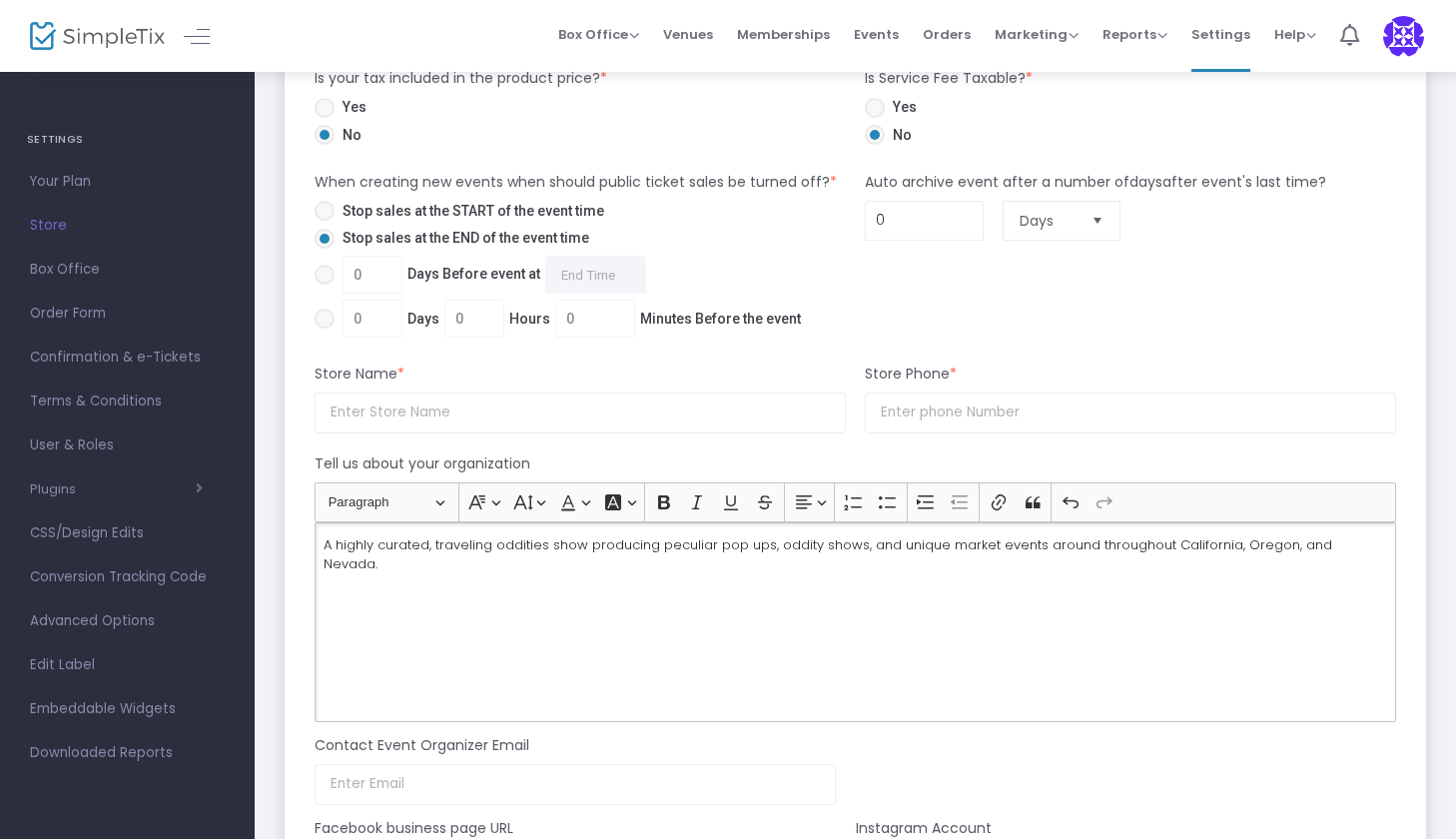 click on "A highly curated, traveling oddities show producing peculiar pop ups, oddity shows, and unique market events around throughout California, Oregon, and Nevada." 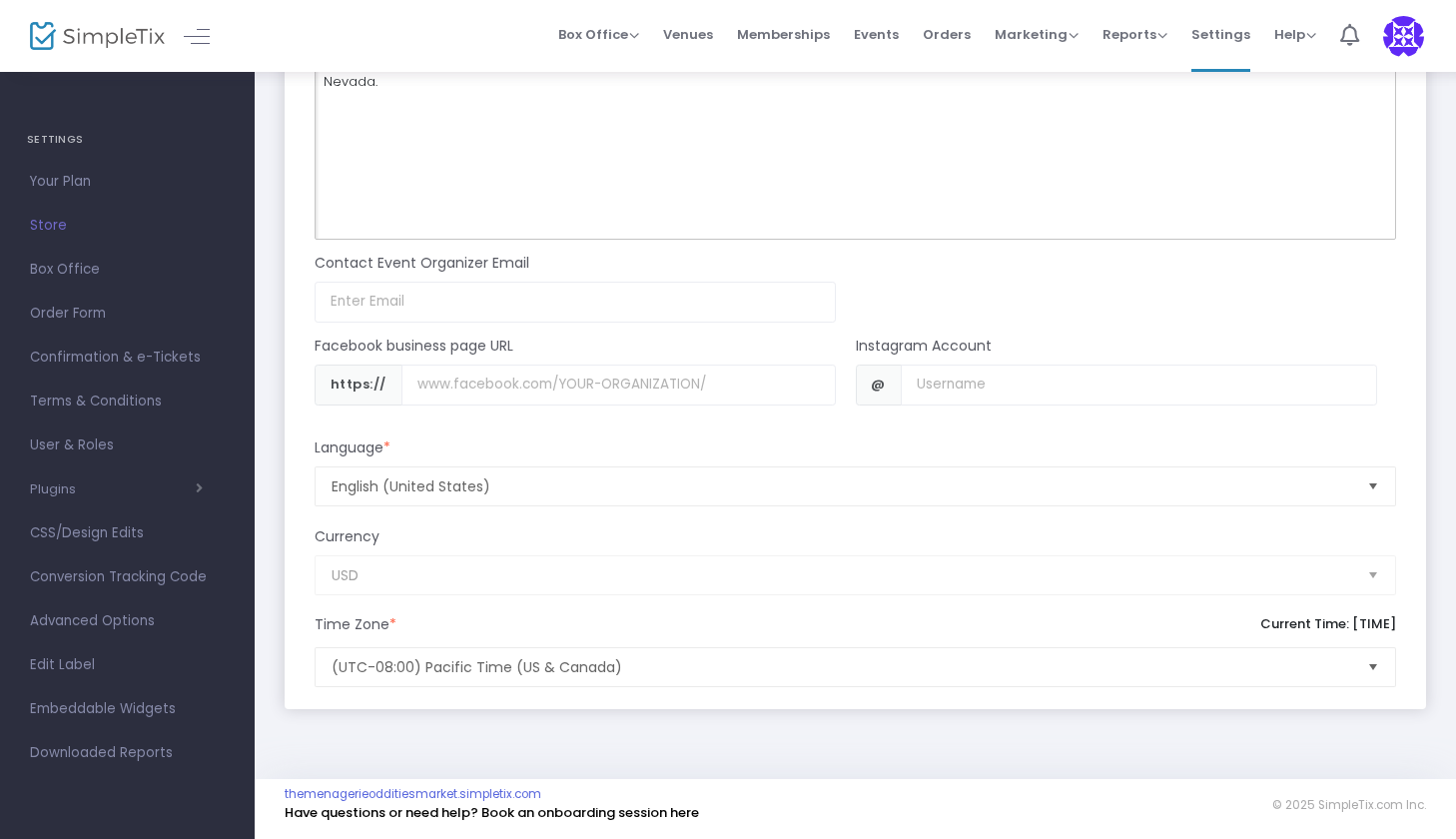 scroll, scrollTop: 1864, scrollLeft: 0, axis: vertical 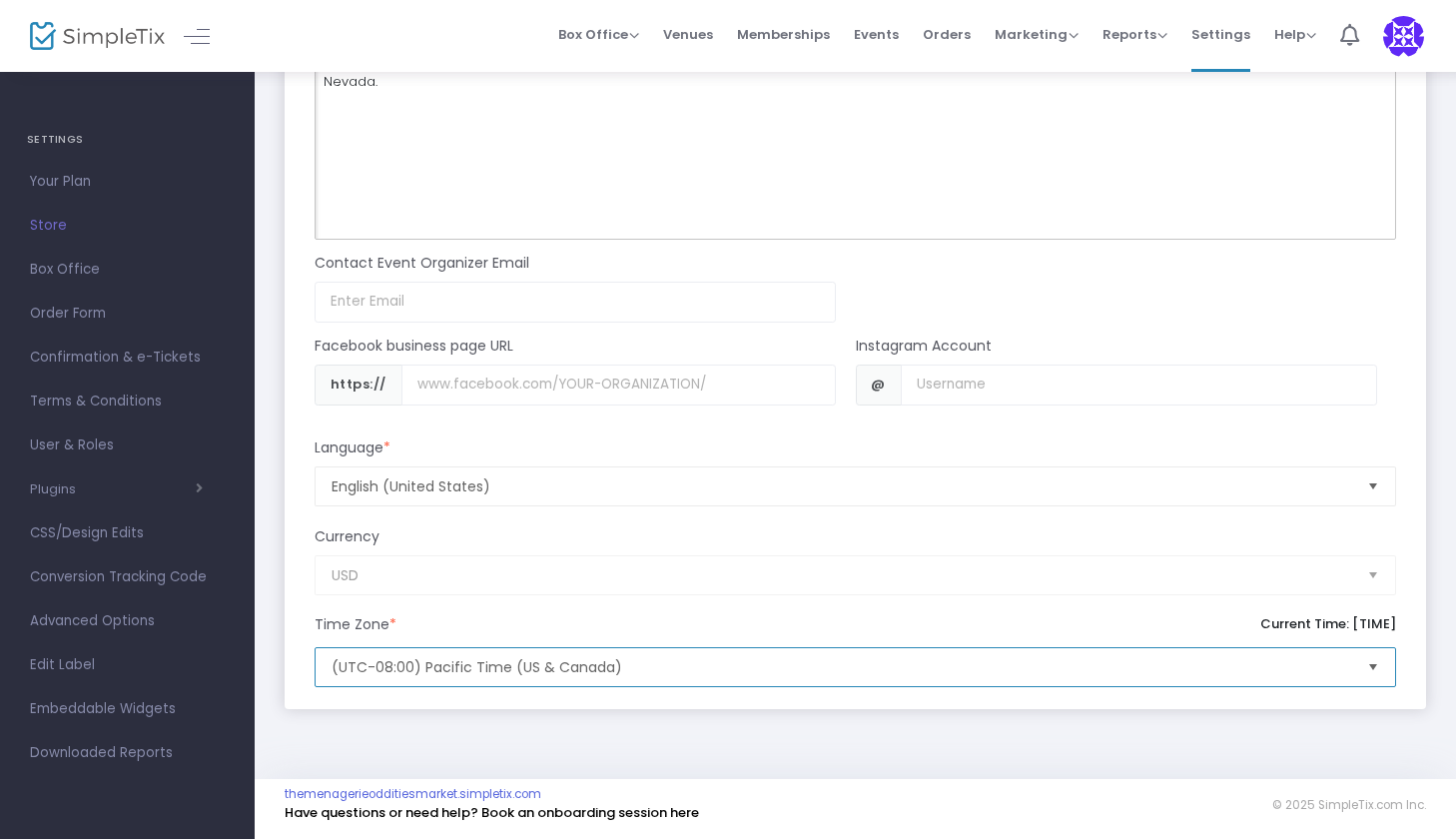click on "(UTC-08:00) Pacific Time (US & Canada)" at bounding box center [841, 667] 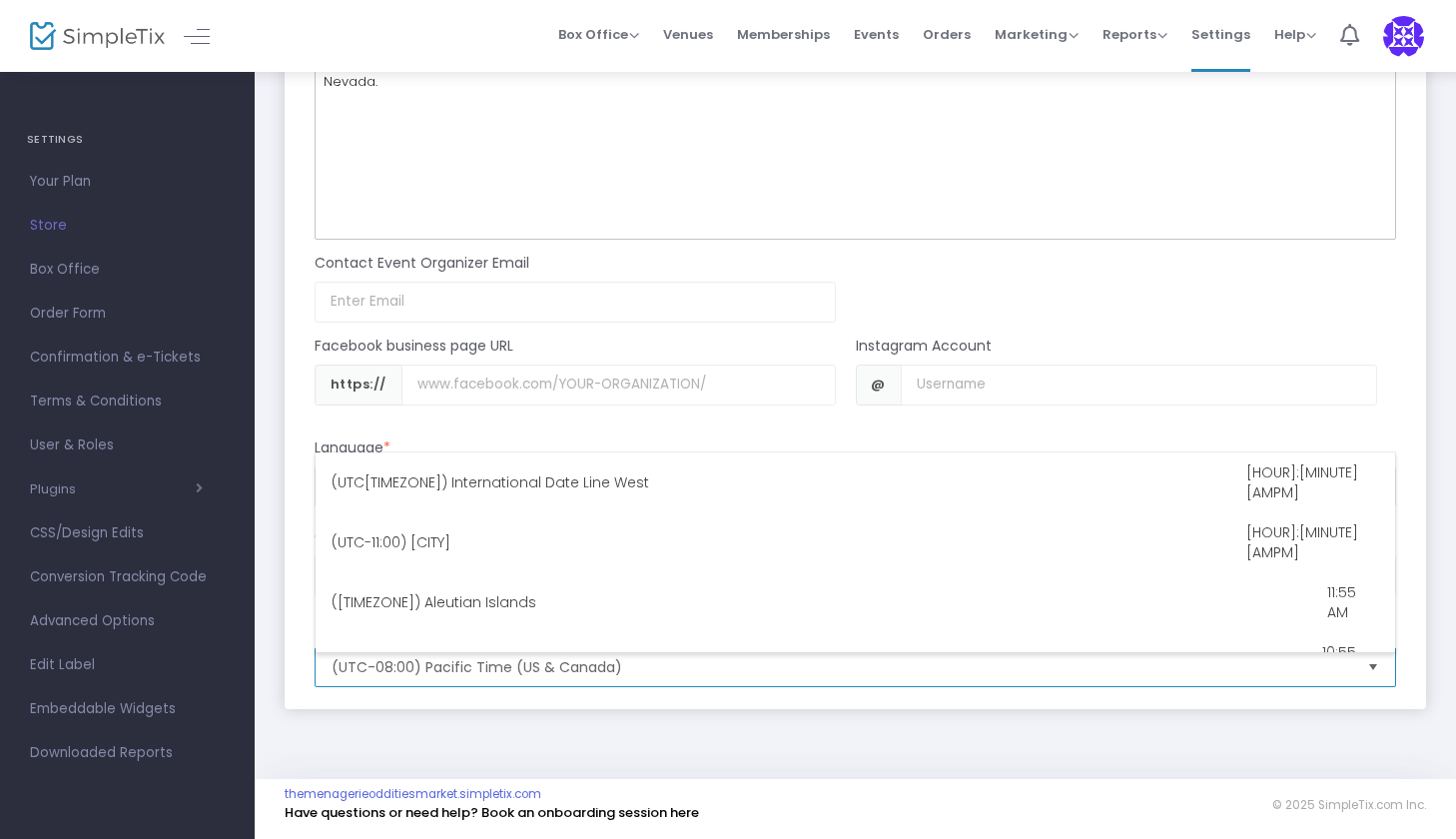 scroll, scrollTop: 400, scrollLeft: 0, axis: vertical 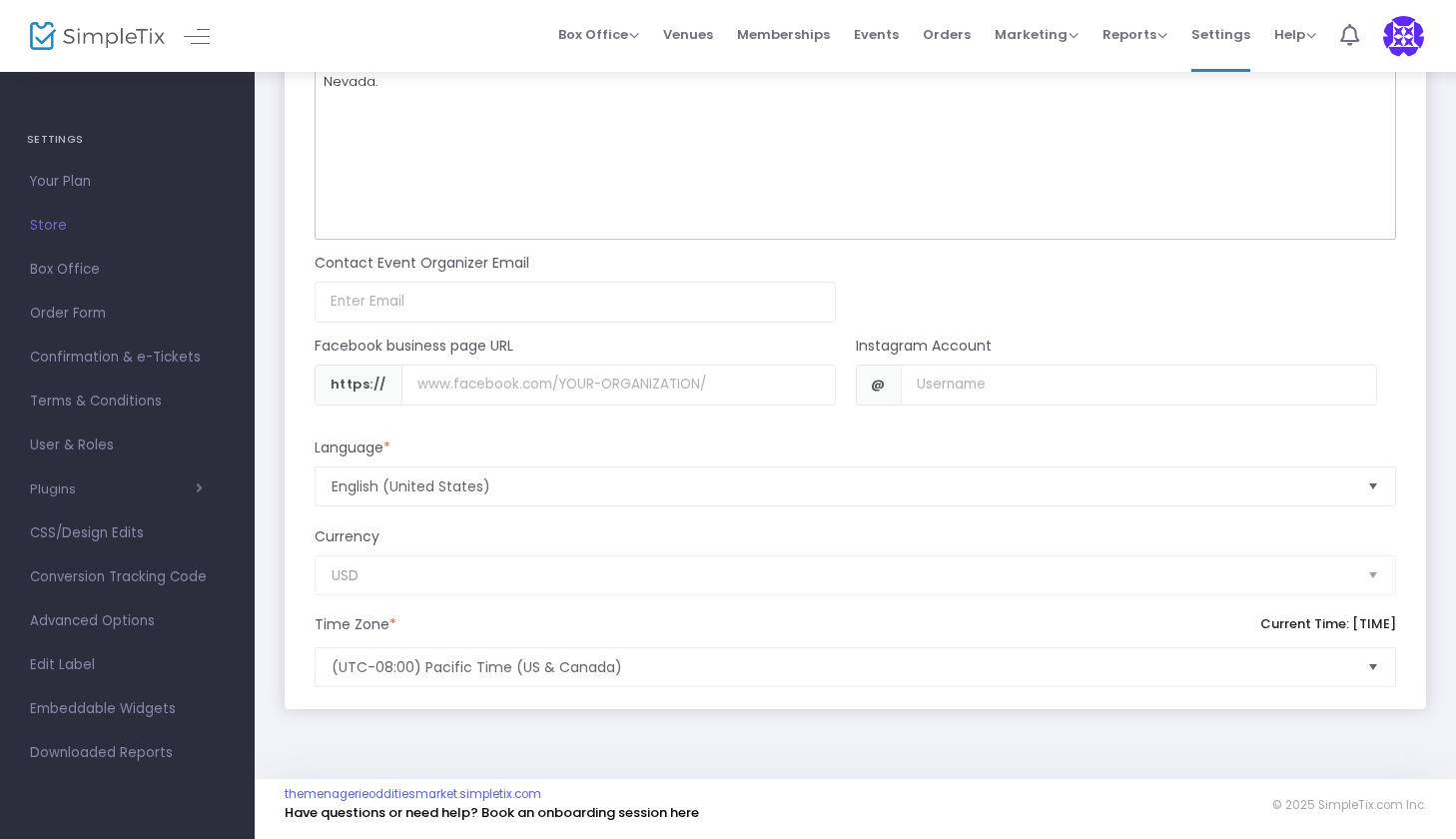 click on "Contact Event Organizer Email Email not valid" 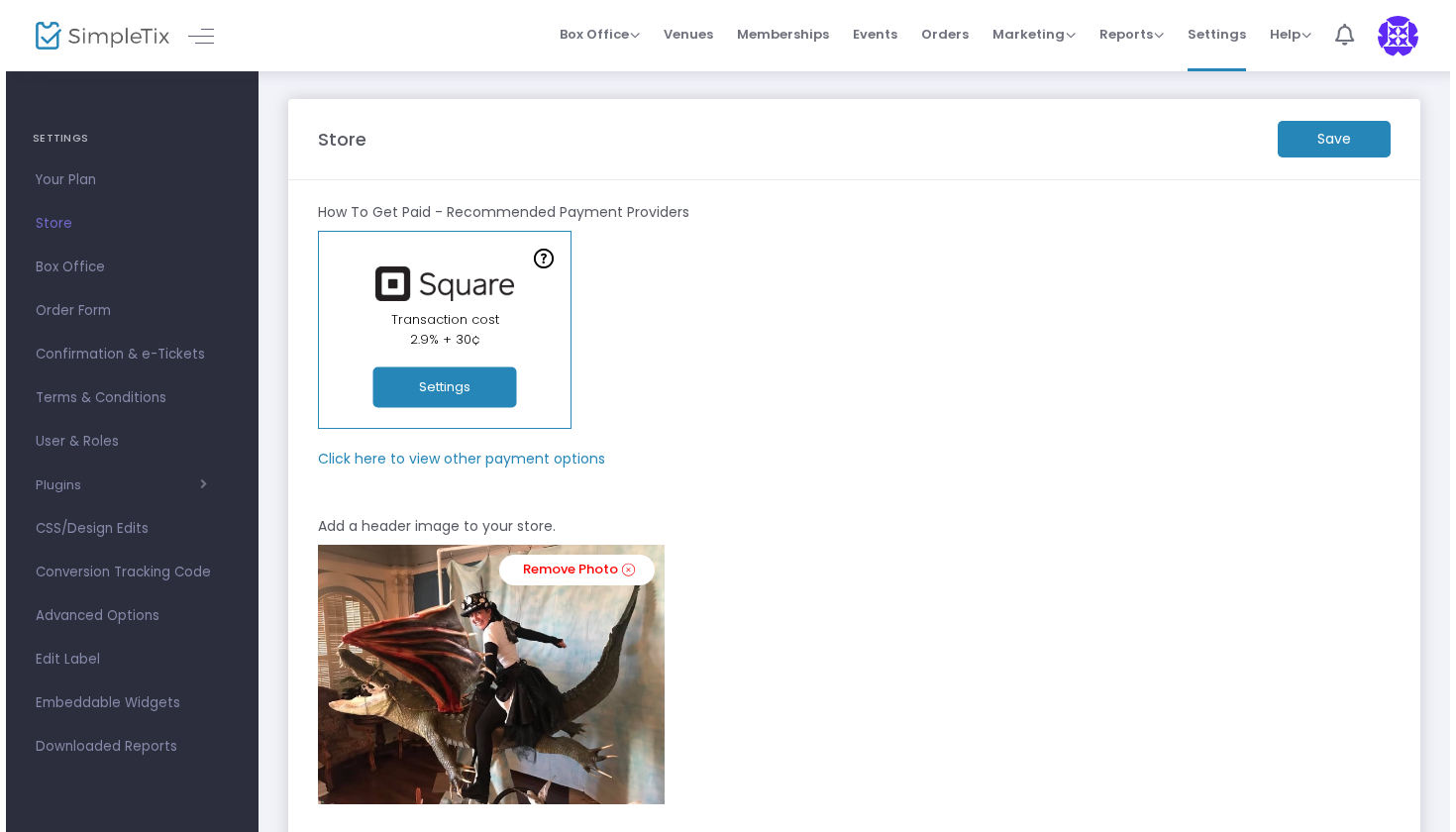 scroll, scrollTop: 0, scrollLeft: 0, axis: both 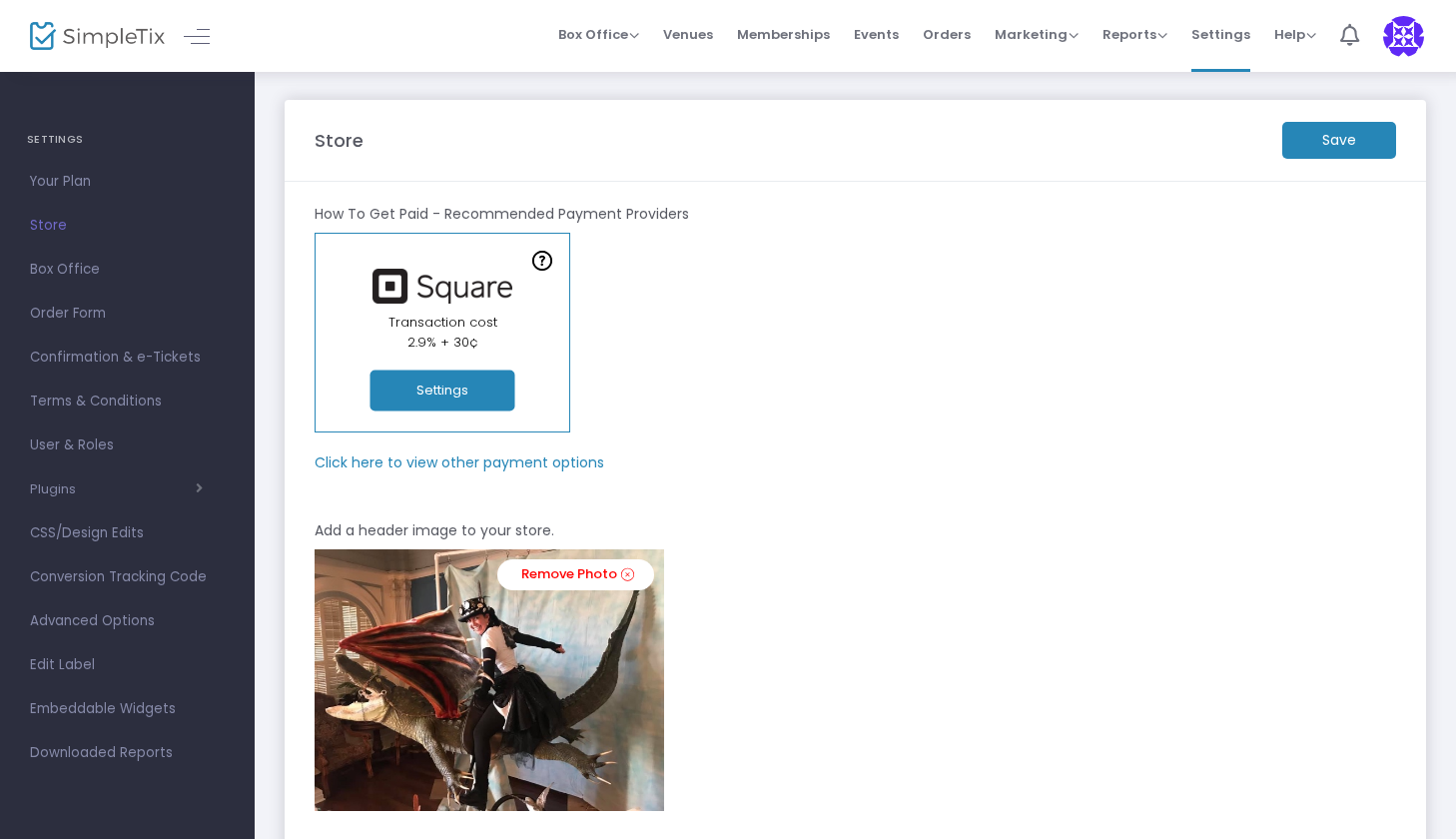 click on "Save" 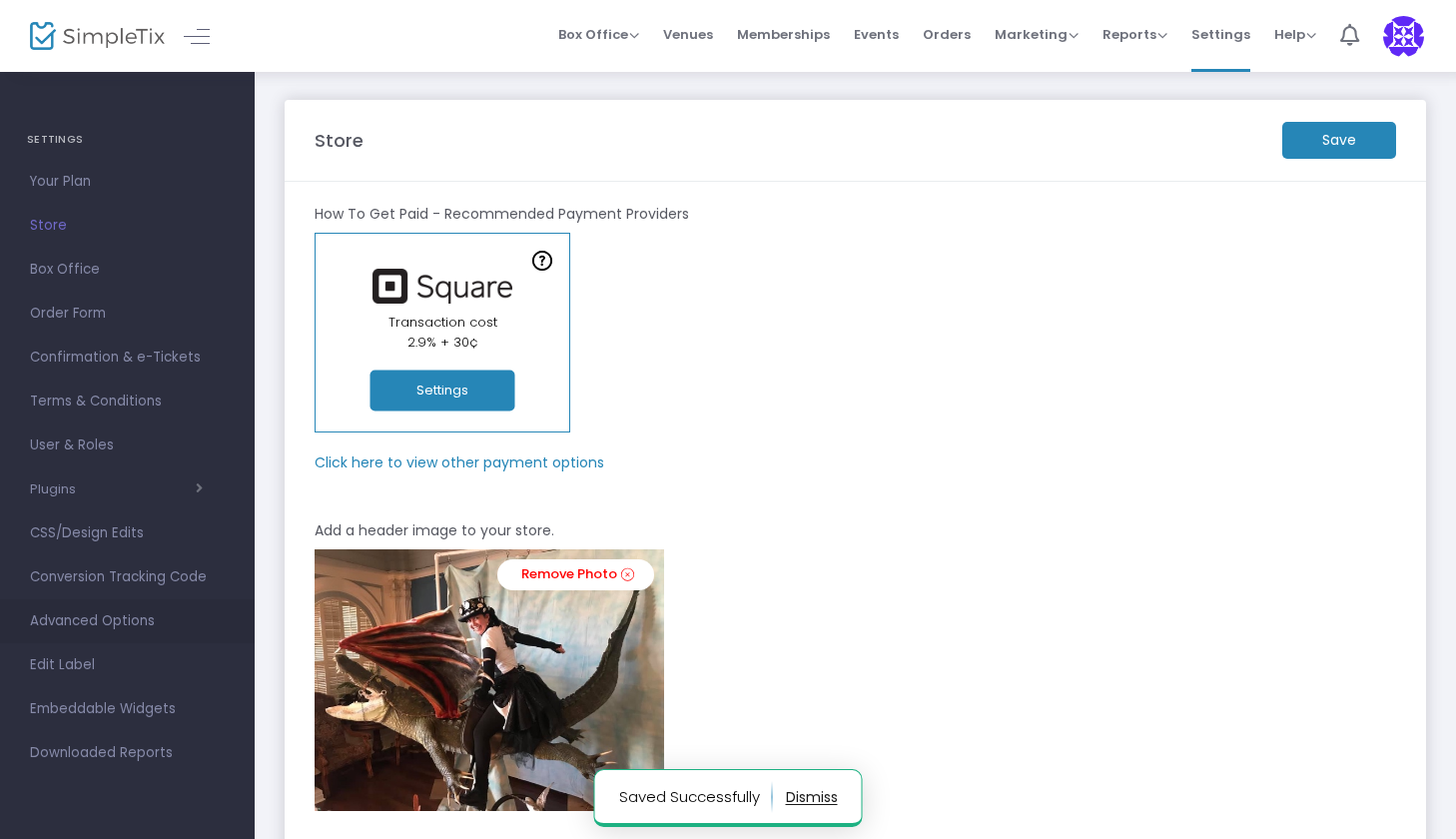 click on "Advanced Options" at bounding box center (127, 621) 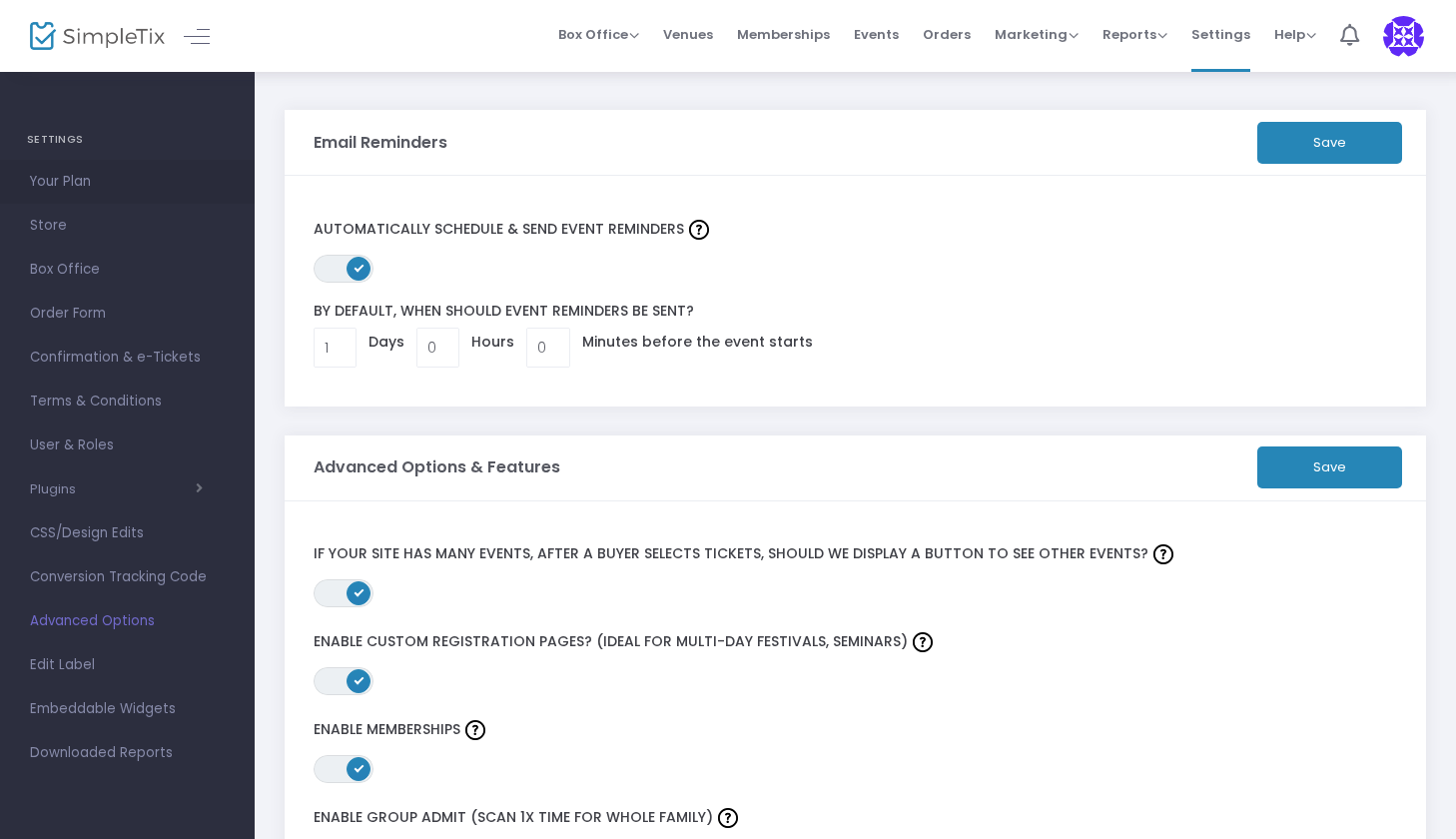 click on "Your Plan" at bounding box center (127, 182) 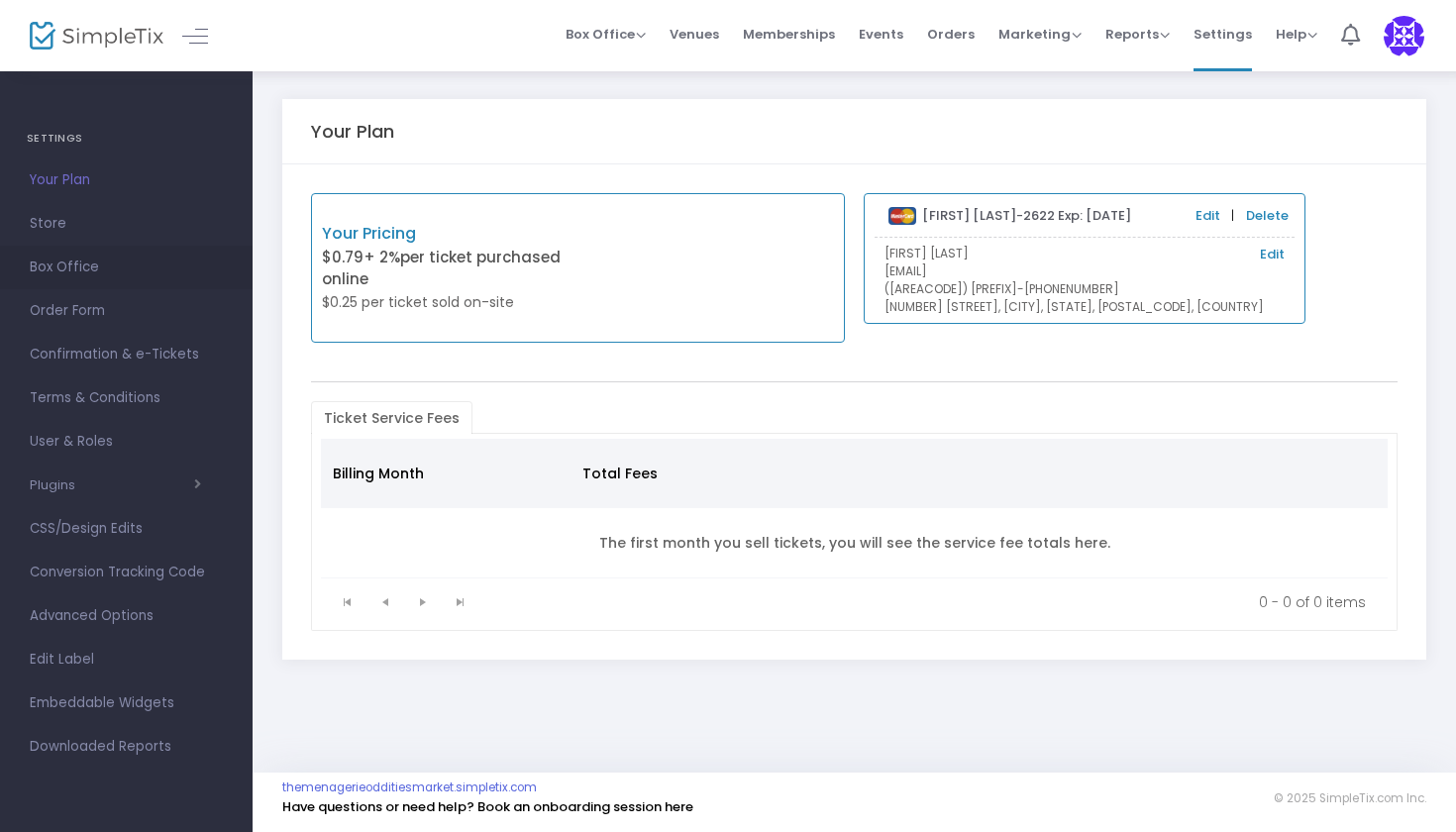 scroll, scrollTop: 0, scrollLeft: 0, axis: both 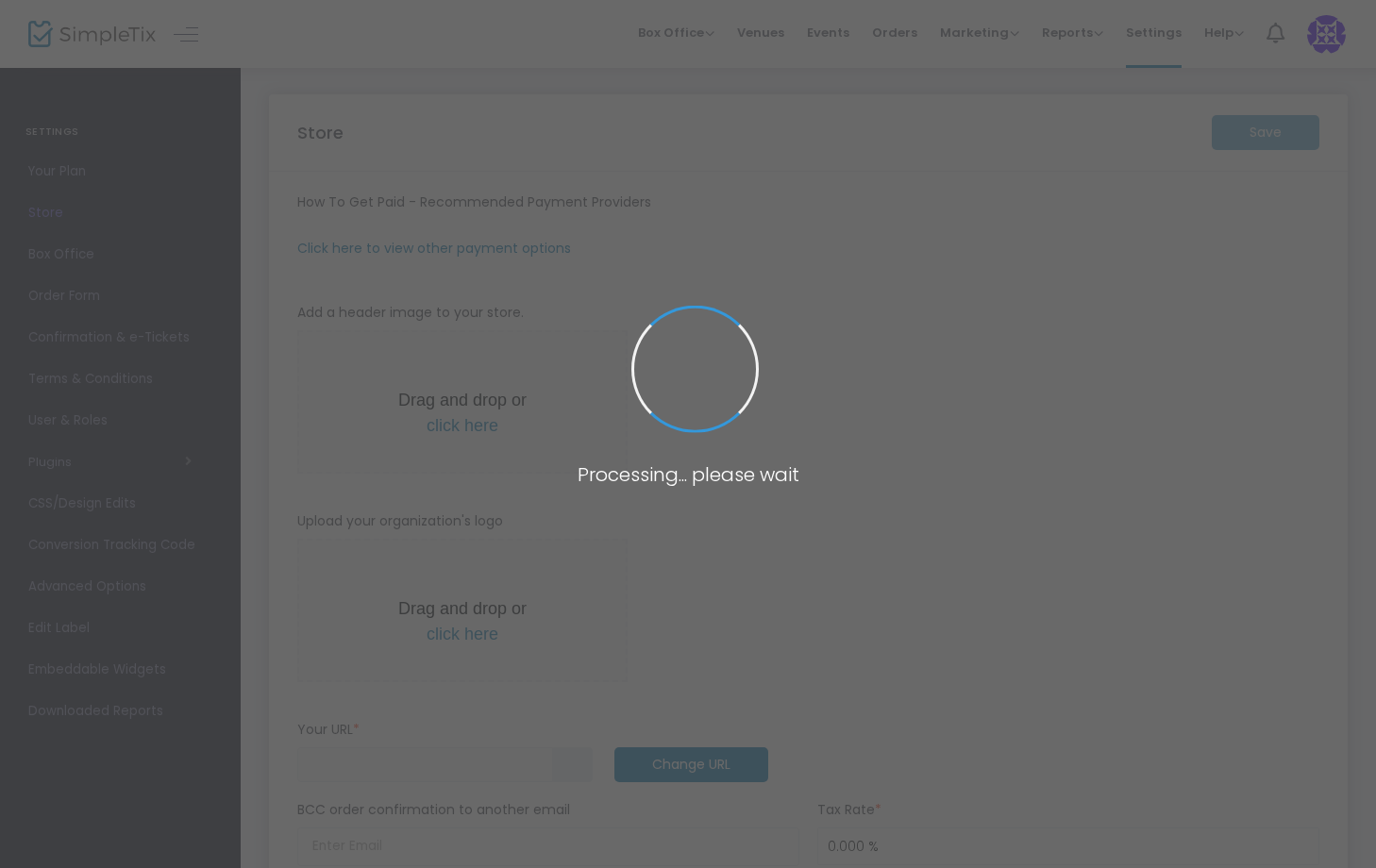 type on "https://TheMenagerieOdditiesMarke" 